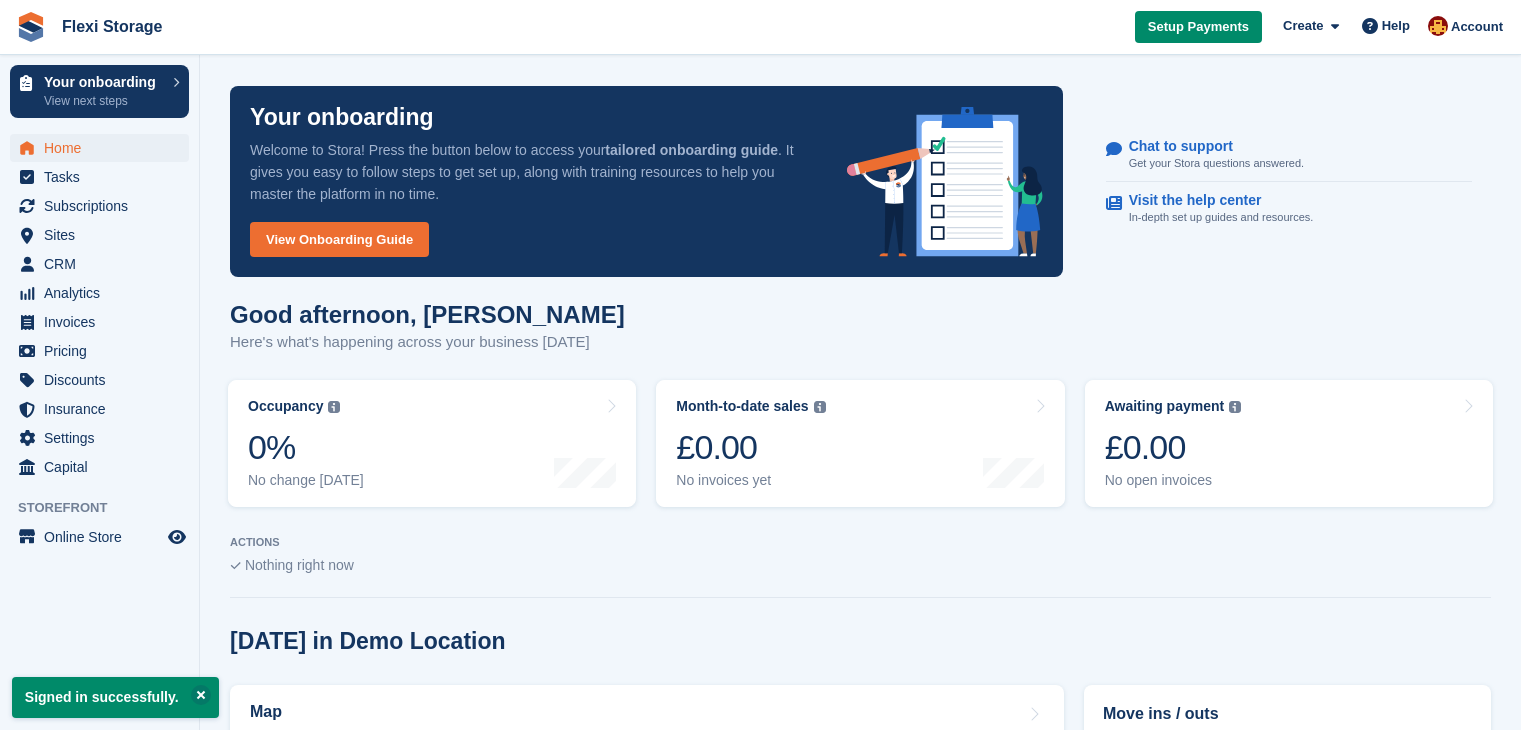 scroll, scrollTop: 0, scrollLeft: 0, axis: both 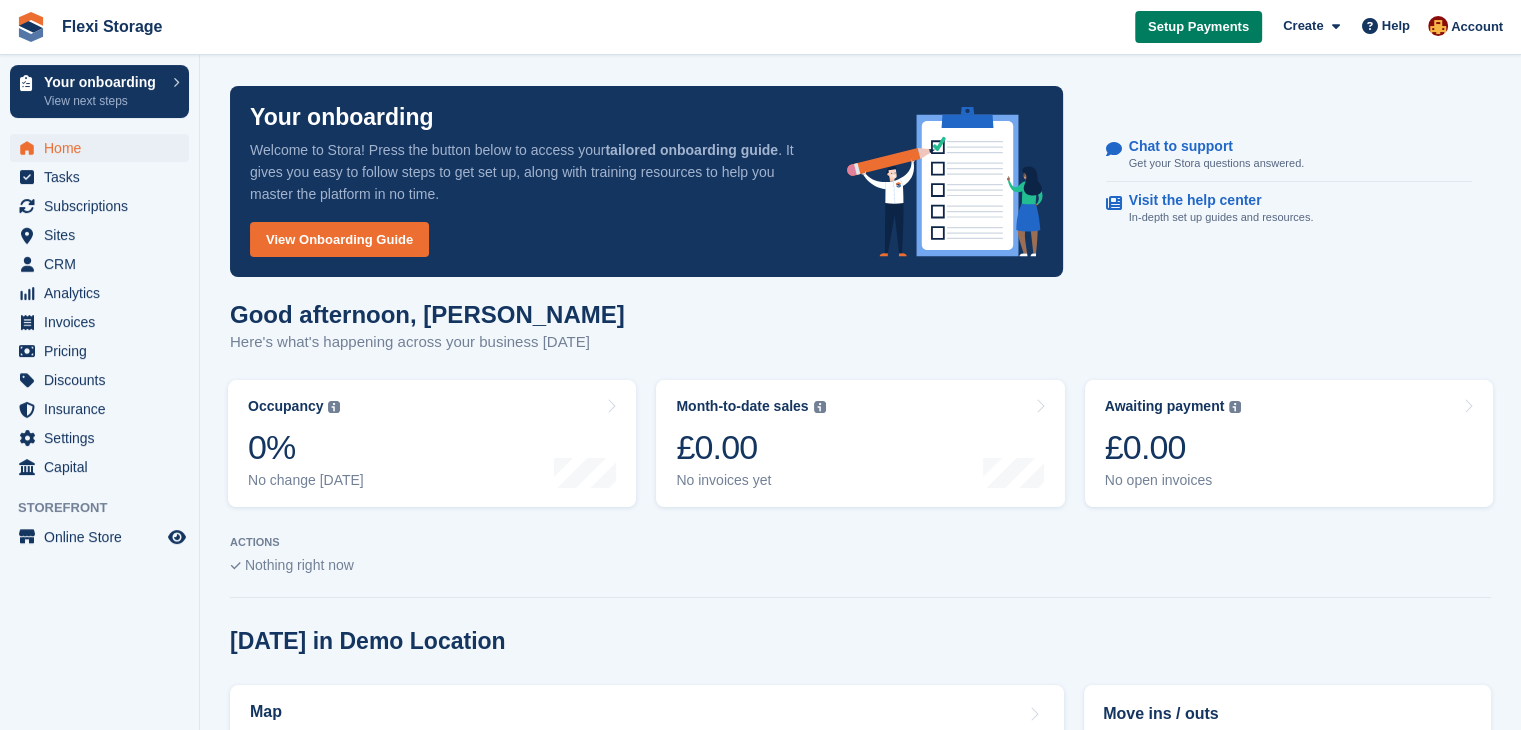 click on "Setup Payments" at bounding box center (1198, 27) 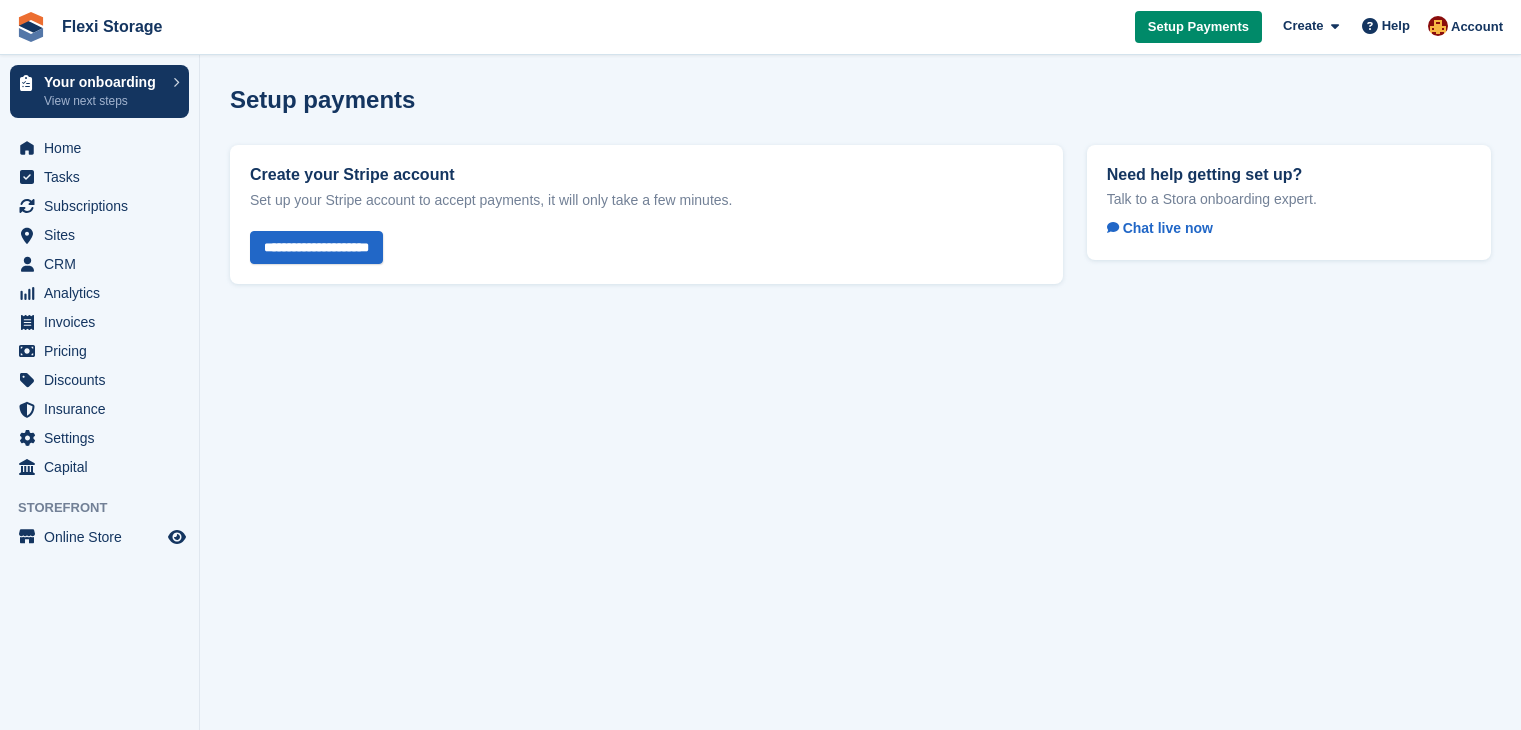 scroll, scrollTop: 0, scrollLeft: 0, axis: both 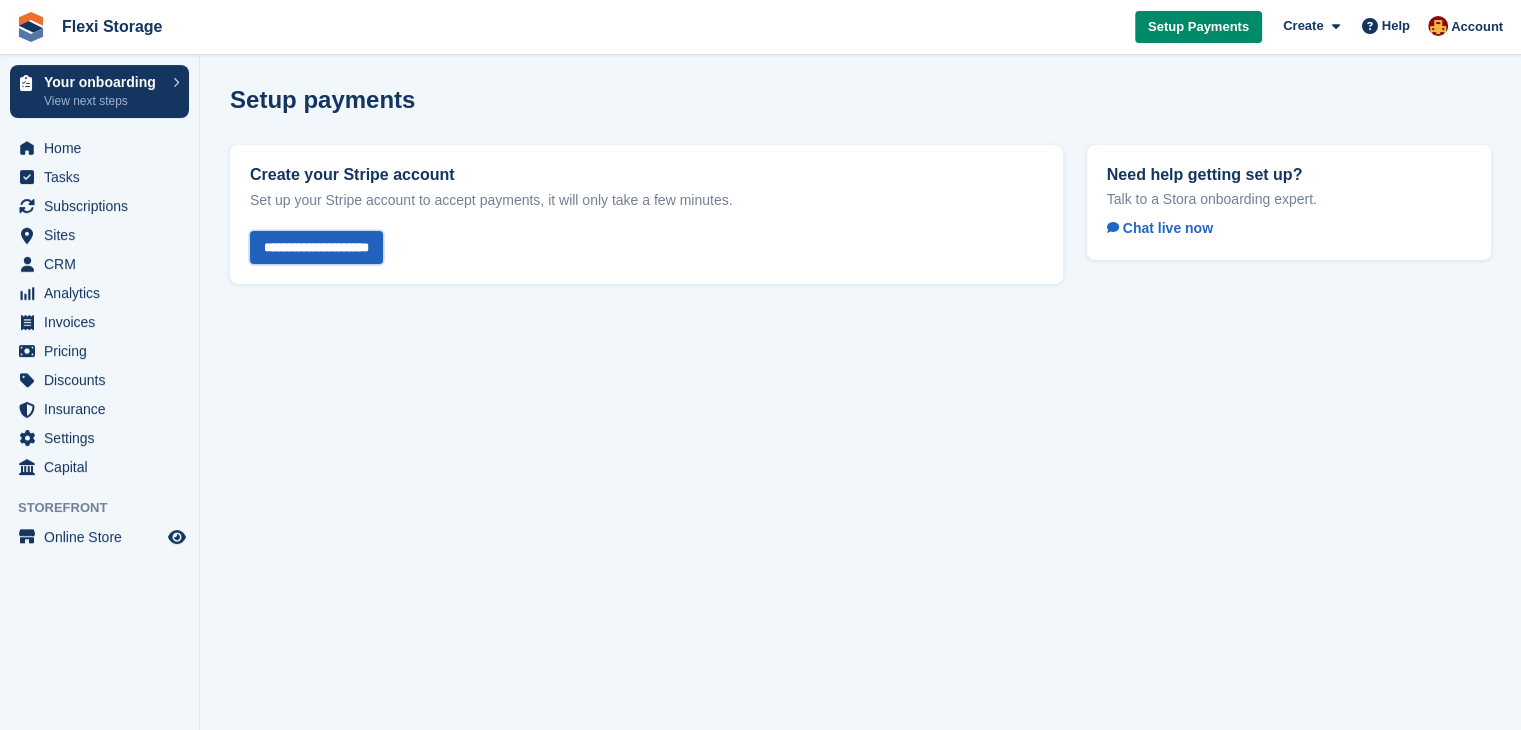 click on "**********" at bounding box center [316, 247] 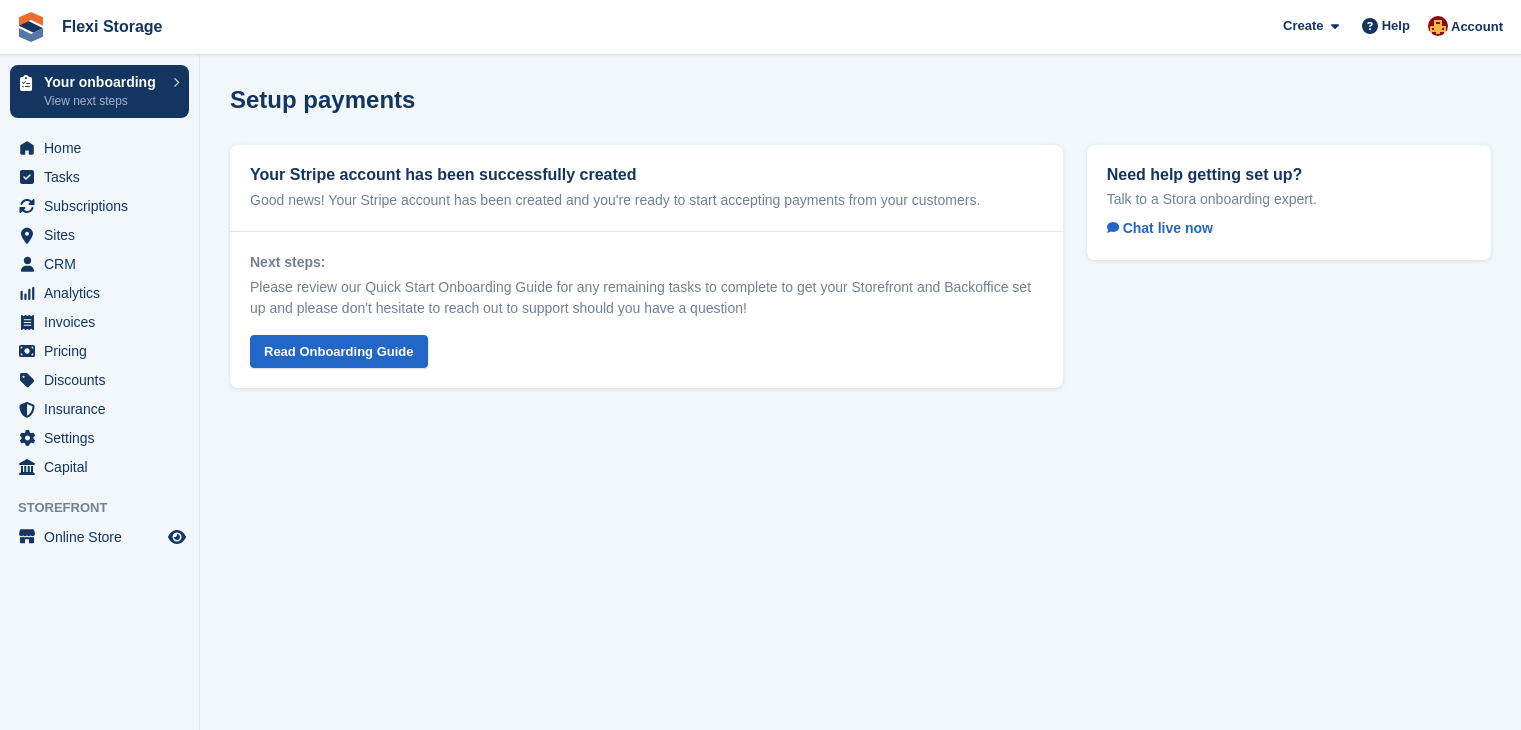 scroll, scrollTop: 0, scrollLeft: 0, axis: both 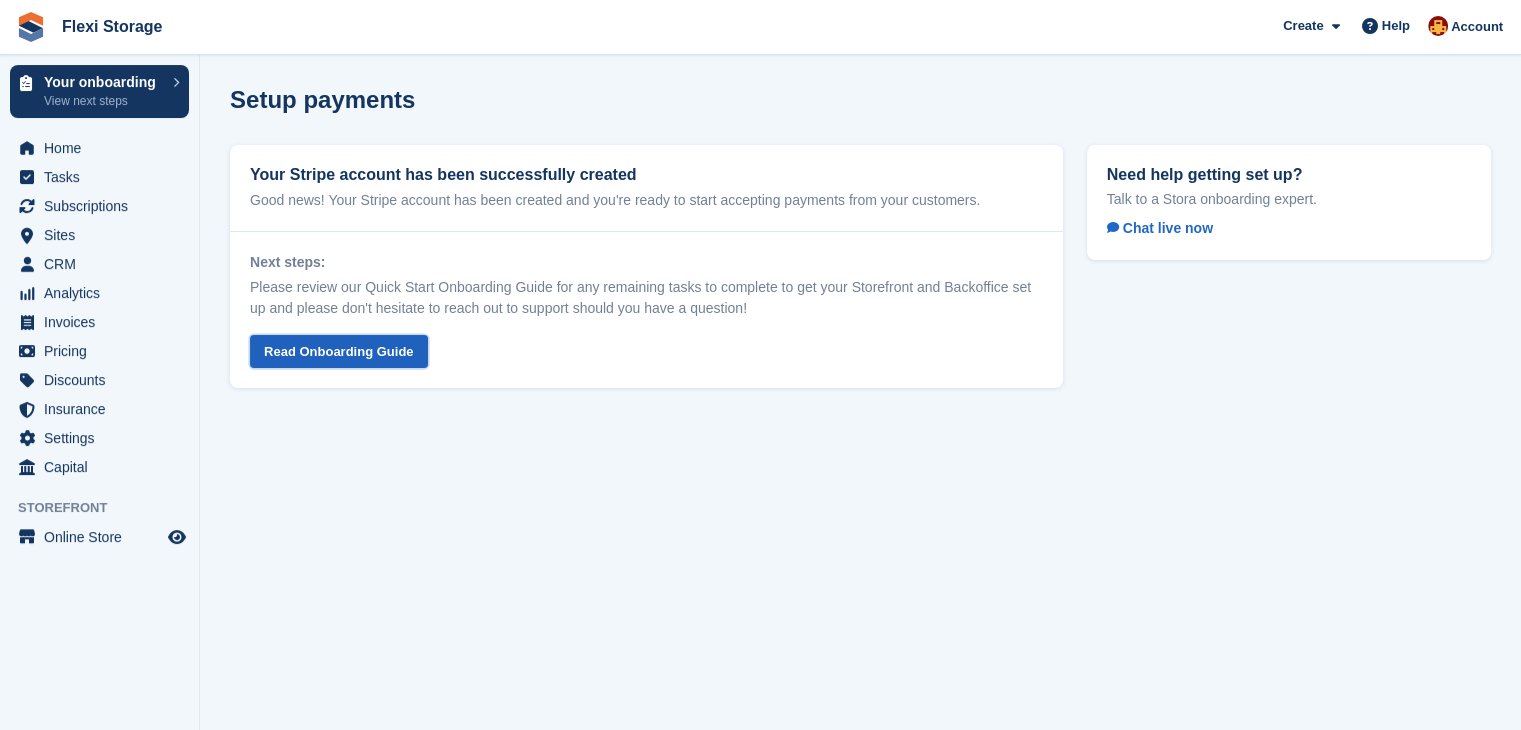 click on "Read Onboarding Guide" at bounding box center [339, 351] 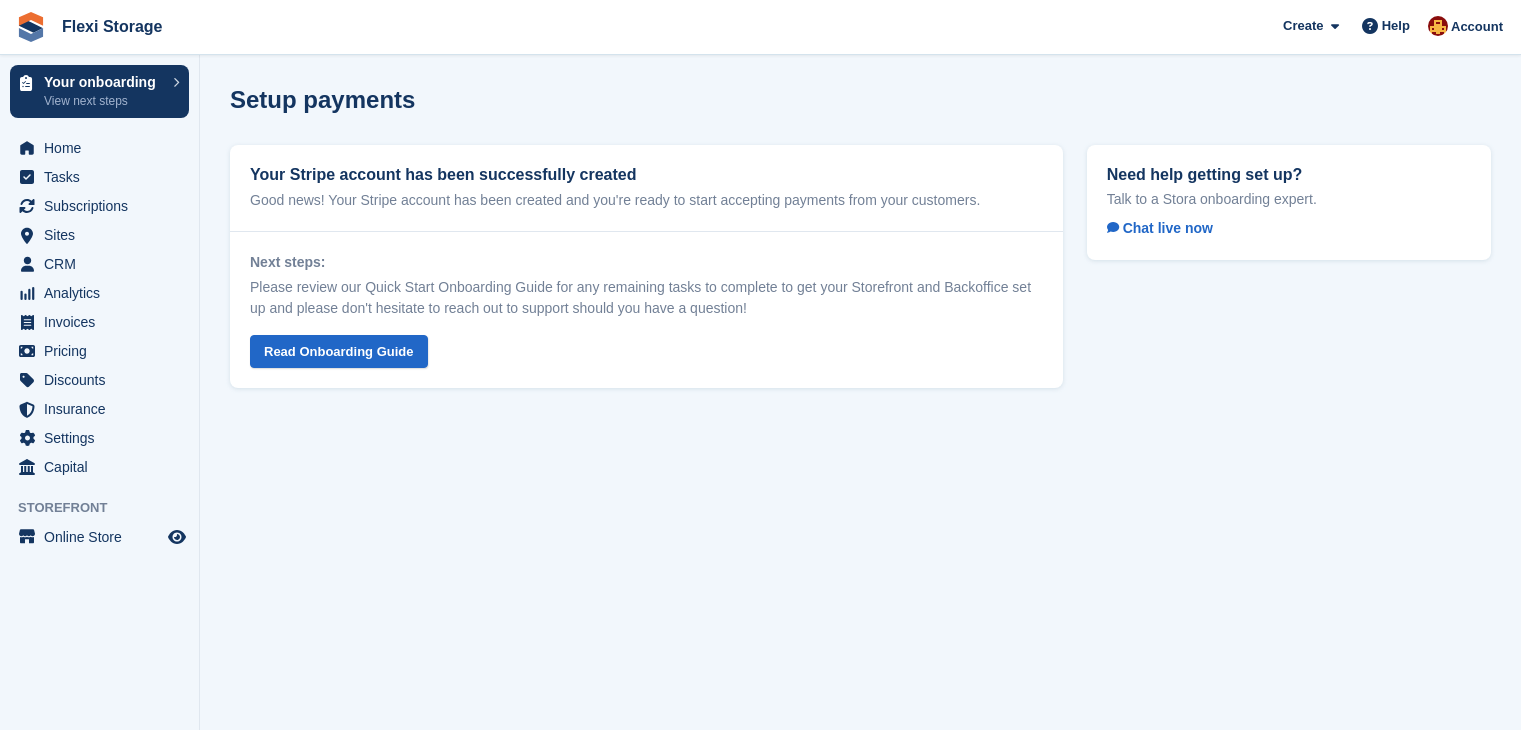 scroll, scrollTop: 0, scrollLeft: 0, axis: both 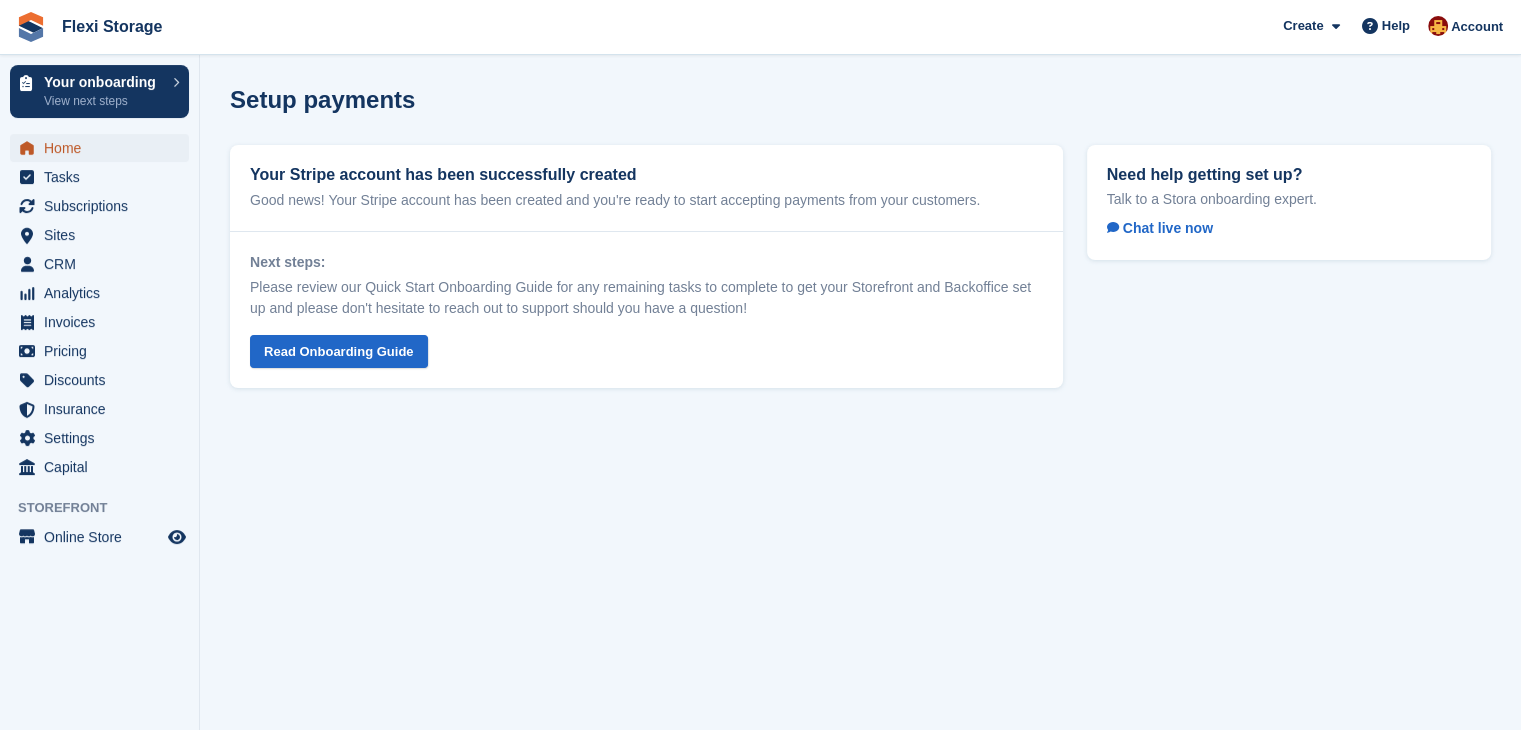 click on "Home" at bounding box center (104, 148) 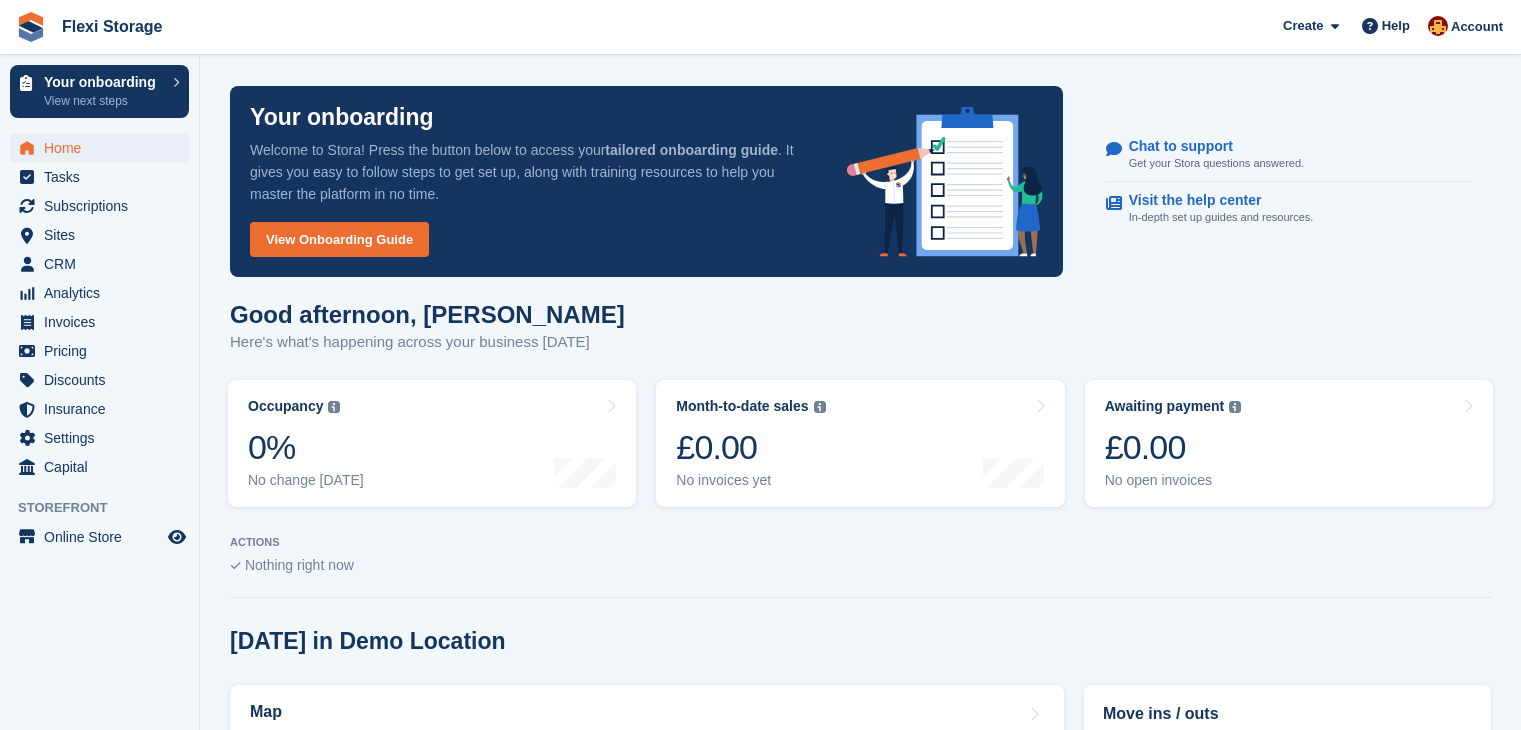 scroll, scrollTop: 0, scrollLeft: 0, axis: both 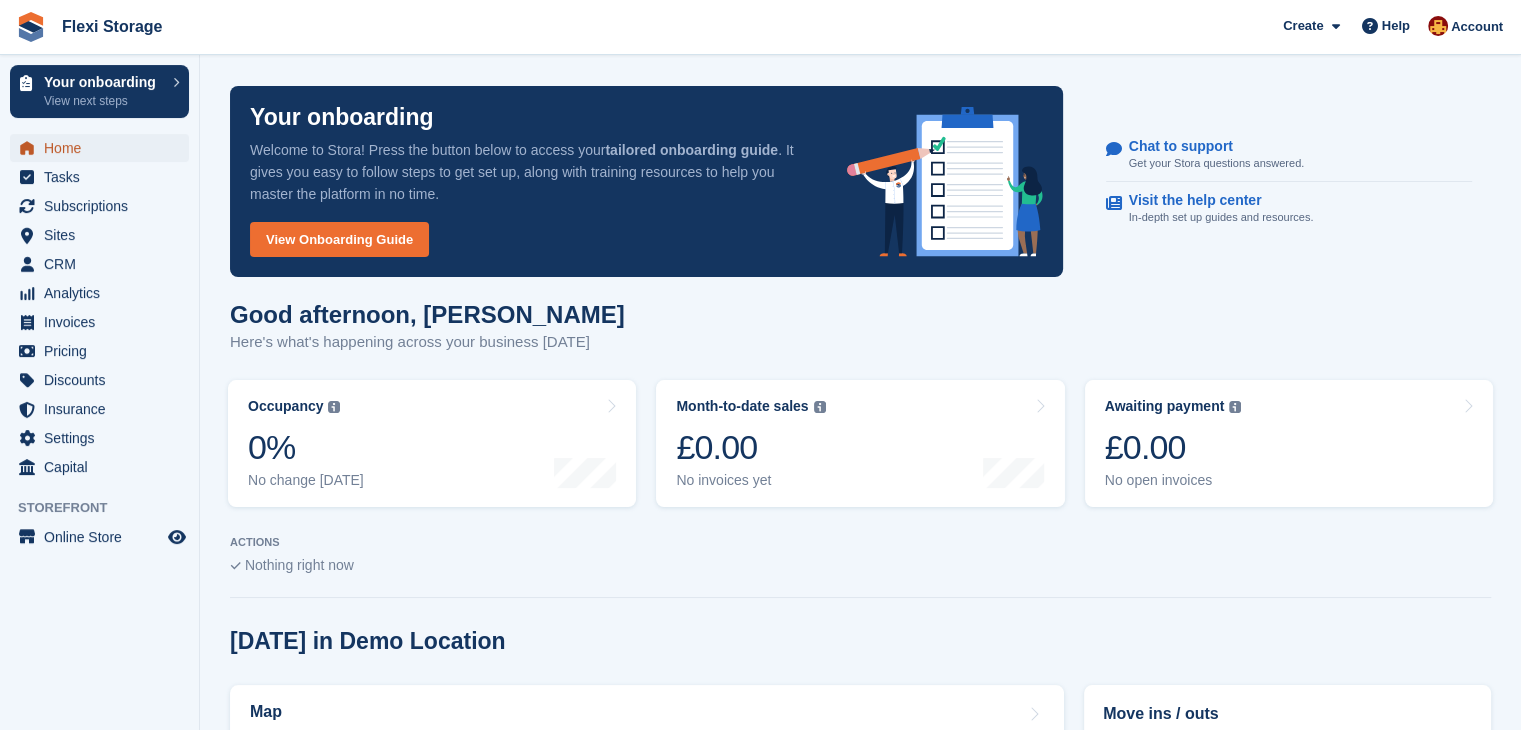 click on "Home" at bounding box center [104, 148] 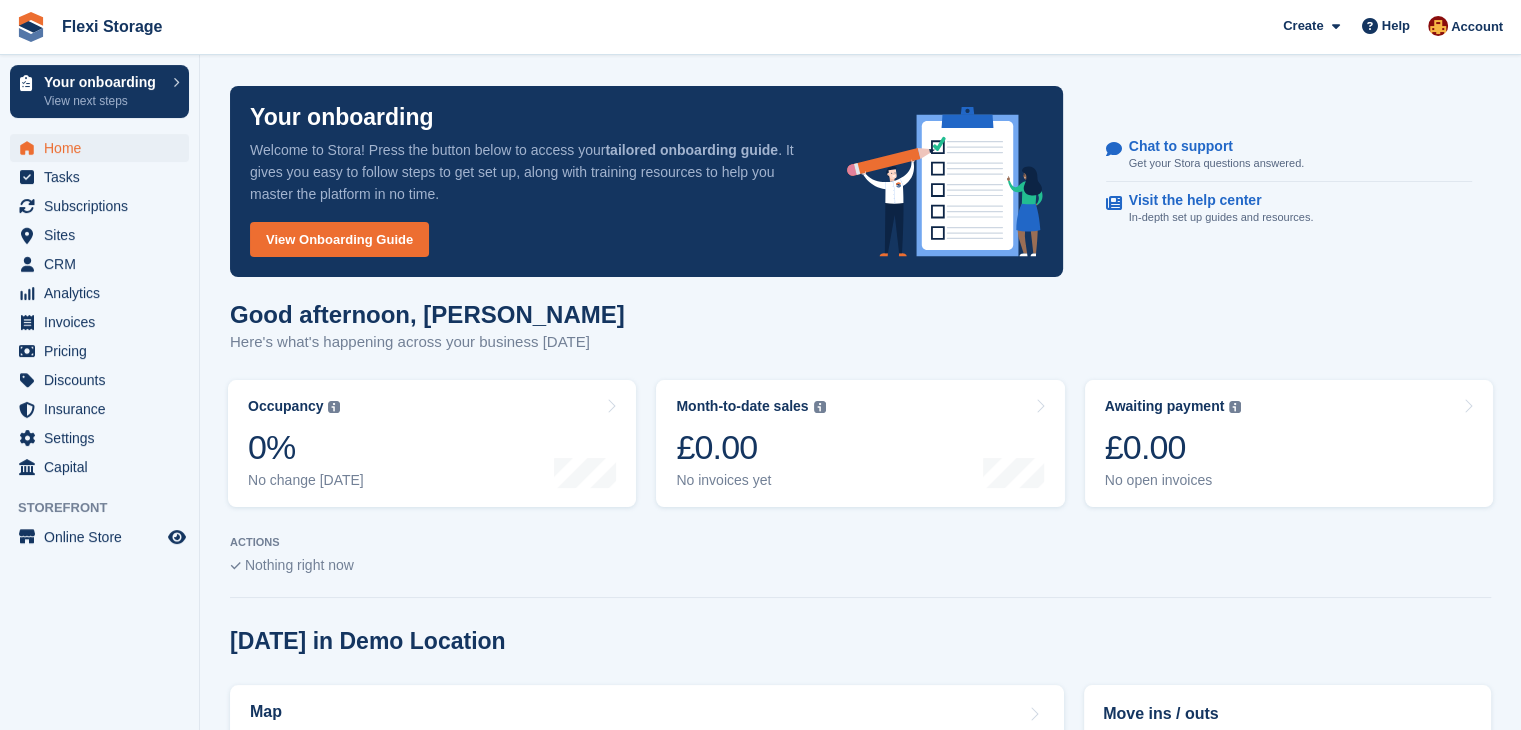 scroll, scrollTop: 16, scrollLeft: 0, axis: vertical 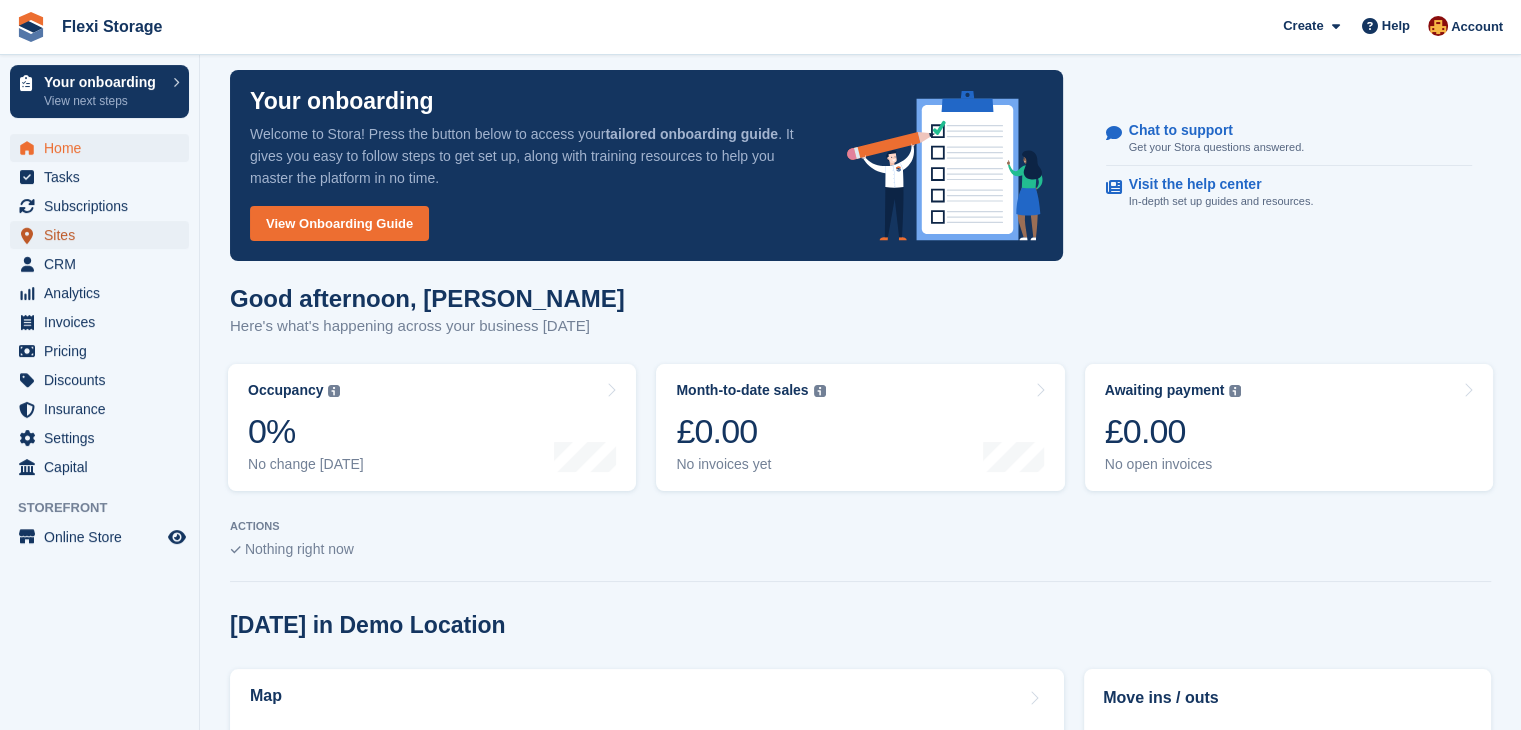 click on "Sites" at bounding box center [104, 235] 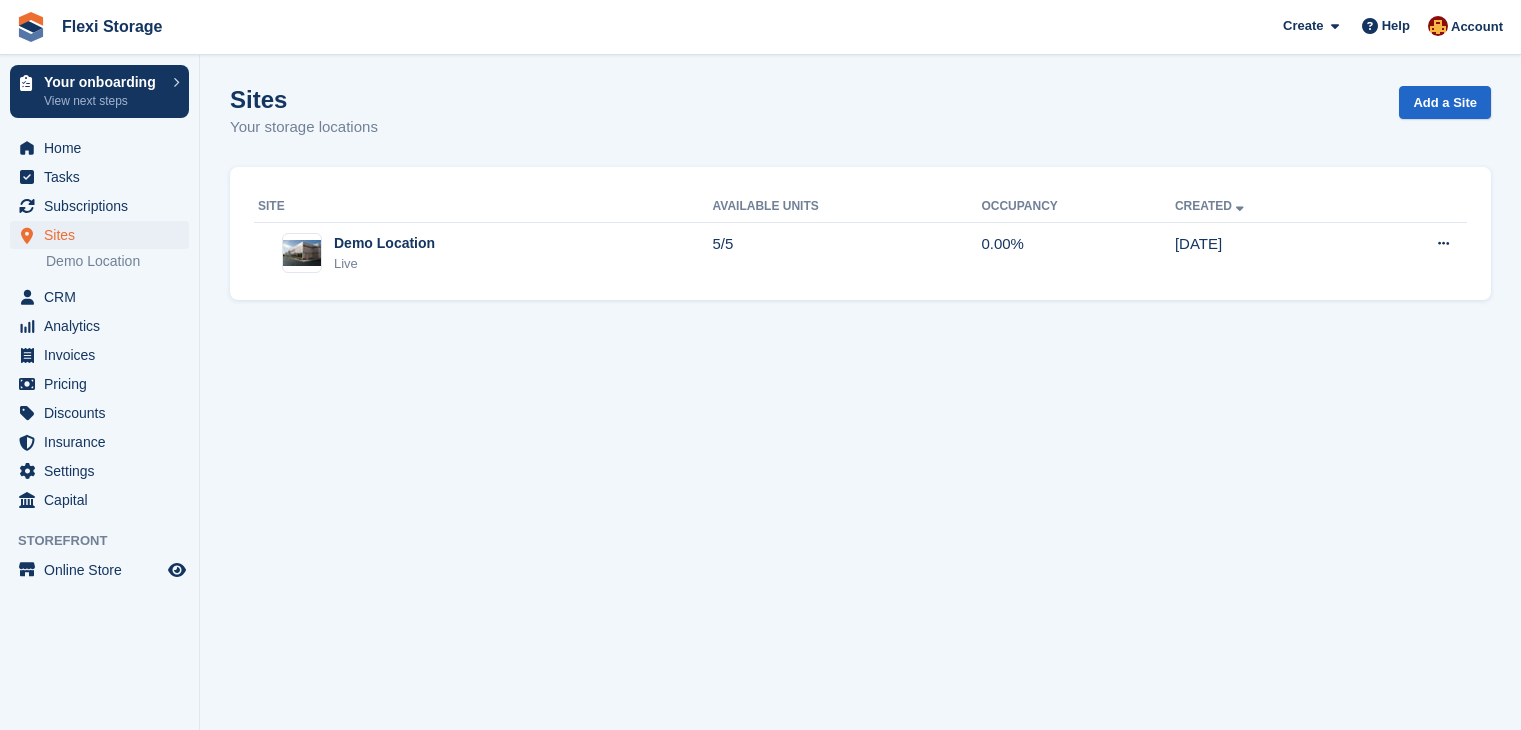scroll, scrollTop: 0, scrollLeft: 0, axis: both 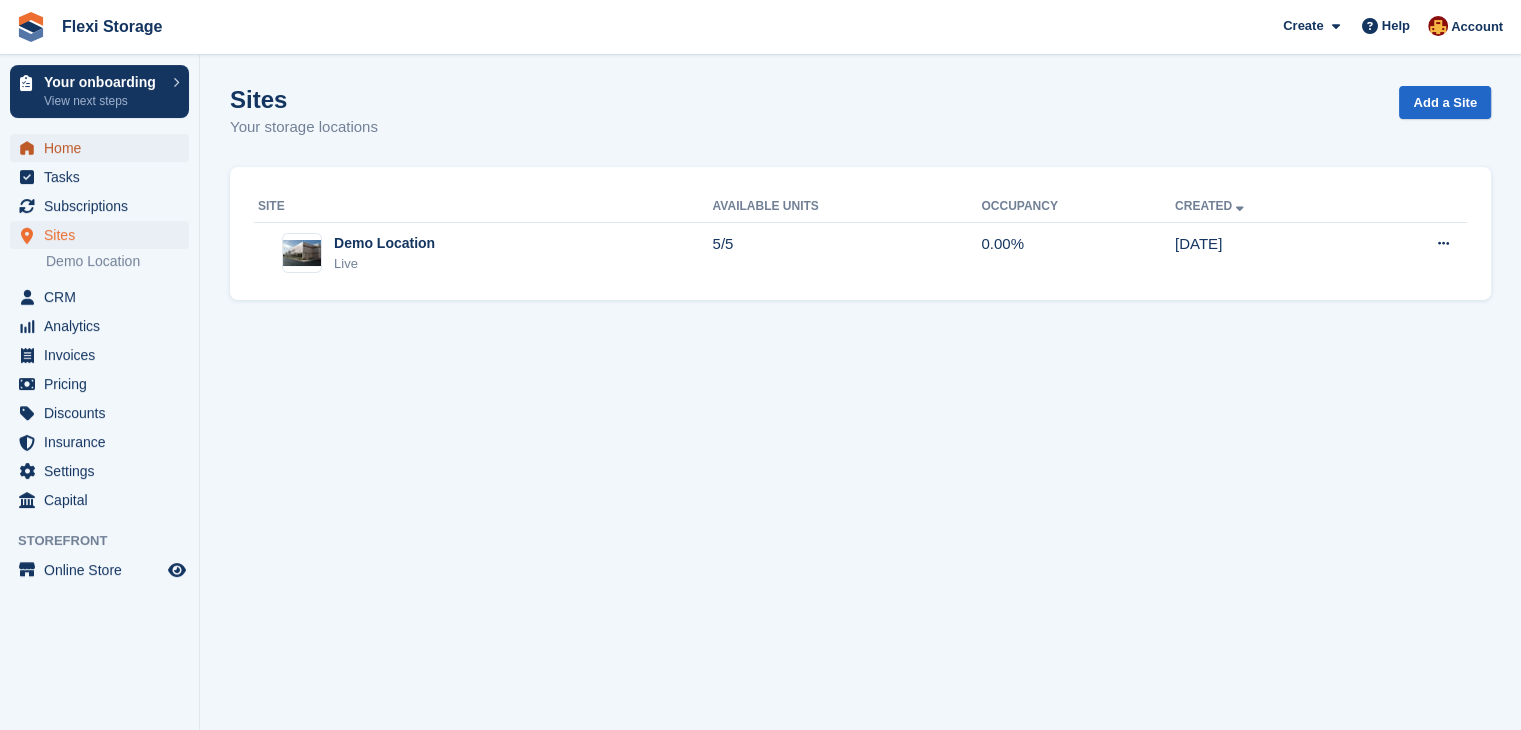 click on "Home" at bounding box center [104, 148] 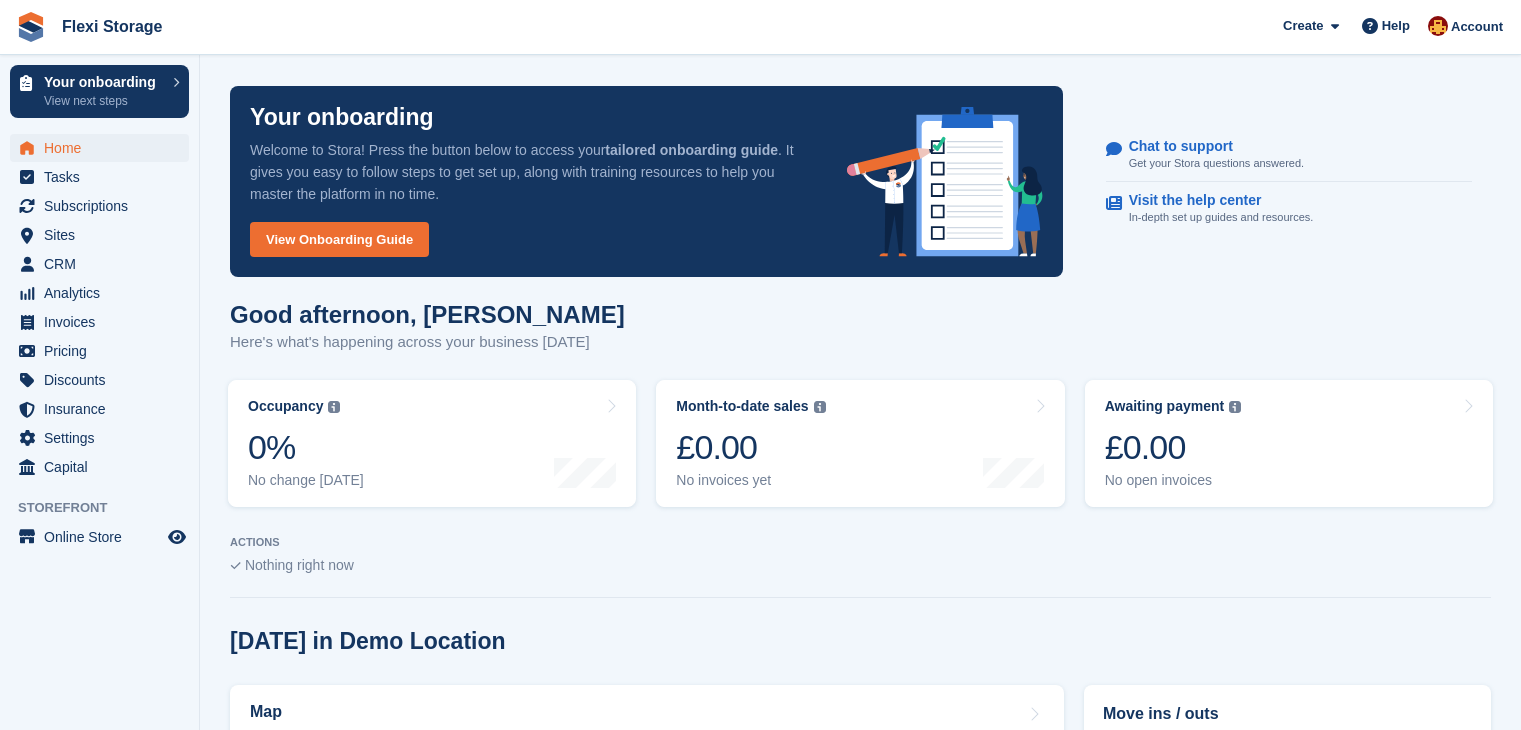 scroll, scrollTop: 0, scrollLeft: 0, axis: both 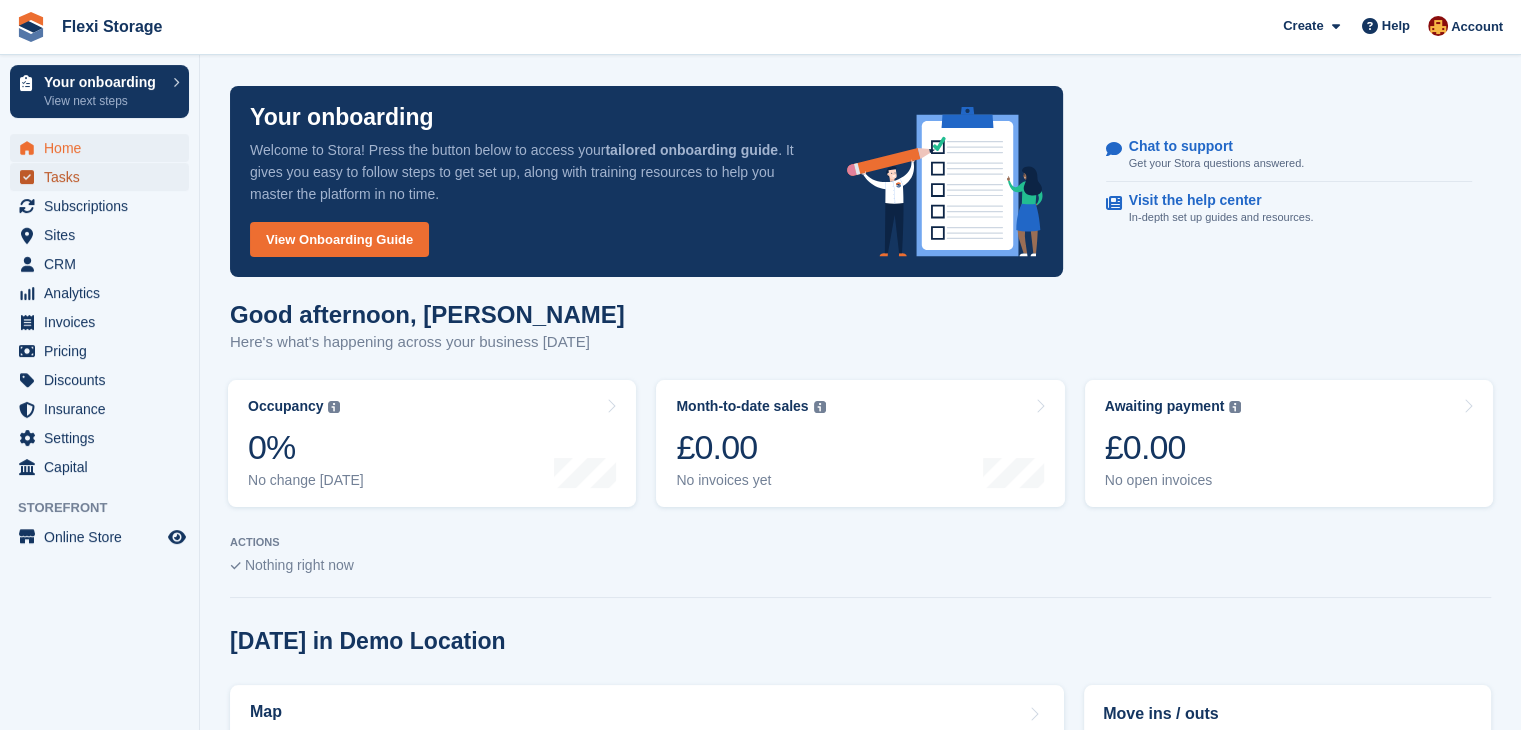 click on "Tasks" at bounding box center [104, 177] 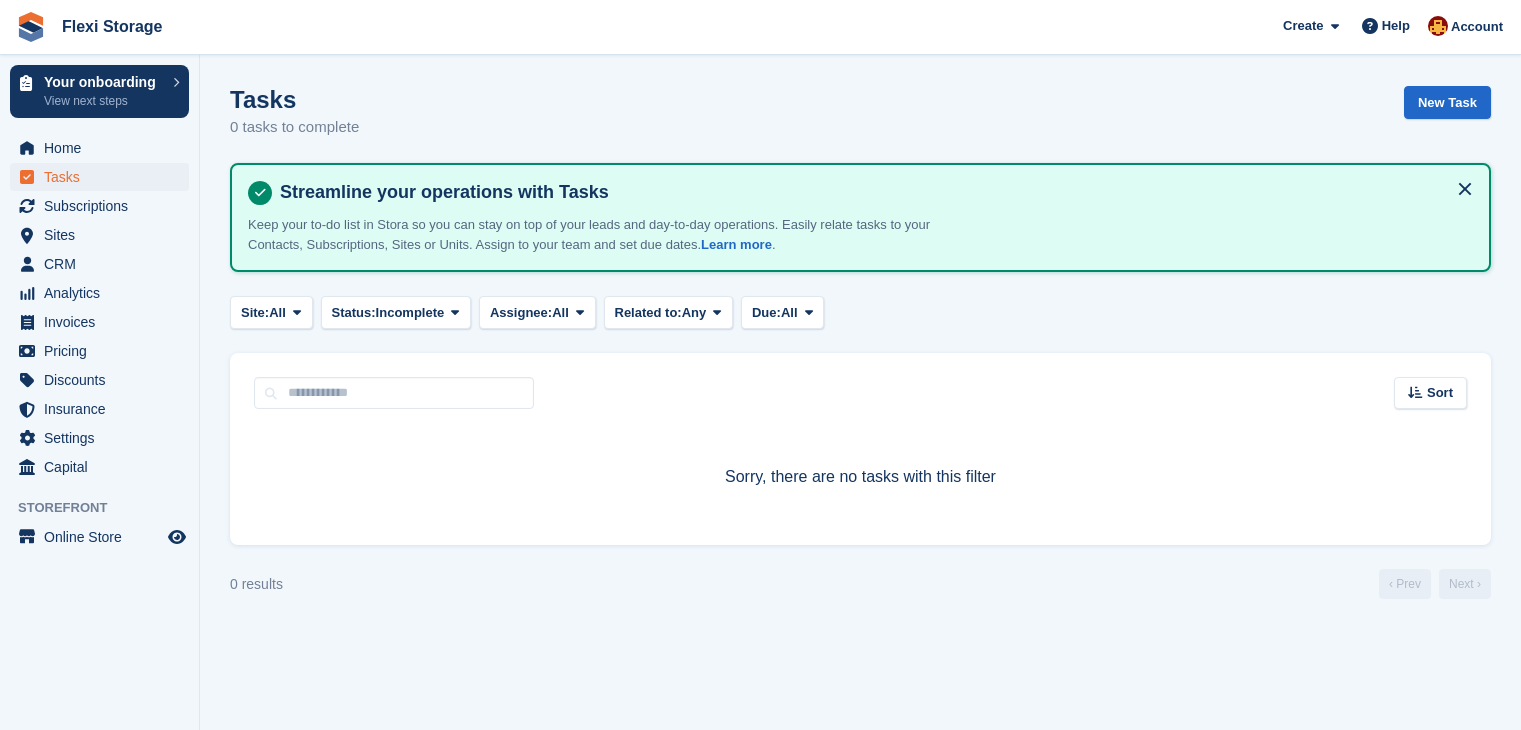 scroll, scrollTop: 0, scrollLeft: 0, axis: both 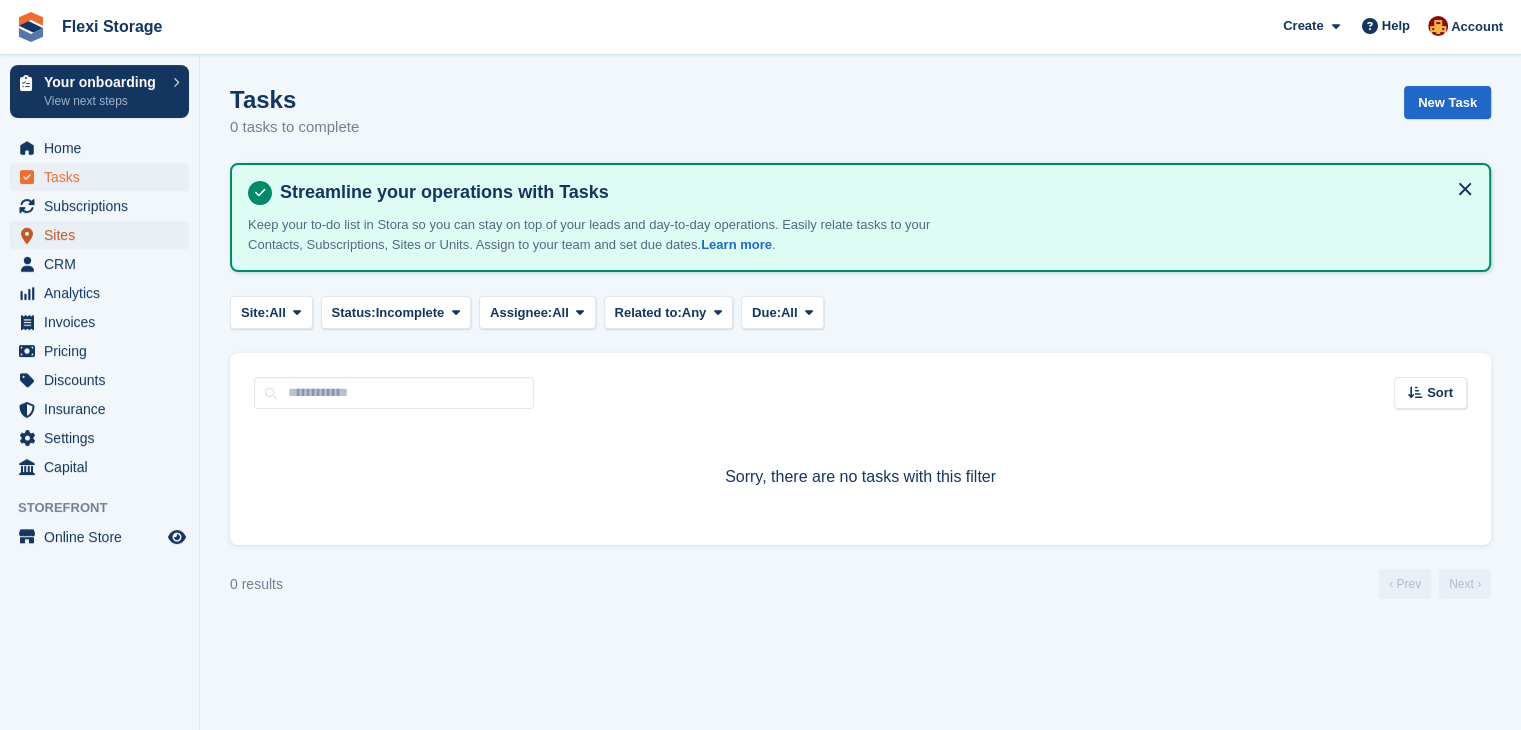 click on "Sites" at bounding box center (104, 235) 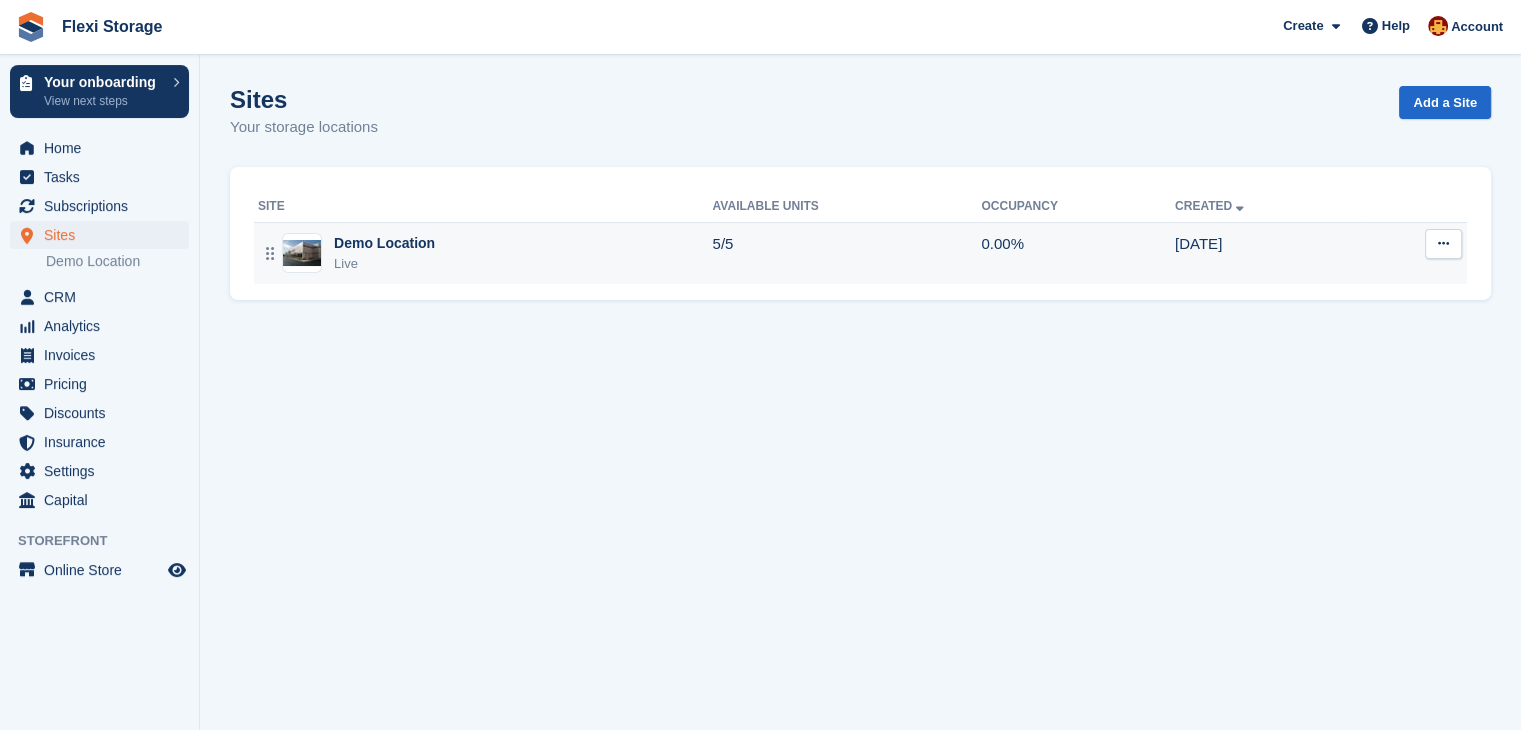 click at bounding box center (1443, 243) 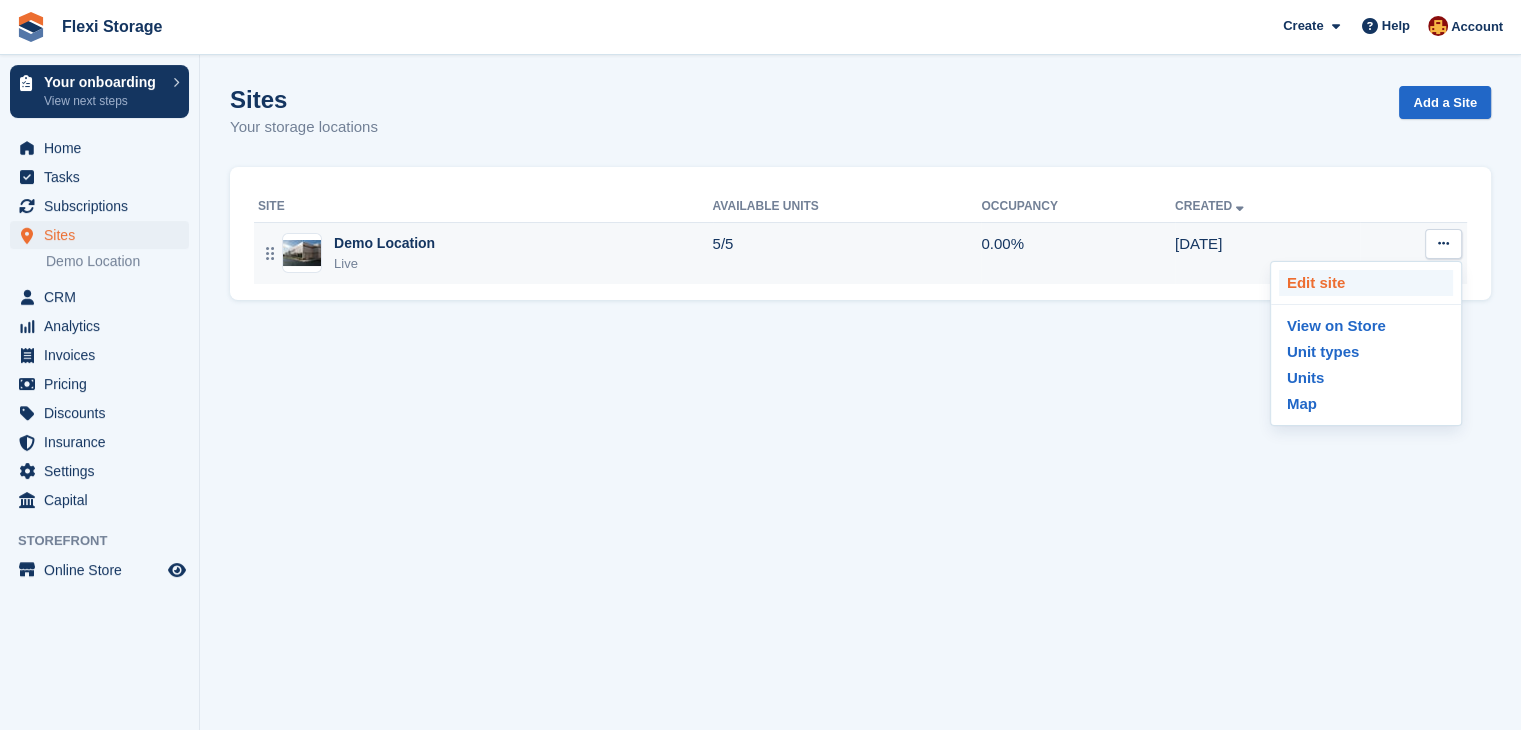 click on "Edit site" at bounding box center (1366, 283) 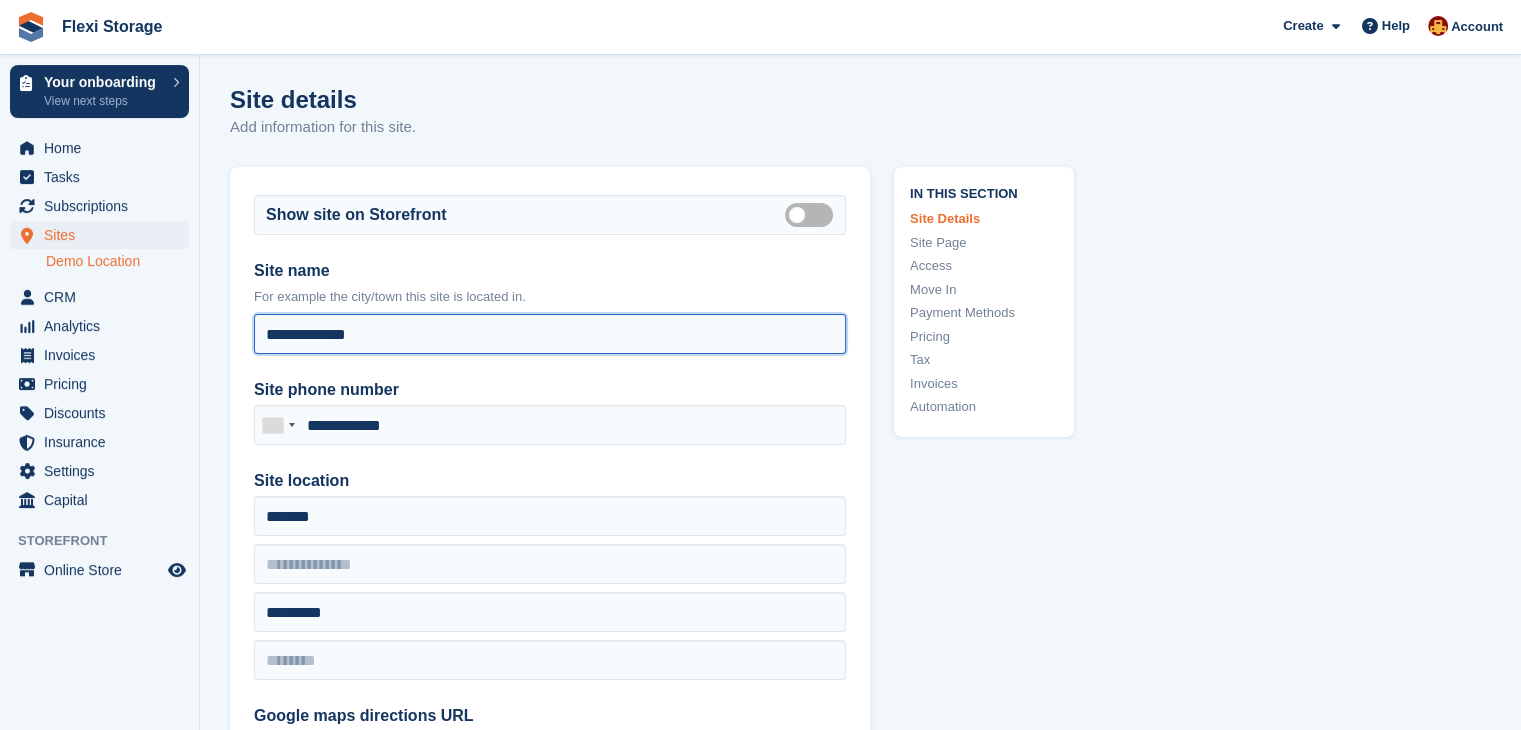click on "**********" at bounding box center (550, 334) 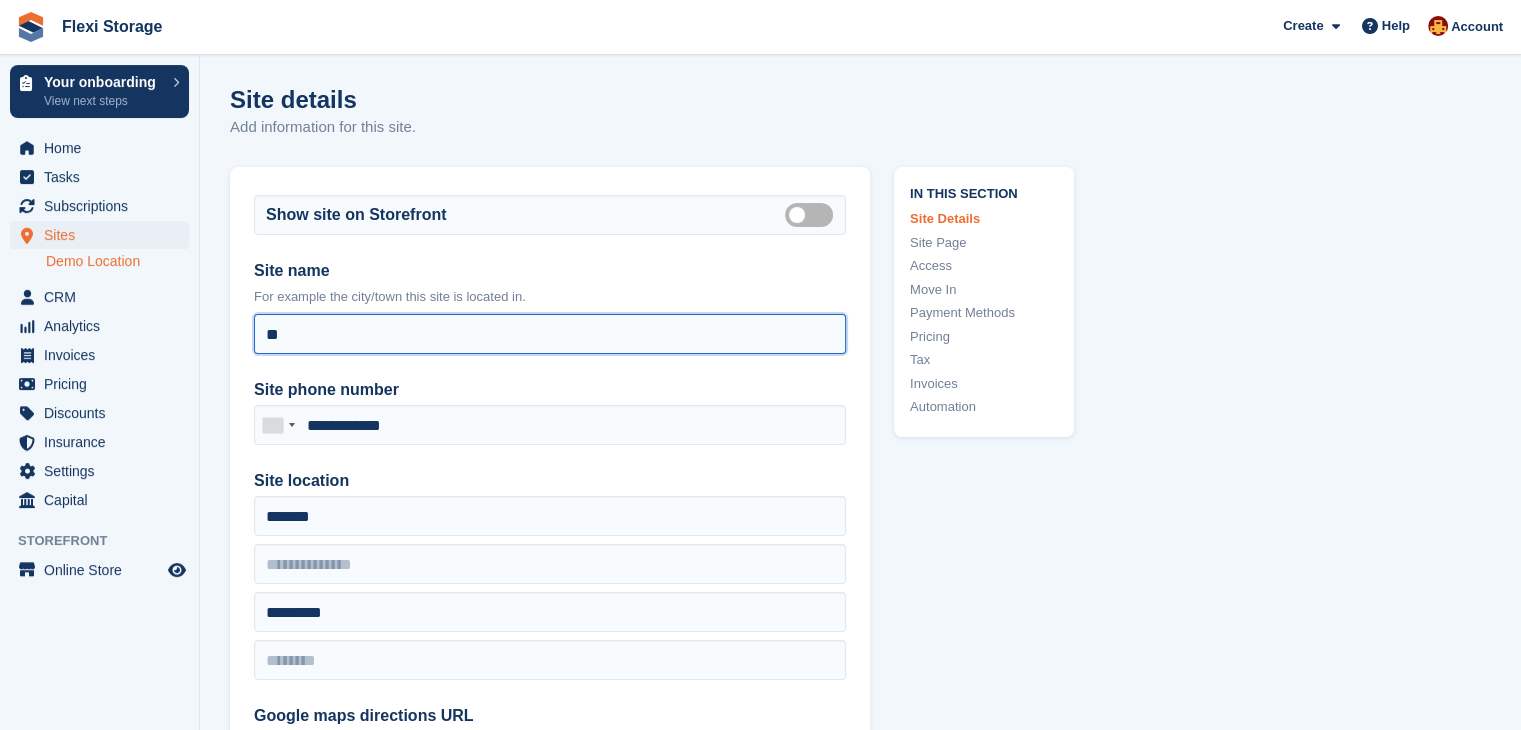 type on "*" 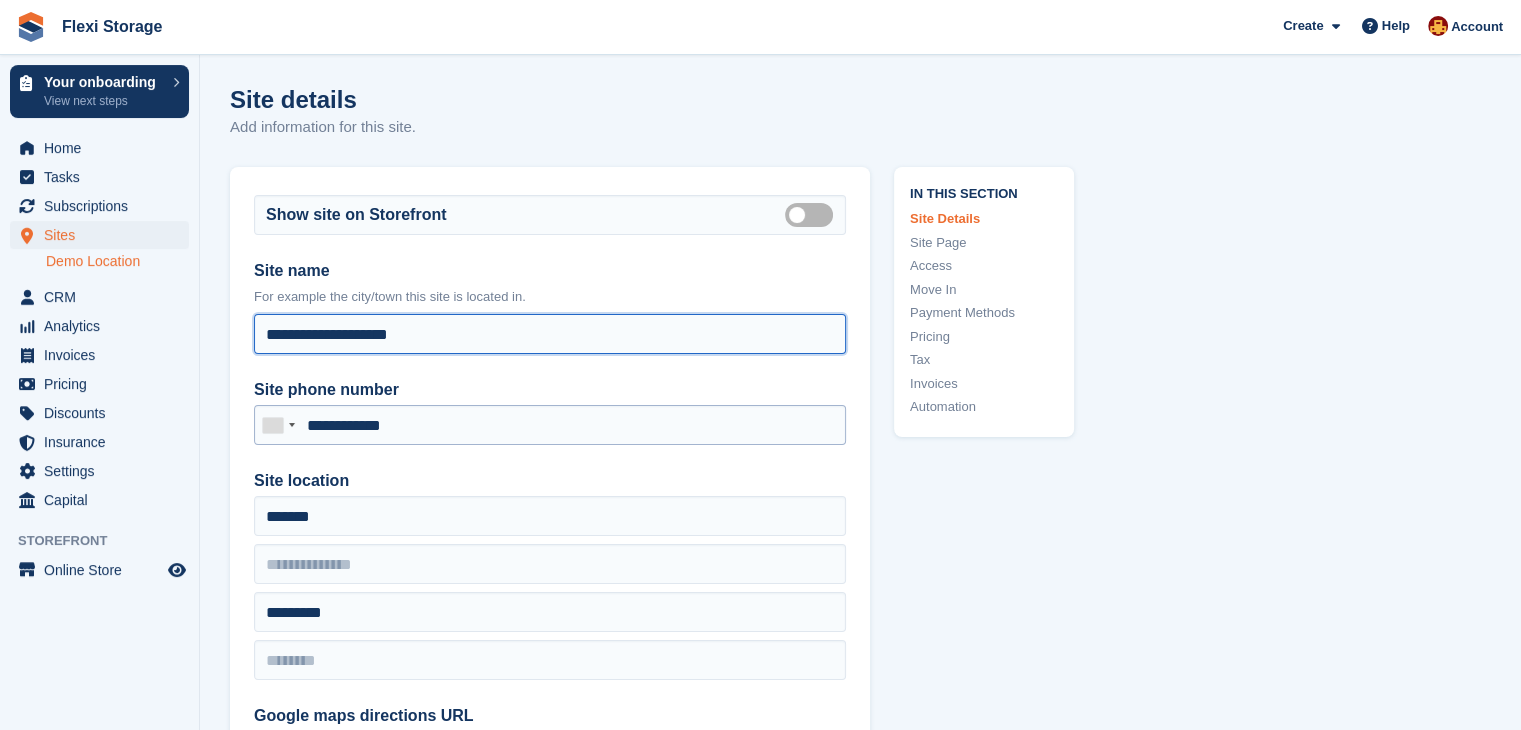 type on "**********" 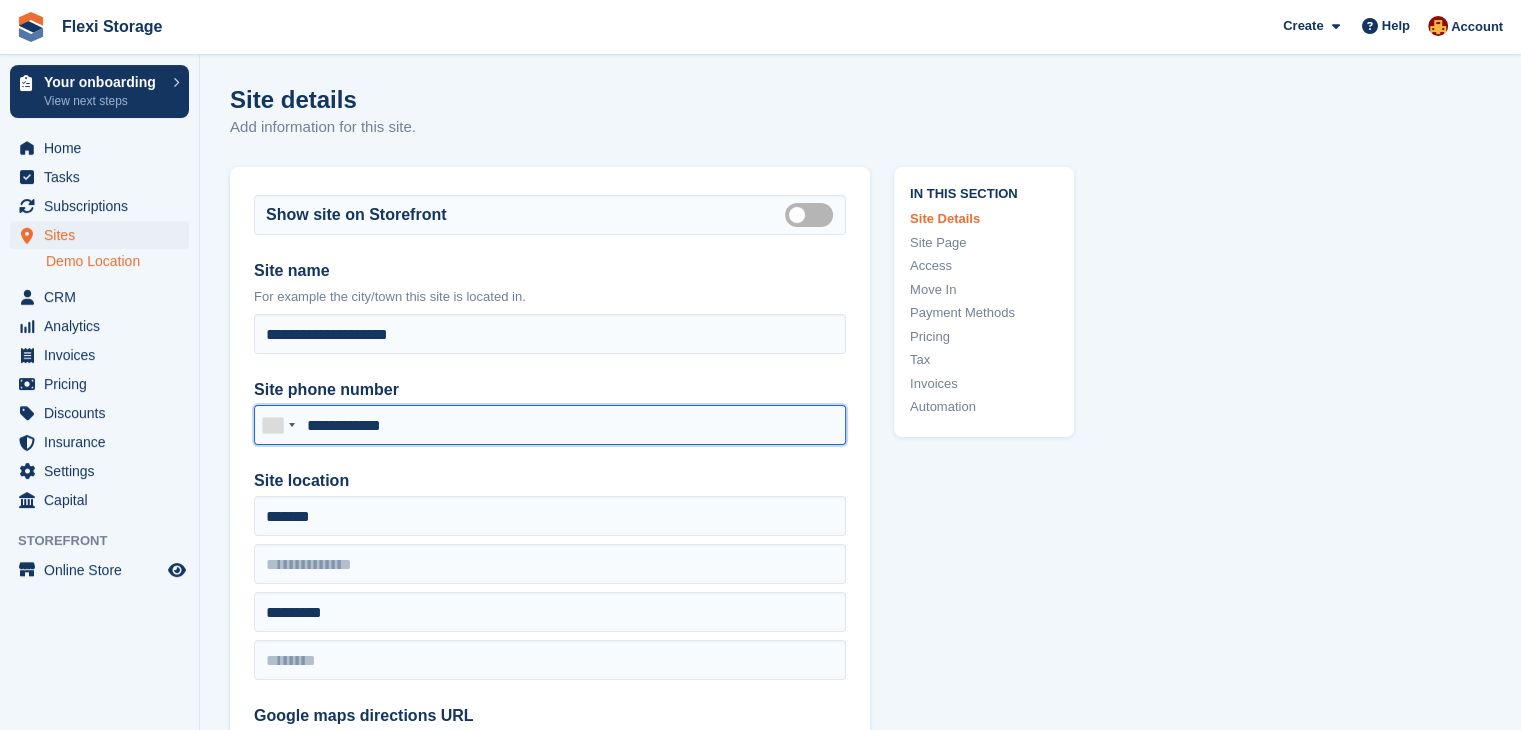 click on "**********" at bounding box center (550, 425) 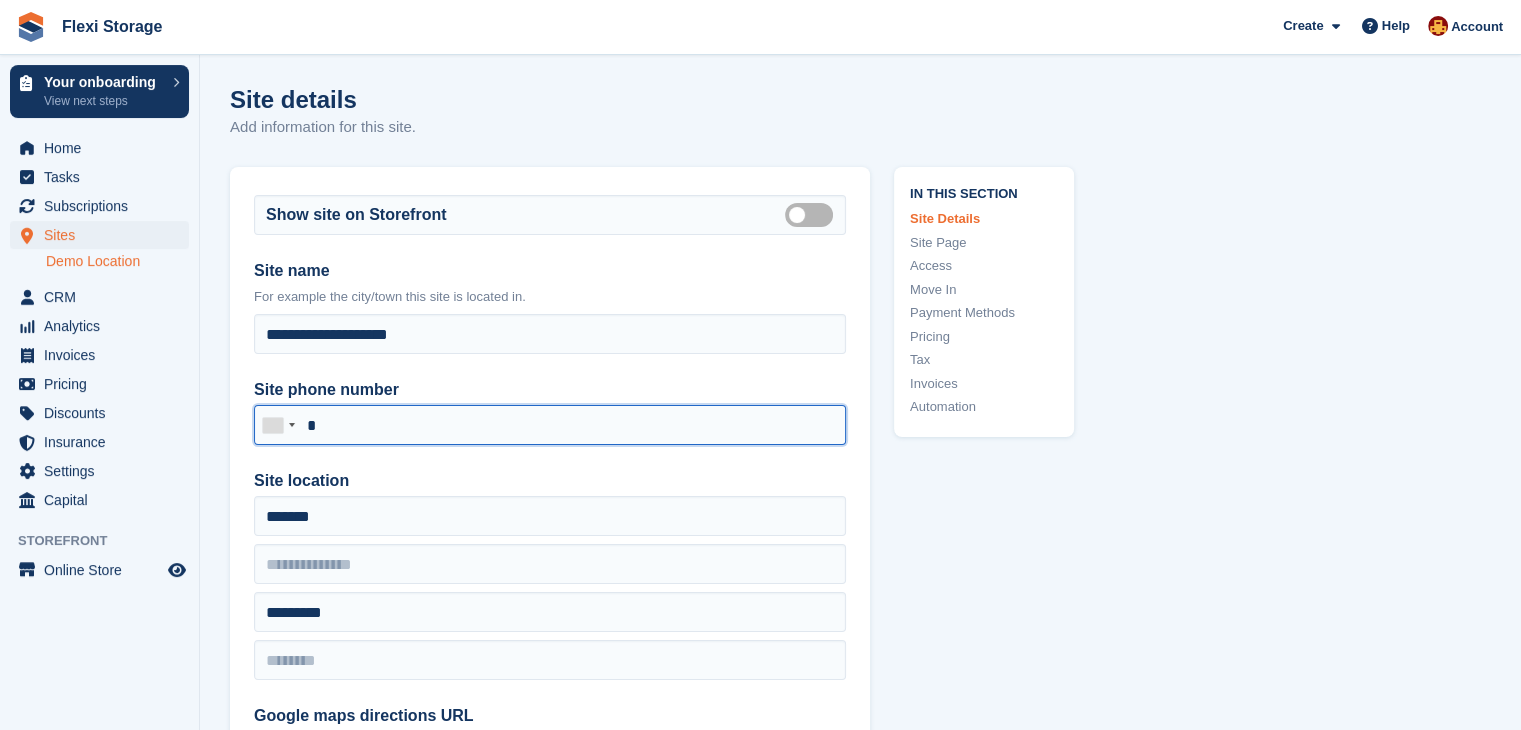 type on "**********" 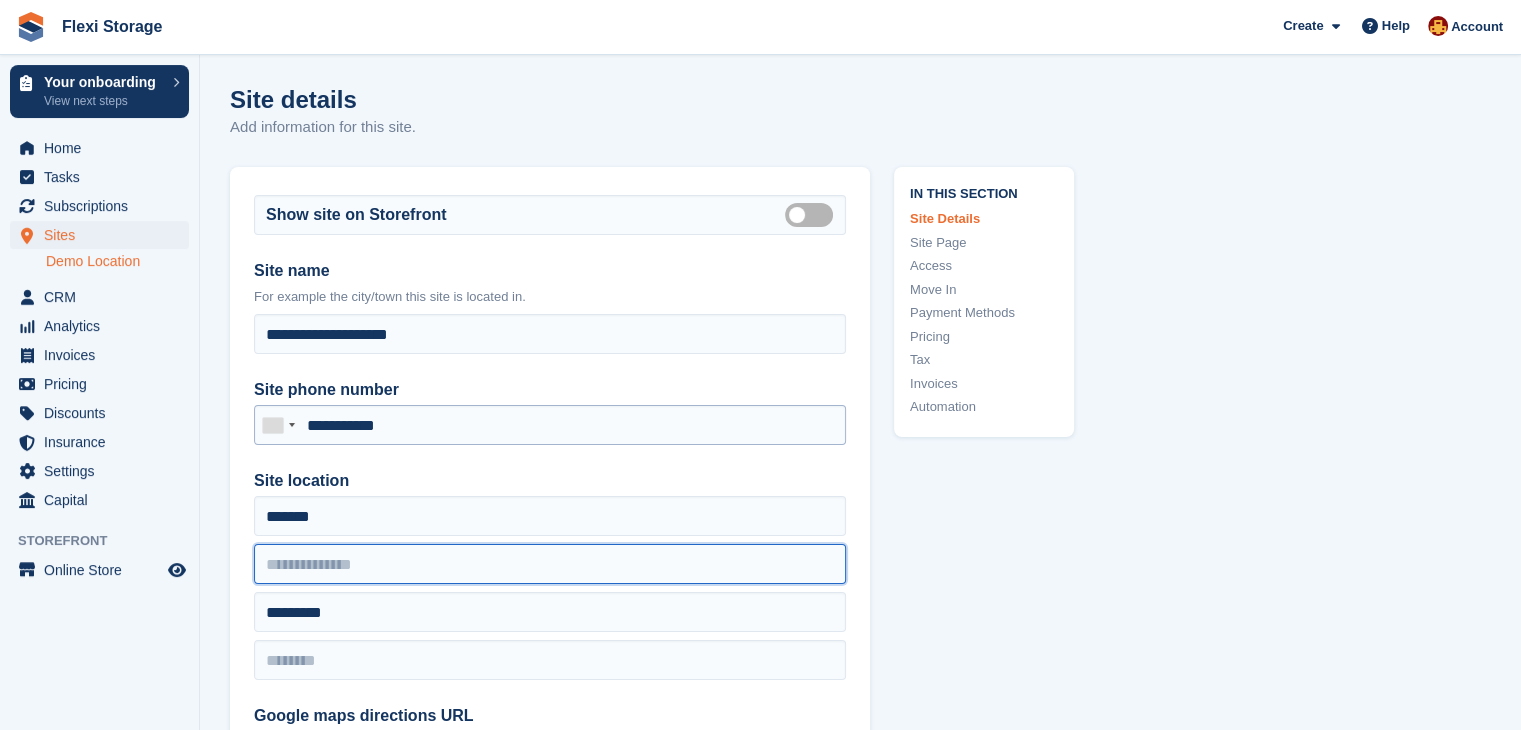 type on "*********" 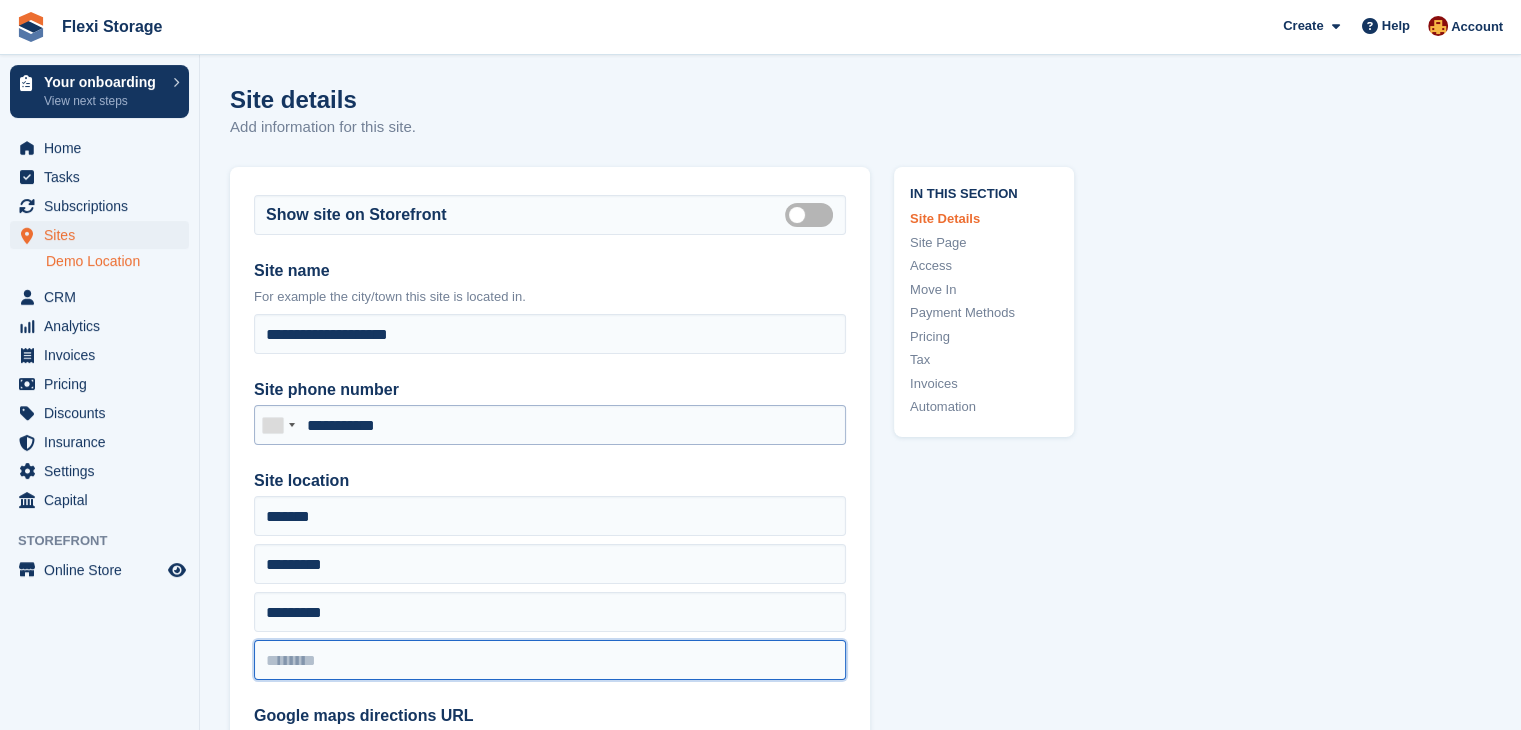type on "********" 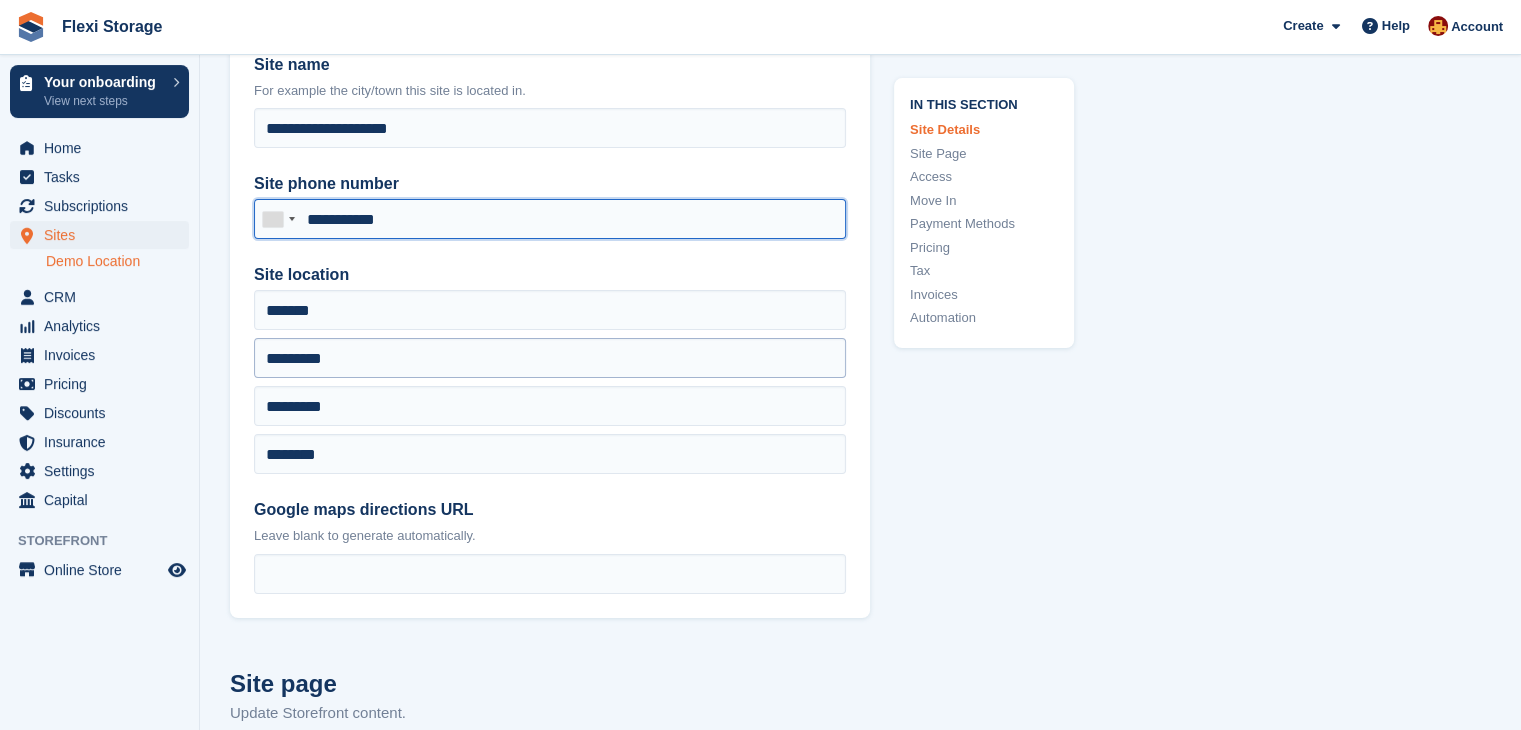 scroll, scrollTop: 212, scrollLeft: 0, axis: vertical 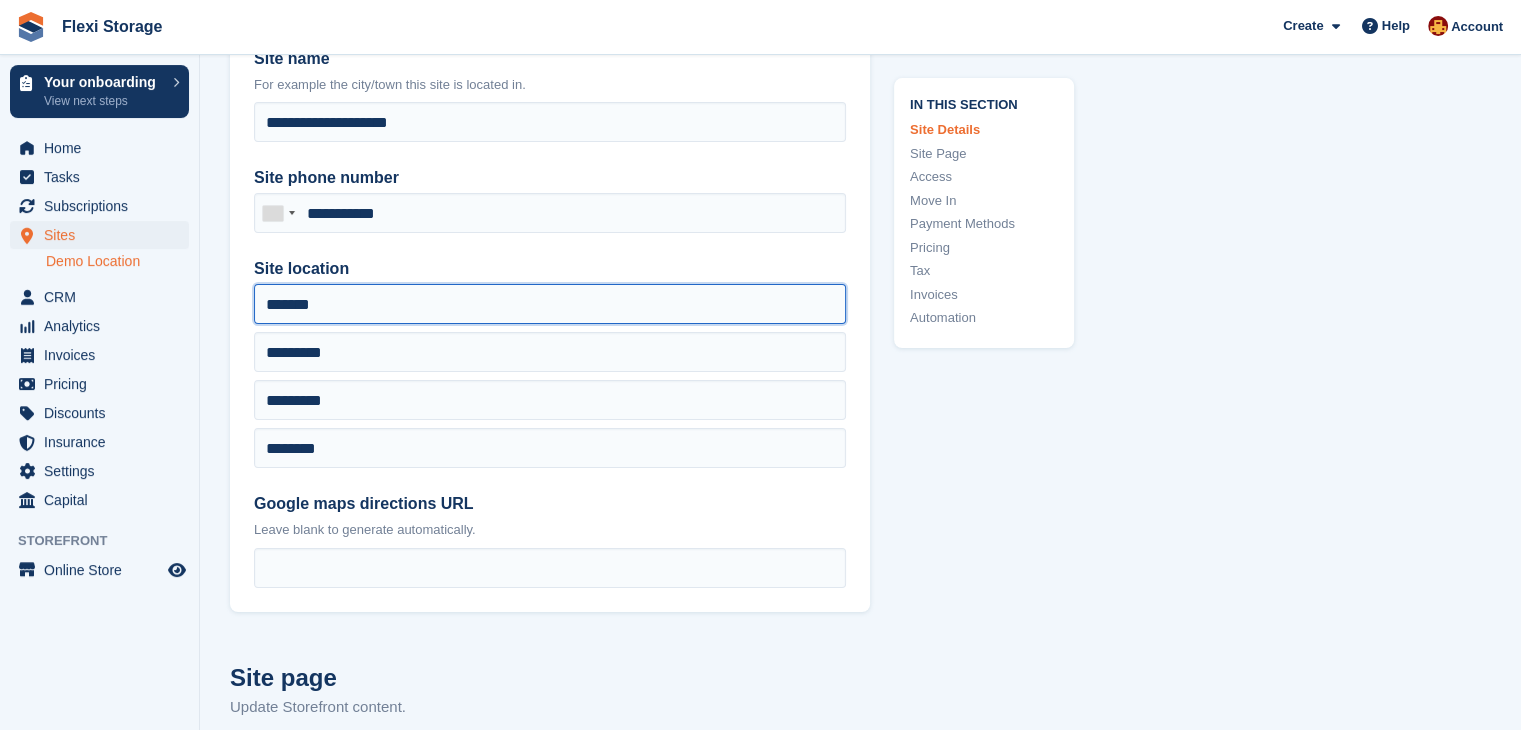 click on "*******" at bounding box center [550, 304] 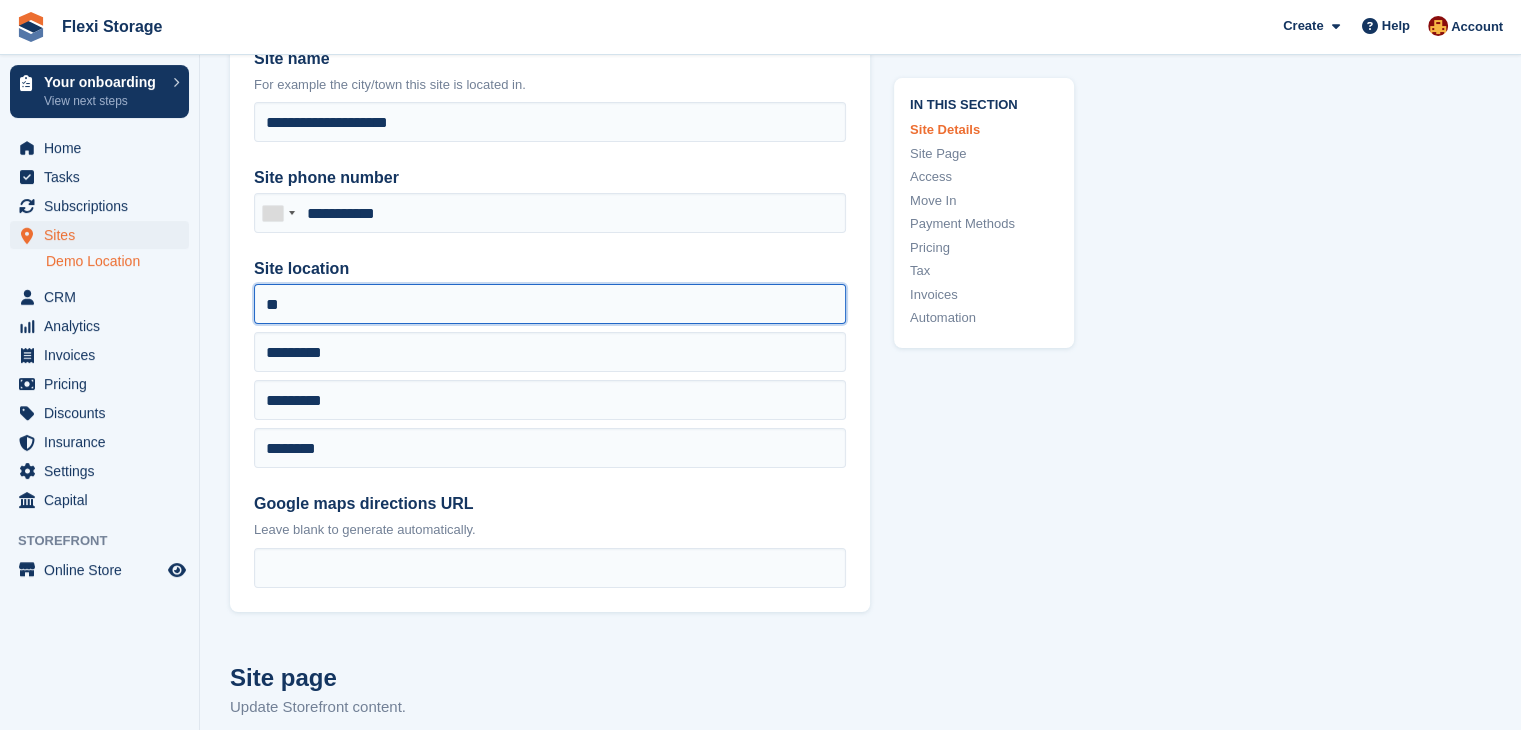 type on "*" 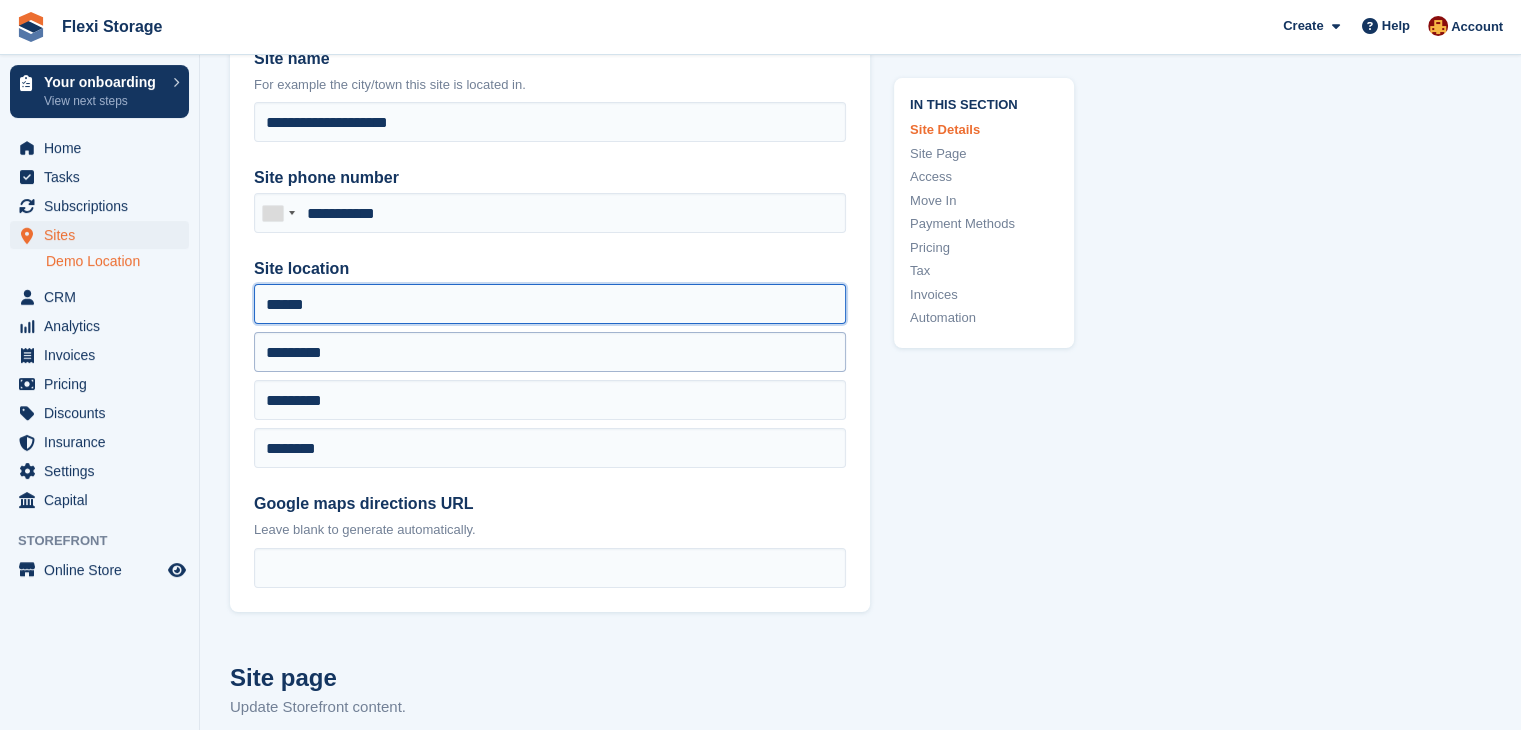 type on "******" 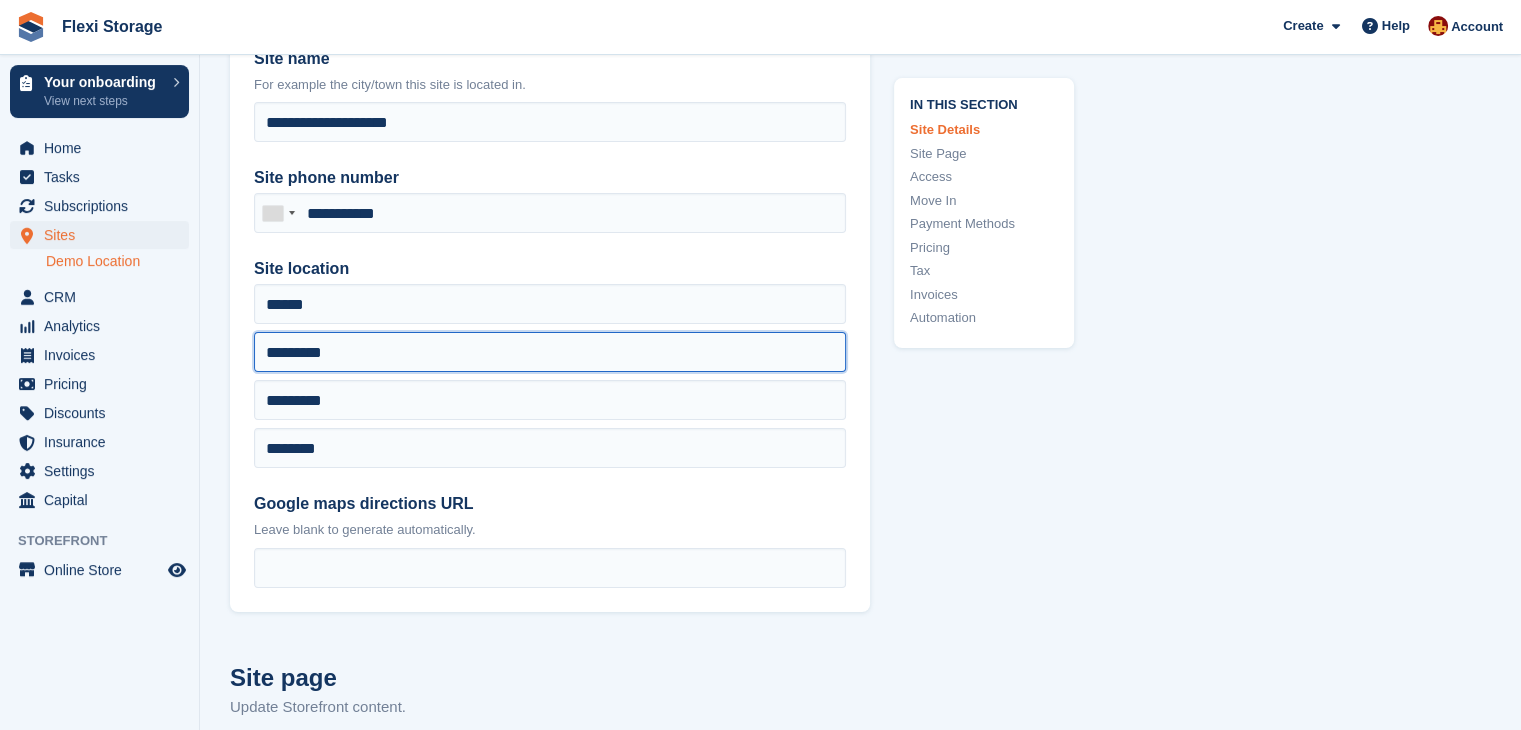 click on "*********" at bounding box center [550, 352] 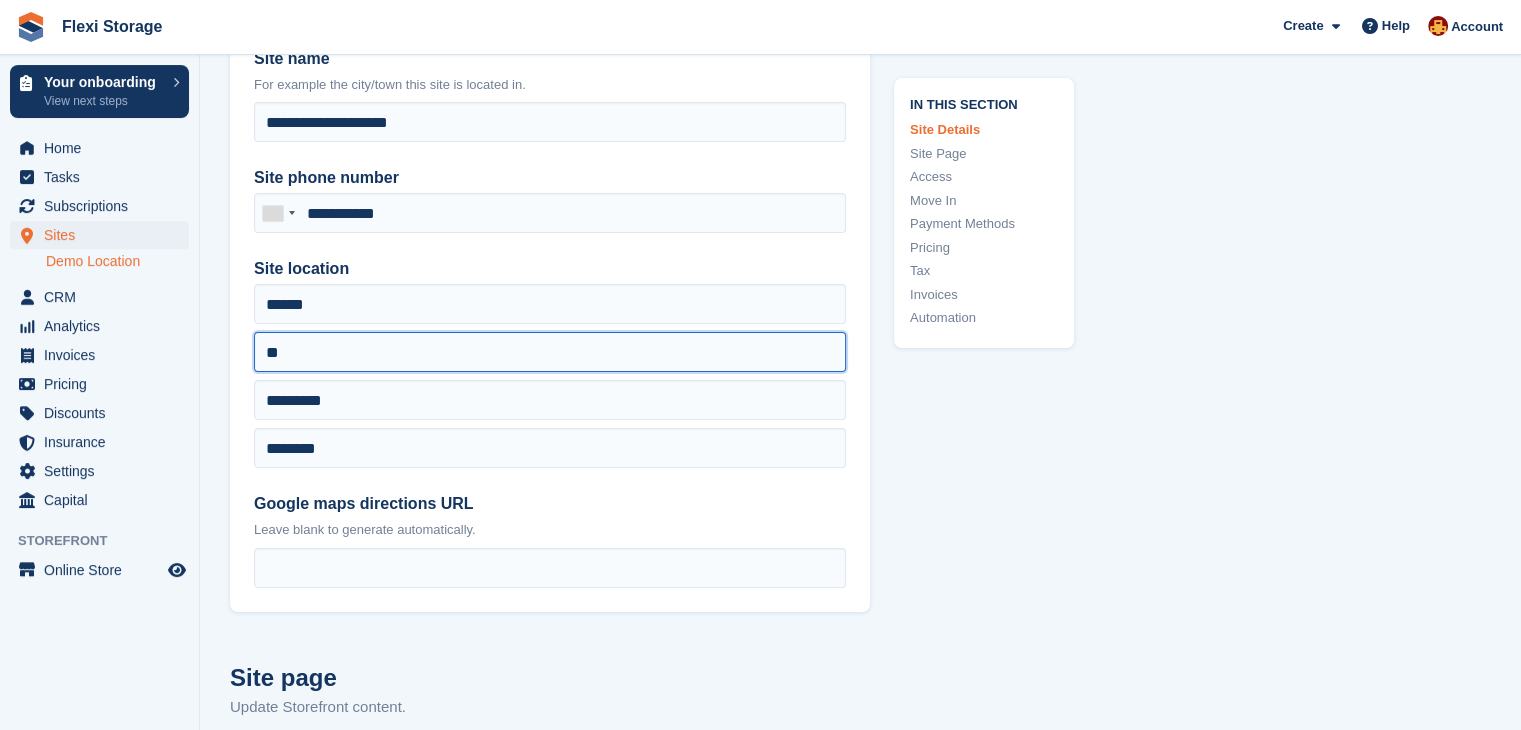 type on "*" 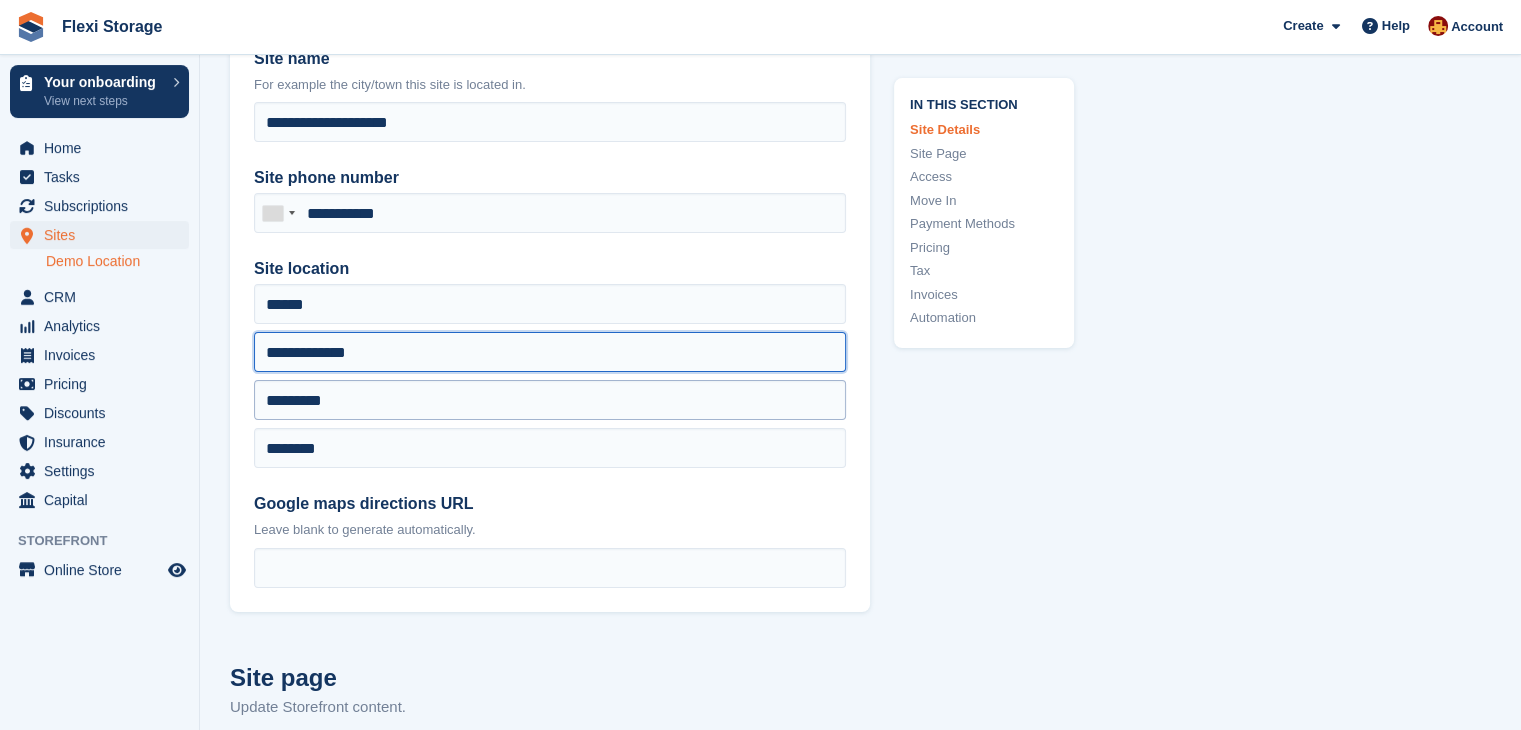 type on "**********" 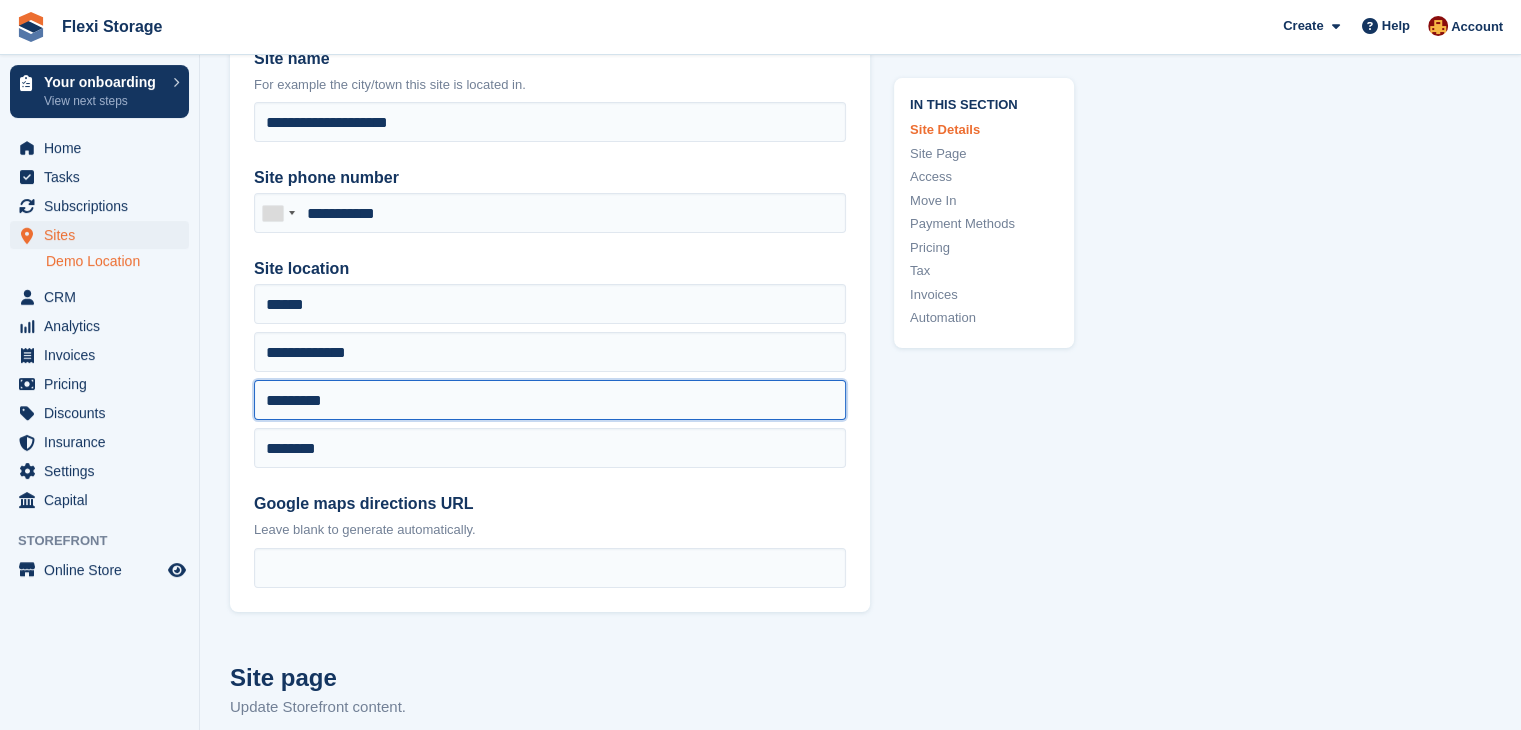 click on "*********" at bounding box center [550, 400] 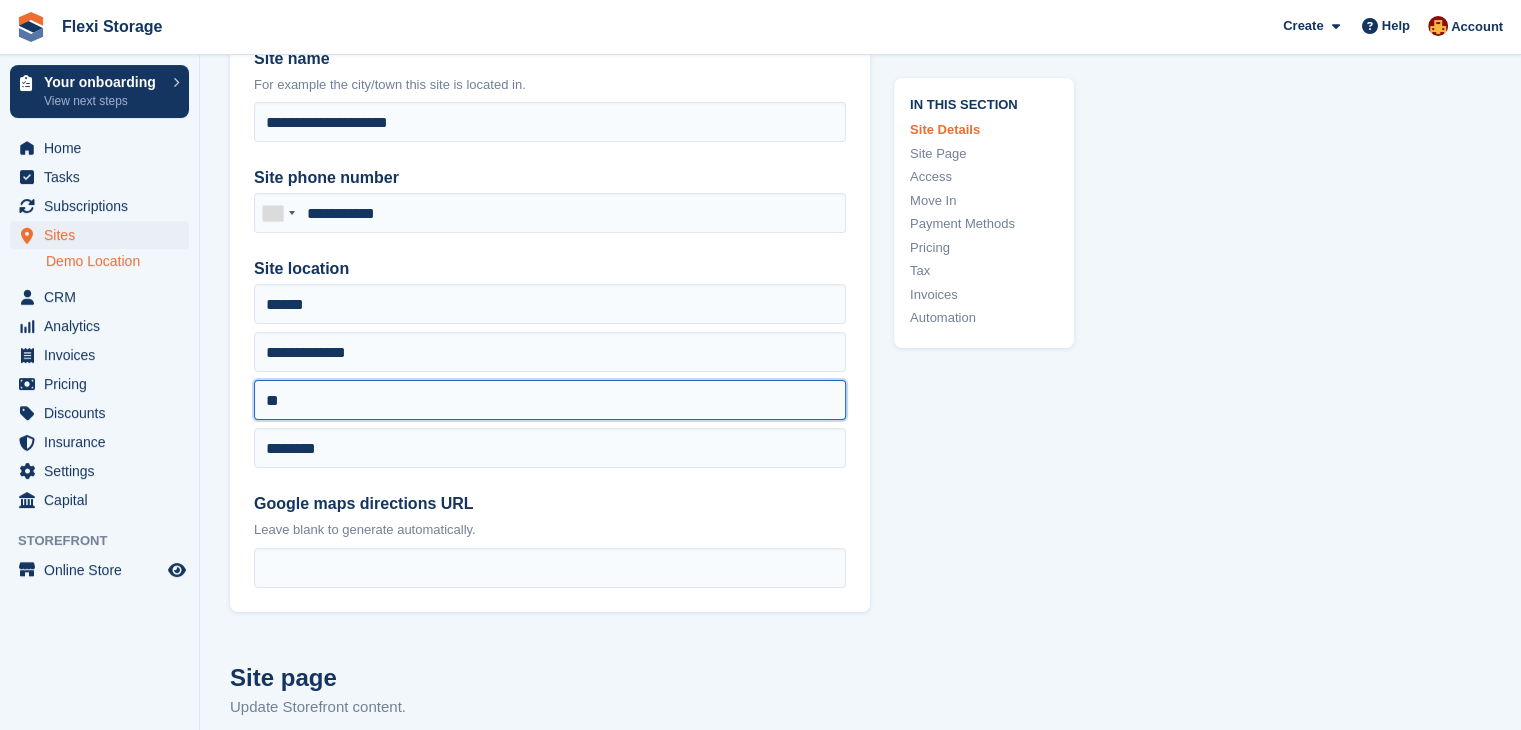 type on "*" 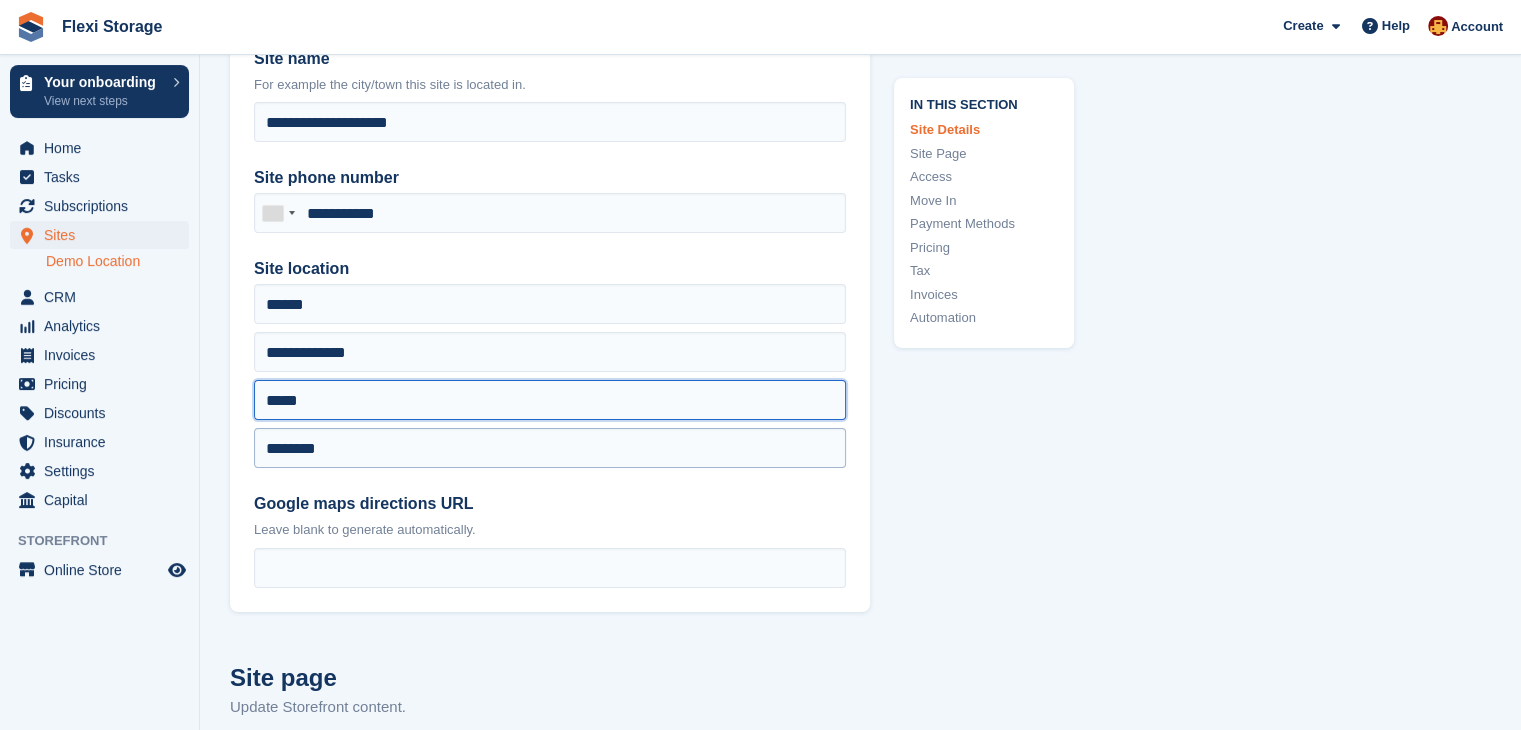 type on "*****" 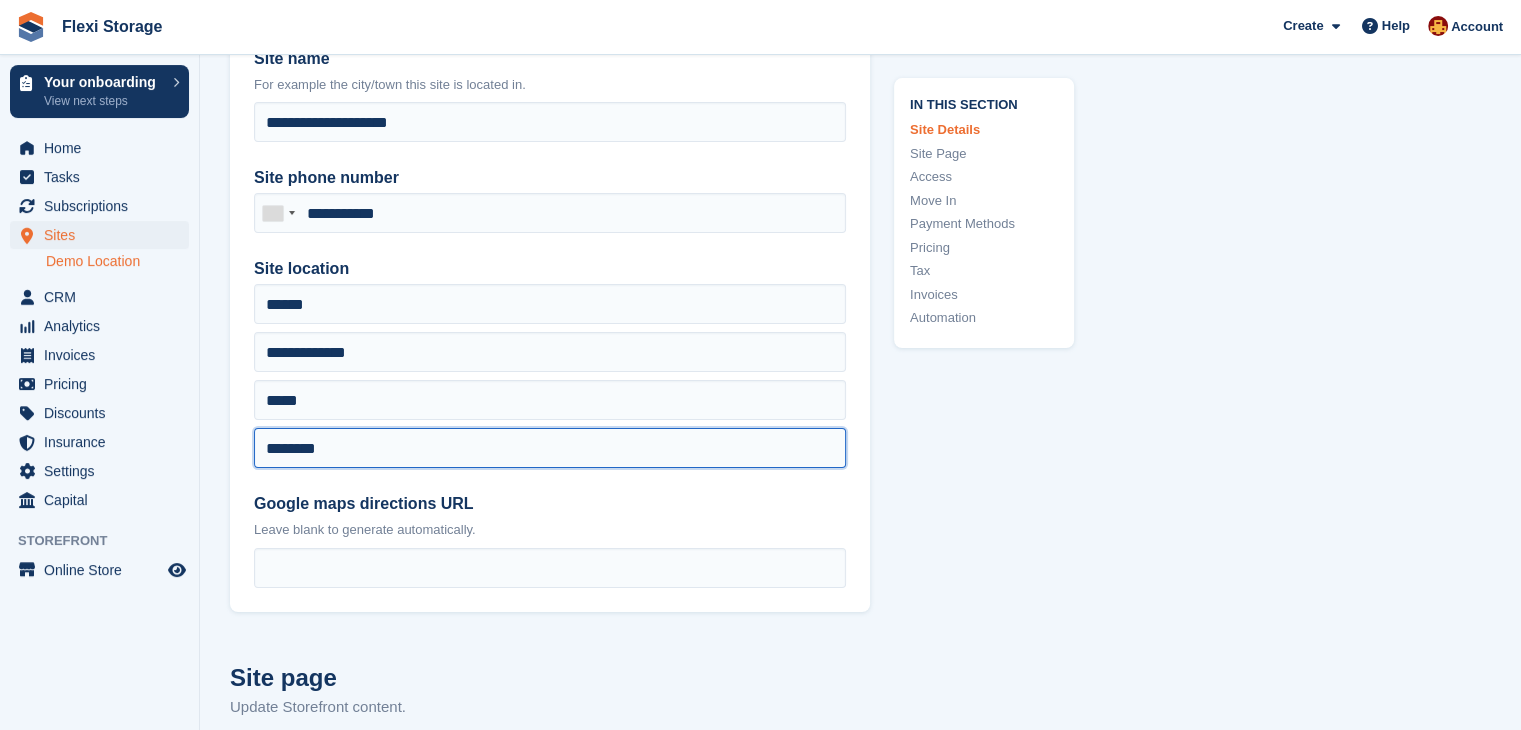 click on "********" at bounding box center [550, 448] 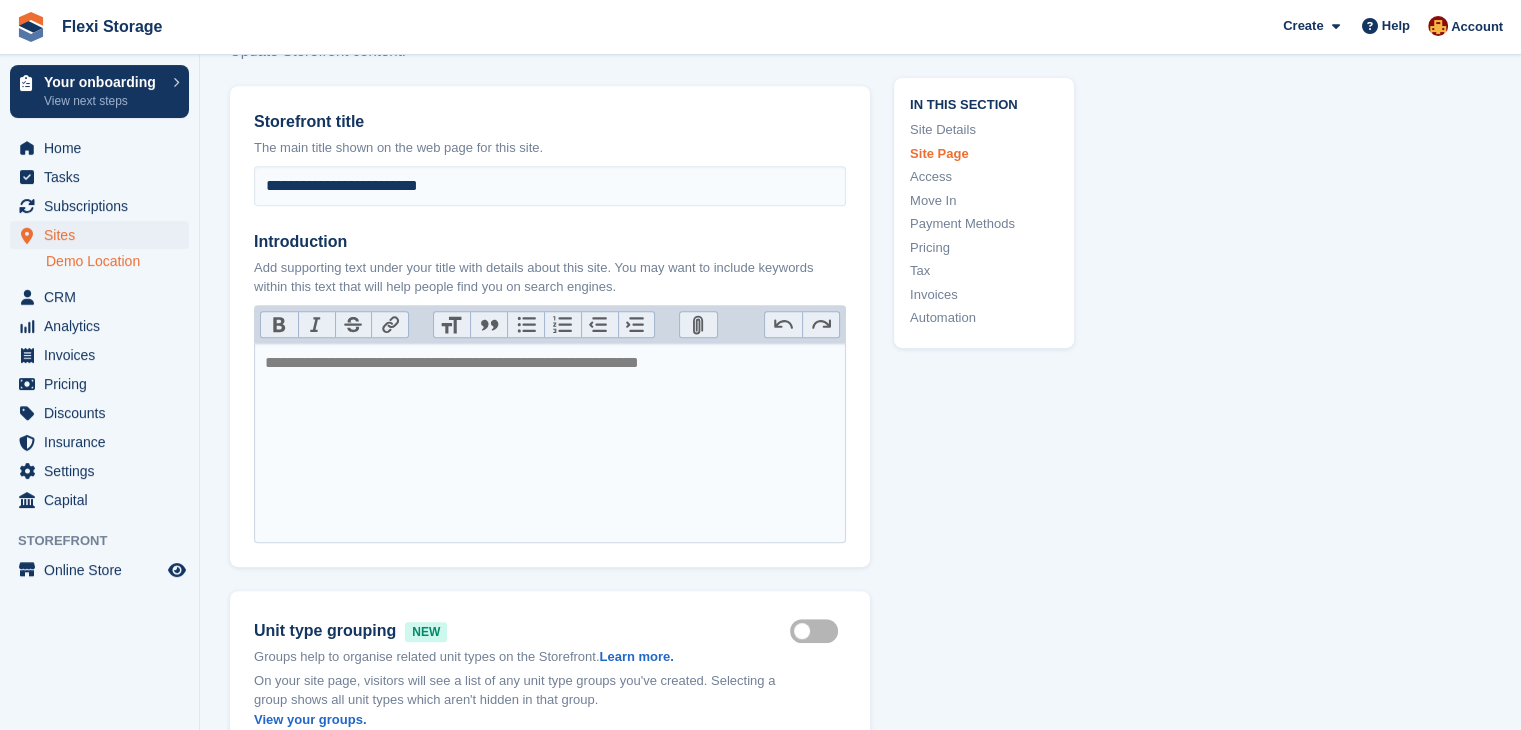 scroll, scrollTop: 870, scrollLeft: 0, axis: vertical 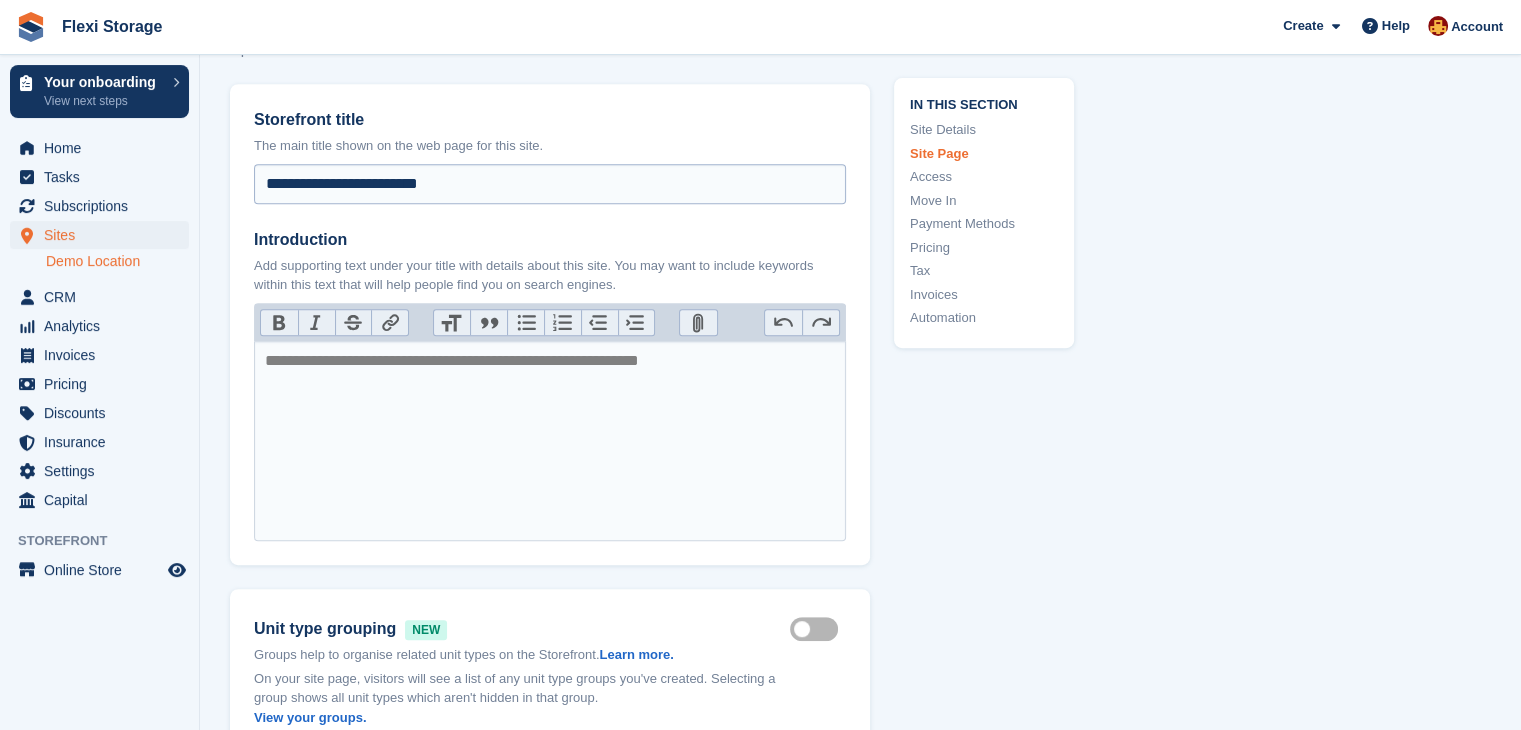 type on "********" 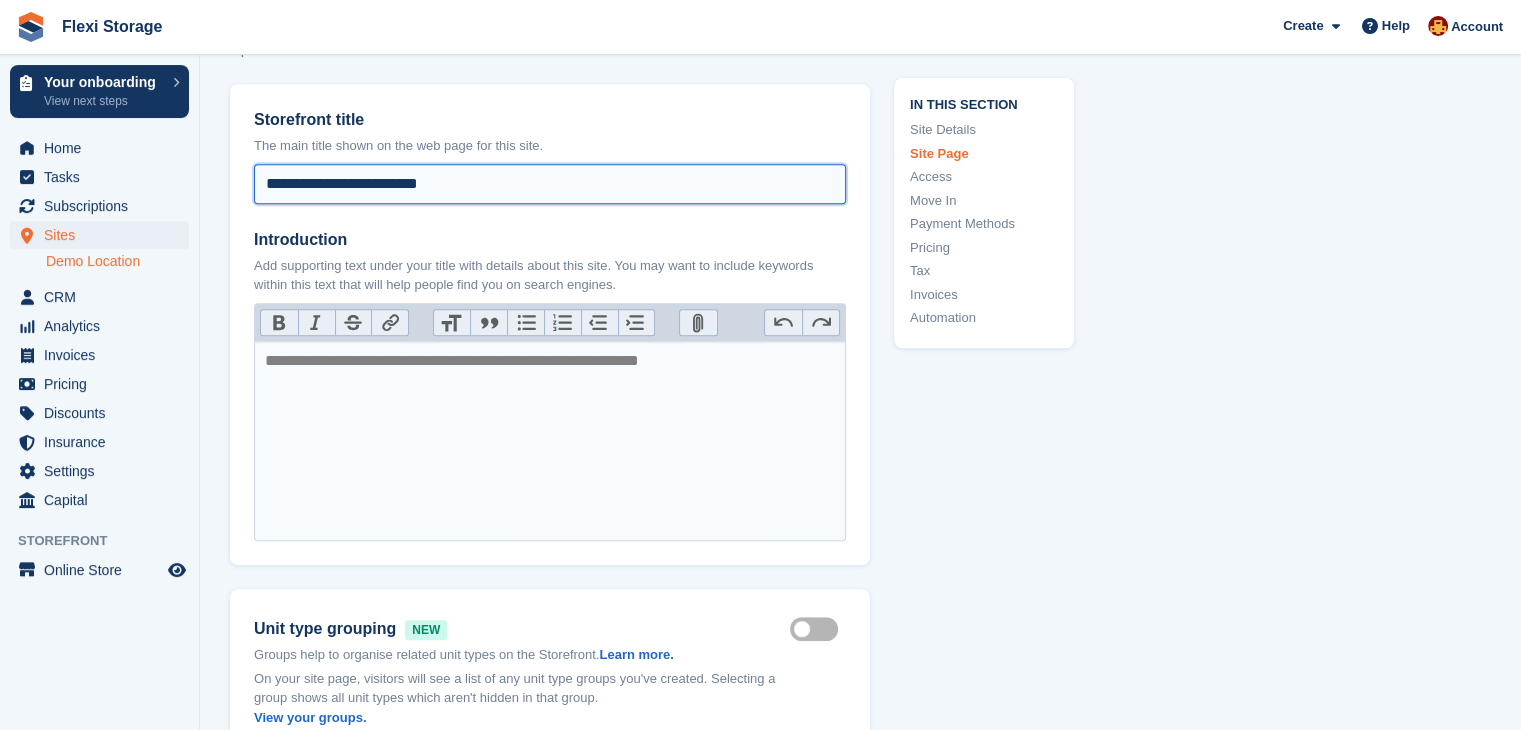 click on "**********" at bounding box center [550, 184] 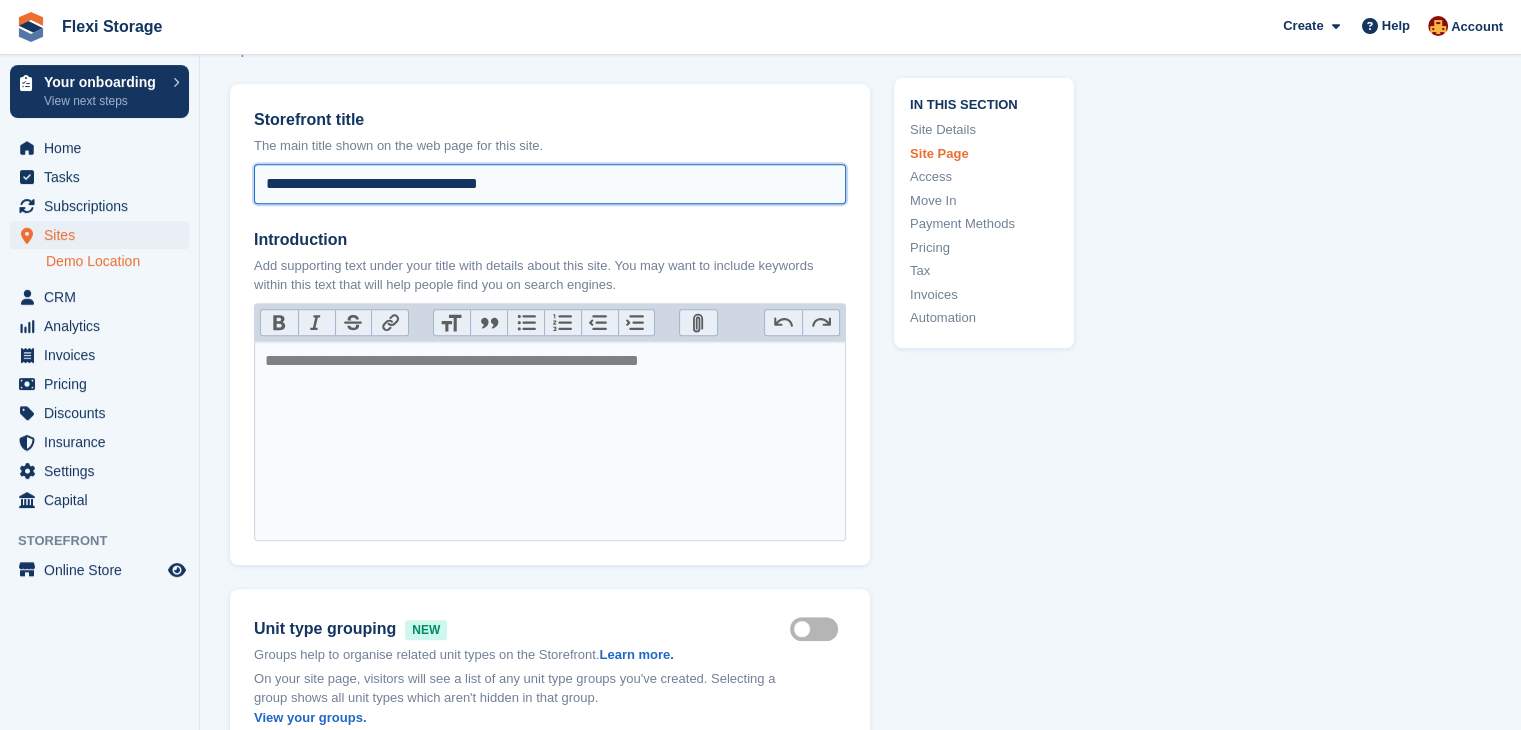 click on "**********" at bounding box center [550, 184] 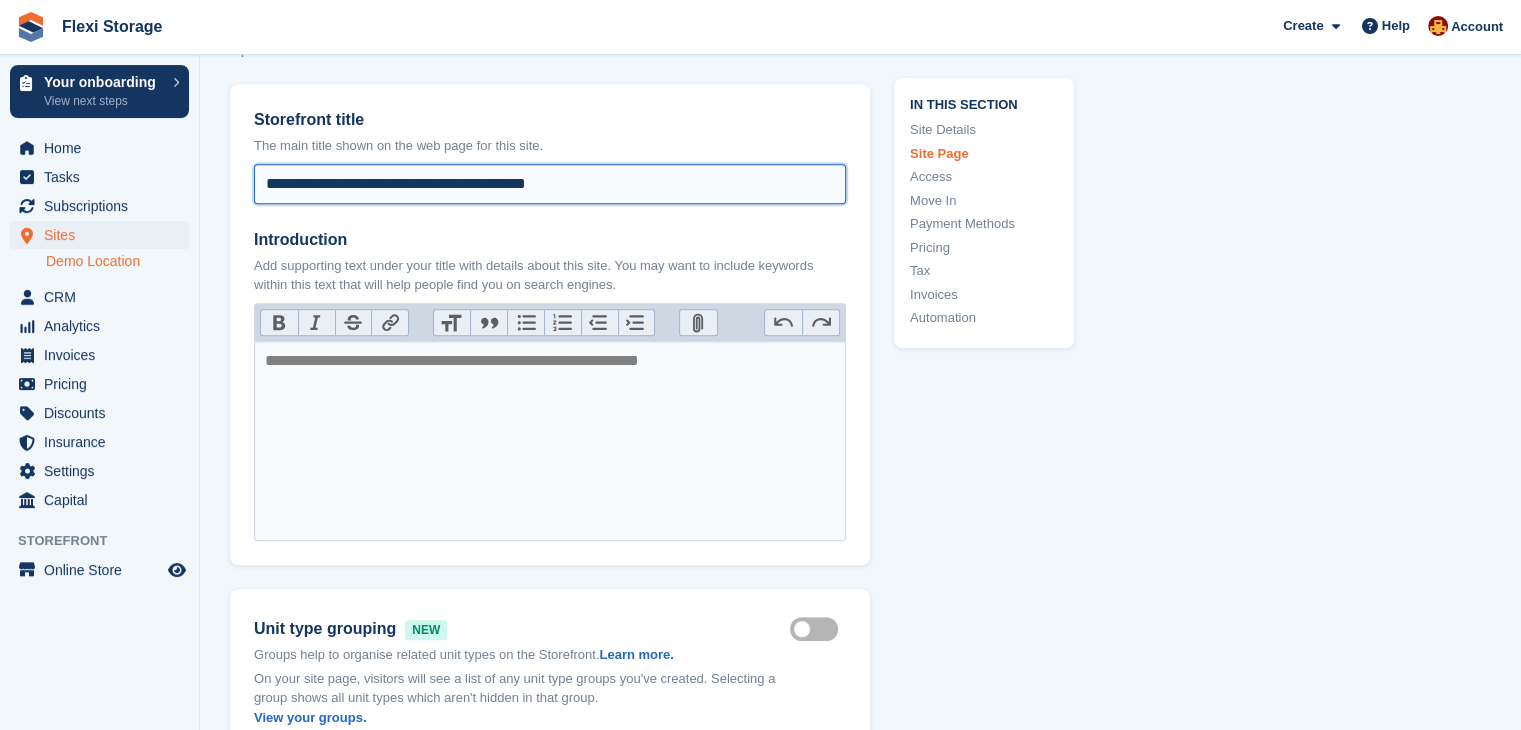 click on "**********" at bounding box center (550, 184) 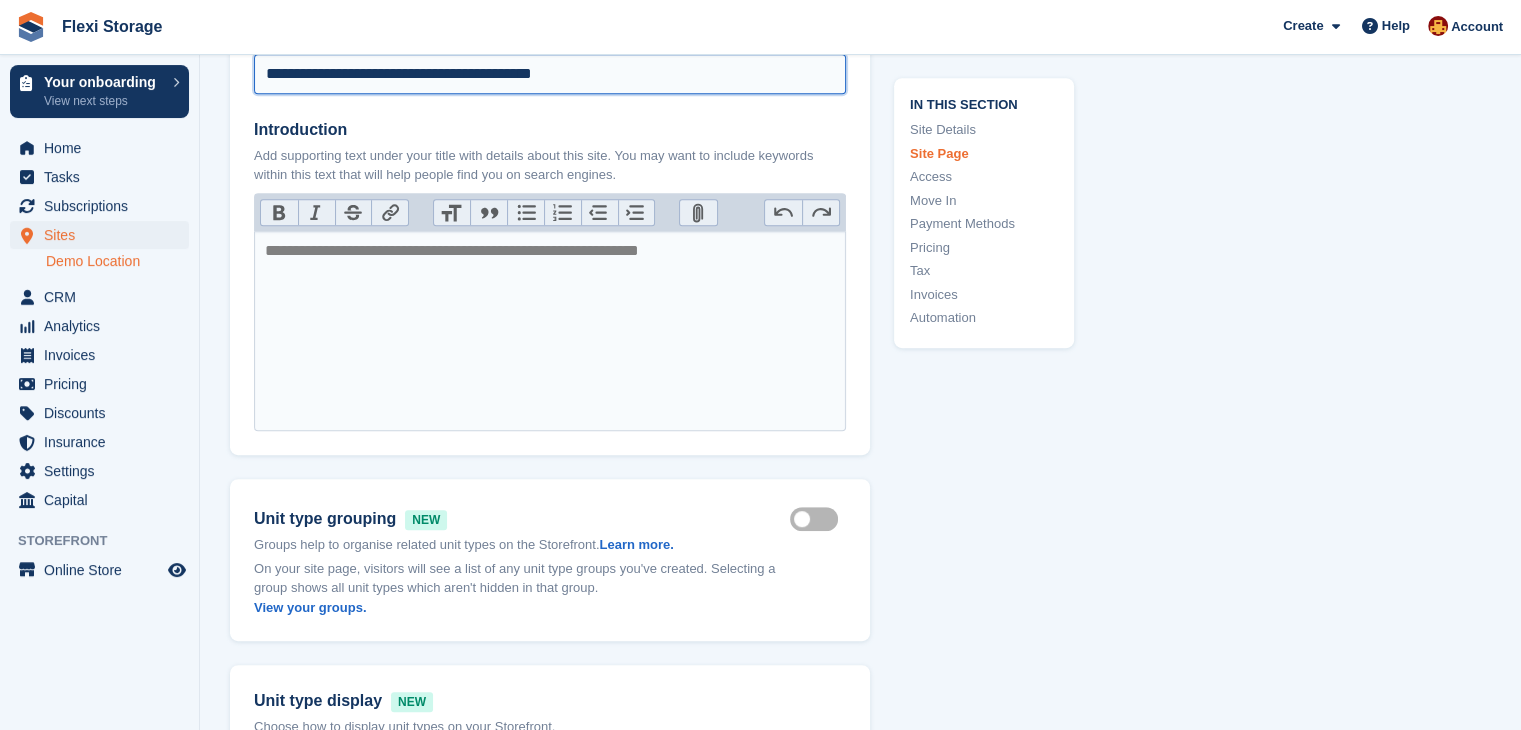 scroll, scrollTop: 980, scrollLeft: 0, axis: vertical 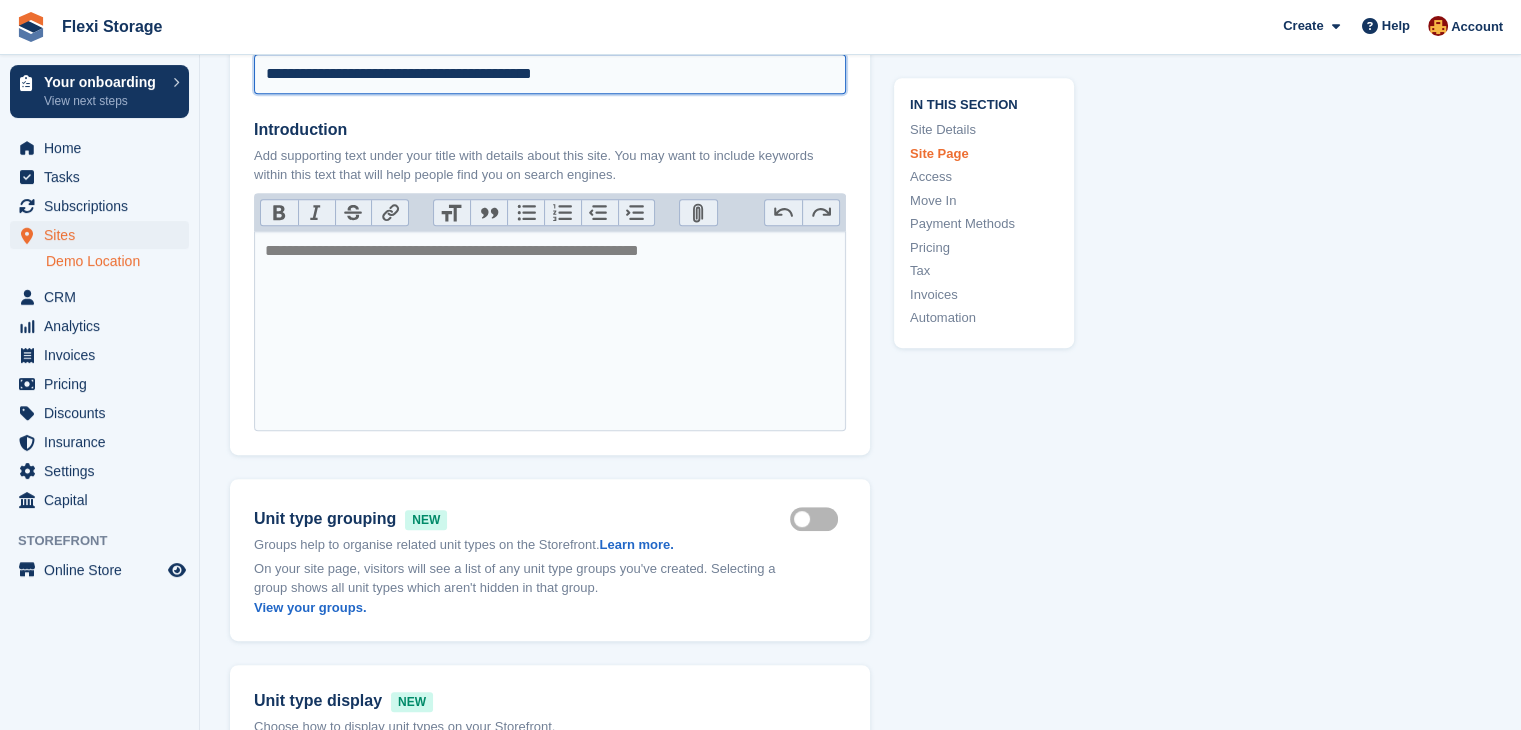 type on "**********" 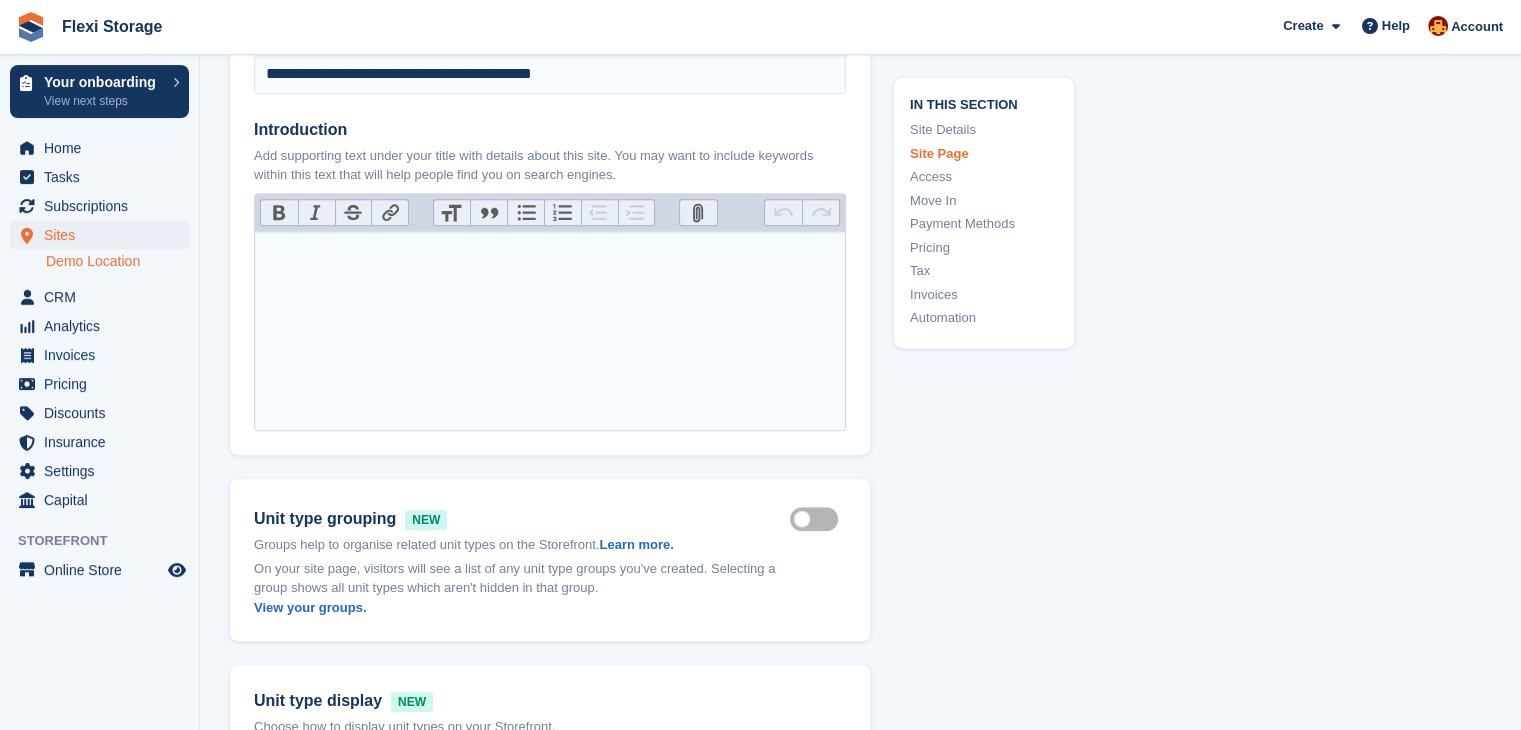 click at bounding box center (550, 331) 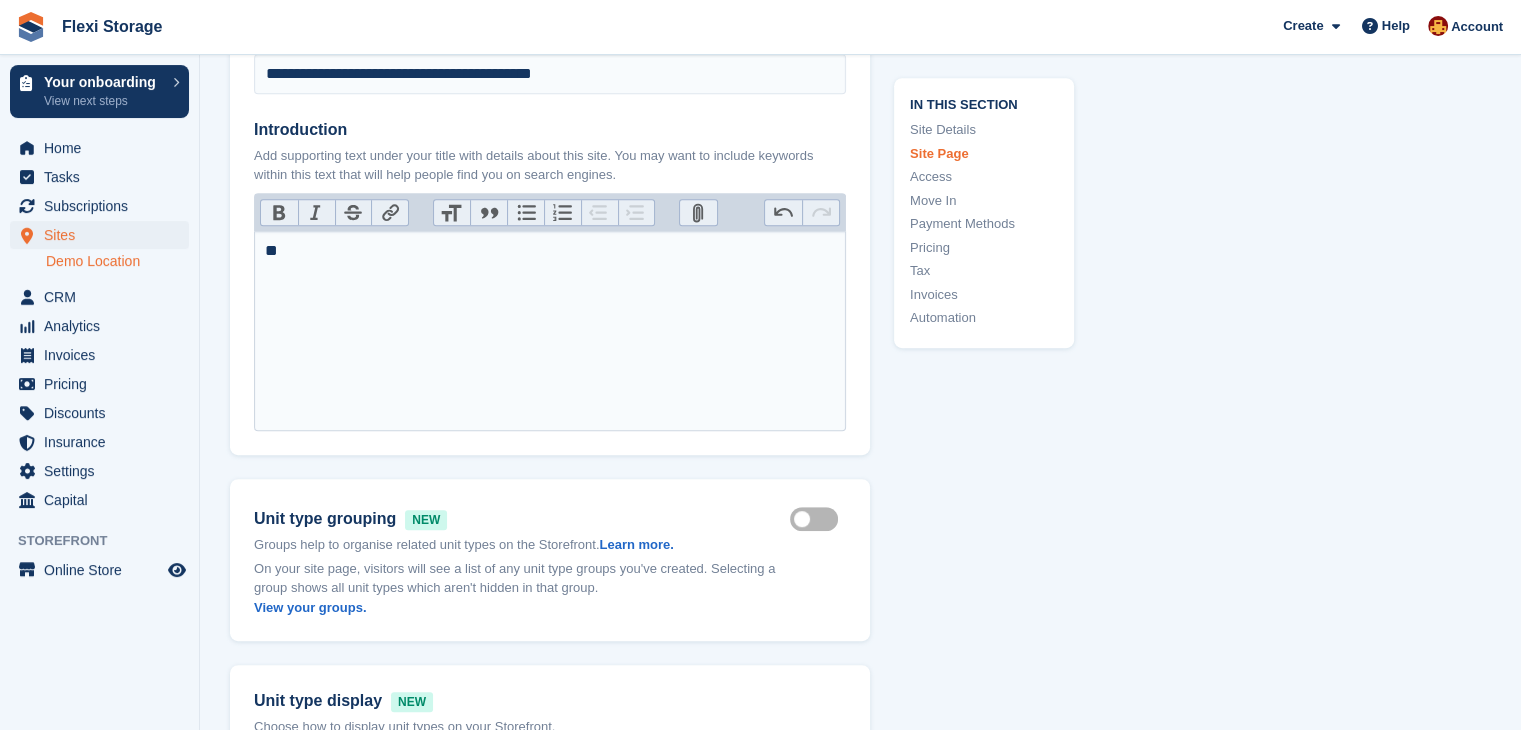 type on "**********" 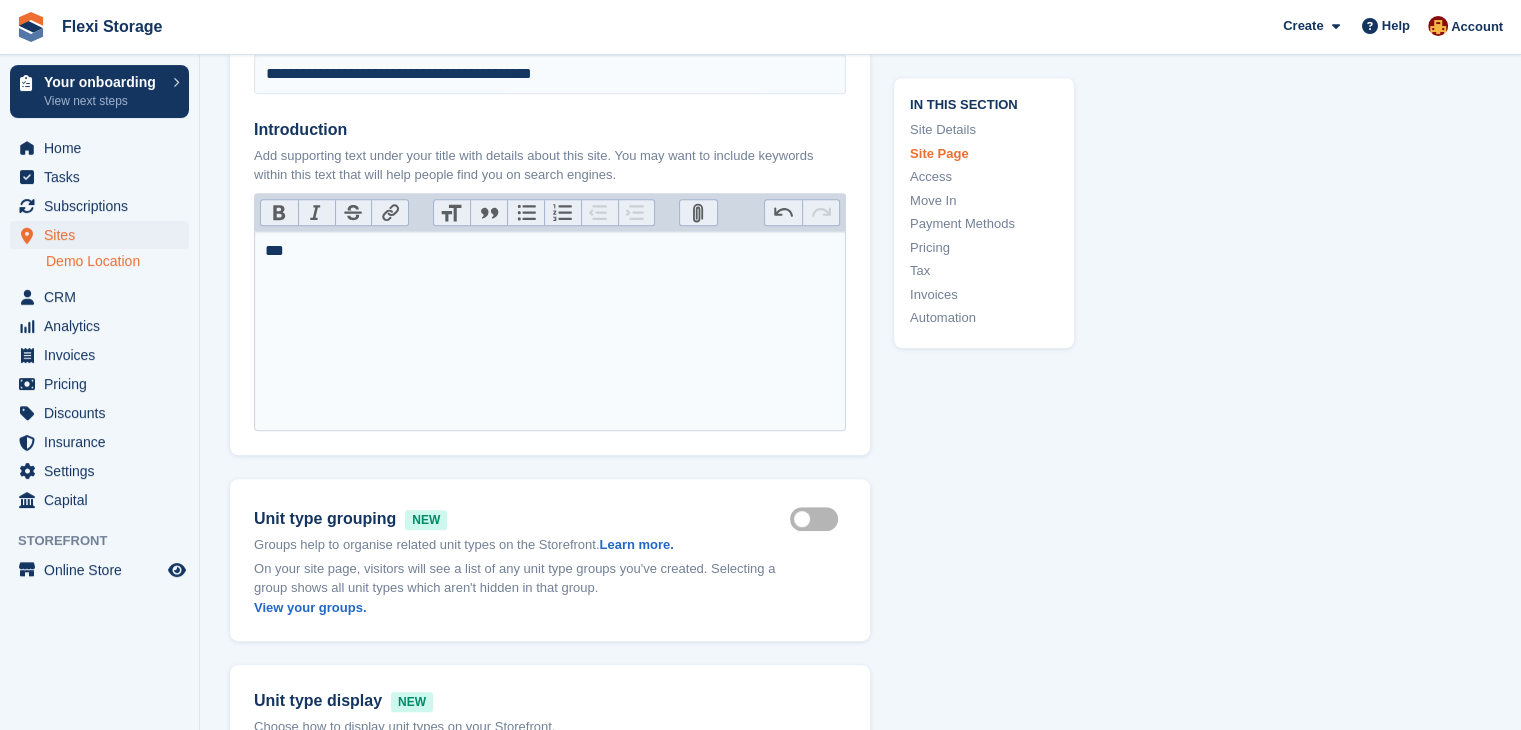 type on "**********" 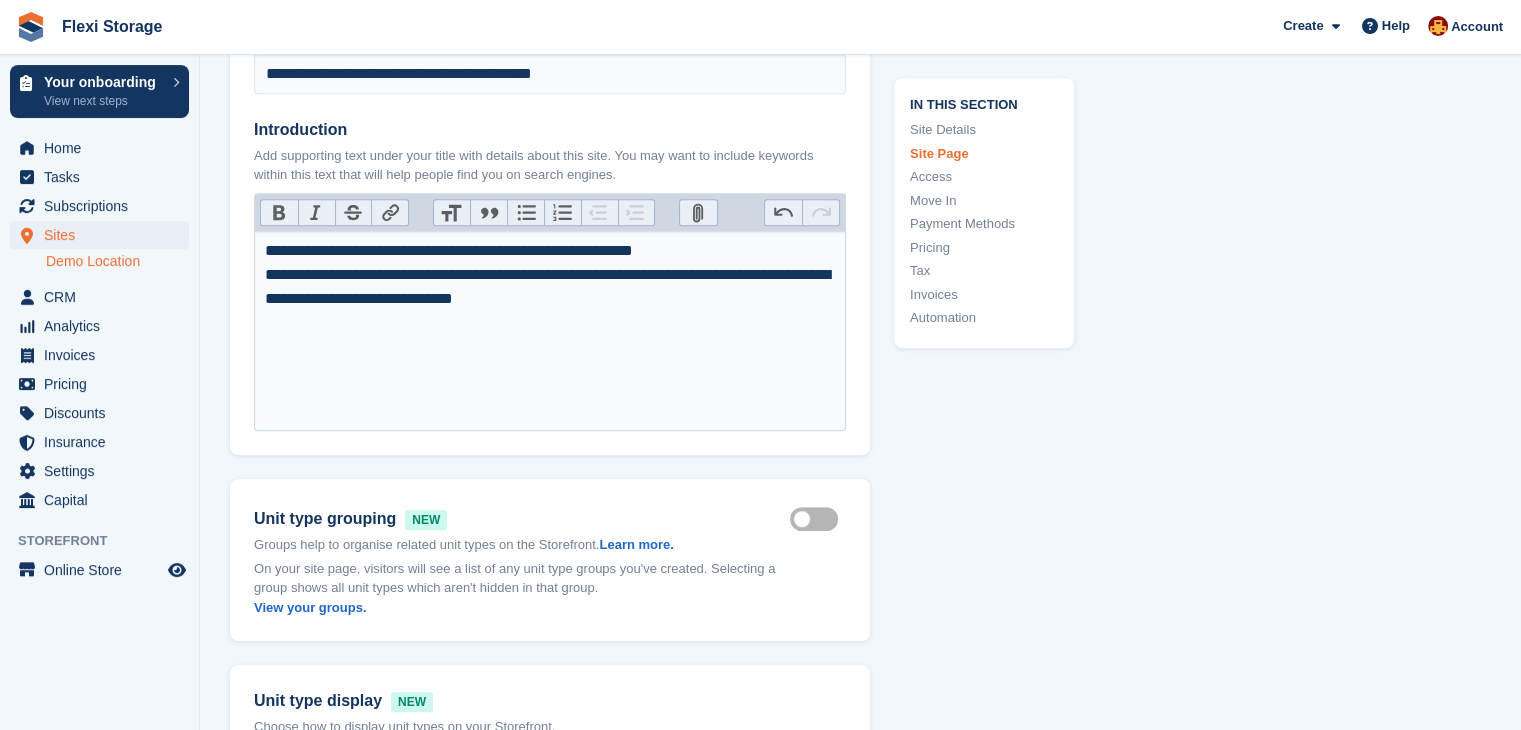 click on "**********" at bounding box center (550, 275) 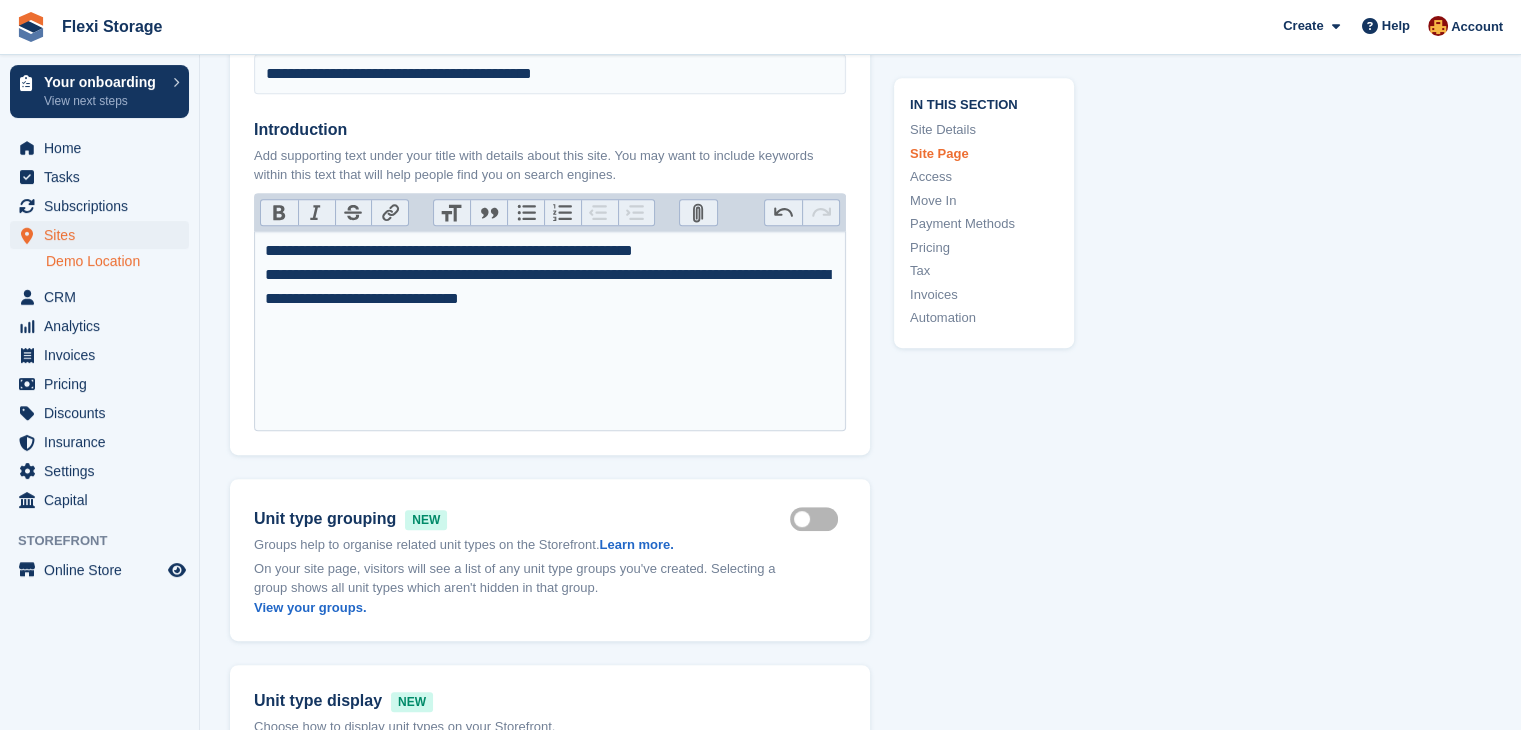 click on "**********" at bounding box center (550, 275) 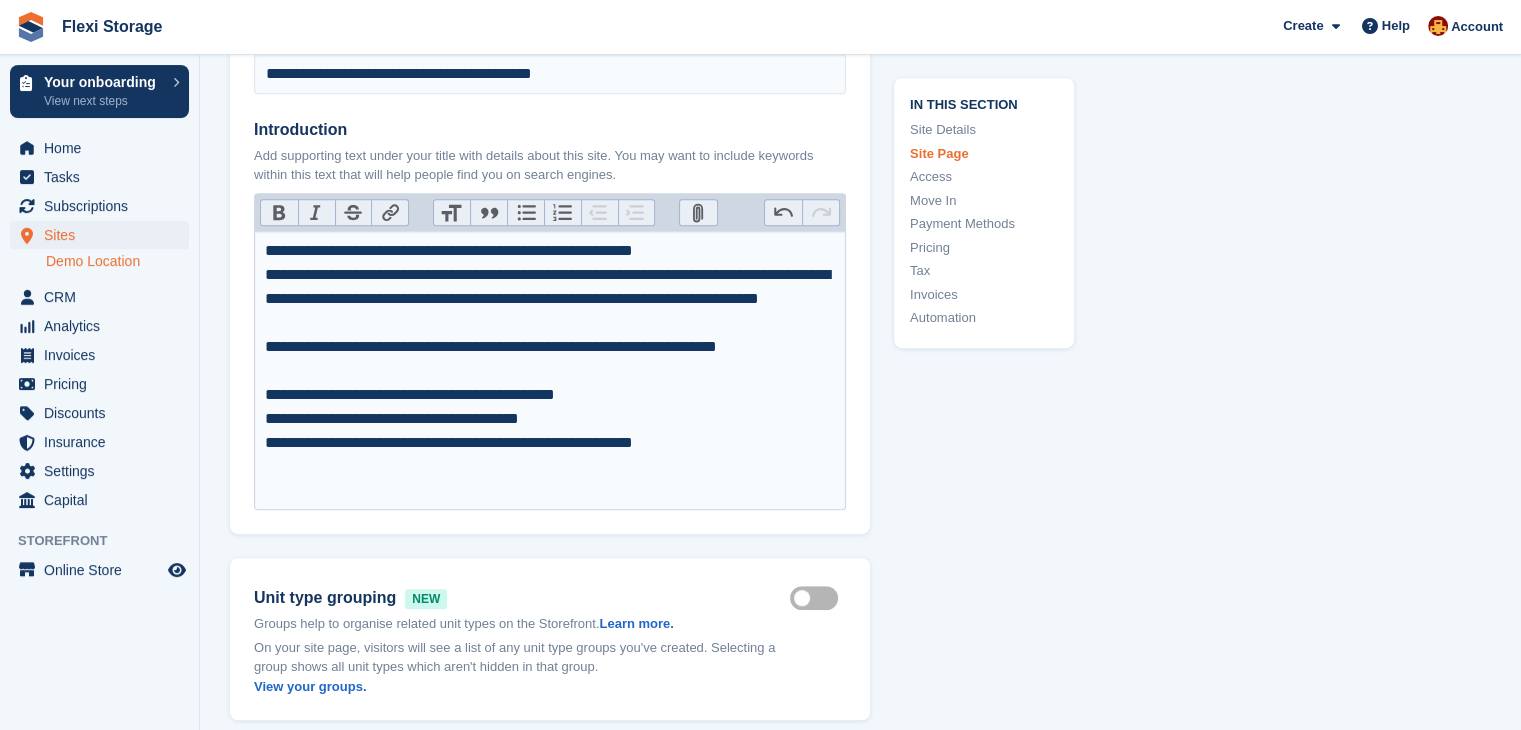 click on "**********" at bounding box center [550, 370] 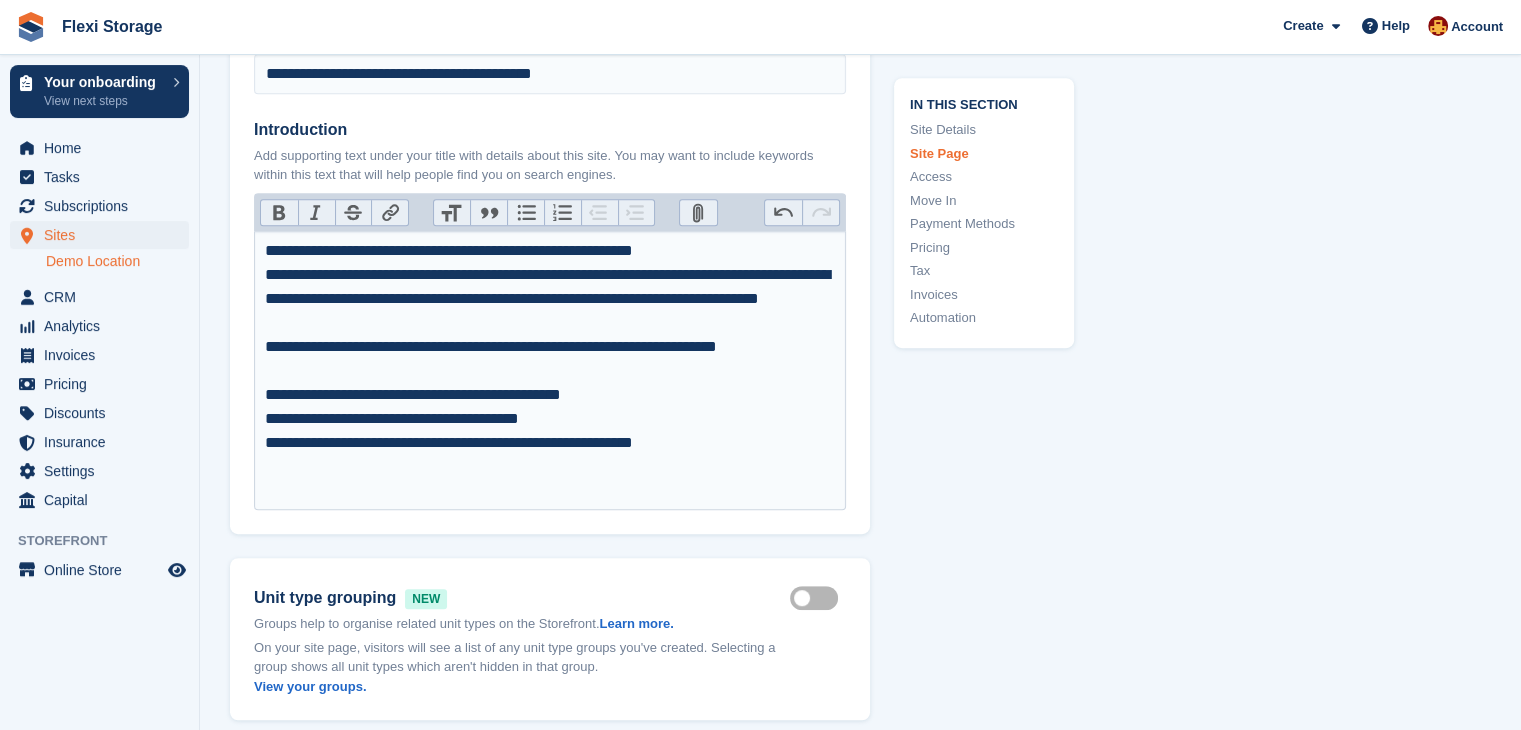 click on "**********" at bounding box center (550, 370) 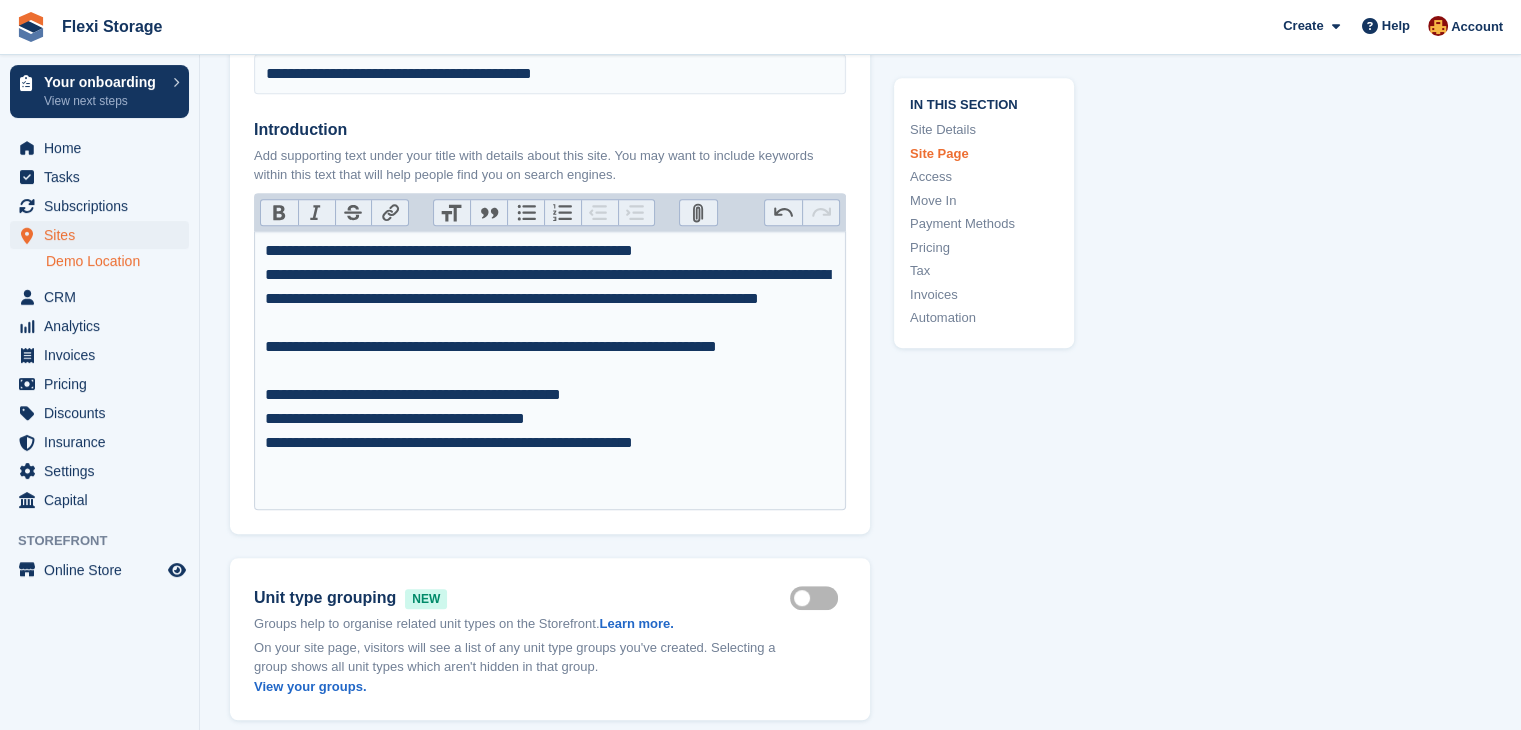 click on "**********" at bounding box center (550, 371) 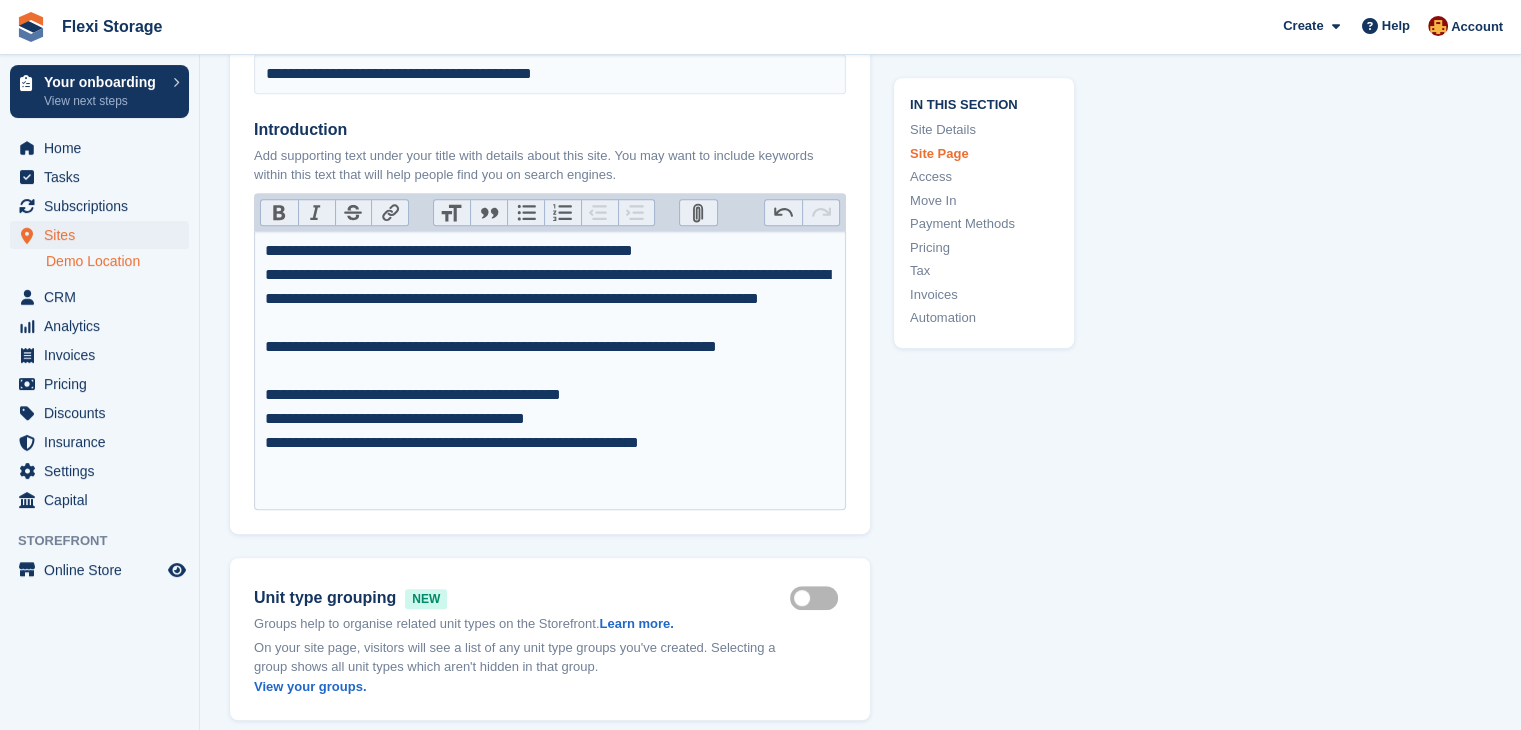 click on "**********" at bounding box center [550, 371] 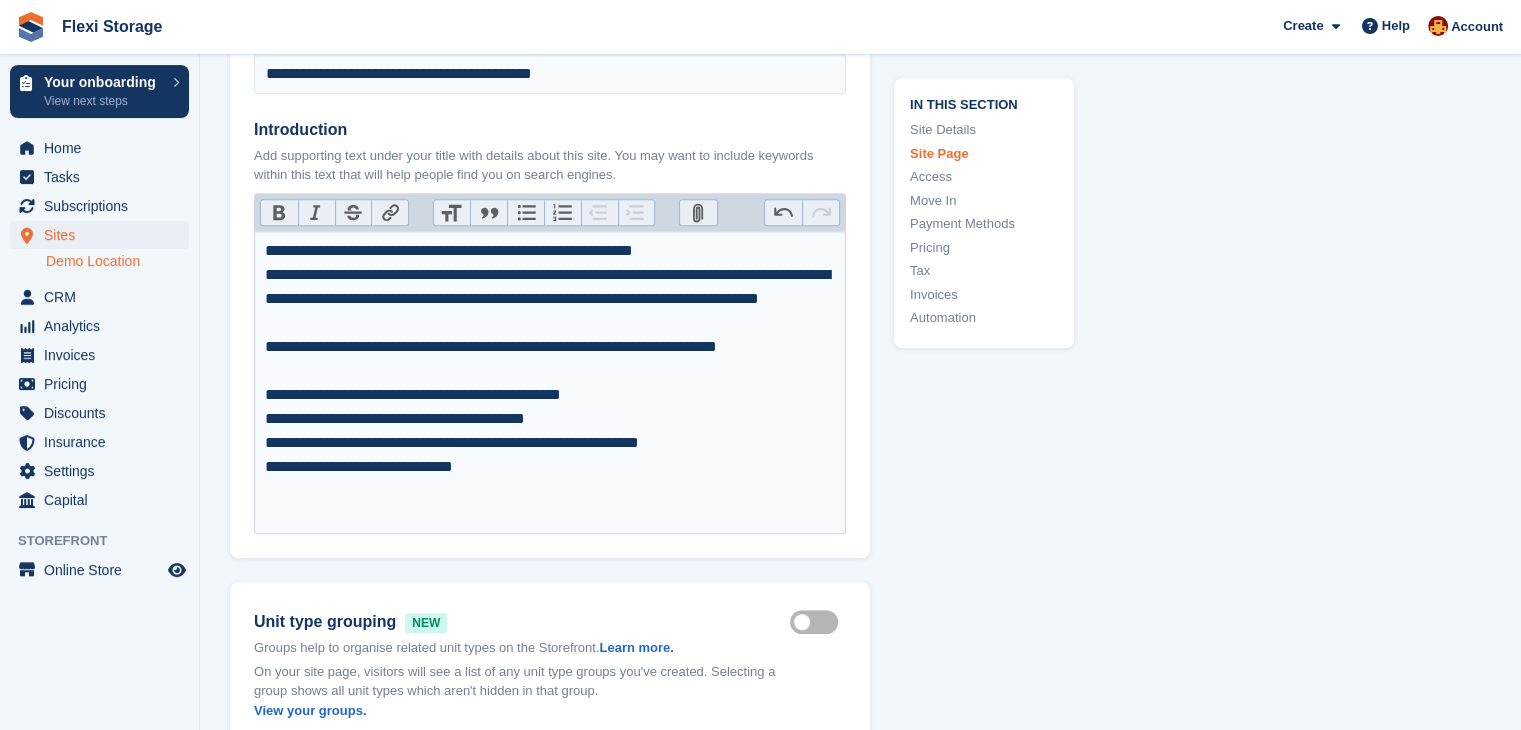 click on "**********" at bounding box center (550, 383) 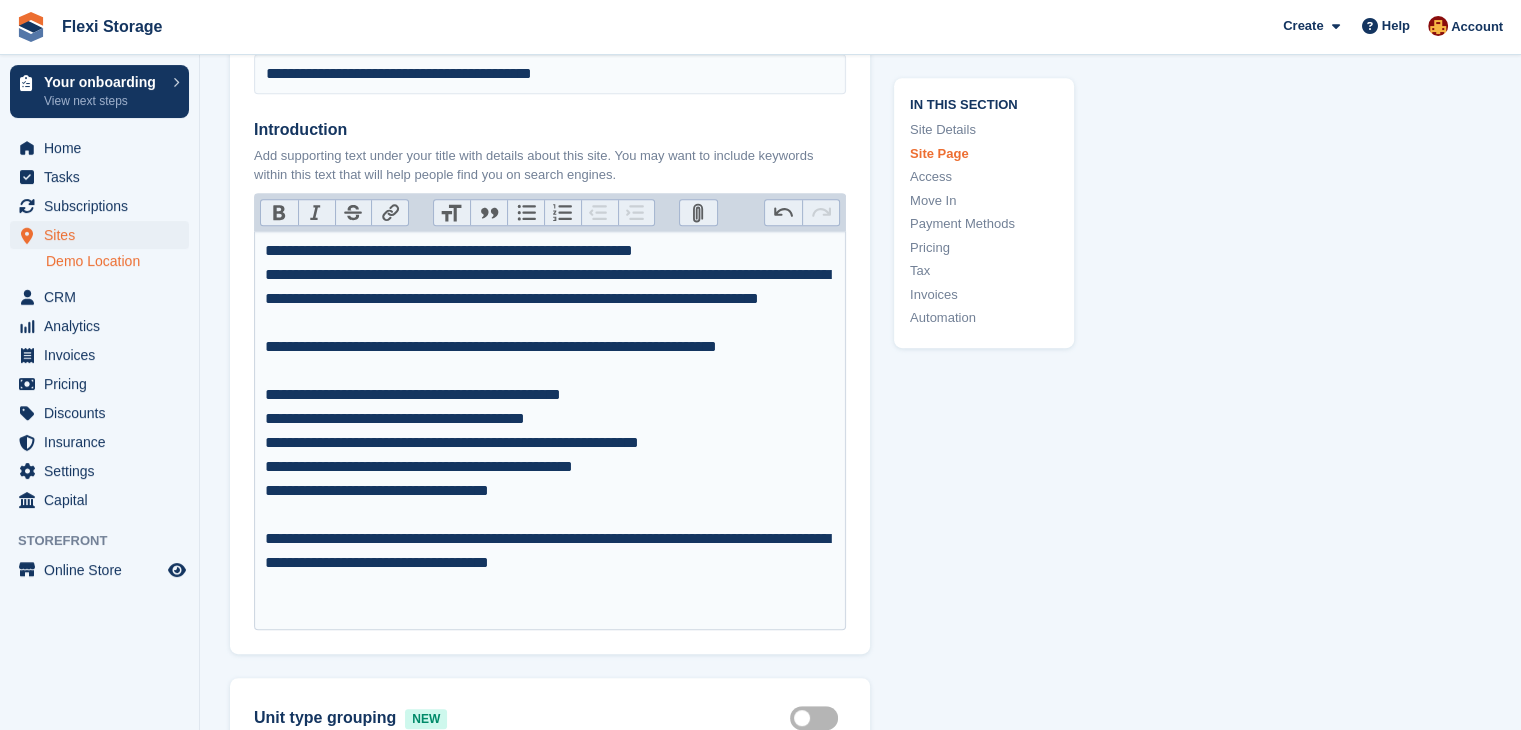 click on "**********" at bounding box center (550, 431) 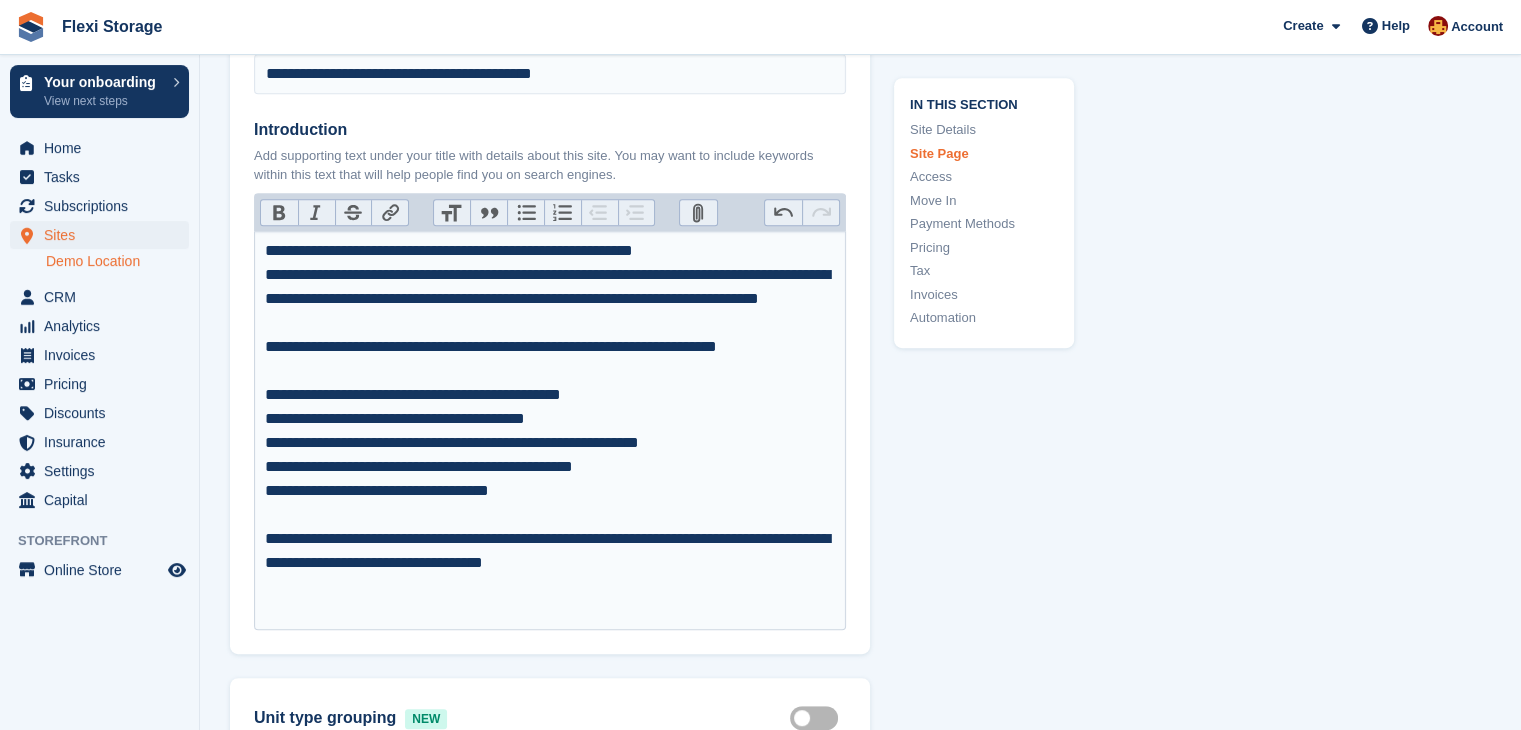 click on "**********" at bounding box center [550, 431] 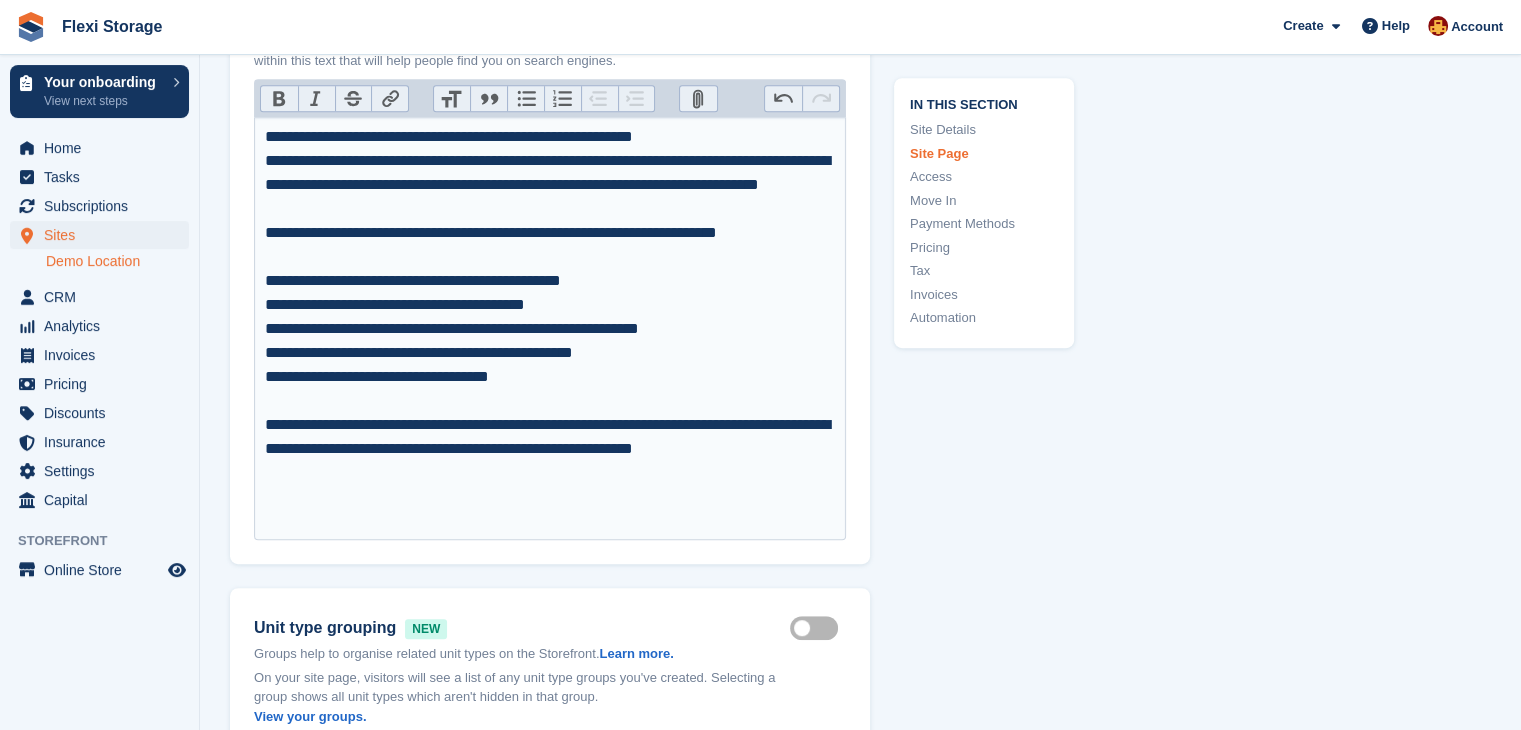 scroll, scrollTop: 1095, scrollLeft: 0, axis: vertical 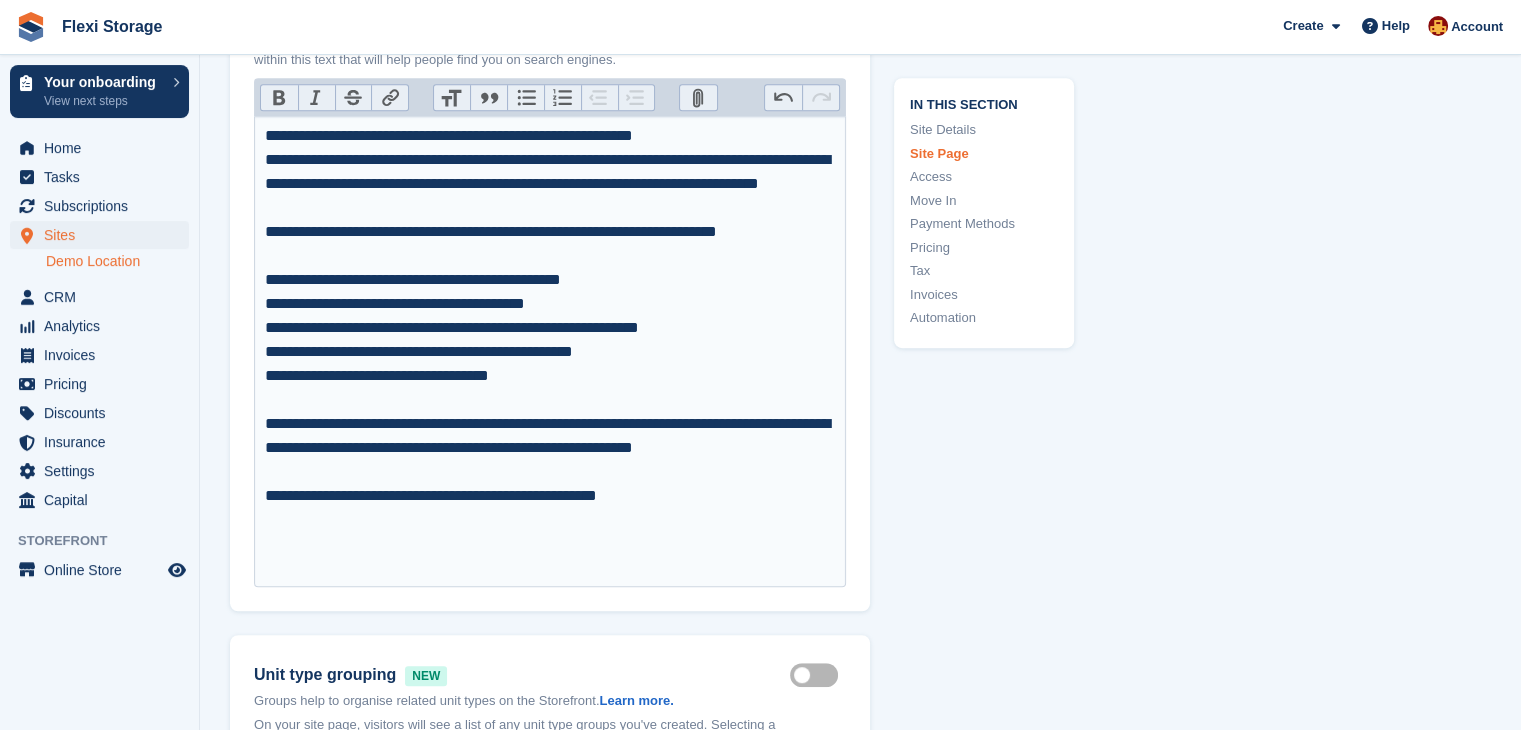 type on "**********" 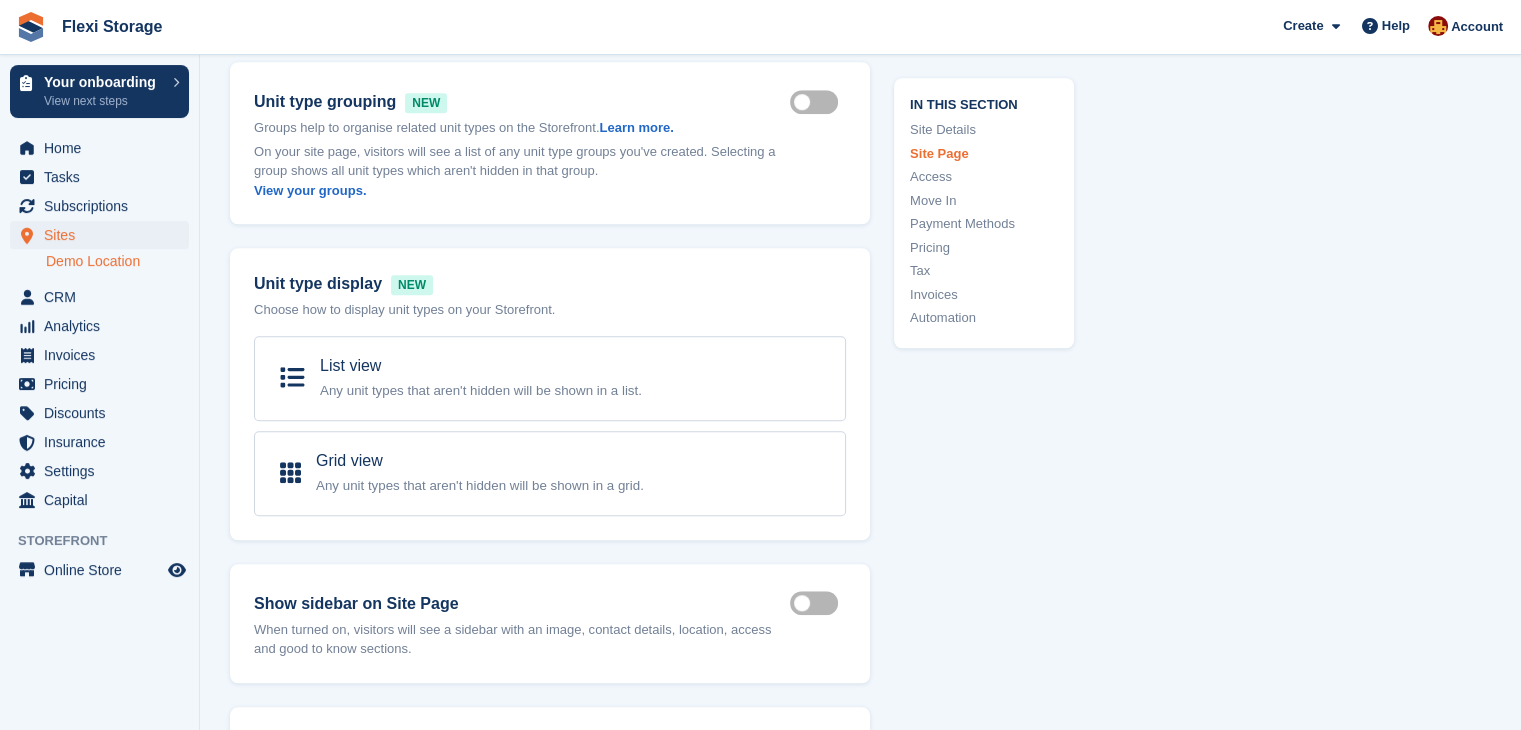 scroll, scrollTop: 1667, scrollLeft: 0, axis: vertical 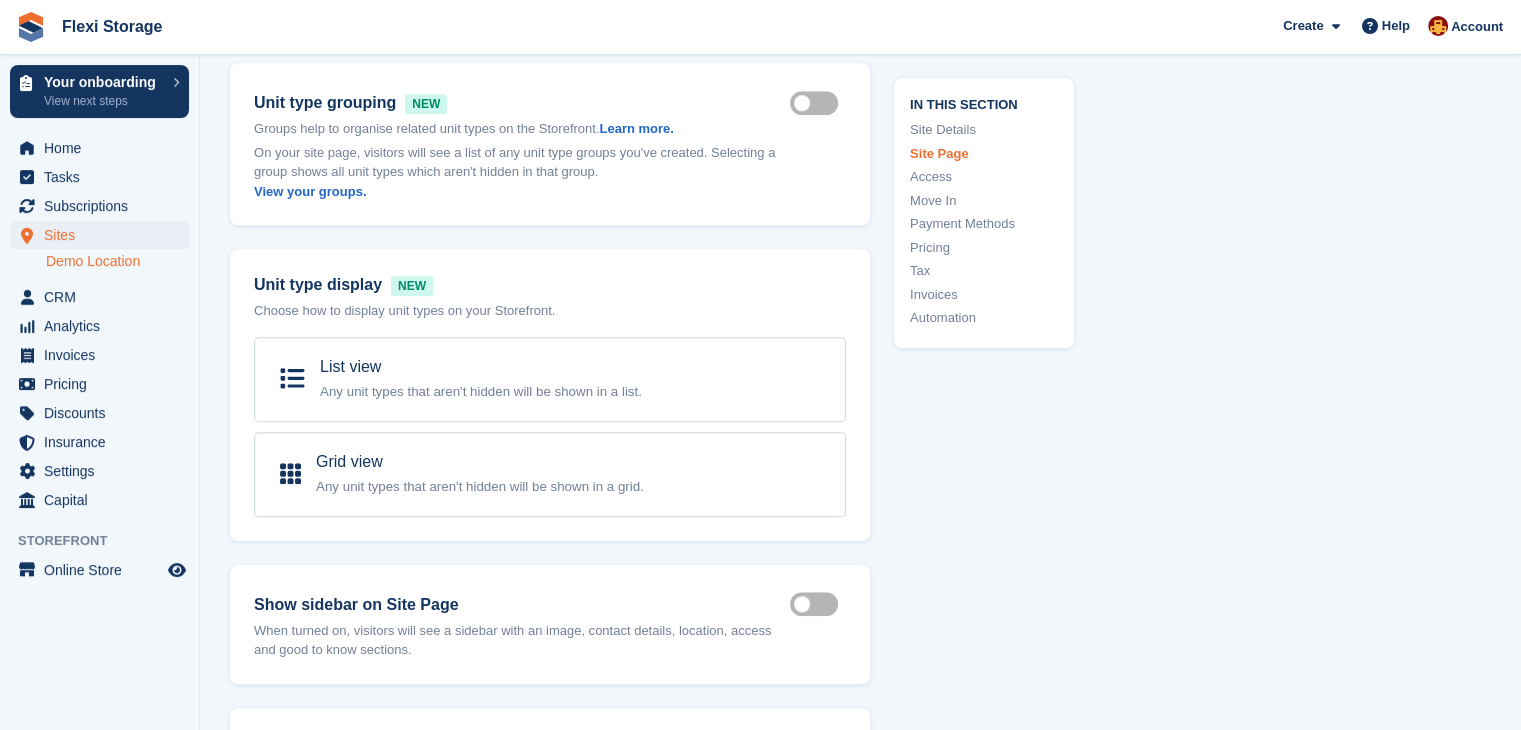 click on "Show groups on storefront" at bounding box center (818, 102) 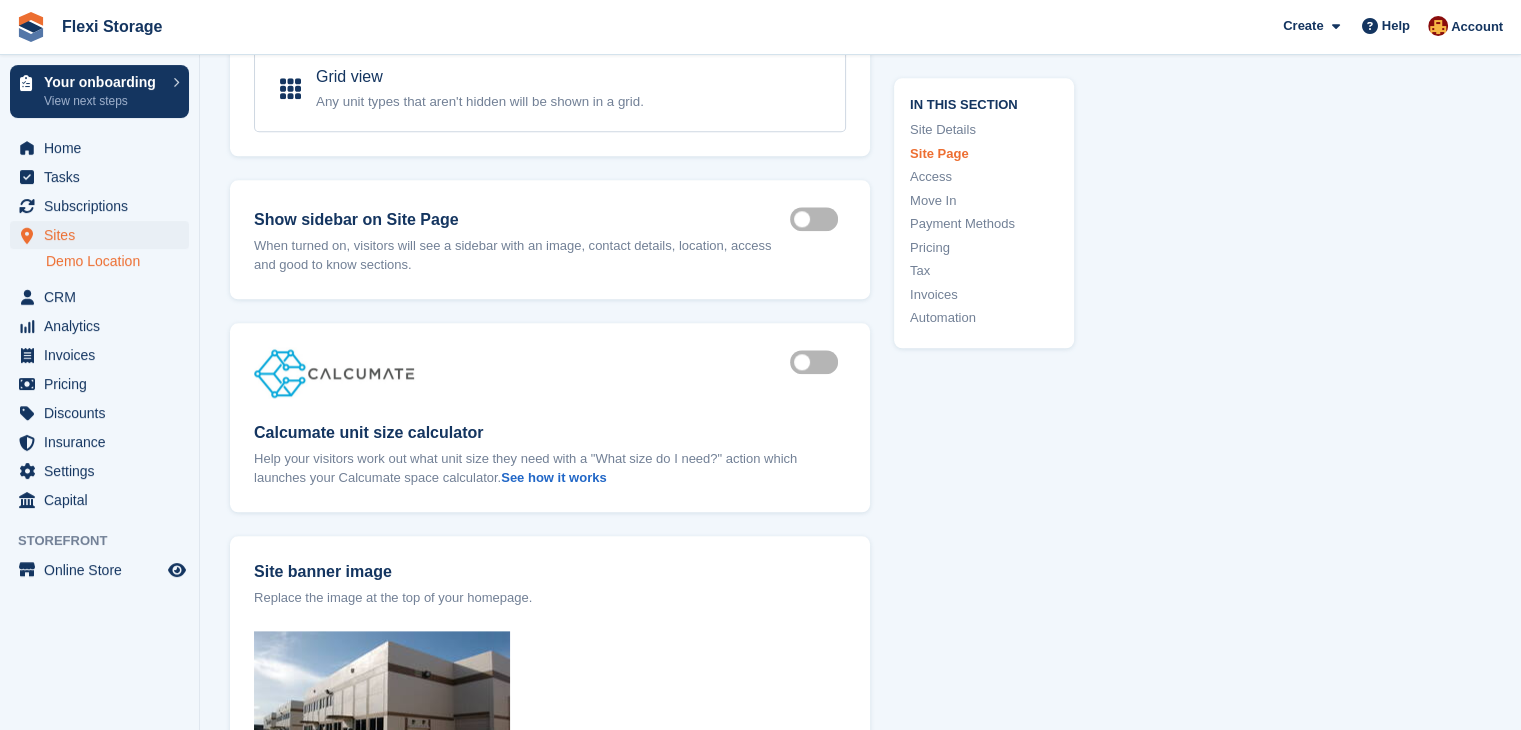 scroll, scrollTop: 2248, scrollLeft: 0, axis: vertical 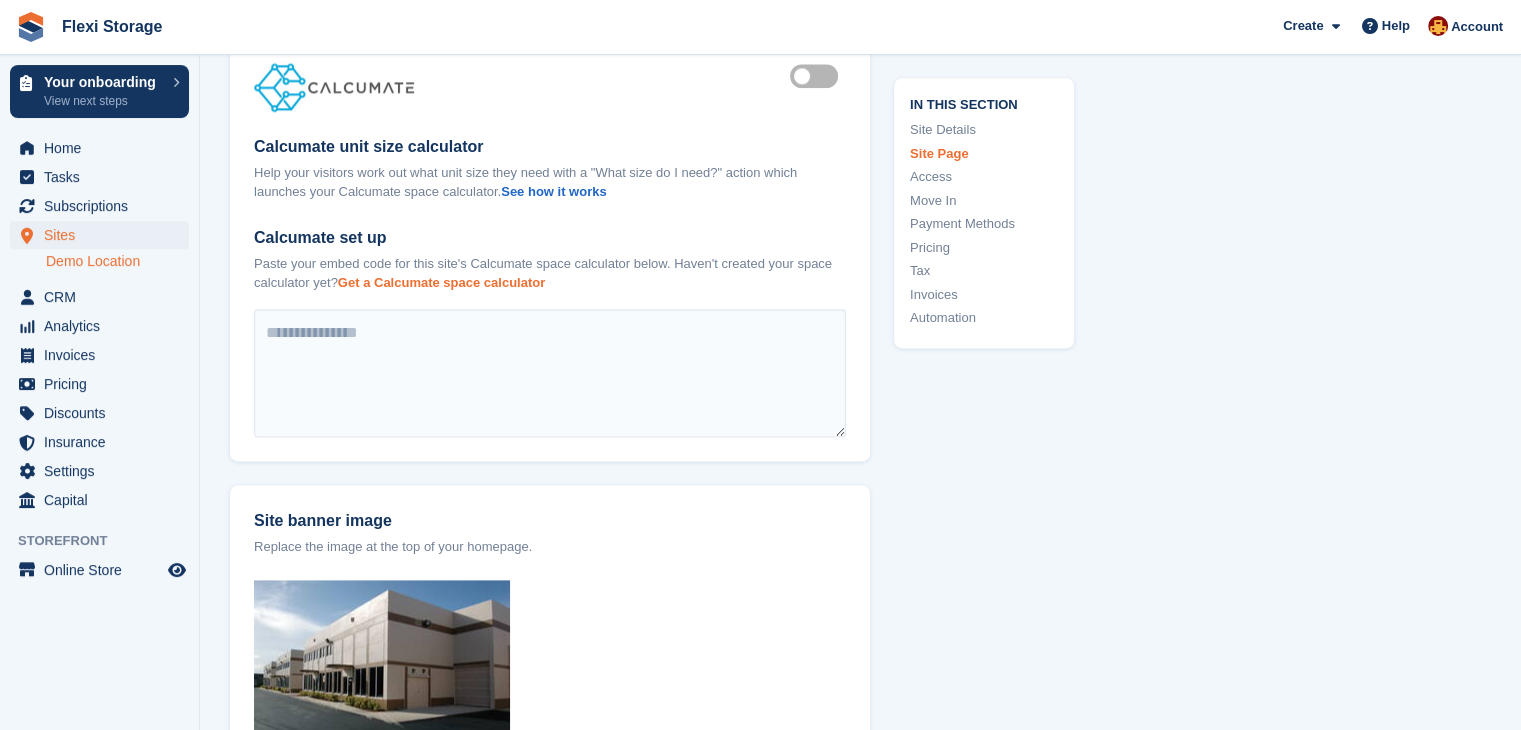 click on "Get a Calcumate space calculator" at bounding box center [441, 282] 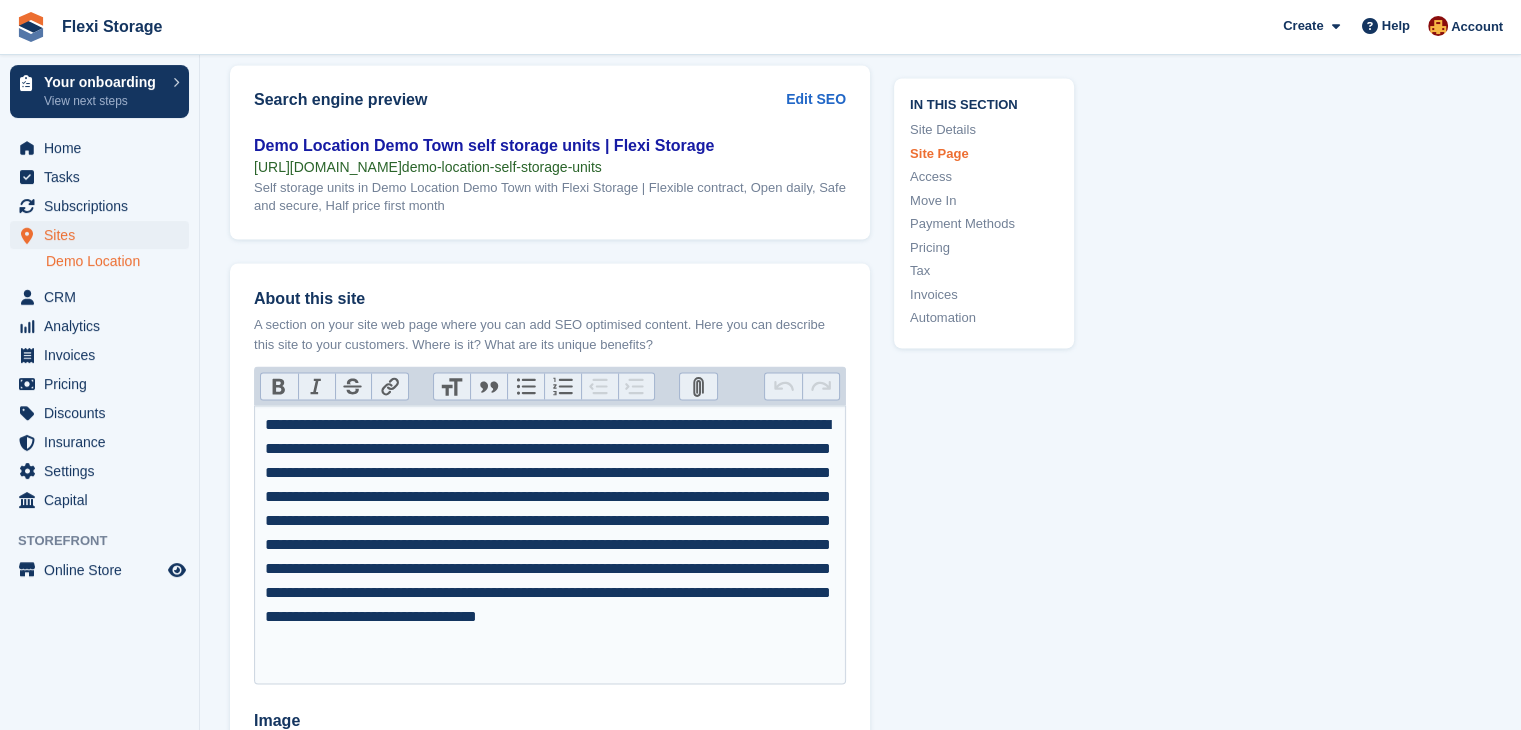scroll, scrollTop: 3386, scrollLeft: 0, axis: vertical 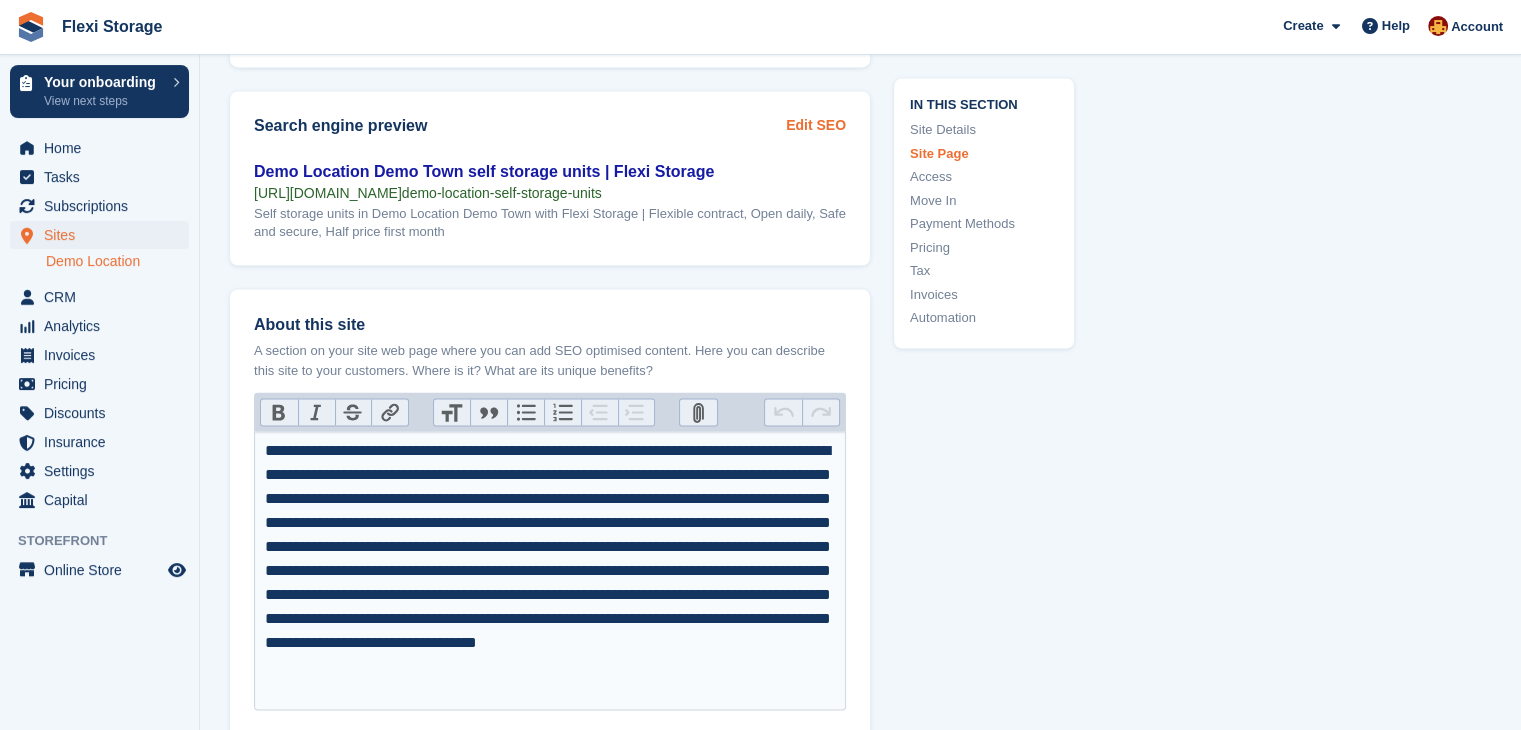 click on "Edit SEO" at bounding box center (816, 125) 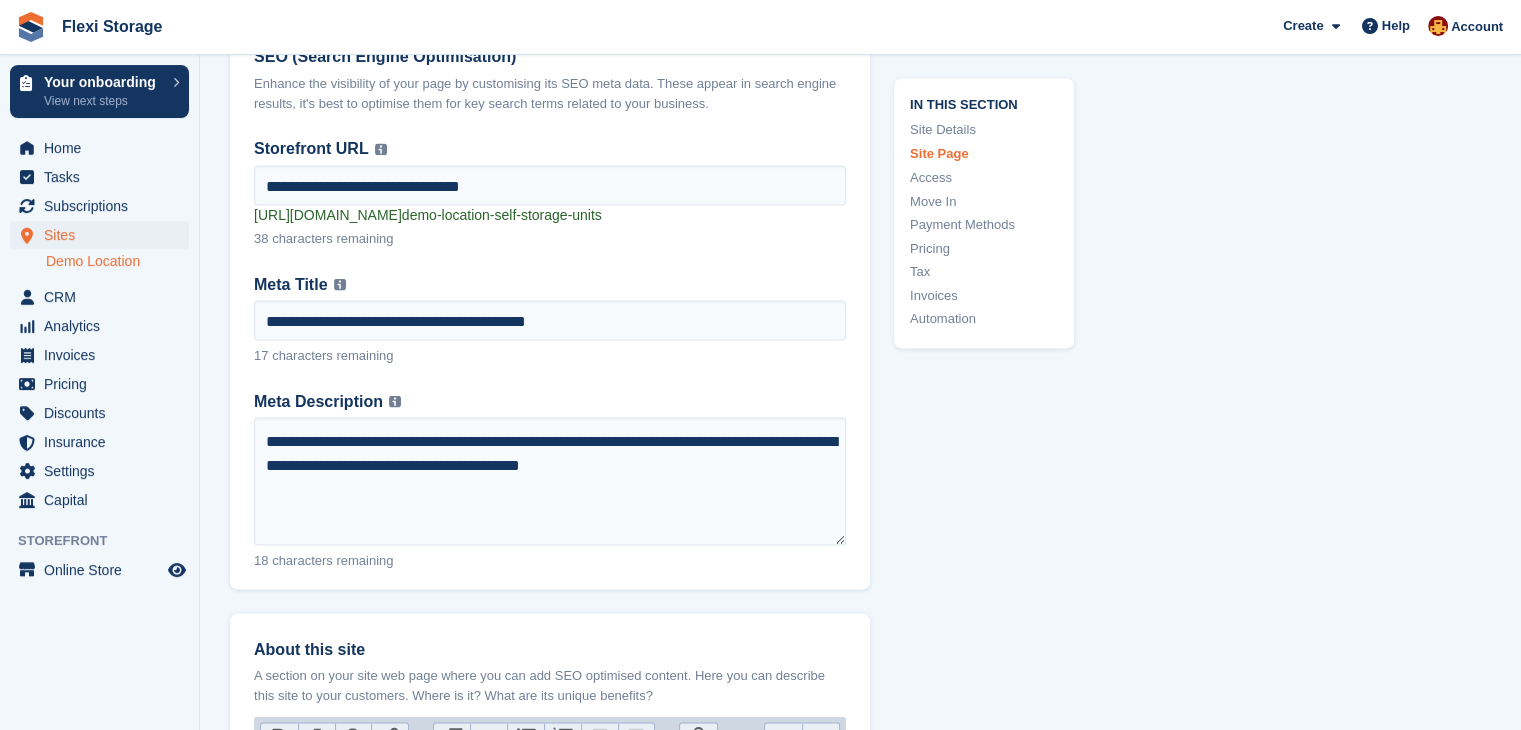 scroll, scrollTop: 3623, scrollLeft: 0, axis: vertical 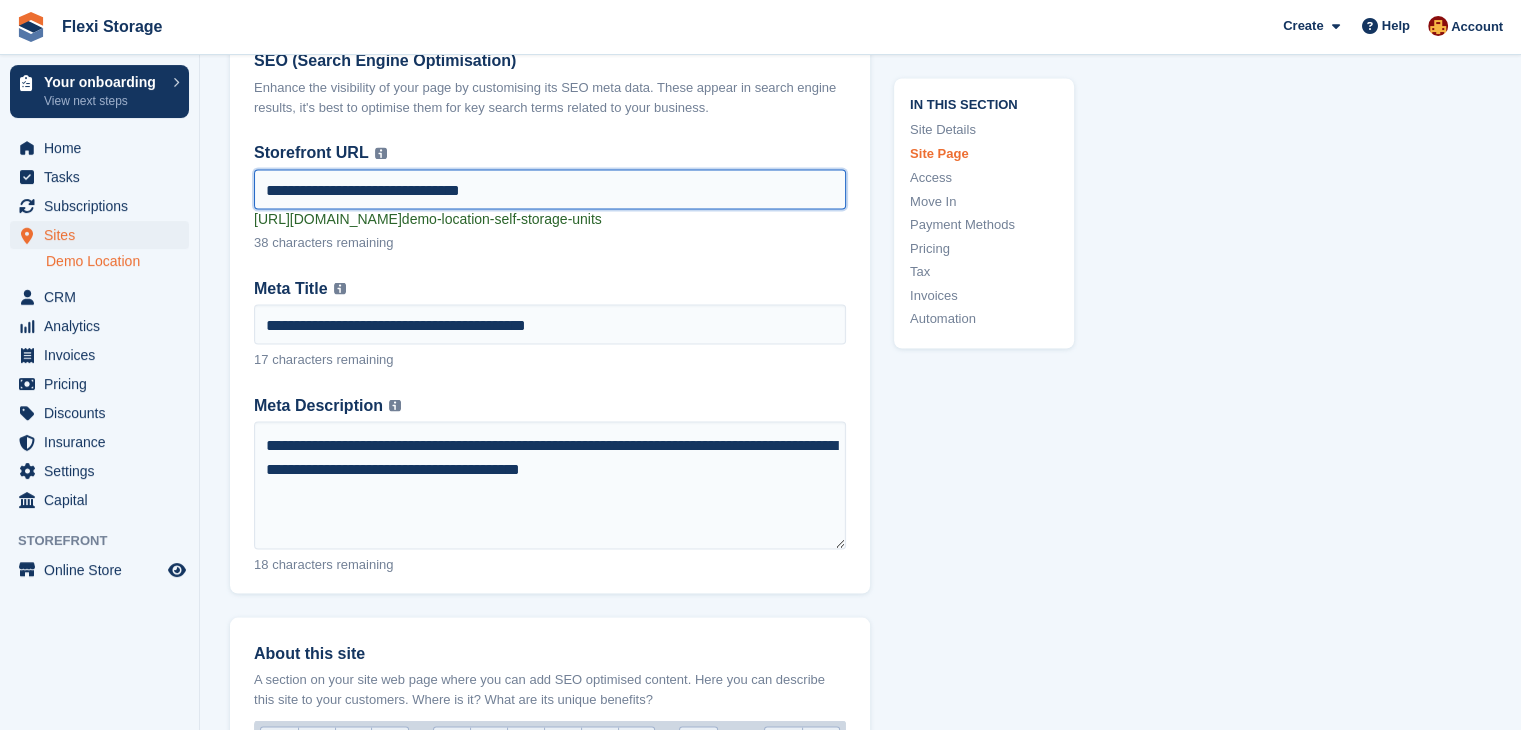 click on "**********" at bounding box center [550, 189] 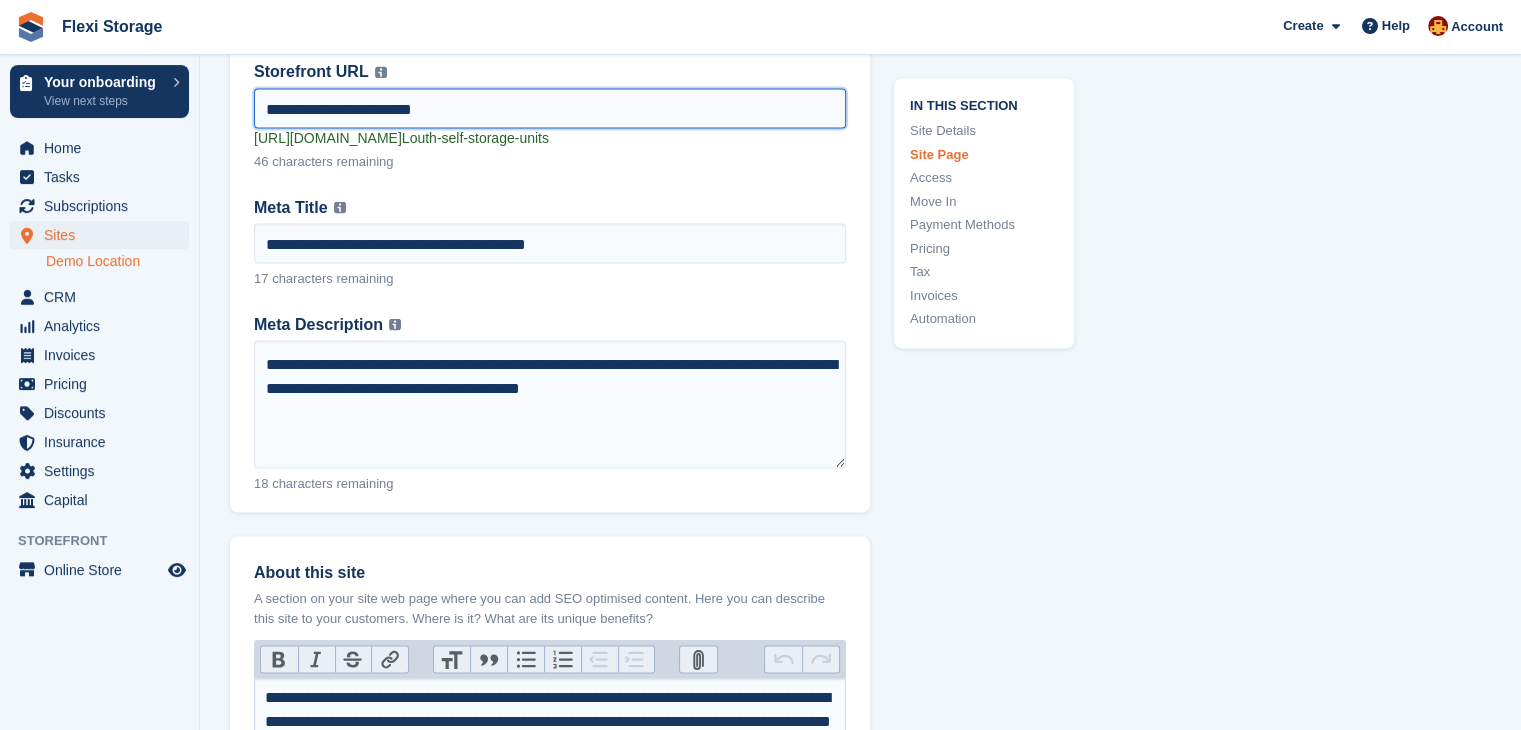 scroll, scrollTop: 3706, scrollLeft: 0, axis: vertical 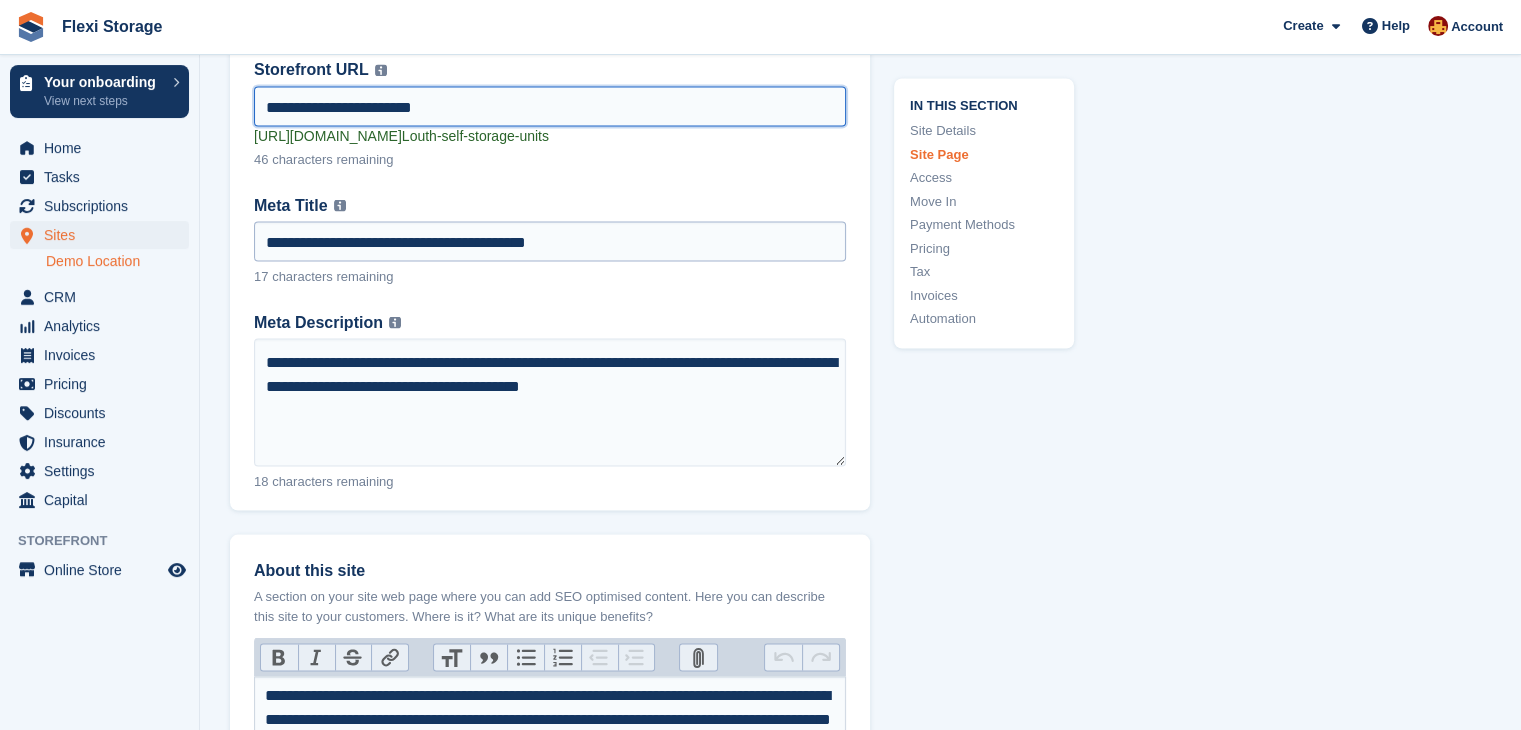 type on "**********" 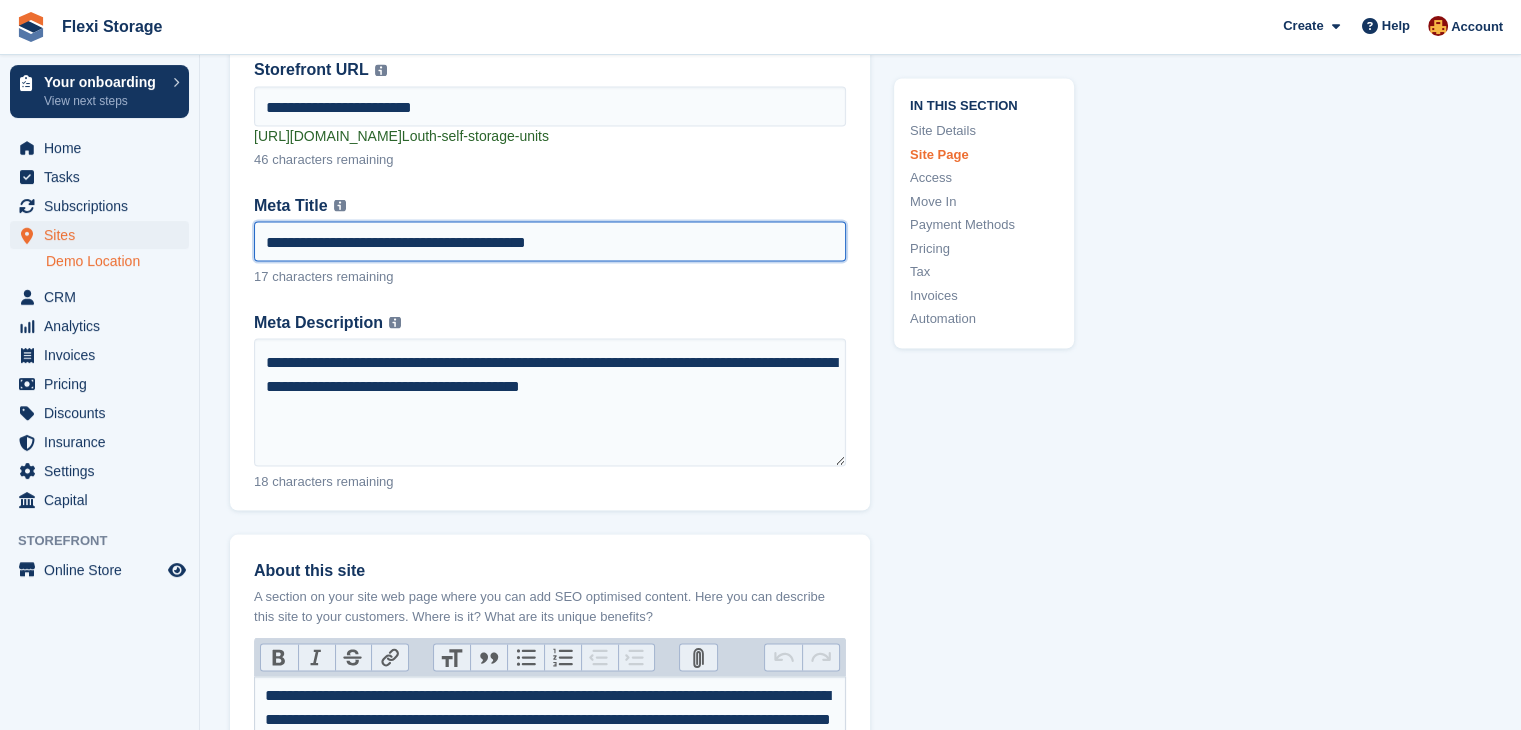 drag, startPoint x: 457, startPoint y: 237, endPoint x: 221, endPoint y: 284, distance: 240.63458 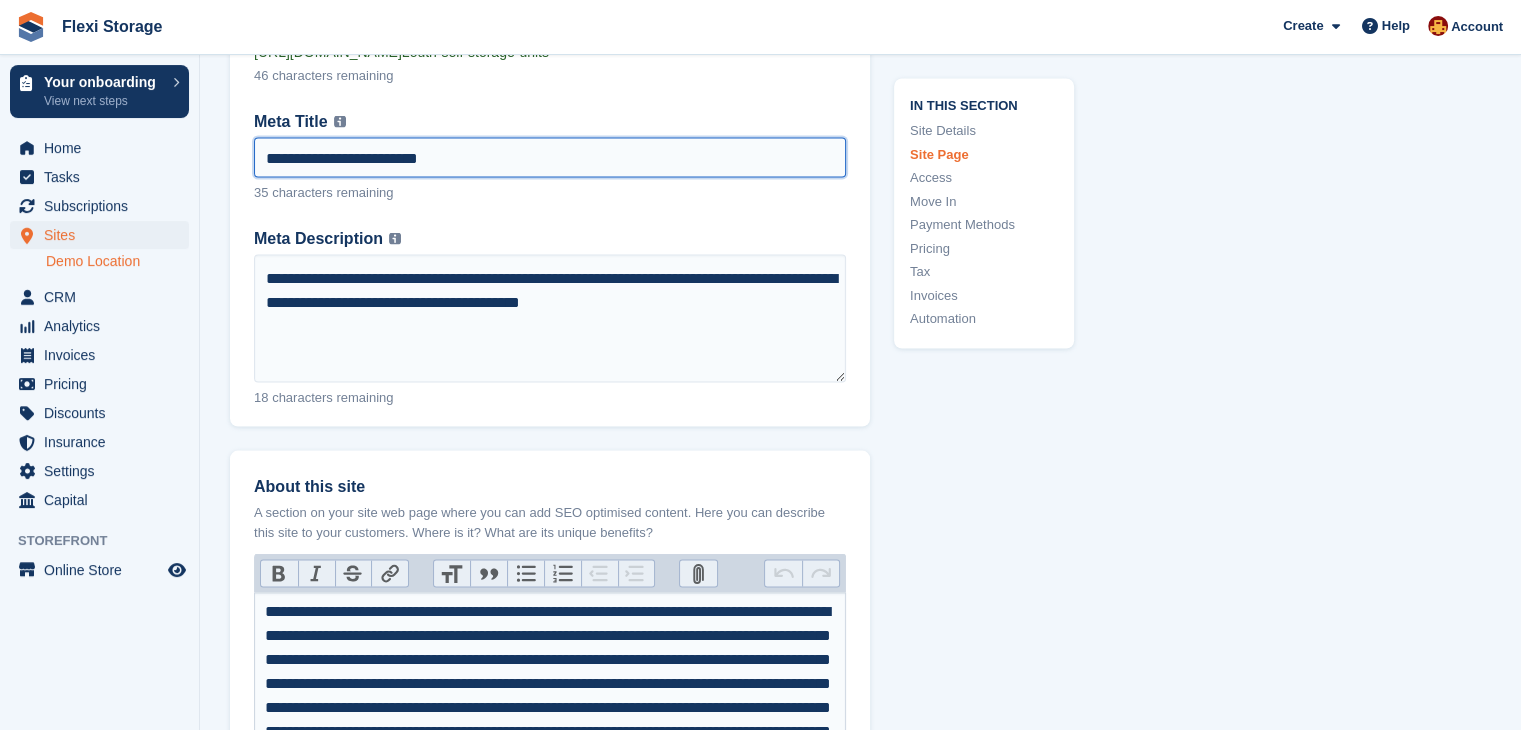 scroll, scrollTop: 3794, scrollLeft: 0, axis: vertical 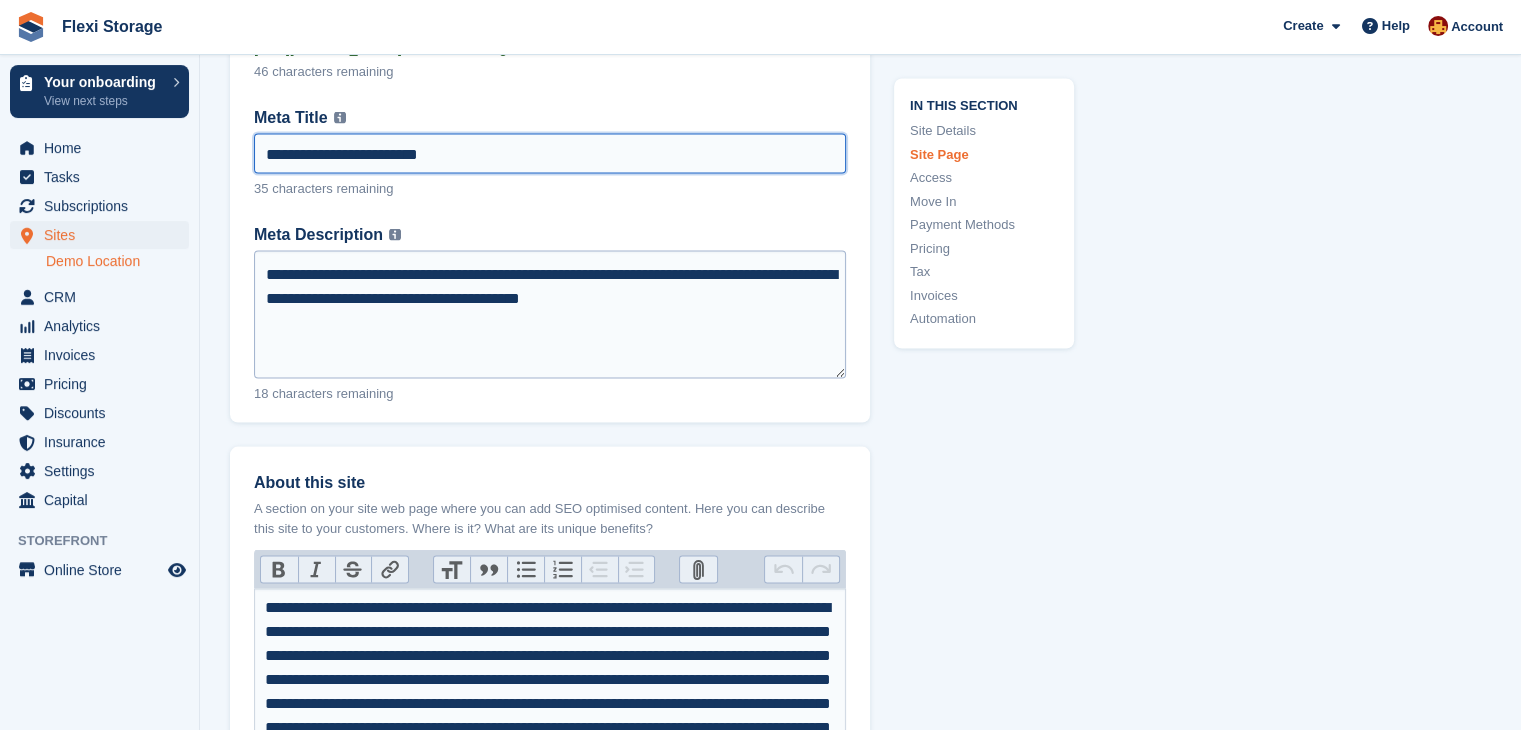 type on "**********" 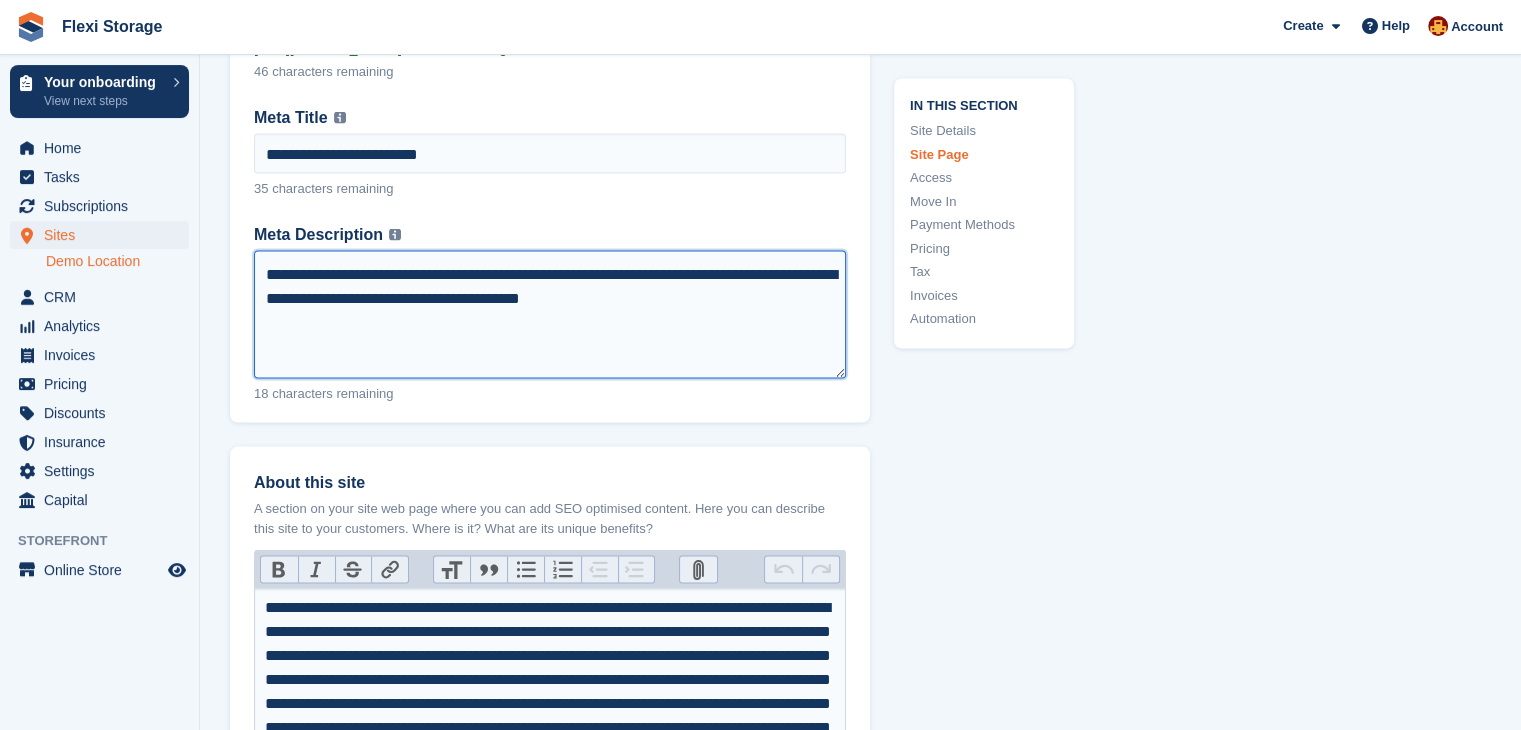 click on "**********" at bounding box center [550, 314] 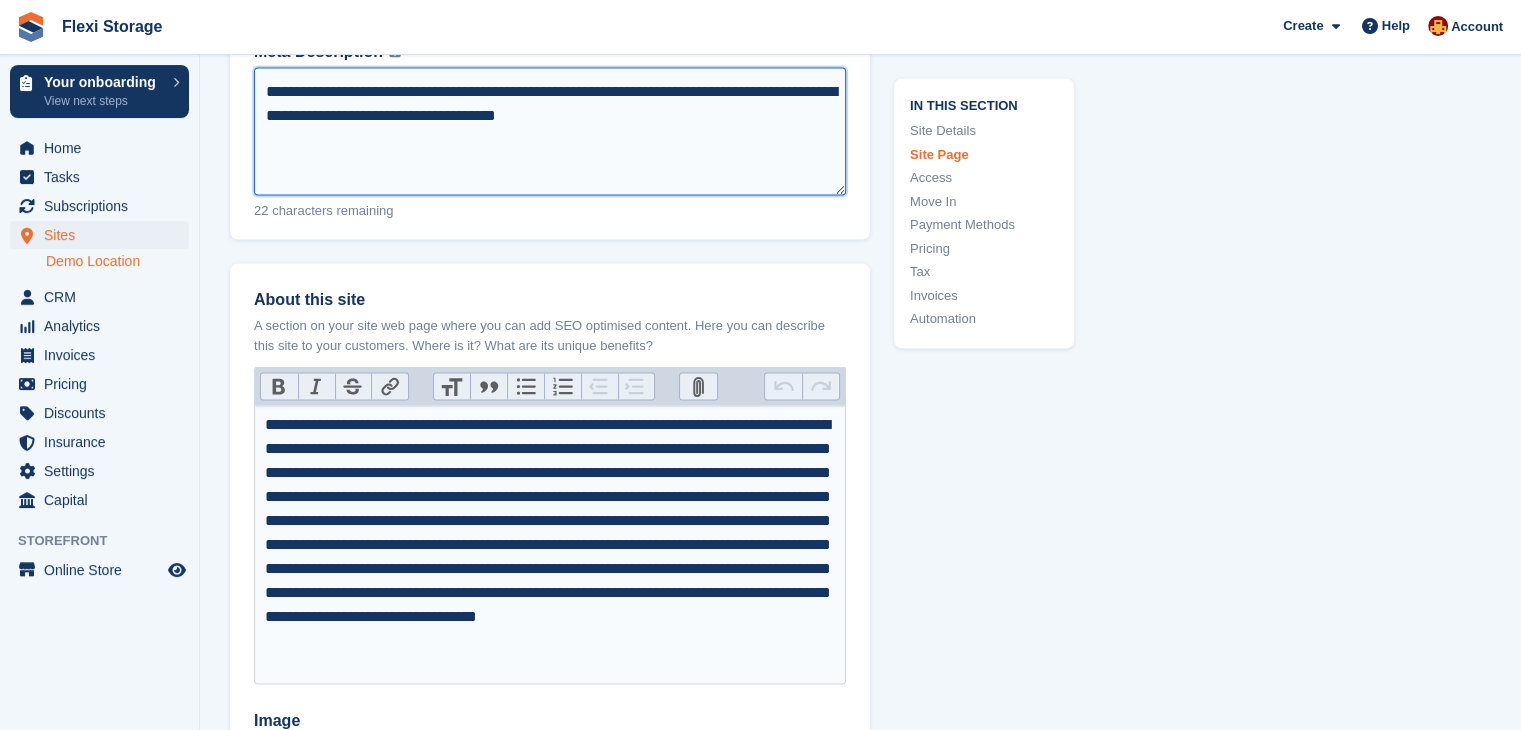 scroll, scrollTop: 3964, scrollLeft: 0, axis: vertical 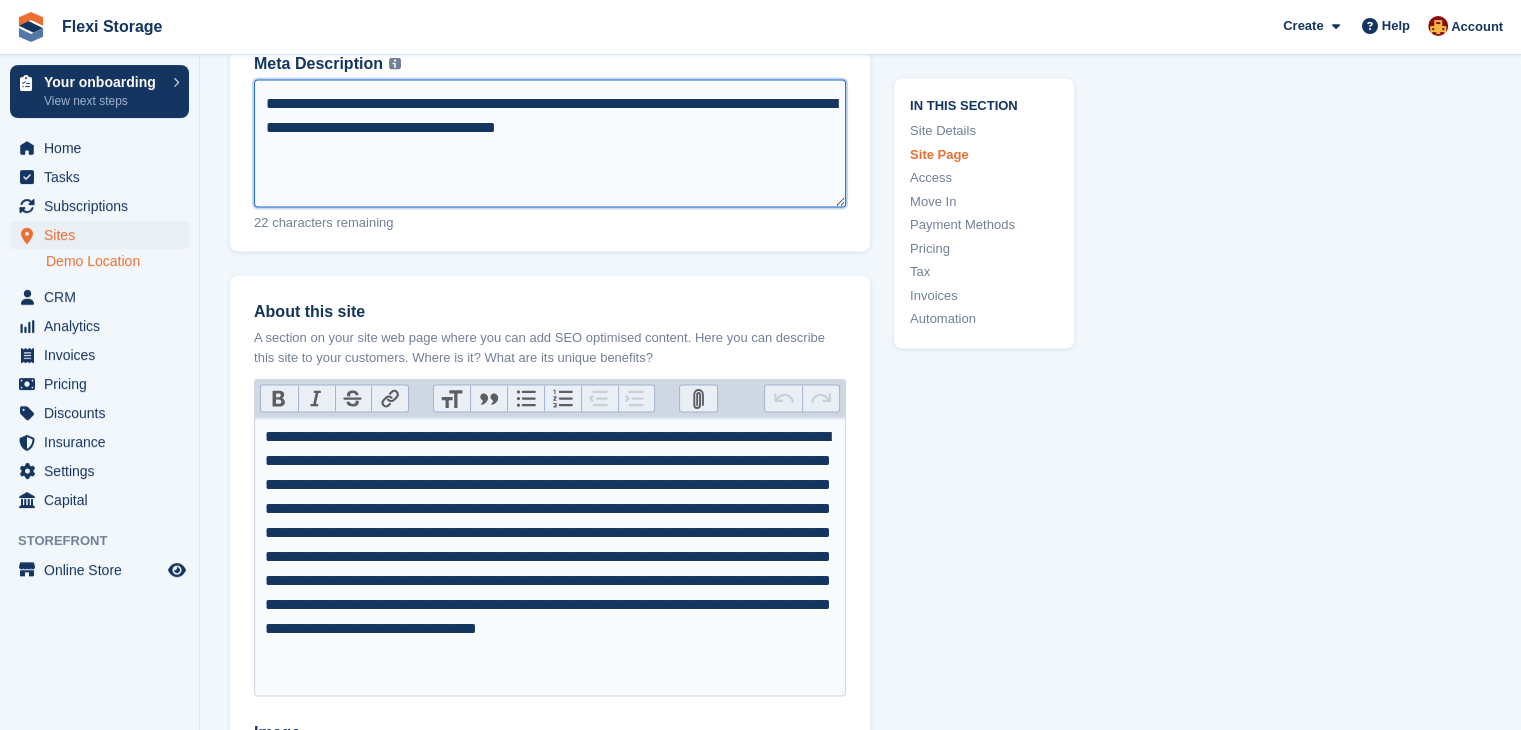 click on "**********" at bounding box center [550, 144] 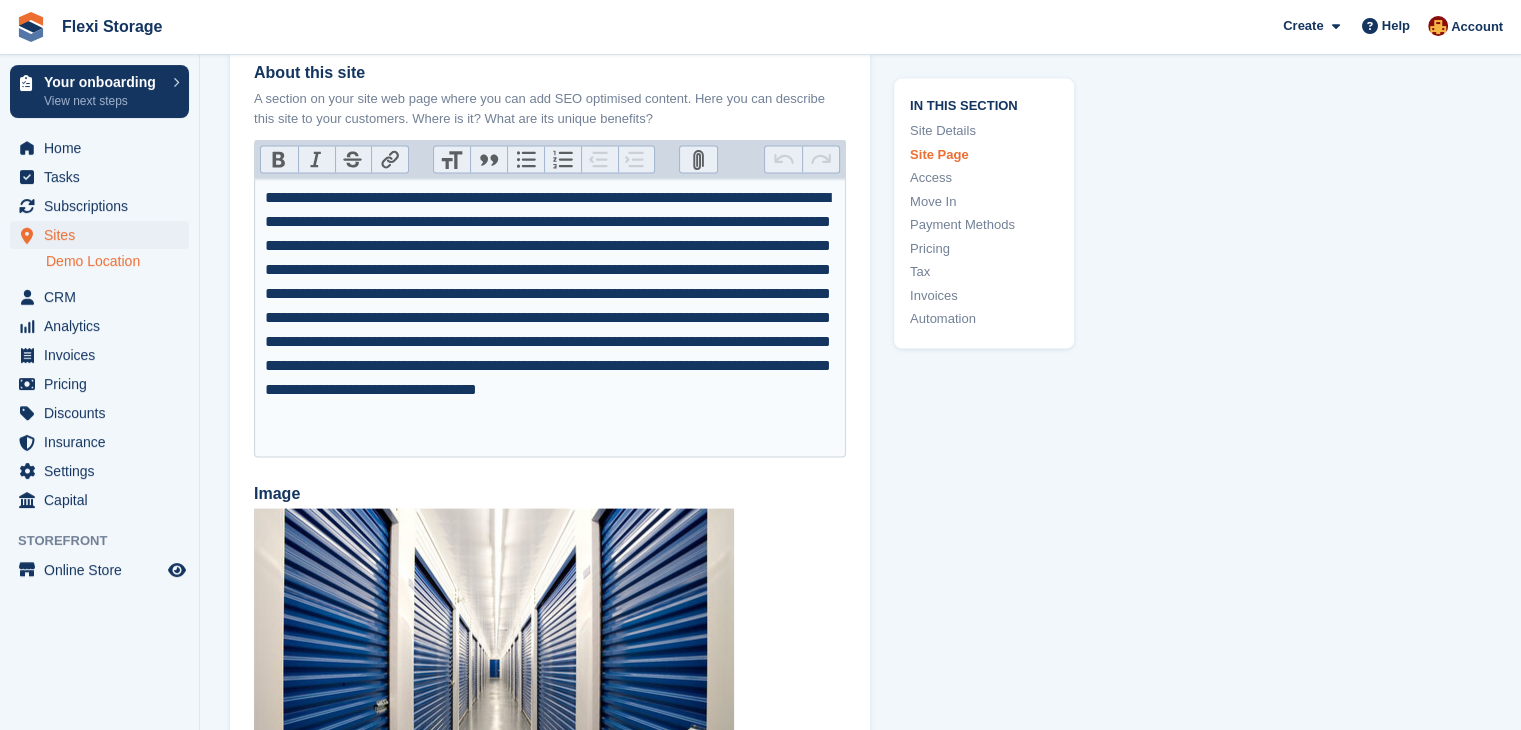 scroll, scrollTop: 4204, scrollLeft: 0, axis: vertical 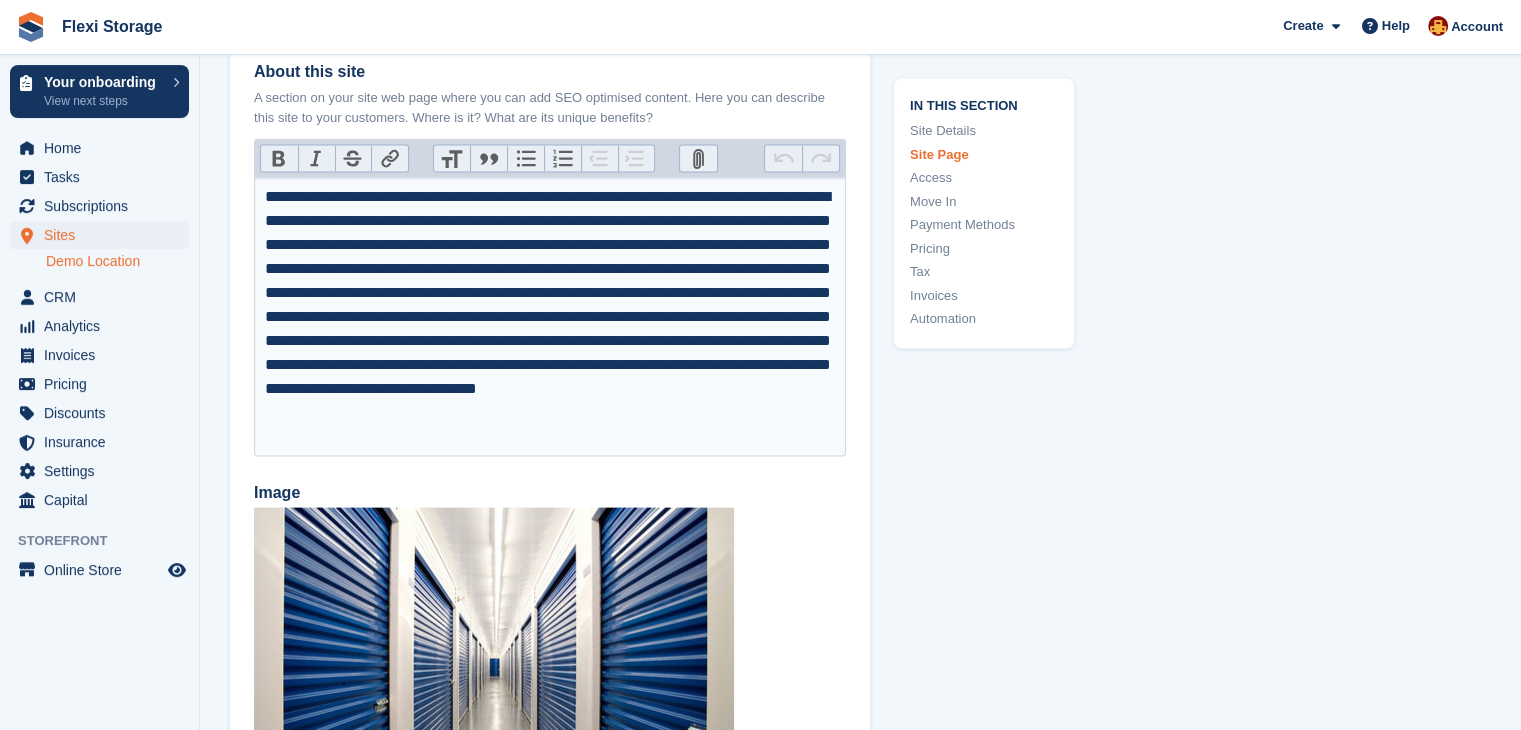 type on "**********" 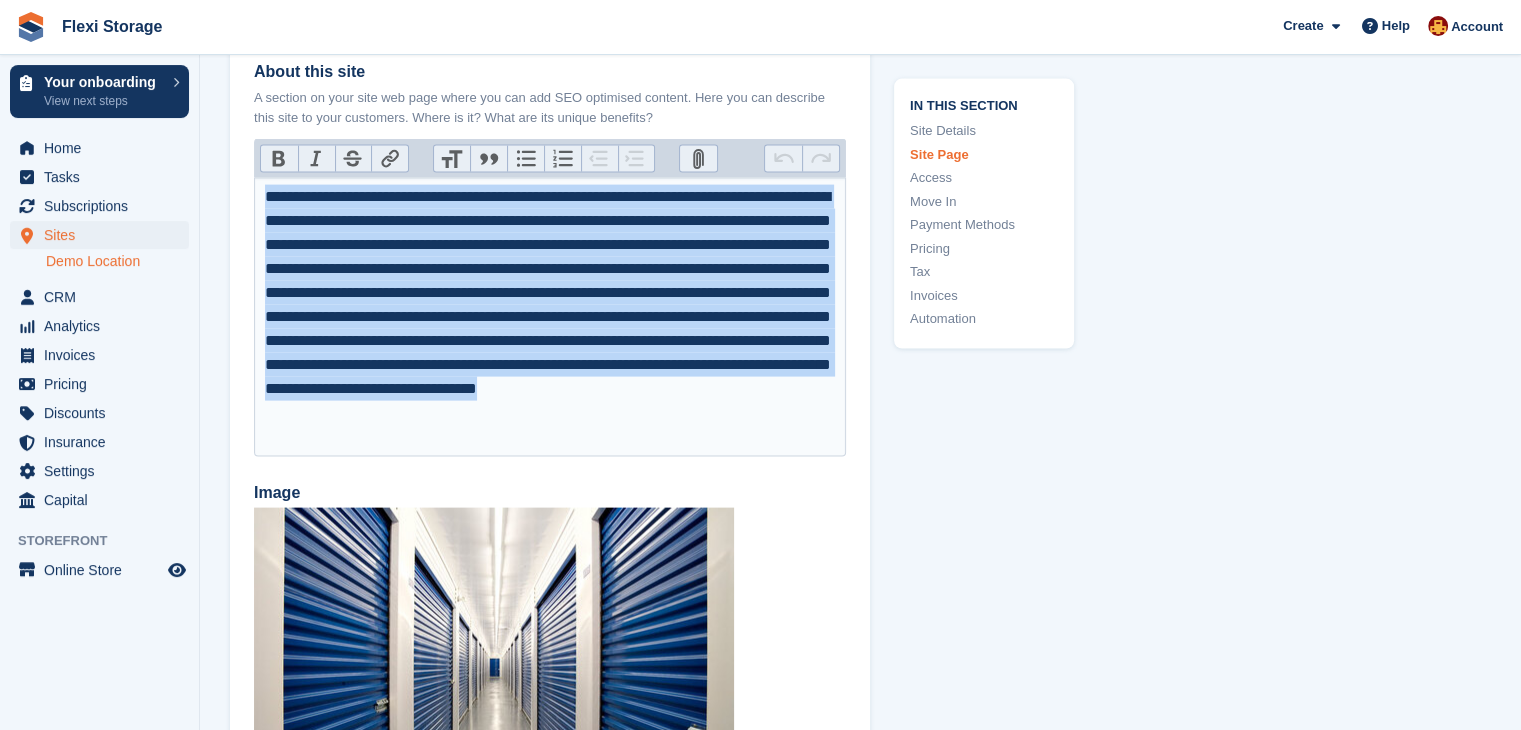 drag, startPoint x: 316, startPoint y: 433, endPoint x: 241, endPoint y: 180, distance: 263.88254 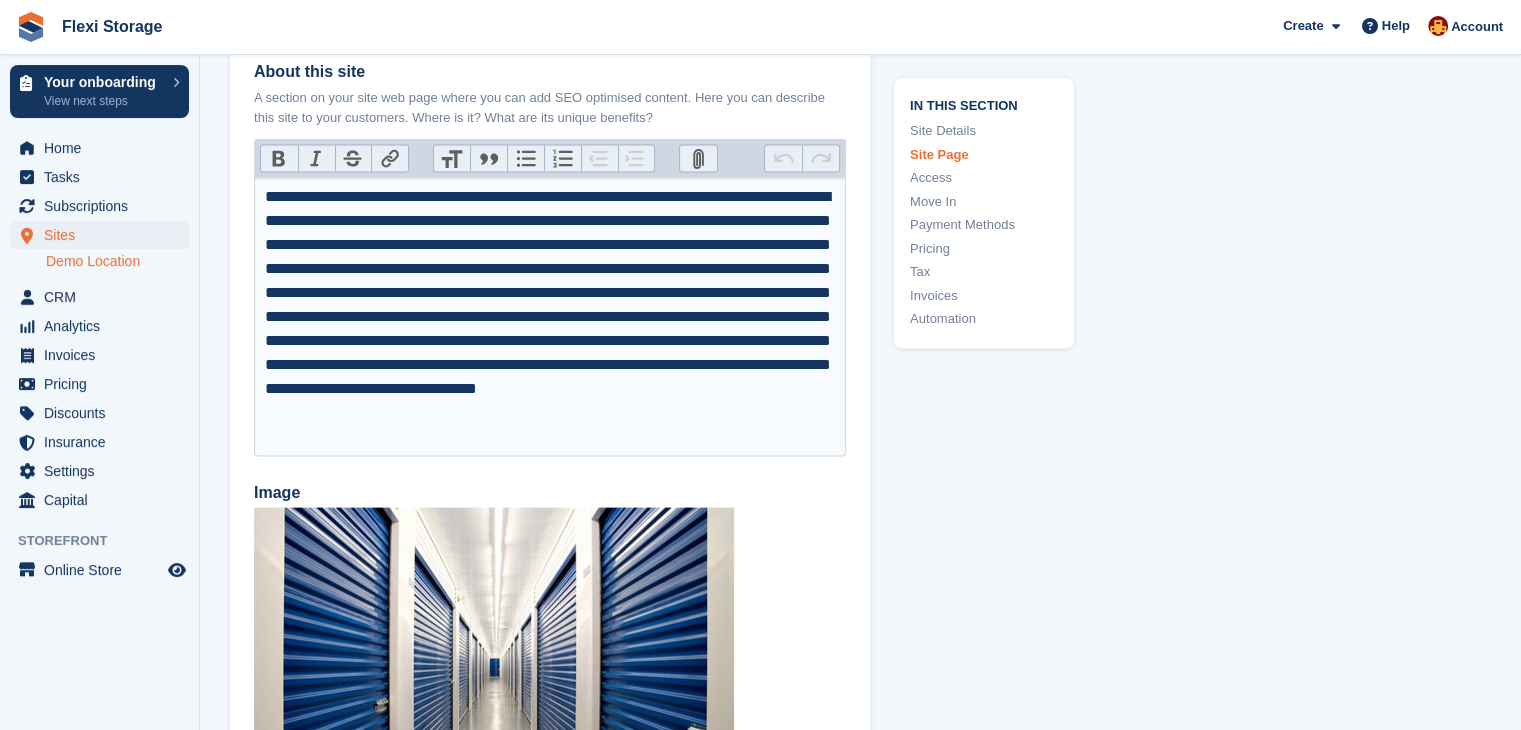 type 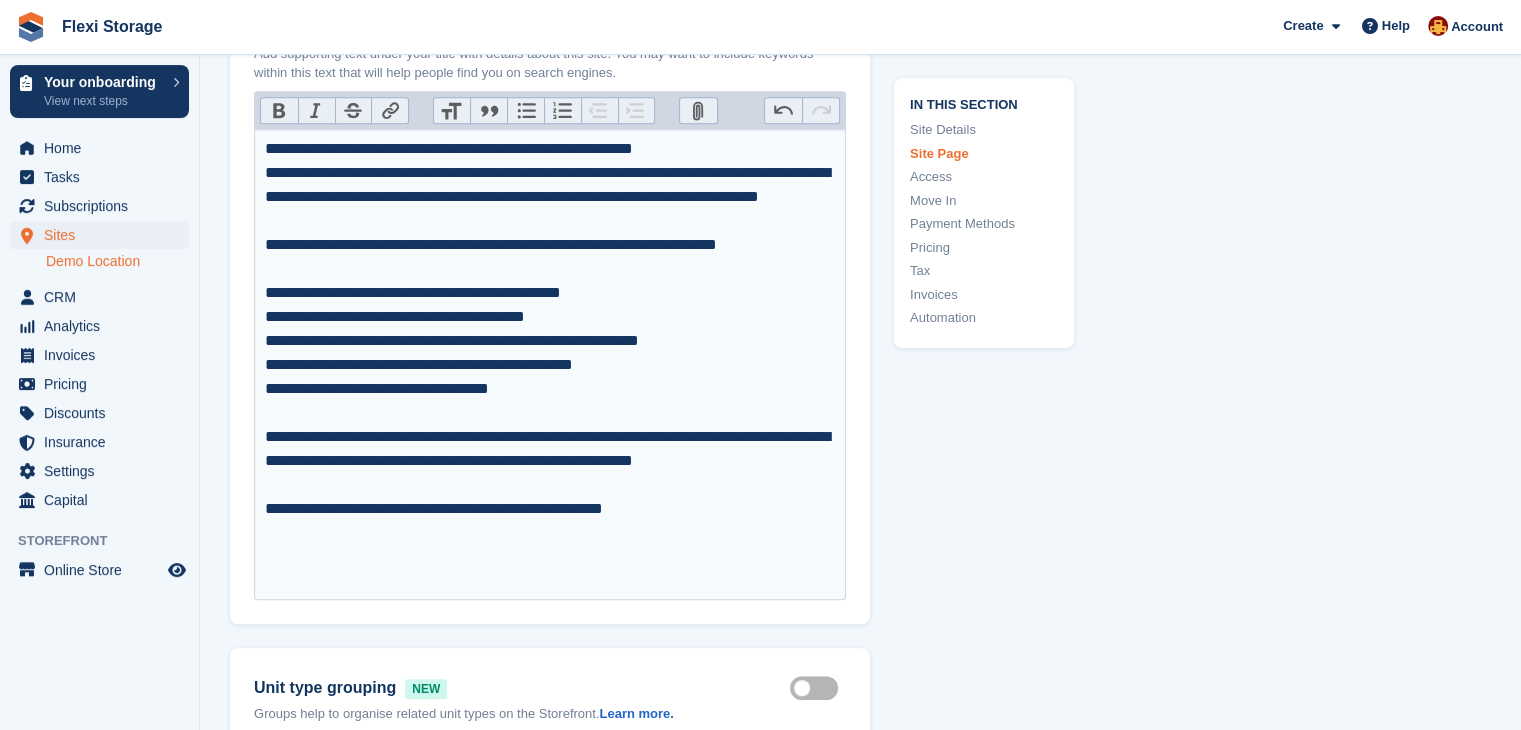 scroll, scrollTop: 1088, scrollLeft: 0, axis: vertical 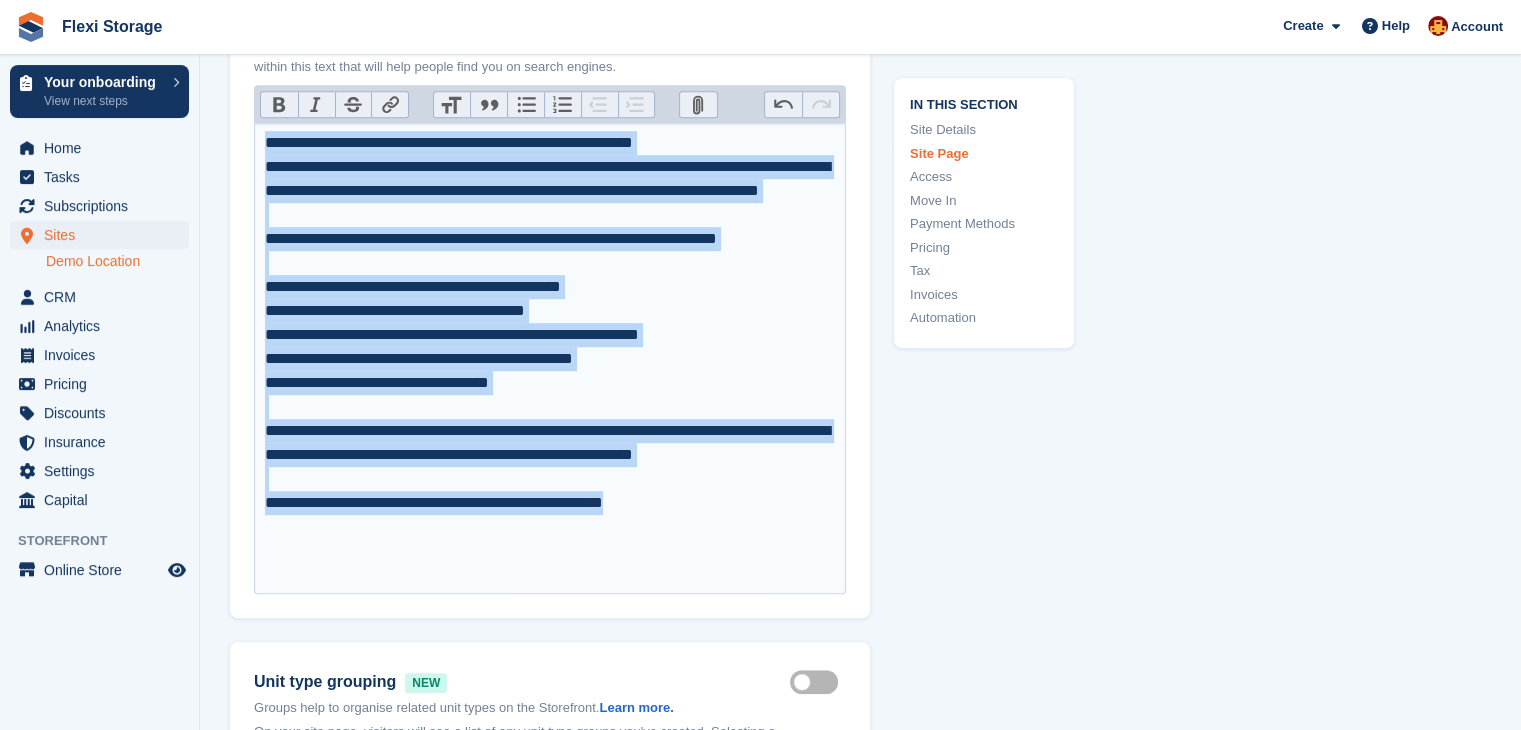 drag, startPoint x: 260, startPoint y: 142, endPoint x: 665, endPoint y: 553, distance: 577.0147 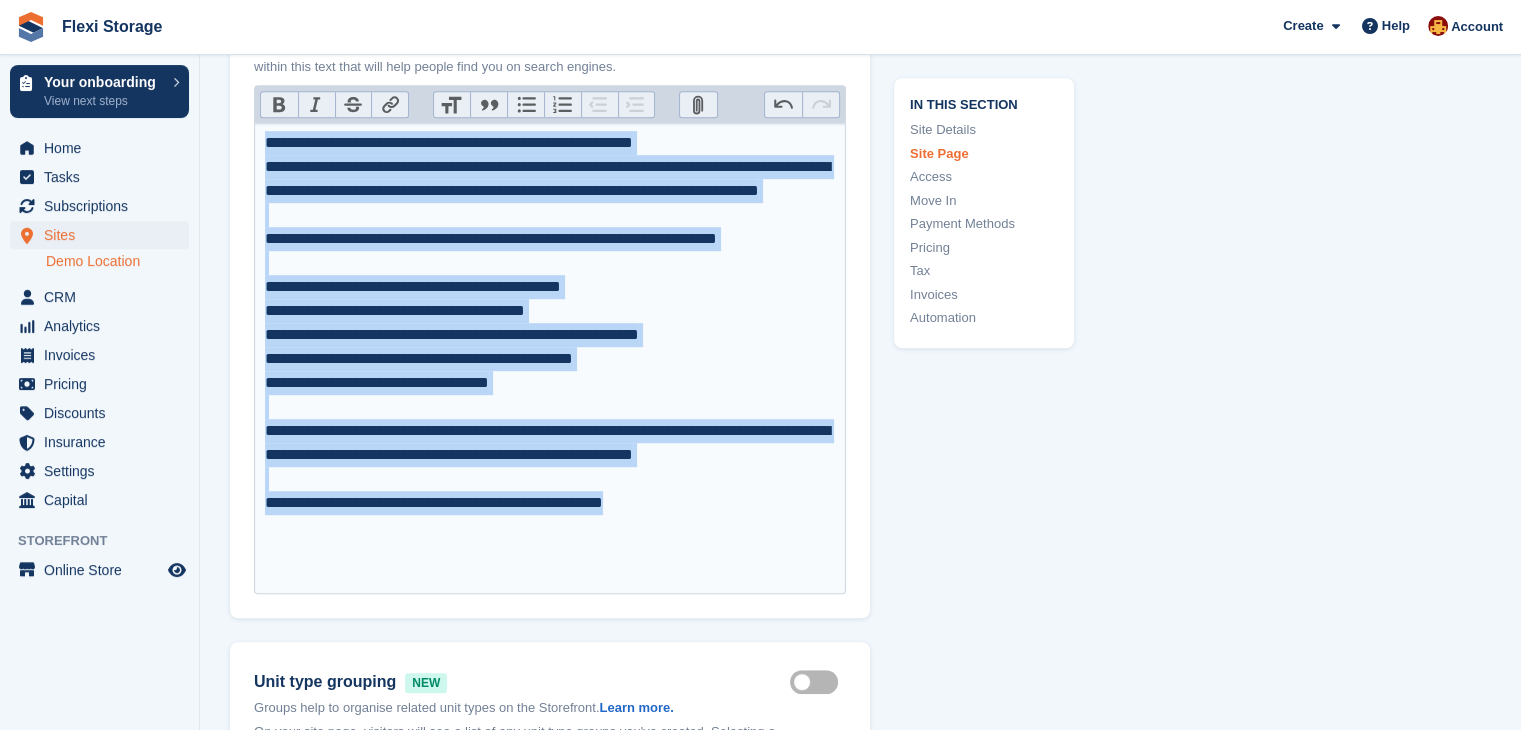 click on "**********" at bounding box center (550, 358) 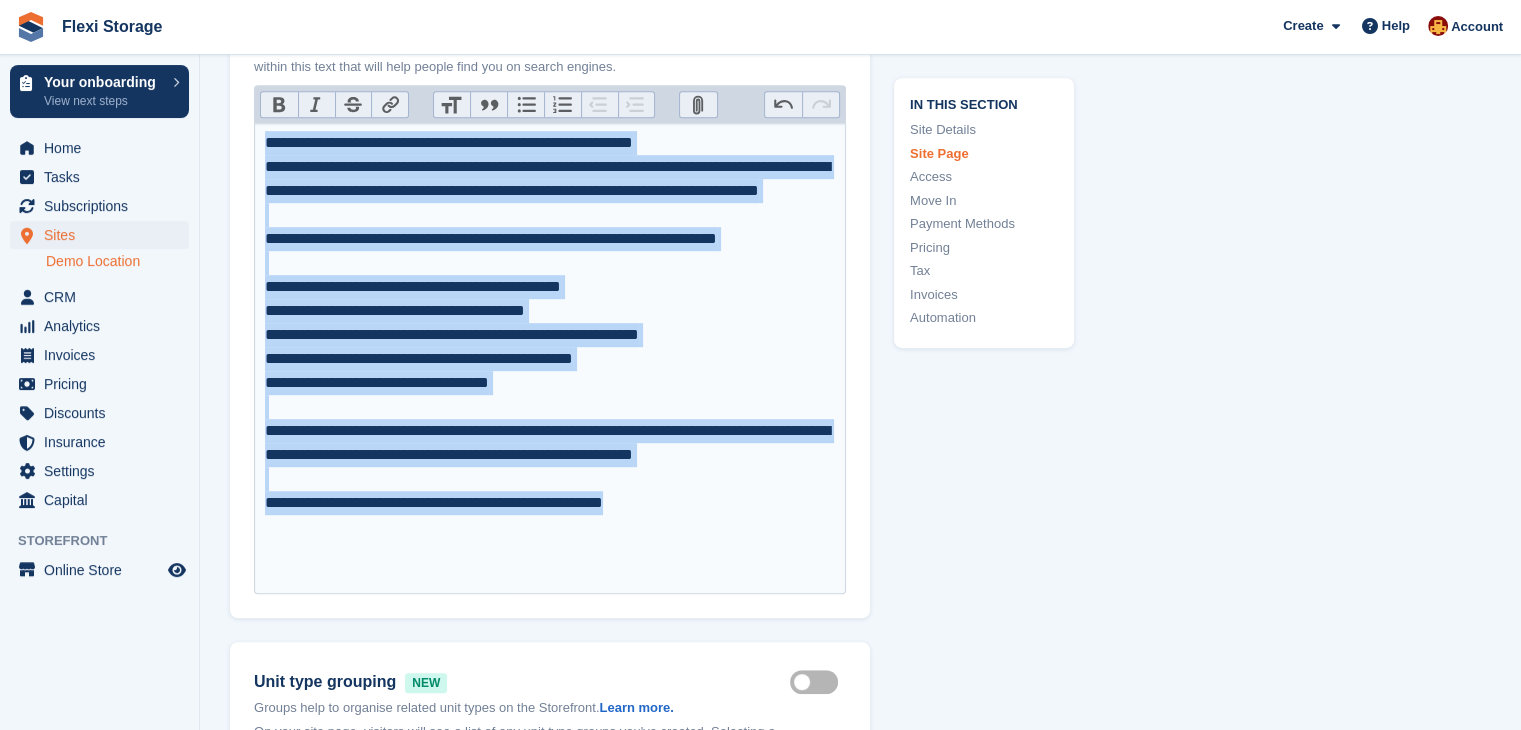 copy on "**********" 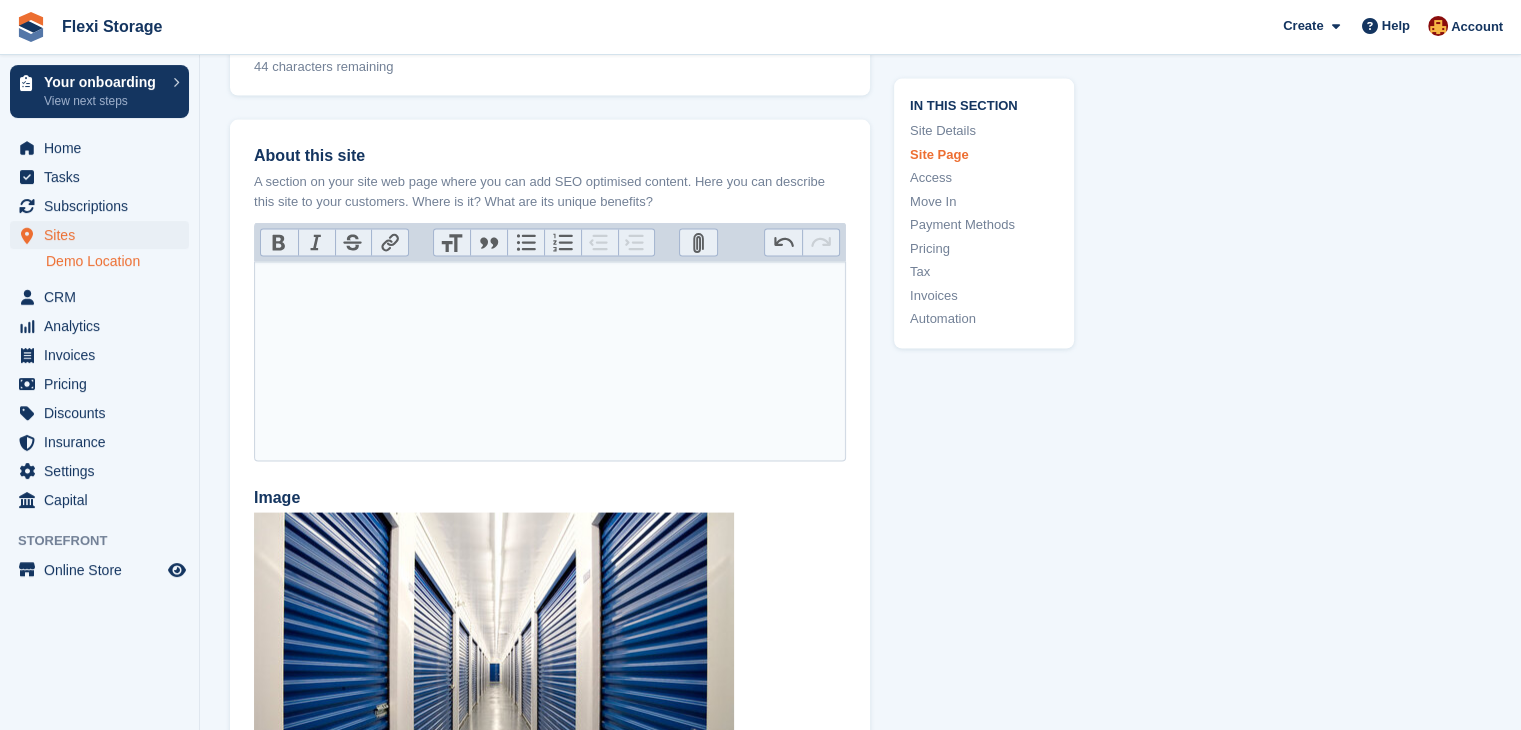 scroll, scrollTop: 4135, scrollLeft: 0, axis: vertical 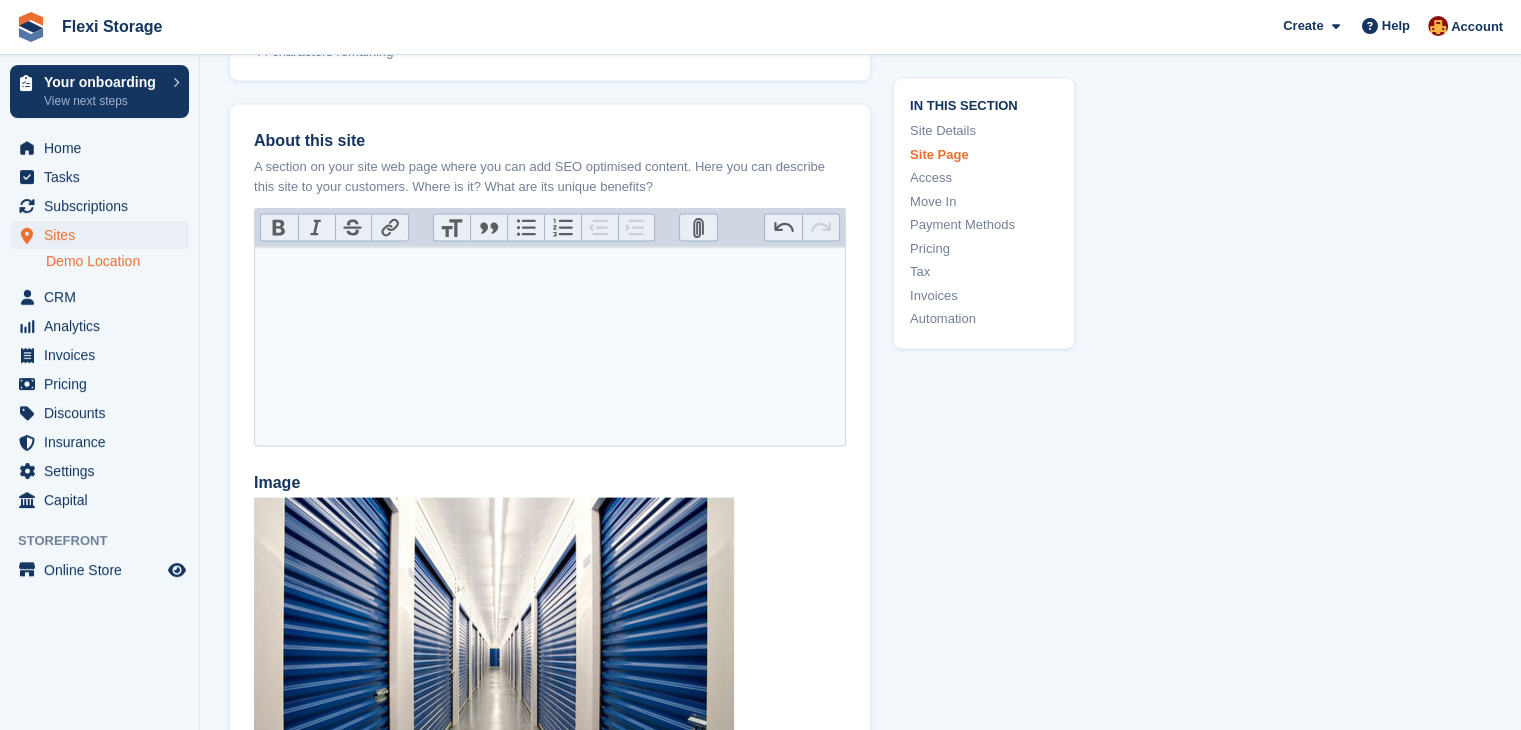 click at bounding box center (550, 347) 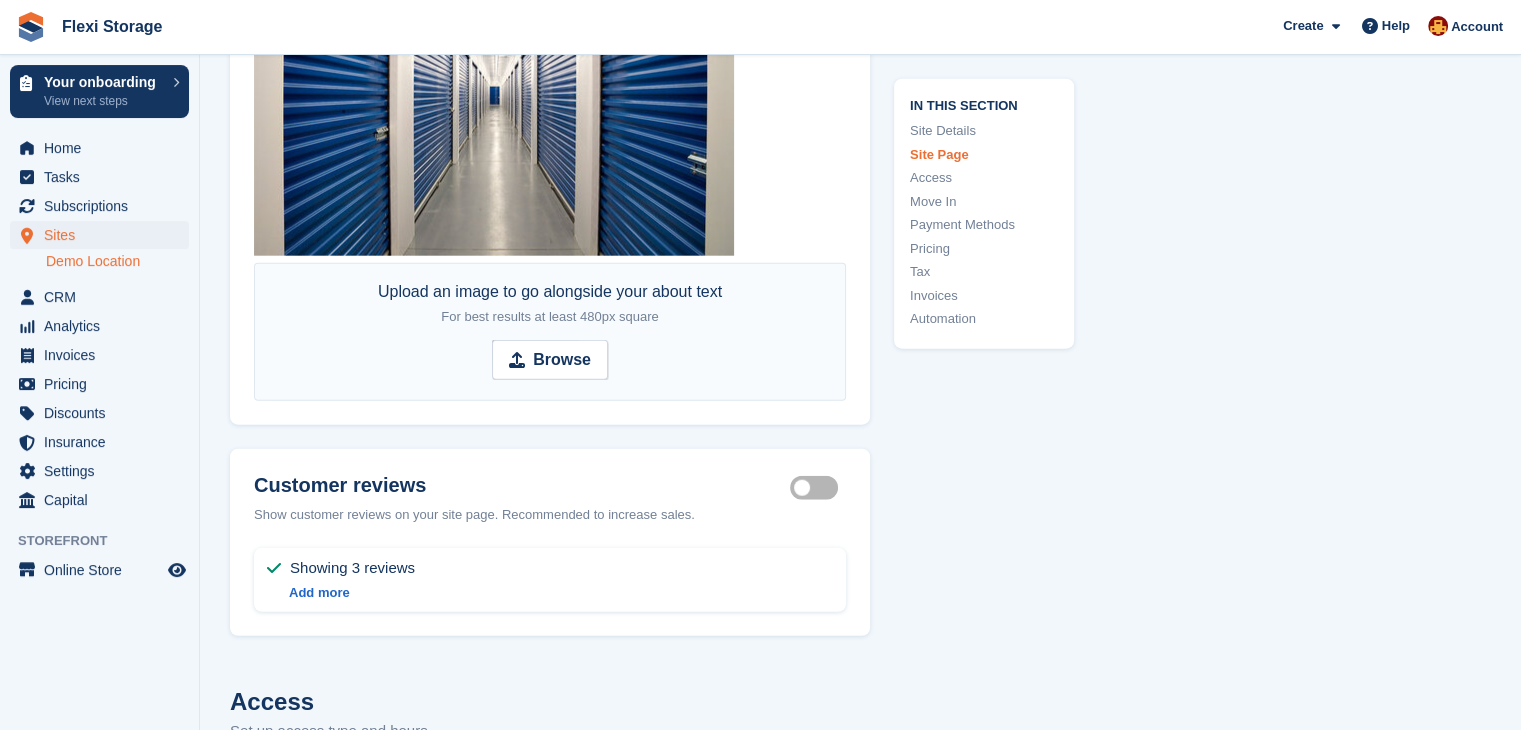 scroll, scrollTop: 4940, scrollLeft: 0, axis: vertical 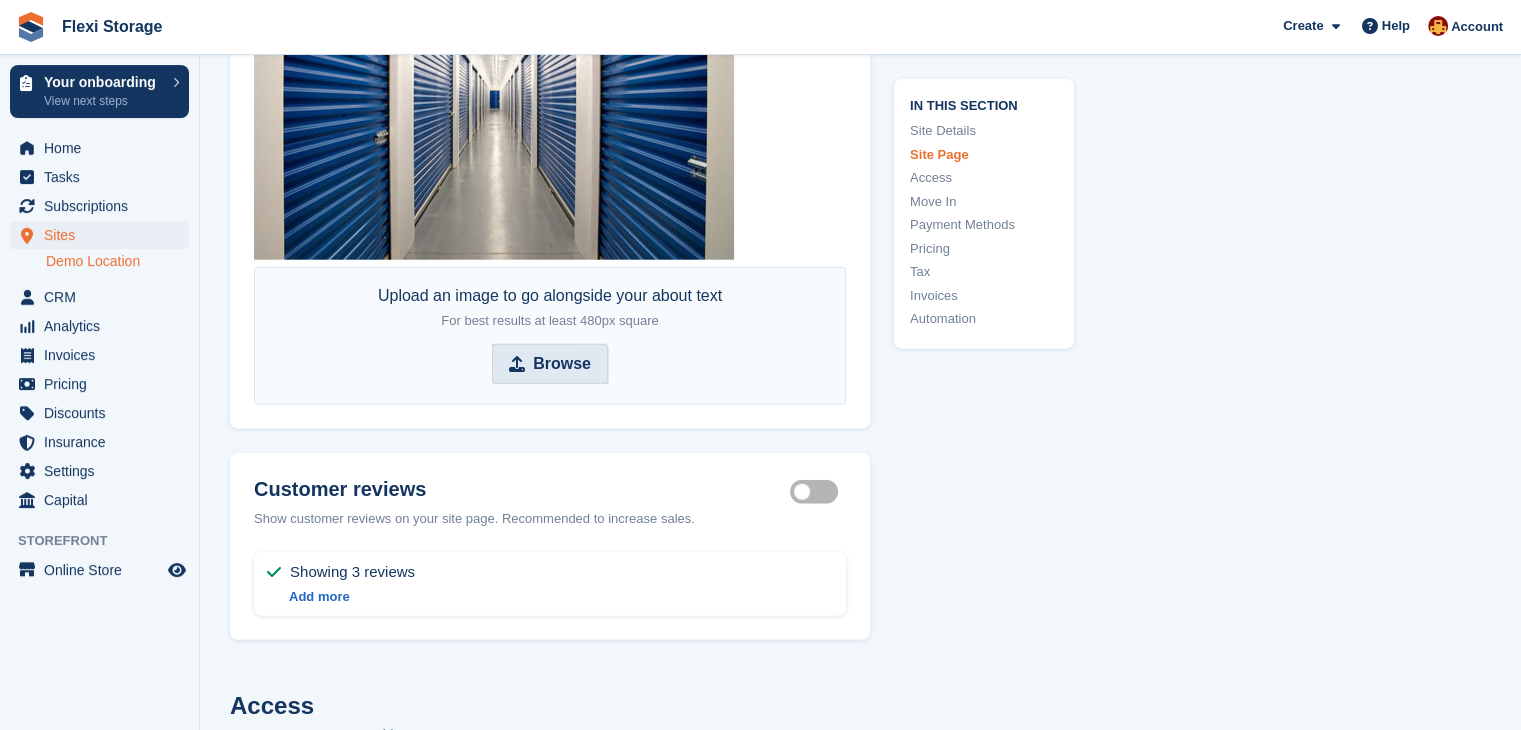 click on "Browse" at bounding box center (550, 364) 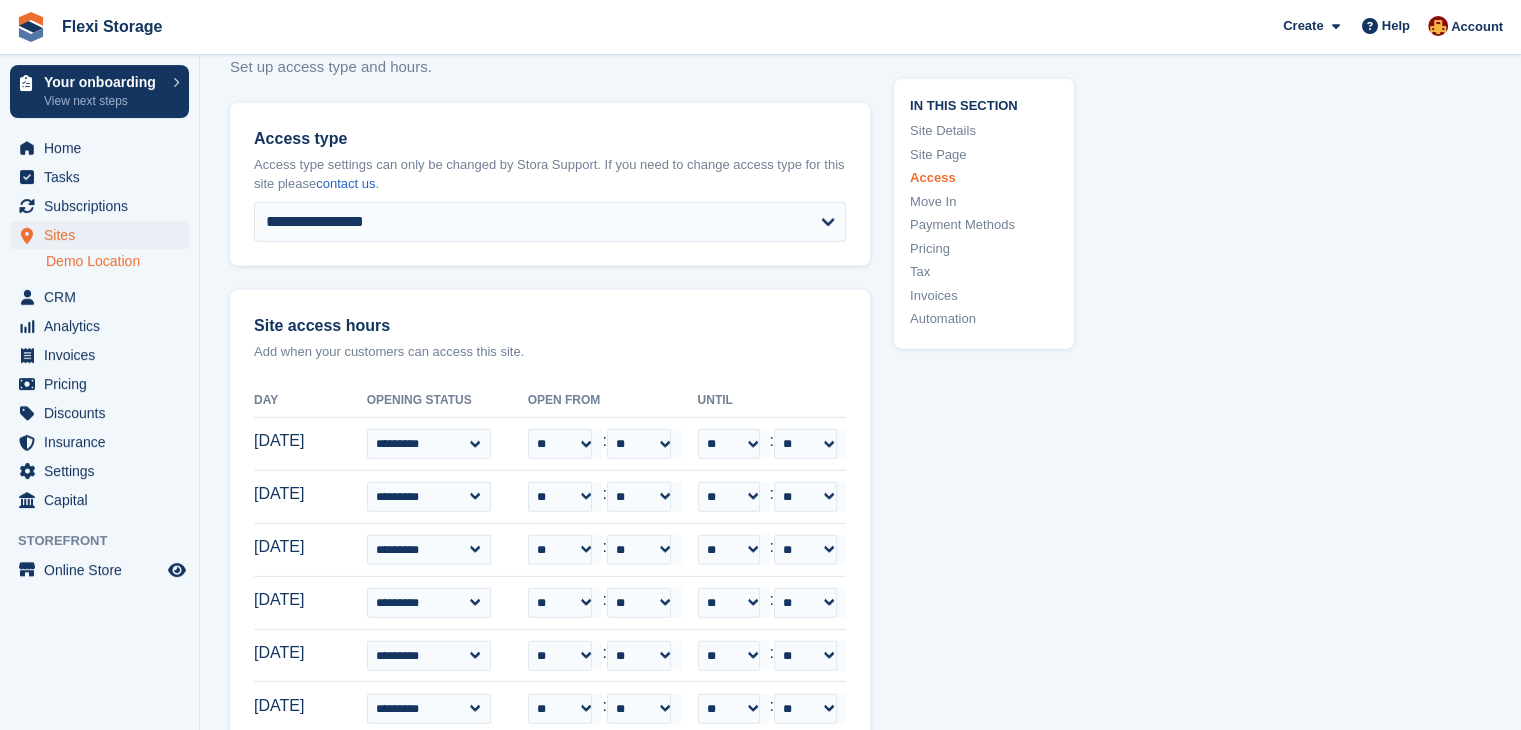 scroll, scrollTop: 5608, scrollLeft: 0, axis: vertical 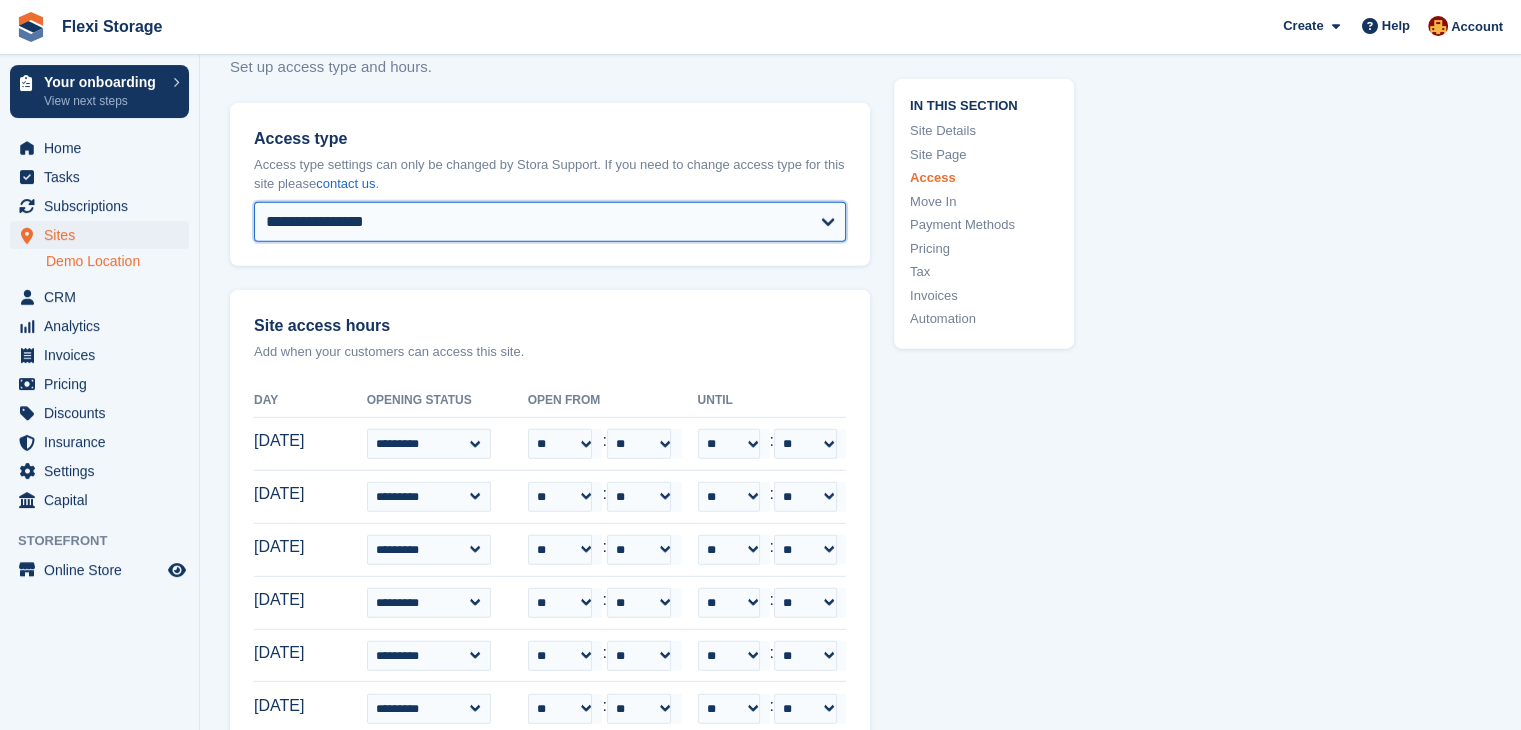 click on "**********" at bounding box center (550, 222) 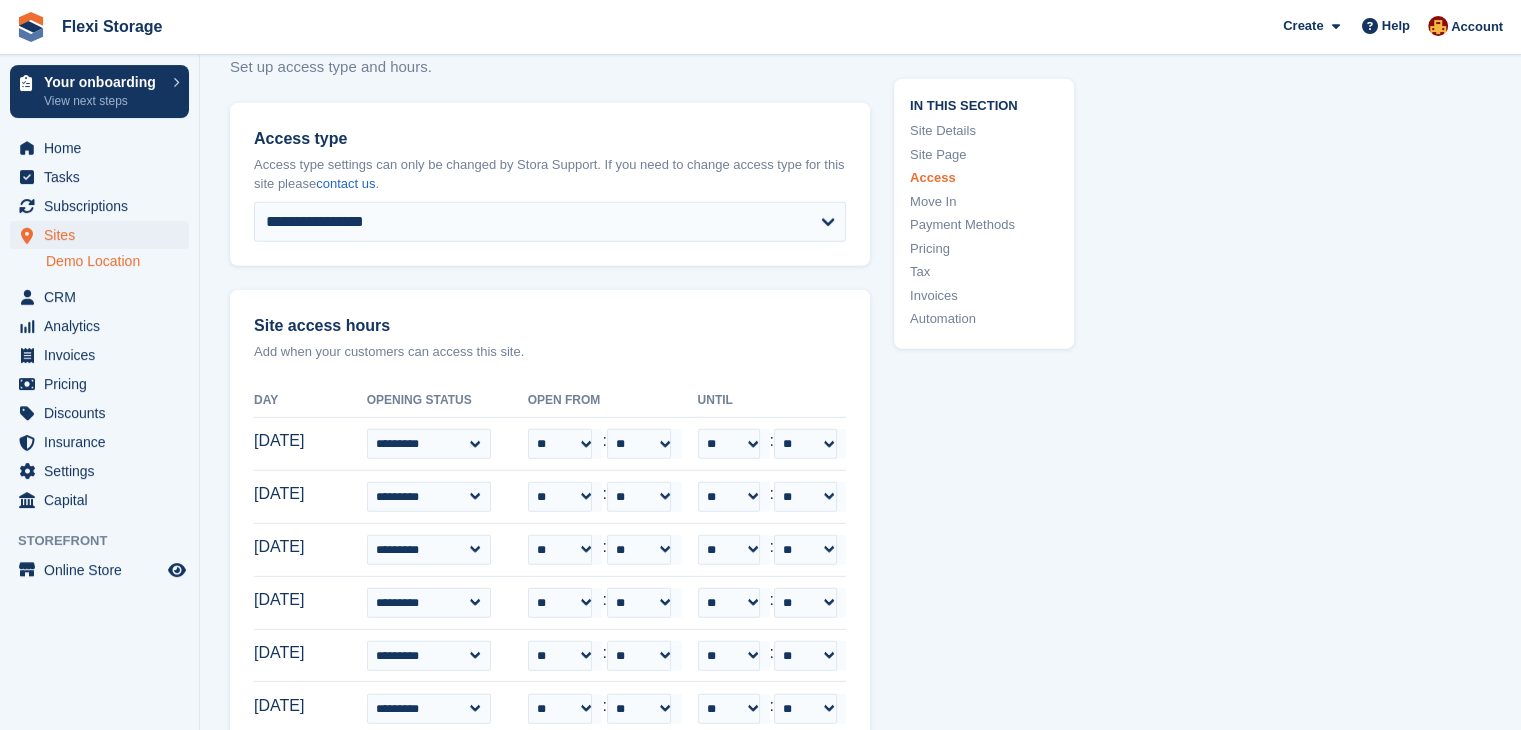 click on "In this section
Site Details
Site Page
Access
Move In
Payment Methods
Pricing
Tax
Invoices
Automation" at bounding box center [984, 213] 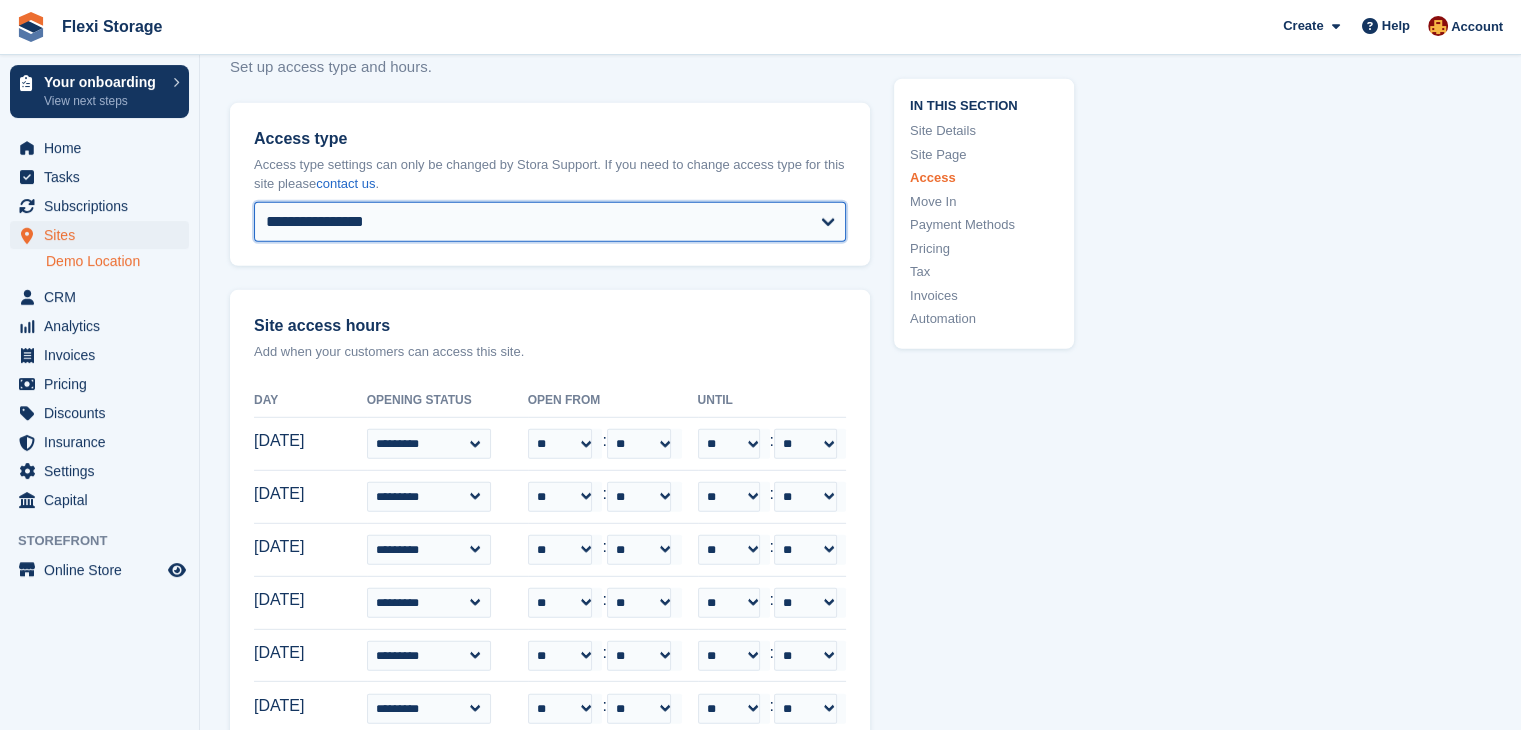 click on "**********" at bounding box center [550, 222] 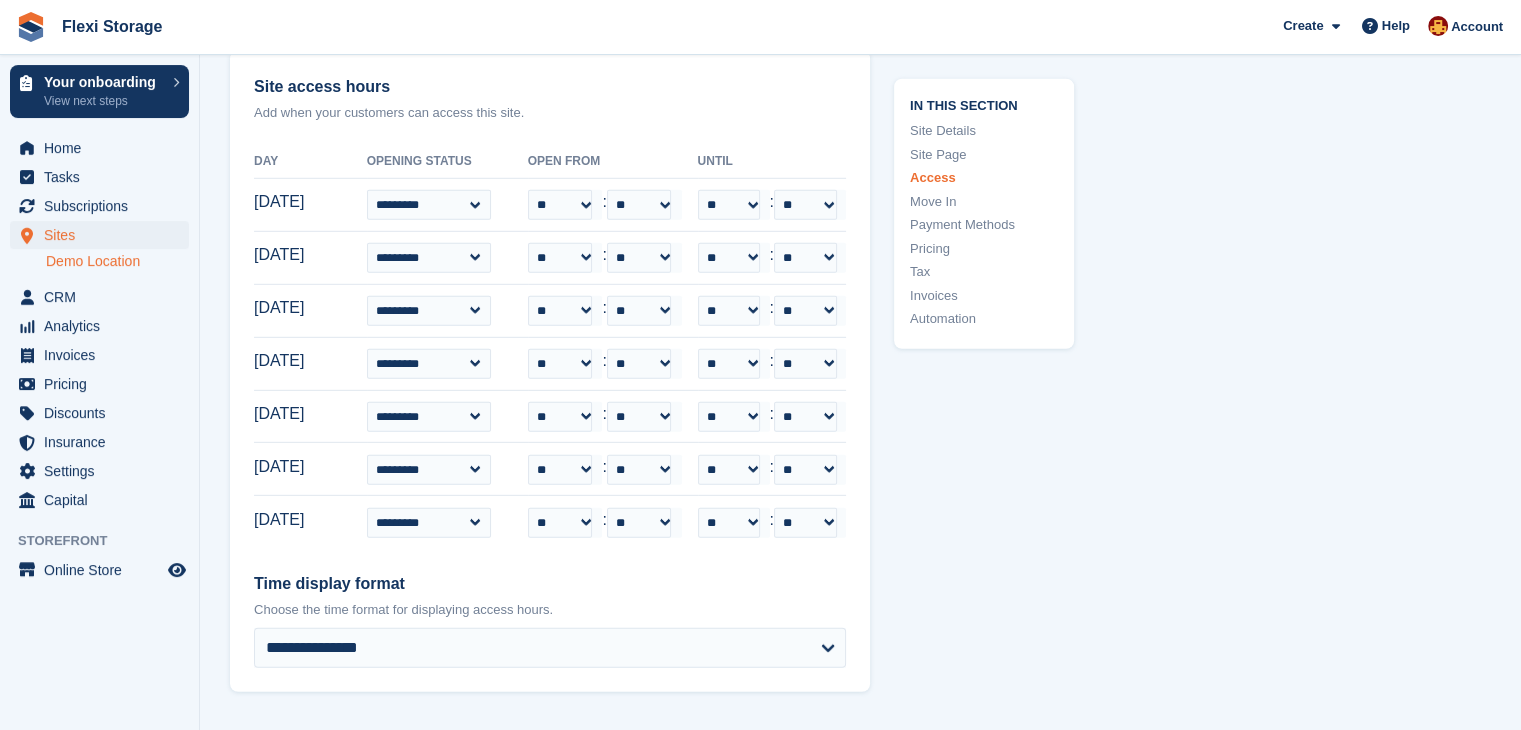 scroll, scrollTop: 5848, scrollLeft: 0, axis: vertical 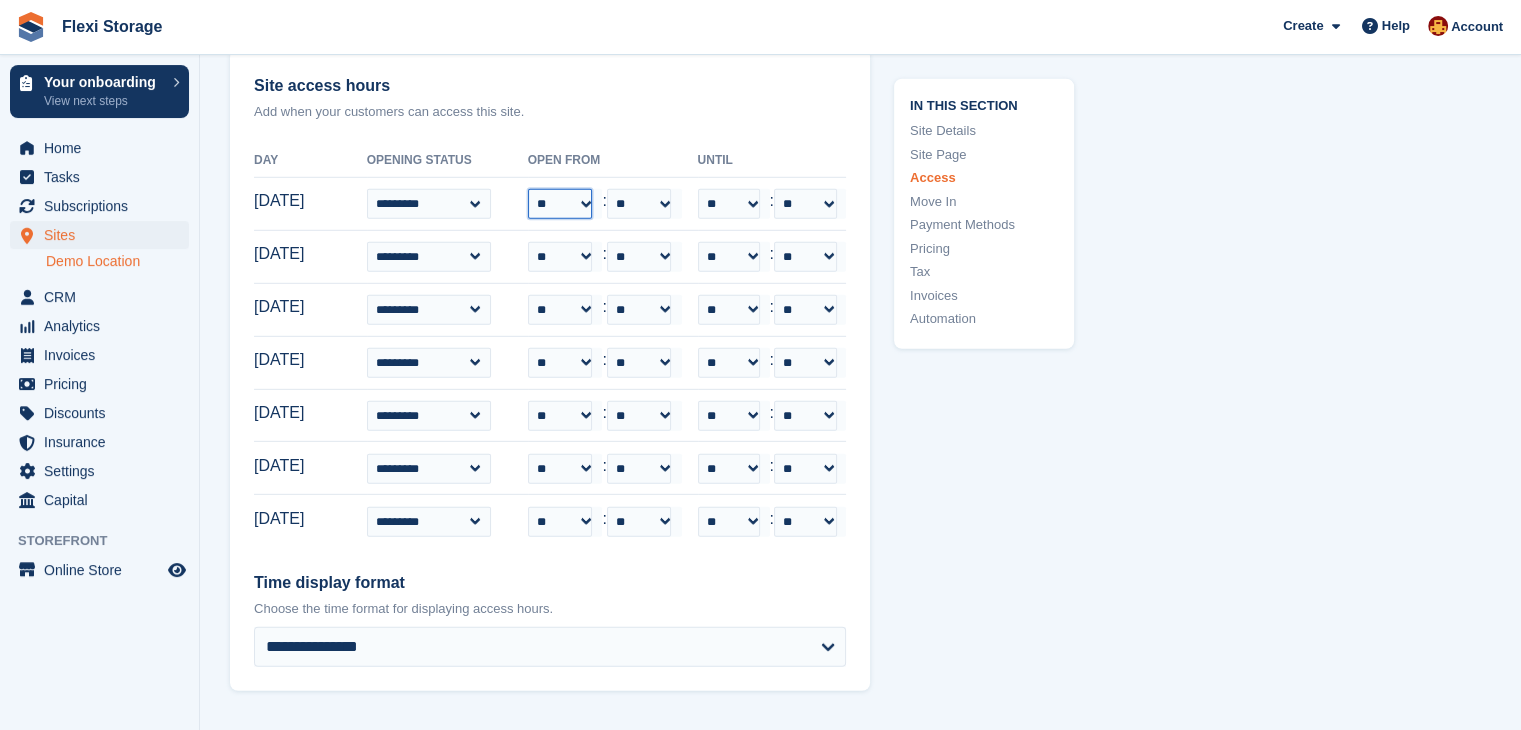click on "**
**
**
**
**
**
**
**
**
**
**
**
**
**
**
**
**
**
**
**
**
**
**
**" at bounding box center (560, 204) 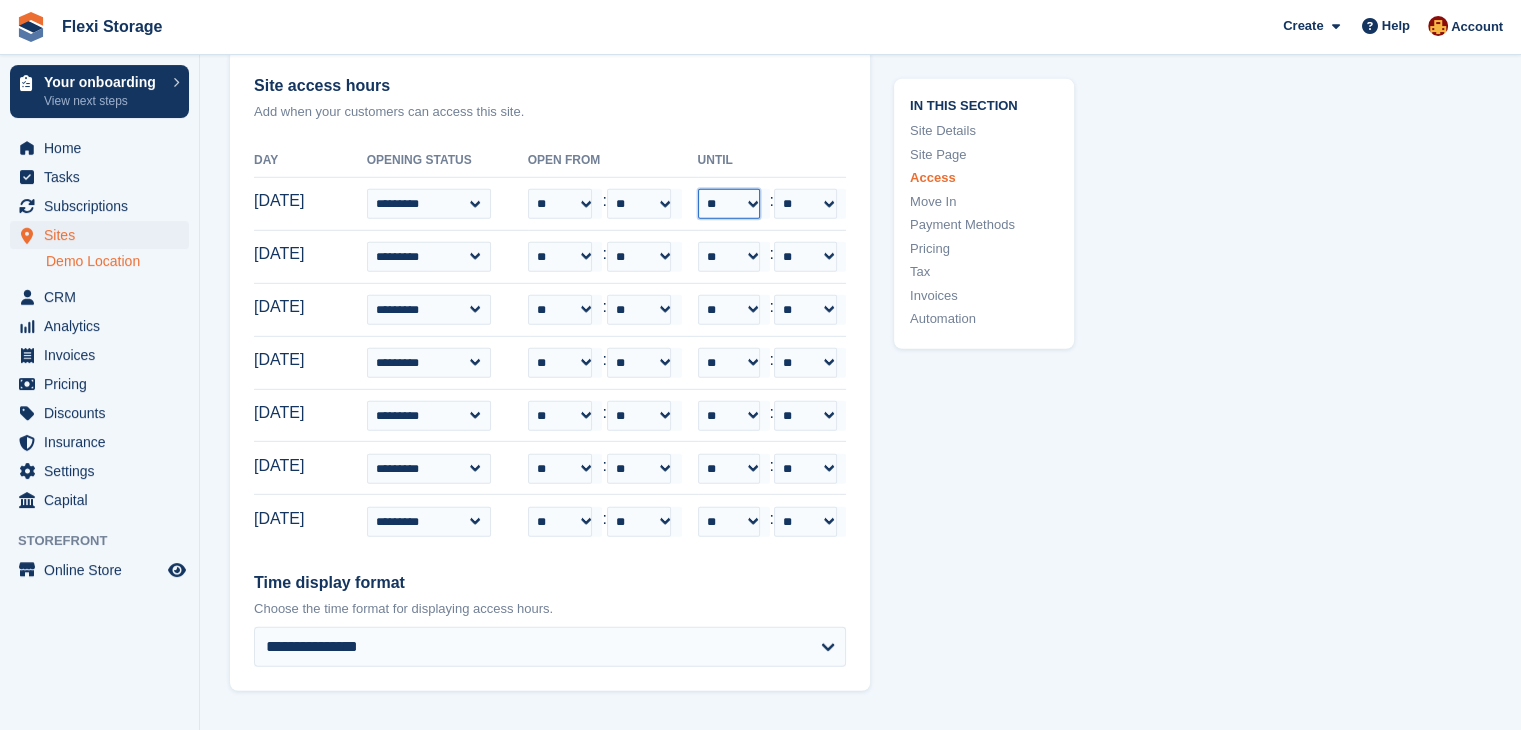 click on "**
**
**
**
**
**
**
**
**
**
**
**
**
**
**
**
**
**
**
**
**
**
**
**" at bounding box center [729, 204] 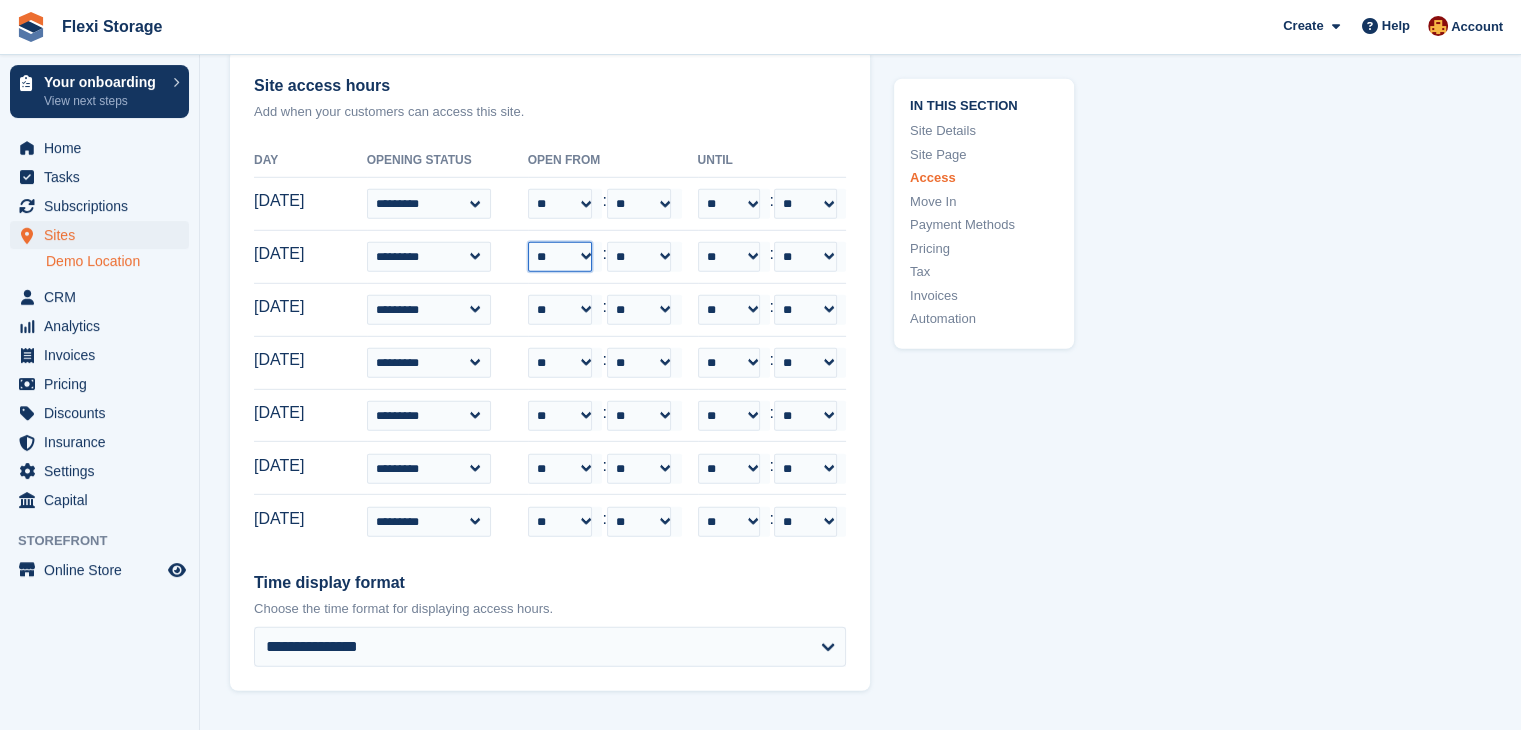 click on "**
**
**
**
**
**
**
**
**
**
**
**
**
**
**
**
**
**
**
**
**
**
**
**" at bounding box center (560, 257) 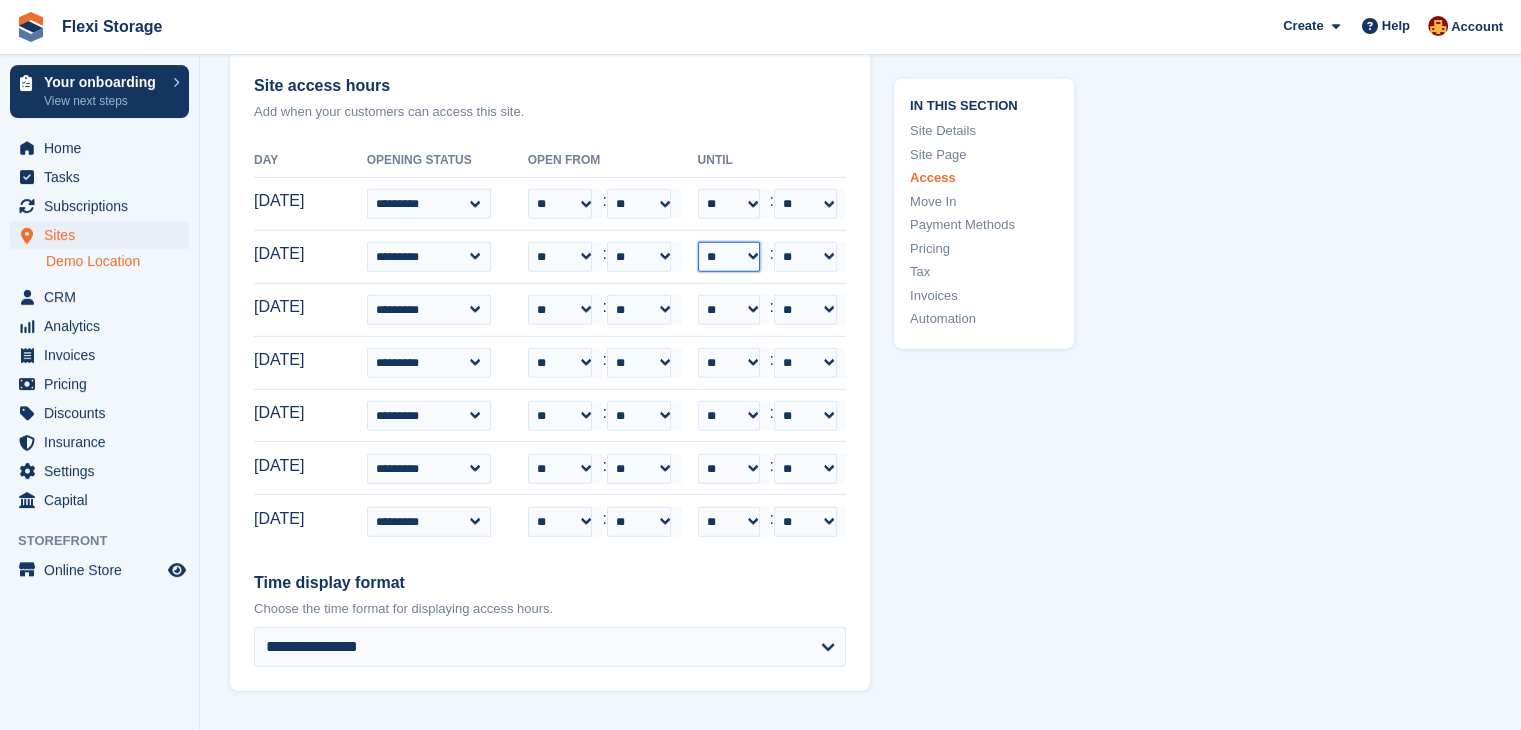 click on "**
**
**
**
**
**
**
**
**
**
**
**
**
**
**
**
**
**
**
**
**
**
**
**" at bounding box center (729, 257) 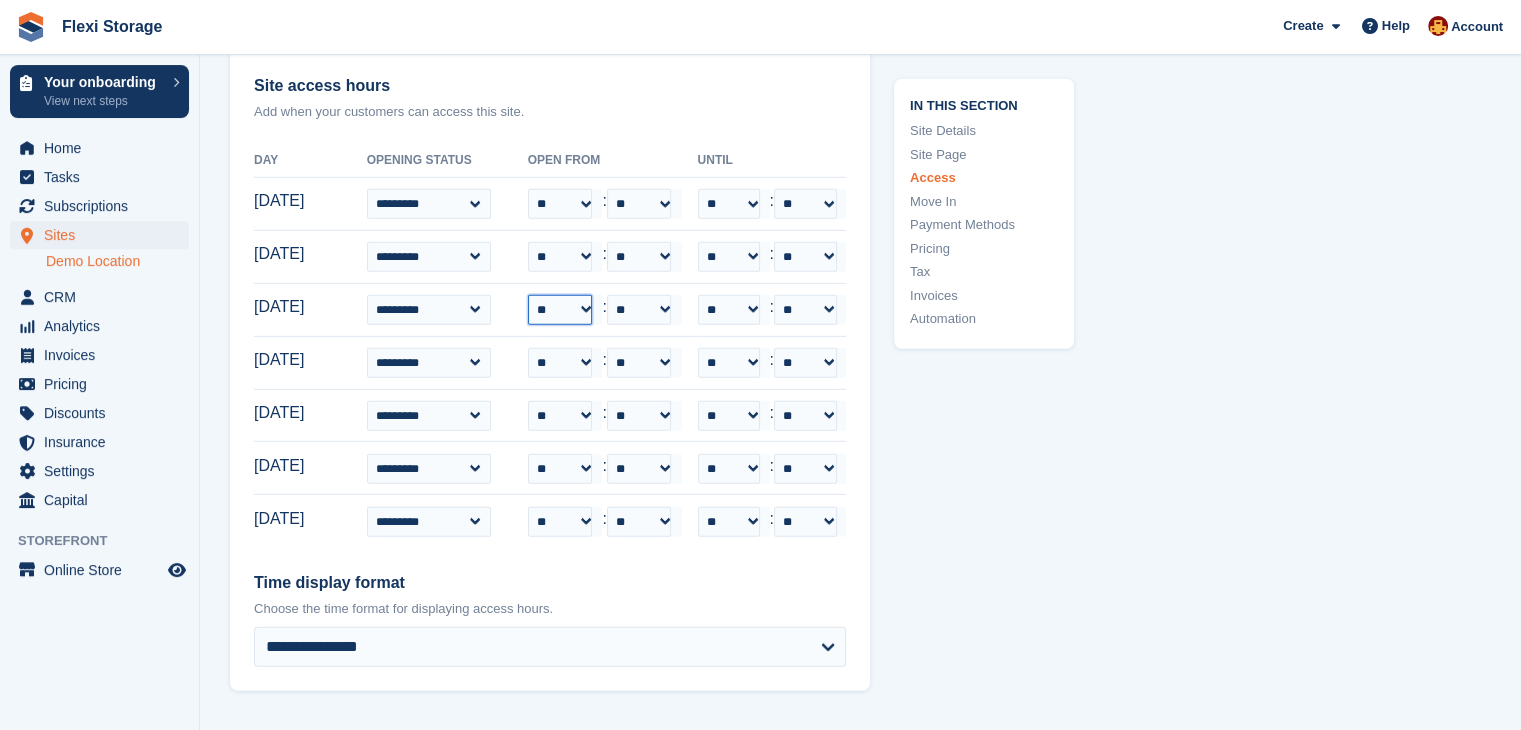 click on "**
**
**
**
**
**
**
**
**
**
**
**
**
**
**
**
**
**
**
**
**
**
**
**" at bounding box center (560, 310) 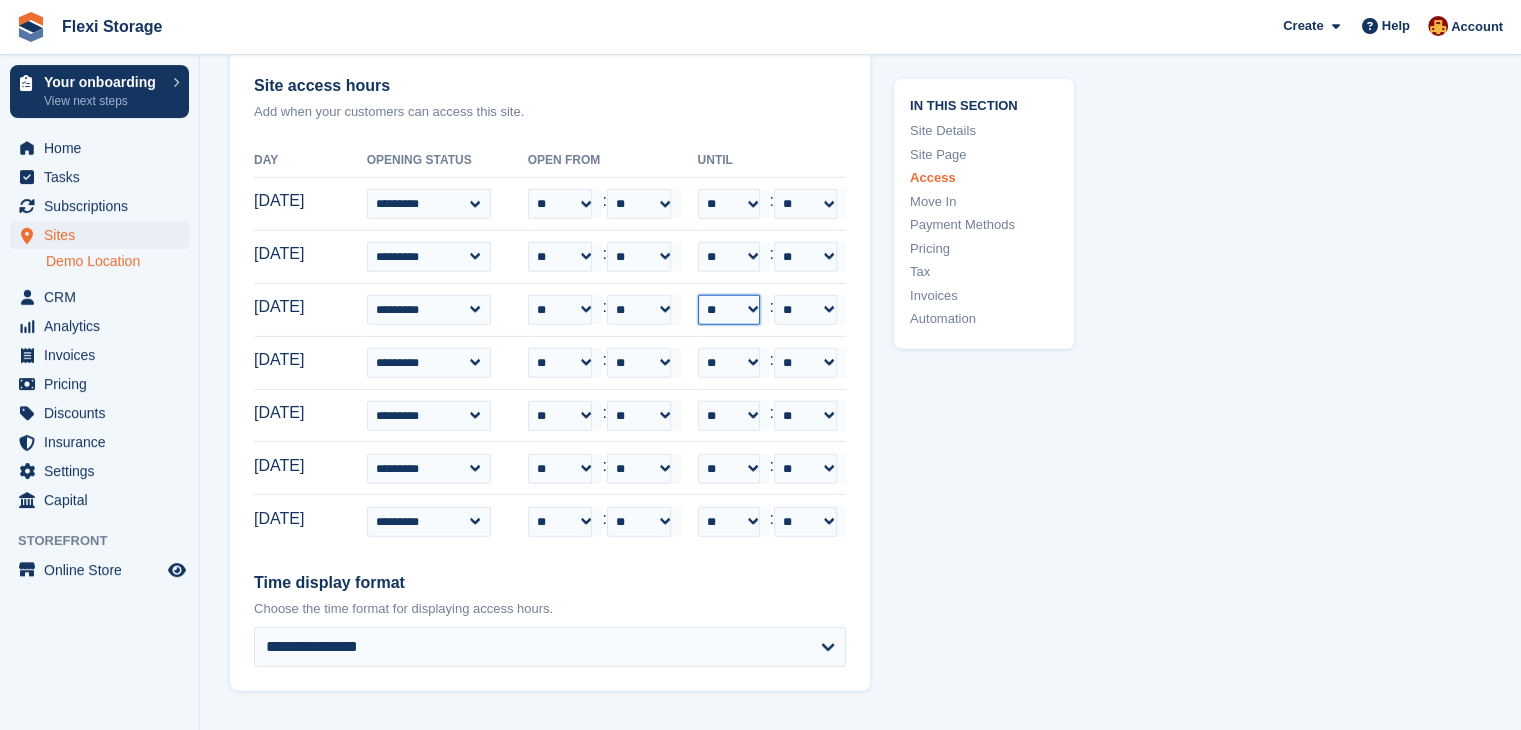 click on "**
**
**
**
**
**
**
**
**
**
**
**
**
**
**
**
**
**
**
**
**
**
**
**" at bounding box center (729, 310) 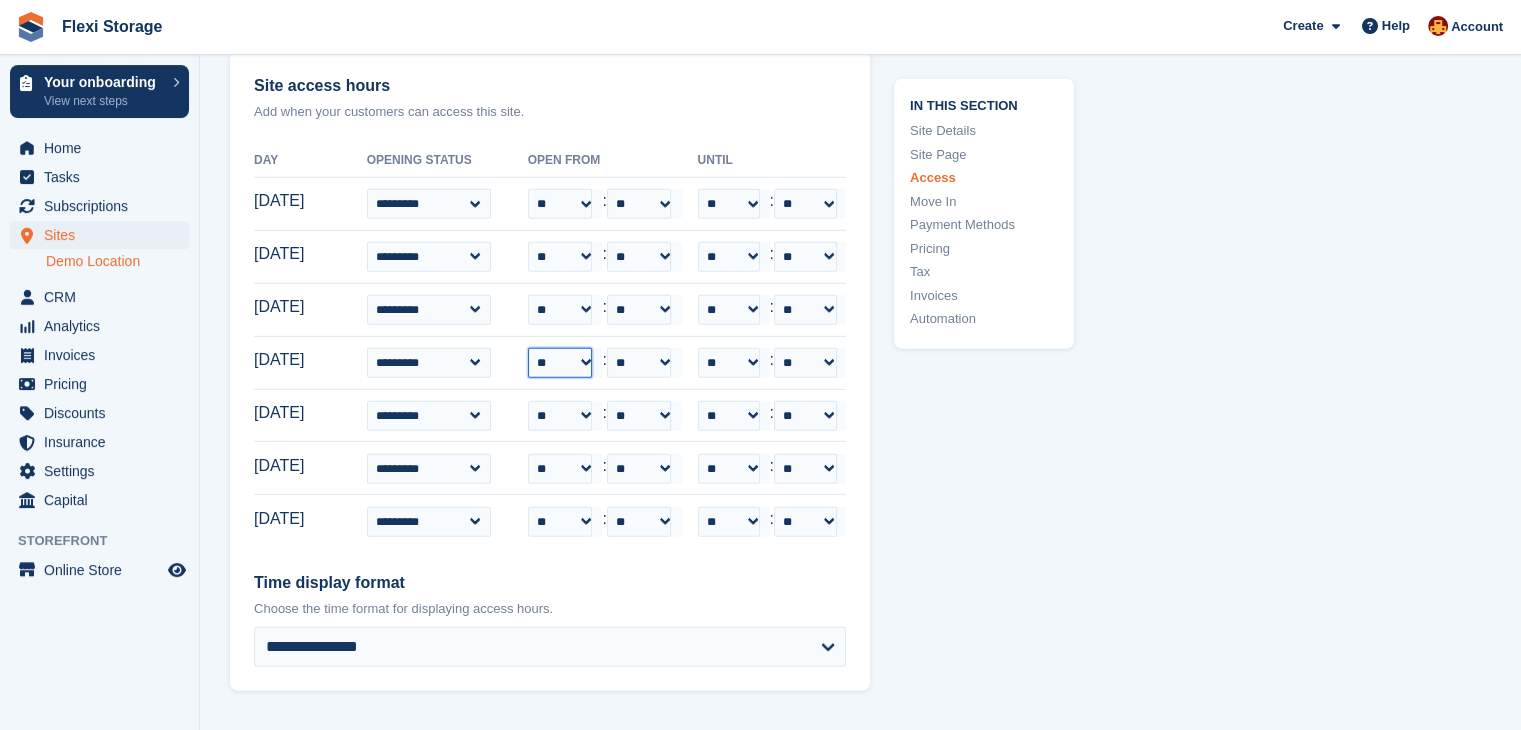 click on "**
**
**
**
**
**
**
**
**
**
**
**
**
**
**
**
**
**
**
**
**
**
**
**" at bounding box center (560, 363) 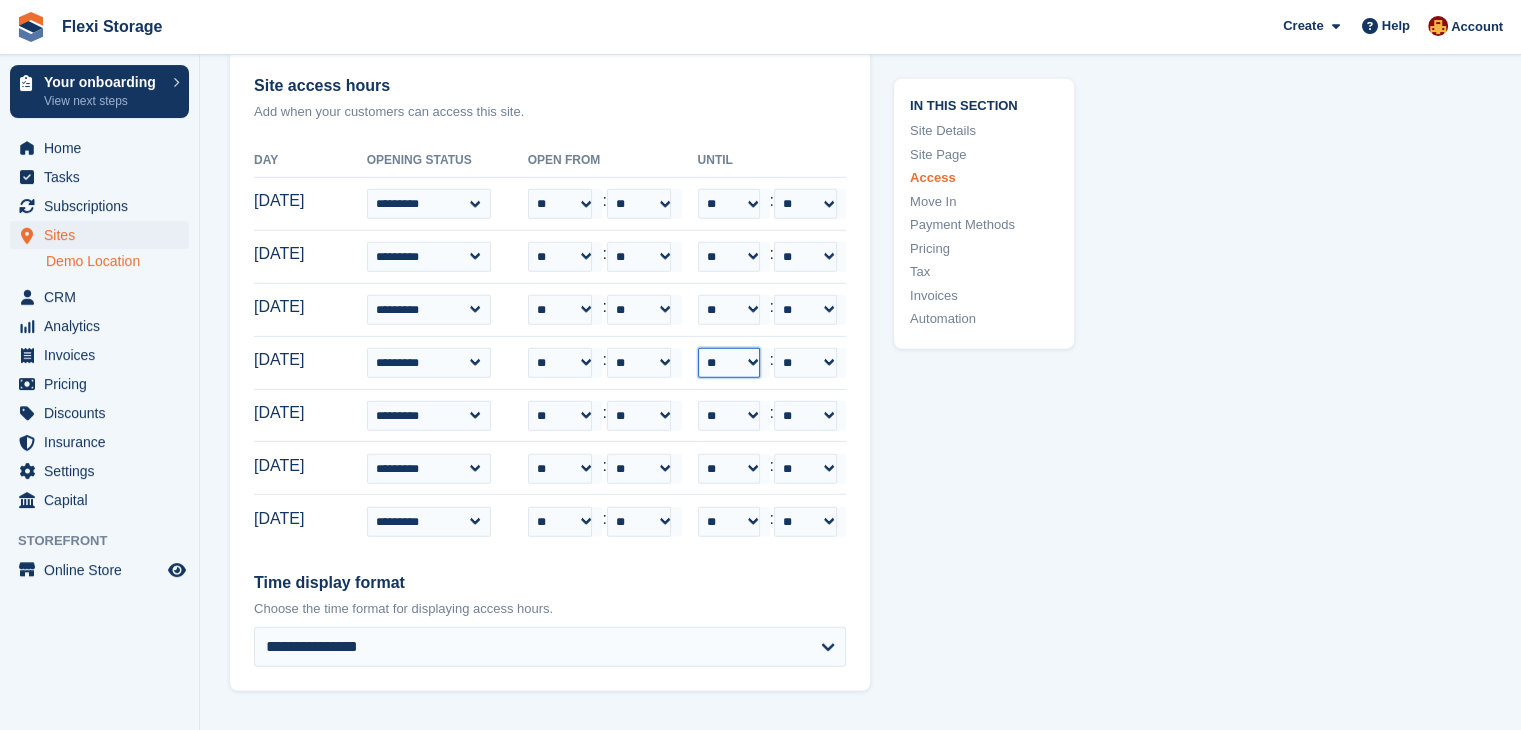 click on "**
**
**
**
**
**
**
**
**
**
**
**
**
**
**
**
**
**
**
**
**
**
**
**" at bounding box center [729, 363] 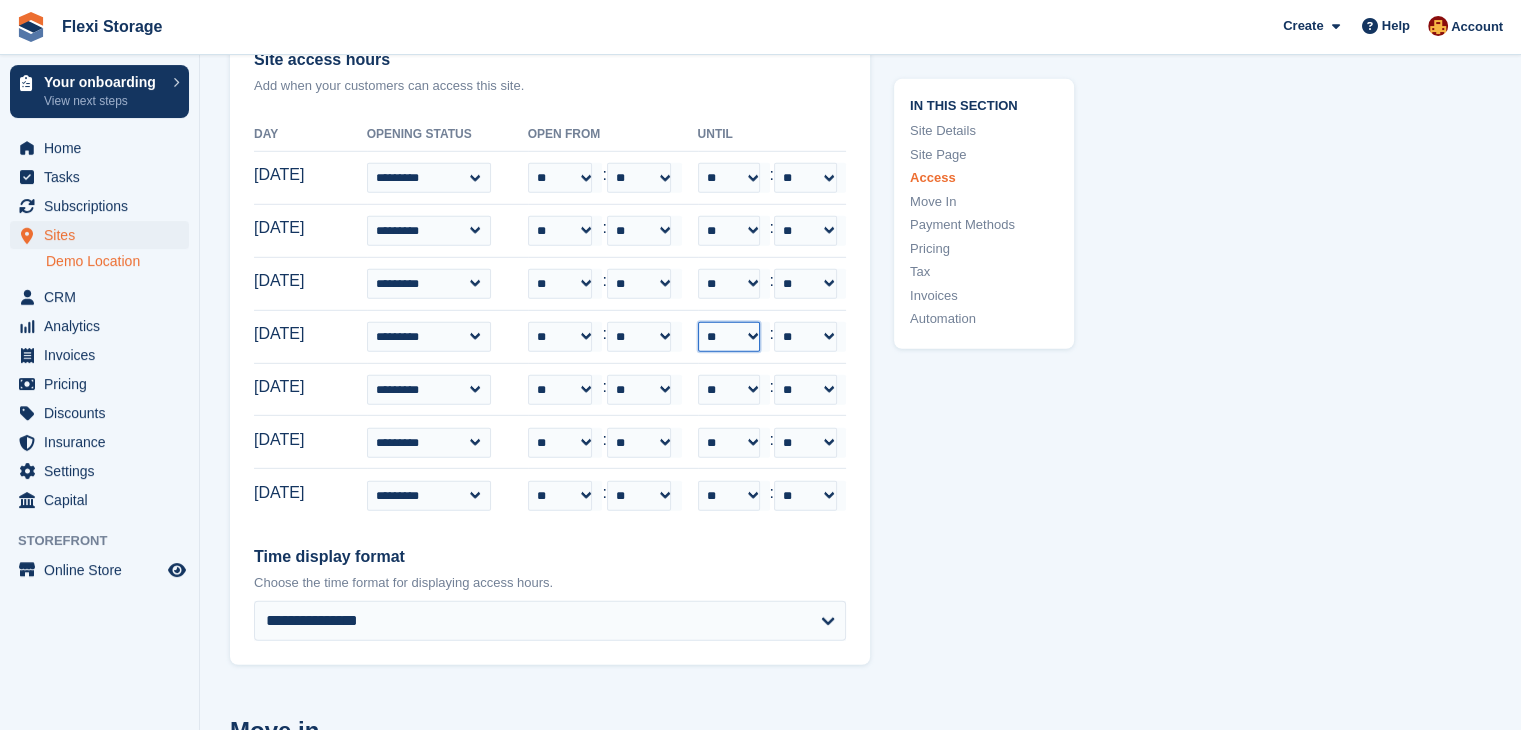 scroll, scrollTop: 5872, scrollLeft: 0, axis: vertical 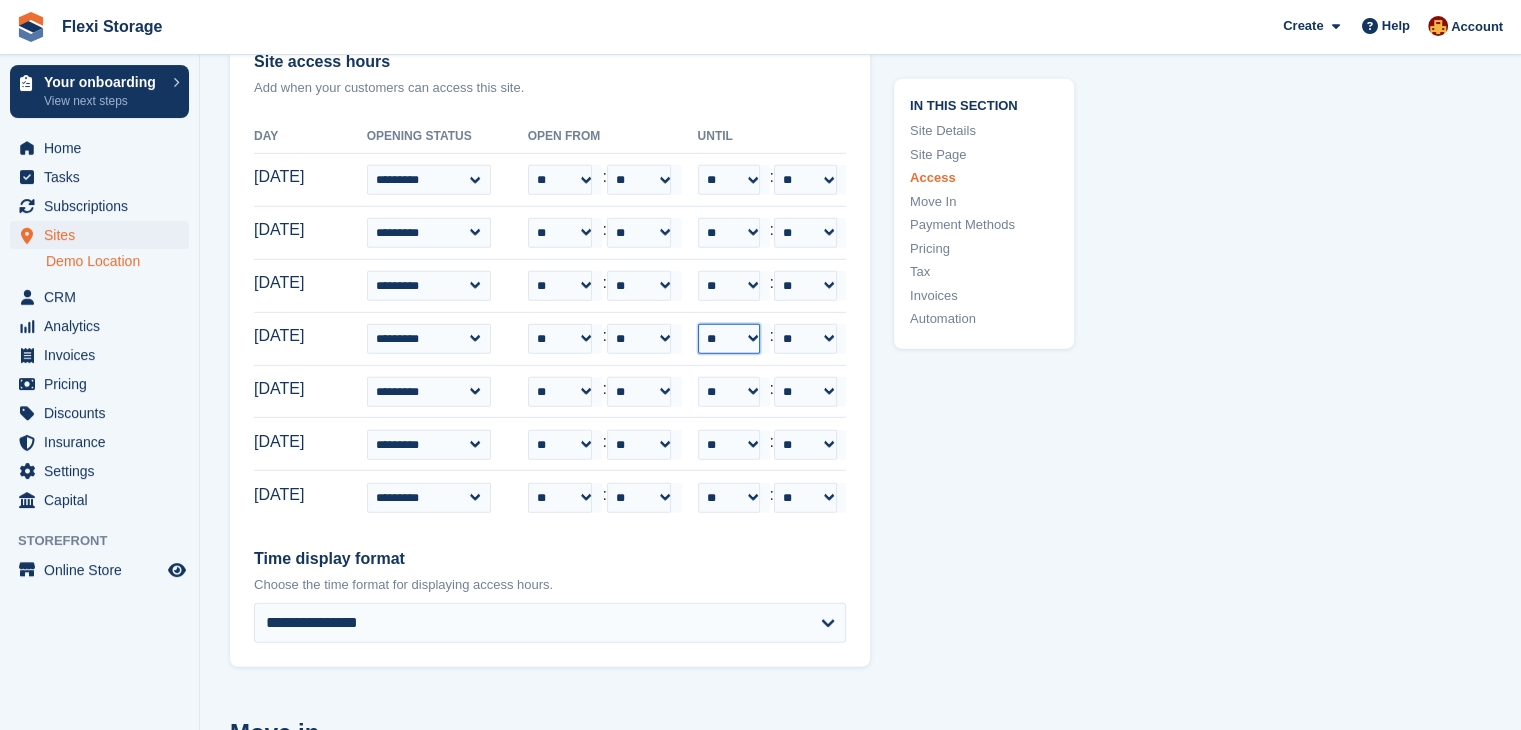 click on "**
**
**
**
**
**
**
**
**
**
**
**
**
**
**
**
**
**
**
**
**
**
**
**" at bounding box center (729, 339) 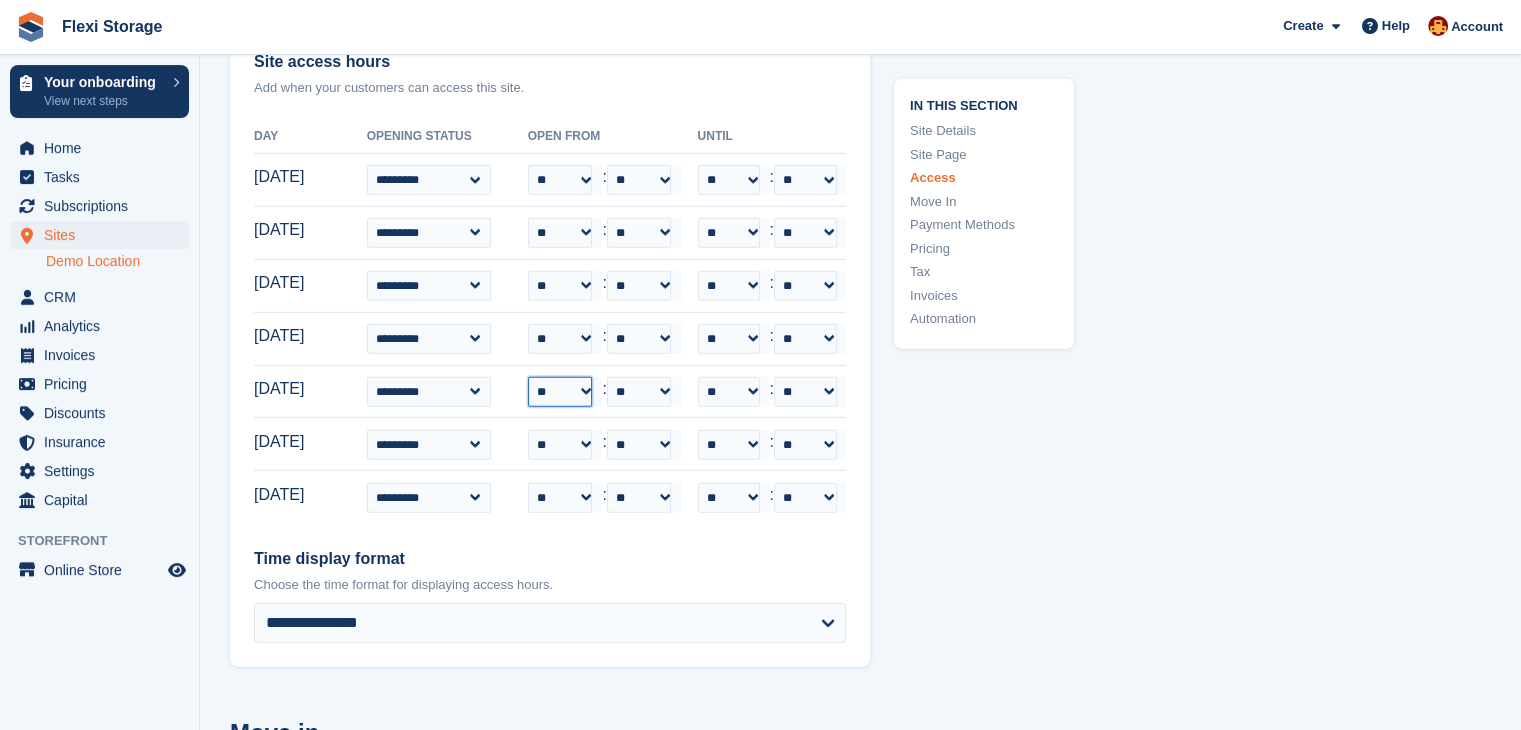 click on "**
**
**
**
**
**
**
**
**
**
**
**
**
**
**
**
**
**
**
**
**
**
**
**" at bounding box center (560, 392) 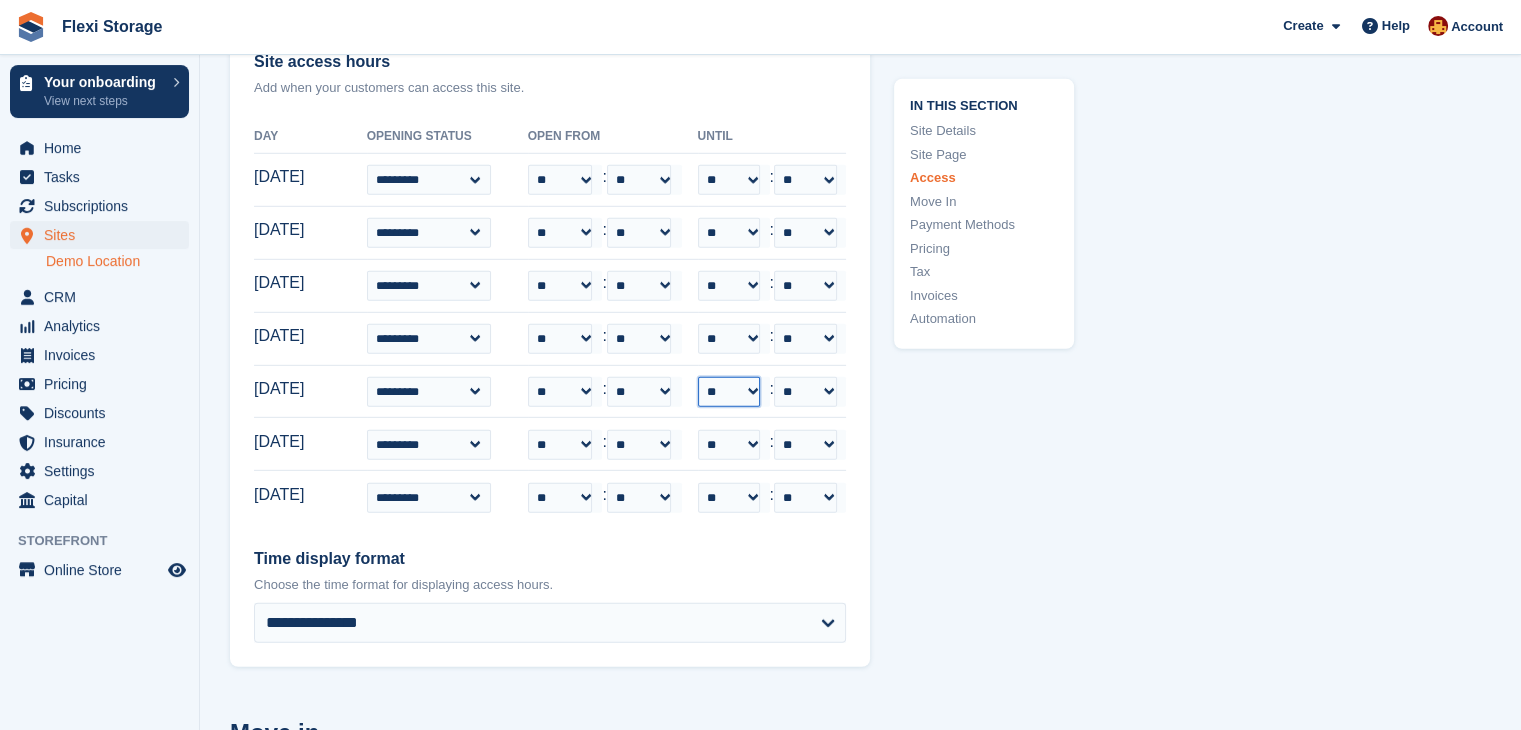 click on "**
**
**
**
**
**
**
**
**
**
**
**
**
**
**
**
**
**
**
**
**
**
**
**" at bounding box center [729, 392] 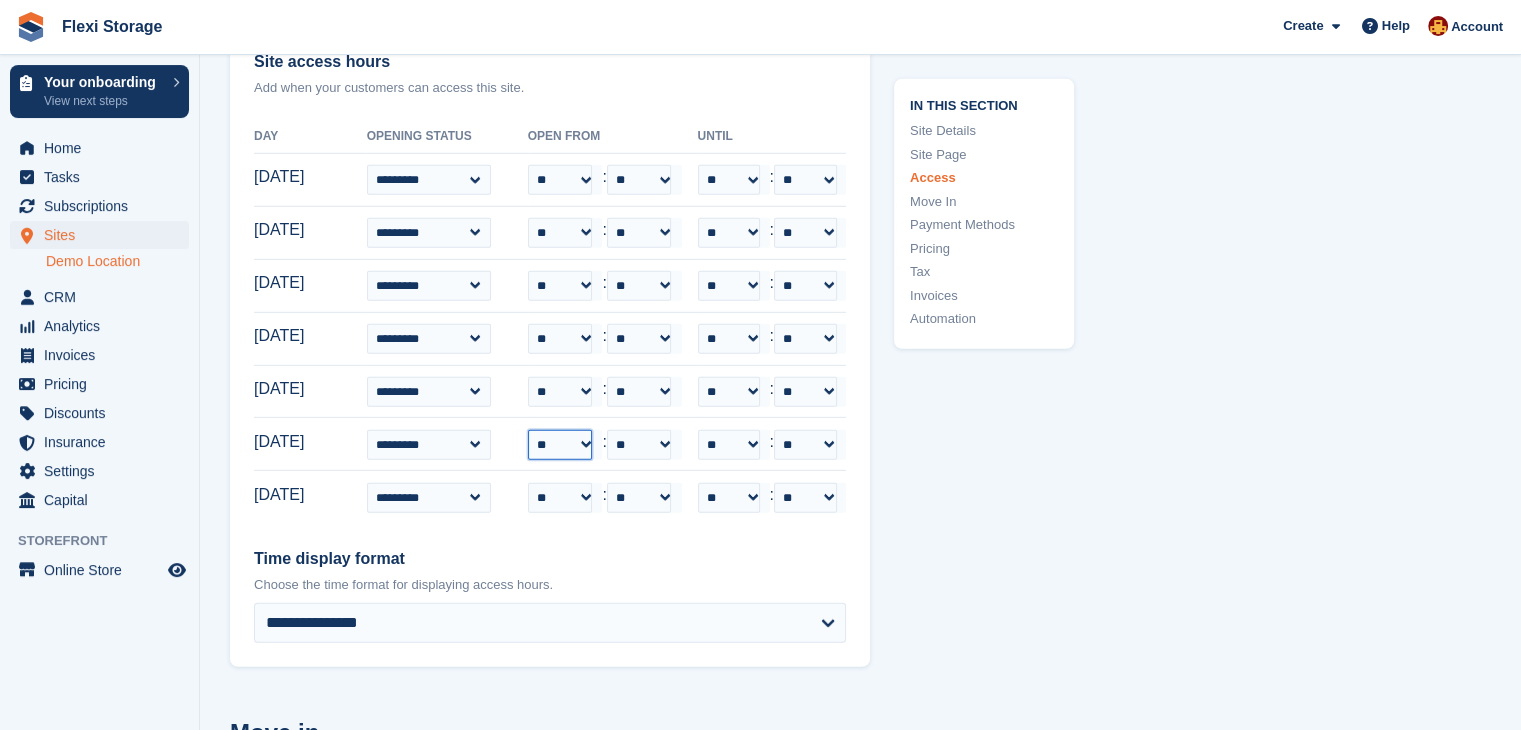 click on "**
**
**
**
**
**
**
**
**
**
**
**
**
**
**
**
**
**
**
**
**
**
**
**" at bounding box center [560, 445] 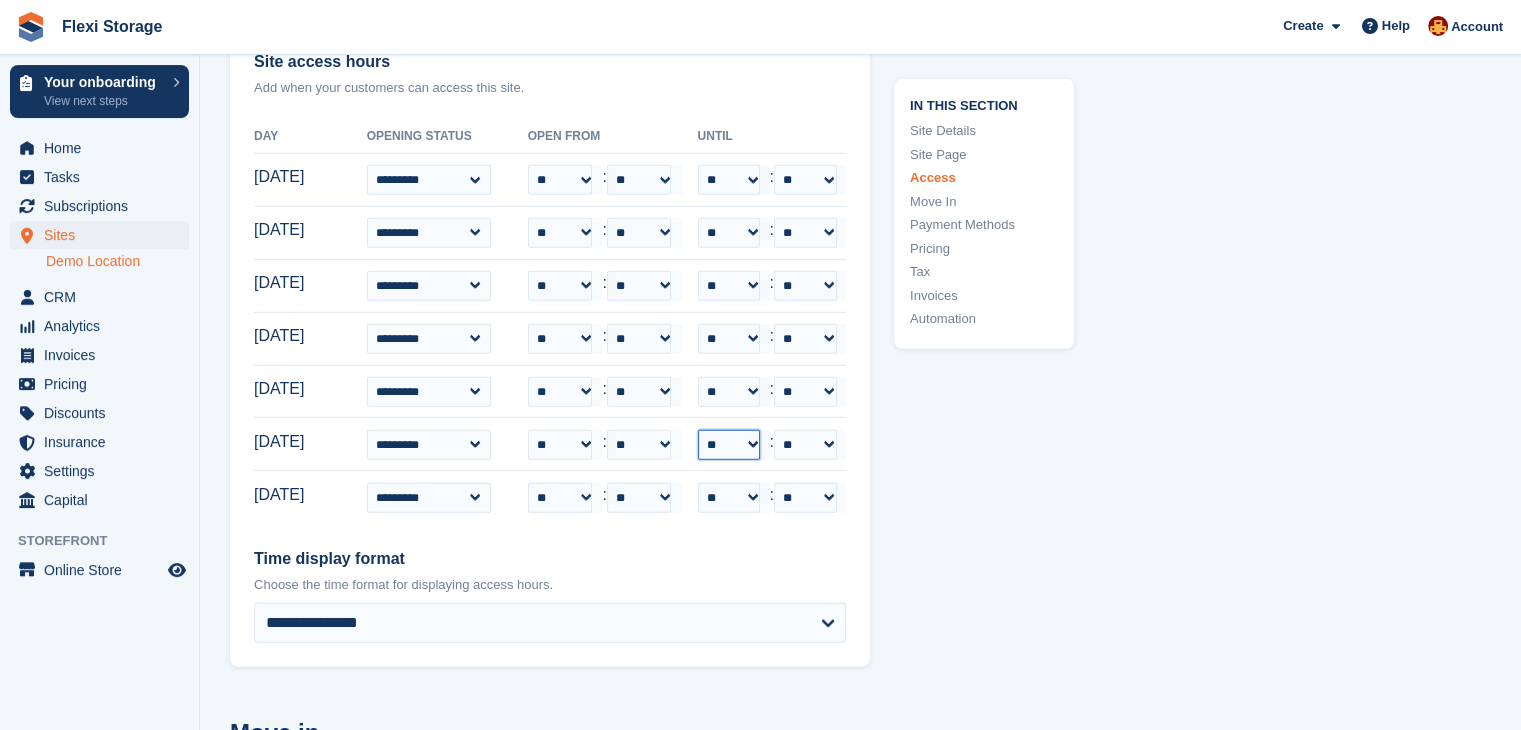 click on "**
**
**
**
**
**
**
**
**
**
**
**
**
**
**
**
**
**
**
**
**
**
**
**" at bounding box center [729, 445] 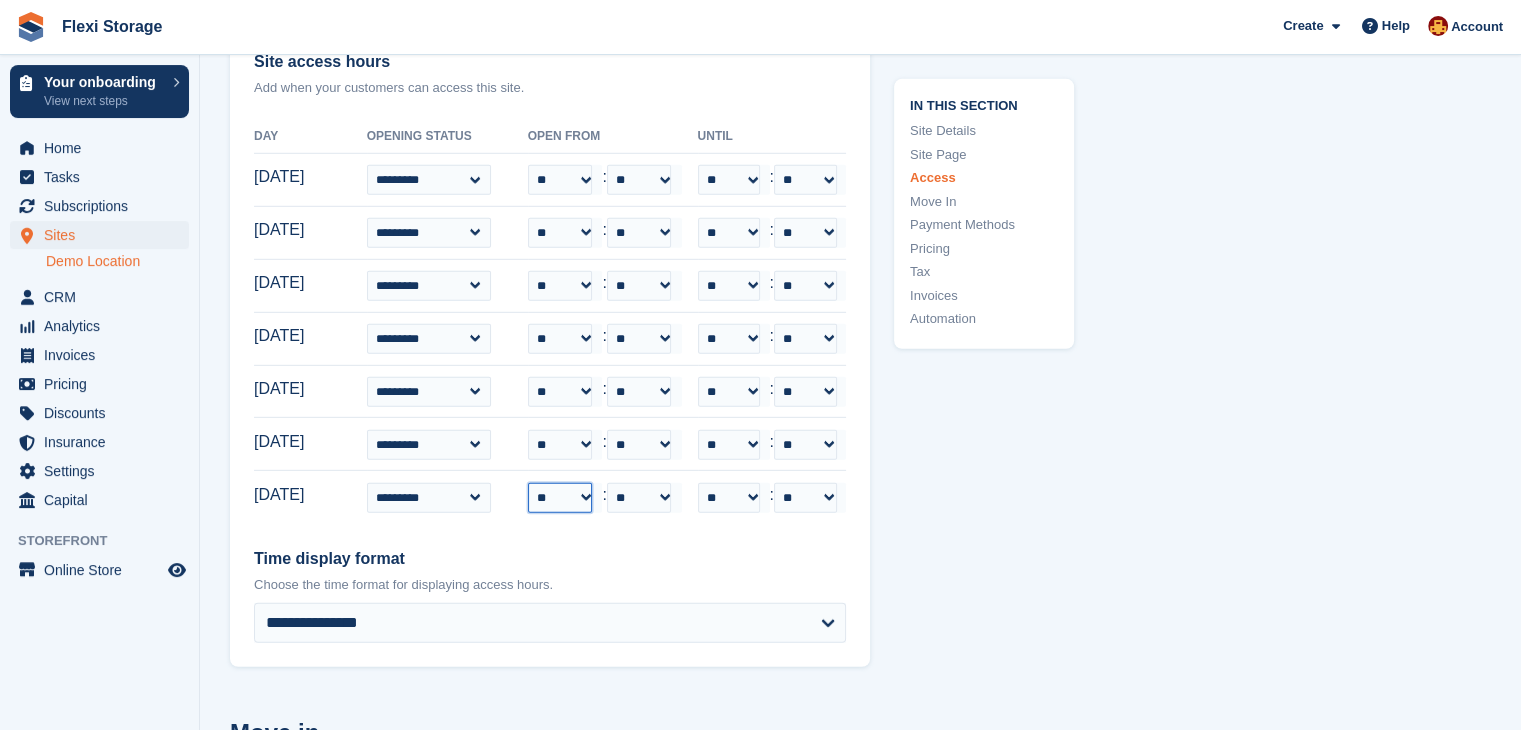 click on "**
**
**
**
**
**
**
**
**
**
**
**
**
**
**
**
**
**
**
**
**
**
**
**" at bounding box center [560, 498] 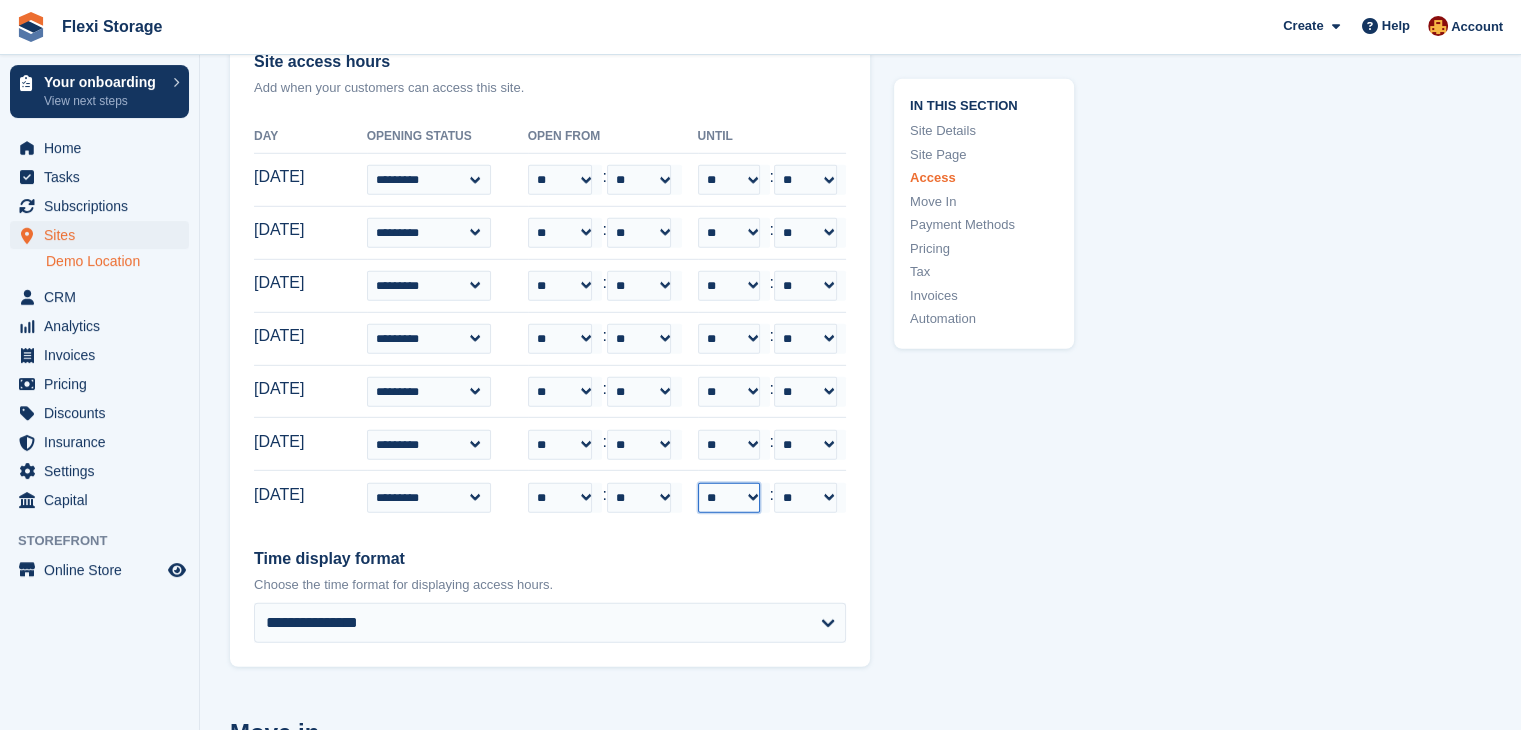click on "**
**
**
**
**
**
**
**
**
**
**
**
**
**
**
**
**
**
**
**
**
**
**
**" at bounding box center [729, 498] 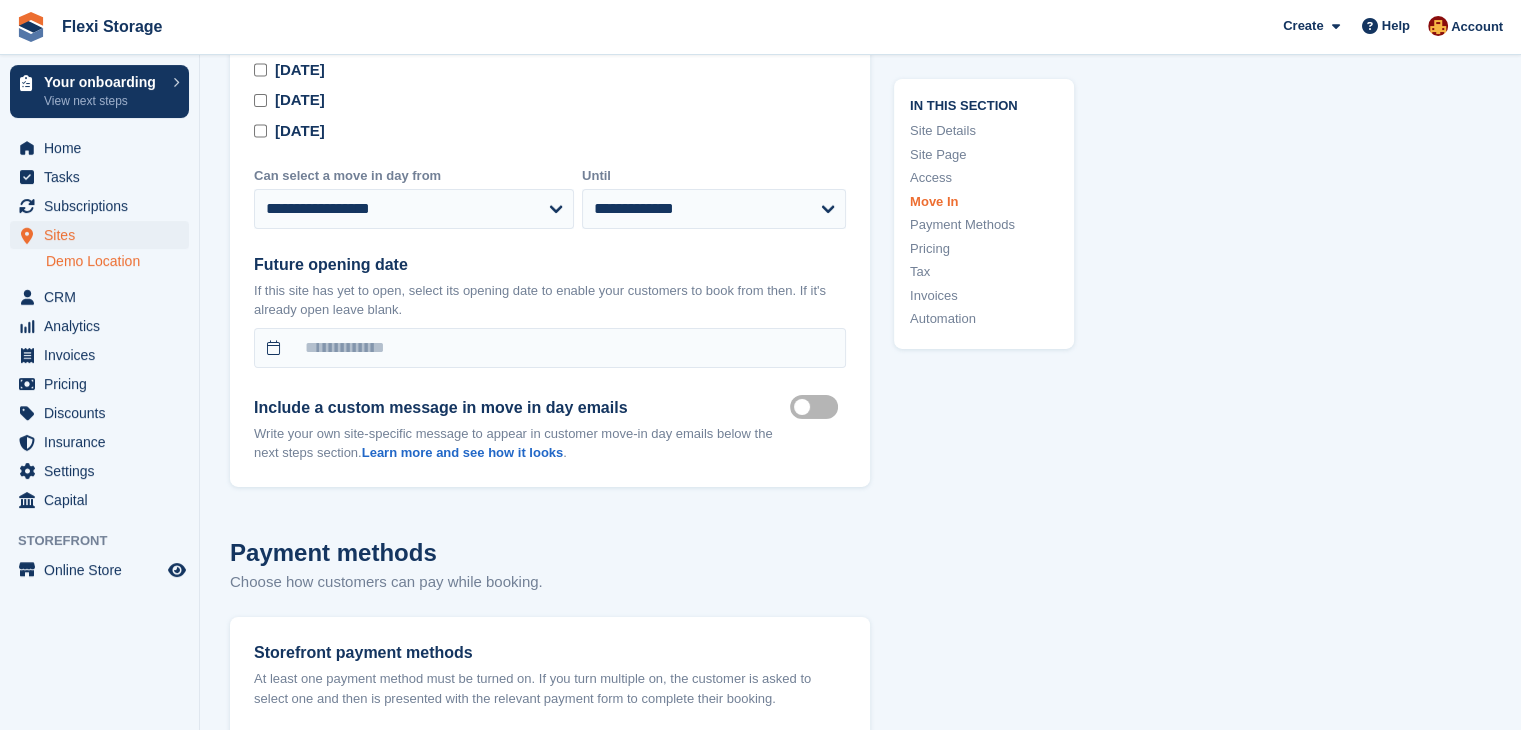 scroll, scrollTop: 6836, scrollLeft: 0, axis: vertical 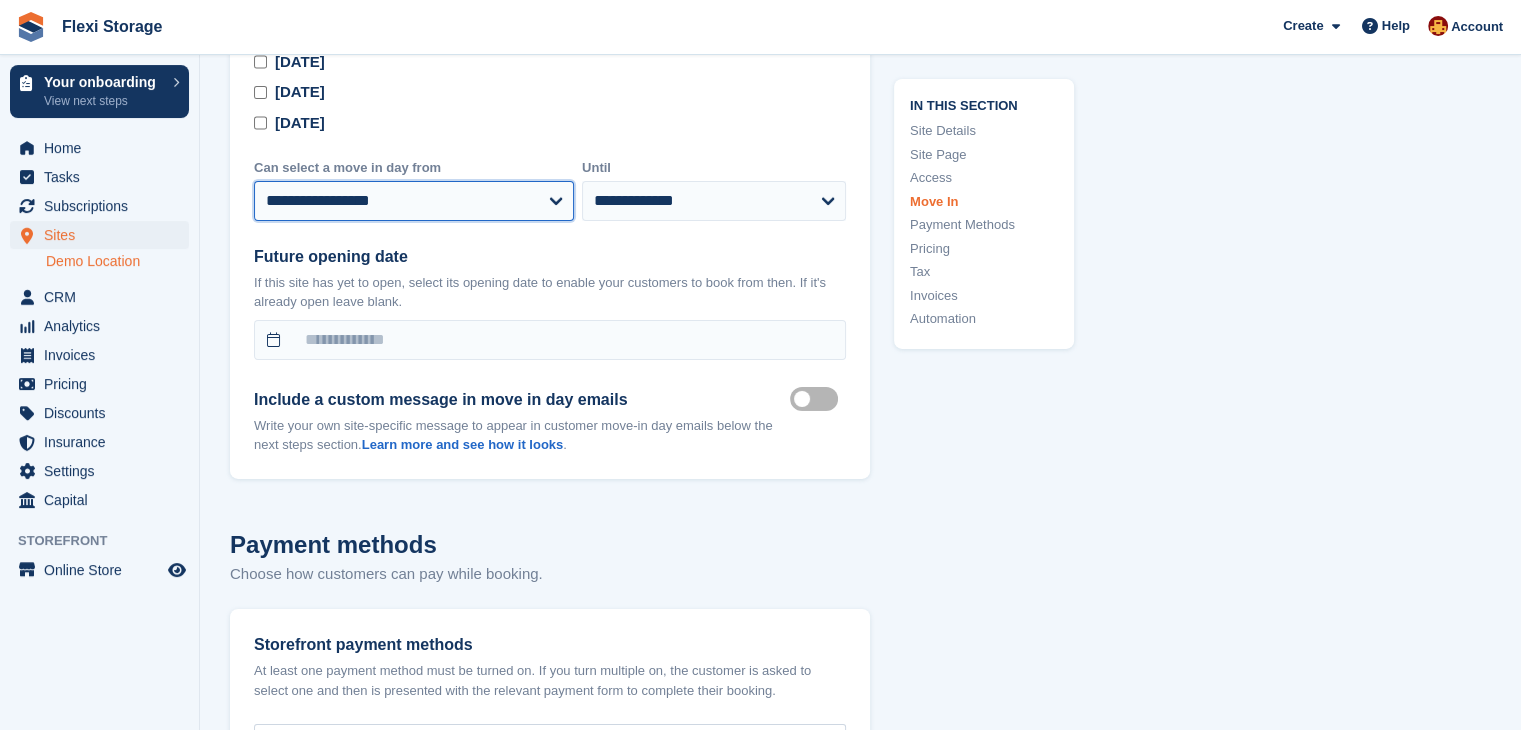 click on "**********" at bounding box center (414, 201) 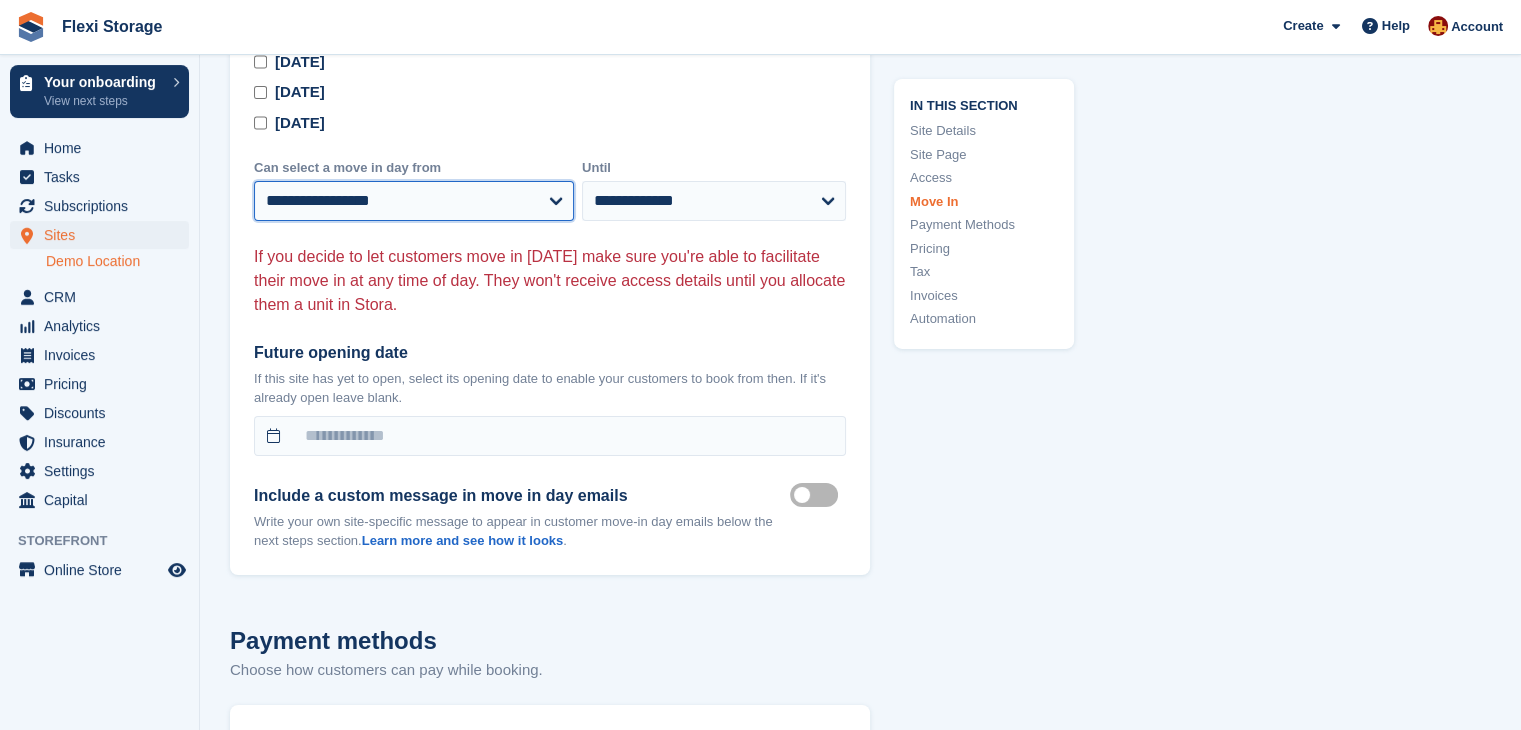 click on "**********" at bounding box center (414, 201) 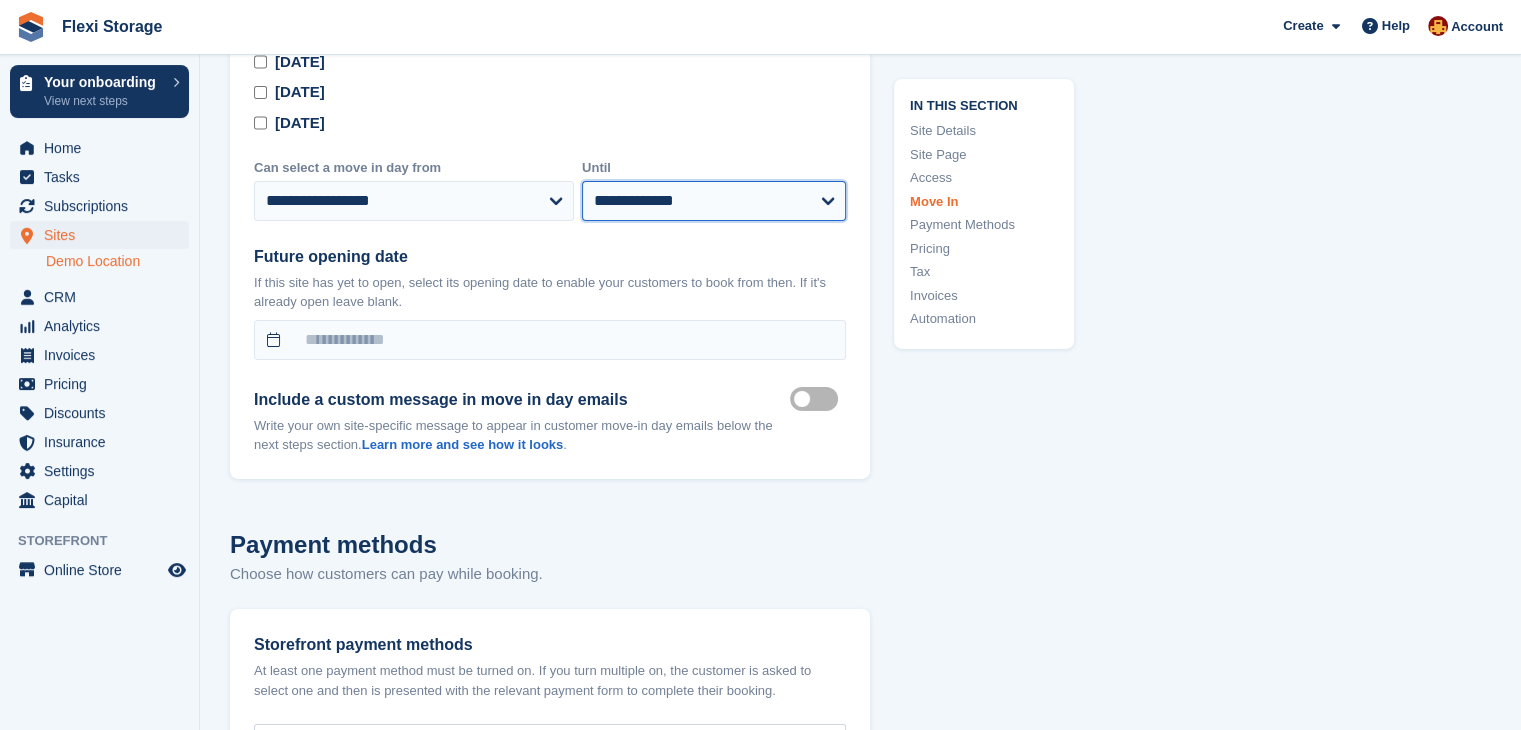 click on "**********" at bounding box center (714, 201) 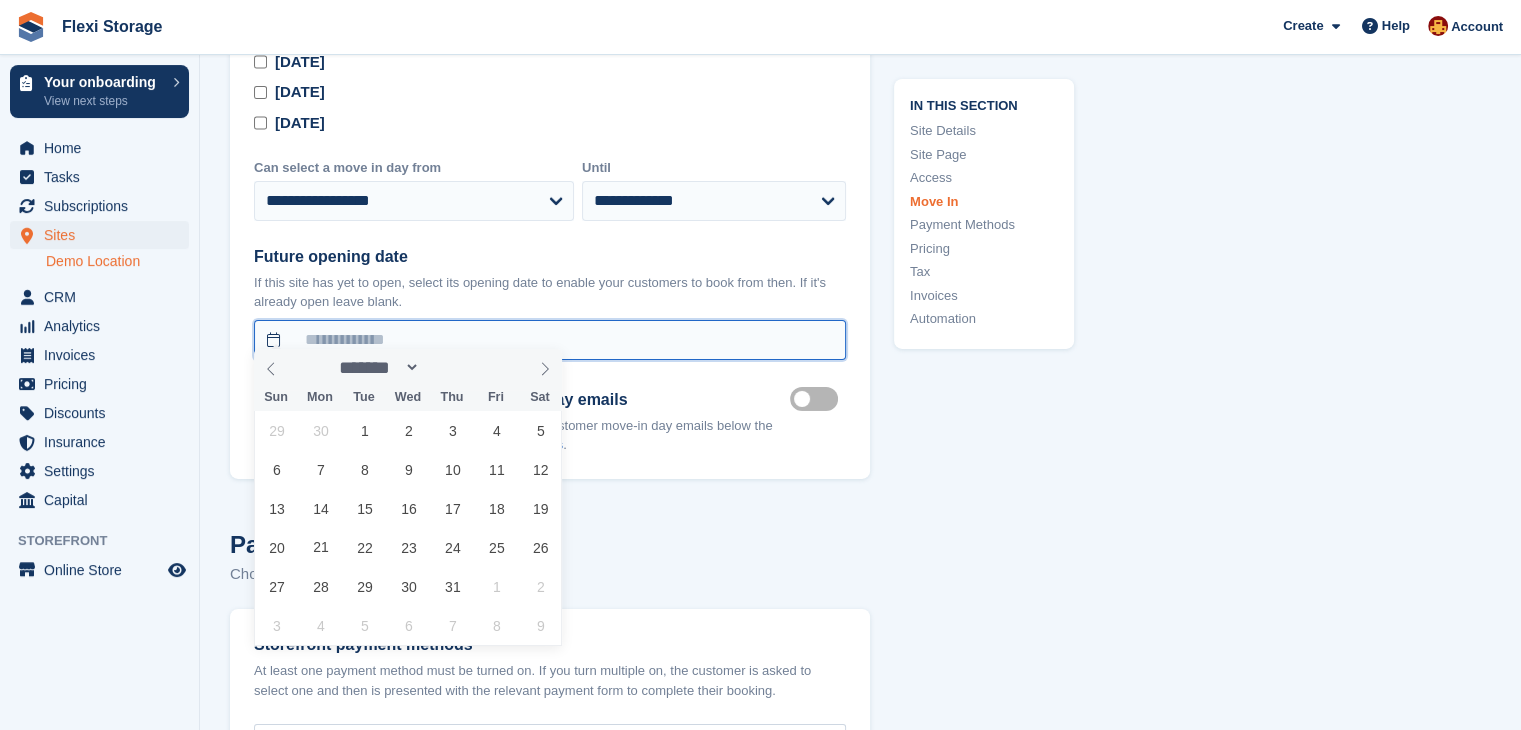 click at bounding box center [550, 340] 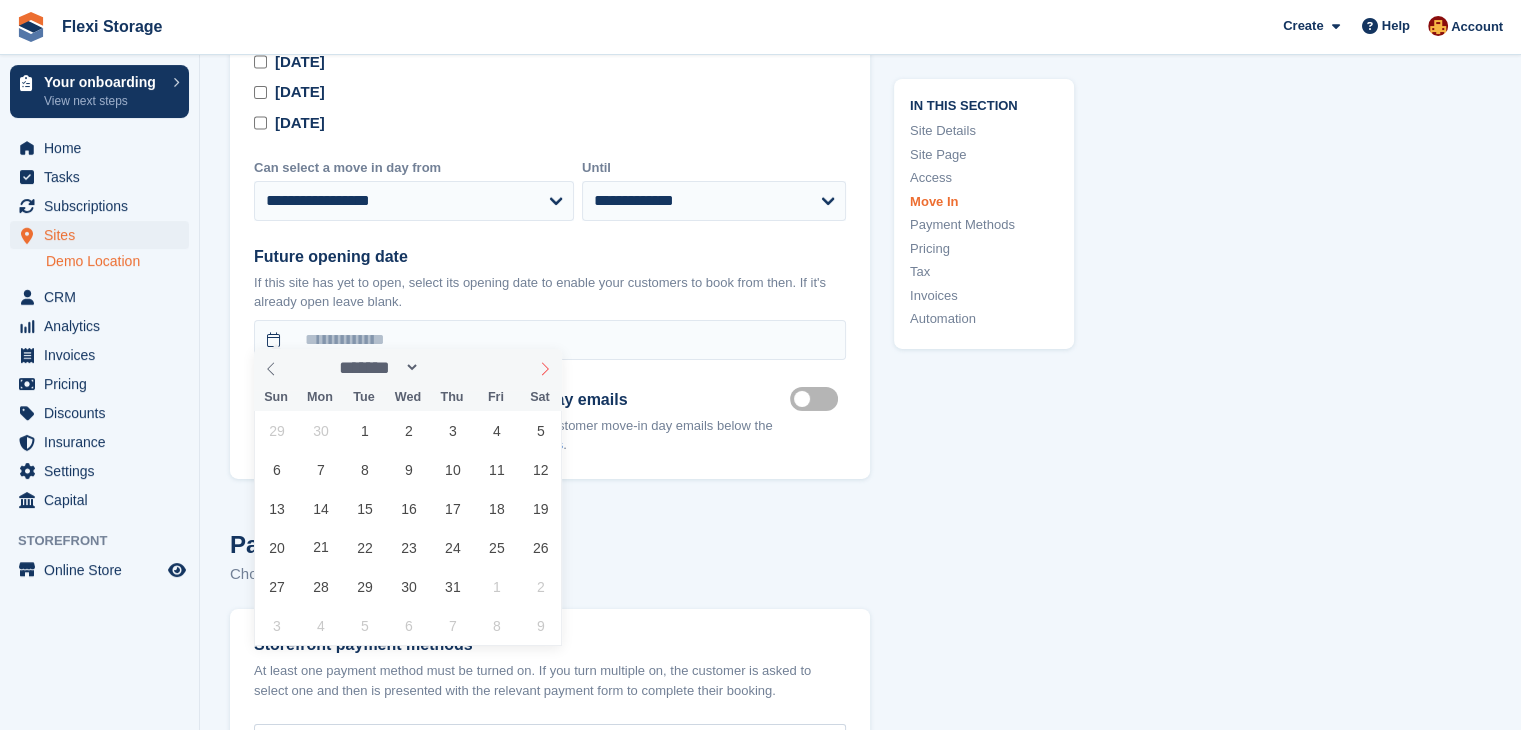 click 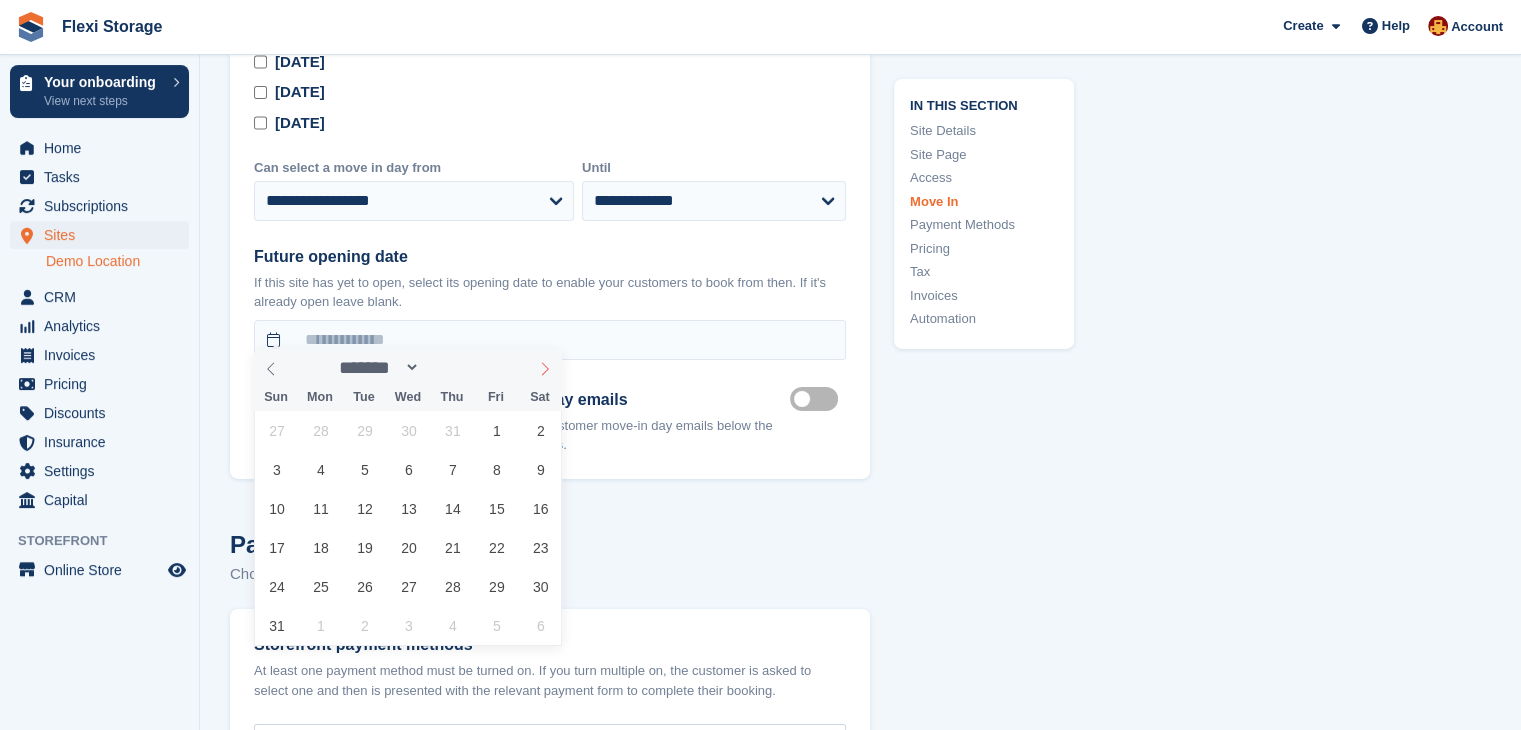 click 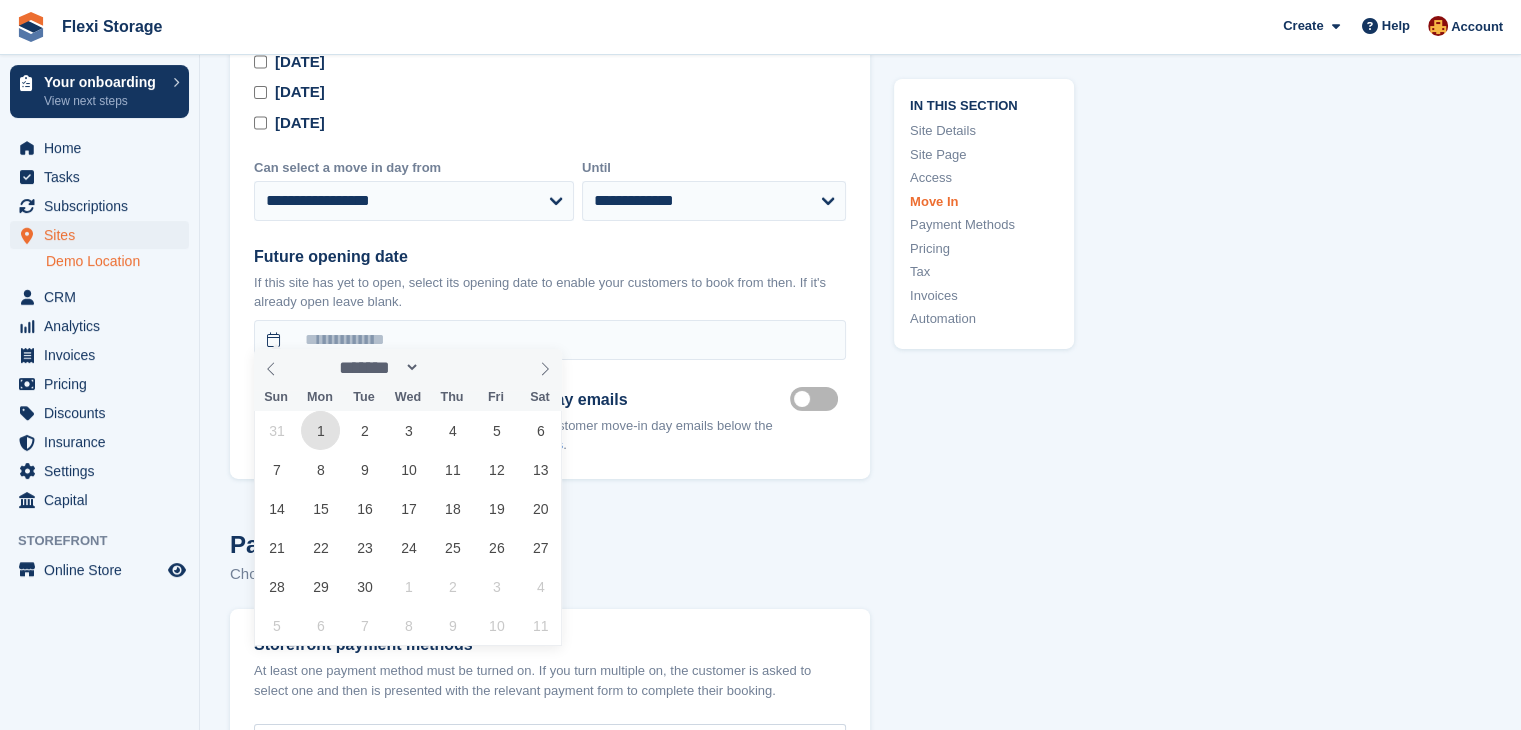 click on "1" at bounding box center [320, 430] 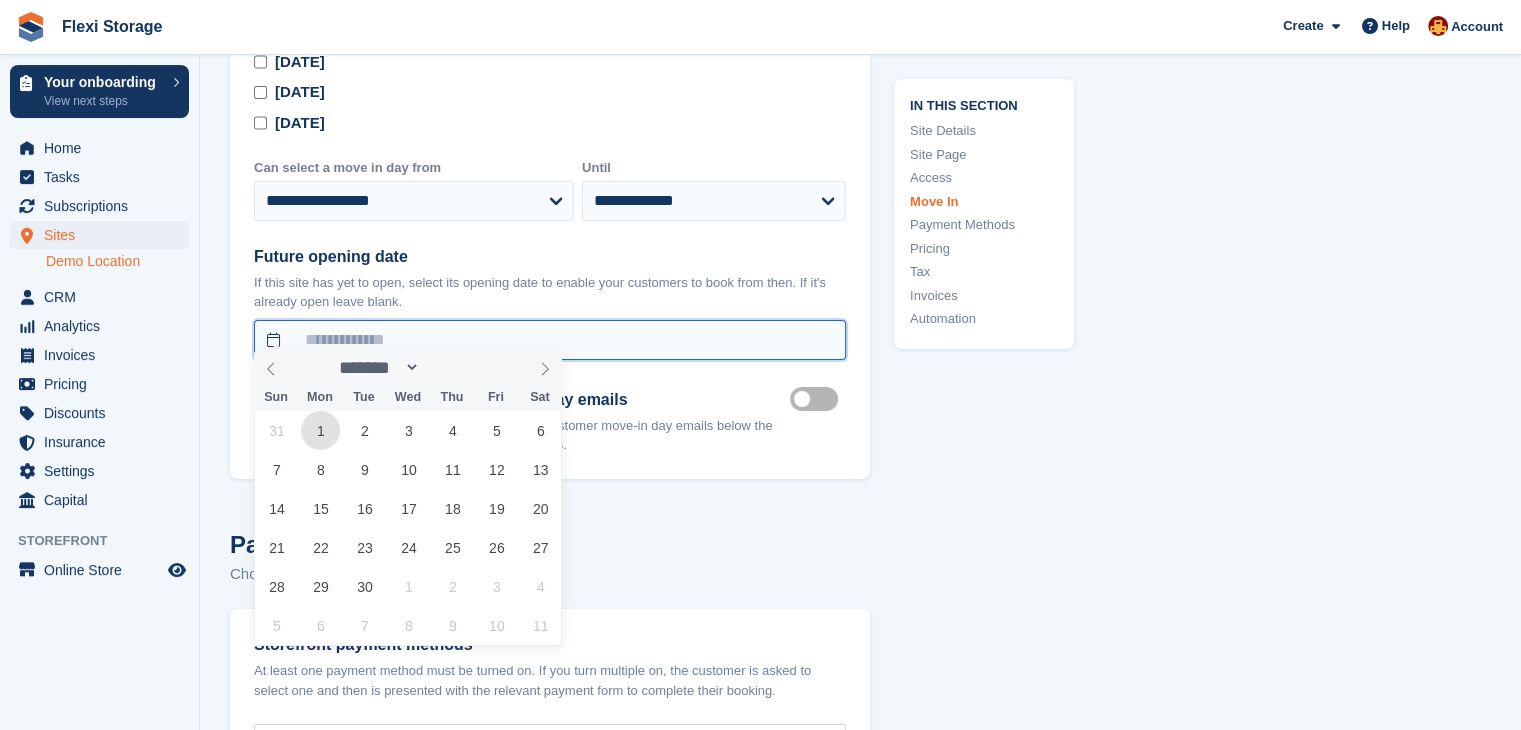 type on "**********" 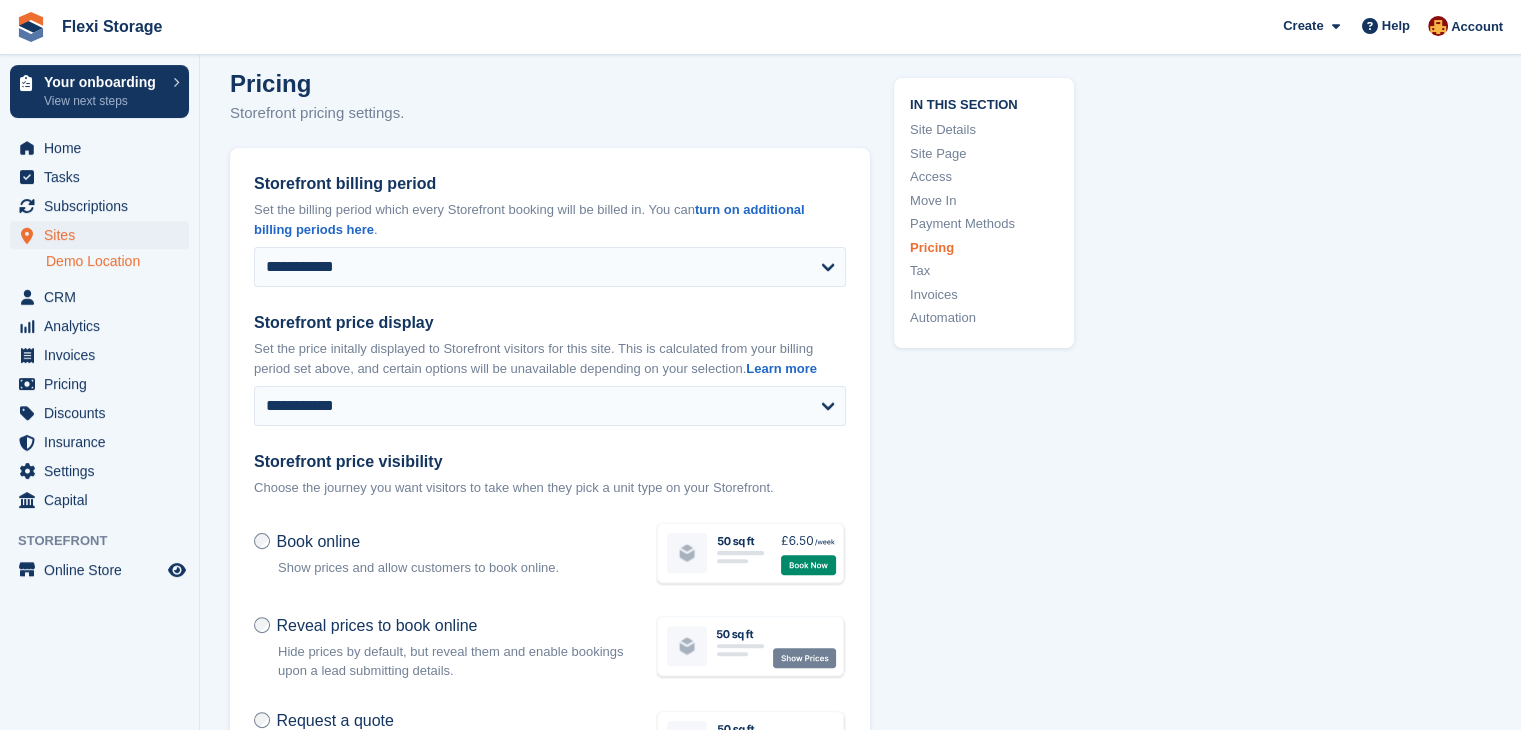 scroll, scrollTop: 8000, scrollLeft: 0, axis: vertical 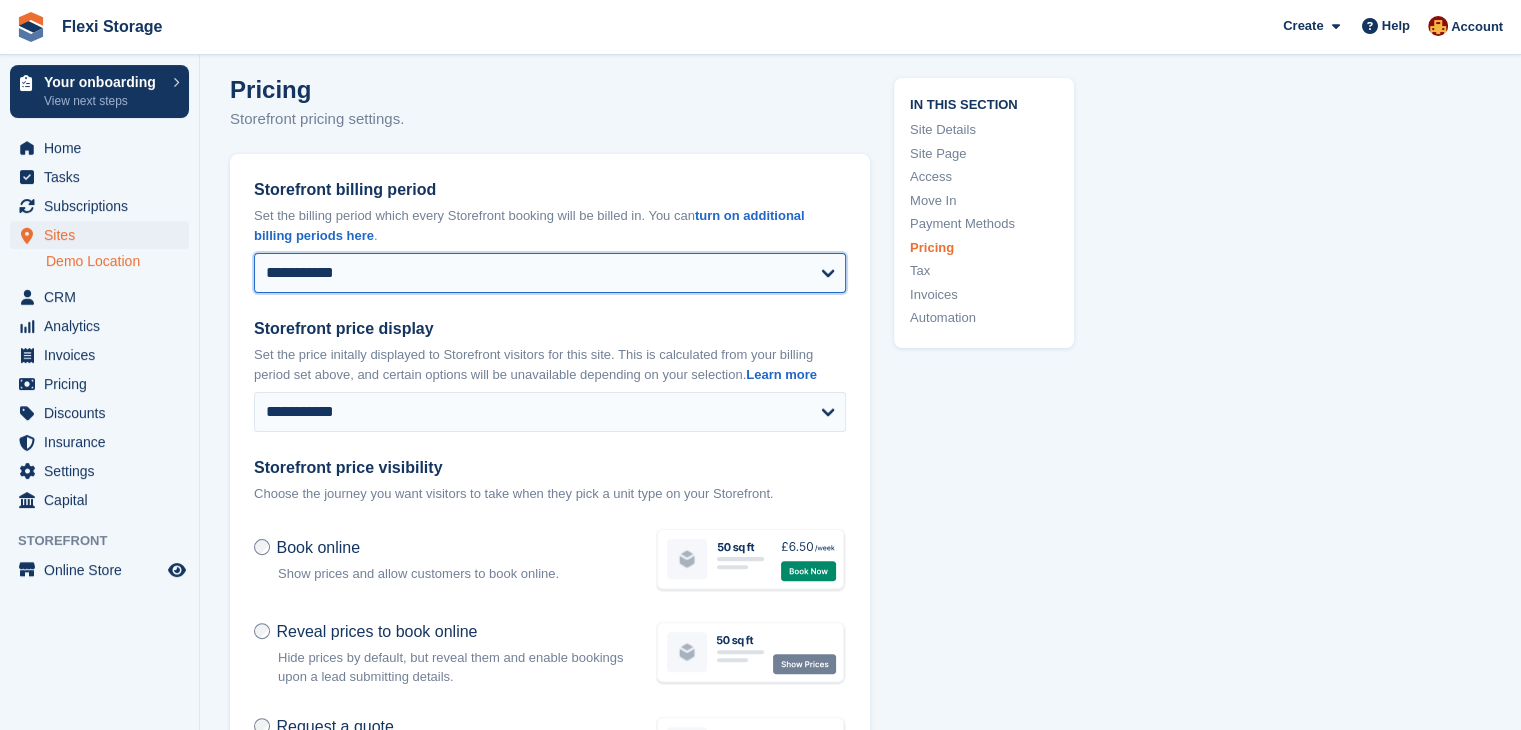 click on "**********" at bounding box center (550, 273) 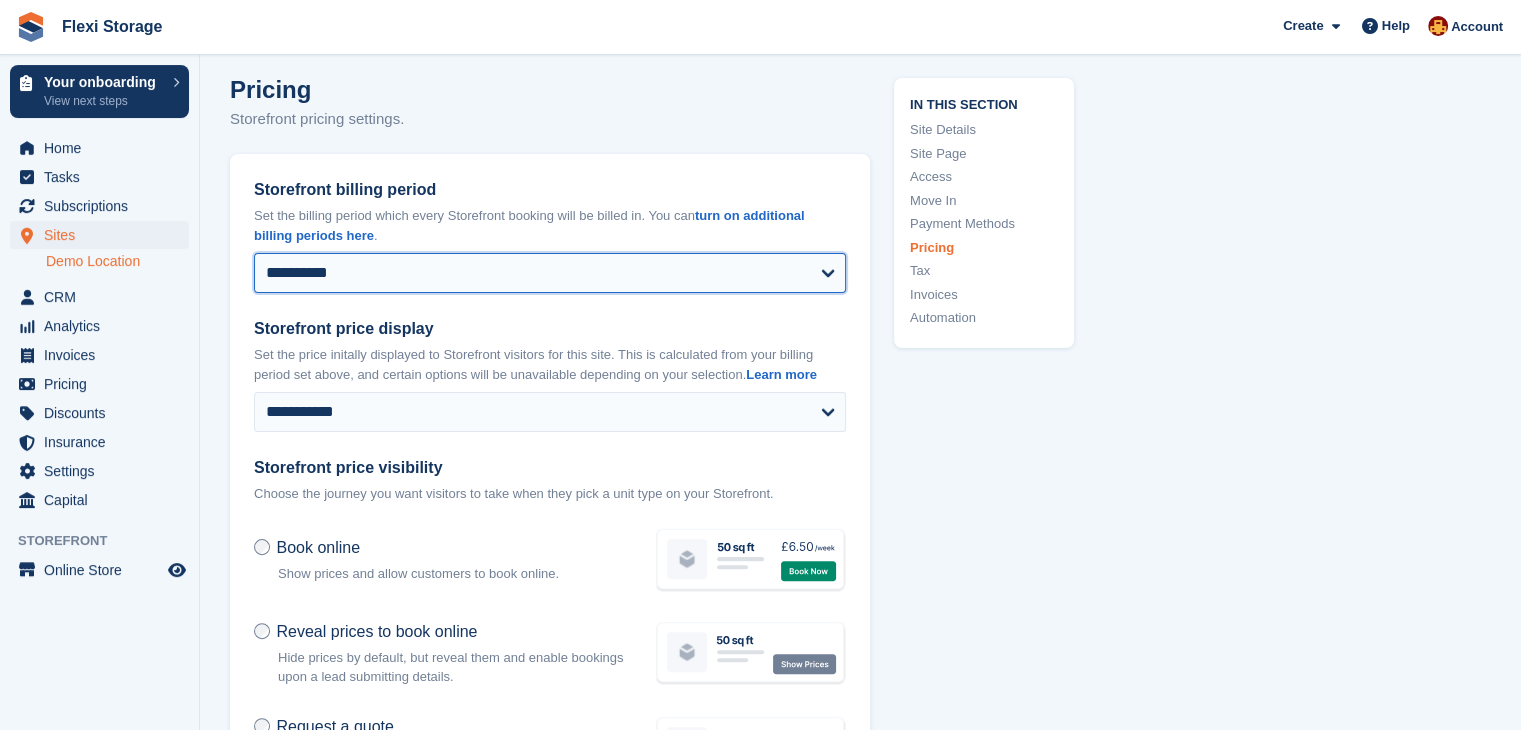 click on "**********" at bounding box center [550, 273] 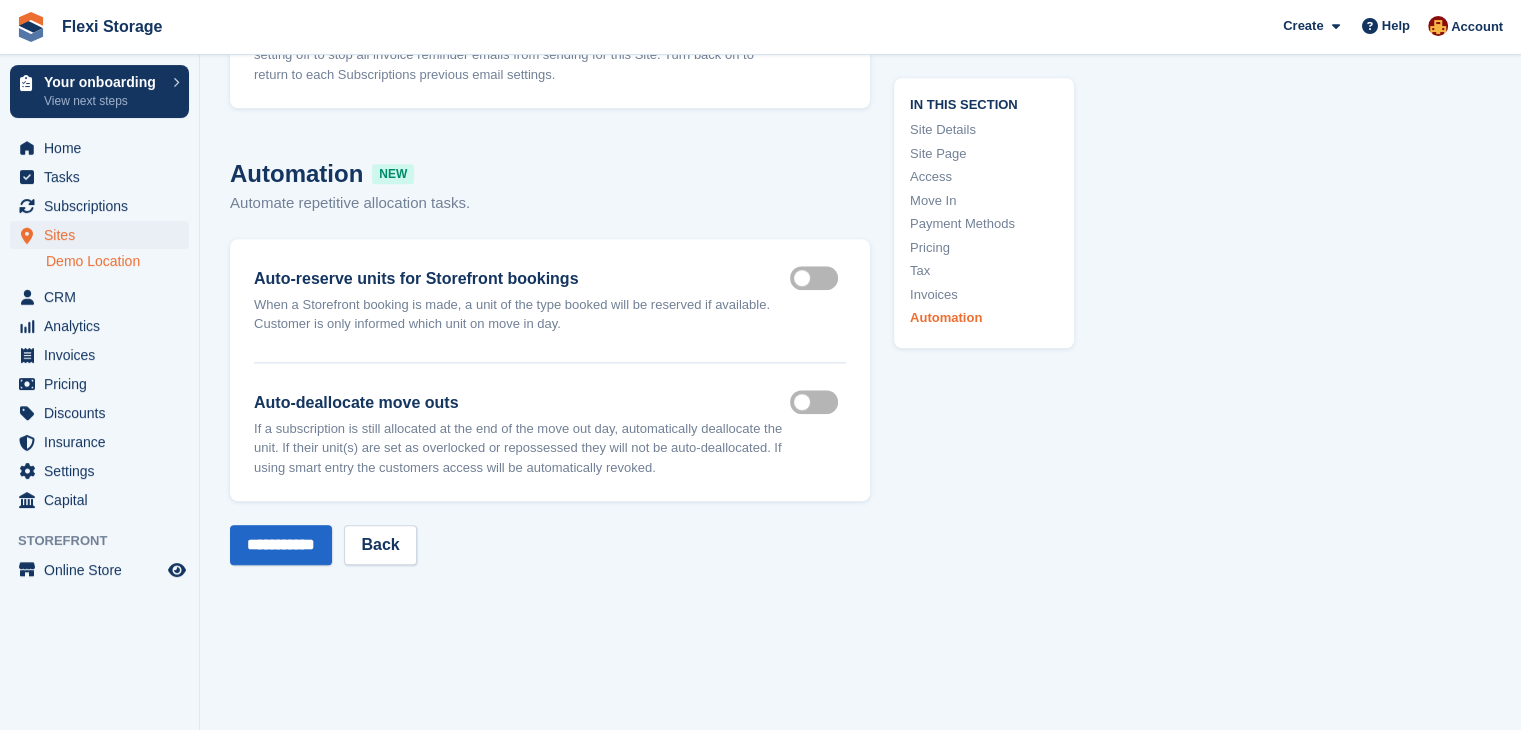 scroll, scrollTop: 9543, scrollLeft: 0, axis: vertical 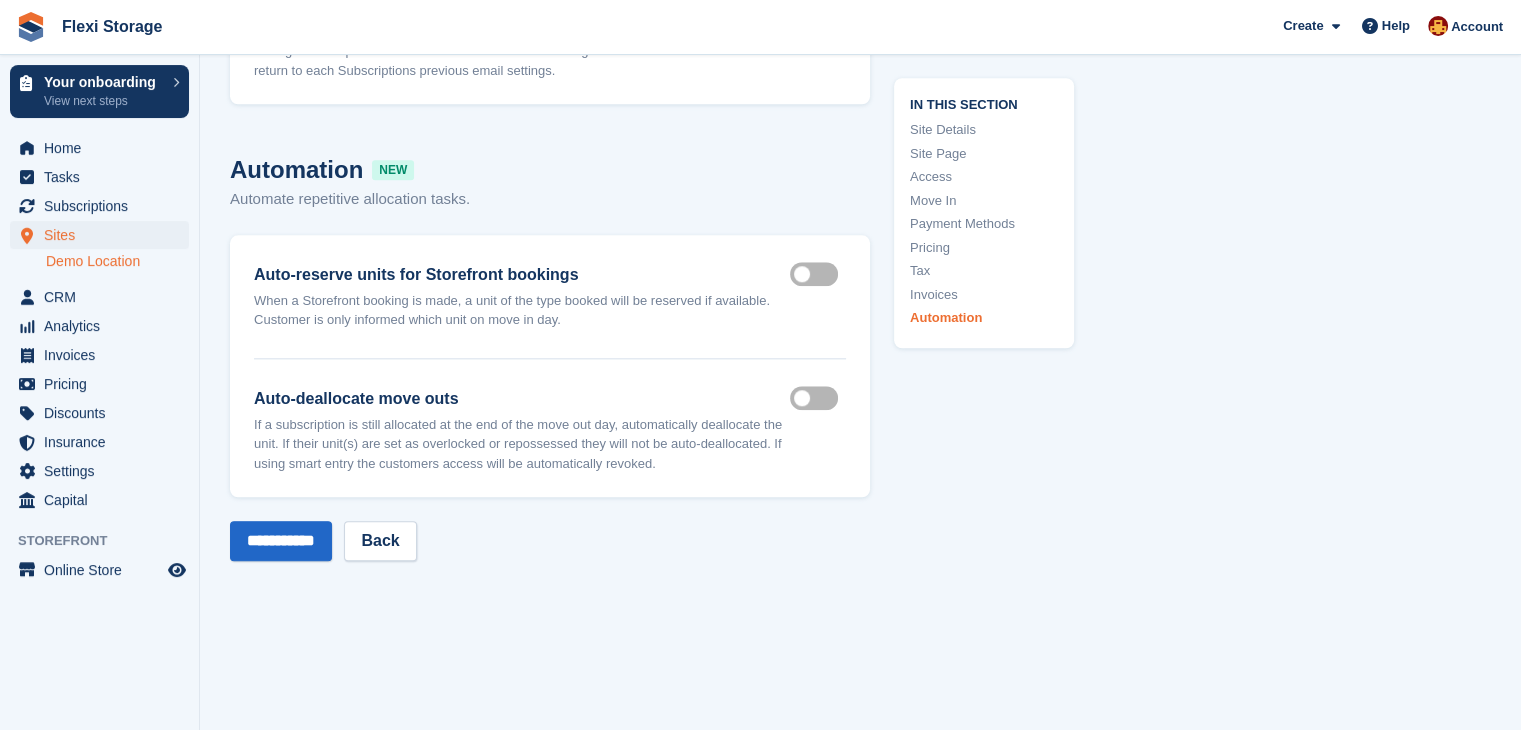 click on "Auto reserve on storefront" at bounding box center (818, 273) 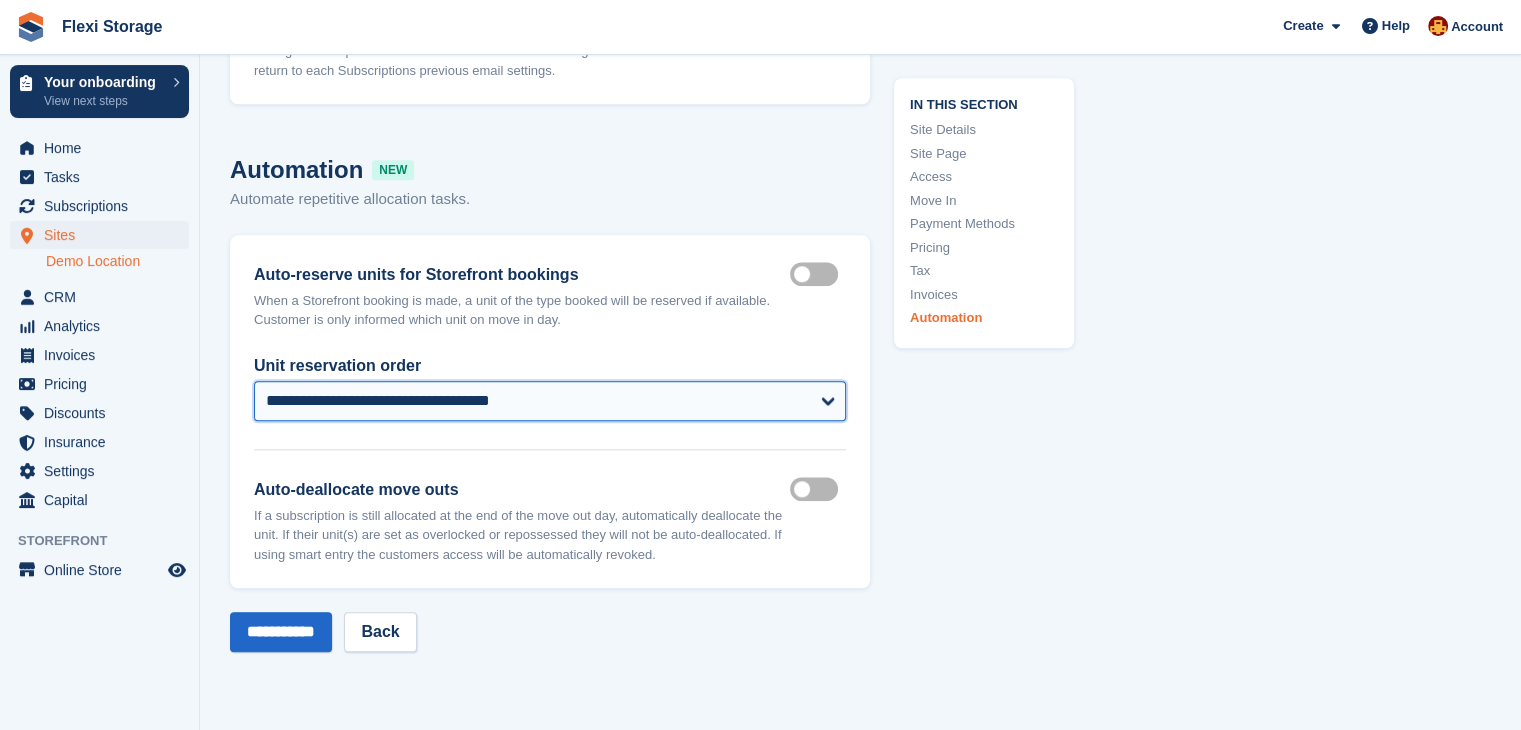 click on "**********" at bounding box center [550, 401] 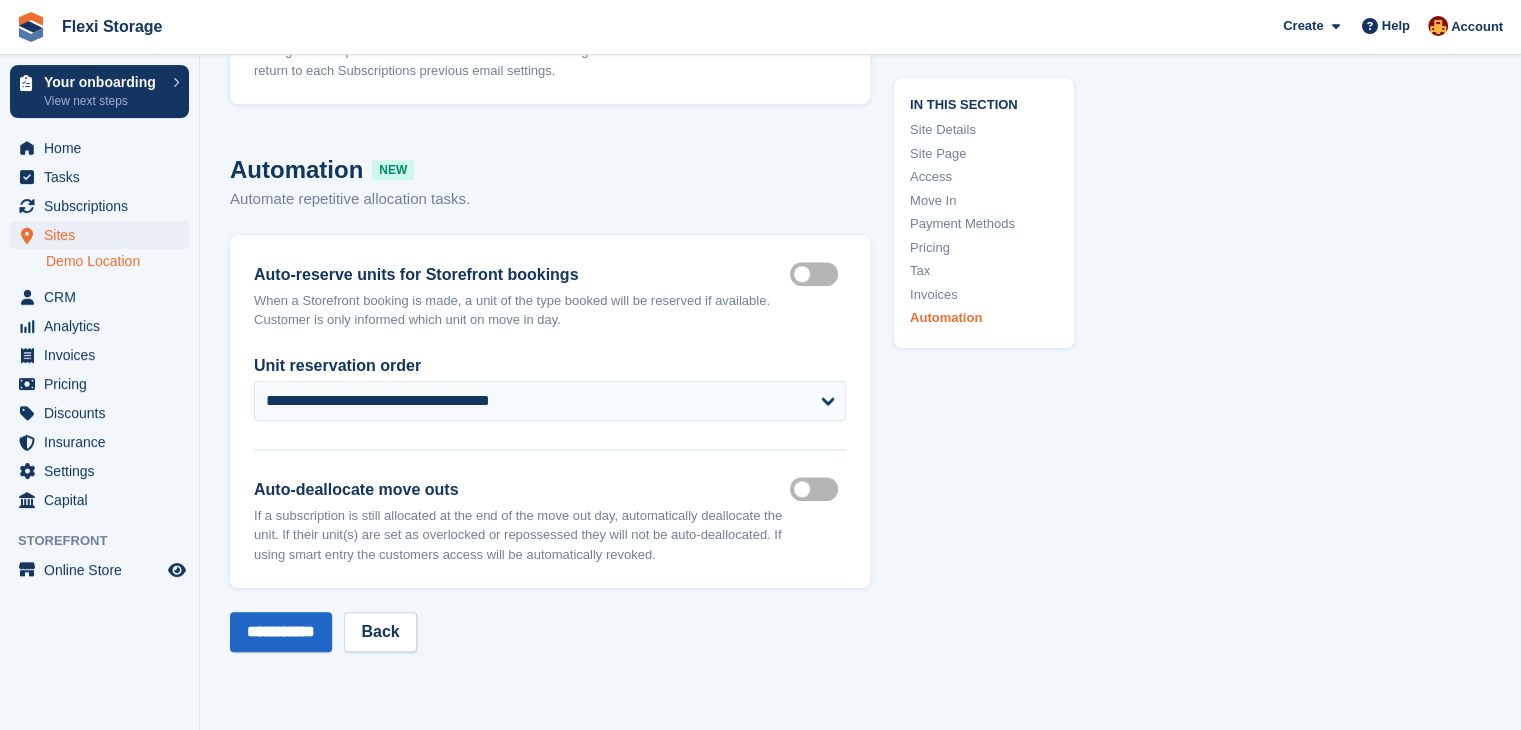 click on "Auto deallocate move outs" at bounding box center [818, 489] 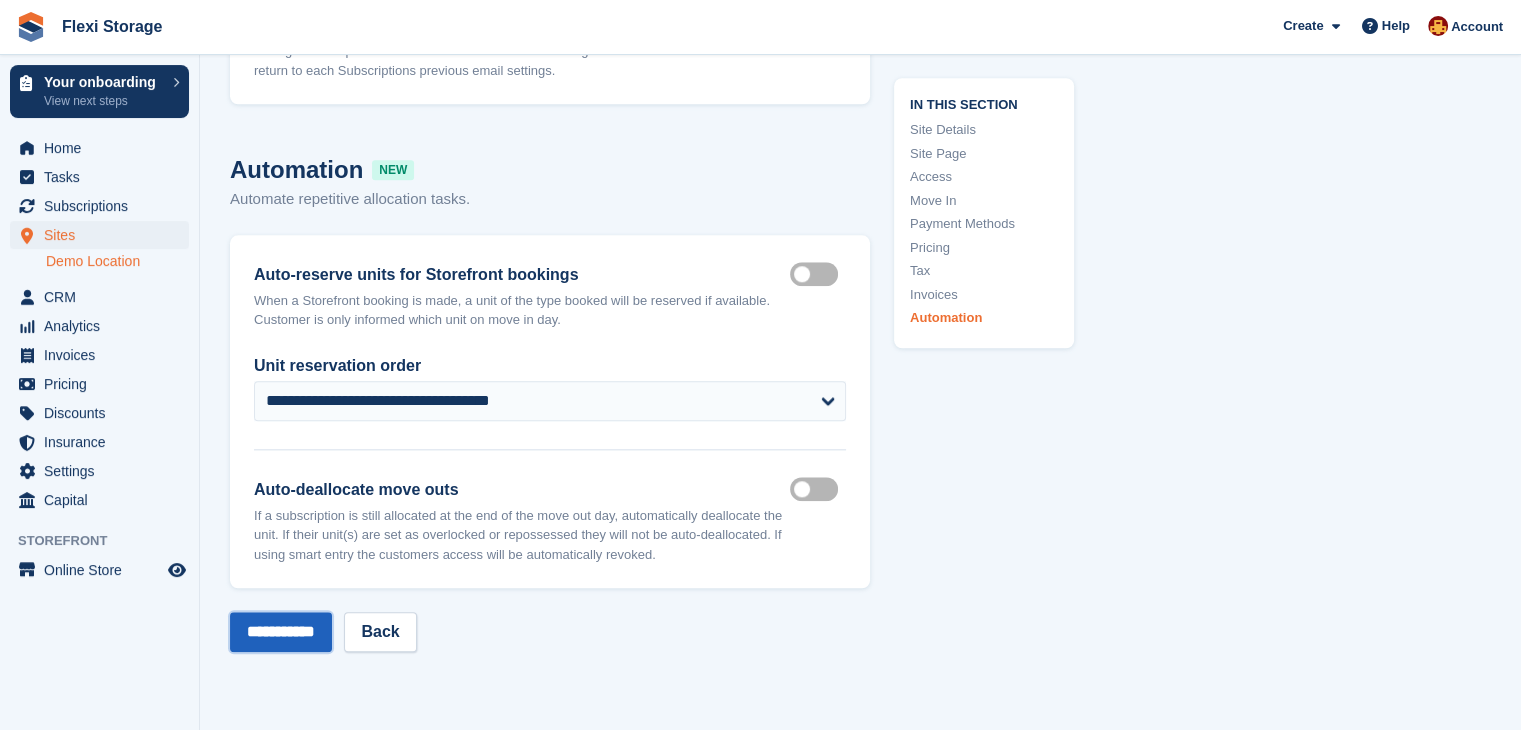 click on "**********" at bounding box center (281, 632) 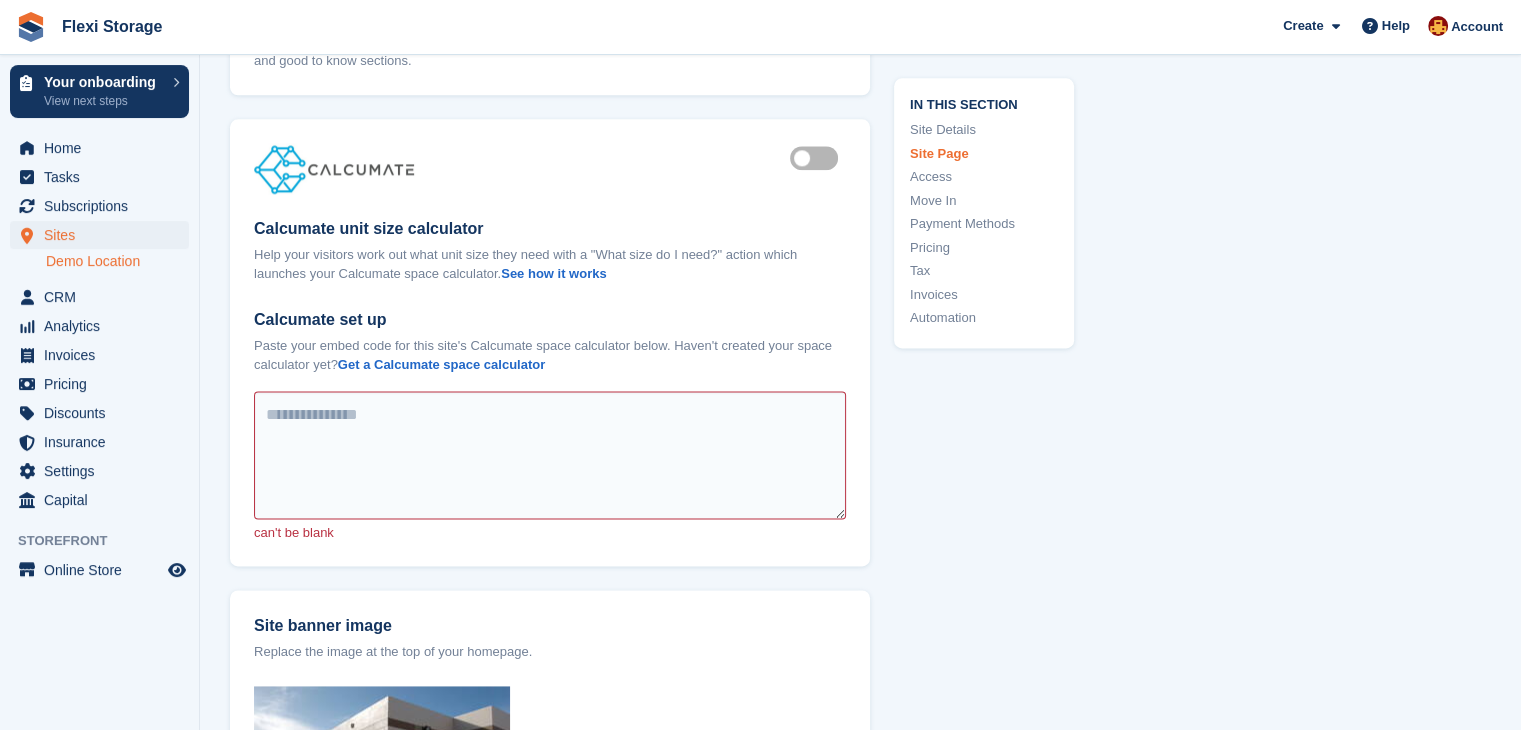 scroll, scrollTop: 2590, scrollLeft: 0, axis: vertical 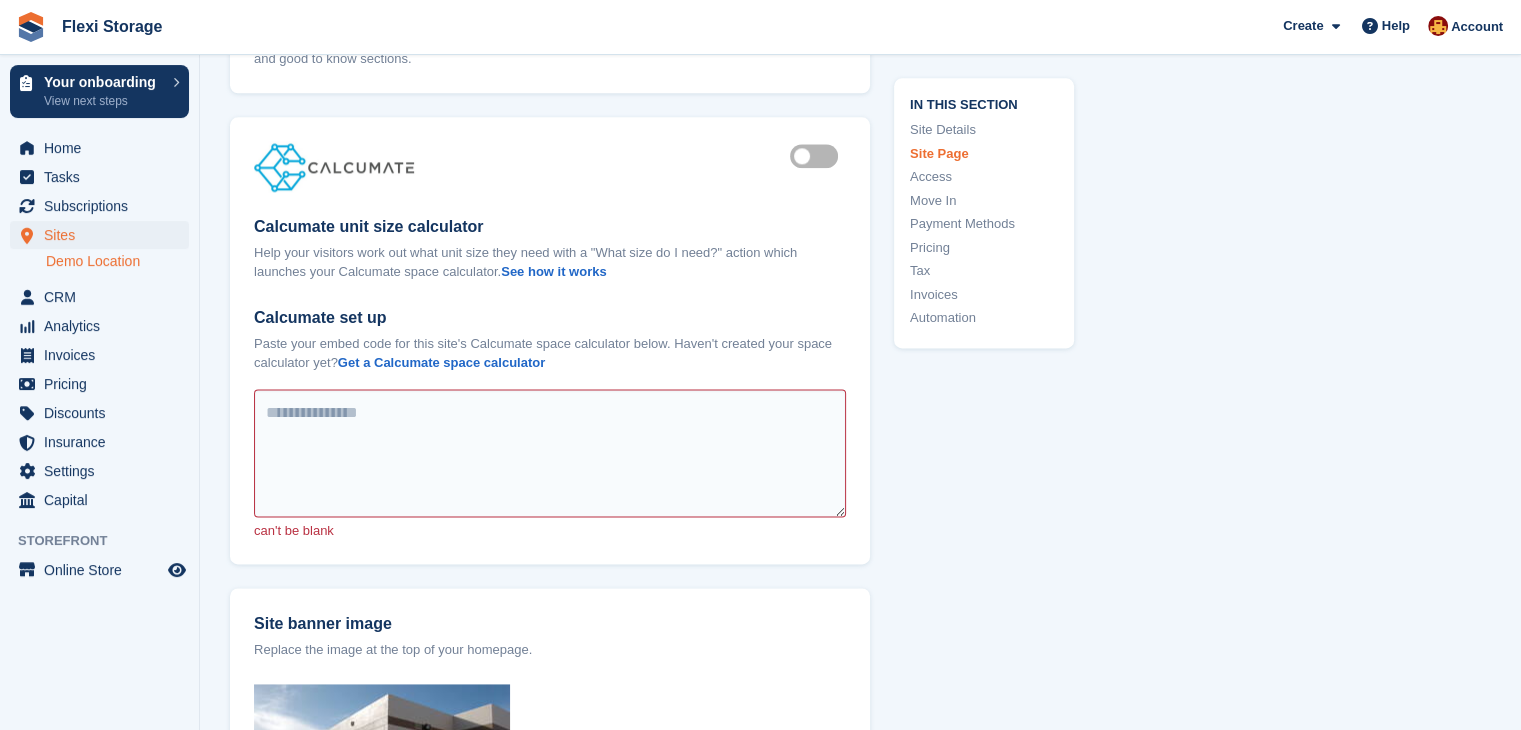 click on "Is active" at bounding box center [818, 156] 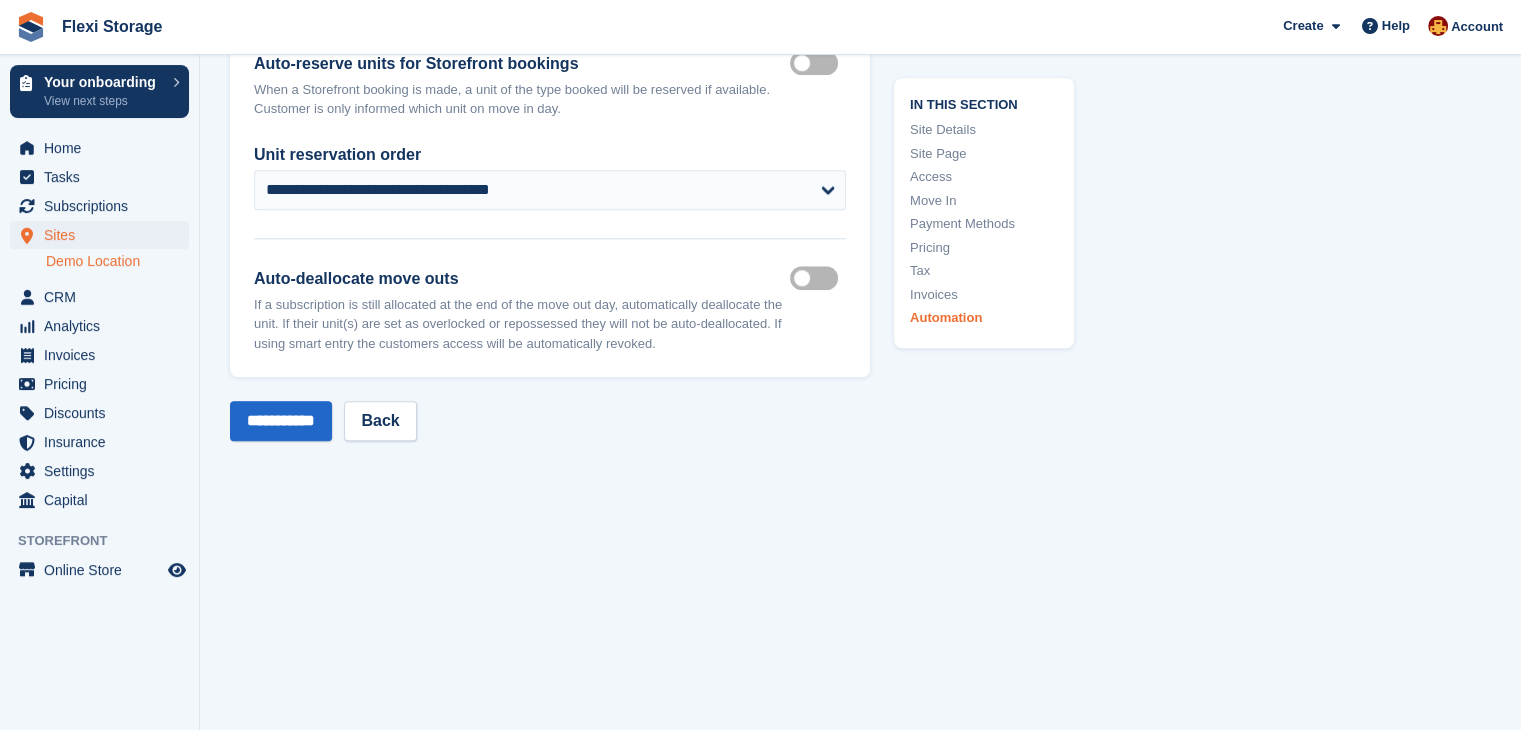 scroll, scrollTop: 9432, scrollLeft: 0, axis: vertical 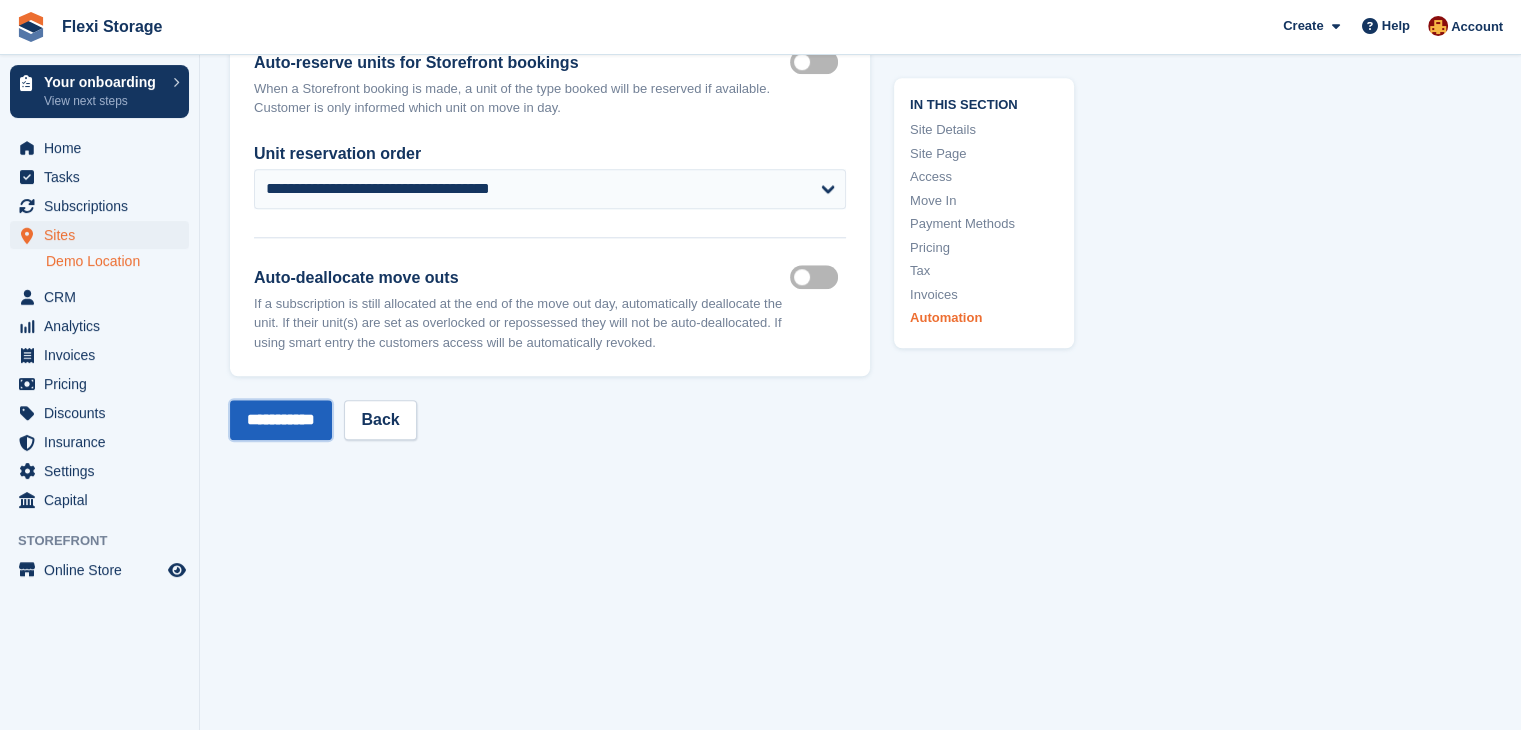 click on "**********" at bounding box center (281, 420) 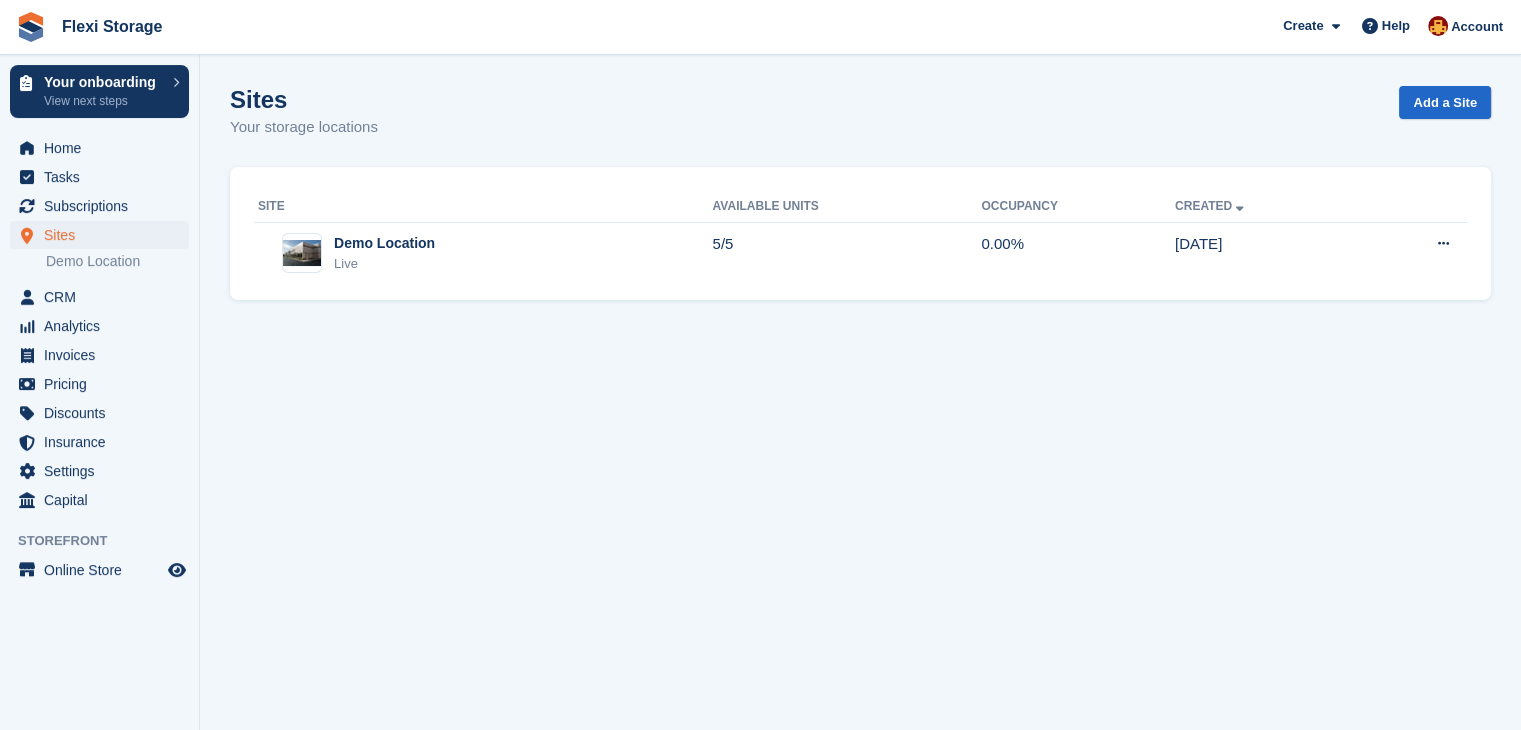 scroll, scrollTop: 0, scrollLeft: 0, axis: both 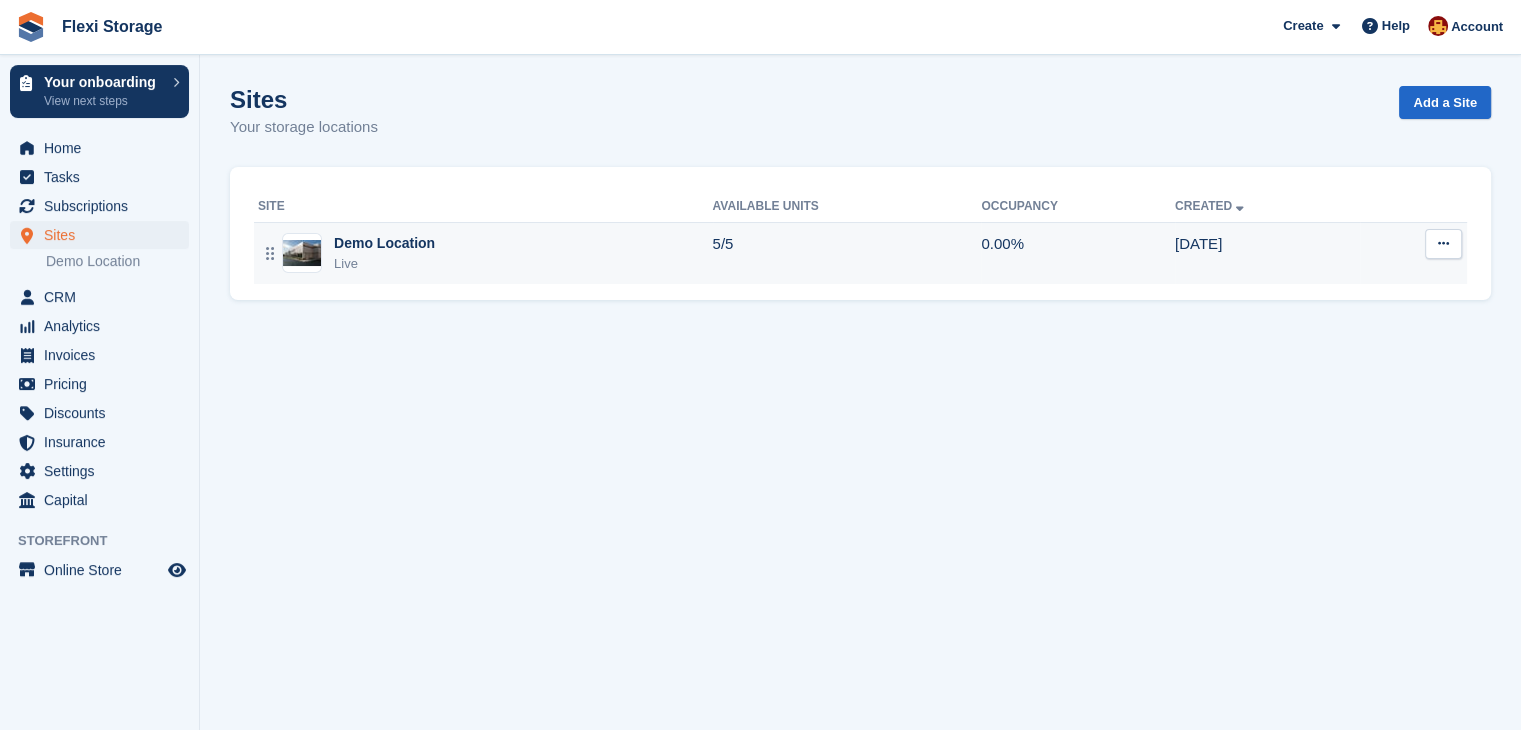 click at bounding box center (1443, 243) 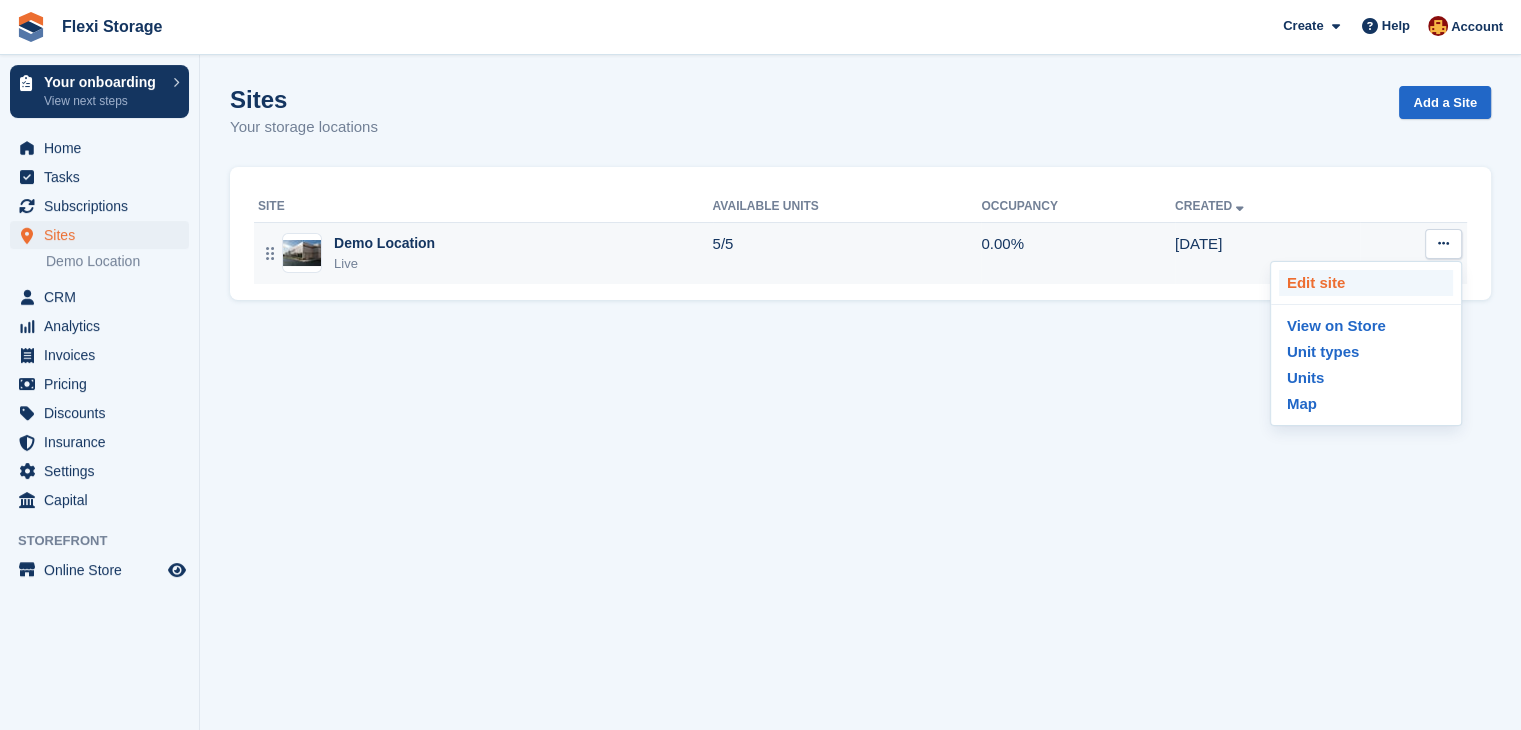 click on "Edit site" at bounding box center [1366, 283] 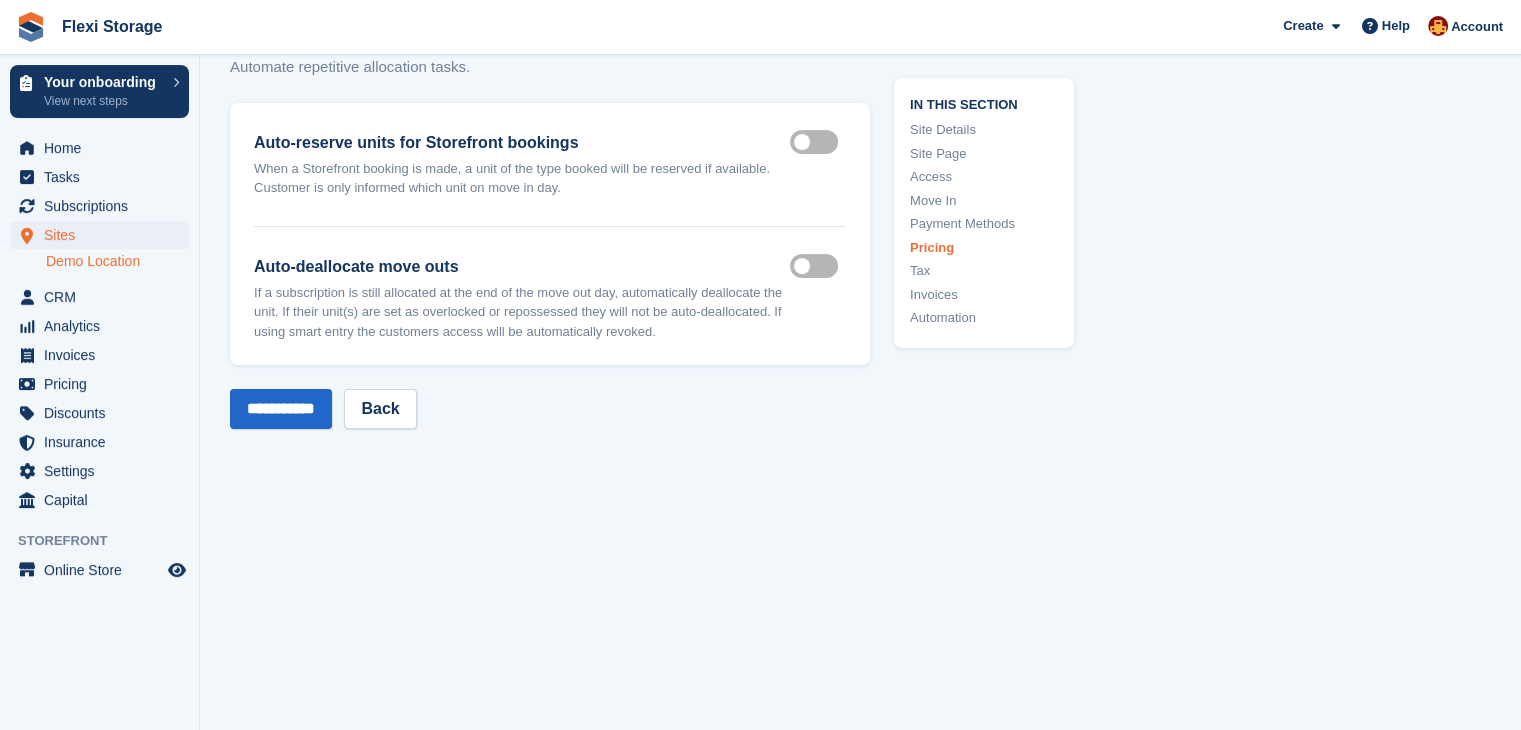 scroll, scrollTop: 8115, scrollLeft: 0, axis: vertical 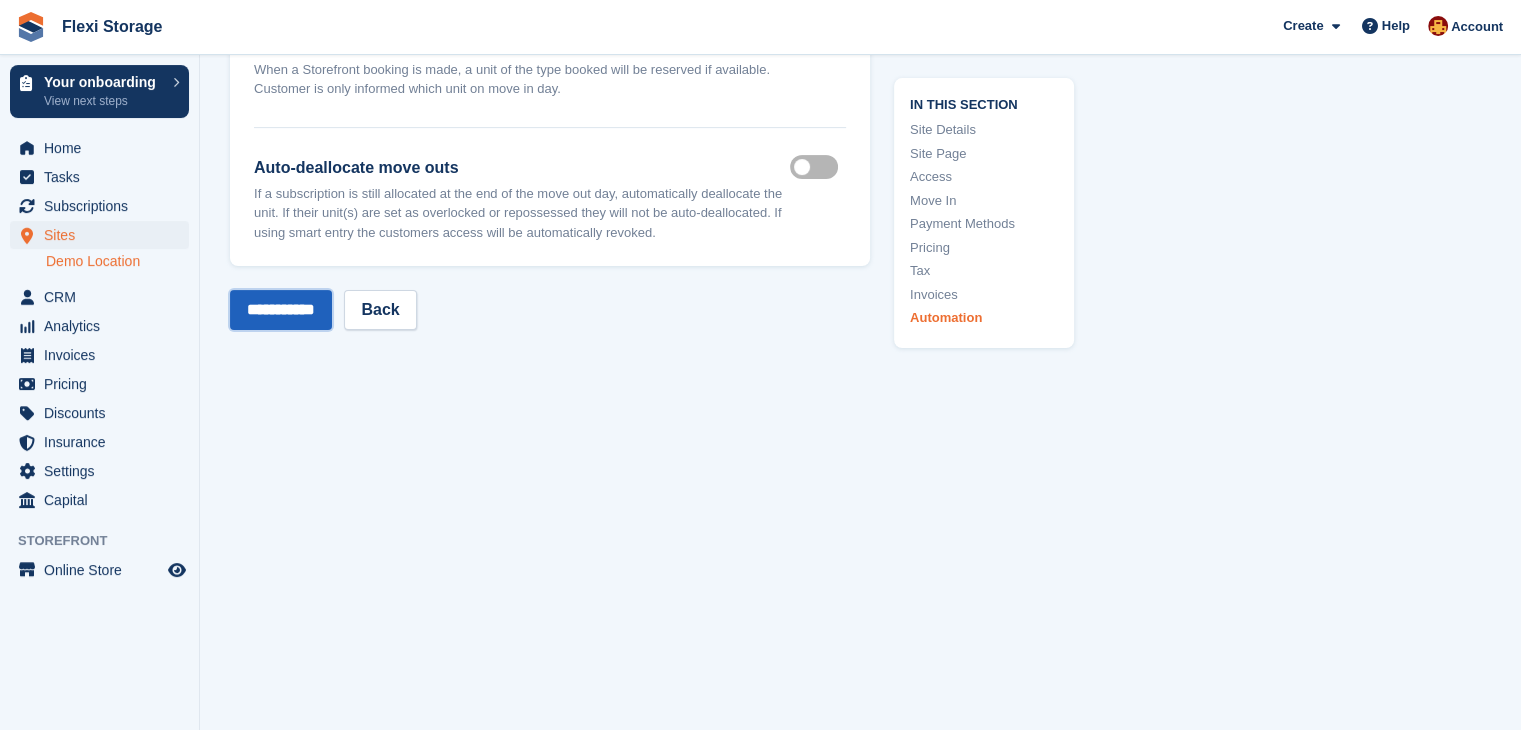 click on "**********" at bounding box center [281, 310] 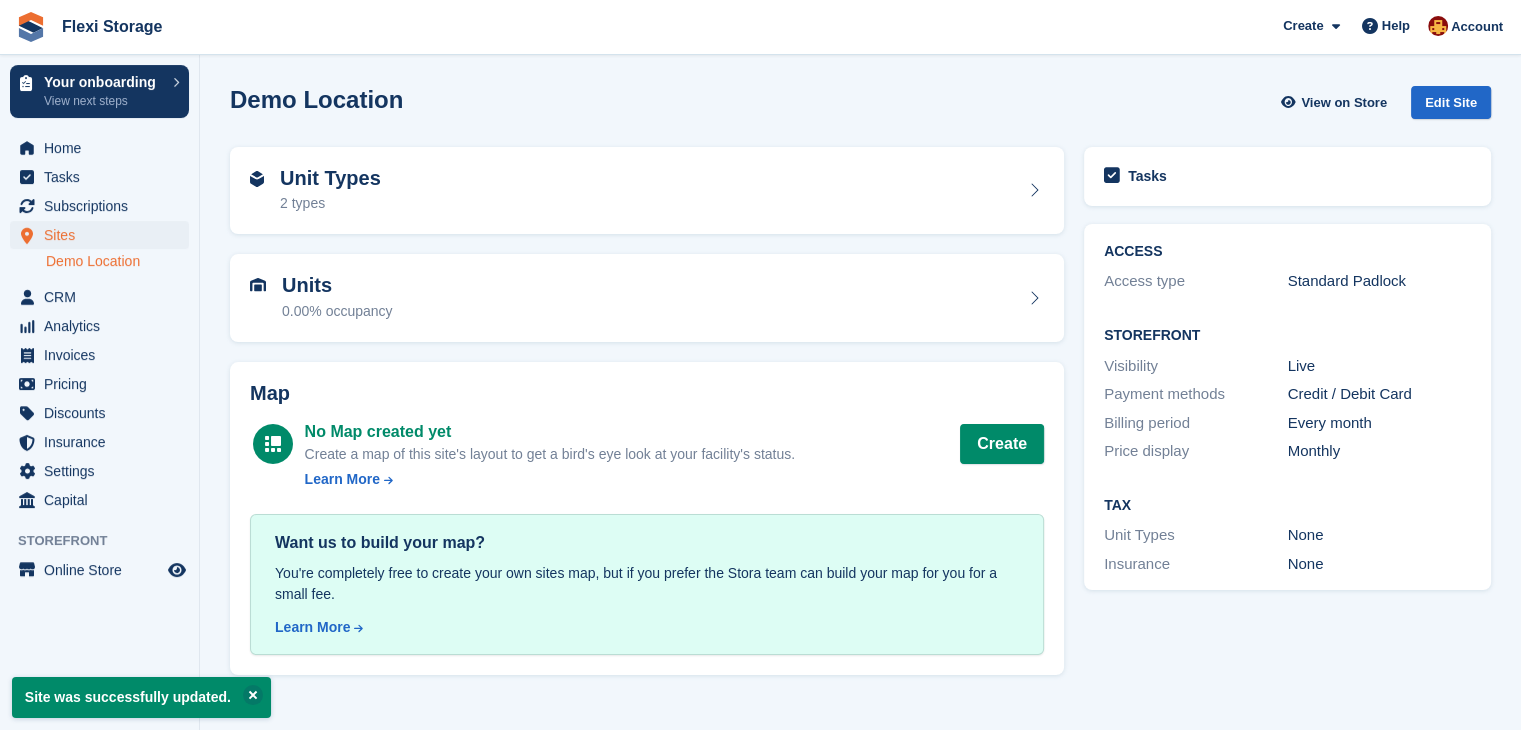 scroll, scrollTop: 0, scrollLeft: 0, axis: both 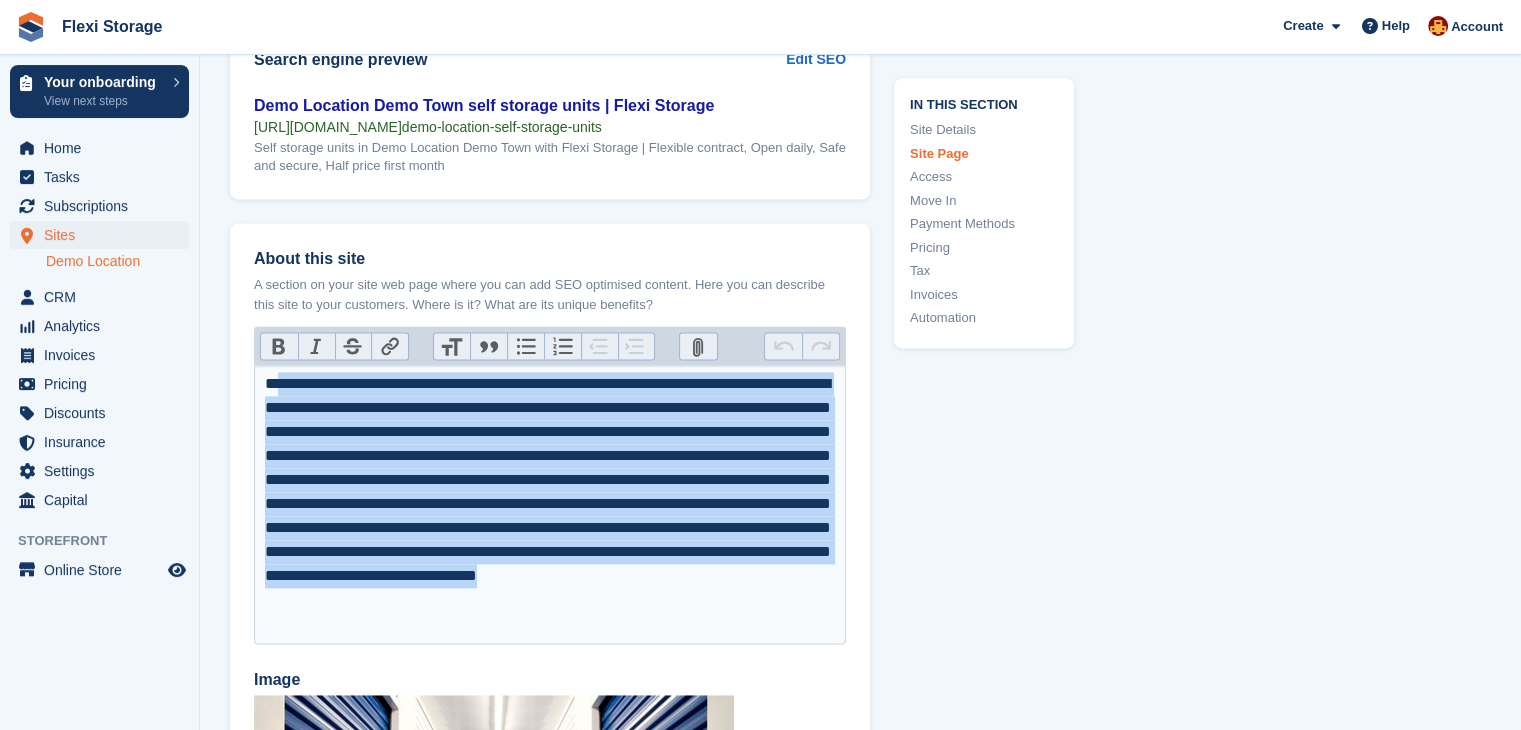 drag, startPoint x: 322, startPoint y: 617, endPoint x: 280, endPoint y: 376, distance: 244.63237 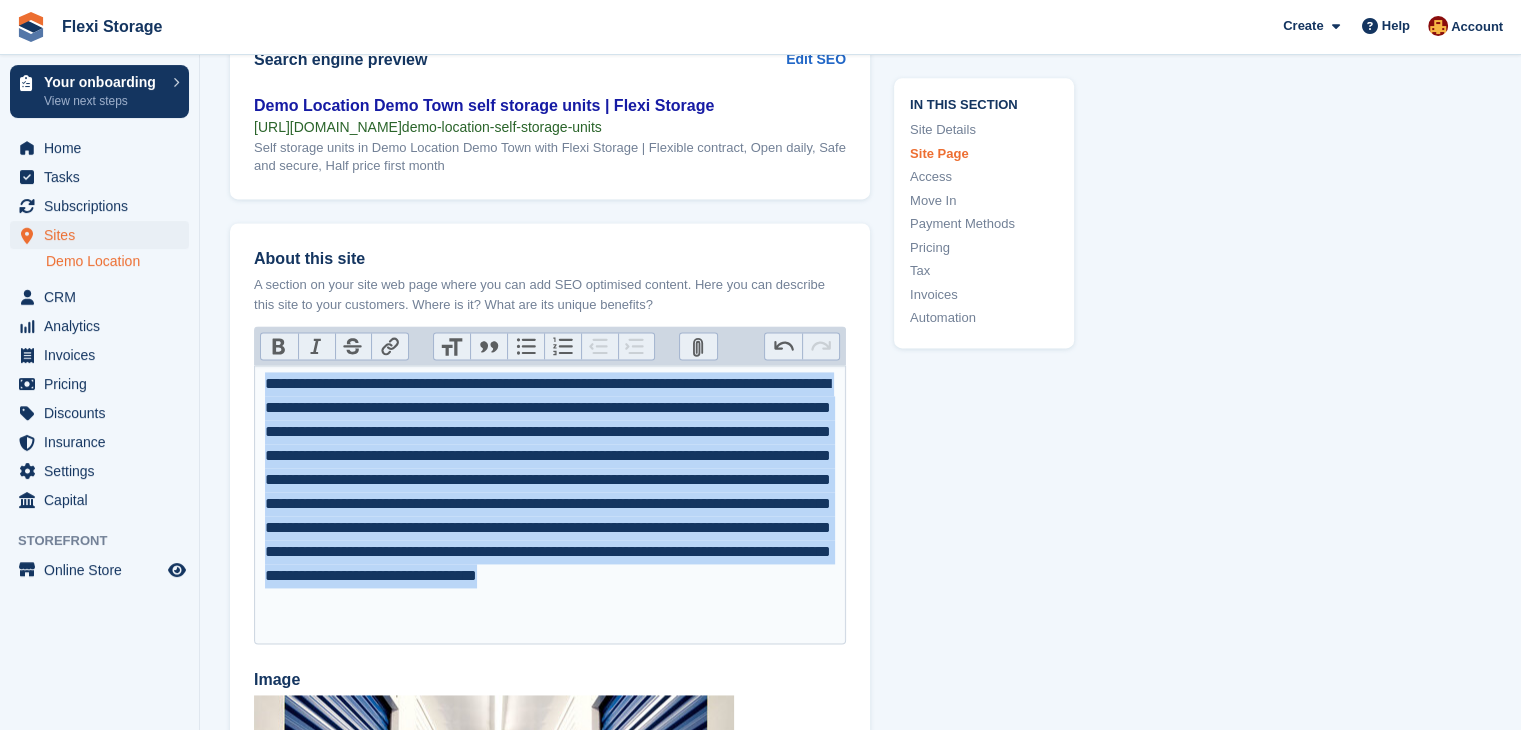 drag, startPoint x: 334, startPoint y: 618, endPoint x: 256, endPoint y: 348, distance: 281.04092 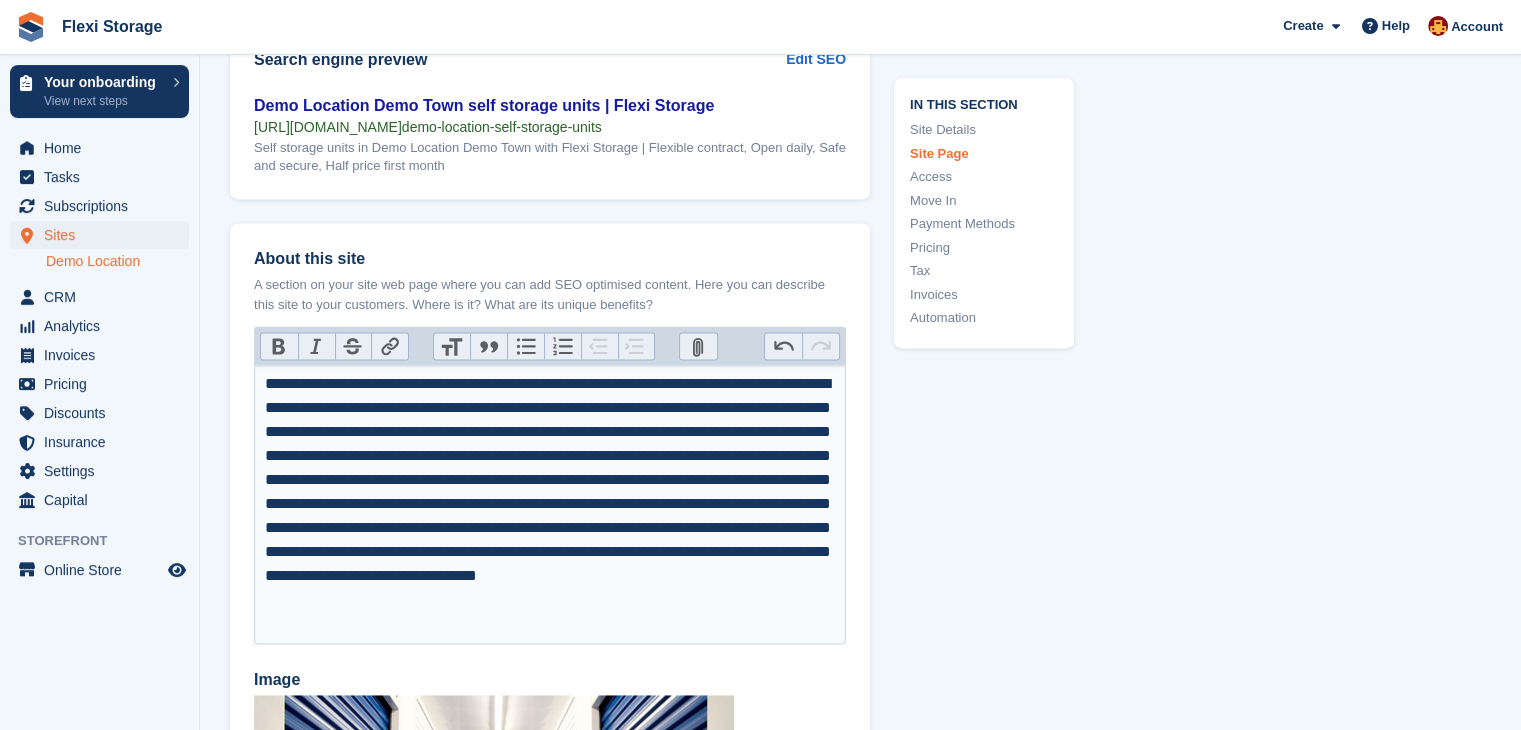 type 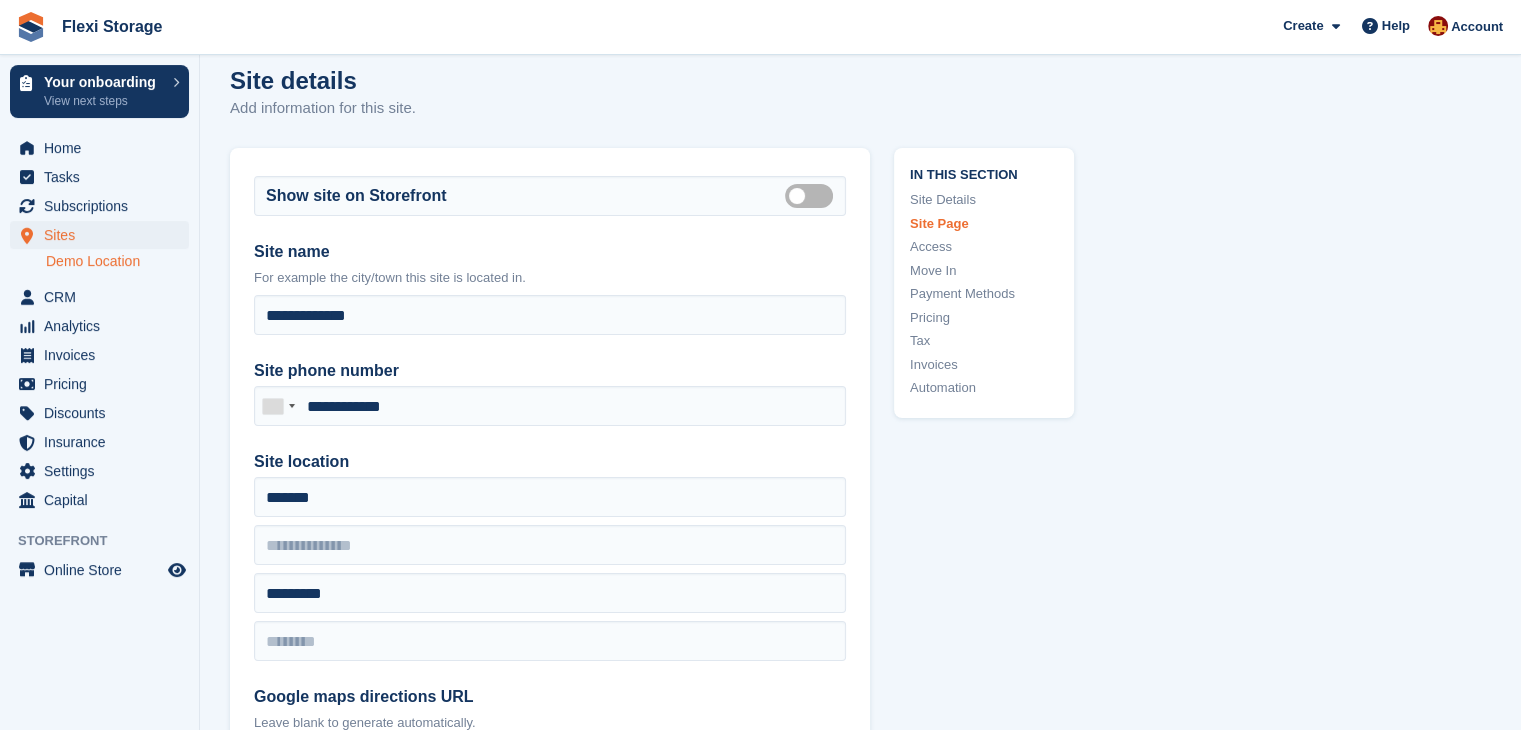 scroll, scrollTop: 0, scrollLeft: 0, axis: both 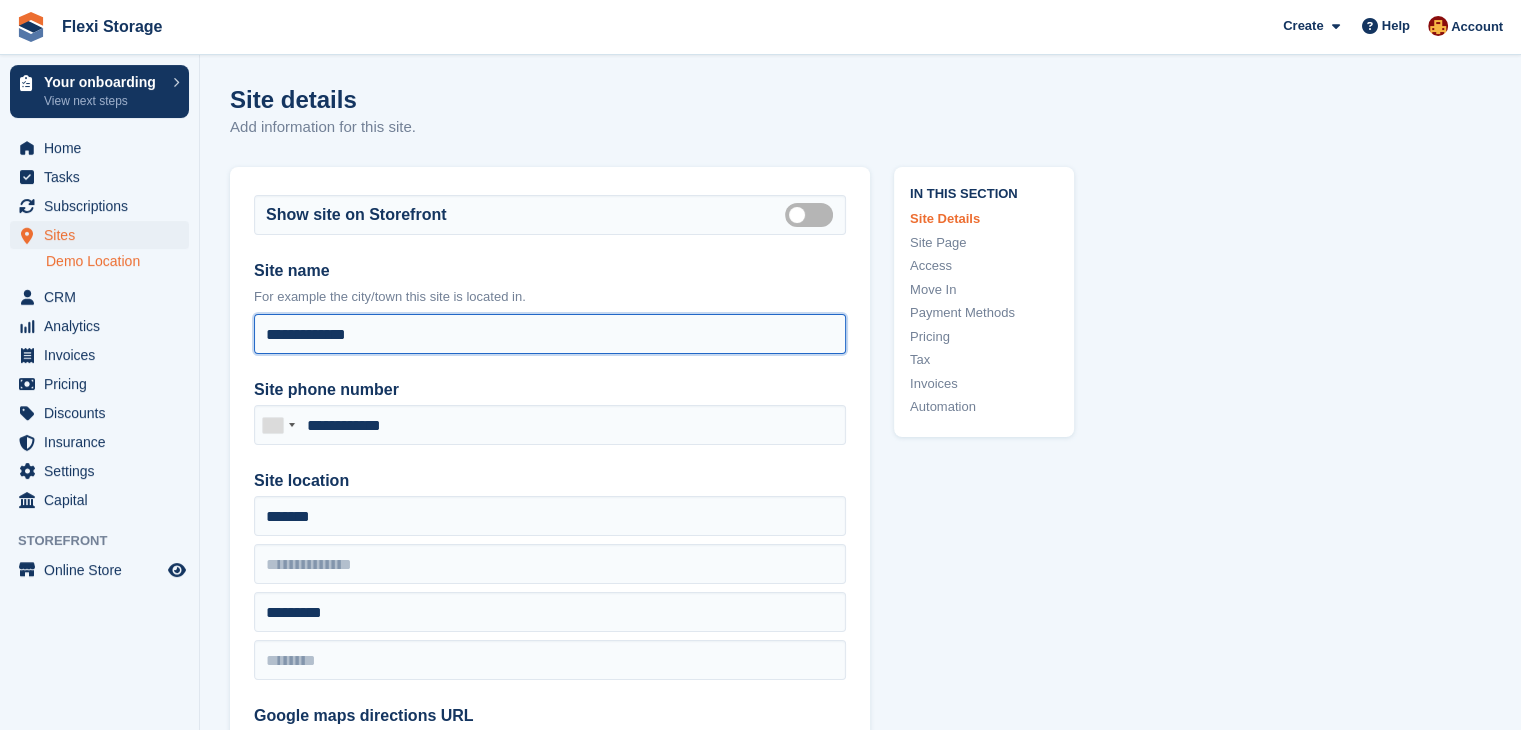 click on "**********" at bounding box center (550, 334) 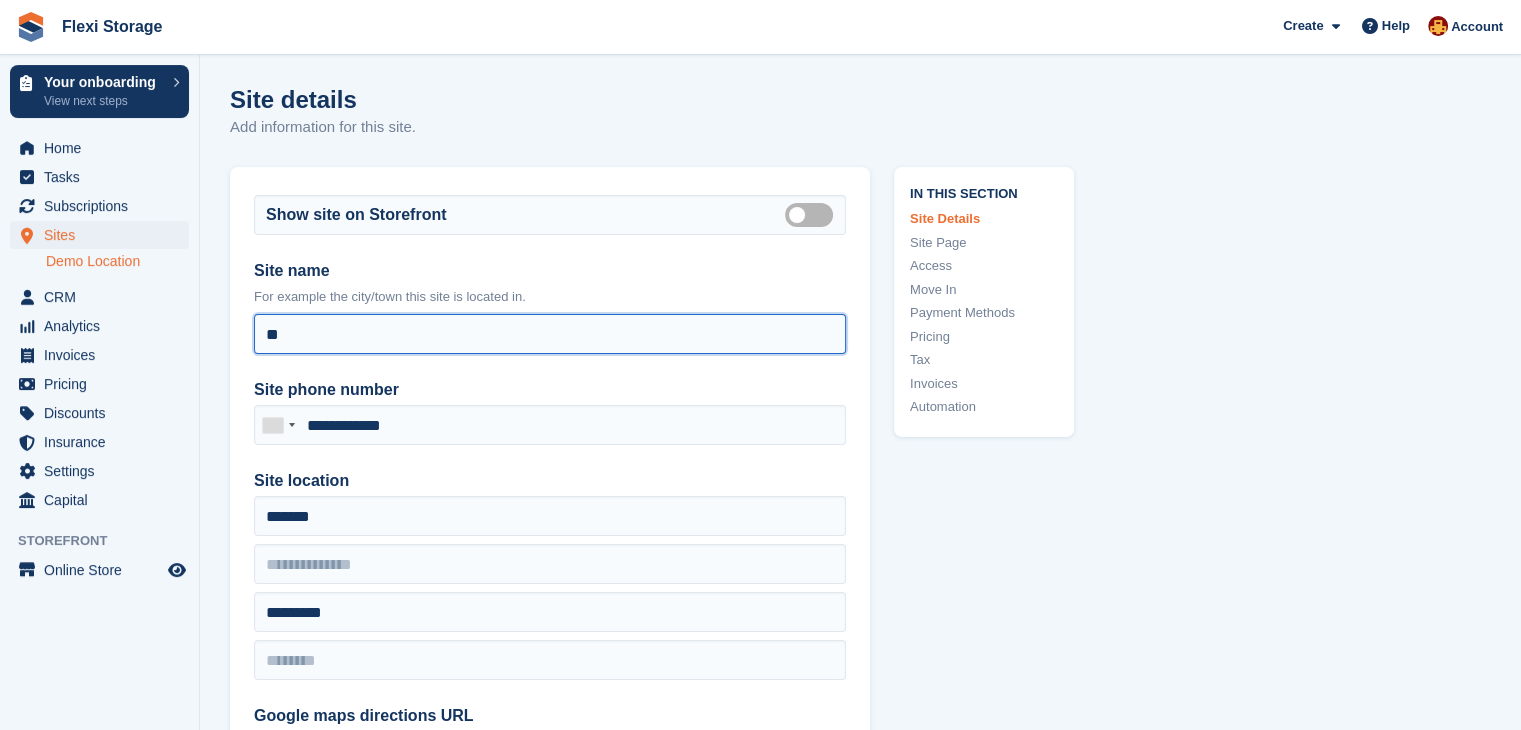 type on "*" 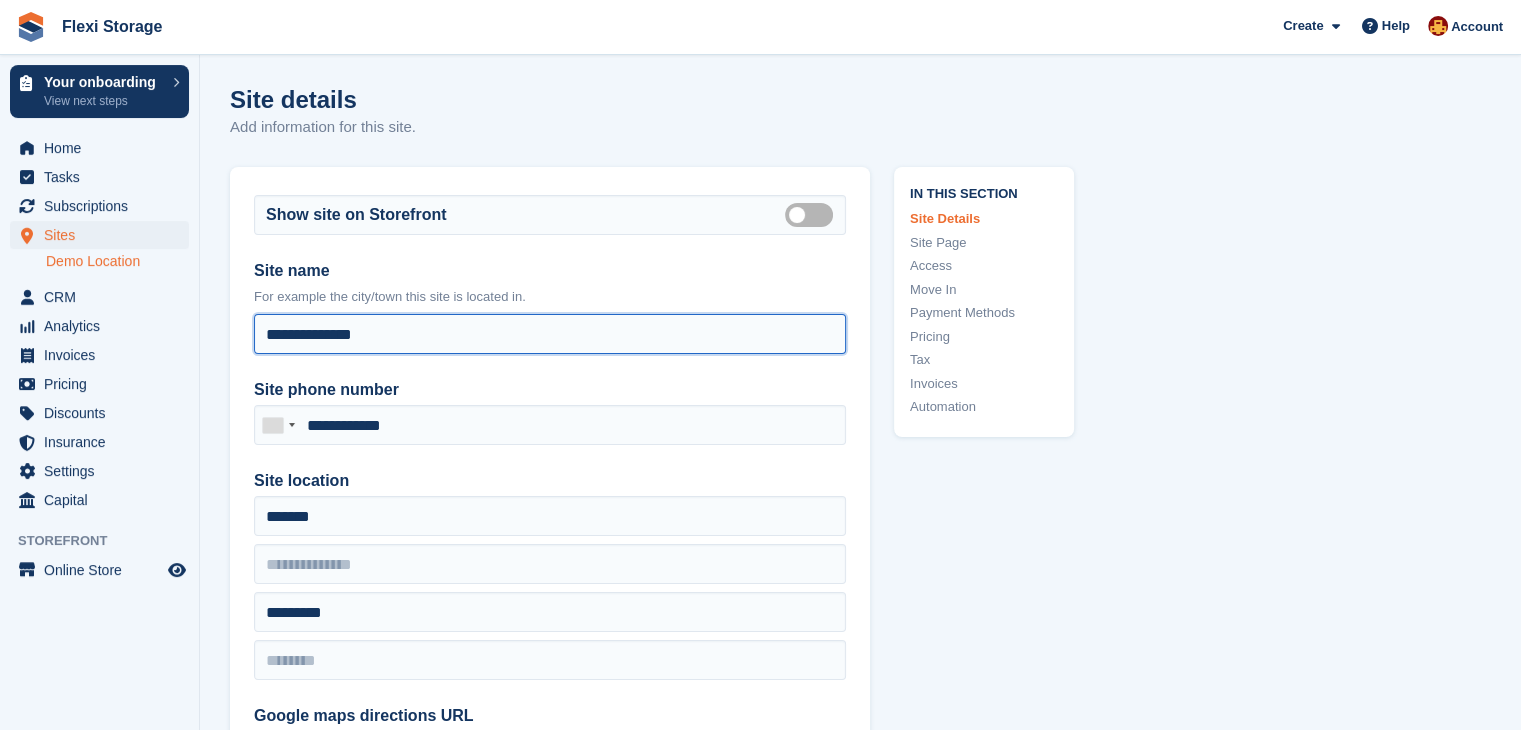 type on "**********" 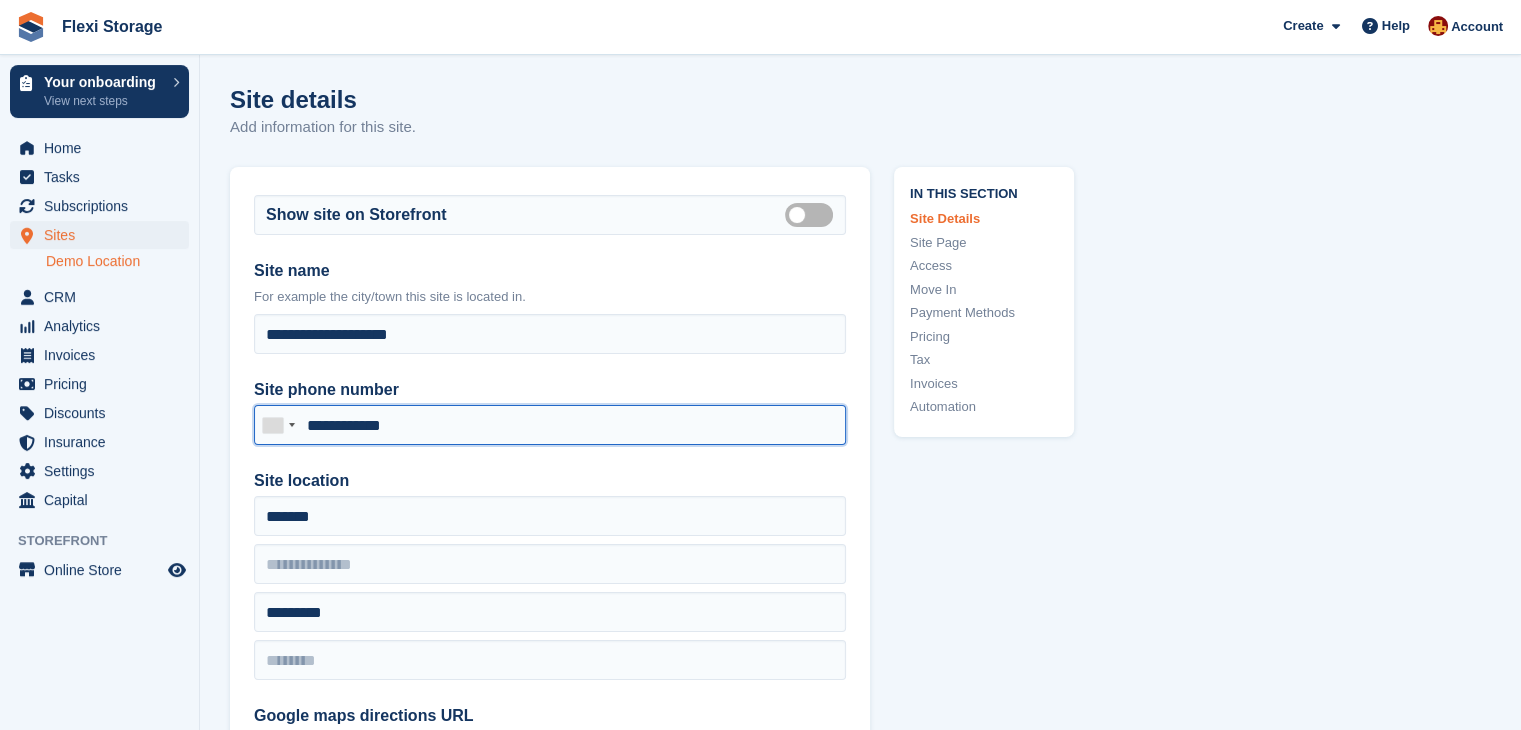 click on "**********" at bounding box center [550, 425] 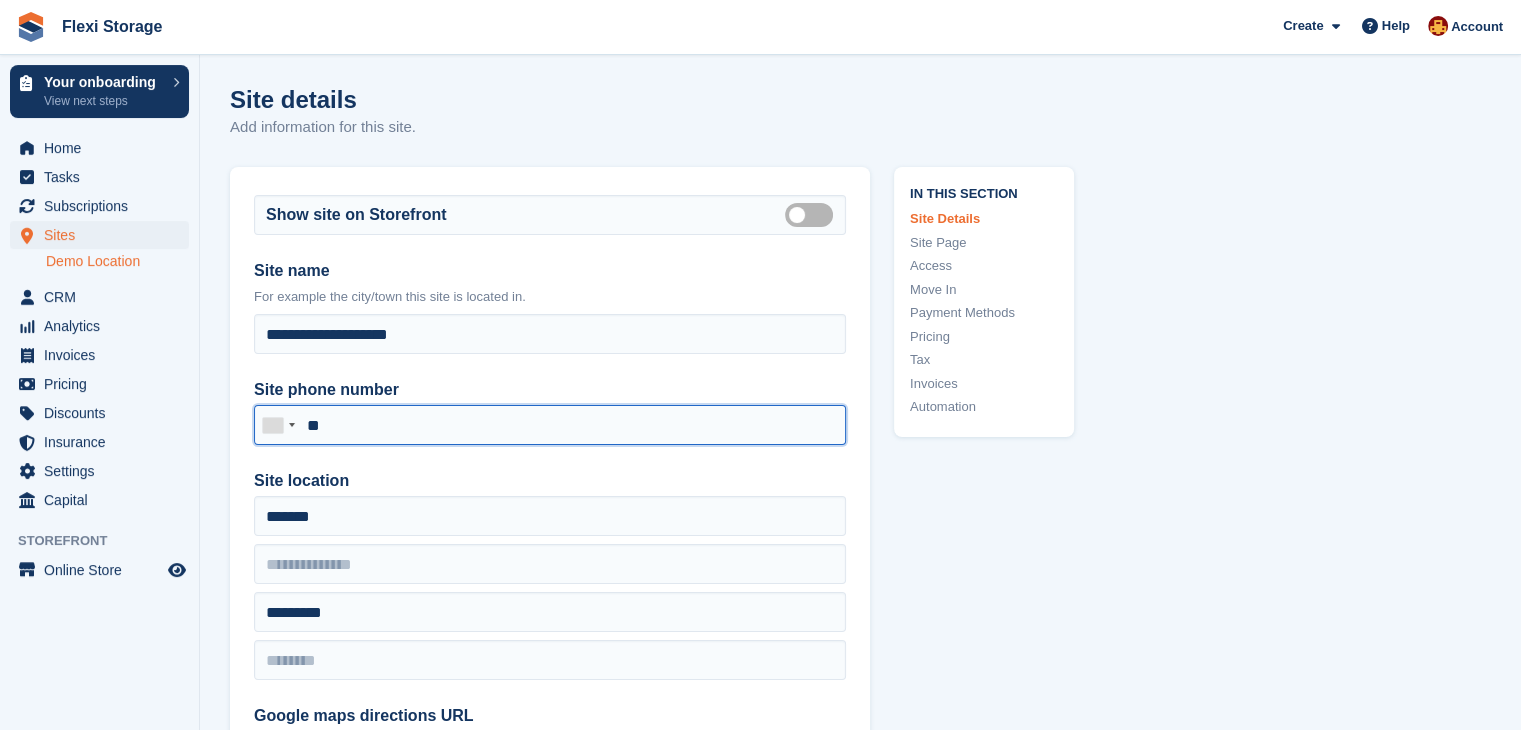 type on "**********" 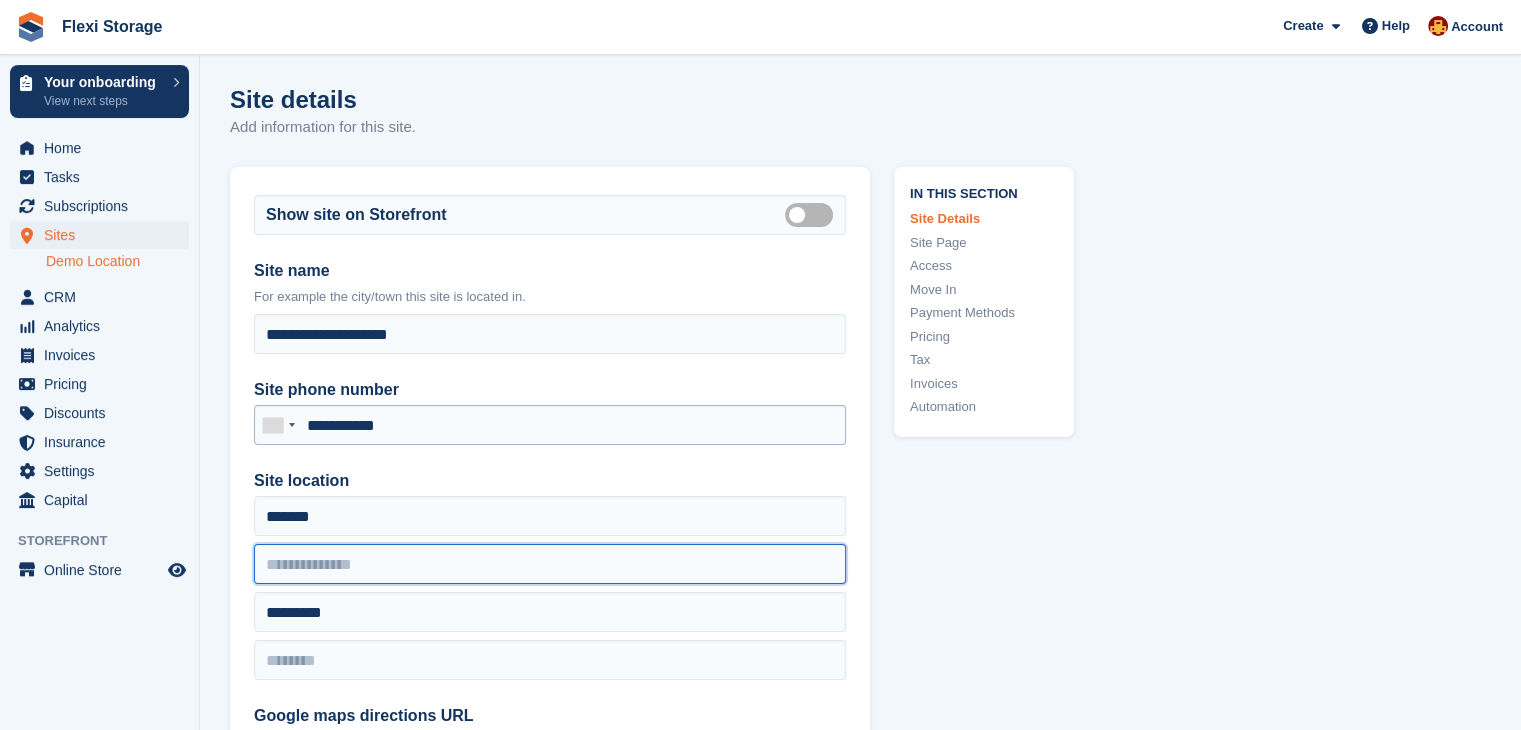 type on "**********" 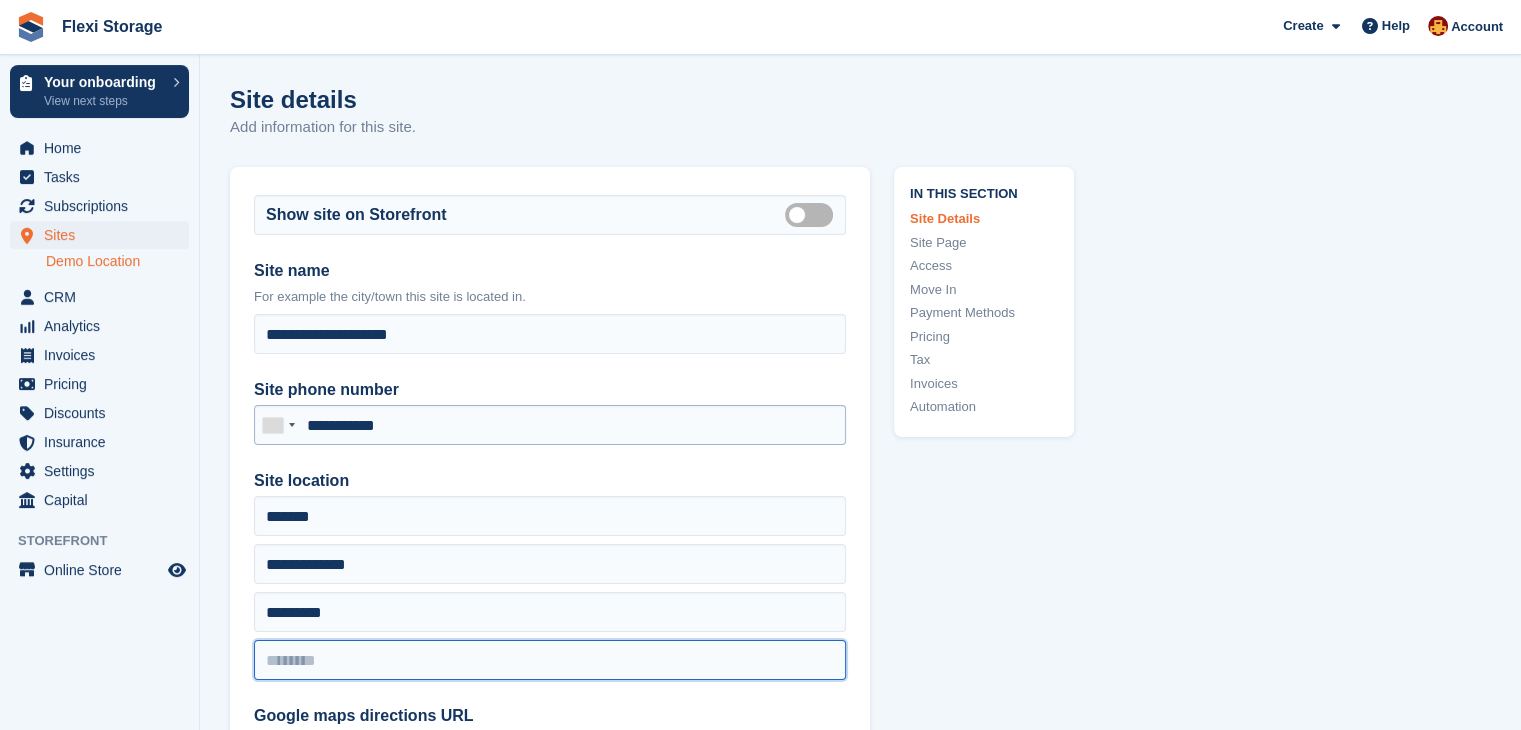 type on "********" 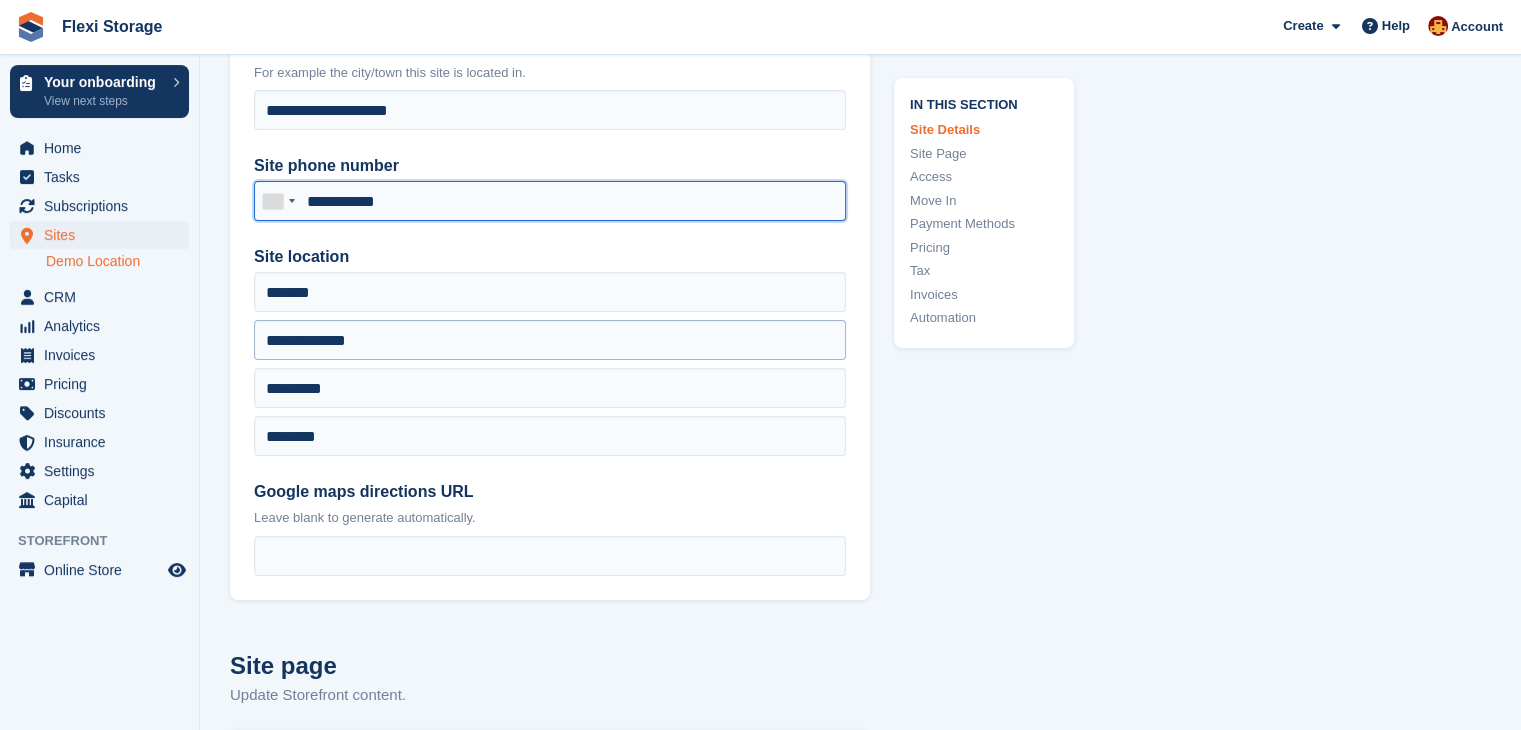 scroll, scrollTop: 228, scrollLeft: 0, axis: vertical 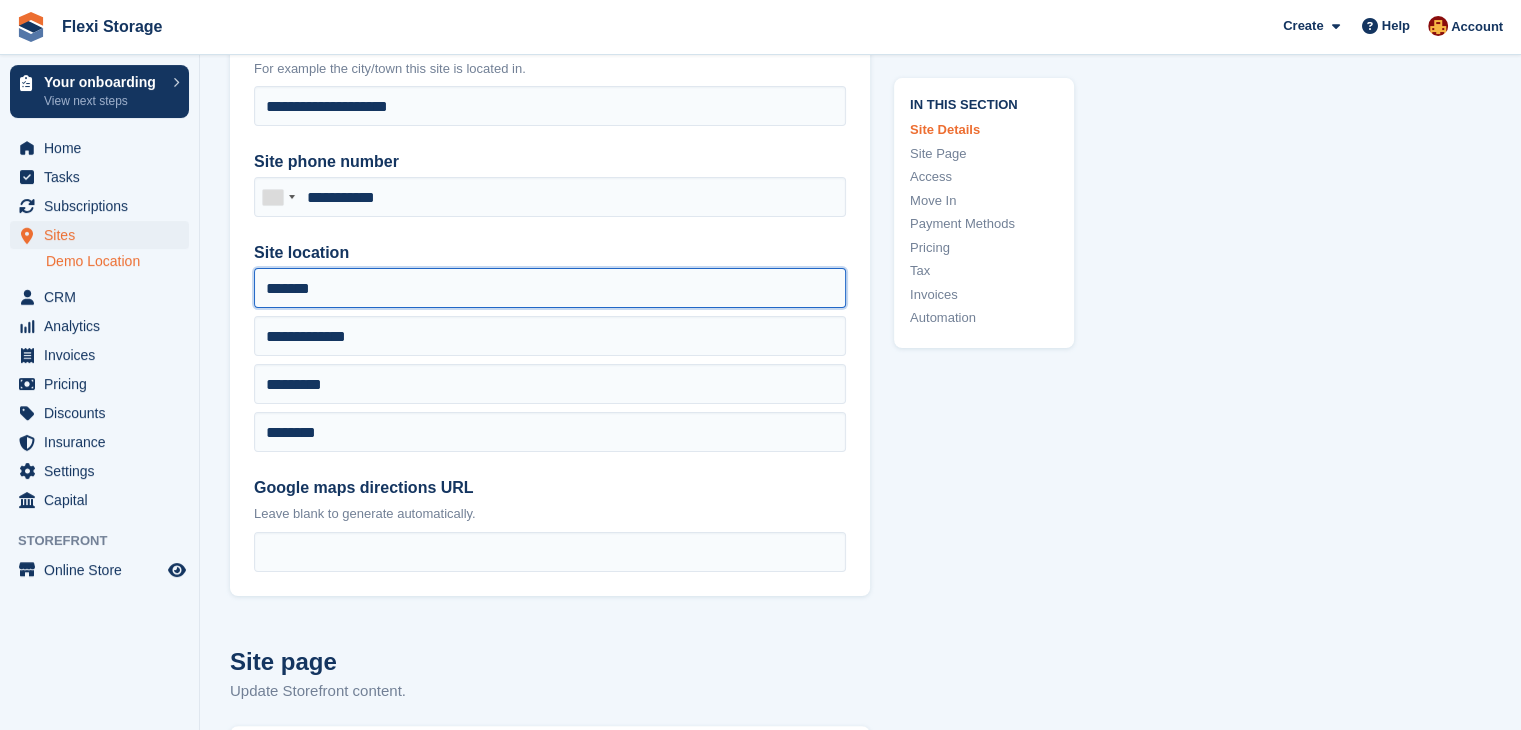click on "*******" at bounding box center (550, 288) 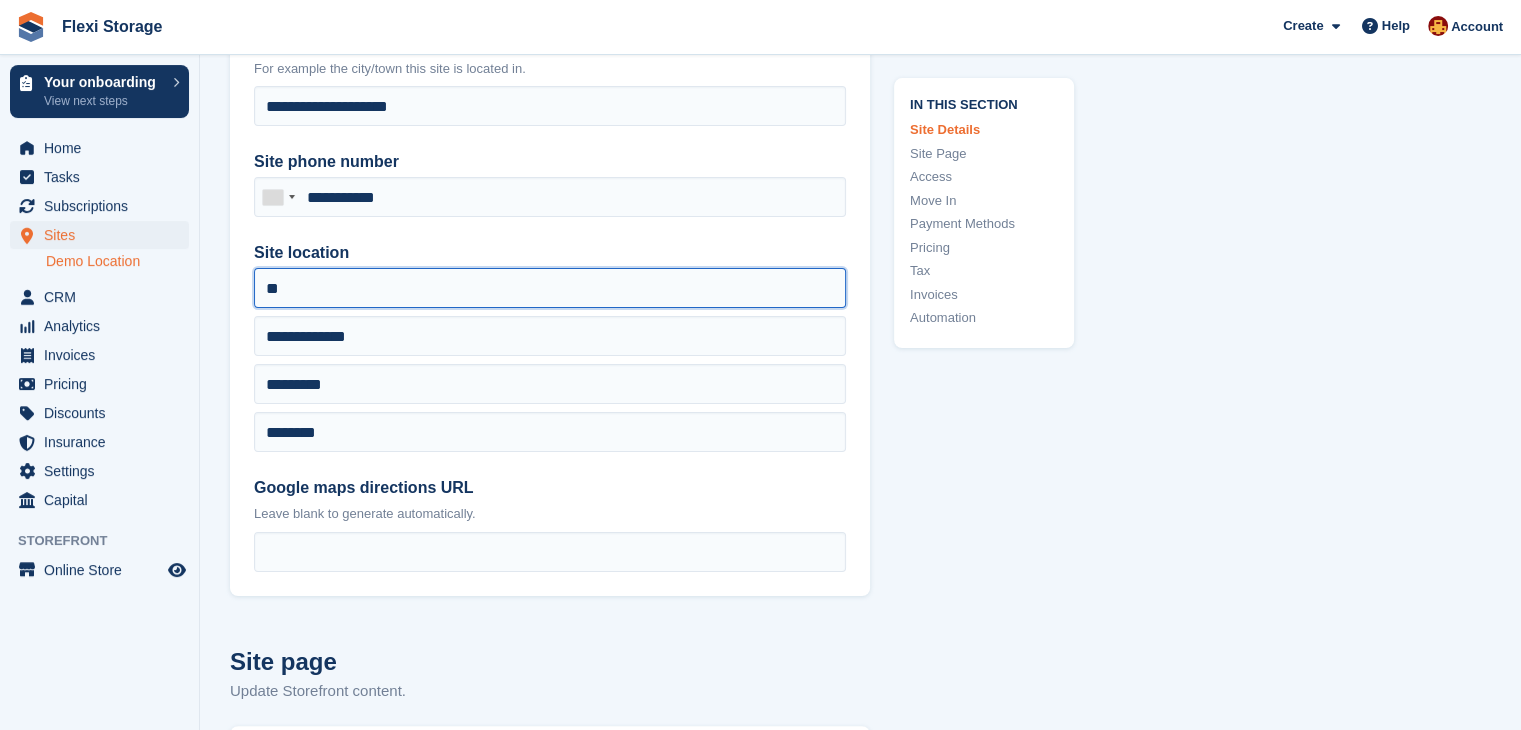 type on "*" 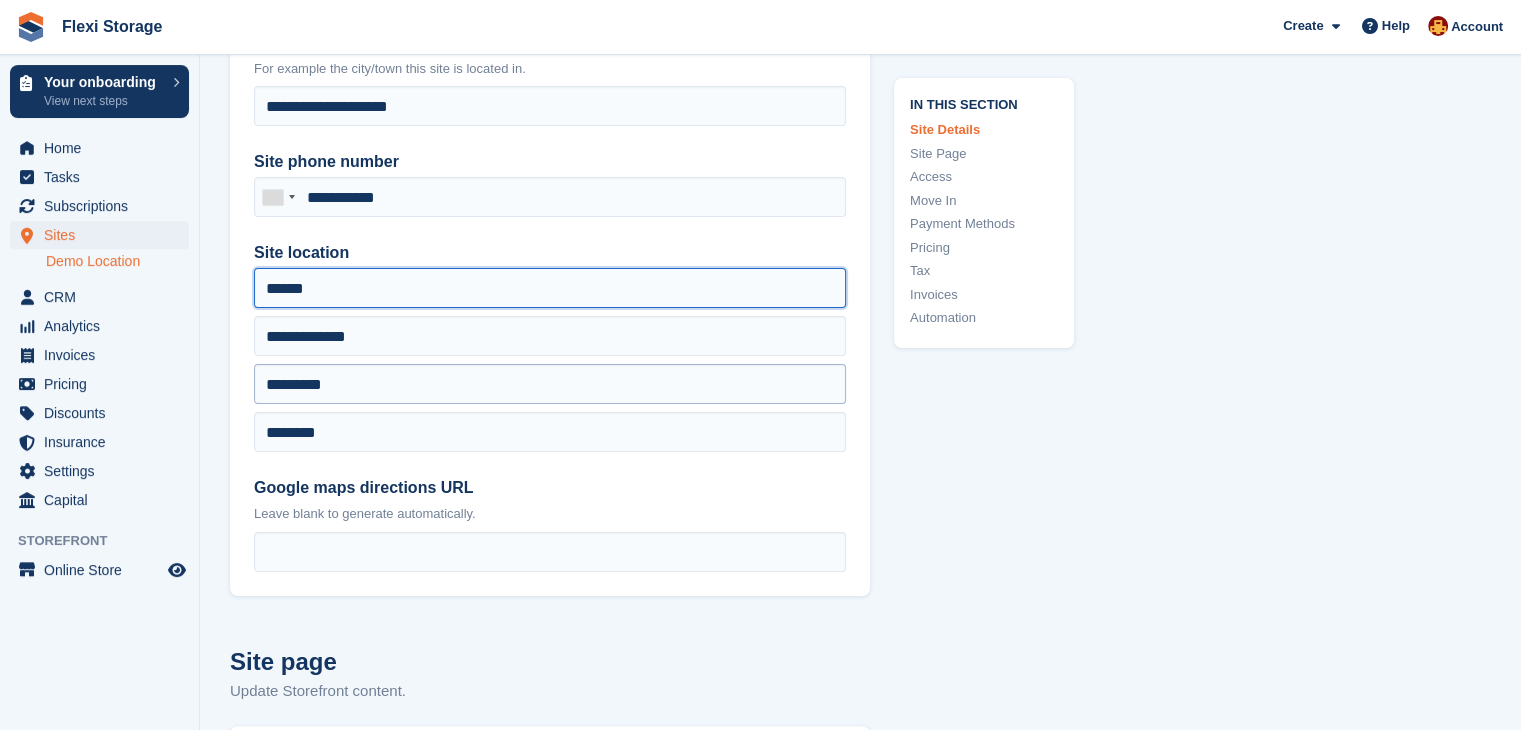 type on "******" 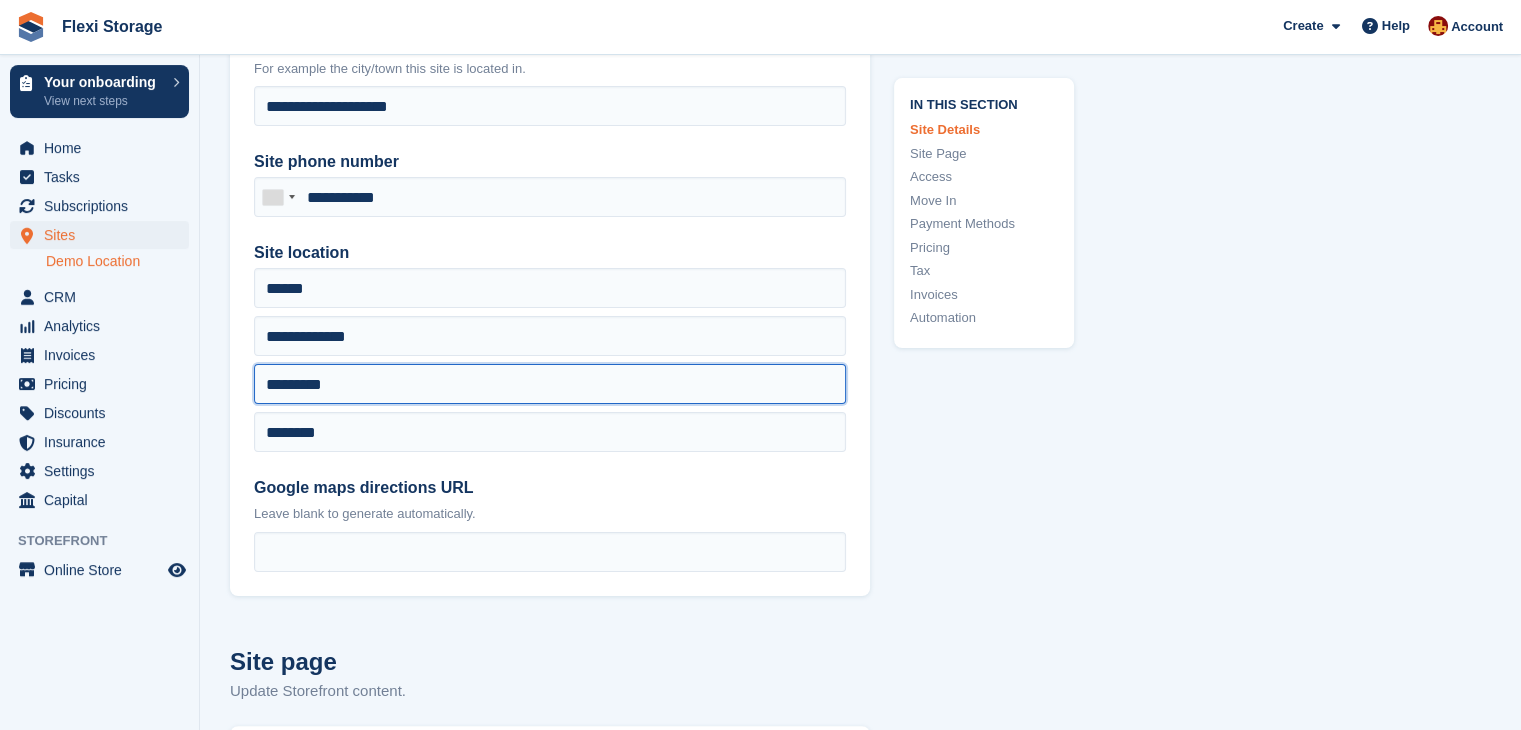 click on "*********" at bounding box center (550, 384) 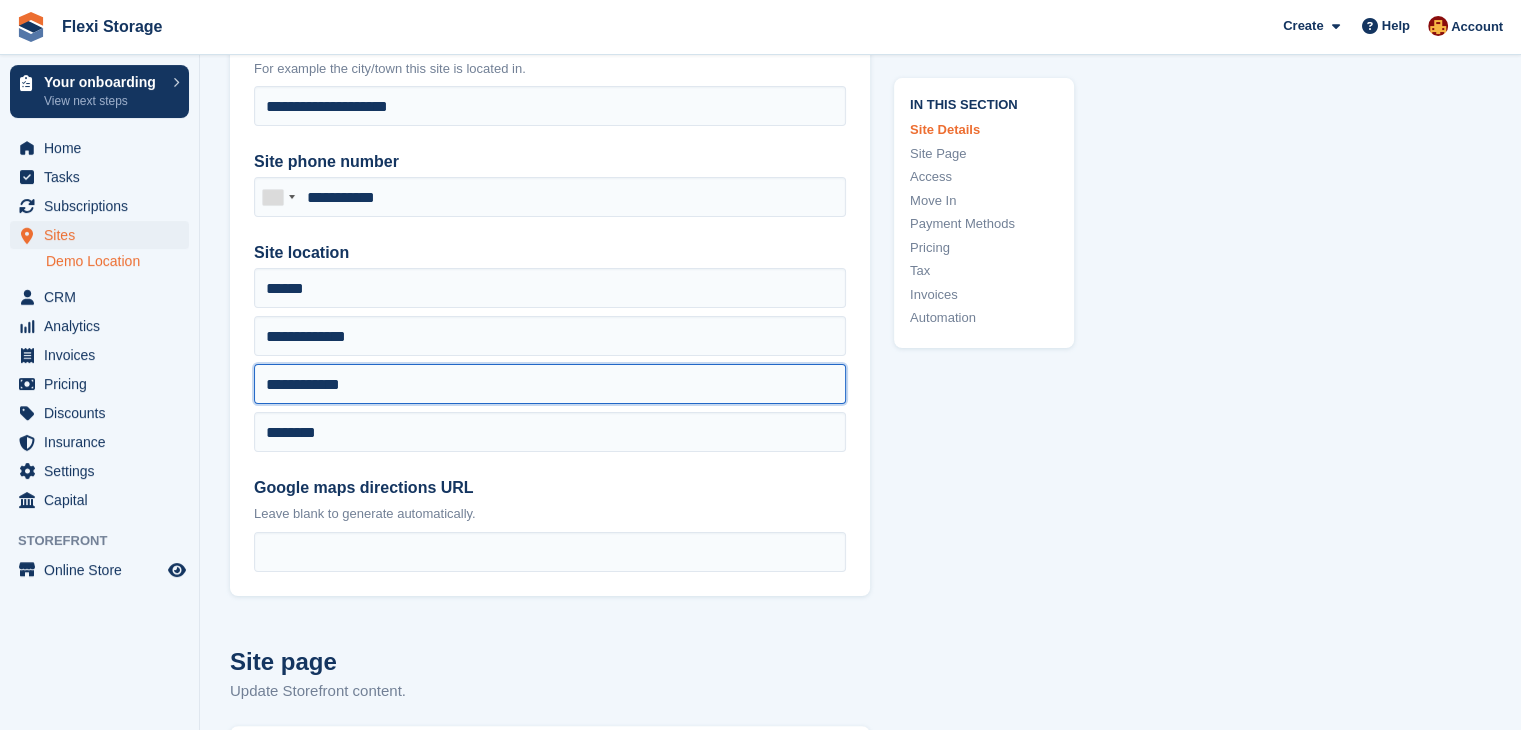 click on "**********" at bounding box center (550, 384) 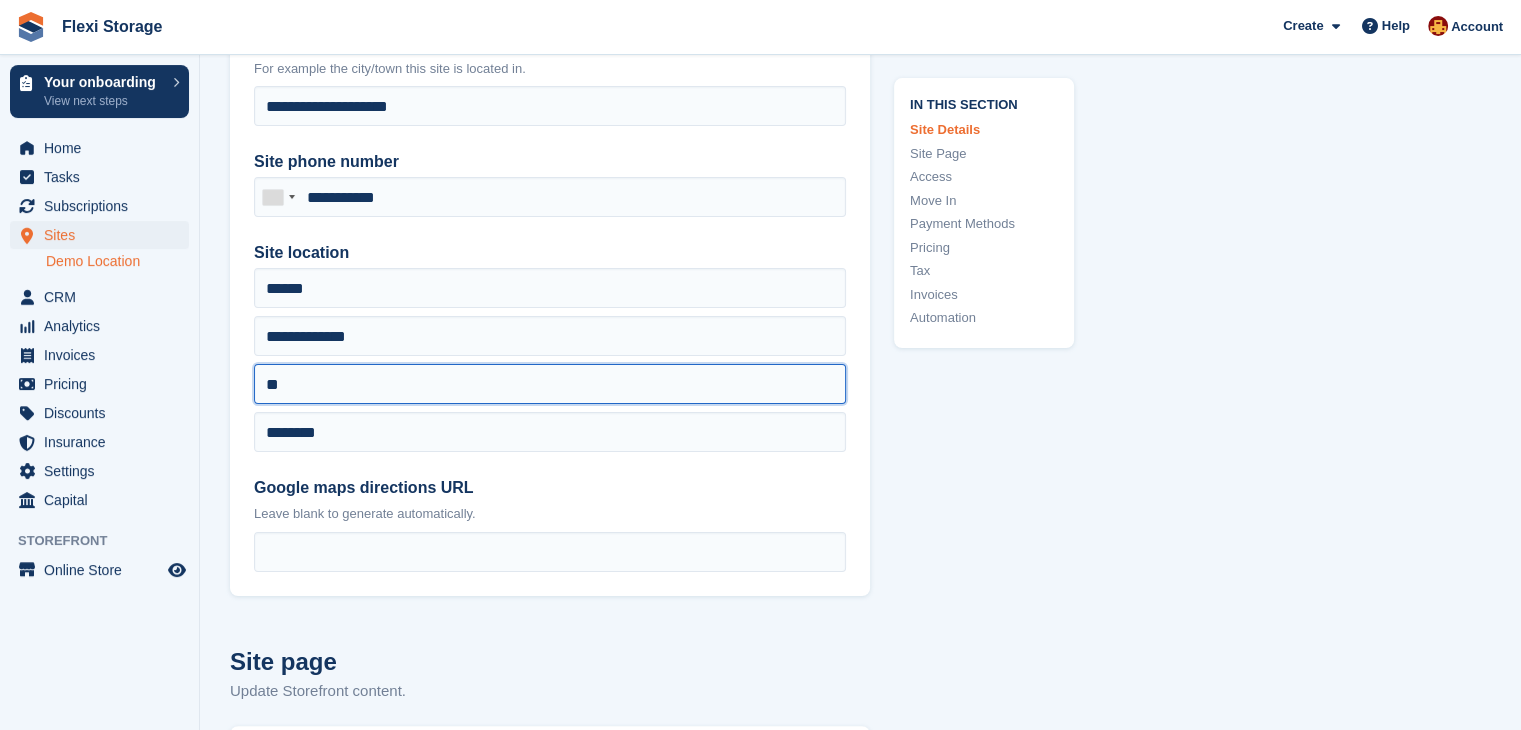 type on "*" 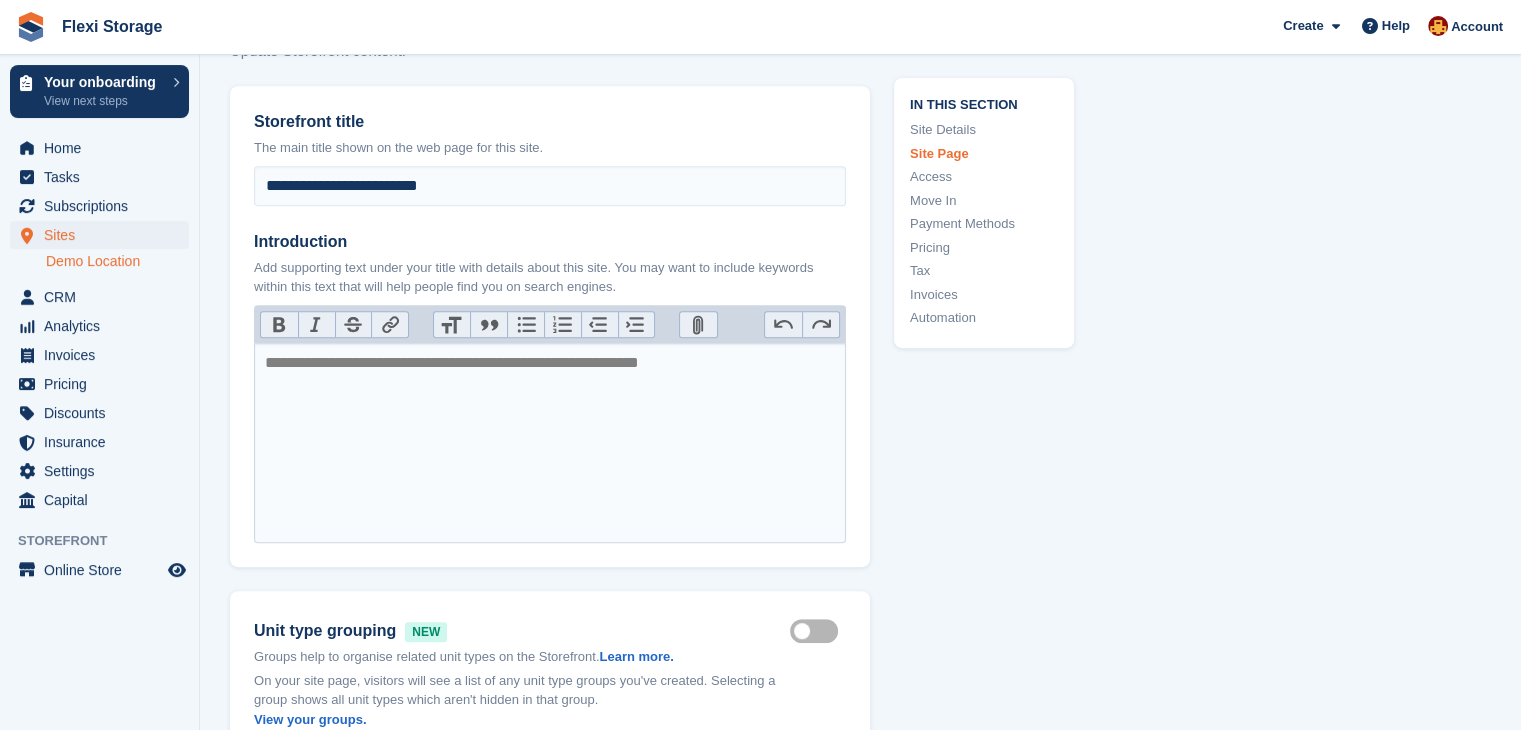 scroll, scrollTop: 867, scrollLeft: 0, axis: vertical 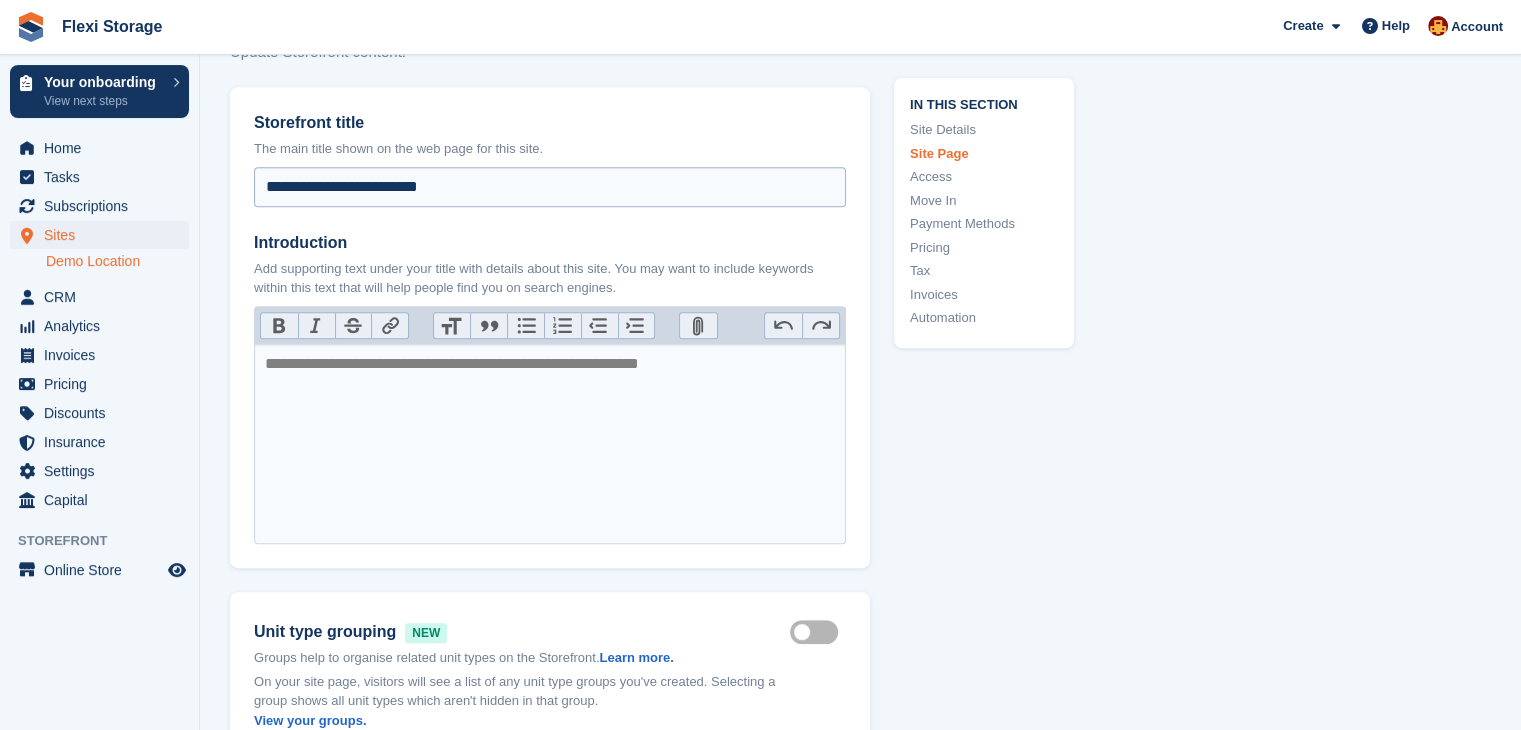 type on "*****" 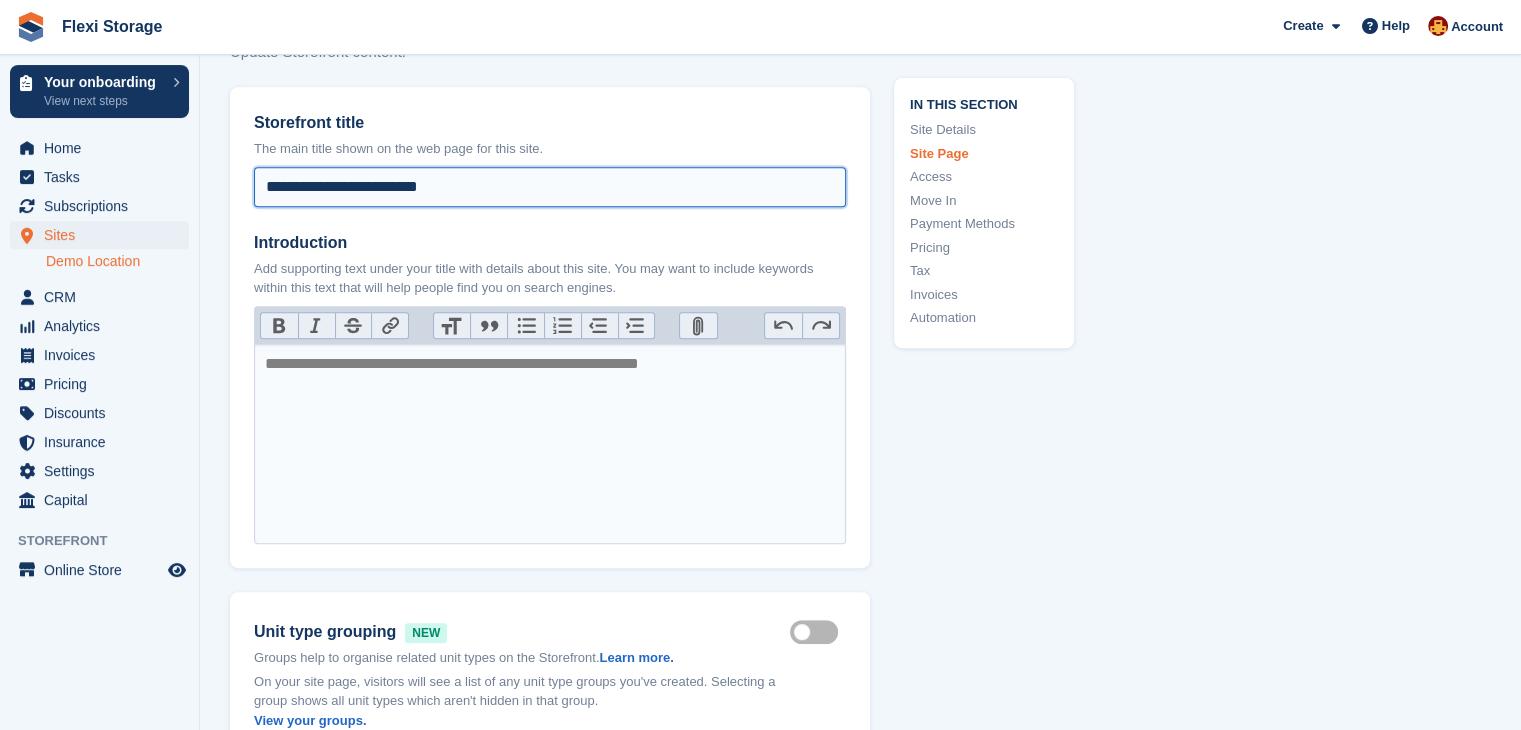 click on "**********" at bounding box center (550, 187) 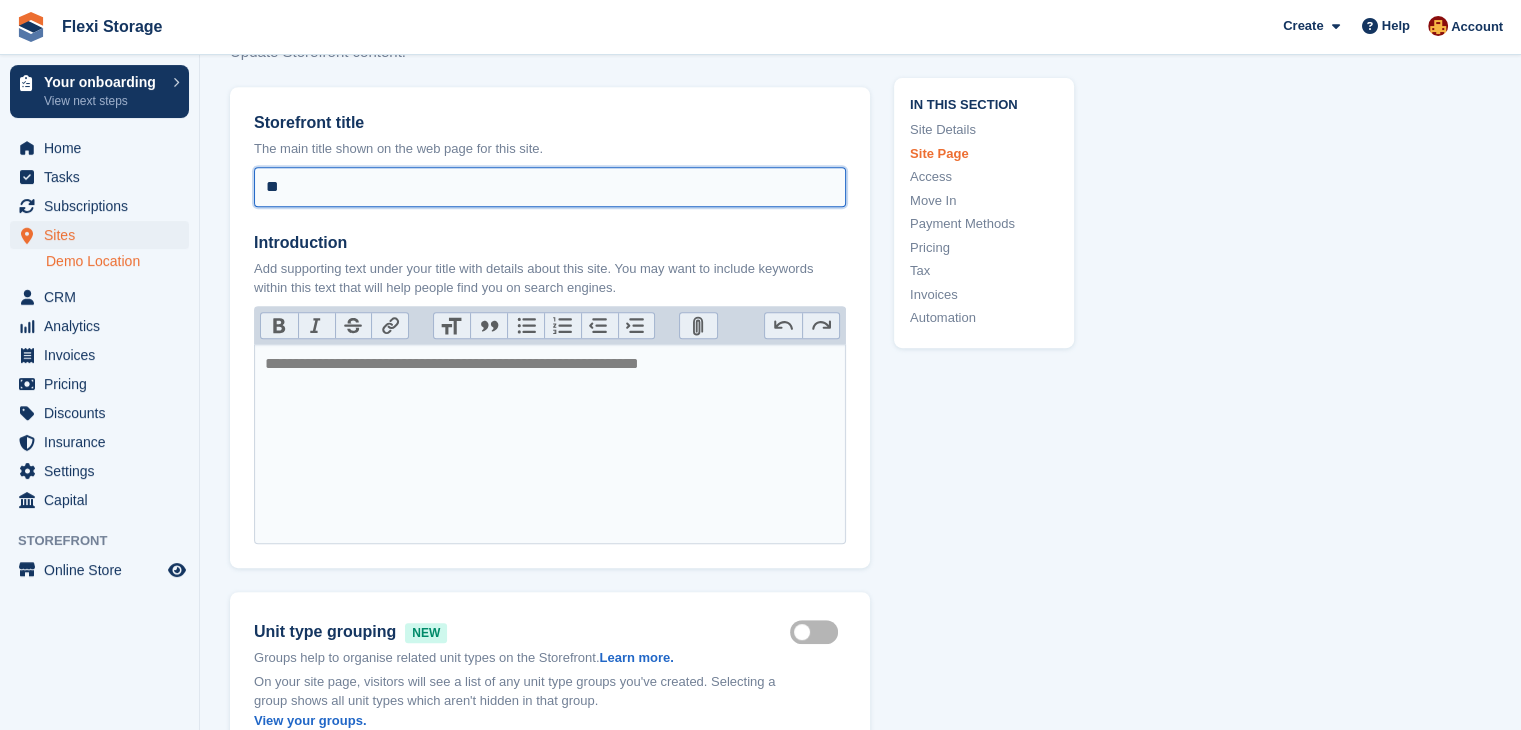 type on "*" 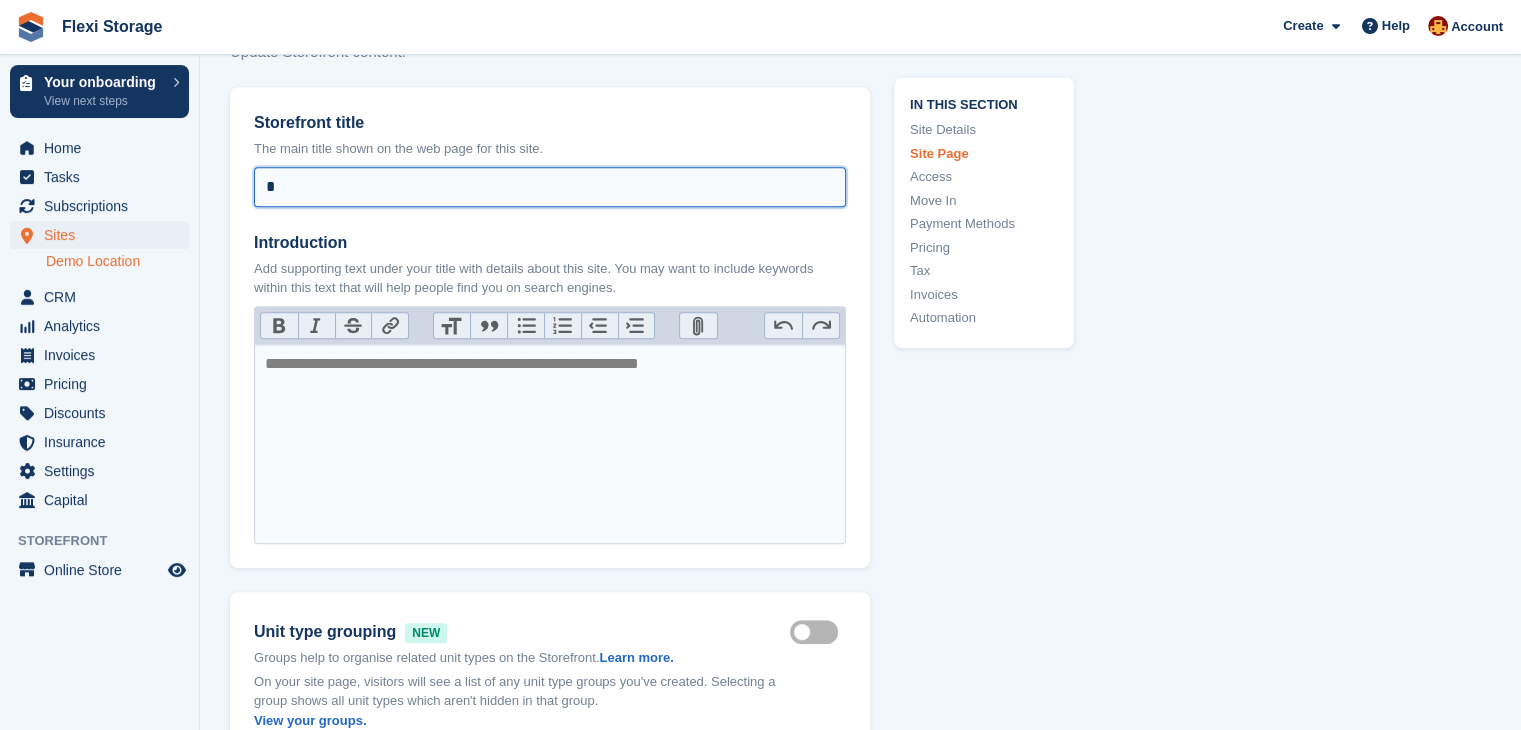 type on "**********" 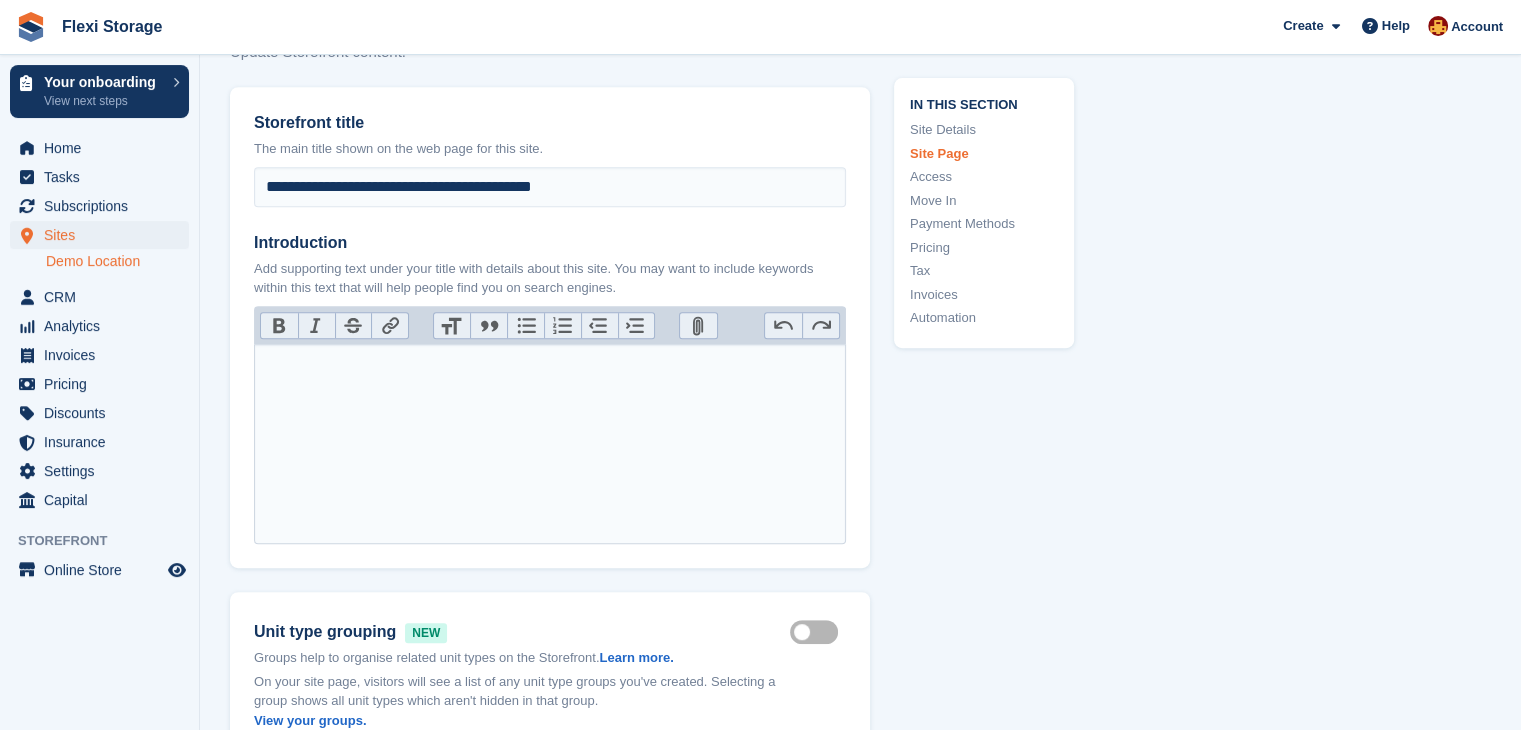 click at bounding box center [550, 444] 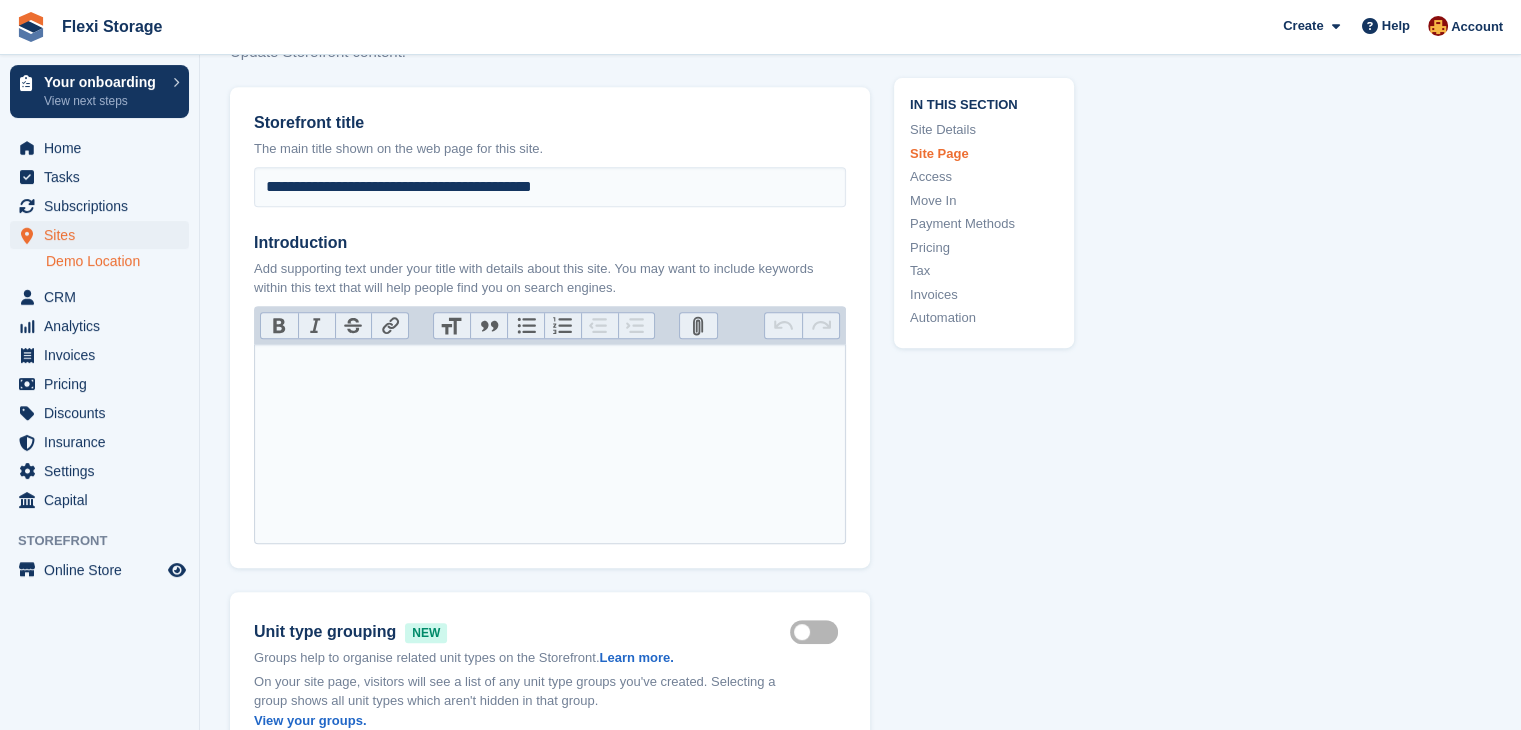 type 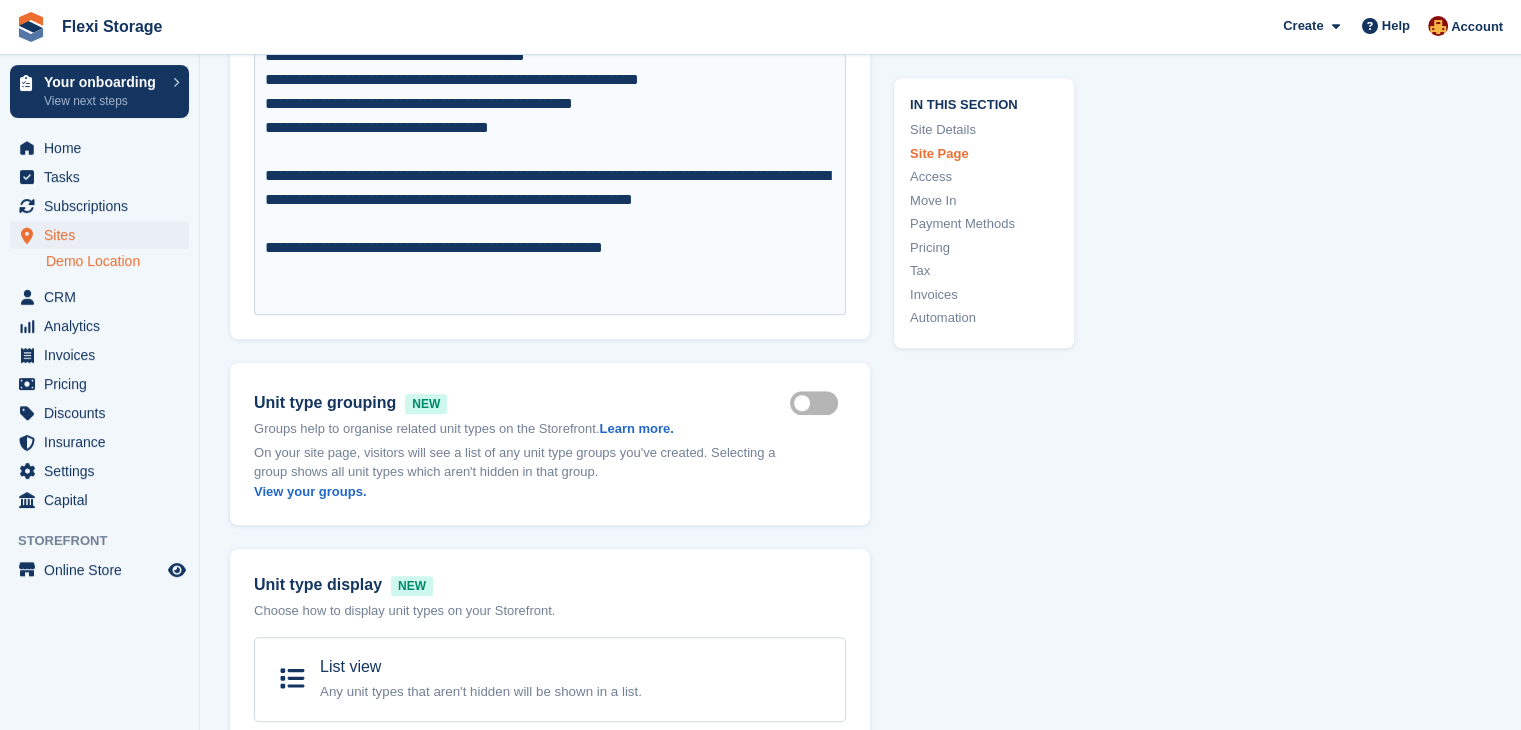scroll, scrollTop: 1340, scrollLeft: 0, axis: vertical 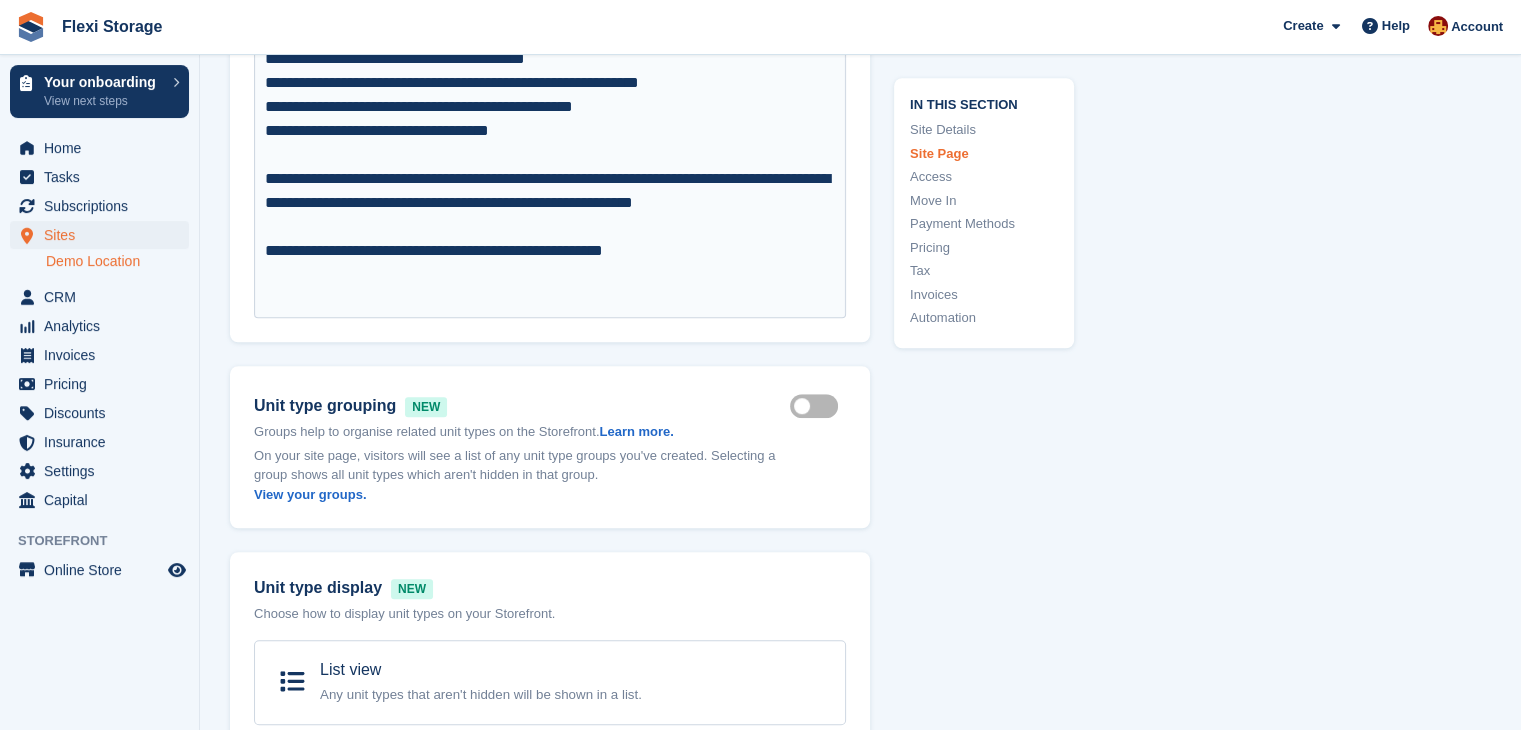 click on "Show groups on storefront" at bounding box center [818, 405] 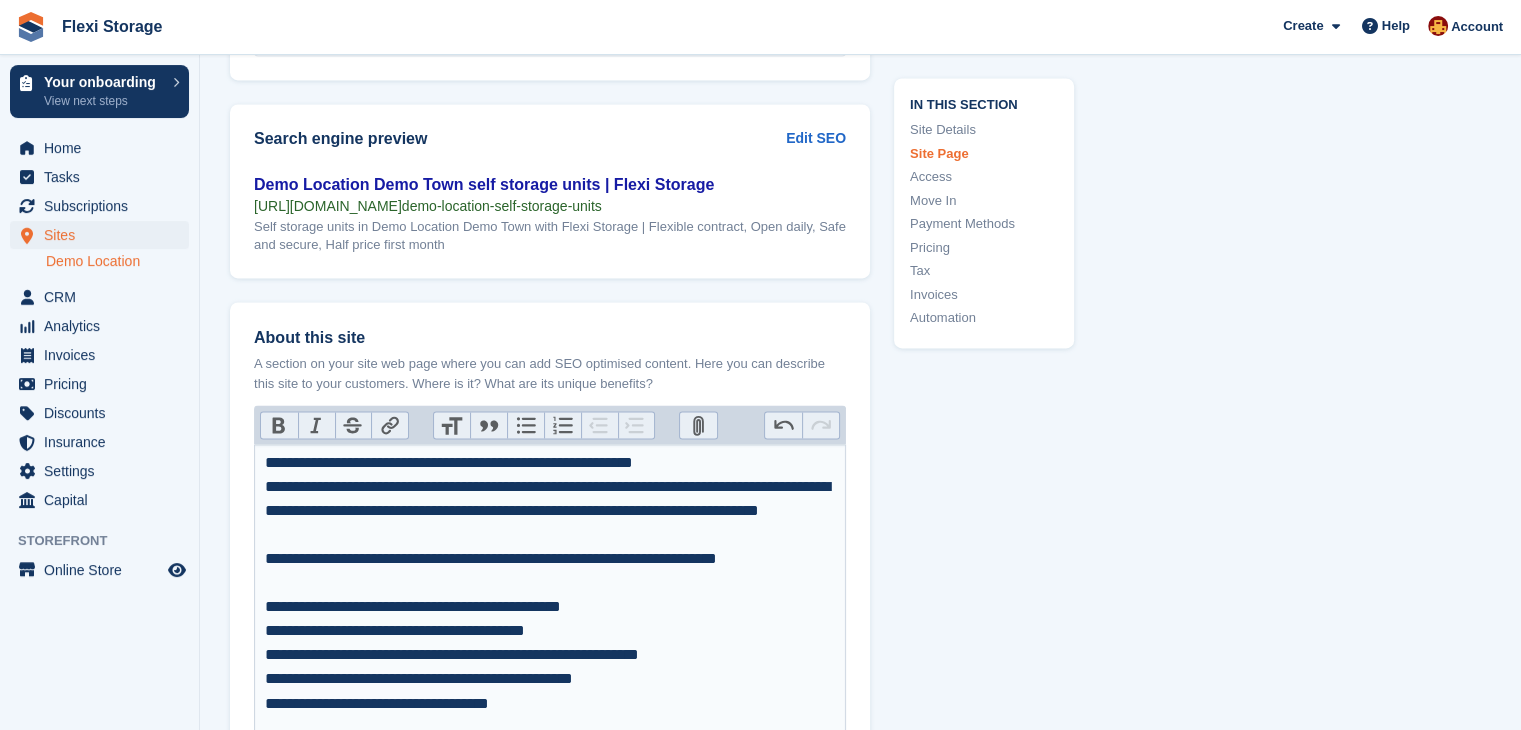 scroll, scrollTop: 3115, scrollLeft: 0, axis: vertical 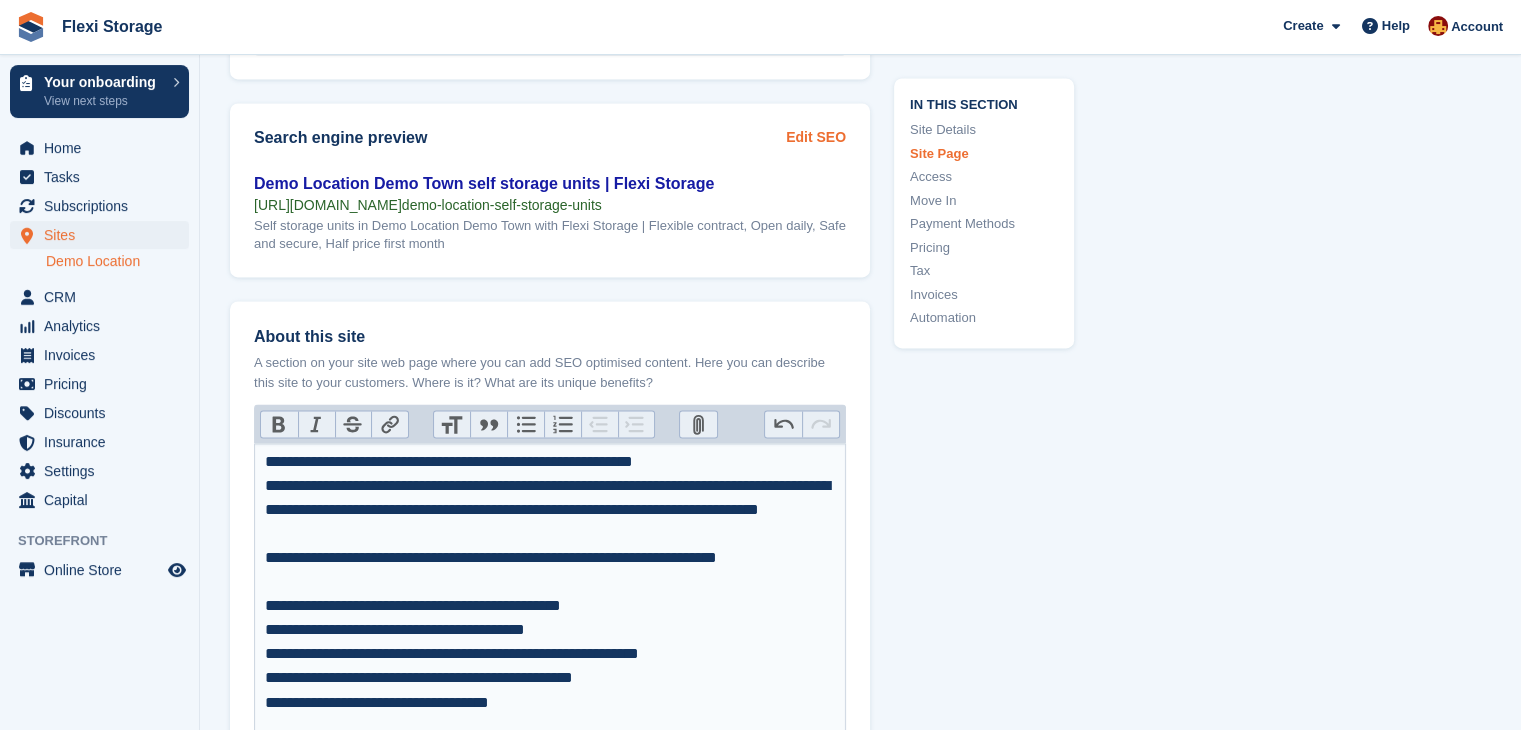click on "Edit SEO" at bounding box center (816, 137) 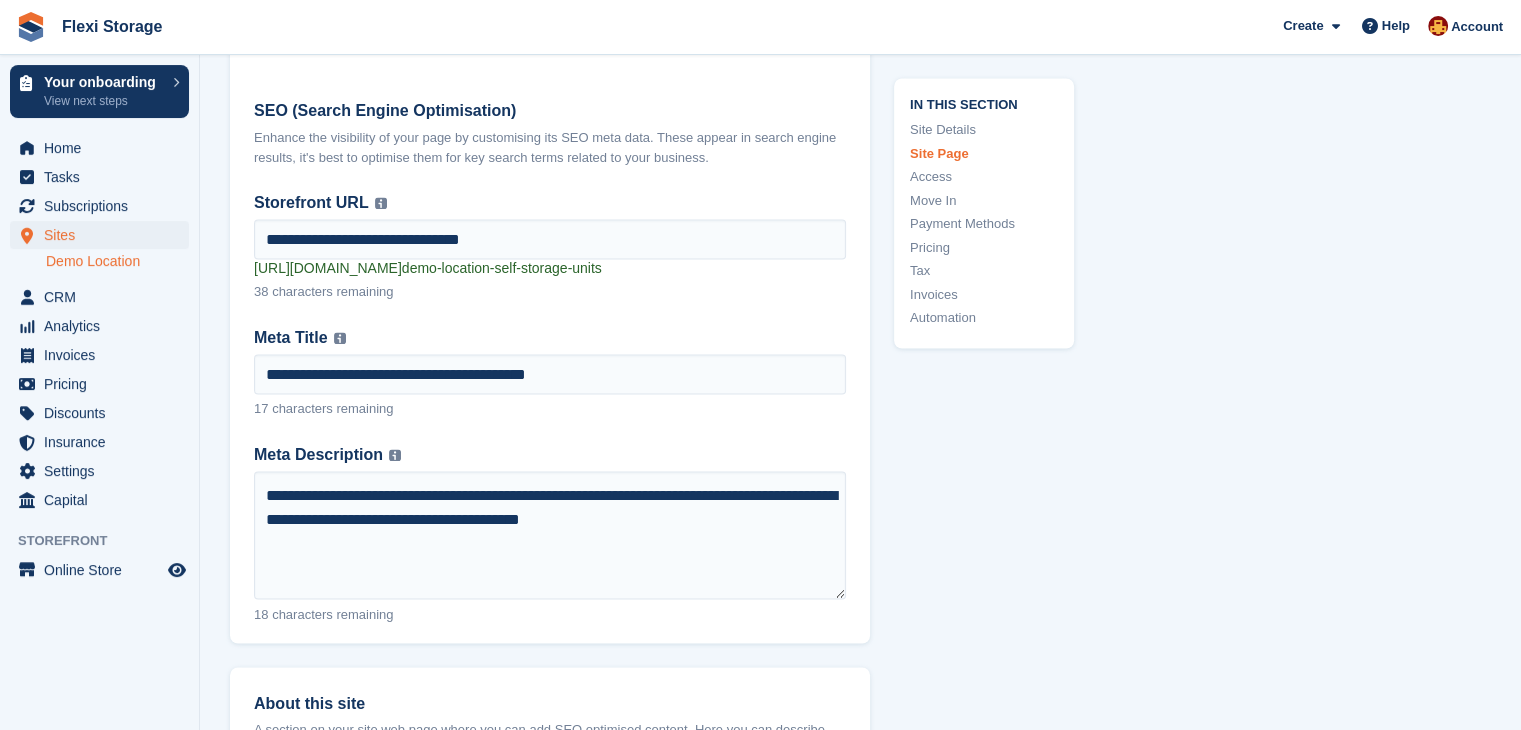 scroll, scrollTop: 3339, scrollLeft: 0, axis: vertical 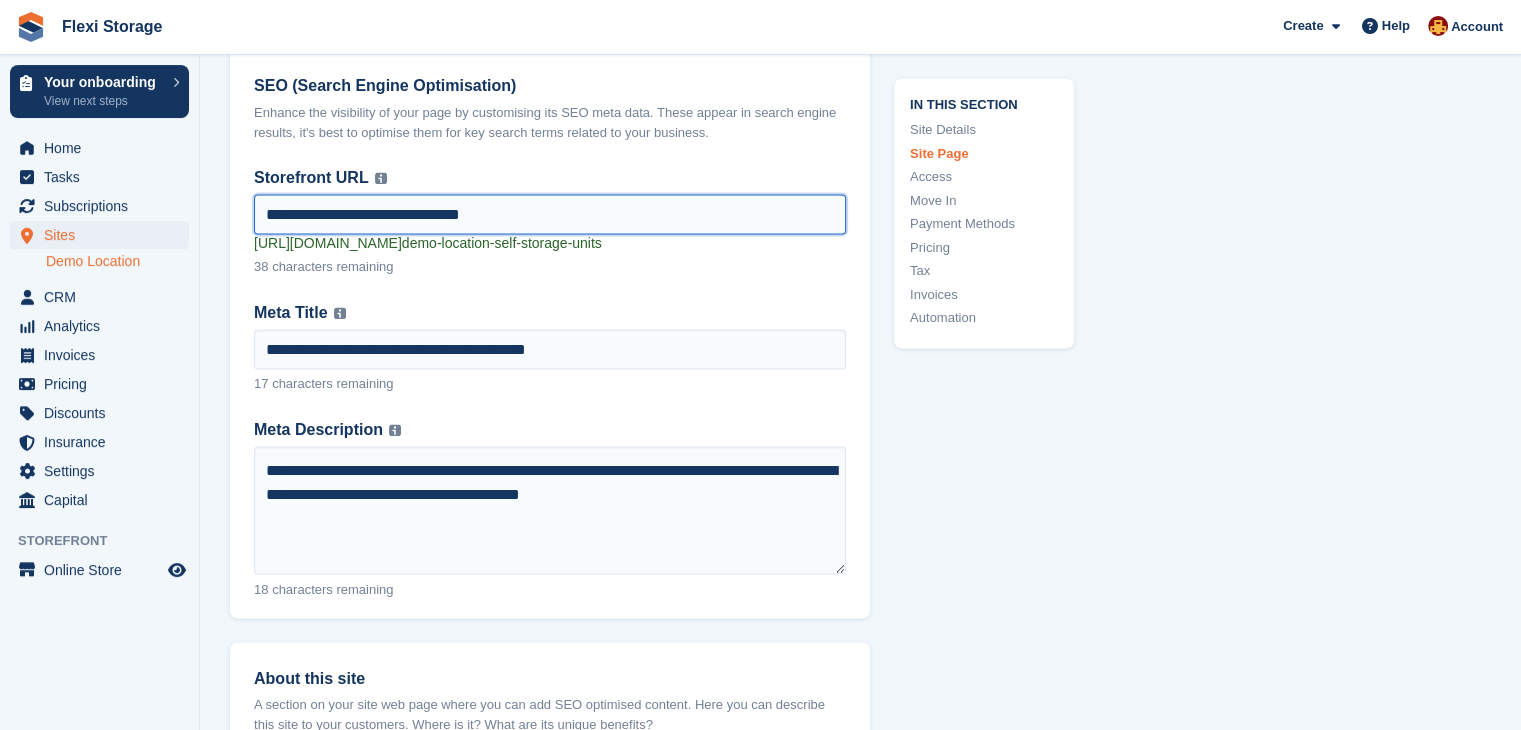 click on "**********" at bounding box center (550, 214) 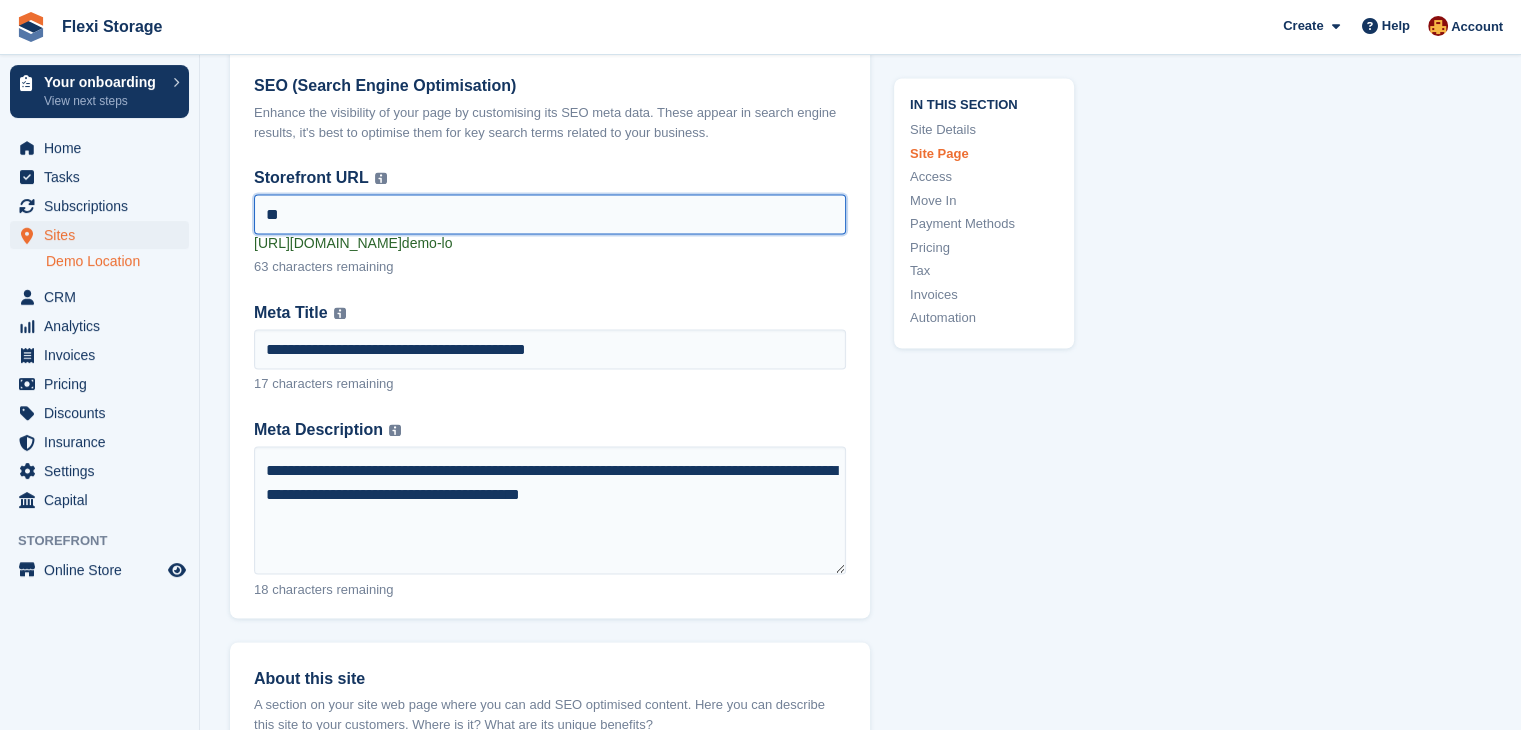 type on "*" 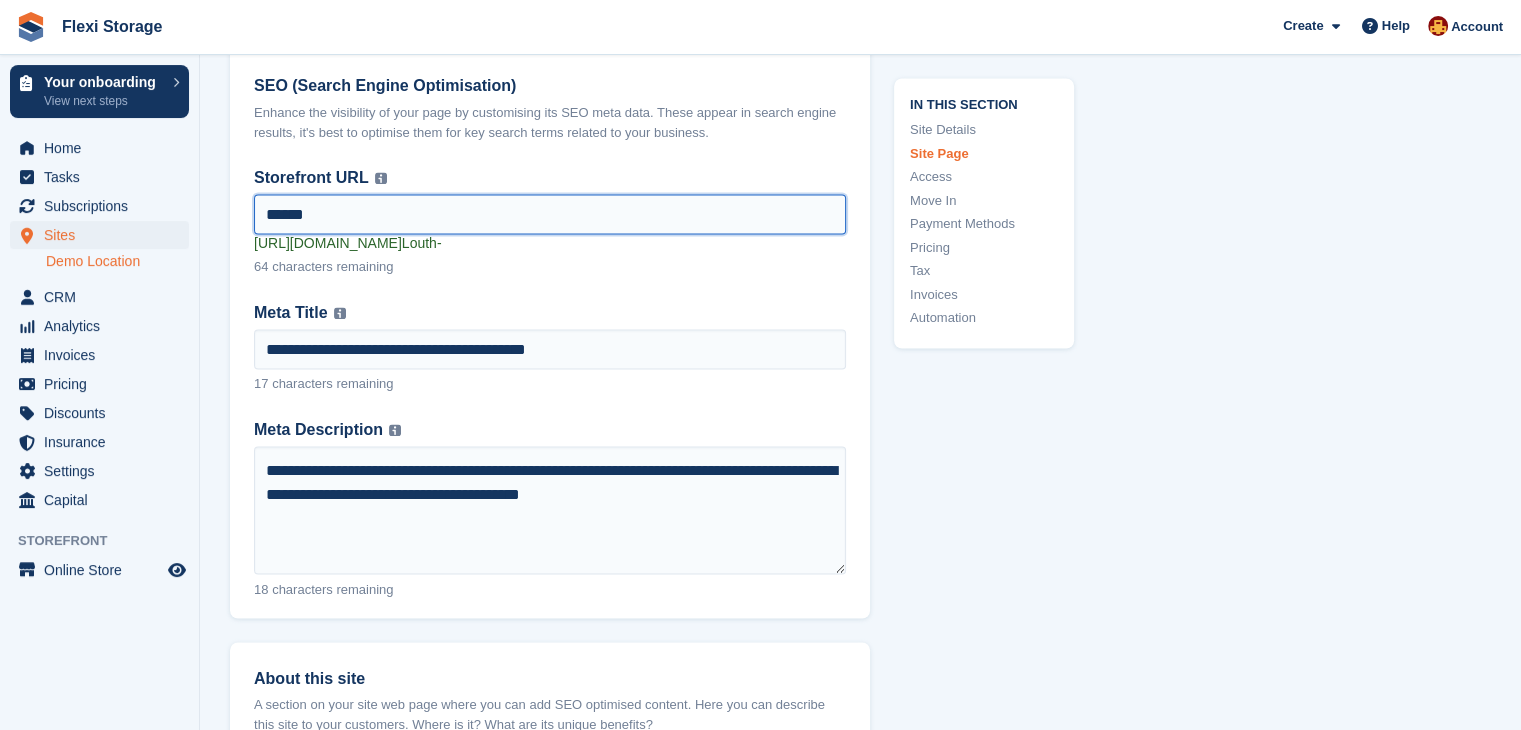 type on "**********" 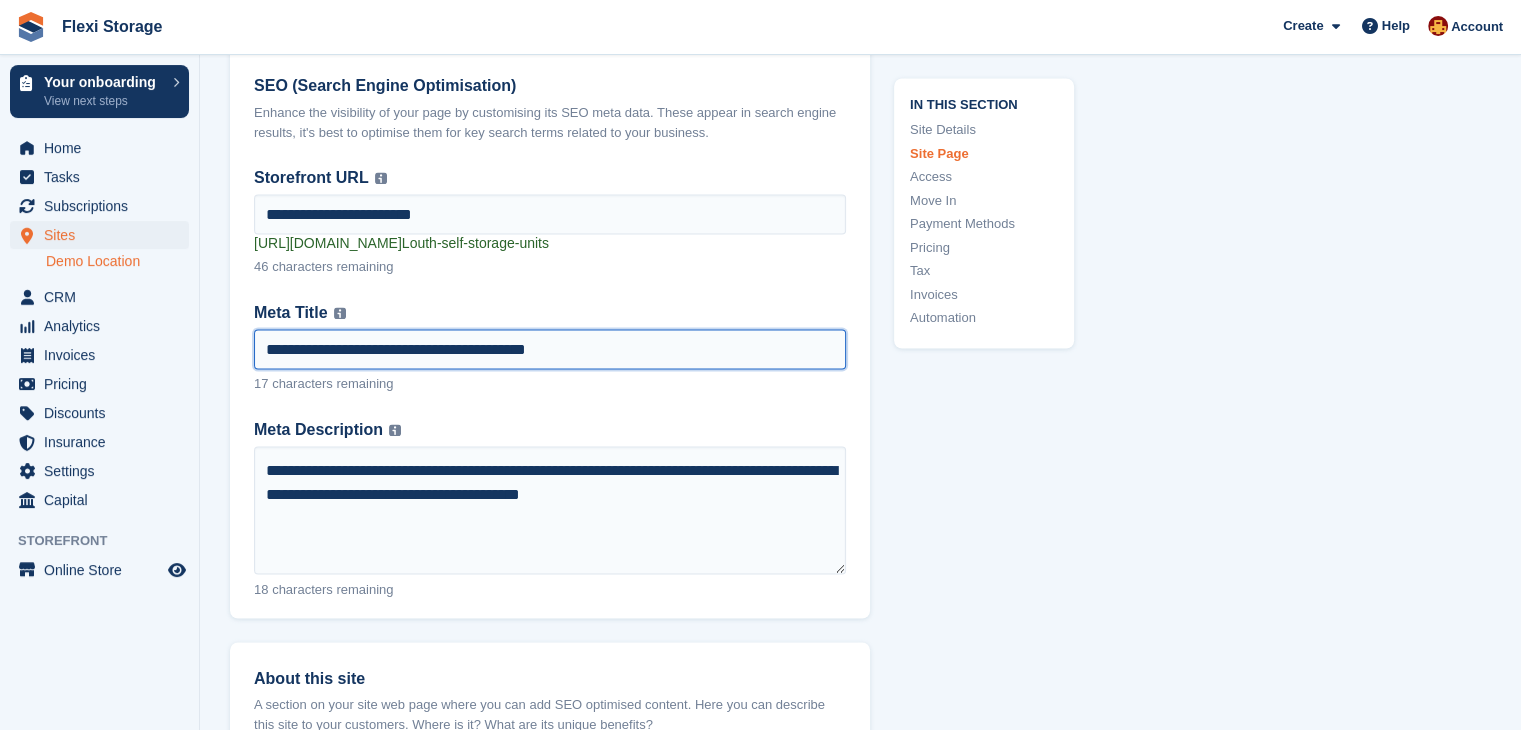 click on "**********" at bounding box center (550, 349) 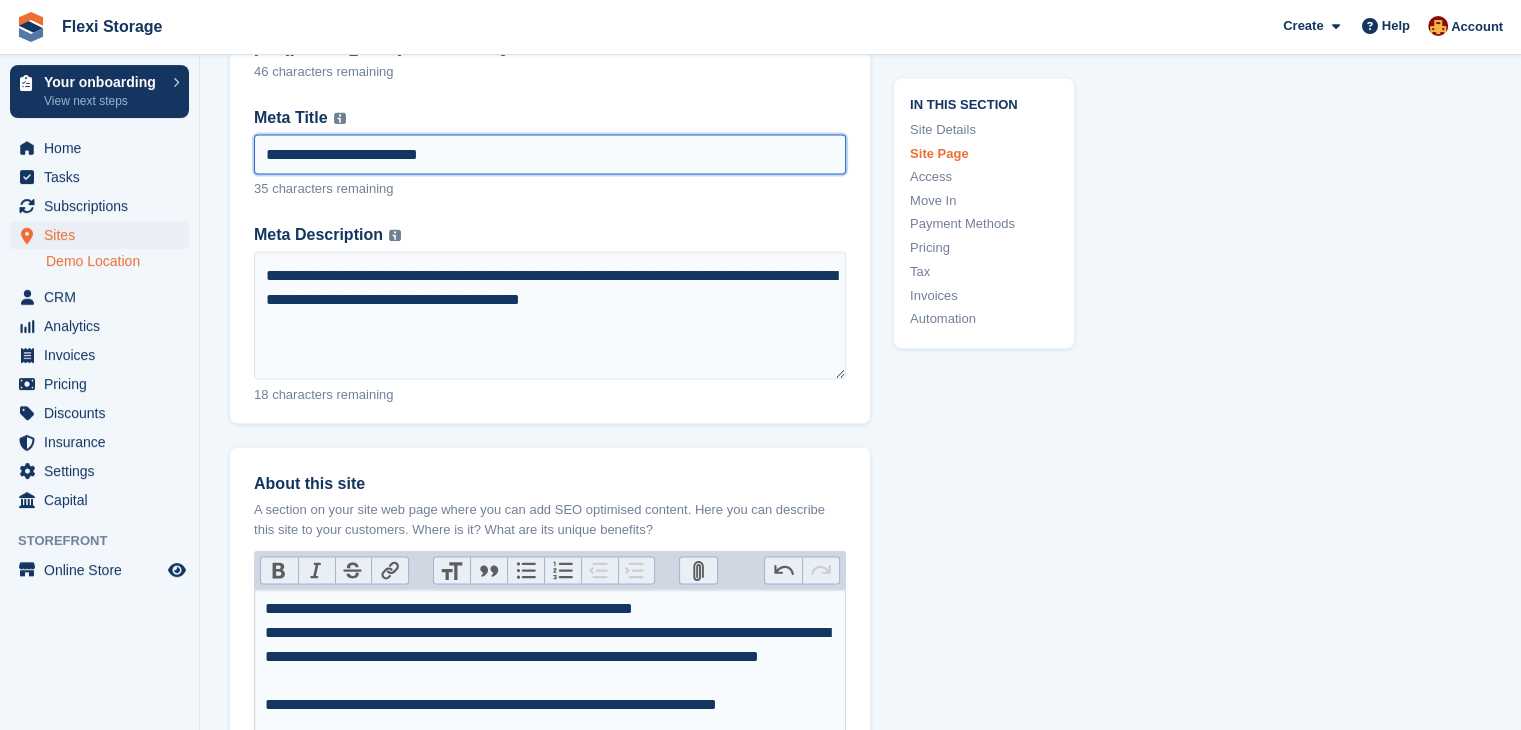 scroll, scrollTop: 3532, scrollLeft: 0, axis: vertical 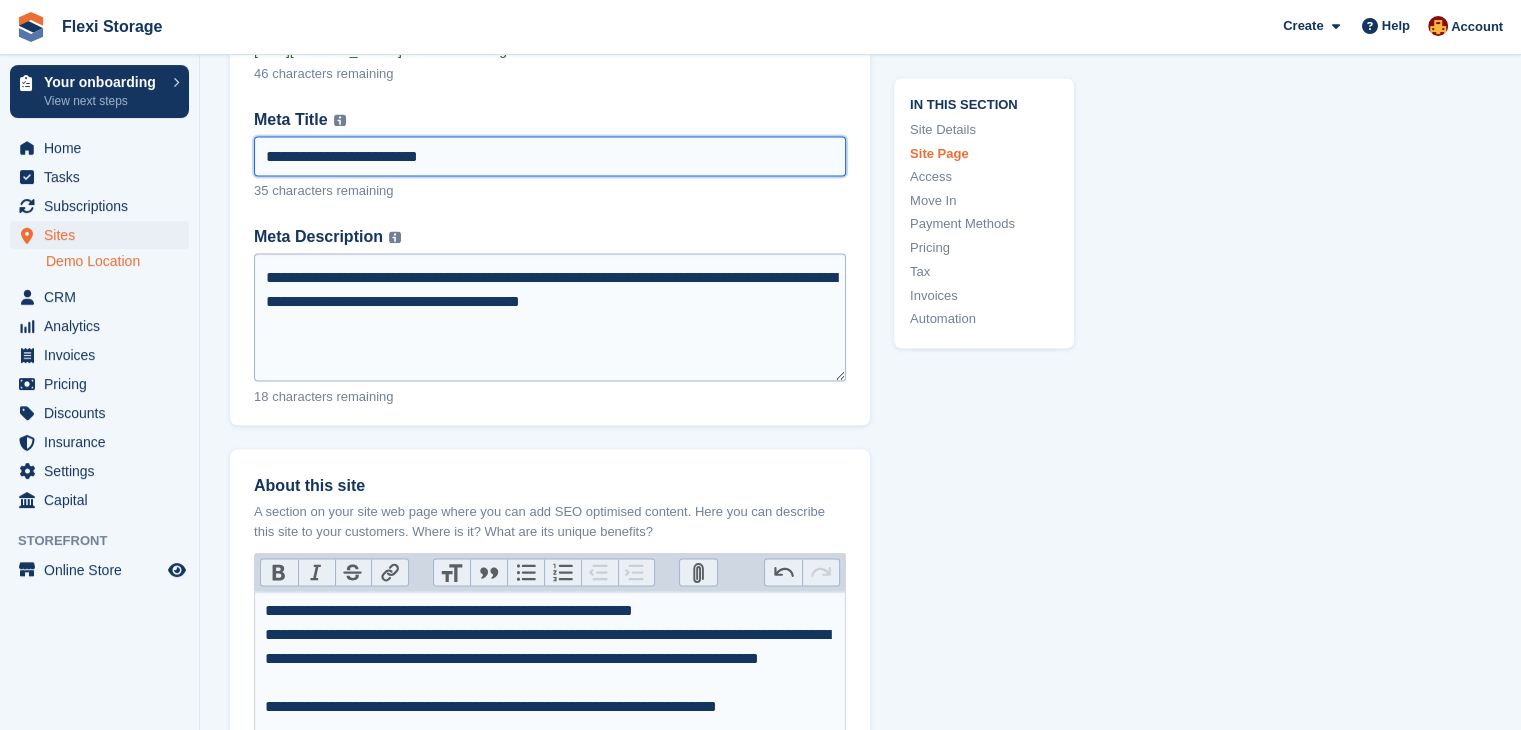 type on "**********" 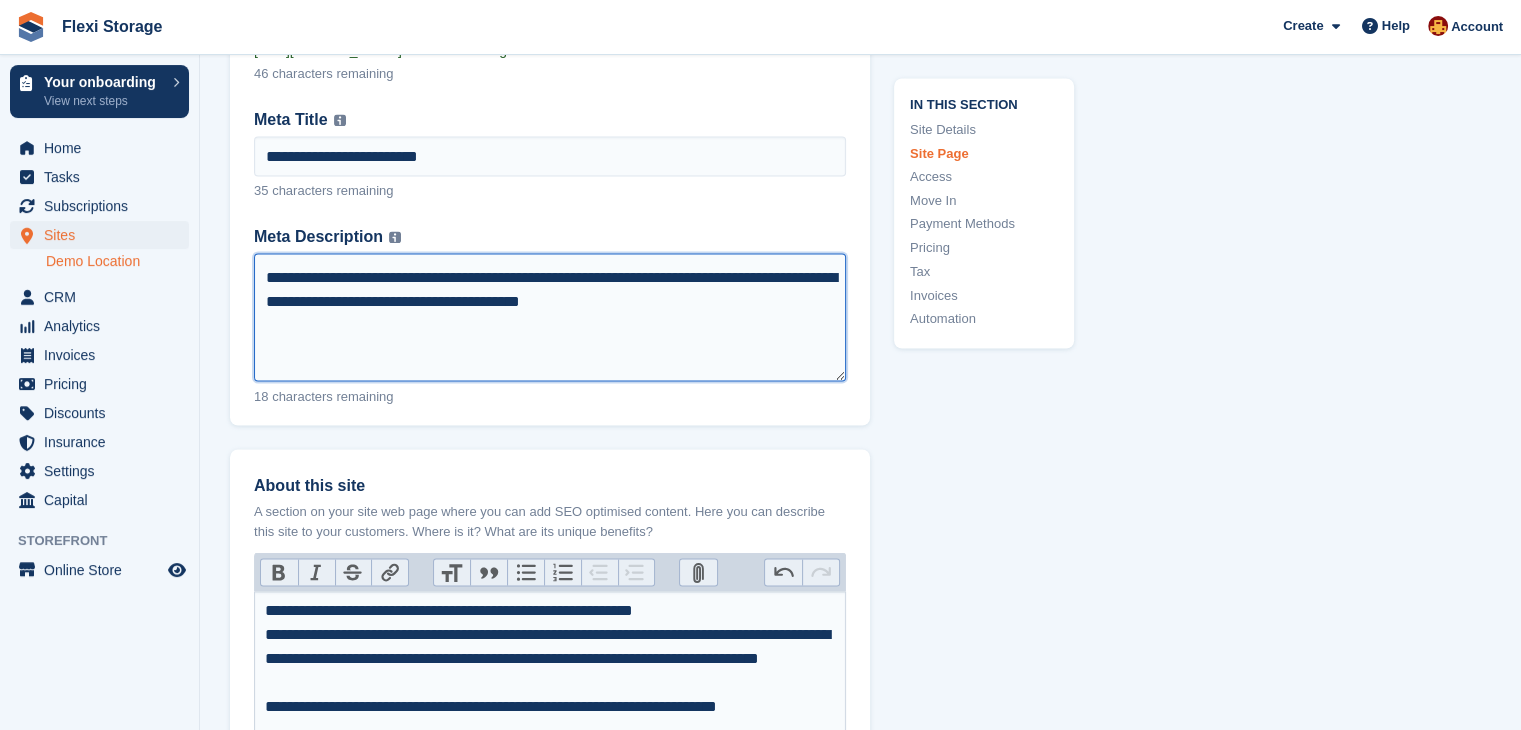 click on "**********" at bounding box center (550, 317) 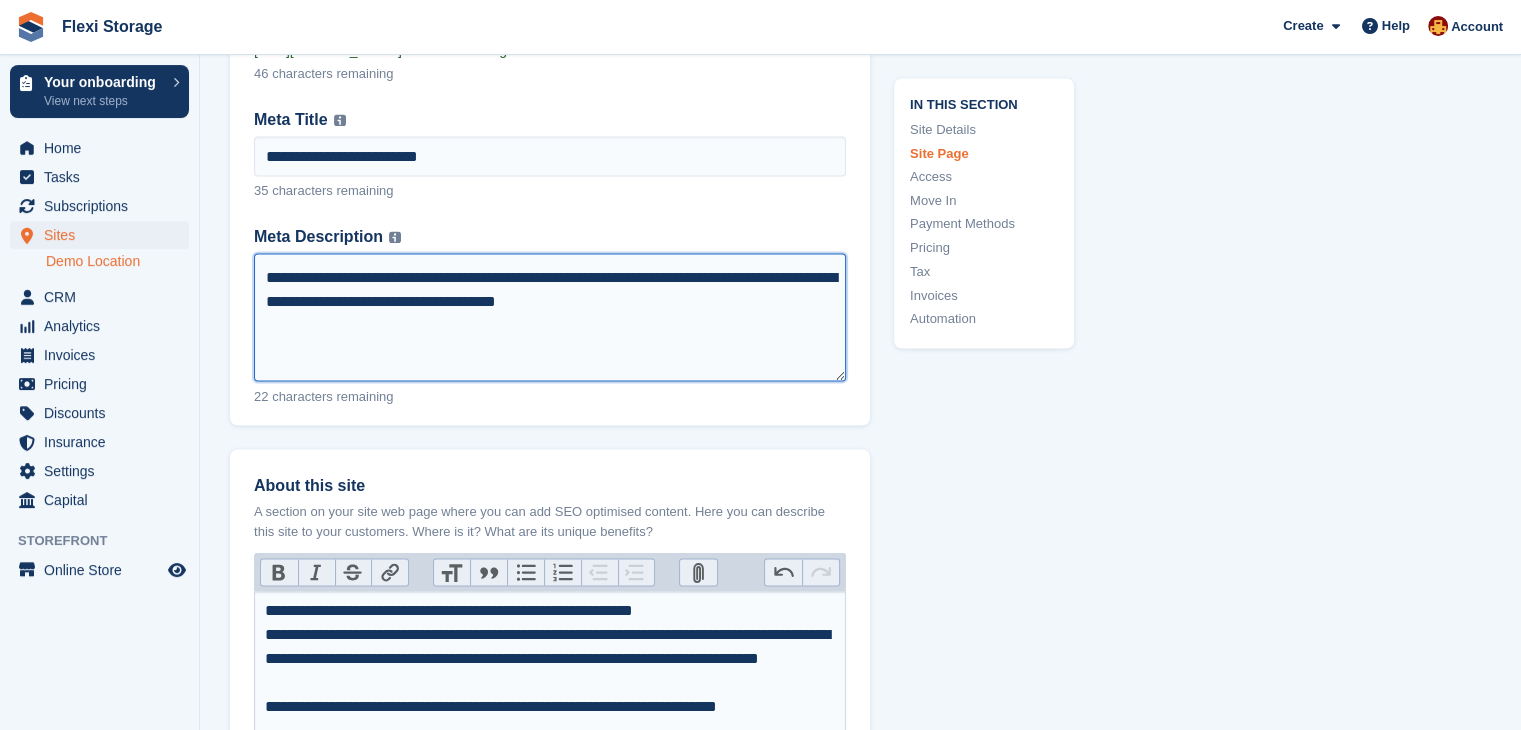 click on "**********" at bounding box center (550, 317) 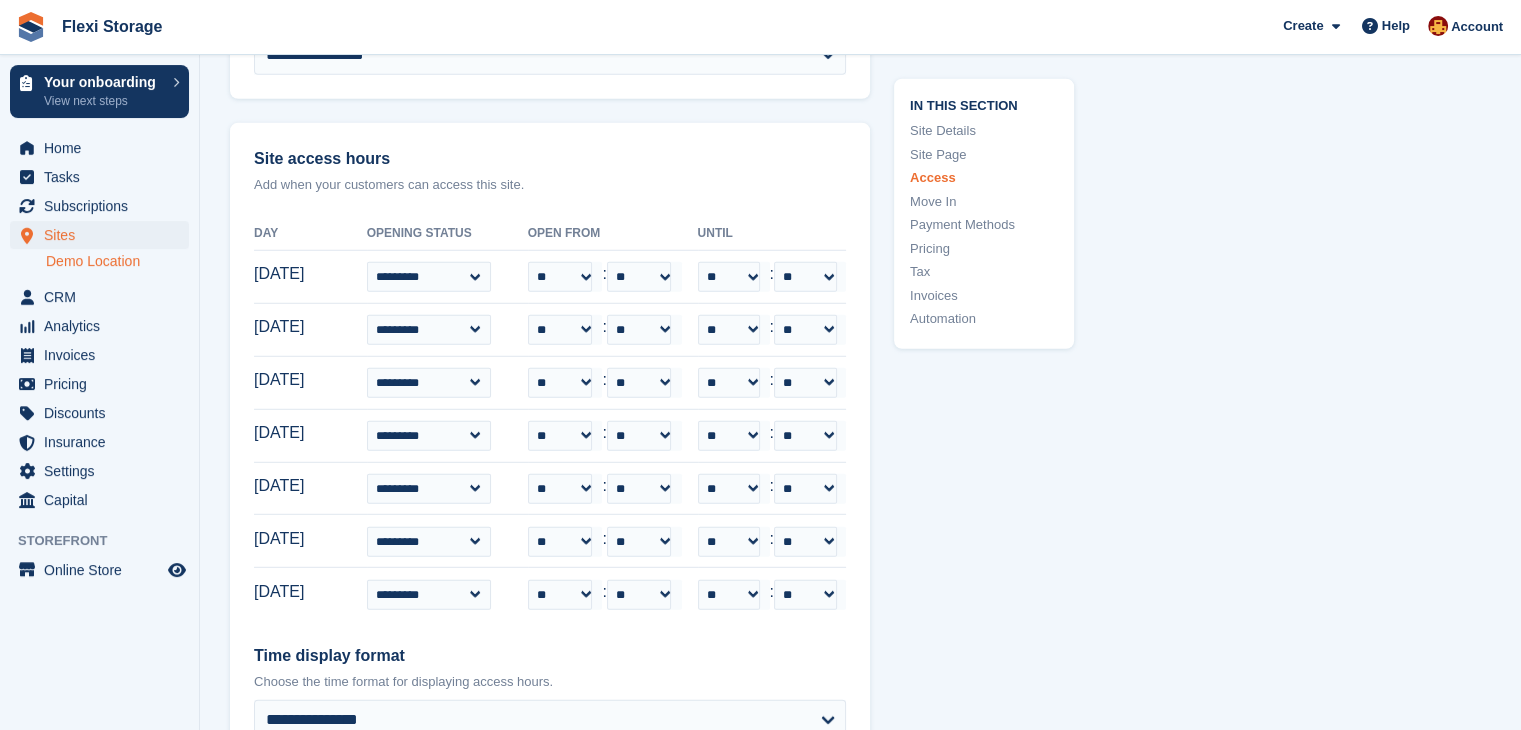 scroll, scrollTop: 5516, scrollLeft: 0, axis: vertical 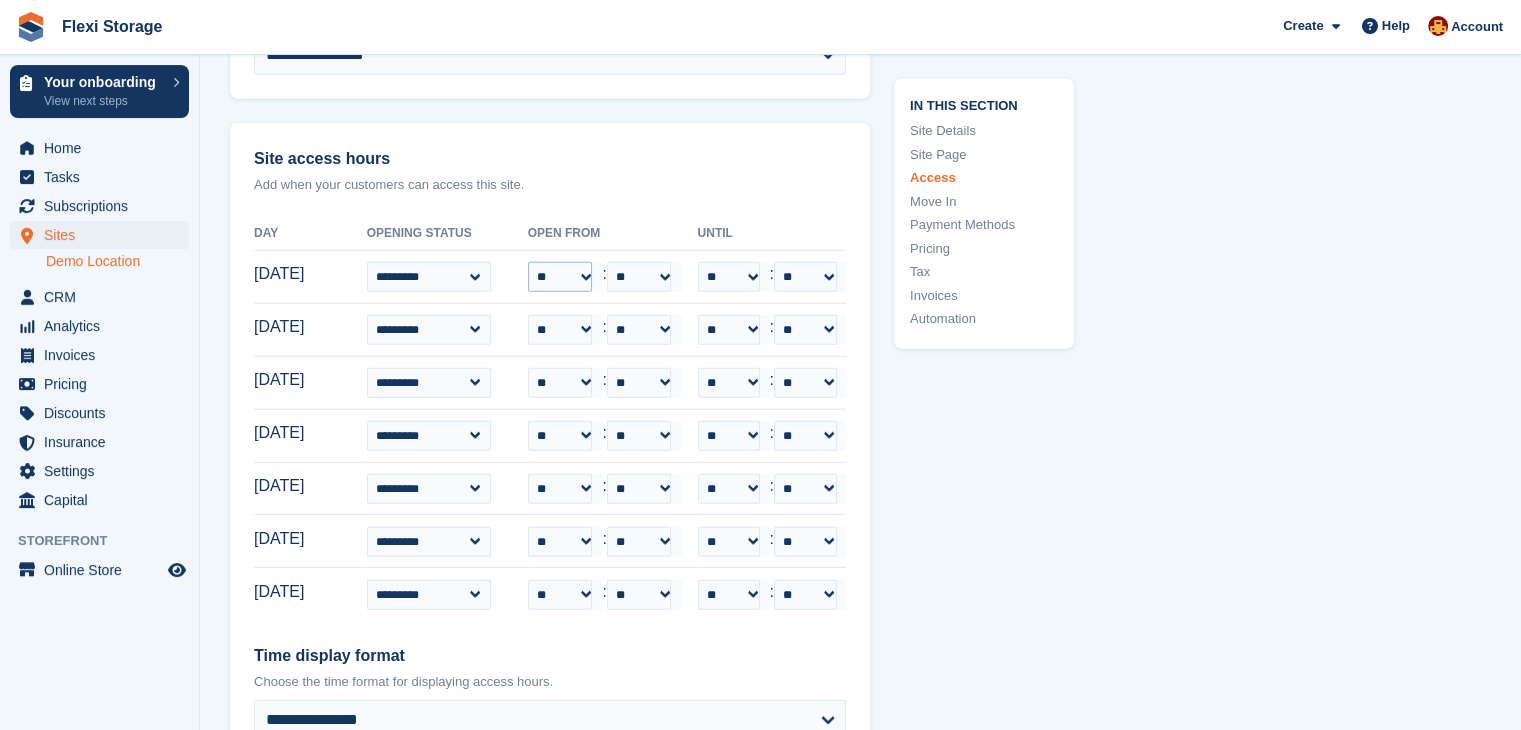 type on "**********" 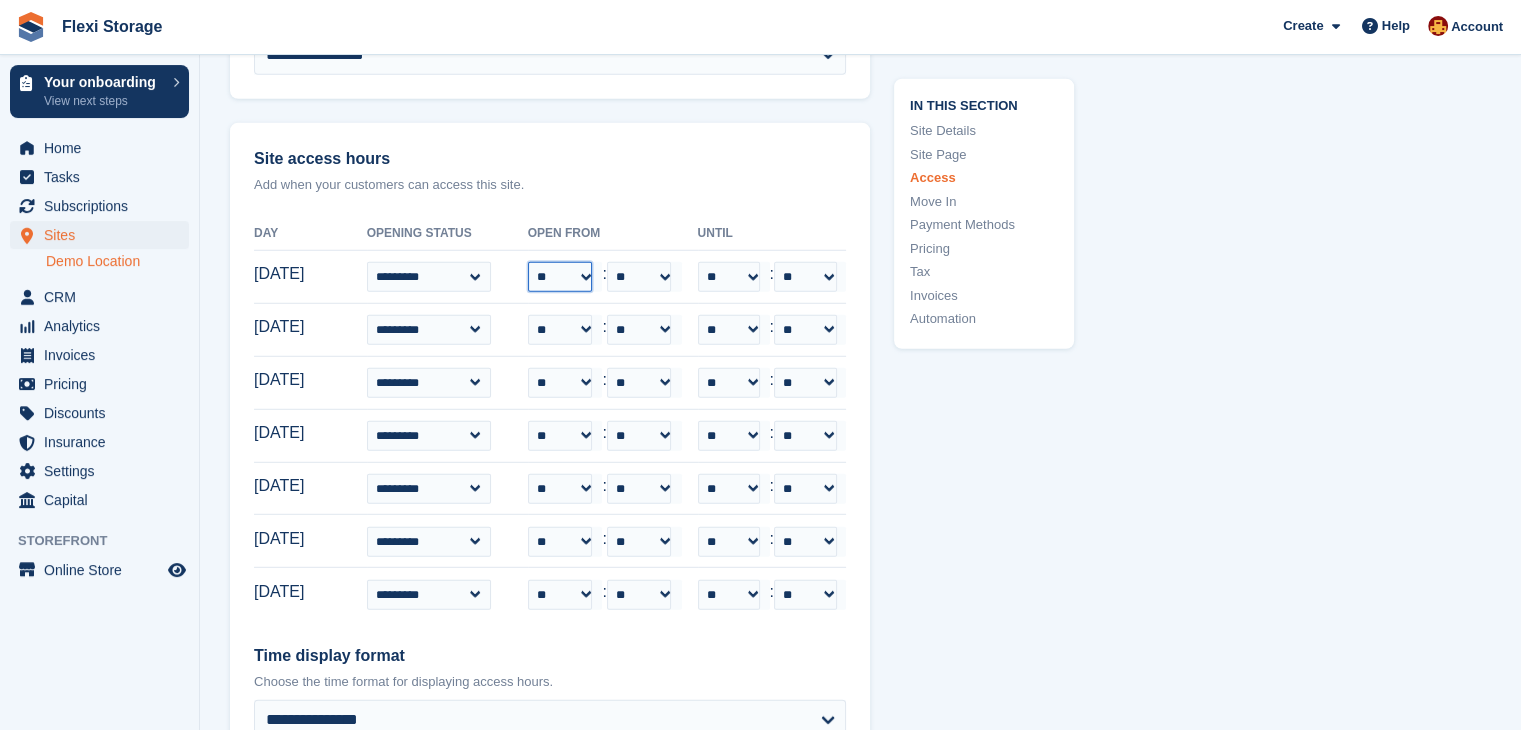 click on "**
**
**
**
**
**
**
**
**
**
**
**
**
**
**
**
**
**
**
**
**
**
**
**" at bounding box center [560, 277] 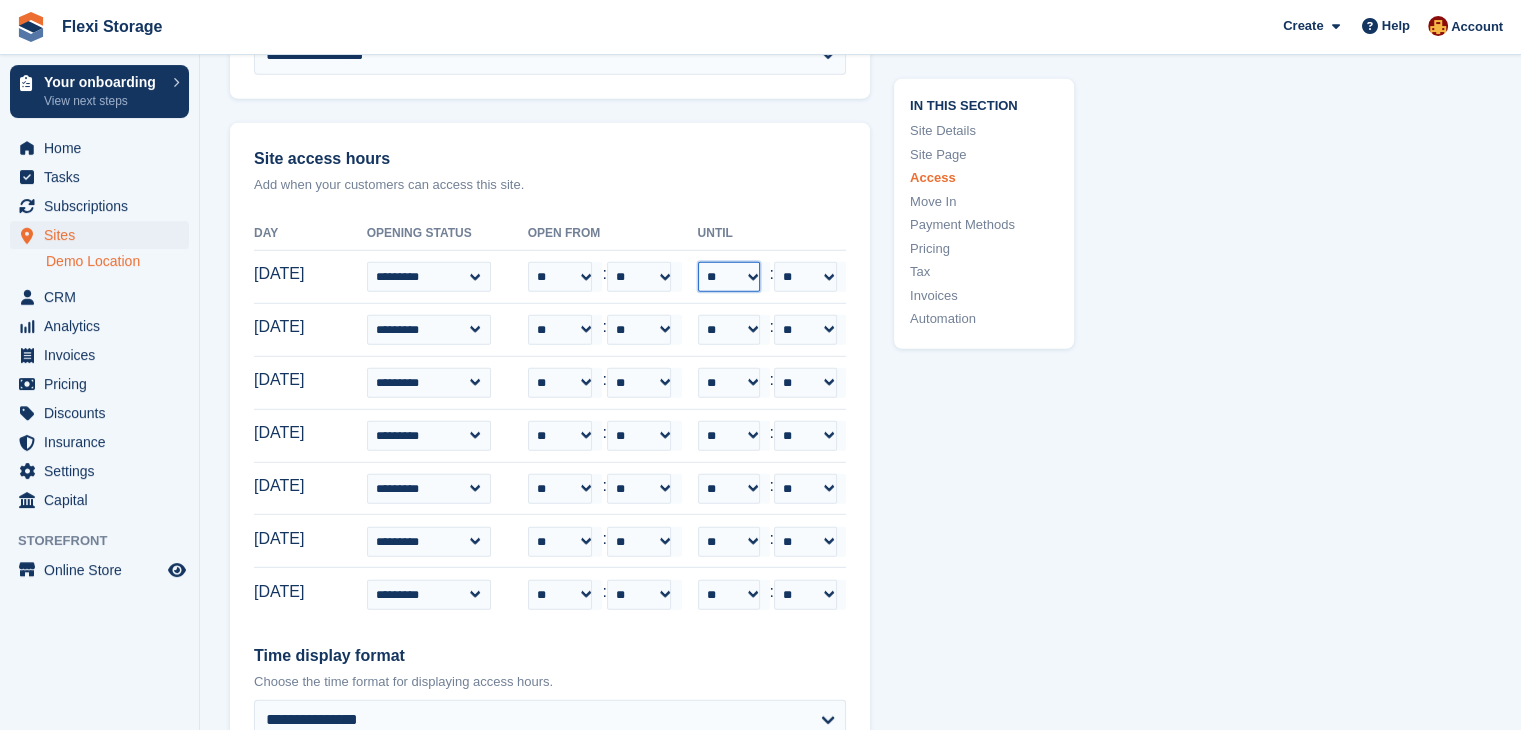click on "**
**
**
**
**
**
**
**
**
**
**
**
**
**
**
**
**
**
**
**
**
**
**
**" at bounding box center (729, 277) 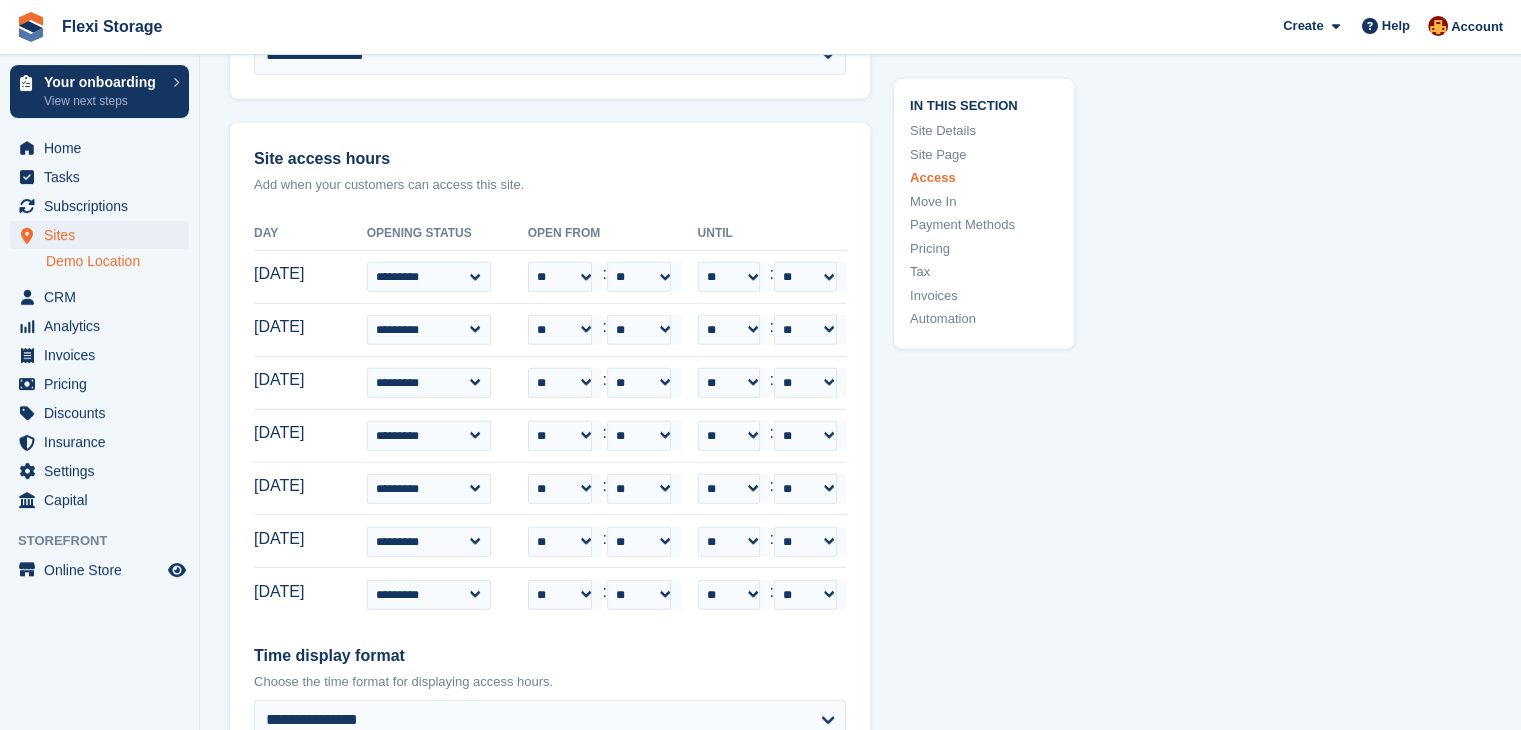 click on "**
**
**
**
**
**
**
**
**
**
**
**
**
**
**
**
**
**
**
**
**
**
**
**
:
**
**
**
**" at bounding box center (613, 329) 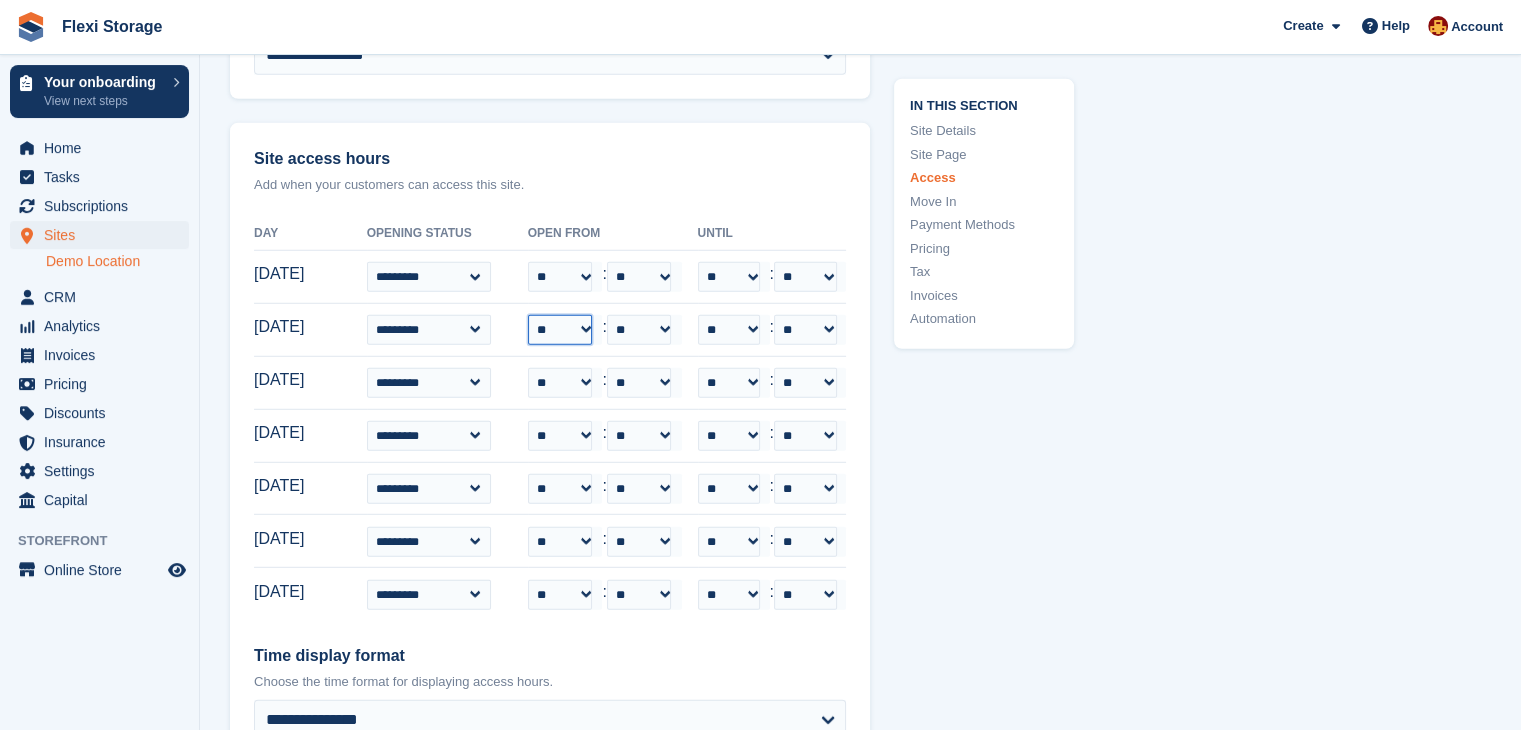 click on "**
**
**
**
**
**
**
**
**
**
**
**
**
**
**
**
**
**
**
**
**
**
**
**" at bounding box center (560, 330) 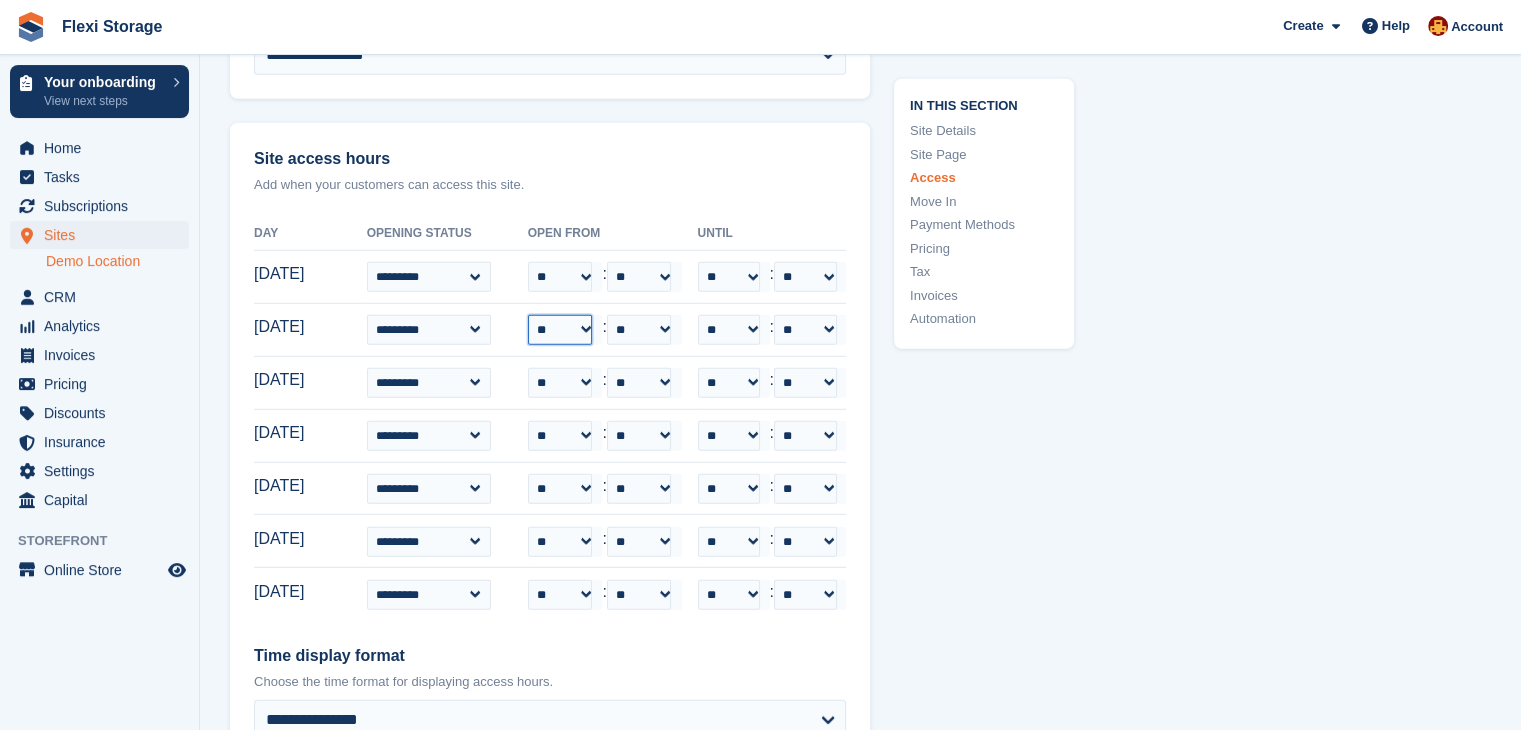 select on "**" 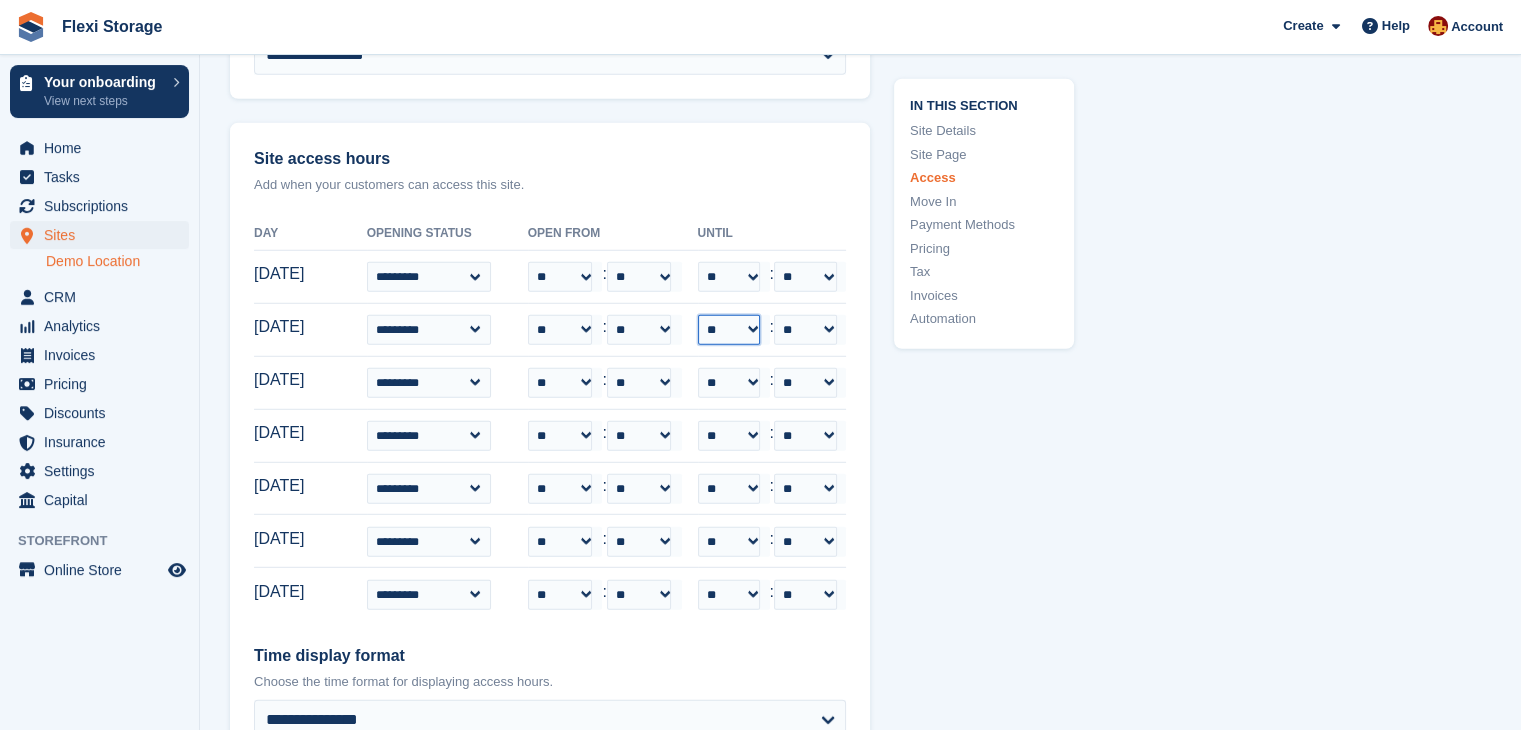 click on "**
**
**
**
**
**
**
**
**
**
**
**
**
**
**
**
**
**
**
**
**
**
**
**" at bounding box center (729, 330) 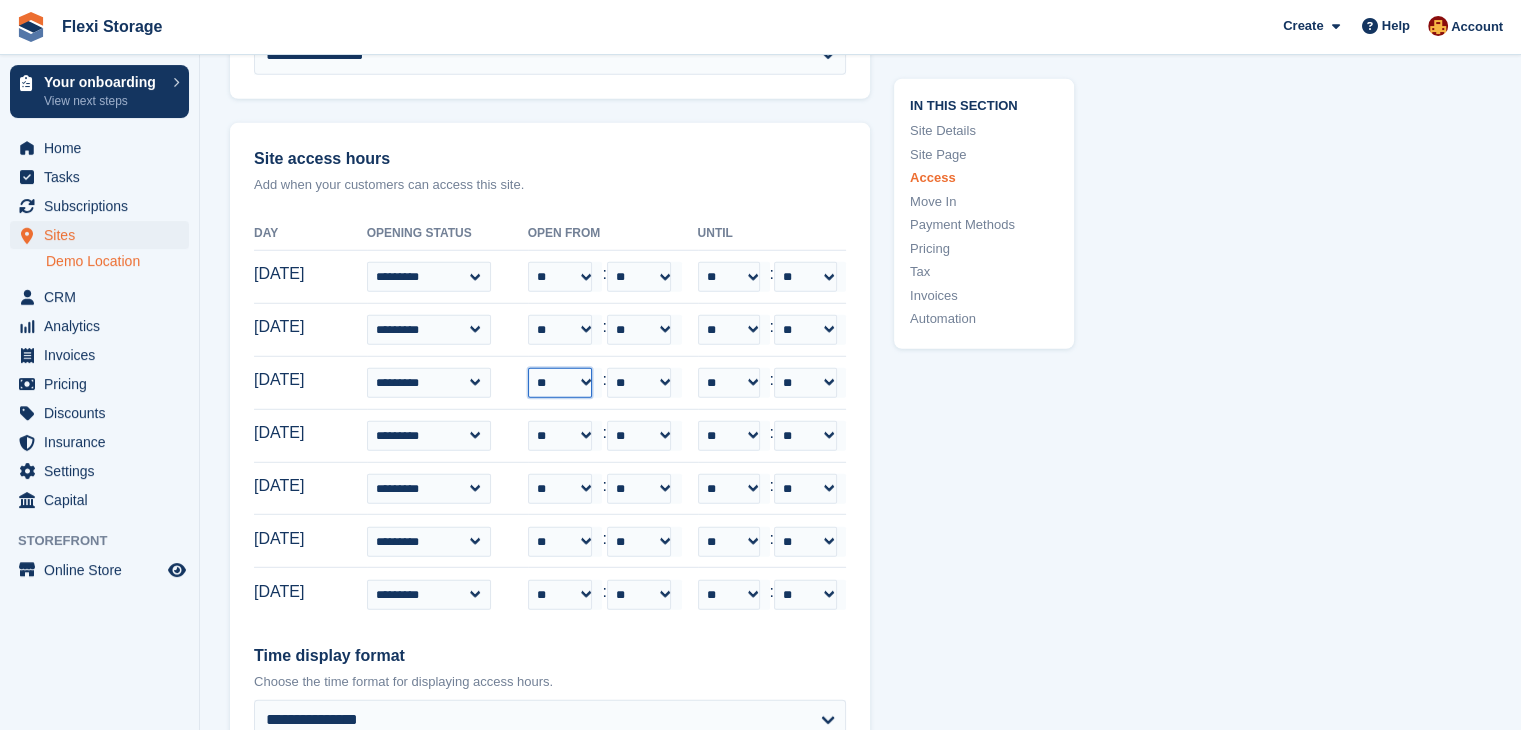 click on "**
**
**
**
**
**
**
**
**
**
**
**
**
**
**
**
**
**
**
**
**
**
**
**" at bounding box center (560, 383) 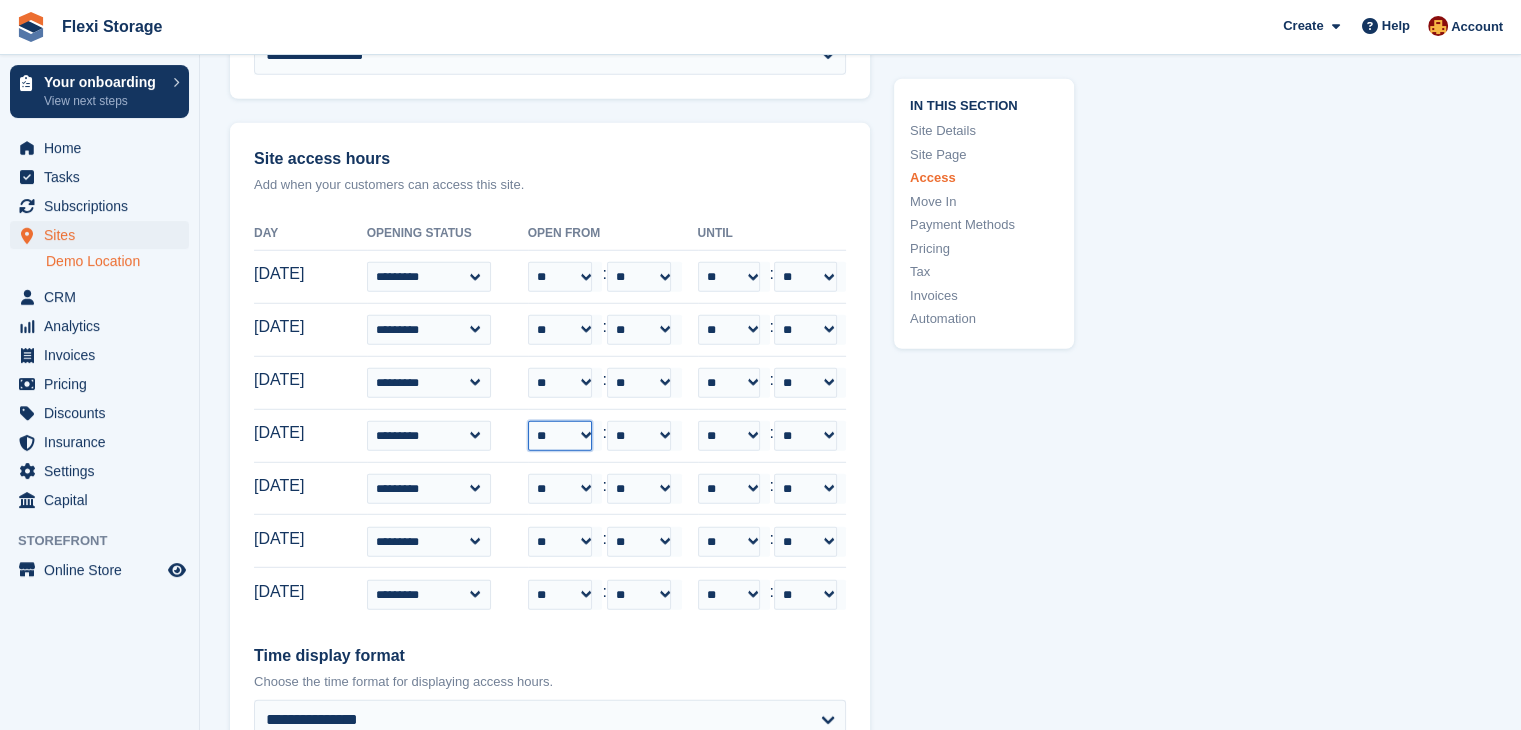 click on "**
**
**
**
**
**
**
**
**
**
**
**
**
**
**
**
**
**
**
**
**
**
**
**" at bounding box center [560, 436] 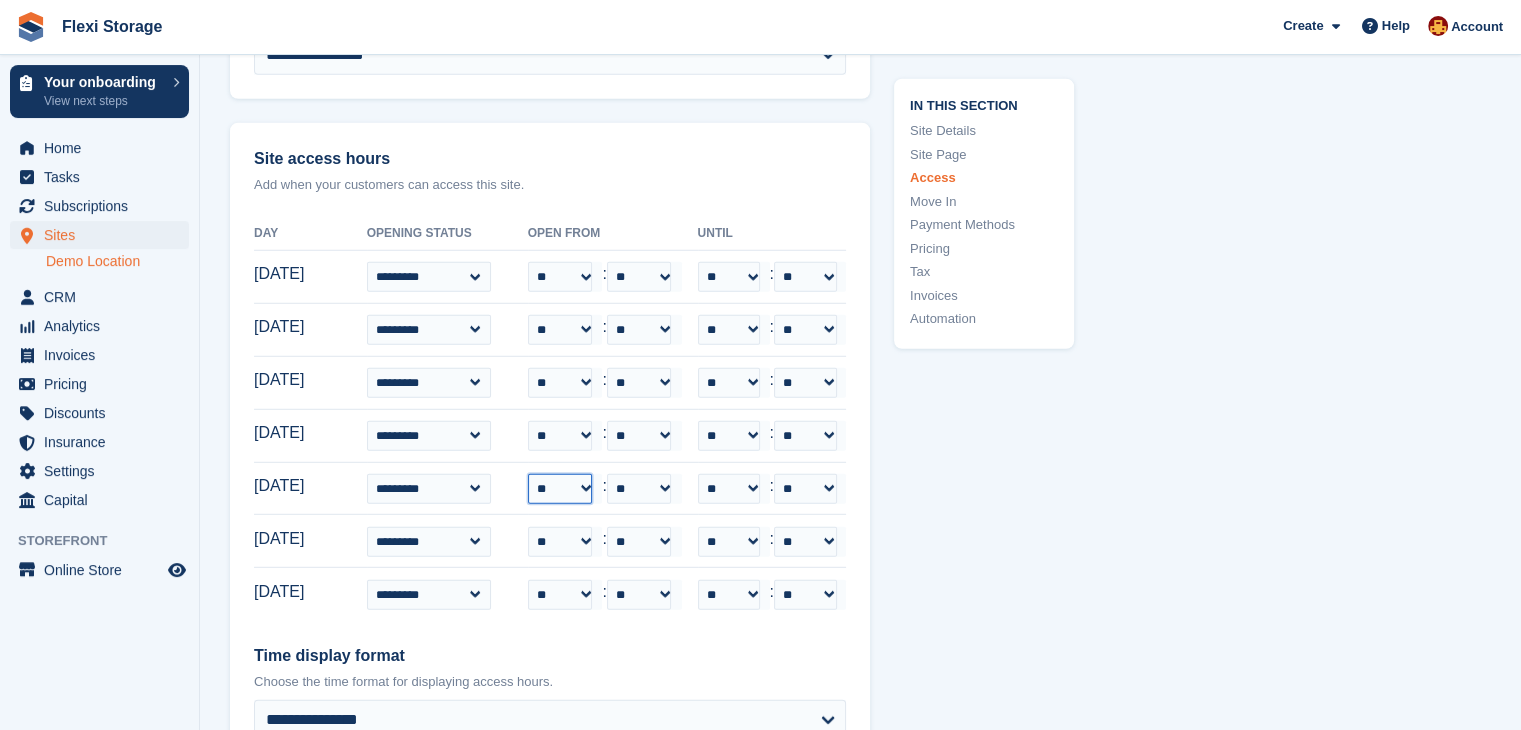 click on "**
**
**
**
**
**
**
**
**
**
**
**
**
**
**
**
**
**
**
**
**
**
**
**" at bounding box center [560, 489] 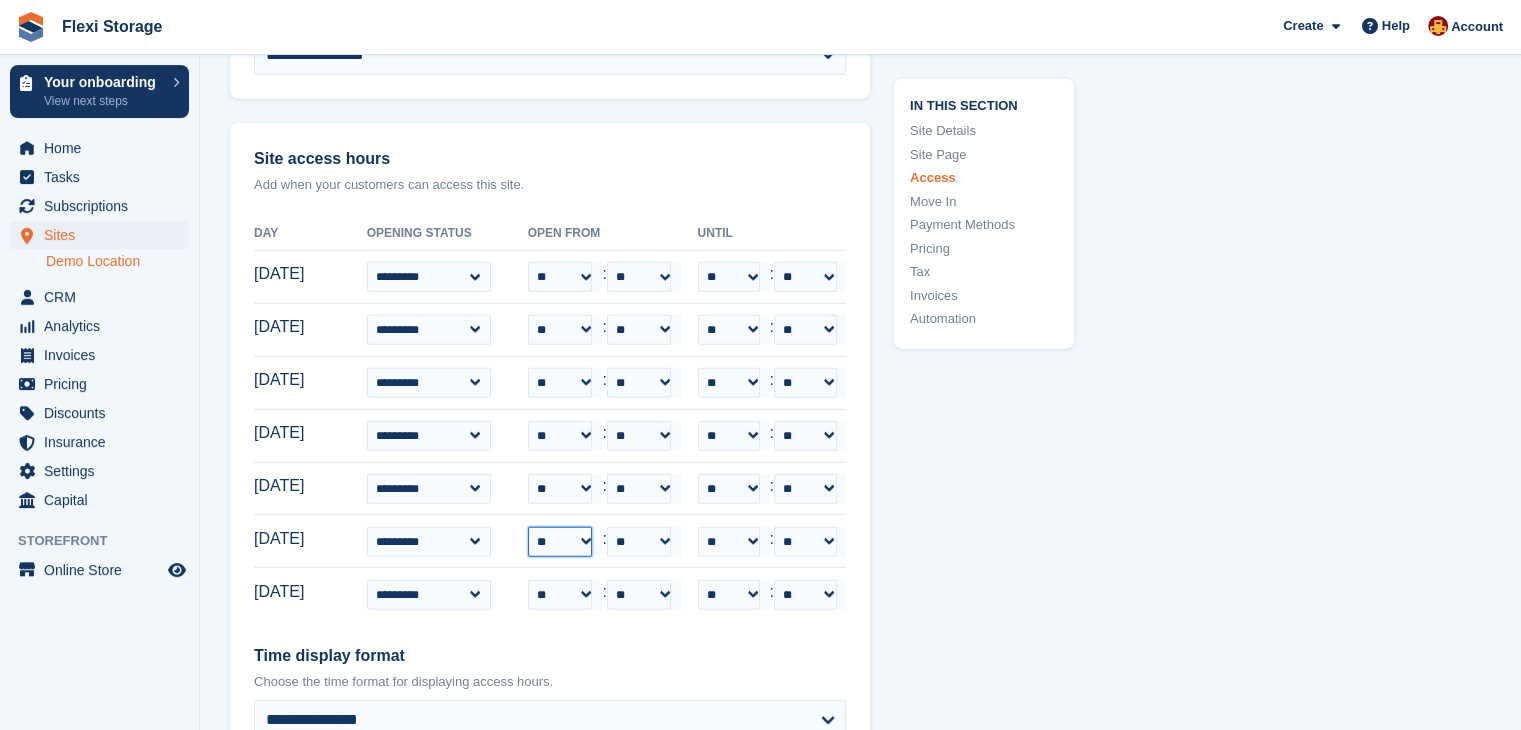 click on "**
**
**
**
**
**
**
**
**
**
**
**
**
**
**
**
**
**
**
**
**
**
**
**" at bounding box center [560, 542] 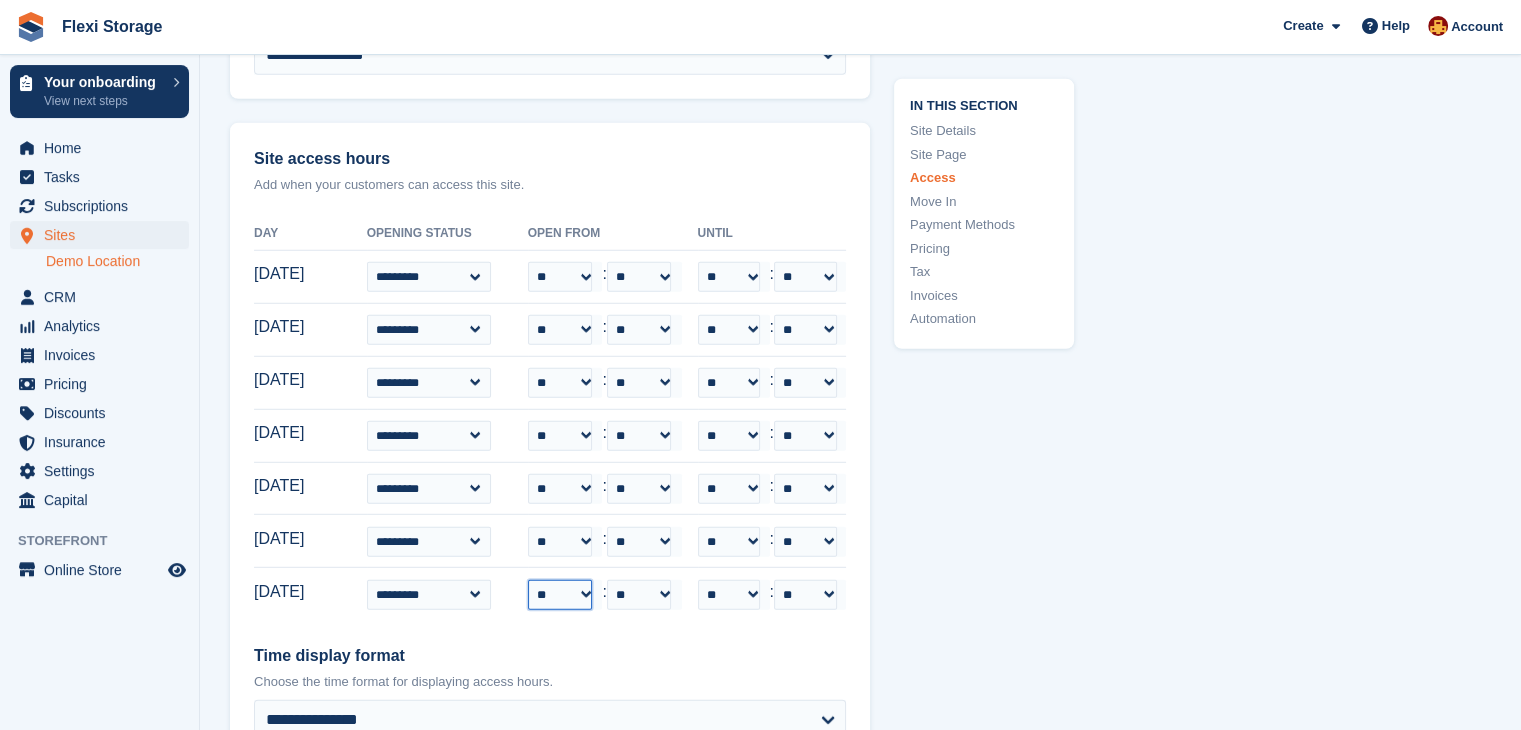 click on "**
**
**
**
**
**
**
**
**
**
**
**
**
**
**
**
**
**
**
**
**
**
**
**" at bounding box center (560, 595) 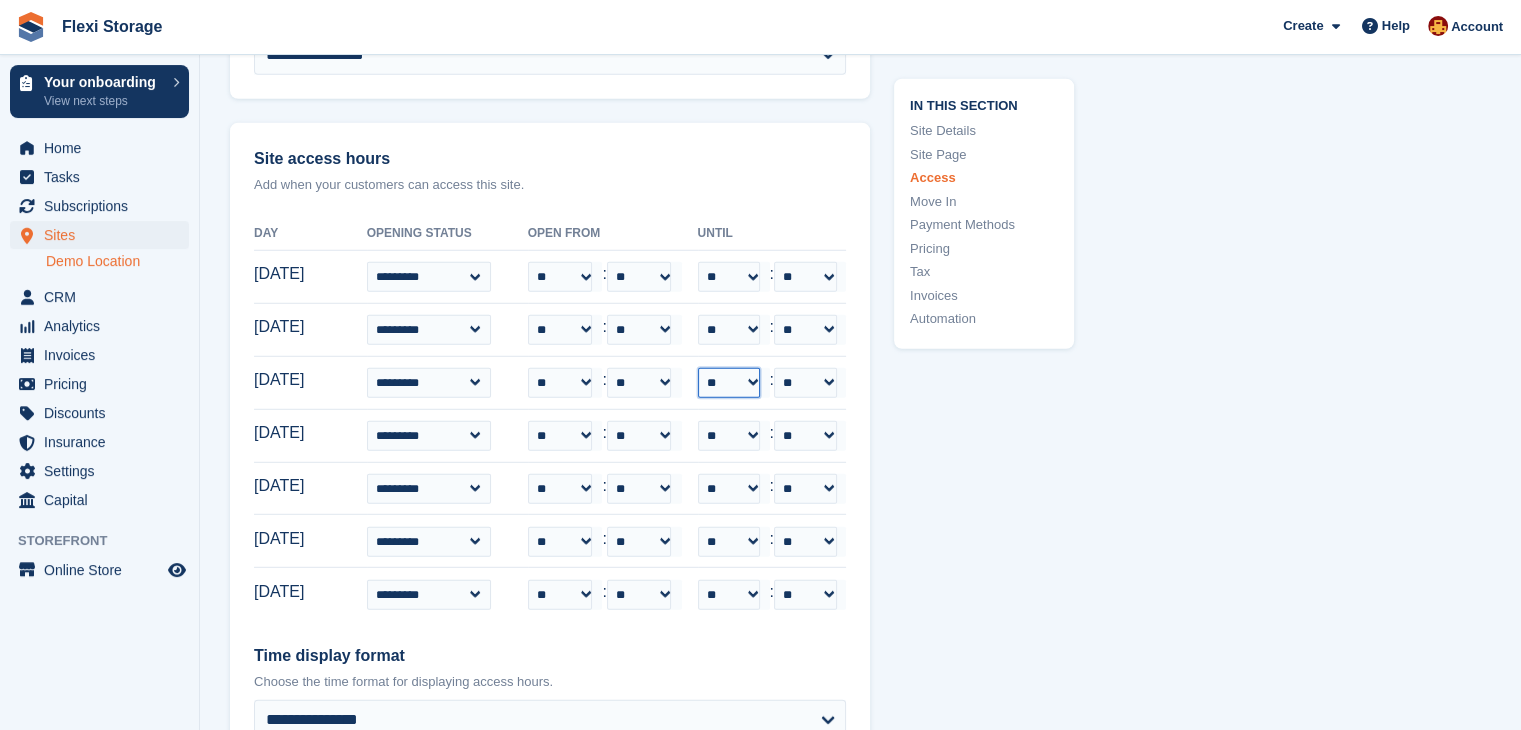 click on "**
**
**
**
**
**
**
**
**
**
**
**
**
**
**
**
**
**
**
**
**
**
**
**" at bounding box center [729, 383] 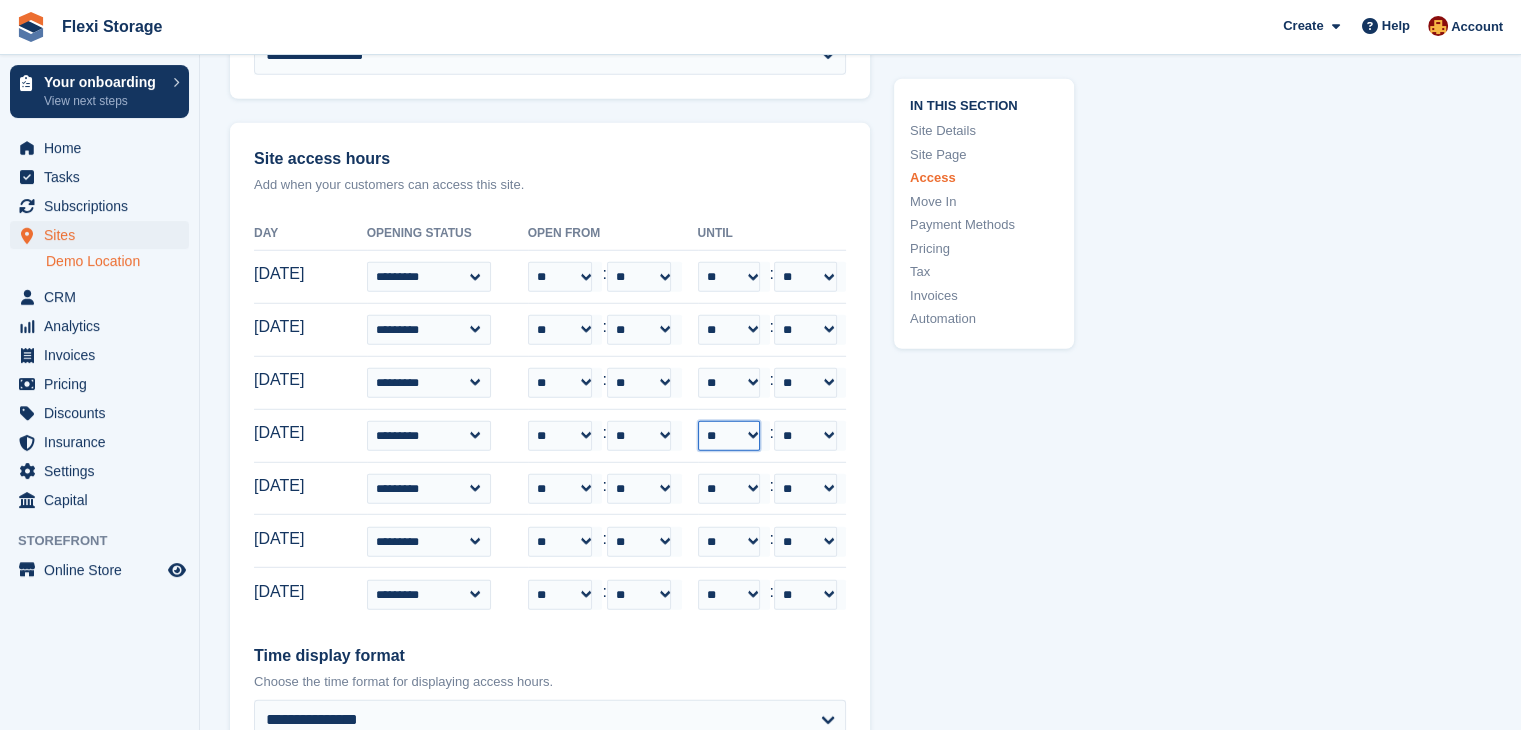 click on "**
**
**
**
**
**
**
**
**
**
**
**
**
**
**
**
**
**
**
**
**
**
**
**" at bounding box center (729, 436) 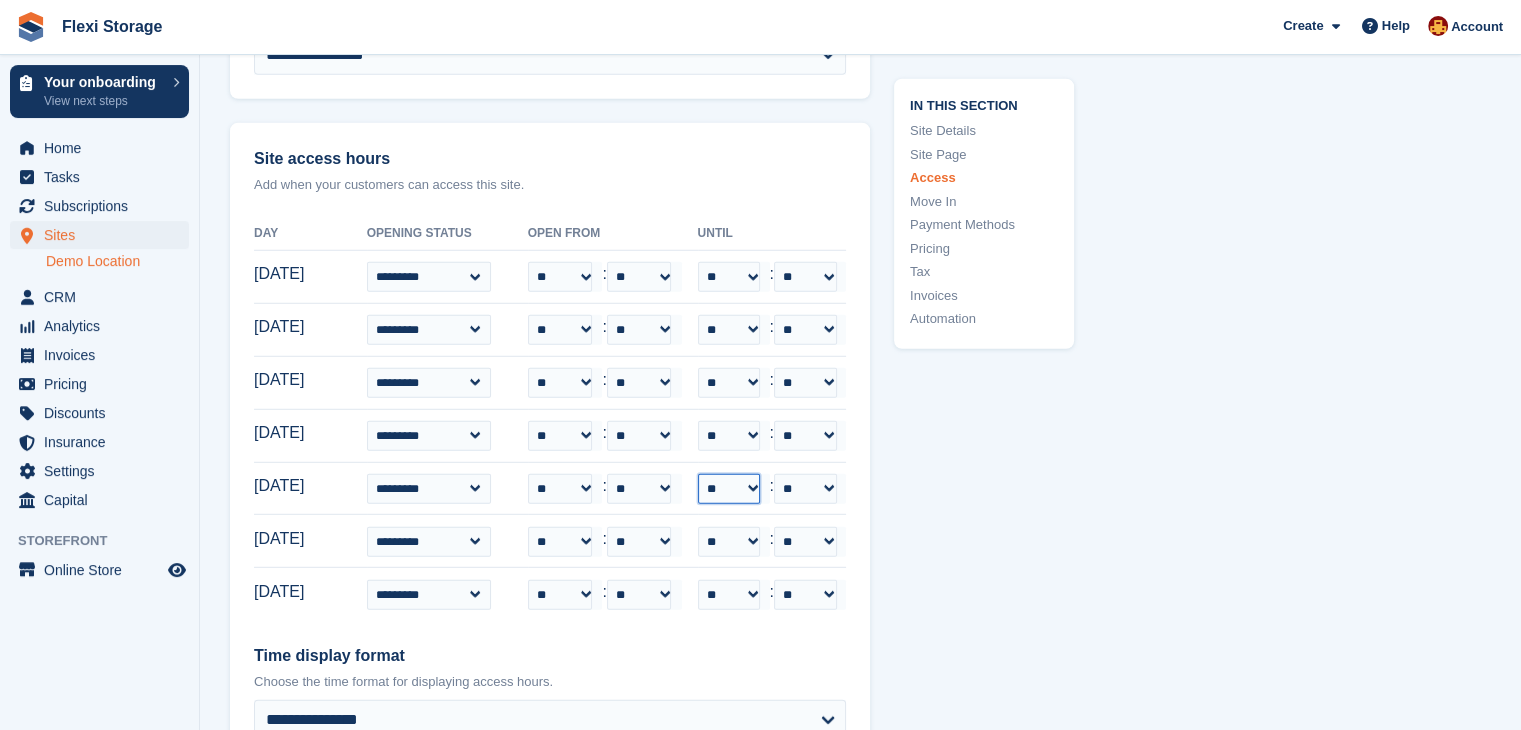 click on "**
**
**
**
**
**
**
**
**
**
**
**
**
**
**
**
**
**
**
**
**
**
**
**" at bounding box center [729, 489] 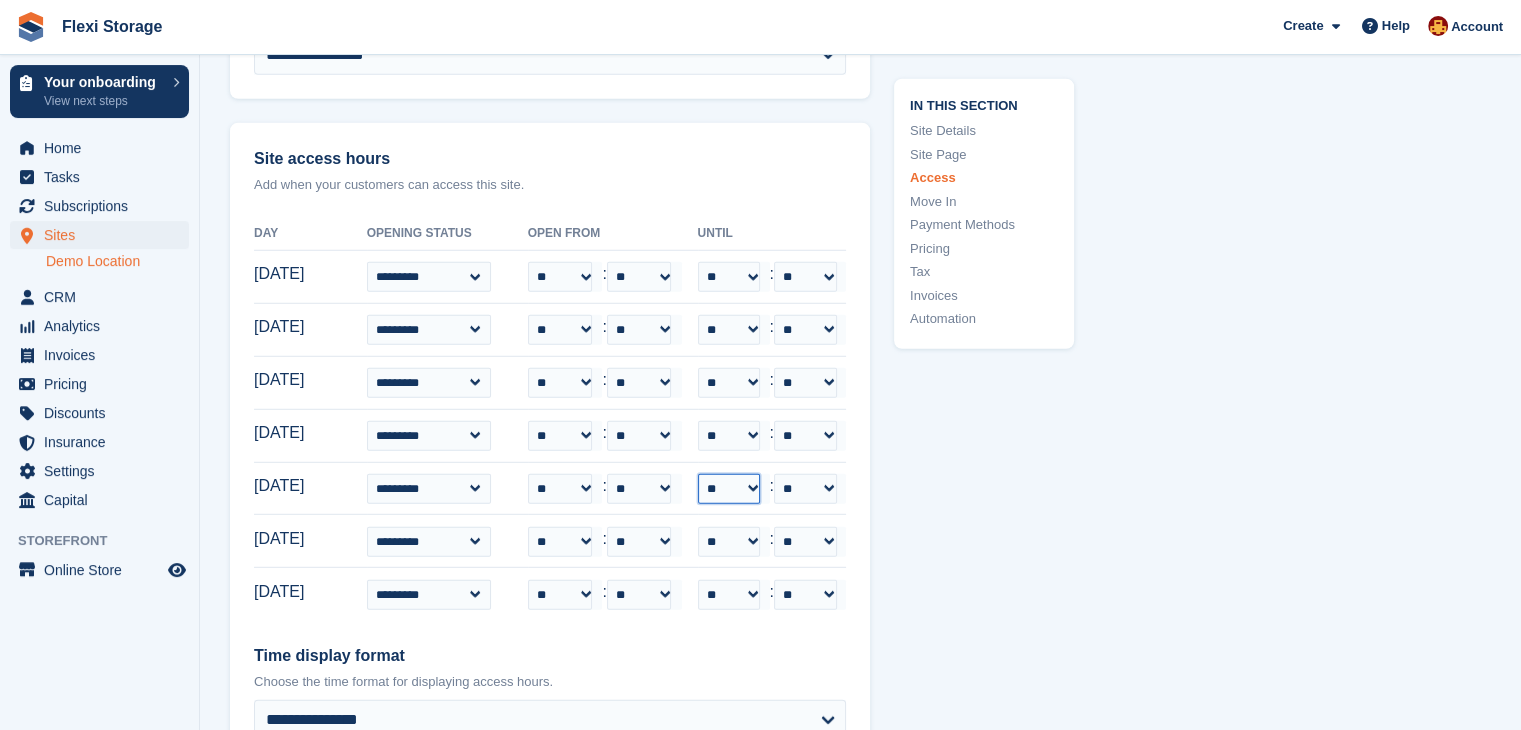 select on "**" 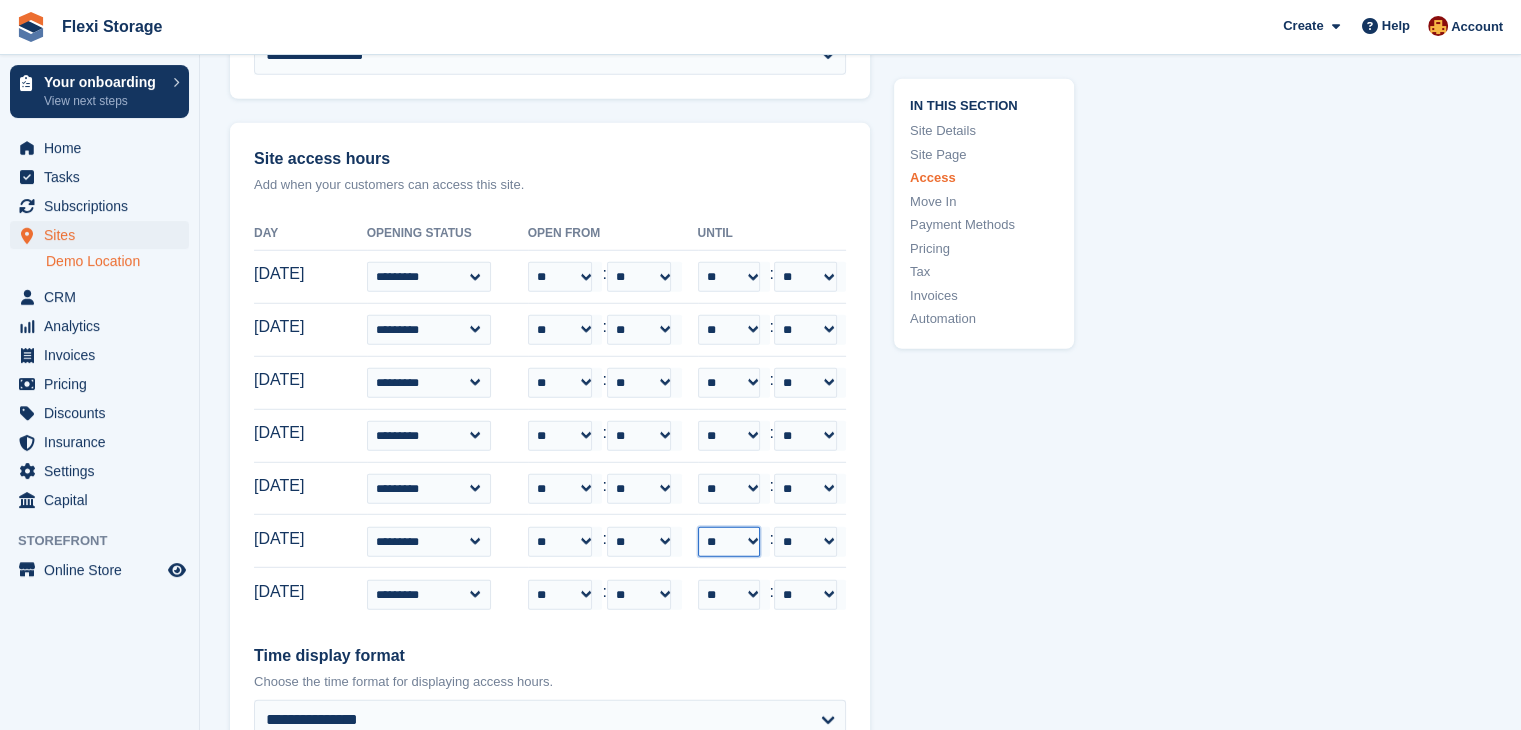 click on "**
**
**
**
**
**
**
**
**
**
**
**
**
**
**
**
**
**
**
**
**
**
**
**" at bounding box center [729, 542] 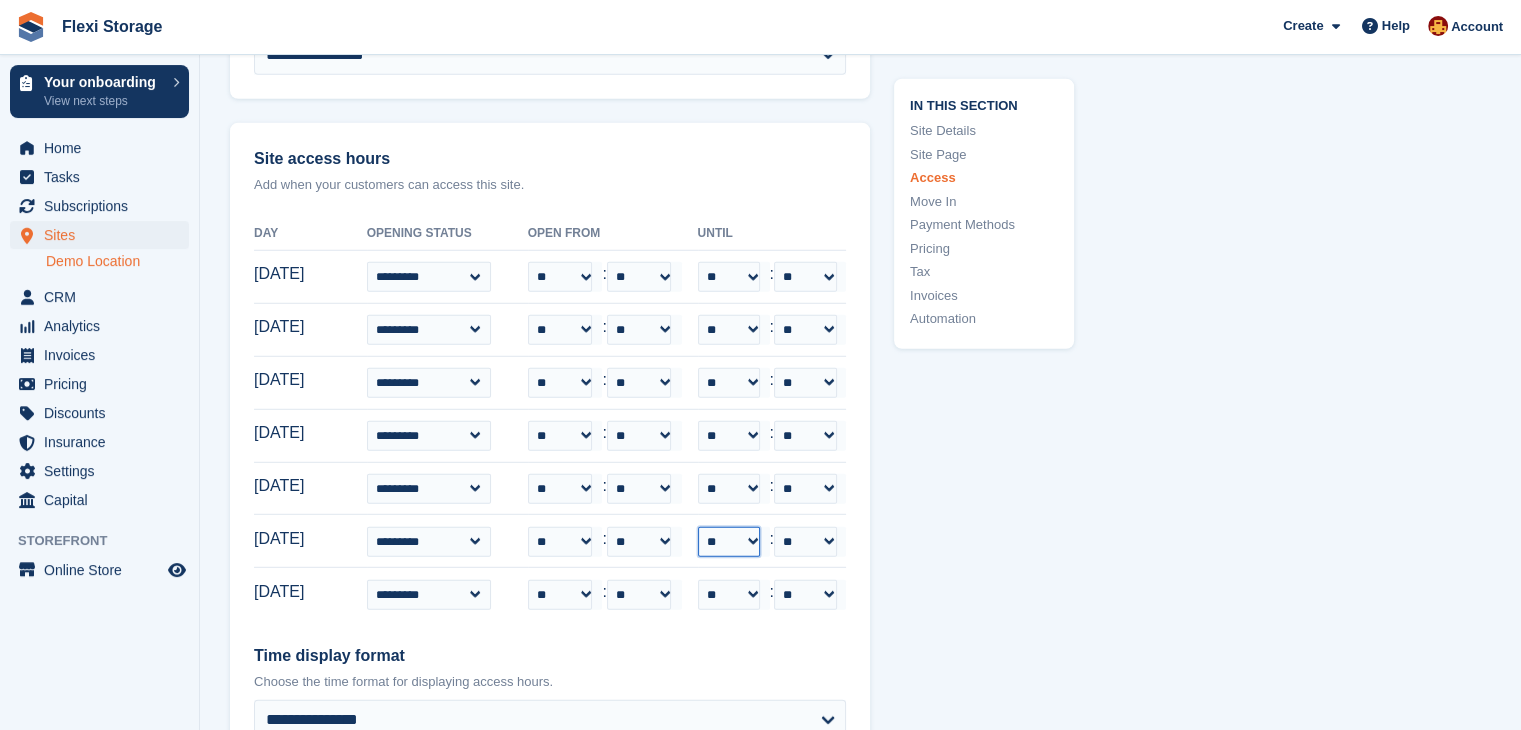 select on "**" 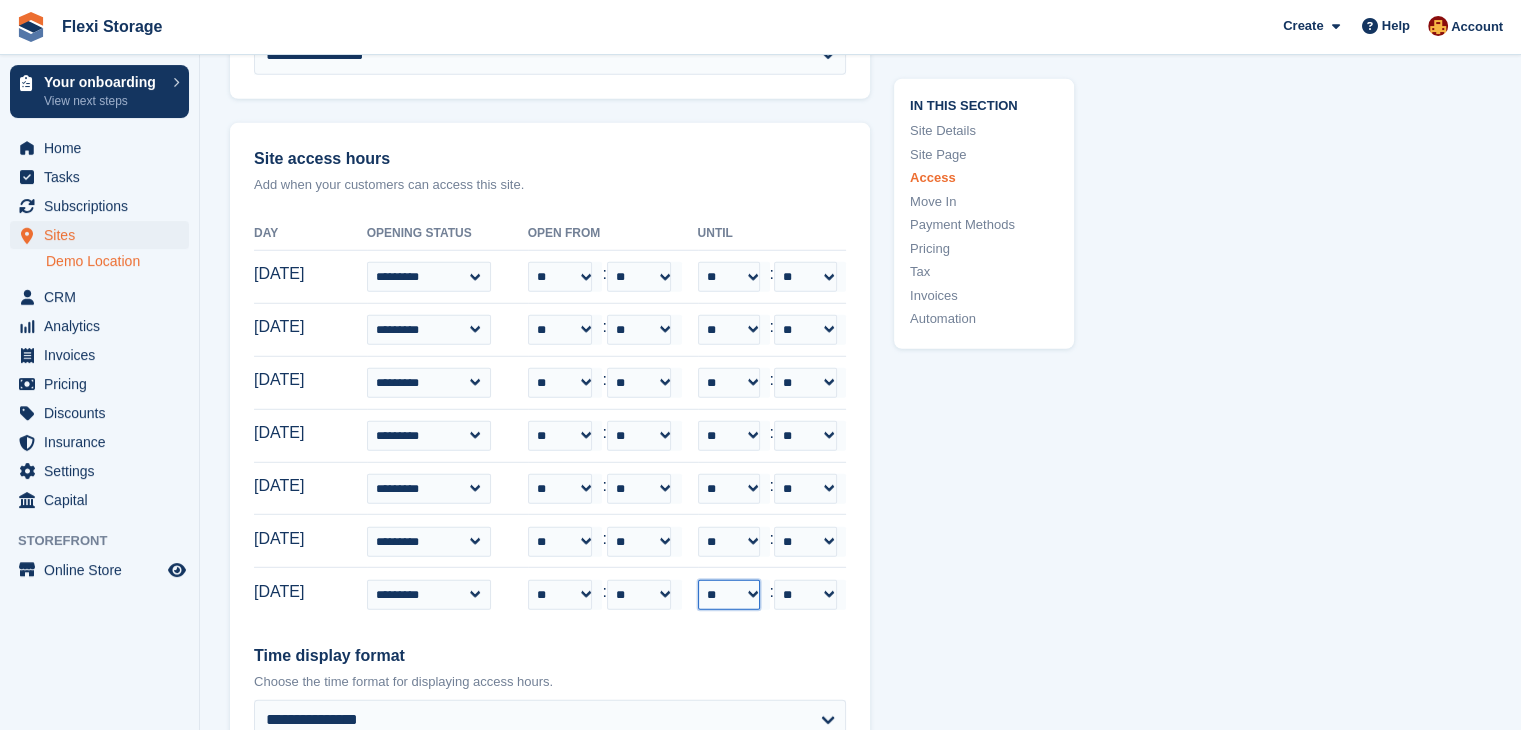 click on "**
**
**
**
**
**
**
**
**
**
**
**
**
**
**
**
**
**
**
**
**
**
**
**" at bounding box center [729, 595] 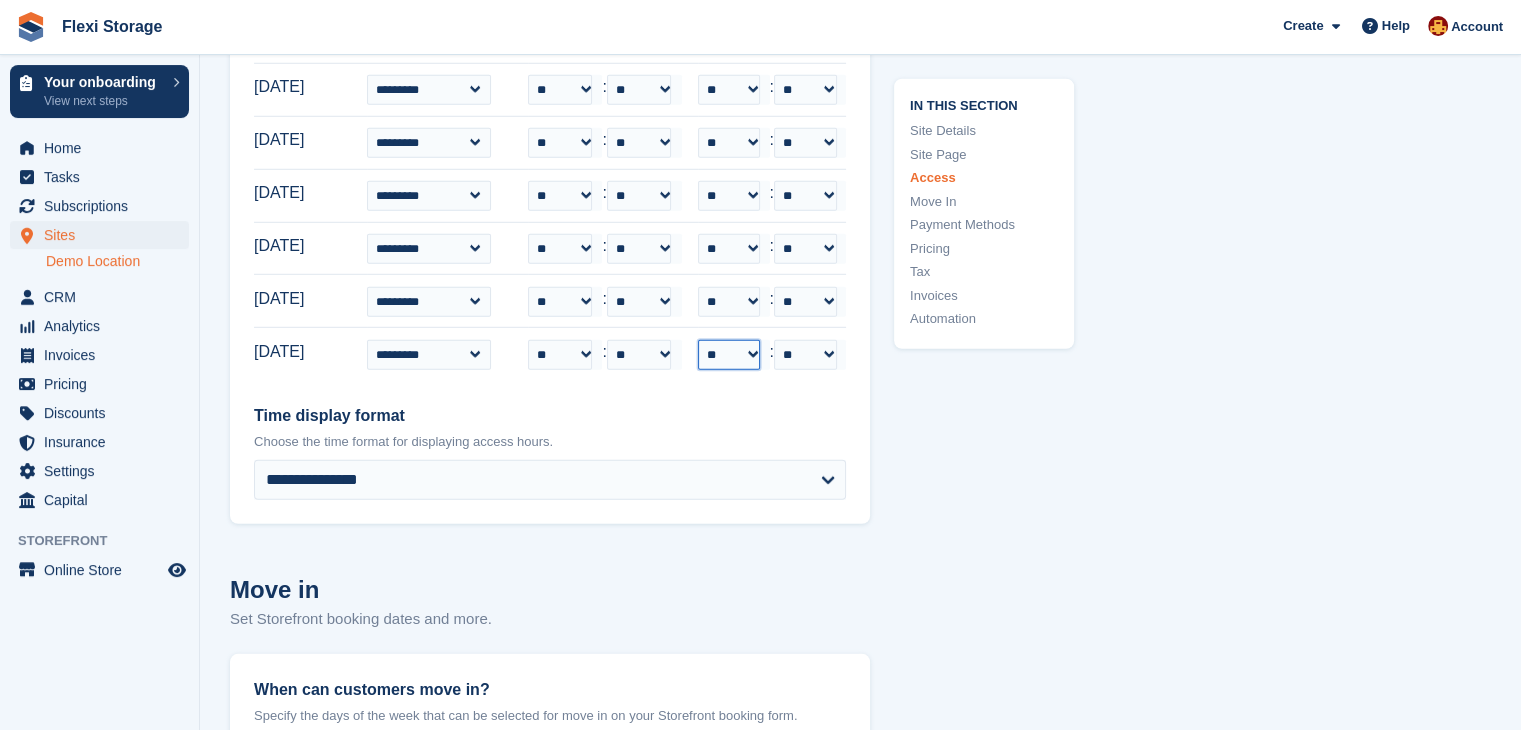 scroll, scrollTop: 5764, scrollLeft: 0, axis: vertical 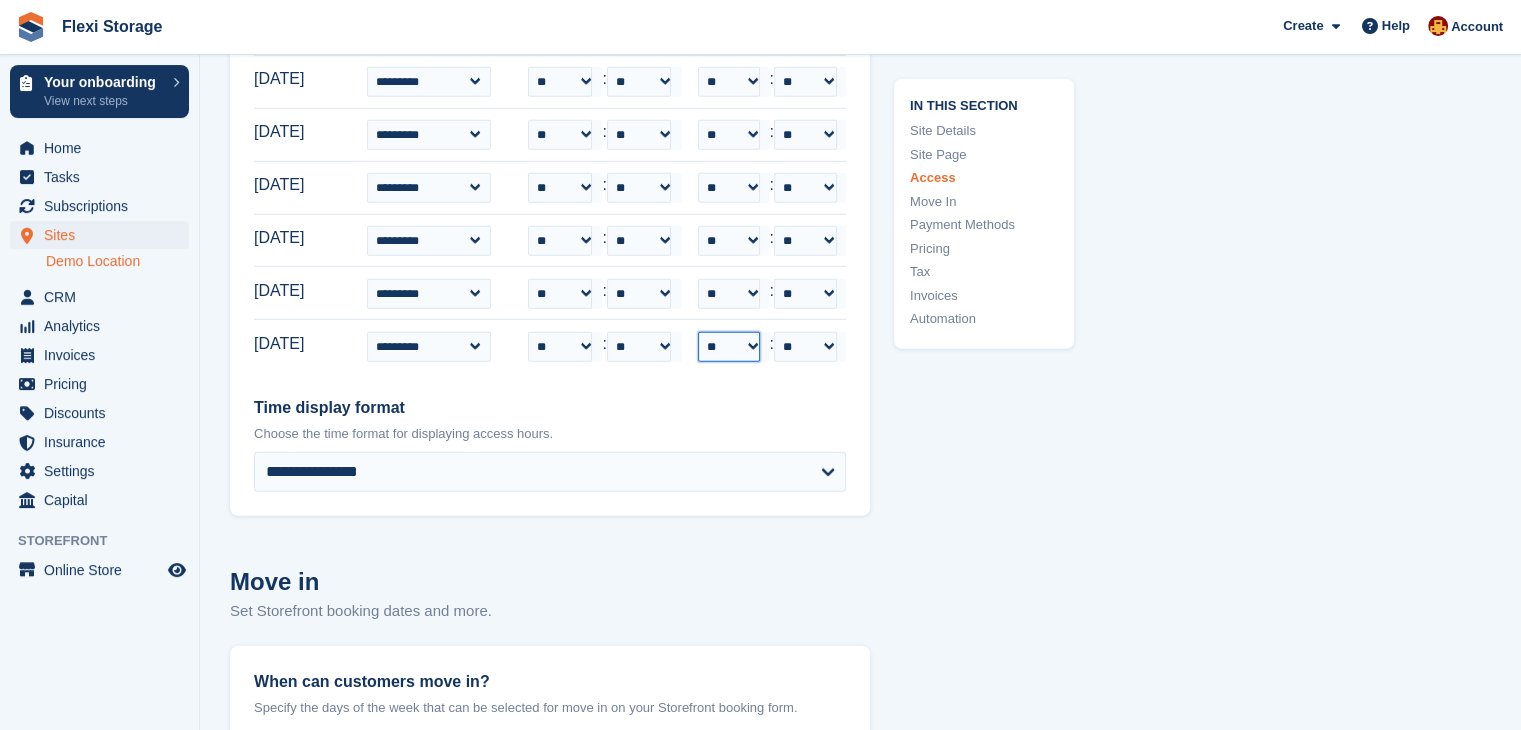 click on "**
**
**
**
**
**
**
**
**
**
**
**
**
**
**
**
**
**
**
**
**
**
**
**" at bounding box center (729, 347) 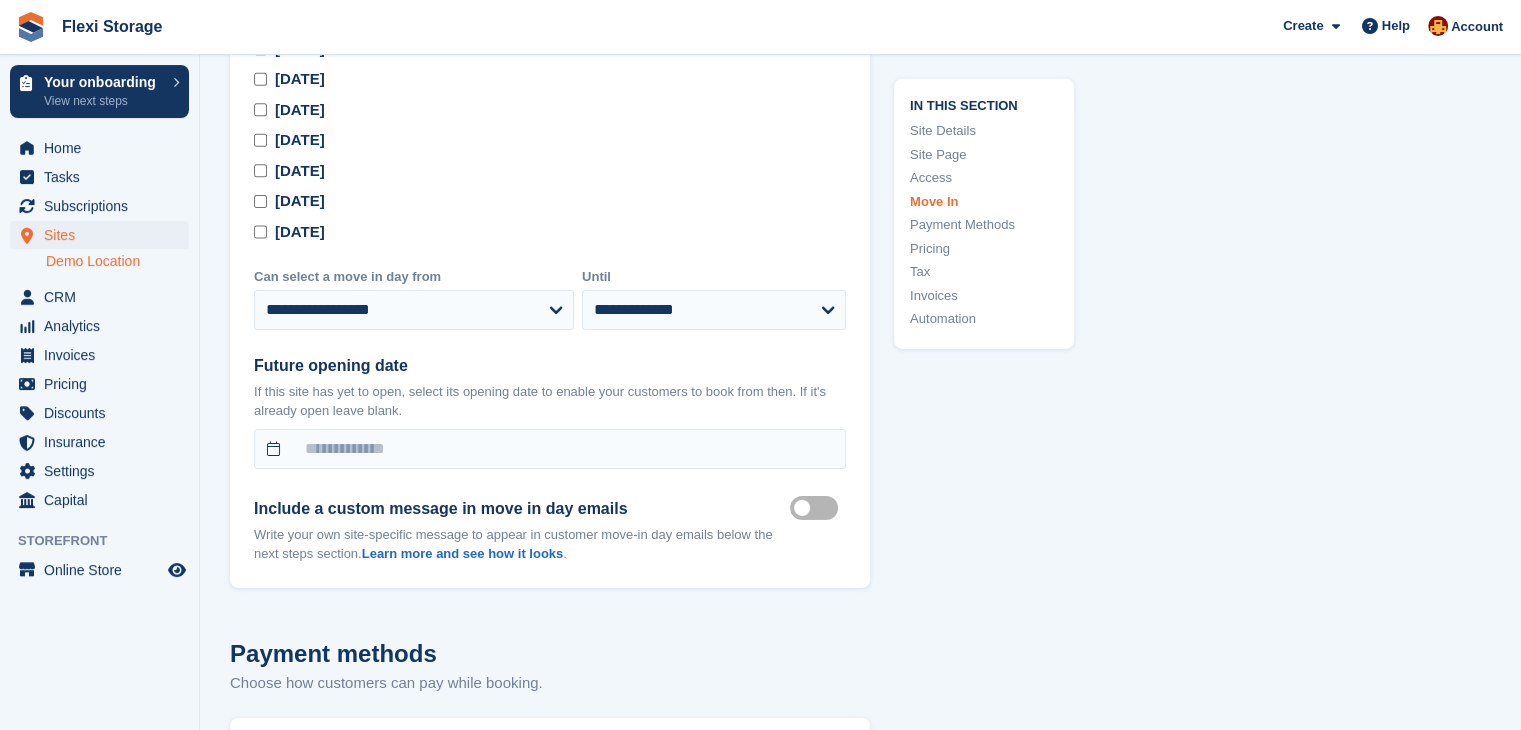 scroll, scrollTop: 6470, scrollLeft: 0, axis: vertical 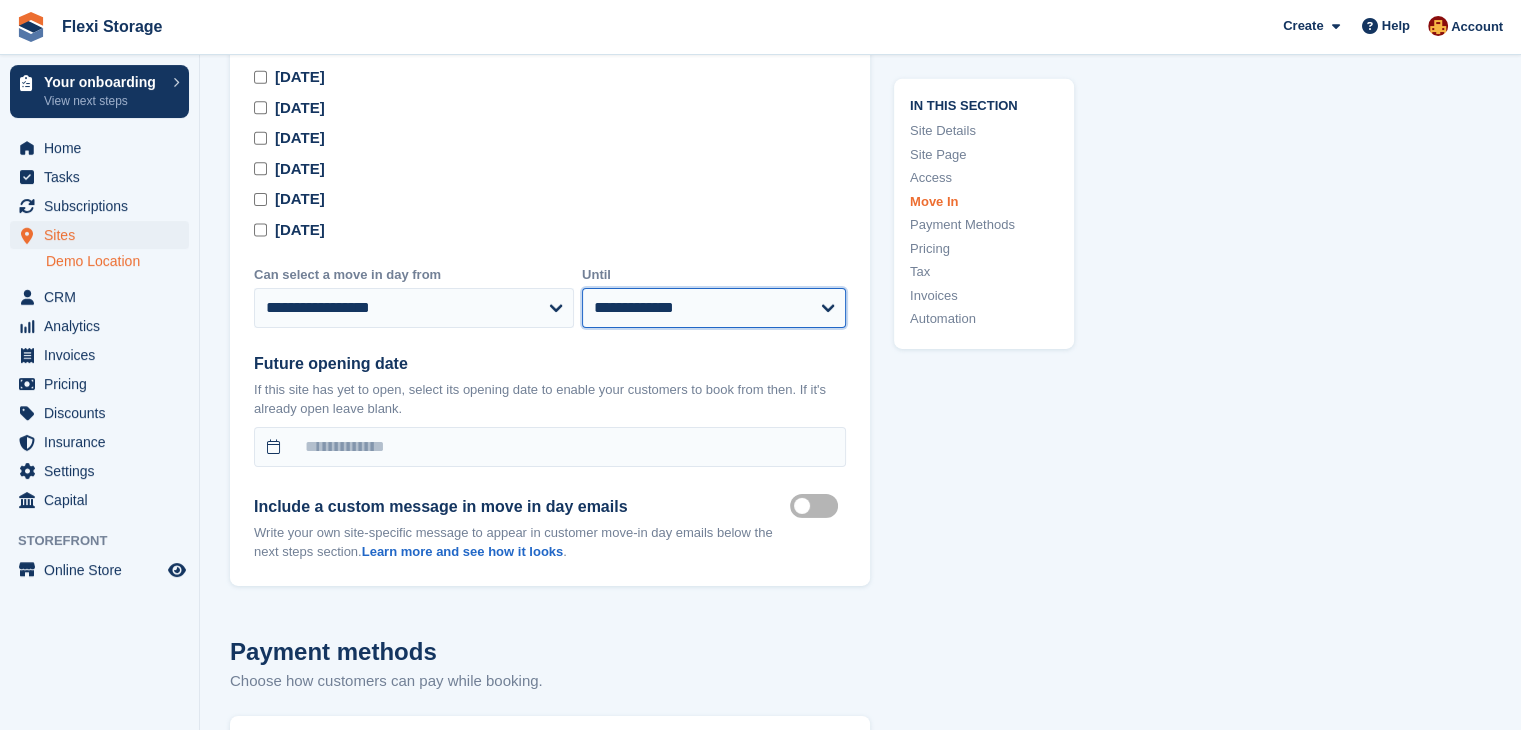 click on "**********" at bounding box center (714, 308) 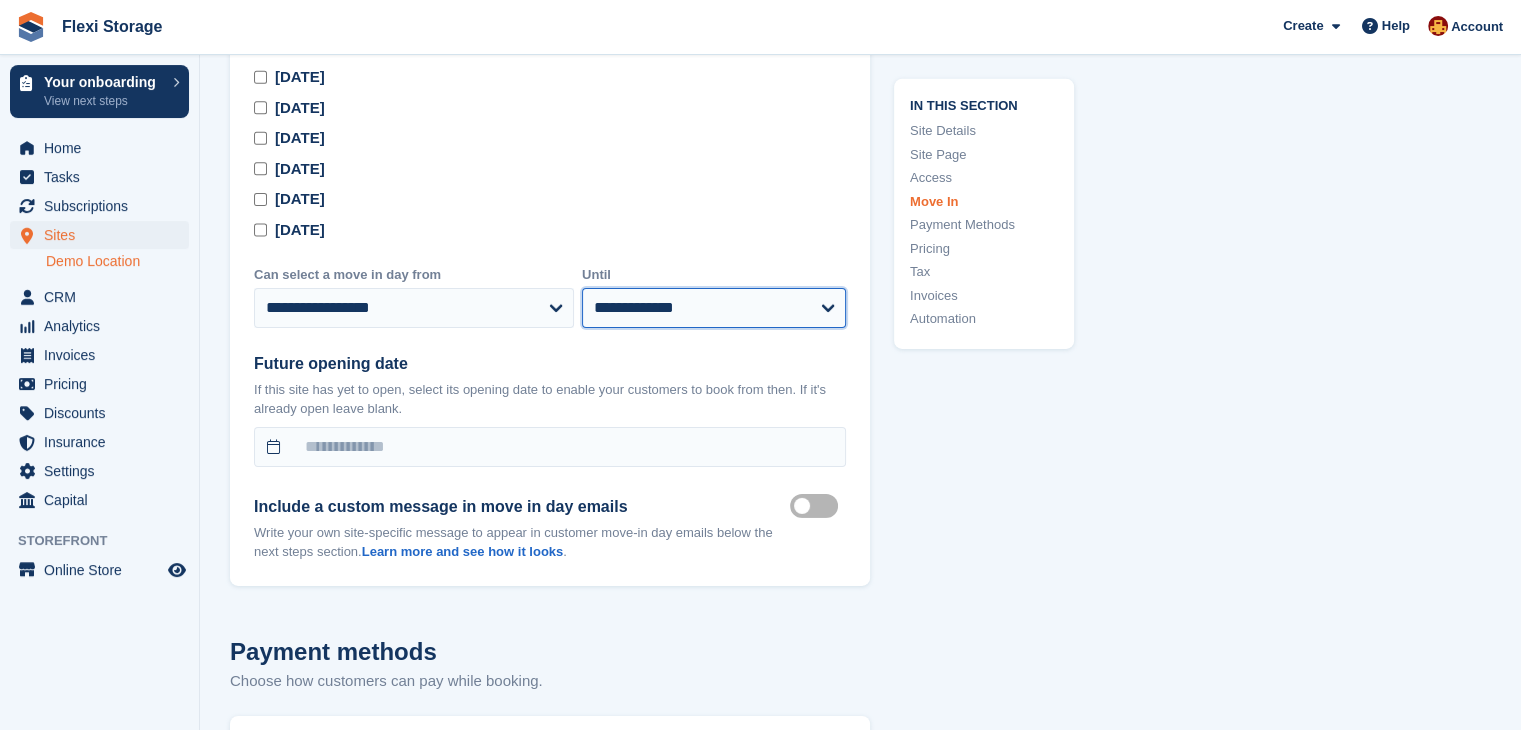 select on "**" 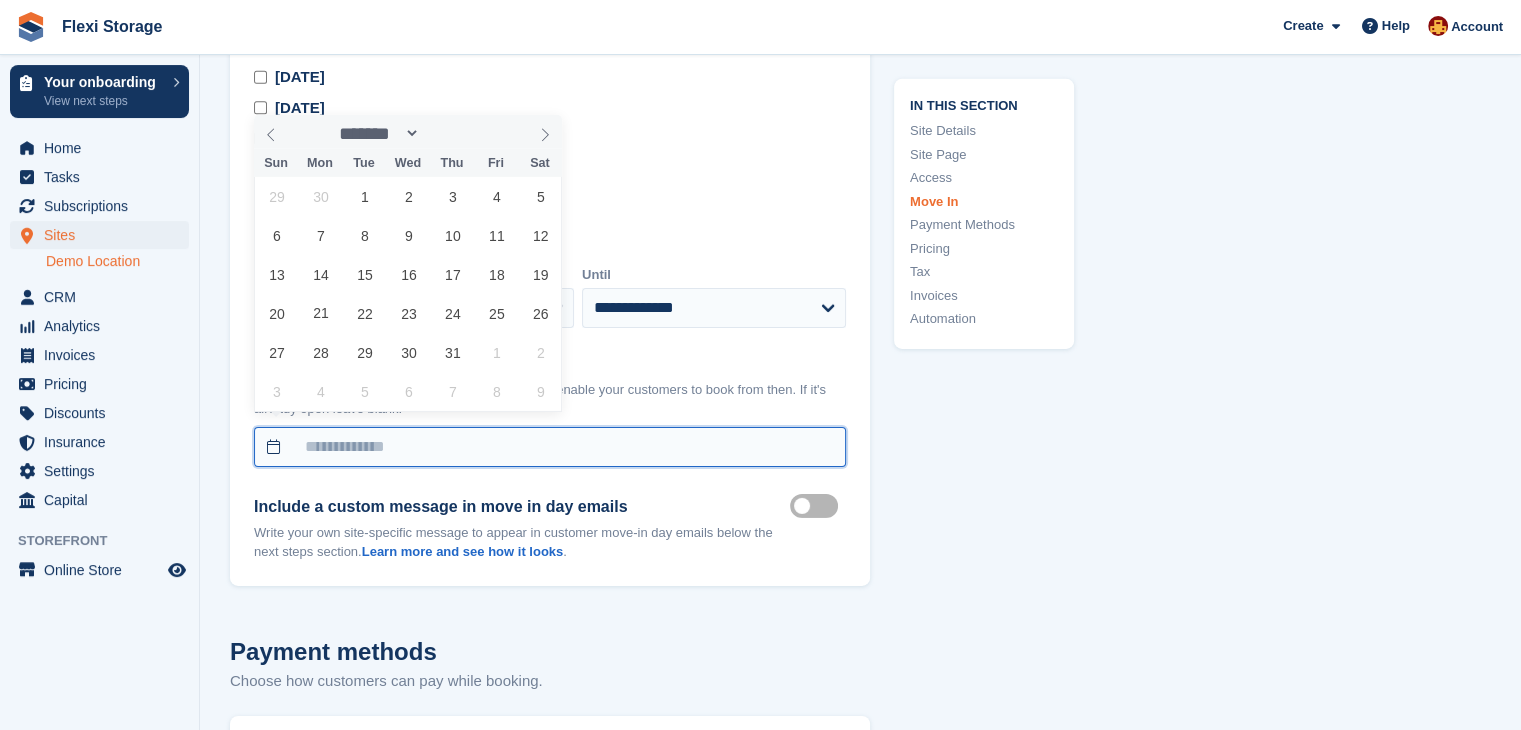 click at bounding box center [550, 447] 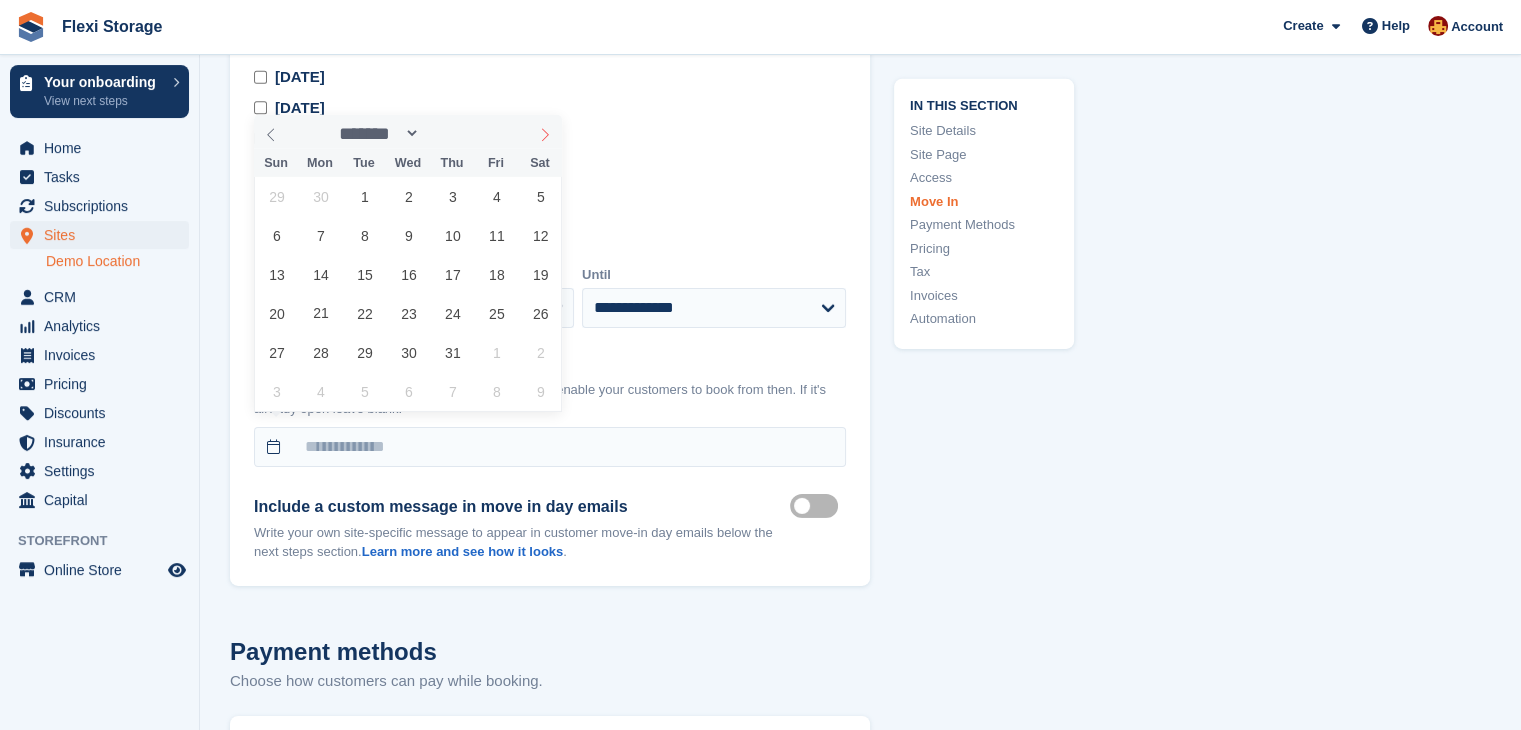 click 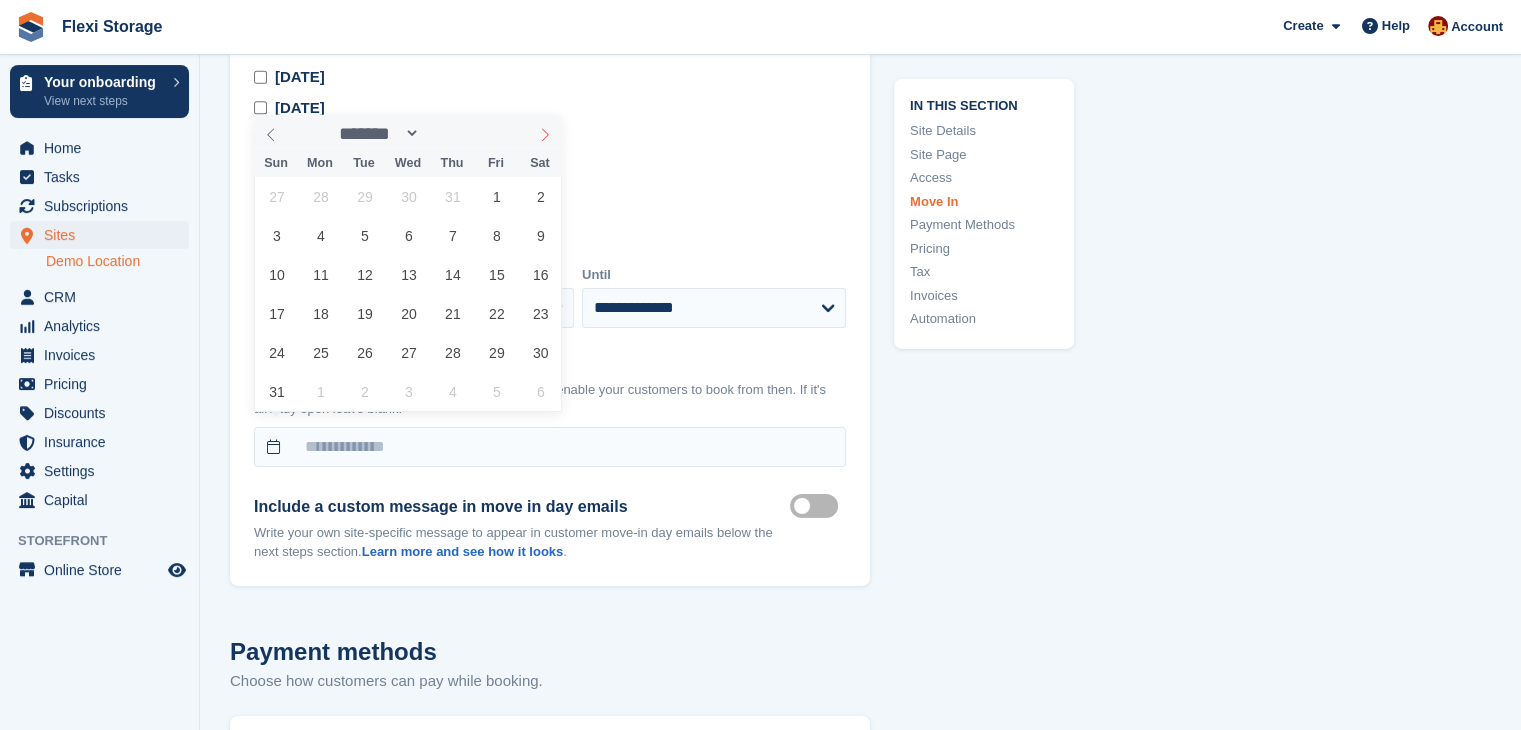 click 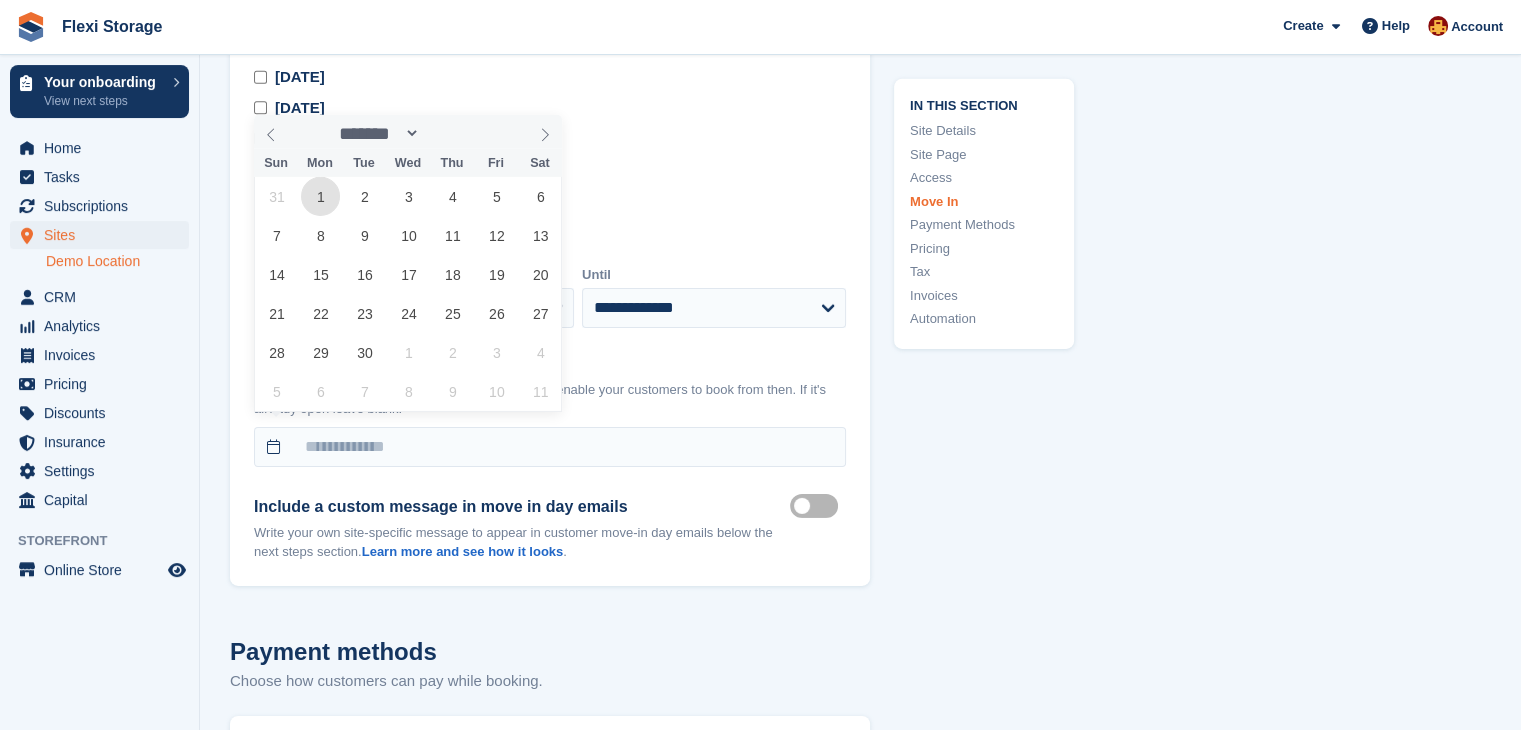 click on "1" at bounding box center [320, 196] 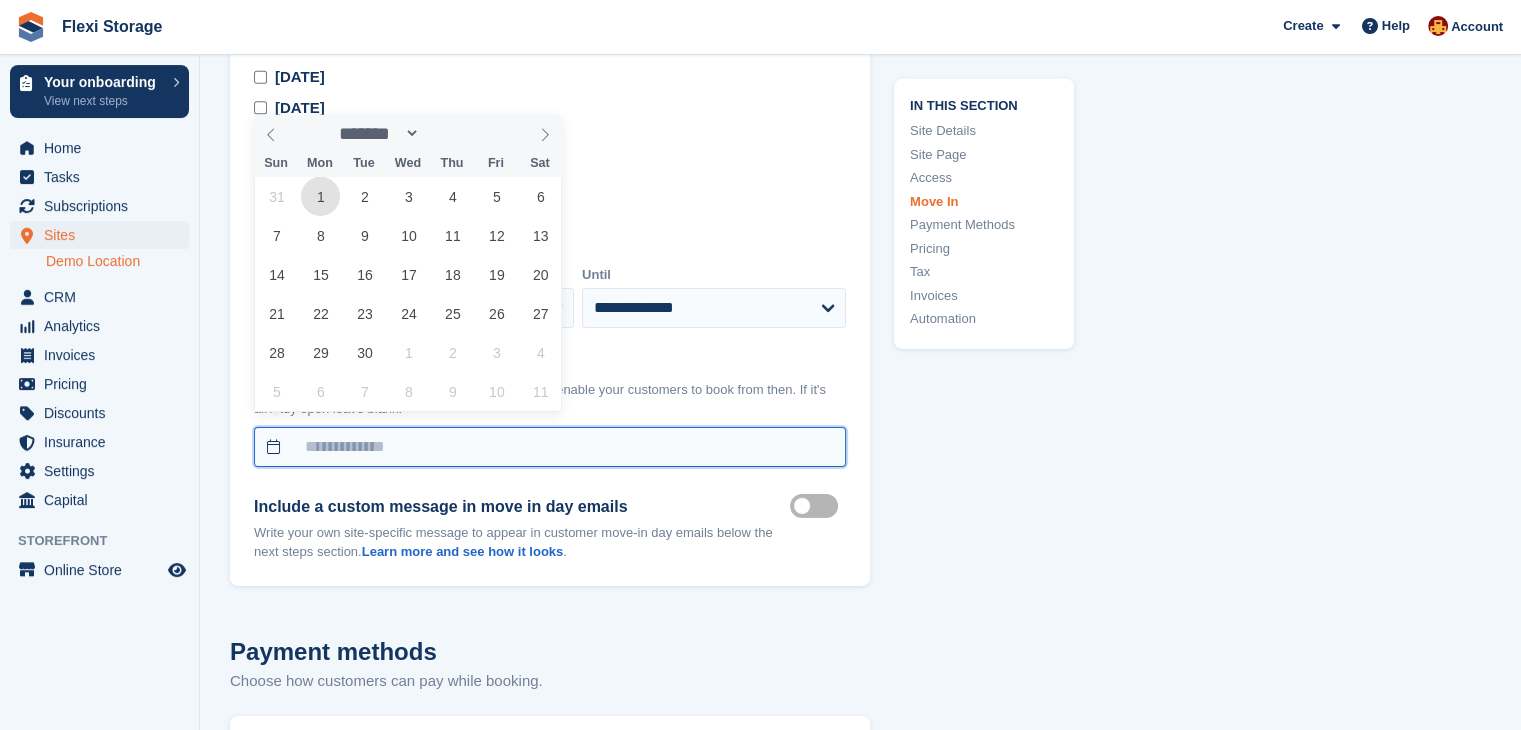 type on "**********" 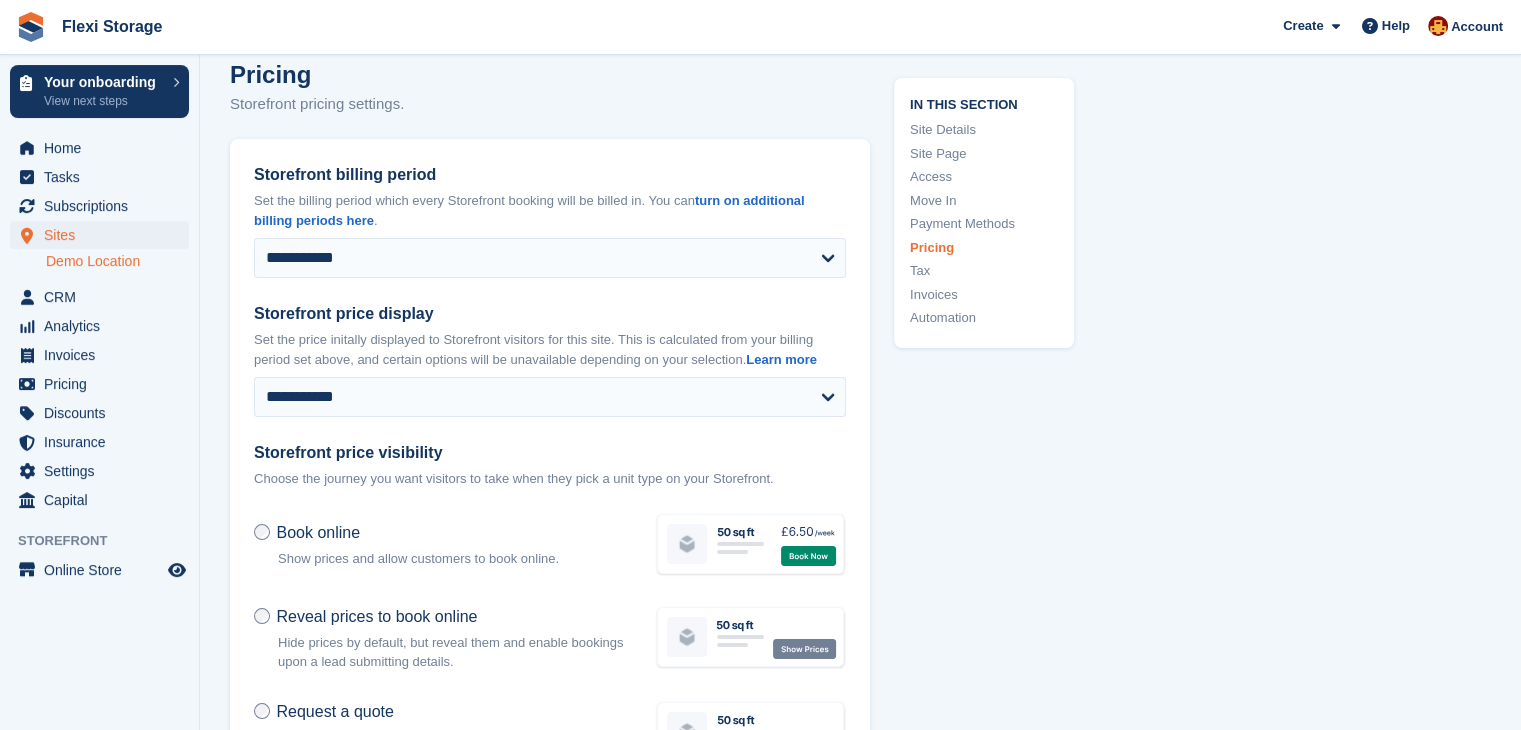 scroll, scrollTop: 7764, scrollLeft: 0, axis: vertical 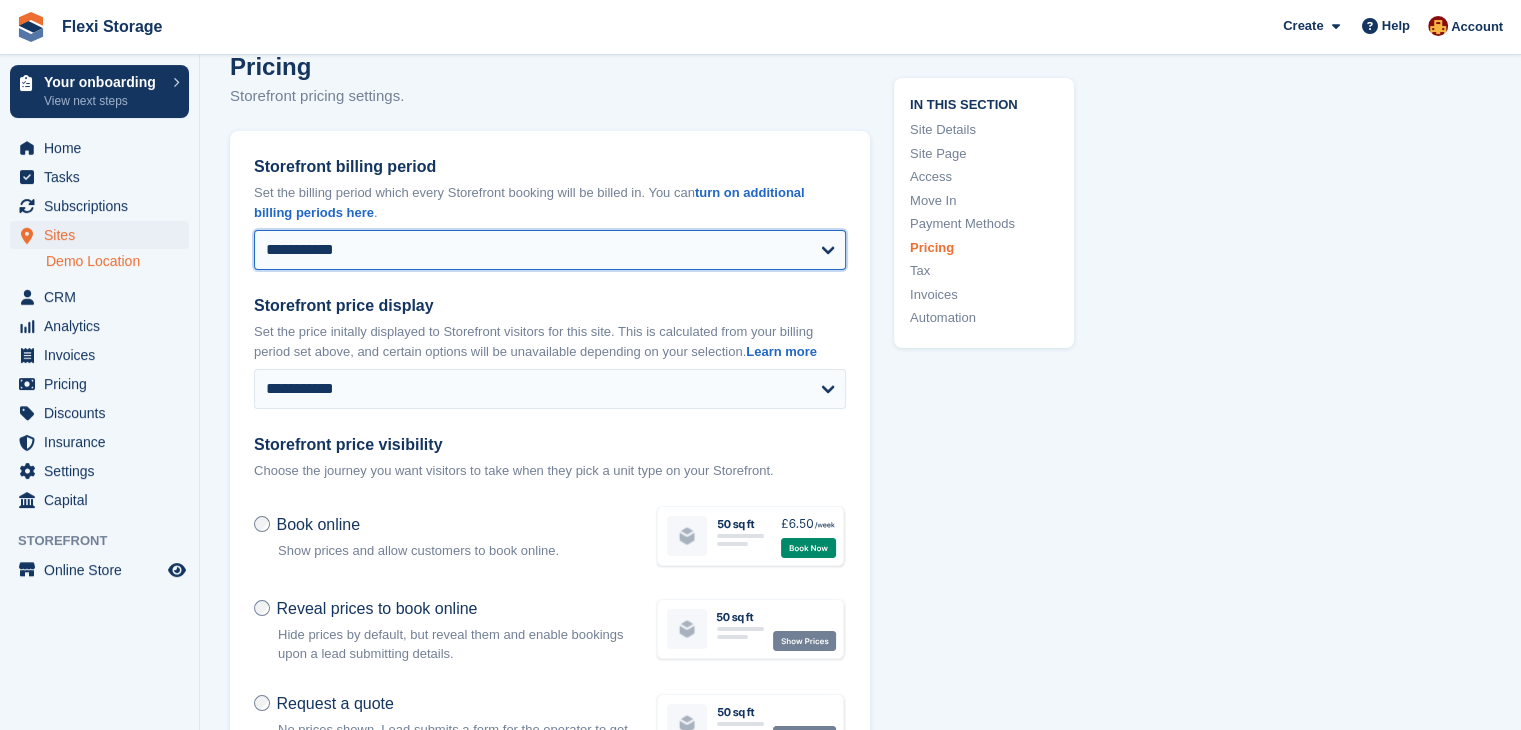 click on "**********" at bounding box center [550, 250] 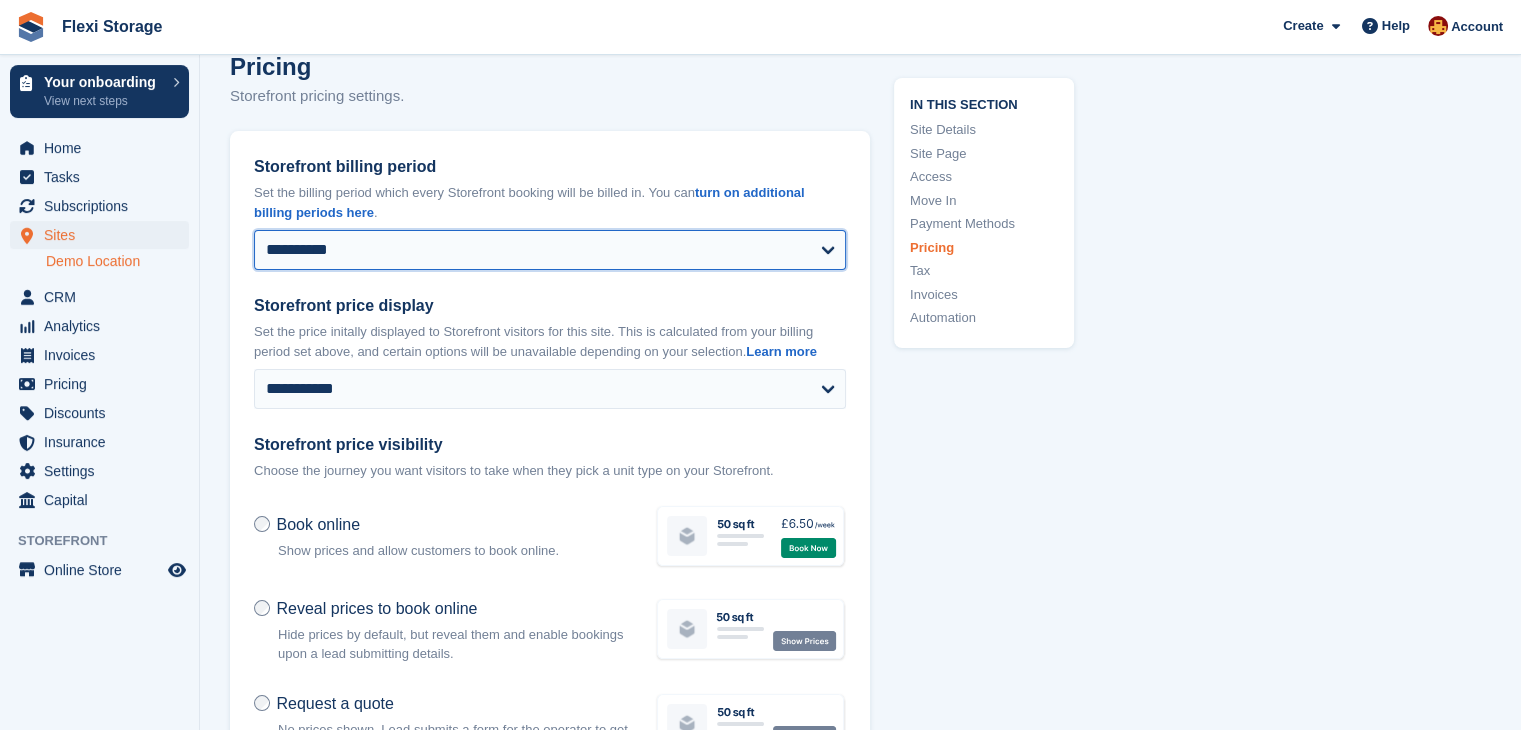 click on "**********" at bounding box center (550, 250) 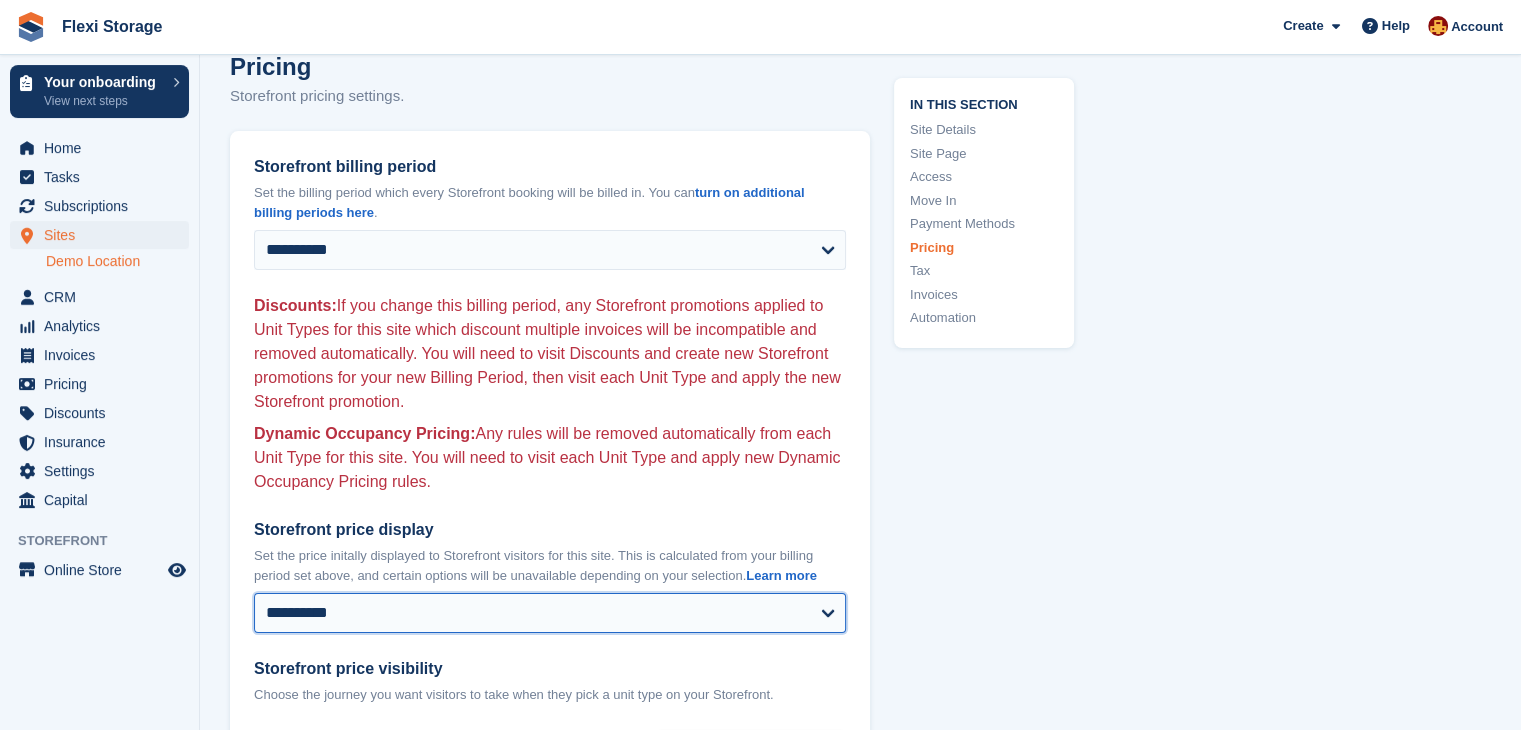 click on "**********" at bounding box center (550, 613) 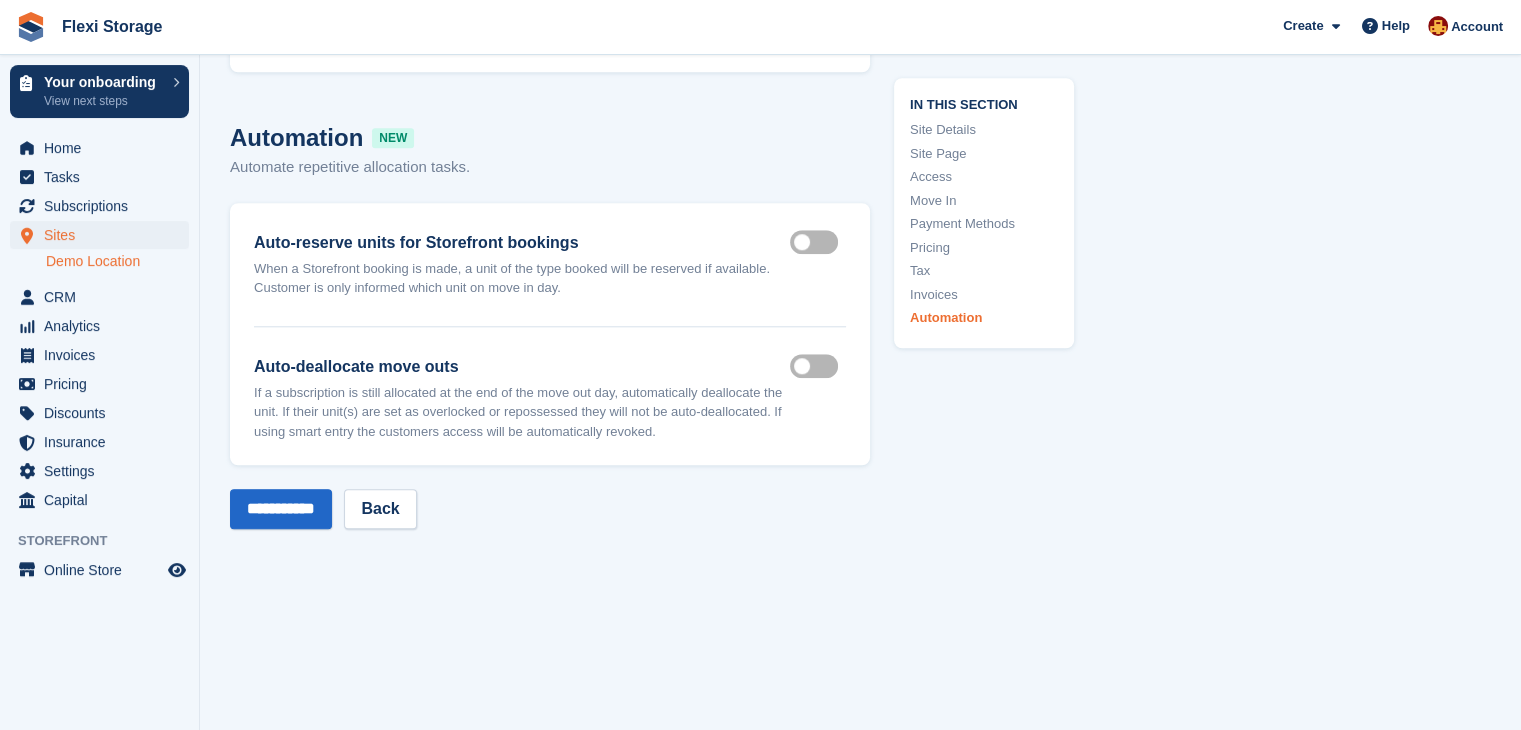 scroll, scrollTop: 9318, scrollLeft: 0, axis: vertical 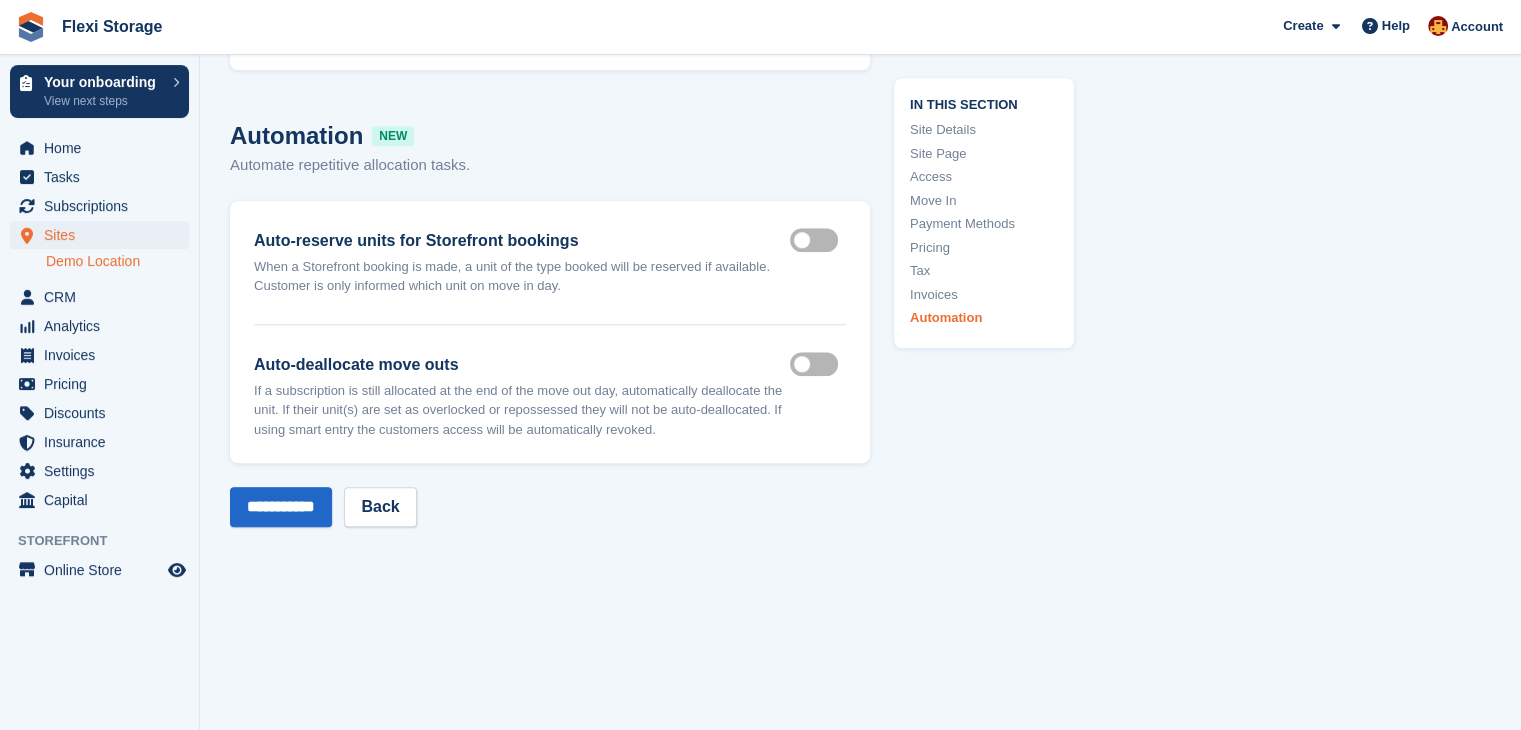 click on "Auto reserve on storefront" at bounding box center [818, 239] 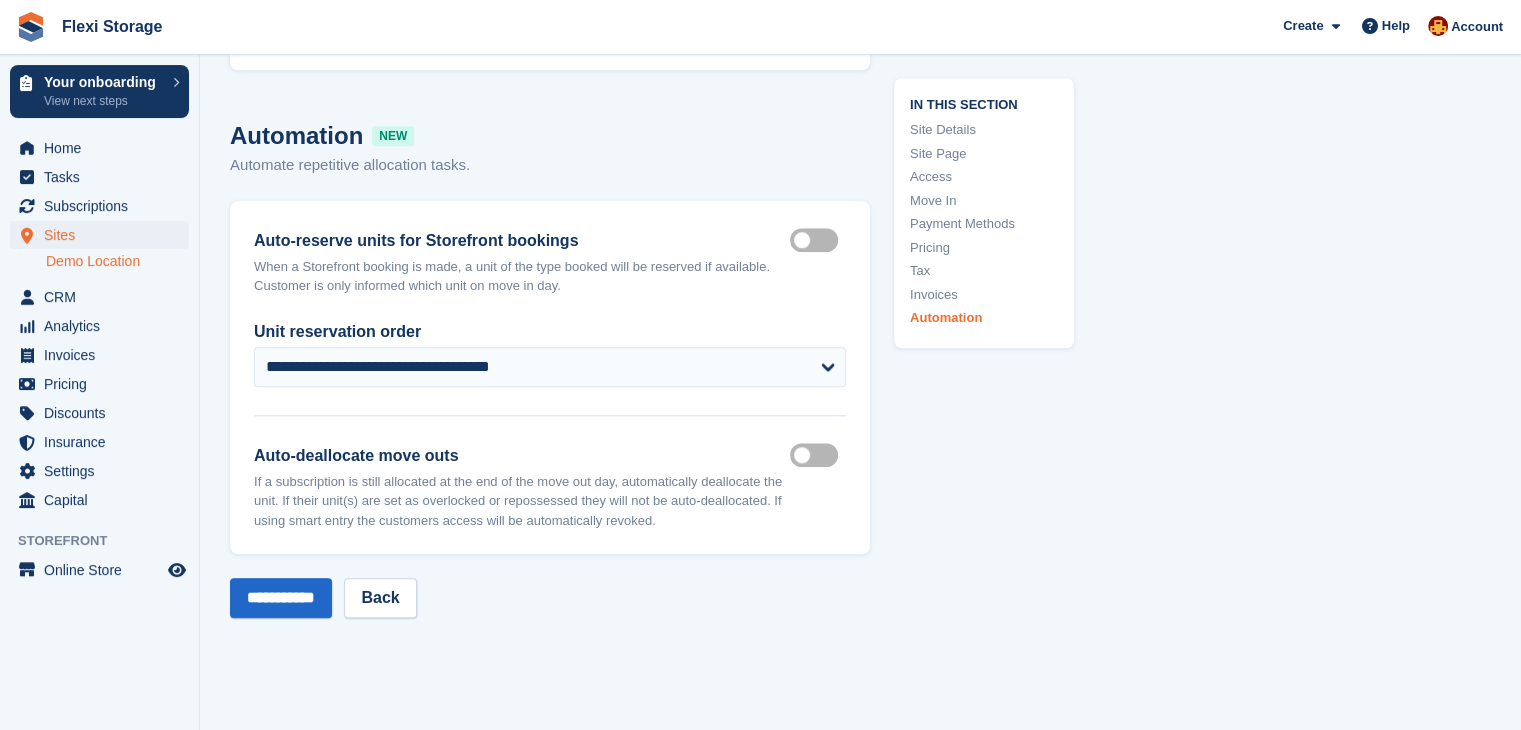 click on "Auto deallocate move outs" at bounding box center [818, 455] 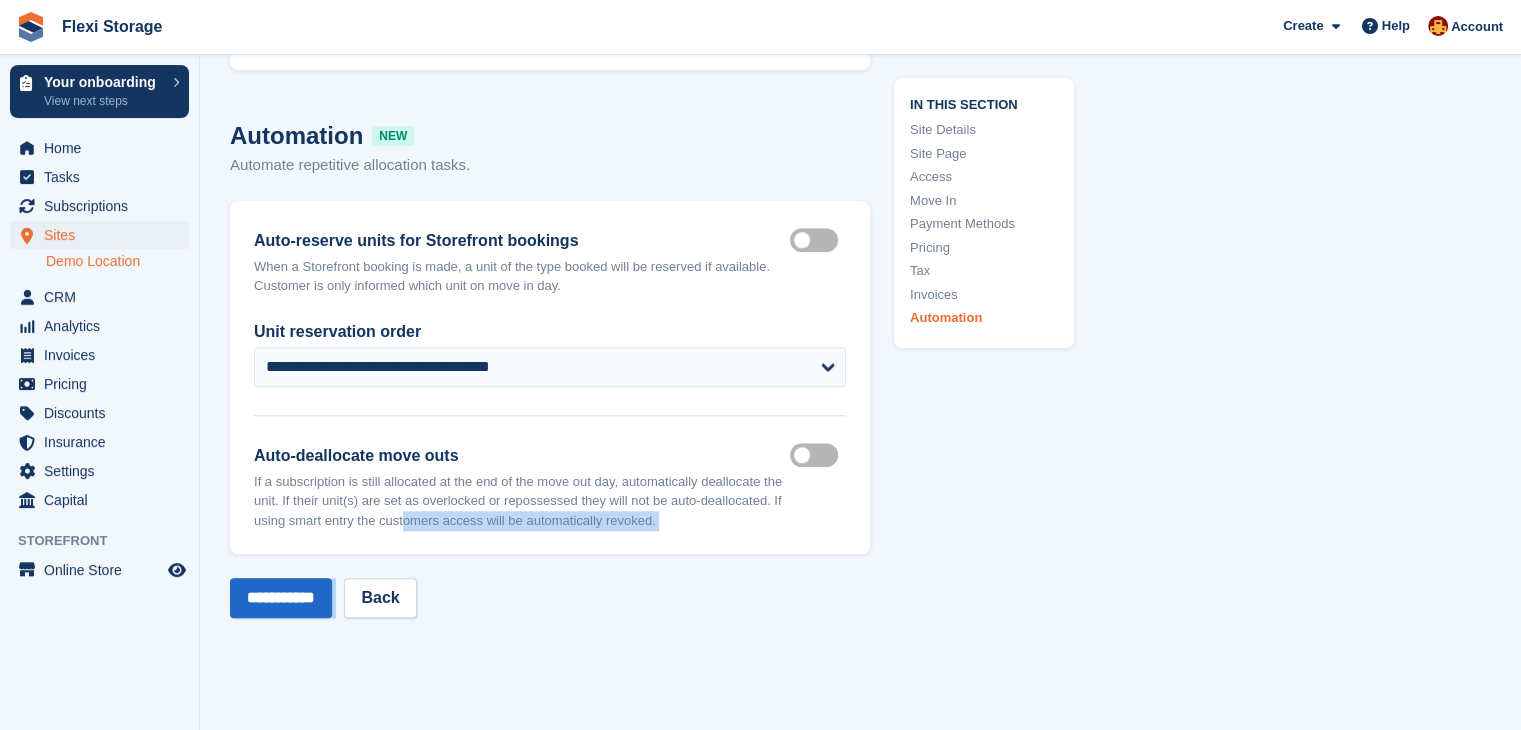drag, startPoint x: 400, startPoint y: 522, endPoint x: 889, endPoint y: 585, distance: 493.0416 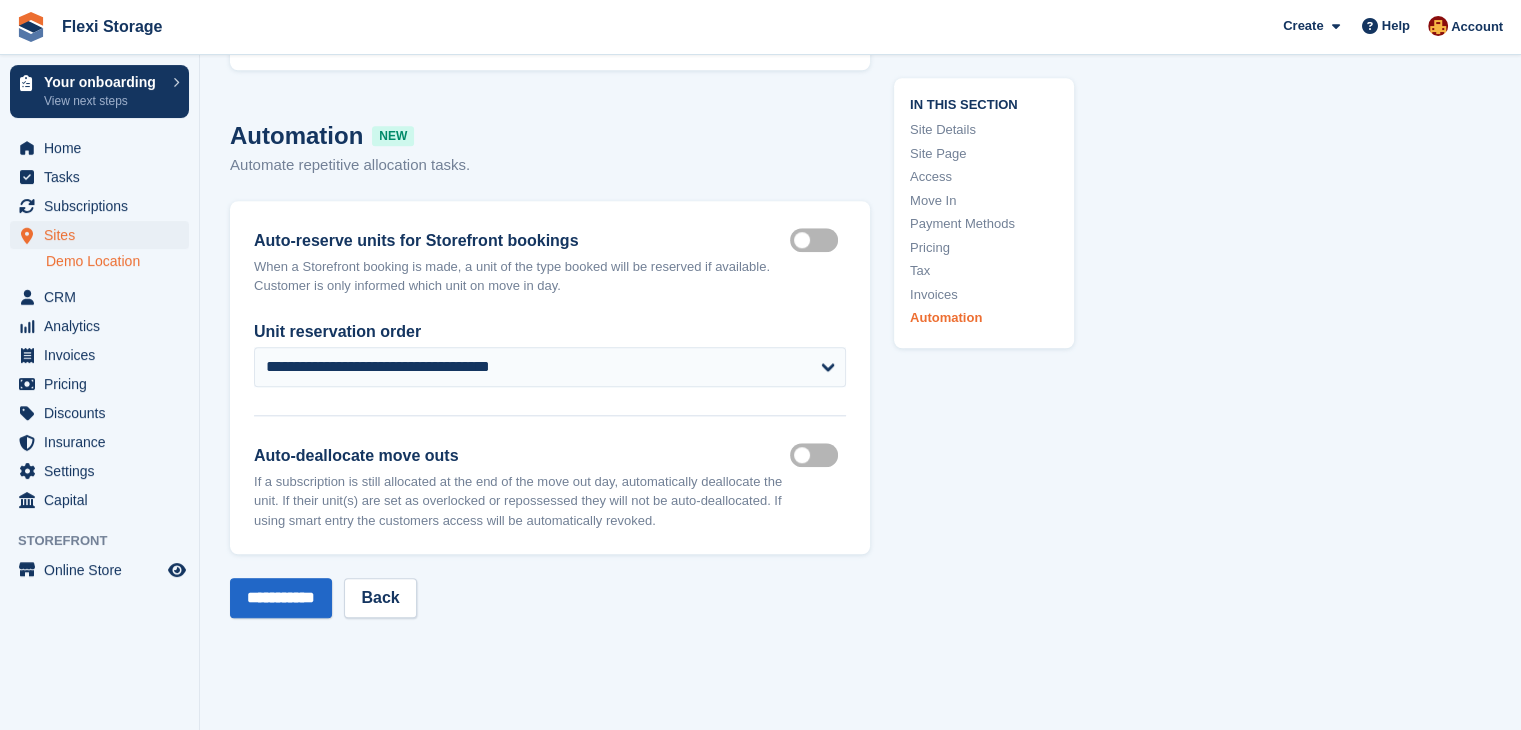 click on "**********" at bounding box center (860, -4076) 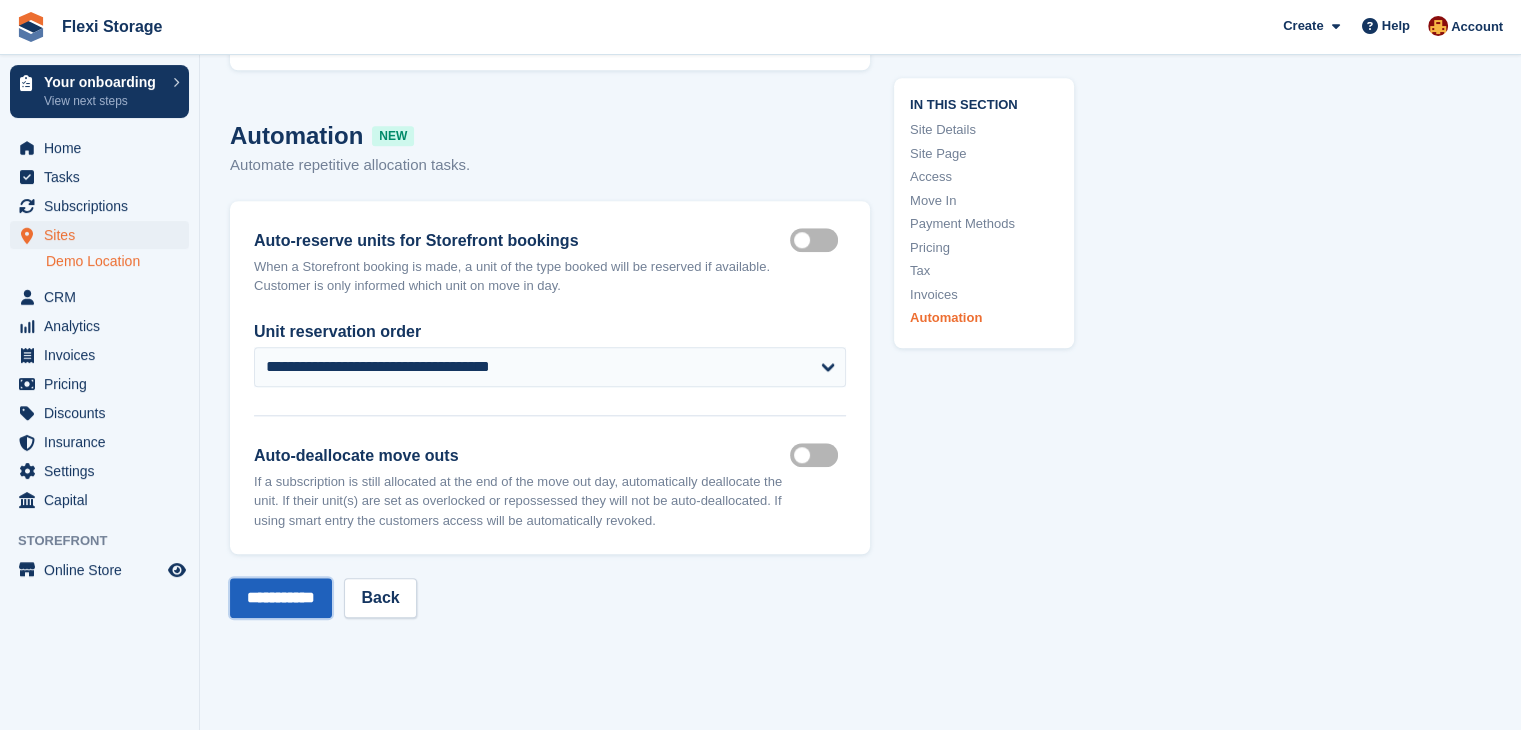 click on "**********" at bounding box center [281, 598] 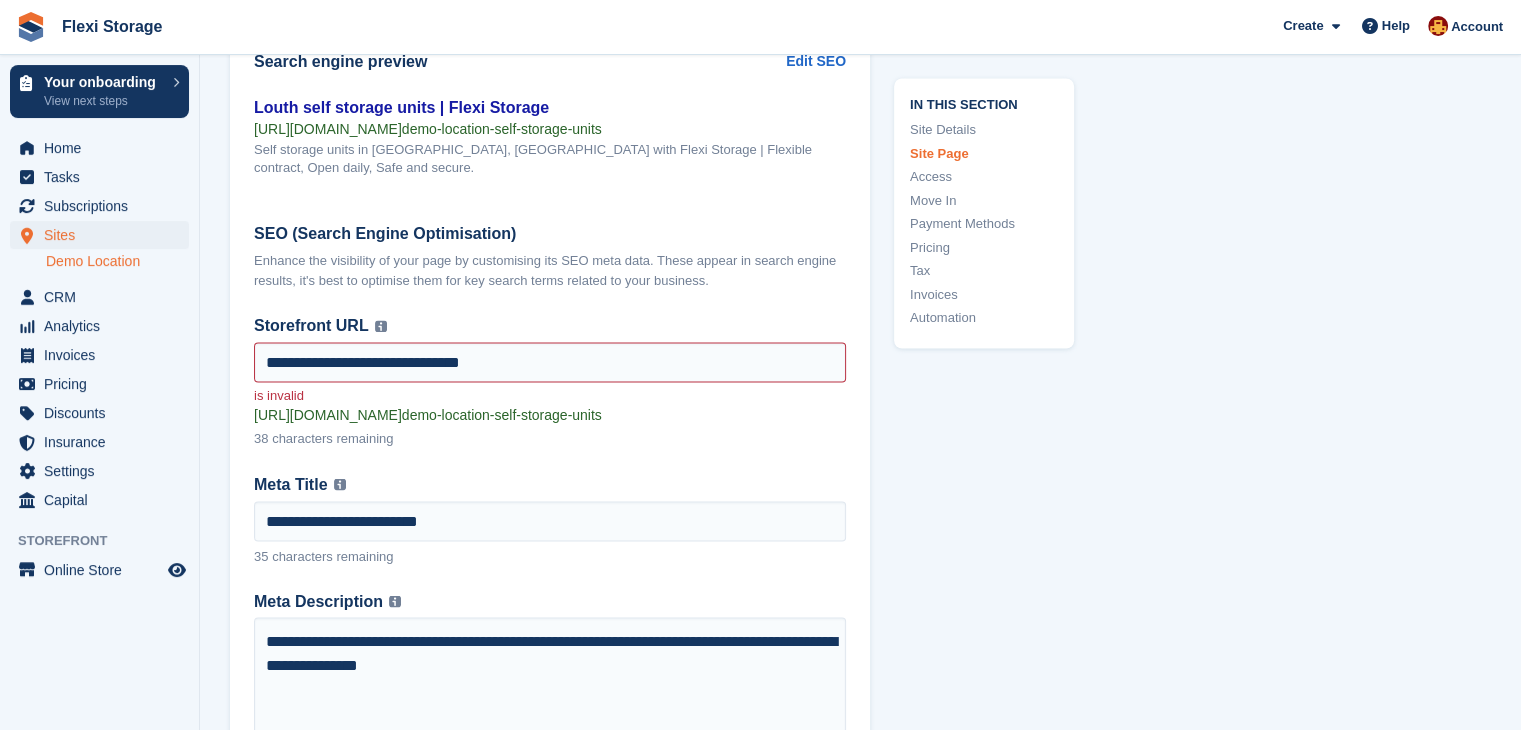 scroll, scrollTop: 3328, scrollLeft: 0, axis: vertical 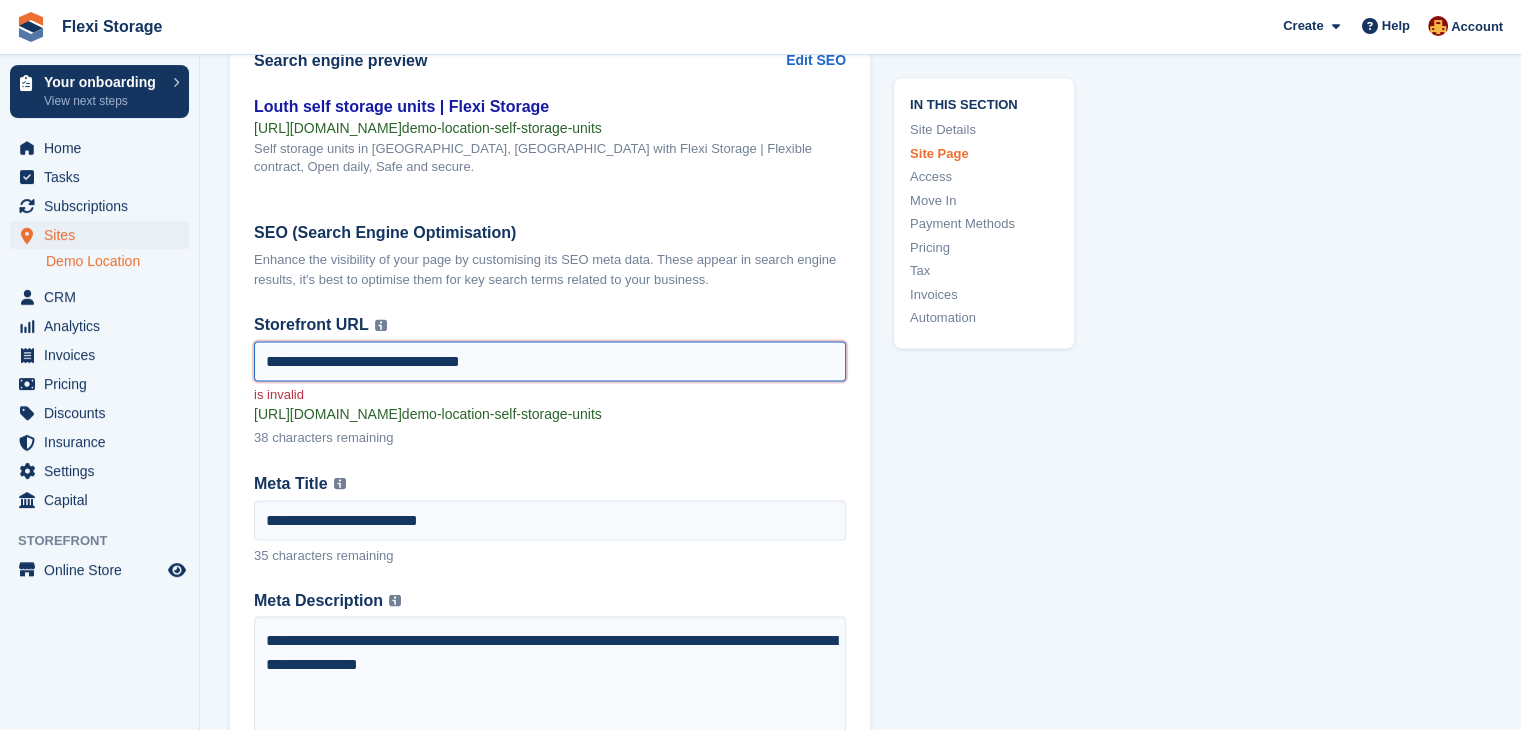 click on "**********" at bounding box center [550, 361] 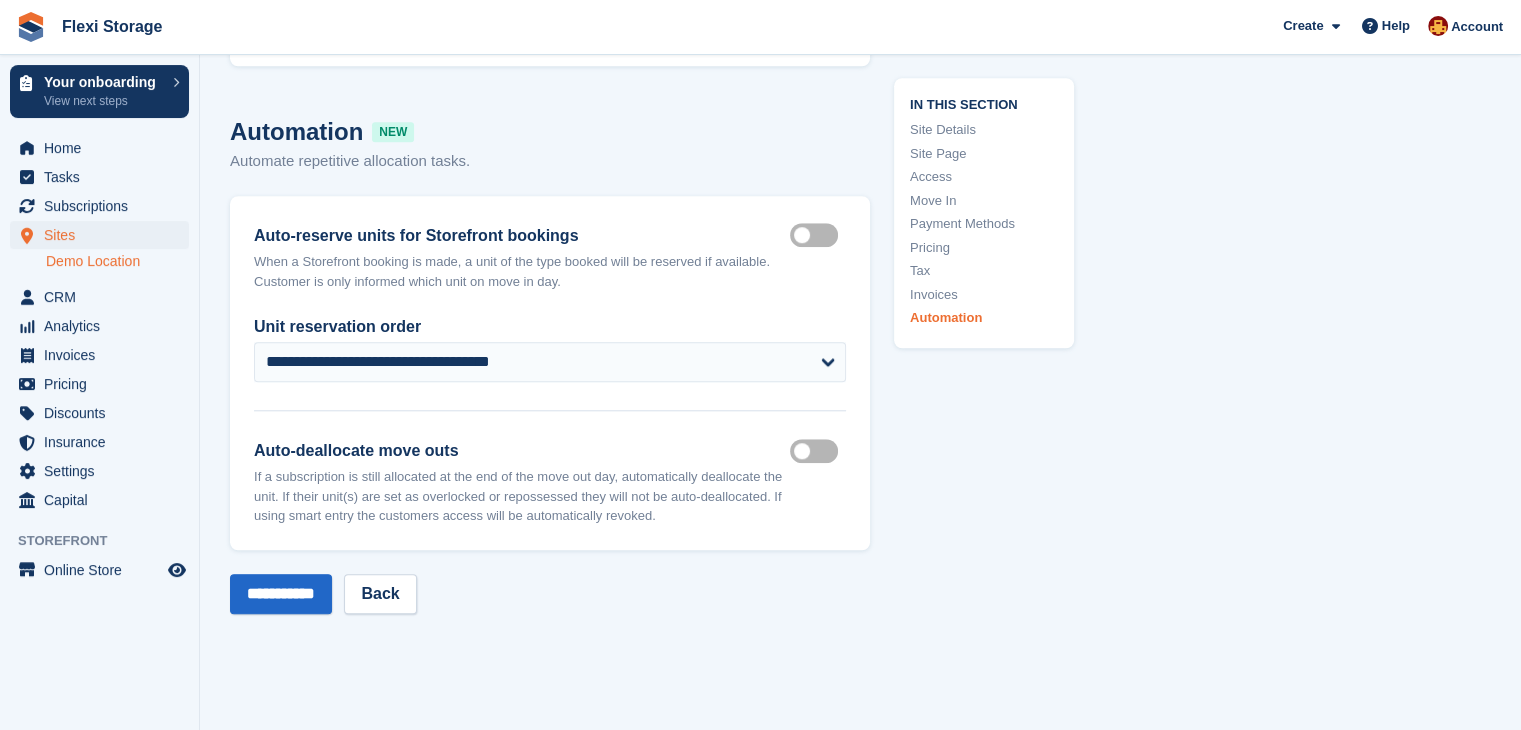 scroll, scrollTop: 9538, scrollLeft: 0, axis: vertical 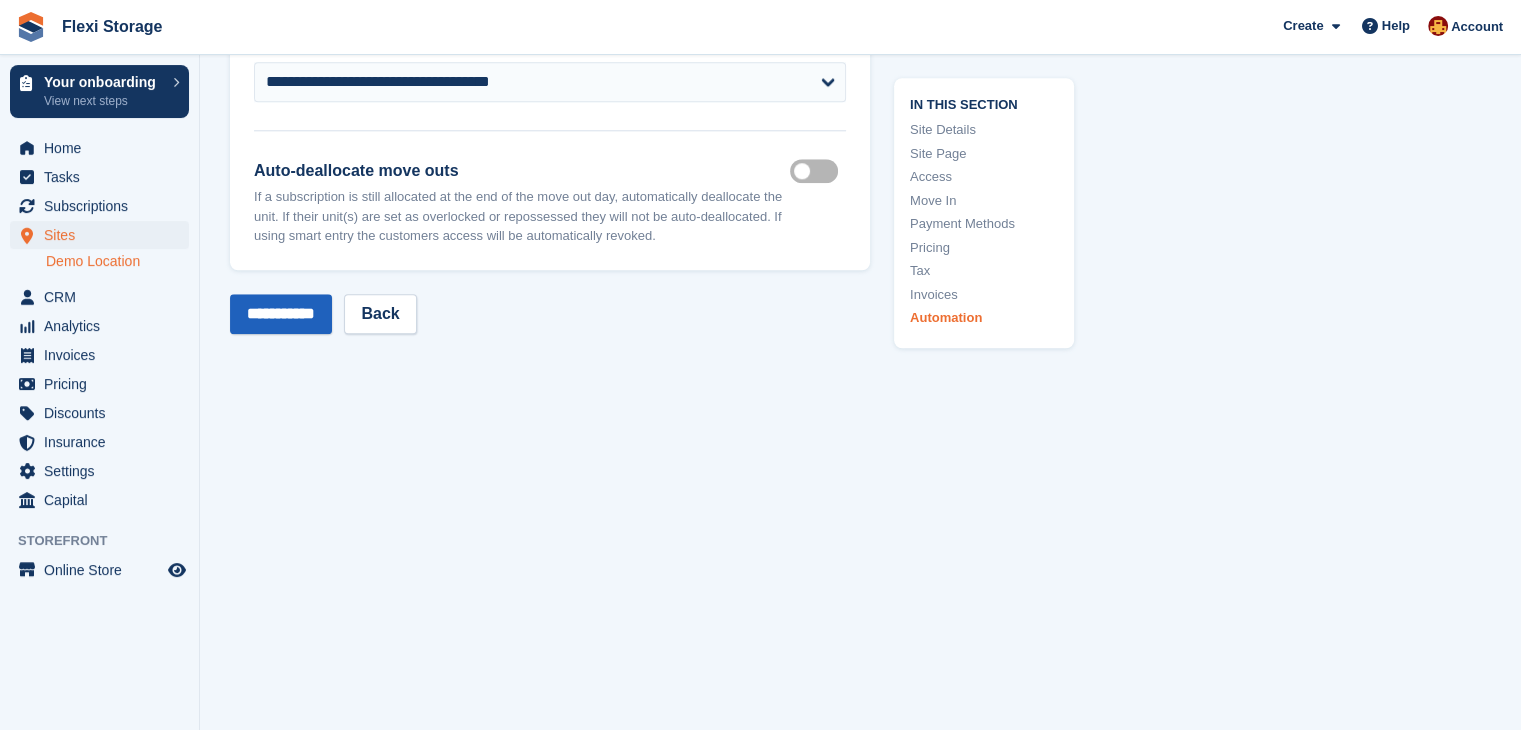 type on "**********" 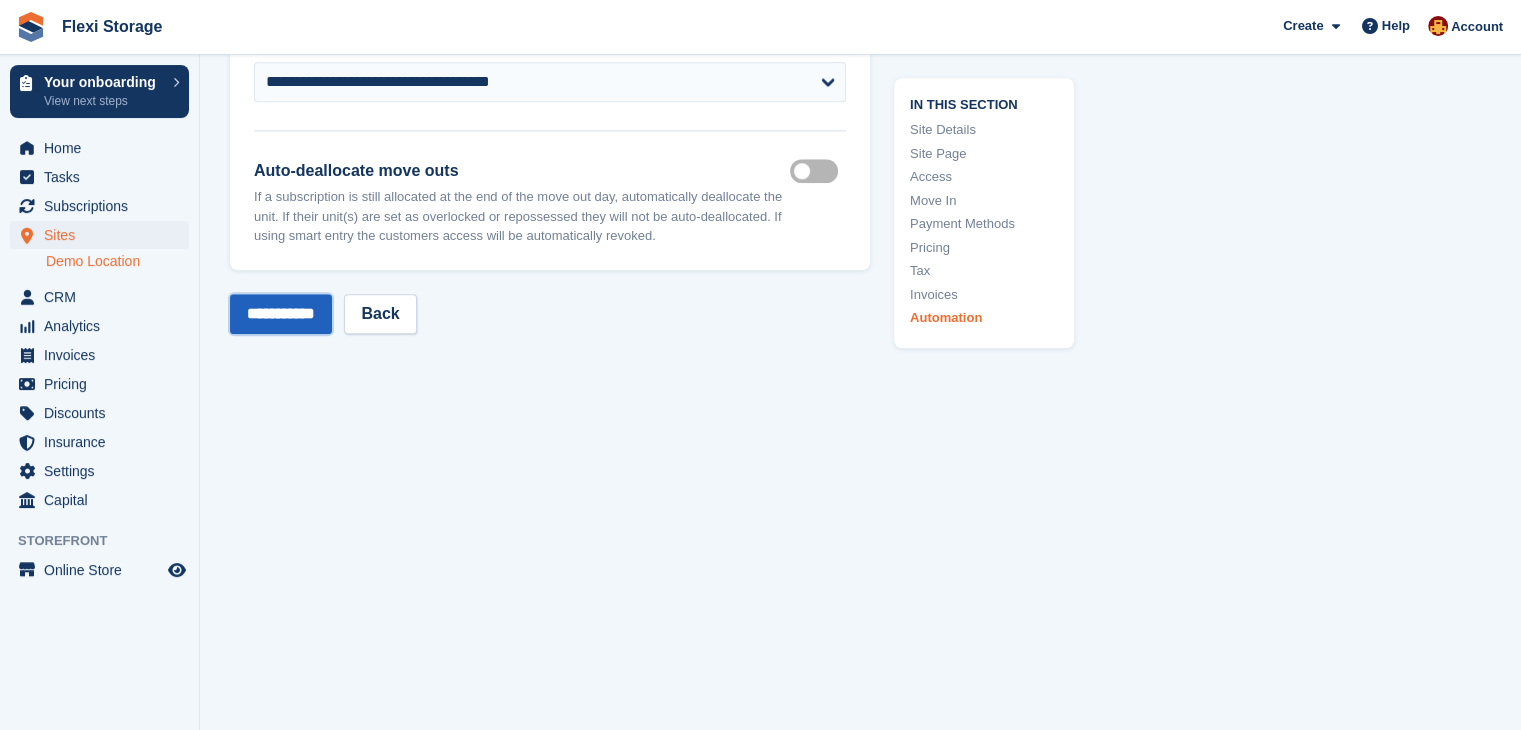 click on "**********" at bounding box center (281, 314) 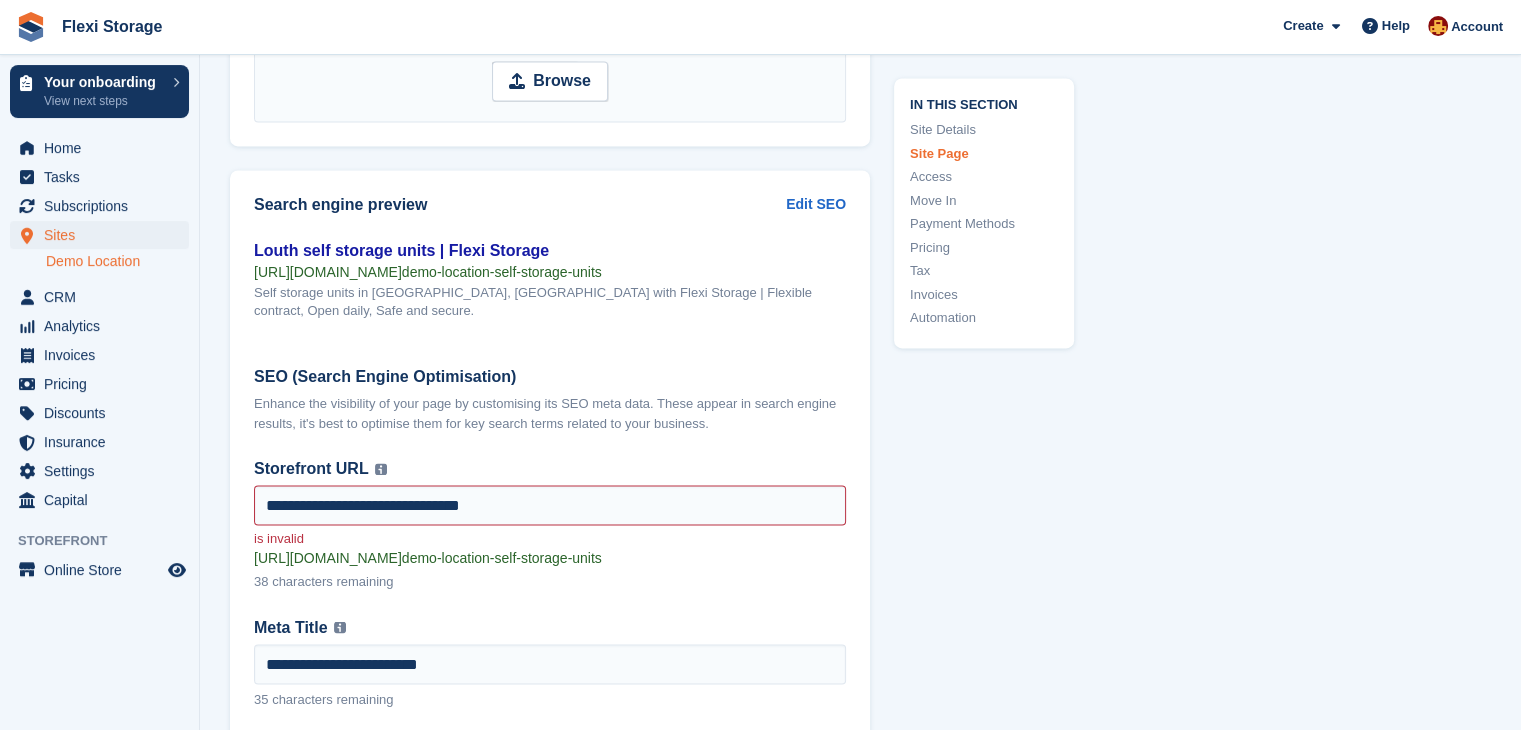 scroll, scrollTop: 3192, scrollLeft: 0, axis: vertical 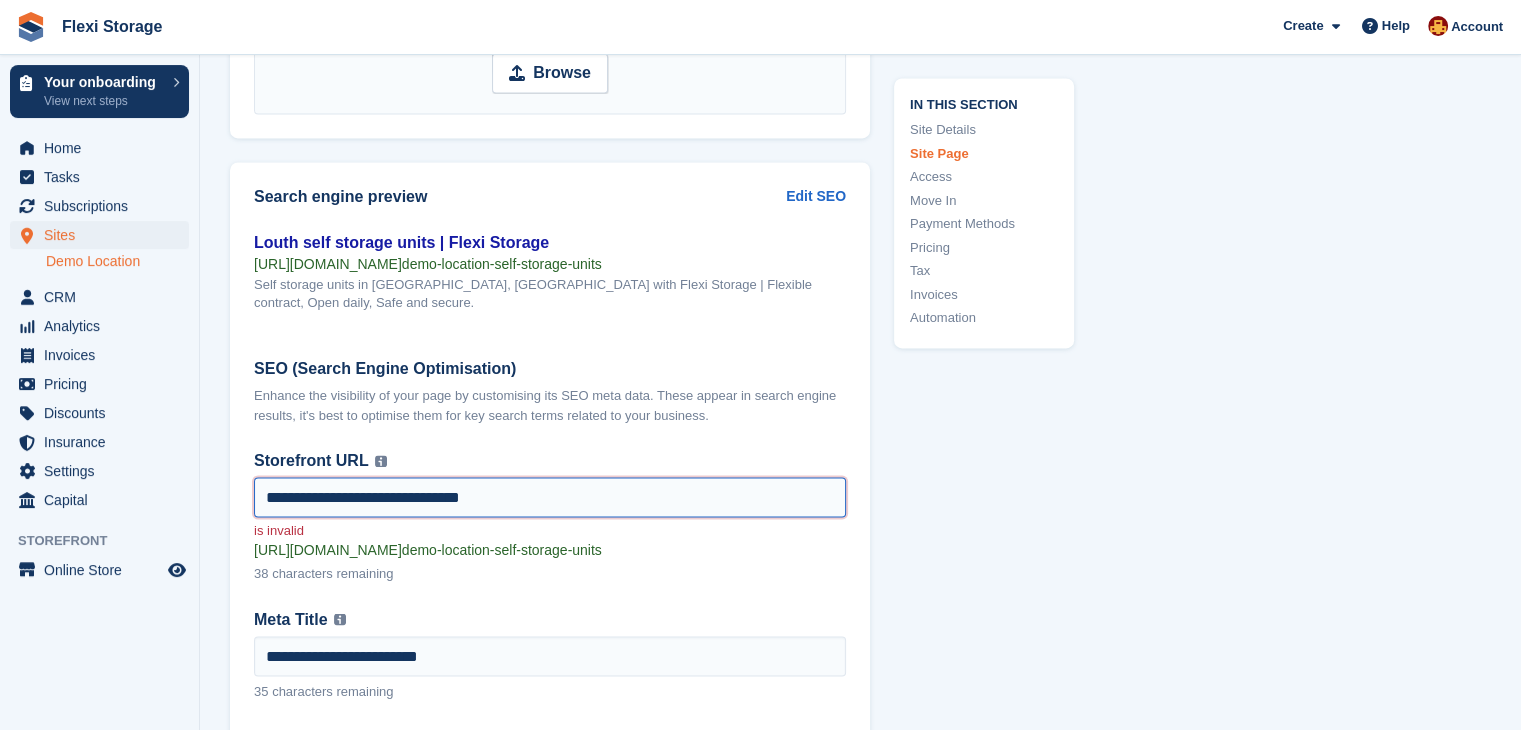 click on "**********" at bounding box center (550, 497) 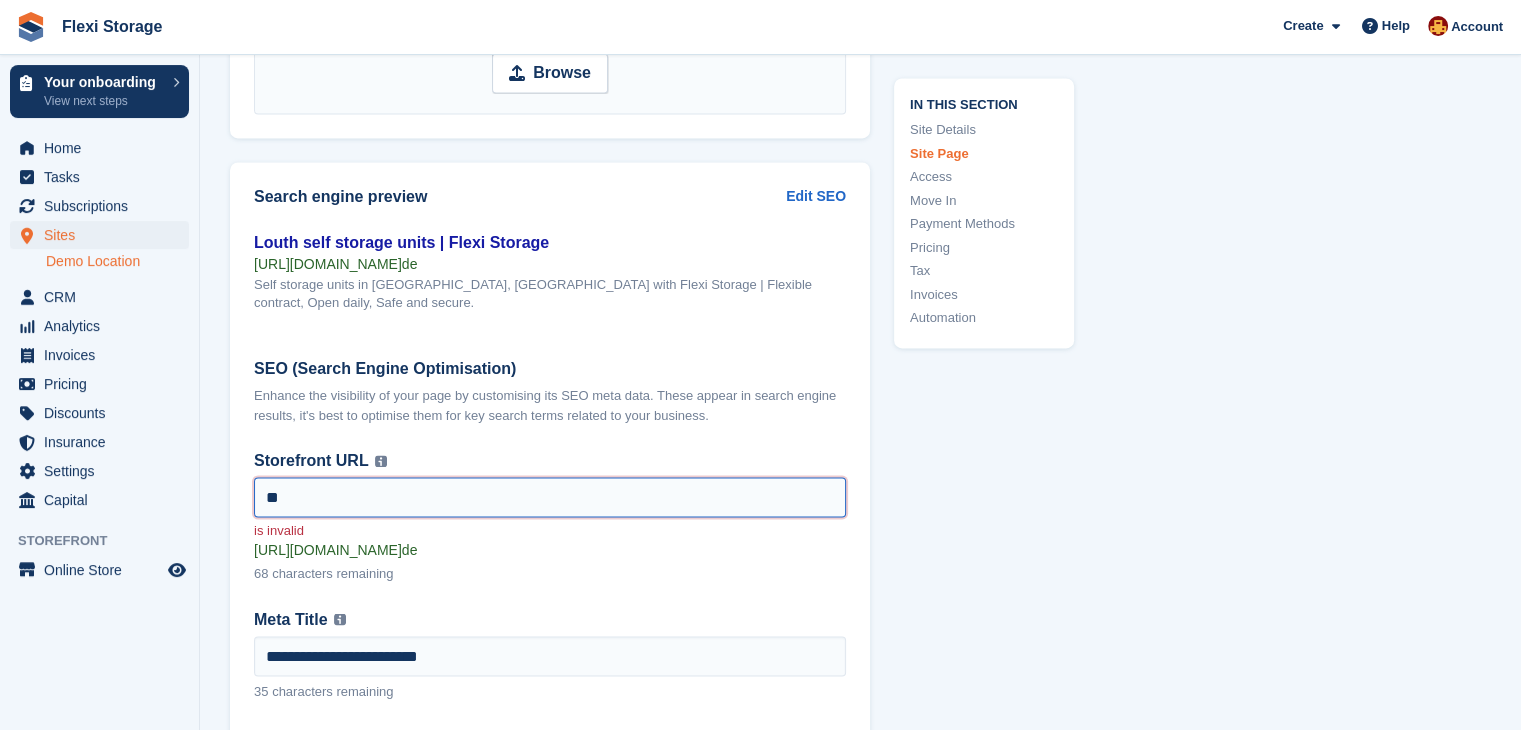 type on "*" 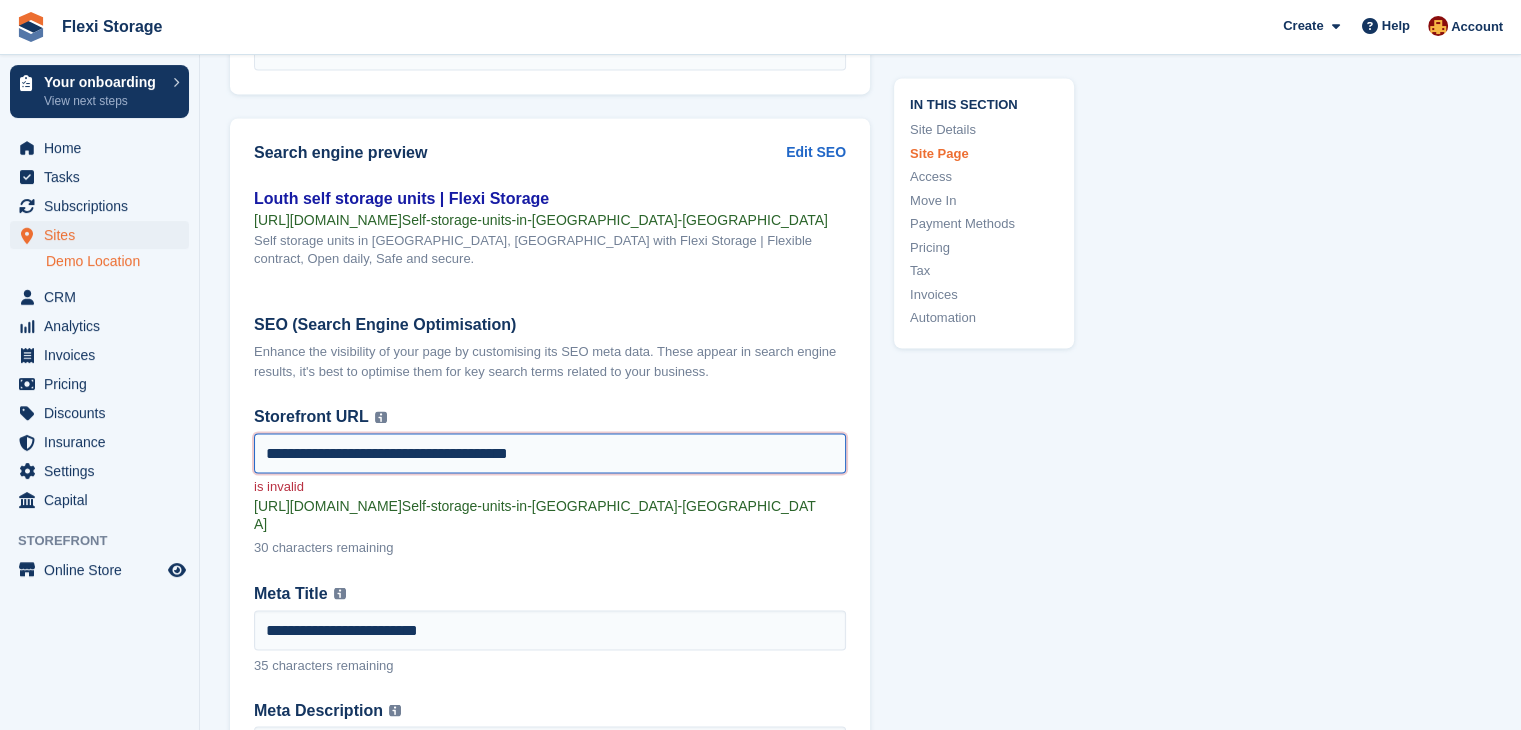 scroll, scrollTop: 3236, scrollLeft: 0, axis: vertical 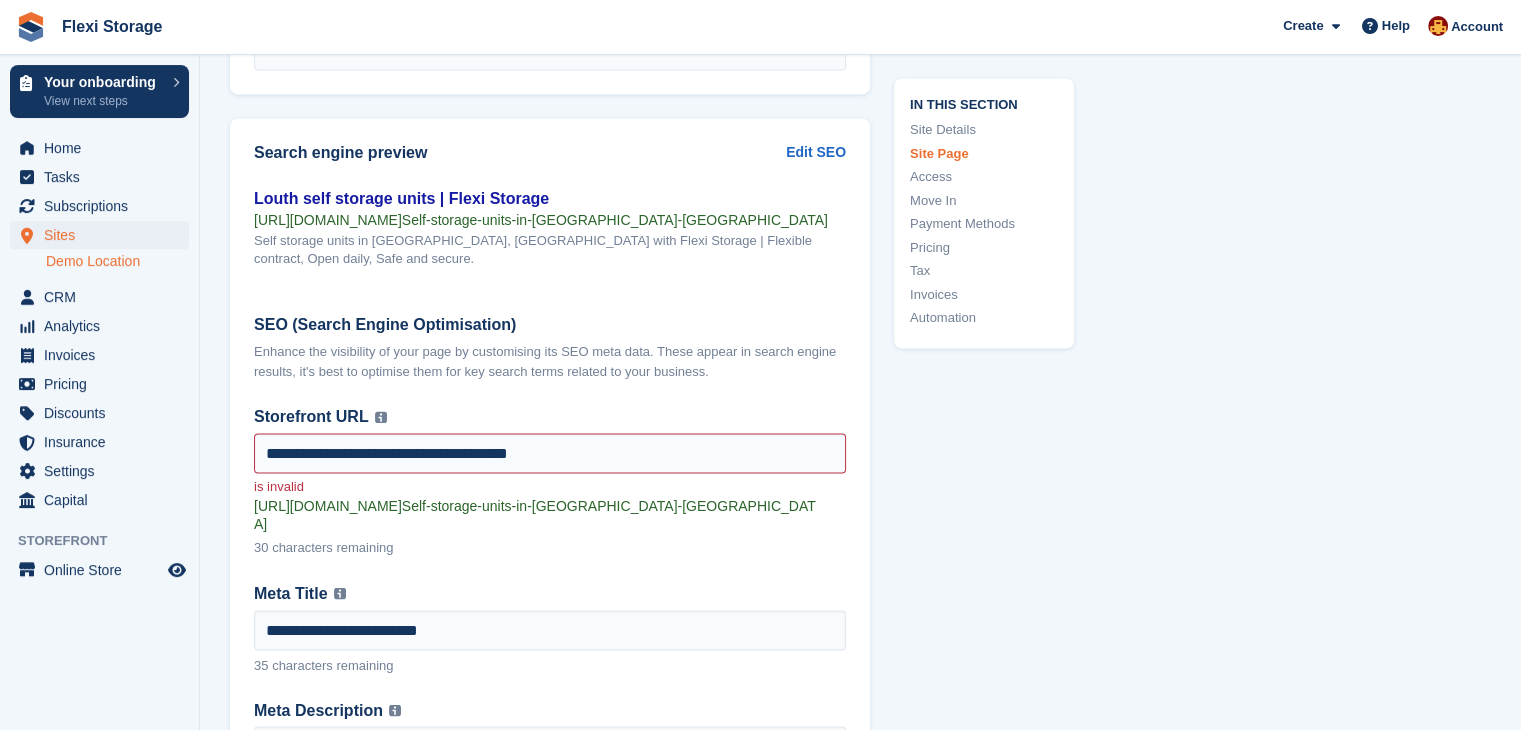 click on "**********" at bounding box center (550, 652) 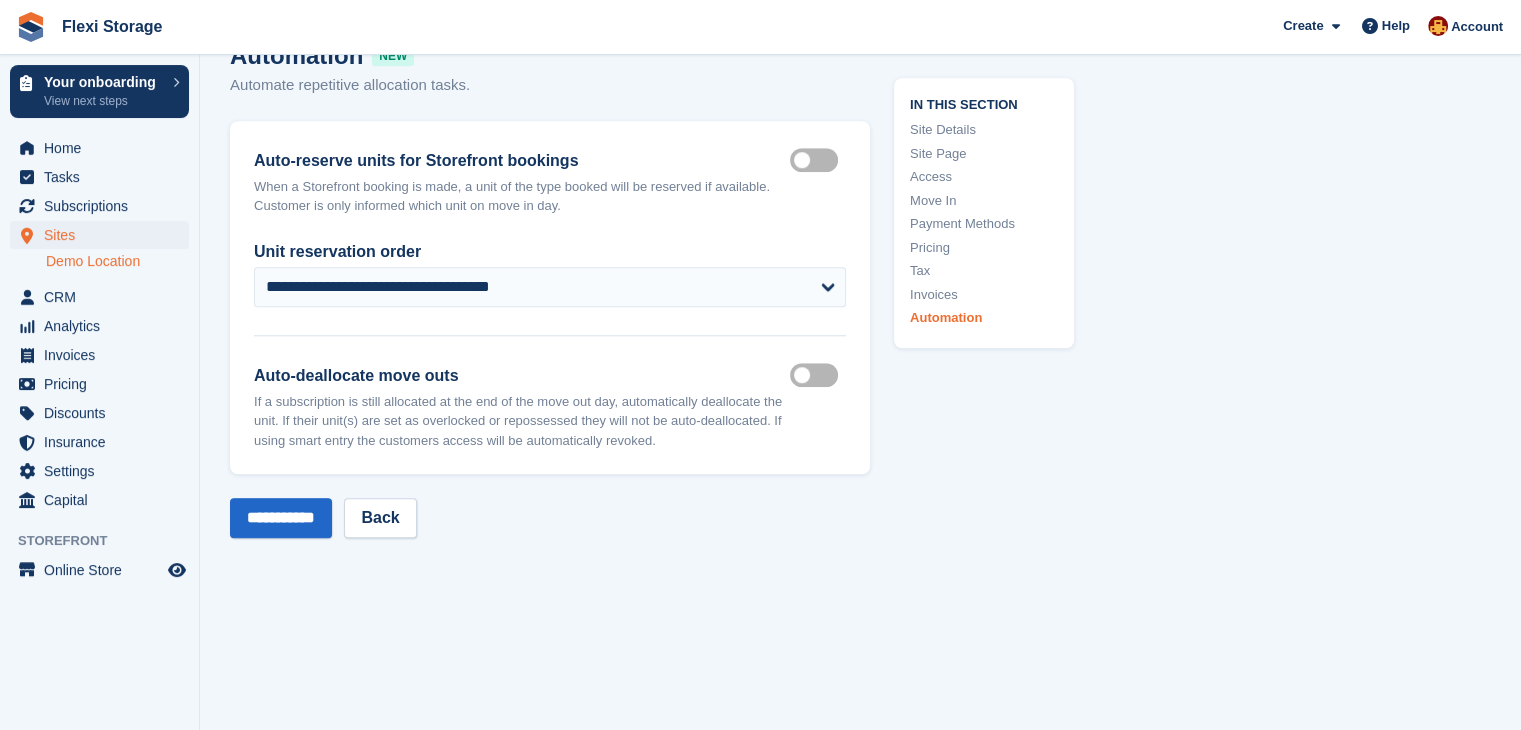 scroll, scrollTop: 9328, scrollLeft: 0, axis: vertical 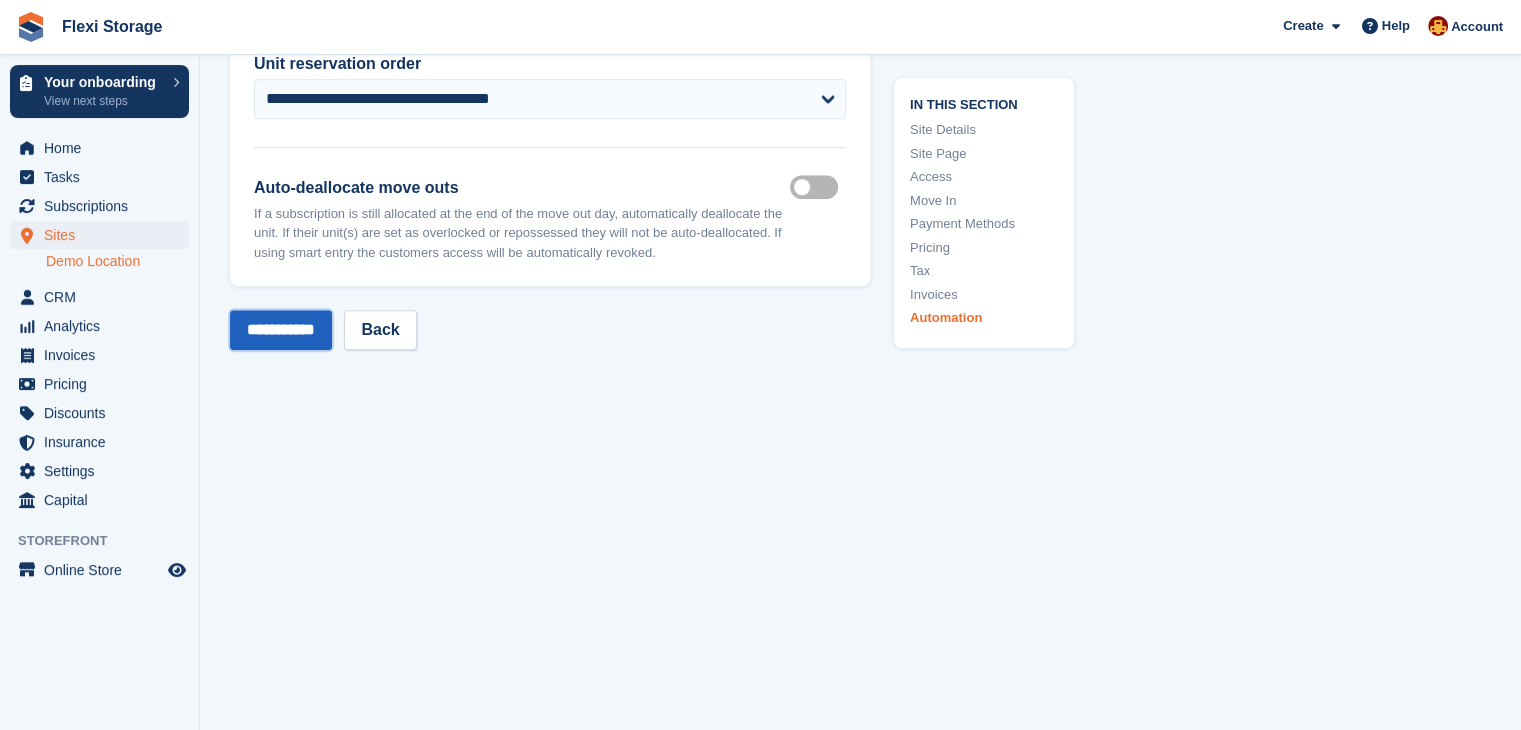 click on "**********" at bounding box center (281, 330) 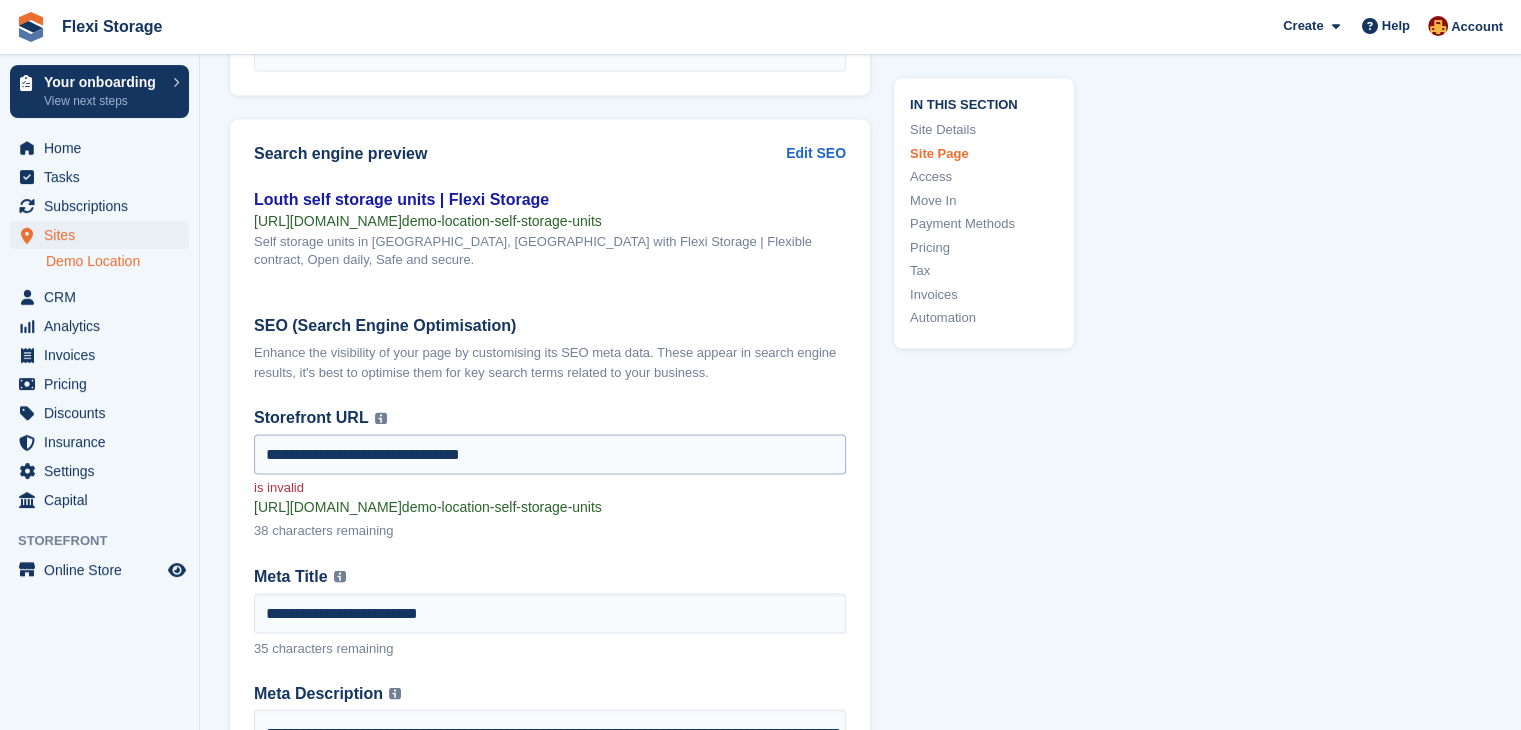 scroll, scrollTop: 3235, scrollLeft: 0, axis: vertical 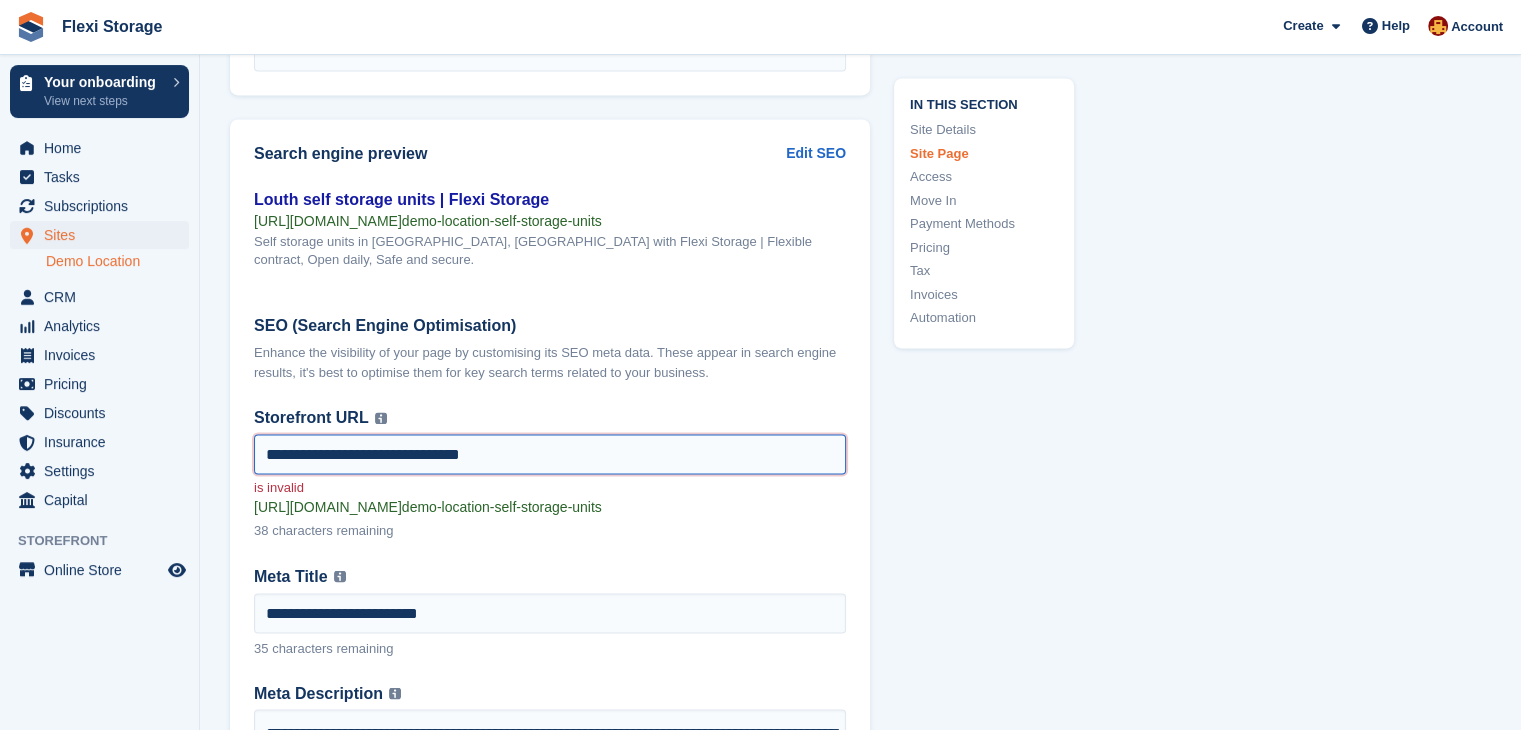click on "**********" at bounding box center [550, 454] 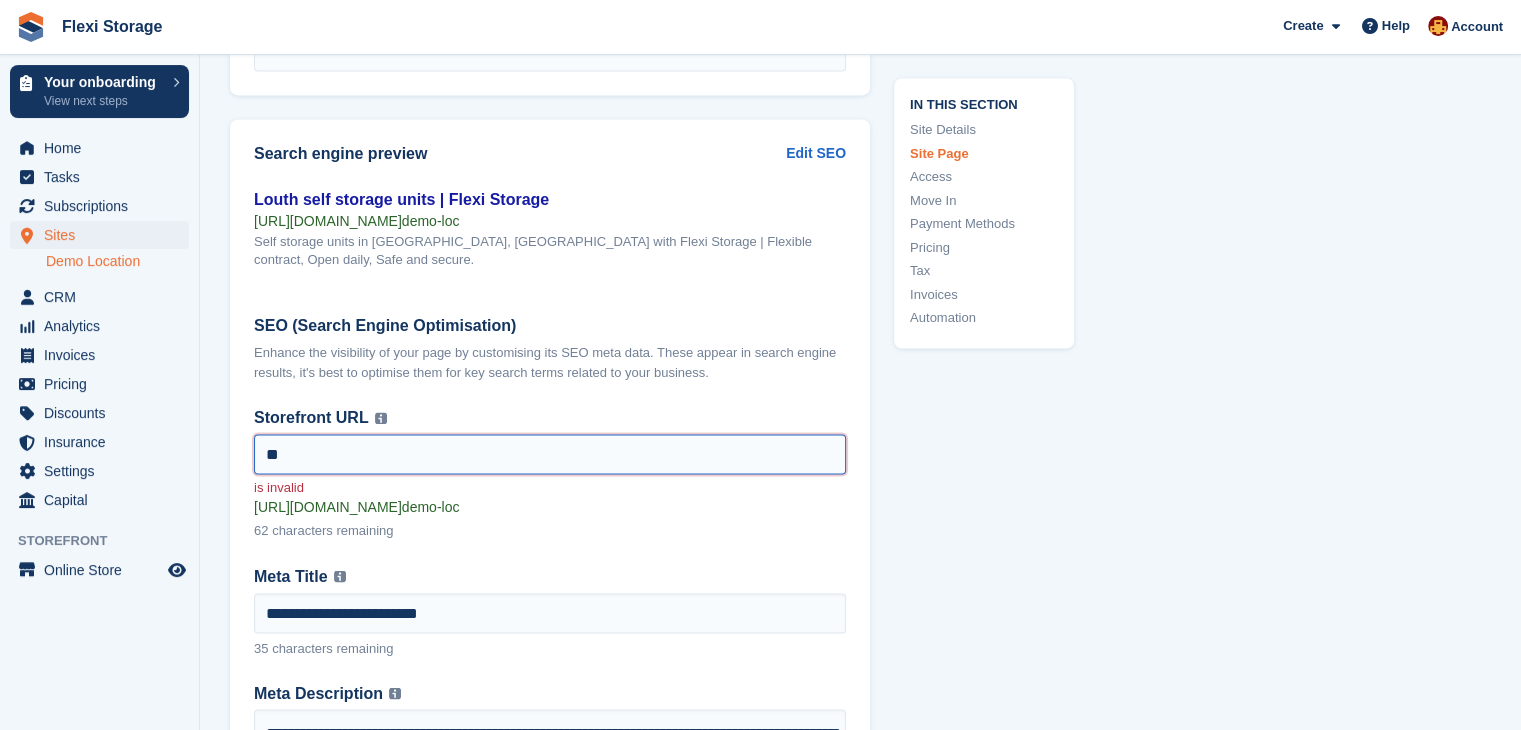 type on "*" 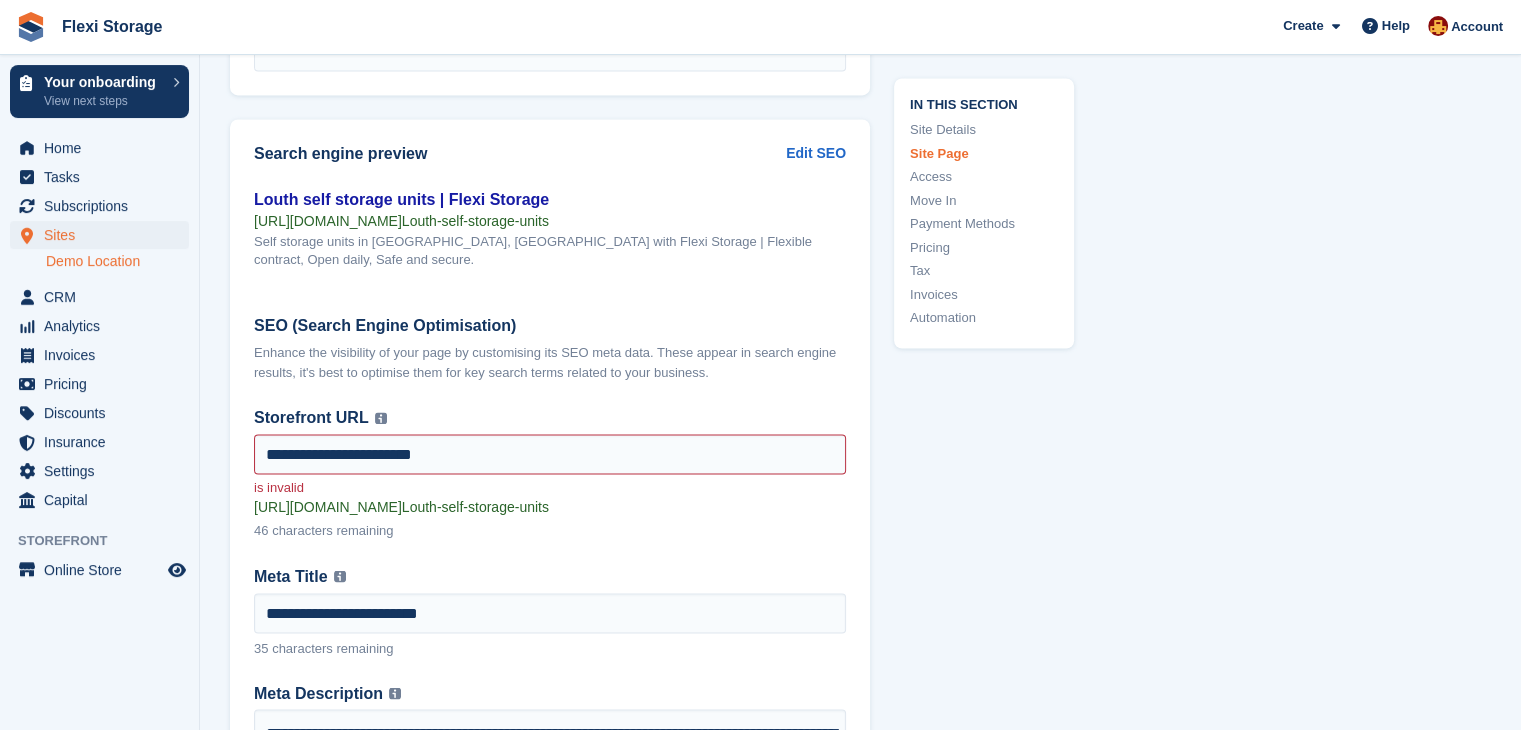 click on "**********" at bounding box center [550, 644] 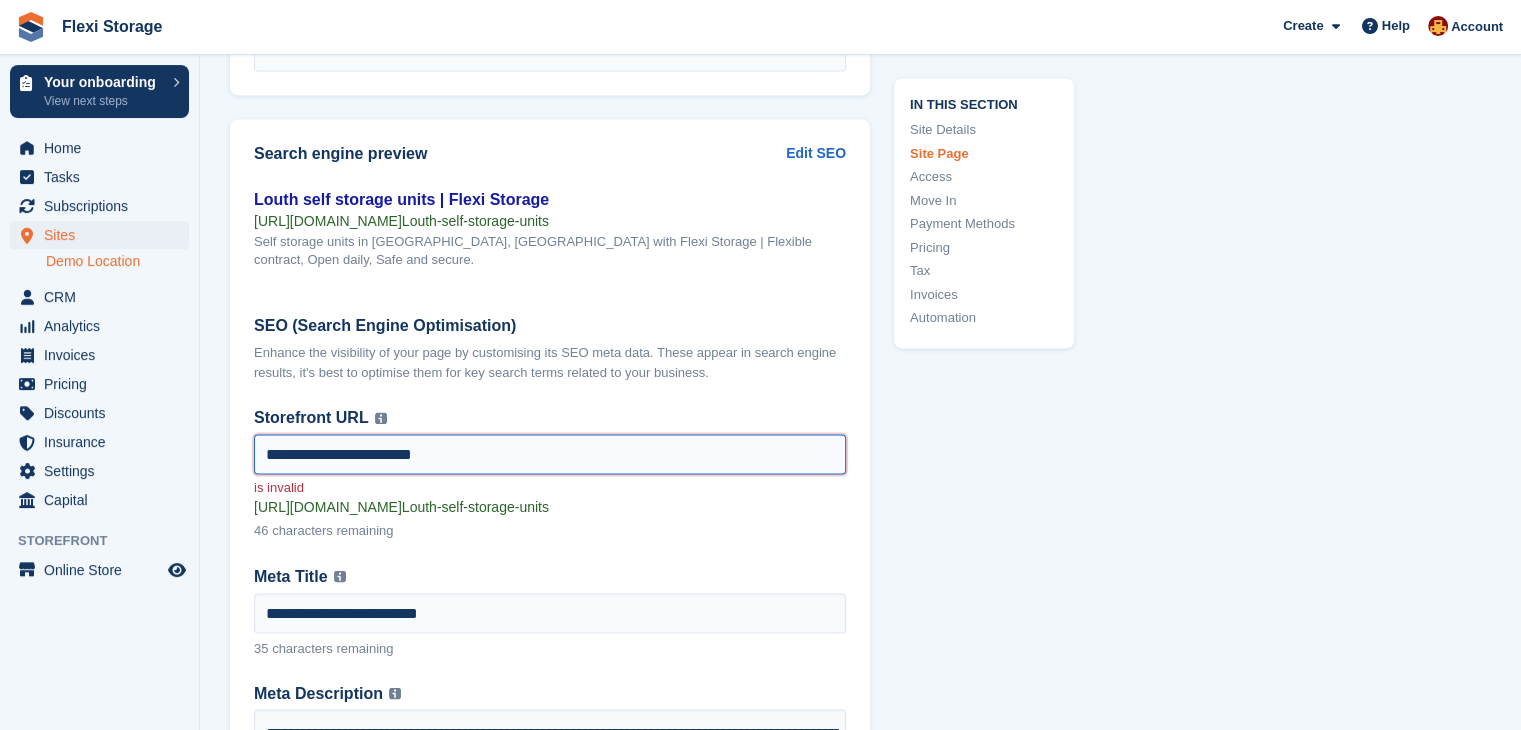 click on "**********" at bounding box center (550, 454) 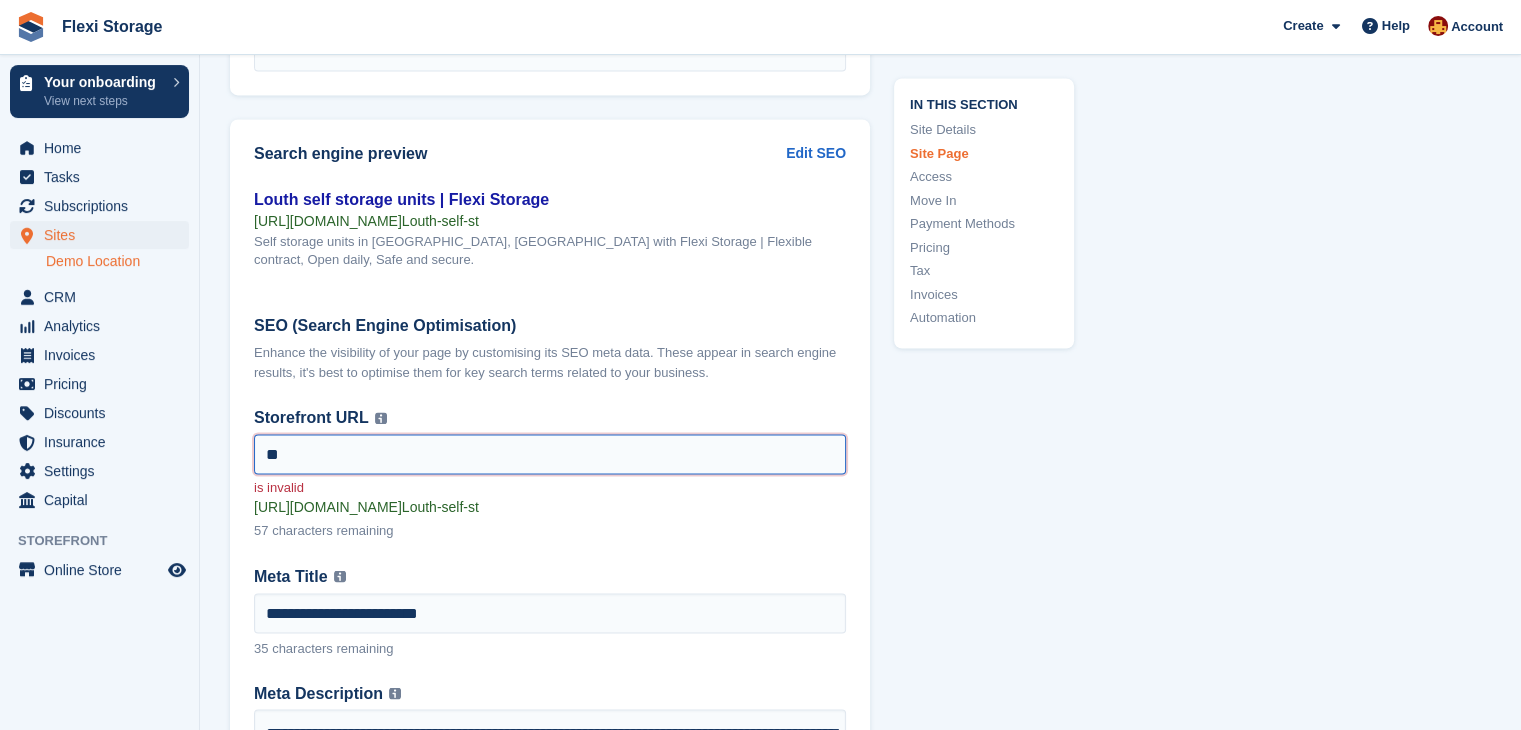 type on "*" 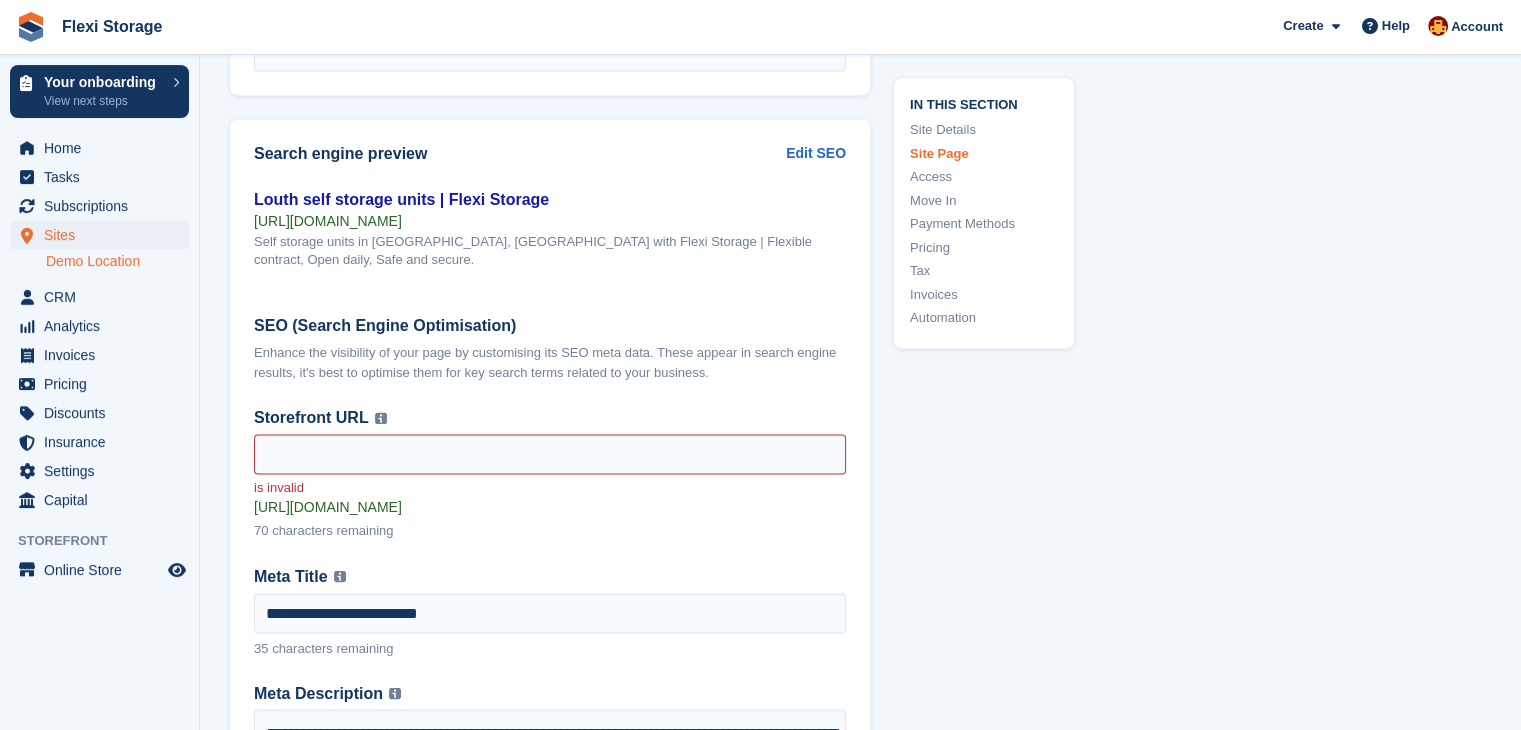 click on "**********" at bounding box center [550, 644] 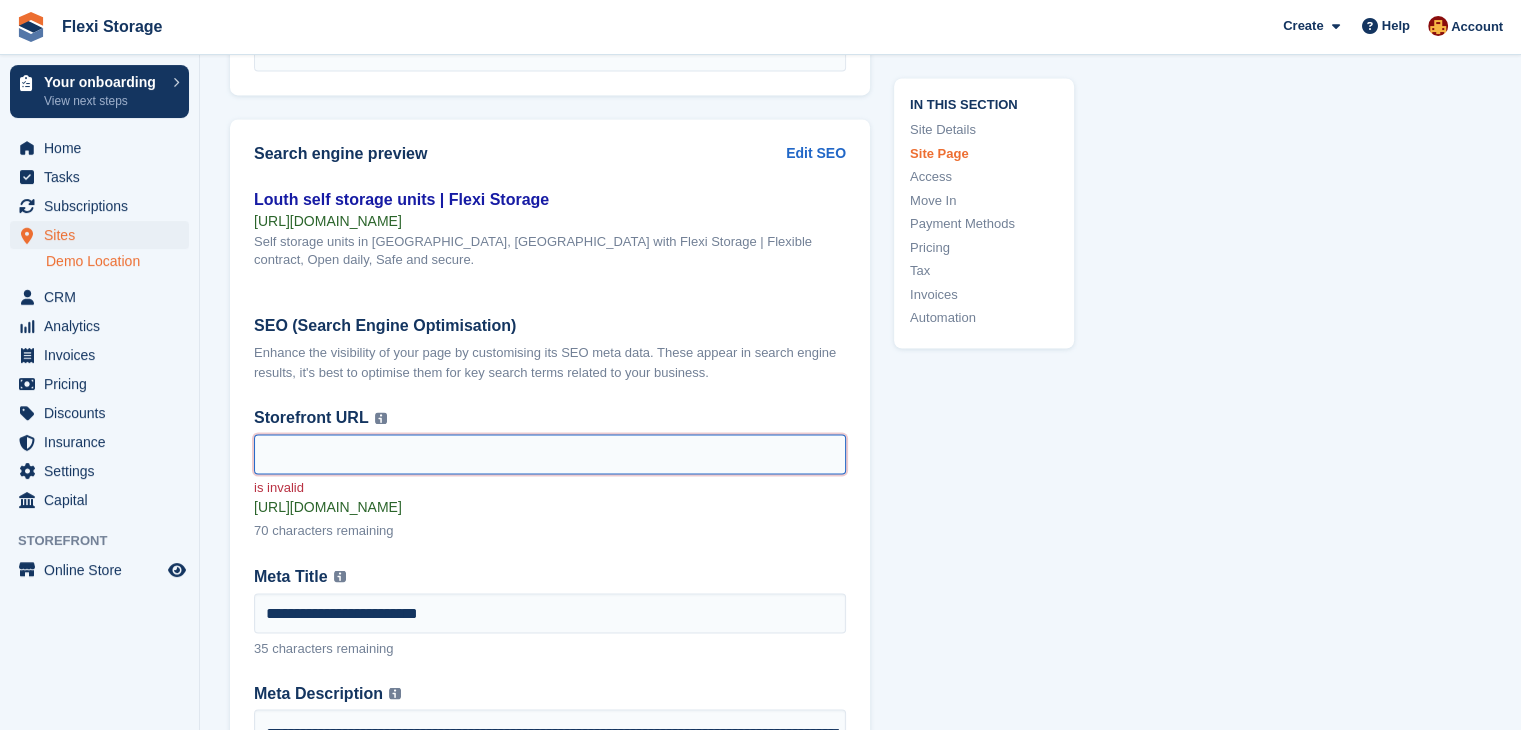click on "Storefront URL
This is the Storefront URL of the site. We strongly recommend including the location (e.g. city + self storage + units). Use hyphens between words - no spaces or capital letters." at bounding box center (550, 454) 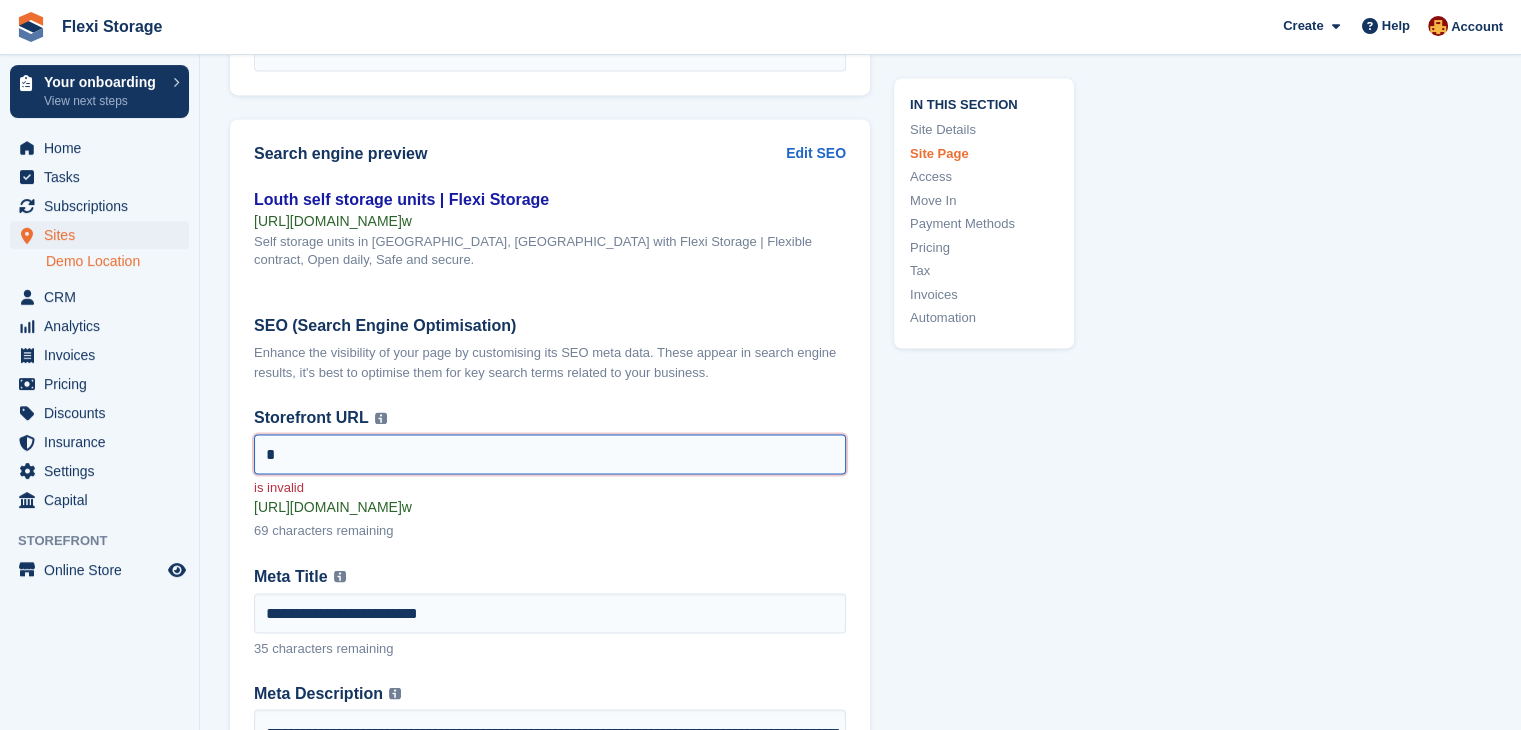 type on "*" 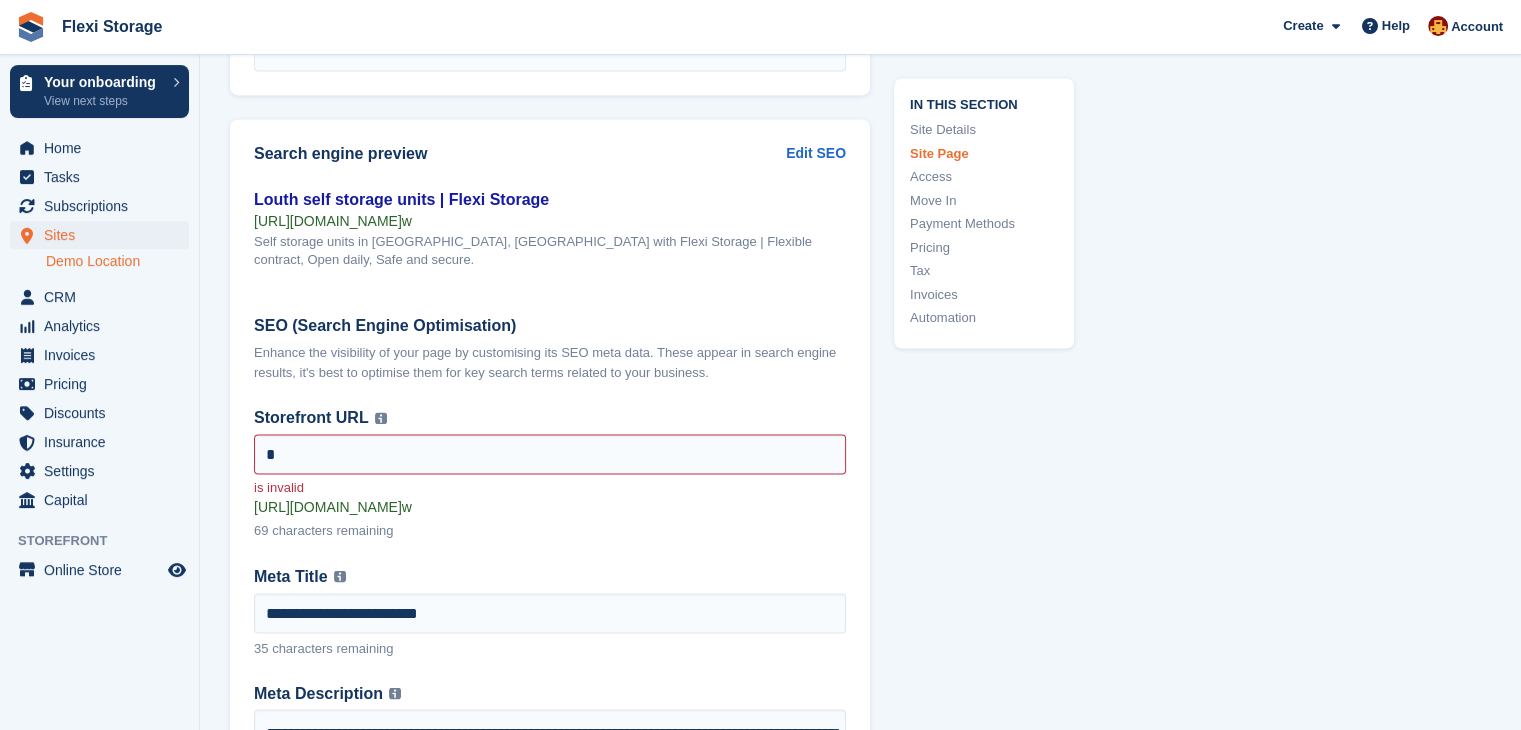 click on "Meta Title
To write an SEO optimised meta title, use relevant keywords, keep it concise, and accurately summarise the page's content to attract users and improve search engine visibility." at bounding box center (550, 576) 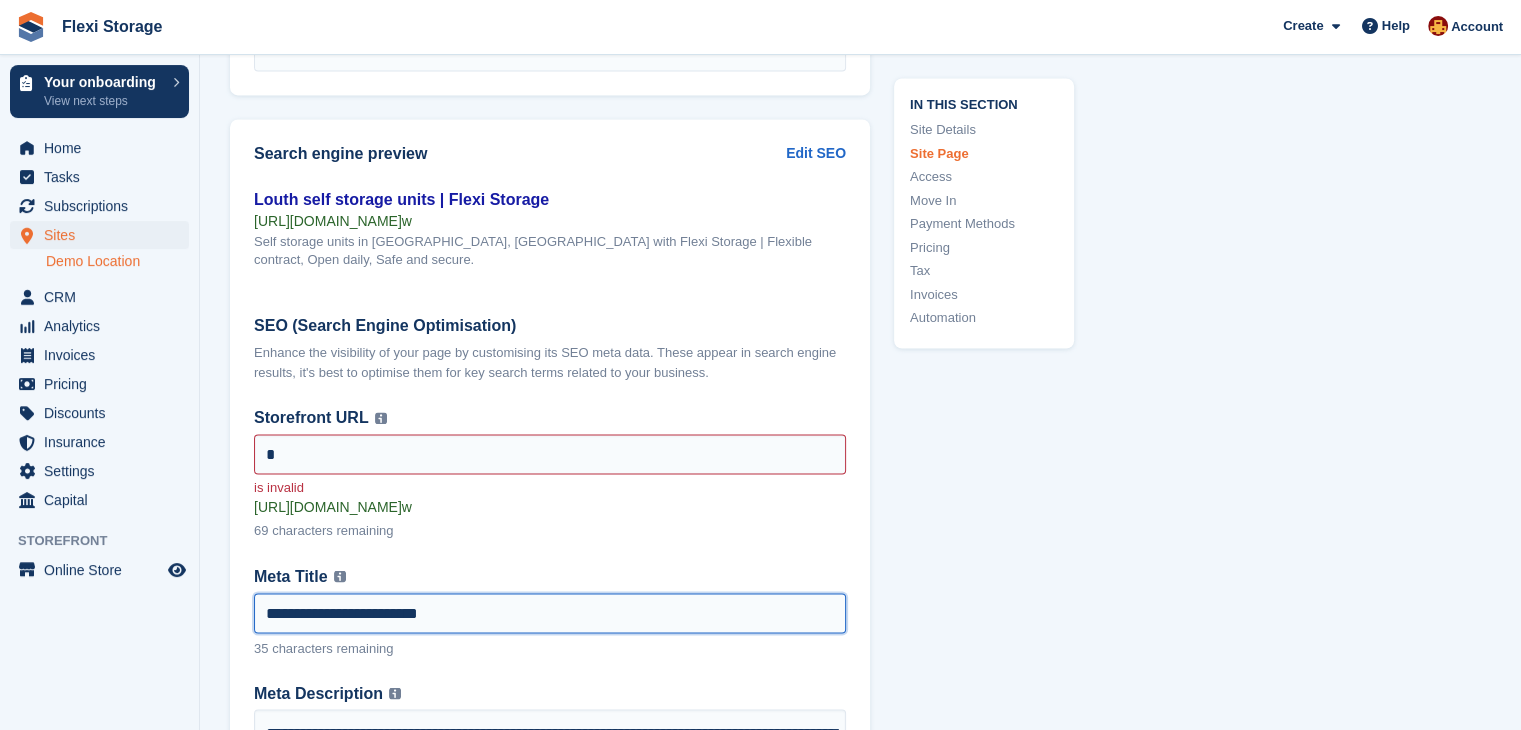 click on "**********" at bounding box center (550, 613) 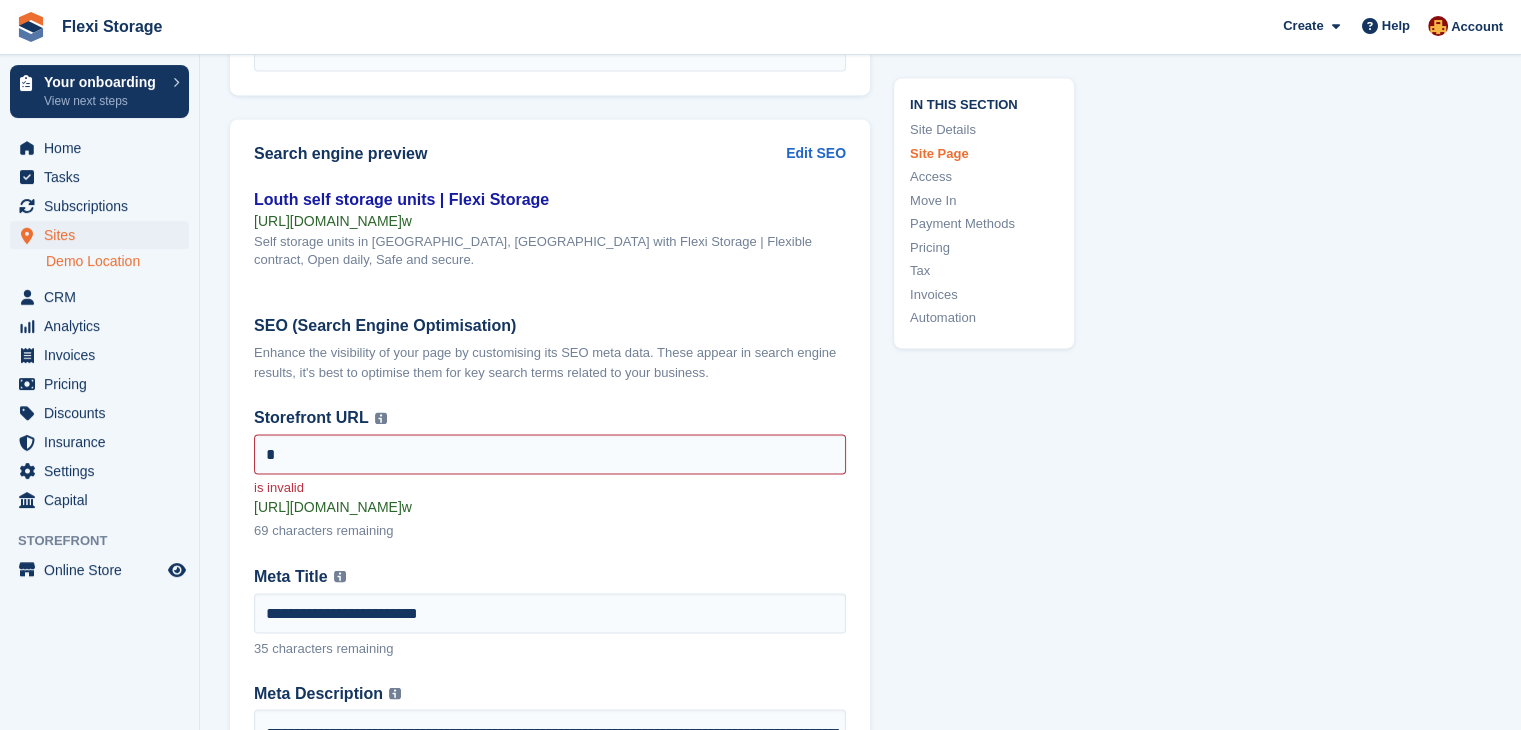 click on "* is invalid" at bounding box center [550, 466] 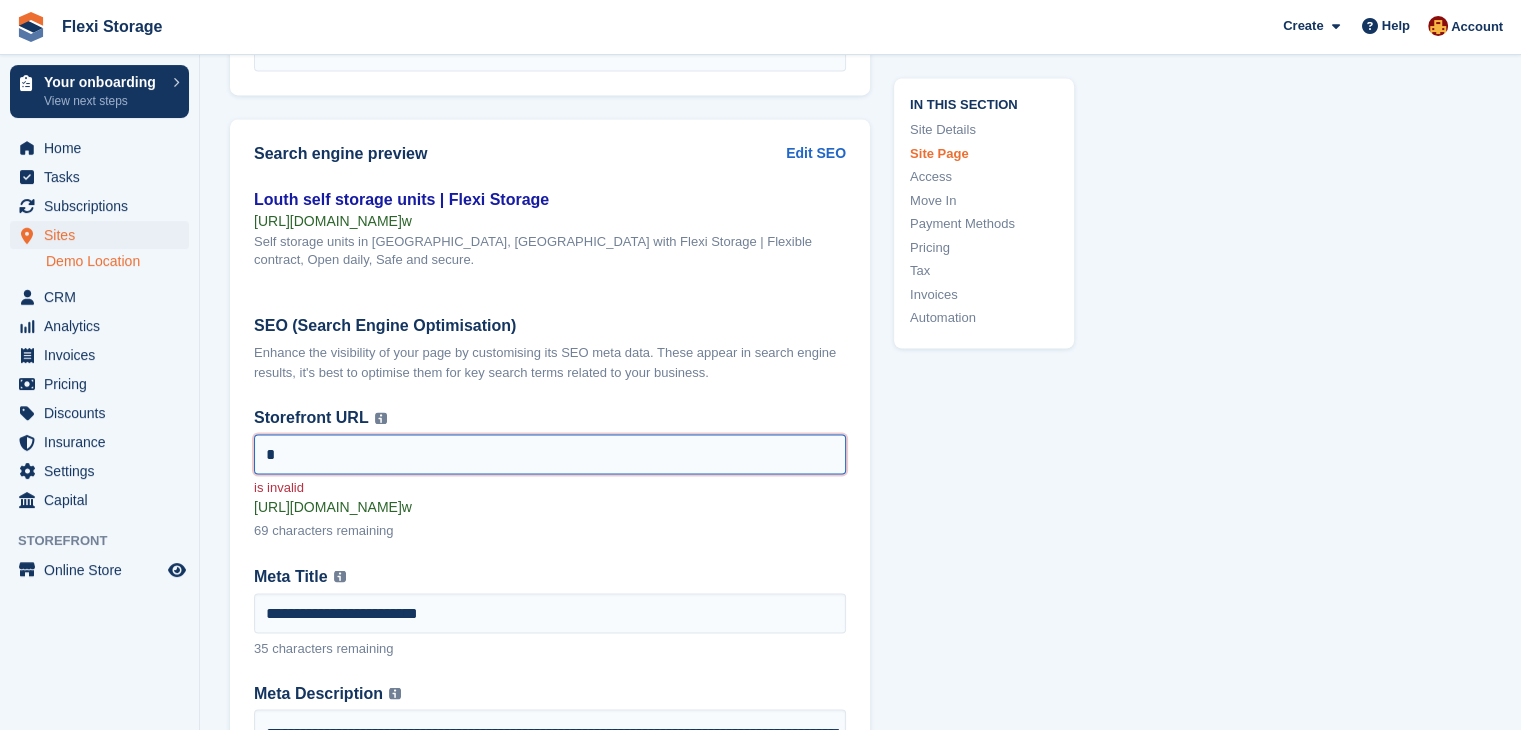 click on "*" at bounding box center (550, 454) 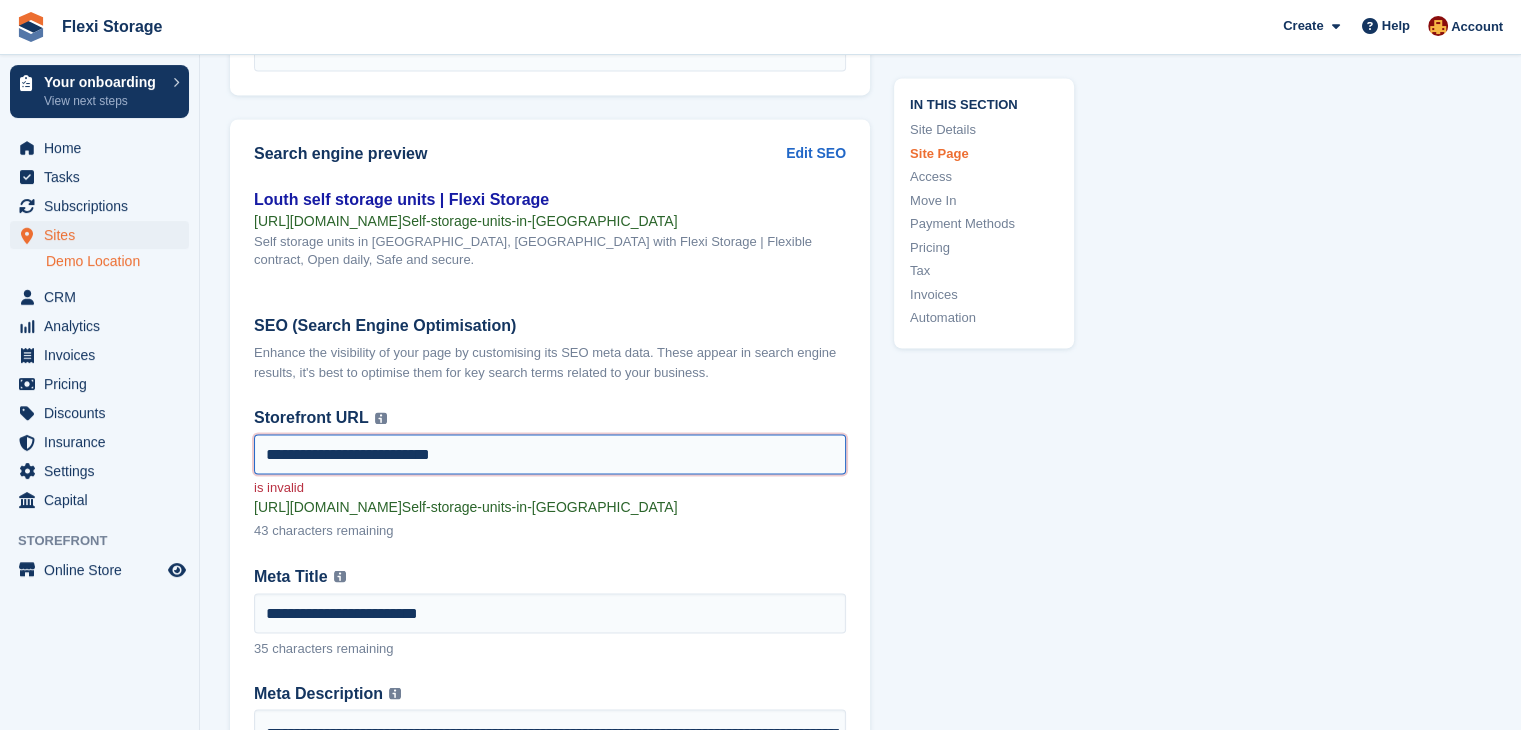 type on "**********" 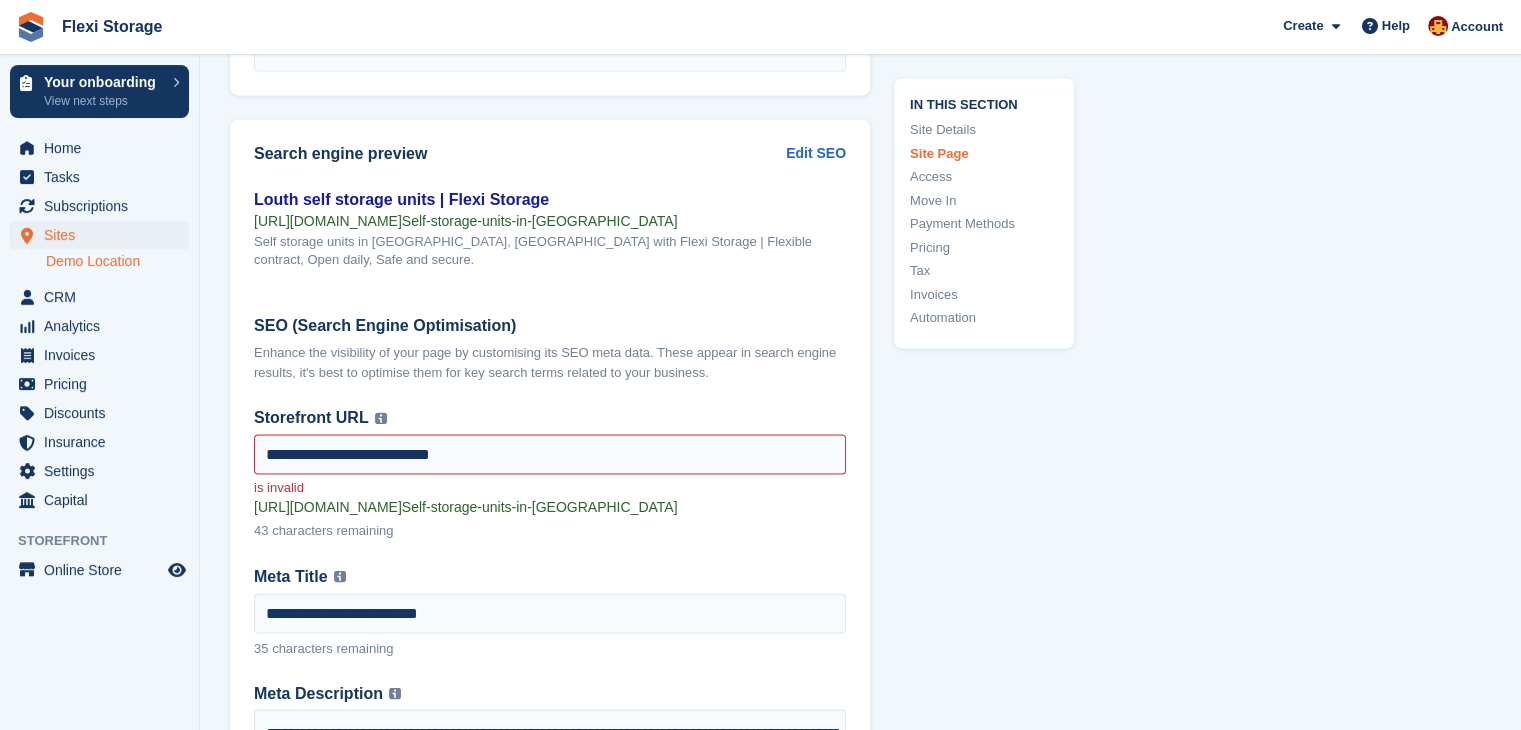 click on "In this section
Site Details
Site Page
Access
Move In
Payment Methods
Pricing
Tax
Invoices
Automation" at bounding box center [972, 1869] 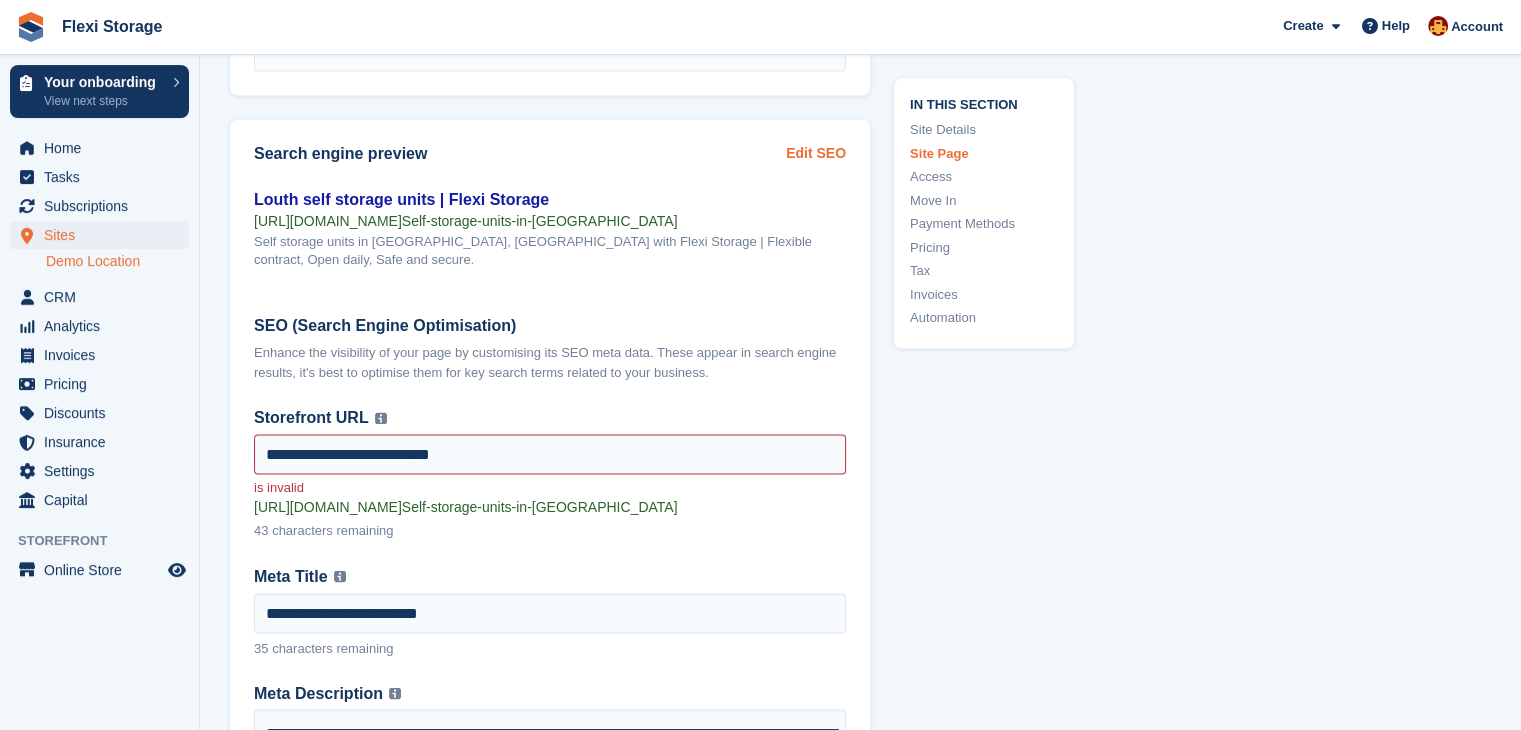 click on "Edit SEO" at bounding box center [816, 153] 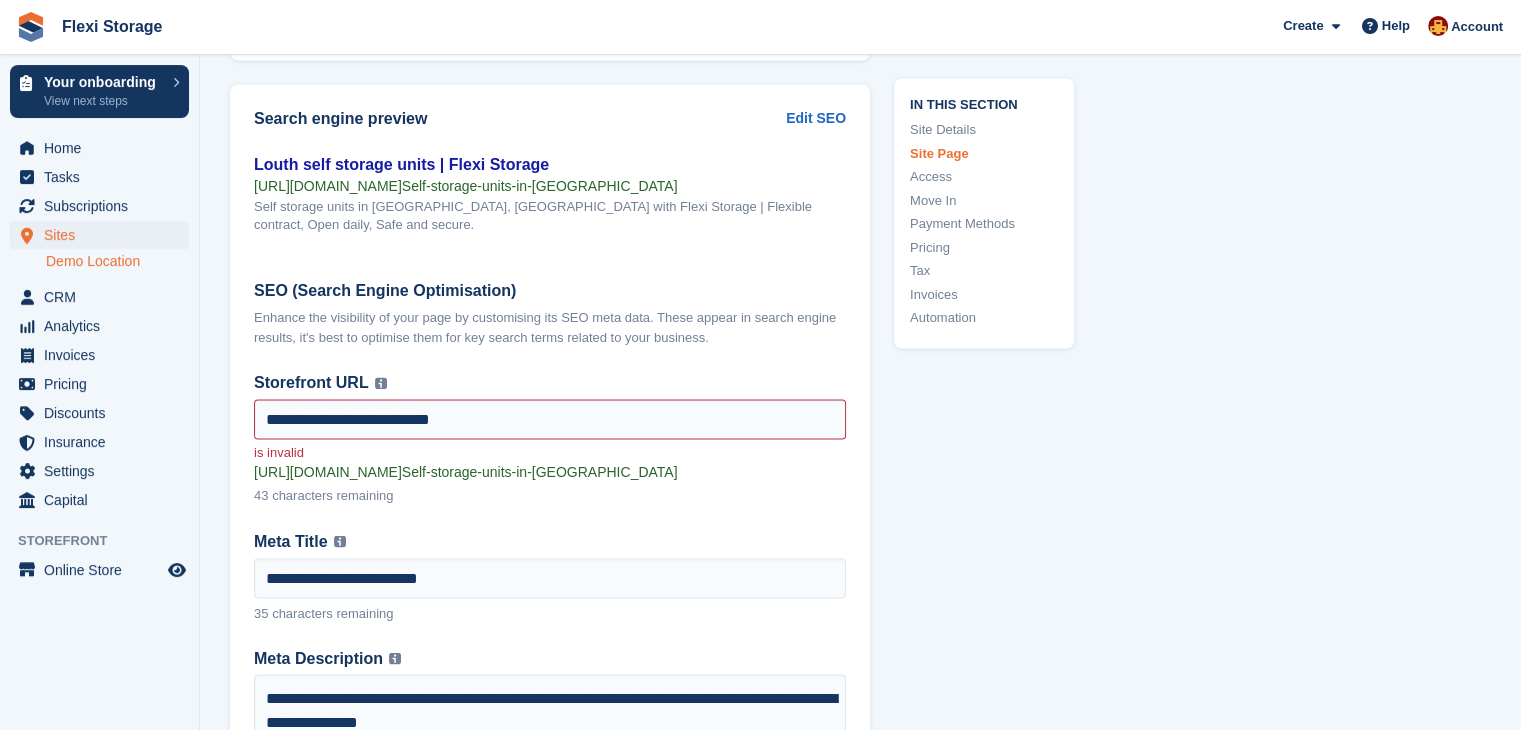 scroll, scrollTop: 3271, scrollLeft: 0, axis: vertical 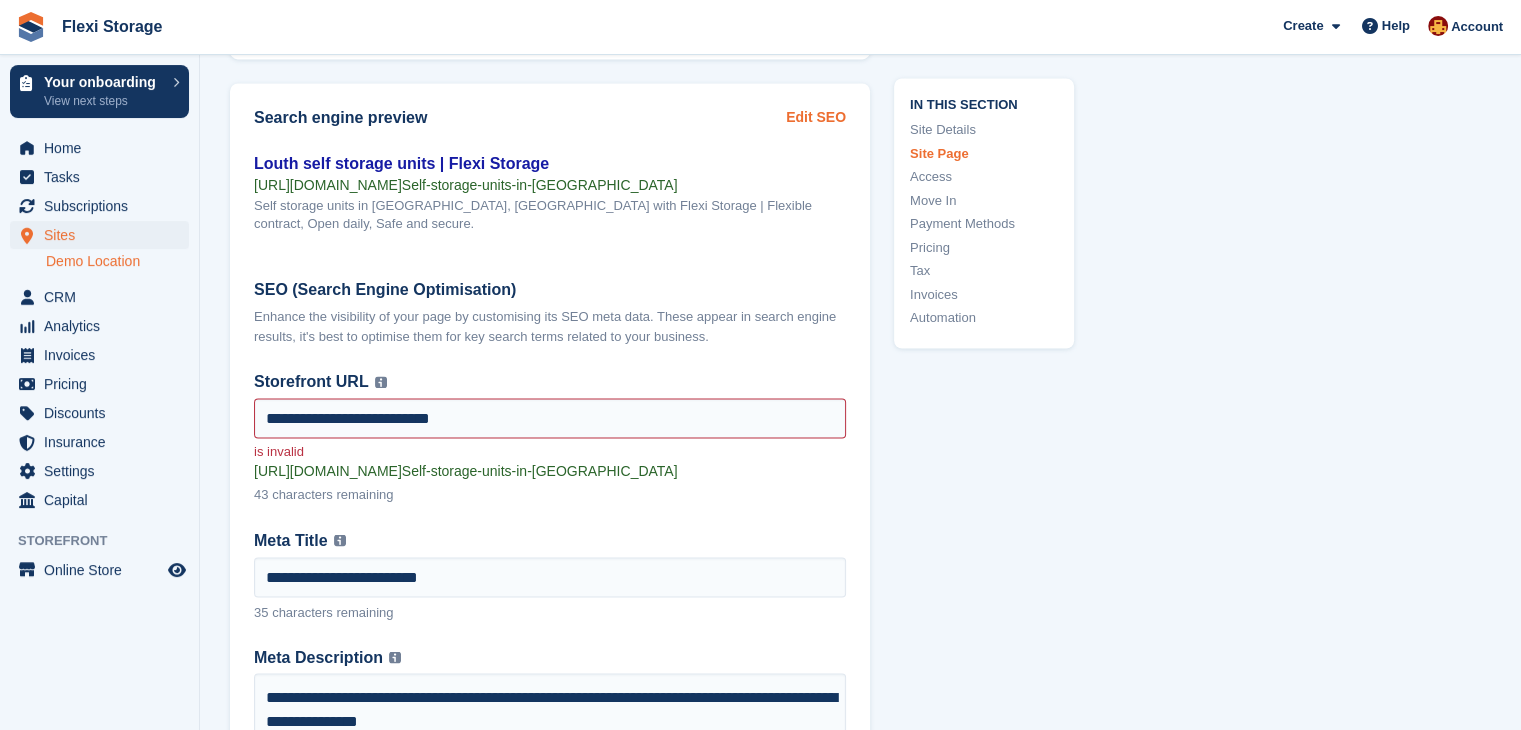 click on "Edit SEO" at bounding box center (816, 117) 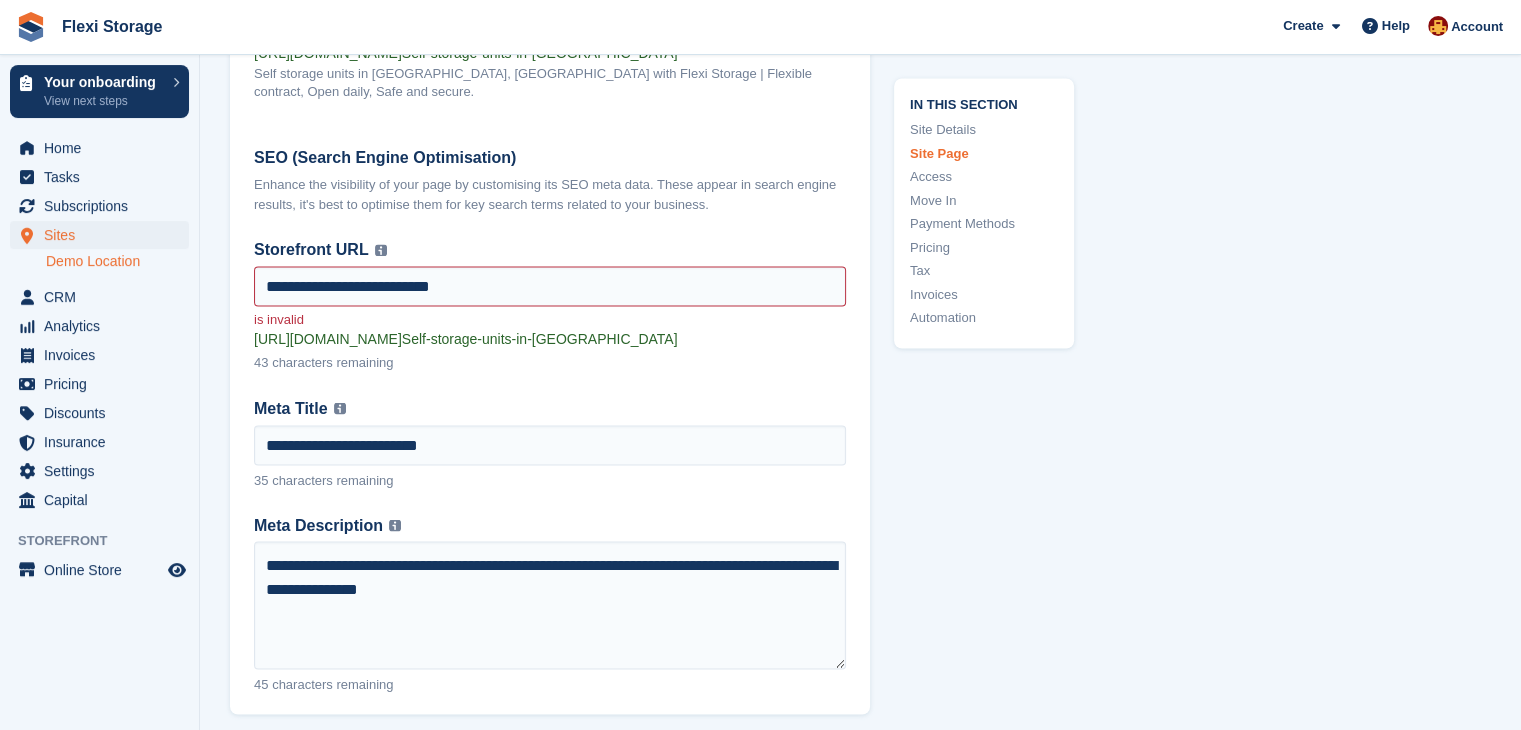 scroll, scrollTop: 3420, scrollLeft: 0, axis: vertical 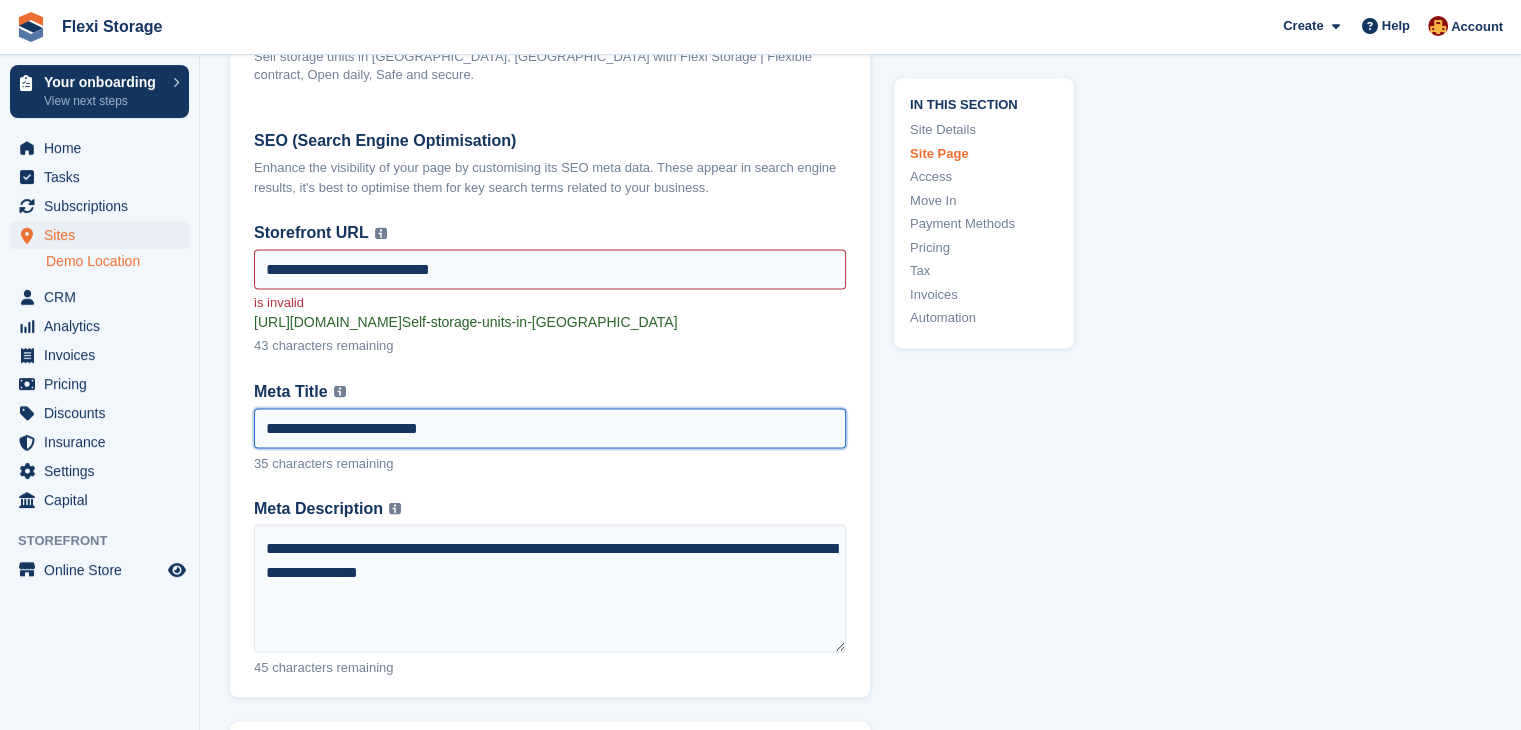 click on "**********" at bounding box center [550, 428] 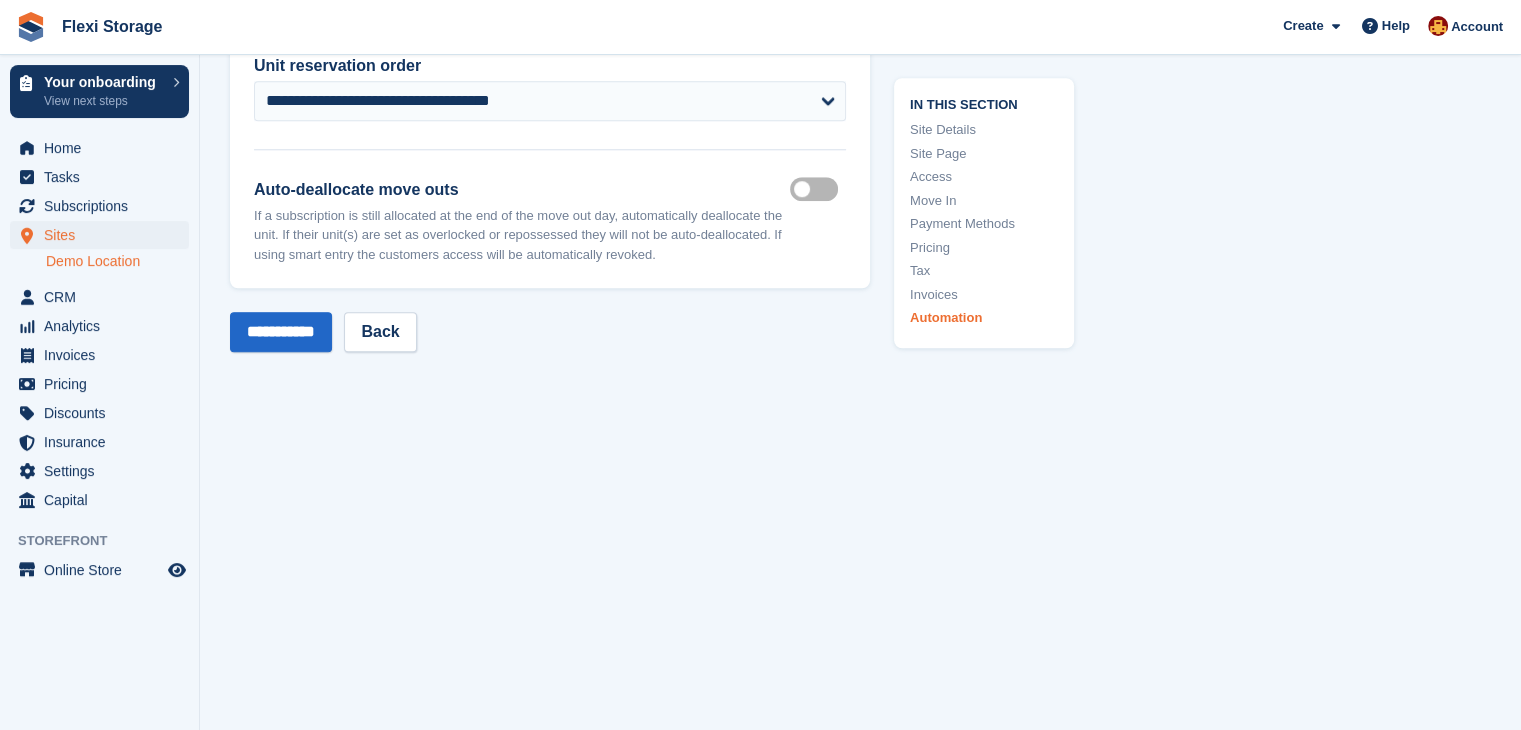 scroll, scrollTop: 9328, scrollLeft: 0, axis: vertical 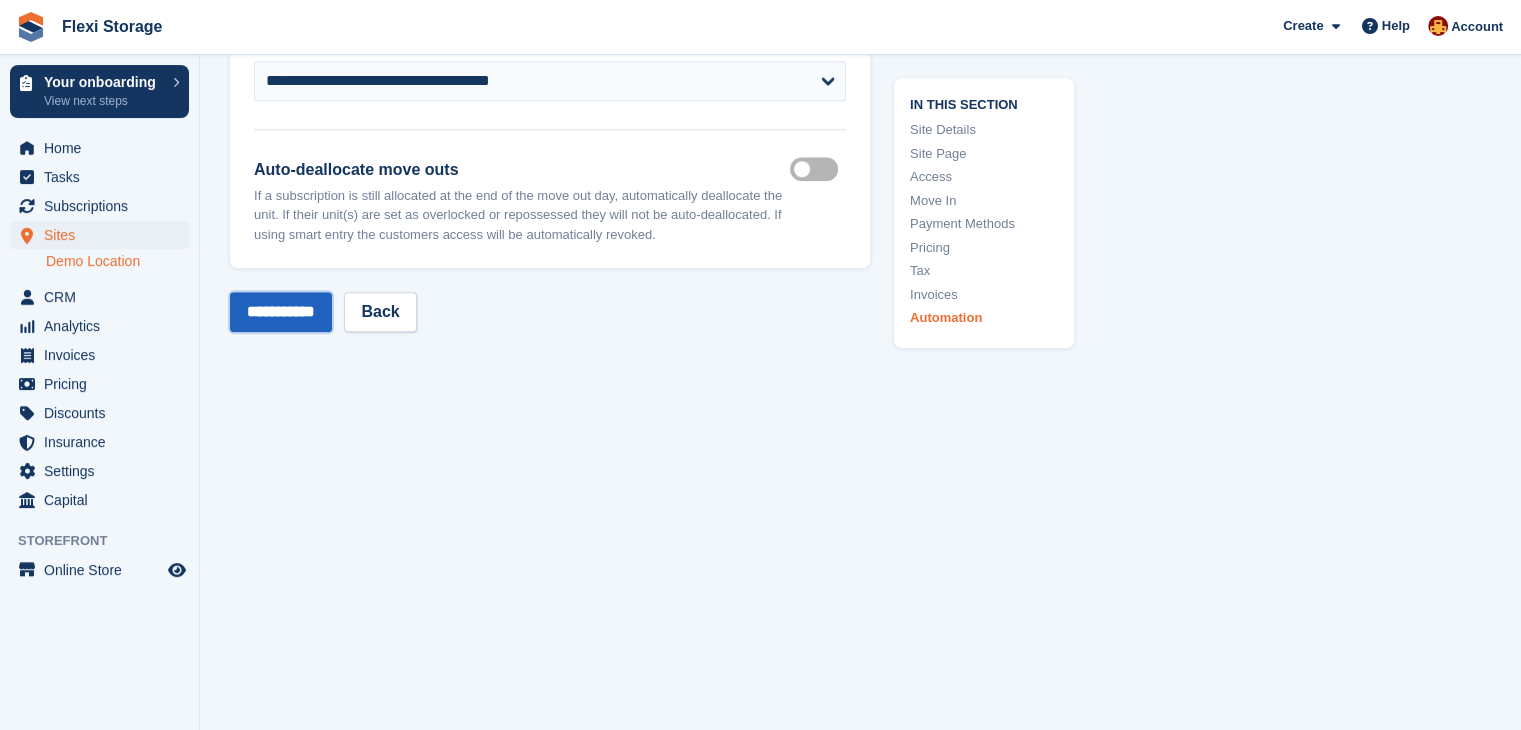 click on "**********" at bounding box center (281, 312) 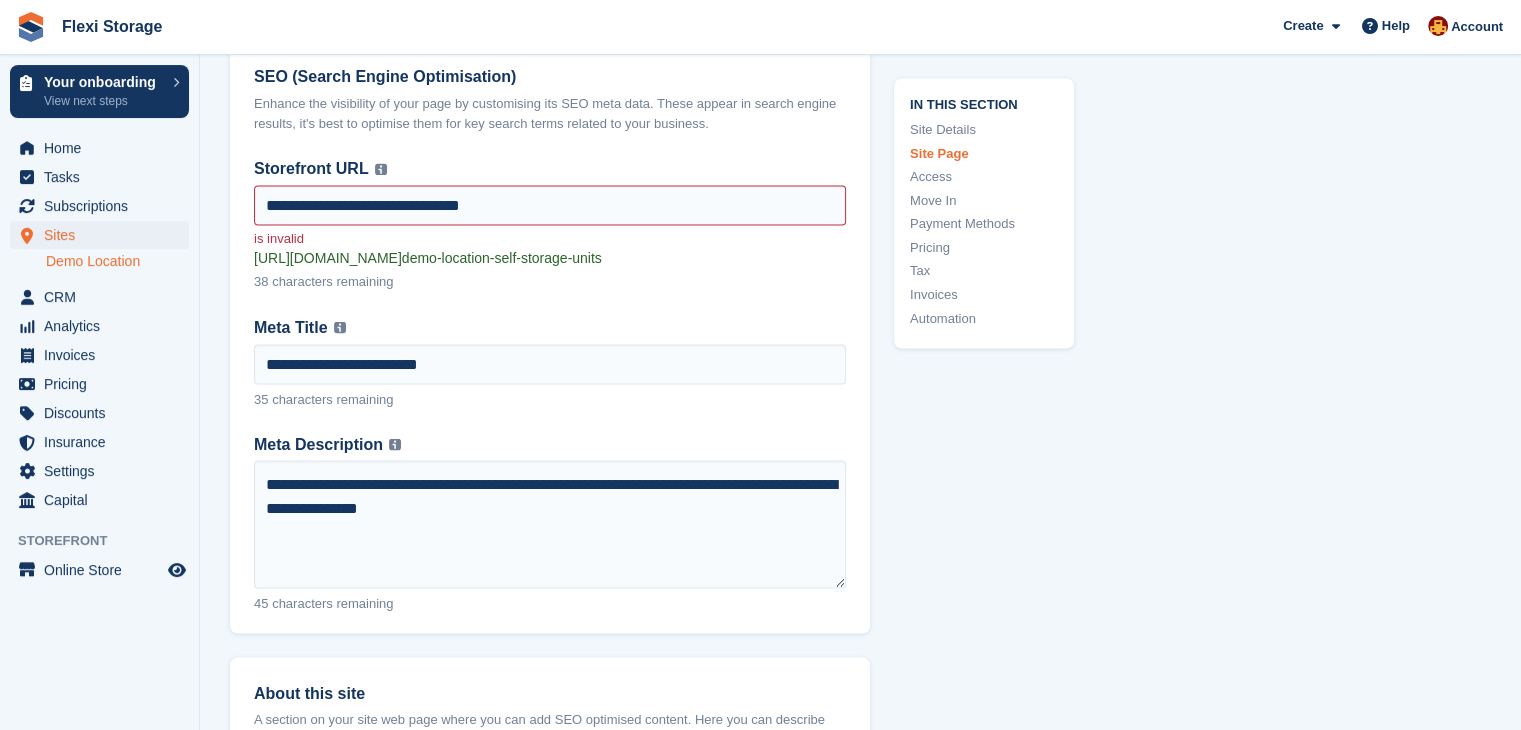 scroll, scrollTop: 3482, scrollLeft: 0, axis: vertical 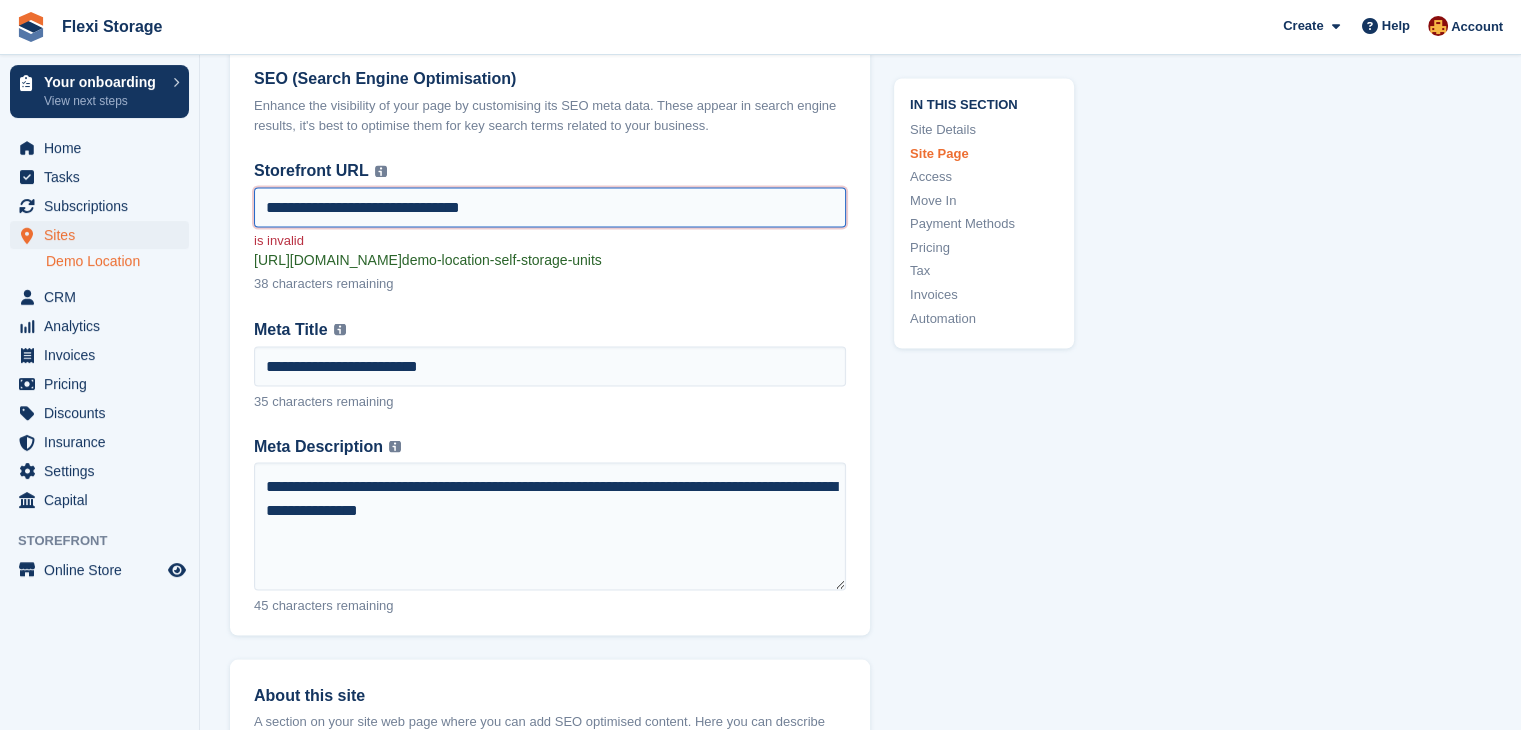 click on "**********" at bounding box center [550, 207] 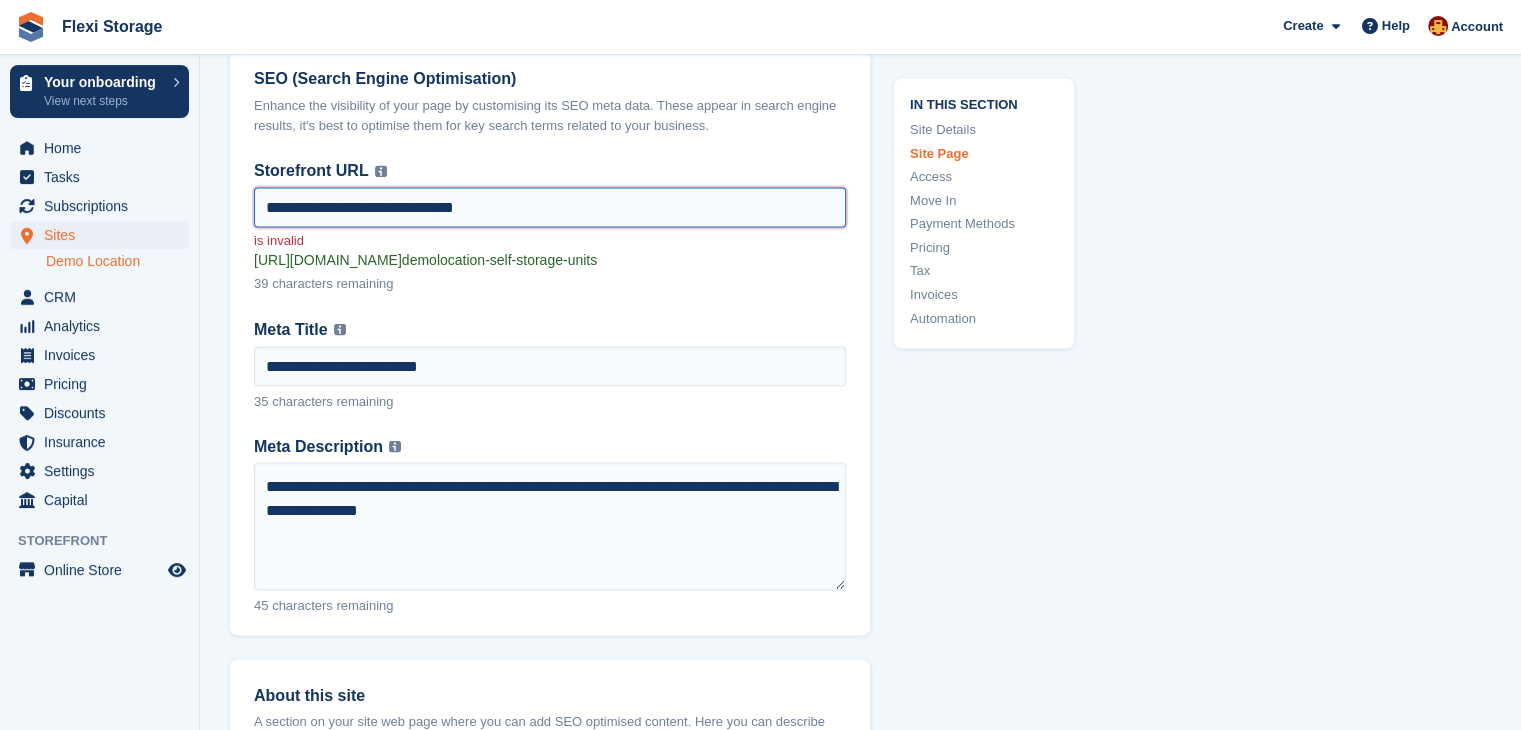 click on "**********" at bounding box center [550, 207] 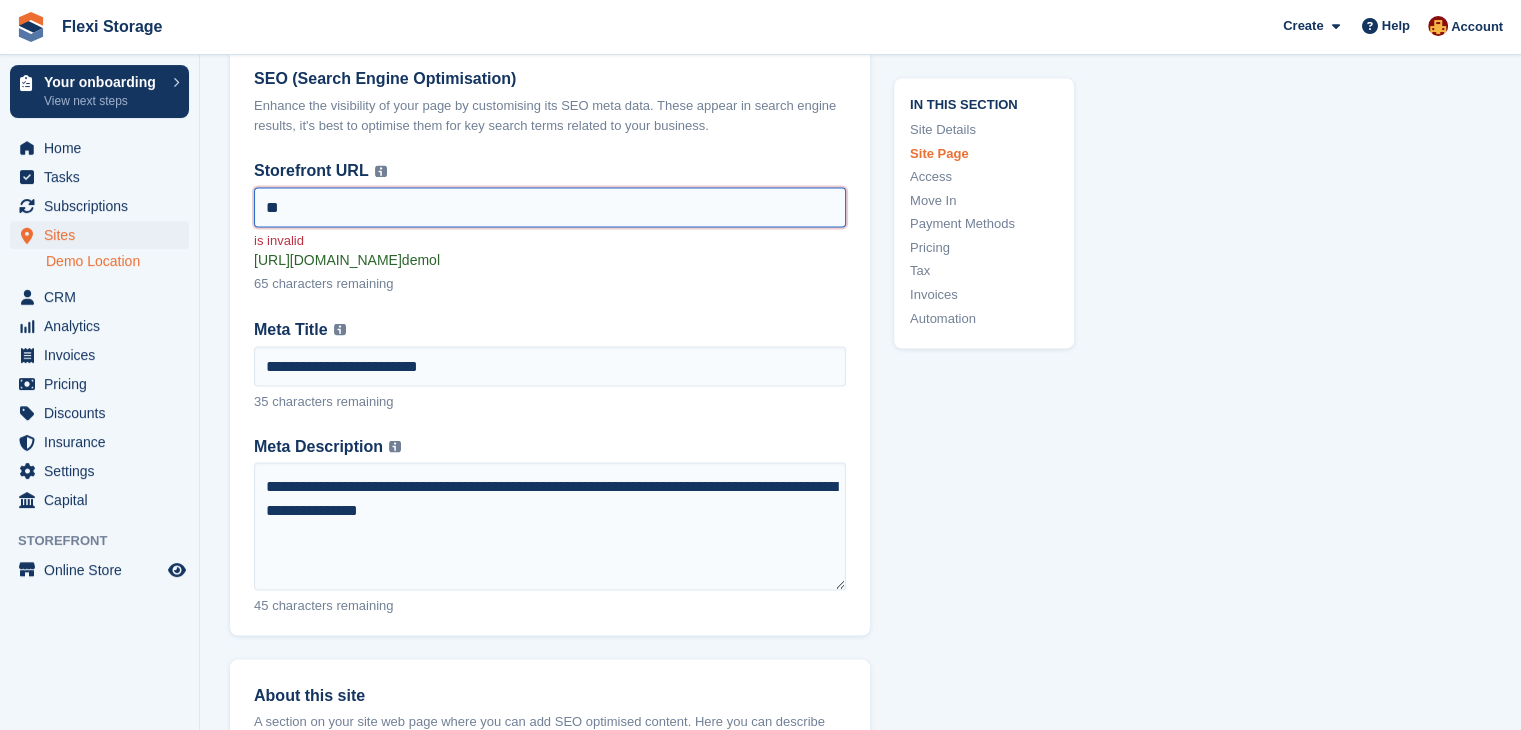 type on "*" 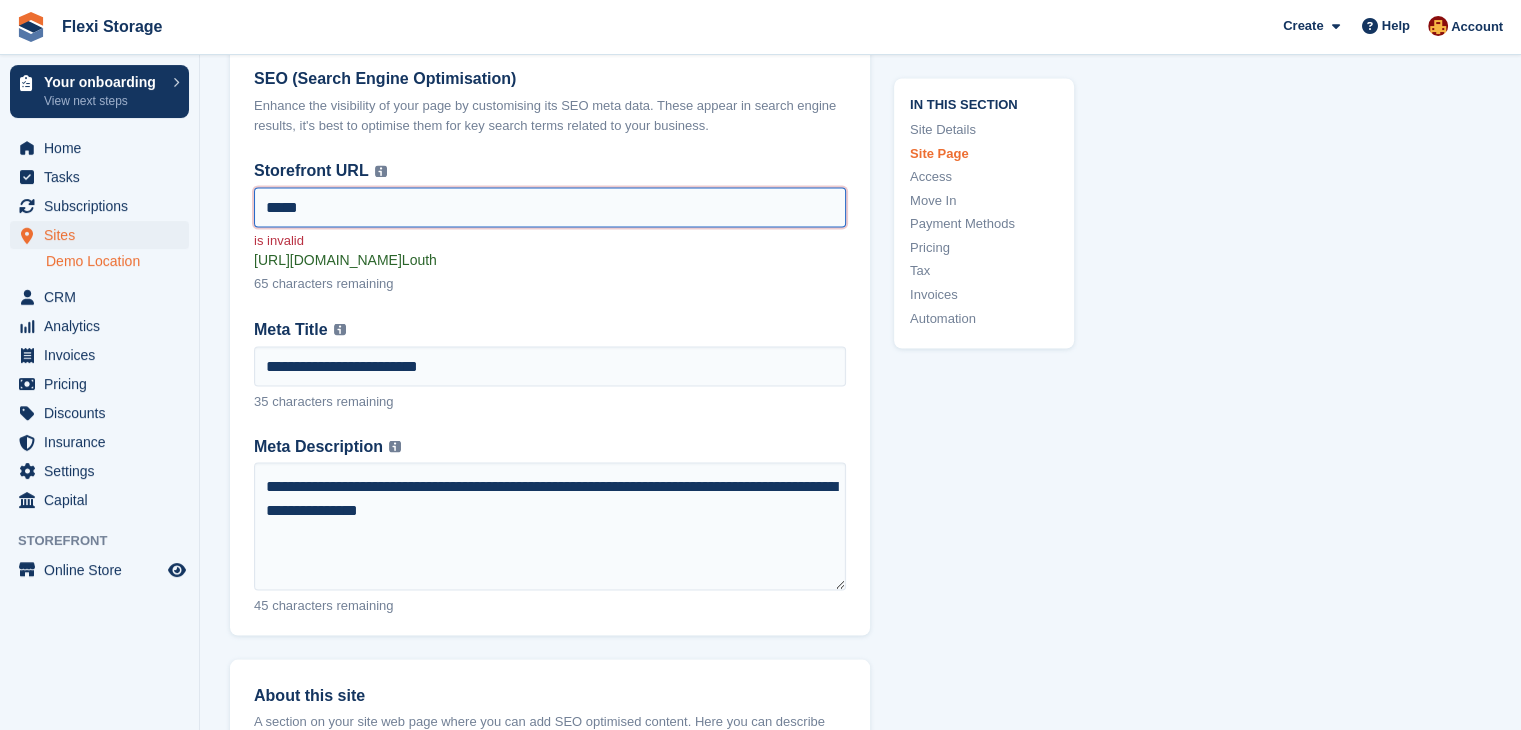 type on "*****" 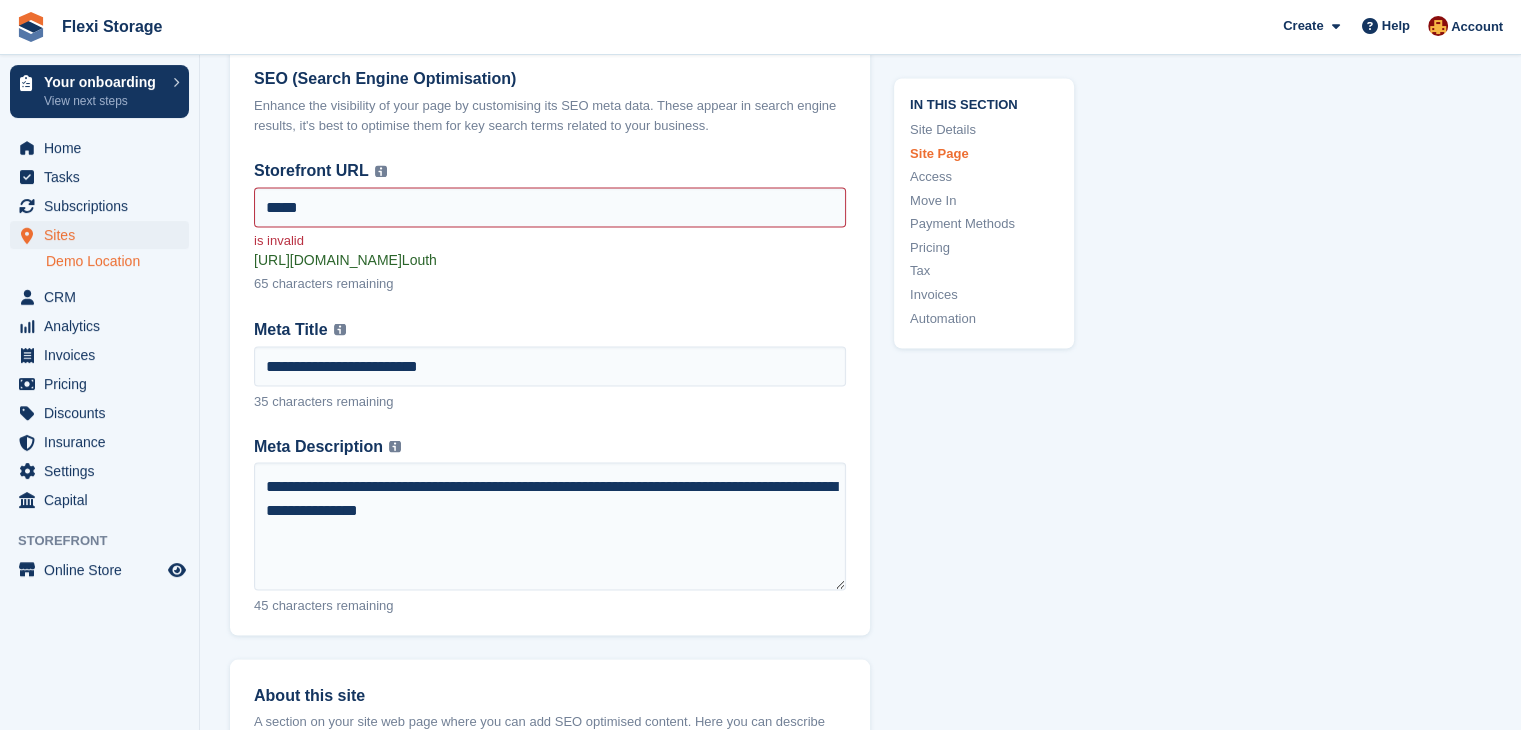 click on "In this section
Site Details
Site Page
Access
Move In
Payment Methods
Pricing
Tax
Invoices
Automation" at bounding box center (972, 1622) 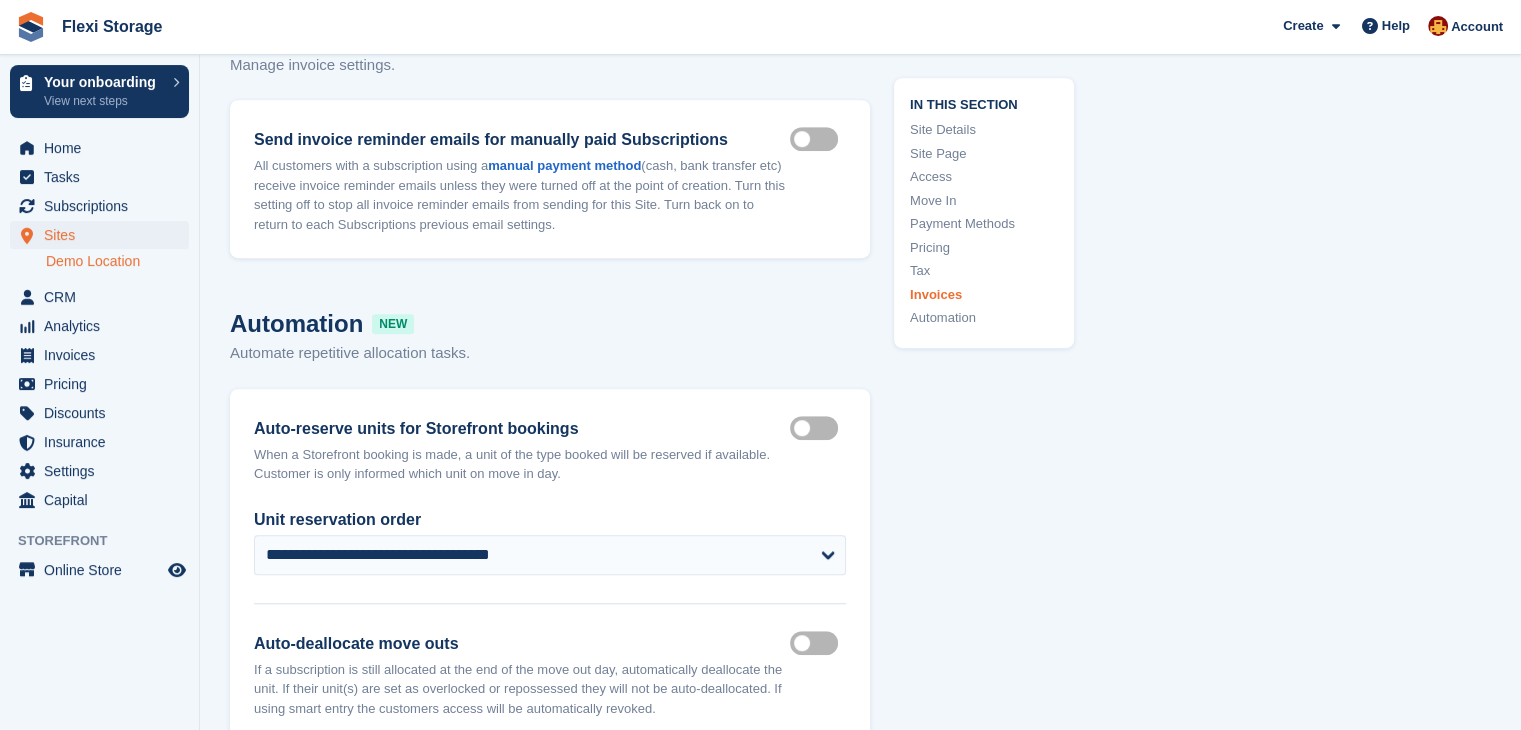 scroll, scrollTop: 9328, scrollLeft: 0, axis: vertical 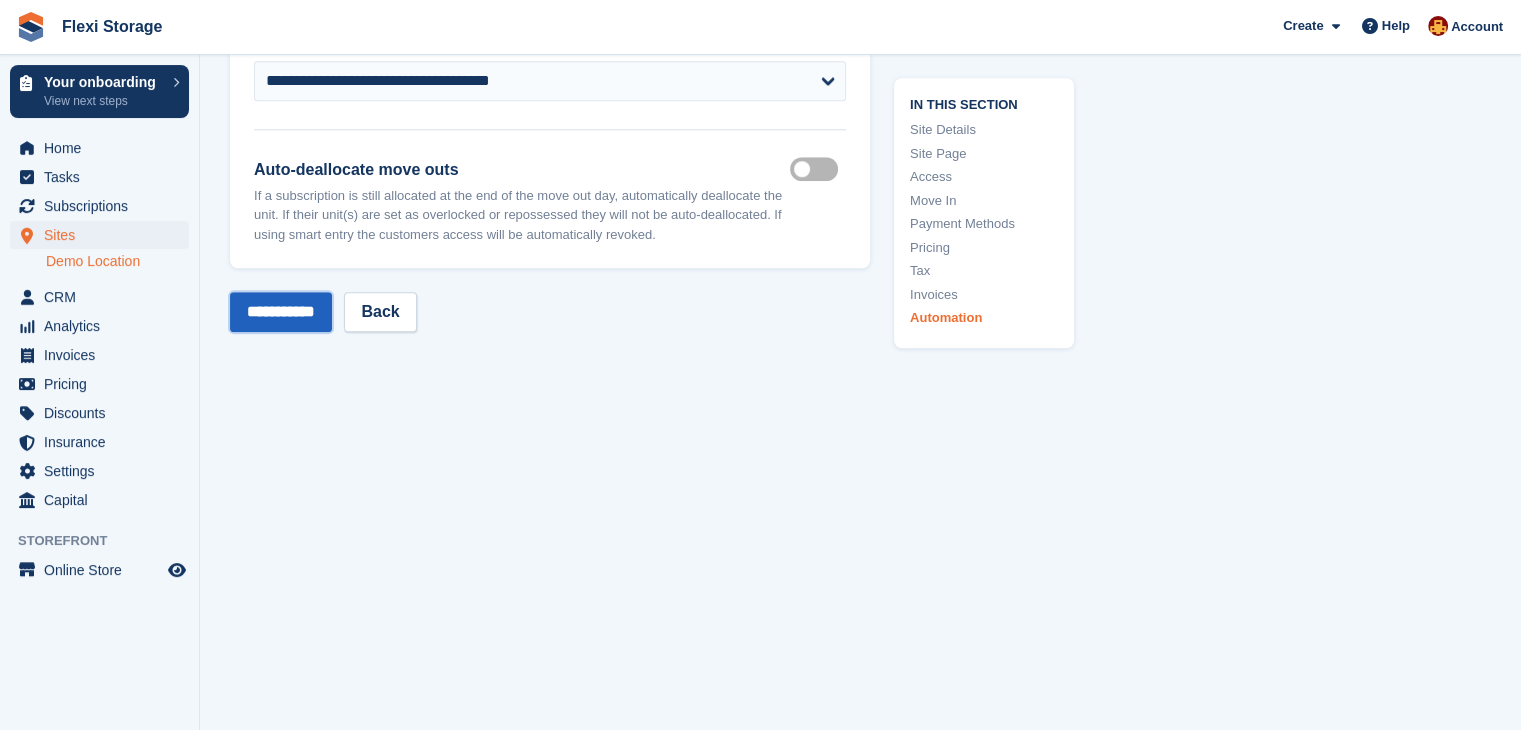 click on "**********" at bounding box center (281, 312) 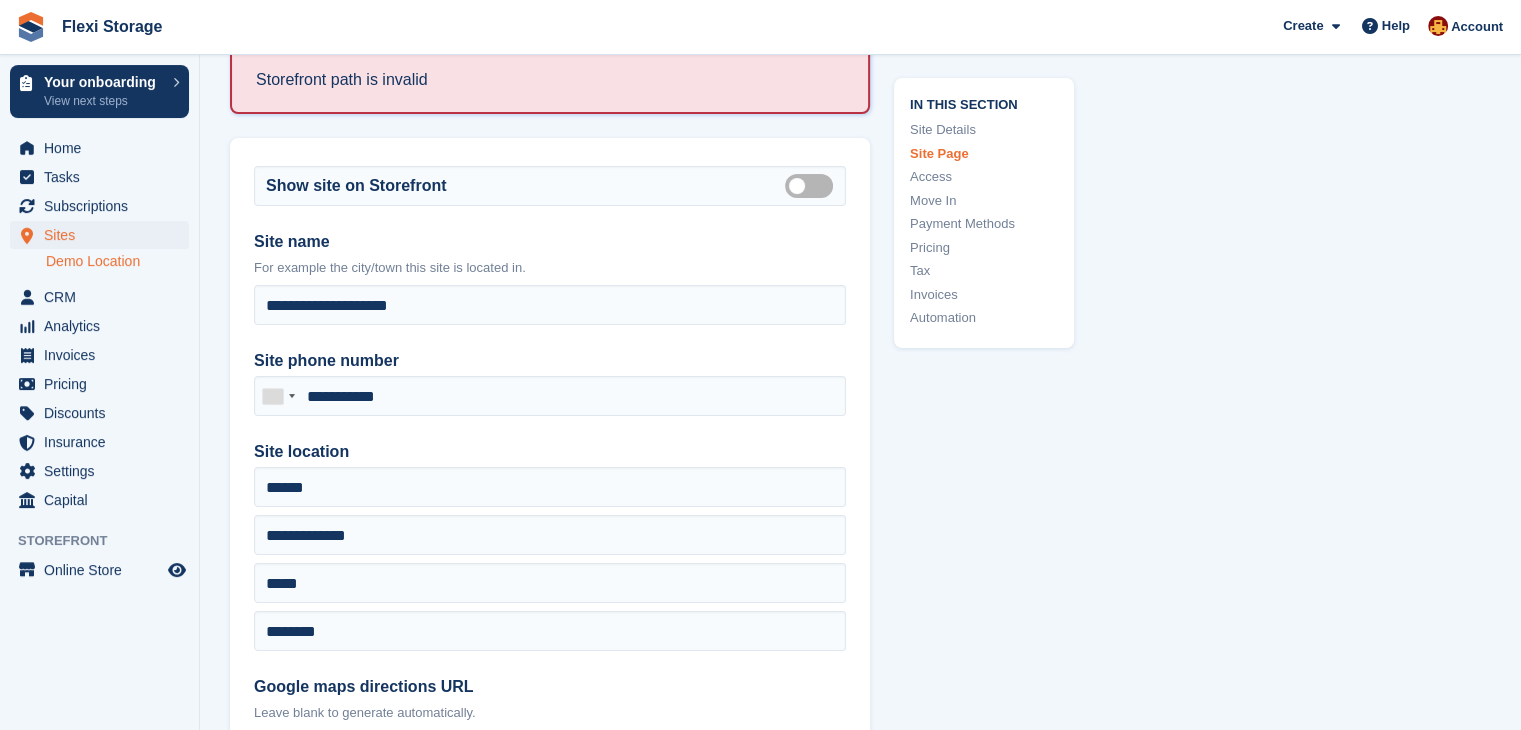 scroll, scrollTop: 0, scrollLeft: 0, axis: both 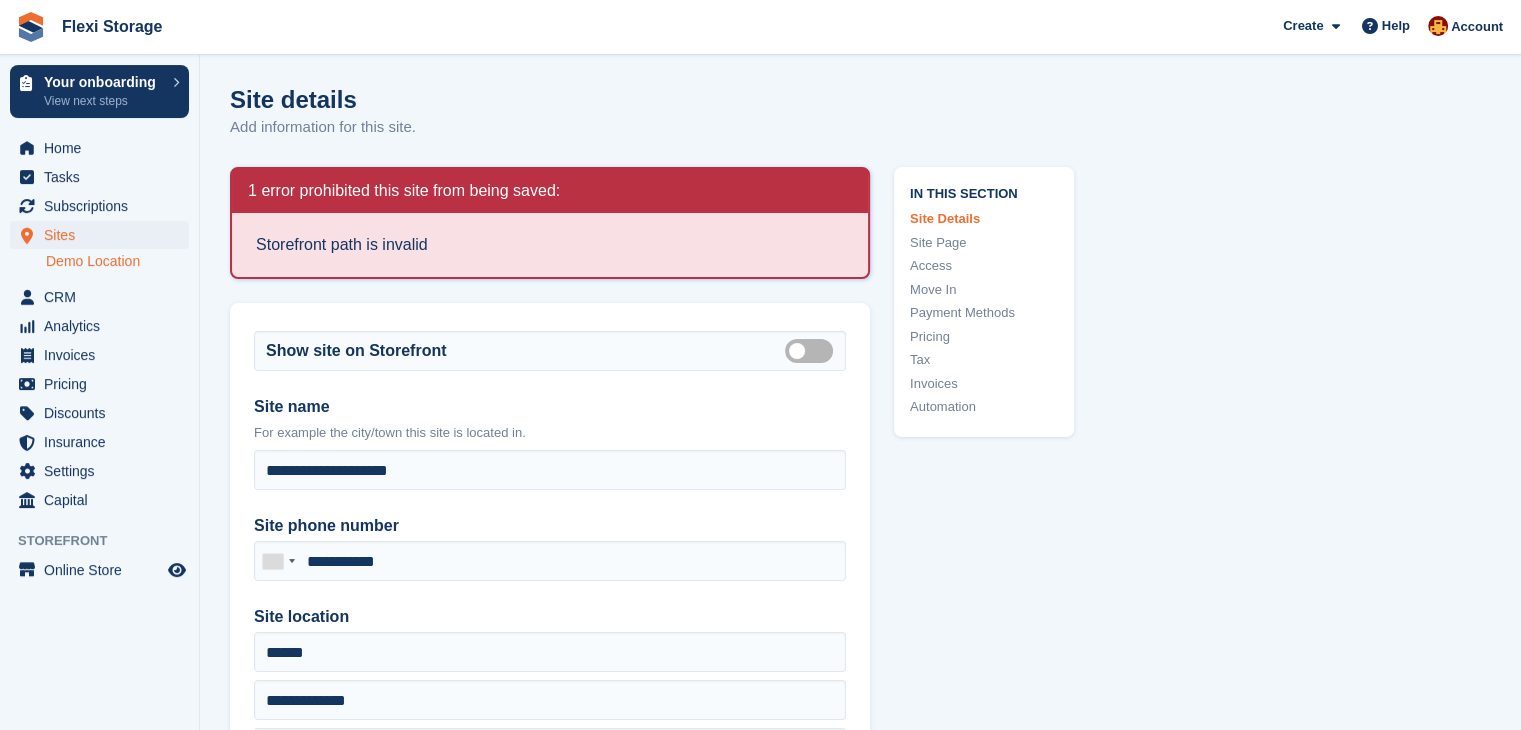 click on "Storefront path is invalid" at bounding box center (550, 245) 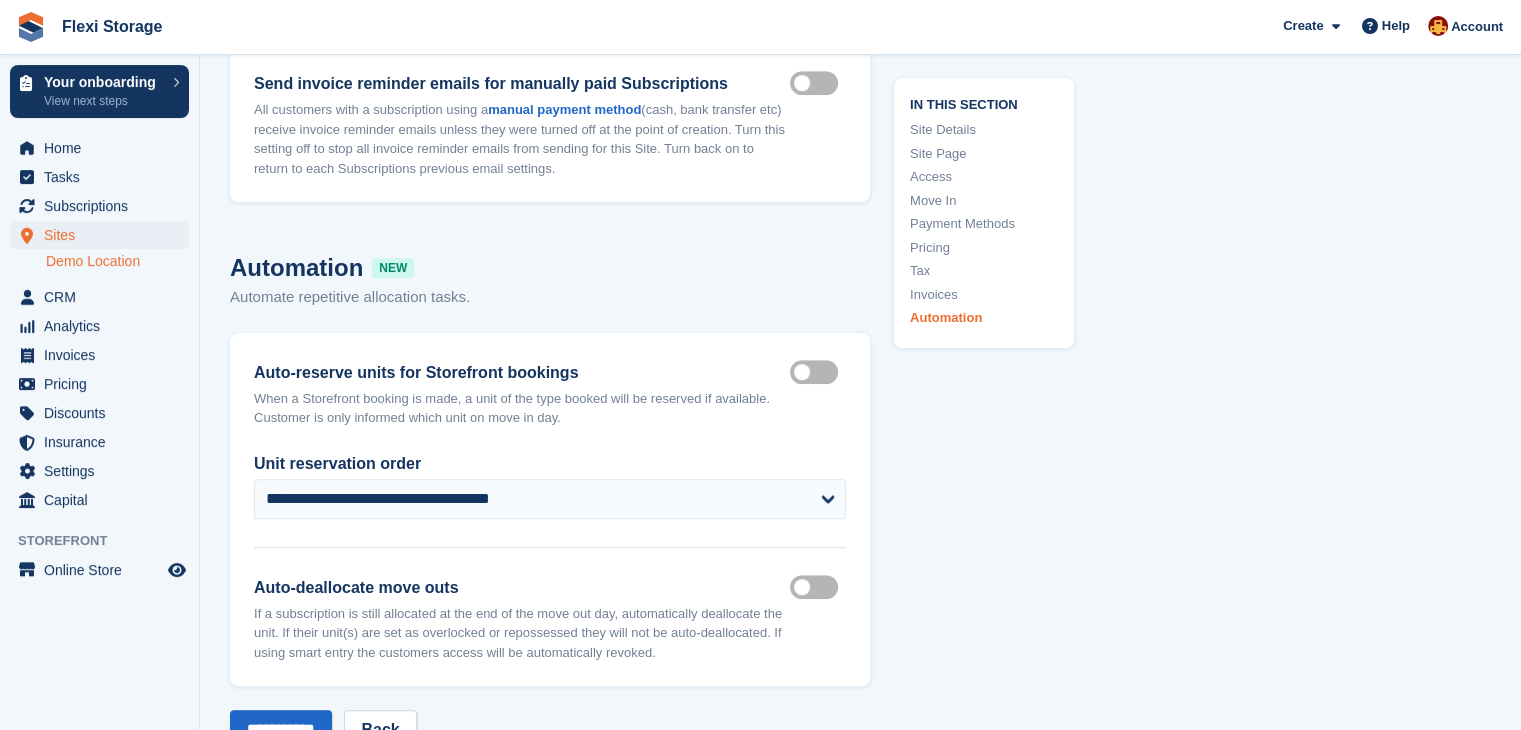 scroll, scrollTop: 9328, scrollLeft: 0, axis: vertical 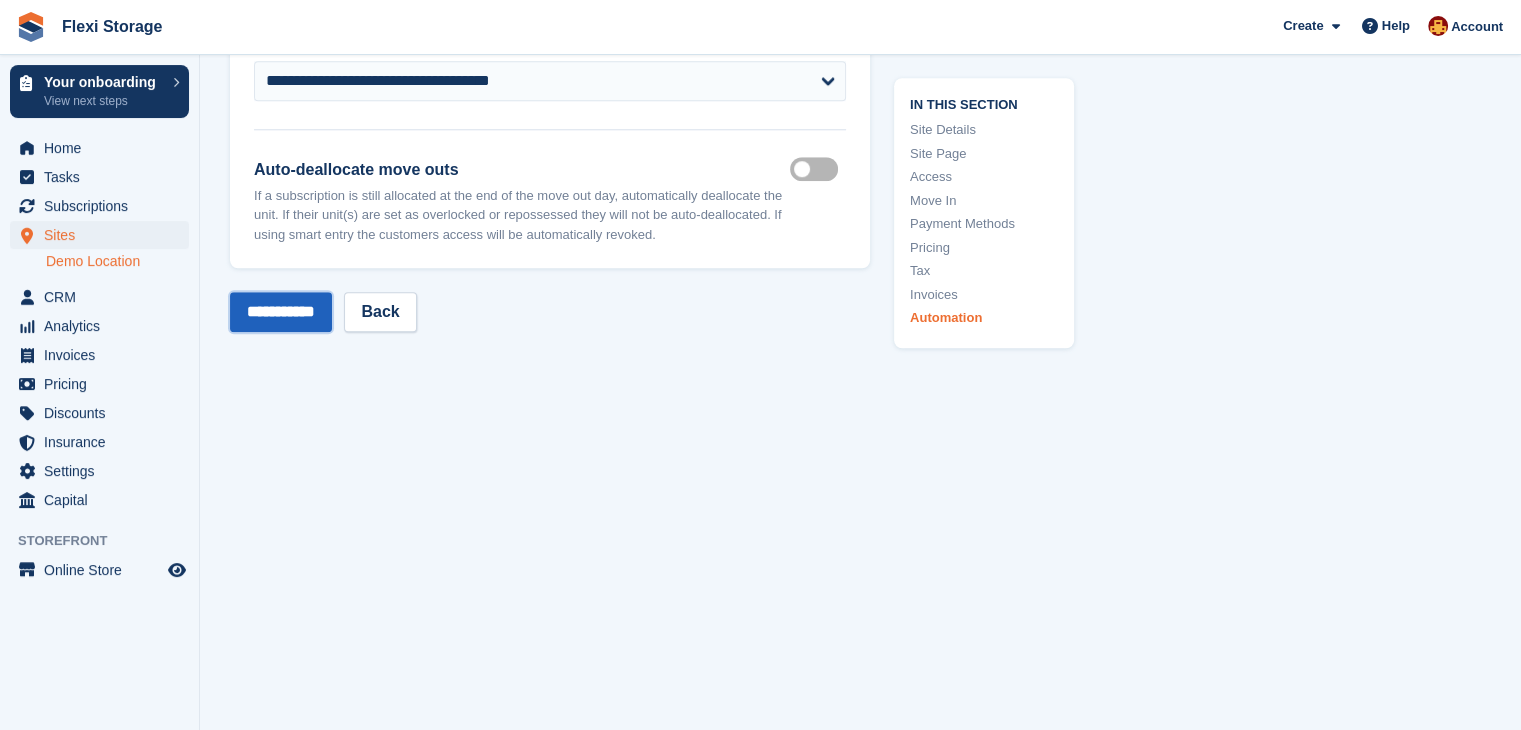 click on "**********" at bounding box center (281, 312) 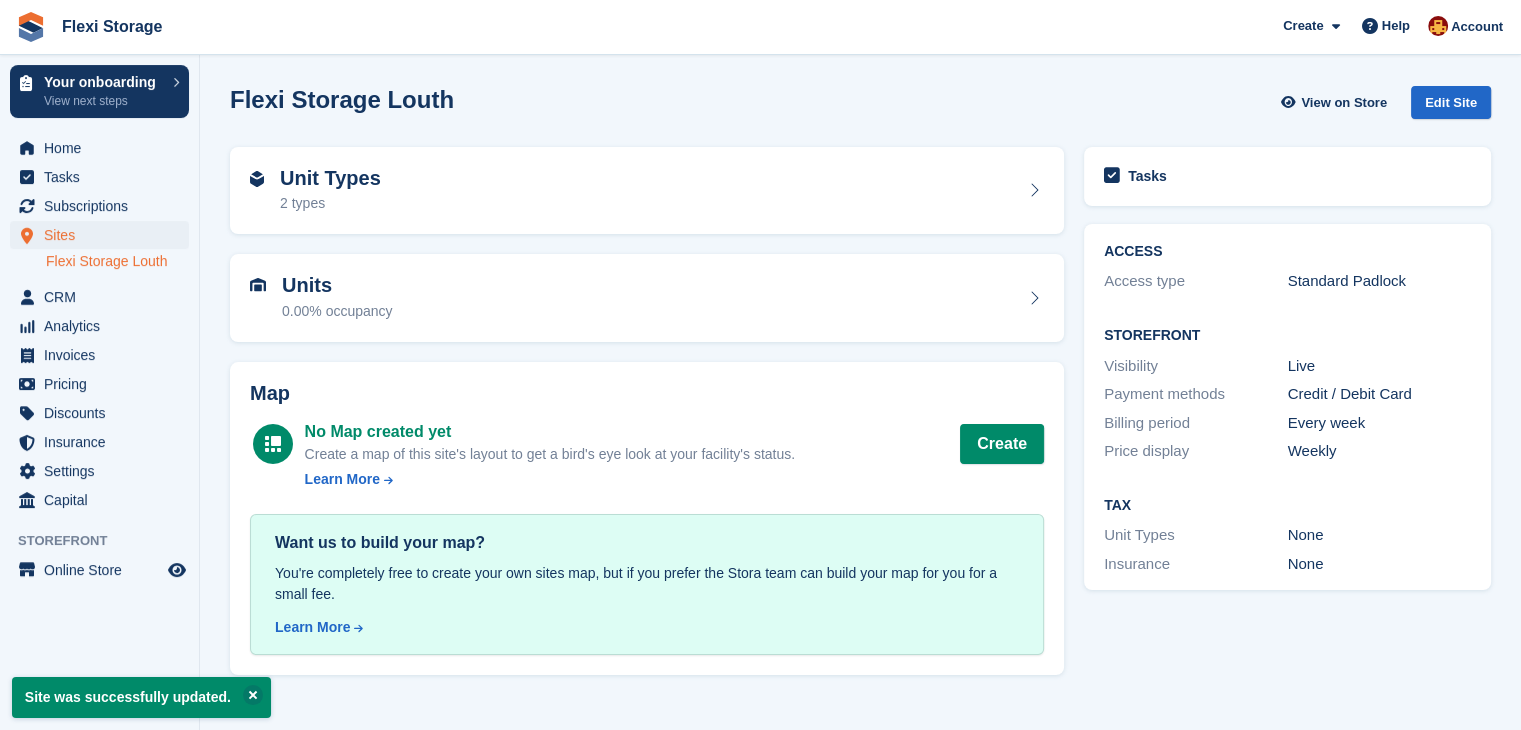 scroll, scrollTop: 0, scrollLeft: 0, axis: both 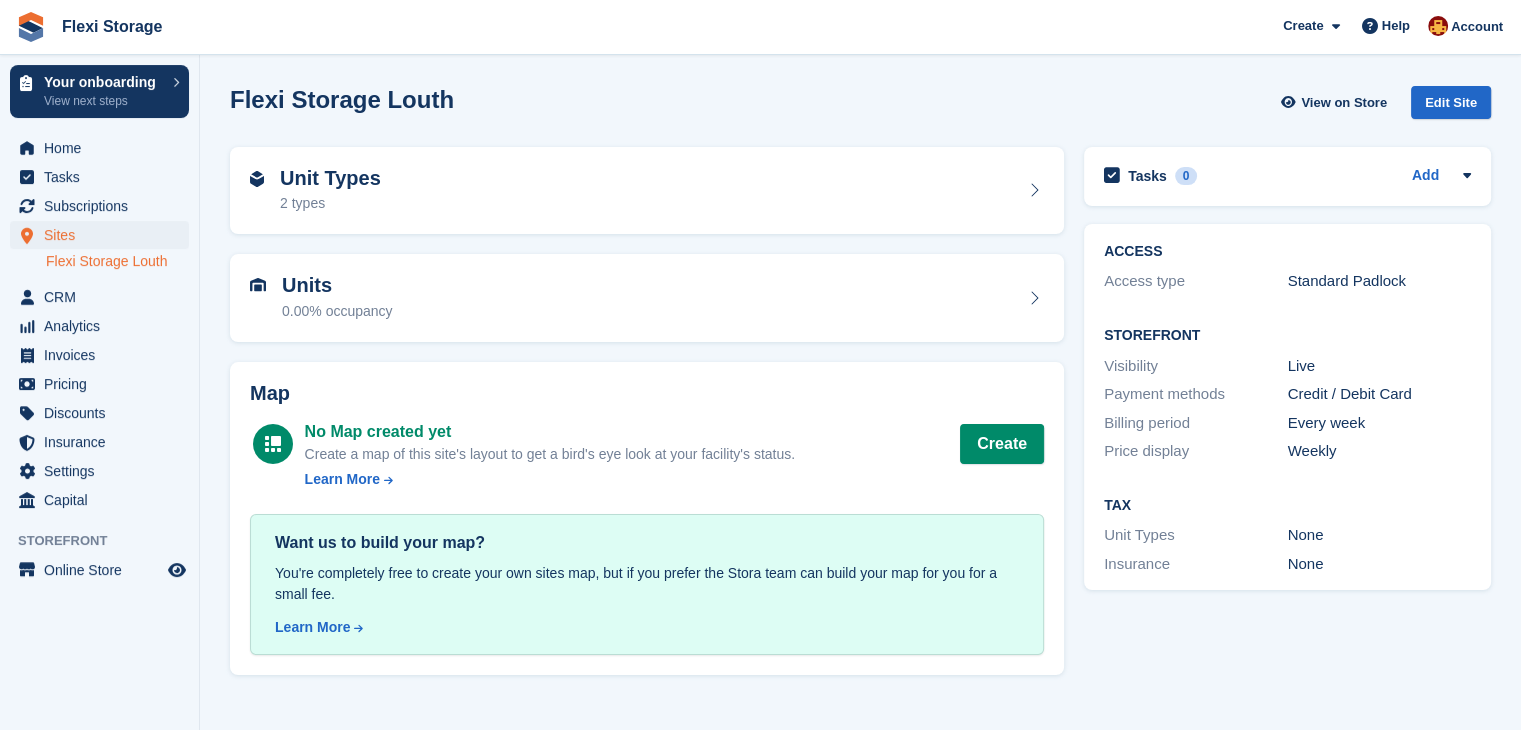 click on "Flexi Storage Louth" at bounding box center (117, 261) 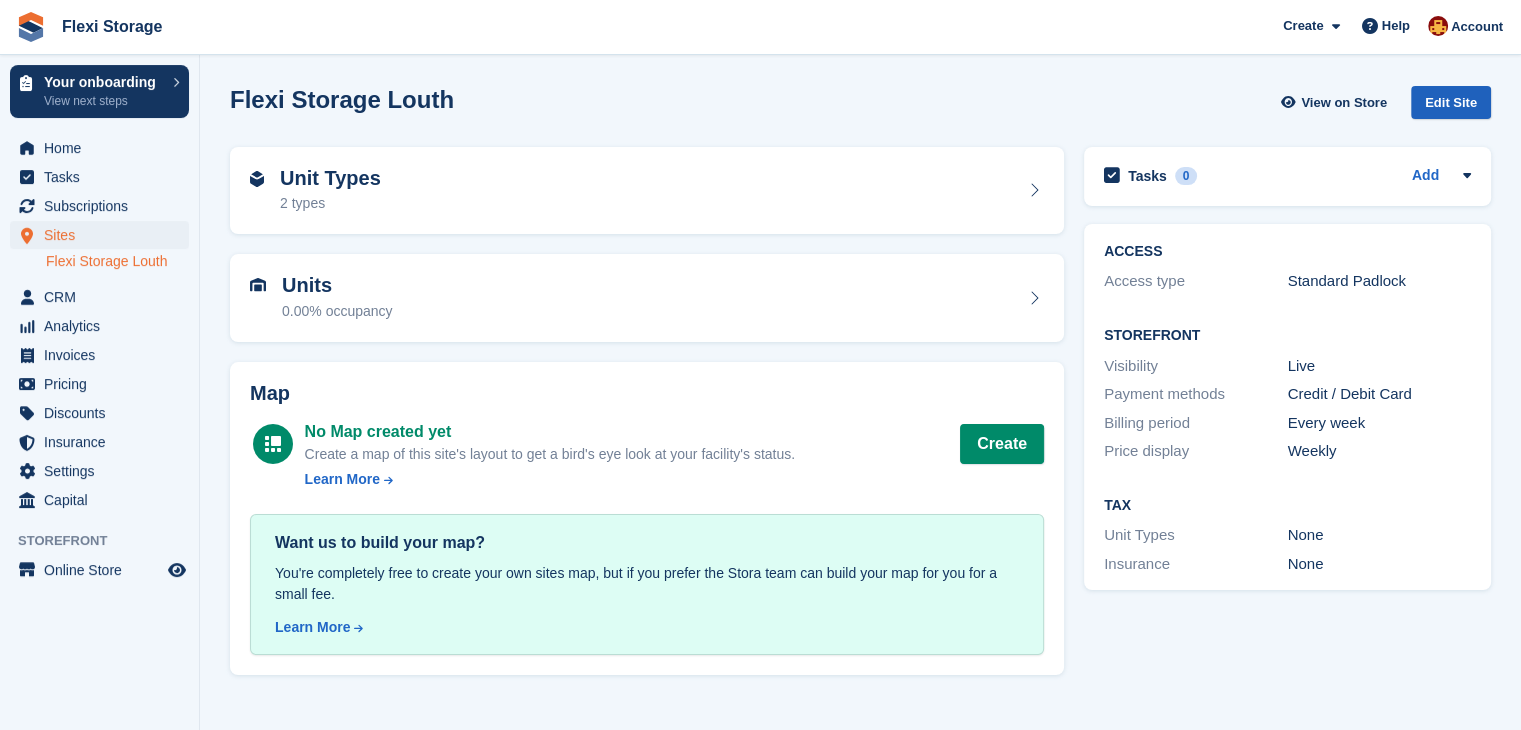 click on "Edit Site" at bounding box center [1451, 102] 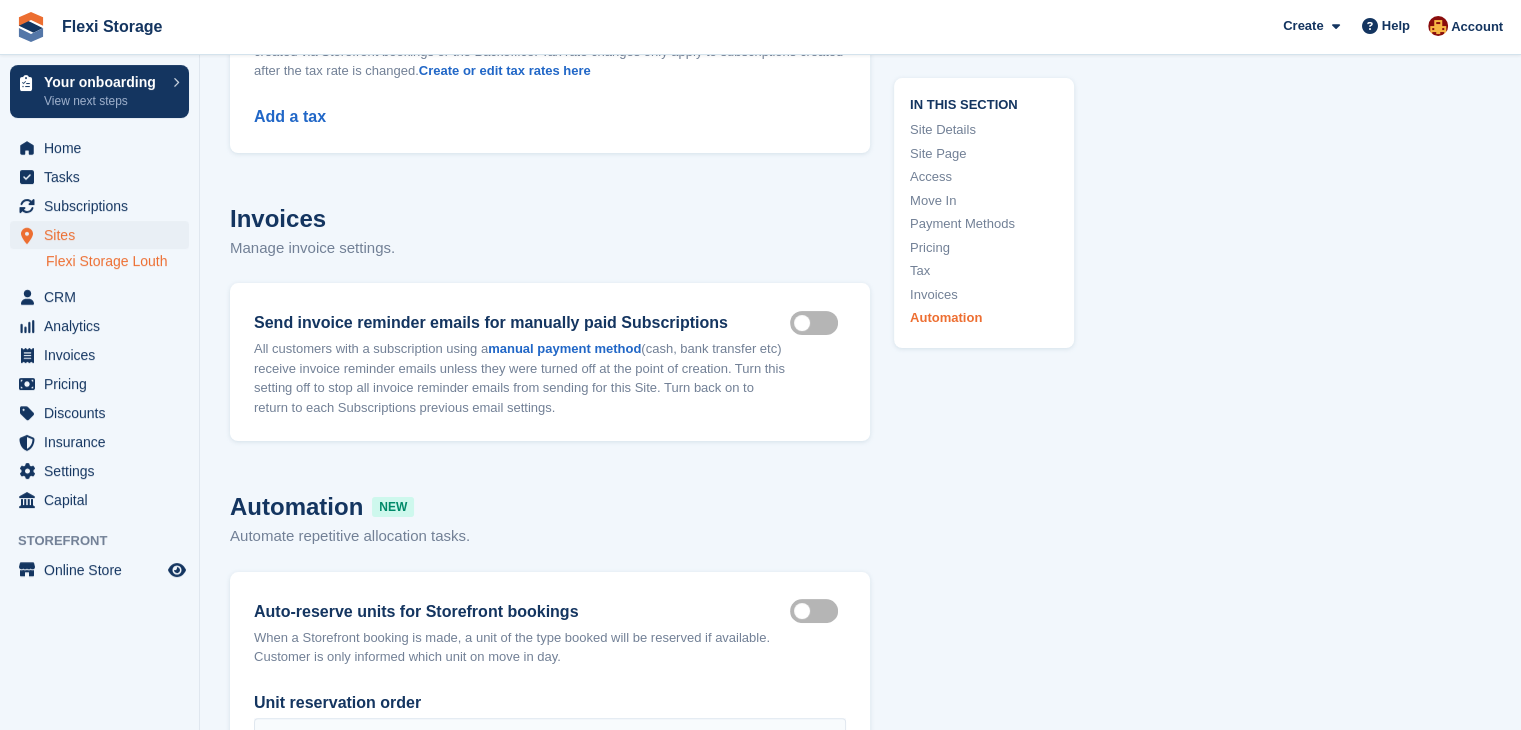scroll, scrollTop: 8604, scrollLeft: 0, axis: vertical 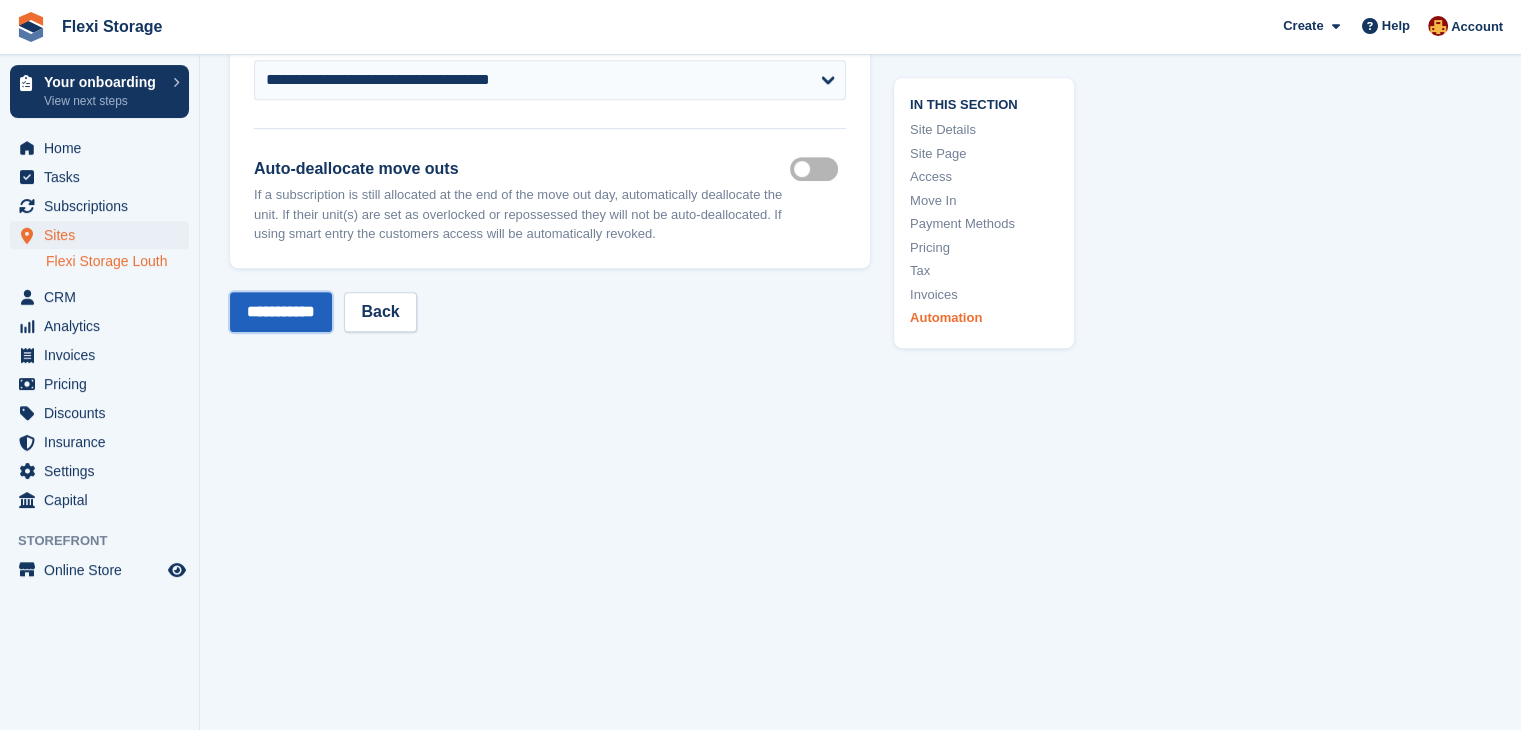 click on "**********" at bounding box center (281, 312) 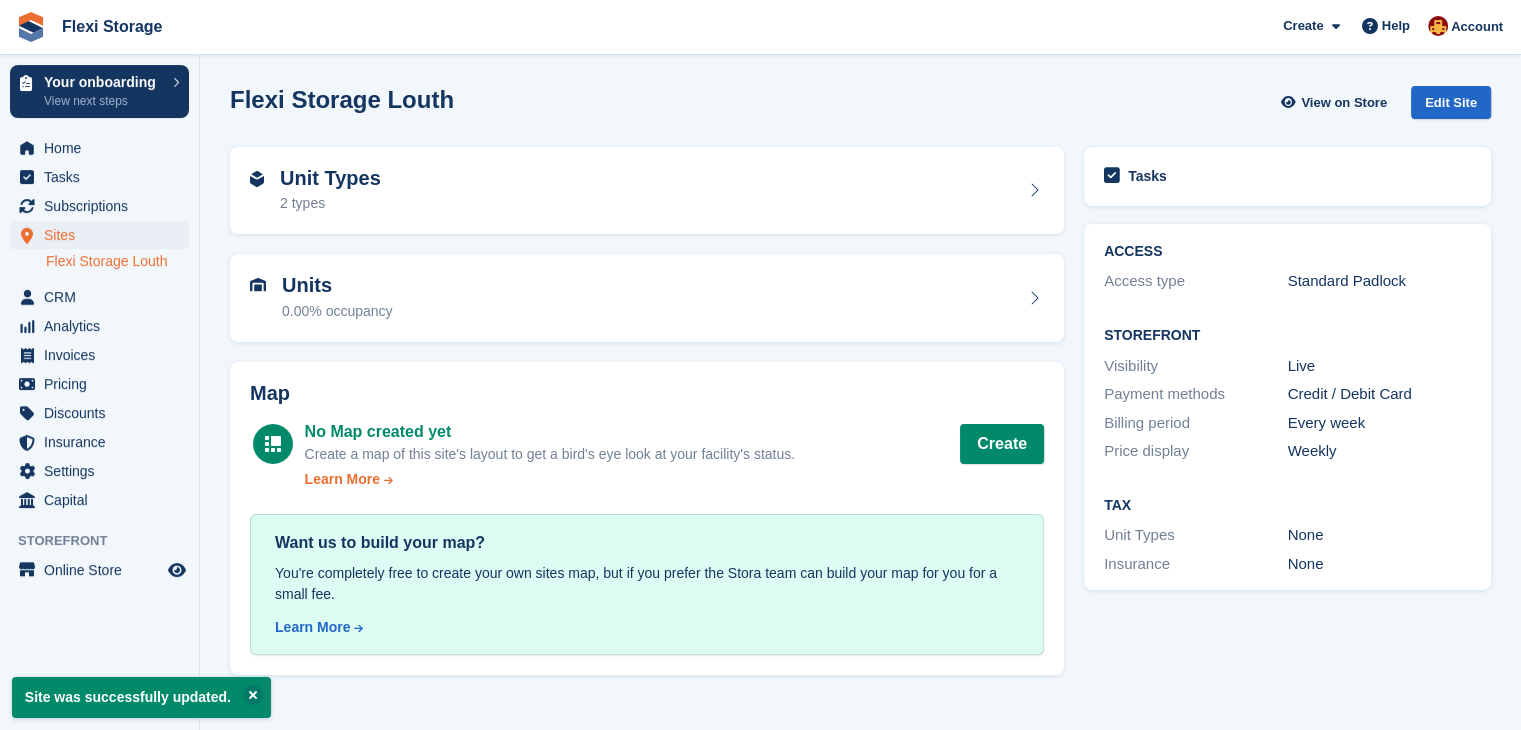 scroll, scrollTop: 0, scrollLeft: 0, axis: both 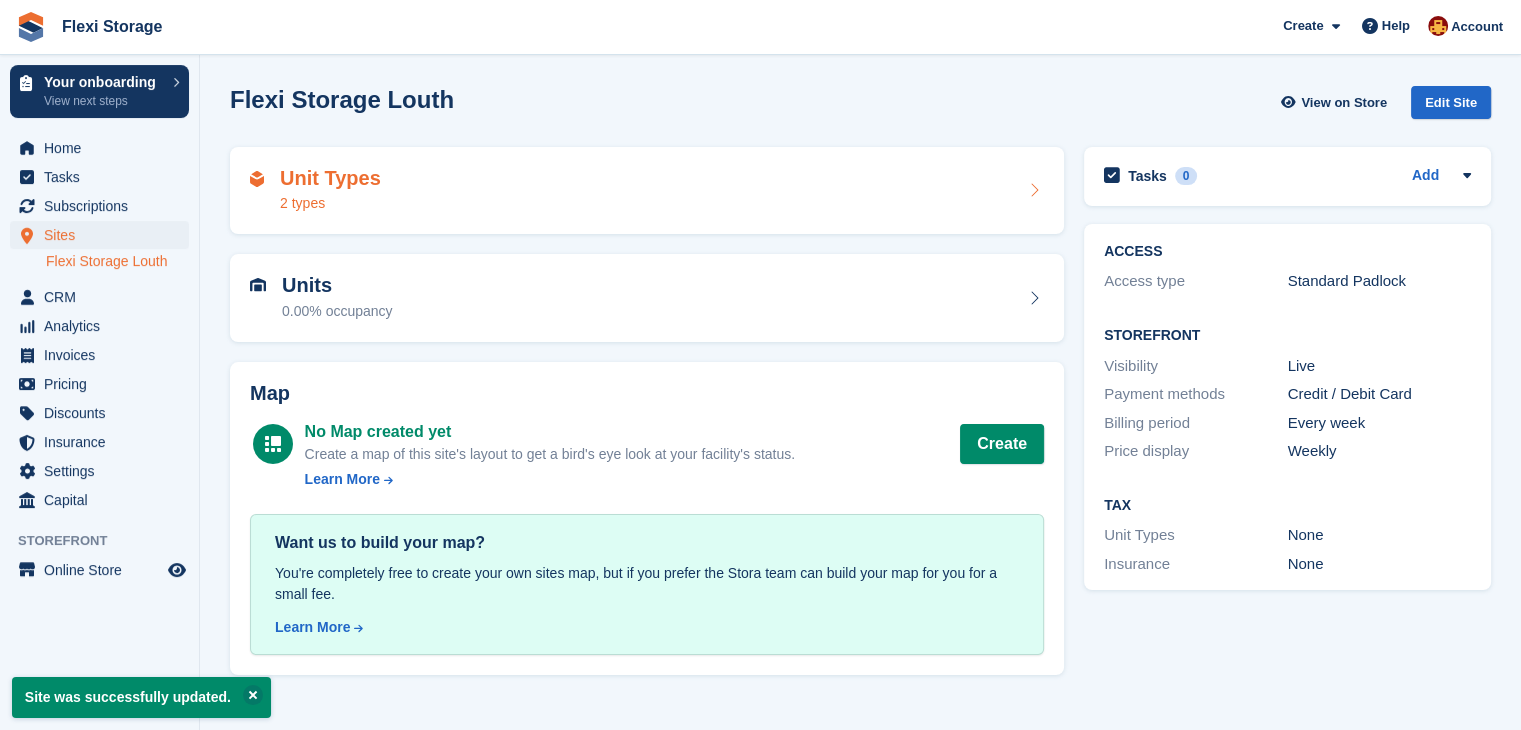 click on "Unit Types
2 types" at bounding box center [647, 191] 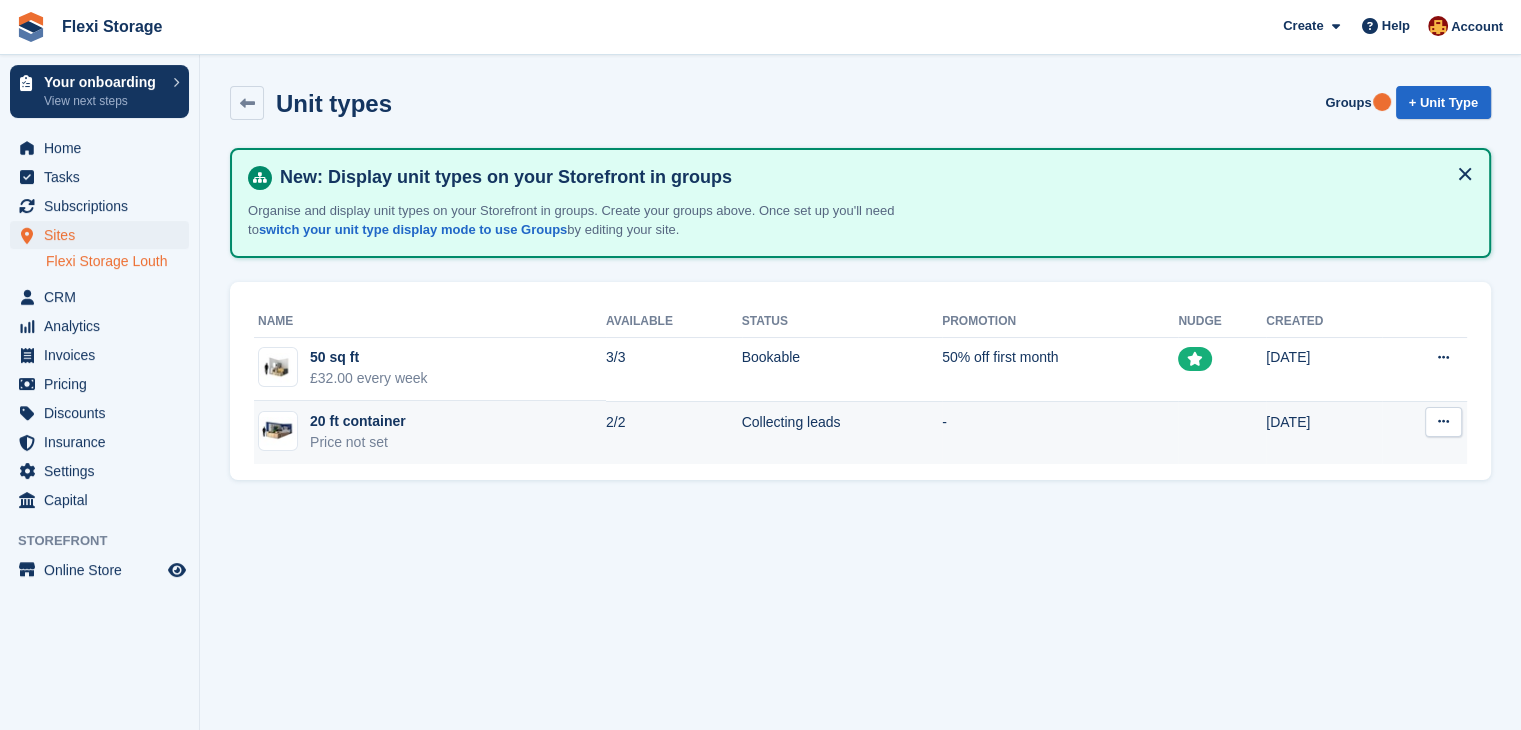 click at bounding box center [1443, 421] 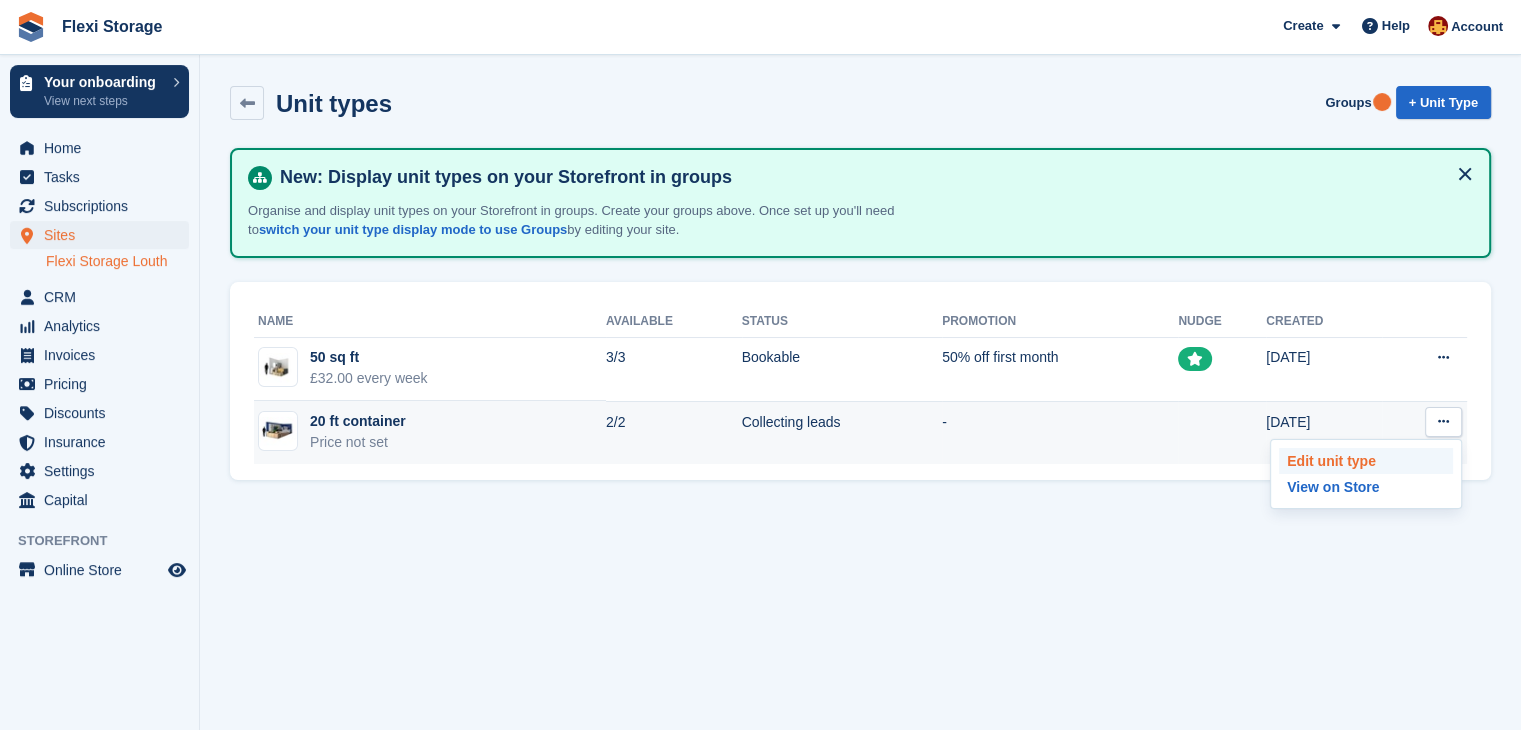 click on "Edit unit type" at bounding box center (1366, 461) 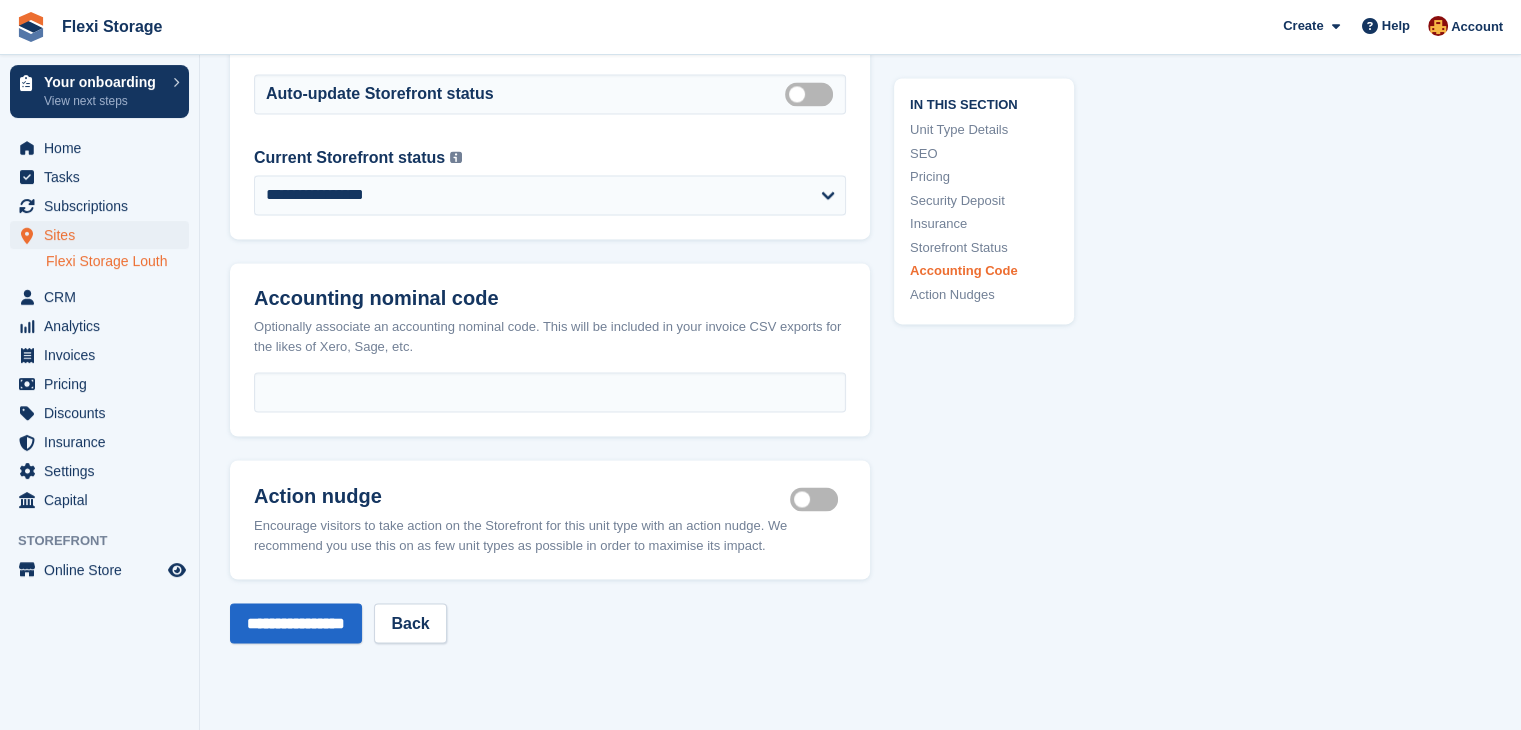 scroll, scrollTop: 3498, scrollLeft: 0, axis: vertical 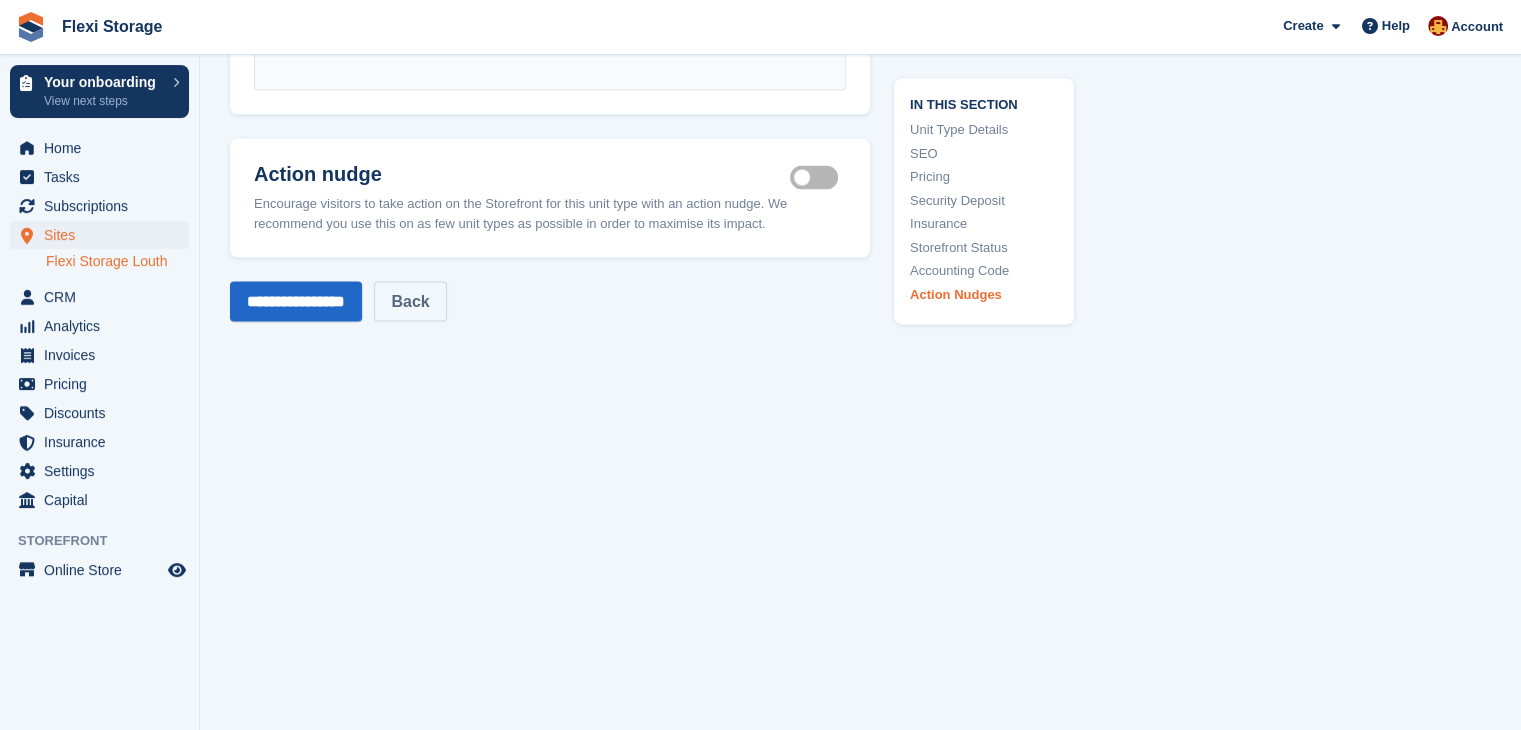 click on "Back" at bounding box center [410, 301] 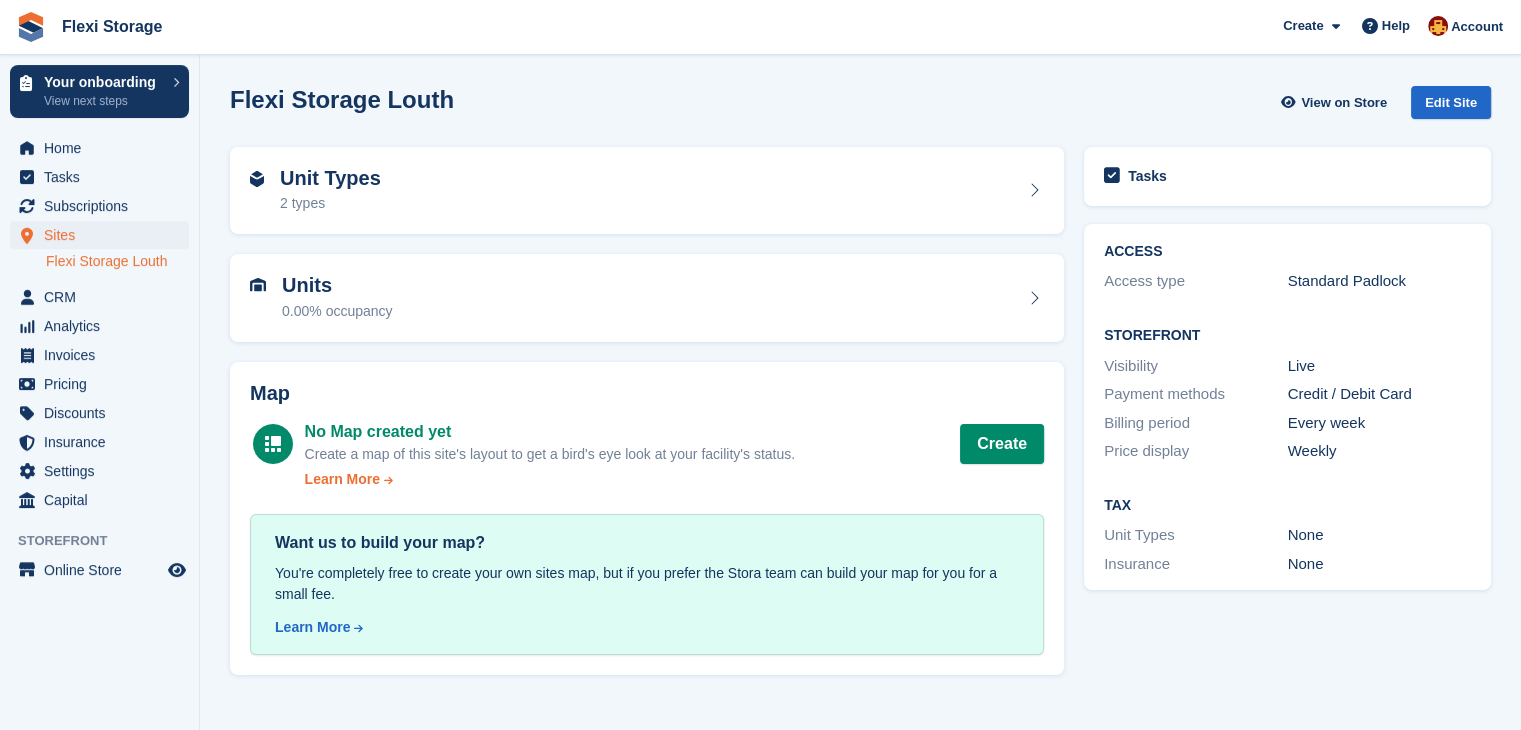 scroll, scrollTop: 0, scrollLeft: 0, axis: both 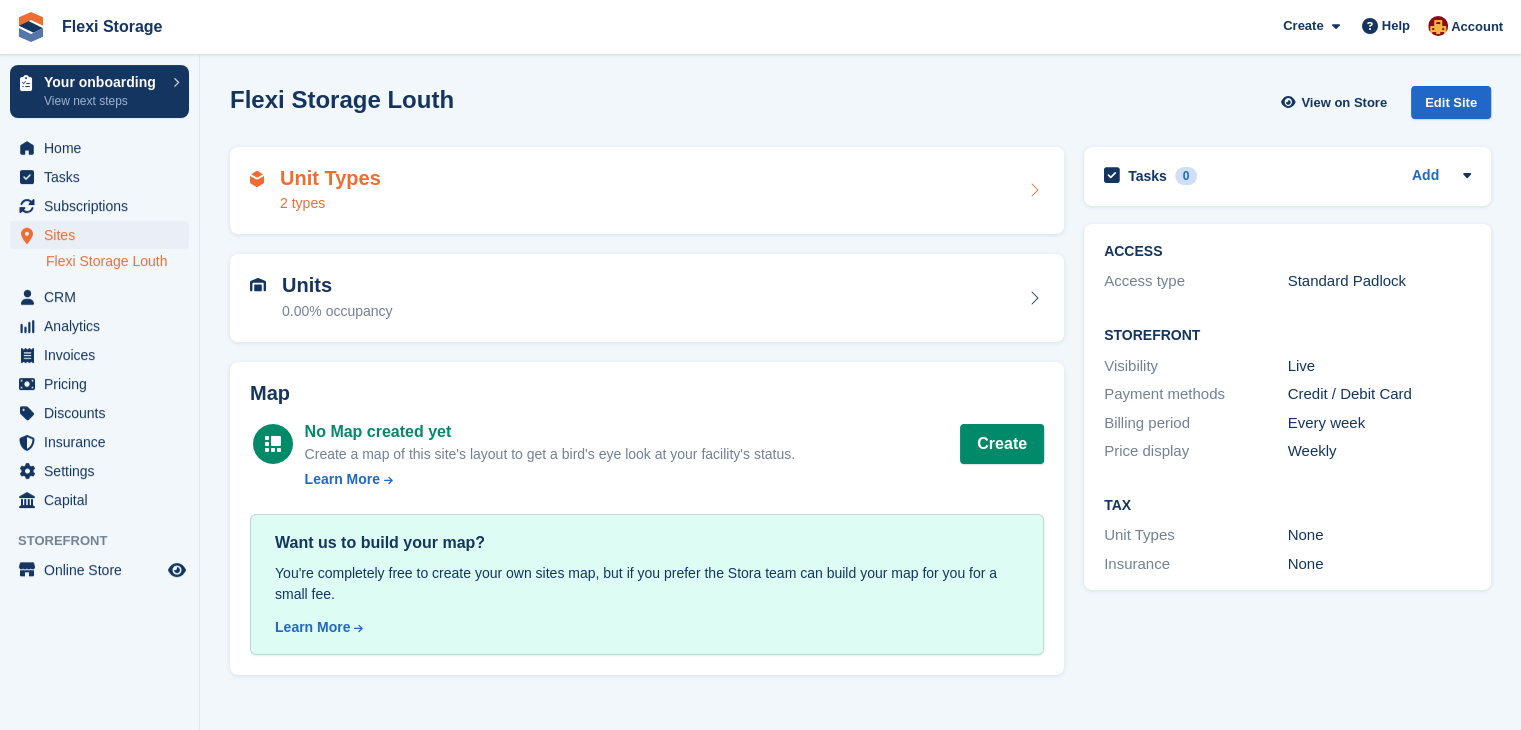 click at bounding box center (1034, 190) 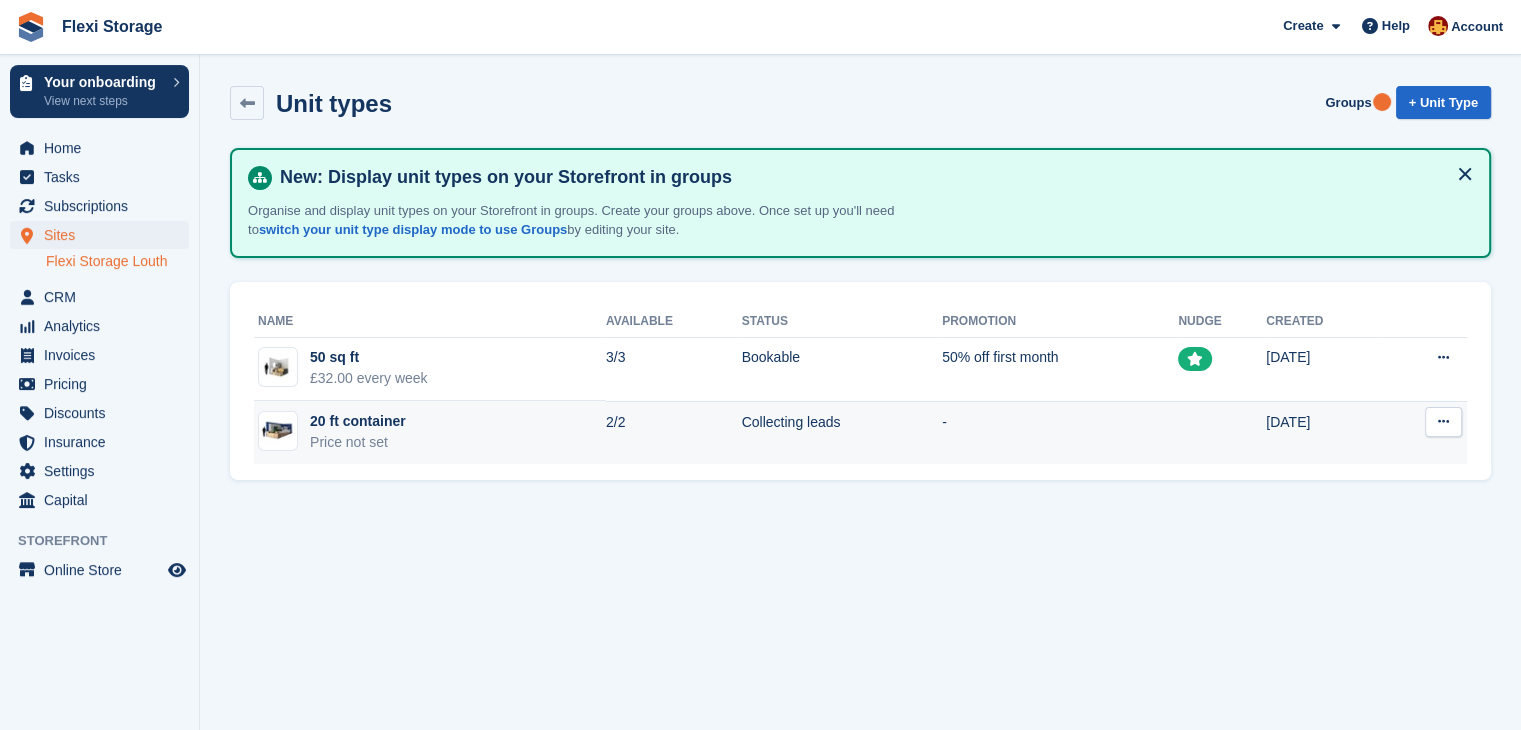 click on "Collecting leads" at bounding box center (842, 432) 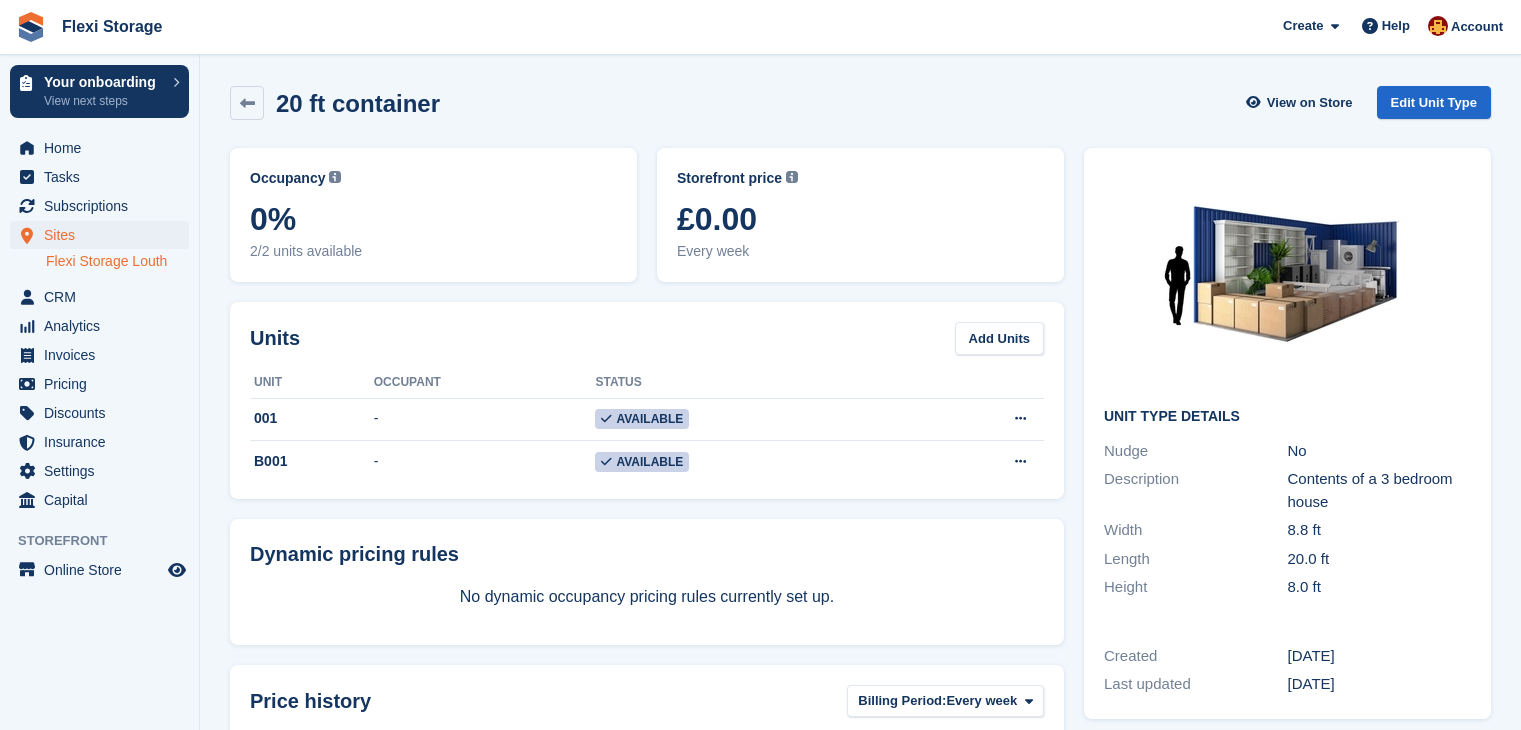 scroll, scrollTop: 0, scrollLeft: 0, axis: both 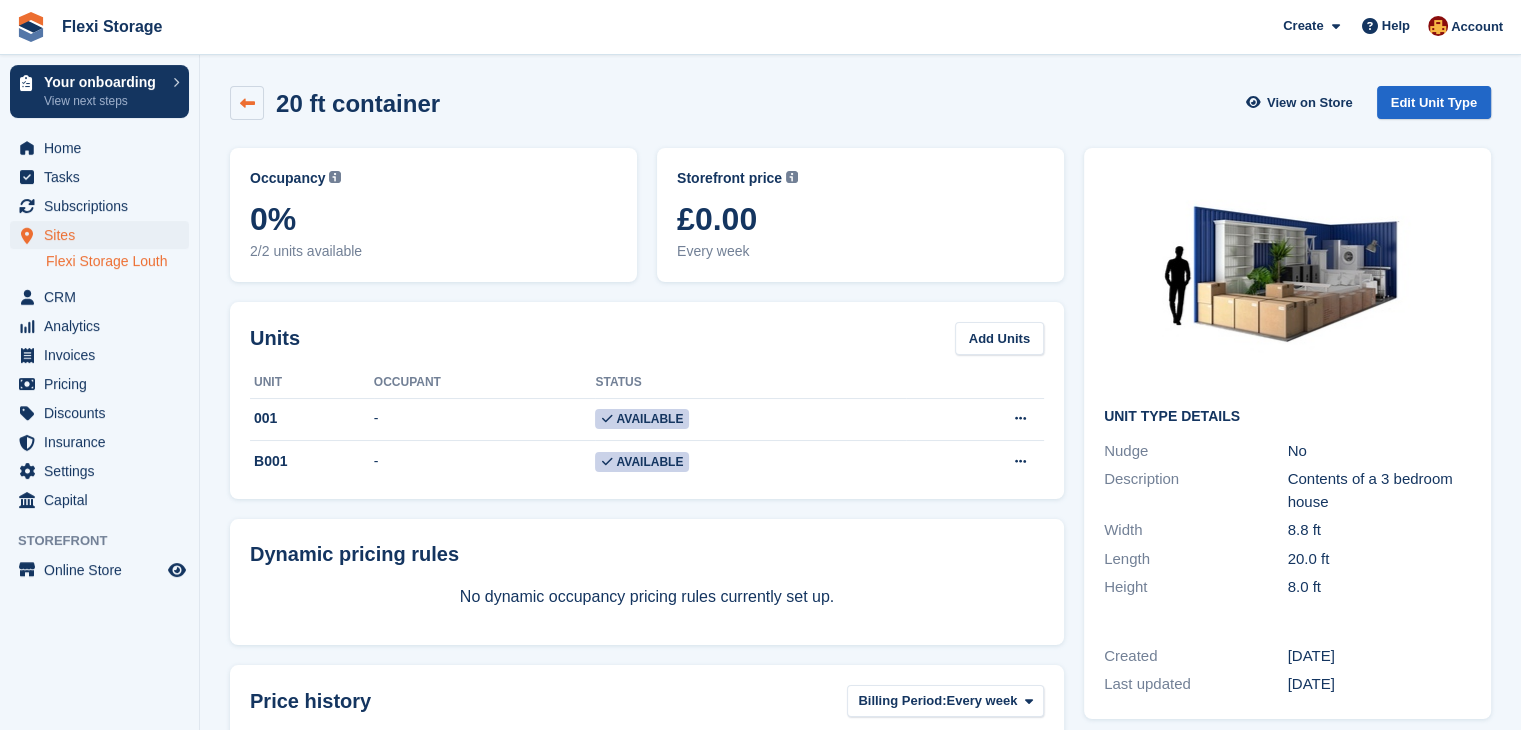 click at bounding box center [247, 103] 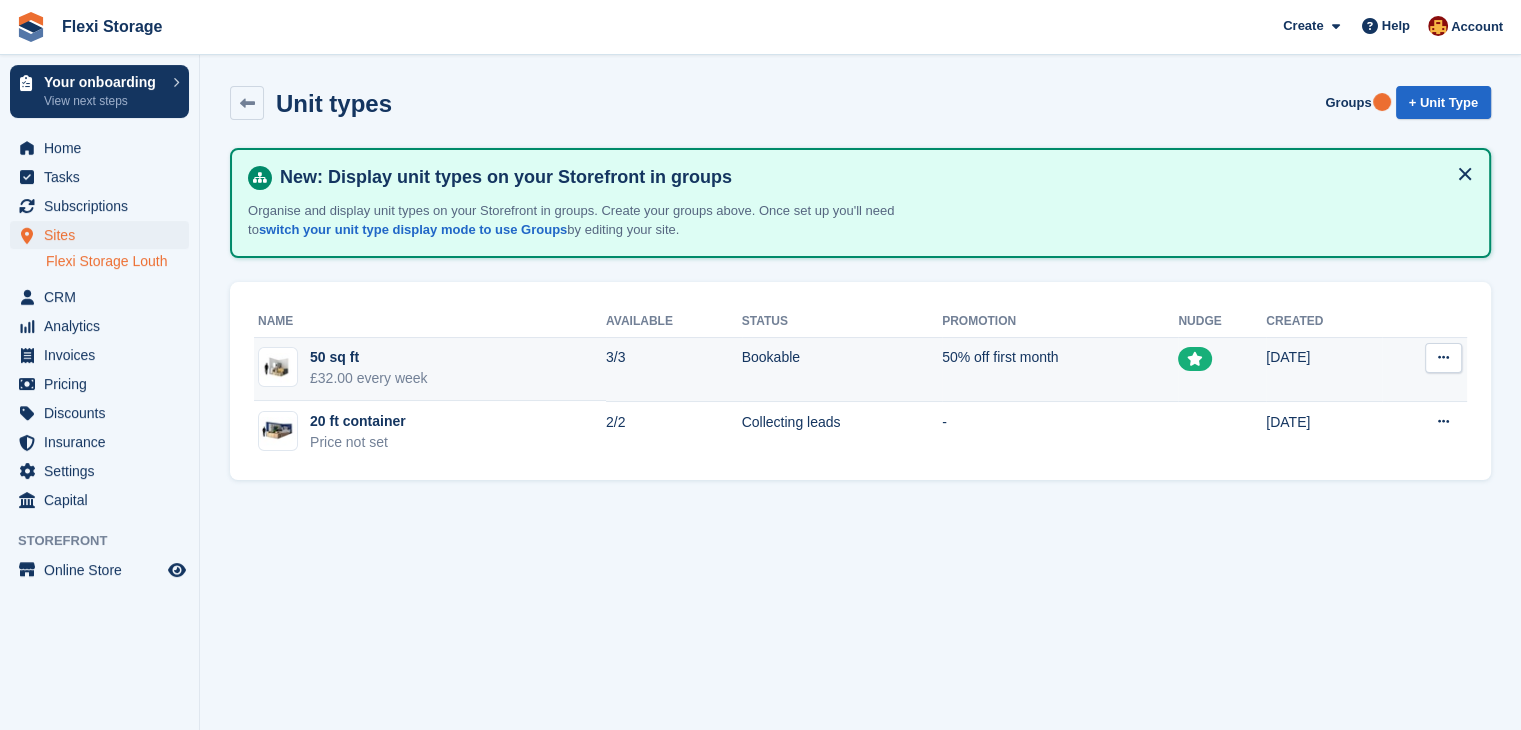 click at bounding box center (1443, 357) 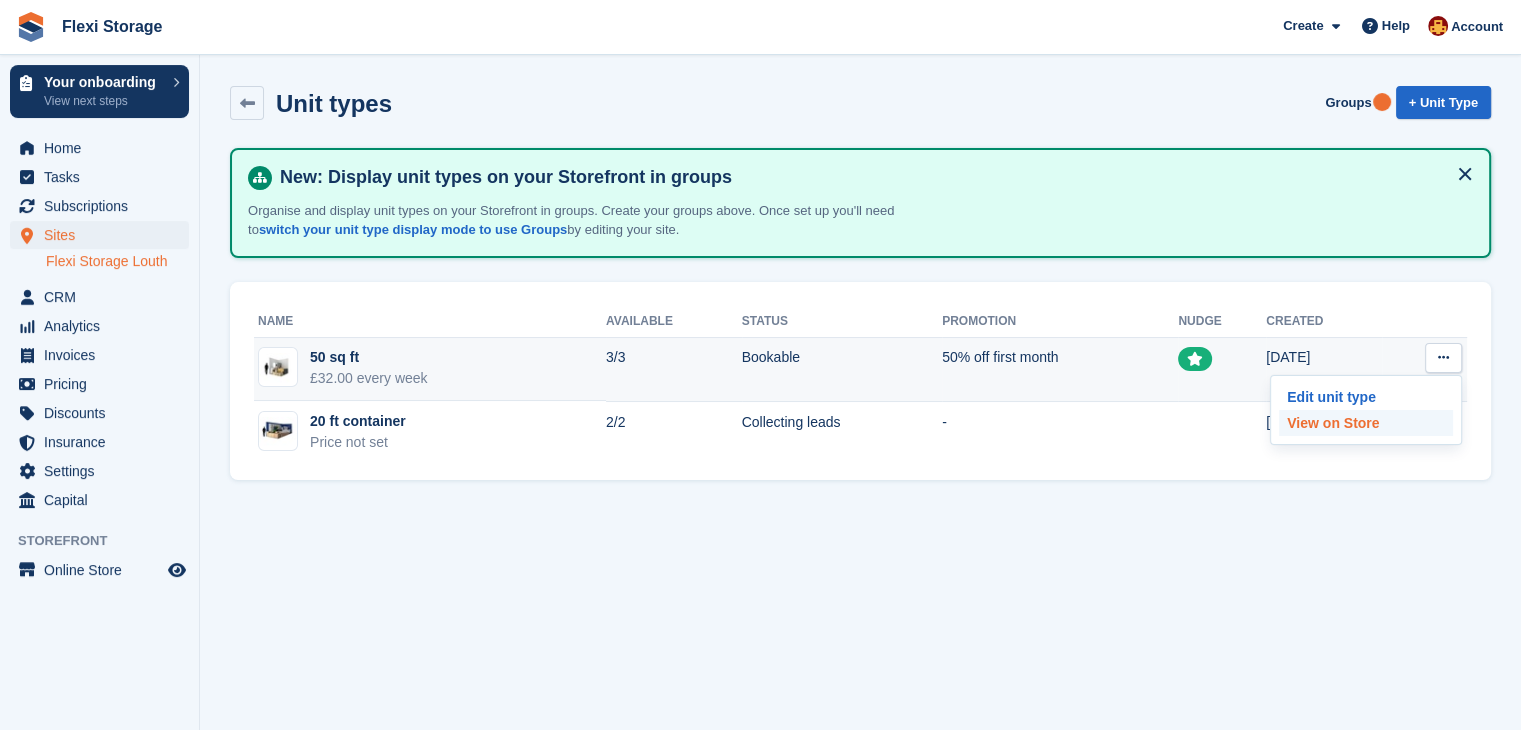 click on "View on Store" at bounding box center [1366, 423] 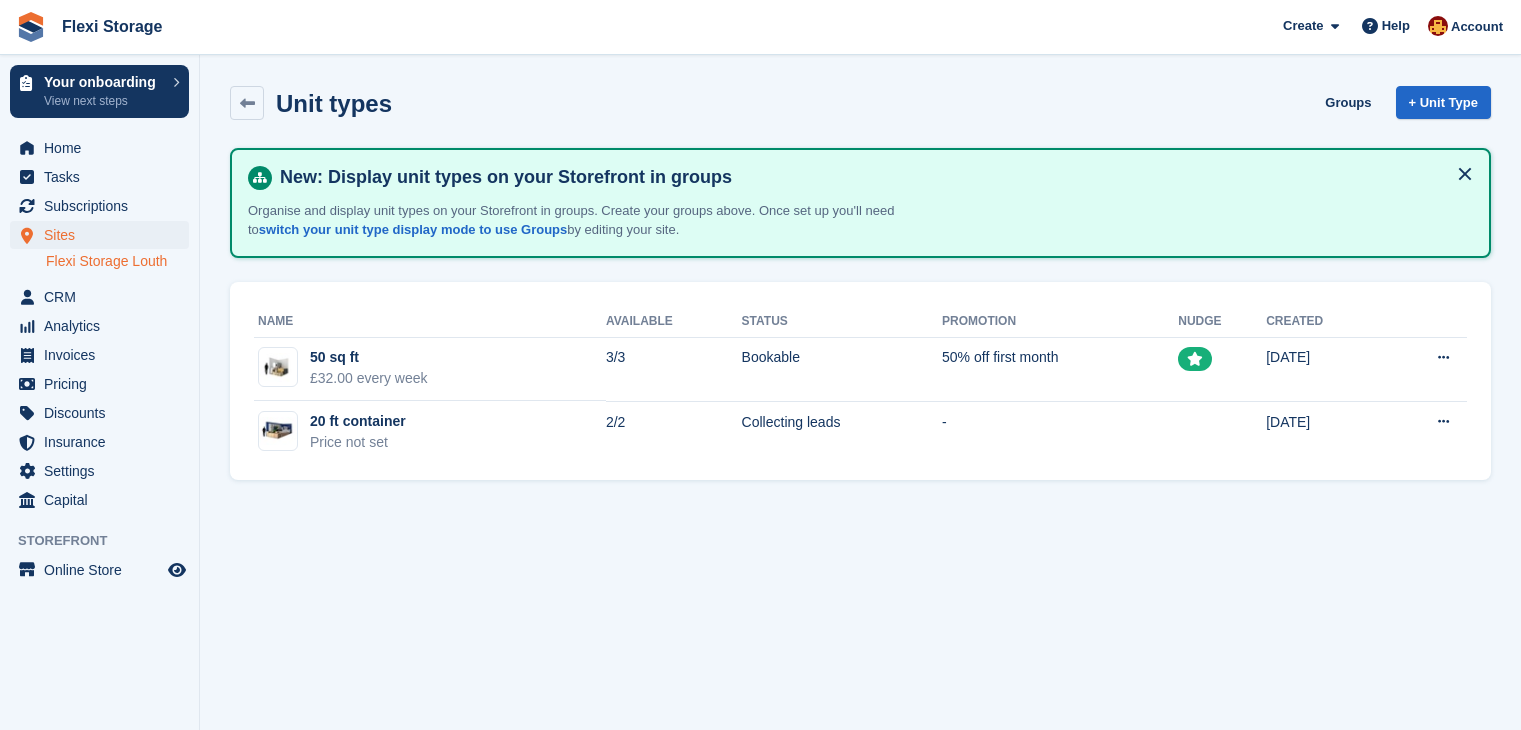 scroll, scrollTop: 0, scrollLeft: 0, axis: both 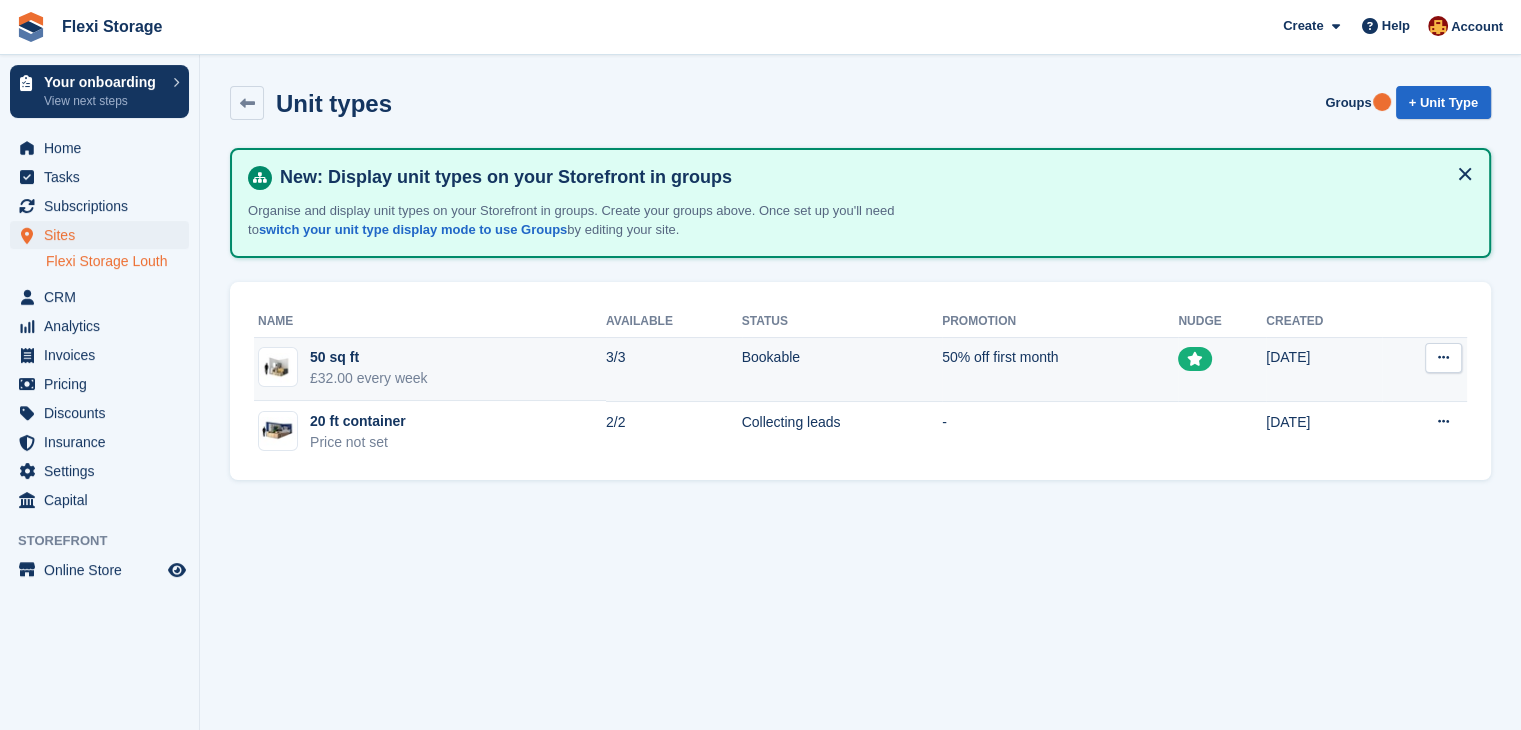 click at bounding box center (1443, 358) 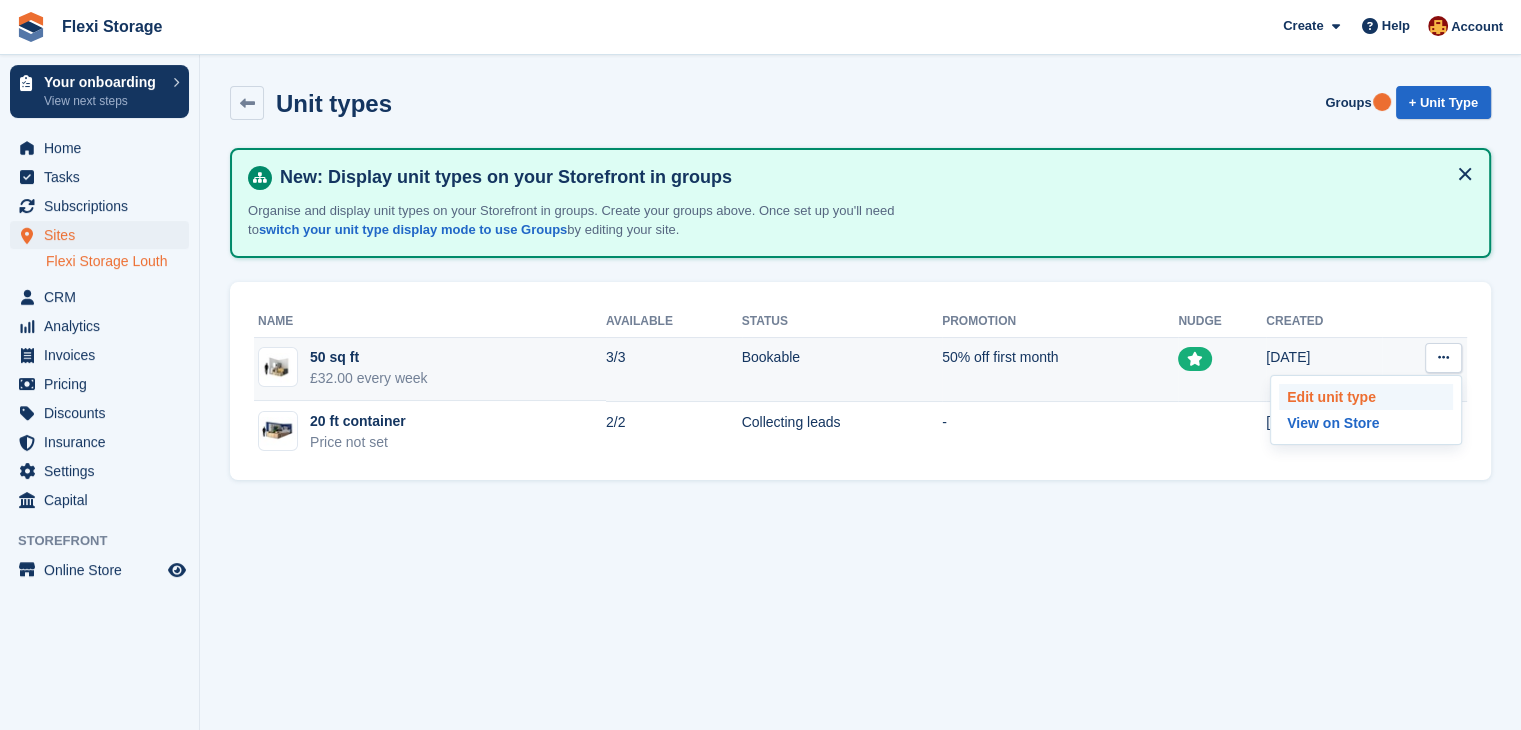 click on "Edit unit type" at bounding box center (1366, 397) 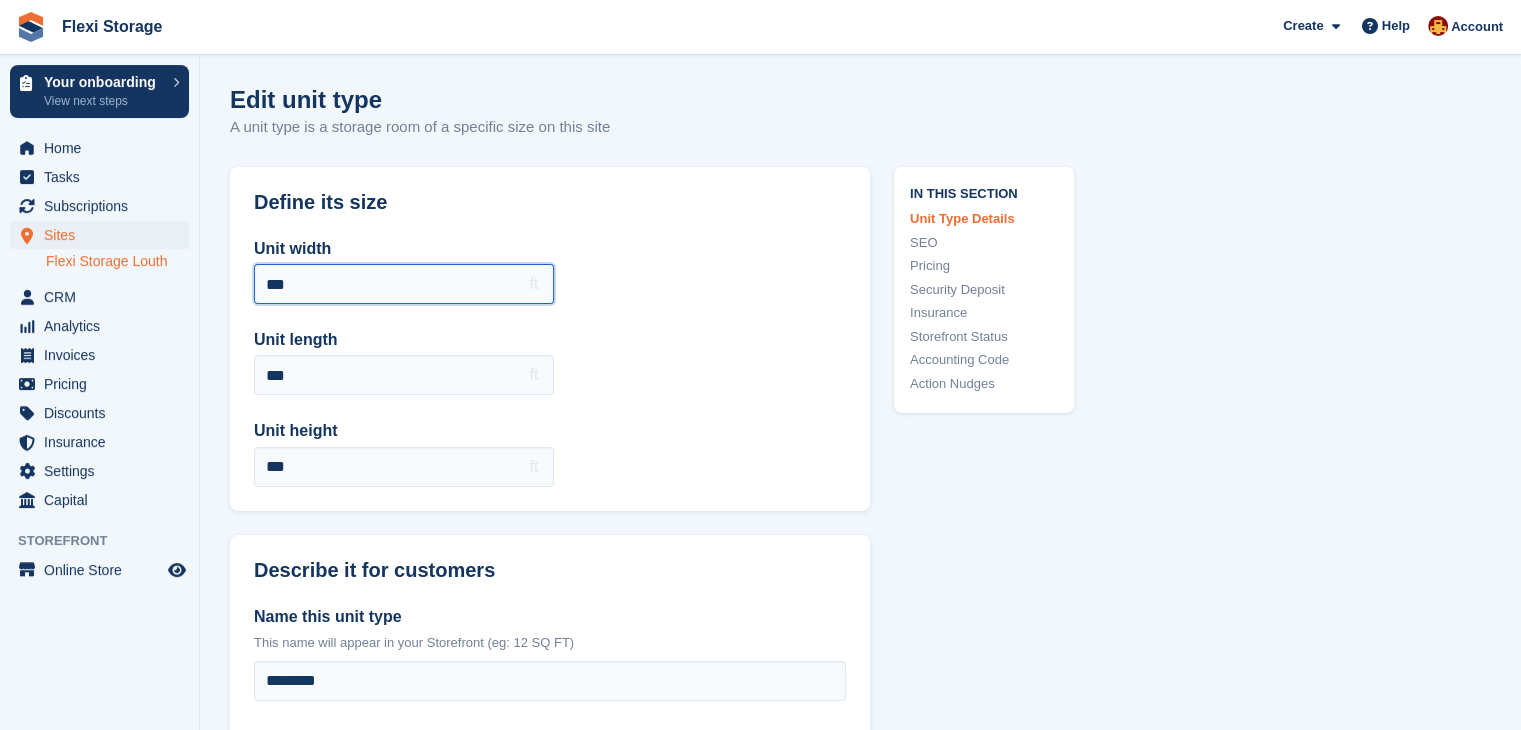 click on "***" at bounding box center (404, 284) 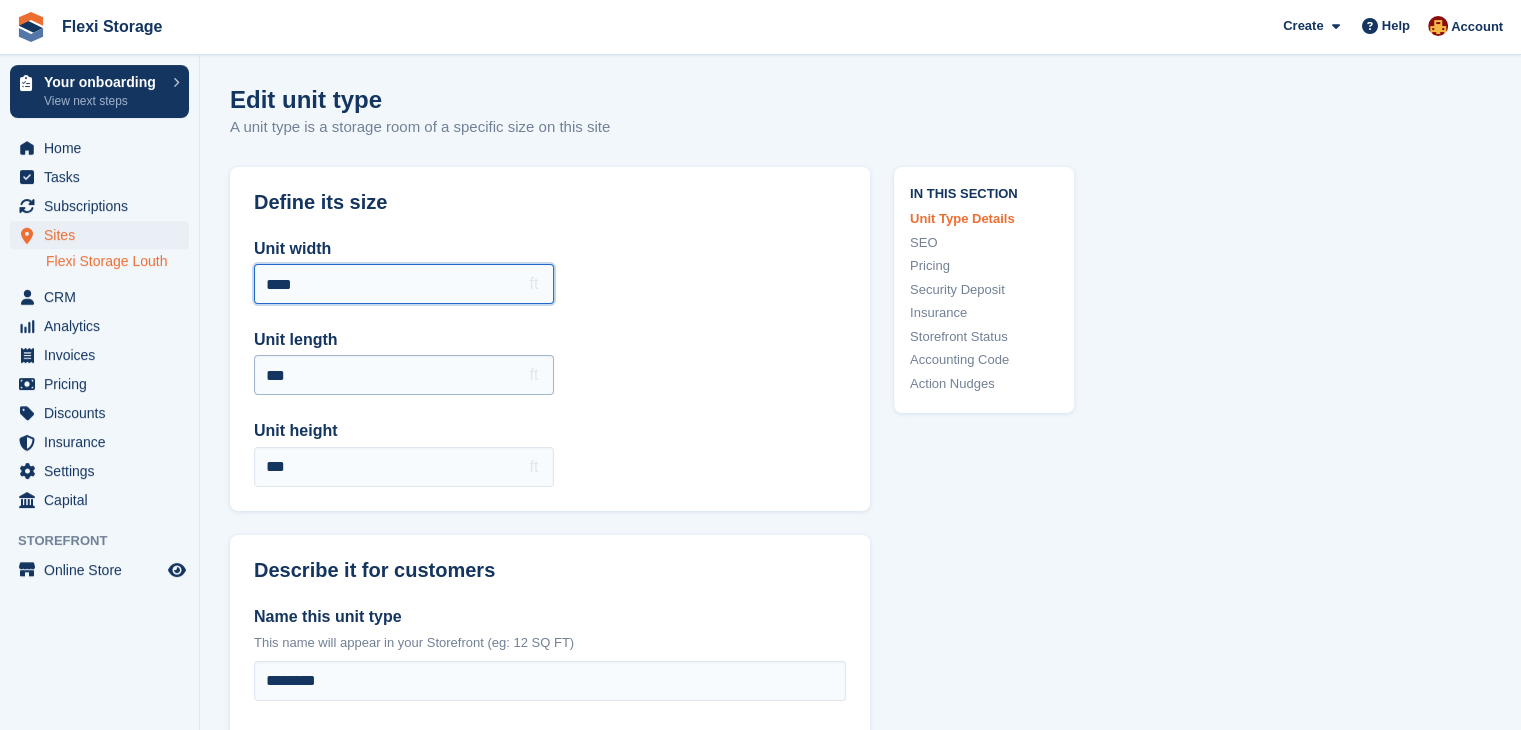 type on "****" 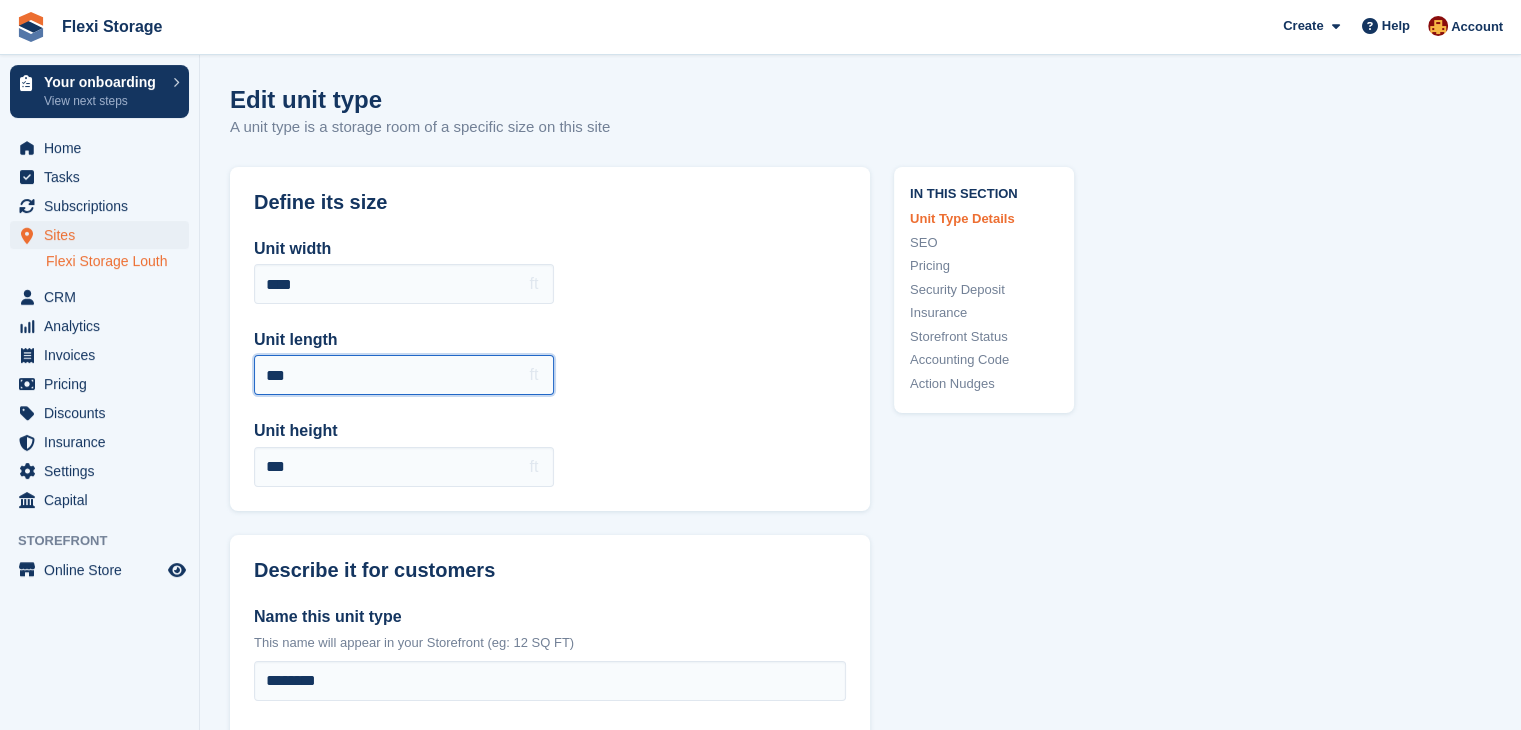 click on "***" at bounding box center (404, 375) 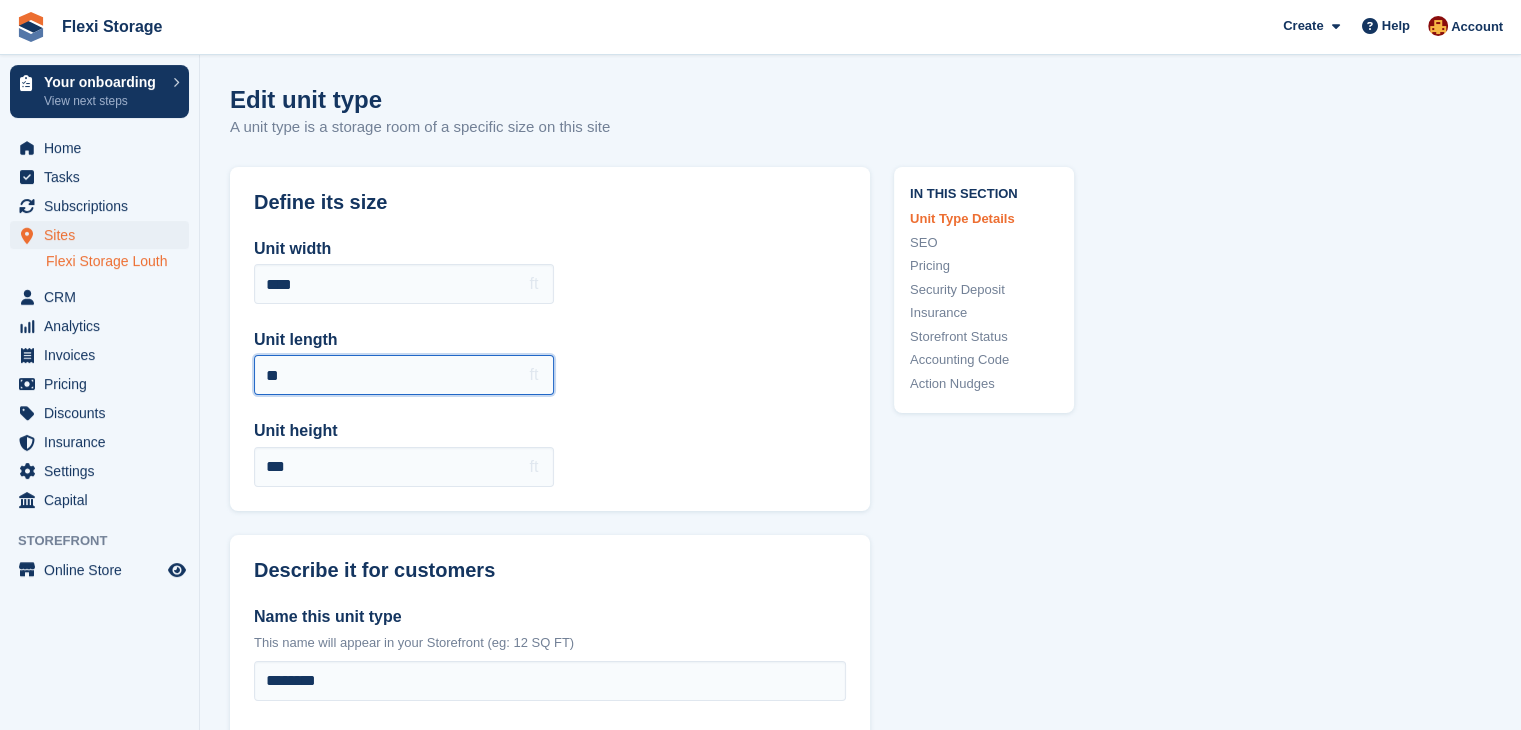 type on "*" 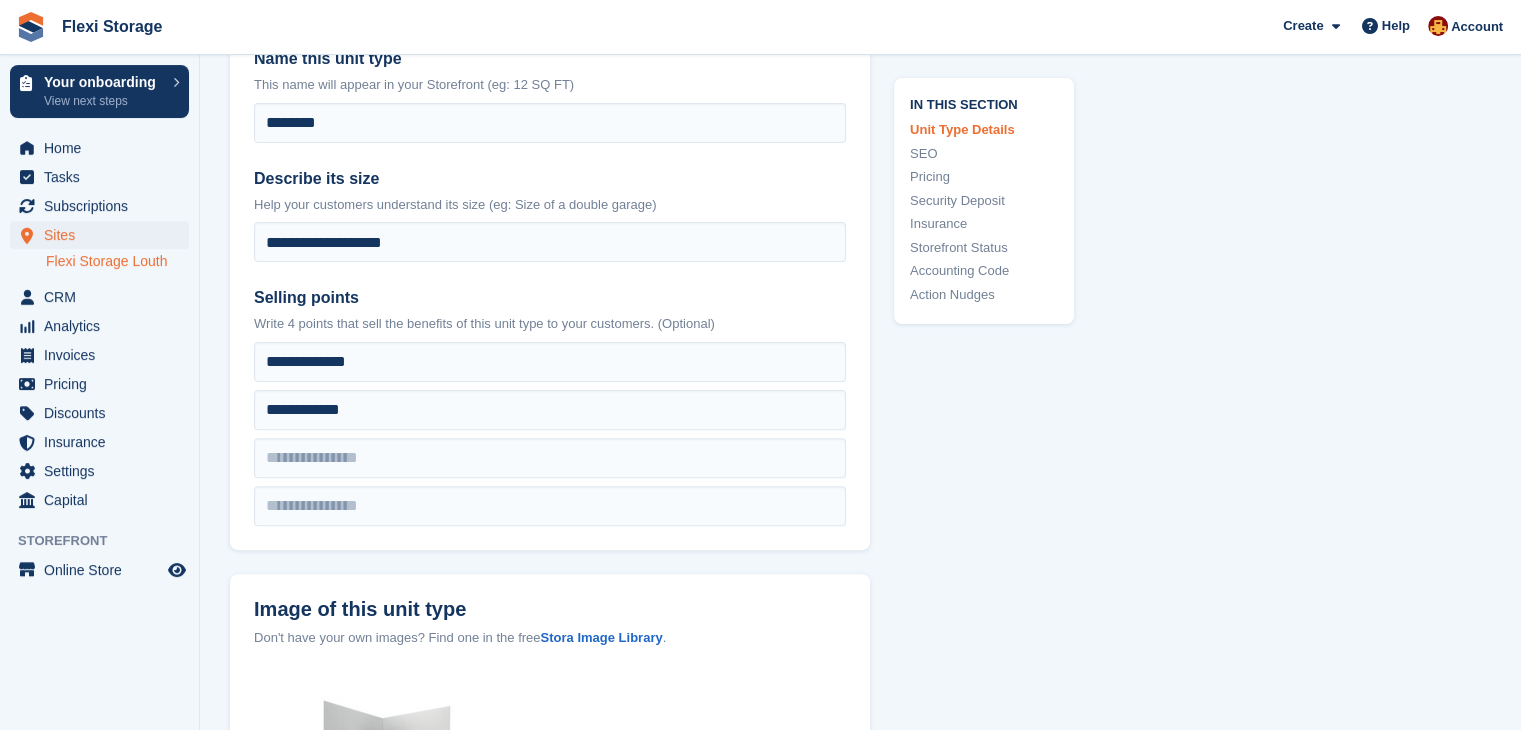 scroll, scrollTop: 559, scrollLeft: 0, axis: vertical 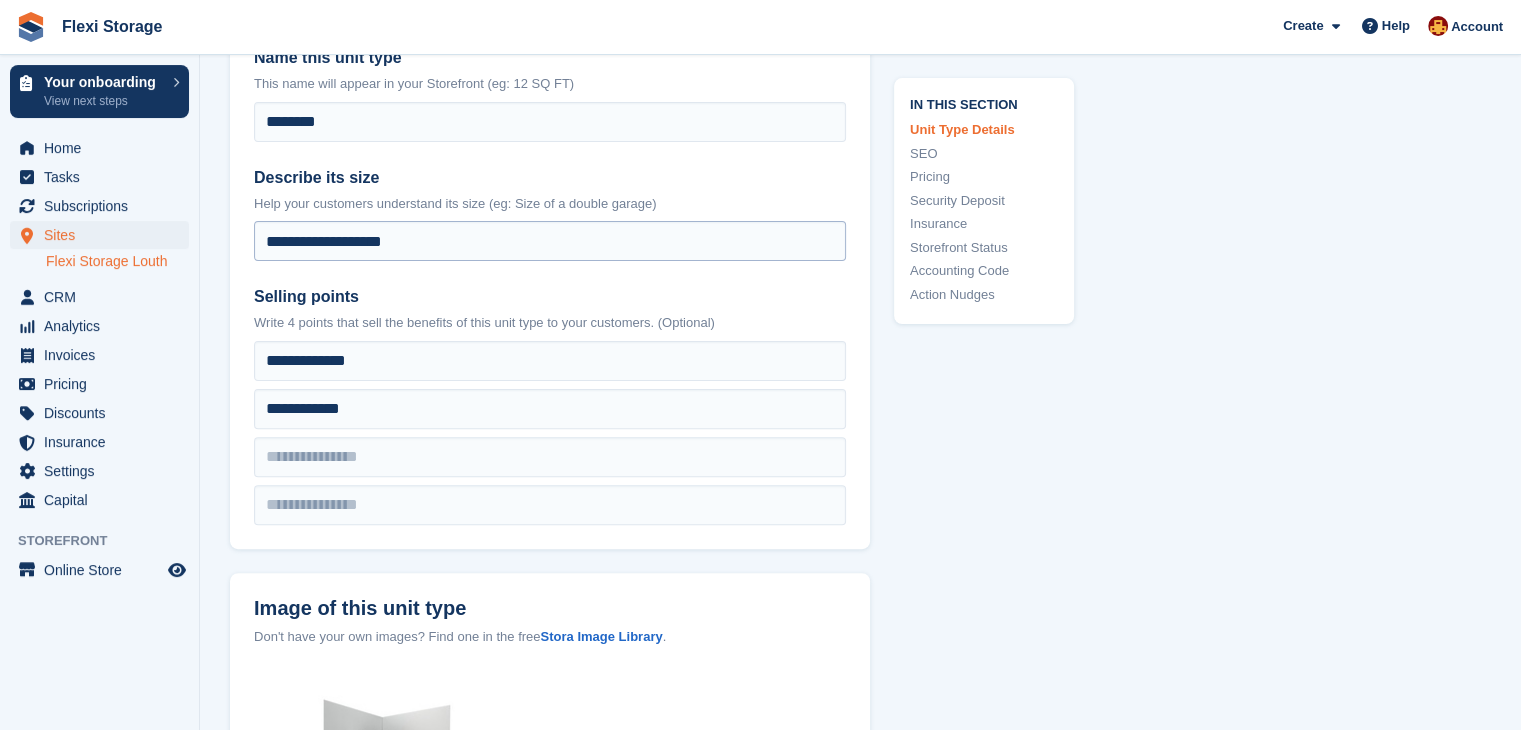 type on "****" 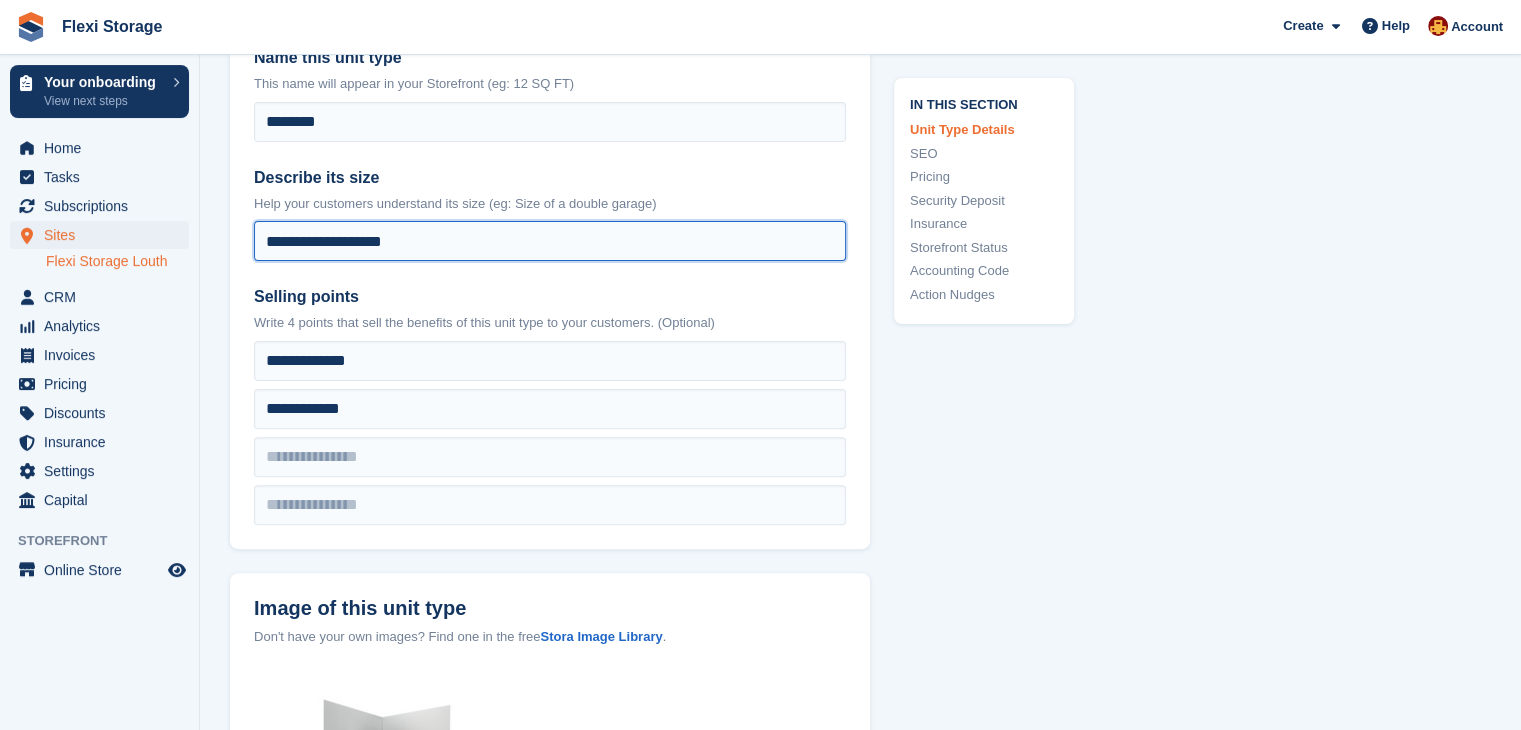 click on "**********" at bounding box center [550, 241] 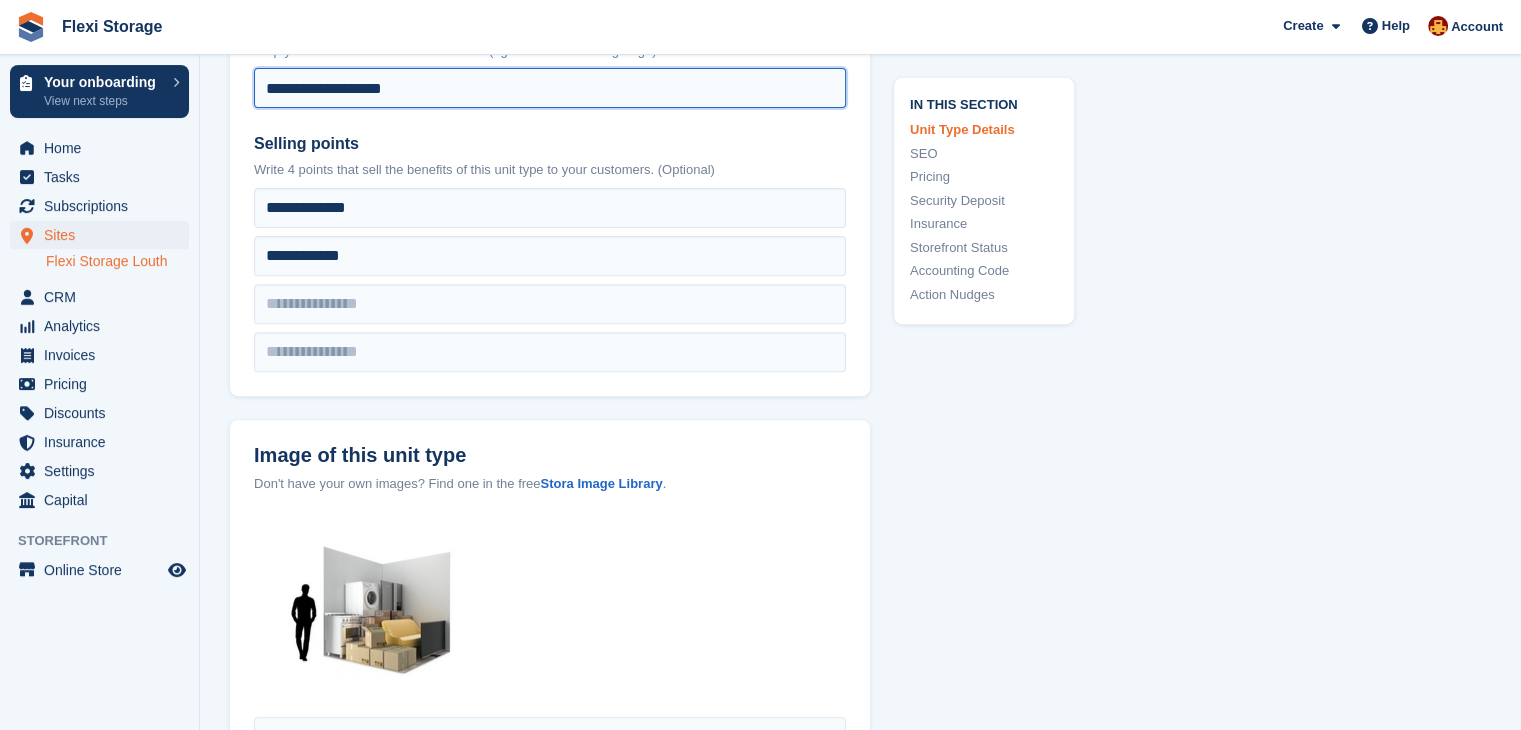 scroll, scrollTop: 692, scrollLeft: 0, axis: vertical 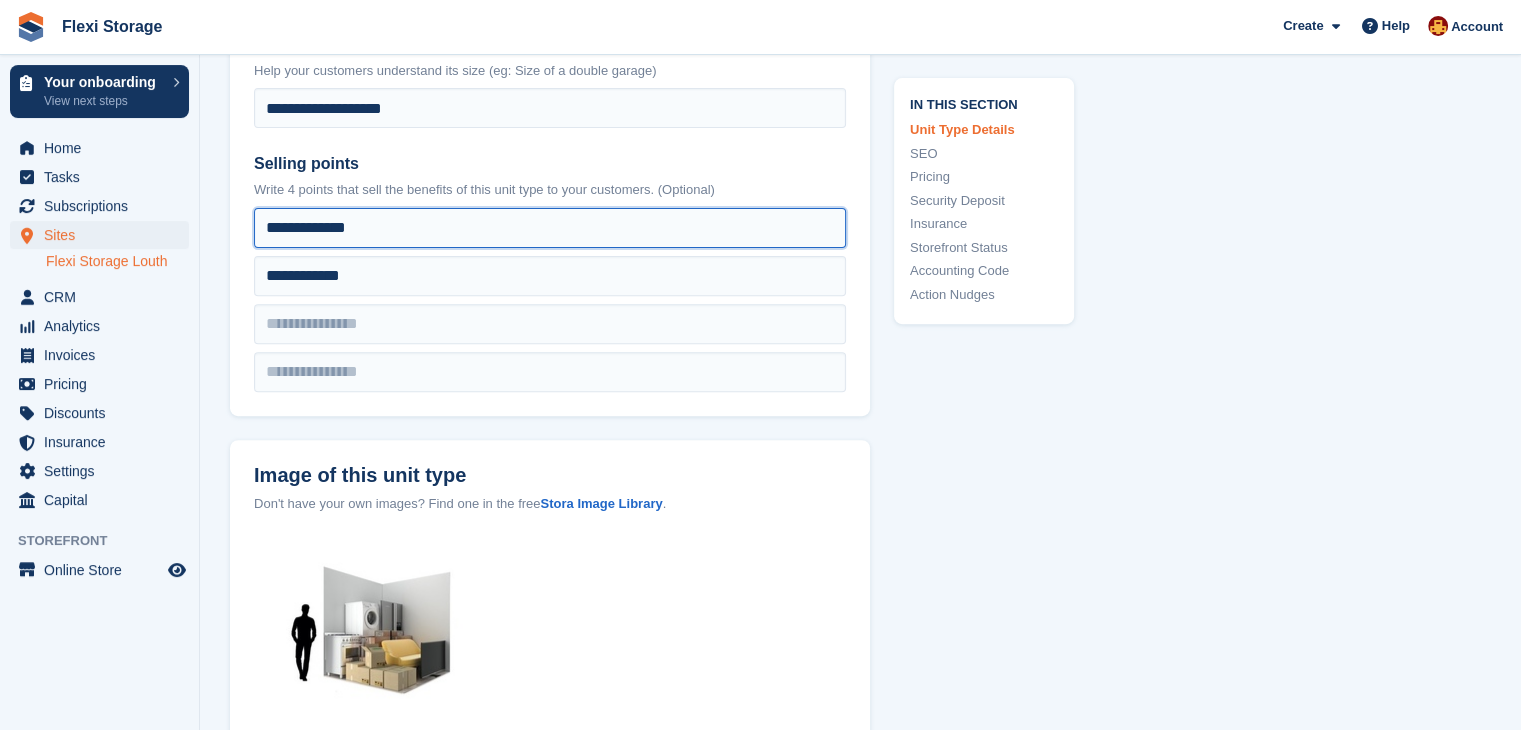 click on "**********" at bounding box center [550, 228] 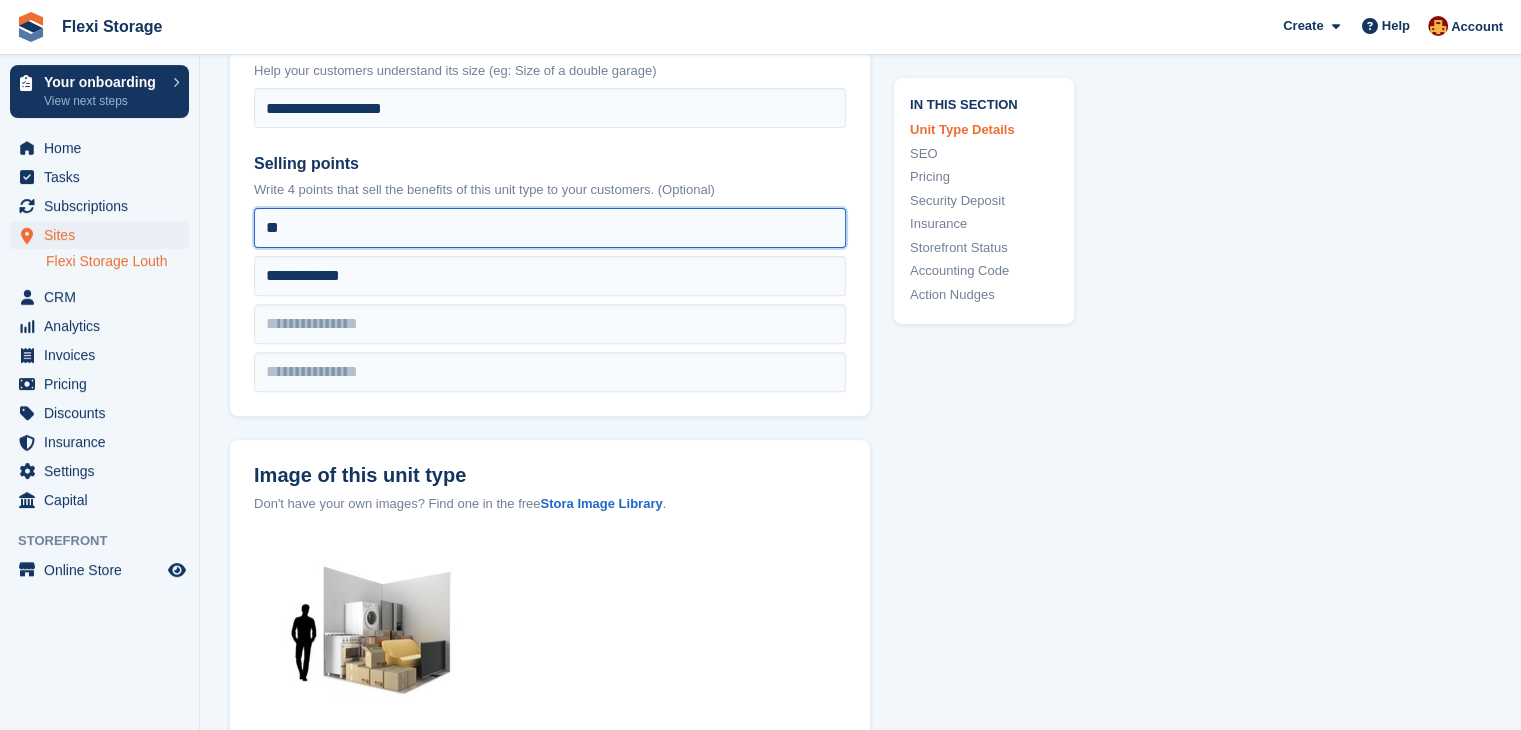 type on "*" 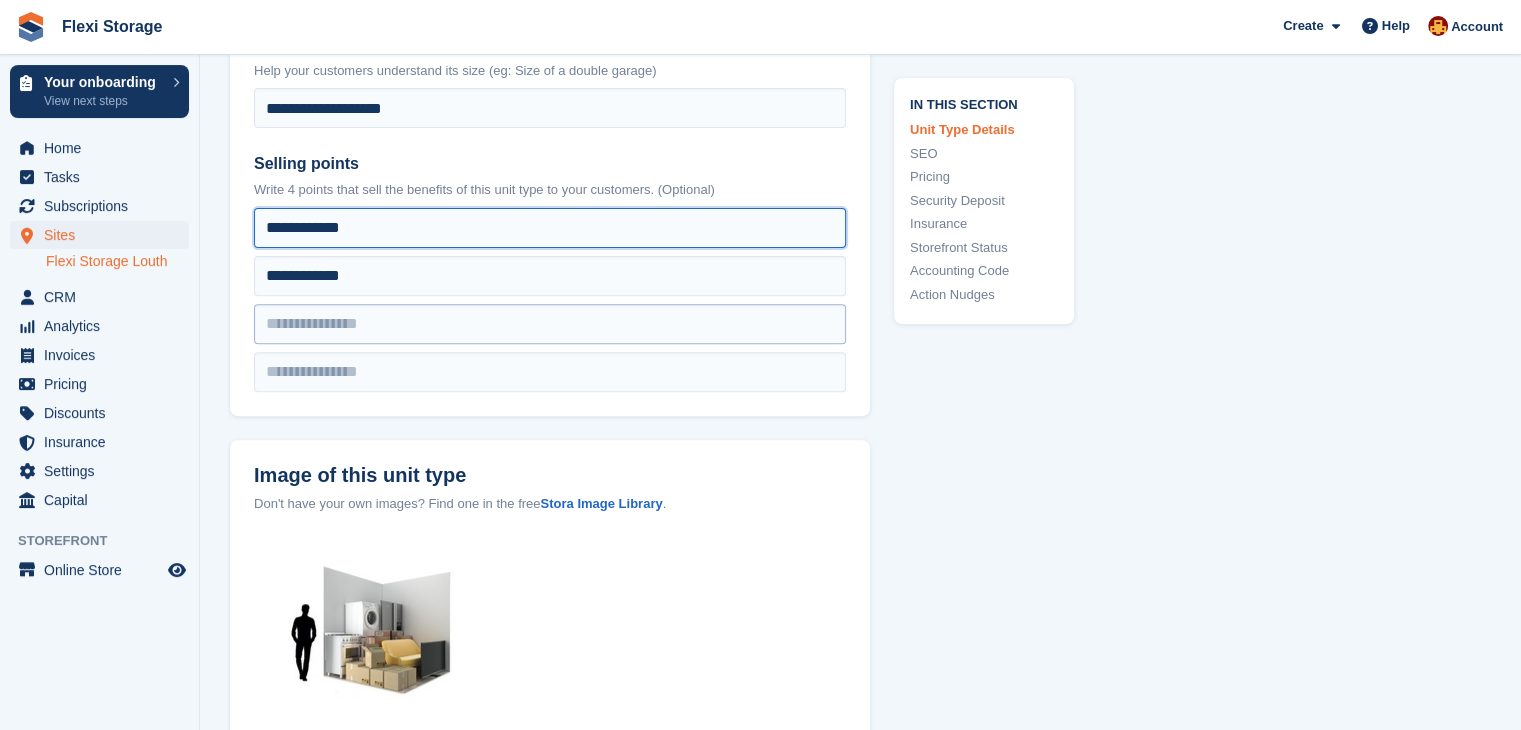 type on "**********" 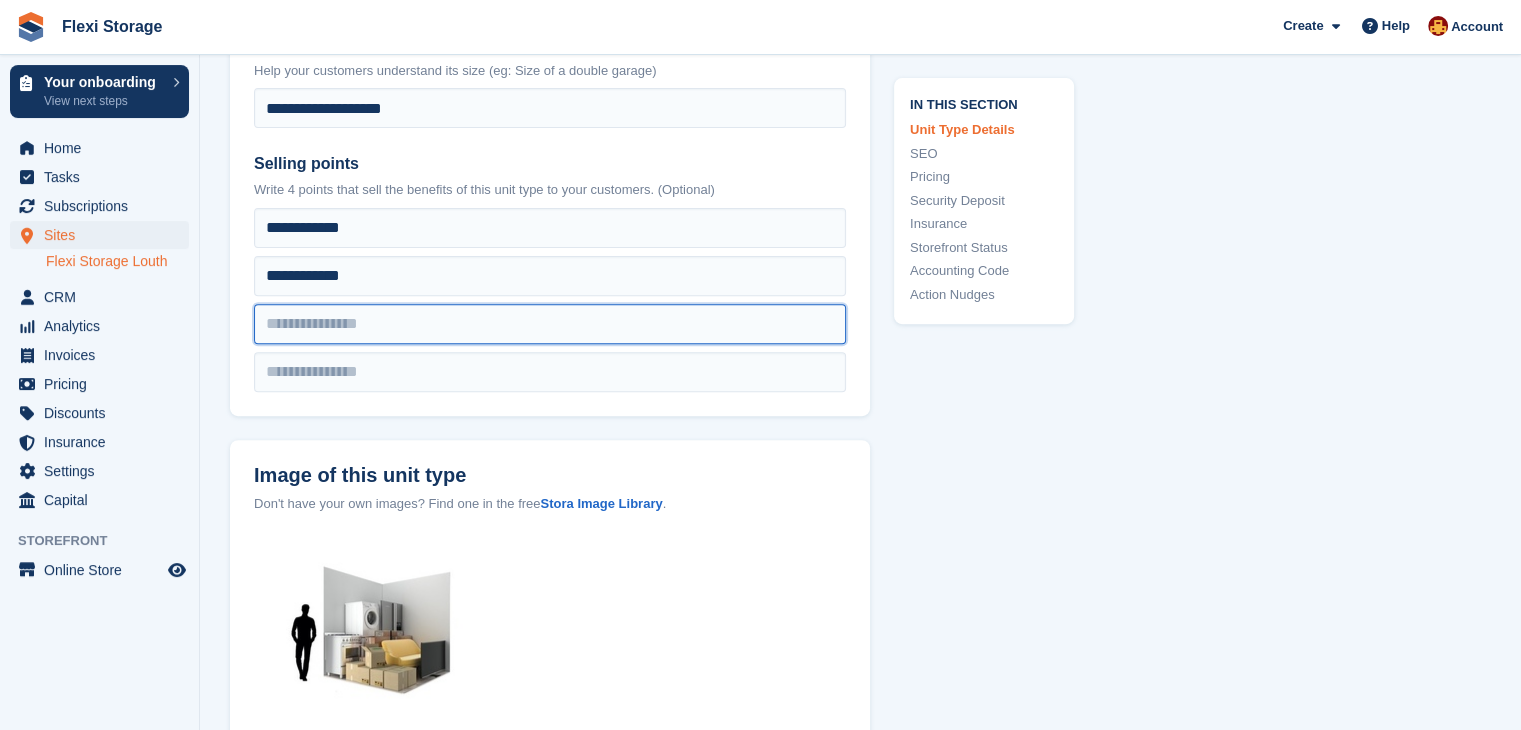 click at bounding box center (550, 228) 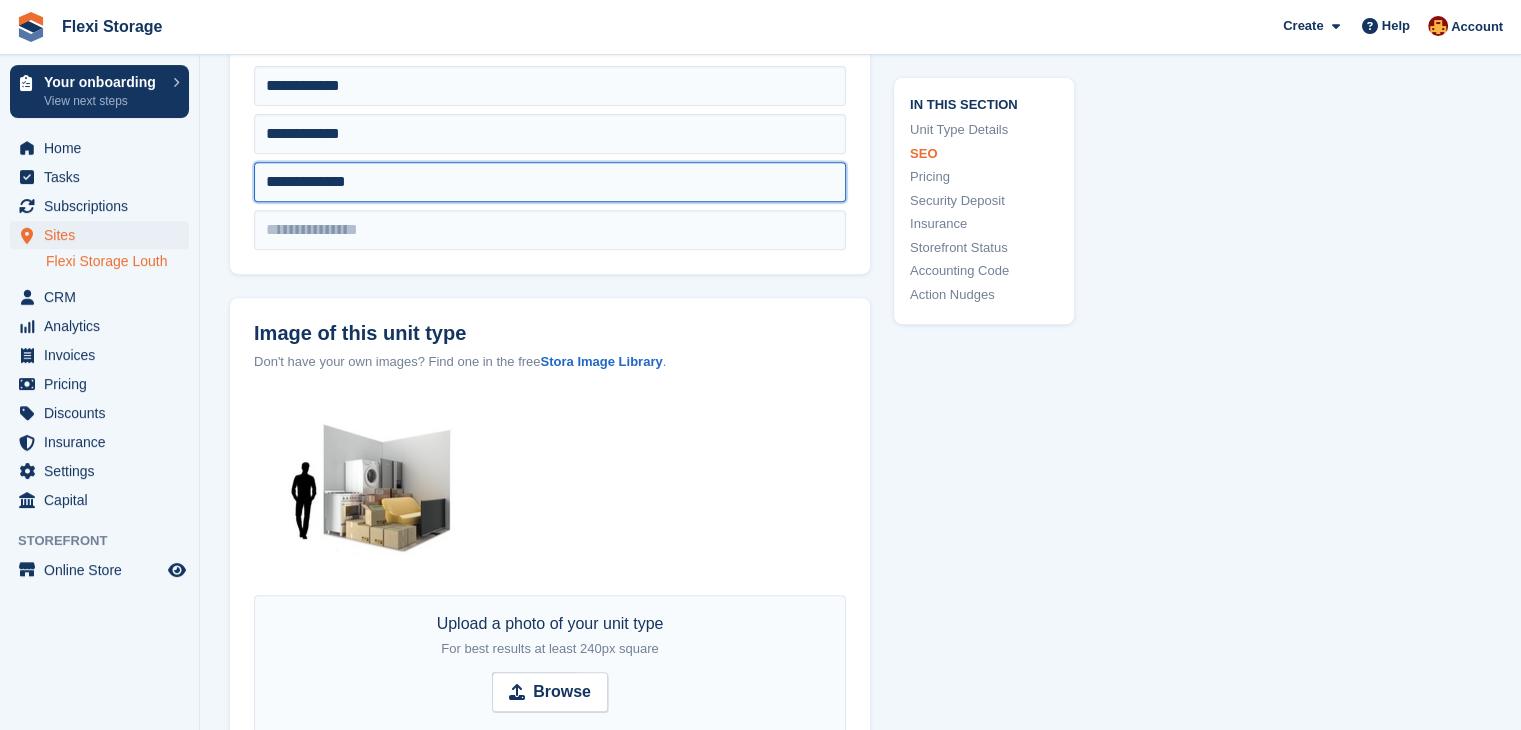 scroll, scrollTop: 832, scrollLeft: 0, axis: vertical 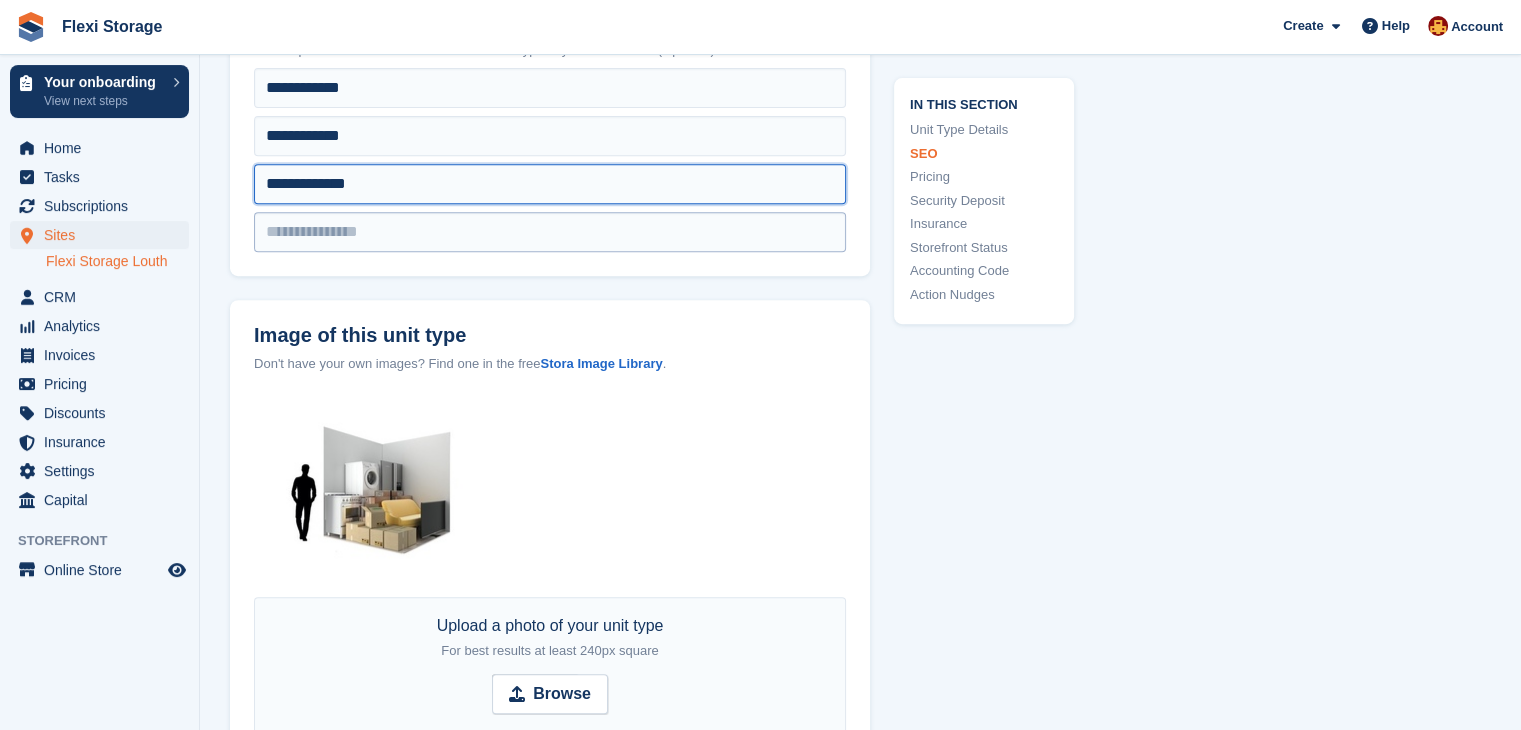 type on "**********" 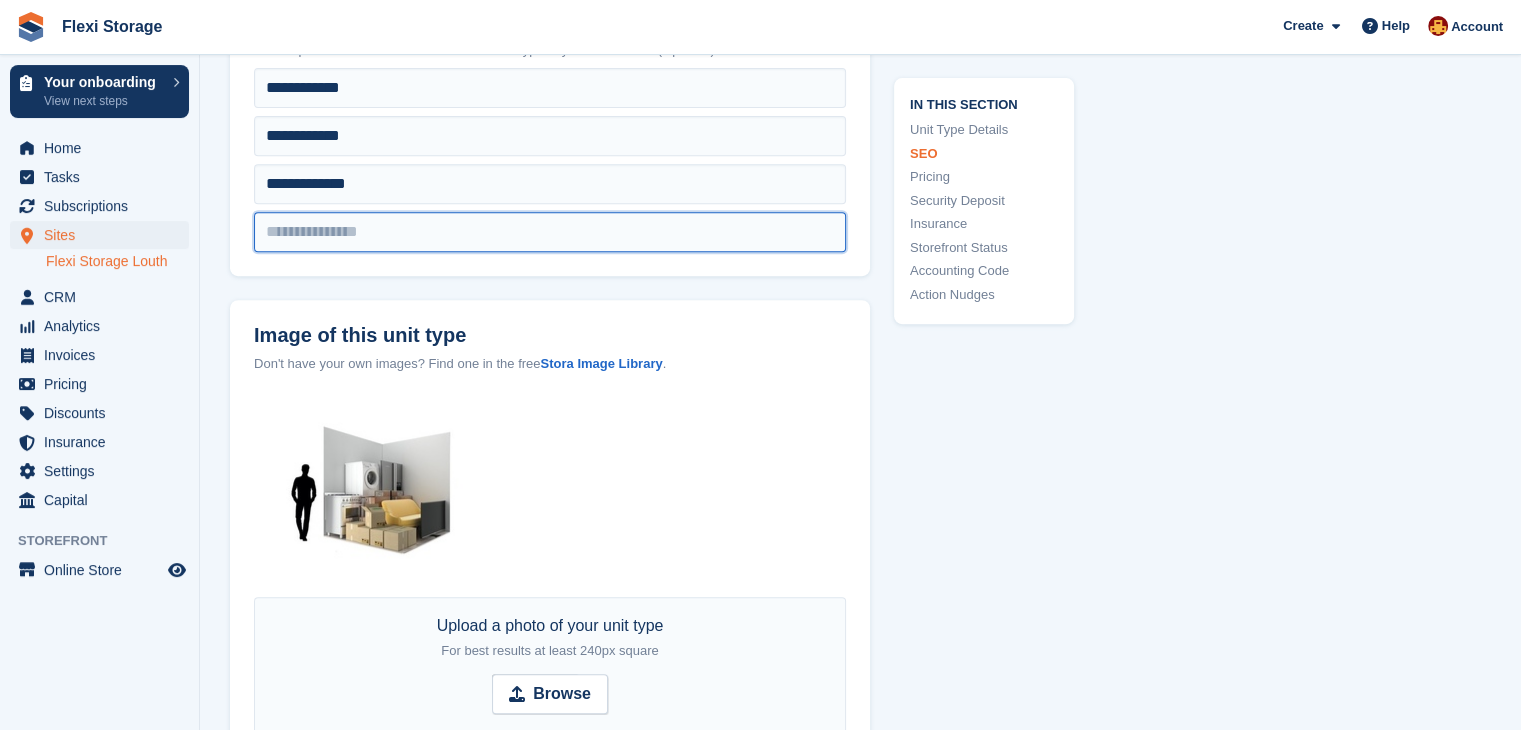 click at bounding box center (550, 88) 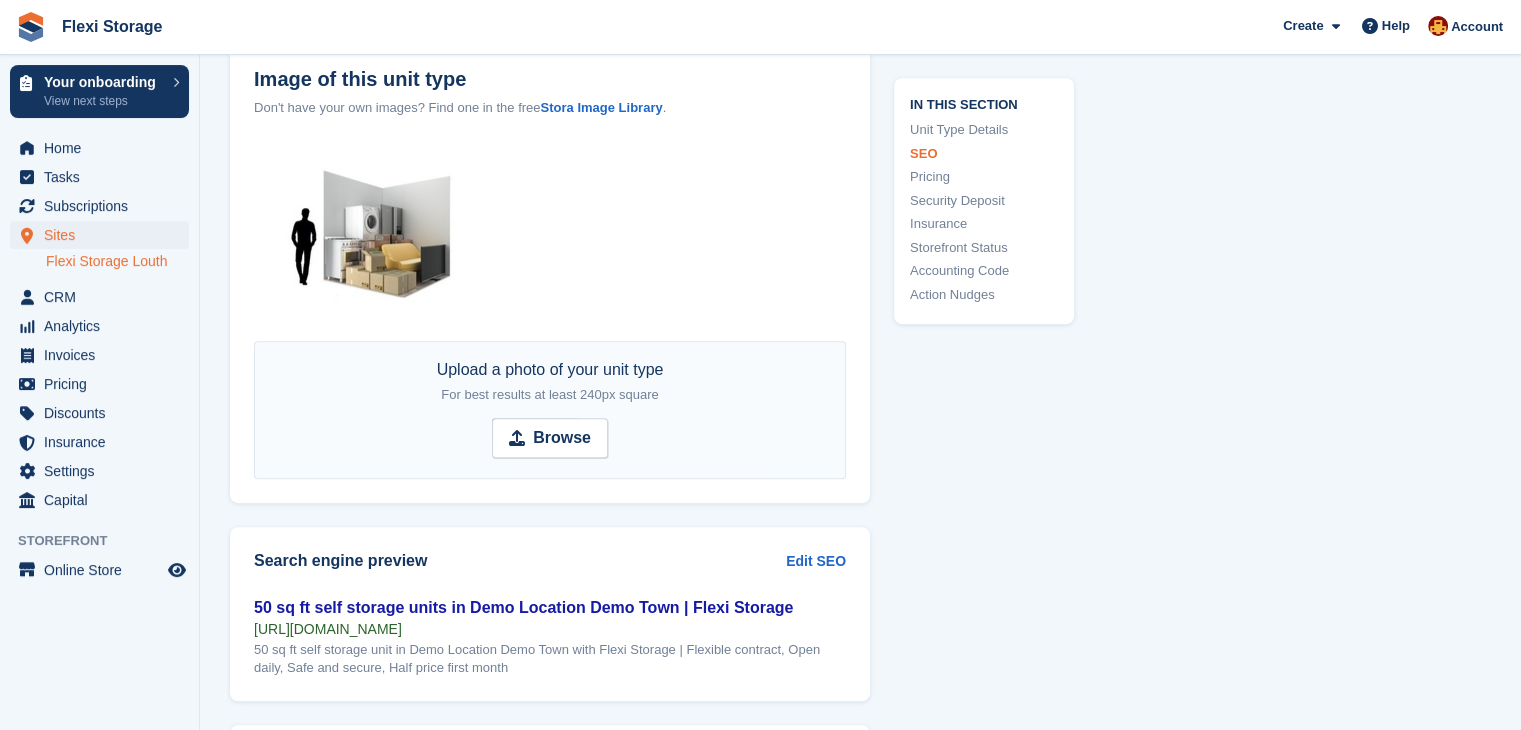 scroll, scrollTop: 1087, scrollLeft: 0, axis: vertical 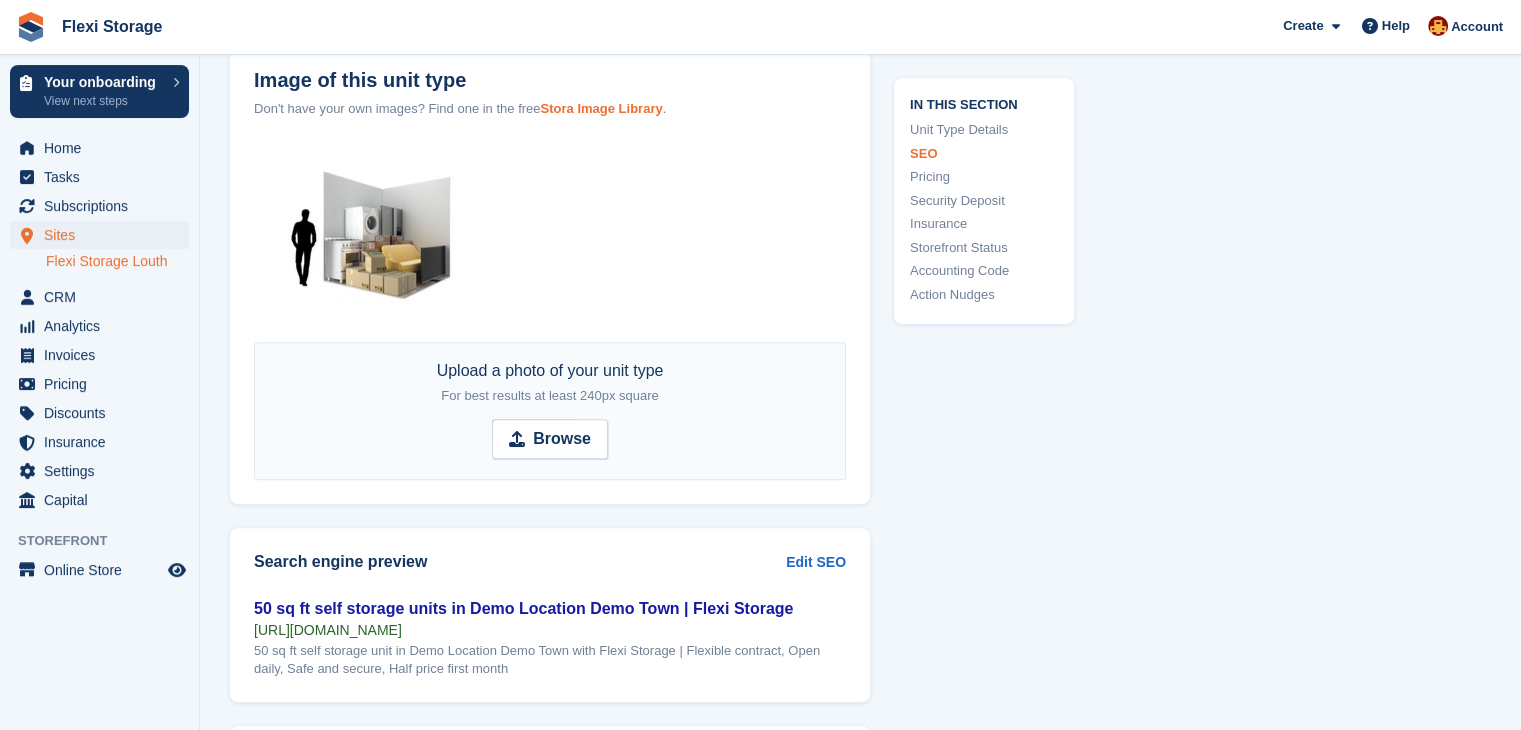 type on "**********" 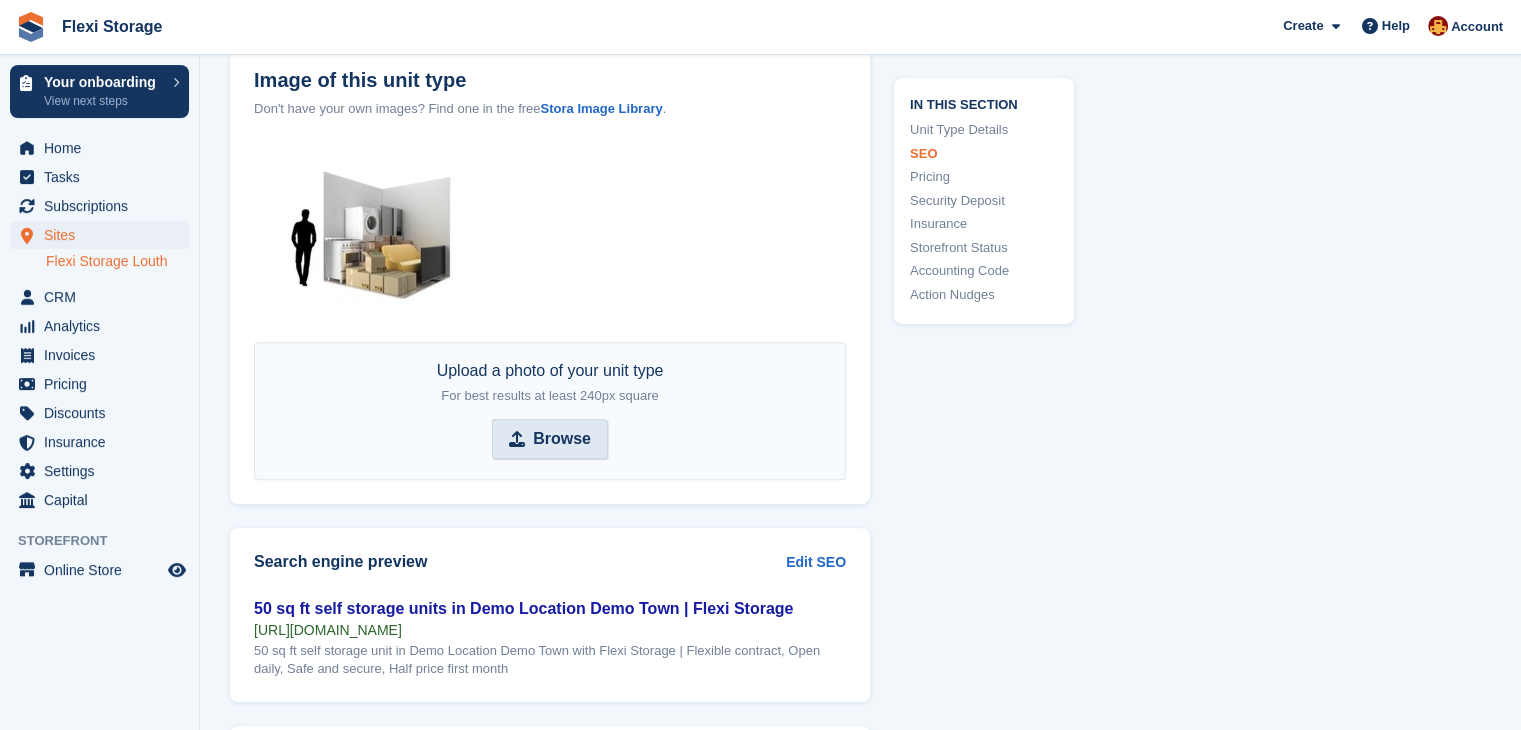 click on "Browse" at bounding box center [562, 439] 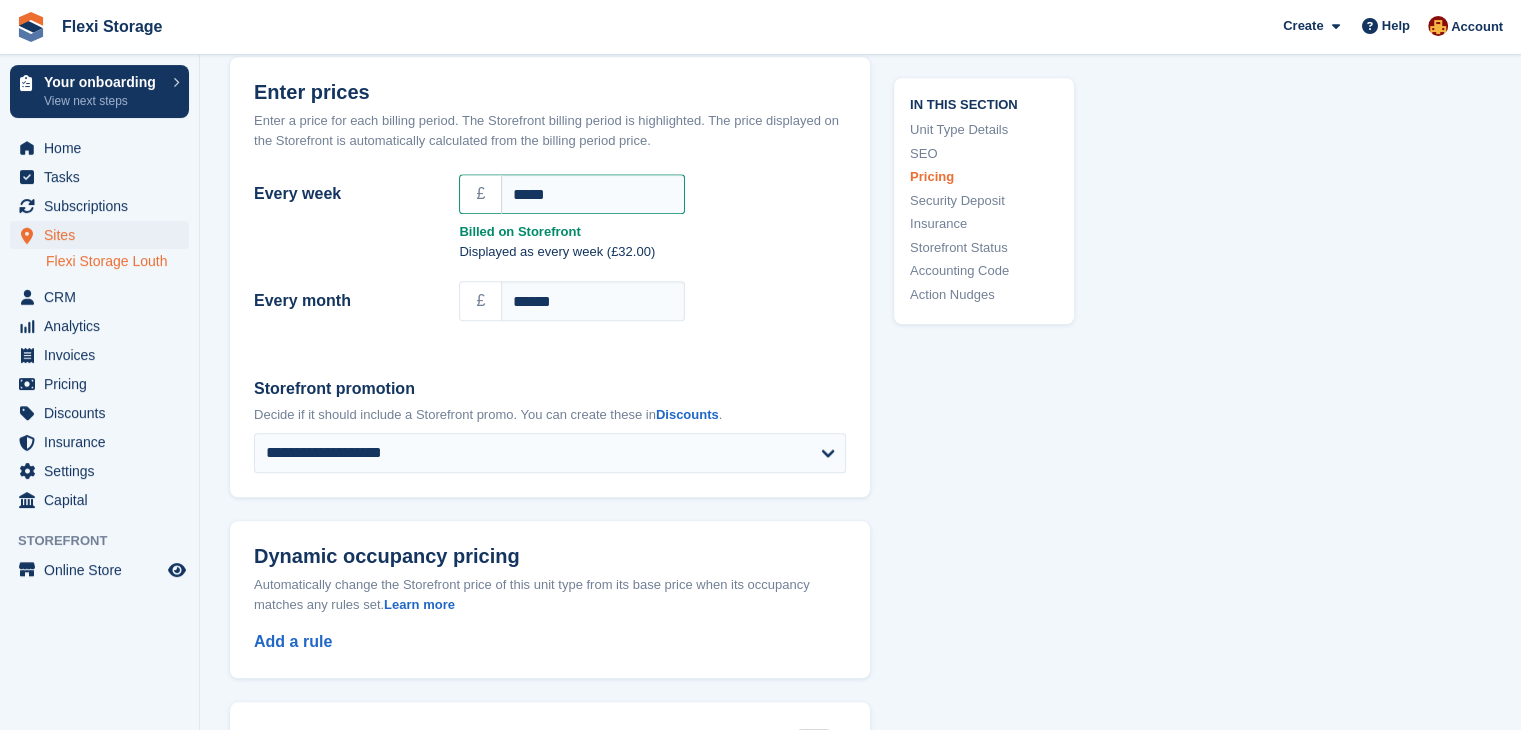 scroll, scrollTop: 1762, scrollLeft: 0, axis: vertical 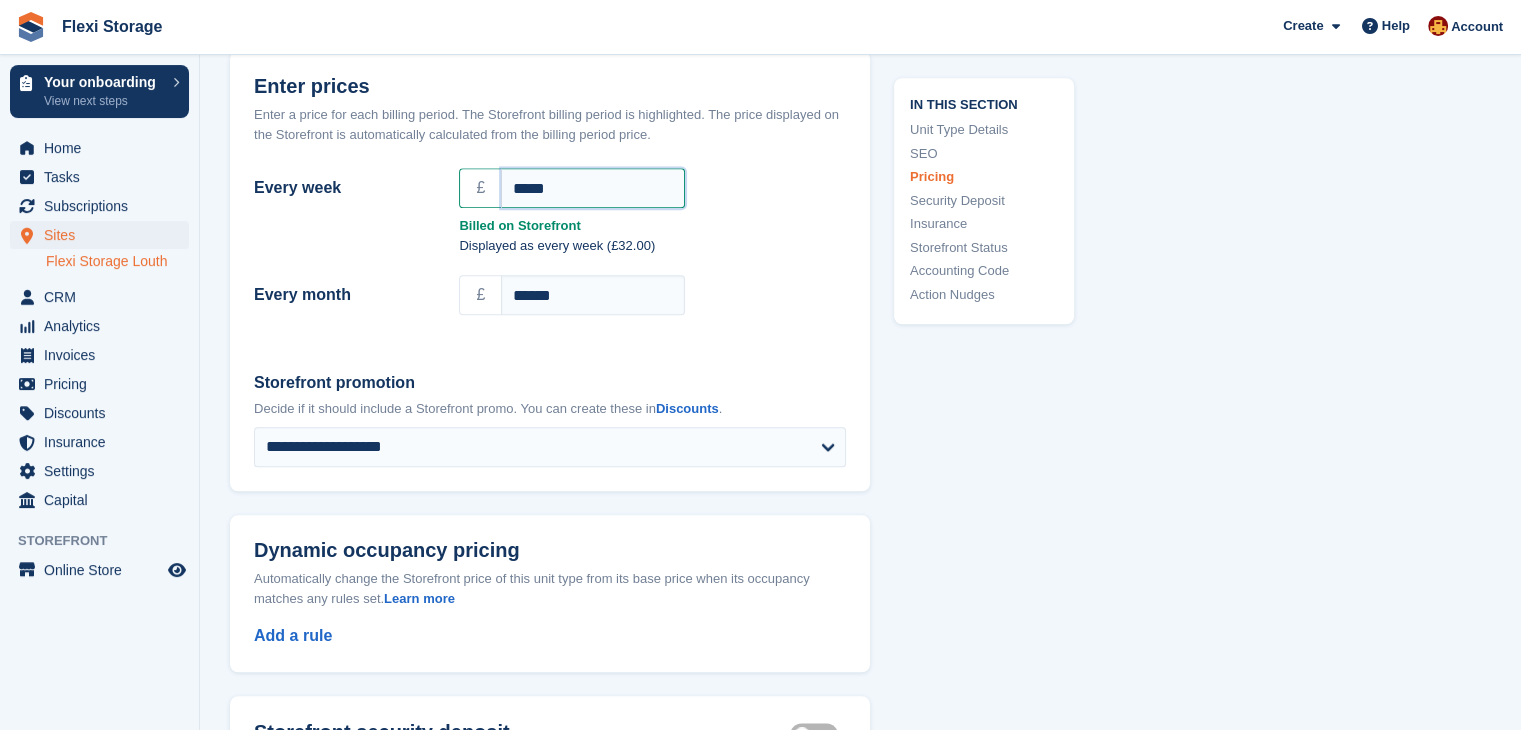 click on "*****" at bounding box center (593, 188) 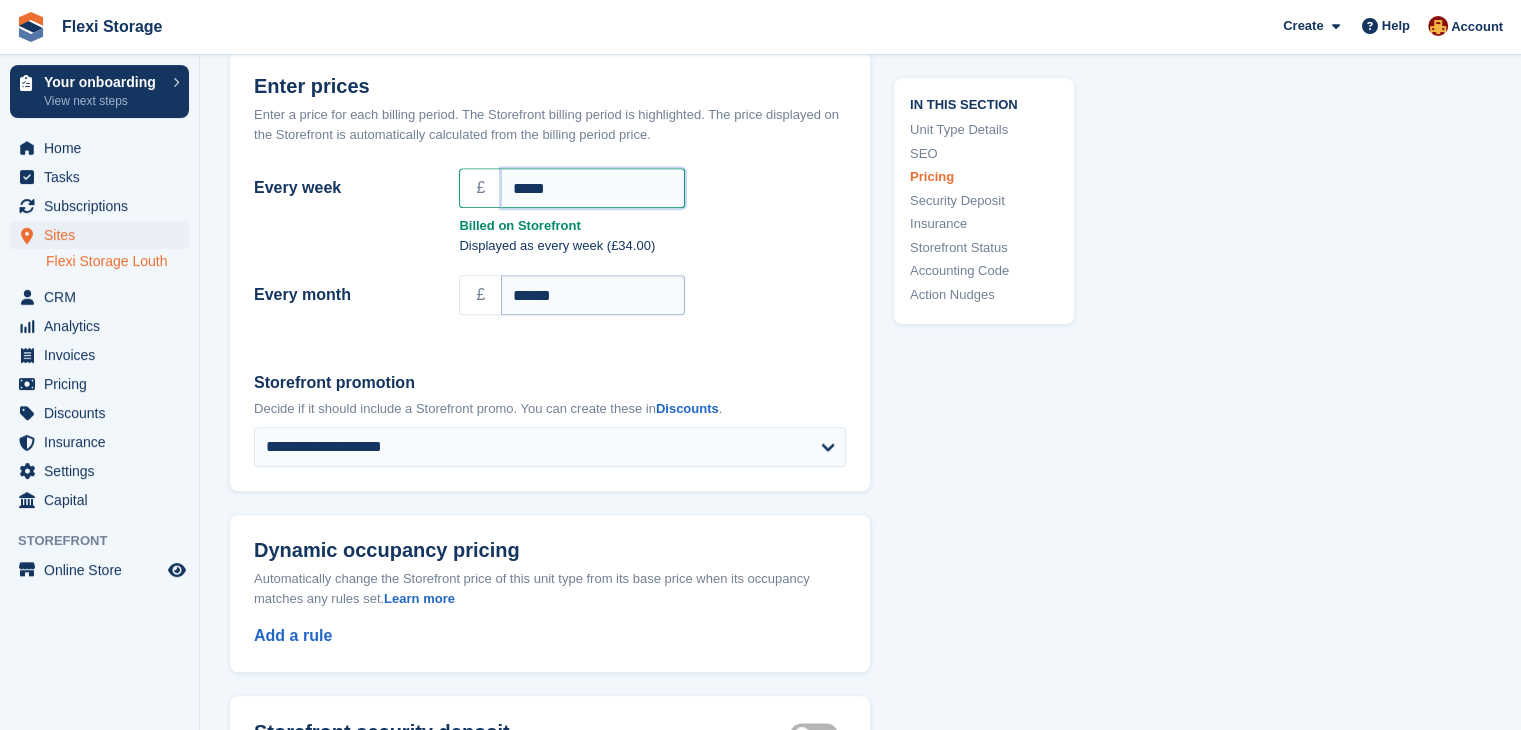 type on "*****" 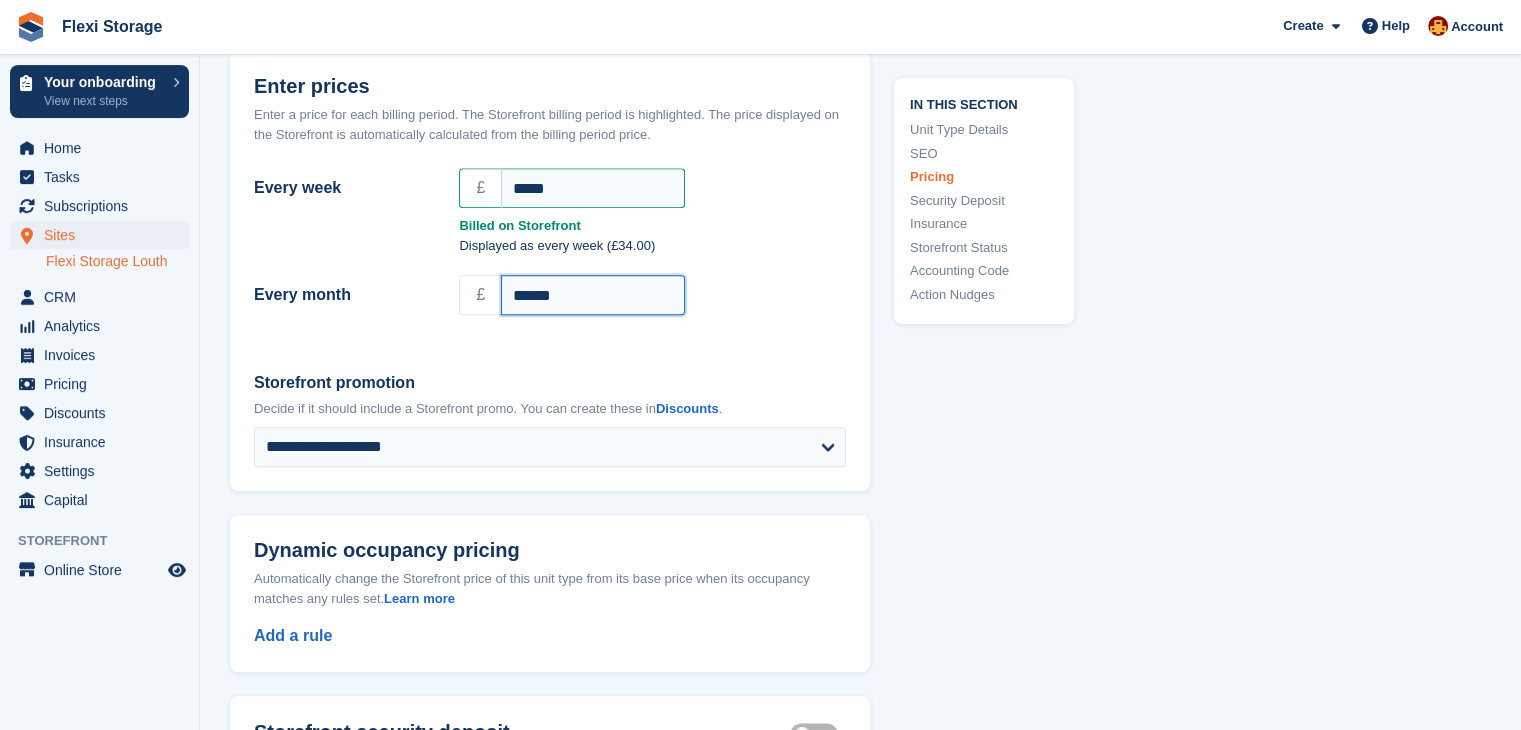 click on "******" at bounding box center (593, 295) 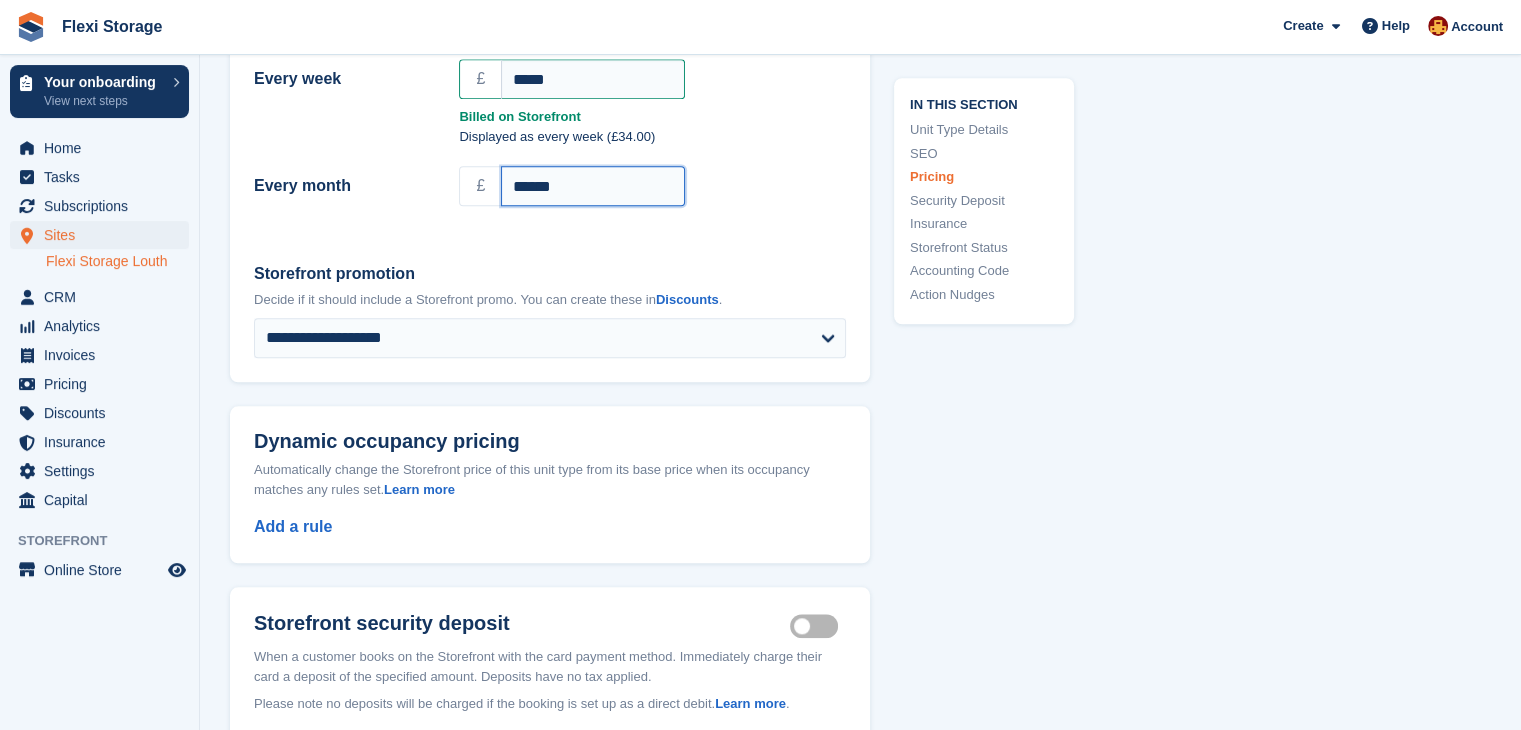 scroll, scrollTop: 1870, scrollLeft: 0, axis: vertical 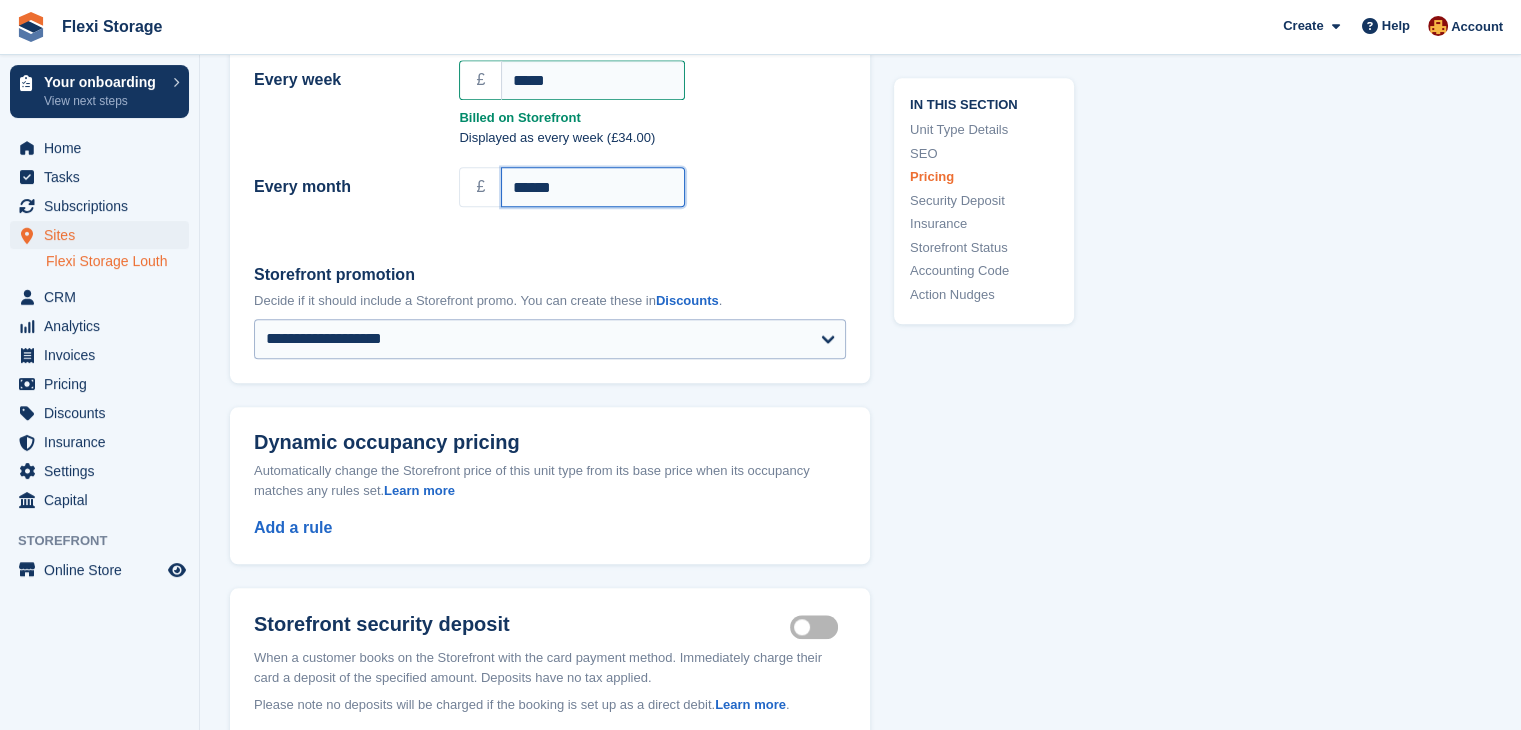 type on "******" 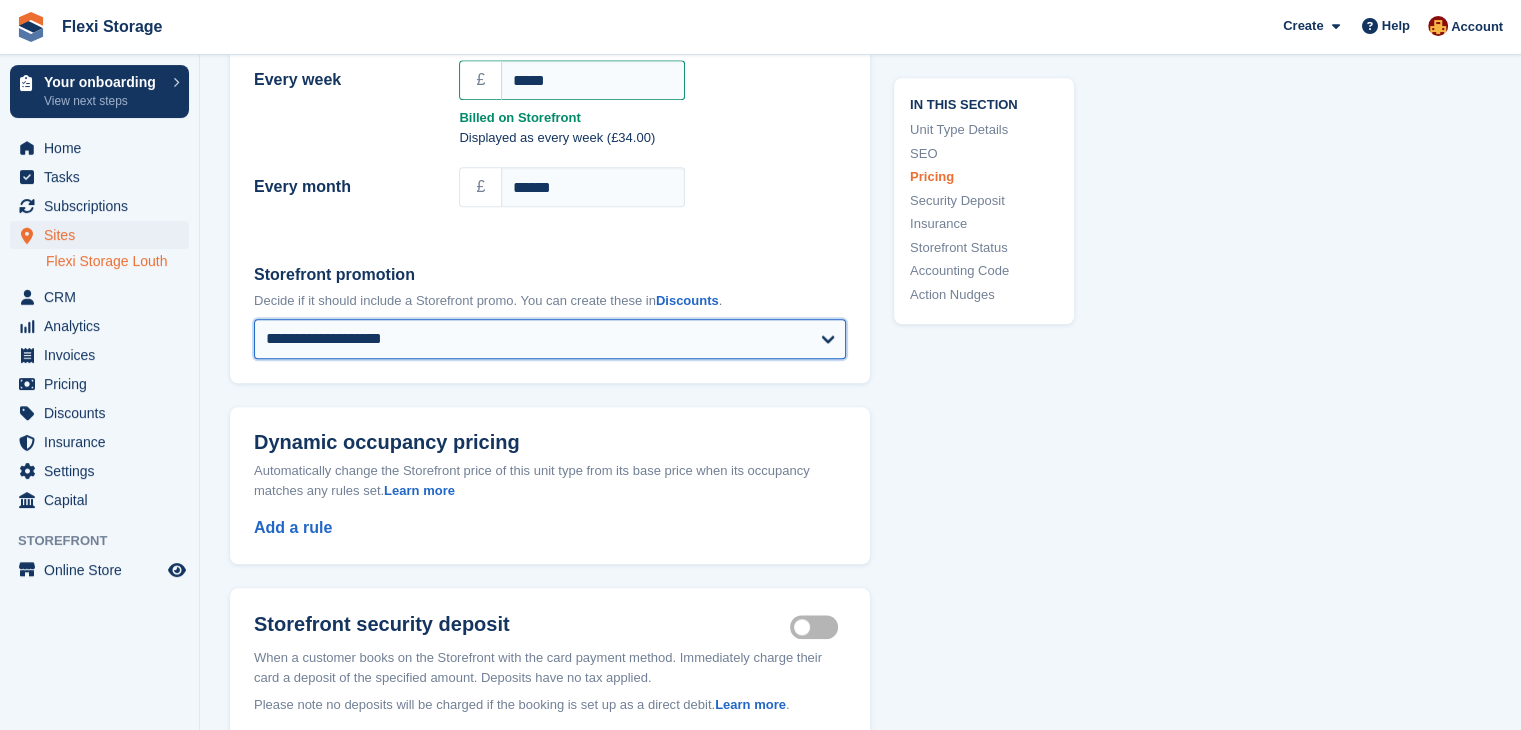 click on "**********" at bounding box center (550, 339) 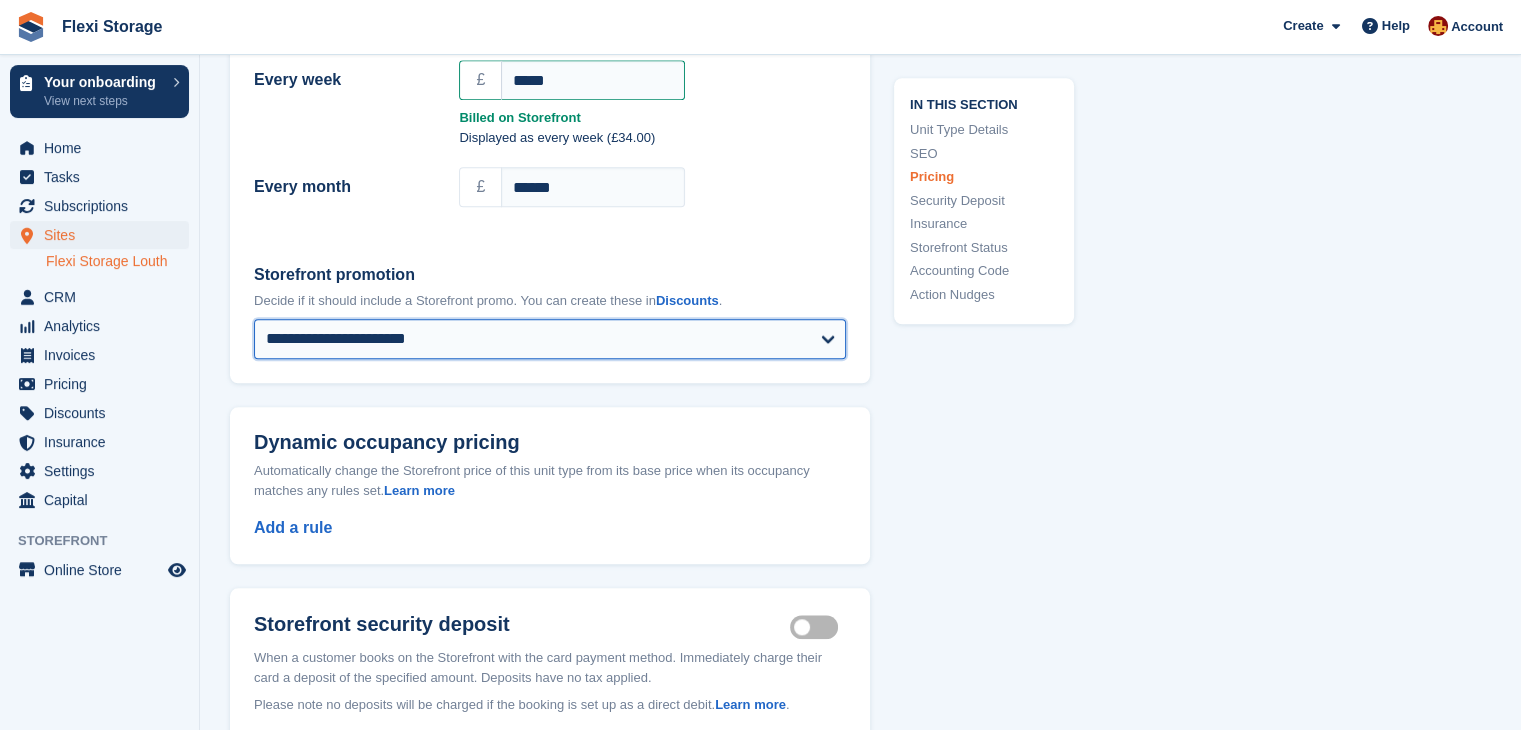 click on "**********" at bounding box center [550, 339] 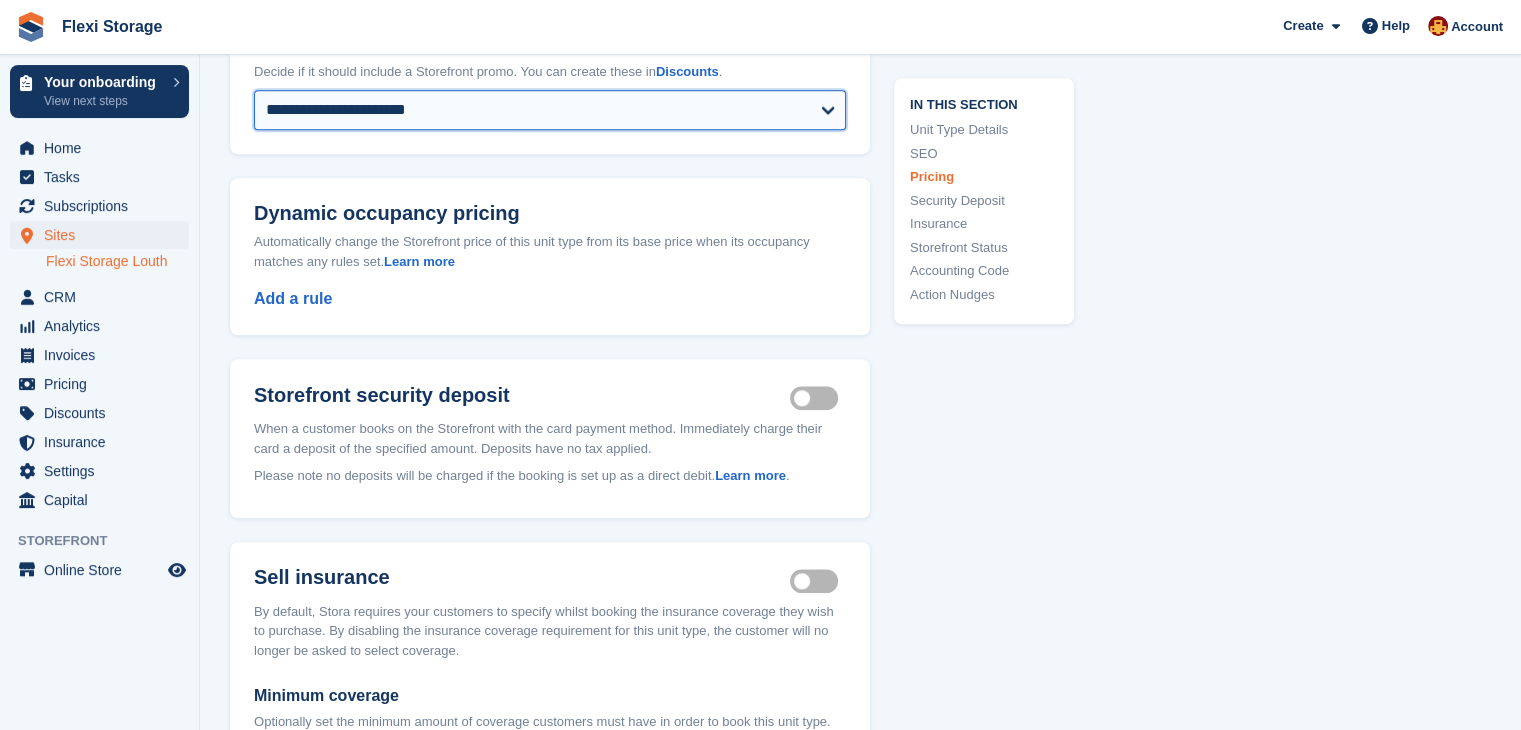 scroll, scrollTop: 2098, scrollLeft: 0, axis: vertical 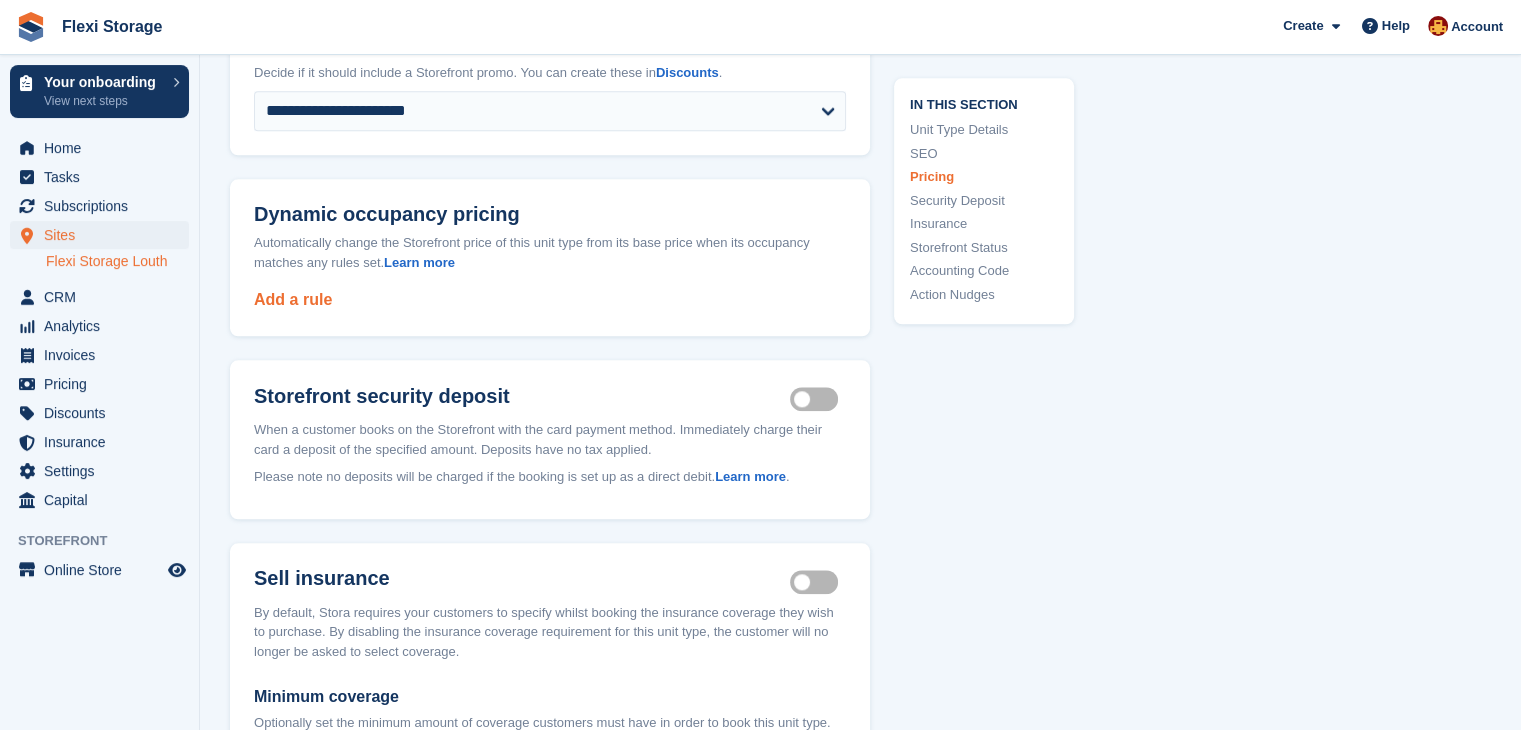 click on "Add a rule" at bounding box center [293, 299] 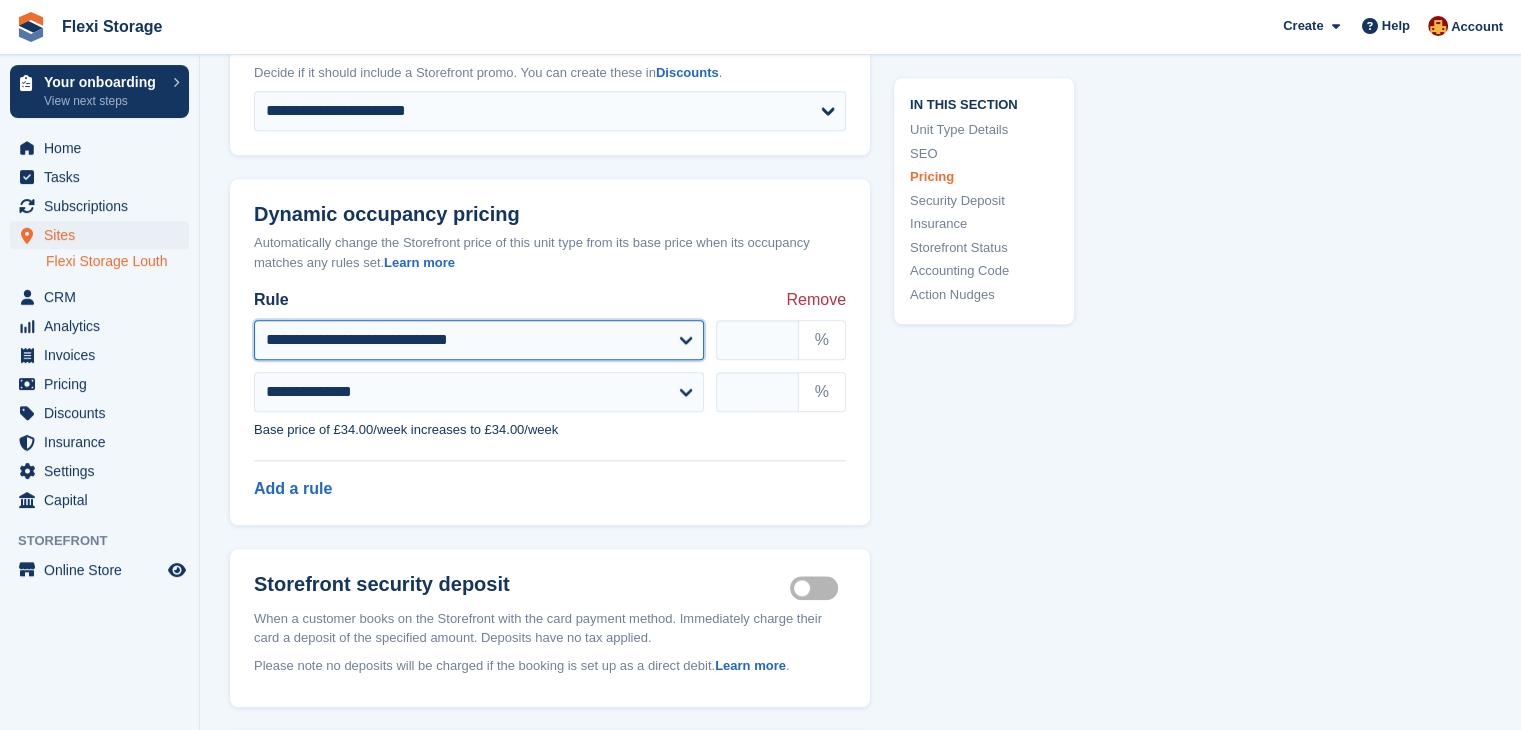 click on "**********" at bounding box center [479, 340] 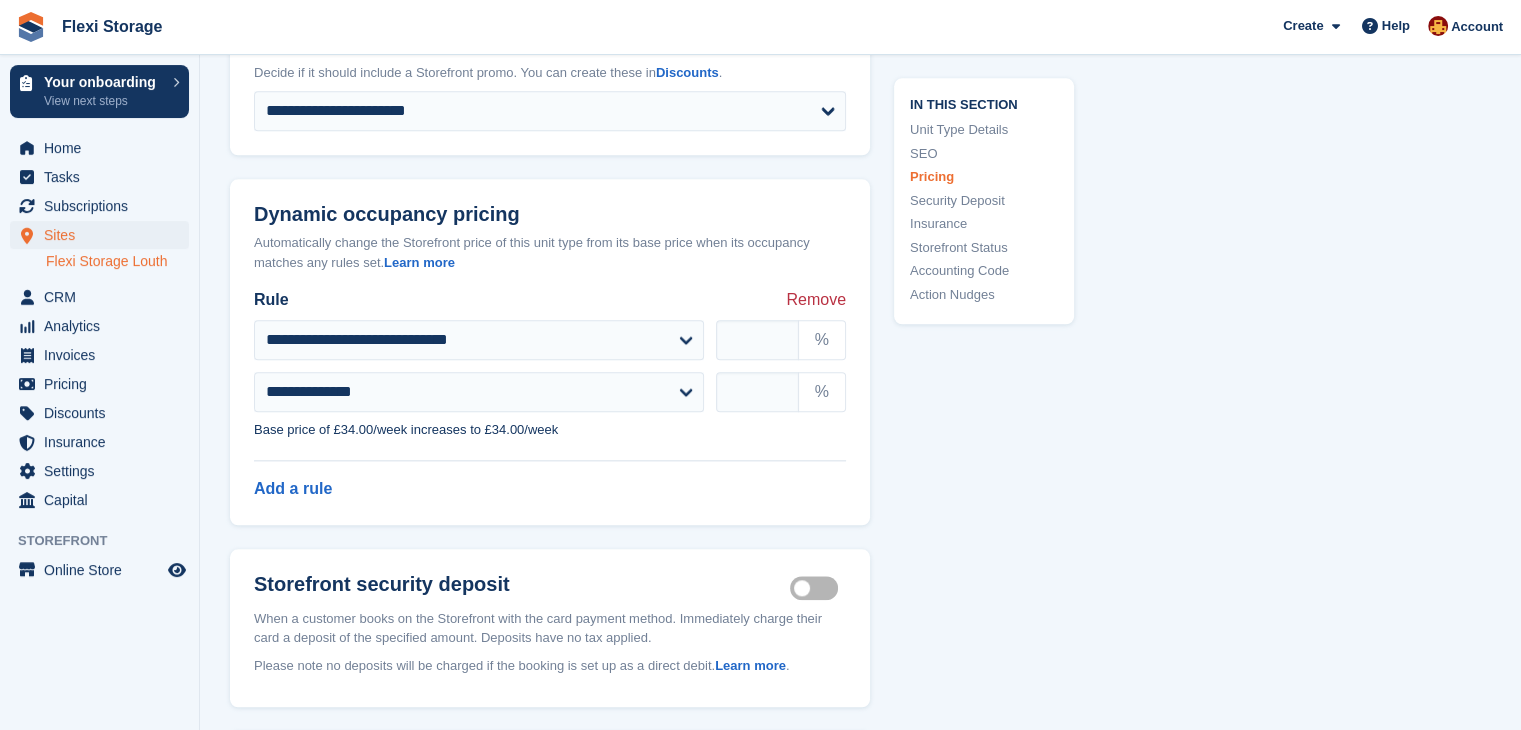 click on "Add a rule" at bounding box center (550, 501) 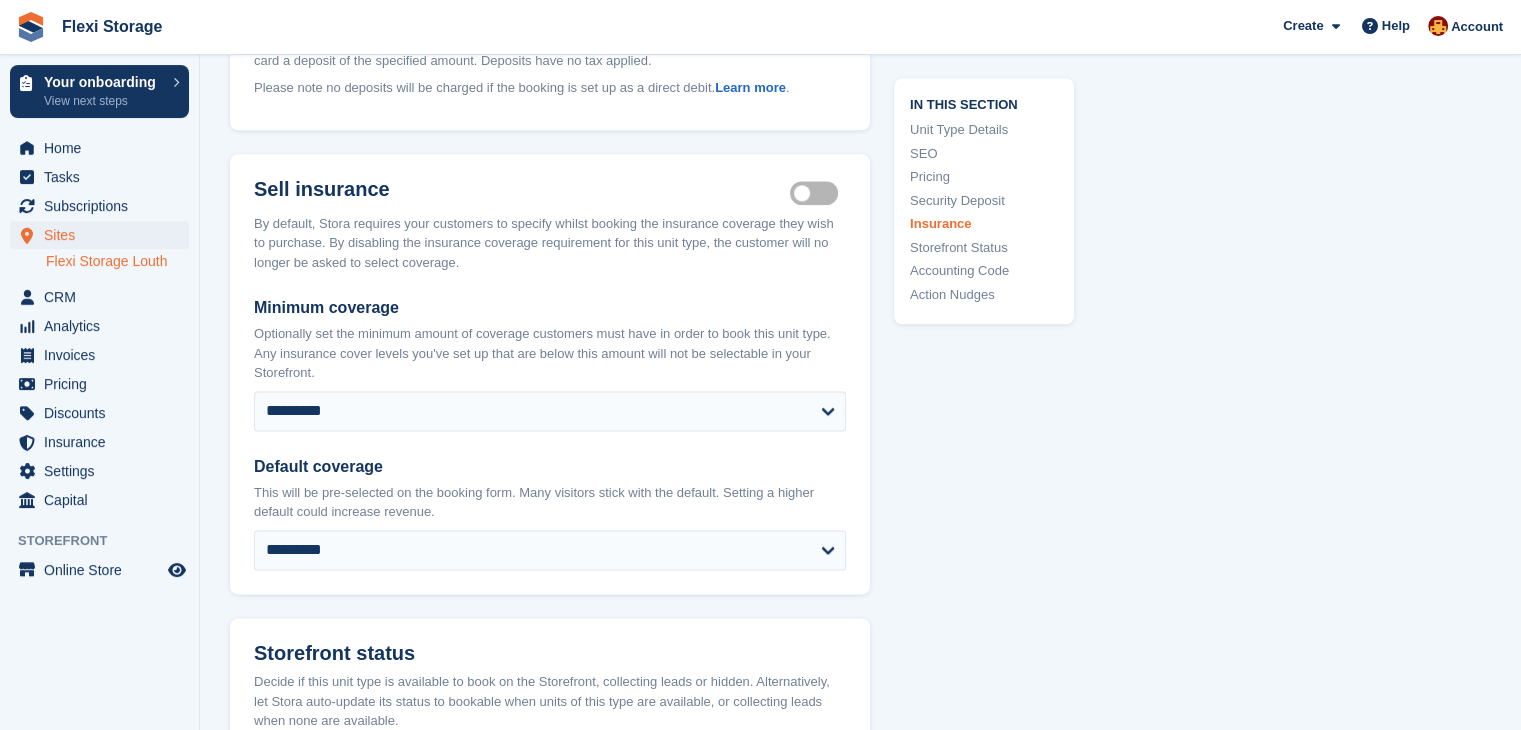 scroll, scrollTop: 2490, scrollLeft: 0, axis: vertical 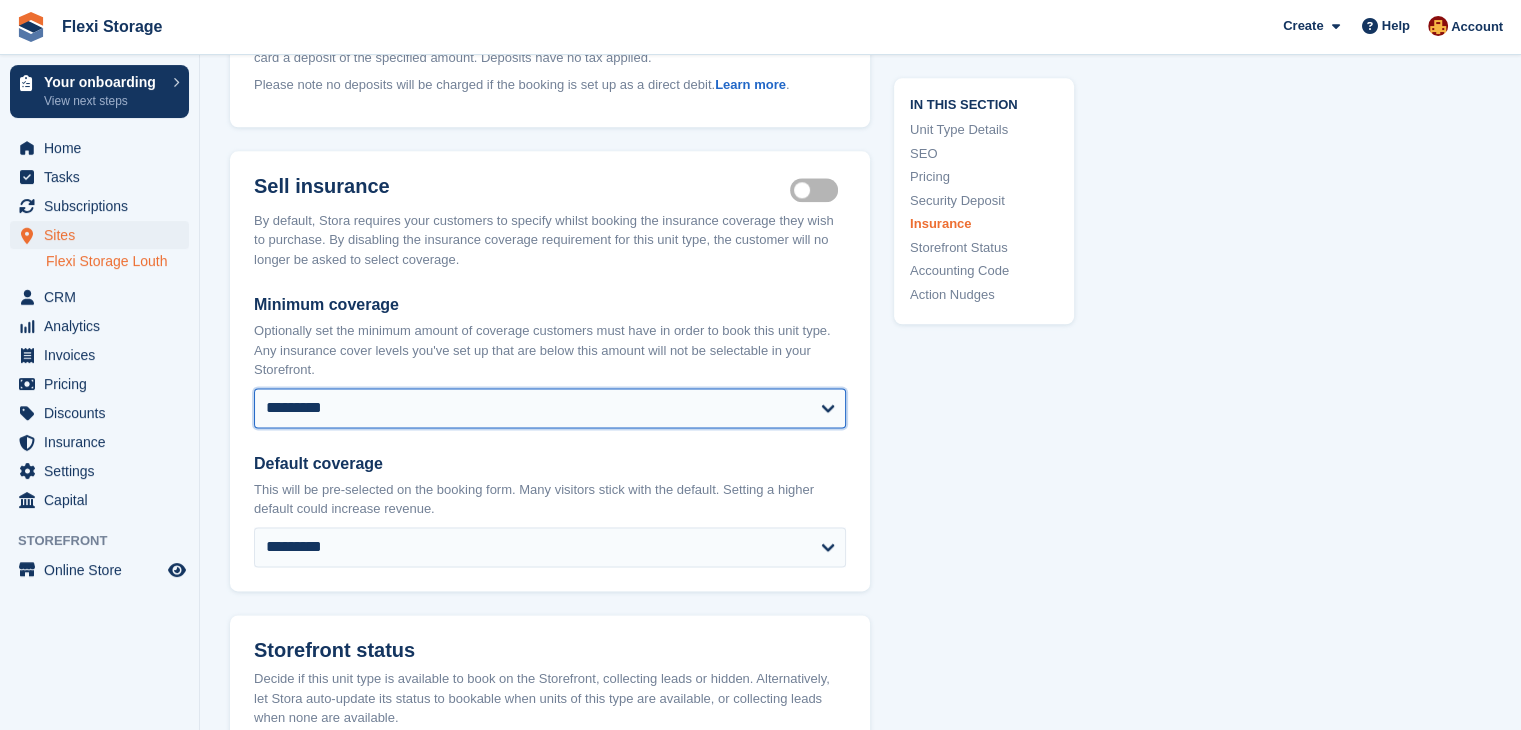 click on "**********" at bounding box center [550, 408] 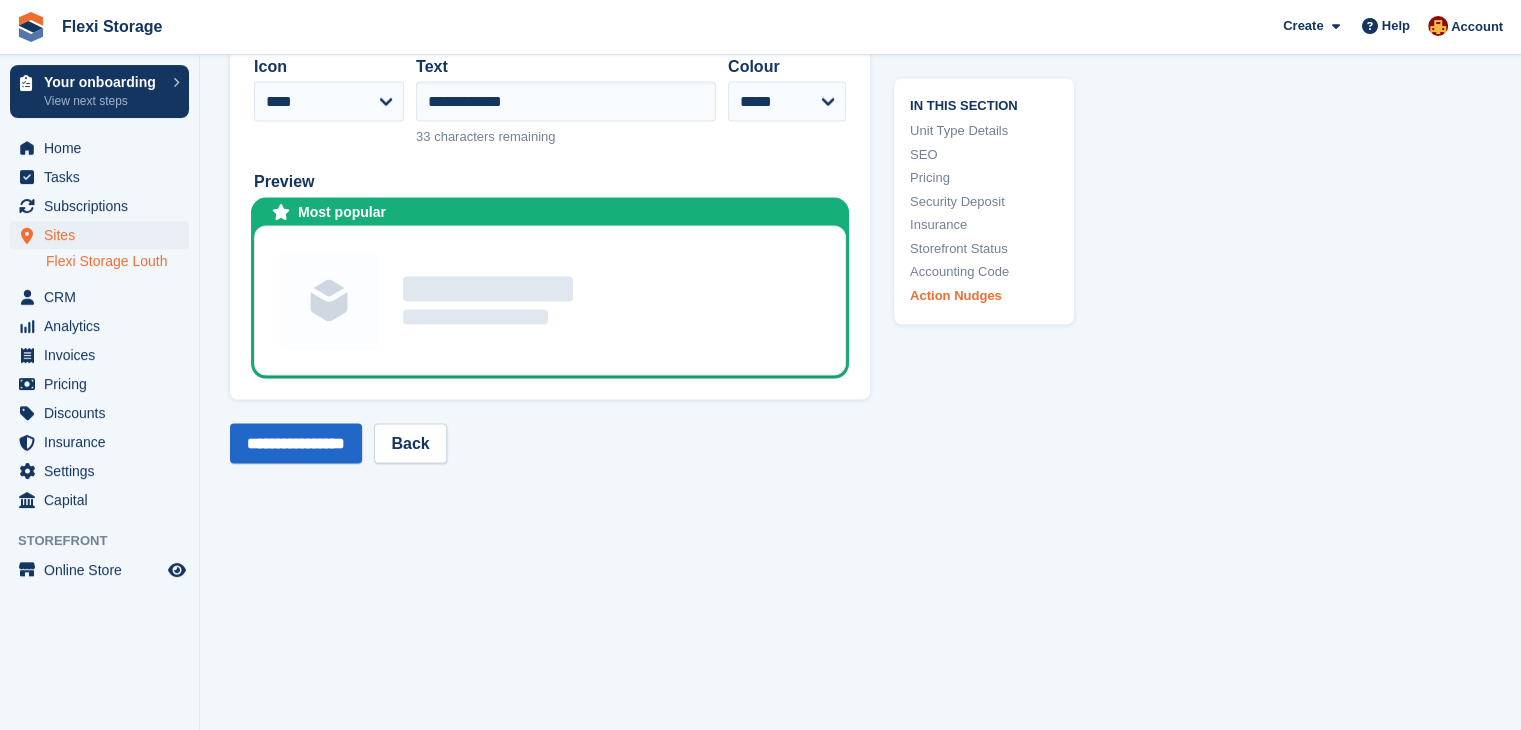 scroll, scrollTop: 3872, scrollLeft: 0, axis: vertical 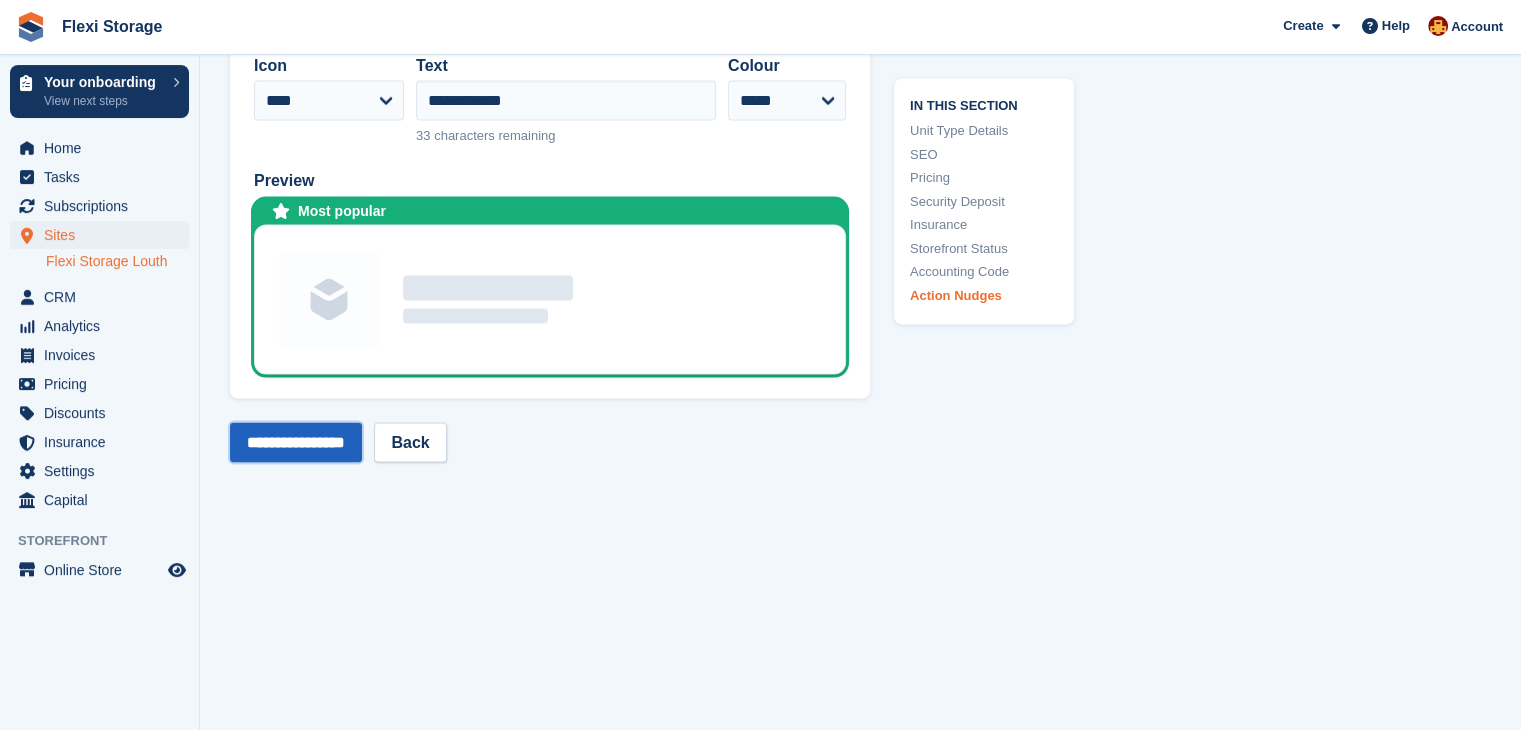 click on "**********" at bounding box center [296, 443] 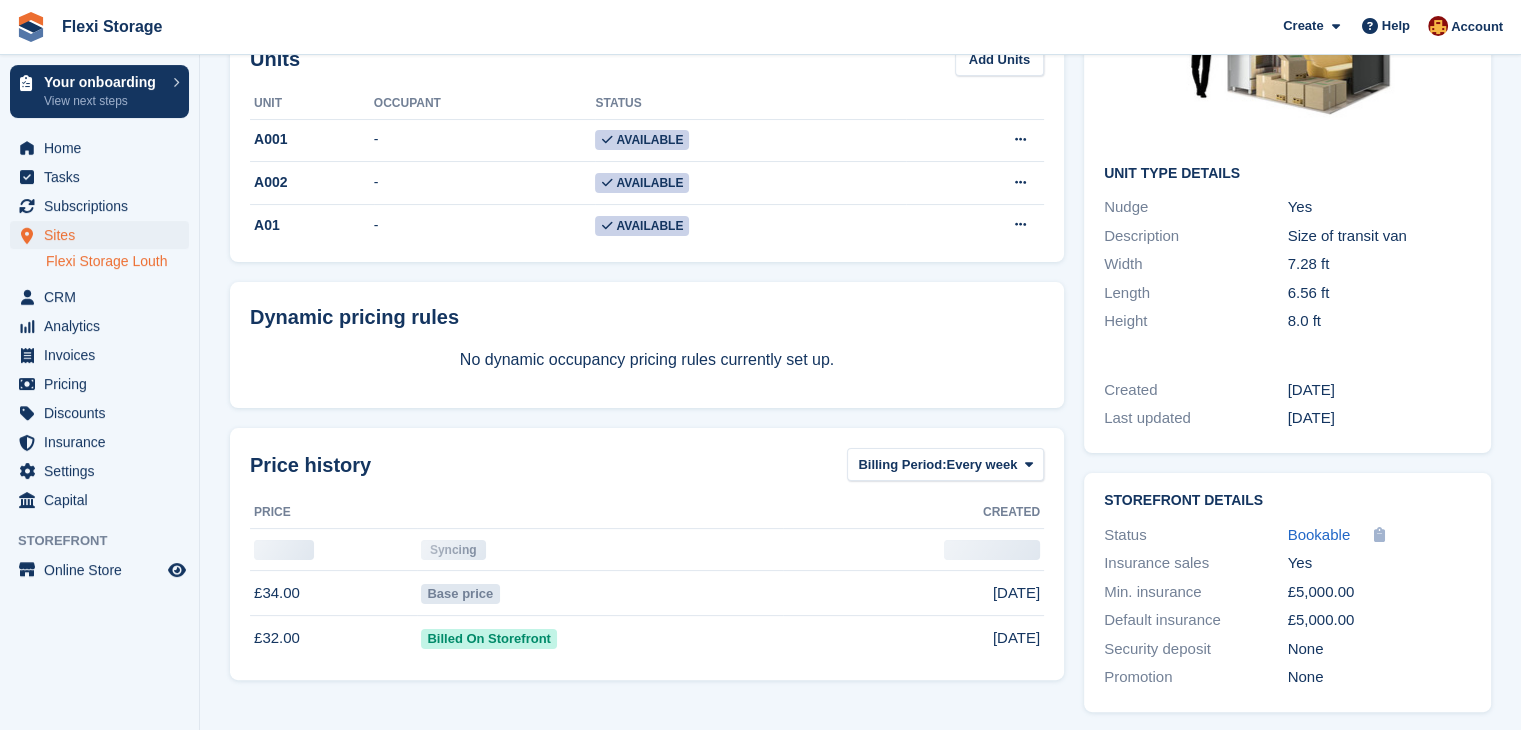 scroll, scrollTop: 287, scrollLeft: 0, axis: vertical 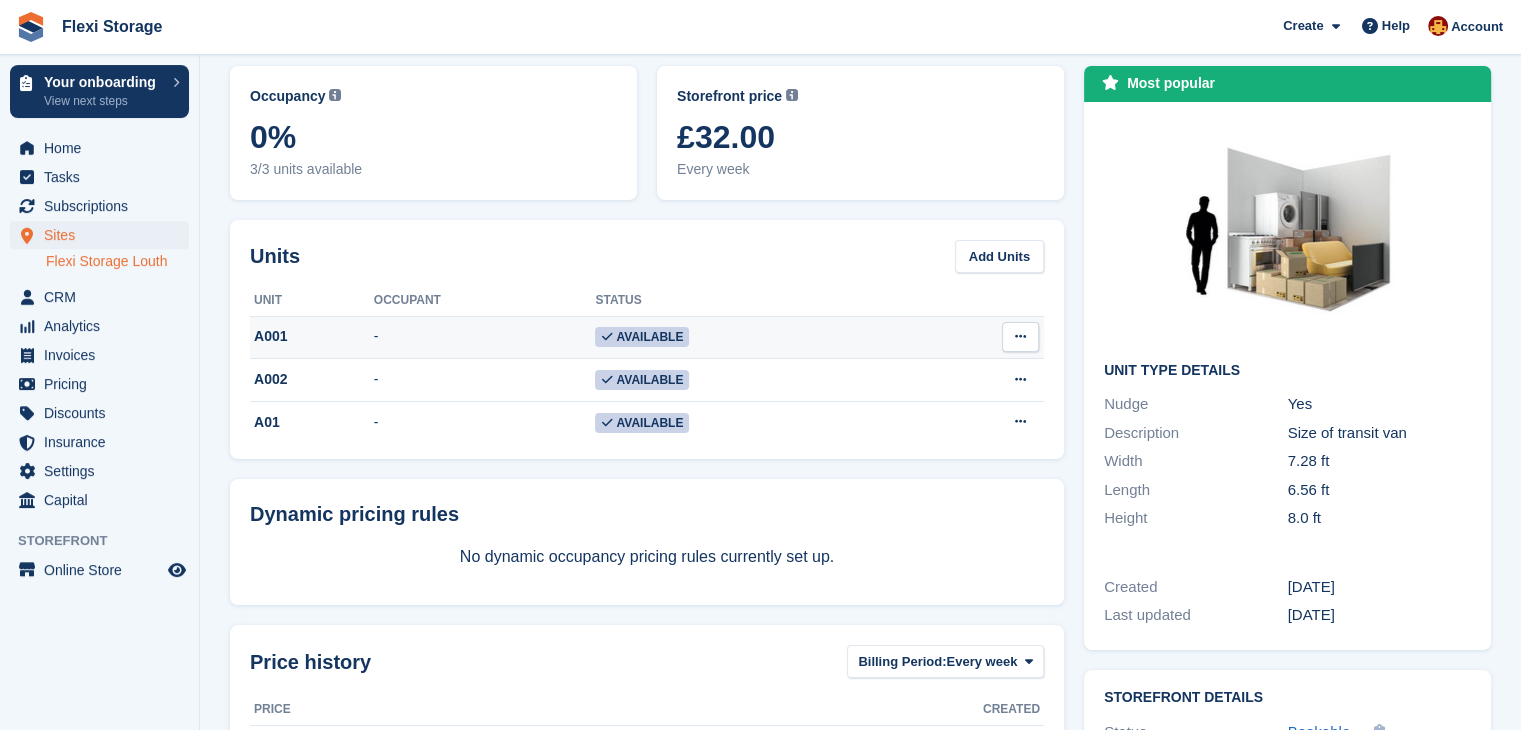 drag, startPoint x: 1048, startPoint y: 349, endPoint x: 1019, endPoint y: 334, distance: 32.649654 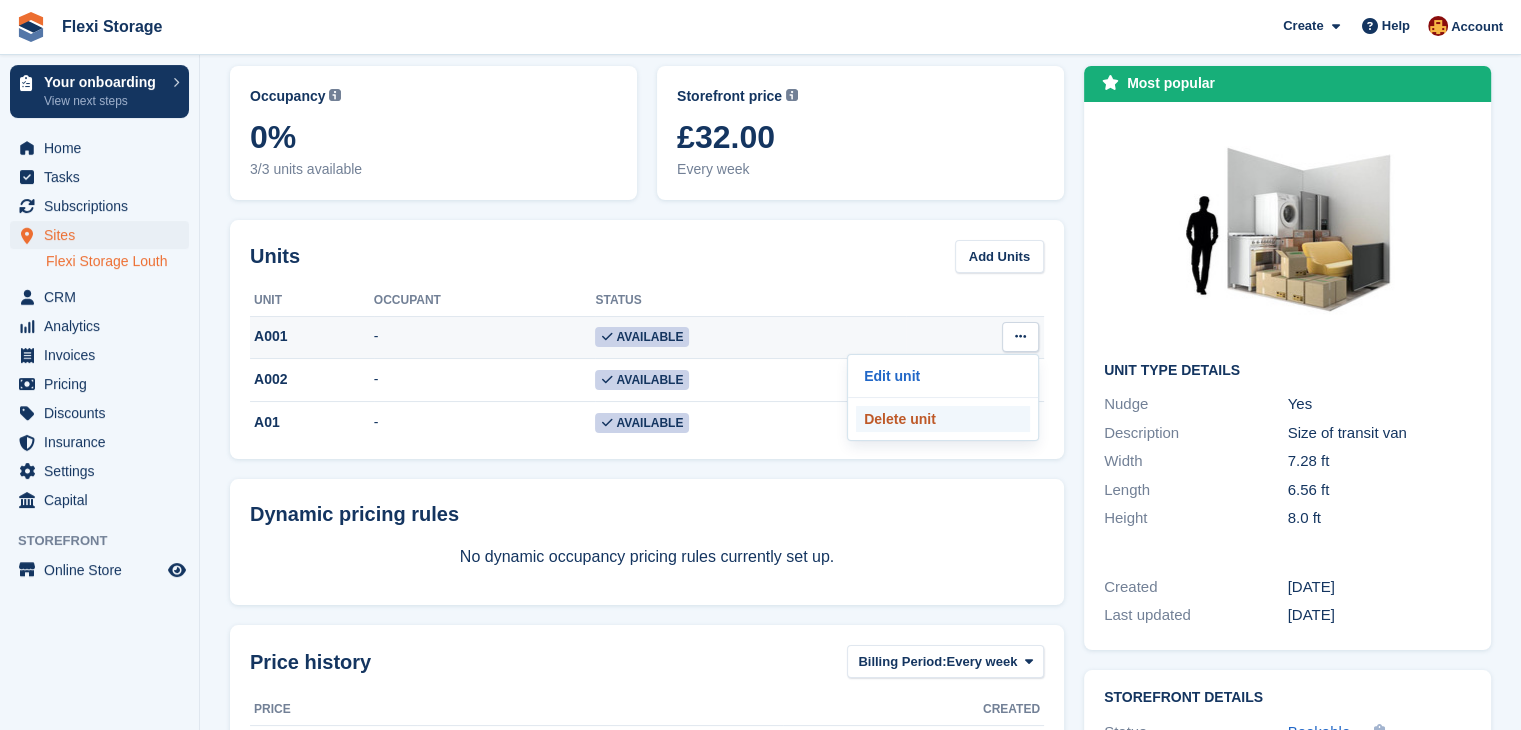 click on "Delete unit" at bounding box center (943, 419) 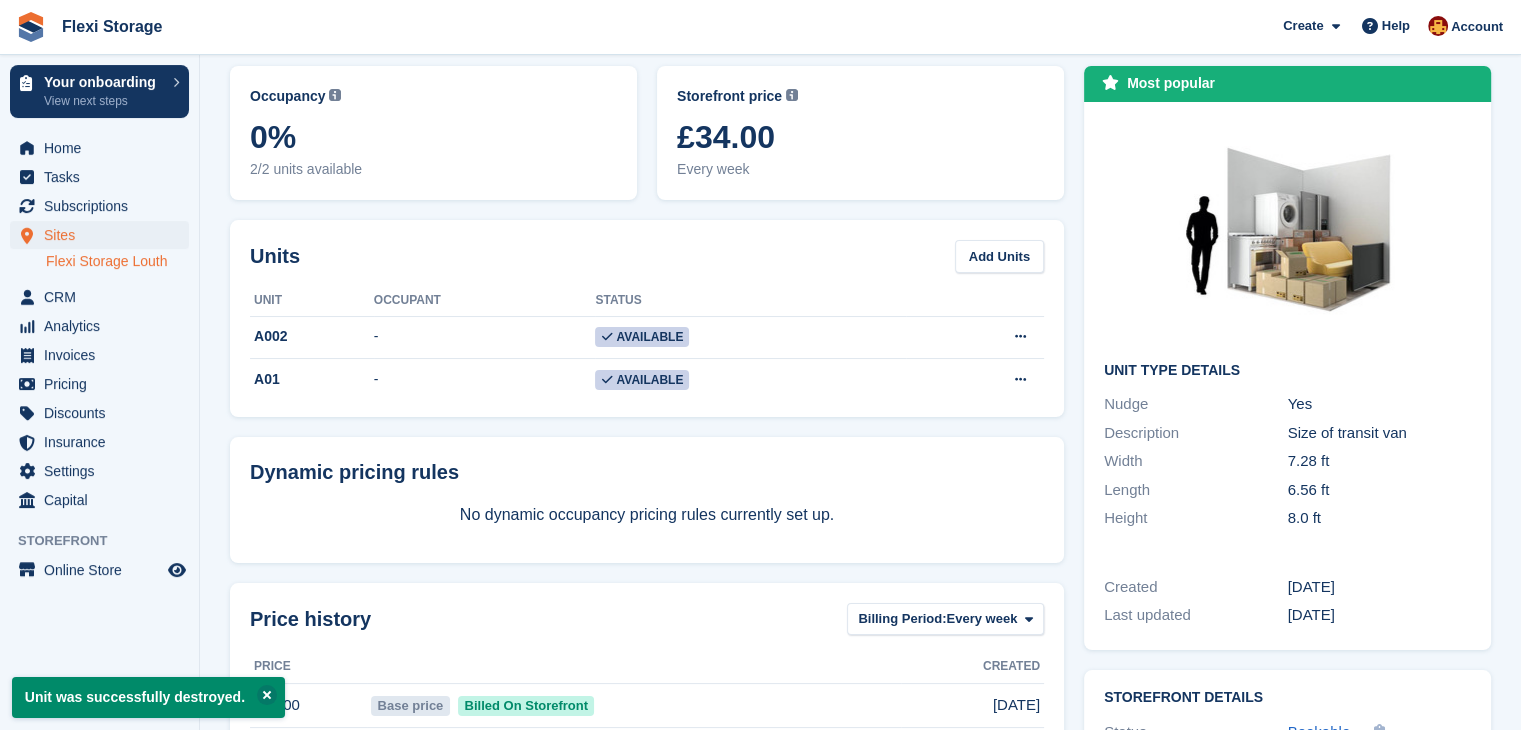scroll, scrollTop: 0, scrollLeft: 0, axis: both 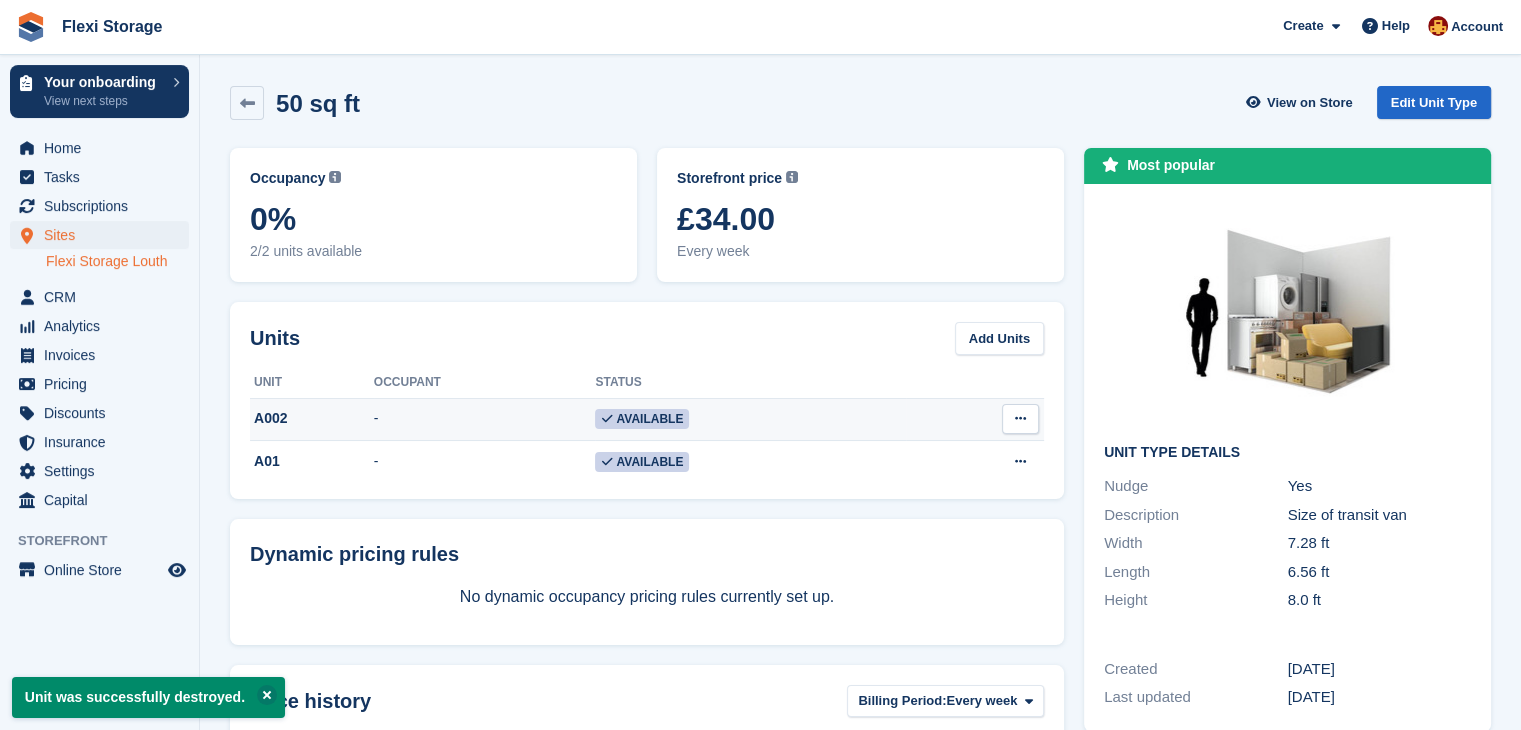 click at bounding box center [1020, 419] 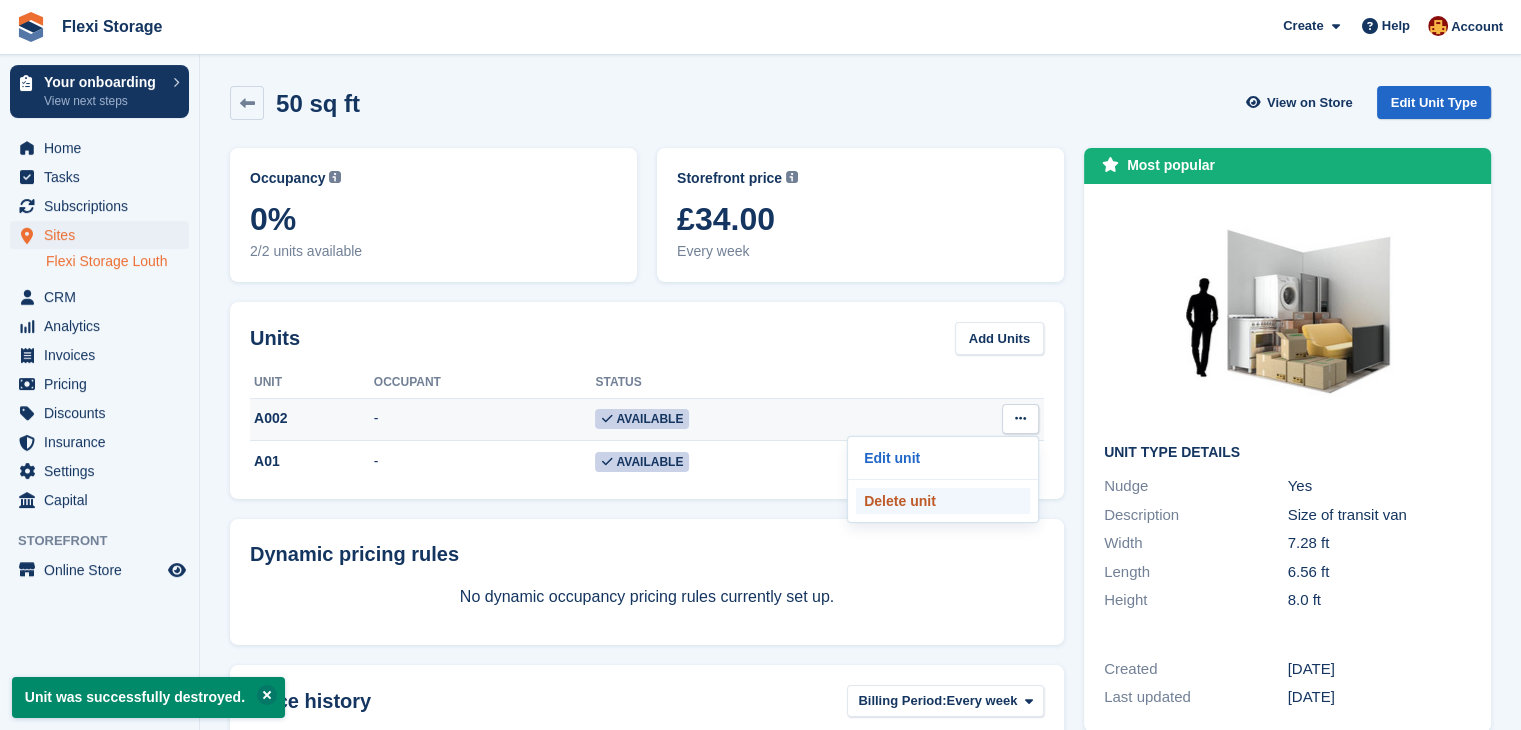 click on "Delete unit" at bounding box center [943, 501] 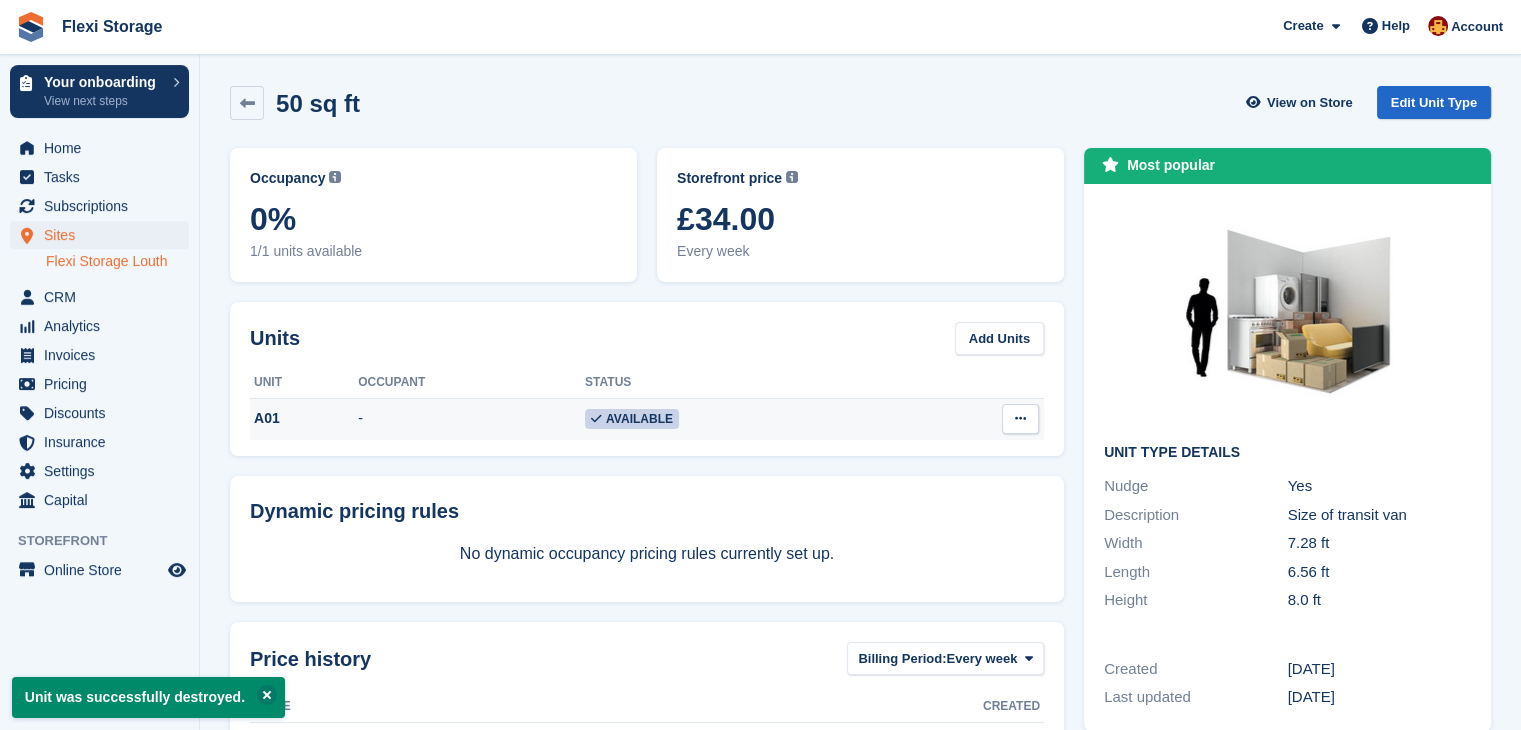 click at bounding box center [1020, 419] 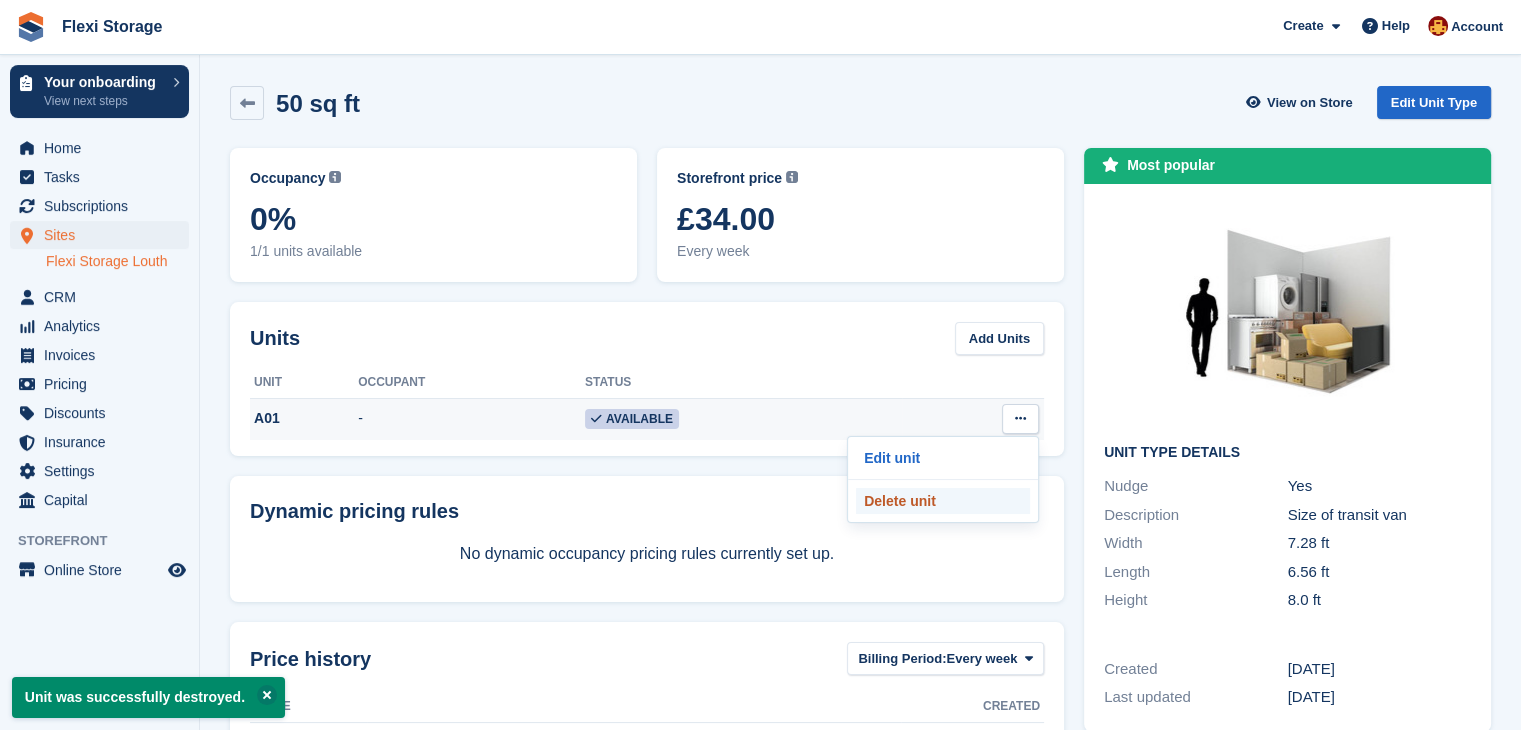 click on "Delete unit" at bounding box center (943, 501) 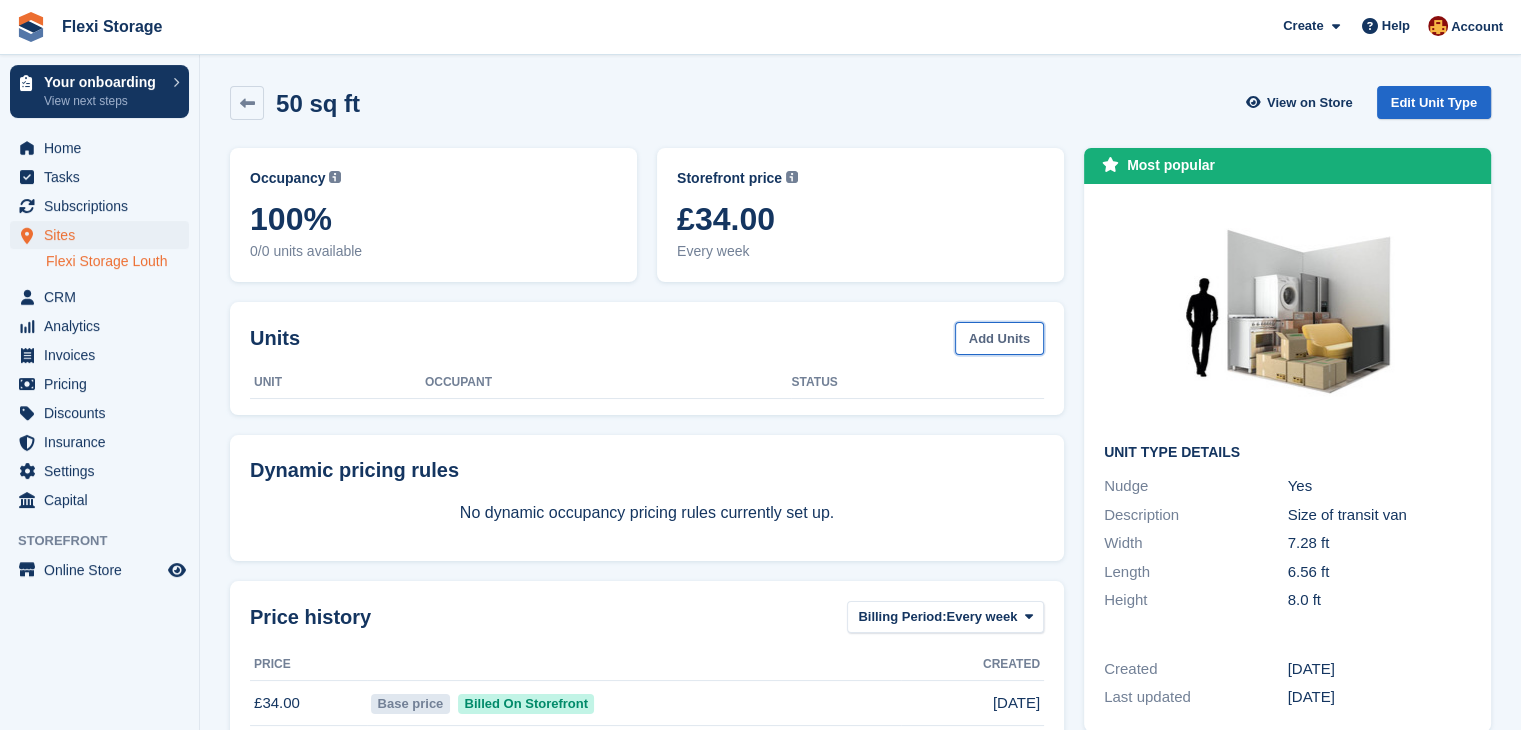 click on "Add Units" at bounding box center (999, 338) 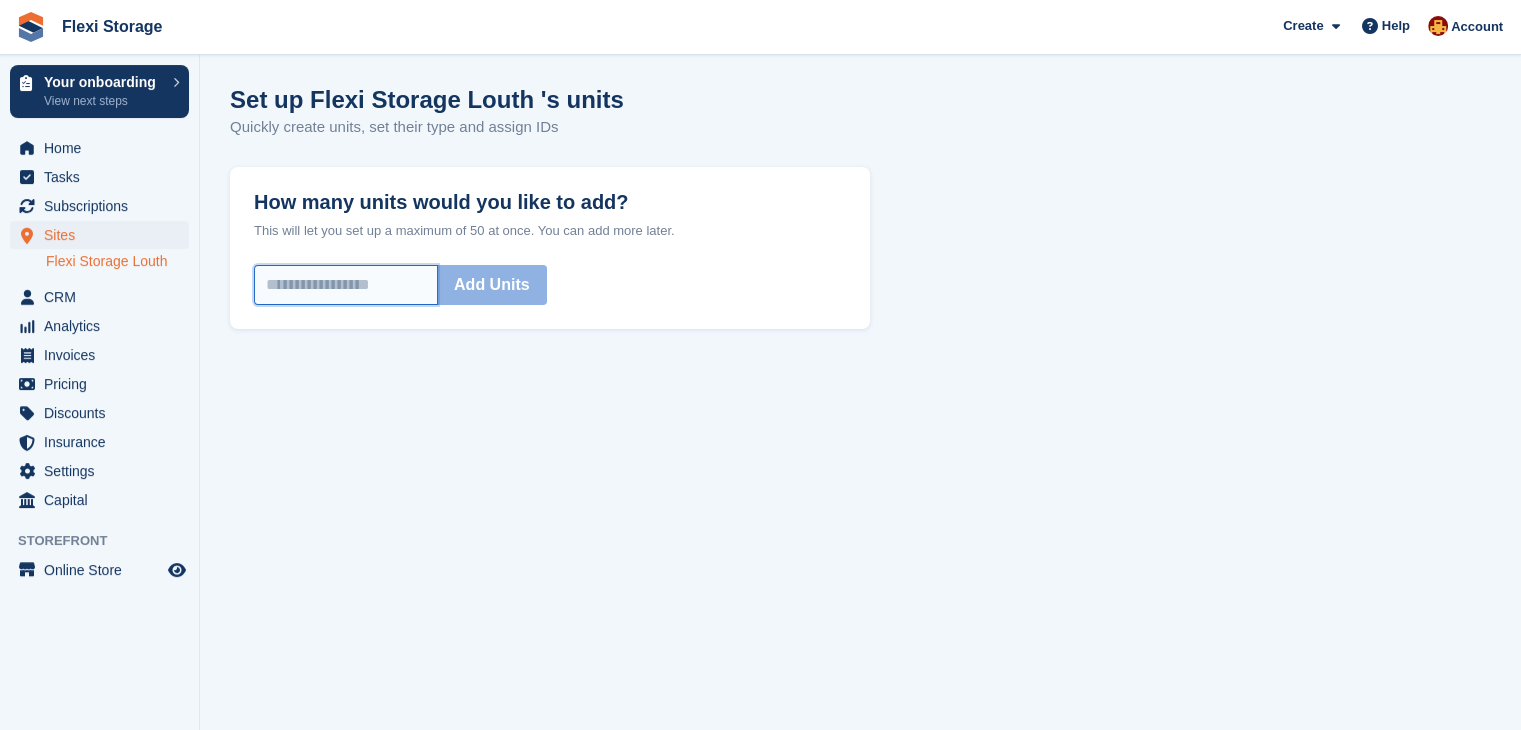 click on "How many units would you like to add?" at bounding box center [346, 285] 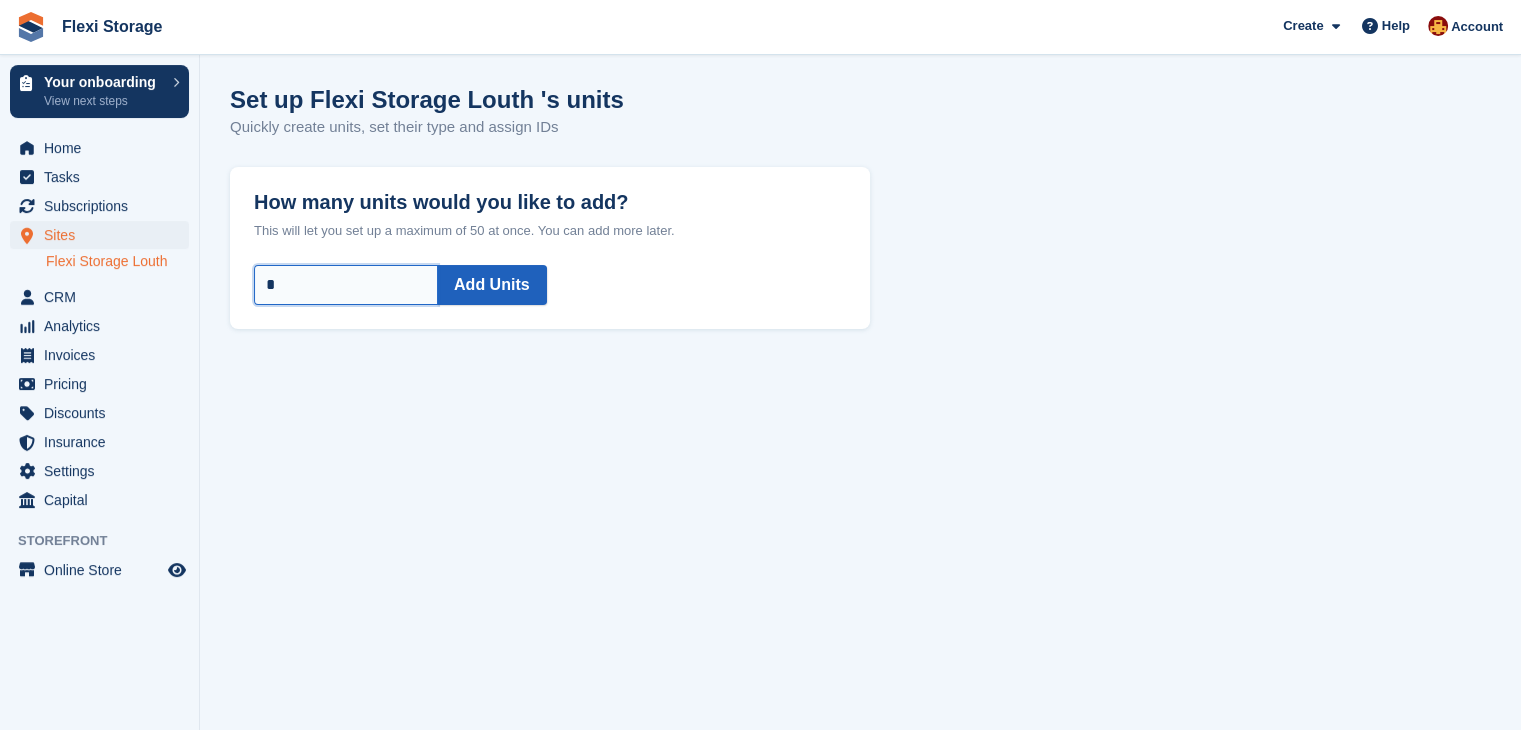 type on "*" 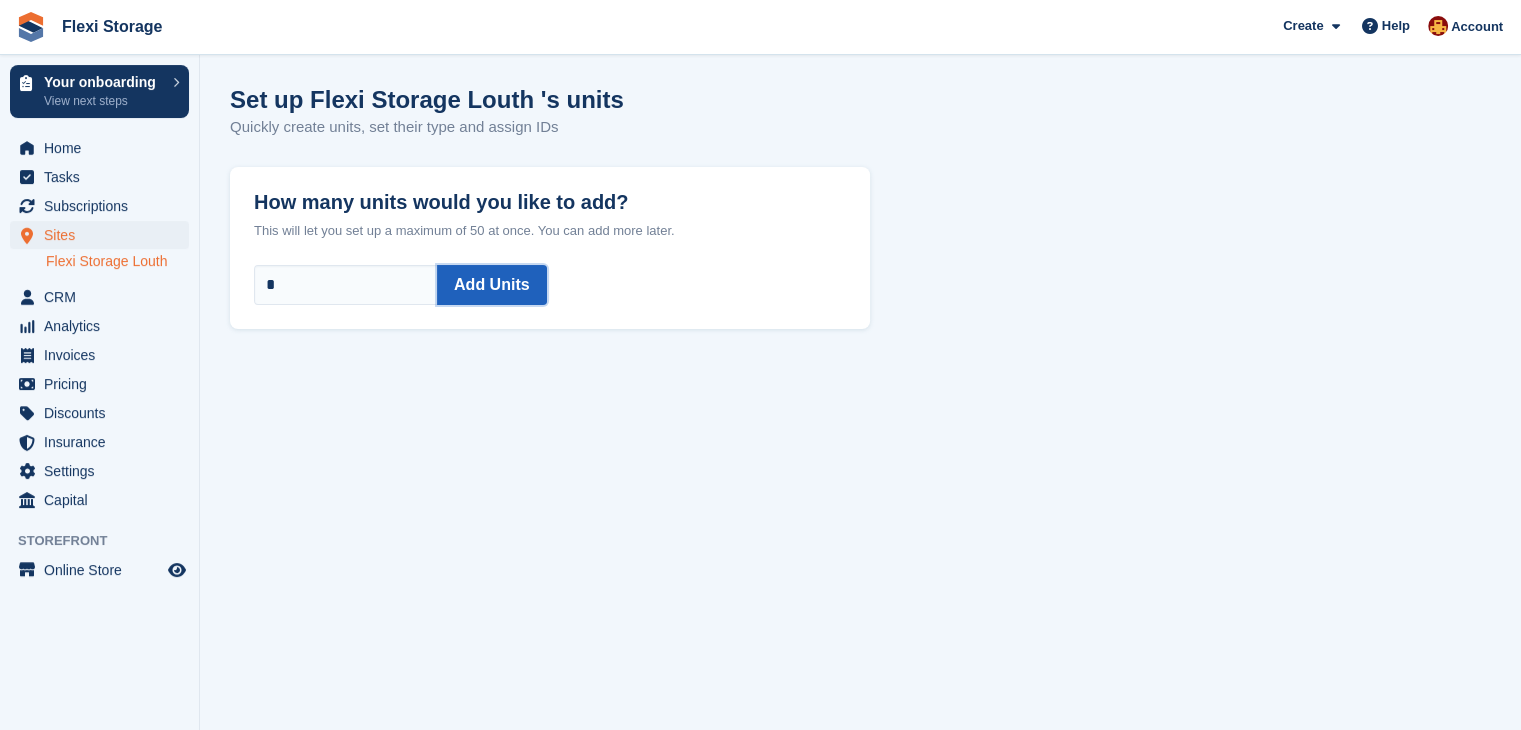 click on "Add Units" at bounding box center [492, 285] 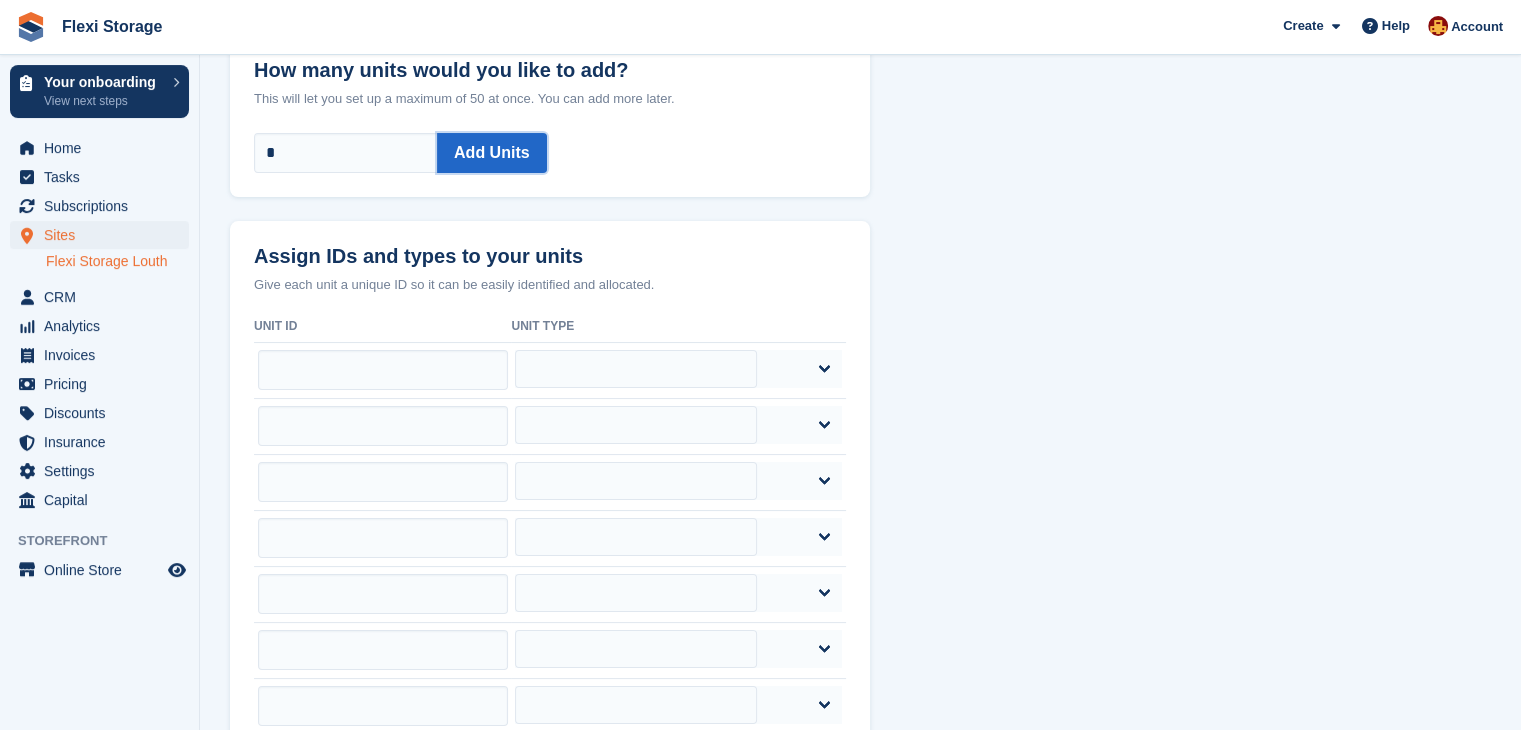 scroll, scrollTop: 132, scrollLeft: 0, axis: vertical 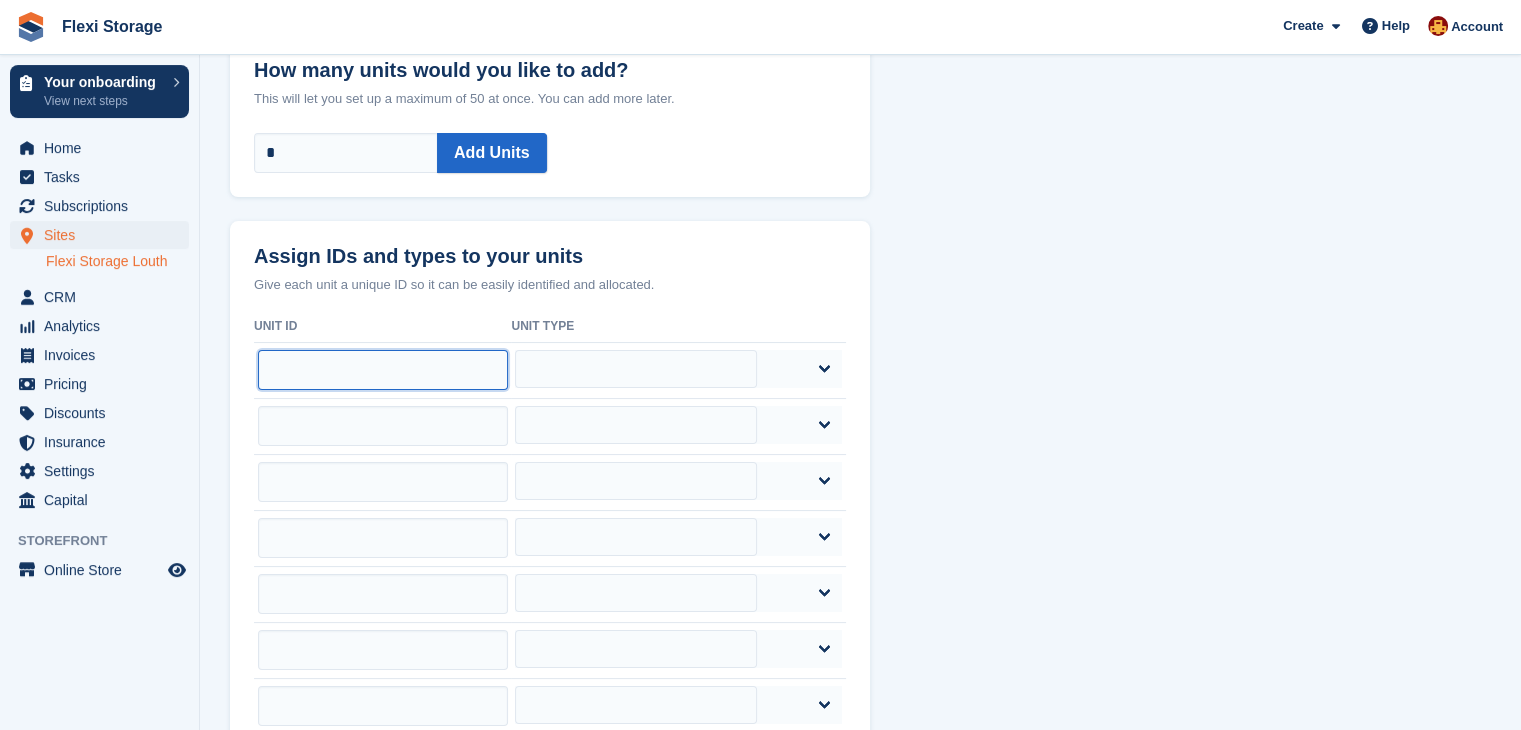 click at bounding box center [383, 370] 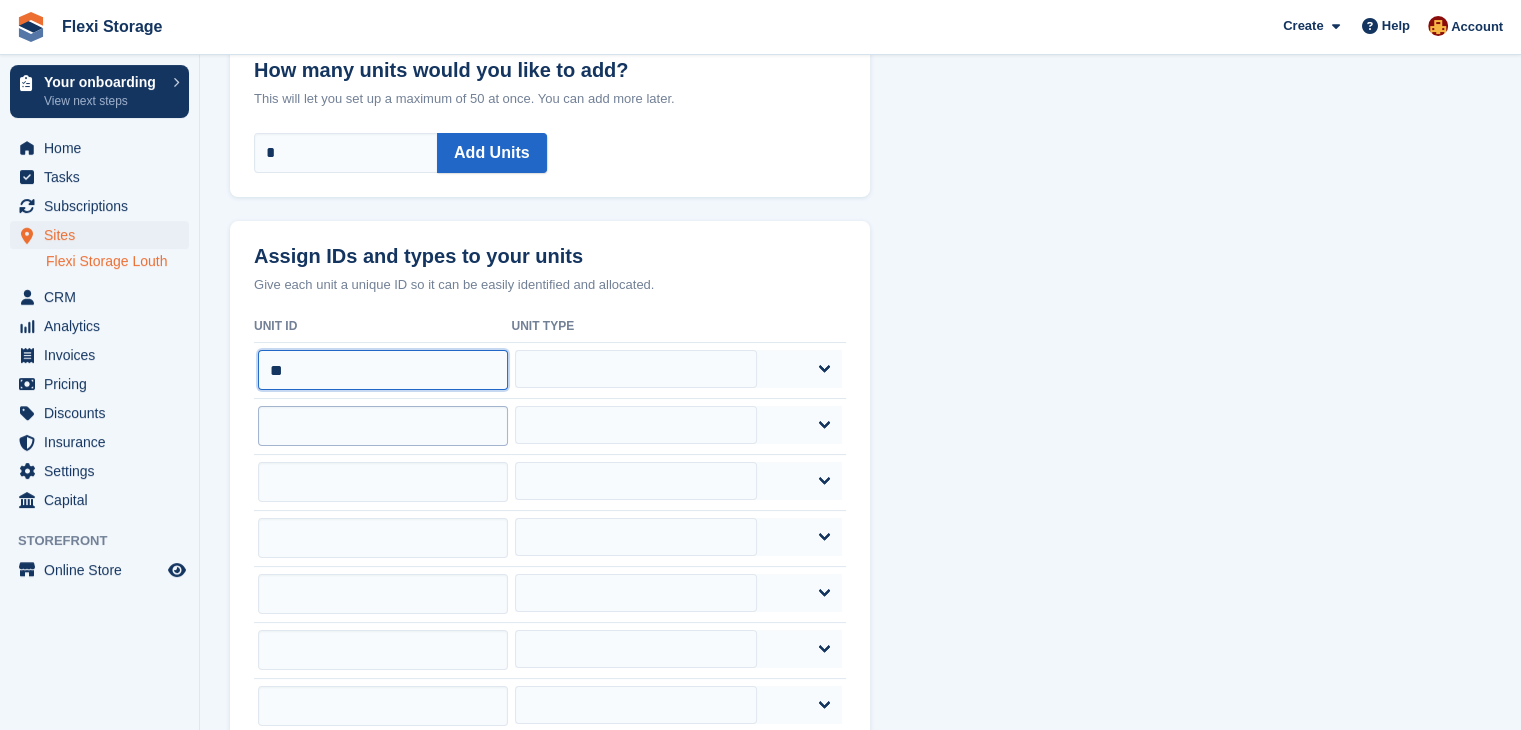 type on "**" 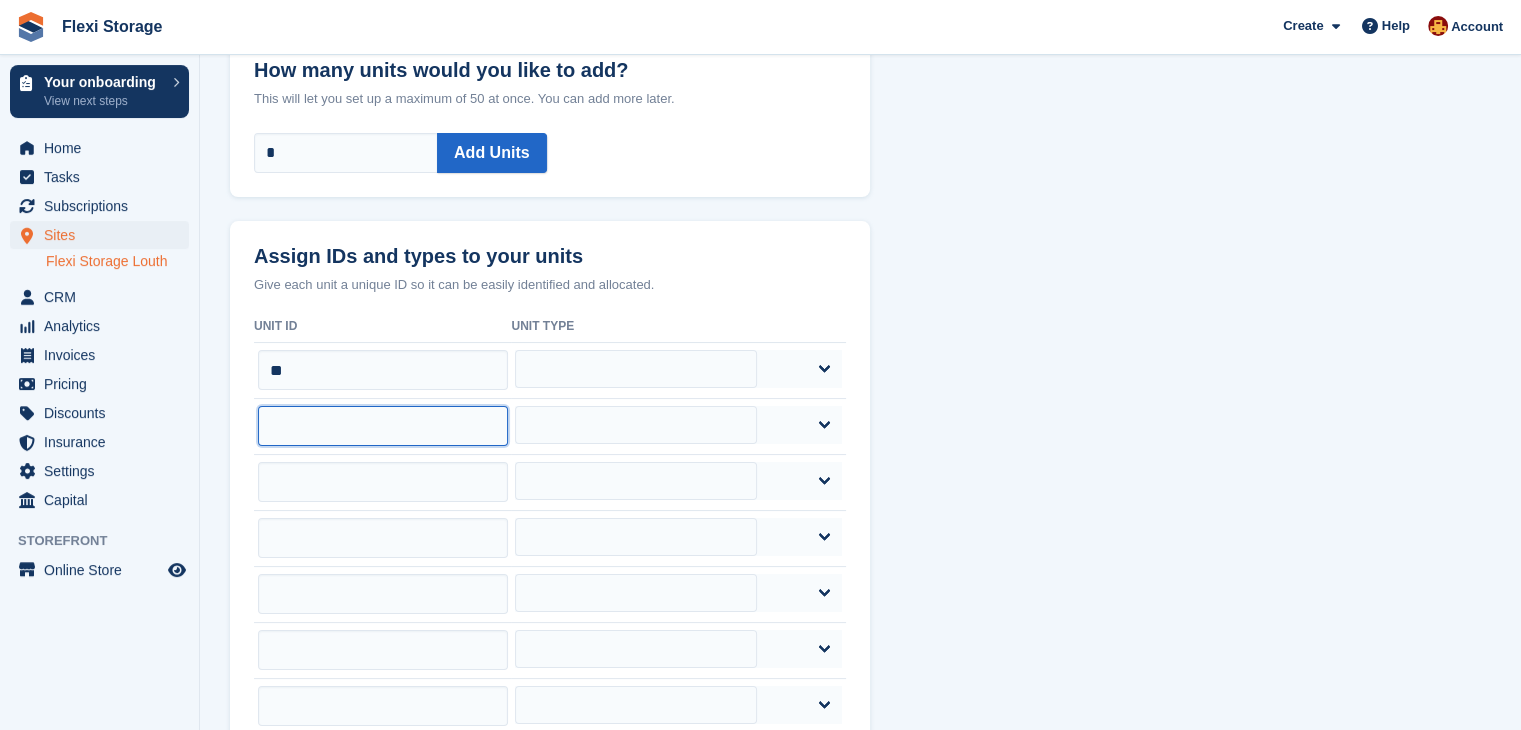 click at bounding box center [383, 426] 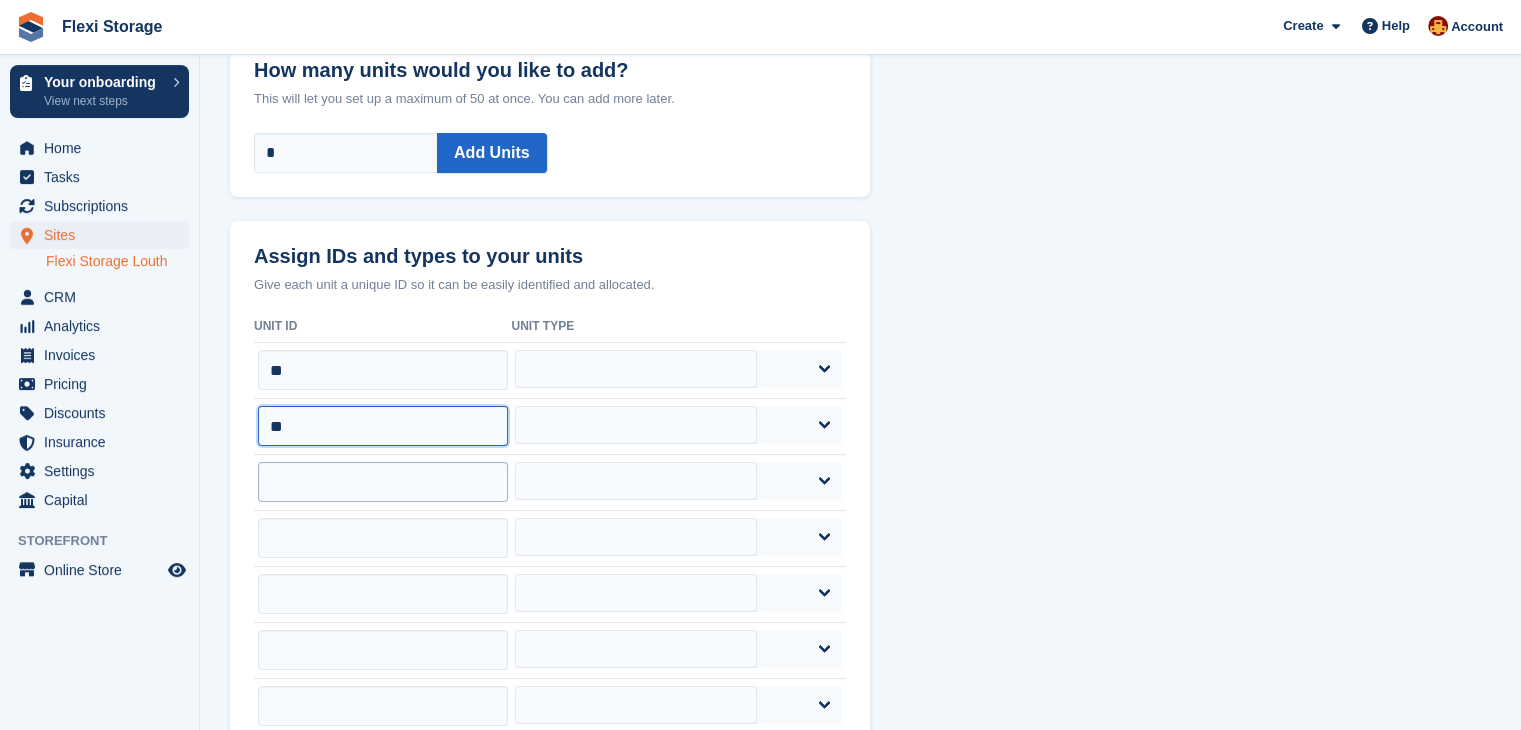 type on "**" 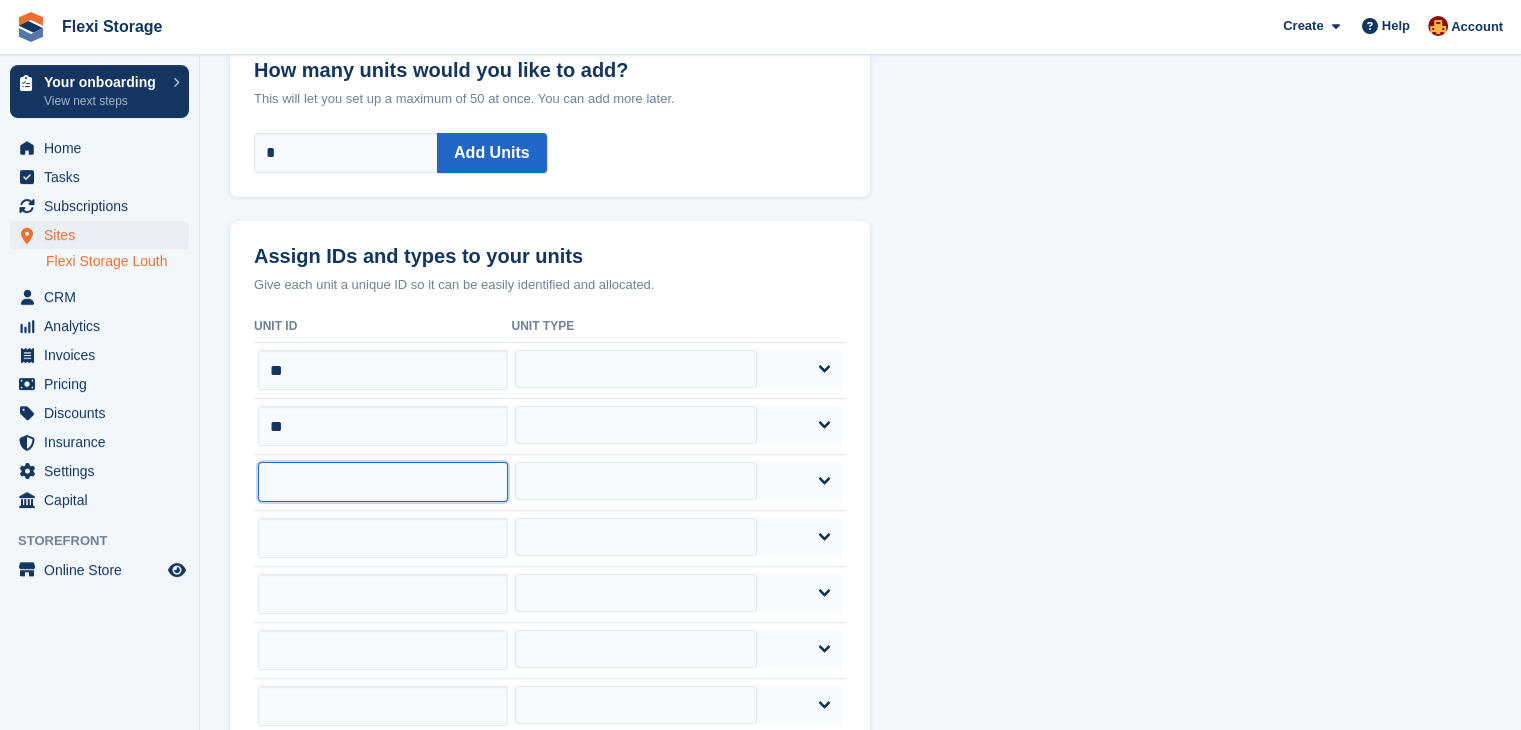 click at bounding box center (383, 482) 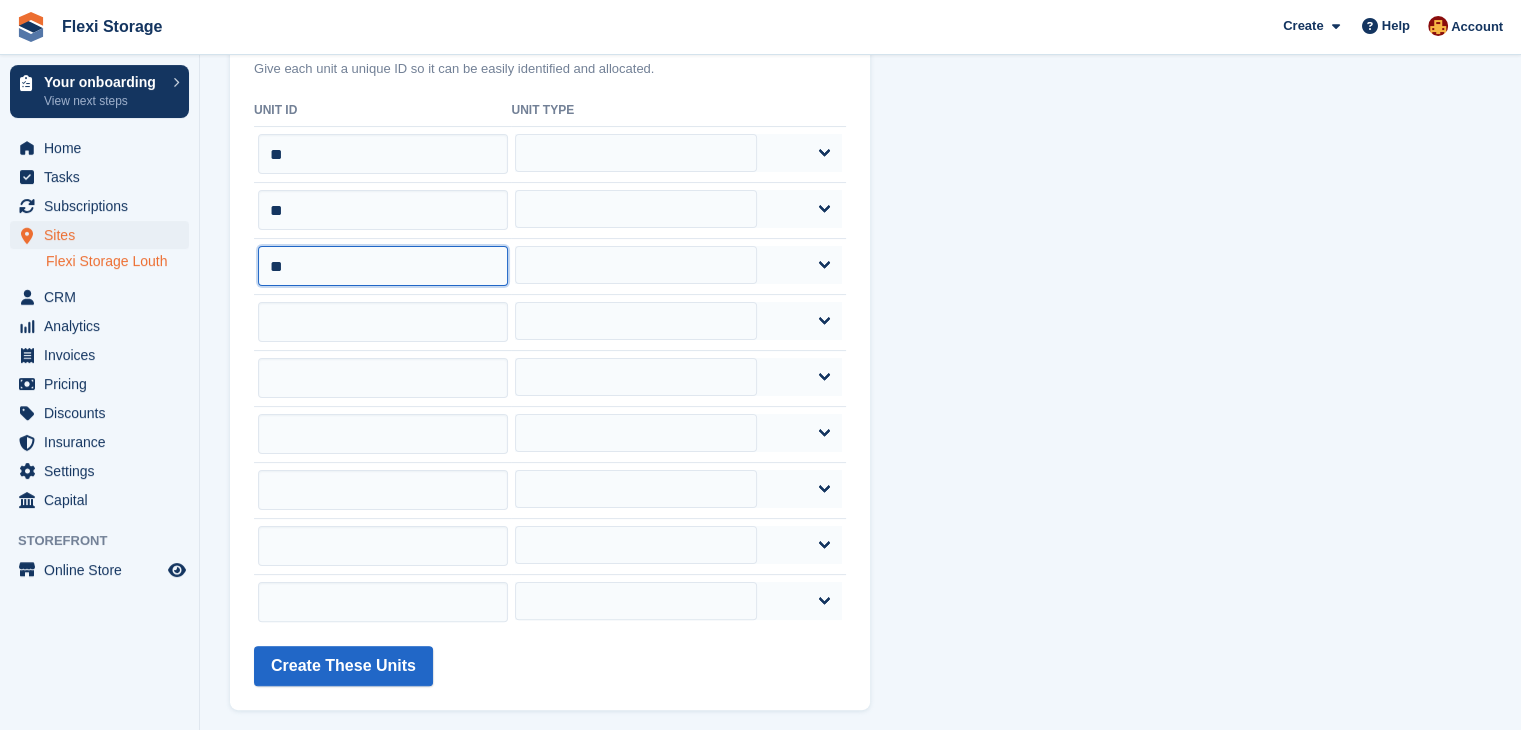 scroll, scrollTop: 380, scrollLeft: 0, axis: vertical 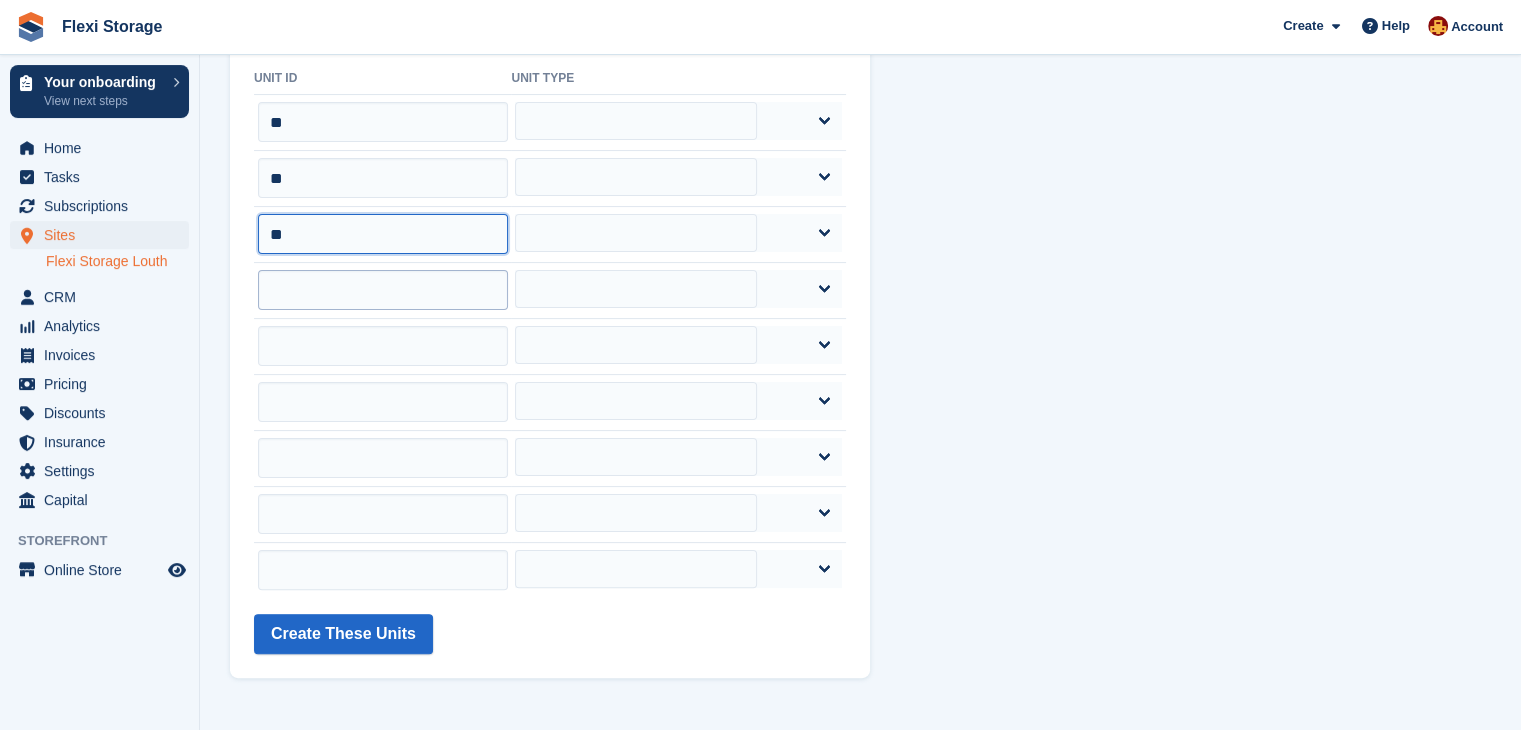 type on "**" 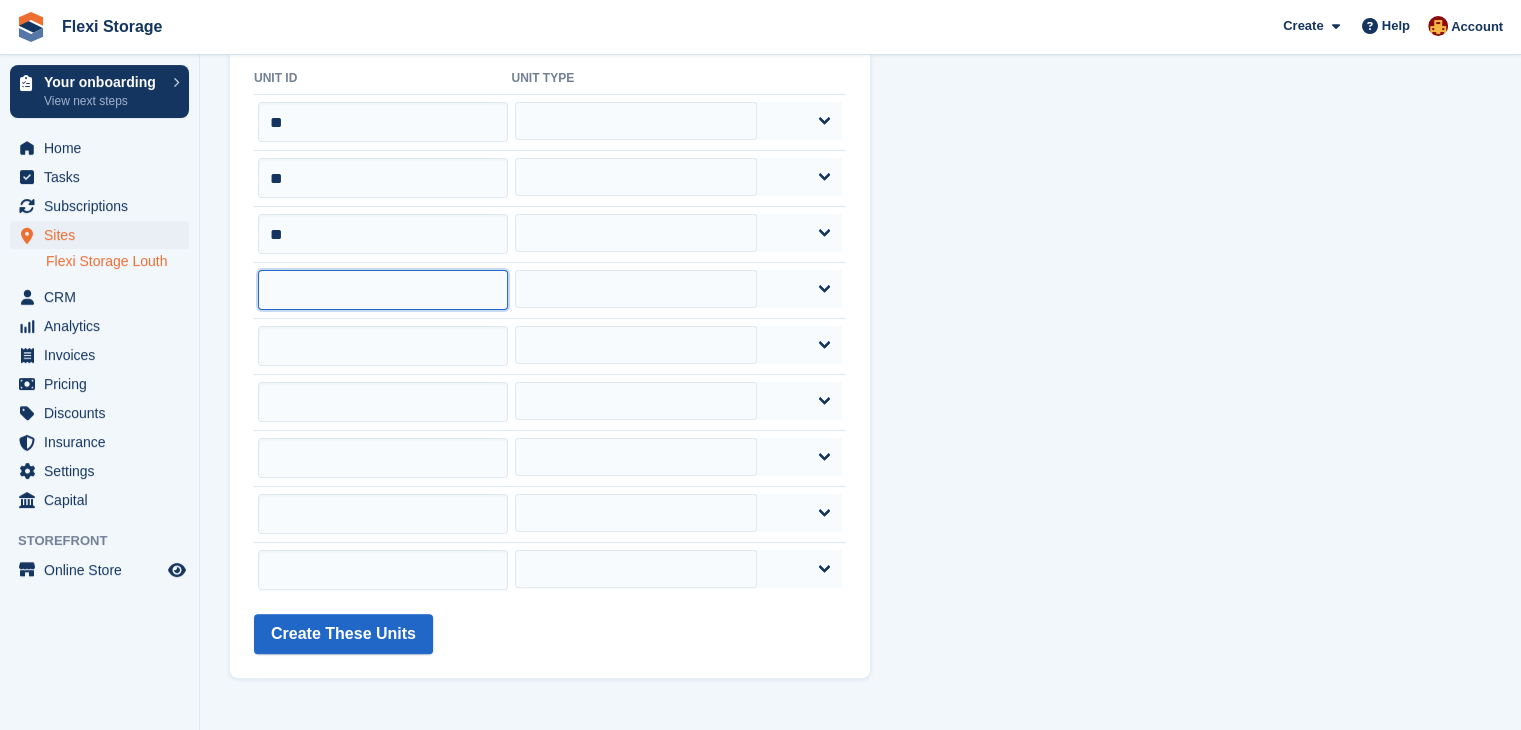 click at bounding box center [383, 290] 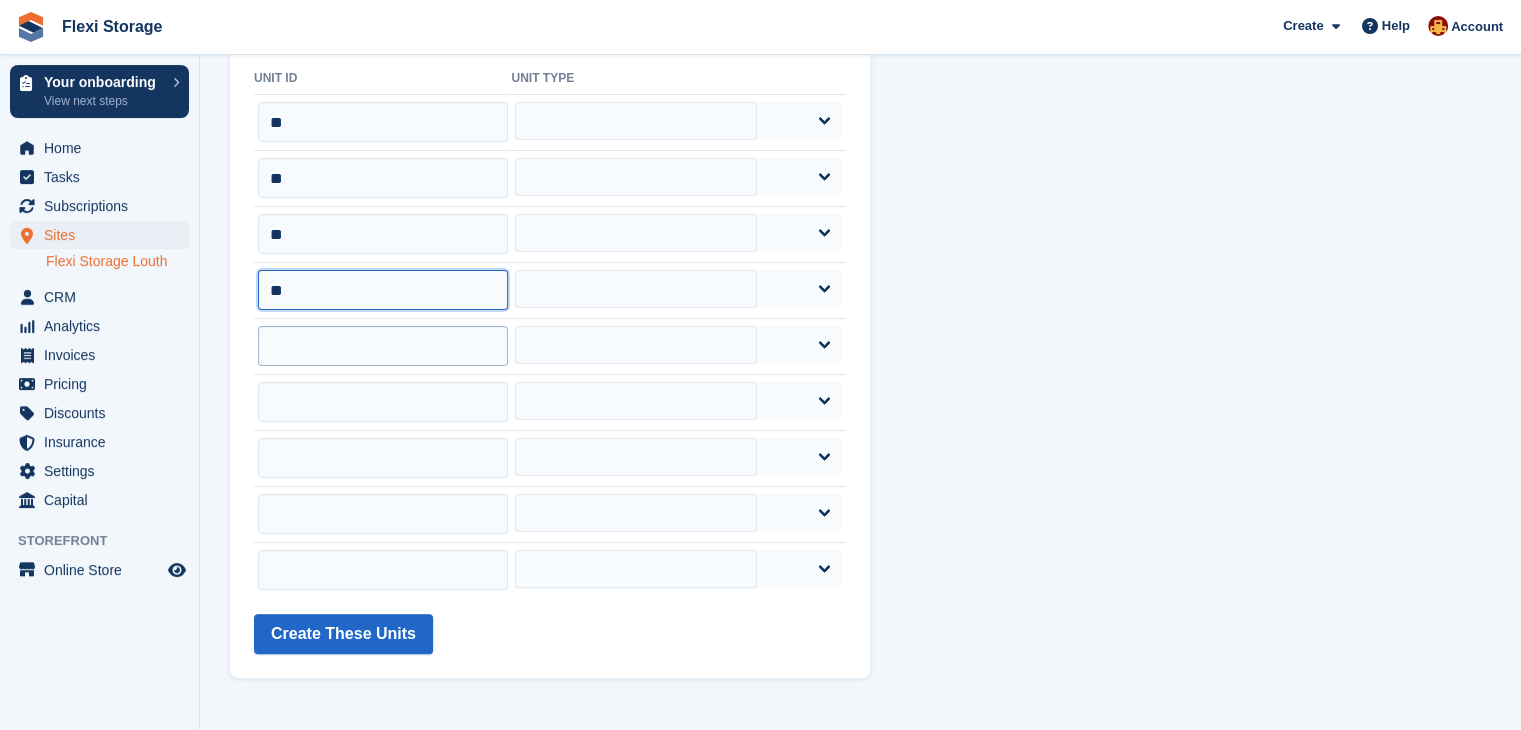 type on "**" 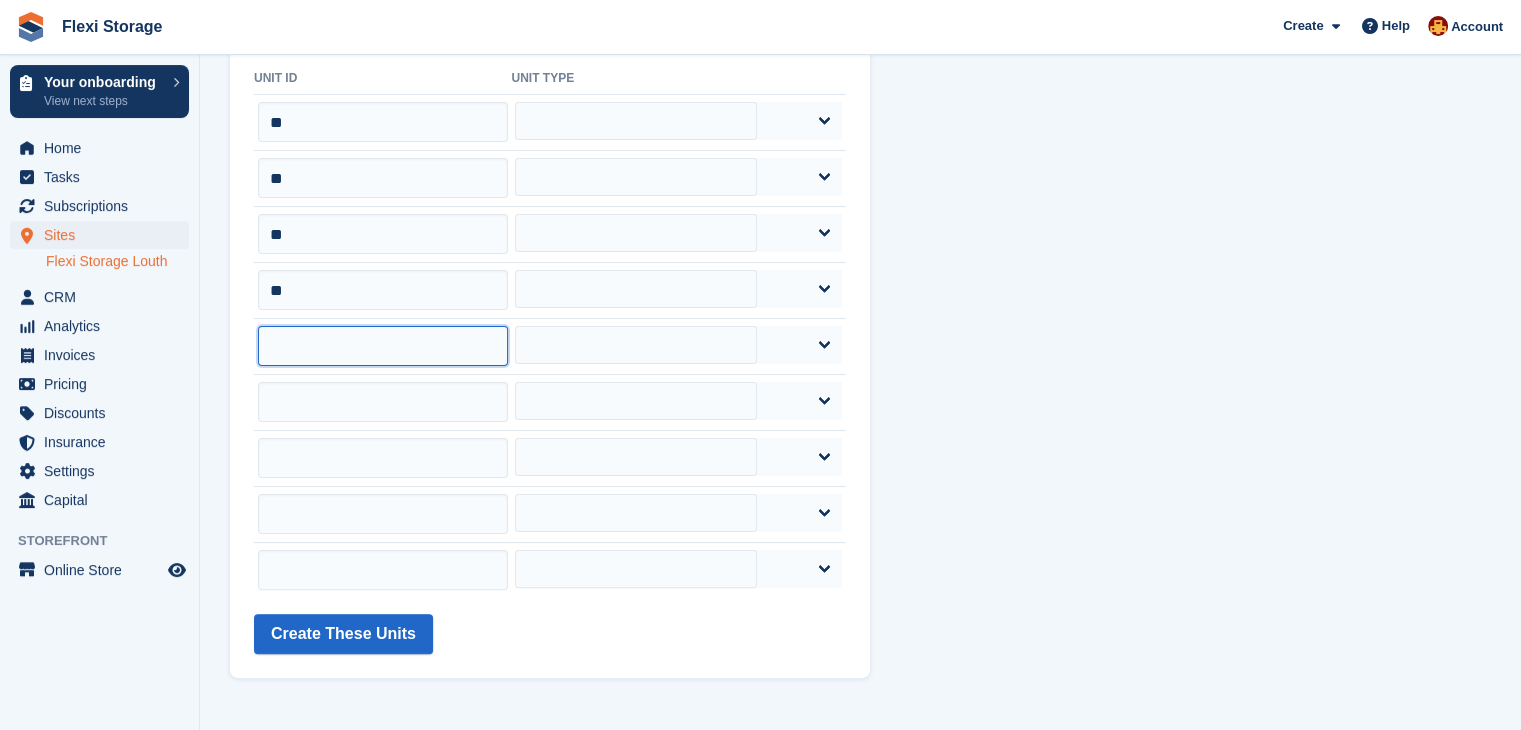 click at bounding box center [383, 346] 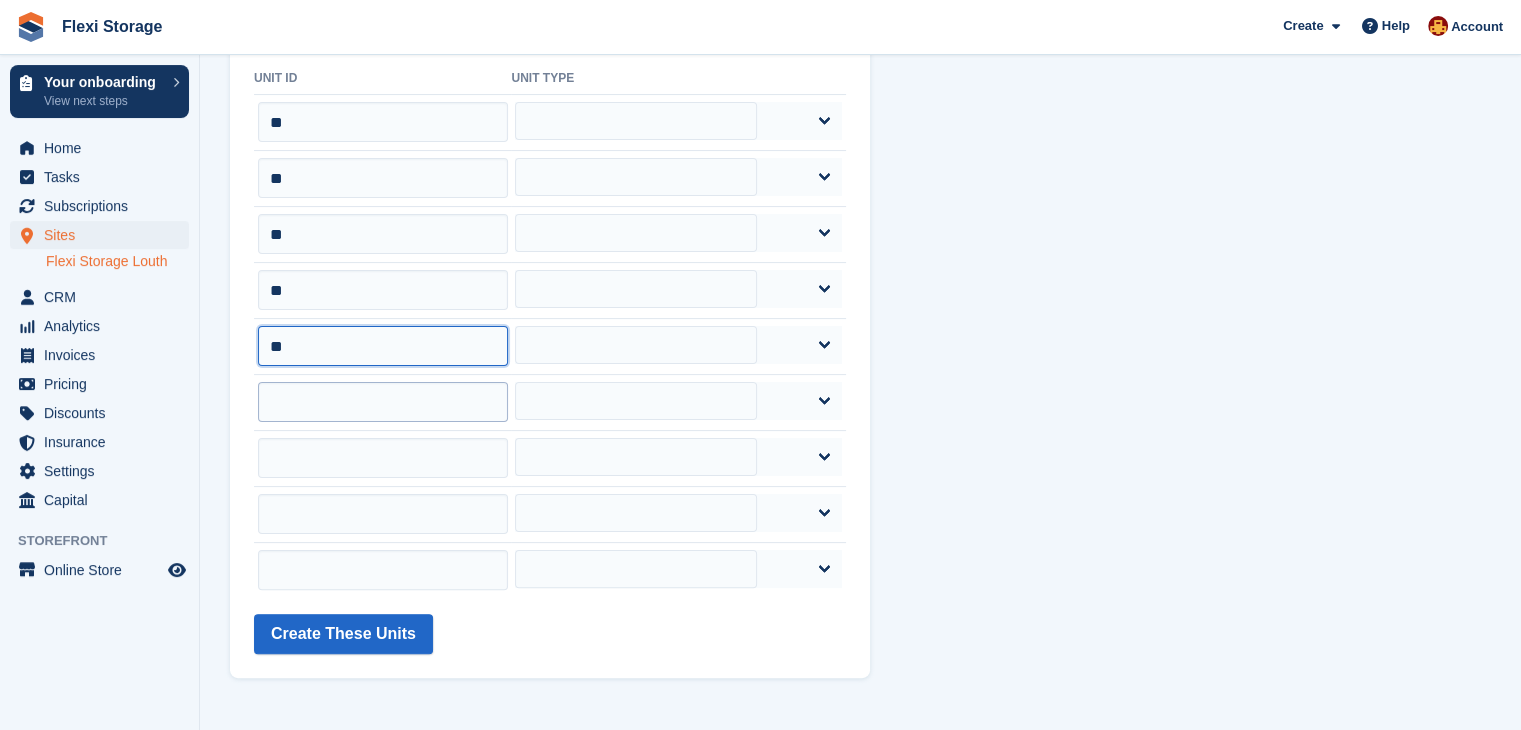 type on "**" 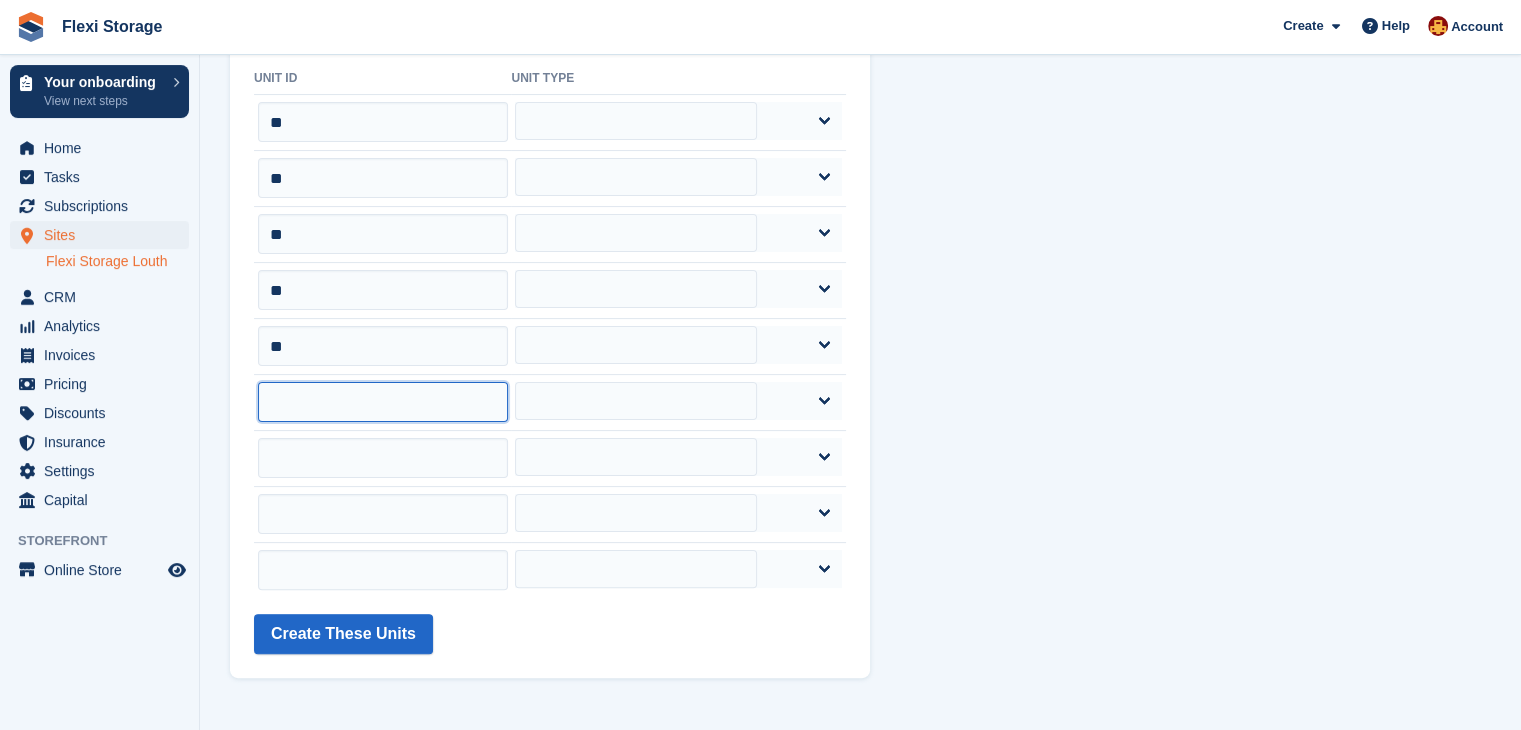 click at bounding box center (383, 402) 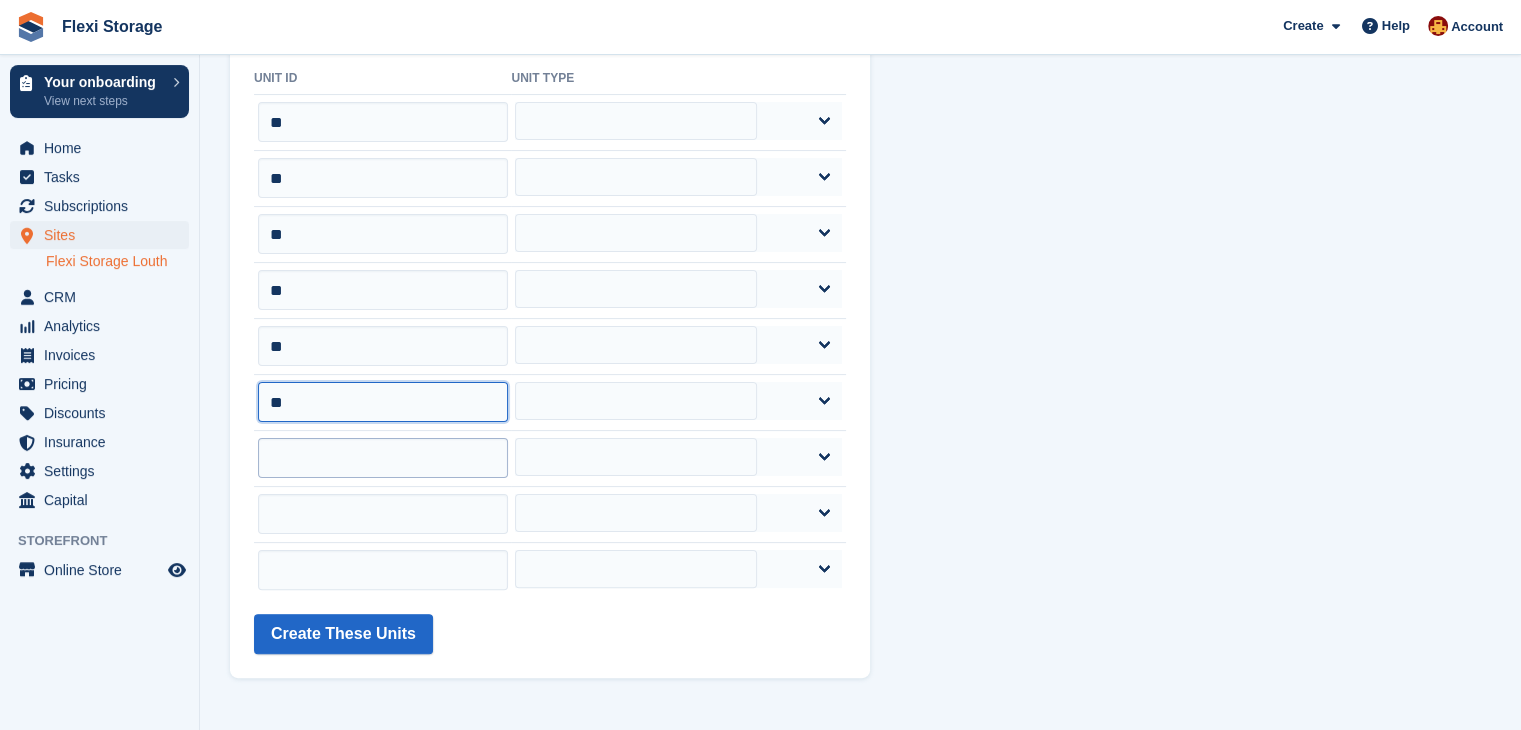 type on "**" 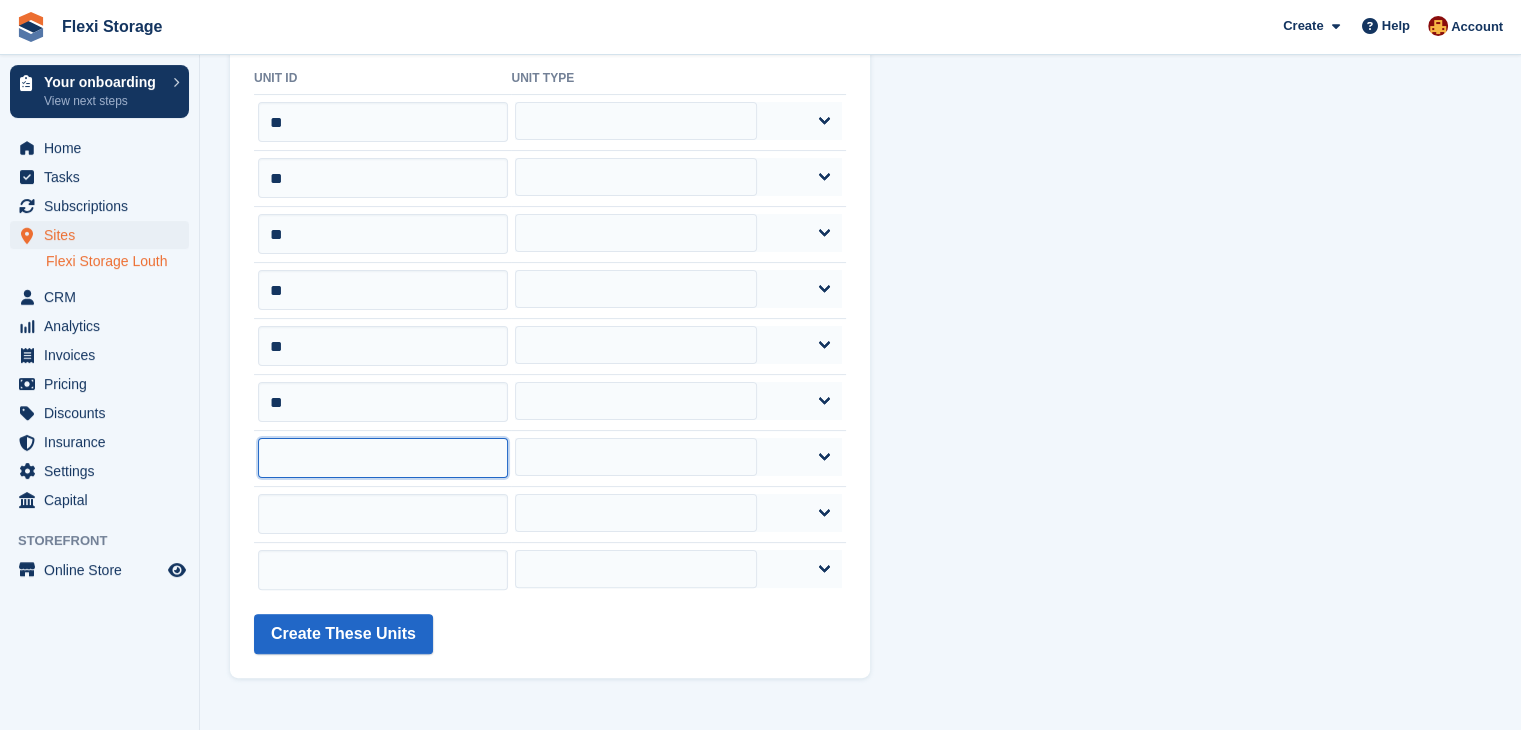 click at bounding box center [383, 458] 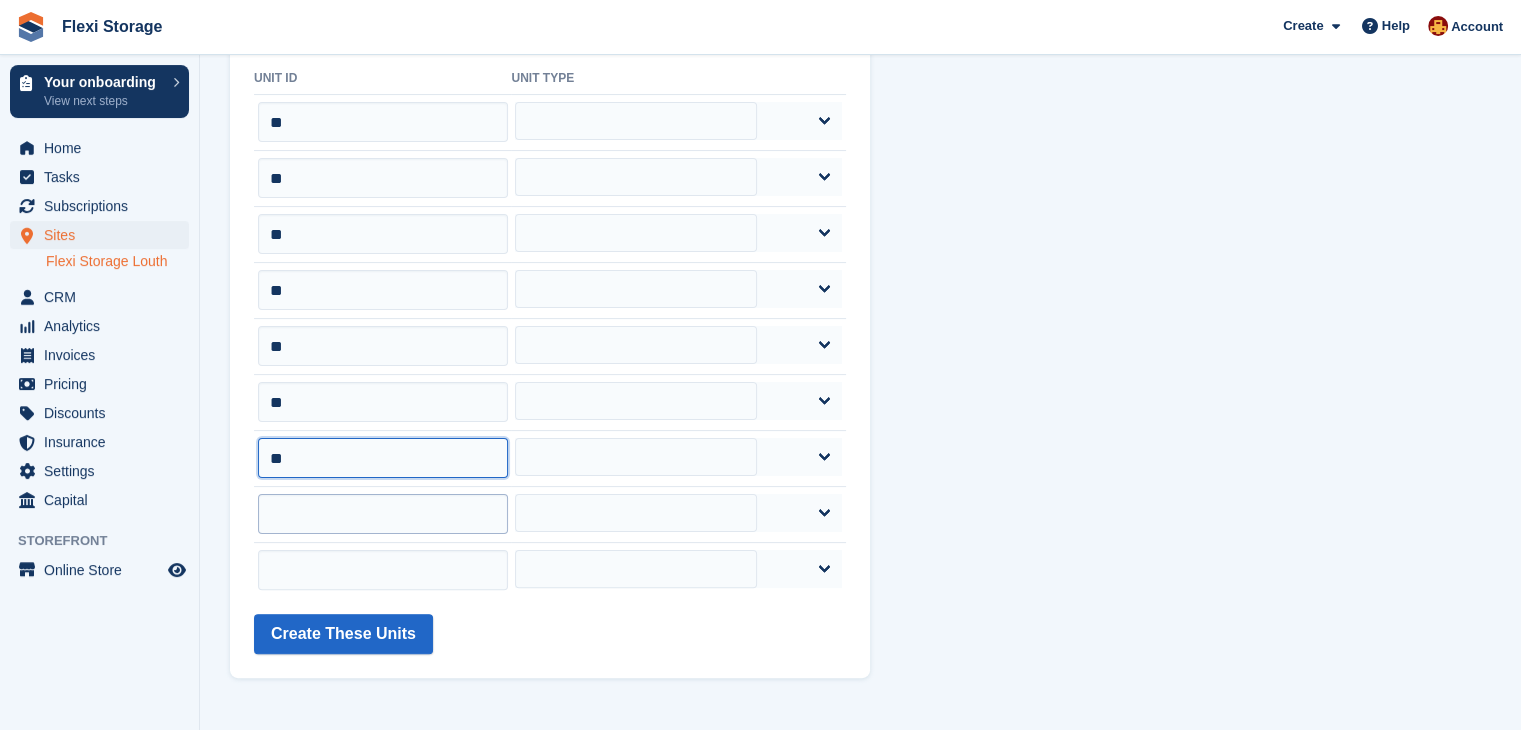 type on "**" 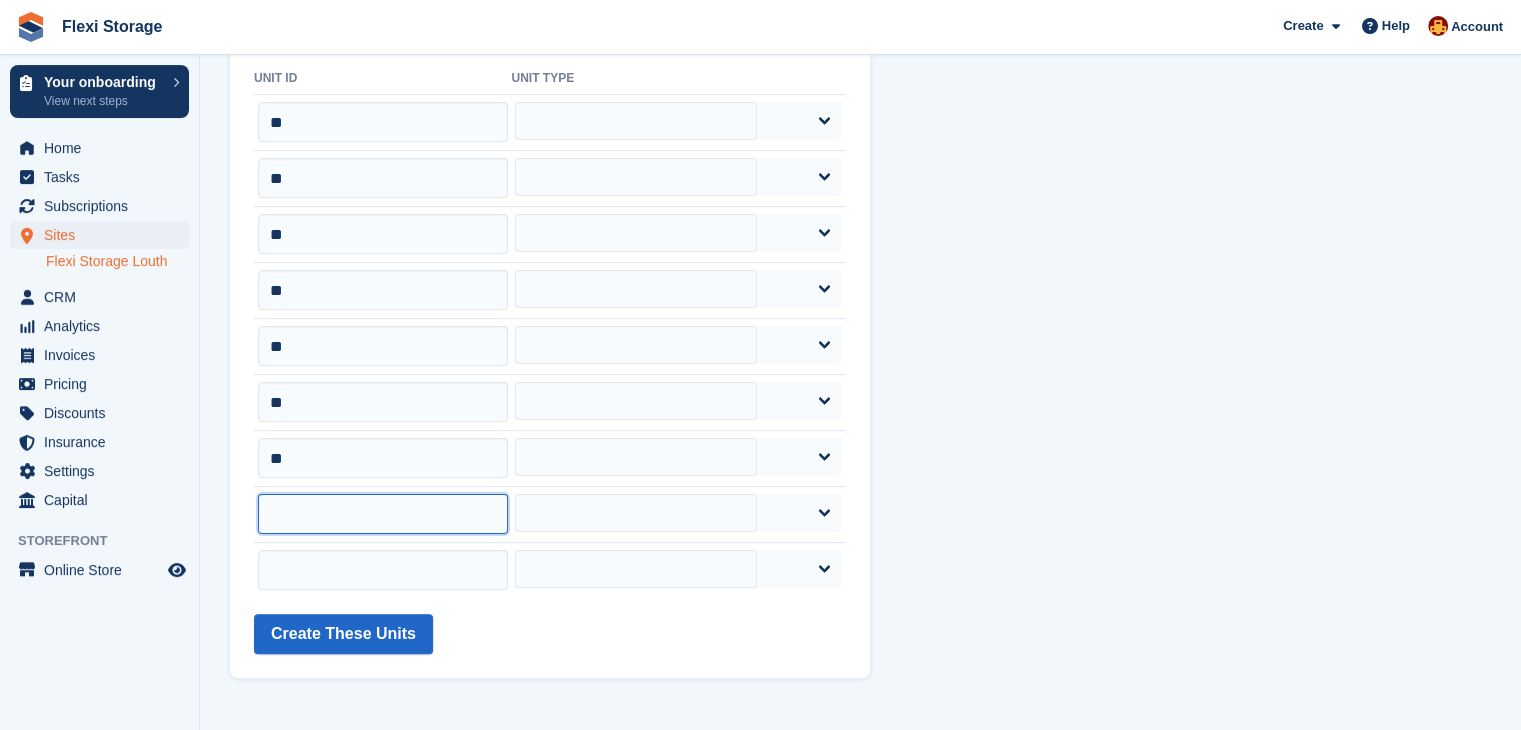 click at bounding box center (383, 514) 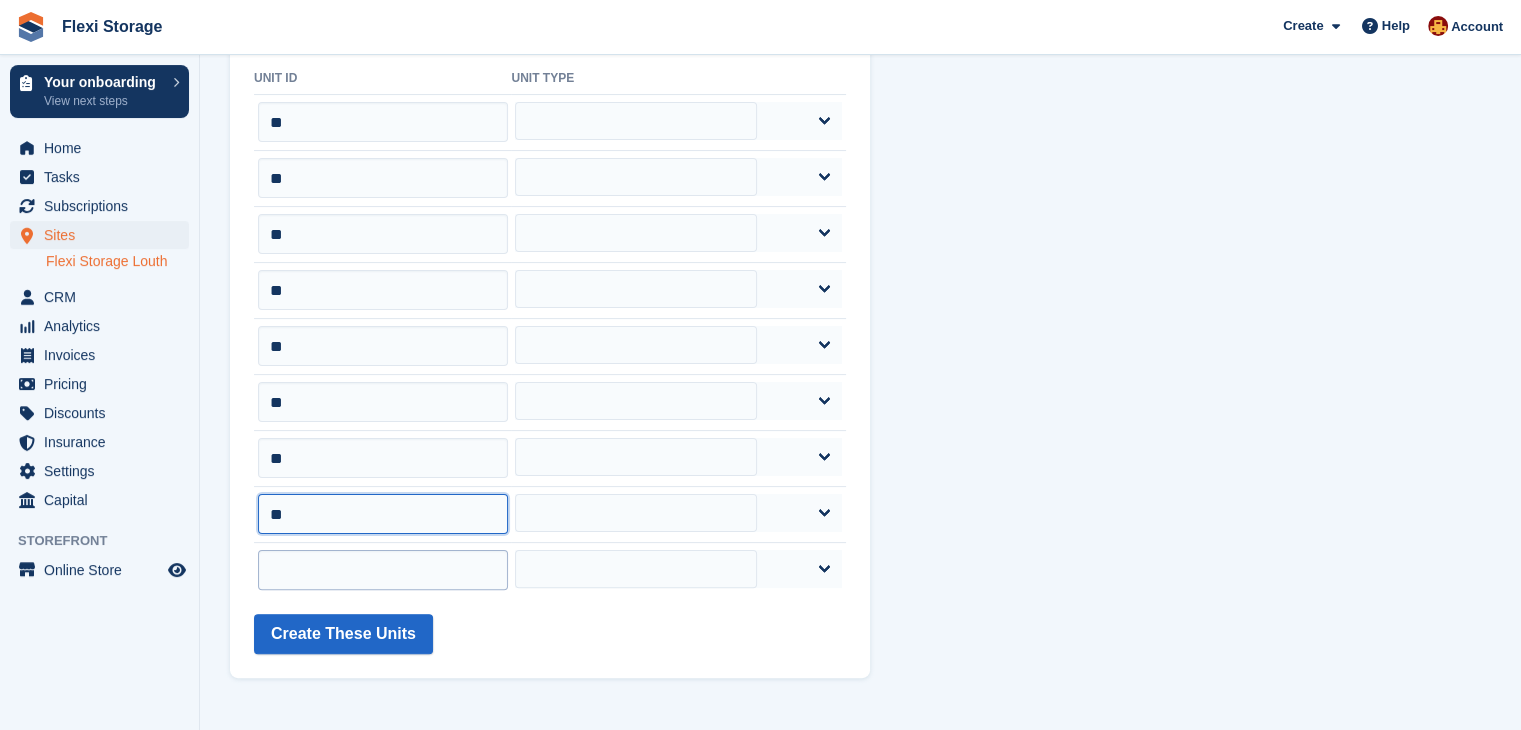 type on "**" 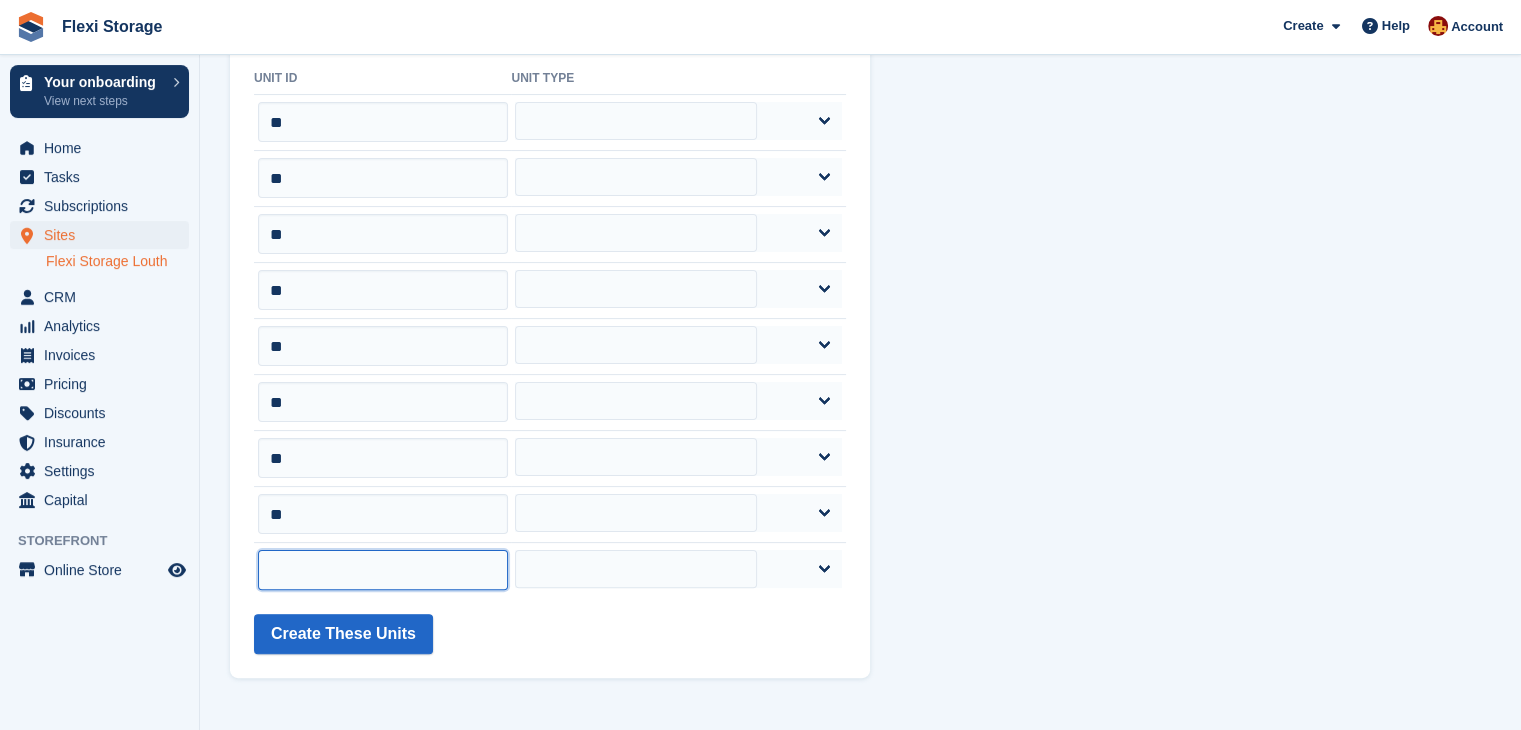 click at bounding box center [383, 570] 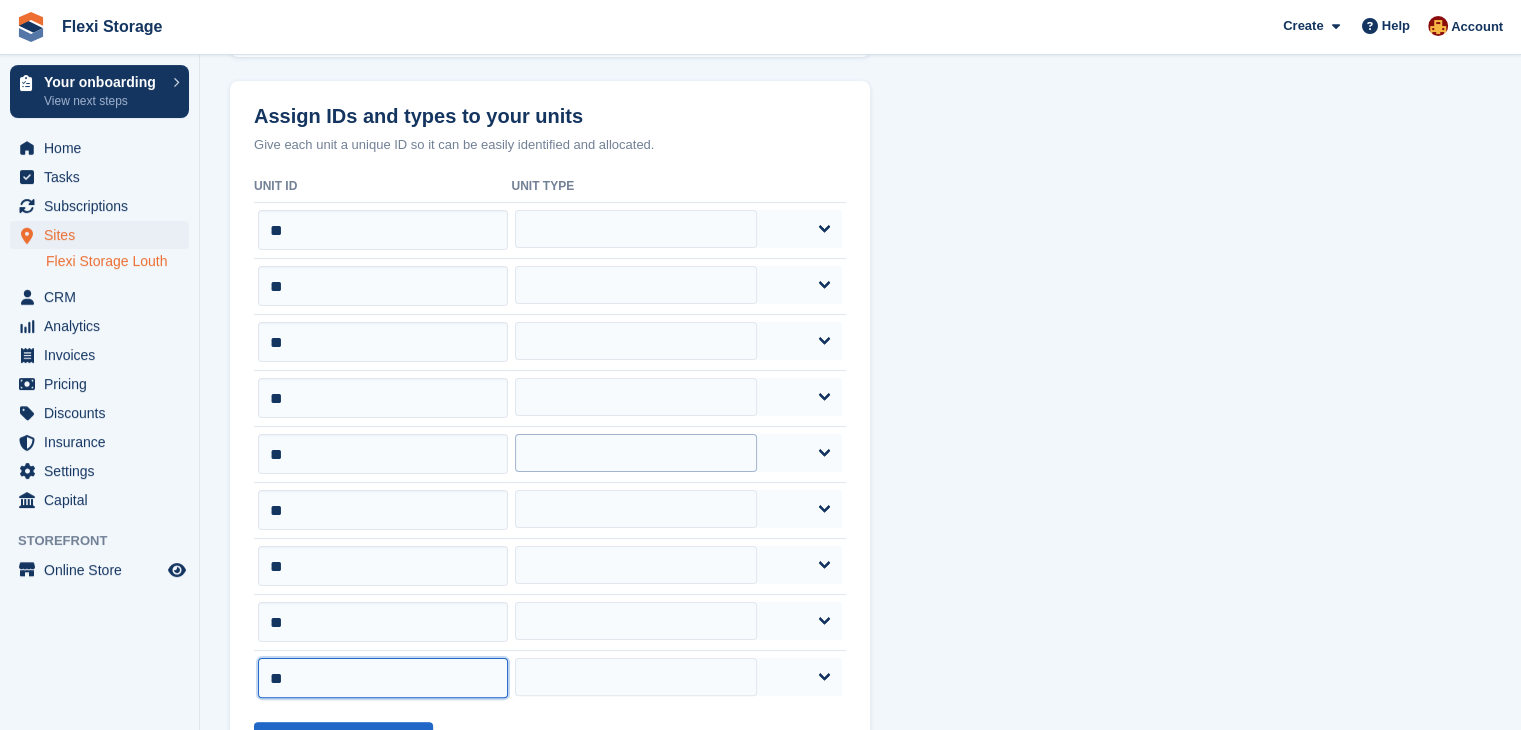 scroll, scrollTop: 252, scrollLeft: 0, axis: vertical 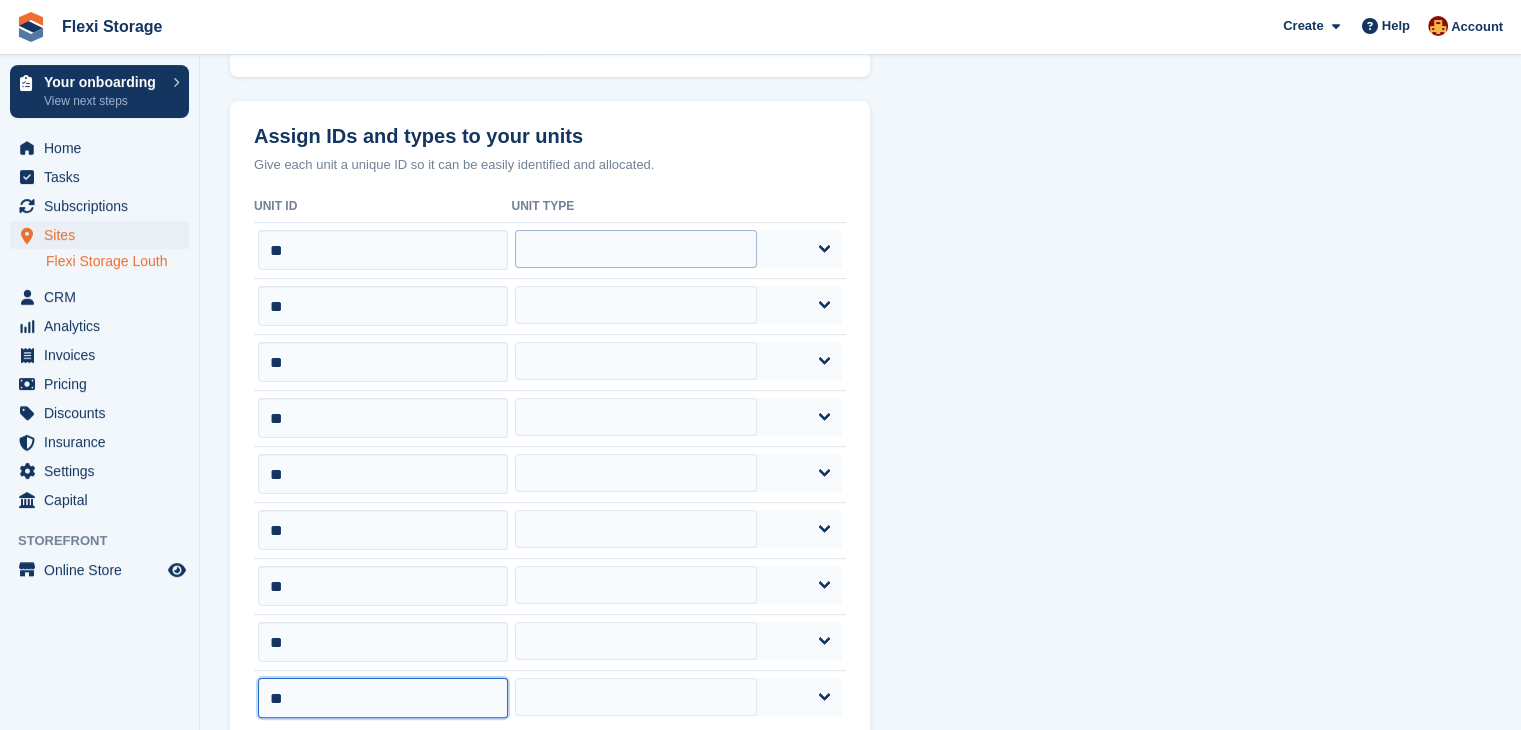type on "**" 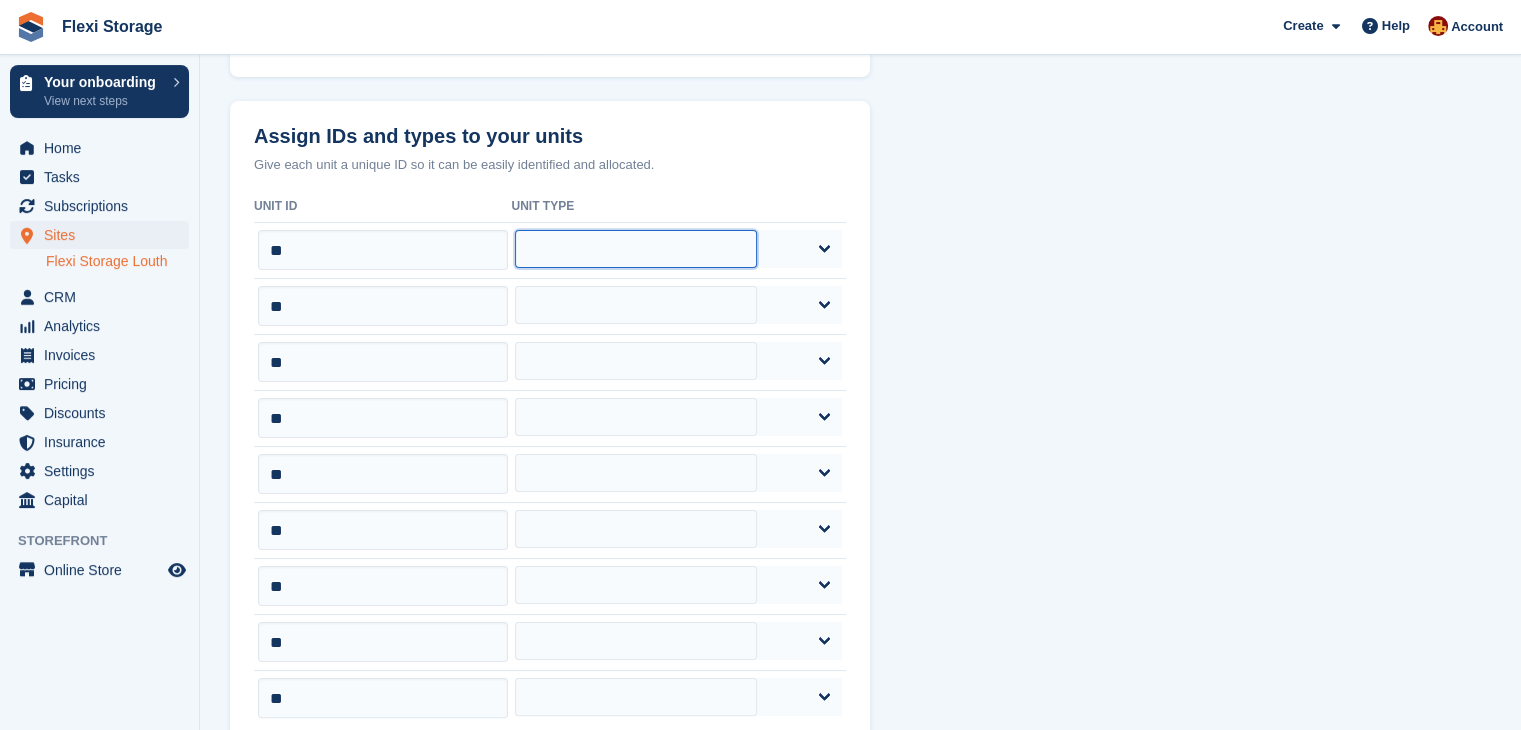 click on "**********" at bounding box center [635, 249] 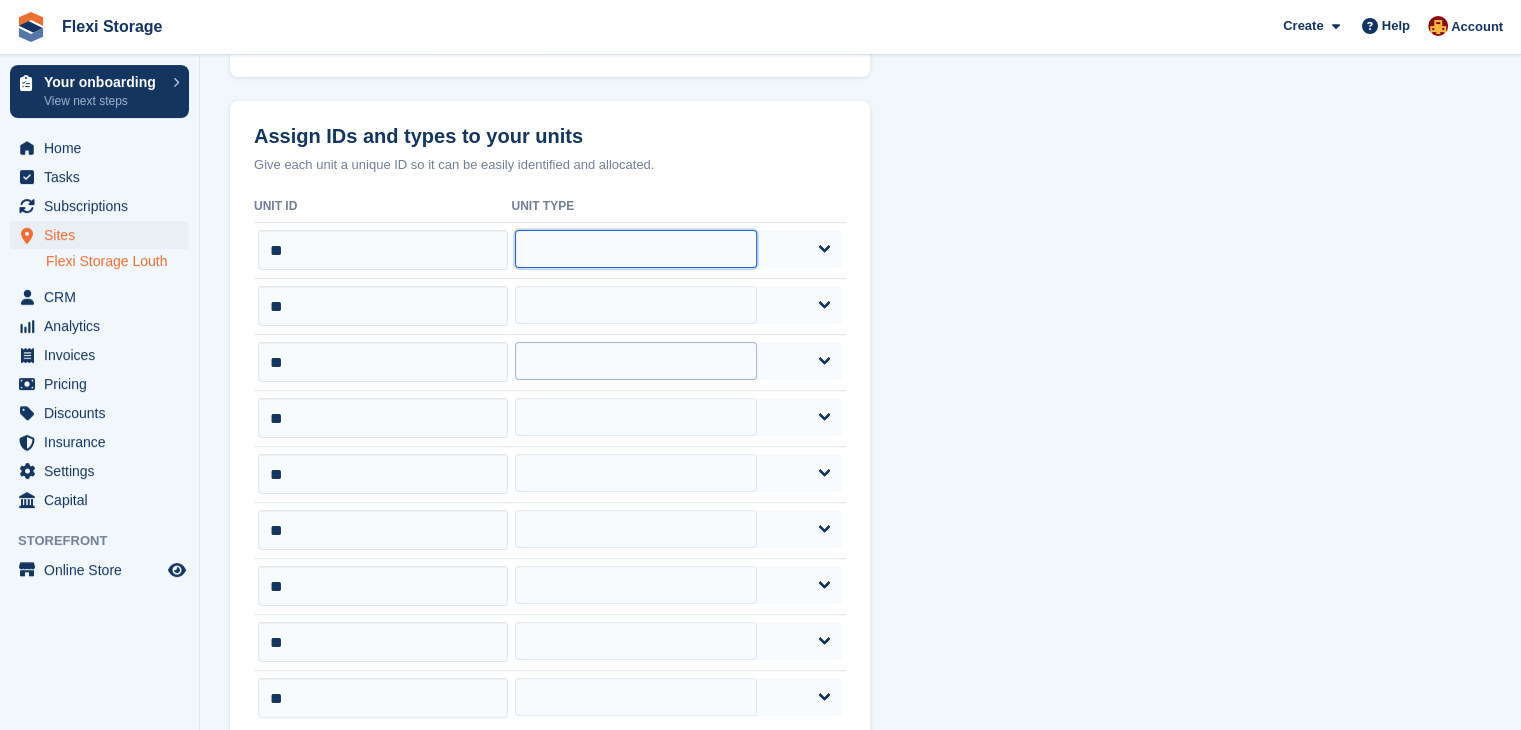 select on "*****" 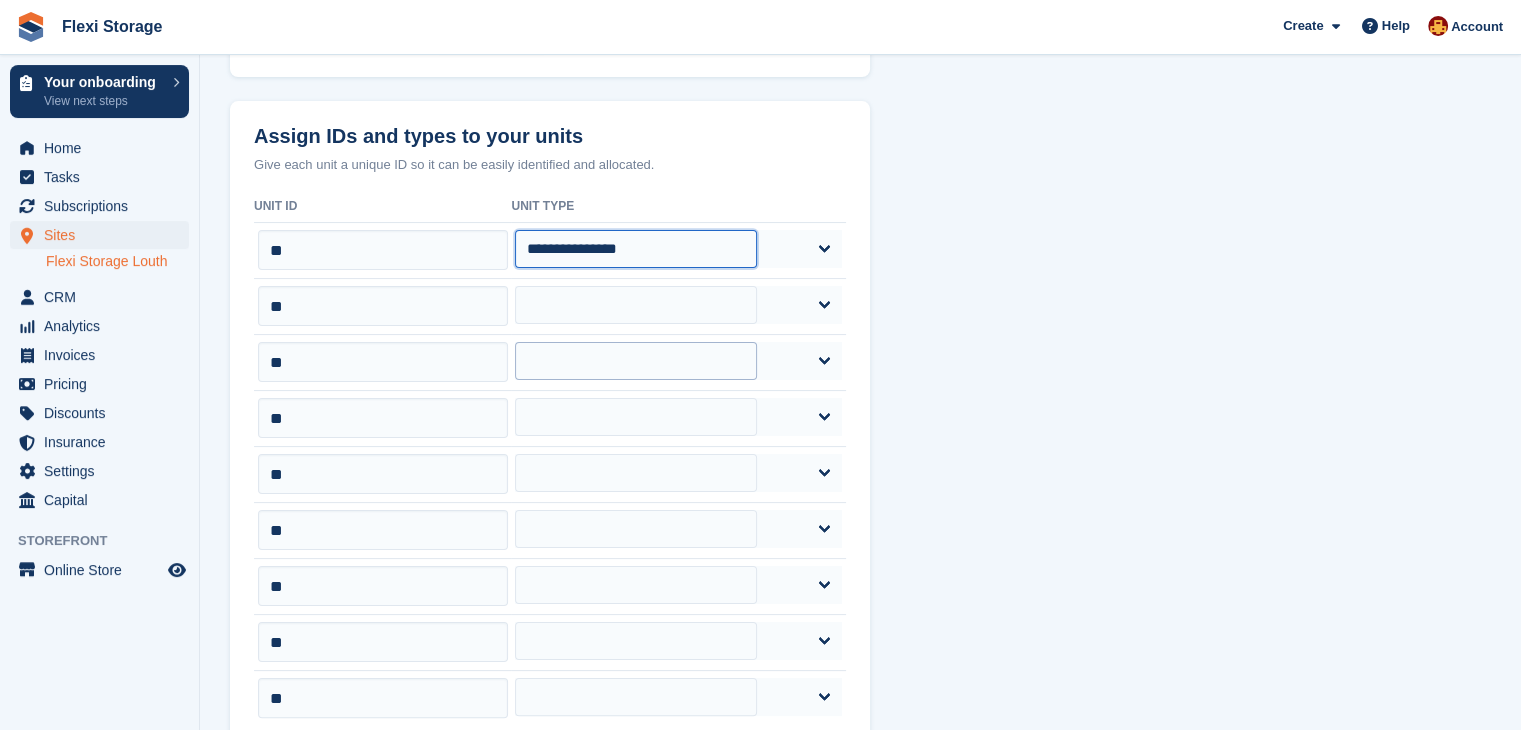 click on "**********" at bounding box center (635, 249) 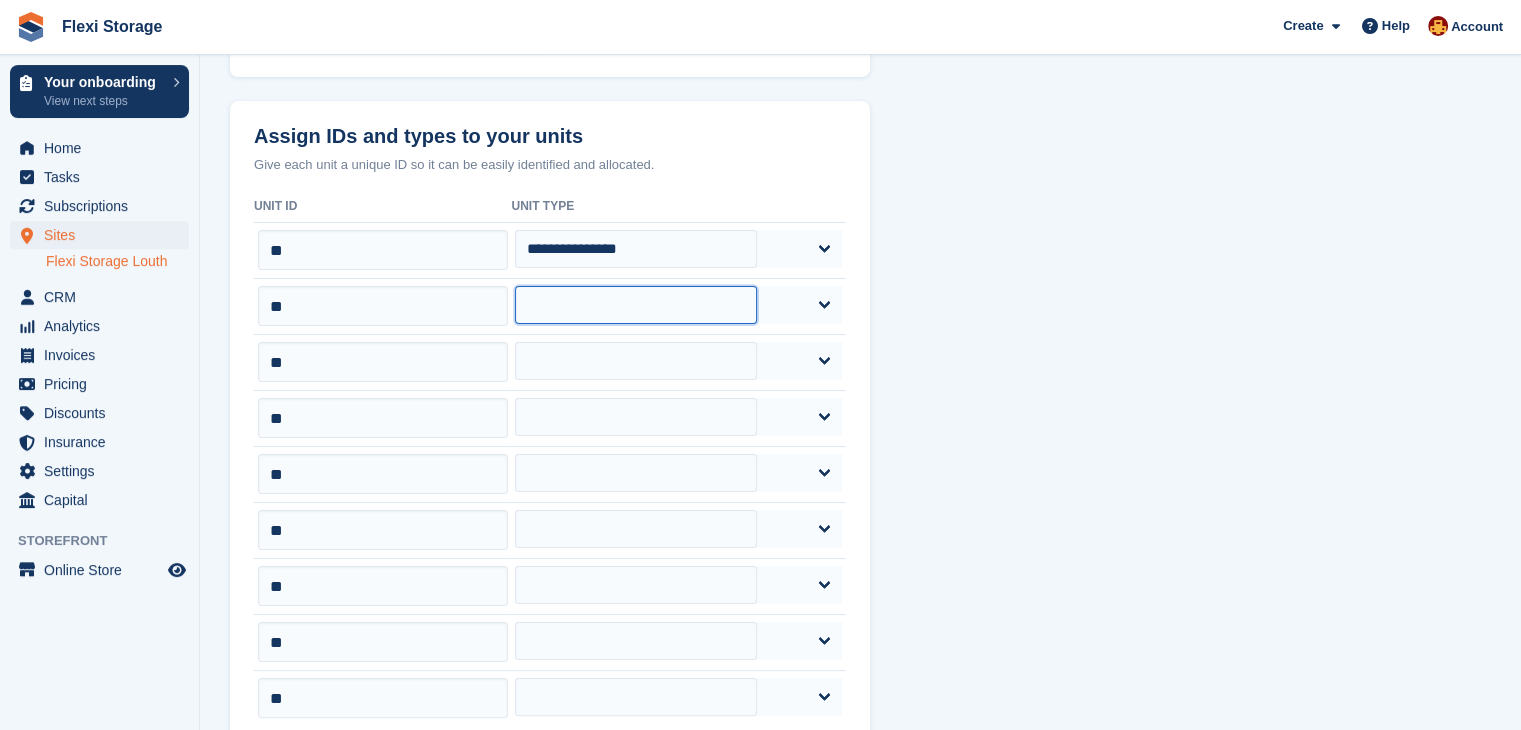 click on "**********" at bounding box center (635, 305) 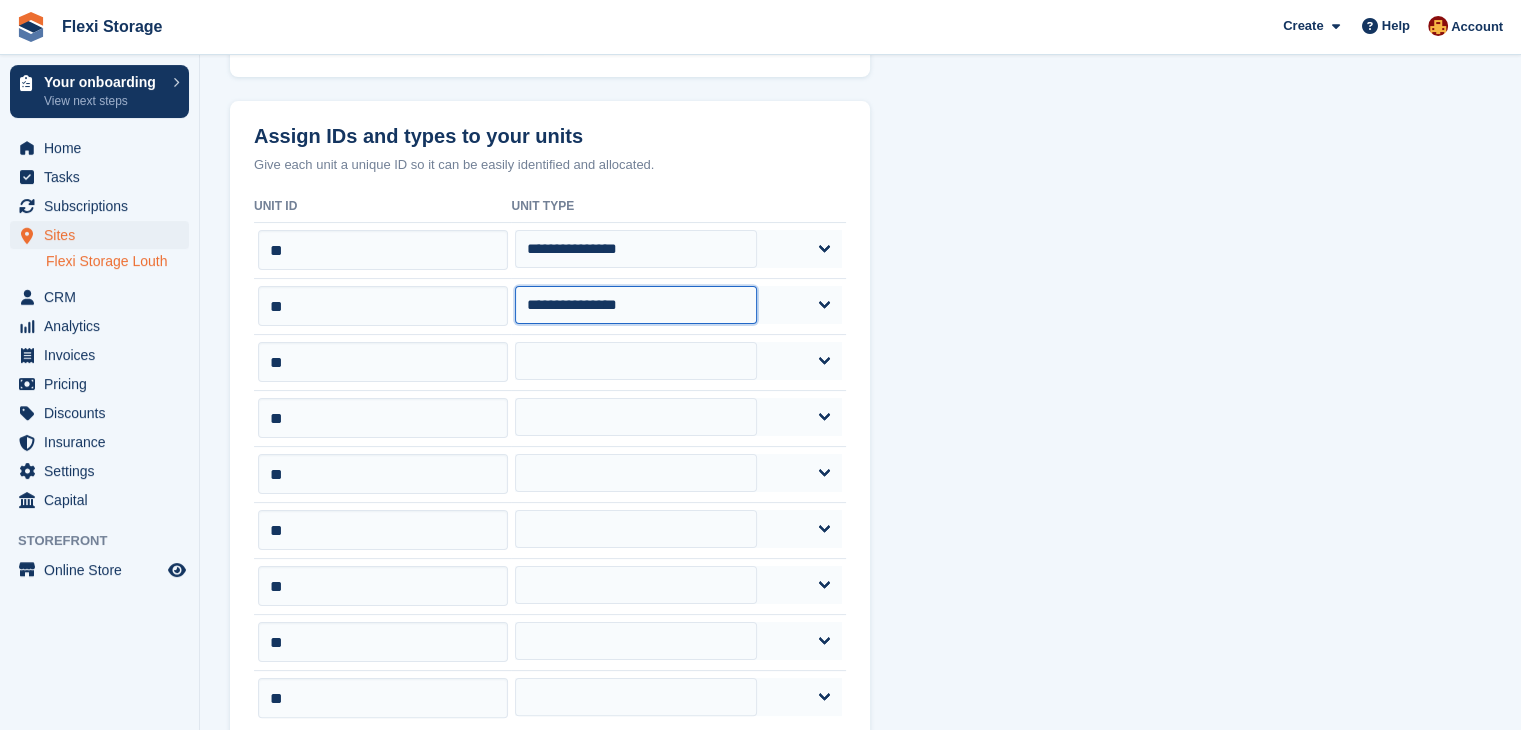 click on "**********" at bounding box center [635, 305] 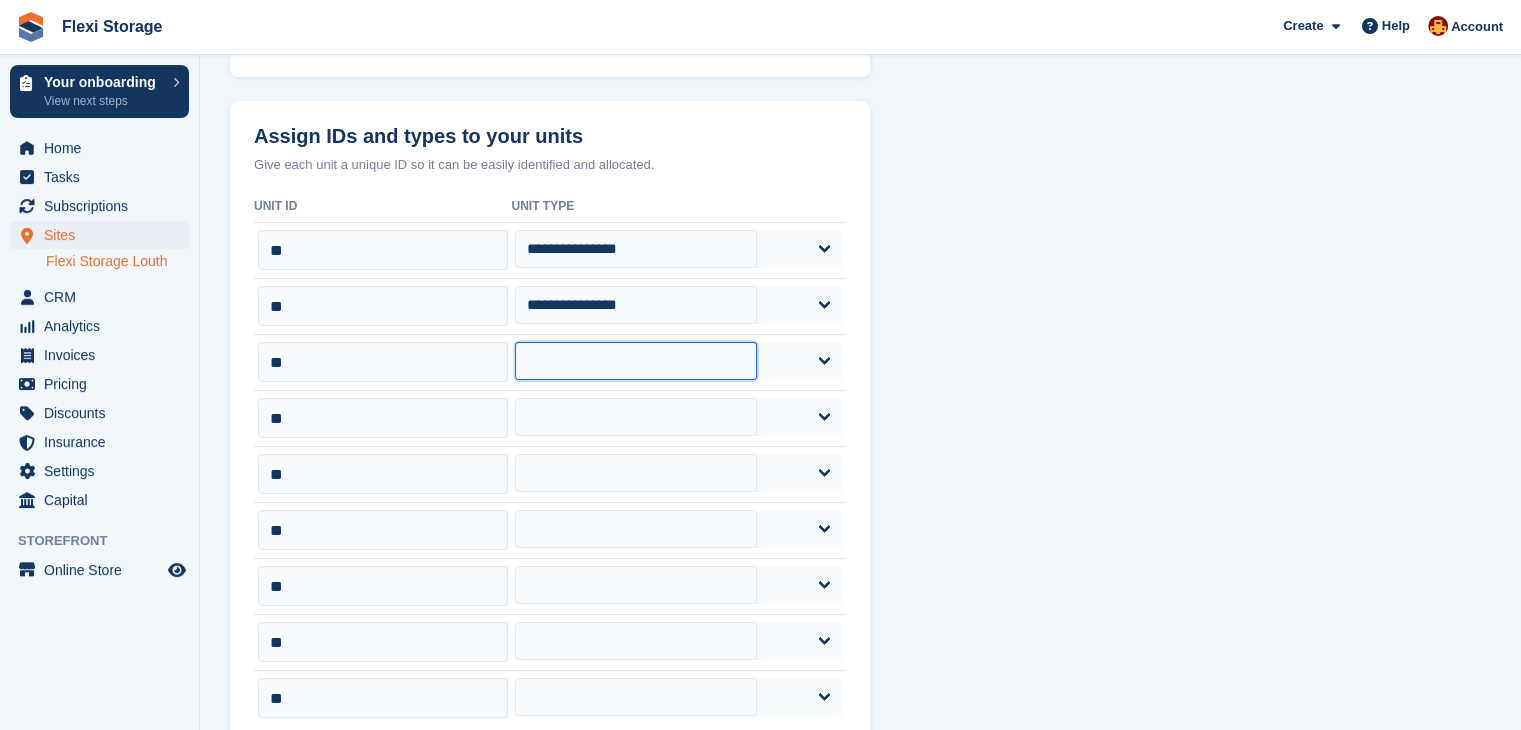 click on "**********" at bounding box center (635, 361) 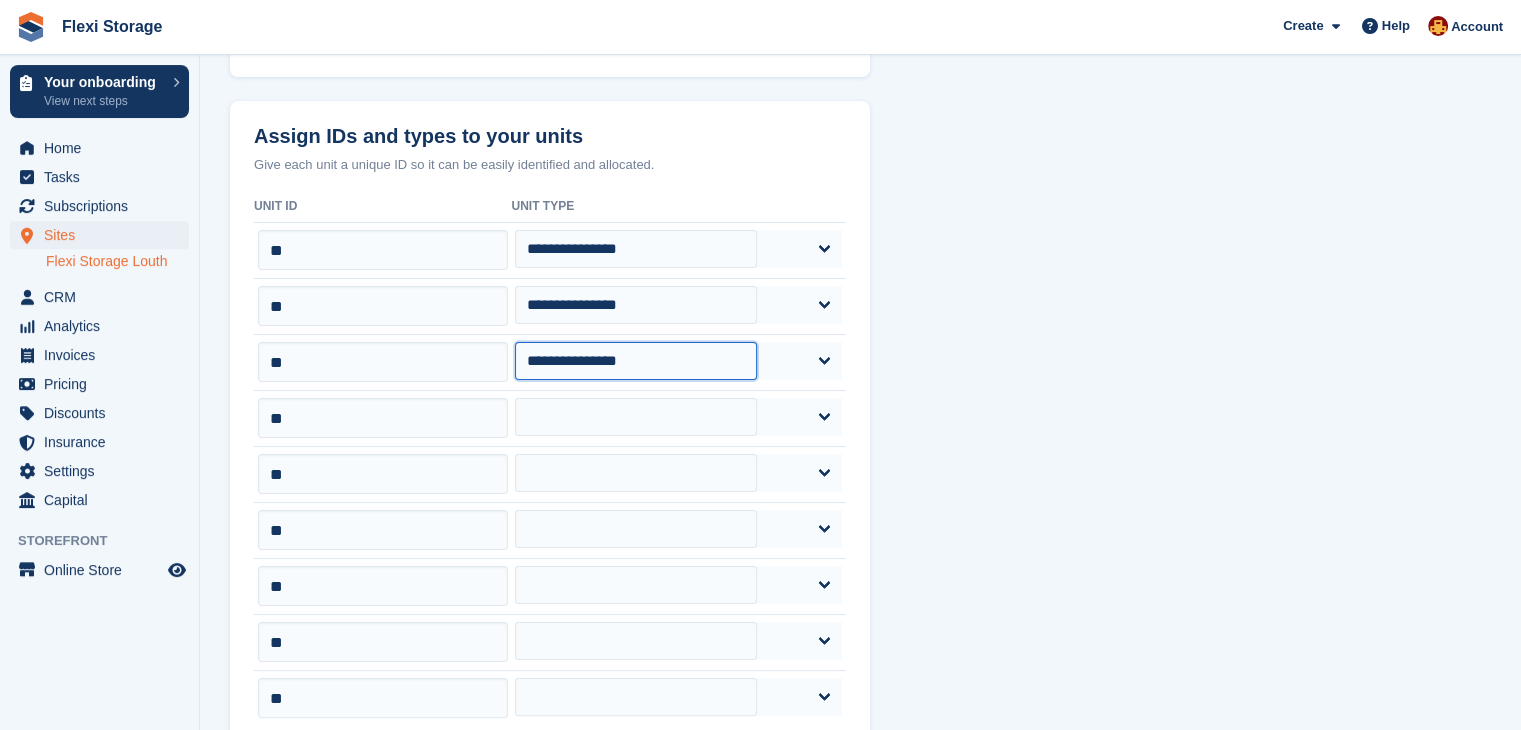 click on "**********" at bounding box center [635, 361] 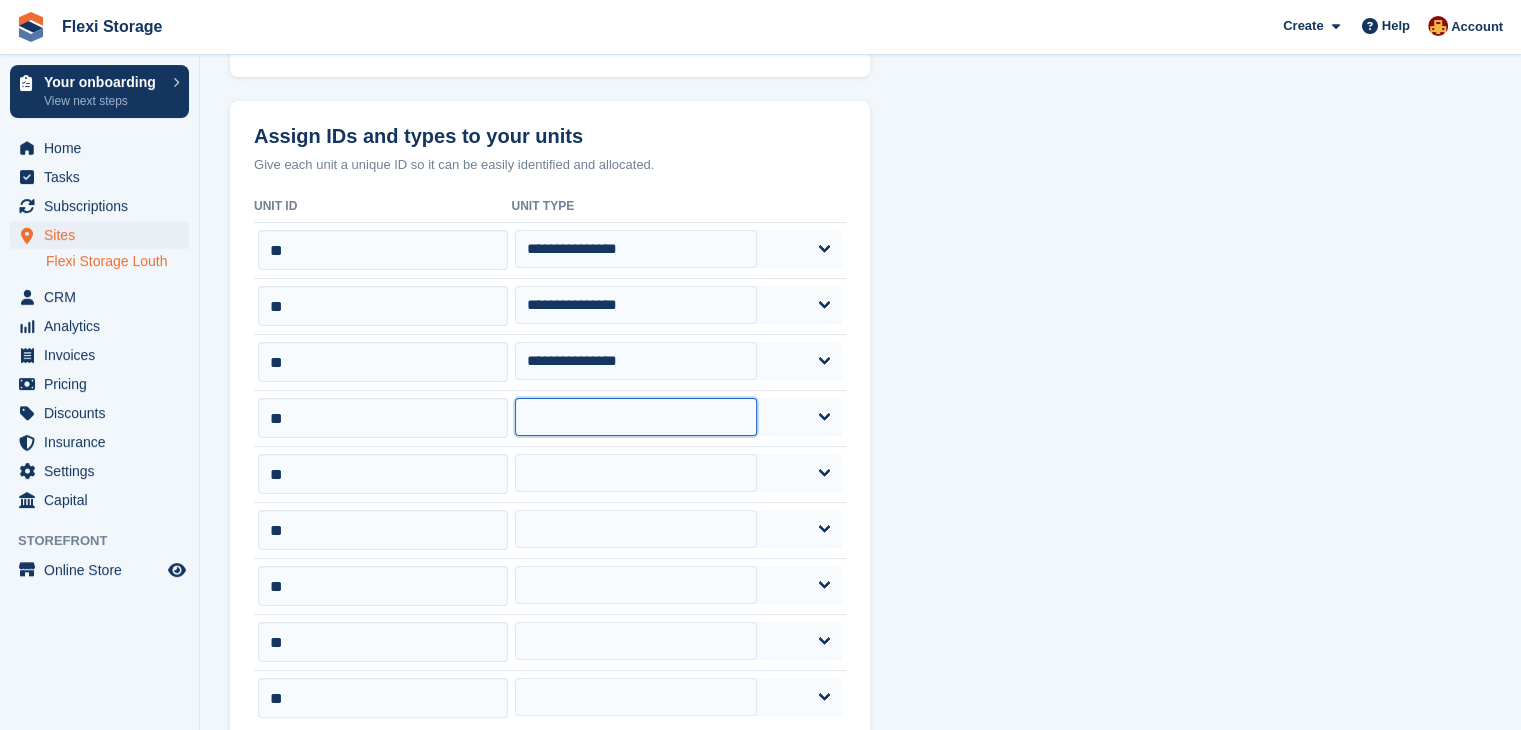 click on "**********" at bounding box center [635, 417] 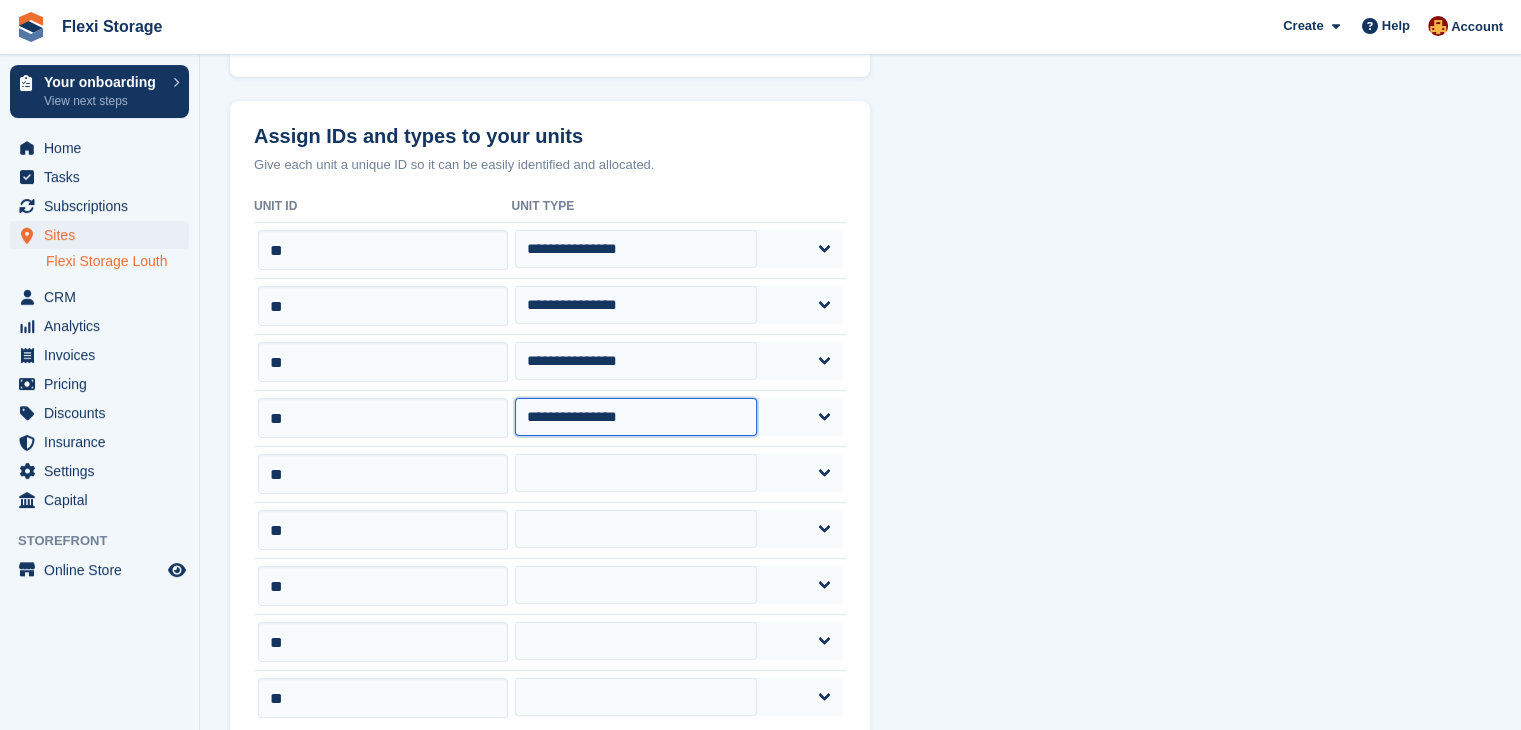 click on "**********" at bounding box center [635, 417] 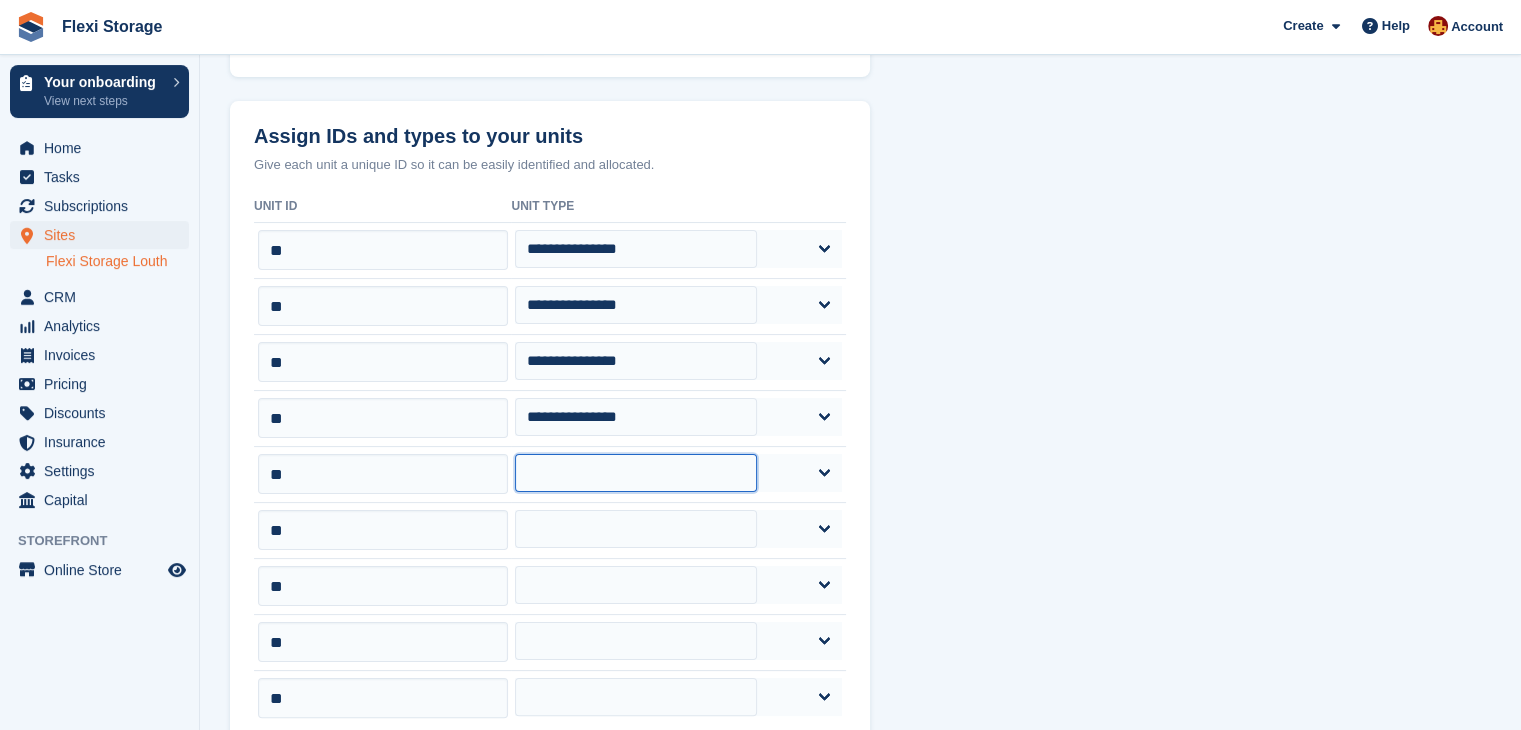 click on "**********" at bounding box center (635, 473) 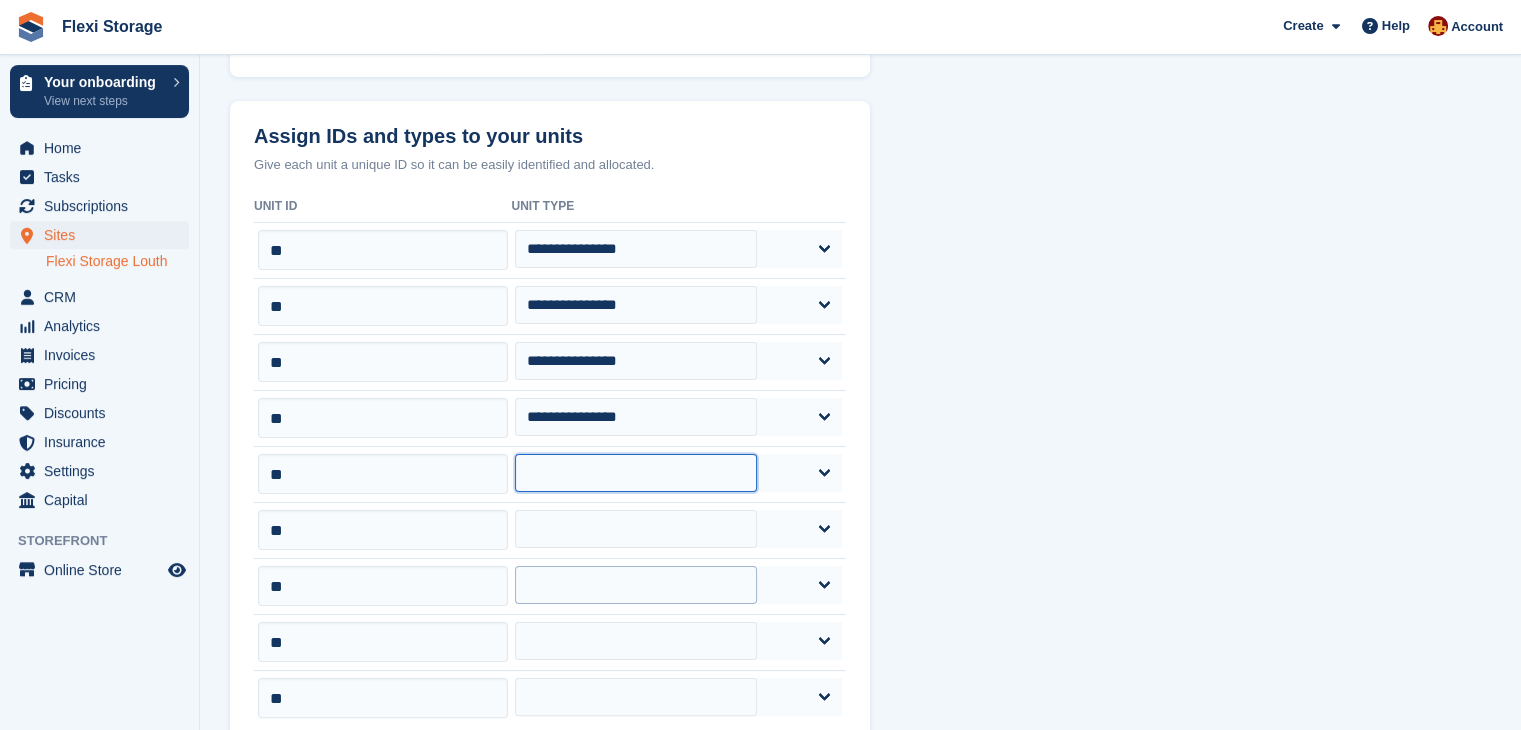 select on "*****" 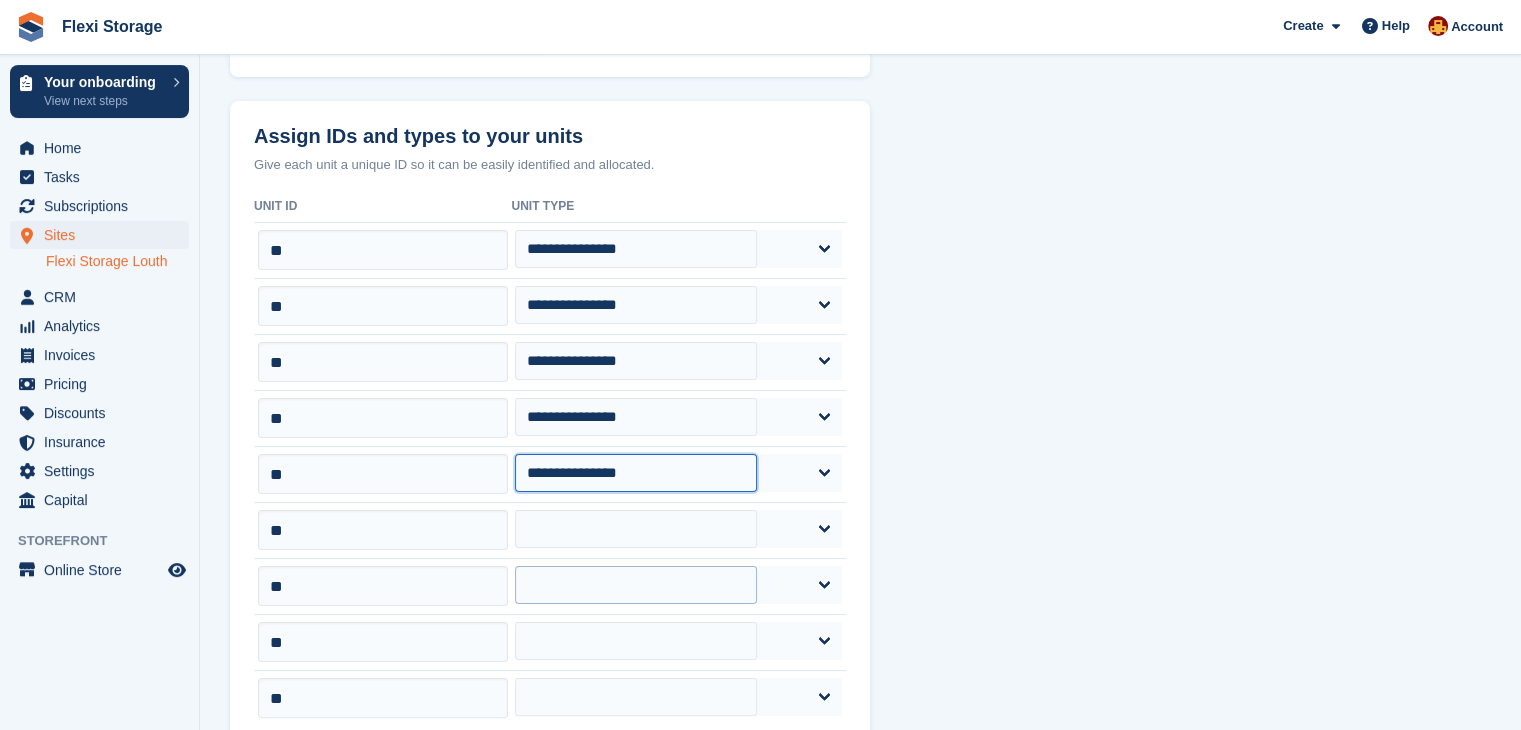 click on "**********" at bounding box center [635, 473] 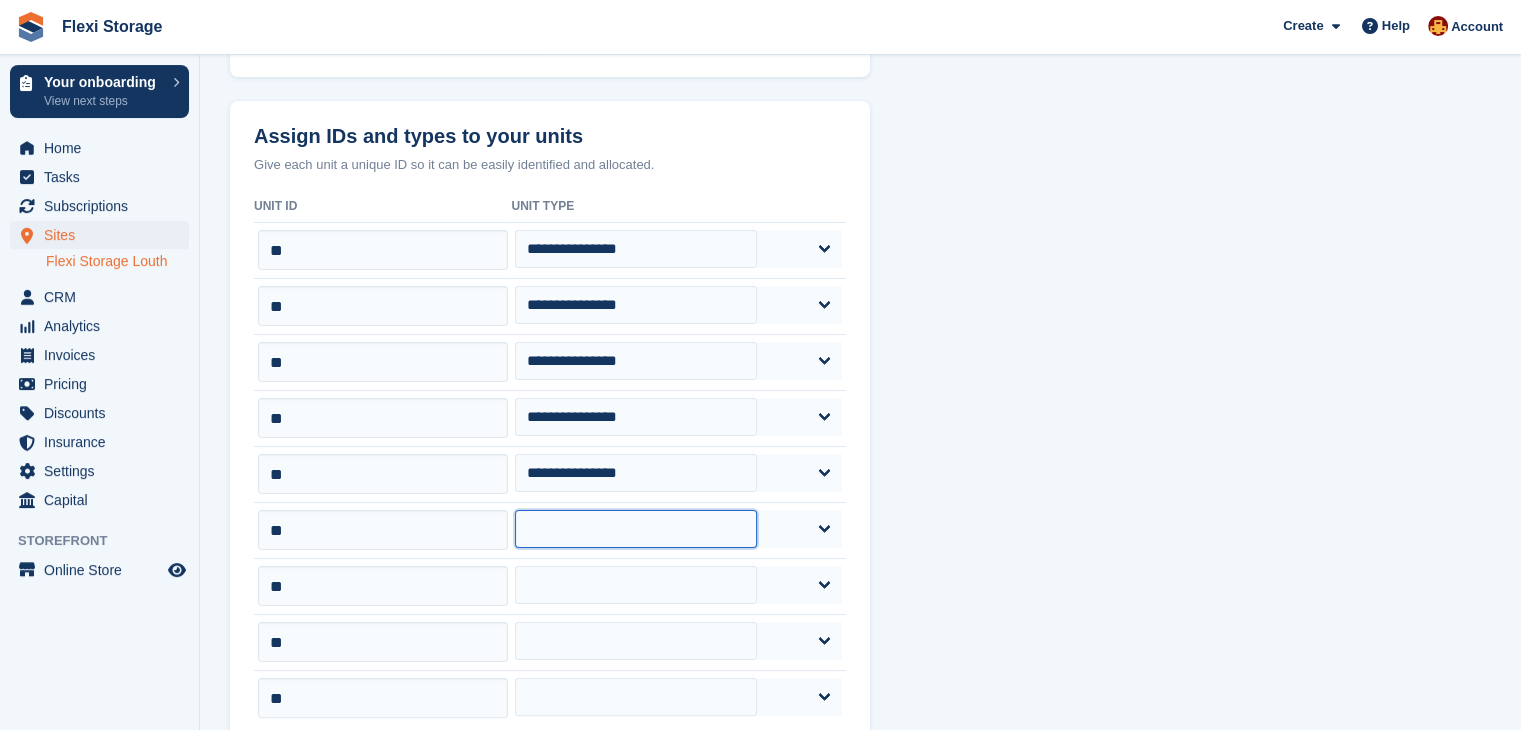 click on "**********" at bounding box center (635, 529) 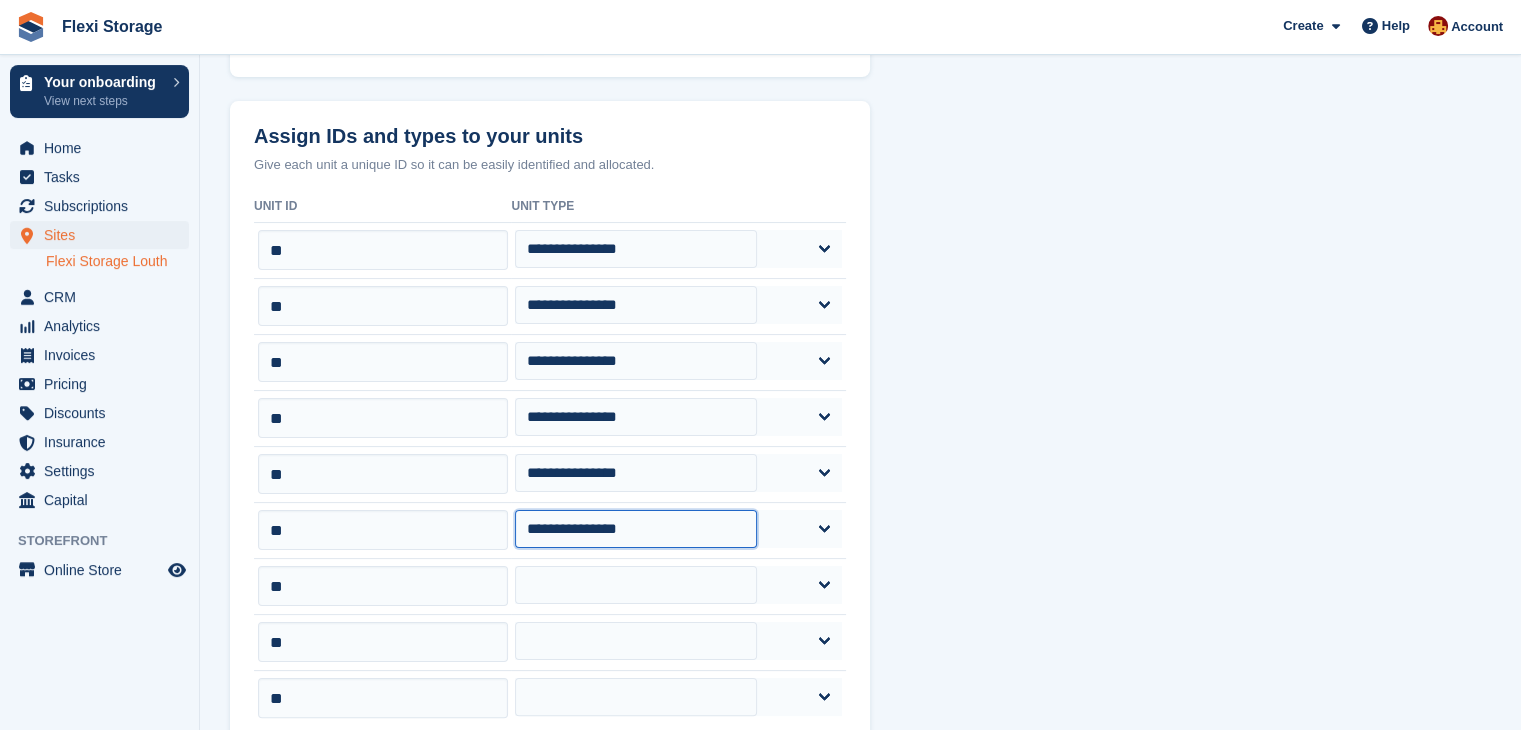 click on "**********" at bounding box center [635, 529] 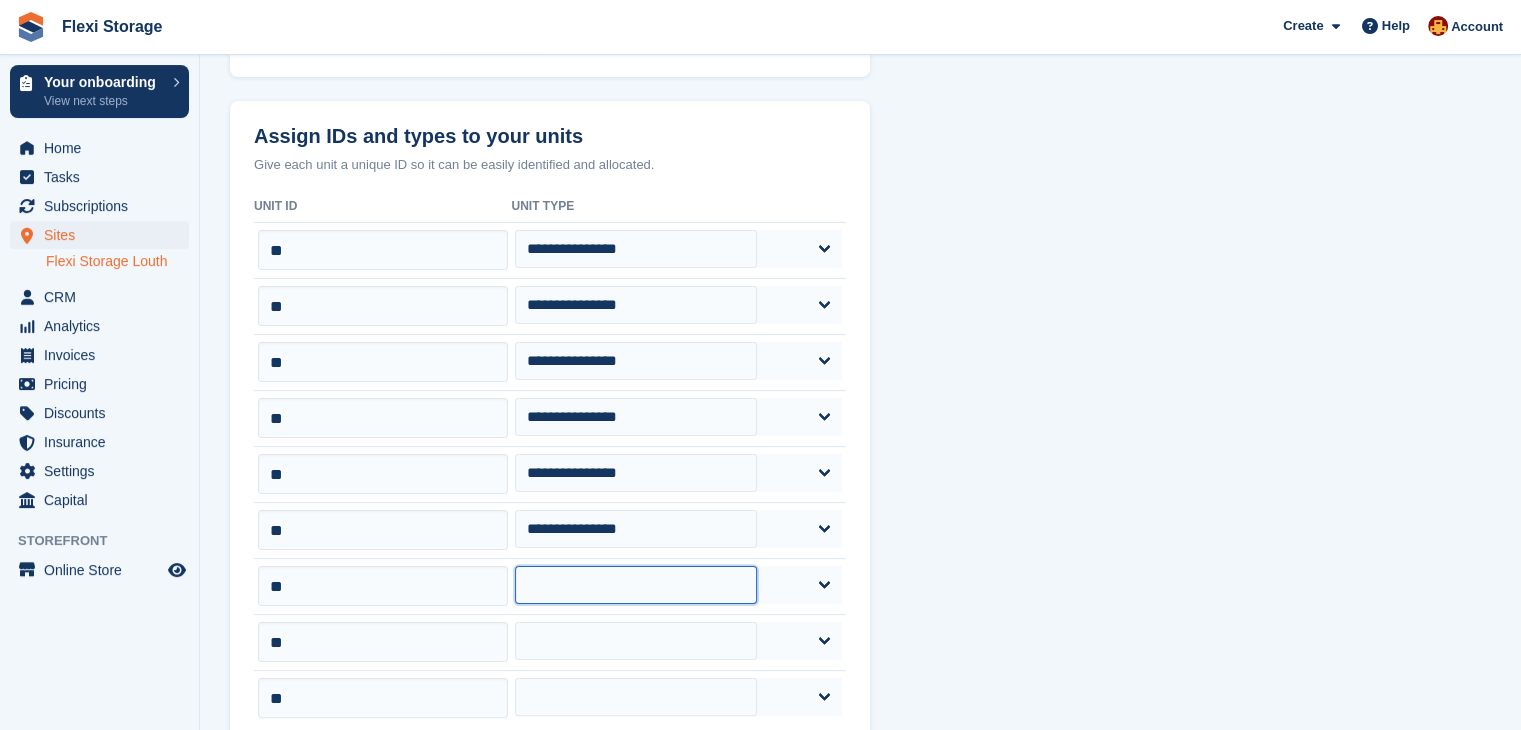 click on "**********" at bounding box center [635, 585] 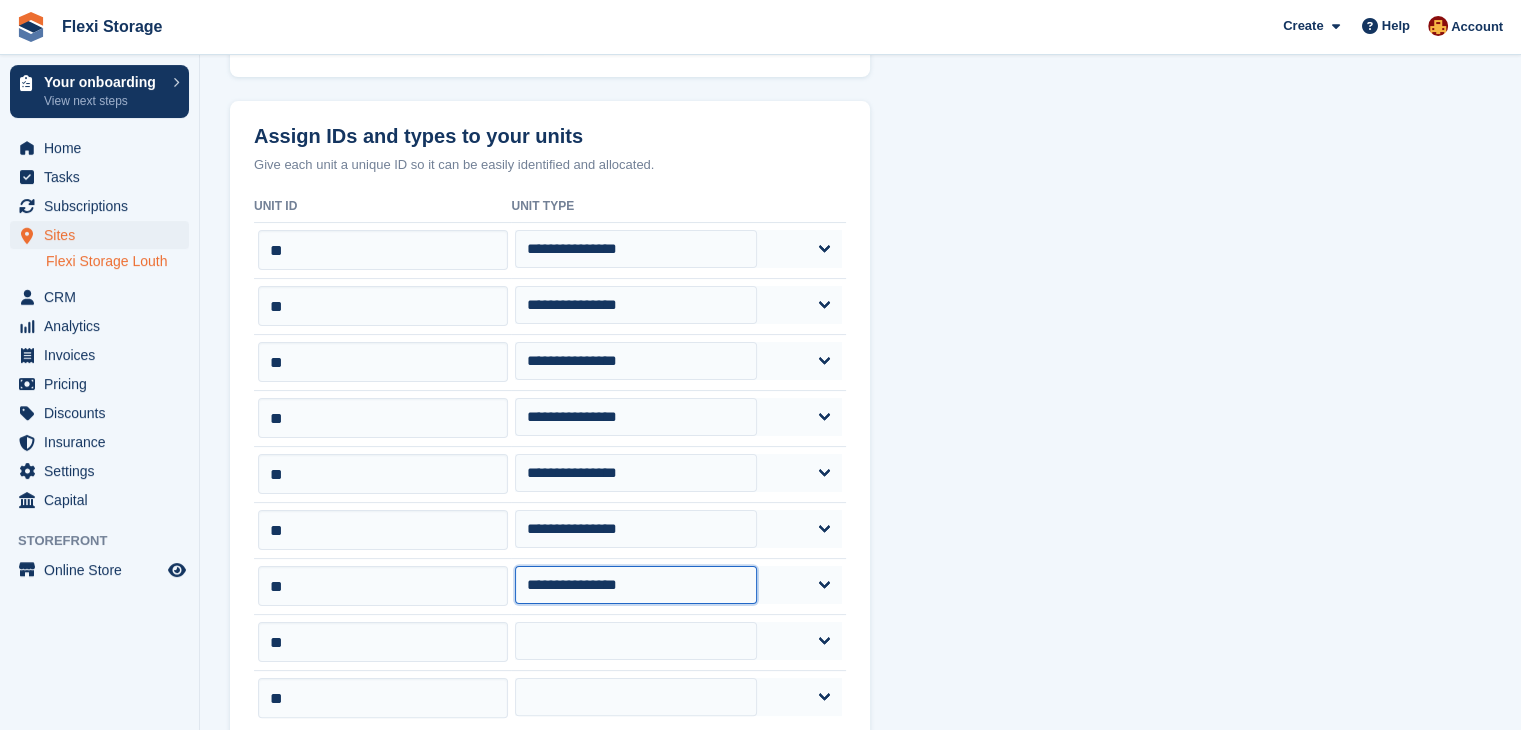 click on "**********" at bounding box center [635, 585] 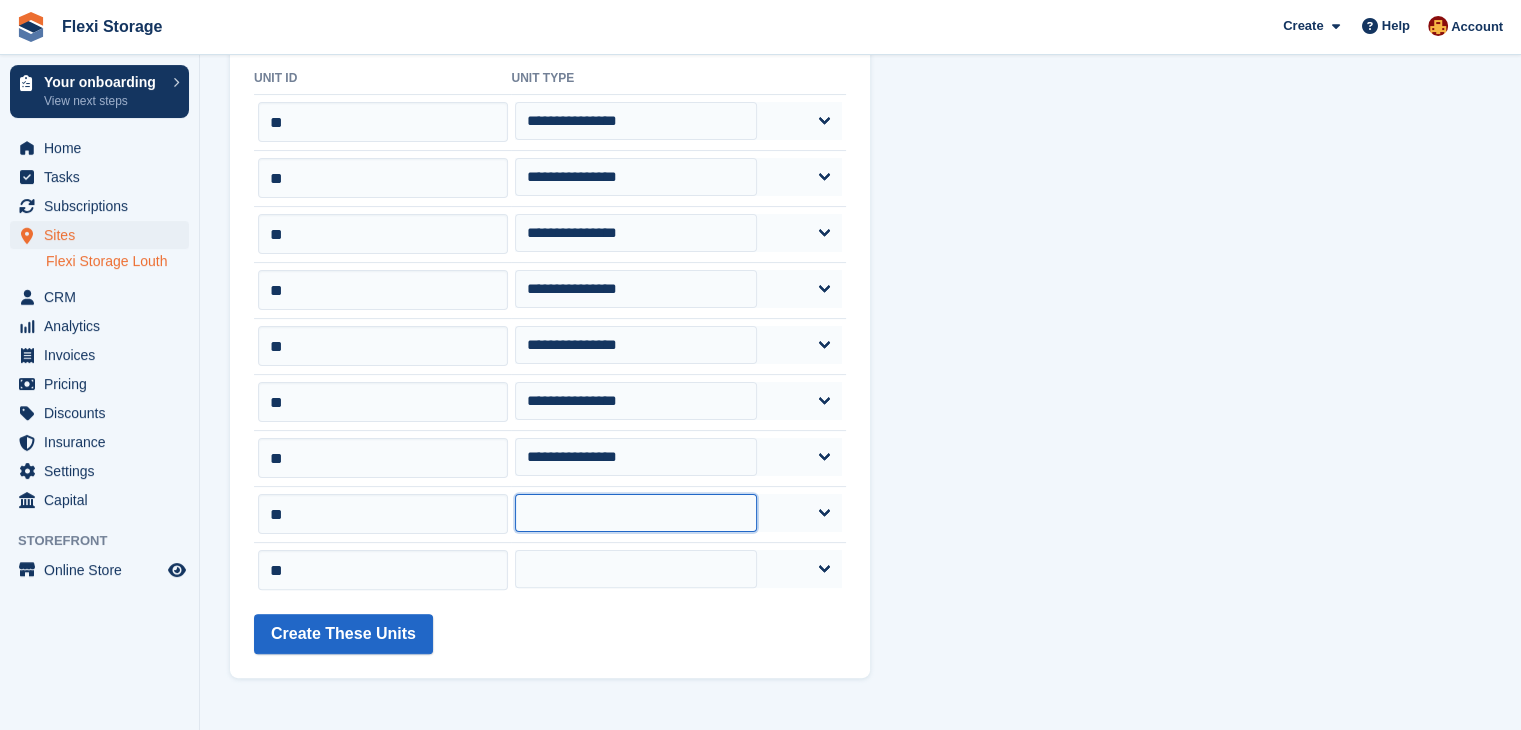 click on "**********" at bounding box center (635, 513) 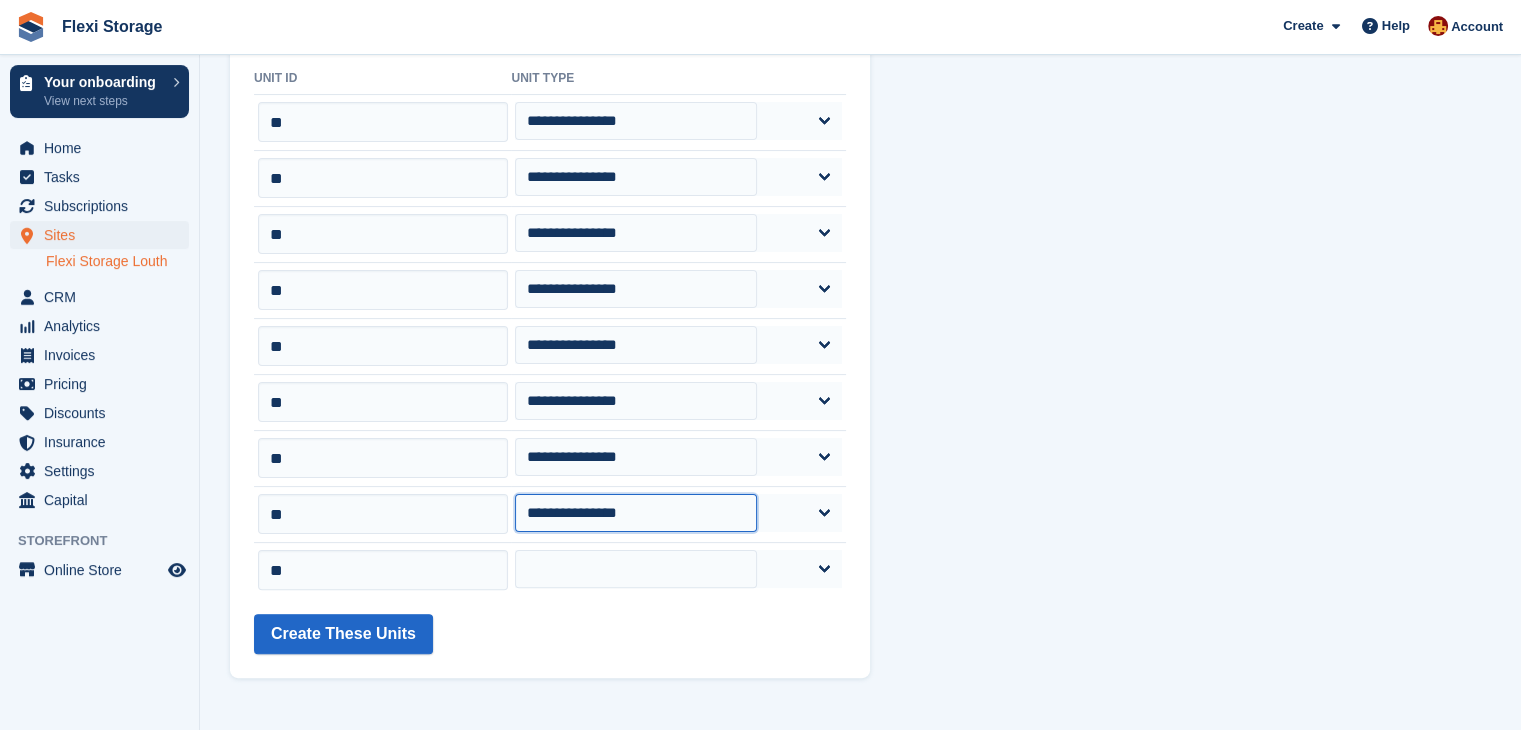 click on "**********" at bounding box center [635, 513] 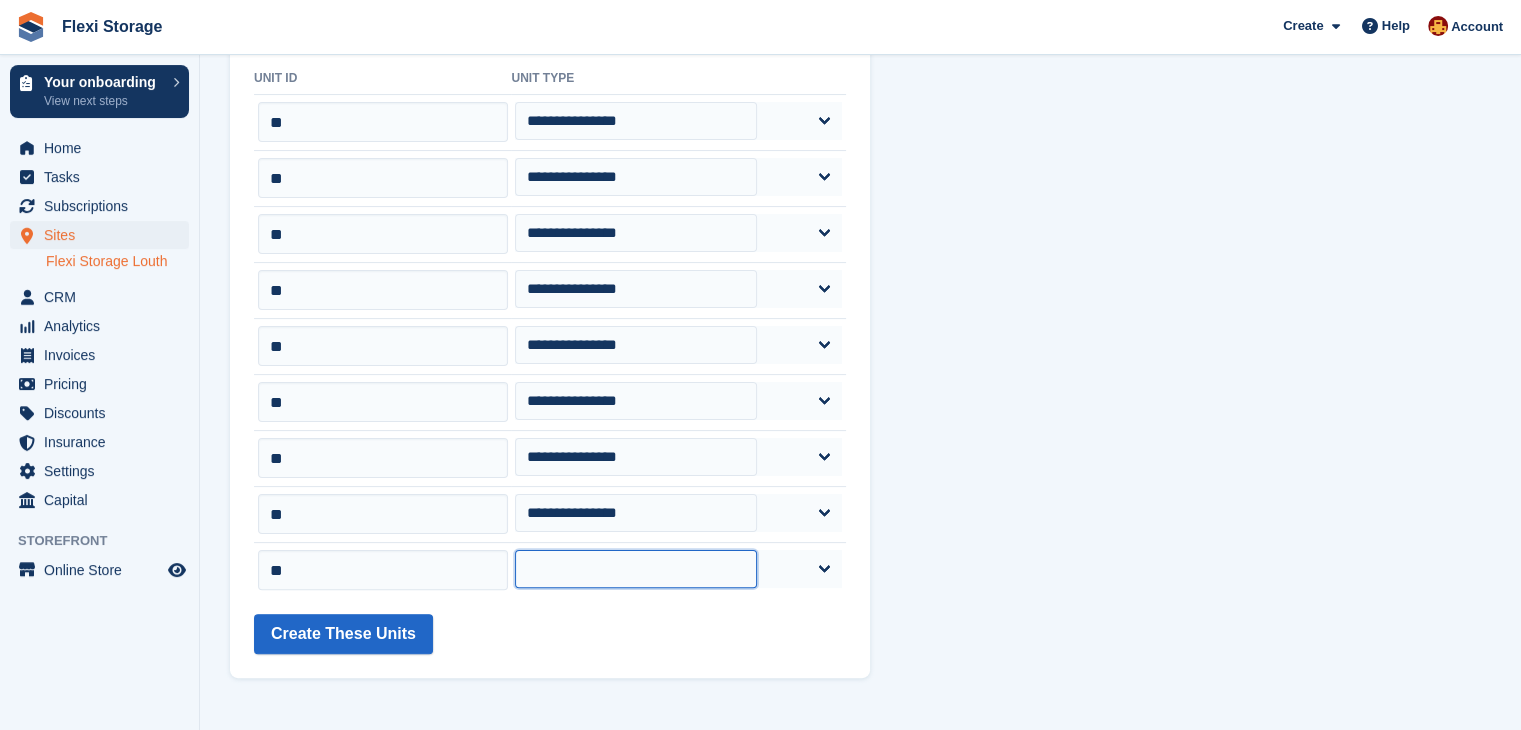 click on "**********" at bounding box center (635, 569) 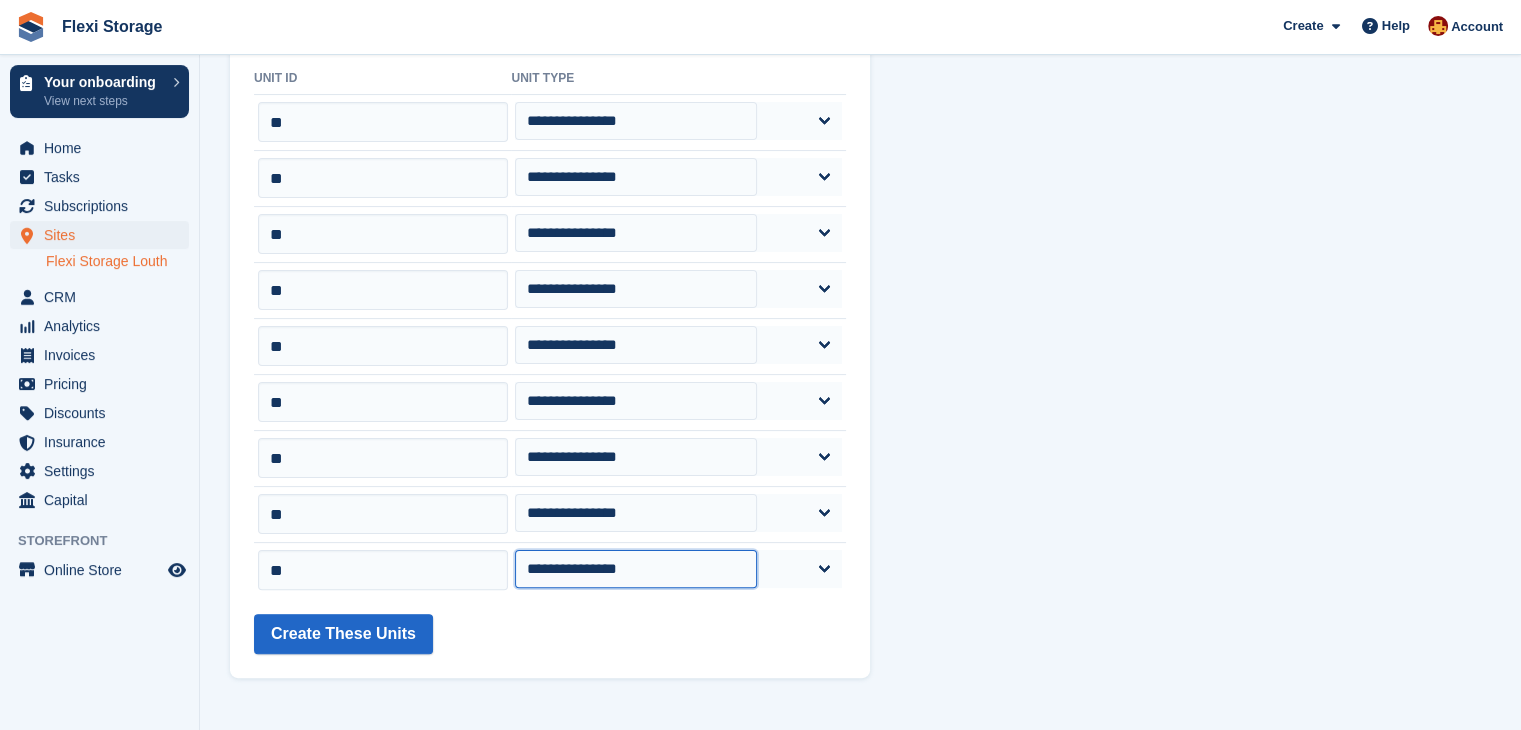 click on "**********" at bounding box center (635, 569) 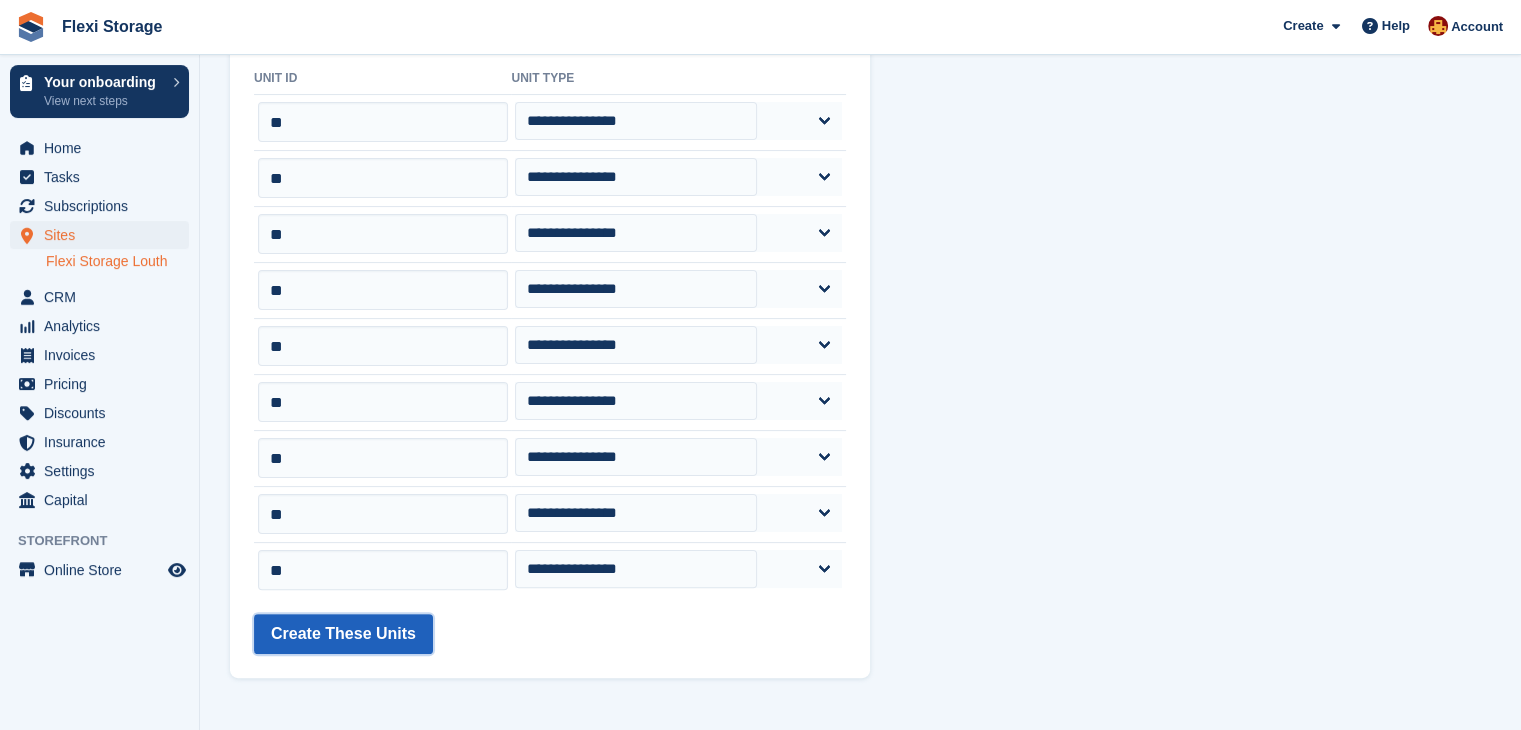 click on "Create These Units" at bounding box center [343, 634] 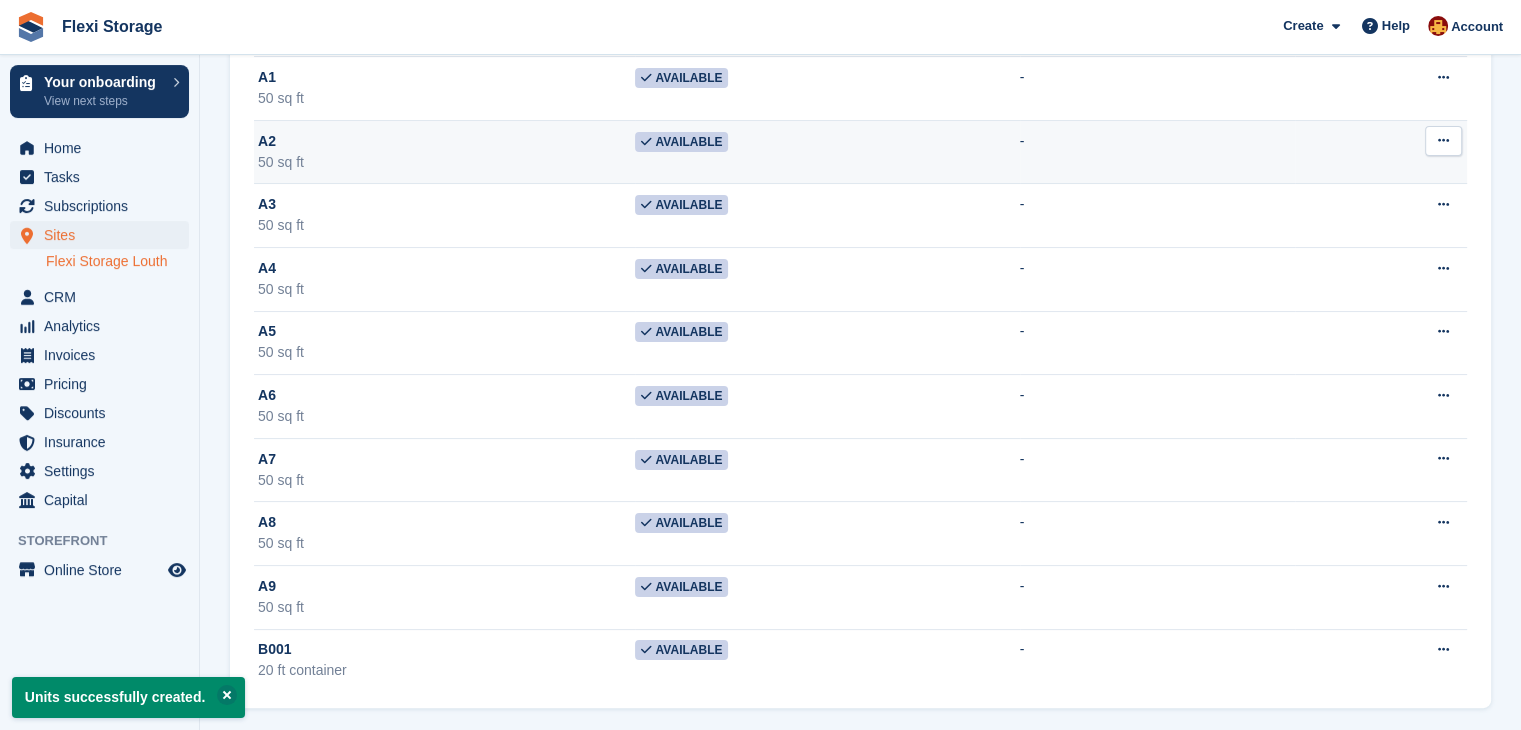 scroll, scrollTop: 265, scrollLeft: 0, axis: vertical 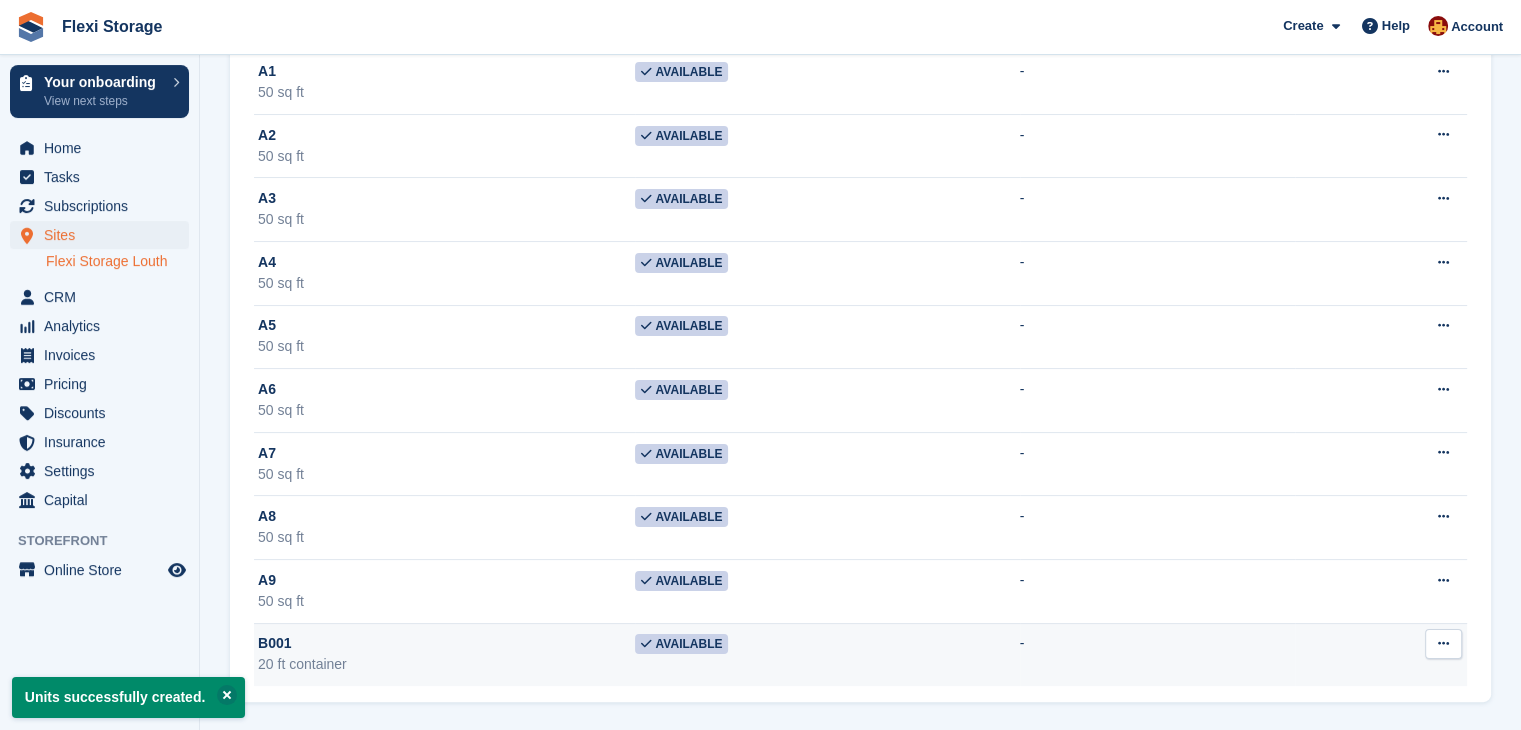 click at bounding box center (1443, 644) 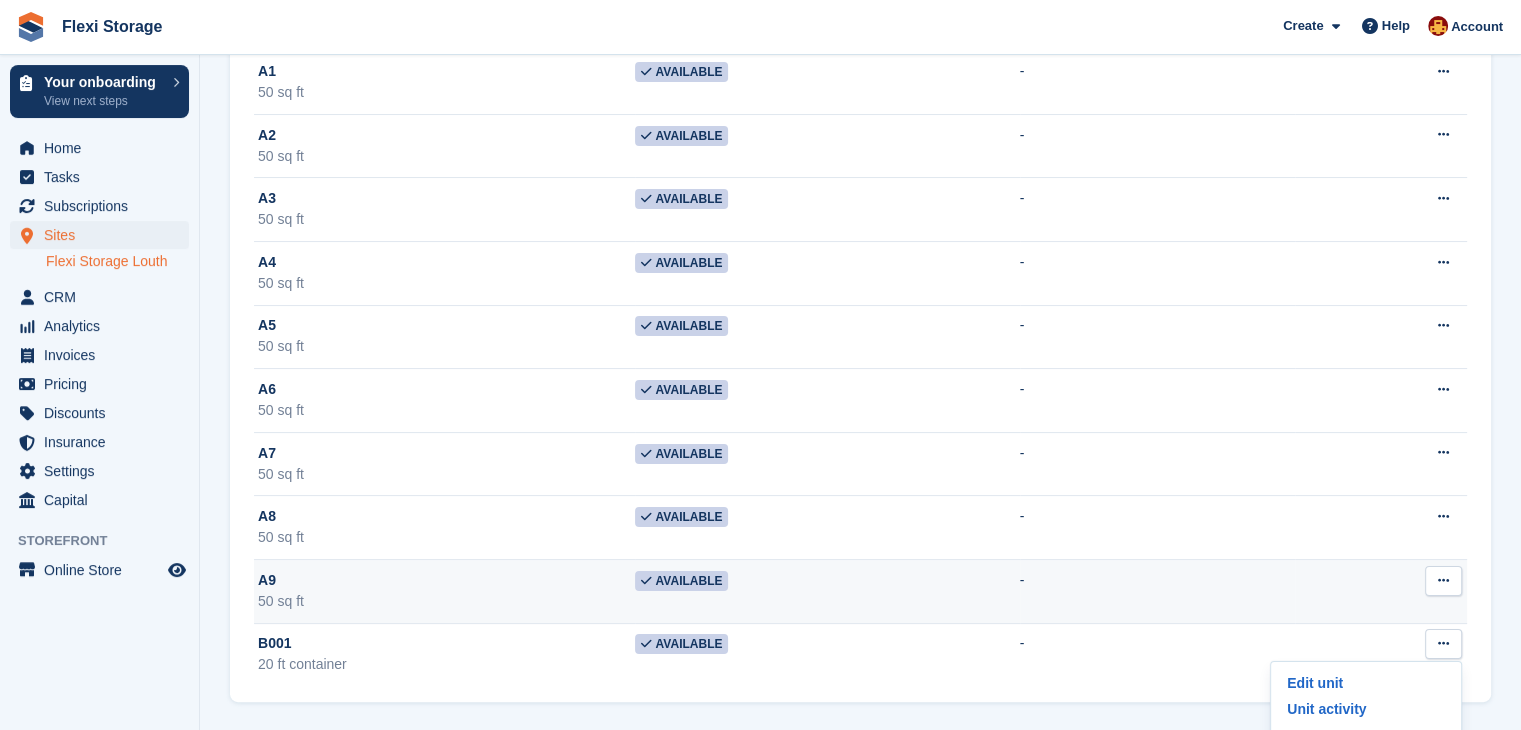 scroll, scrollTop: 306, scrollLeft: 0, axis: vertical 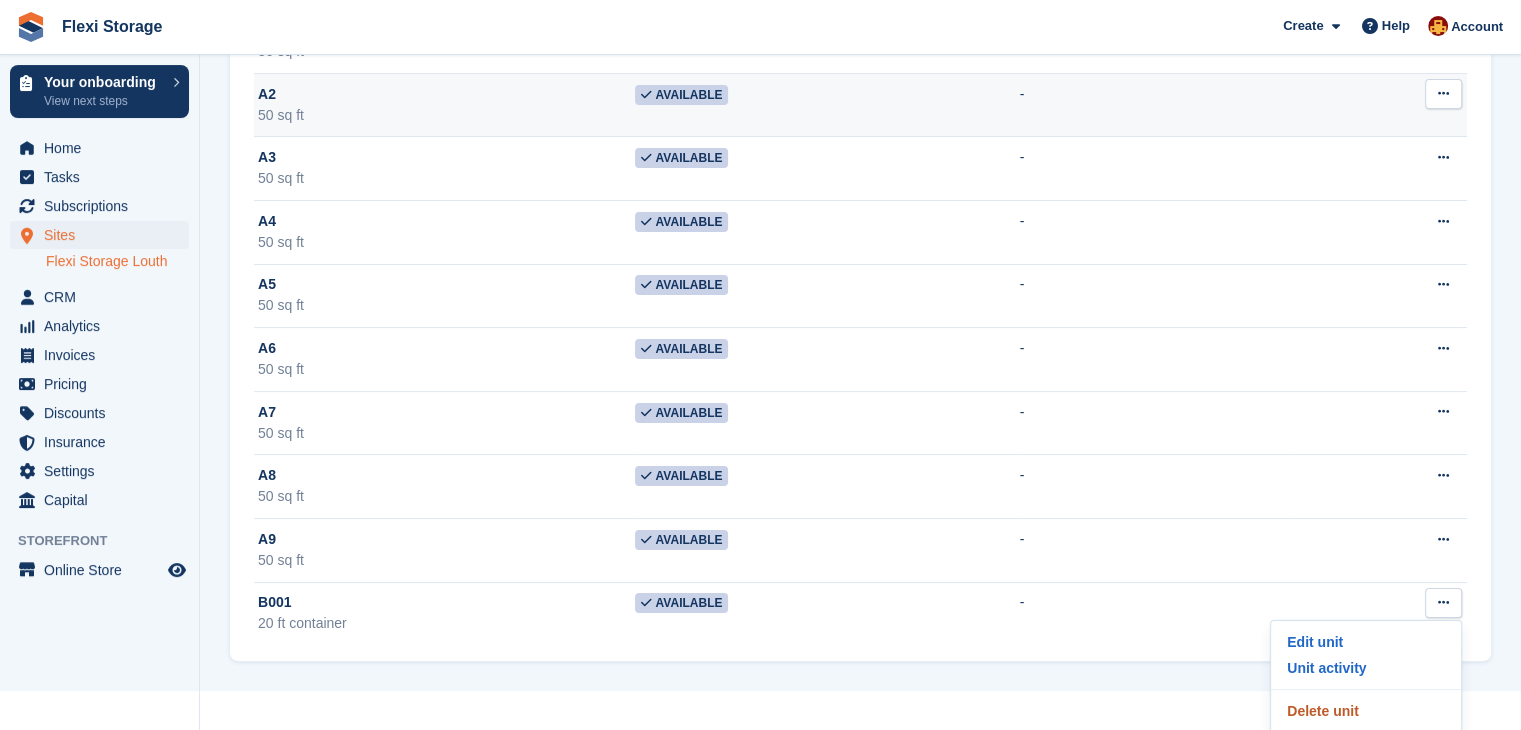 click on "Delete unit" at bounding box center [1366, 711] 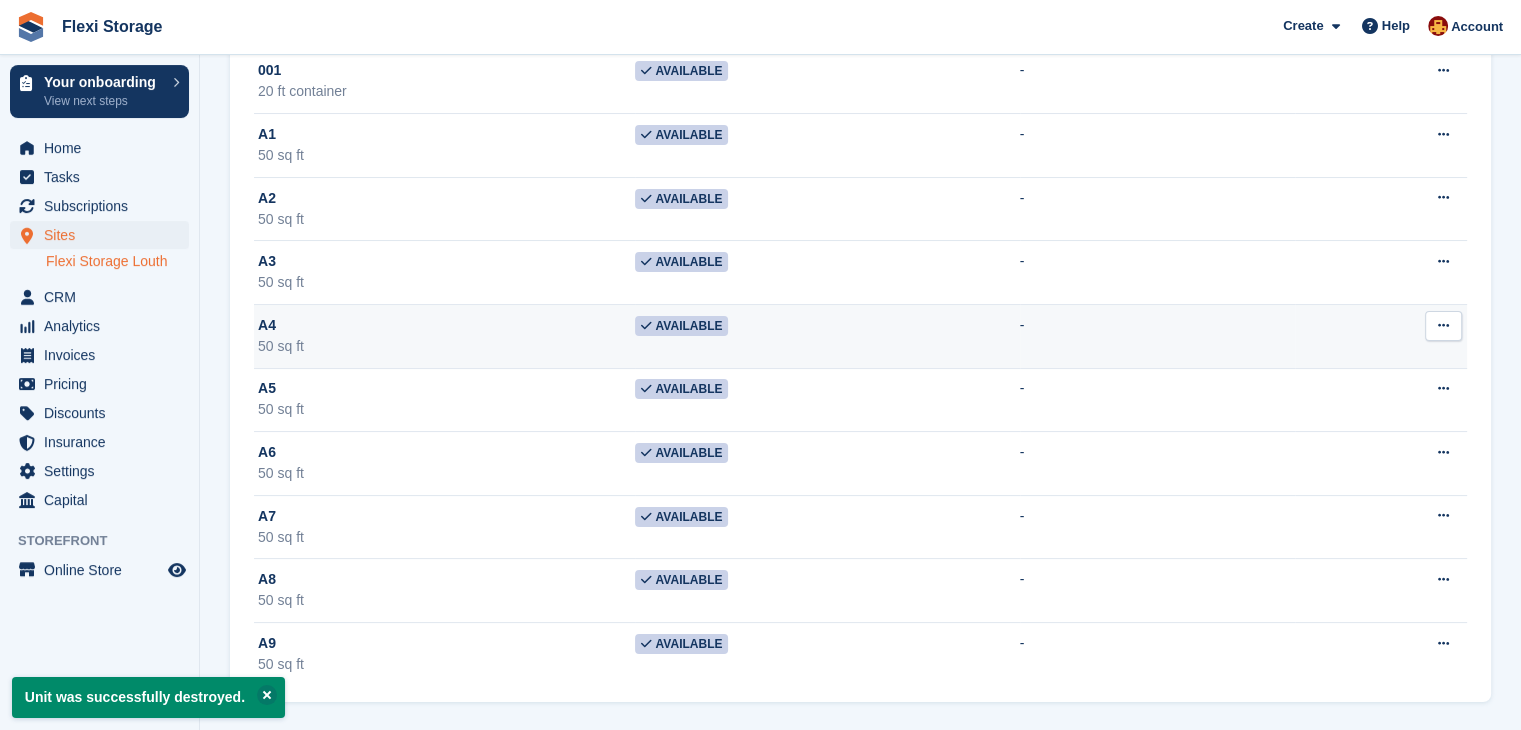 scroll, scrollTop: 0, scrollLeft: 0, axis: both 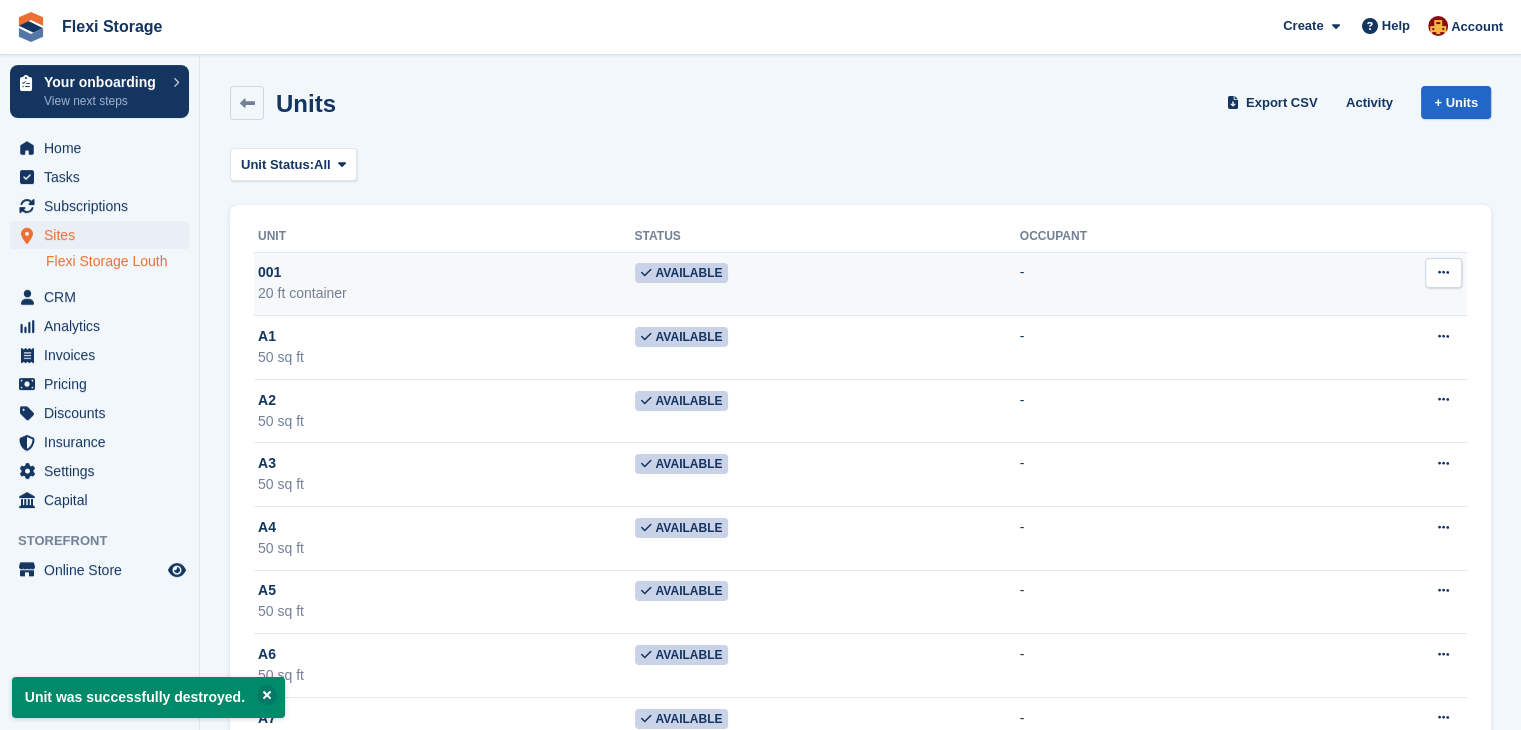 click at bounding box center (1443, 272) 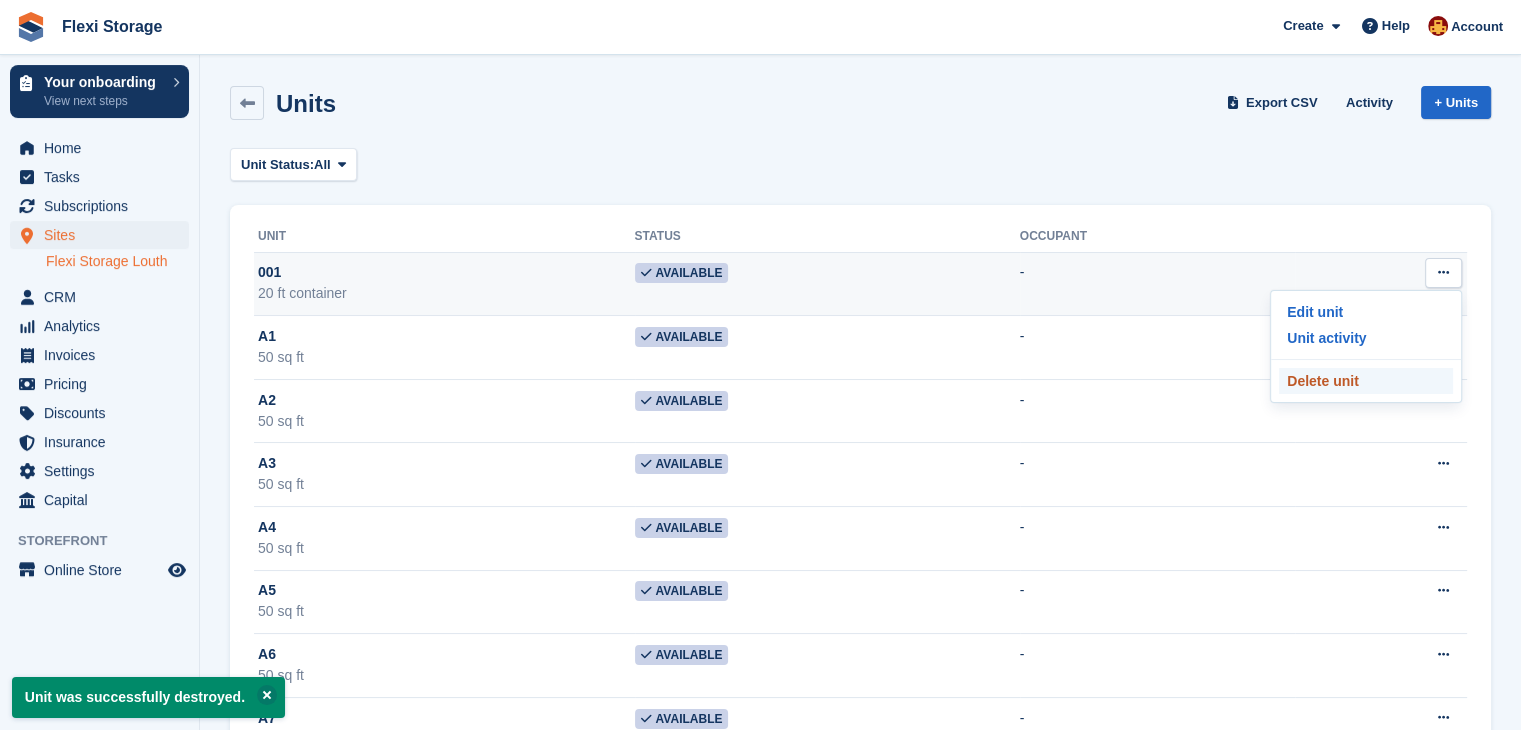 click on "Delete unit" at bounding box center [1366, 381] 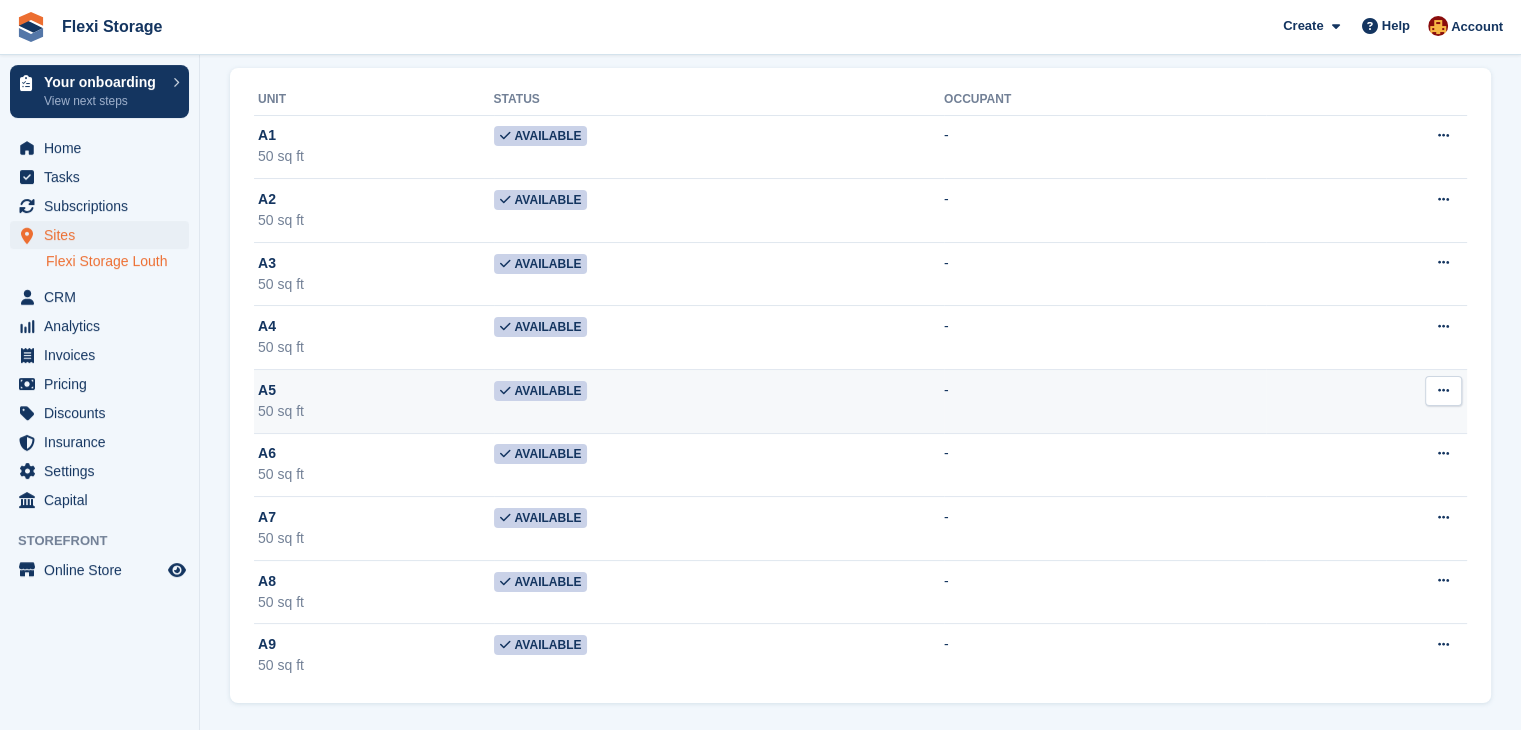 scroll, scrollTop: 0, scrollLeft: 0, axis: both 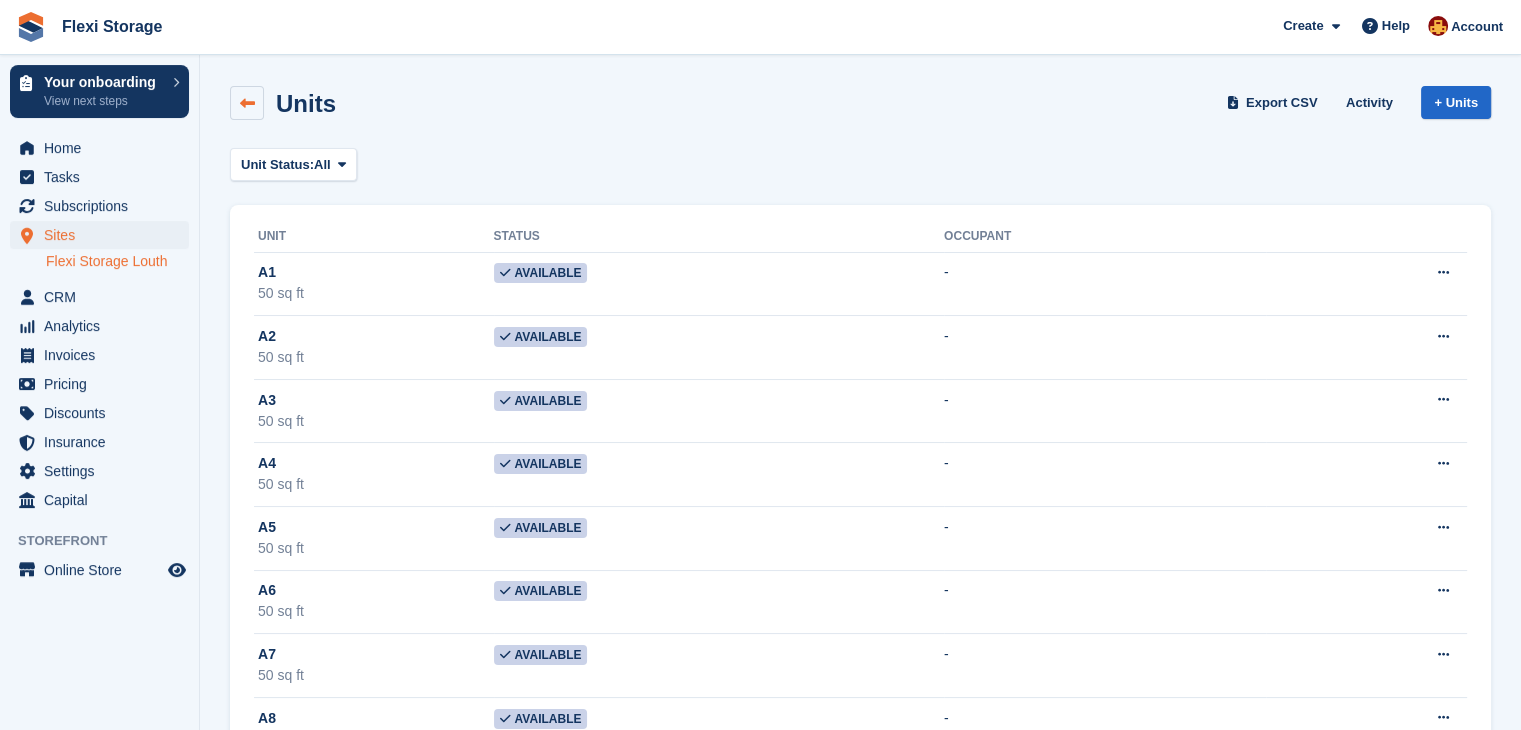 click at bounding box center (247, 103) 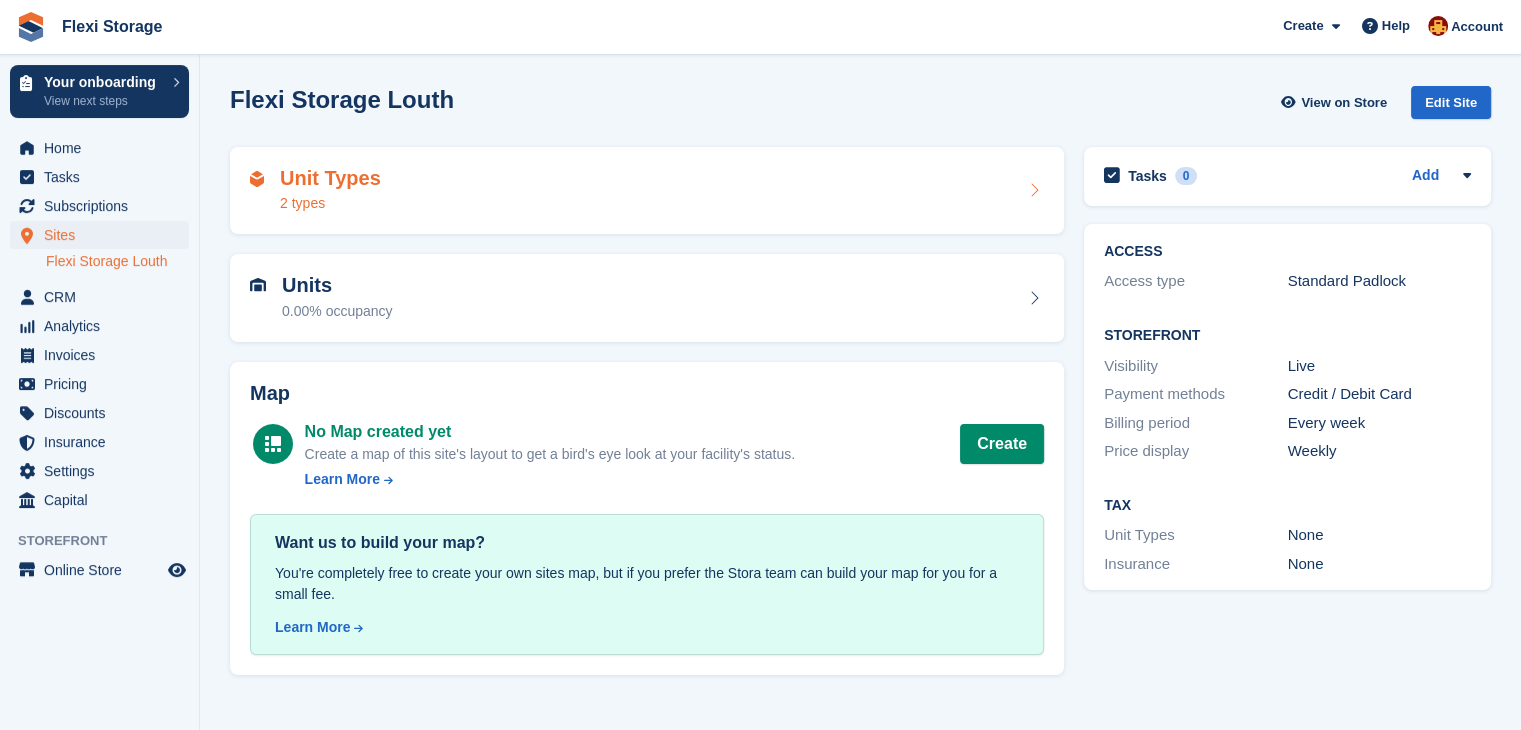 click on "Unit Types
2 types" at bounding box center (647, 191) 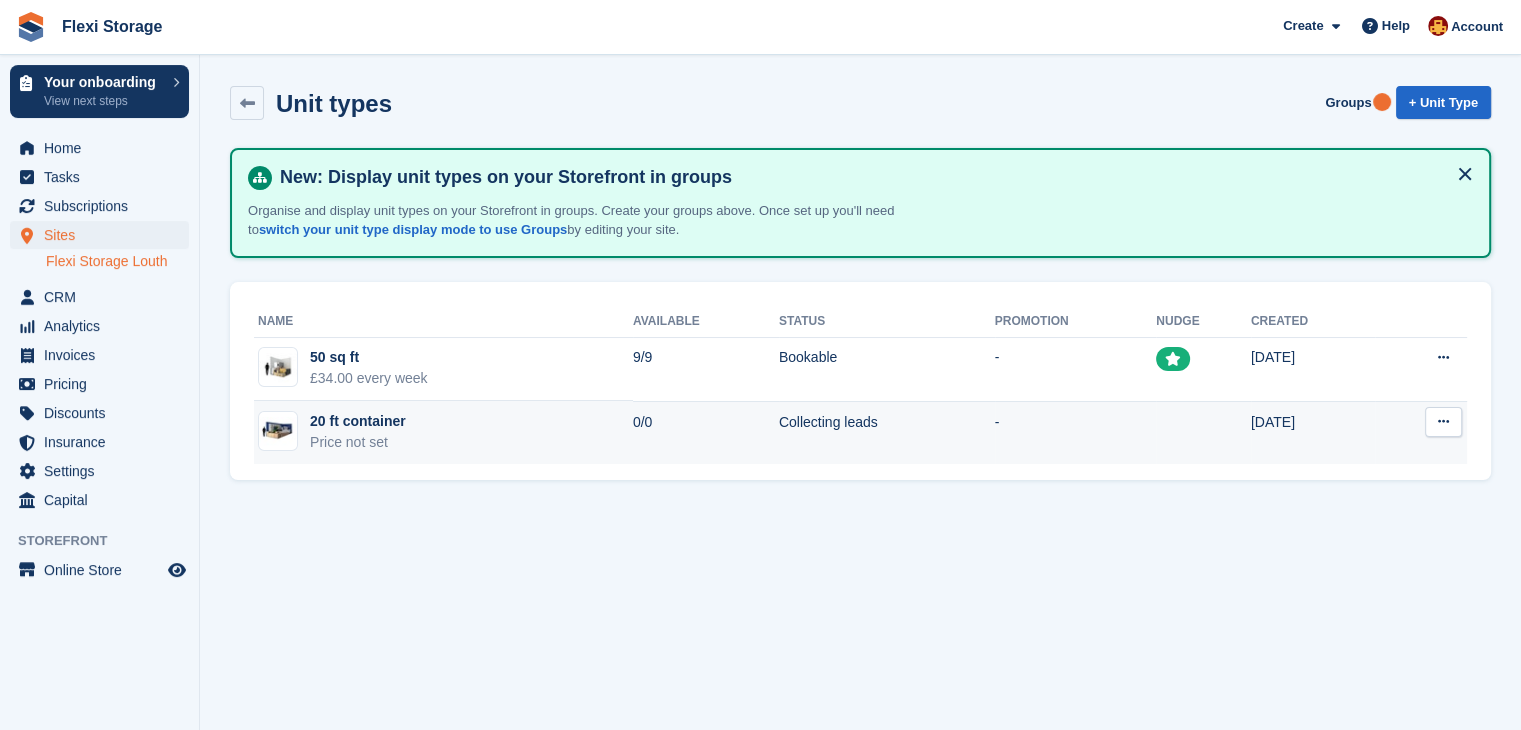 click at bounding box center (1443, 421) 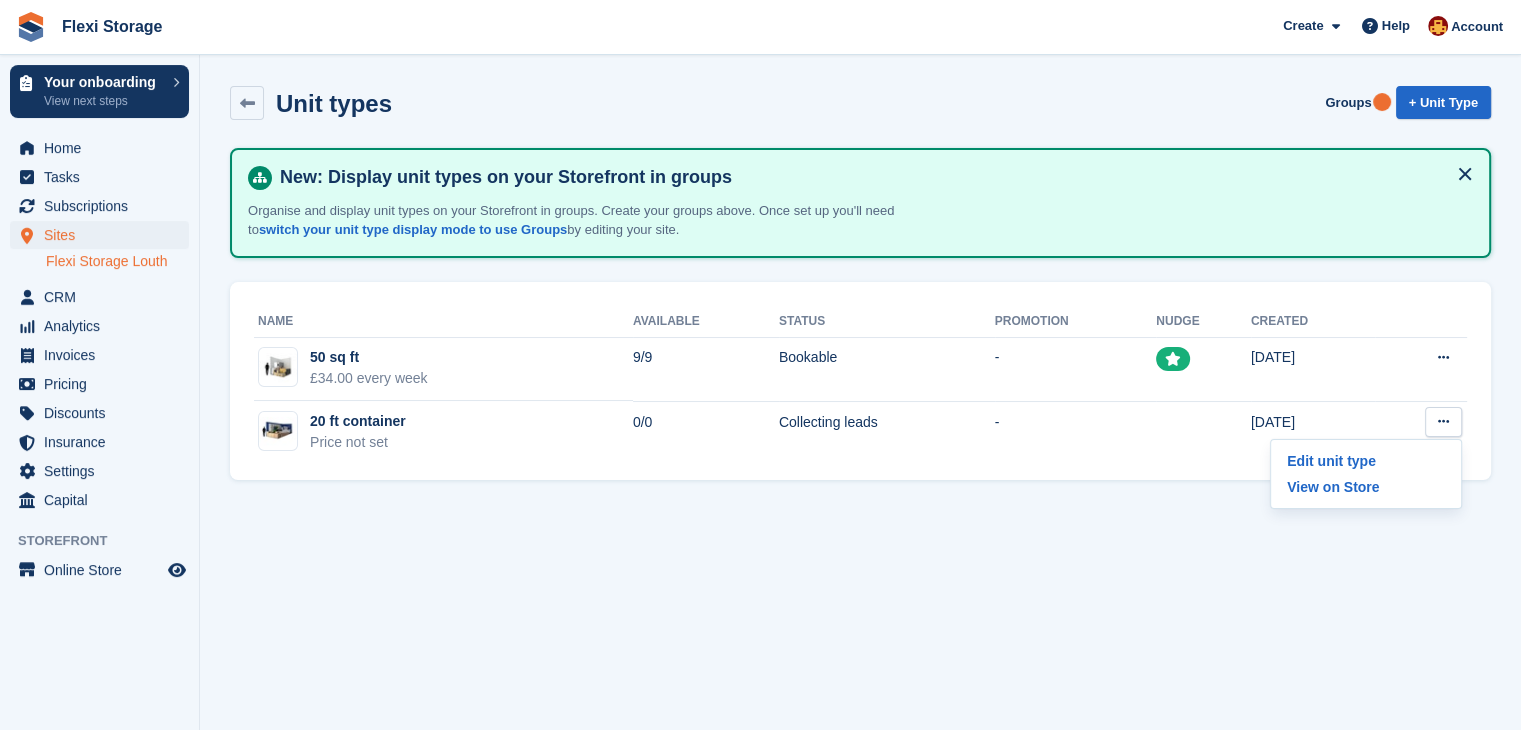 click on "Unit types
Groups
+ Unit Type
New: Display unit types on your Storefront in groups
Organise and display unit types on your Storefront in groups. Create your groups above. Once set up you'll need to  switch your unit type display mode to use Groups  by editing your site.
Name
Available
Status
Promotion
Nudge
Created
50 sq ft
£34.00 every week
9/9
Bookable -" at bounding box center (860, 365) 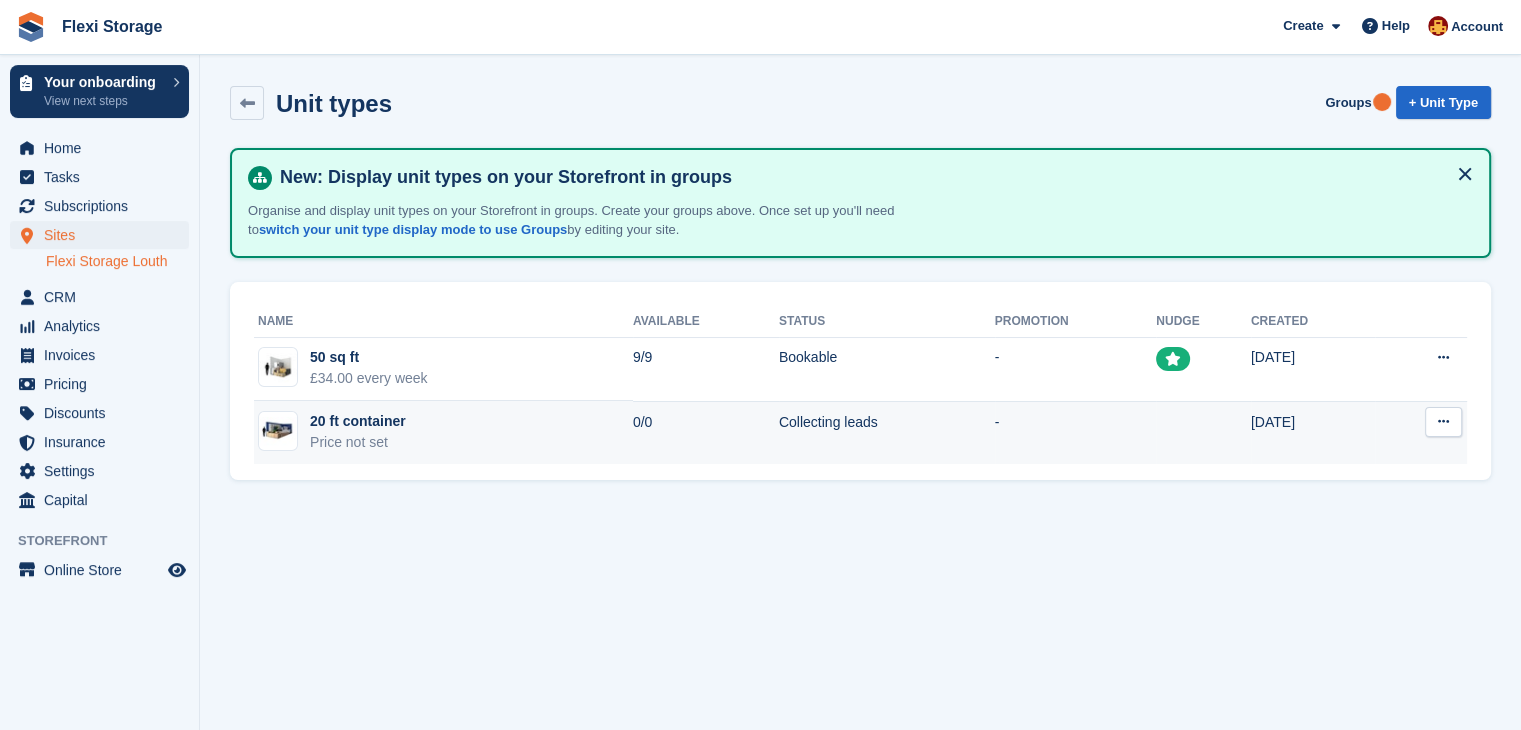 click on "Collecting leads" at bounding box center [887, 432] 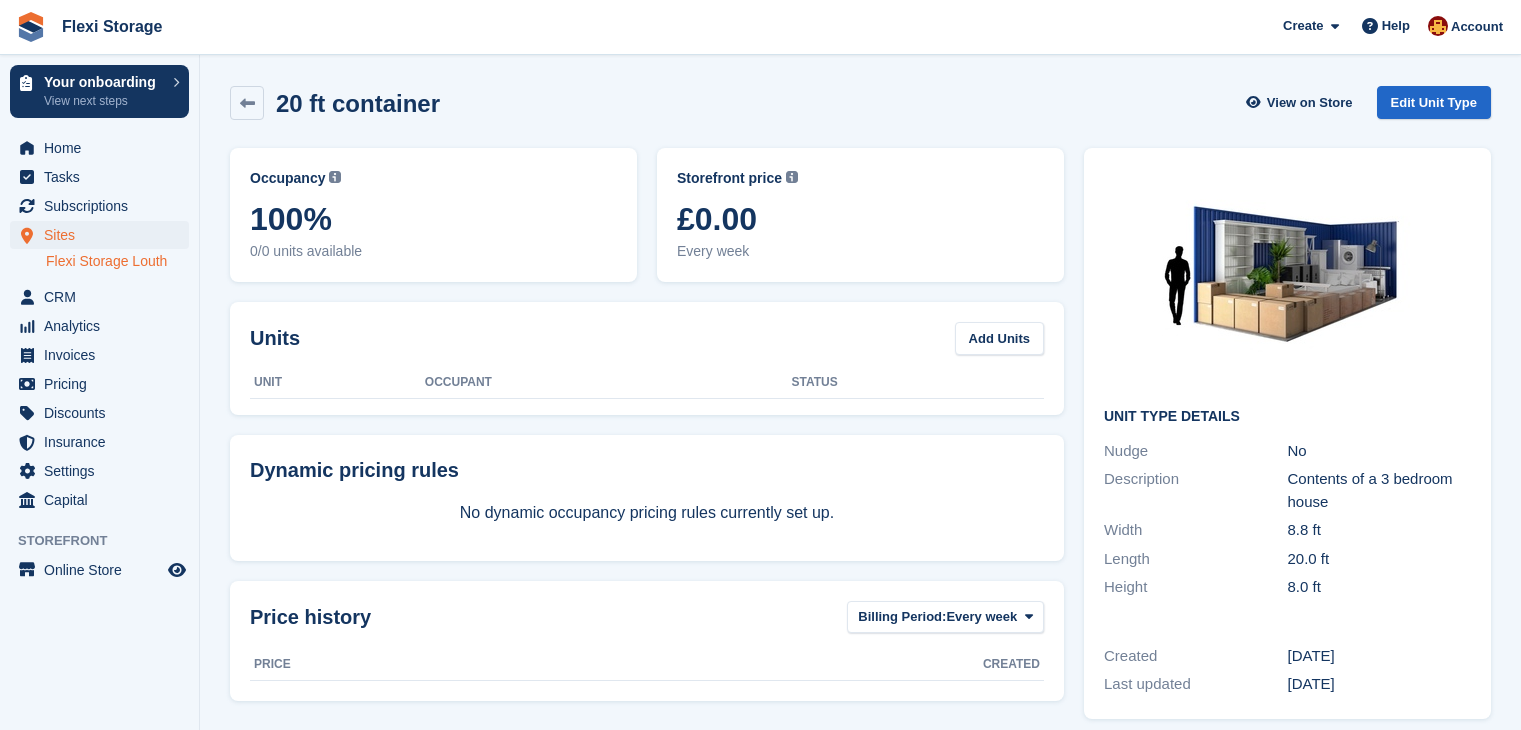 scroll, scrollTop: 0, scrollLeft: 0, axis: both 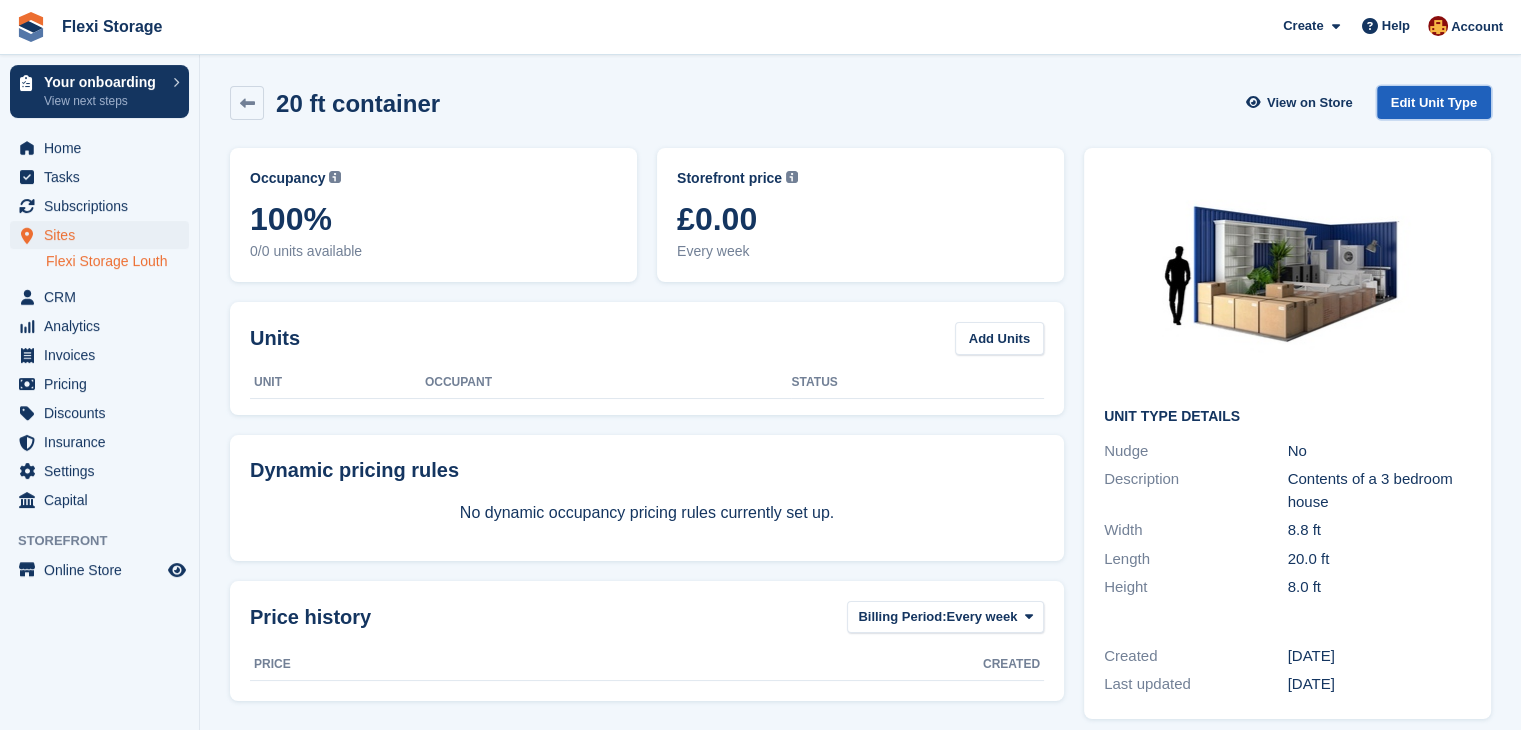 click on "Edit Unit Type" at bounding box center (1434, 102) 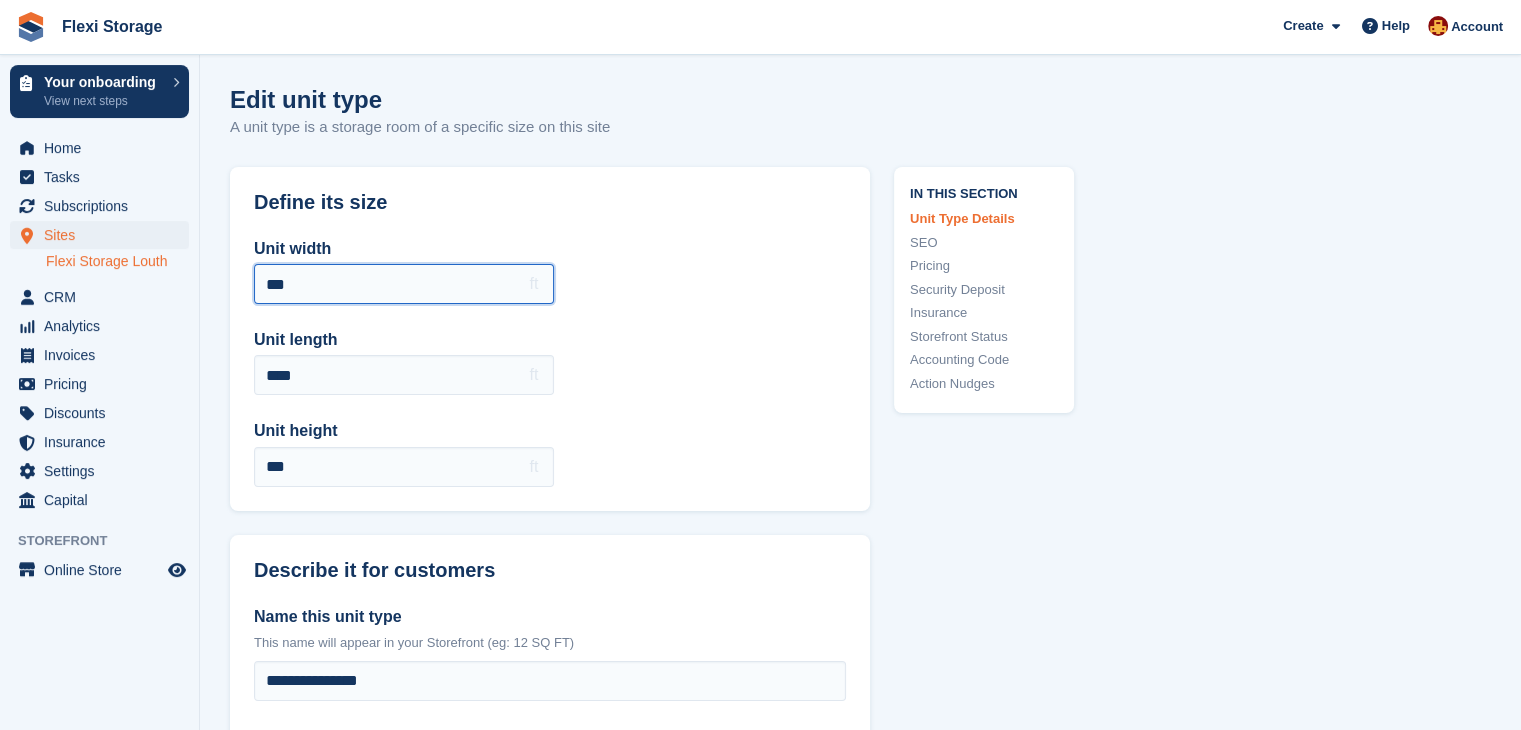 click on "***" at bounding box center [404, 284] 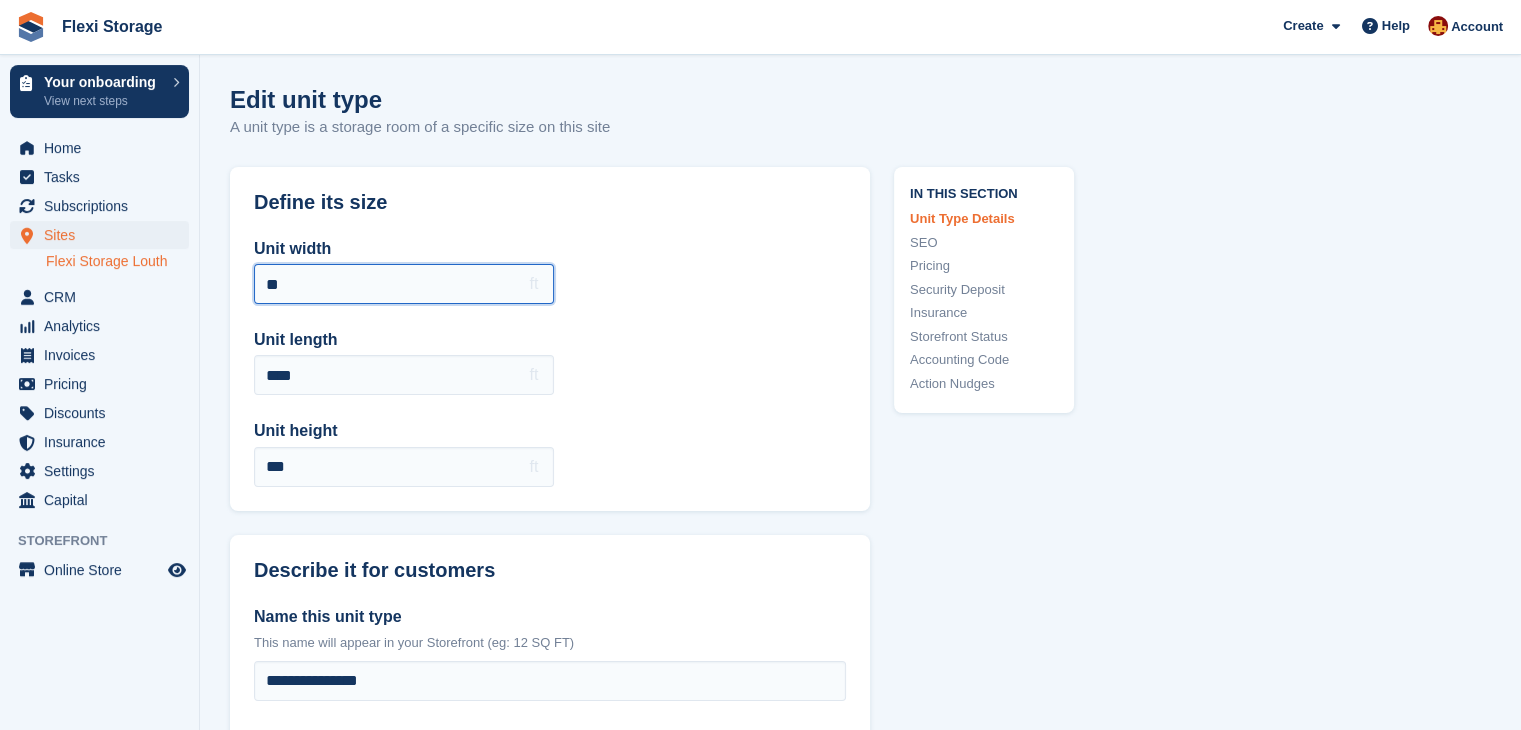 type on "*" 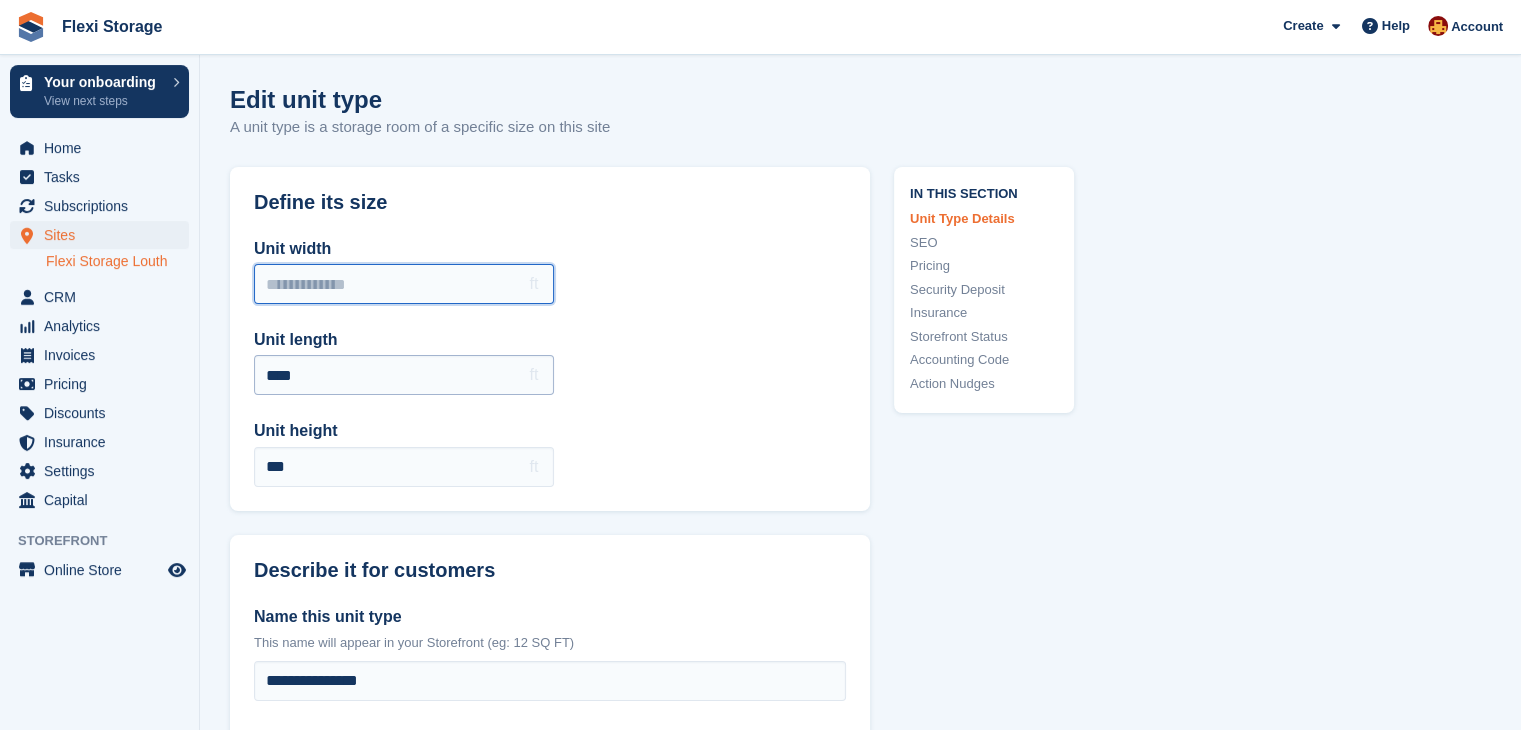 type 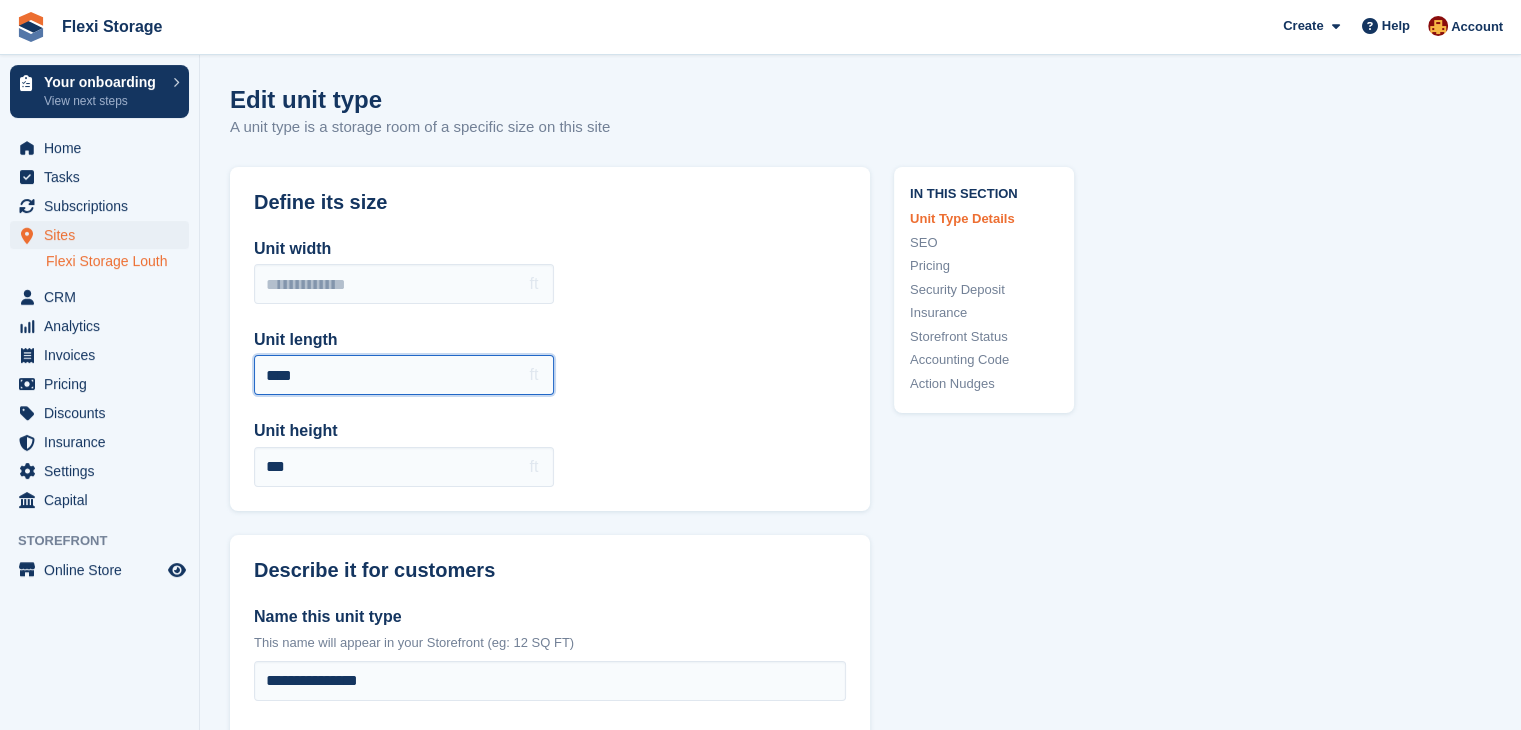 click on "****" at bounding box center [404, 375] 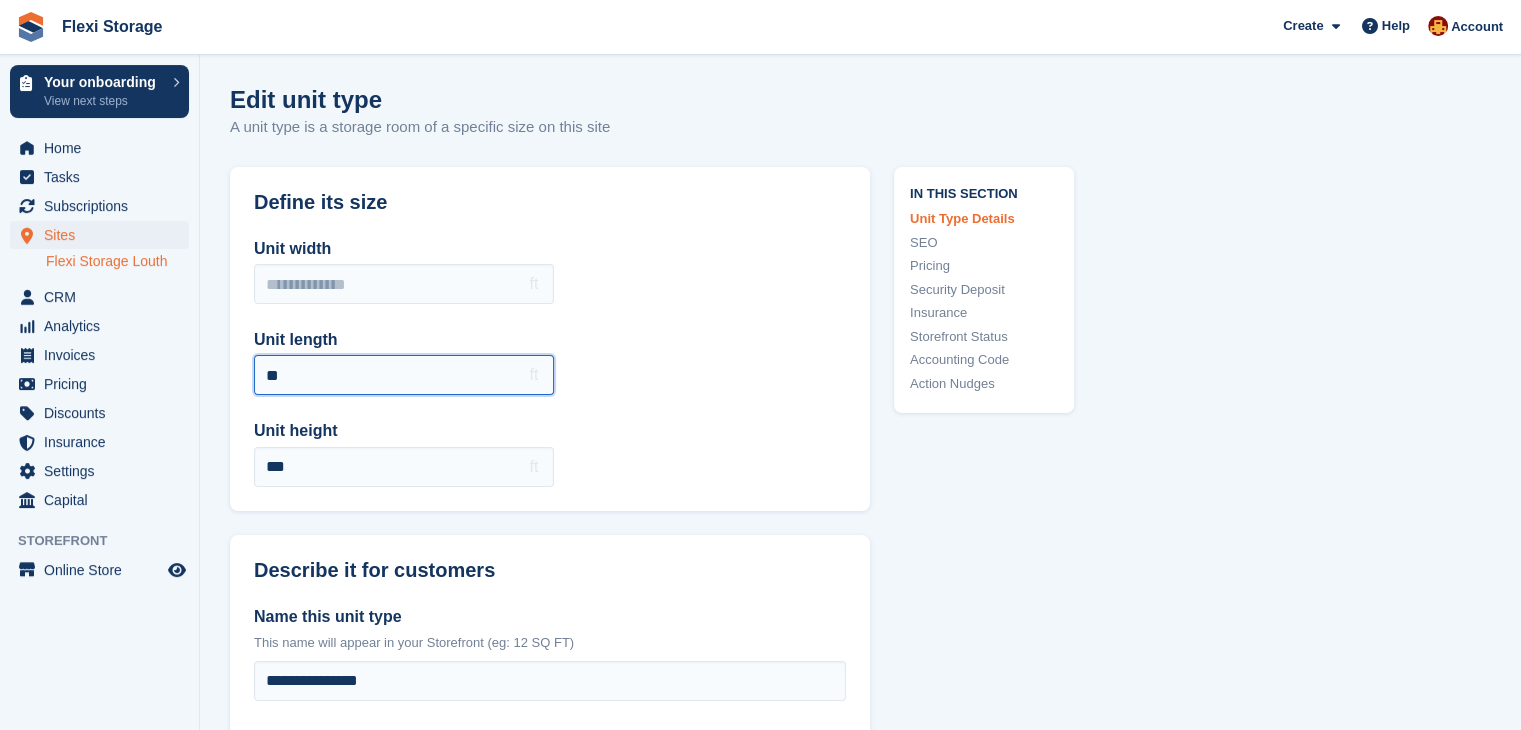 type on "*" 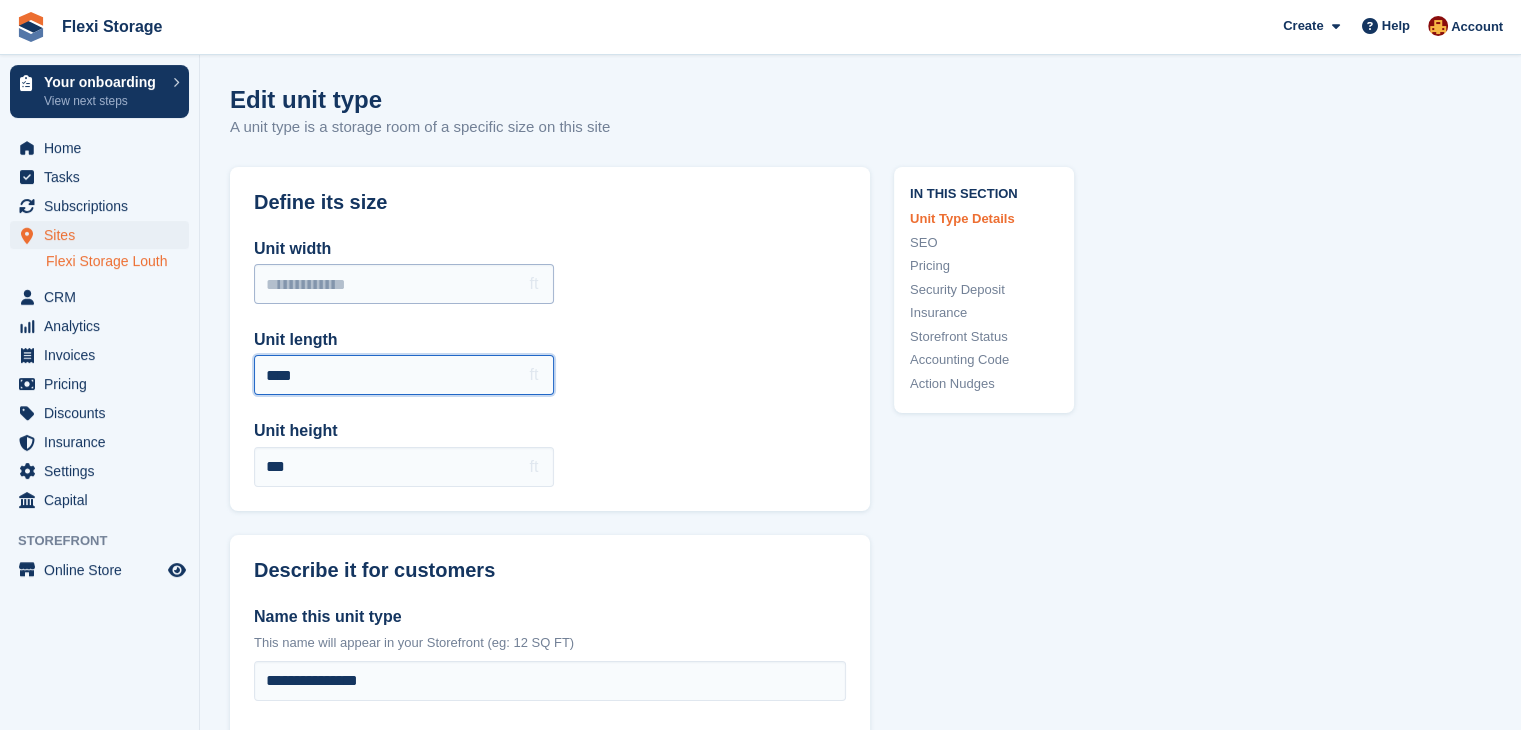 type on "****" 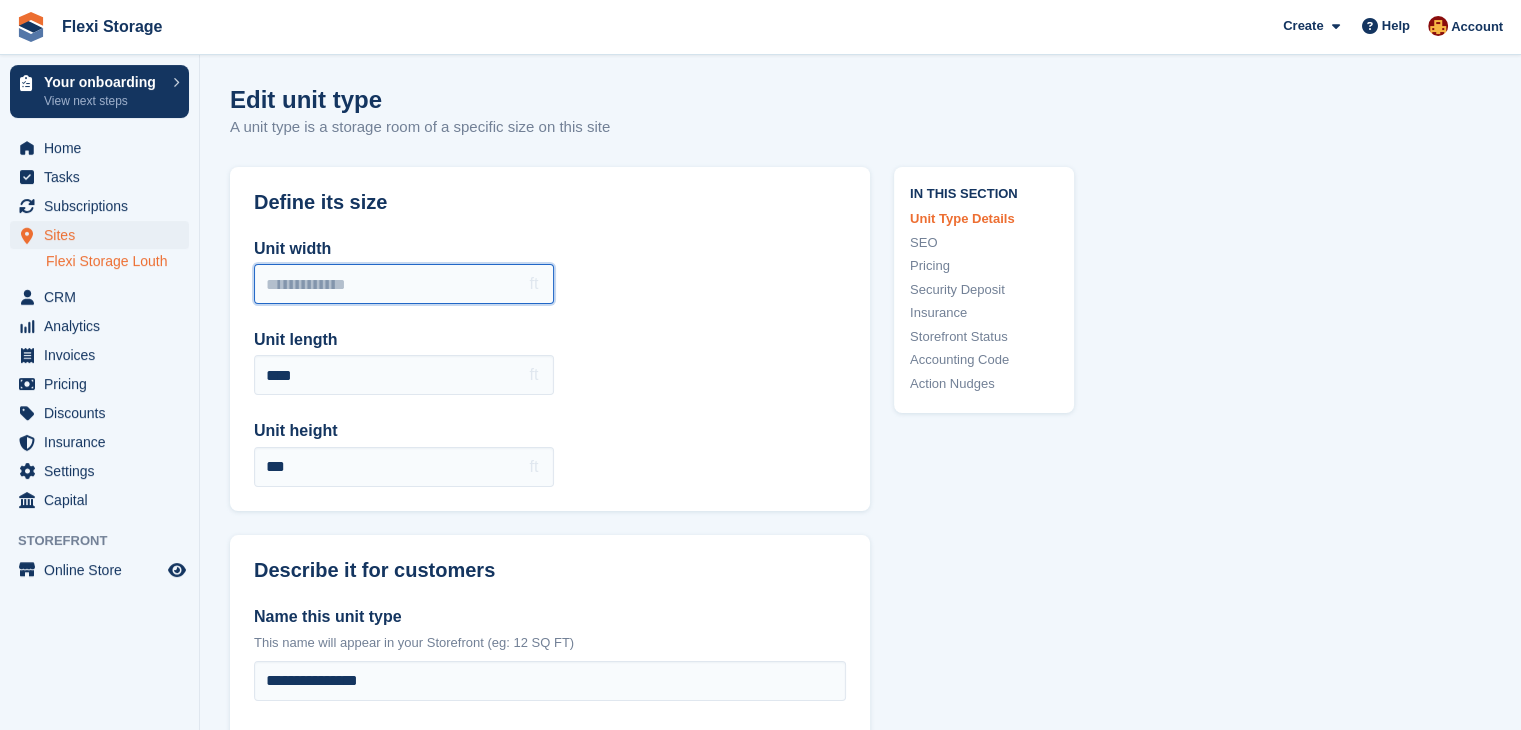 click on "Unit width" at bounding box center [404, 284] 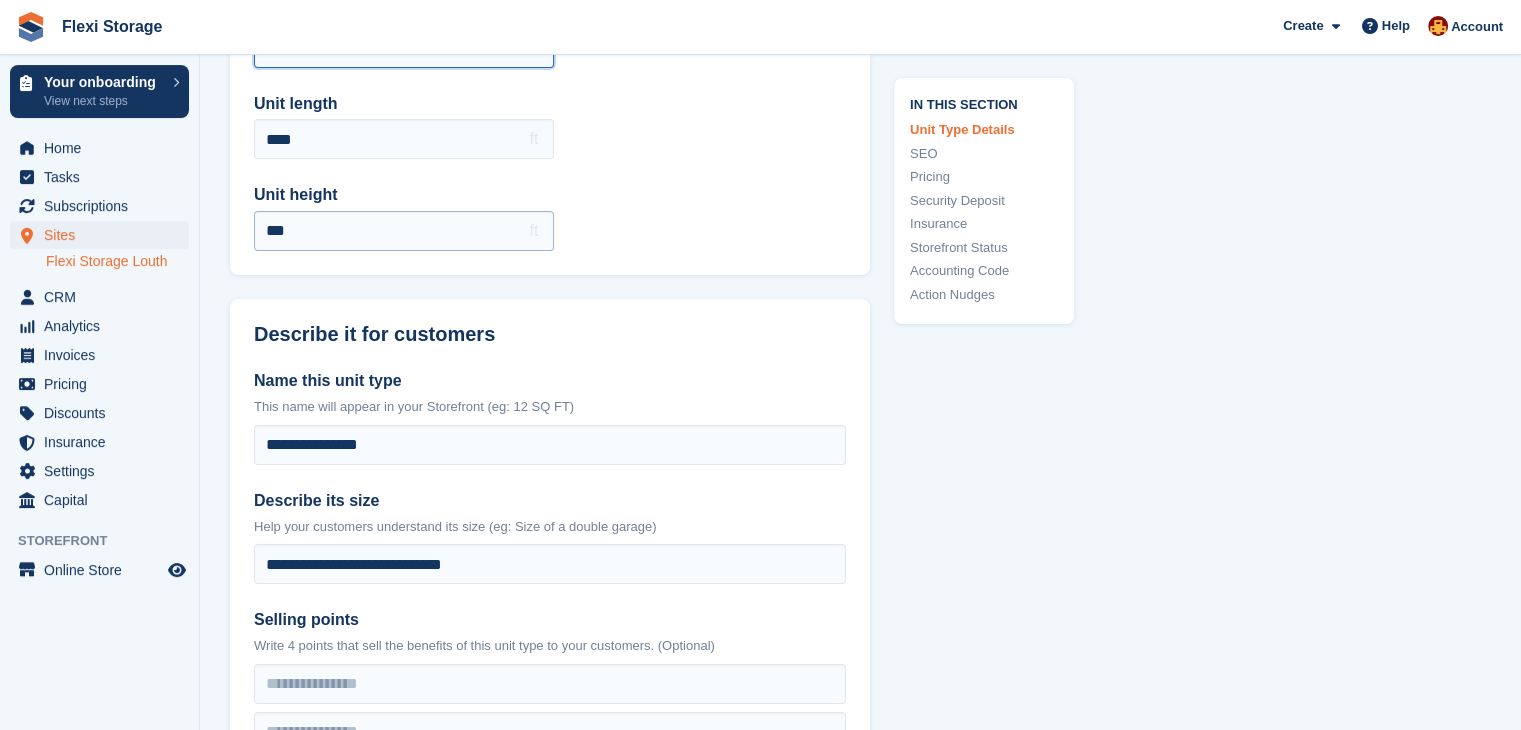 scroll, scrollTop: 240, scrollLeft: 0, axis: vertical 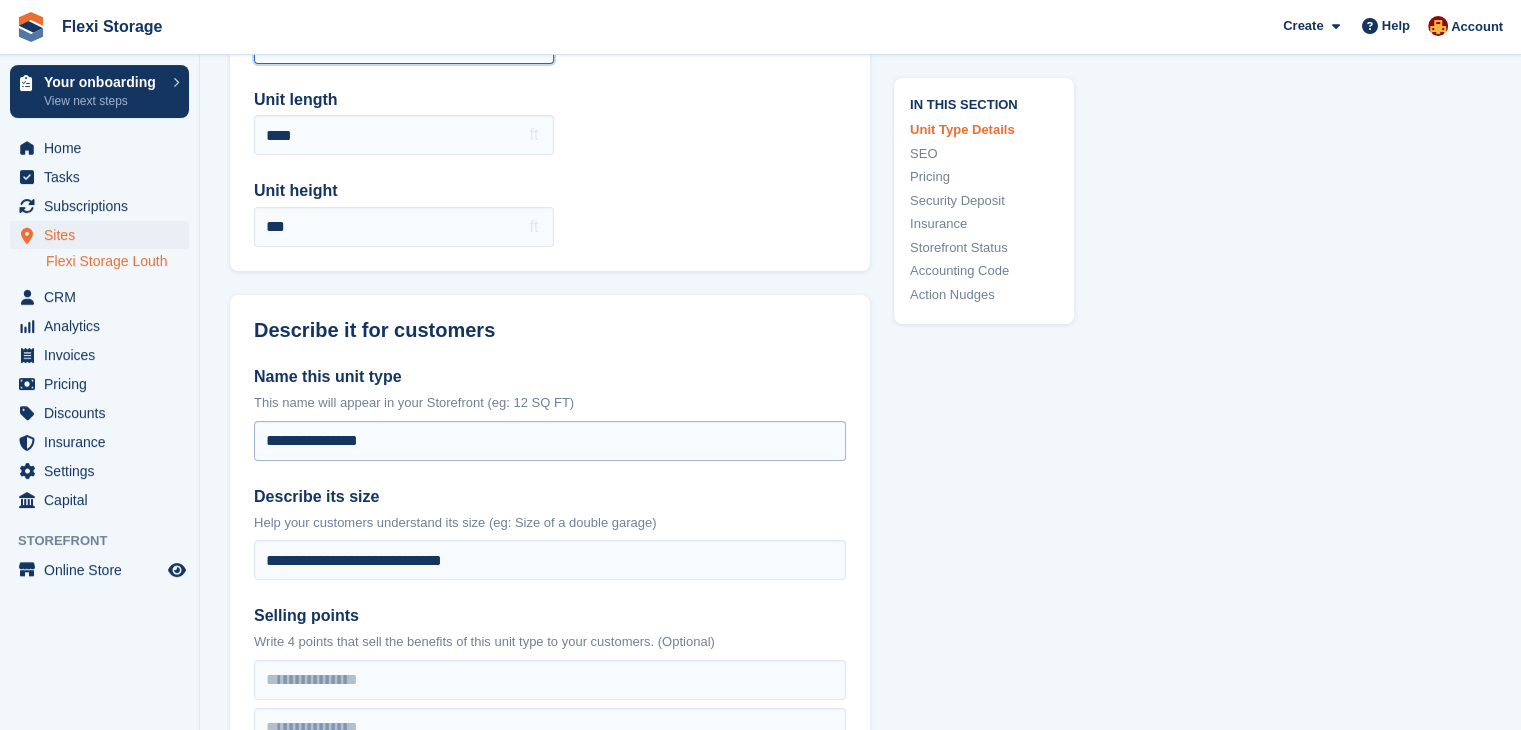 type on "****" 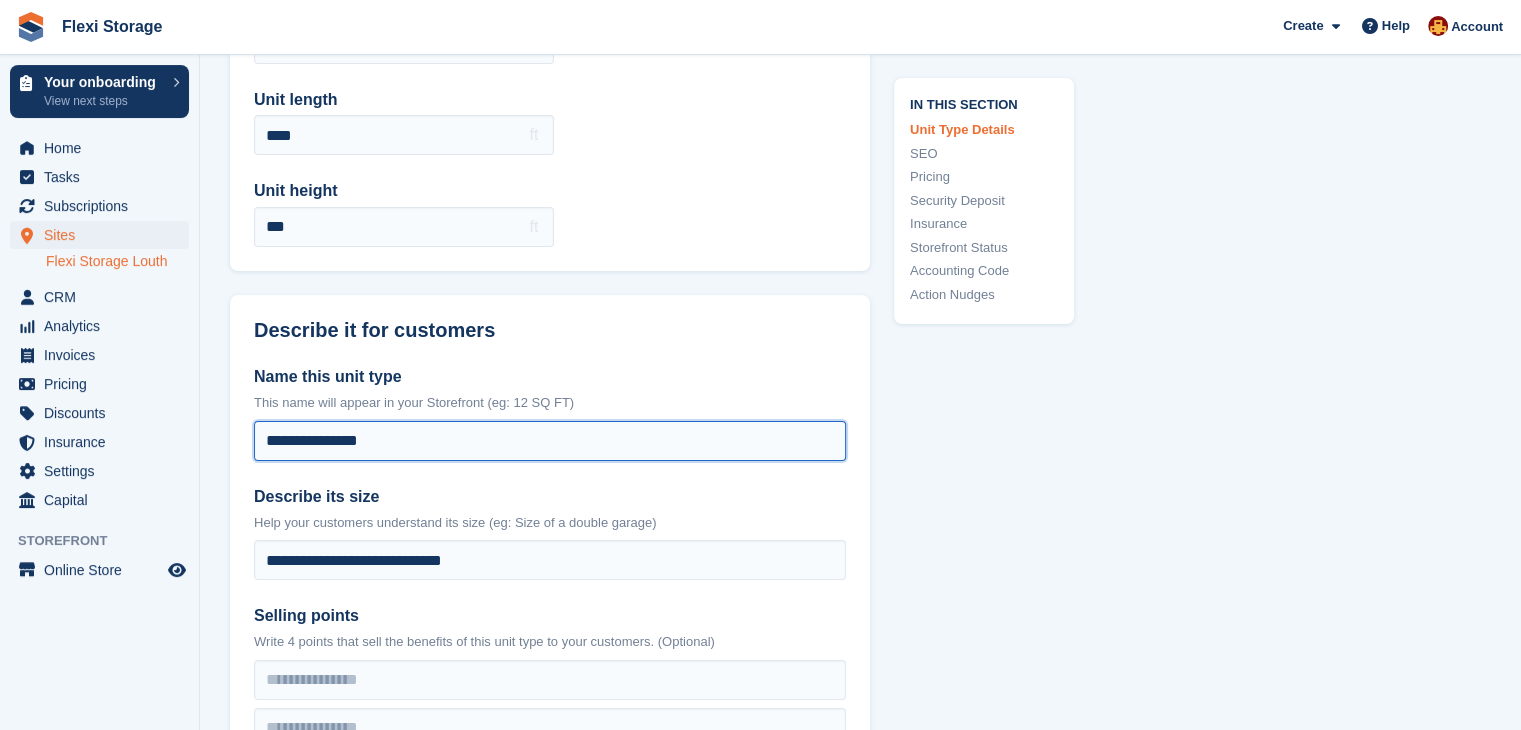 click on "**********" at bounding box center [550, 441] 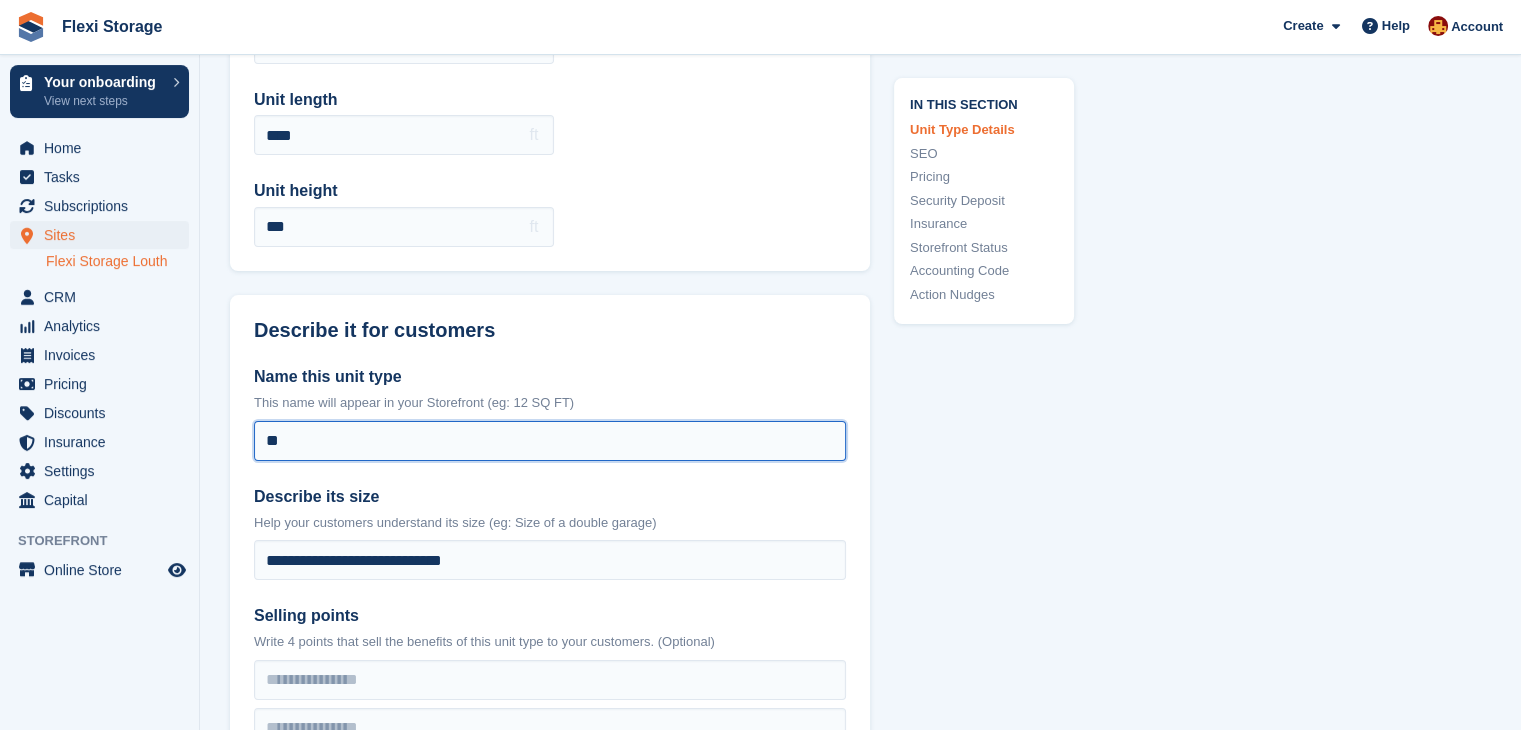 type on "*" 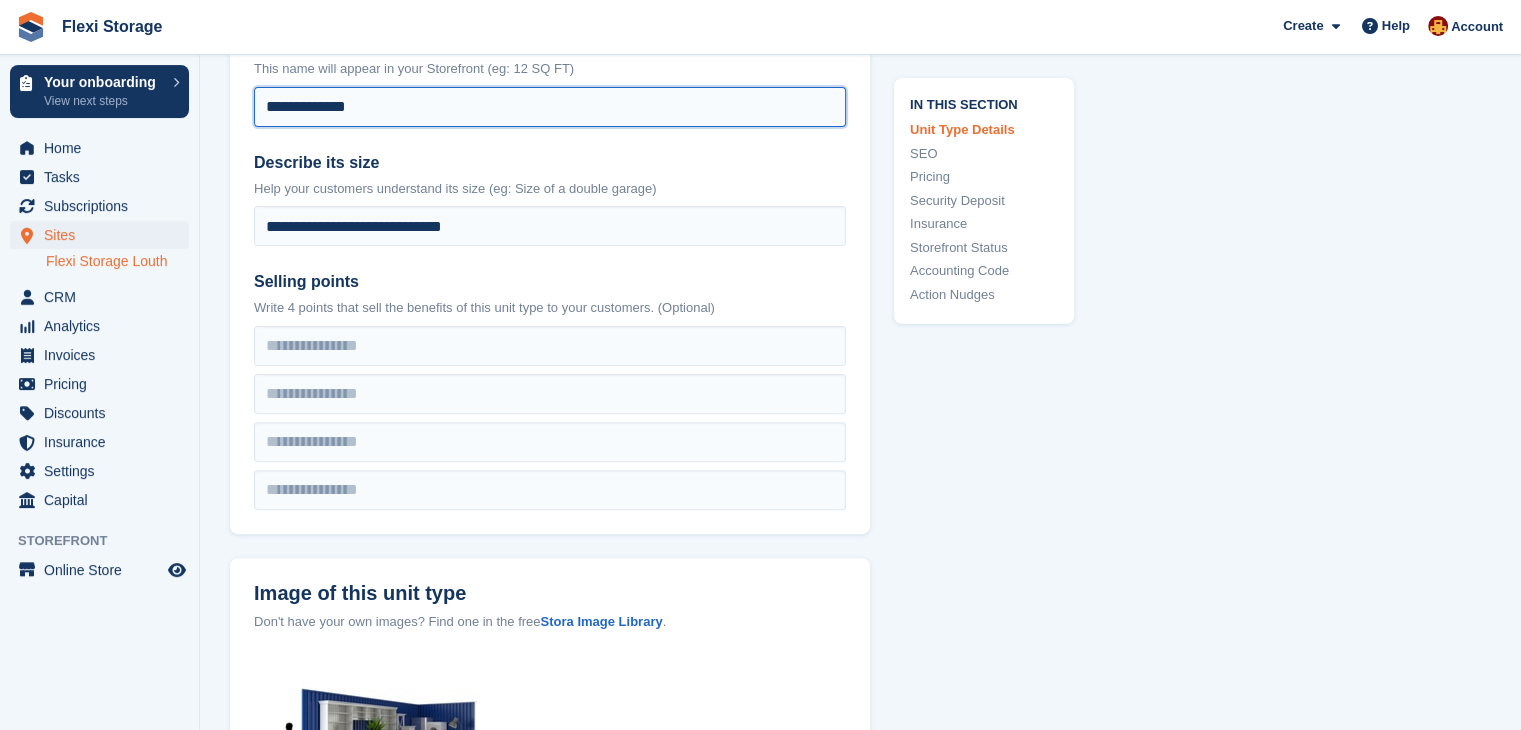 scroll, scrollTop: 591, scrollLeft: 0, axis: vertical 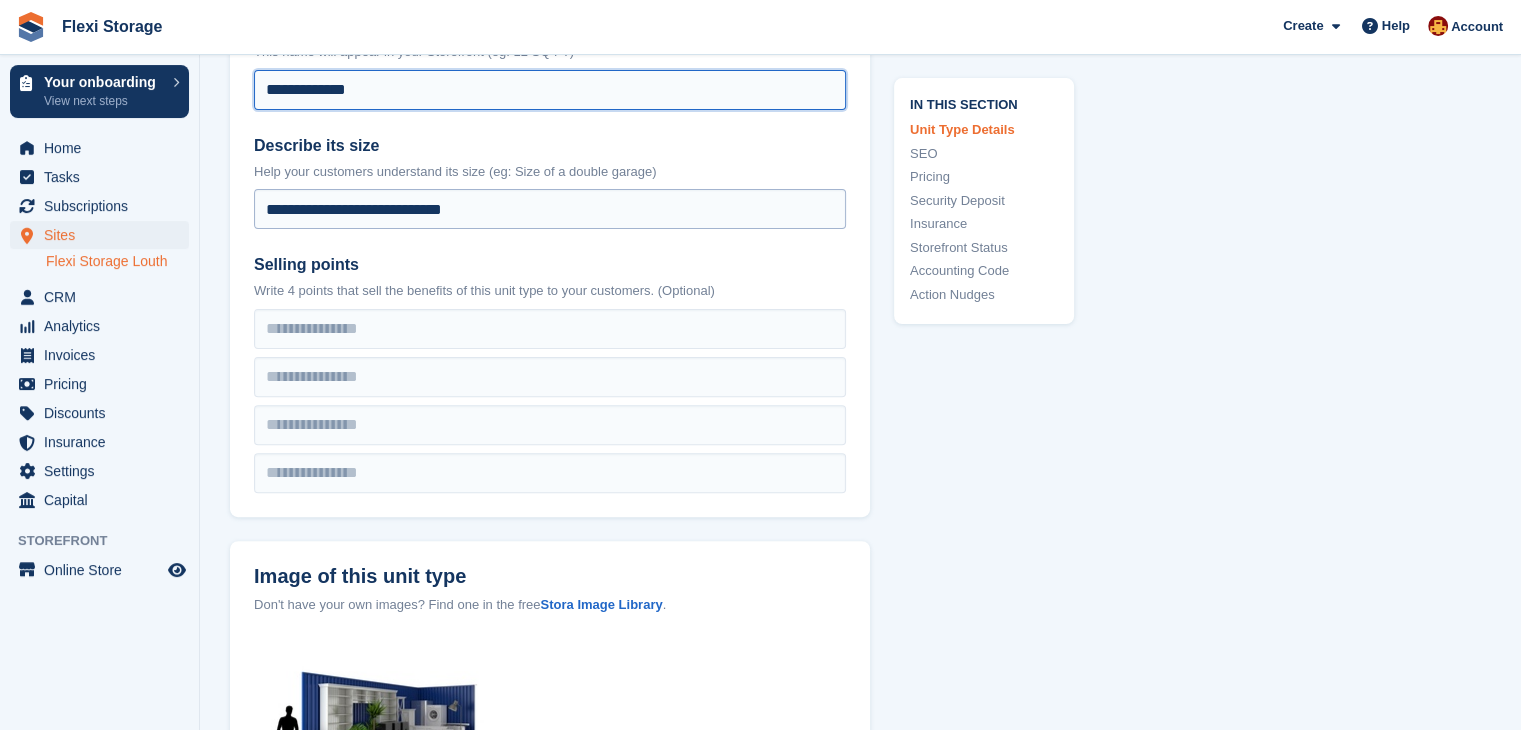 type on "**********" 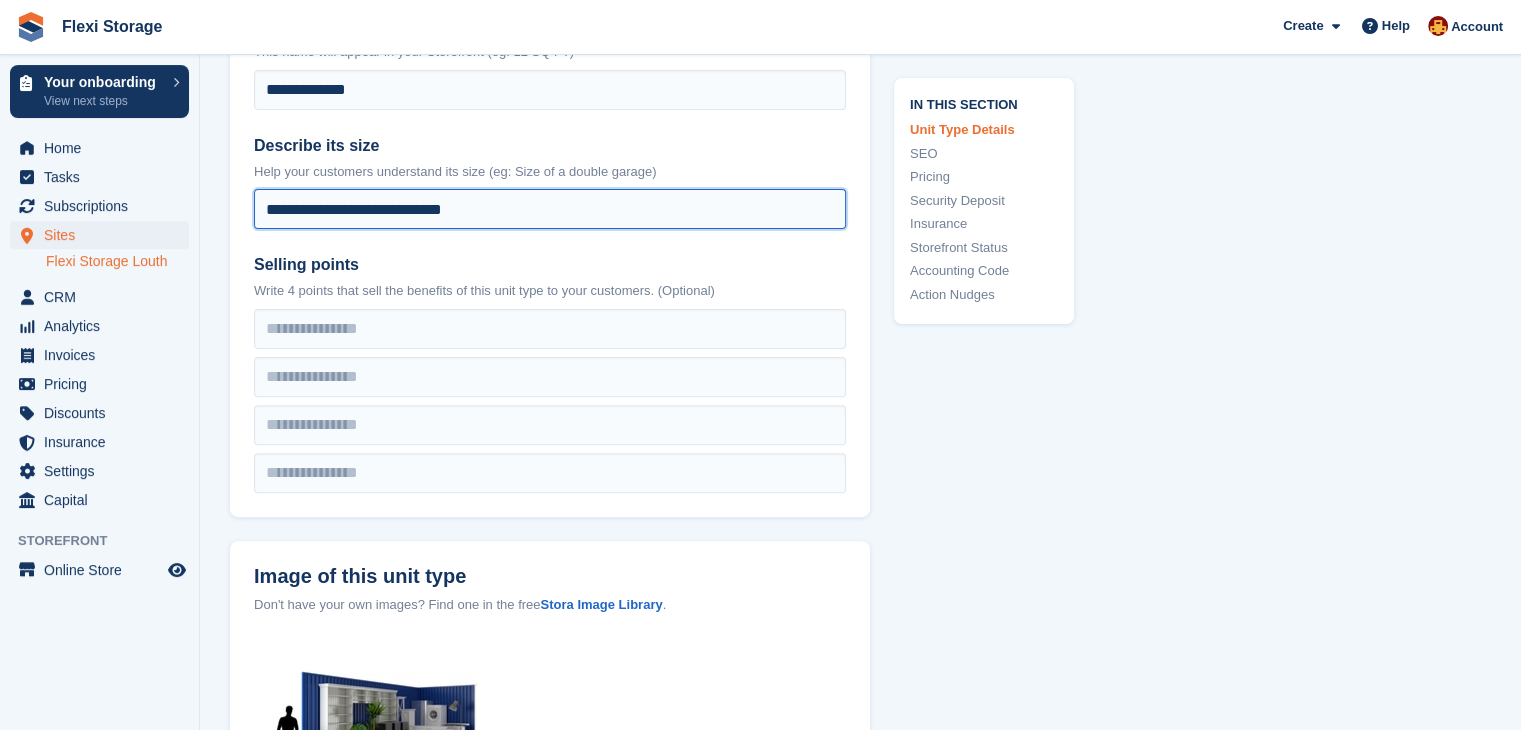 click on "**********" at bounding box center [550, 209] 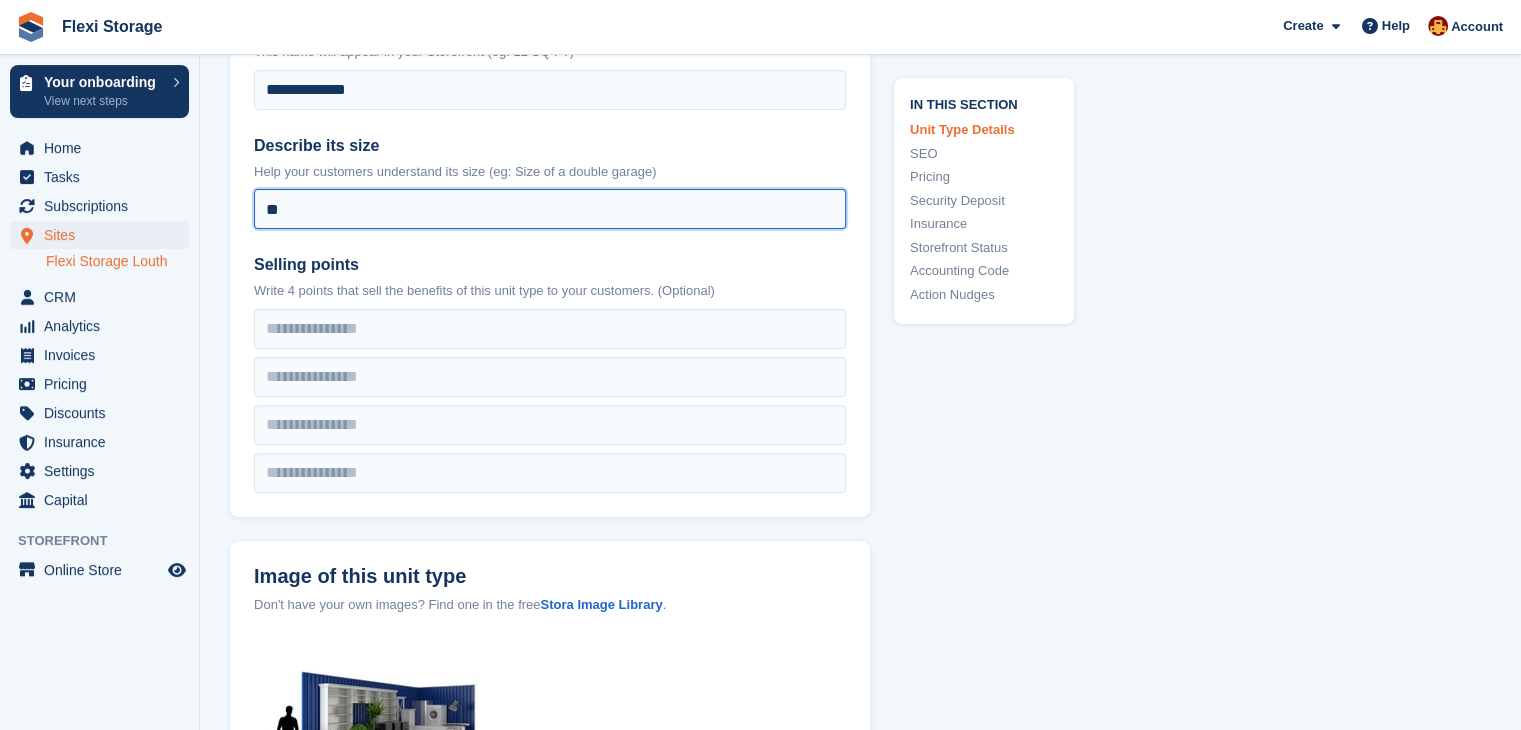 type on "*" 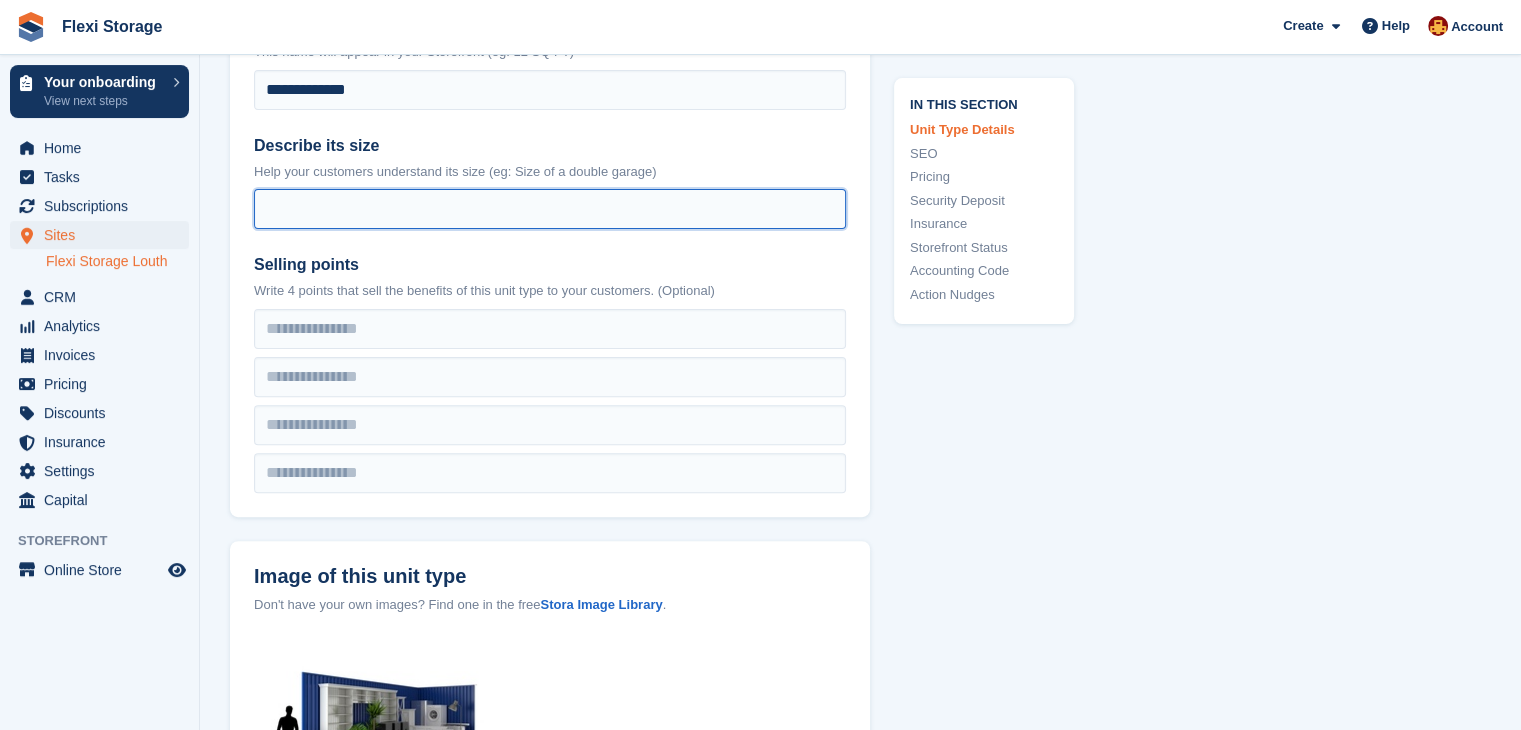 click on "Describe its size" at bounding box center (550, 209) 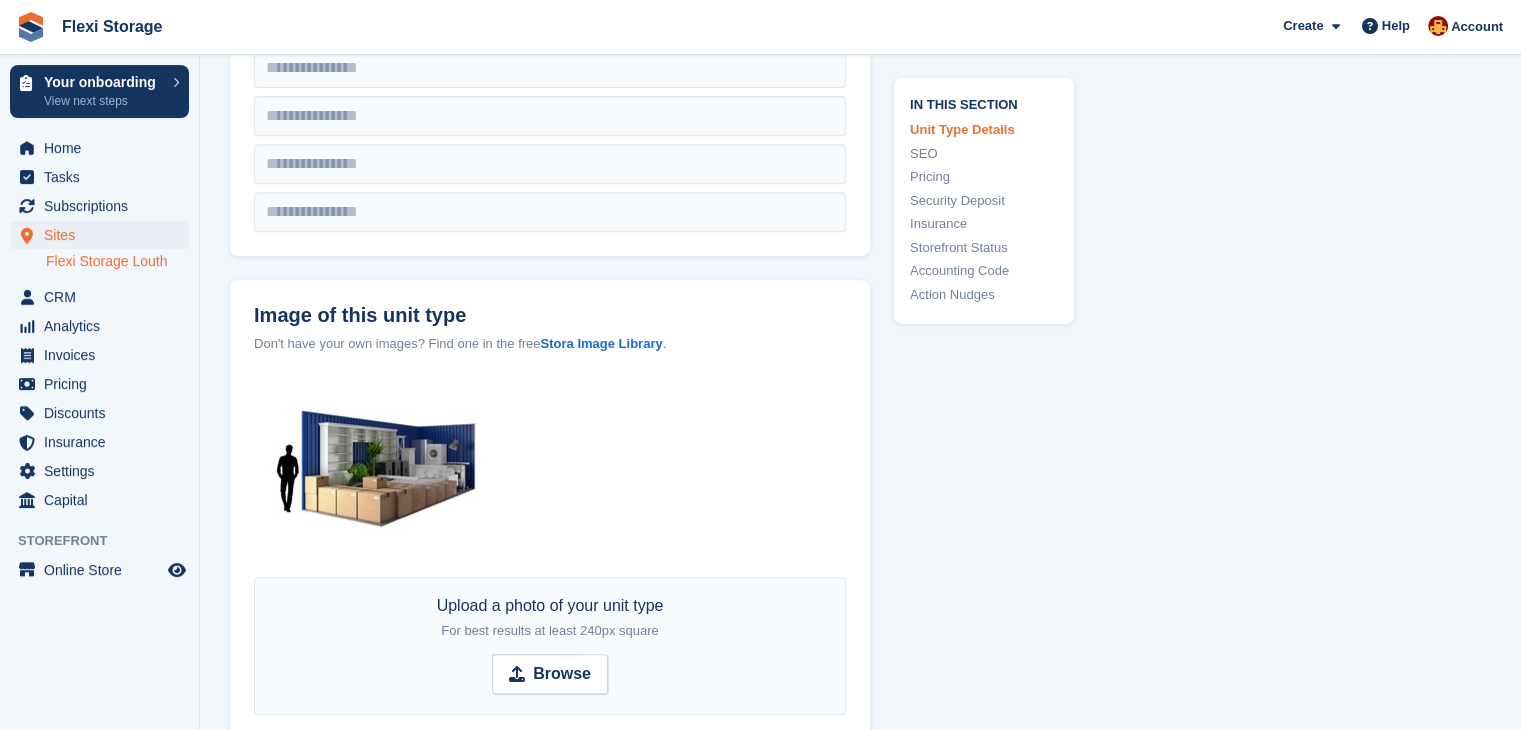 scroll, scrollTop: 867, scrollLeft: 0, axis: vertical 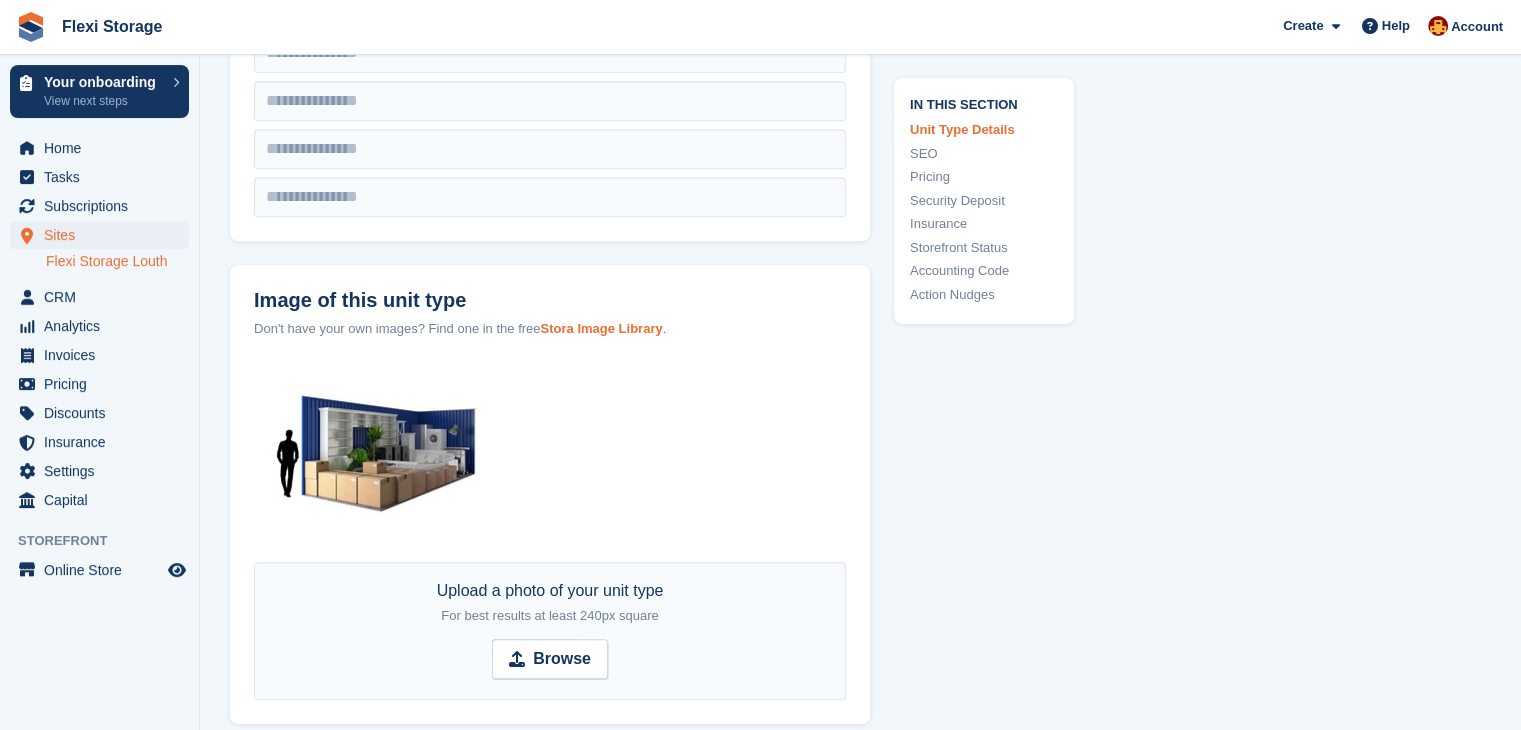type 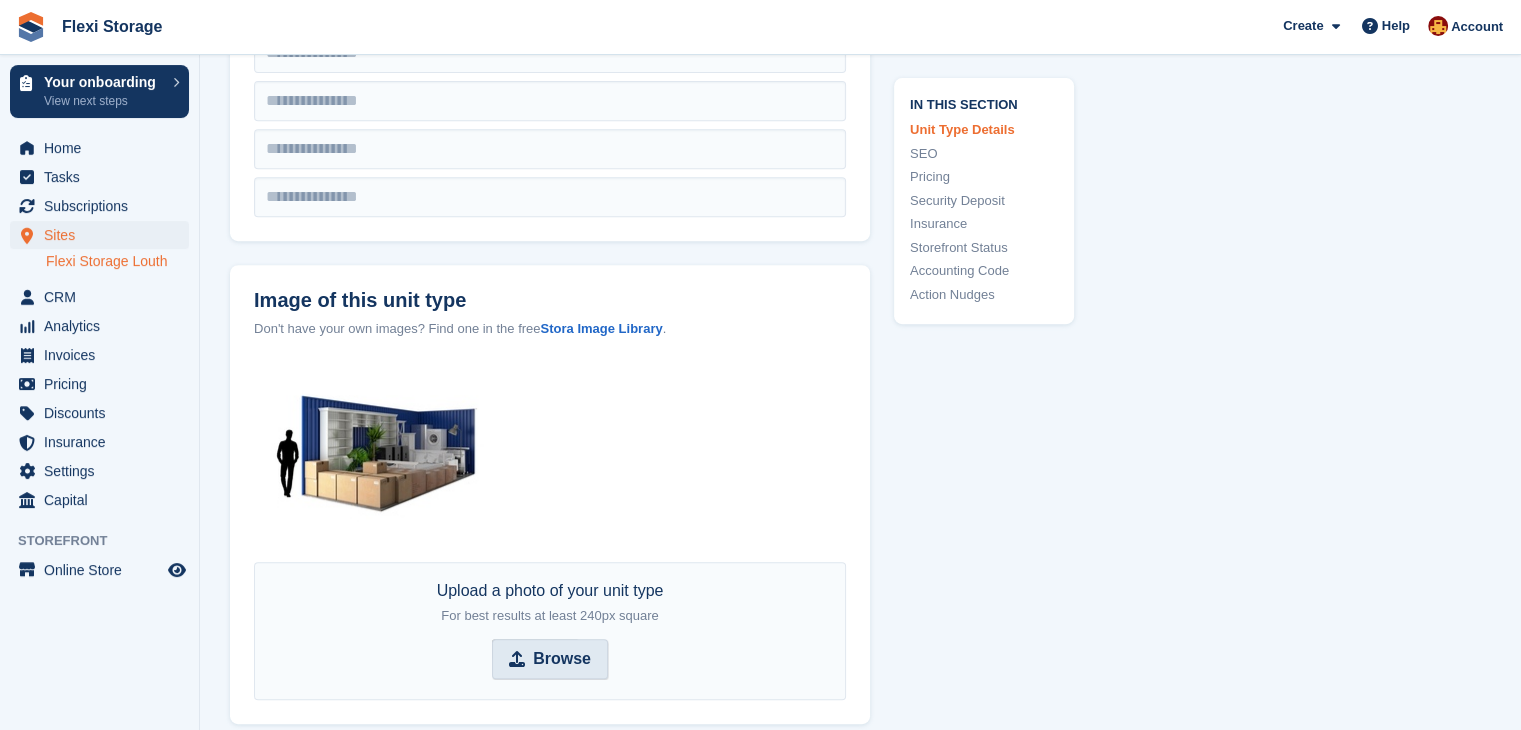 click on "Browse" at bounding box center (562, 659) 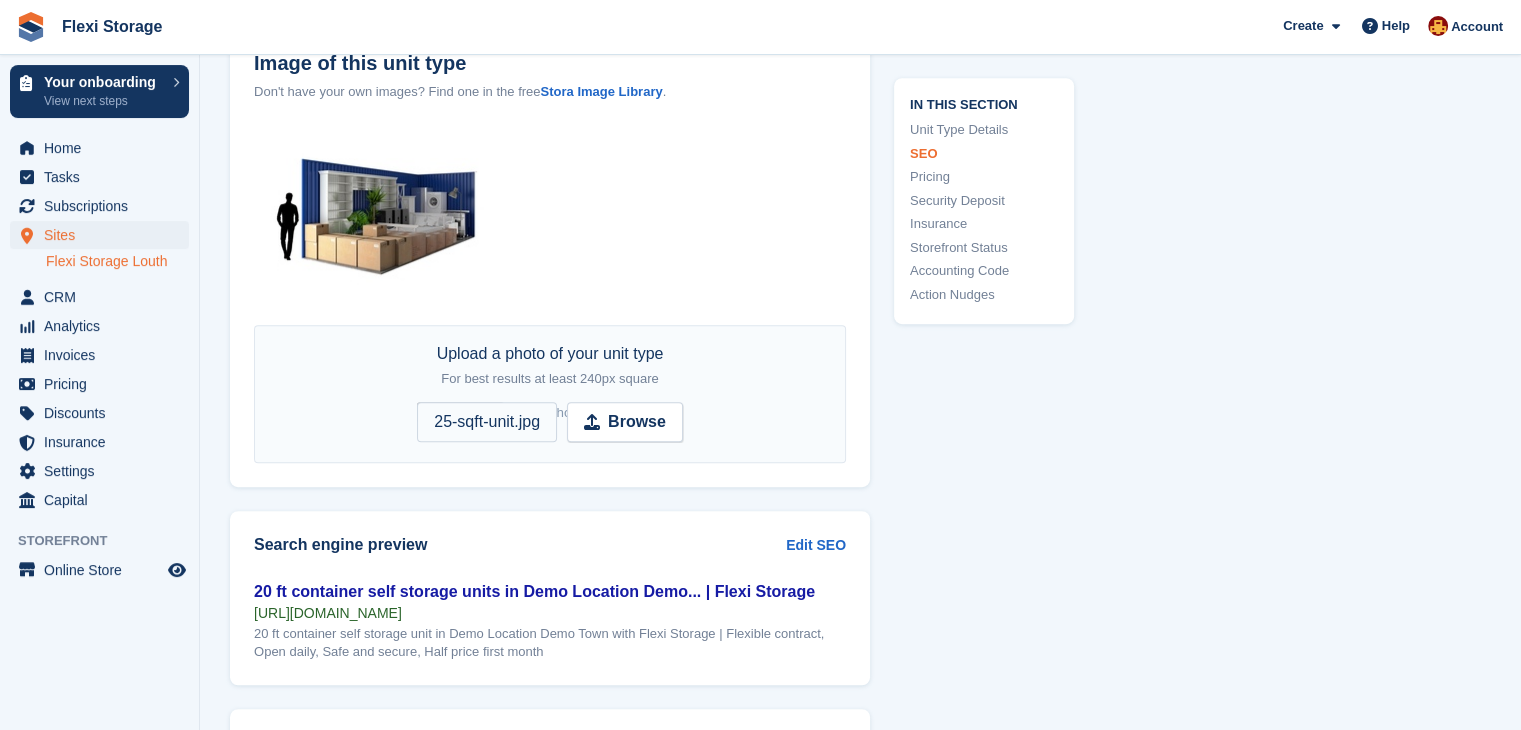 scroll, scrollTop: 1102, scrollLeft: 0, axis: vertical 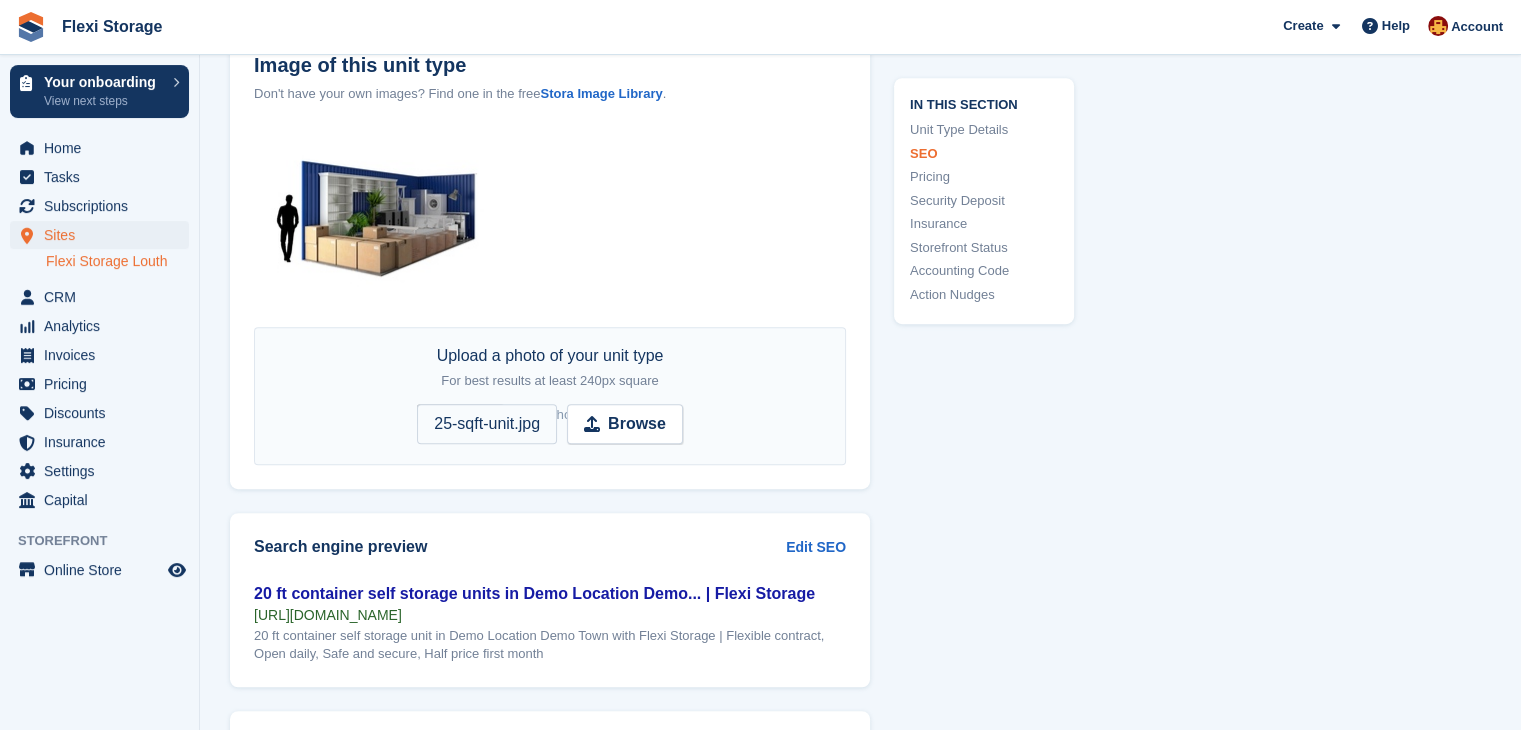 click on "Upload a photo of your unit type
For best results at least 240px square
Browse
25-sqft-unit.jpg" at bounding box center (550, 396) 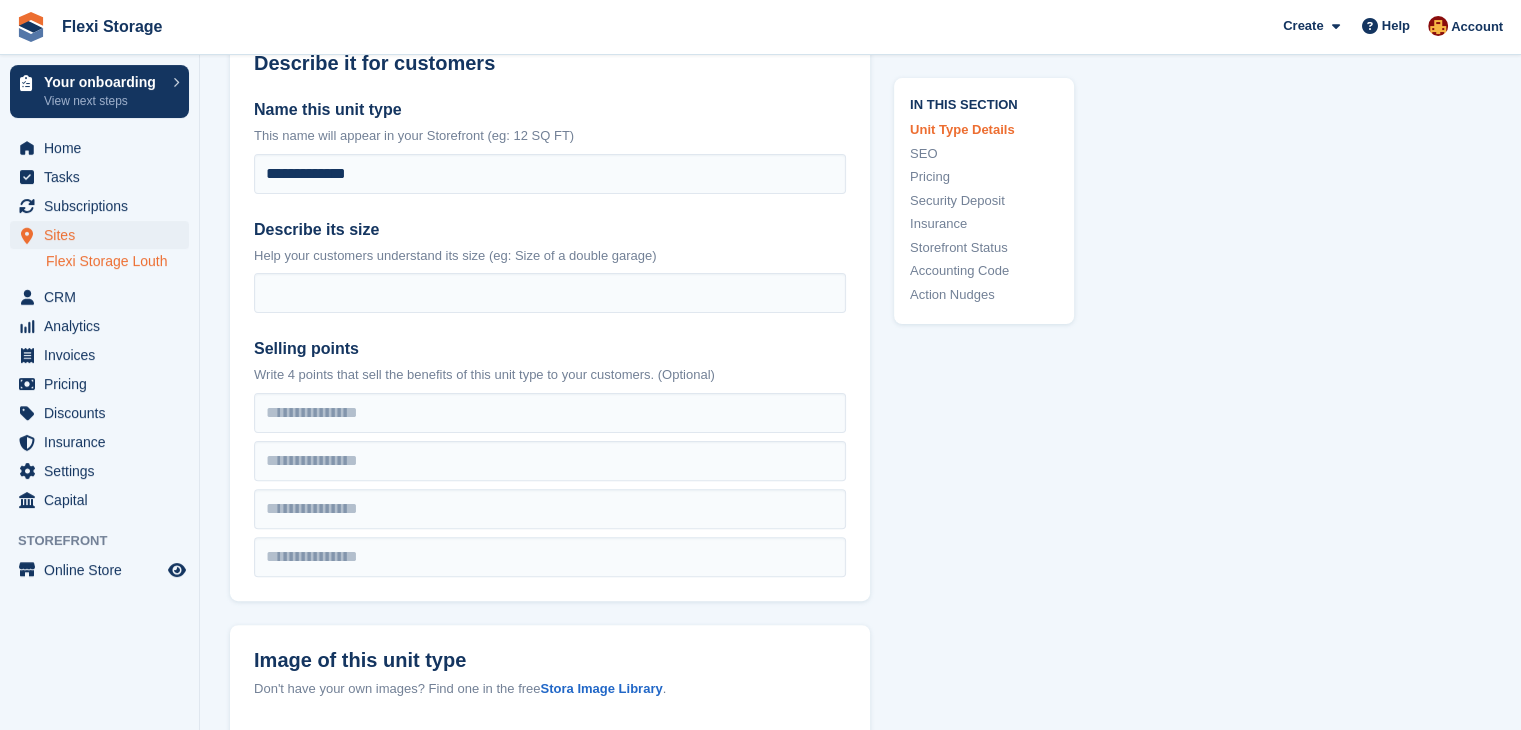 scroll, scrollTop: 510, scrollLeft: 0, axis: vertical 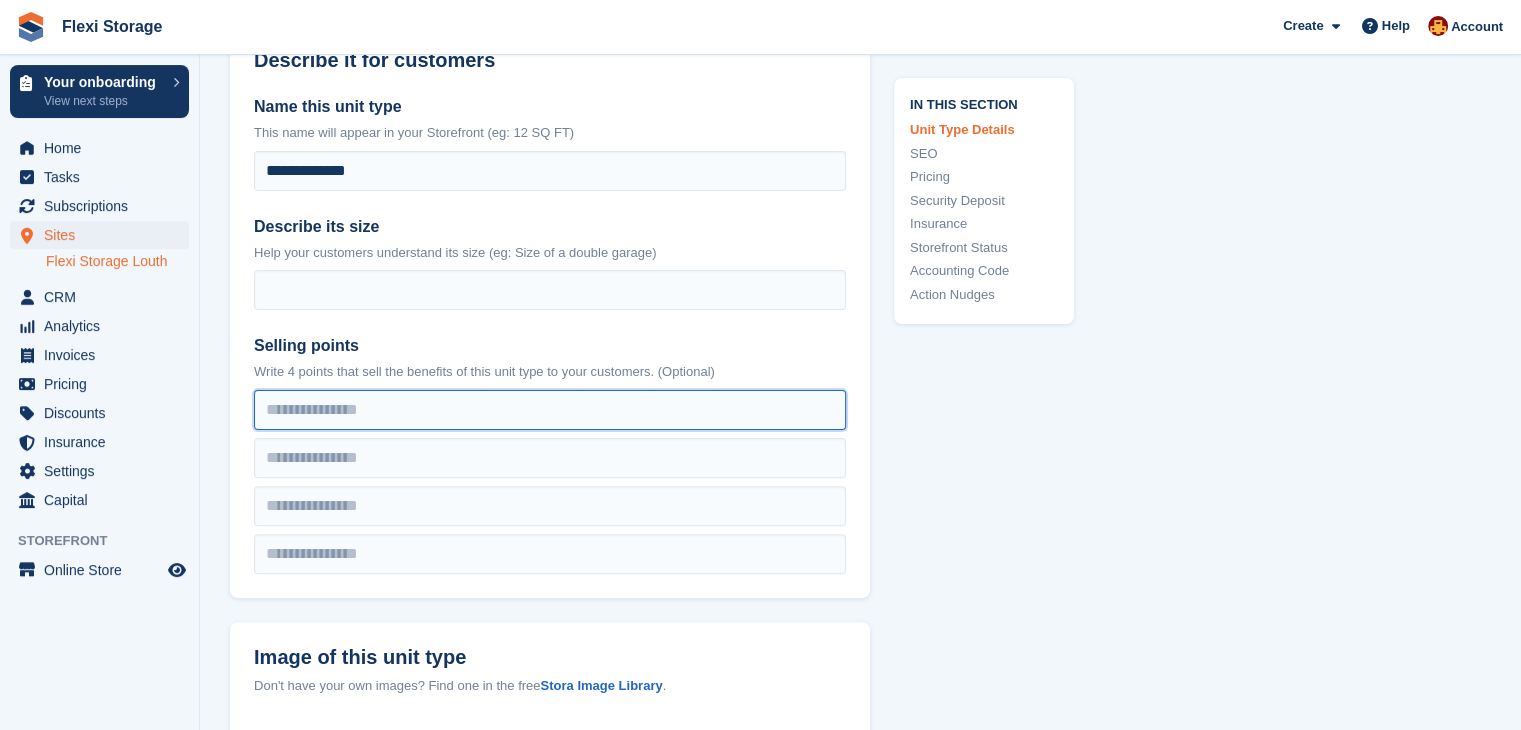 click at bounding box center (550, 410) 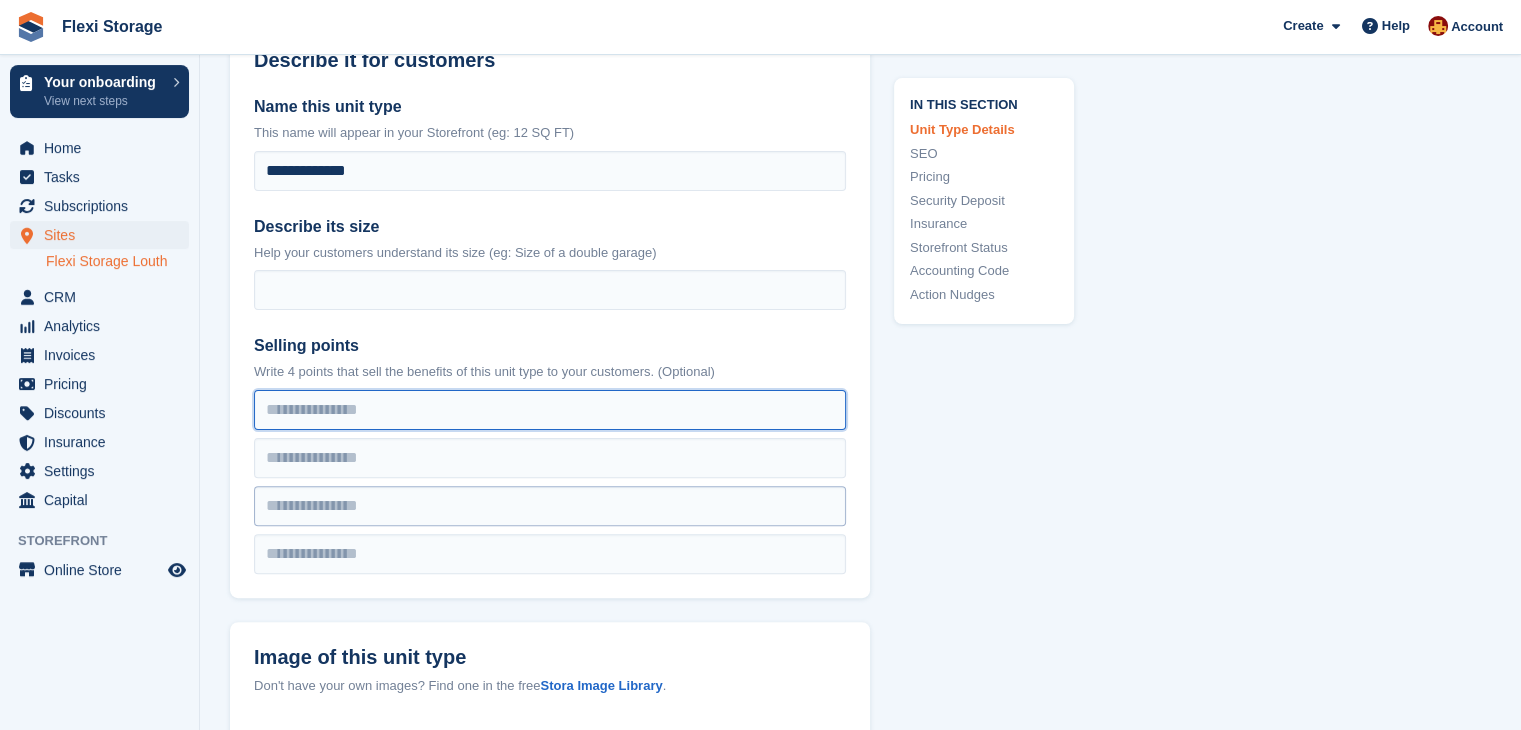 type on "**********" 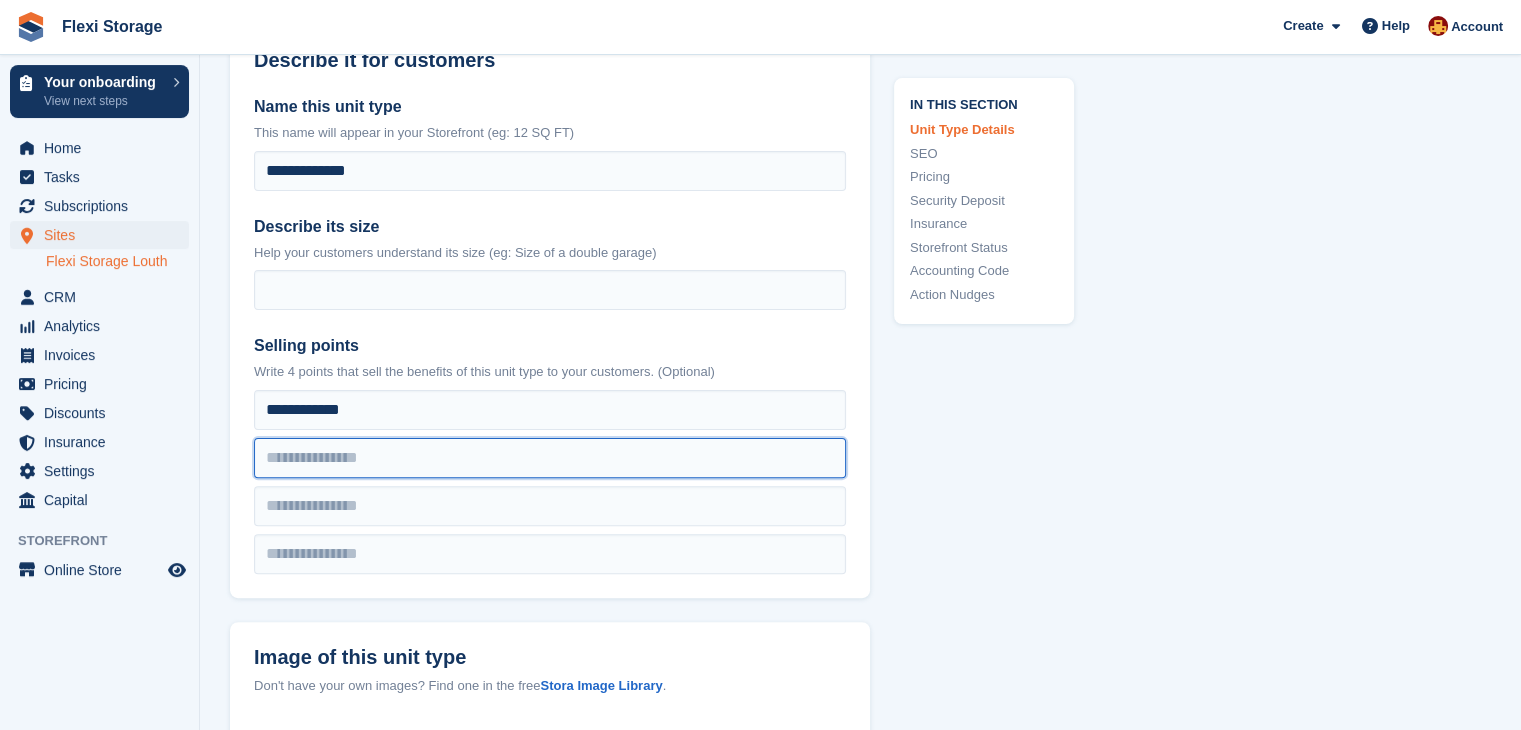 click at bounding box center (550, 410) 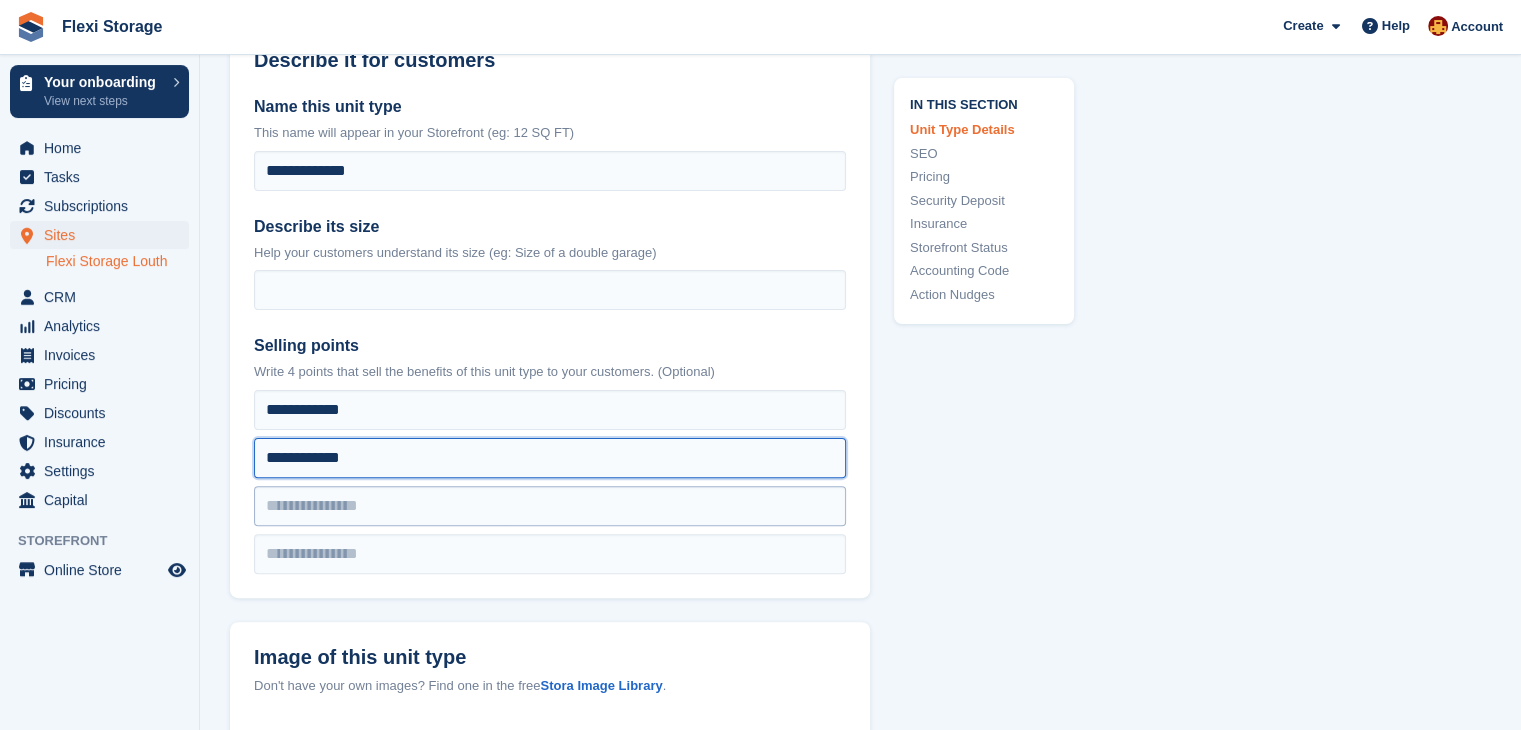 type on "**********" 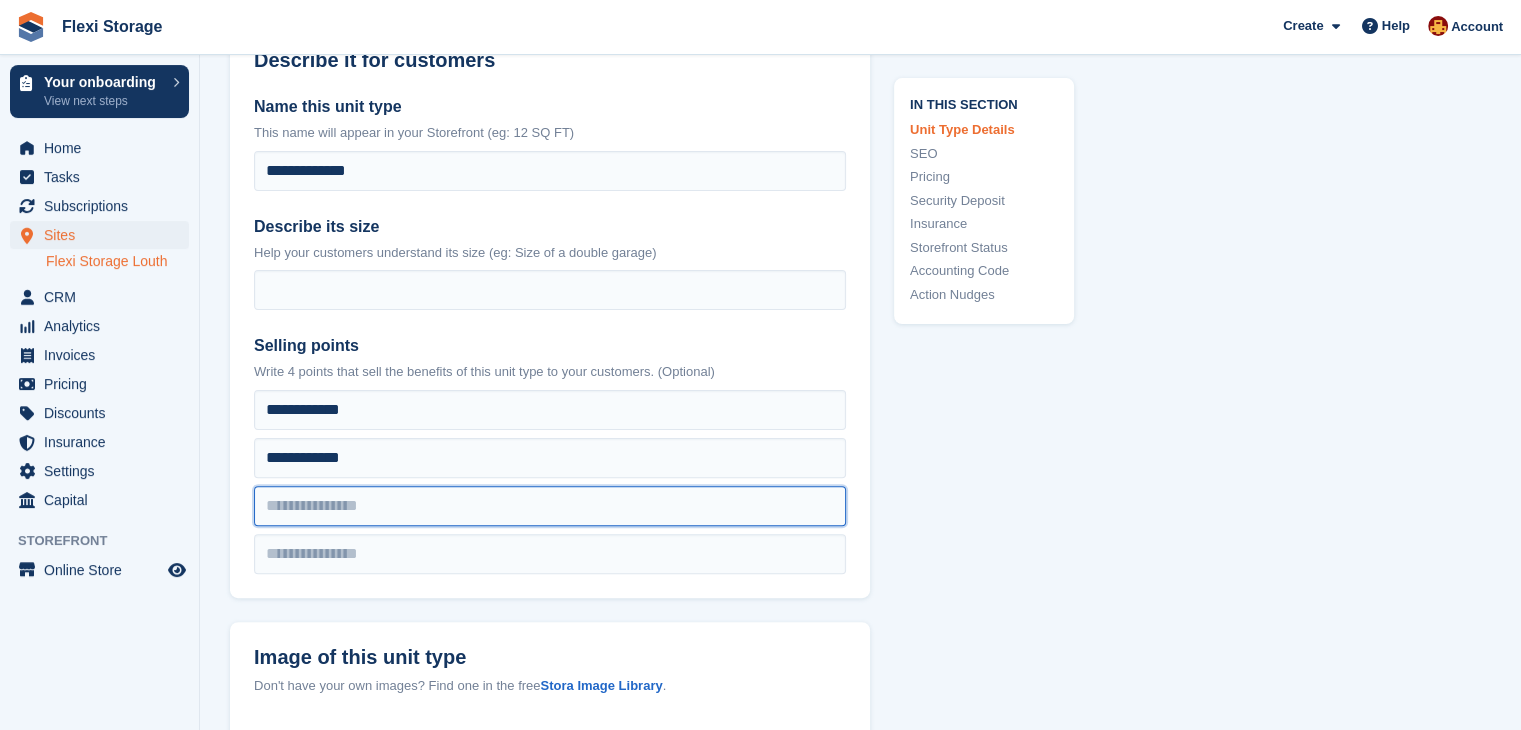 click at bounding box center [550, 410] 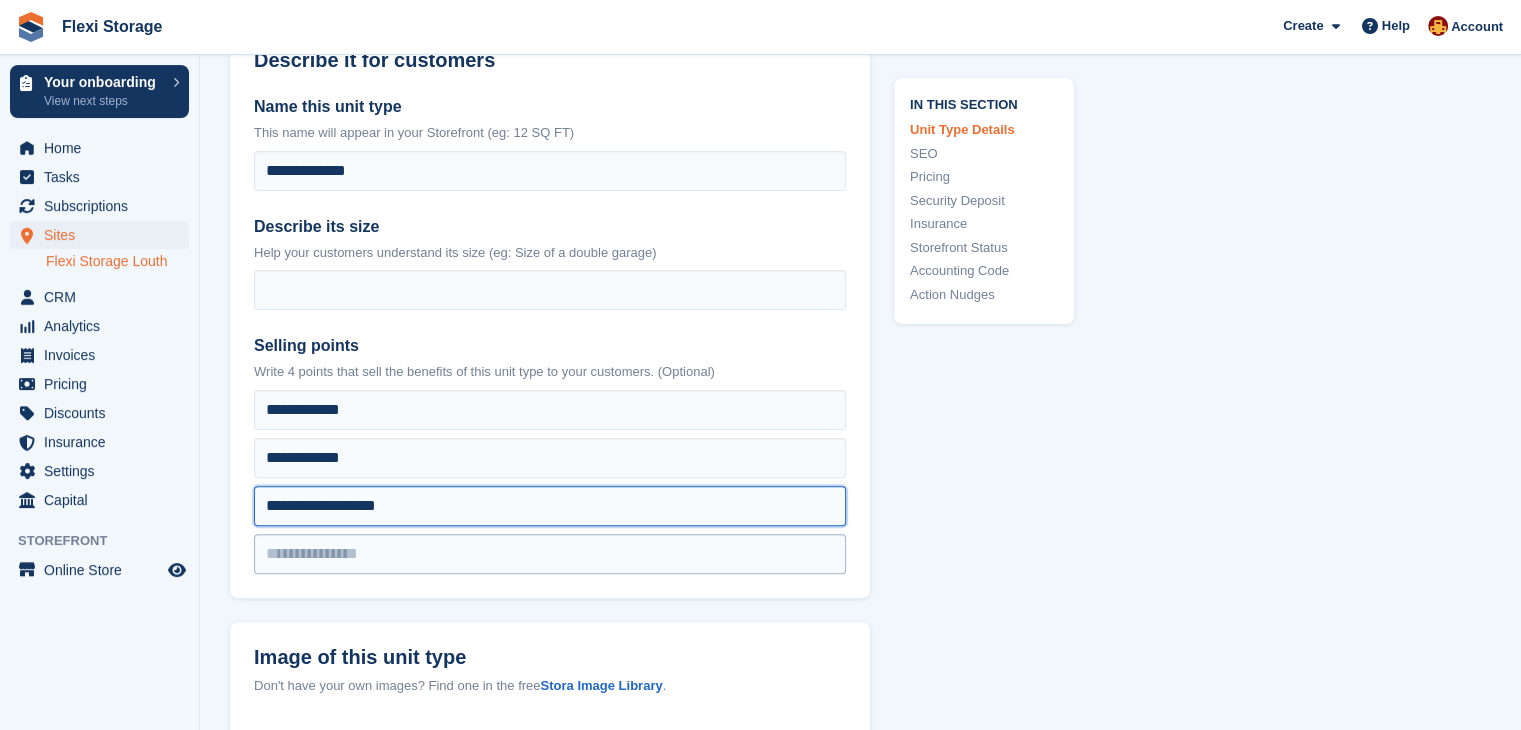 type on "**********" 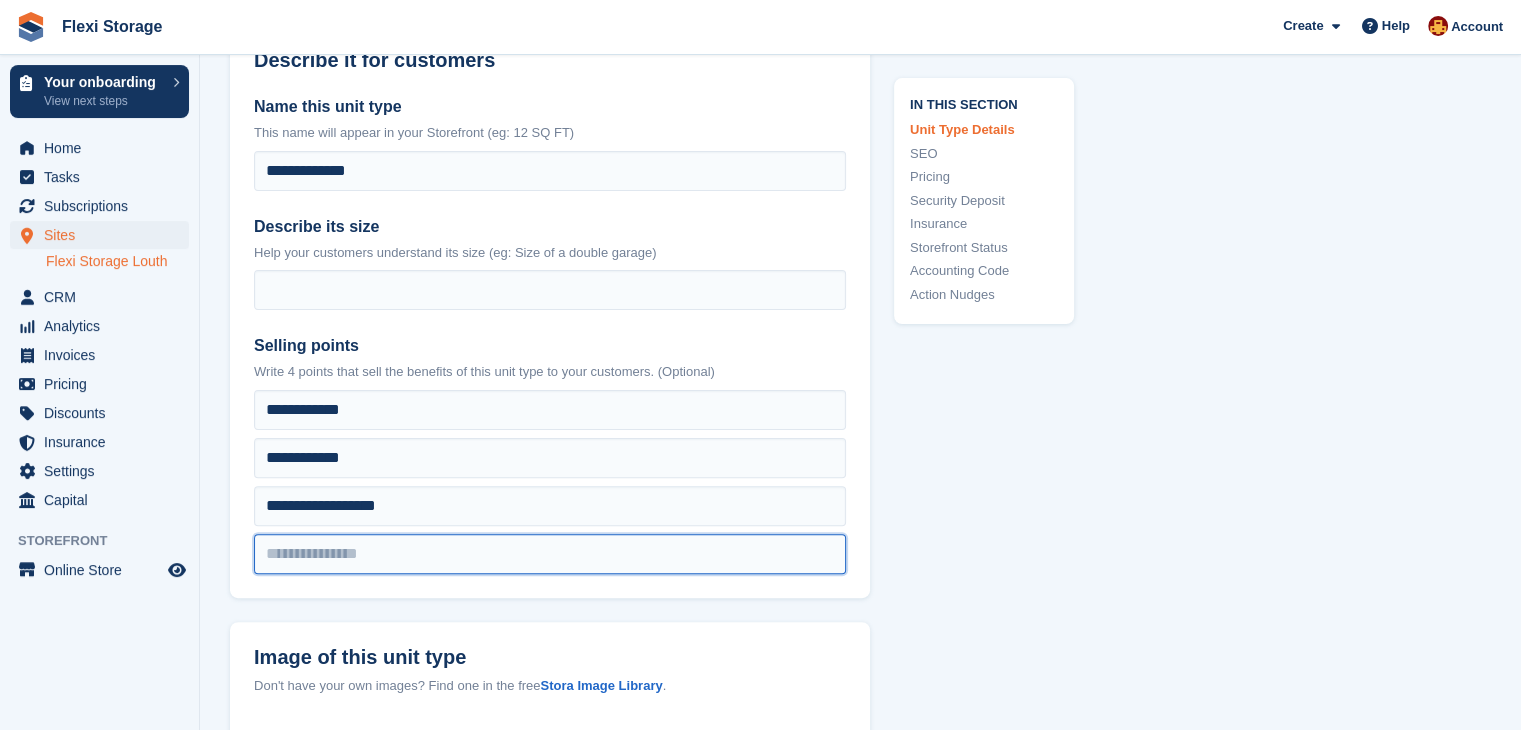 click at bounding box center [550, 410] 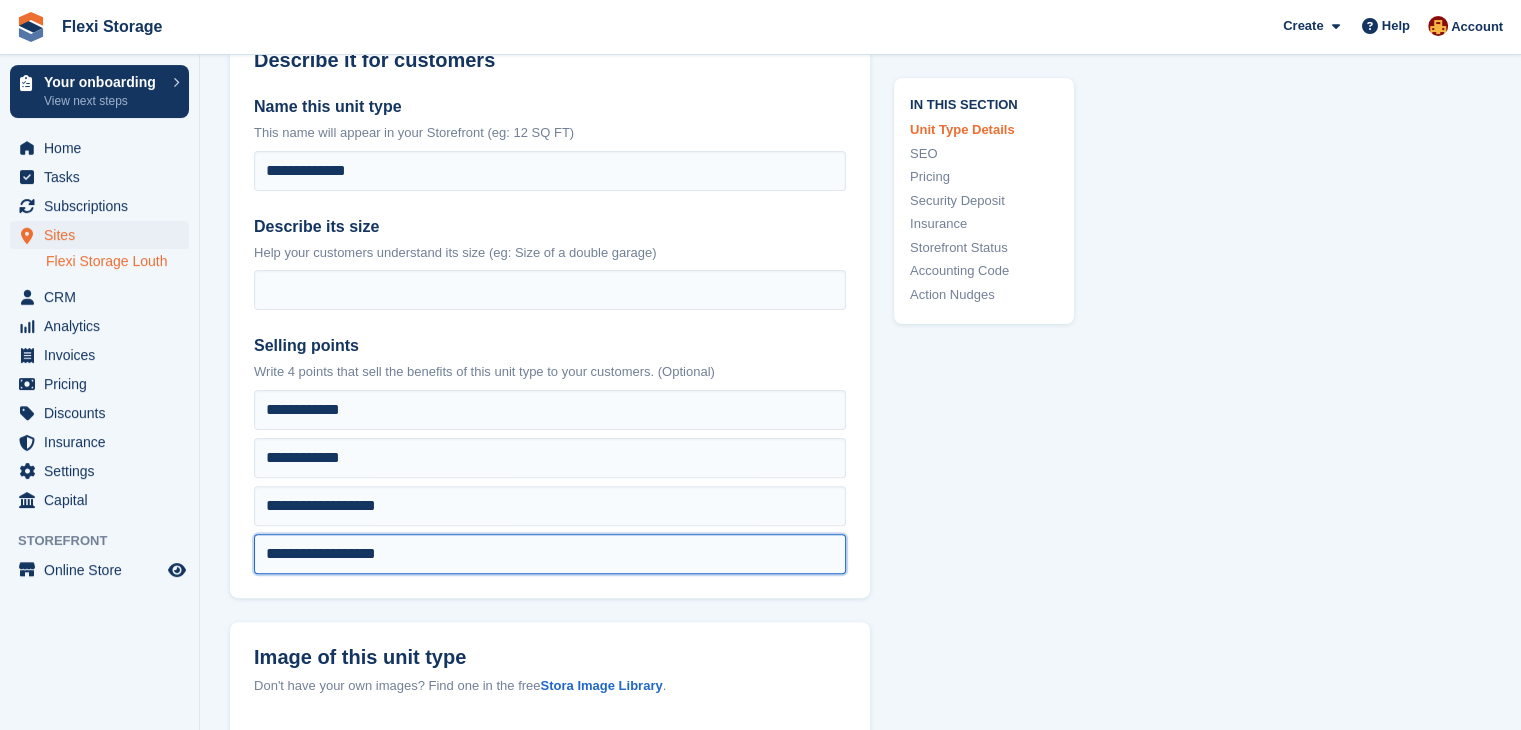 click on "**********" at bounding box center [550, 410] 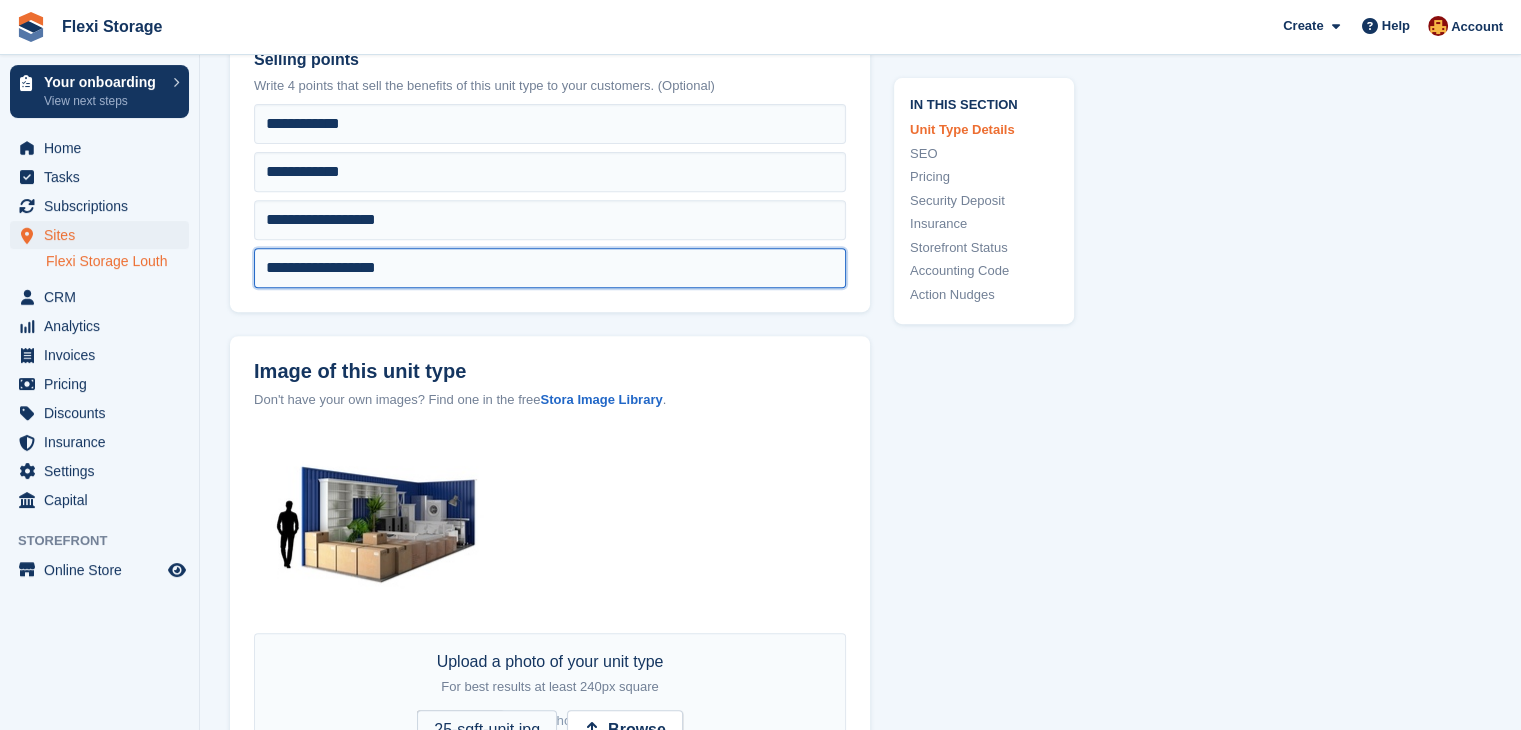 scroll, scrollTop: 799, scrollLeft: 0, axis: vertical 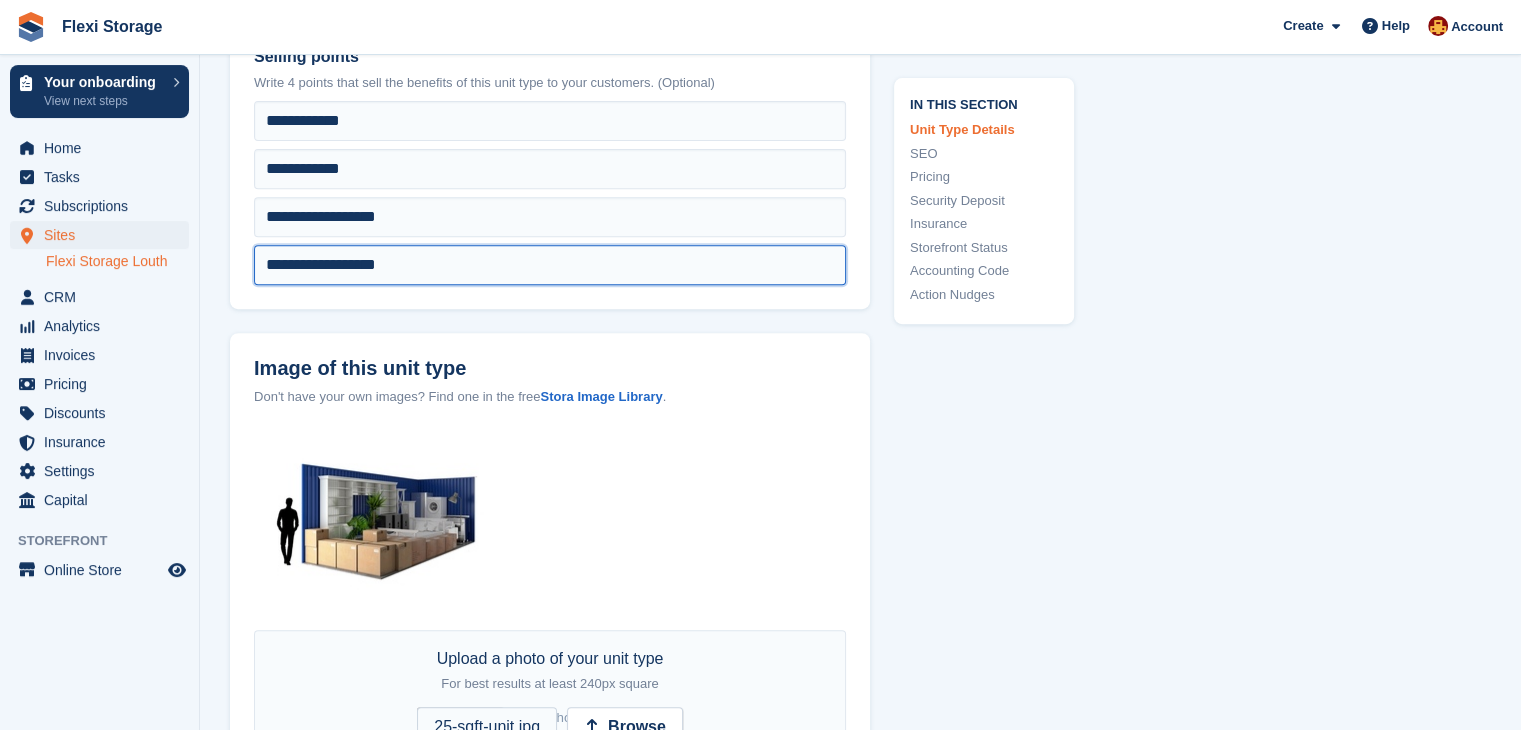 click on "**********" at bounding box center [550, 121] 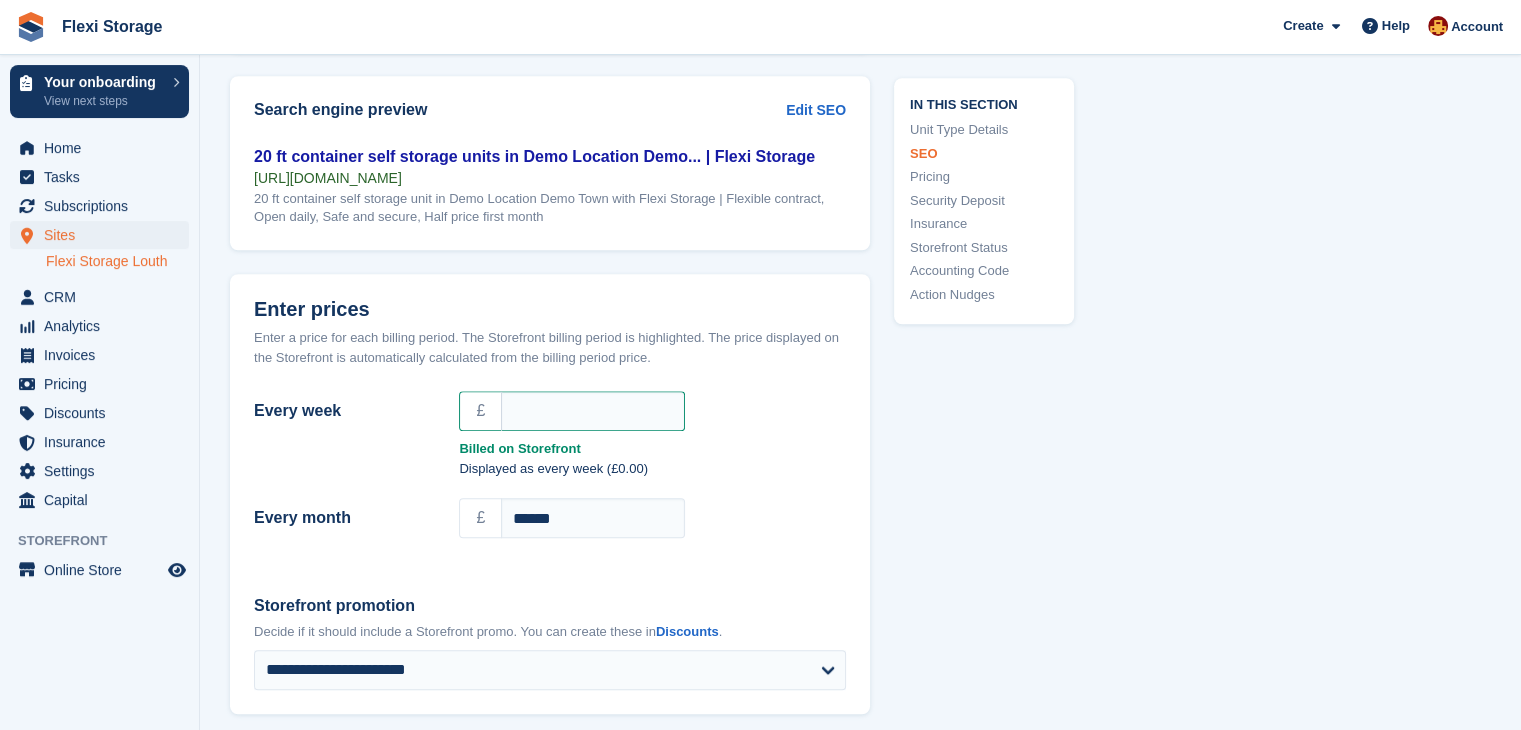 scroll, scrollTop: 1541, scrollLeft: 0, axis: vertical 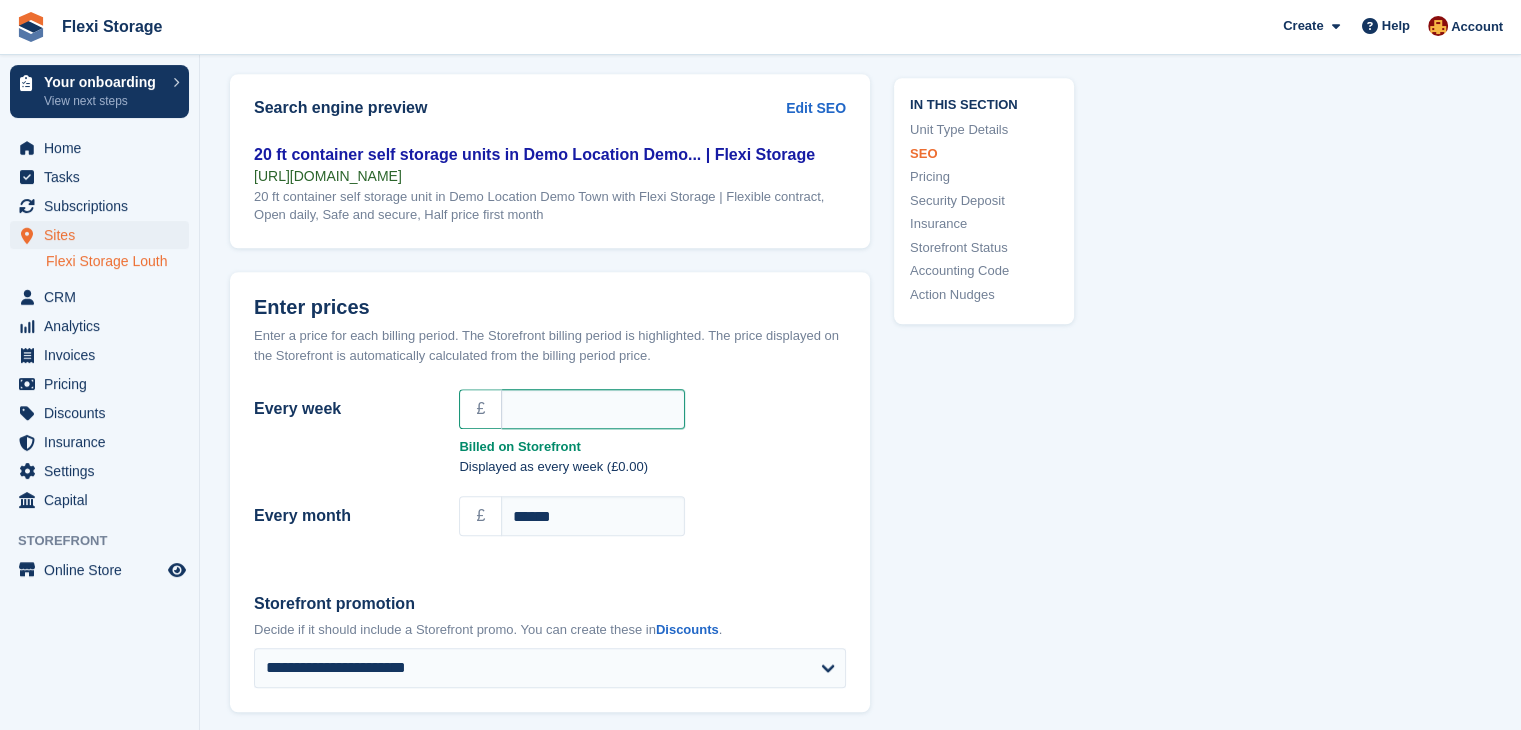 type on "**********" 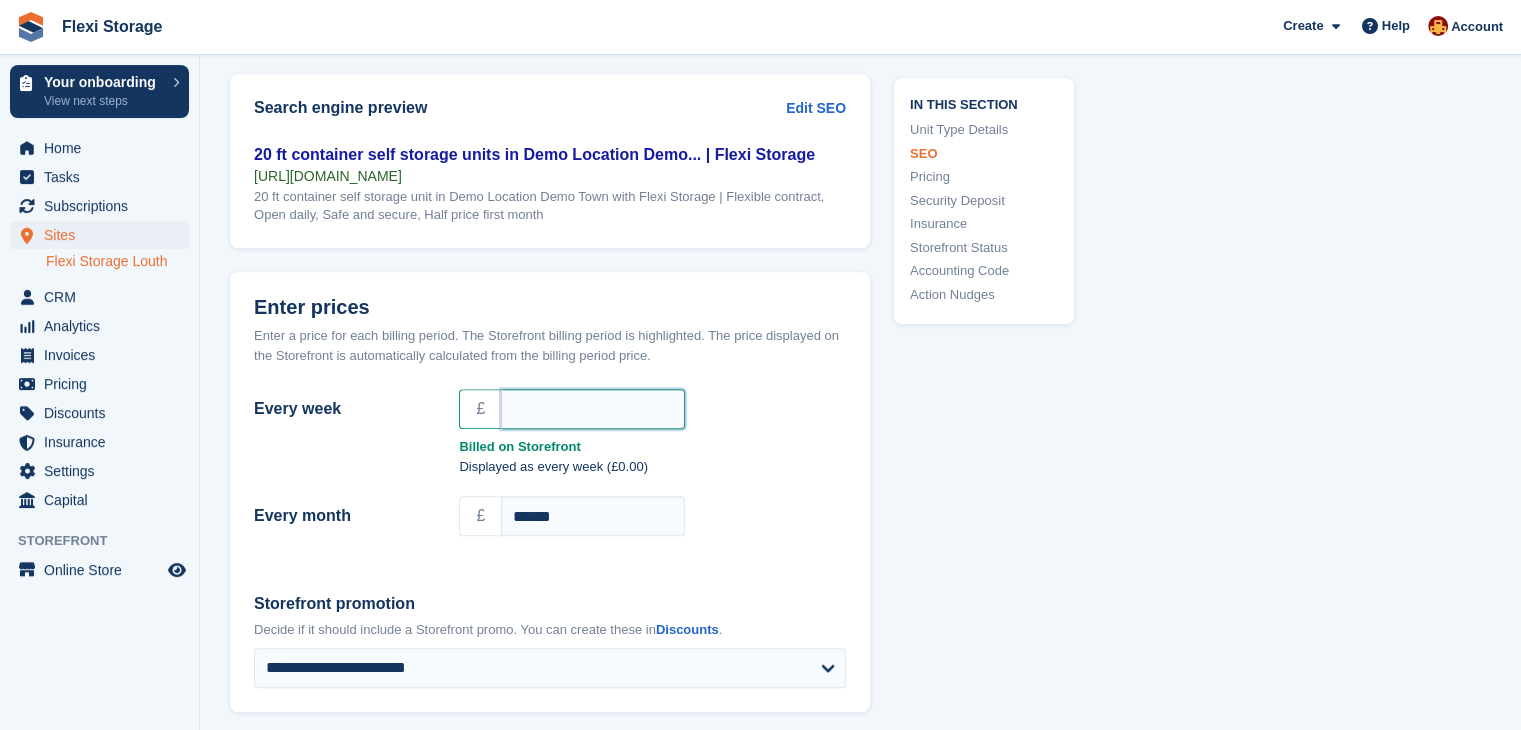 click on "Every week" at bounding box center (593, 409) 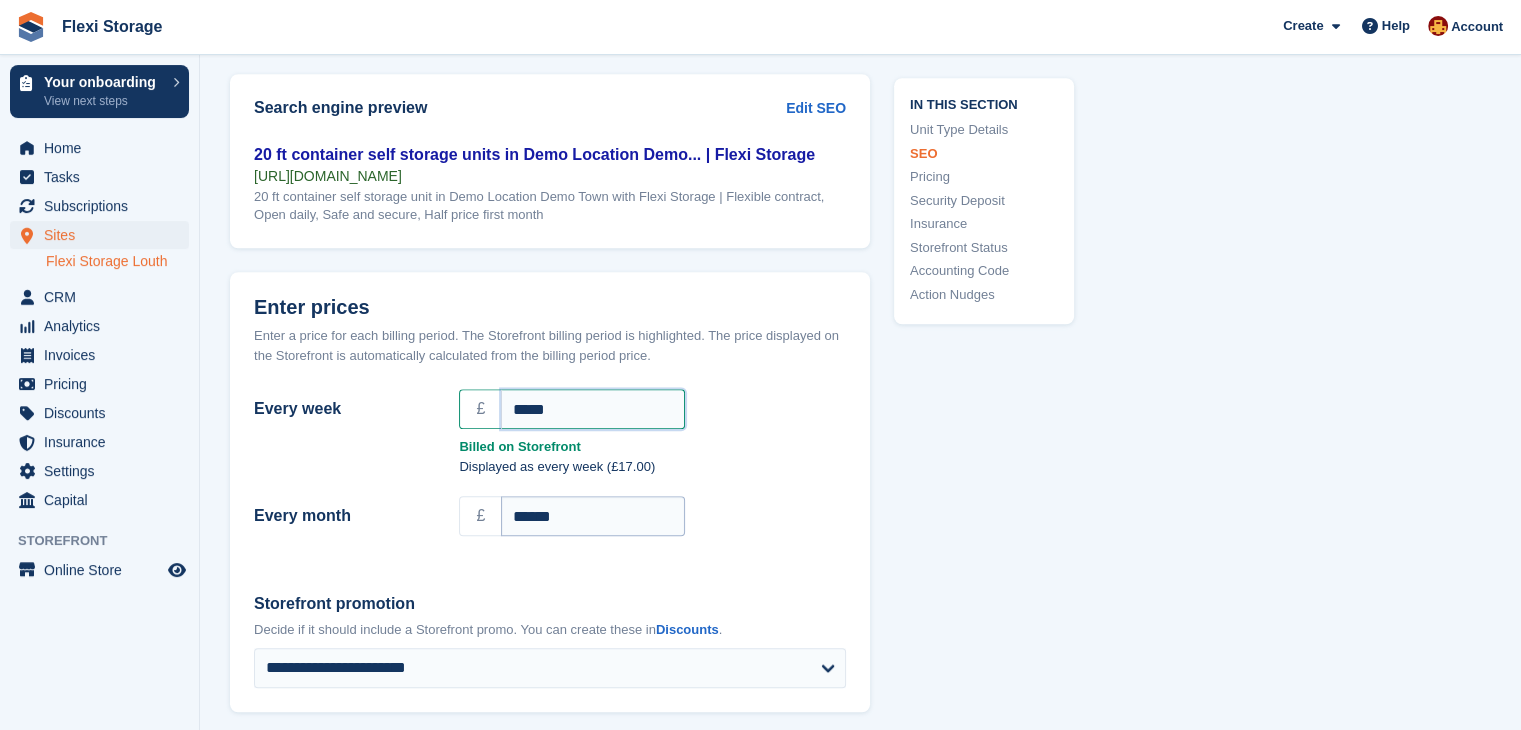 type on "*****" 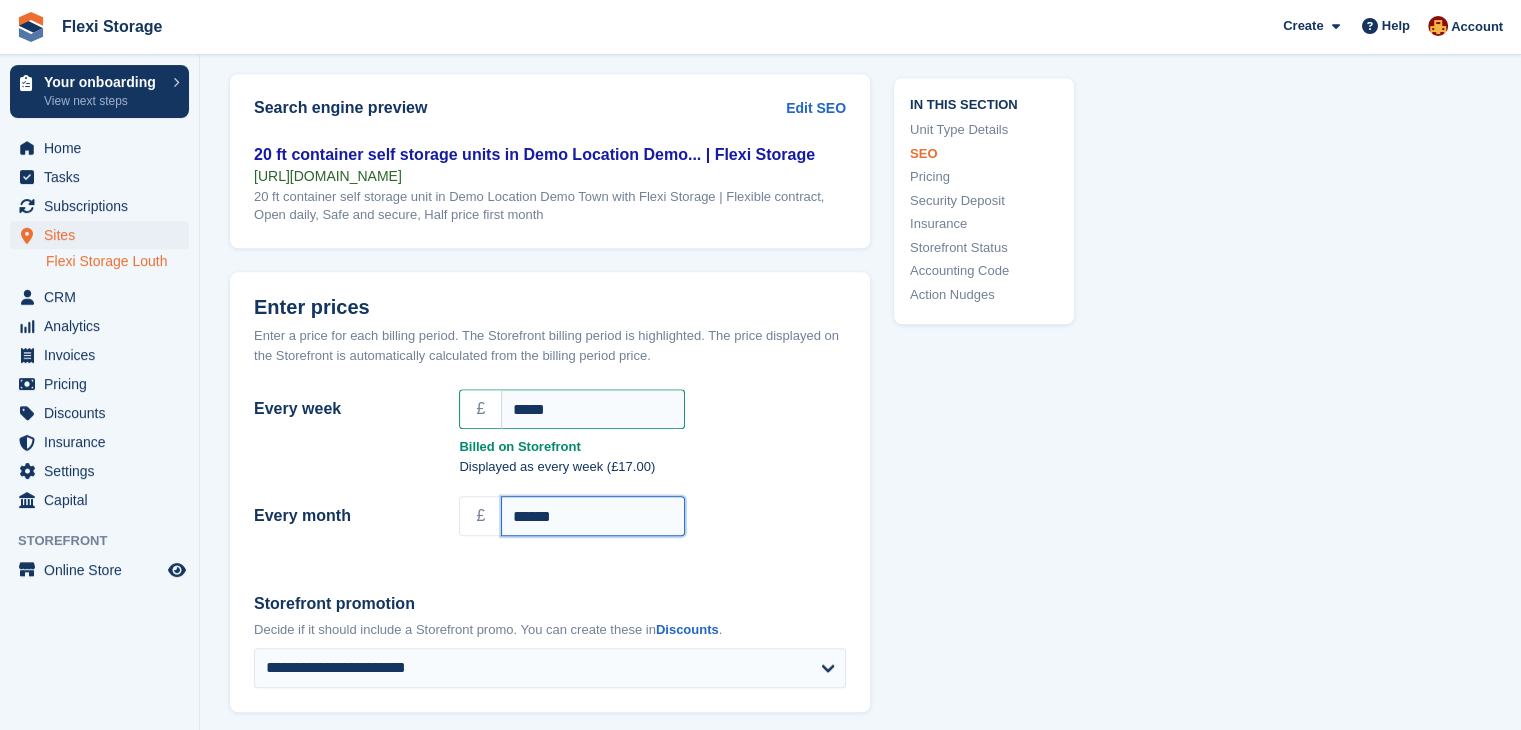 click on "******" at bounding box center [593, 516] 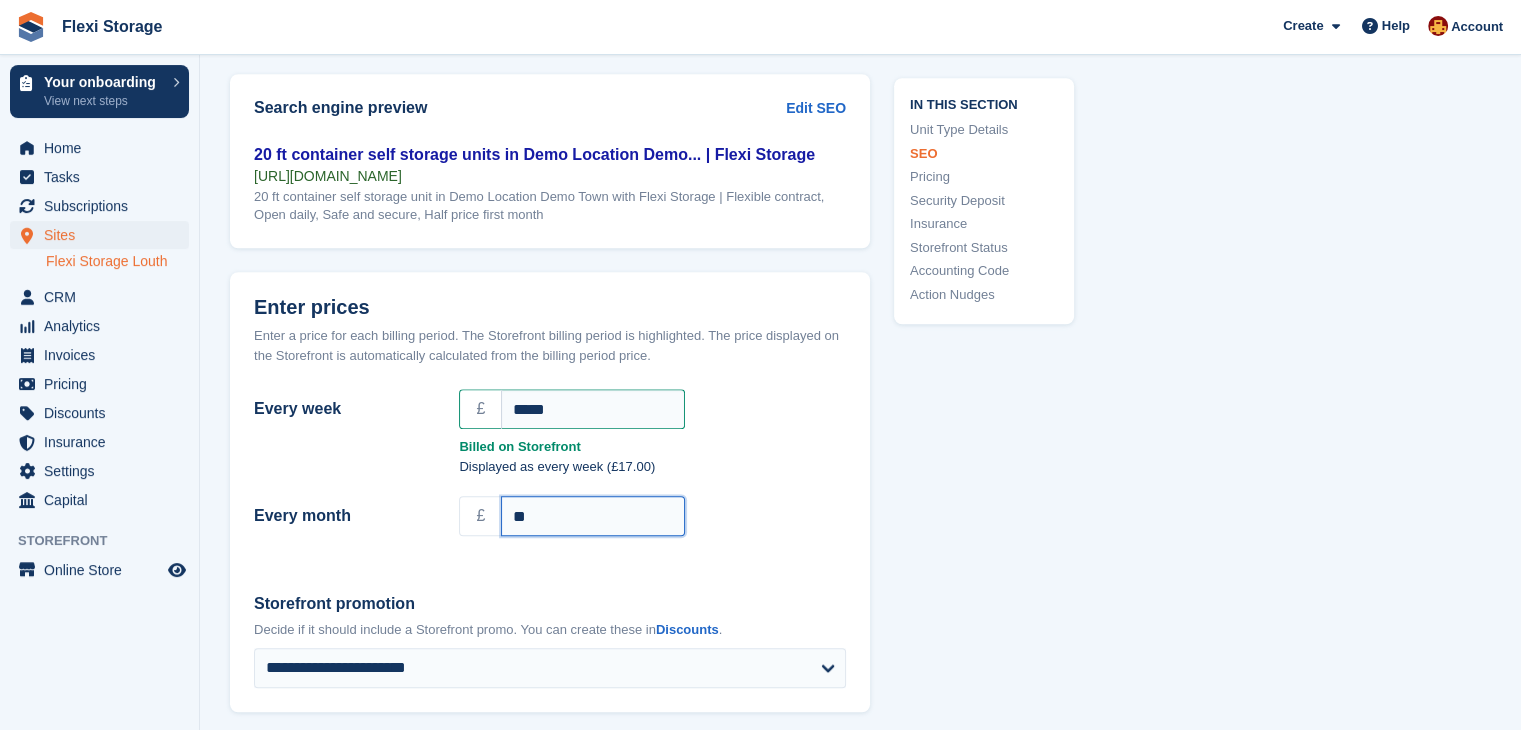type on "*" 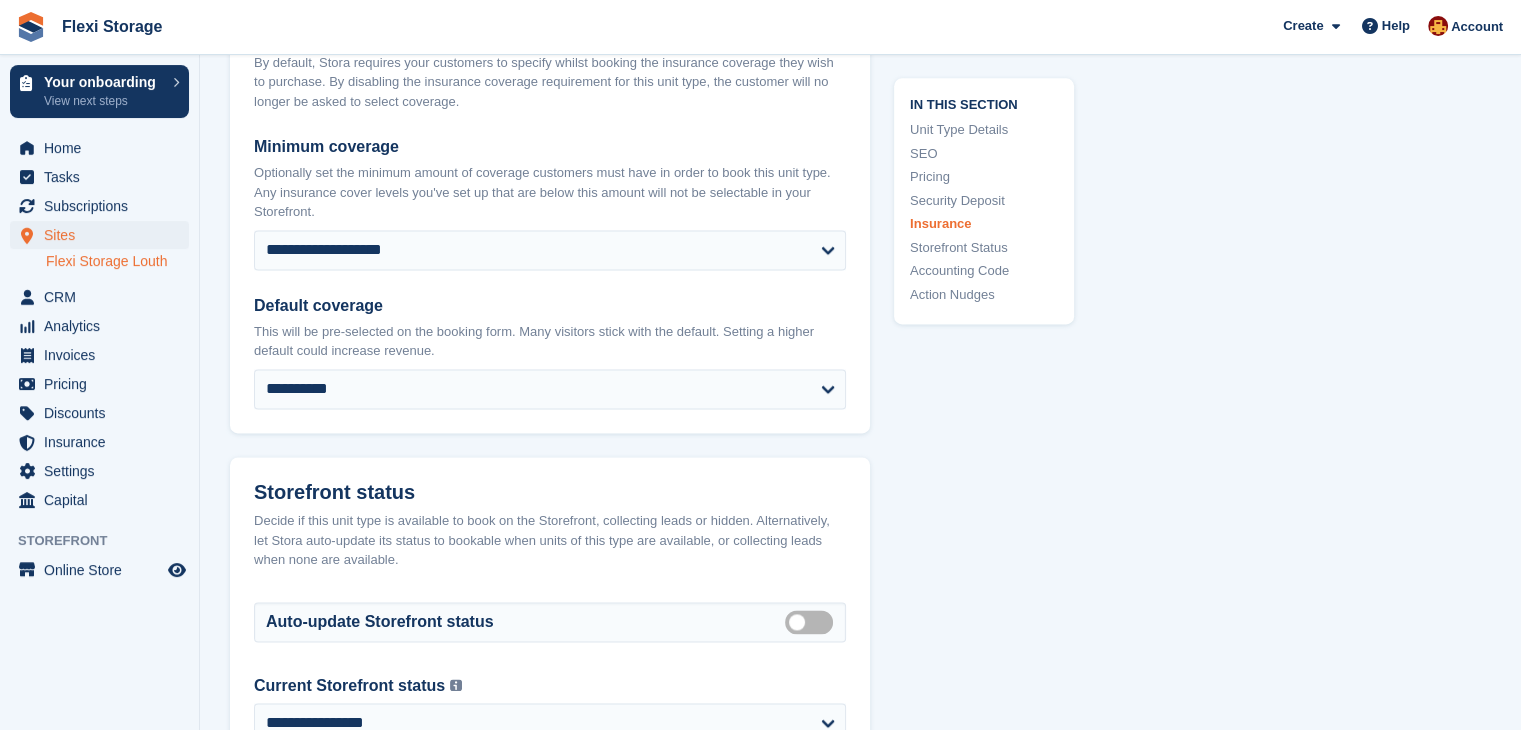 scroll, scrollTop: 2680, scrollLeft: 0, axis: vertical 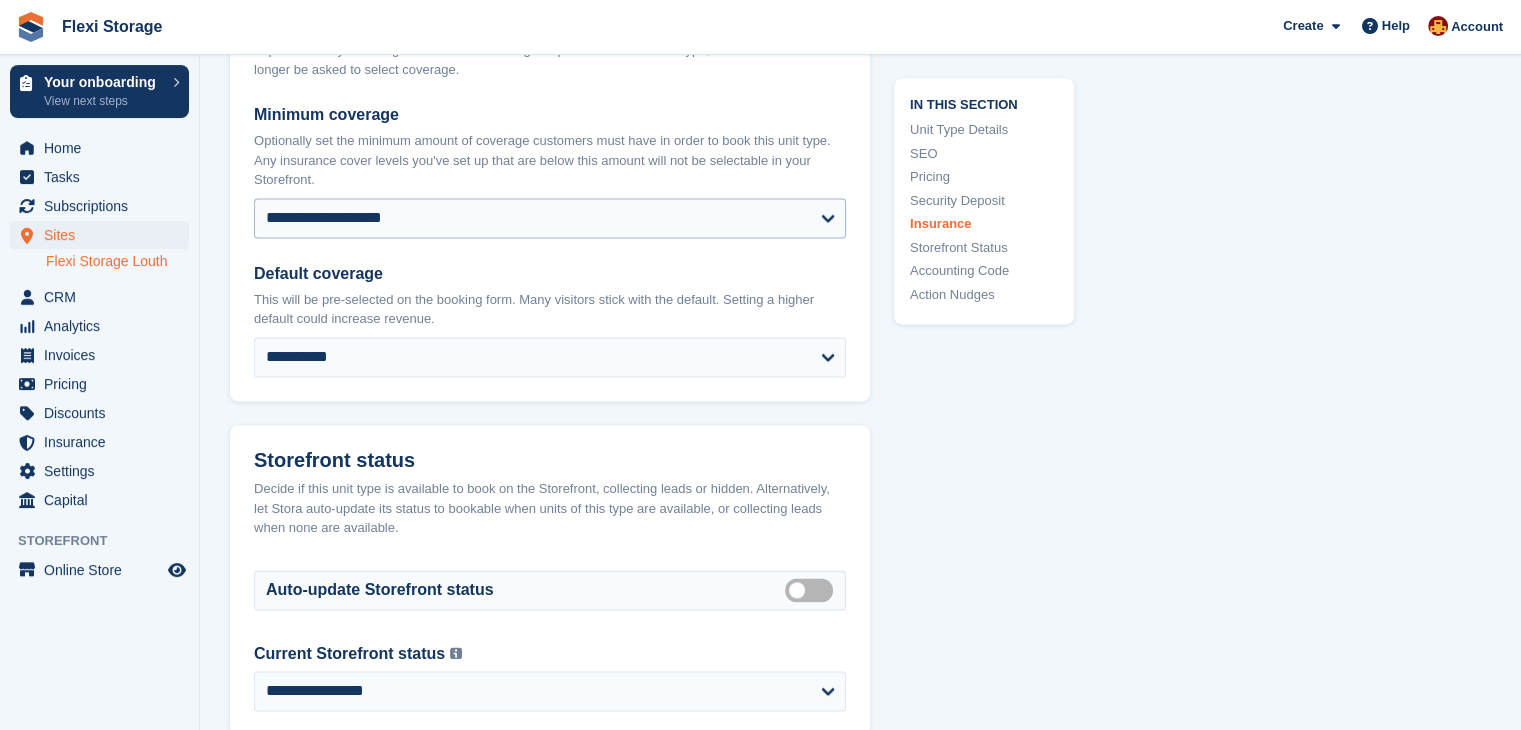 type on "*****" 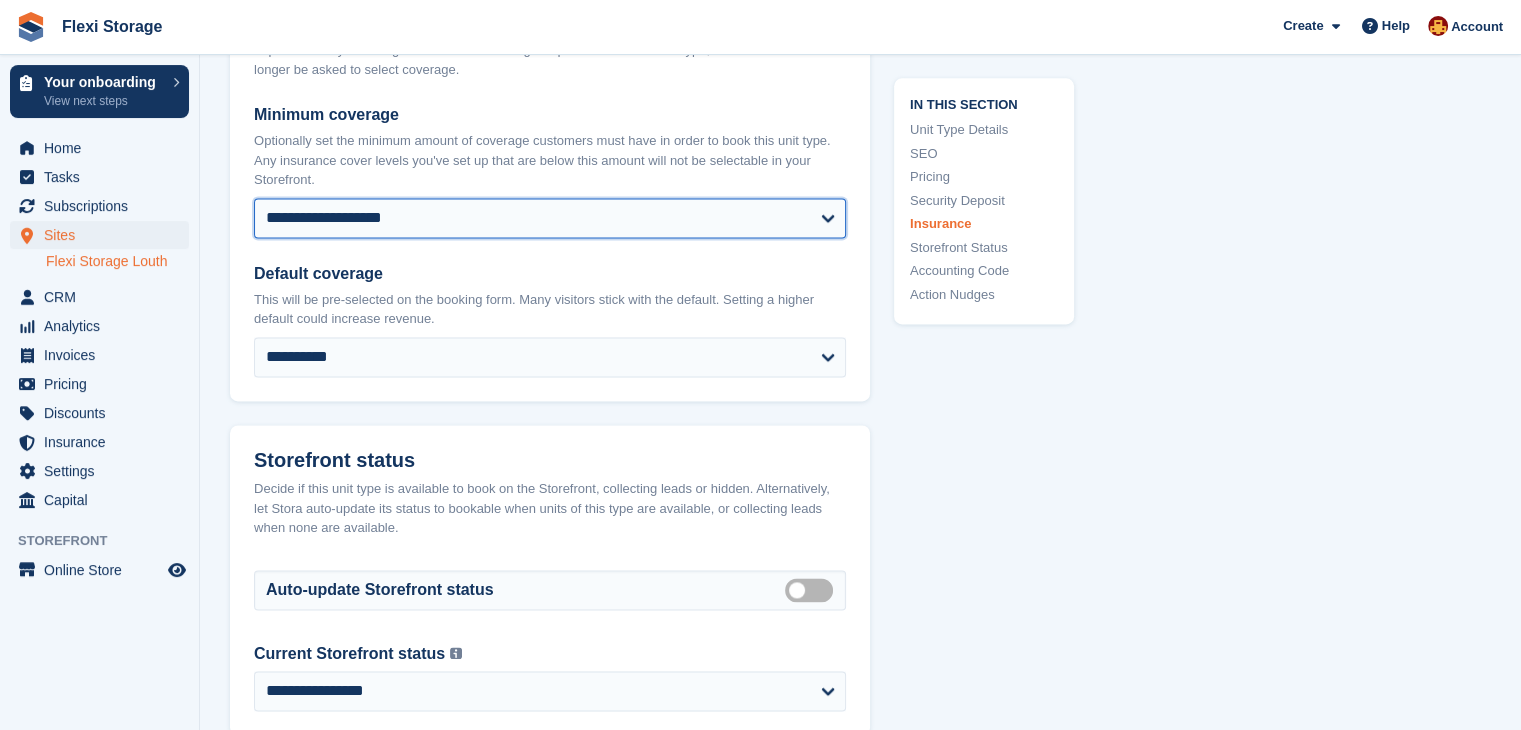 click on "**********" at bounding box center (550, 218) 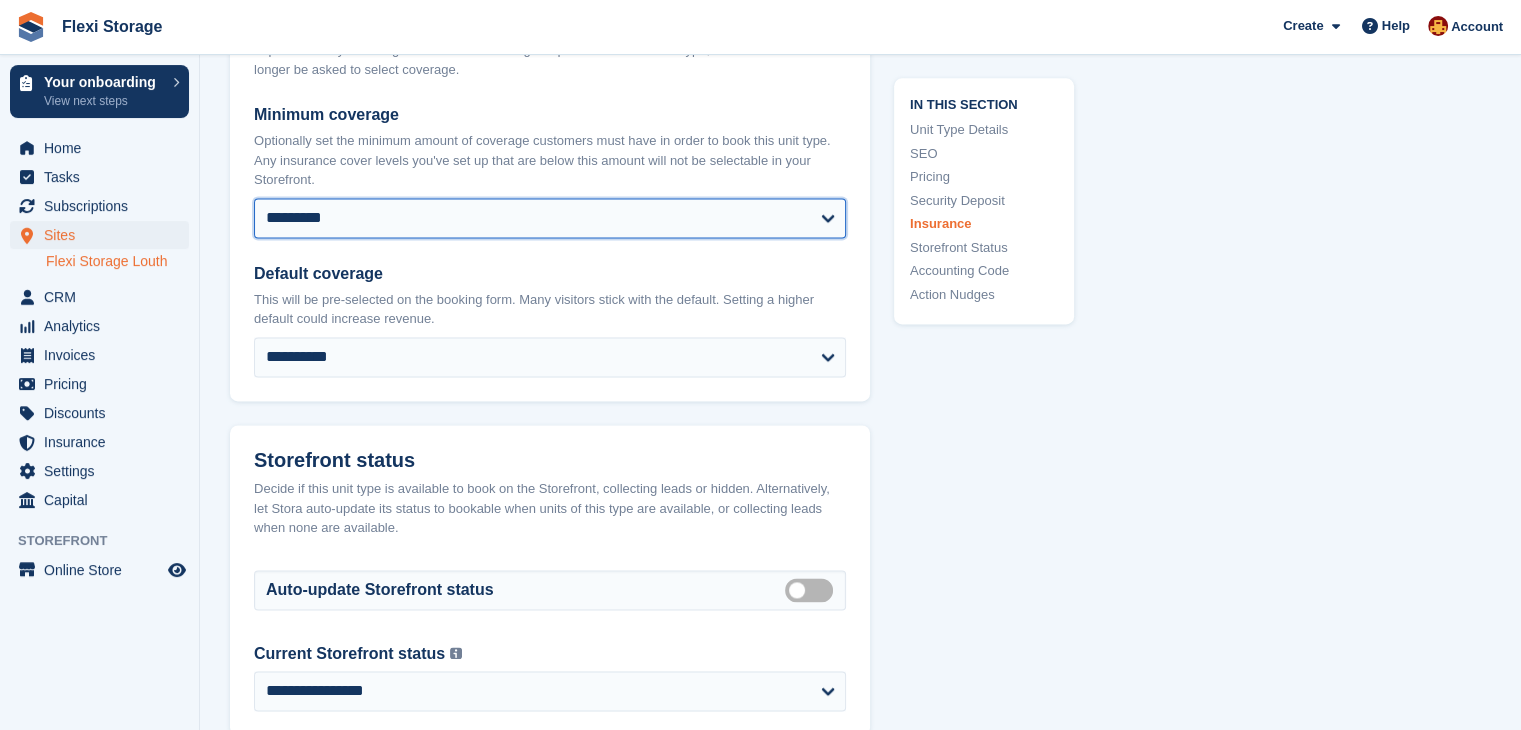 click on "**********" at bounding box center (550, 218) 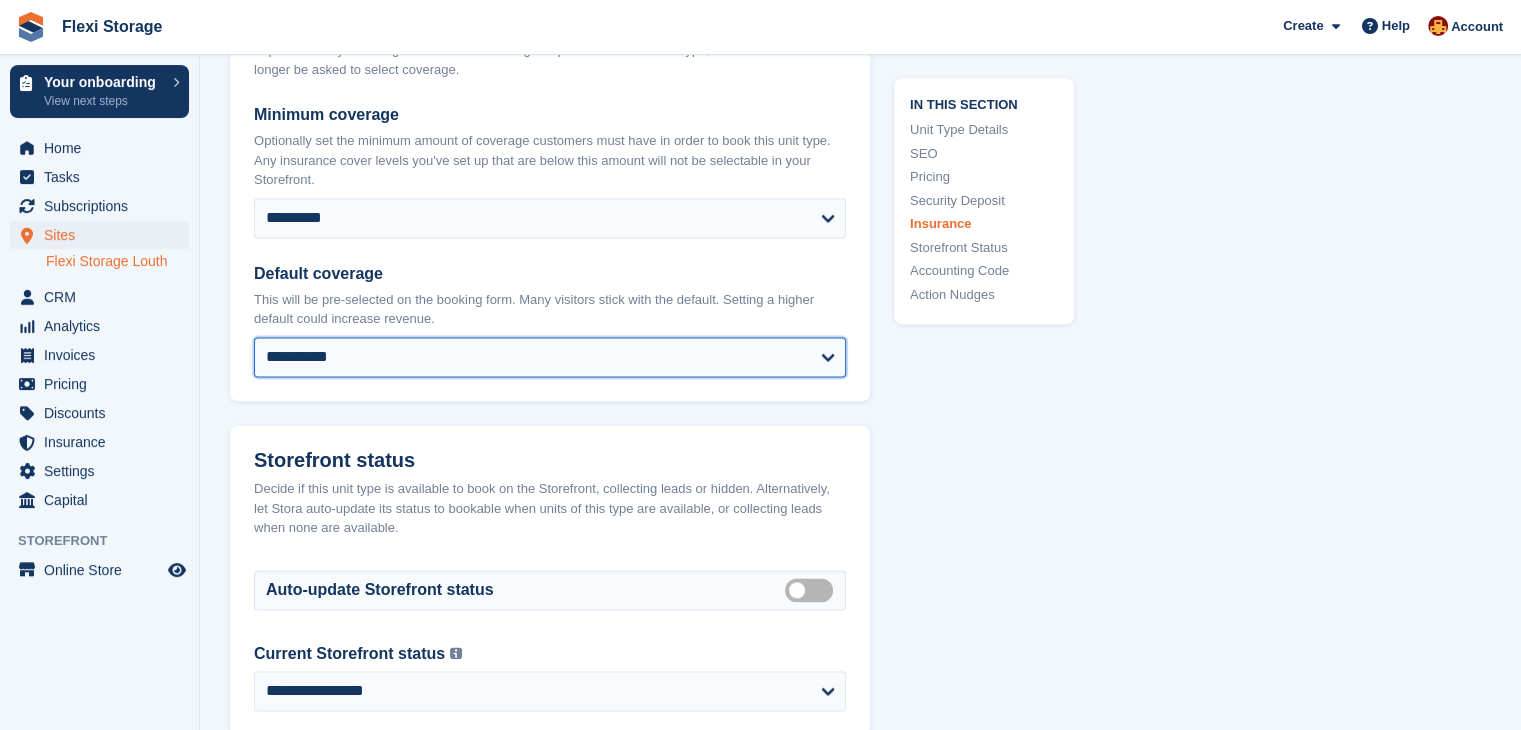 click on "**********" at bounding box center [550, 357] 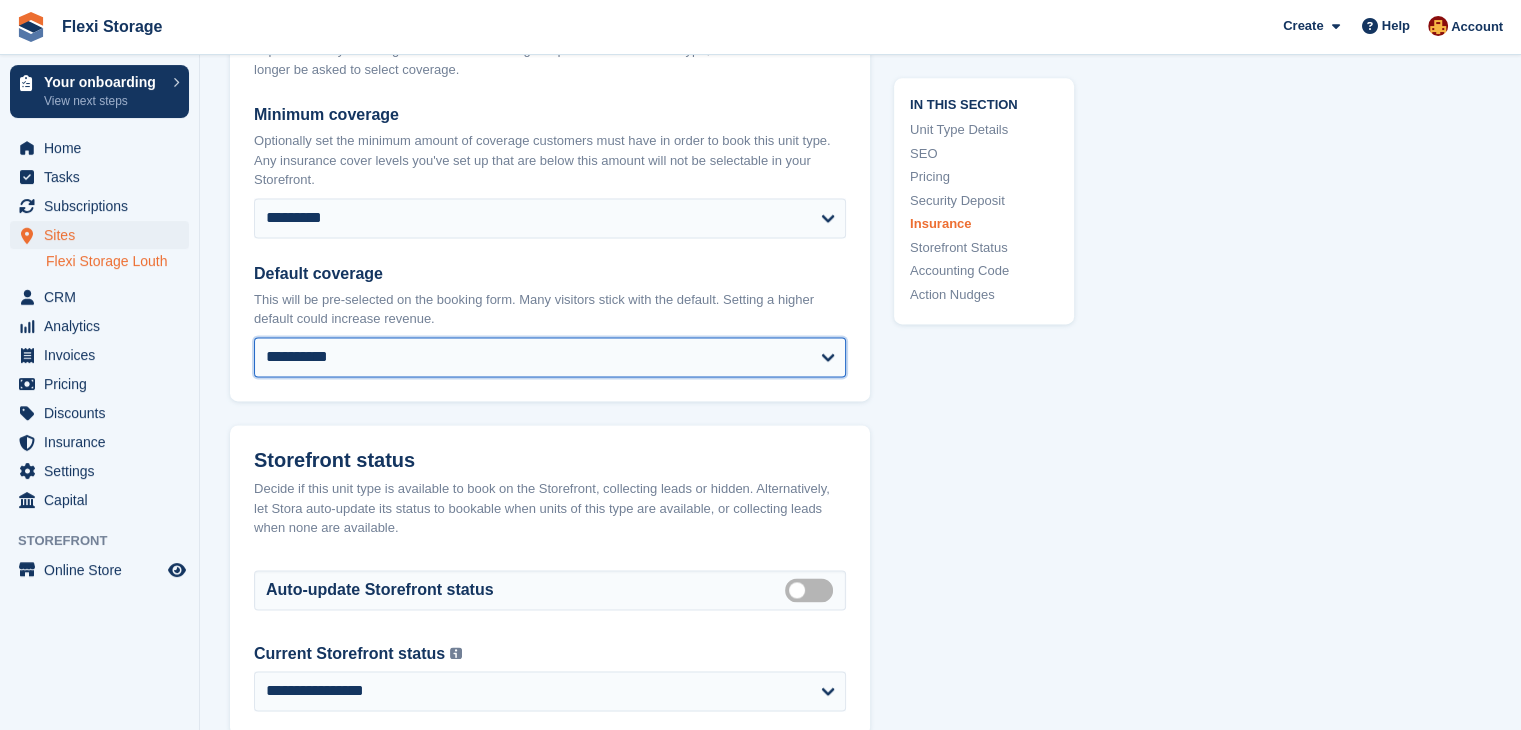 select on "****" 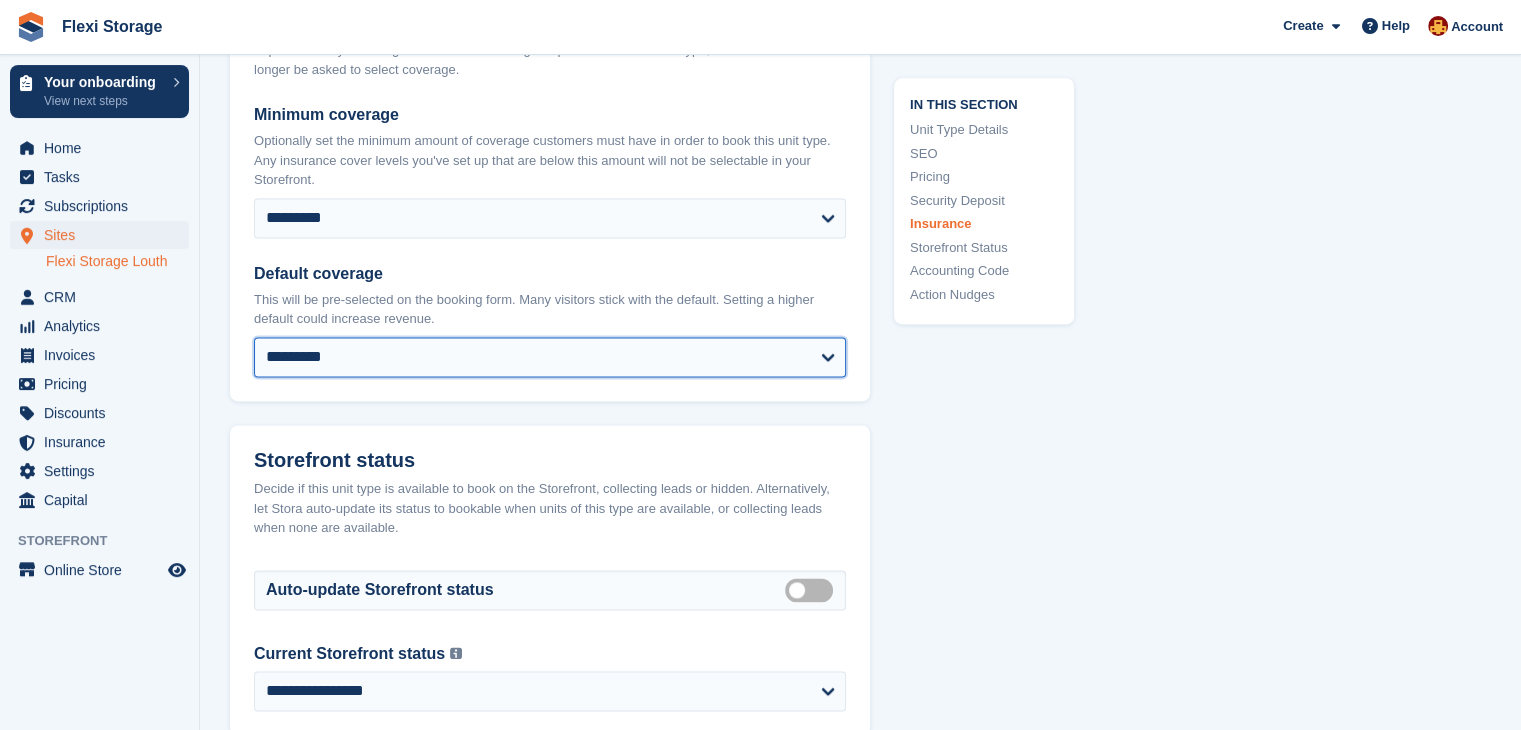 click on "**********" at bounding box center [550, 357] 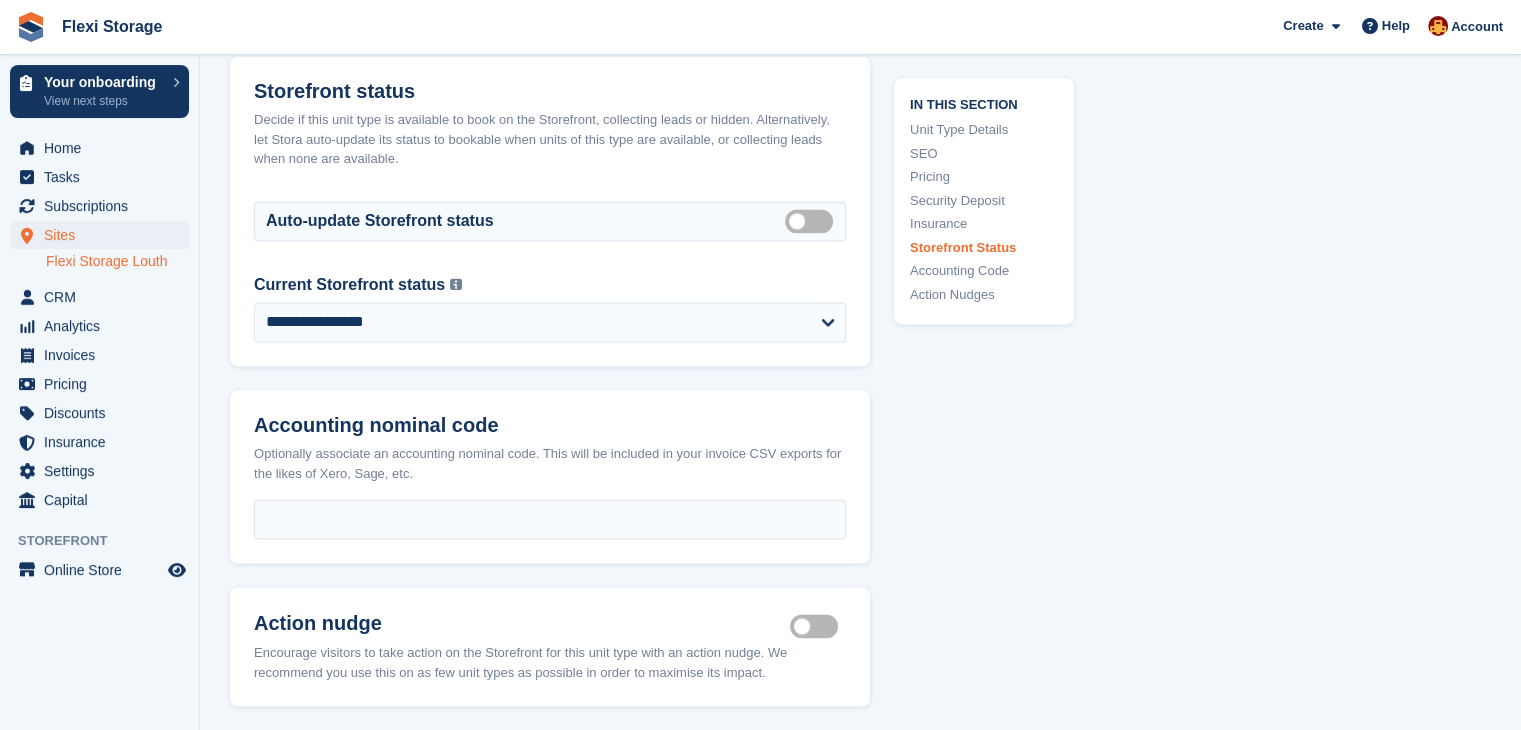 scroll, scrollTop: 3032, scrollLeft: 0, axis: vertical 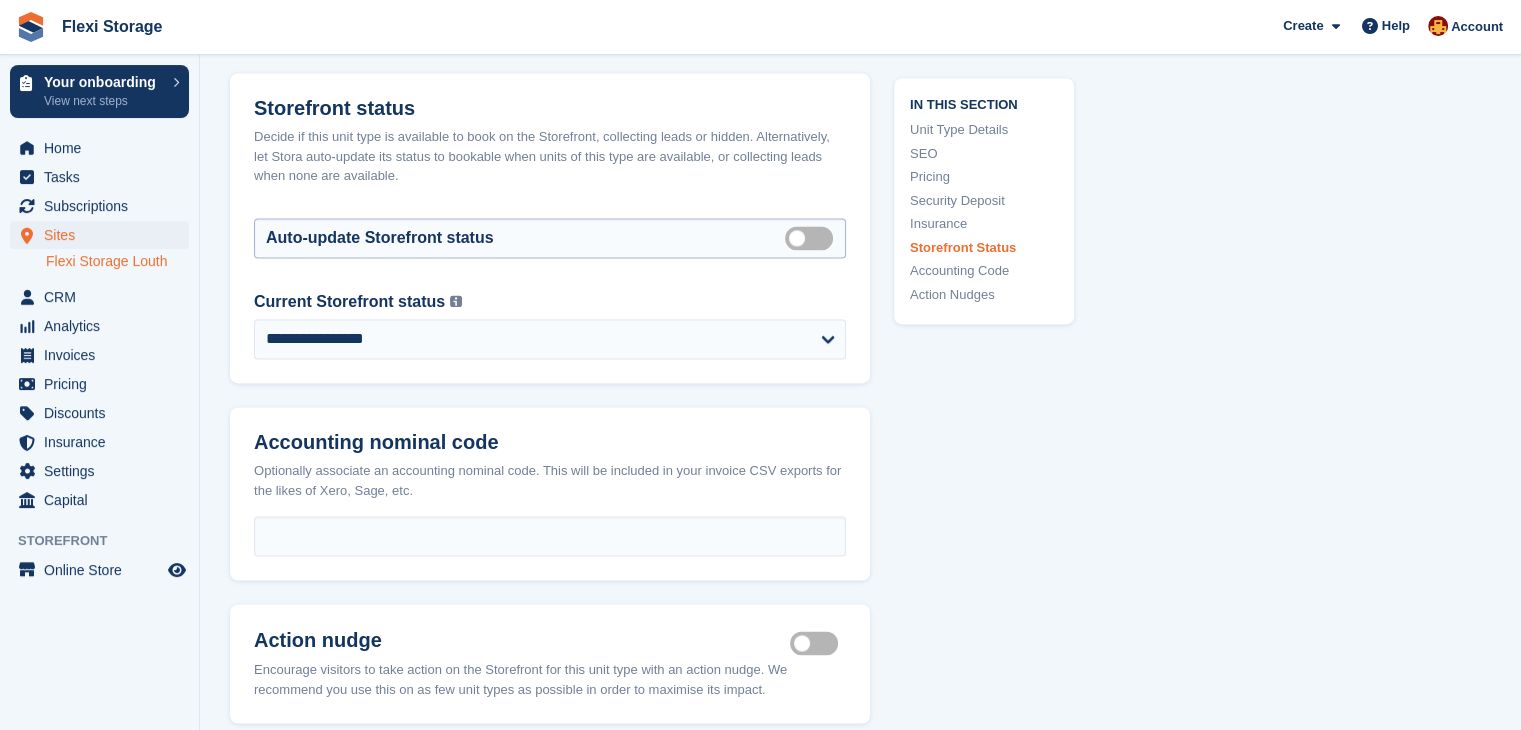 click on "Auto manage storefront status" at bounding box center (813, 237) 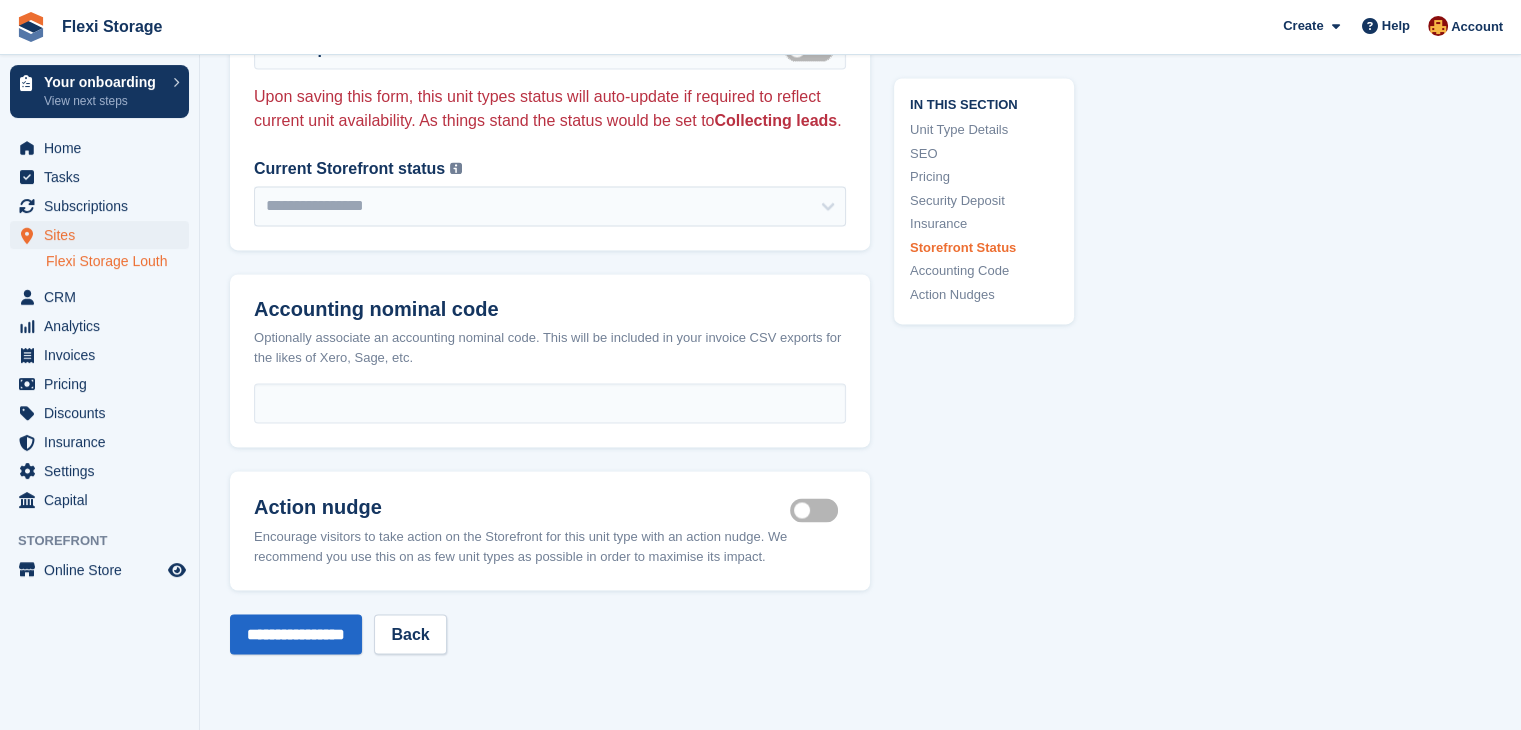 scroll, scrollTop: 3319, scrollLeft: 0, axis: vertical 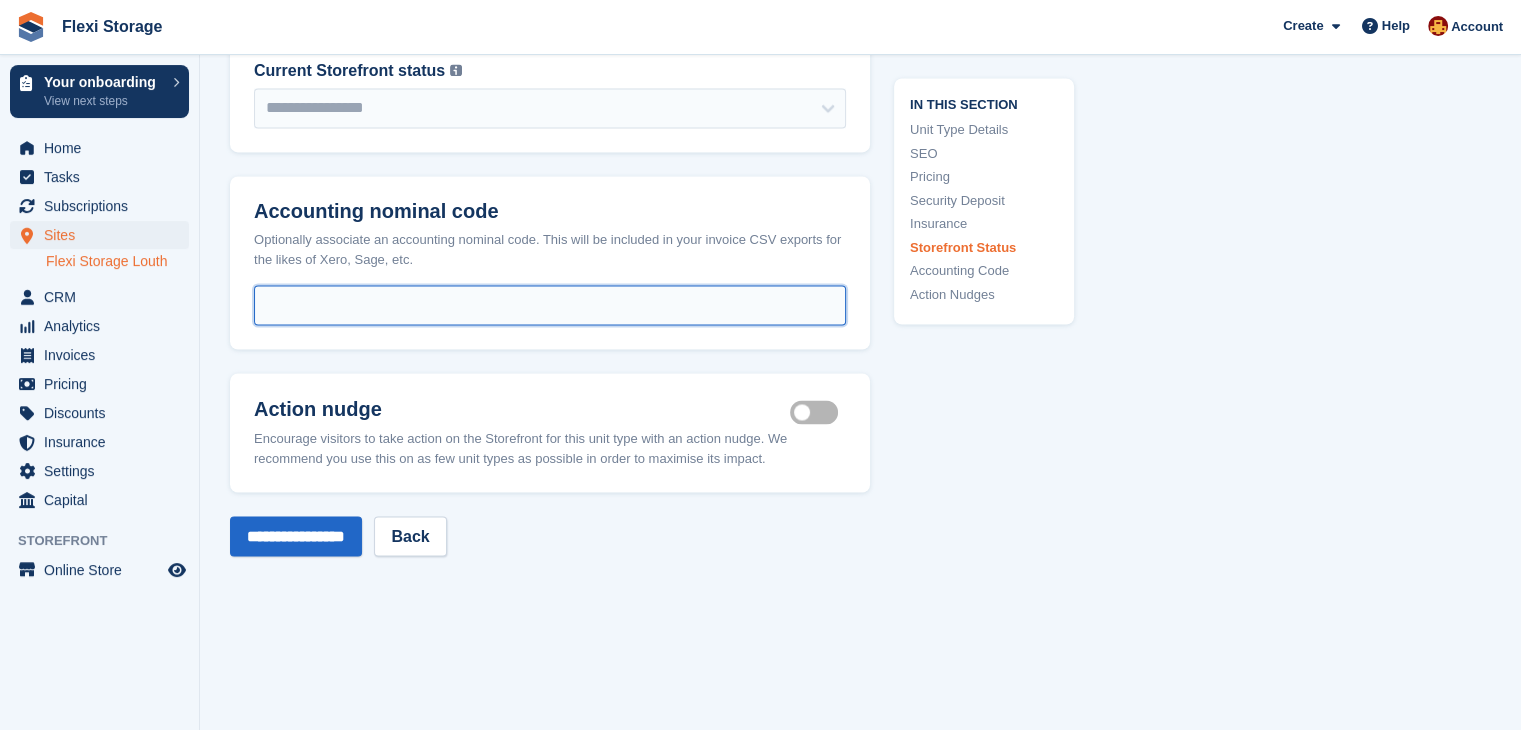 click at bounding box center (550, 305) 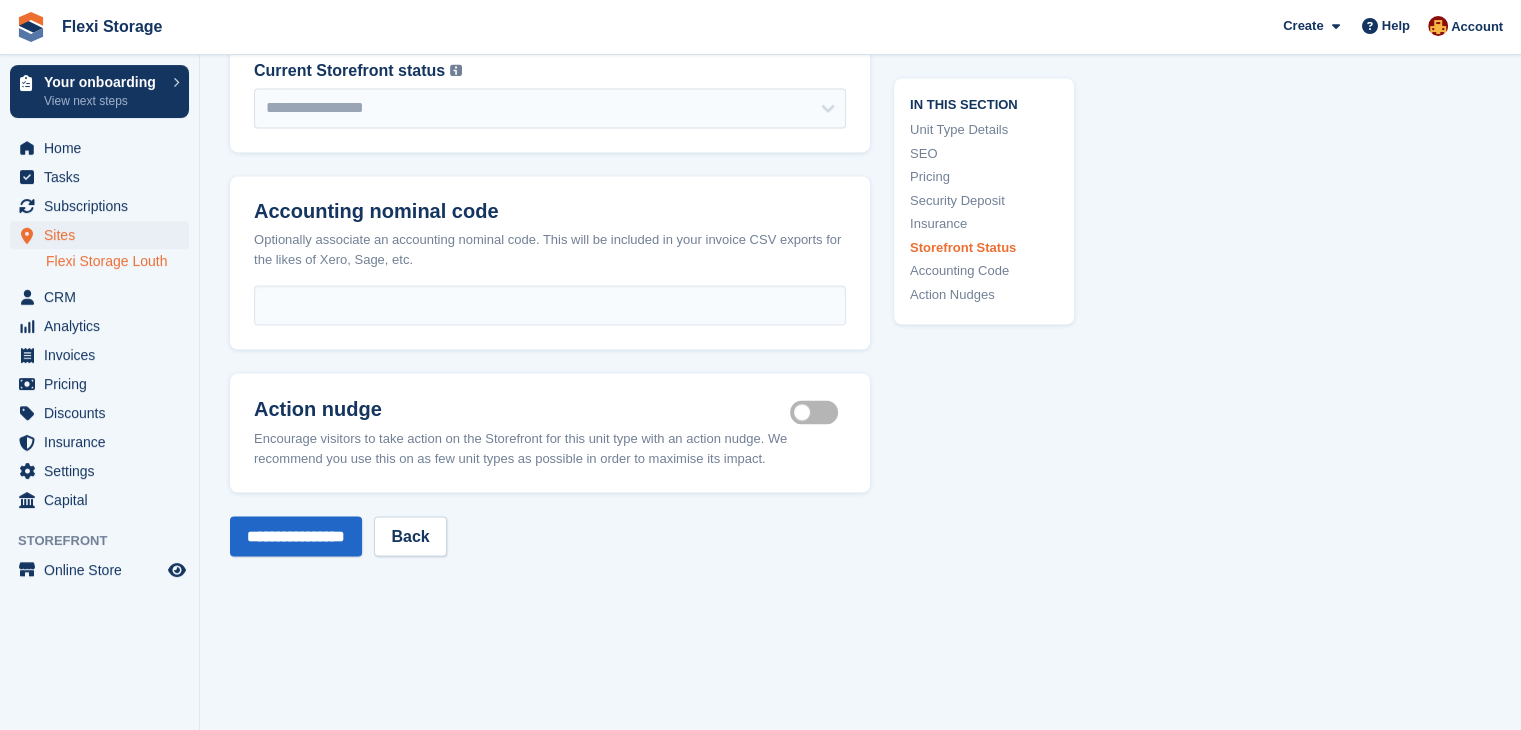click on "Optionally associate an accounting nominal code. This will be included in your invoice CSV exports for the likes of Xero, Sage, etc." at bounding box center (550, 249) 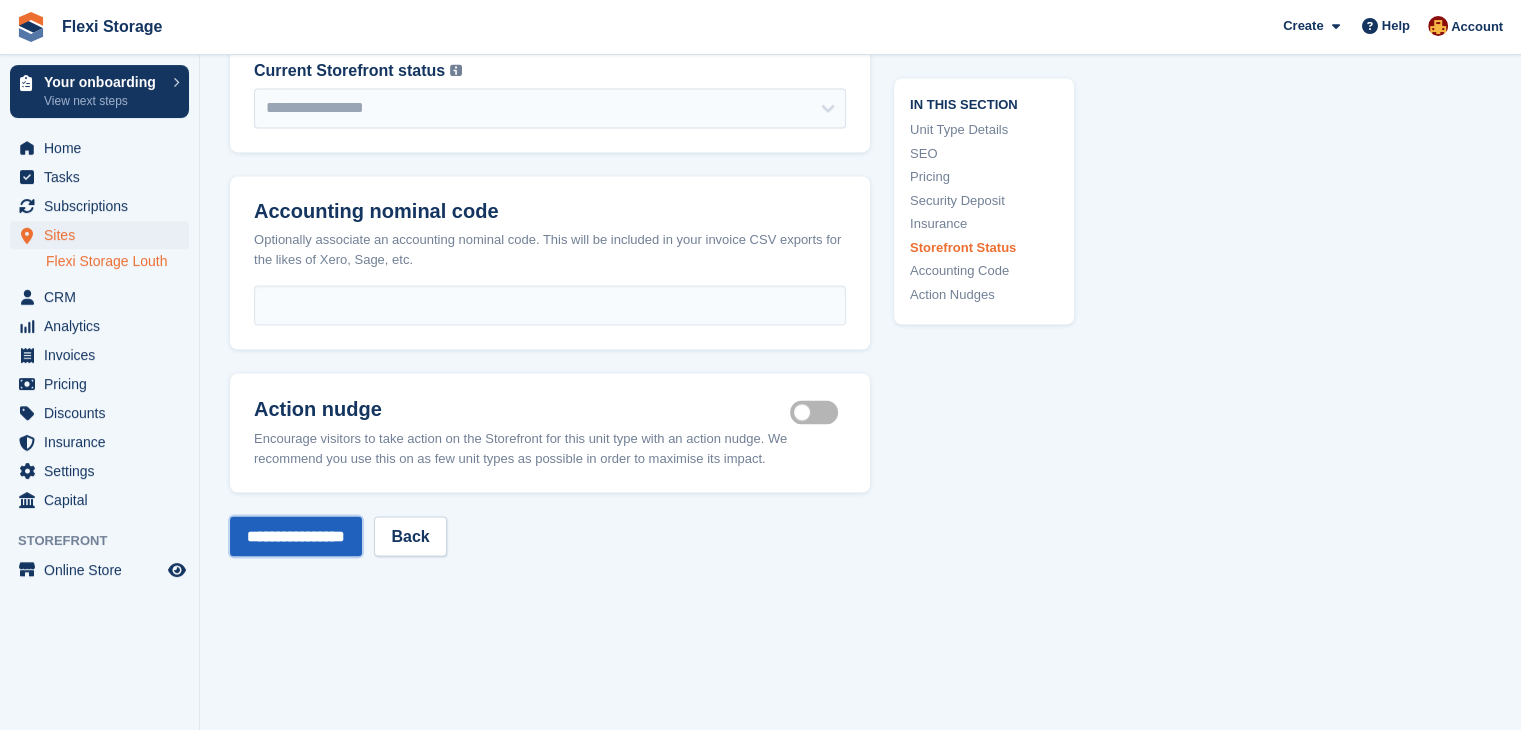 click on "**********" at bounding box center [296, 536] 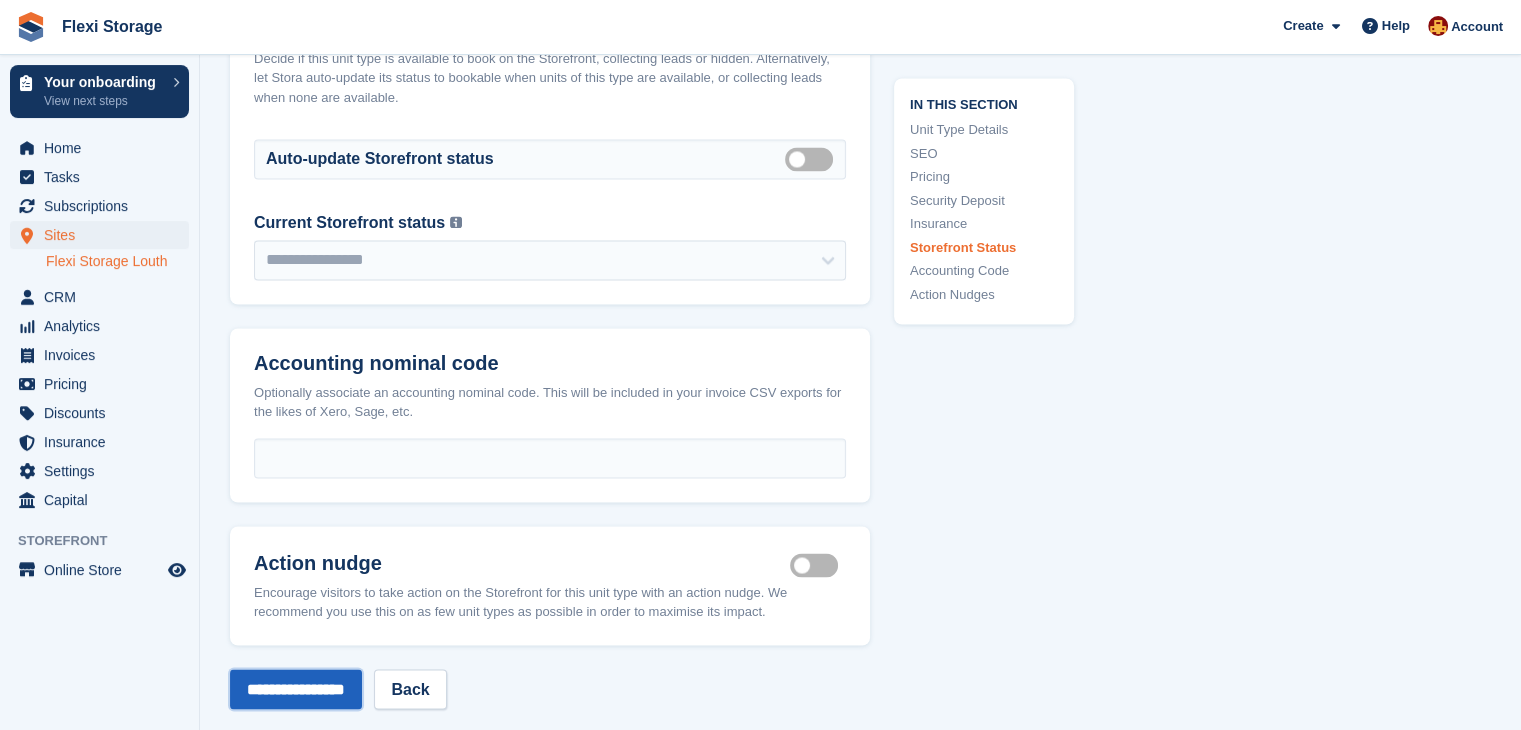 click on "**********" at bounding box center [296, 689] 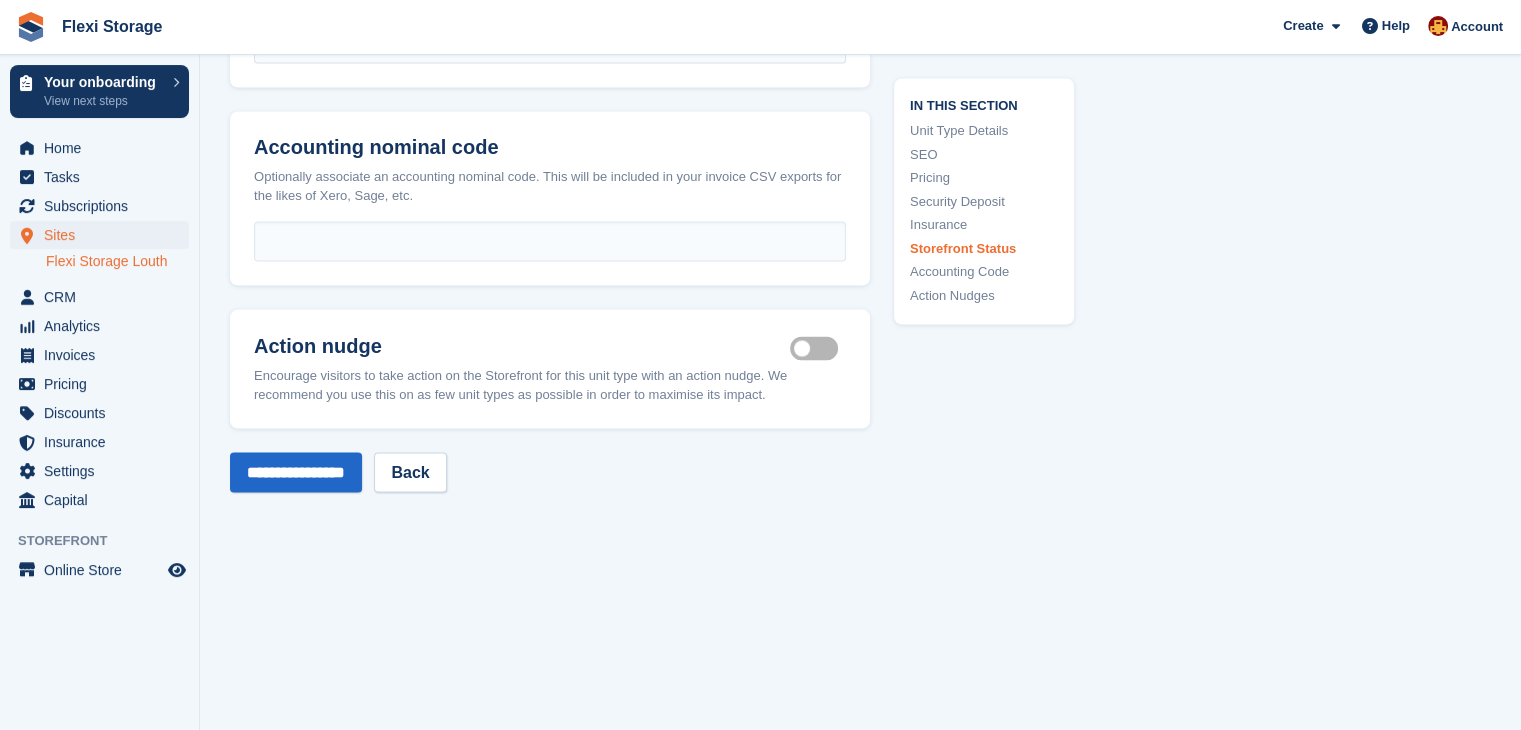 scroll, scrollTop: 3736, scrollLeft: 0, axis: vertical 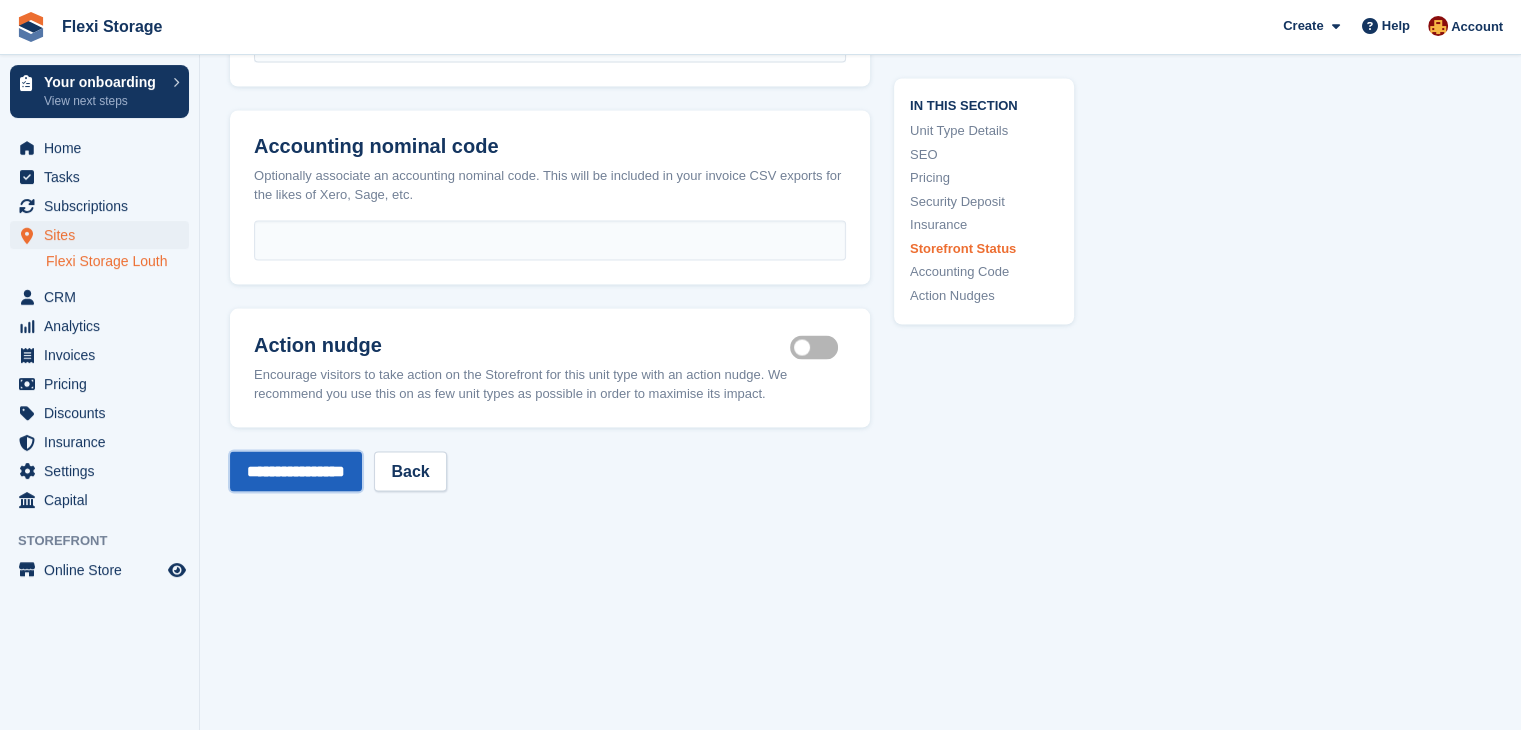 click on "**********" at bounding box center (296, 471) 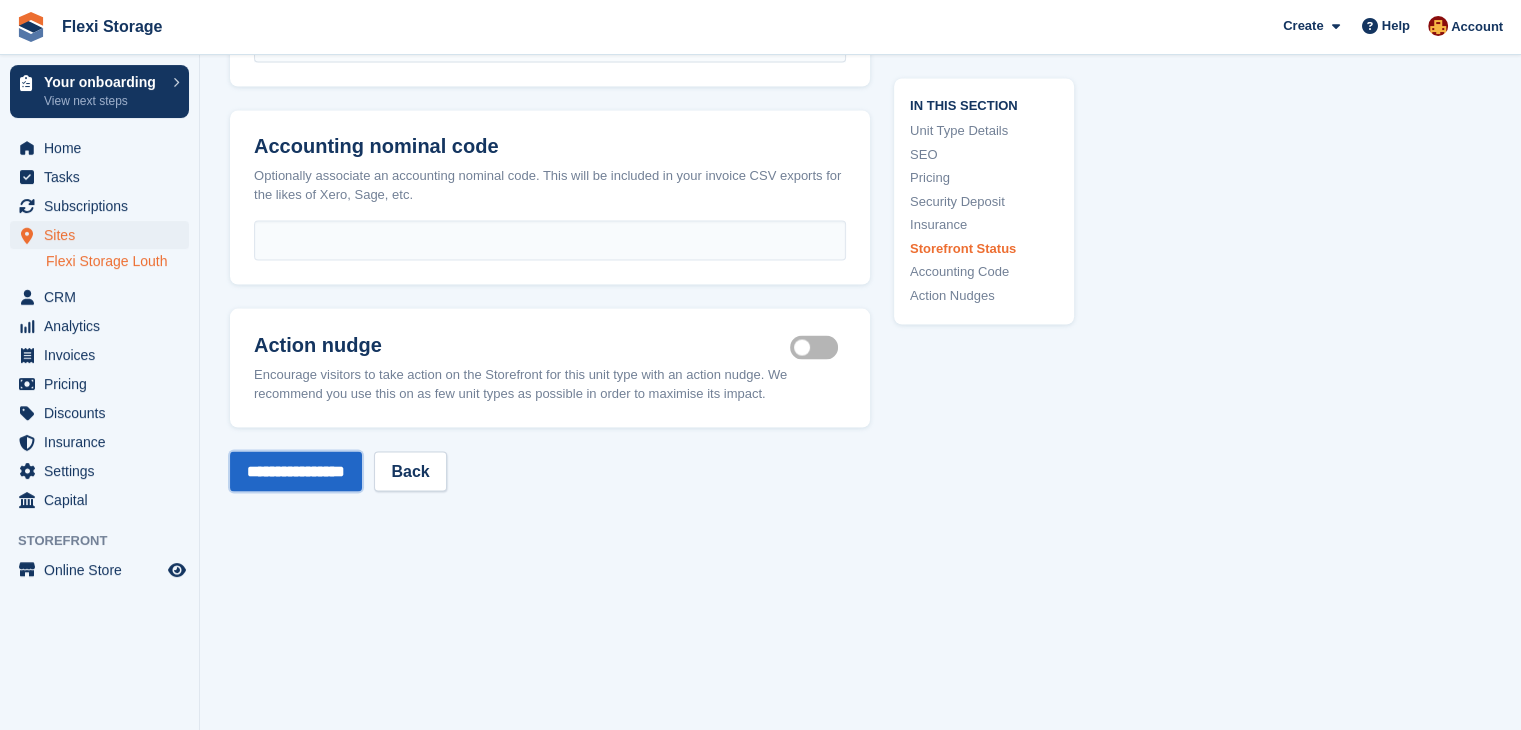 click on "**********" at bounding box center [296, 471] 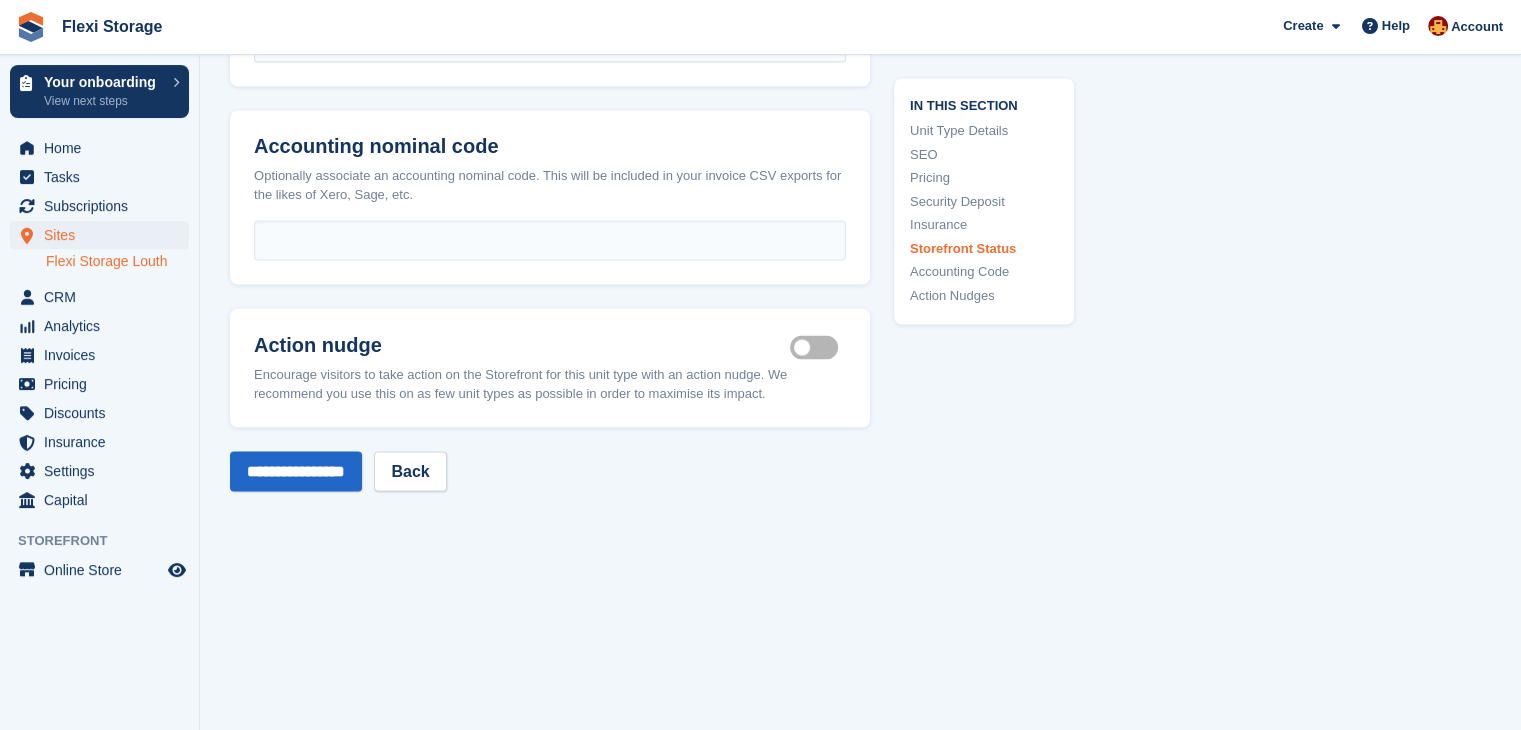 click on "**********" at bounding box center [296, 471] 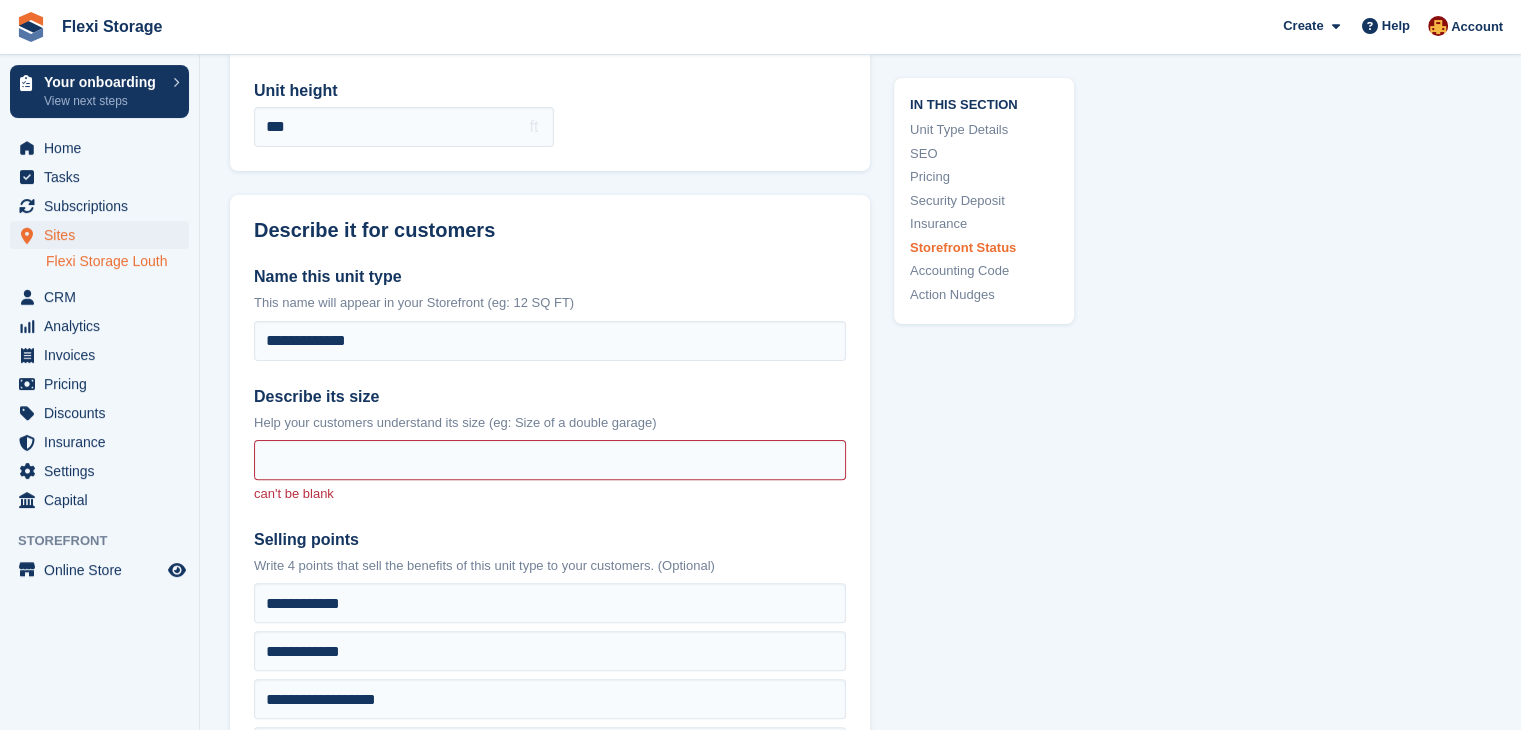 scroll, scrollTop: 475, scrollLeft: 0, axis: vertical 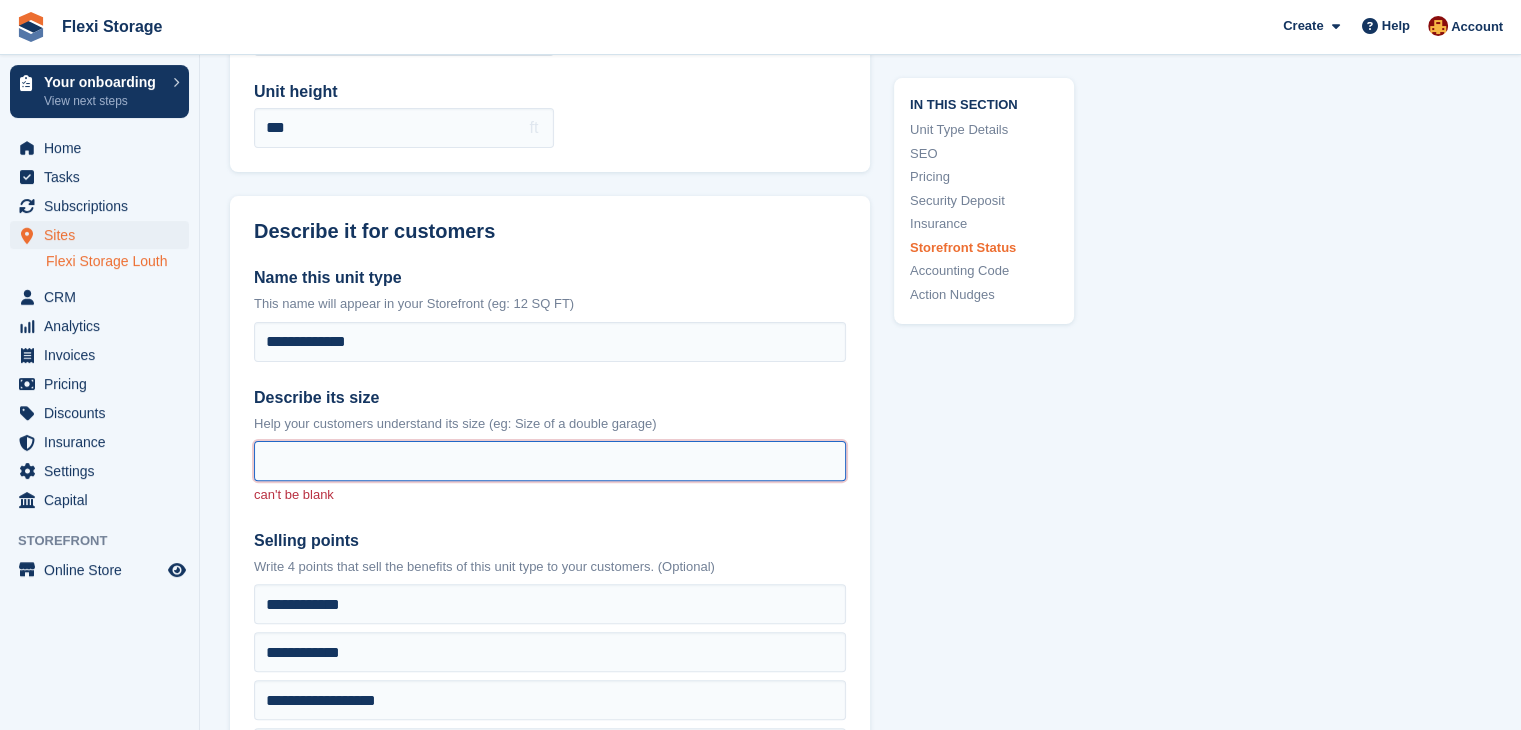 click on "Describe its size" at bounding box center [550, 461] 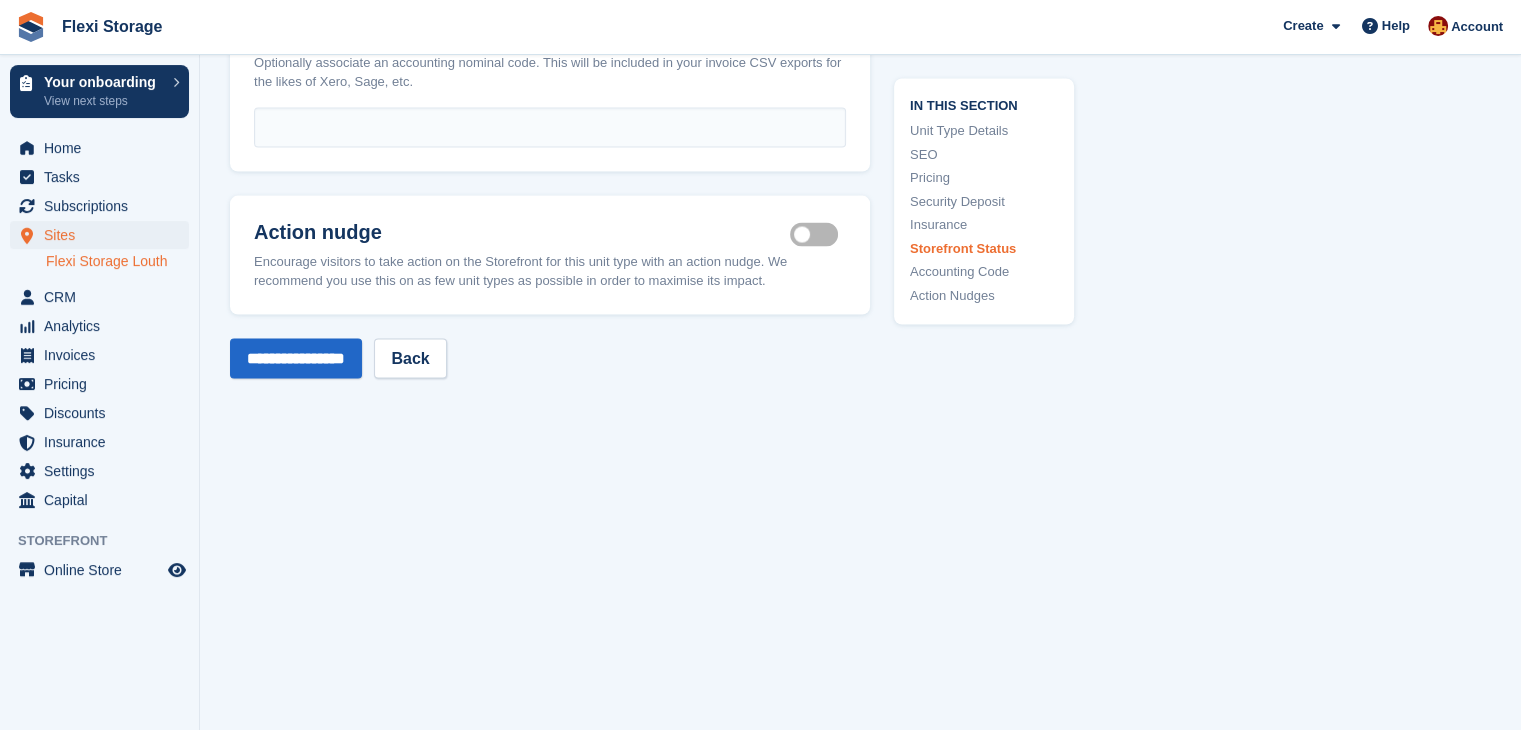 scroll, scrollTop: 3857, scrollLeft: 0, axis: vertical 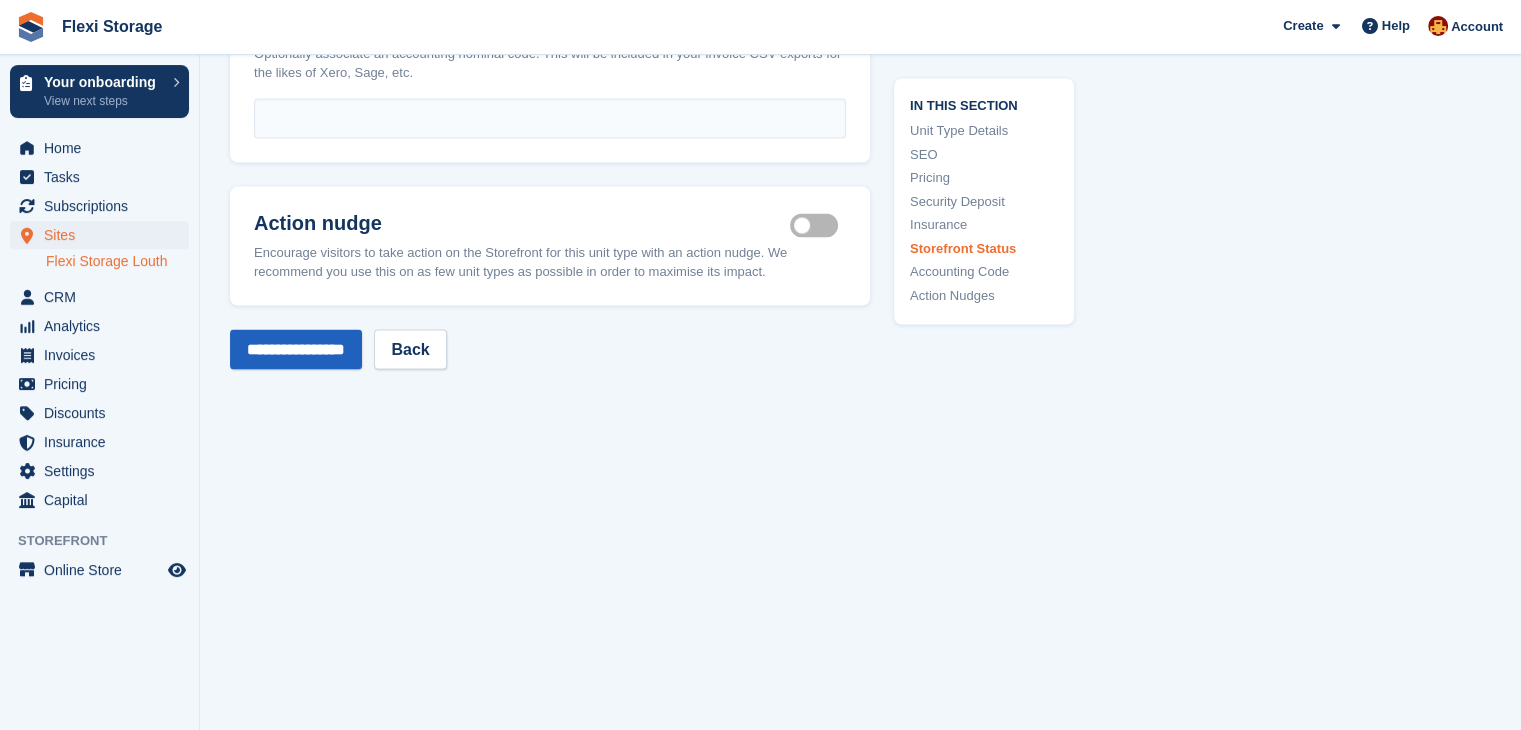 type on "**********" 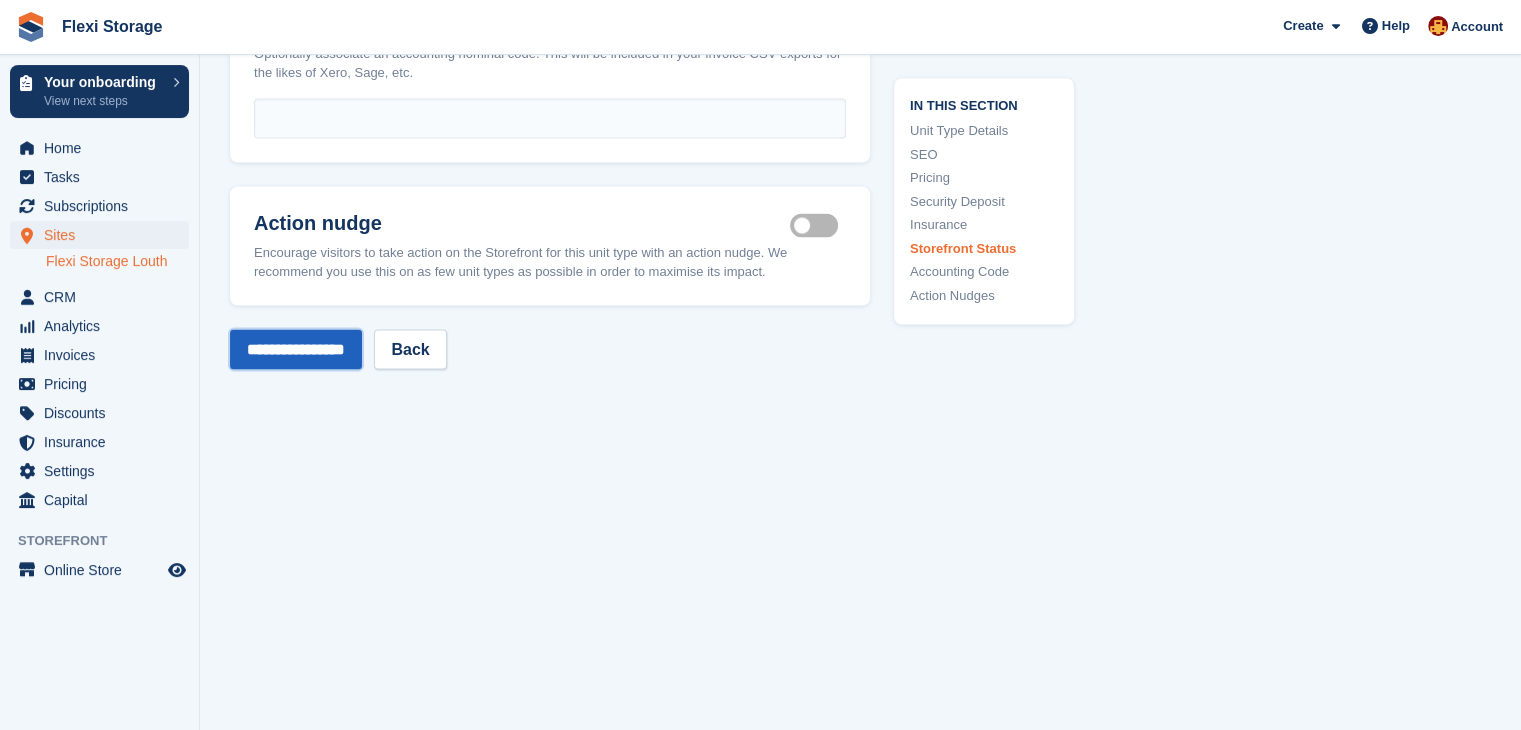 click on "**********" at bounding box center [296, 350] 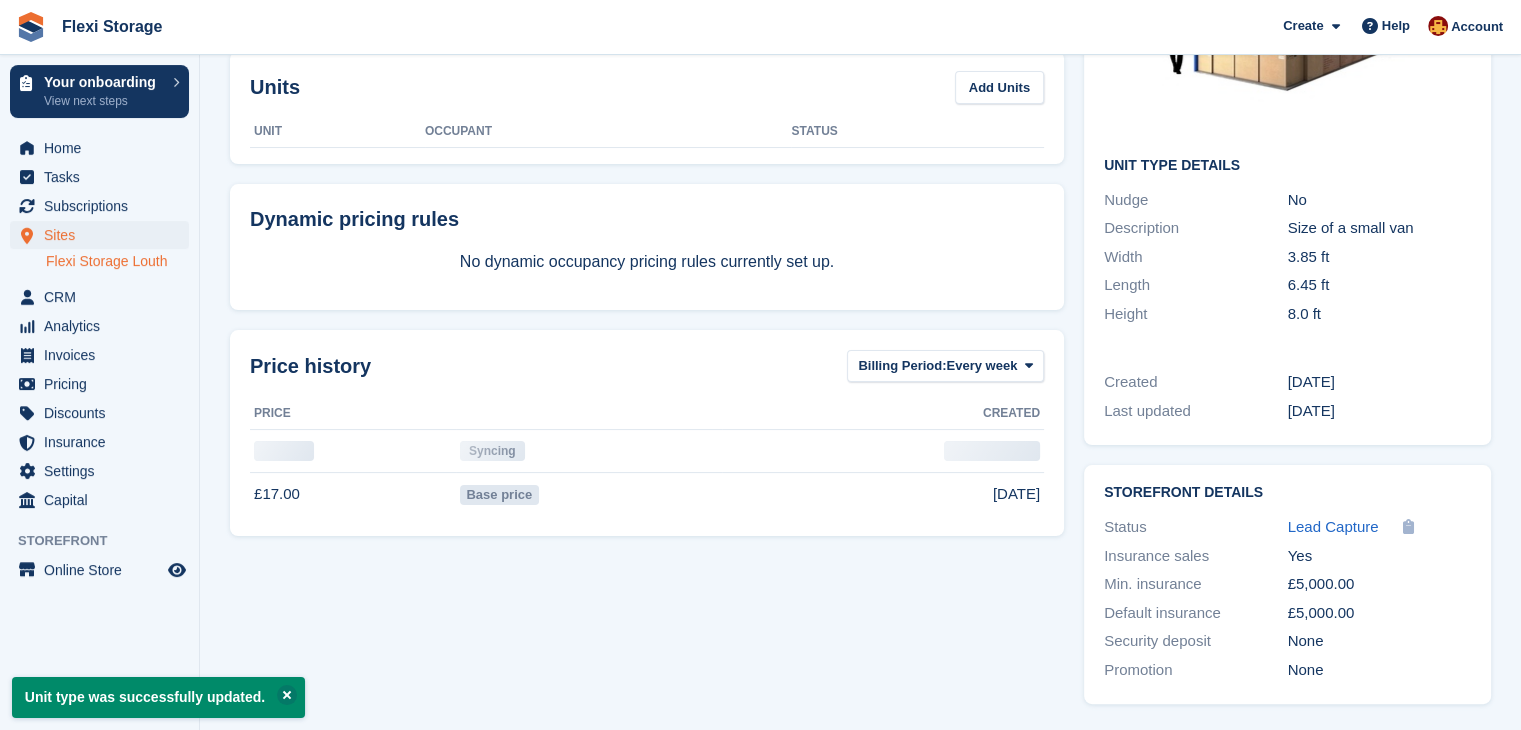 scroll, scrollTop: 0, scrollLeft: 0, axis: both 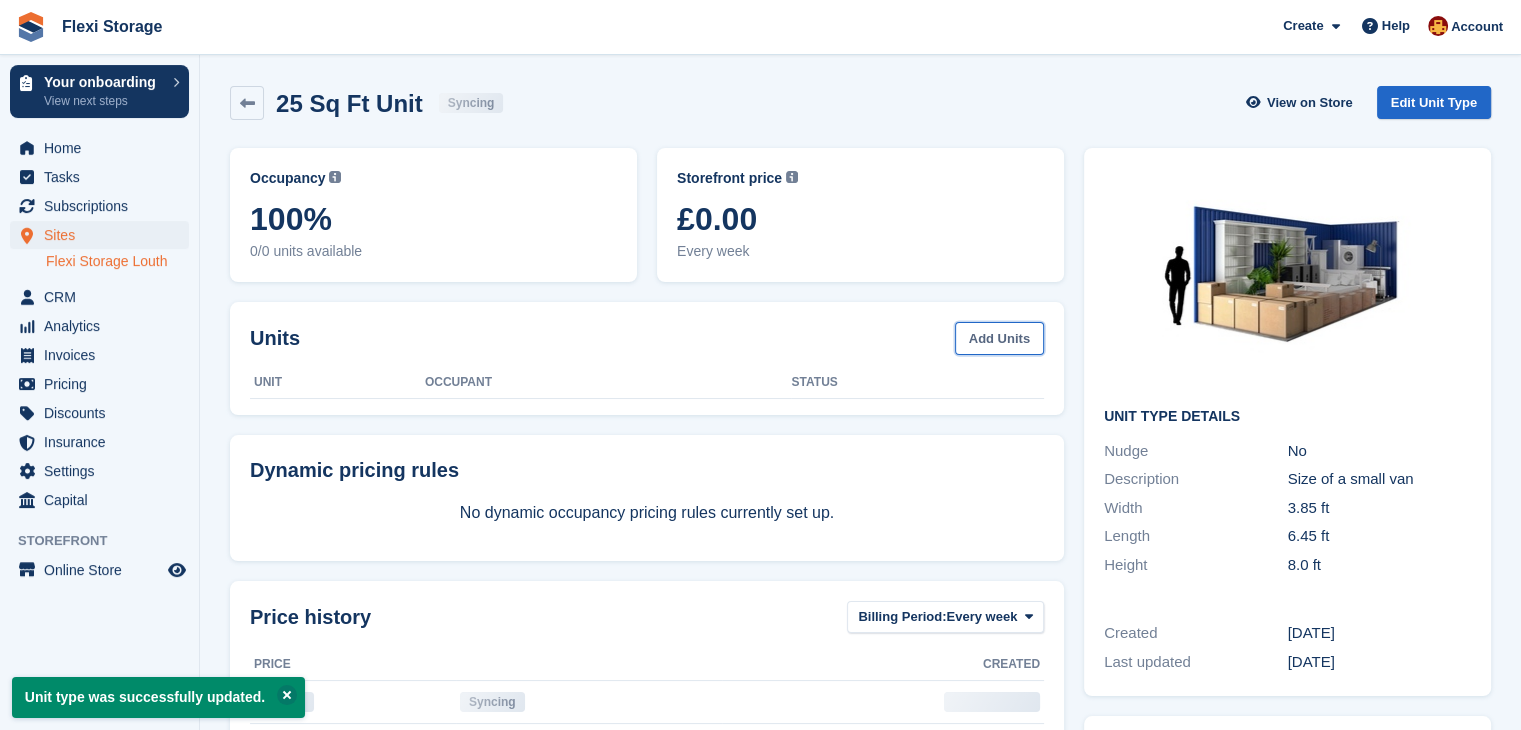 click on "Add Units" at bounding box center [999, 338] 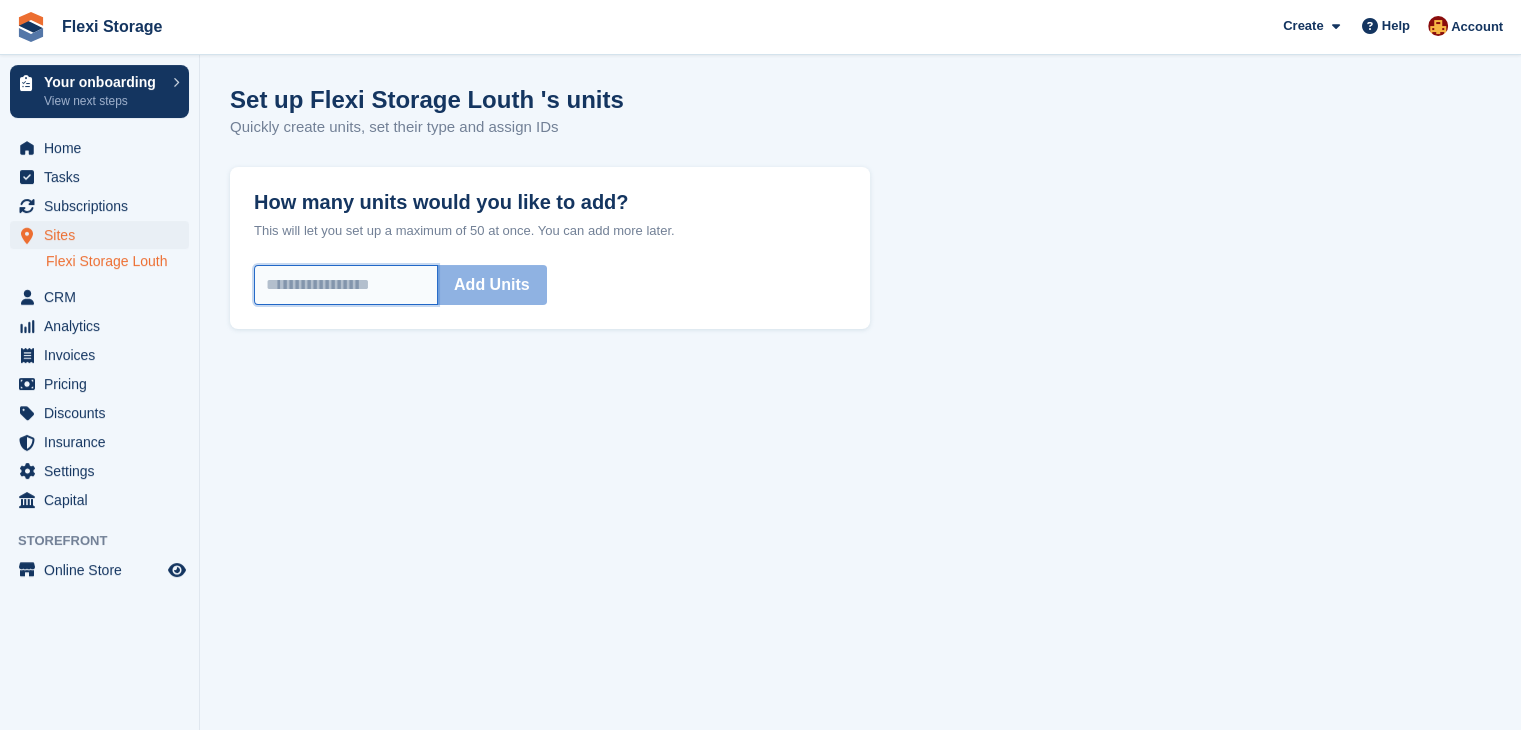 click on "How many units would you like to add?" at bounding box center (346, 285) 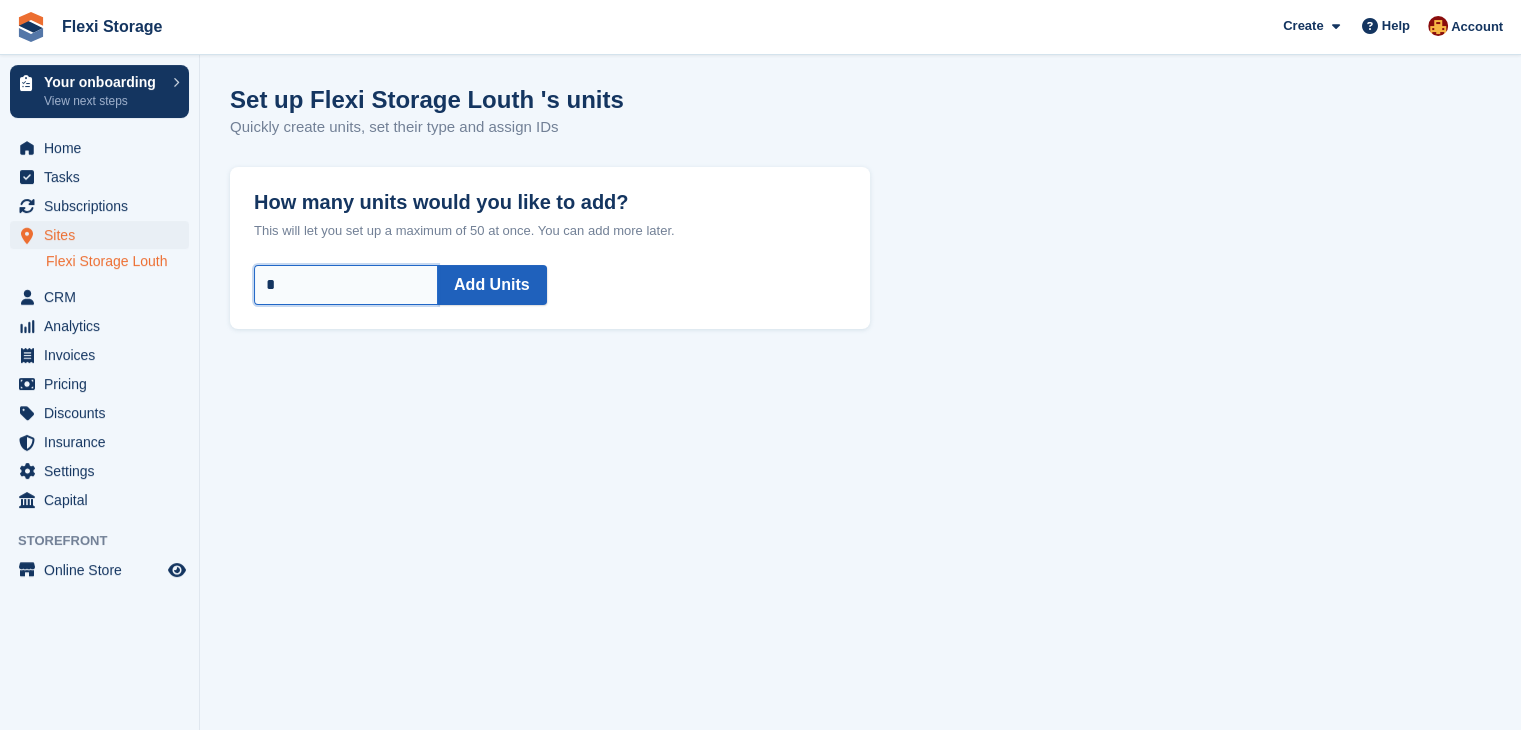 type on "*" 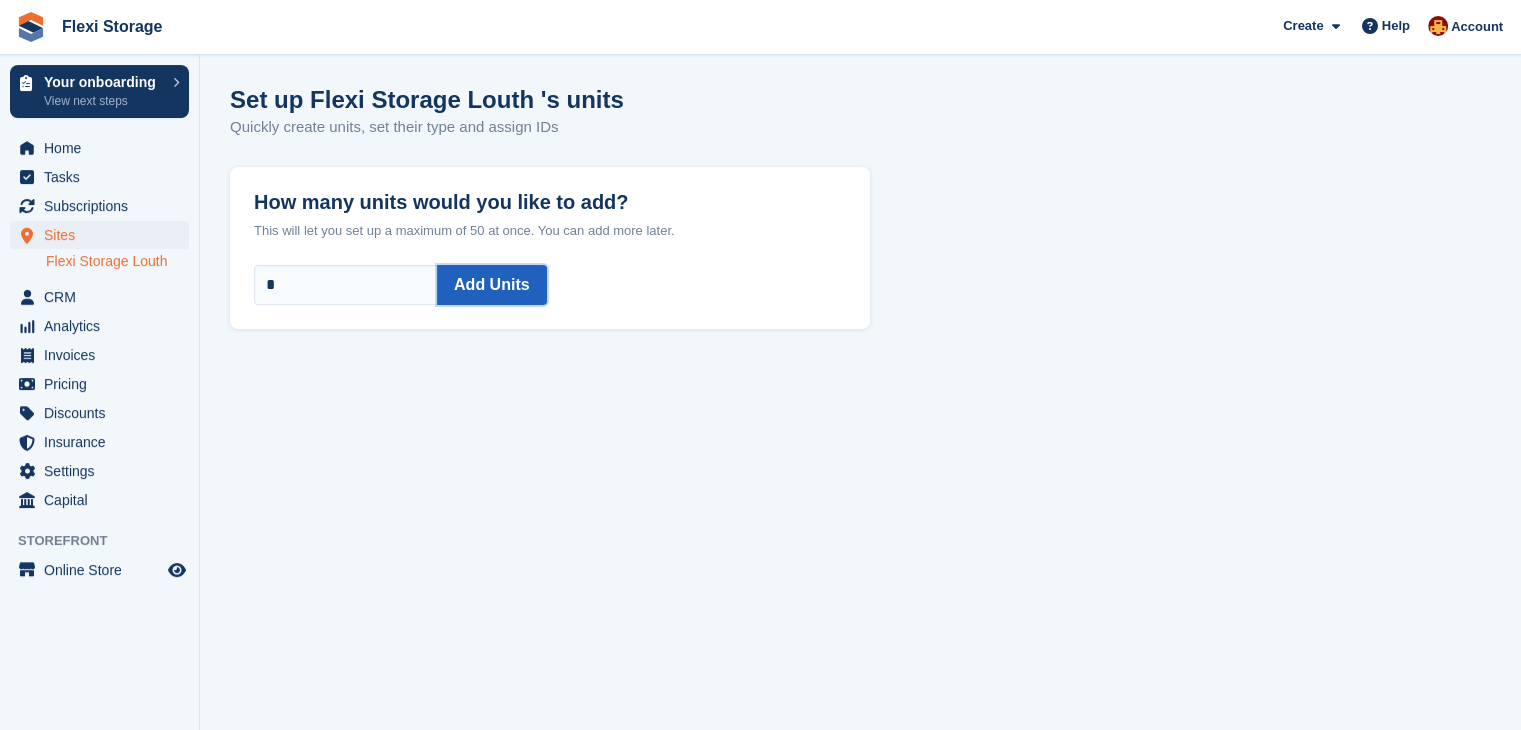 click on "Add Units" at bounding box center [492, 285] 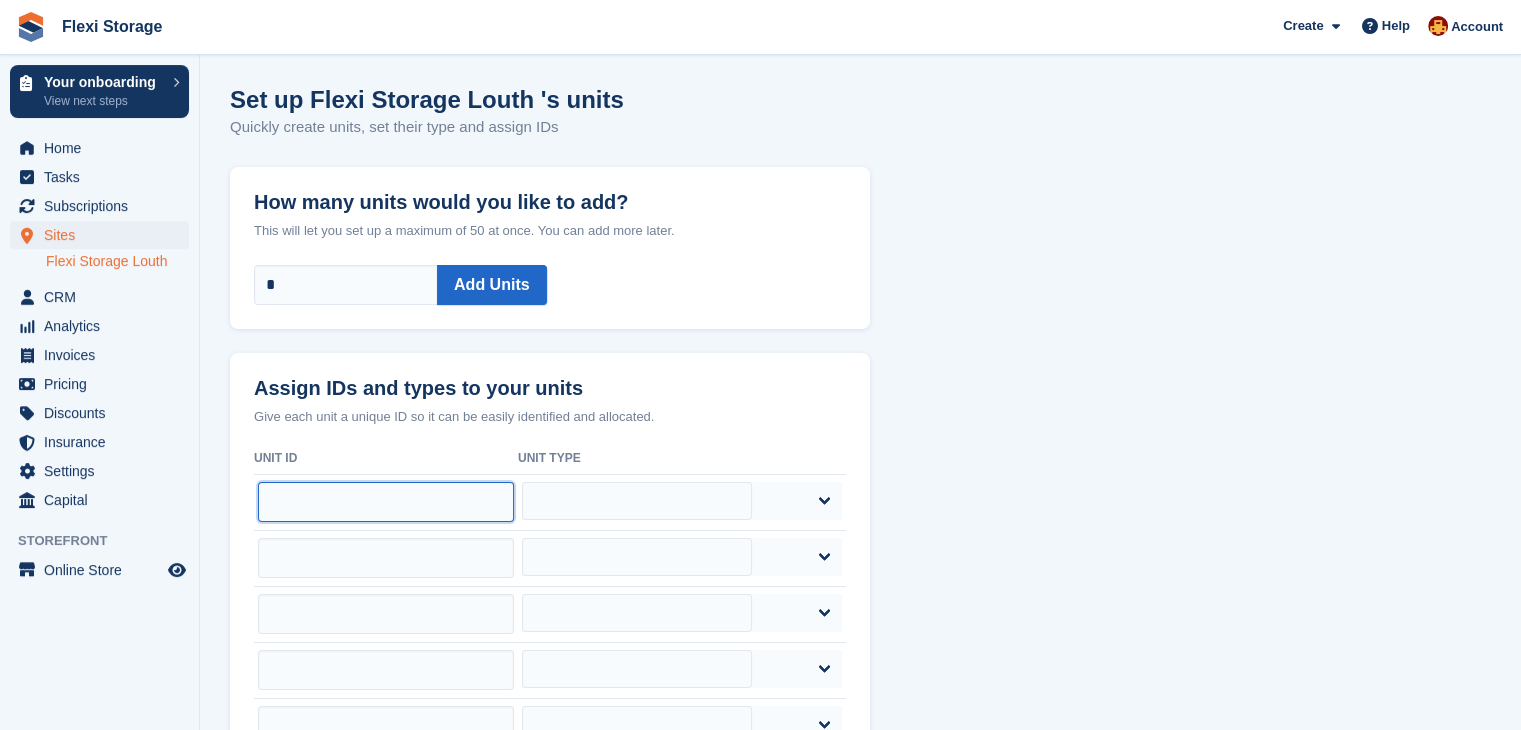click at bounding box center [386, 502] 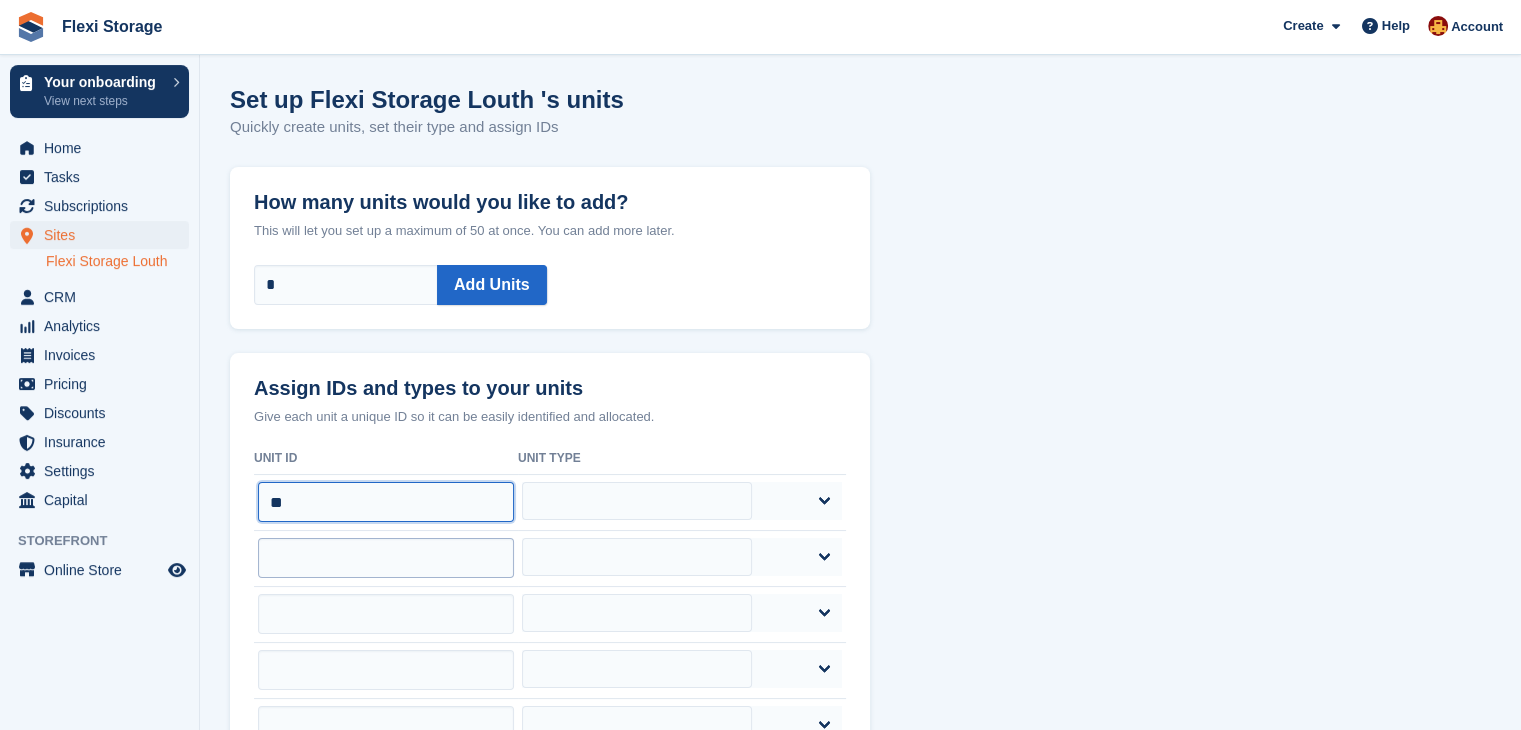 type on "**" 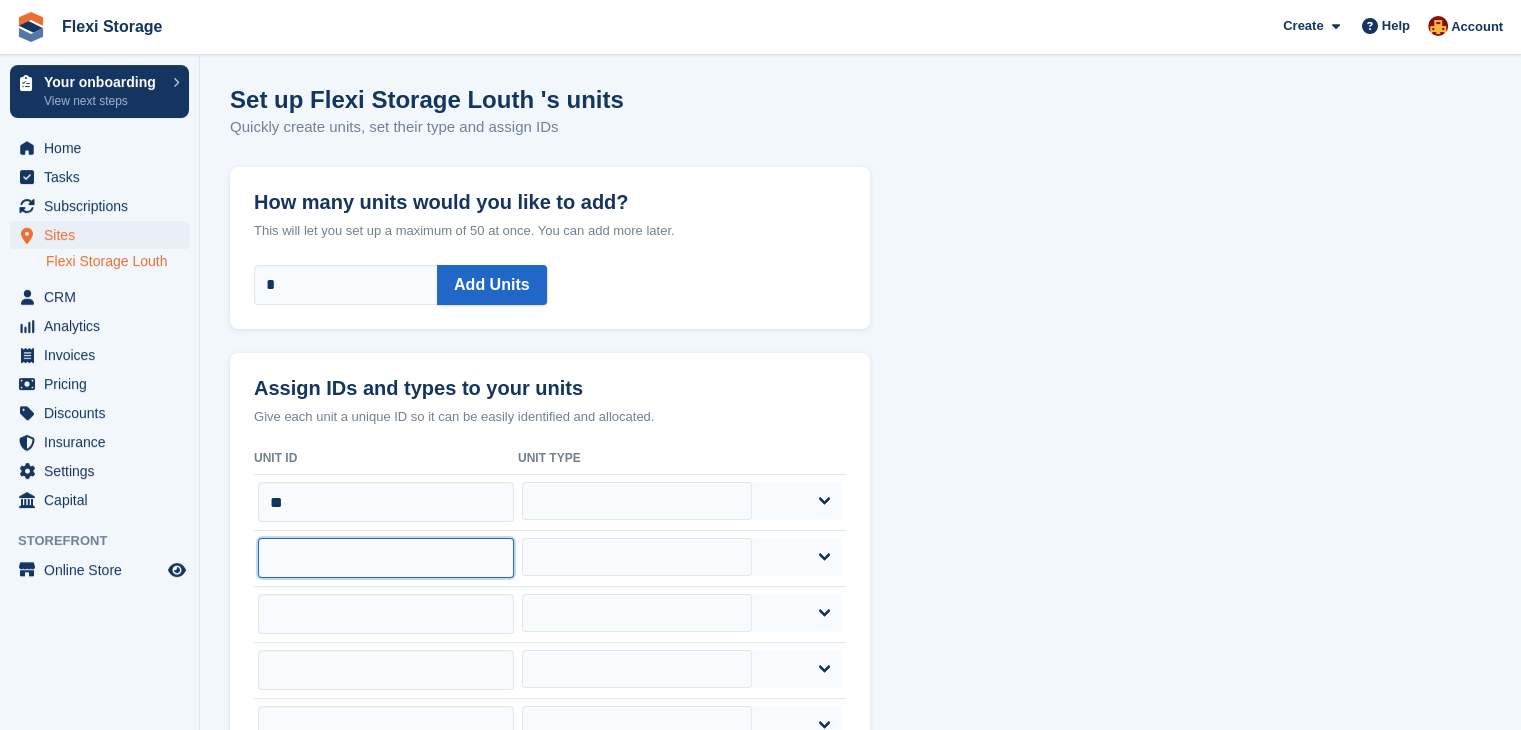 click at bounding box center [386, 558] 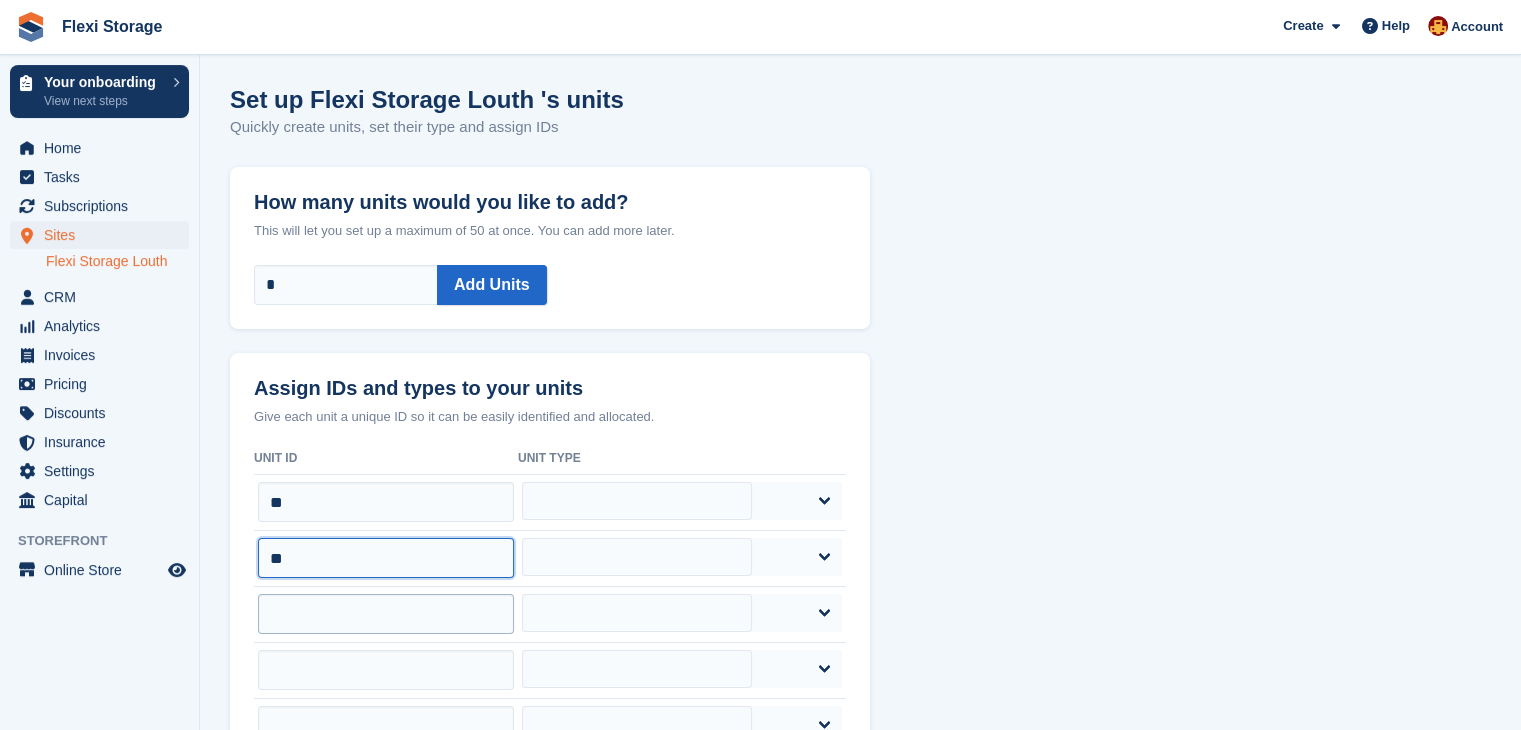 type on "**" 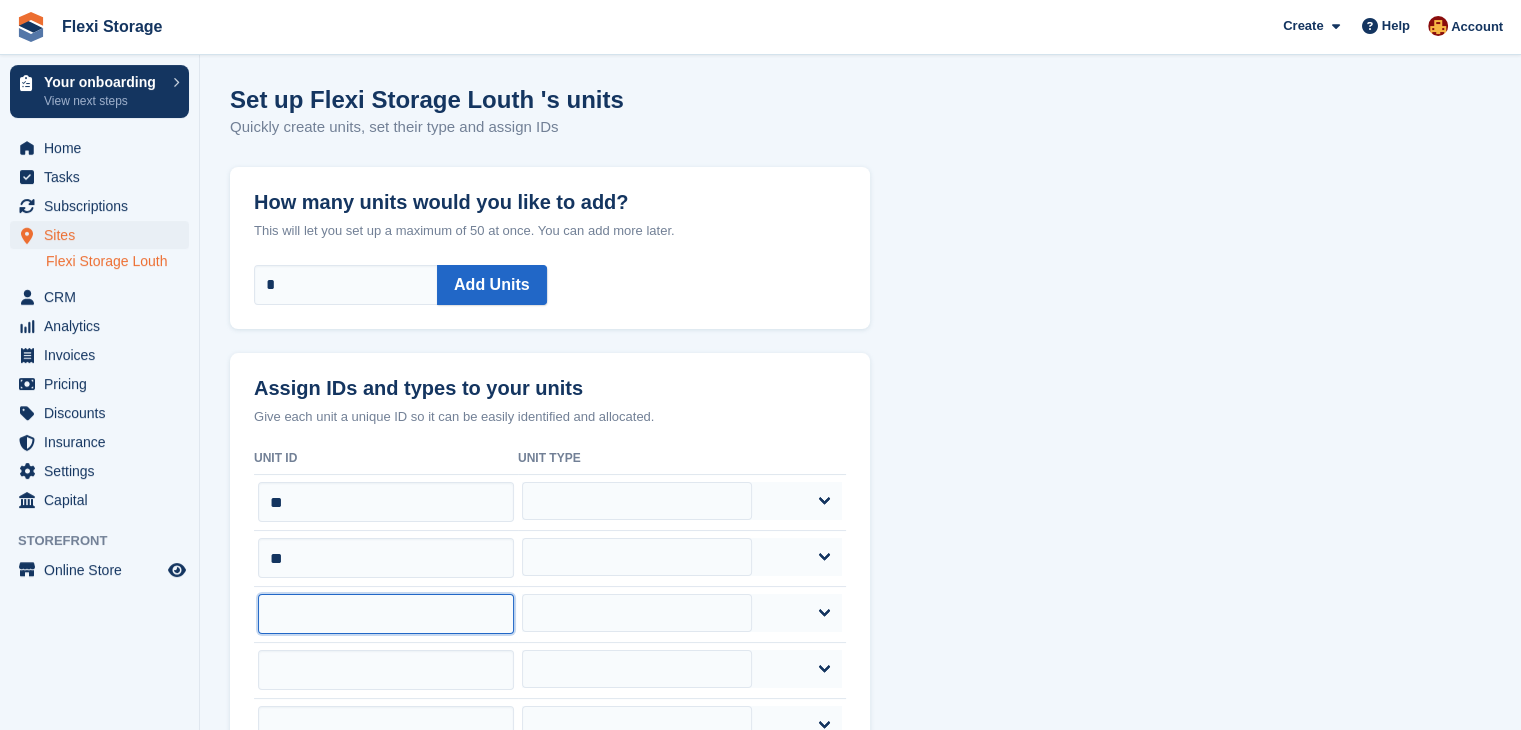 click at bounding box center [386, 614] 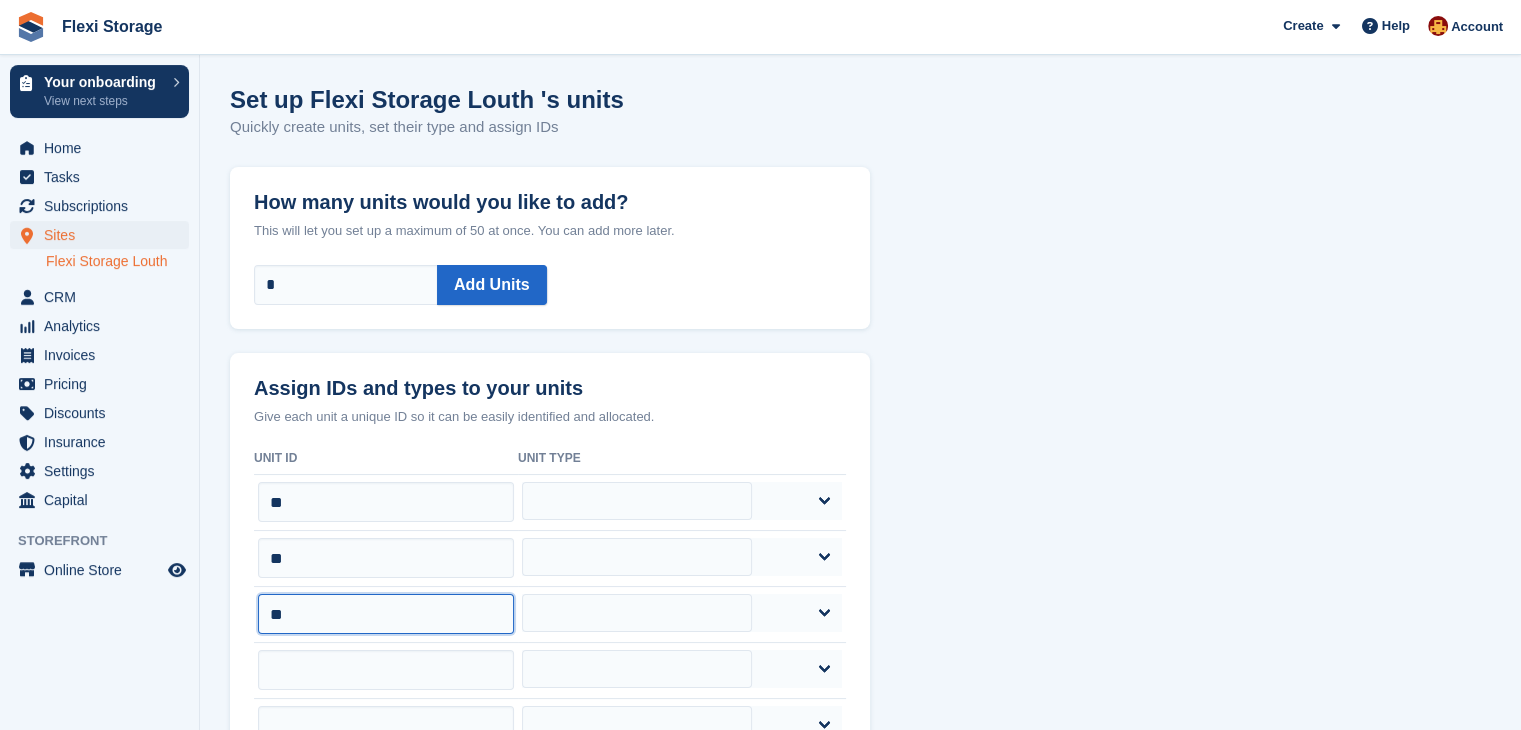scroll, scrollTop: 156, scrollLeft: 0, axis: vertical 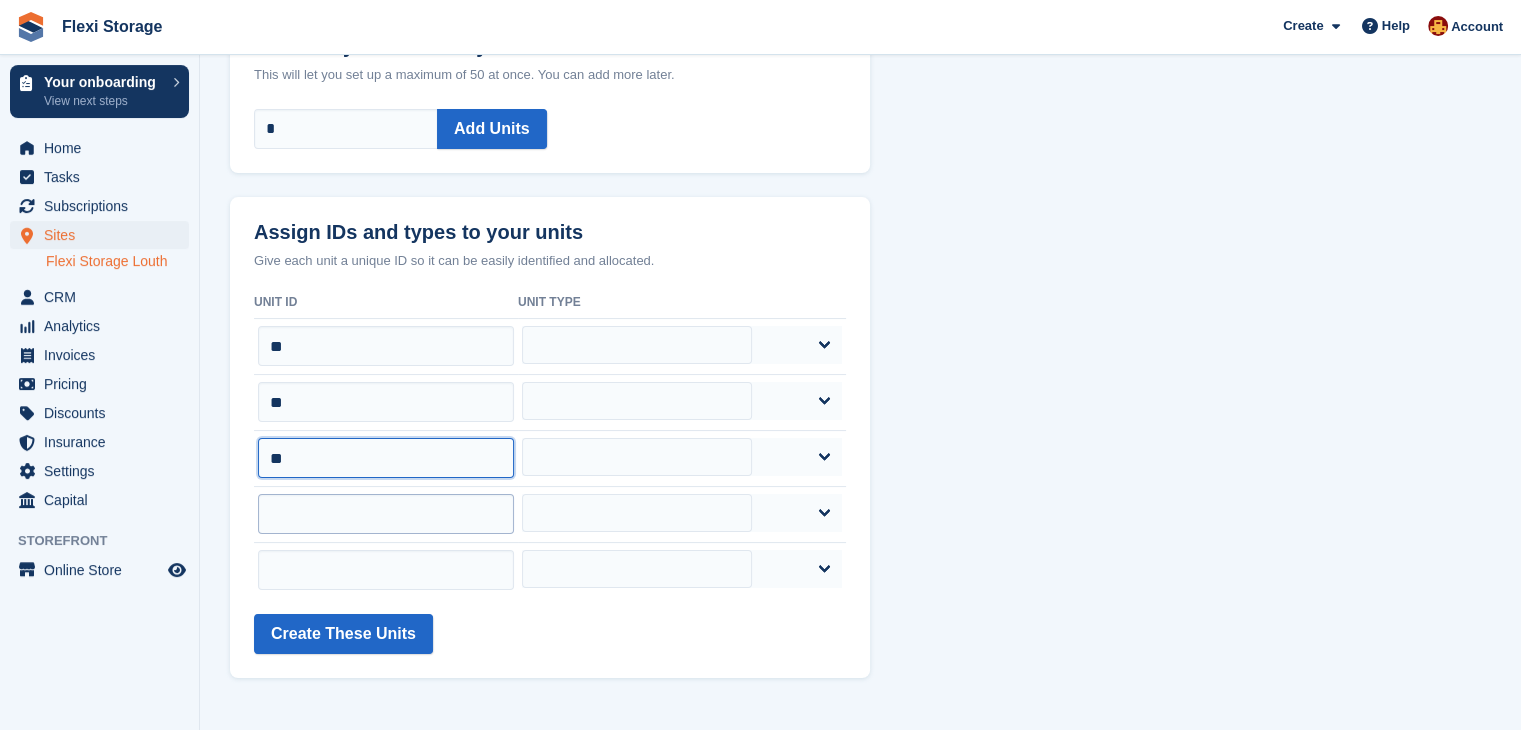 type on "**" 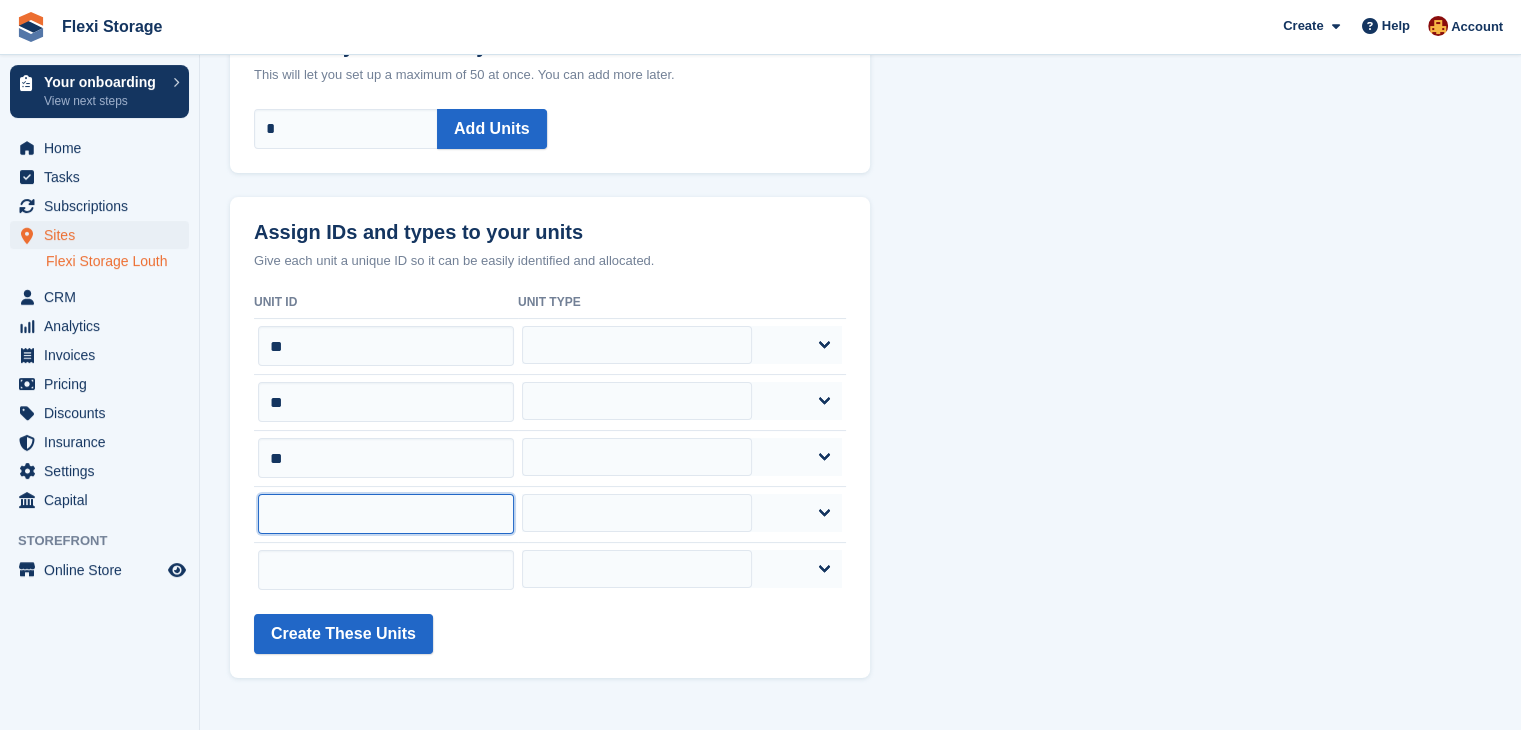 click at bounding box center [386, 514] 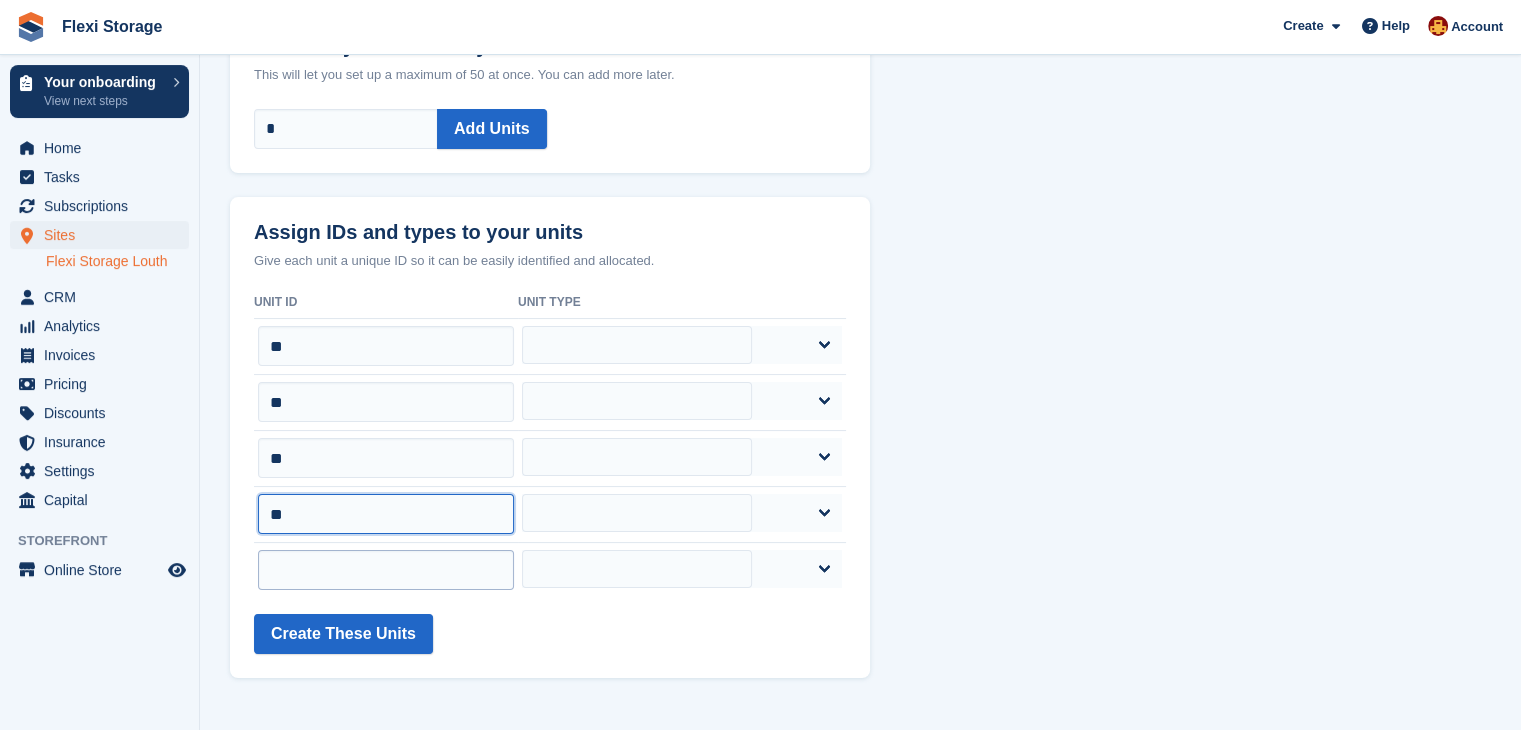 type on "**" 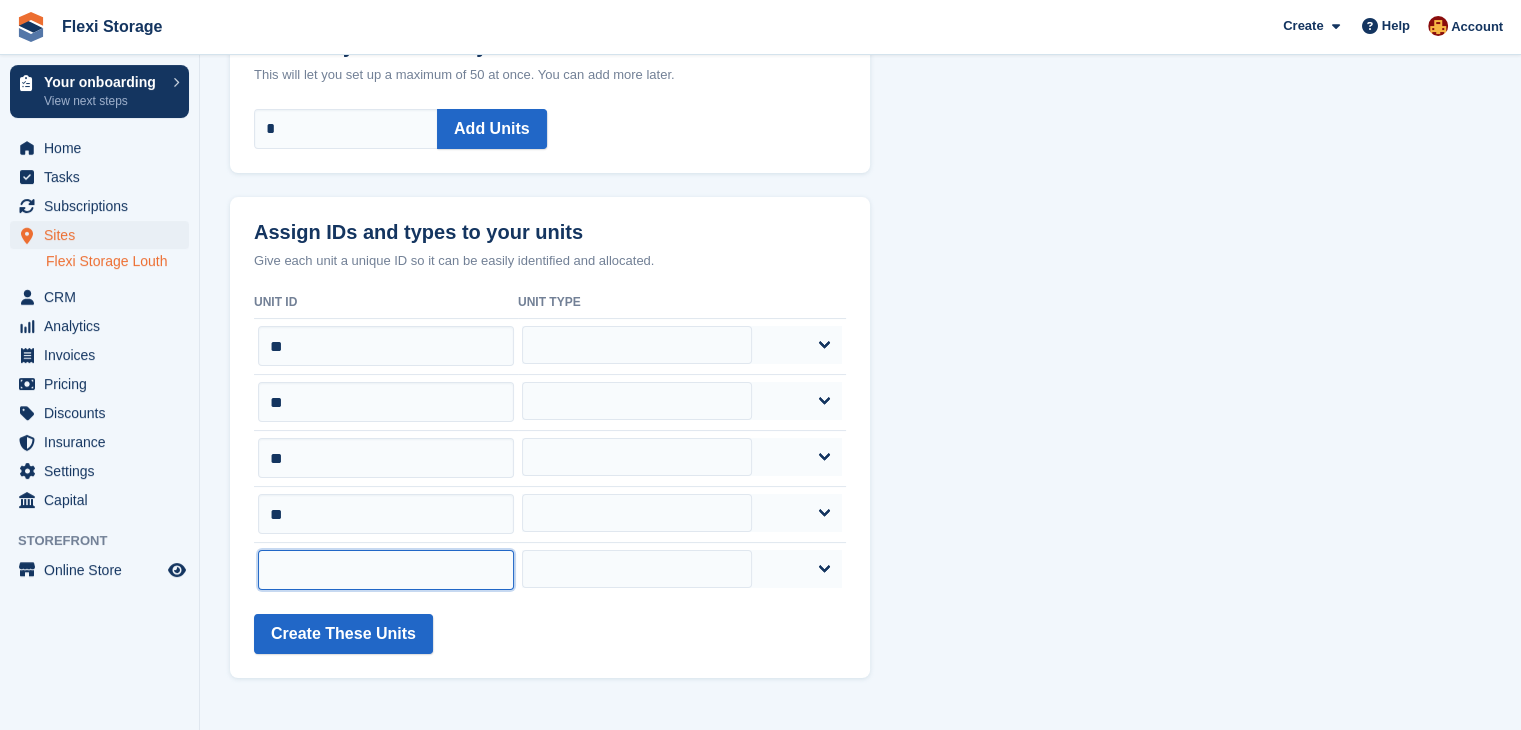 click at bounding box center (386, 570) 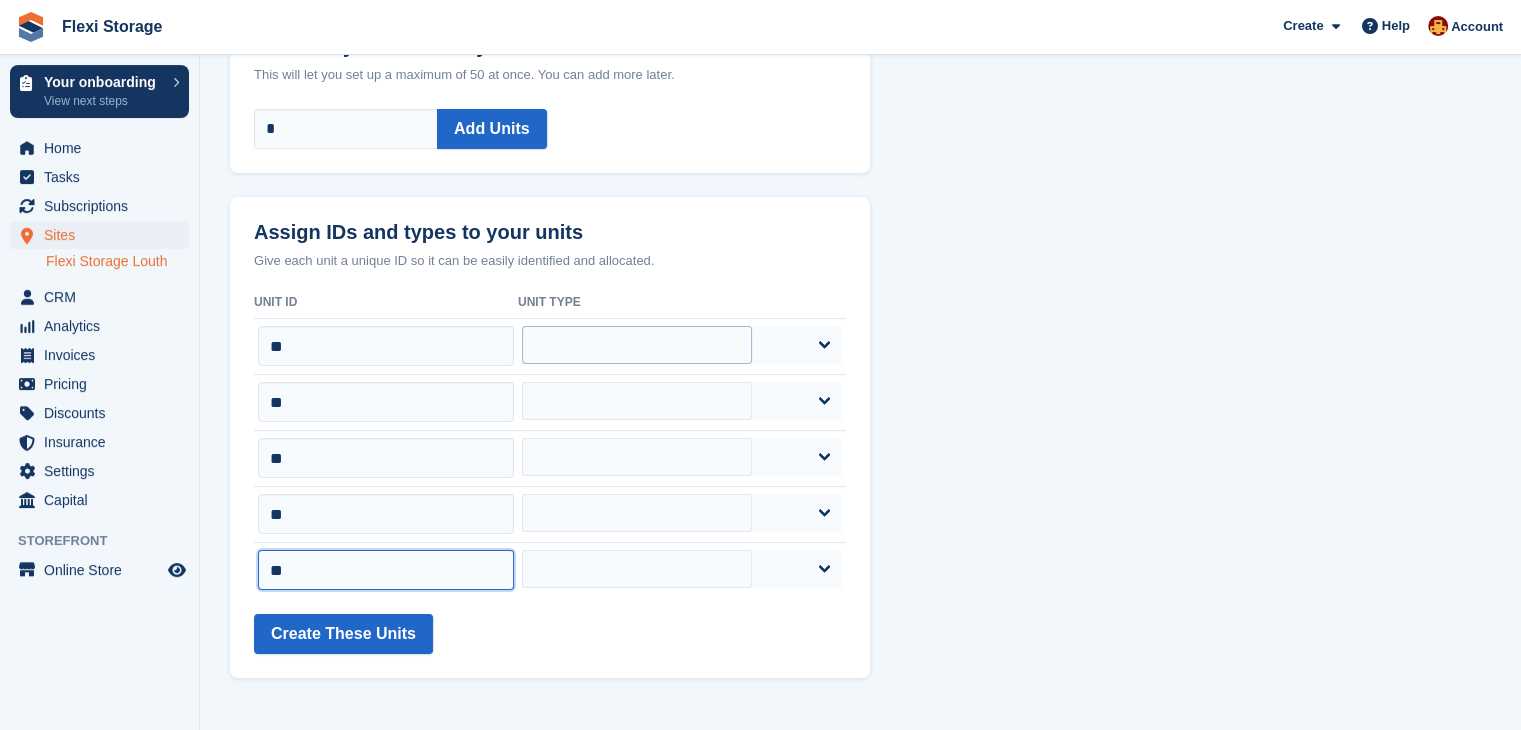 type on "**" 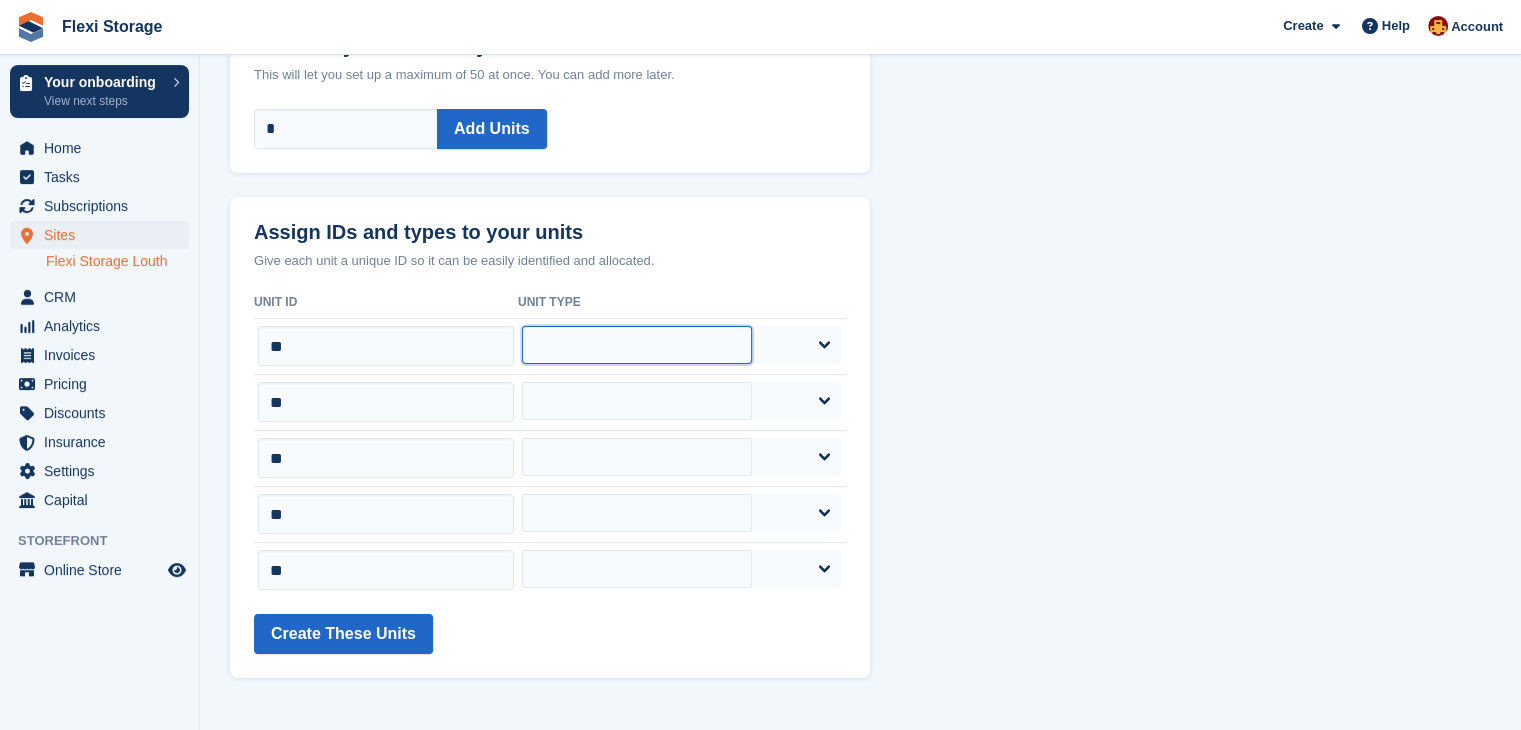 click on "**********" at bounding box center [637, 345] 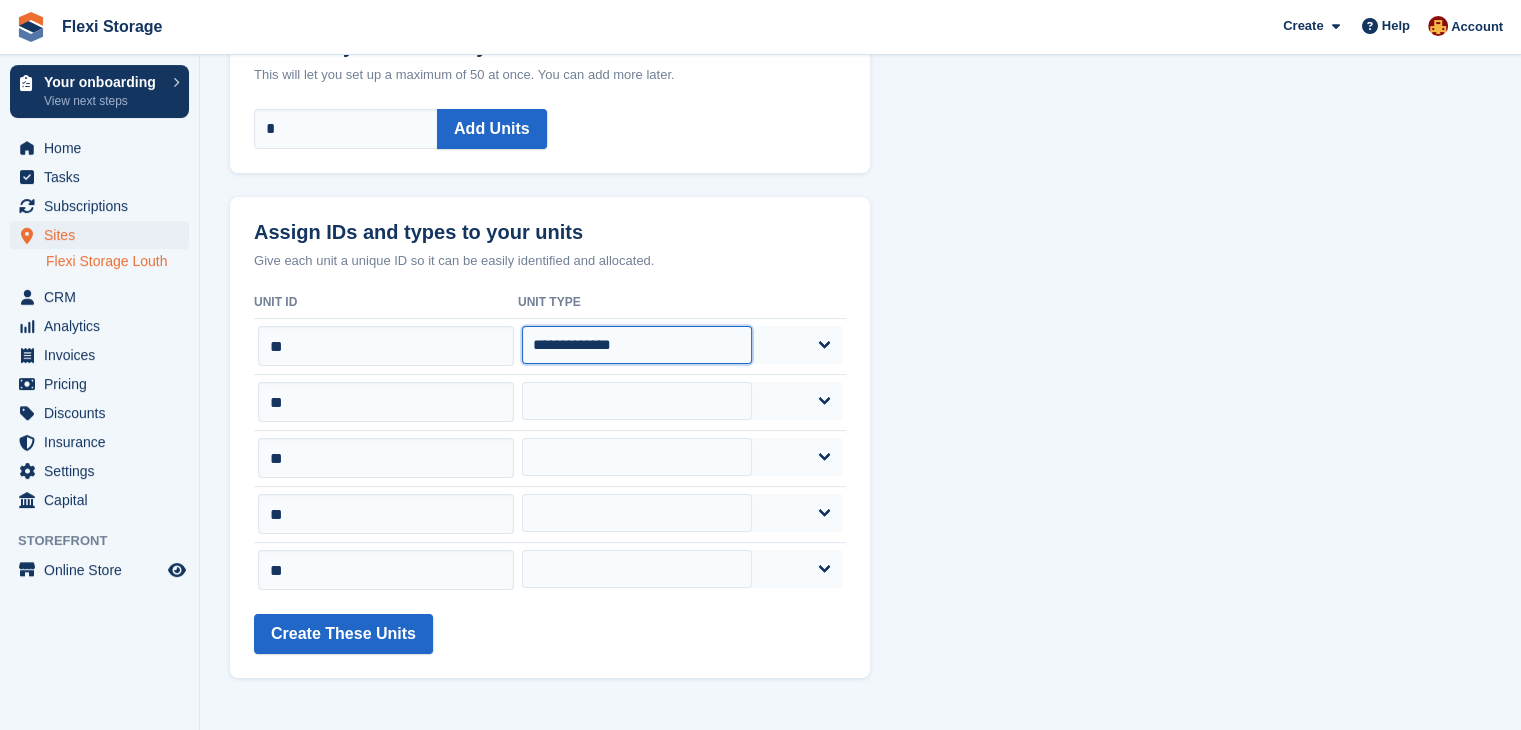 click on "**********" at bounding box center (637, 345) 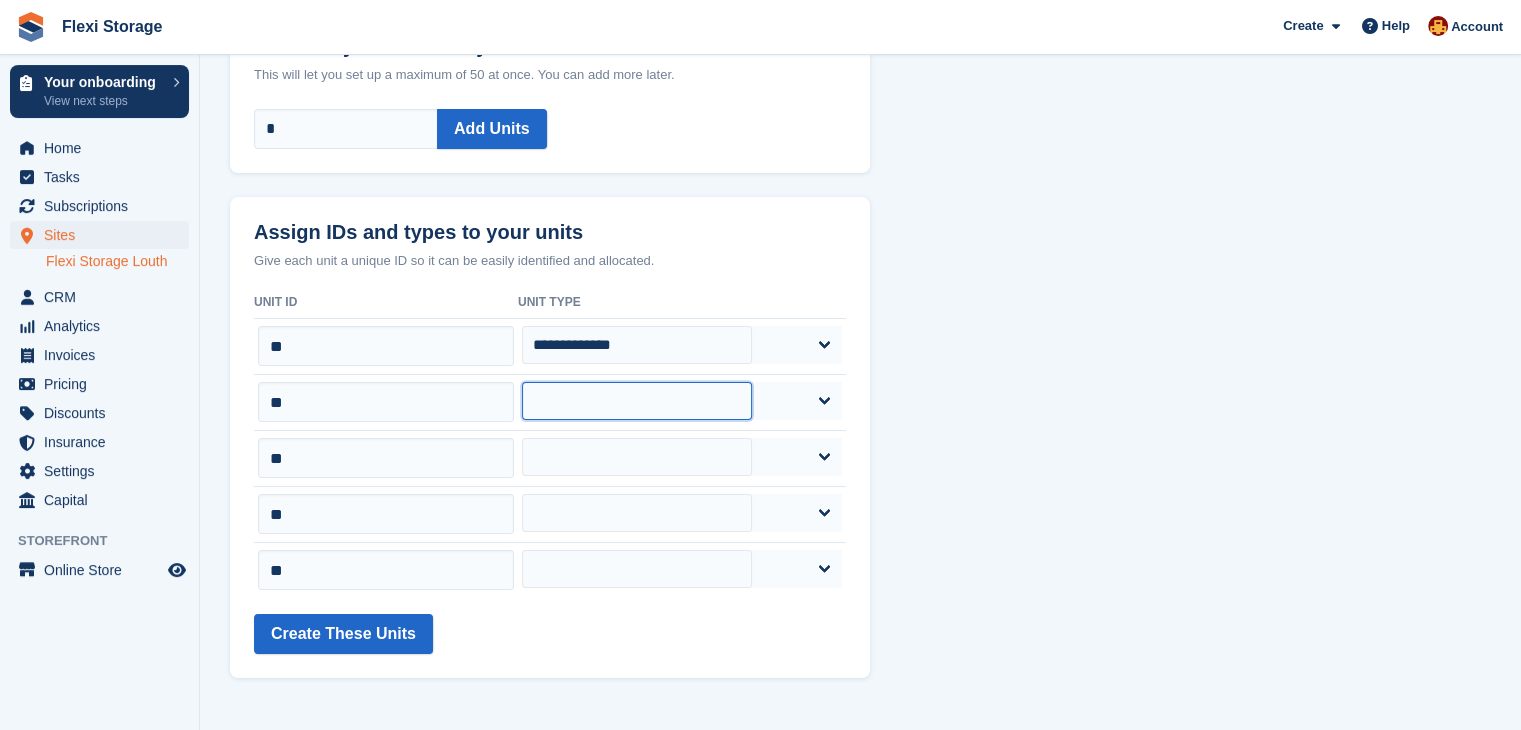 click on "**********" at bounding box center [637, 401] 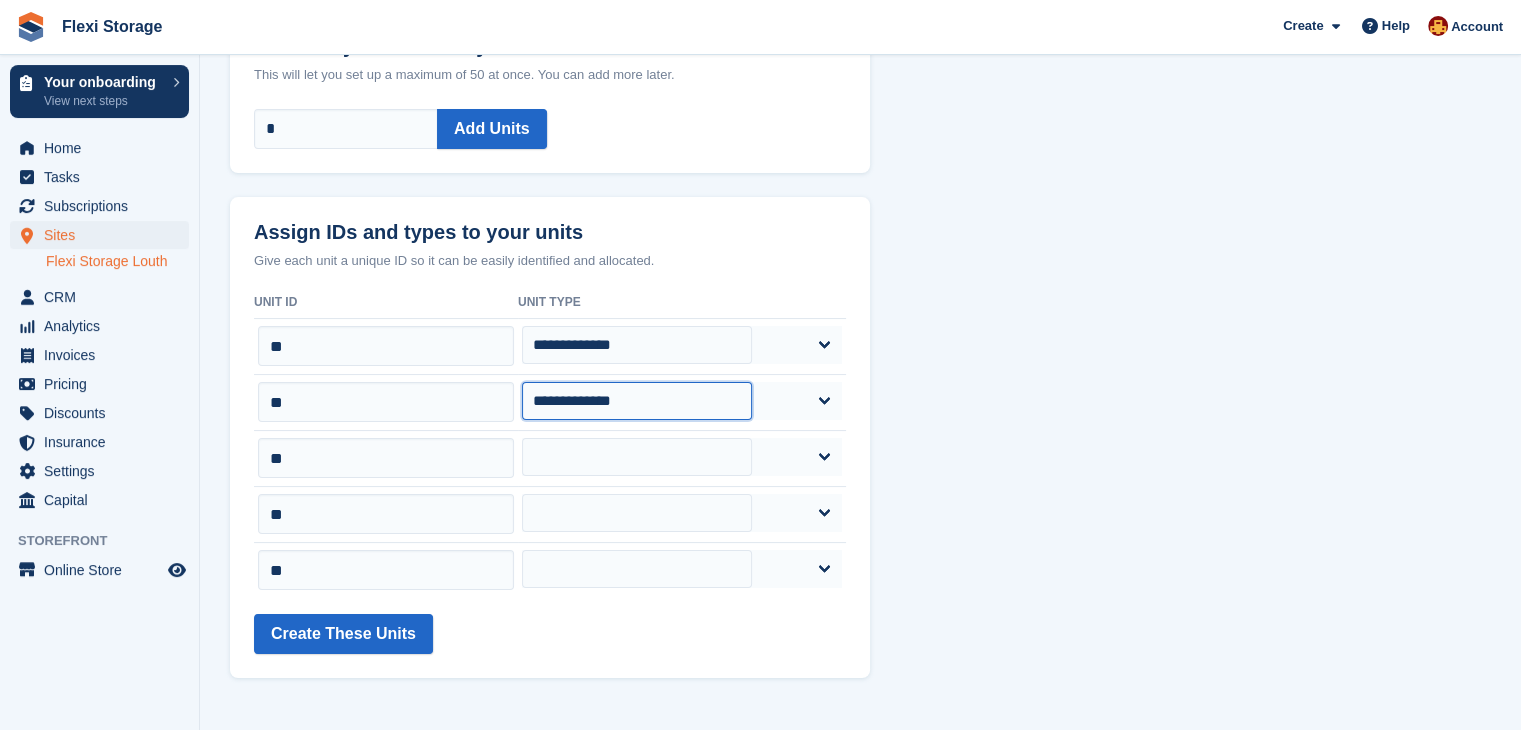 click on "**********" at bounding box center [637, 401] 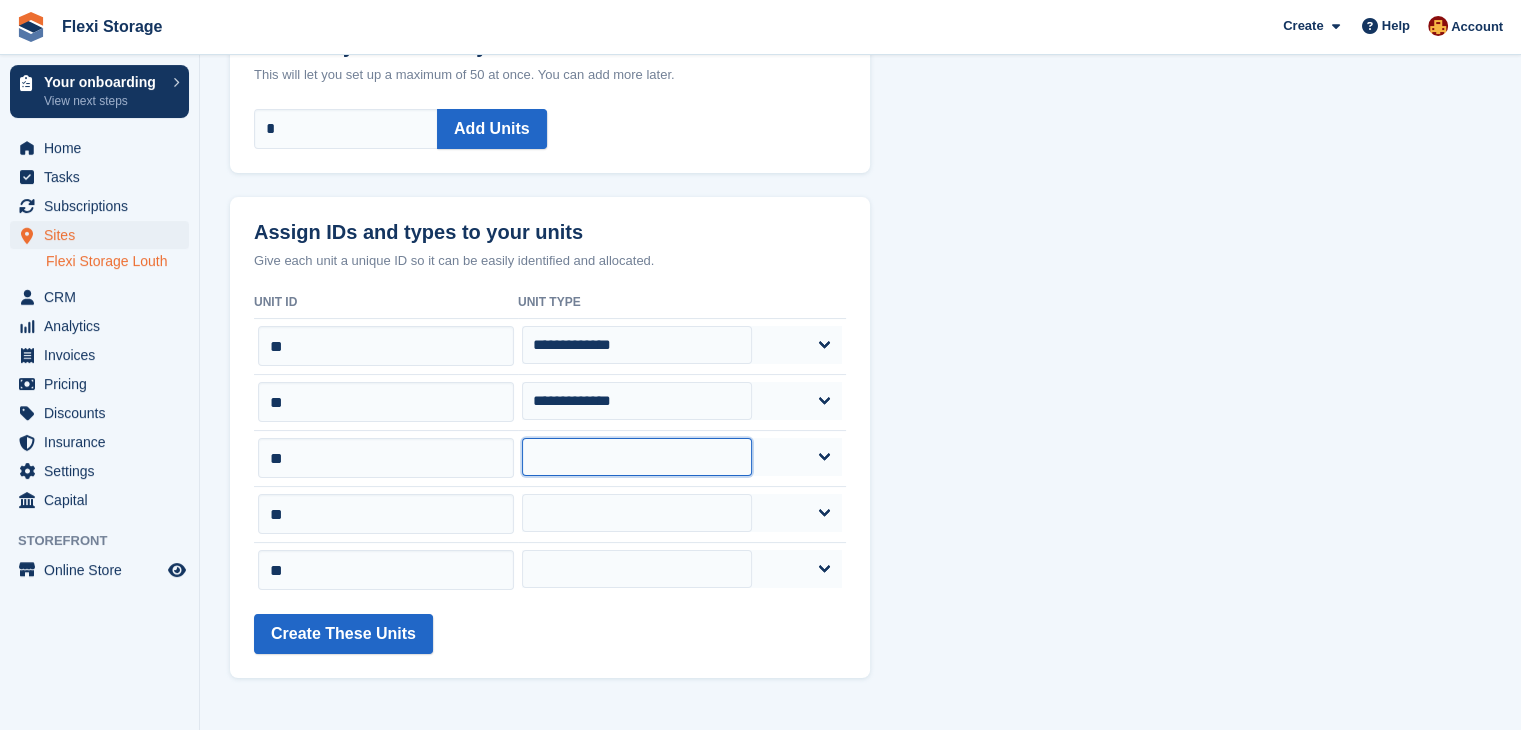 click on "**********" at bounding box center [637, 457] 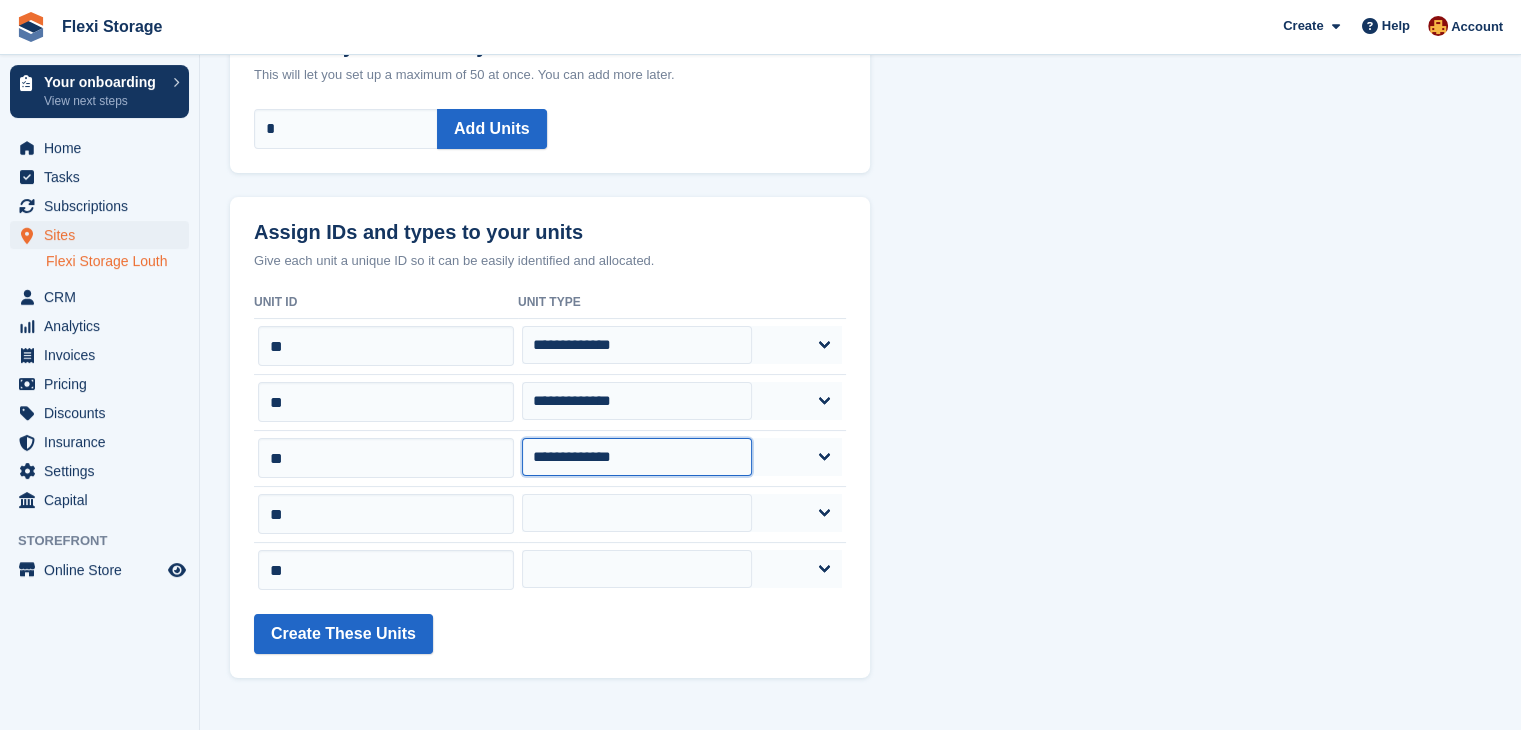 click on "**********" at bounding box center [637, 457] 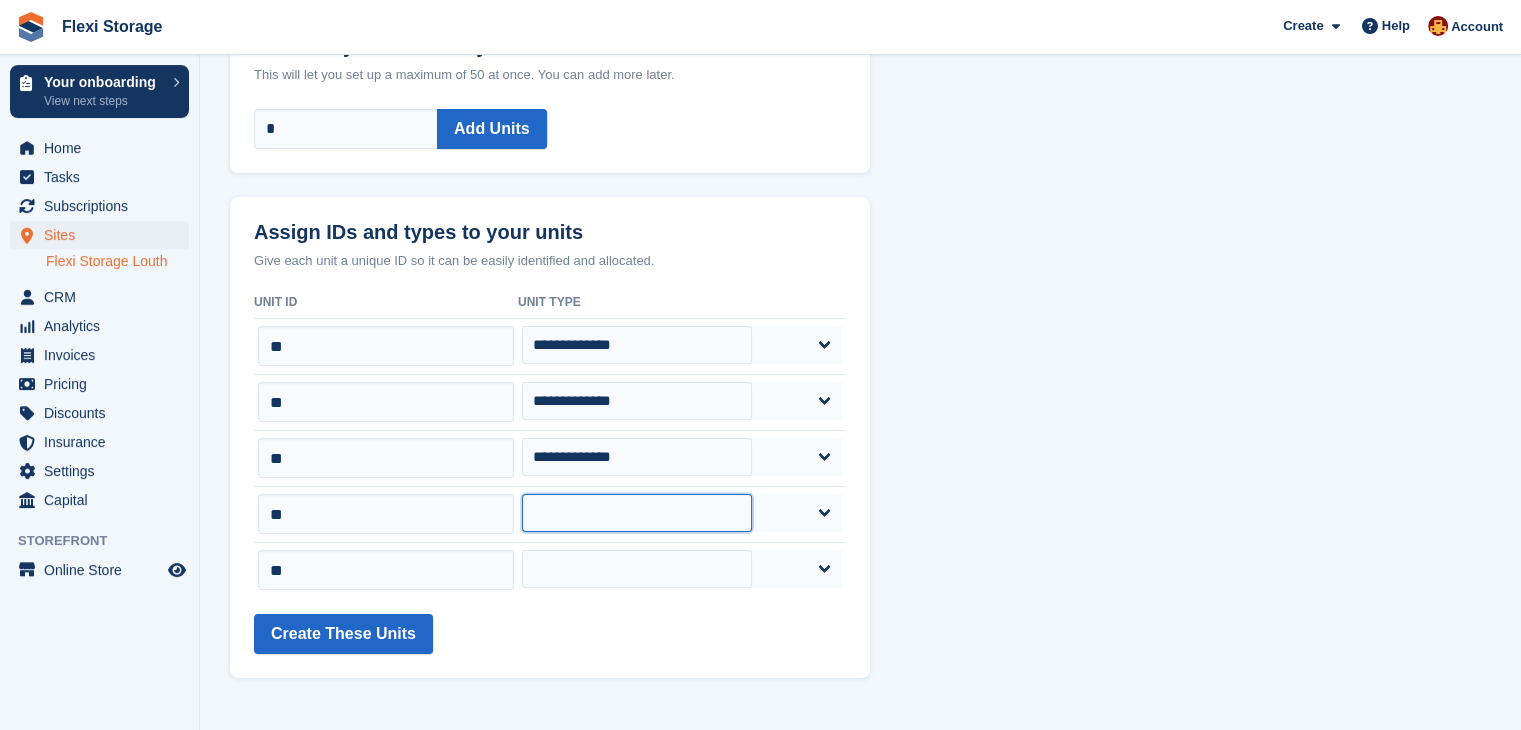 click on "**********" at bounding box center [637, 513] 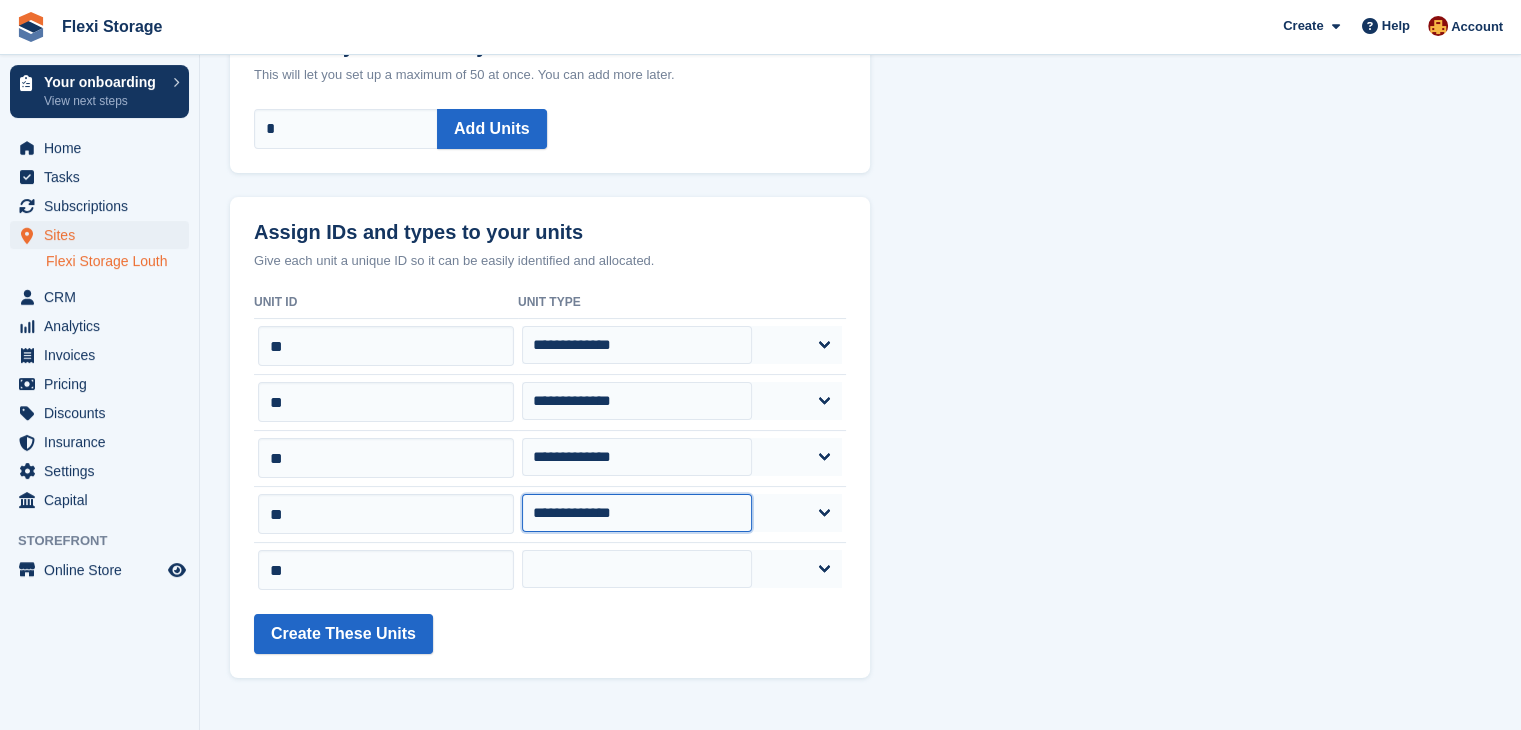 click on "**********" at bounding box center [637, 513] 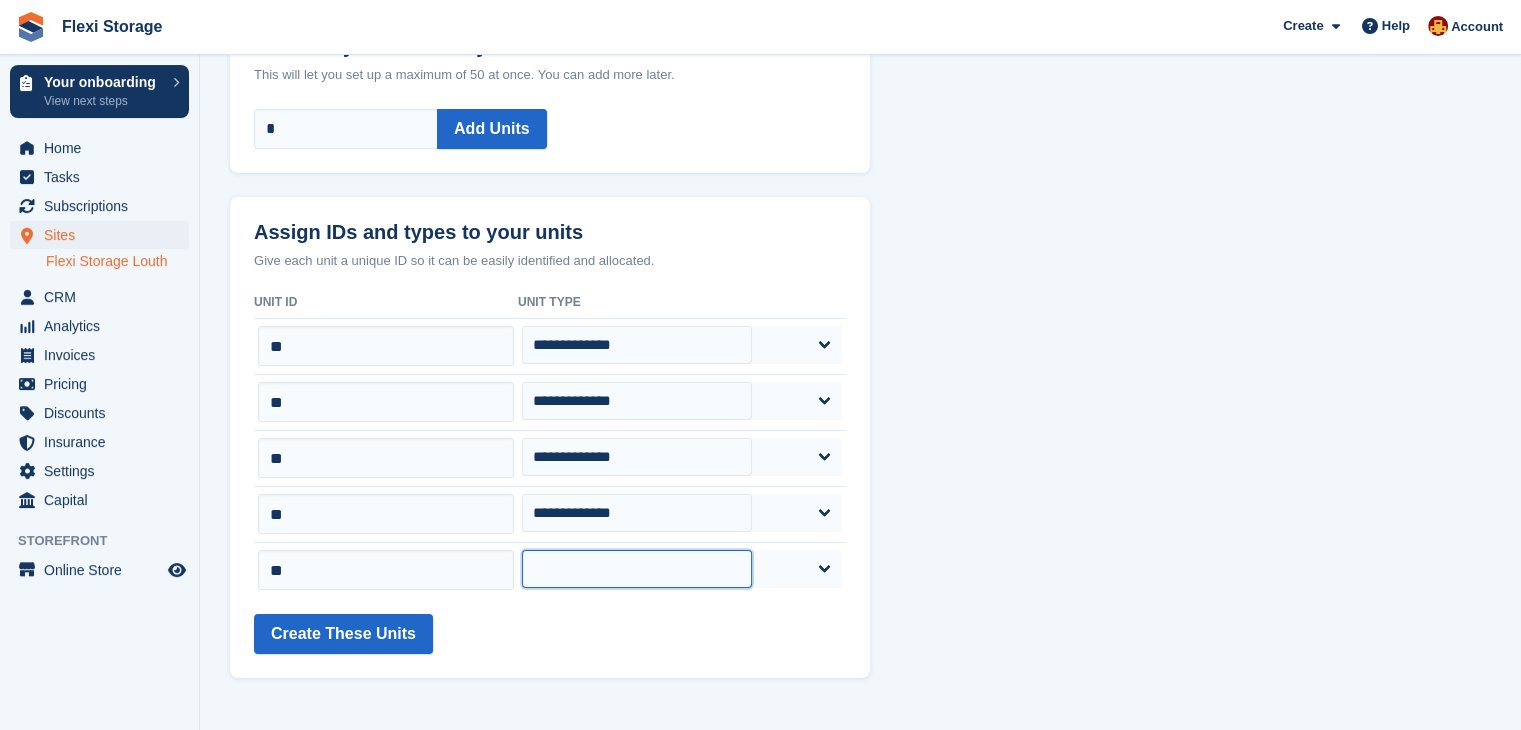 click on "**********" at bounding box center [637, 569] 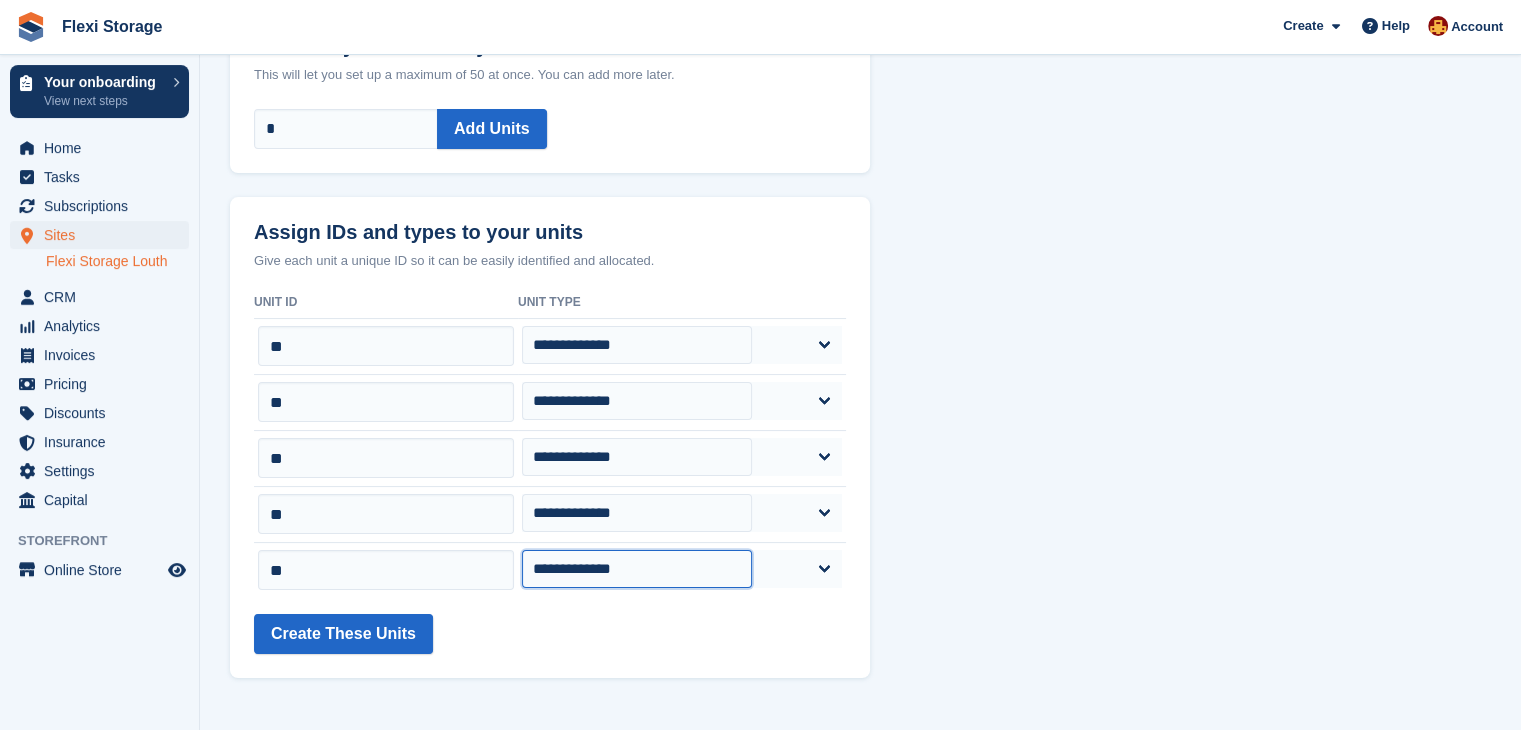 click on "**********" at bounding box center (637, 569) 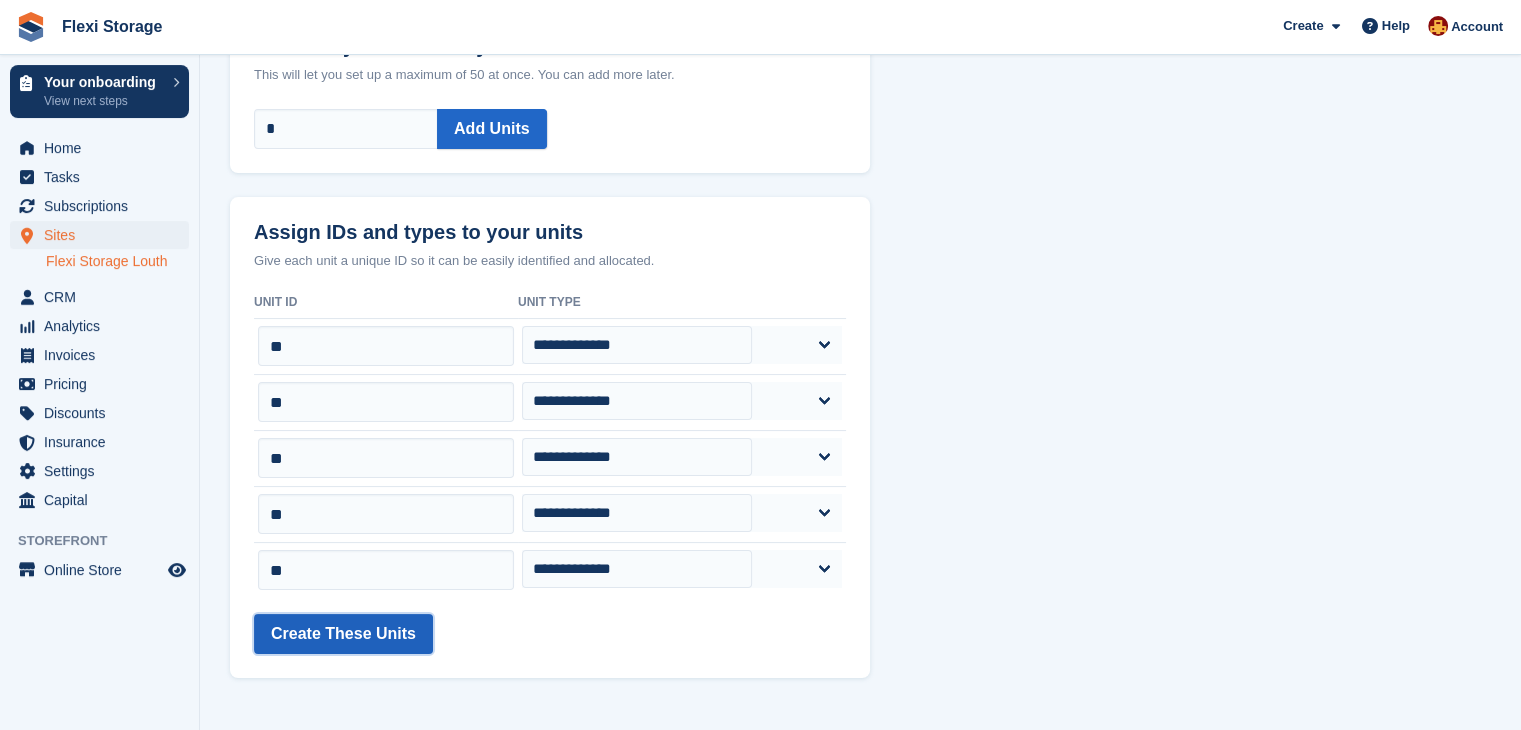 click on "Create These Units" at bounding box center [343, 634] 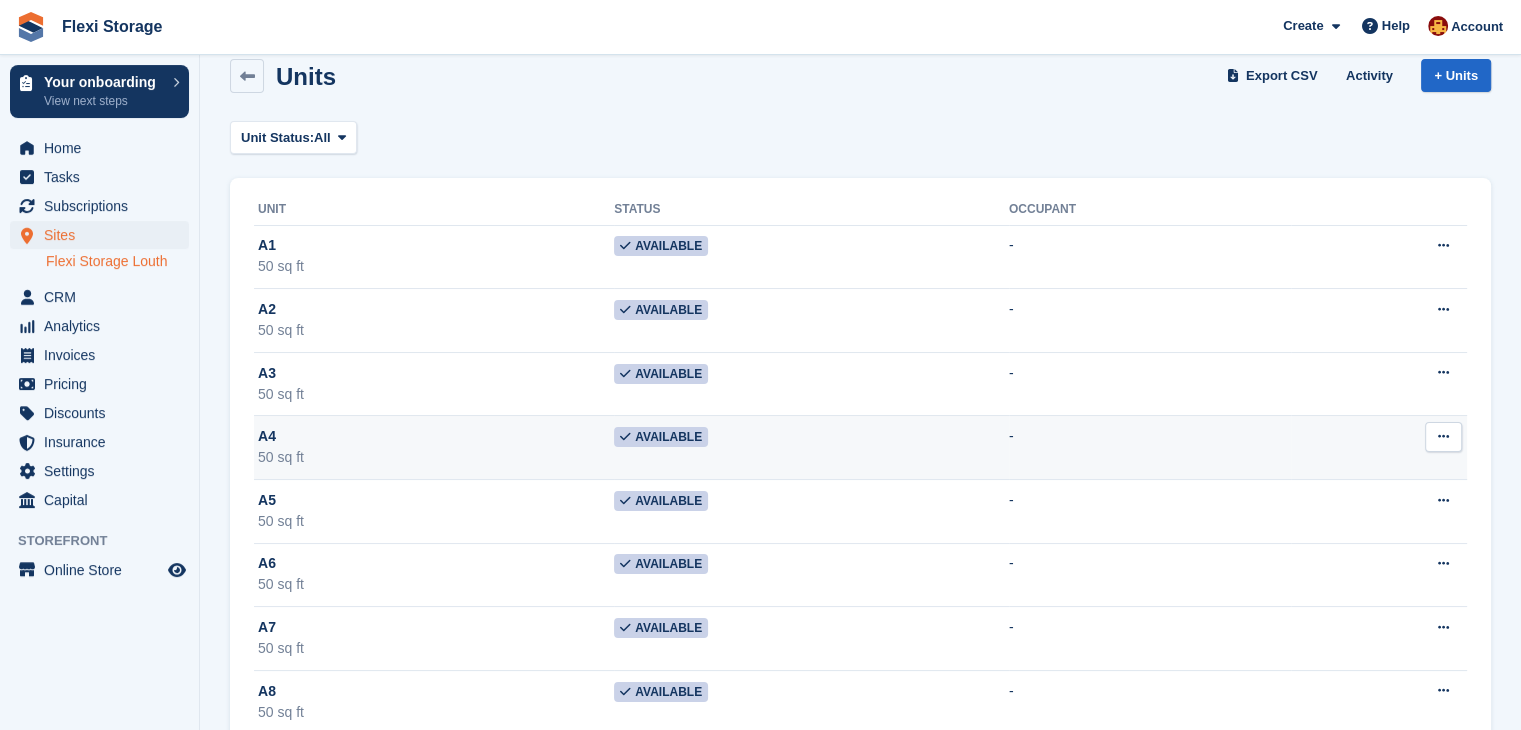 scroll, scrollTop: 22, scrollLeft: 0, axis: vertical 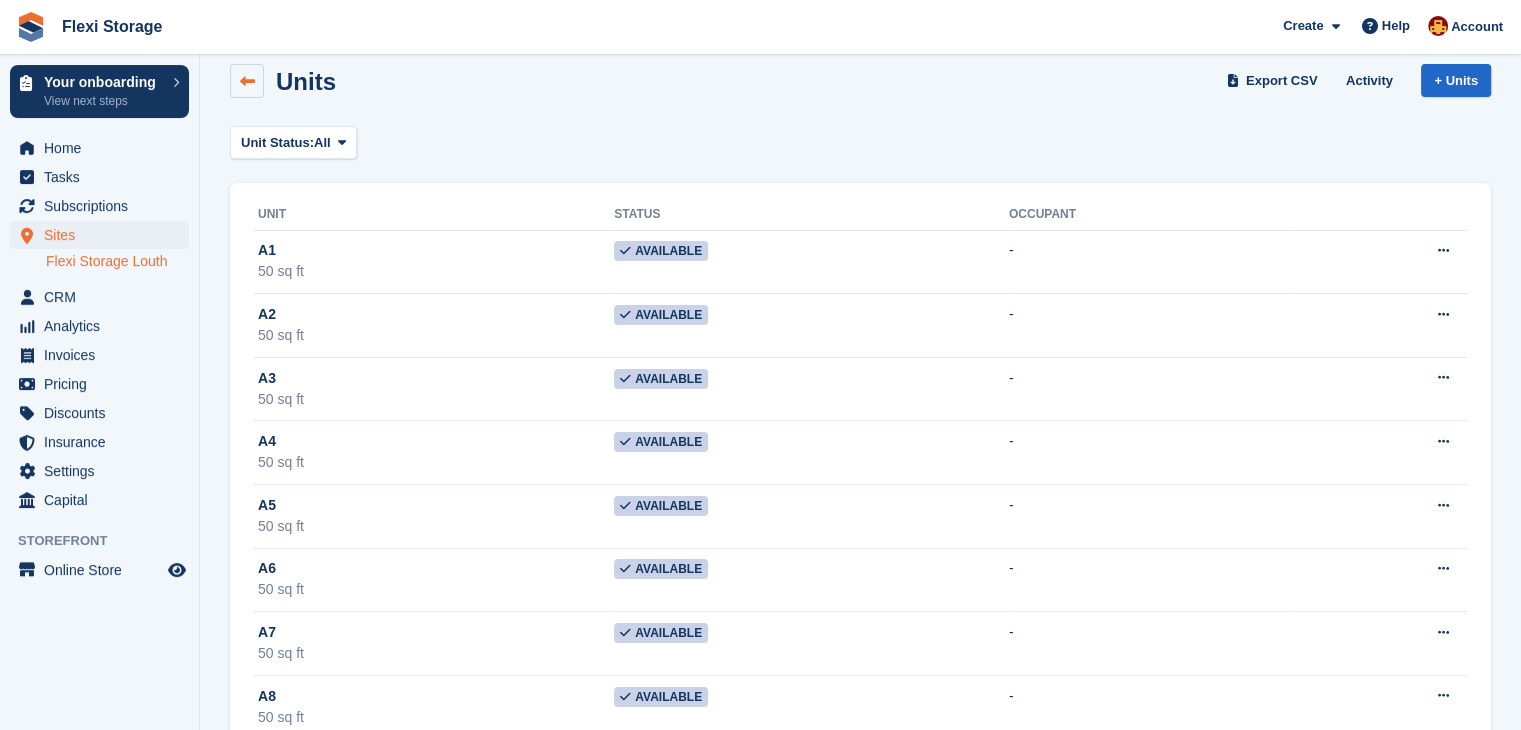 click at bounding box center [247, 81] 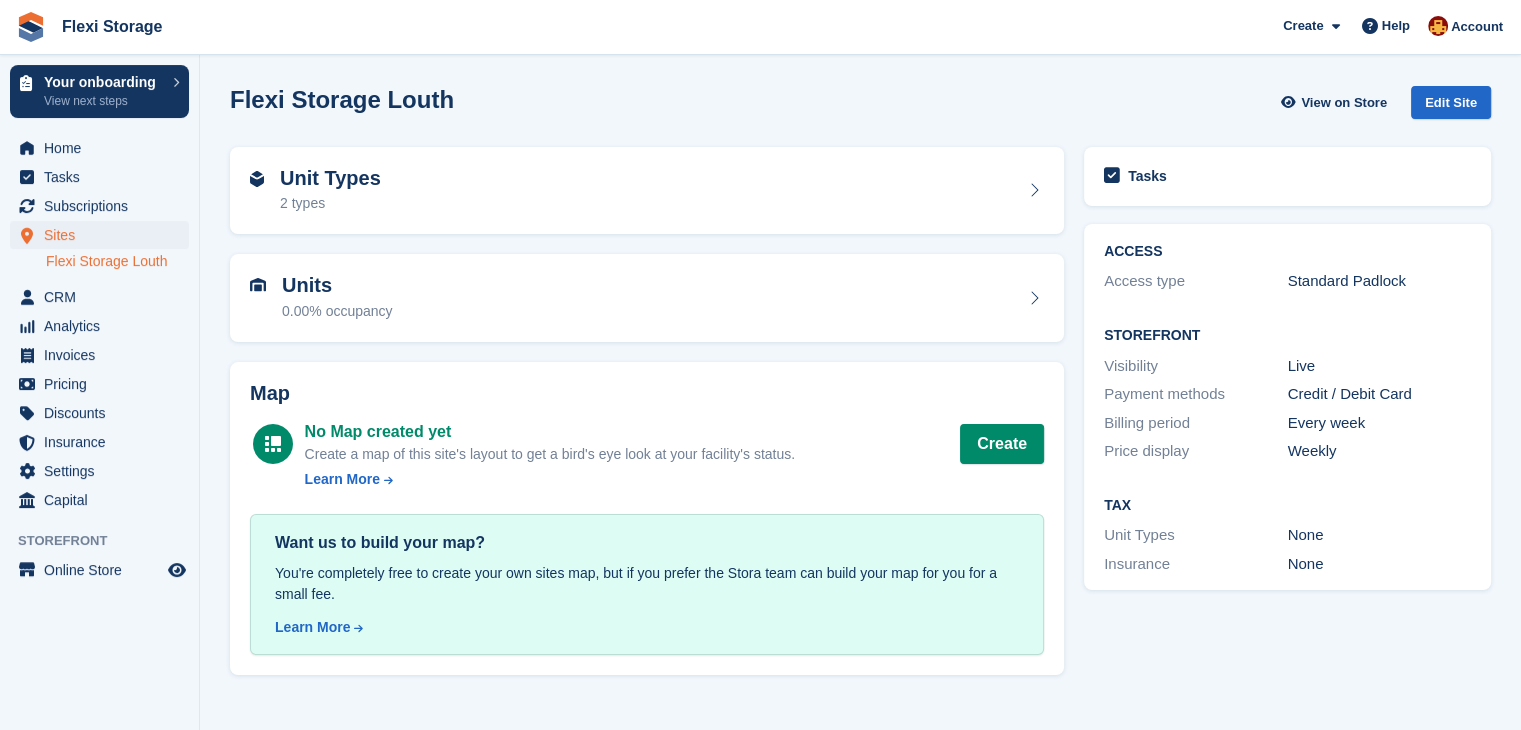 scroll, scrollTop: 0, scrollLeft: 0, axis: both 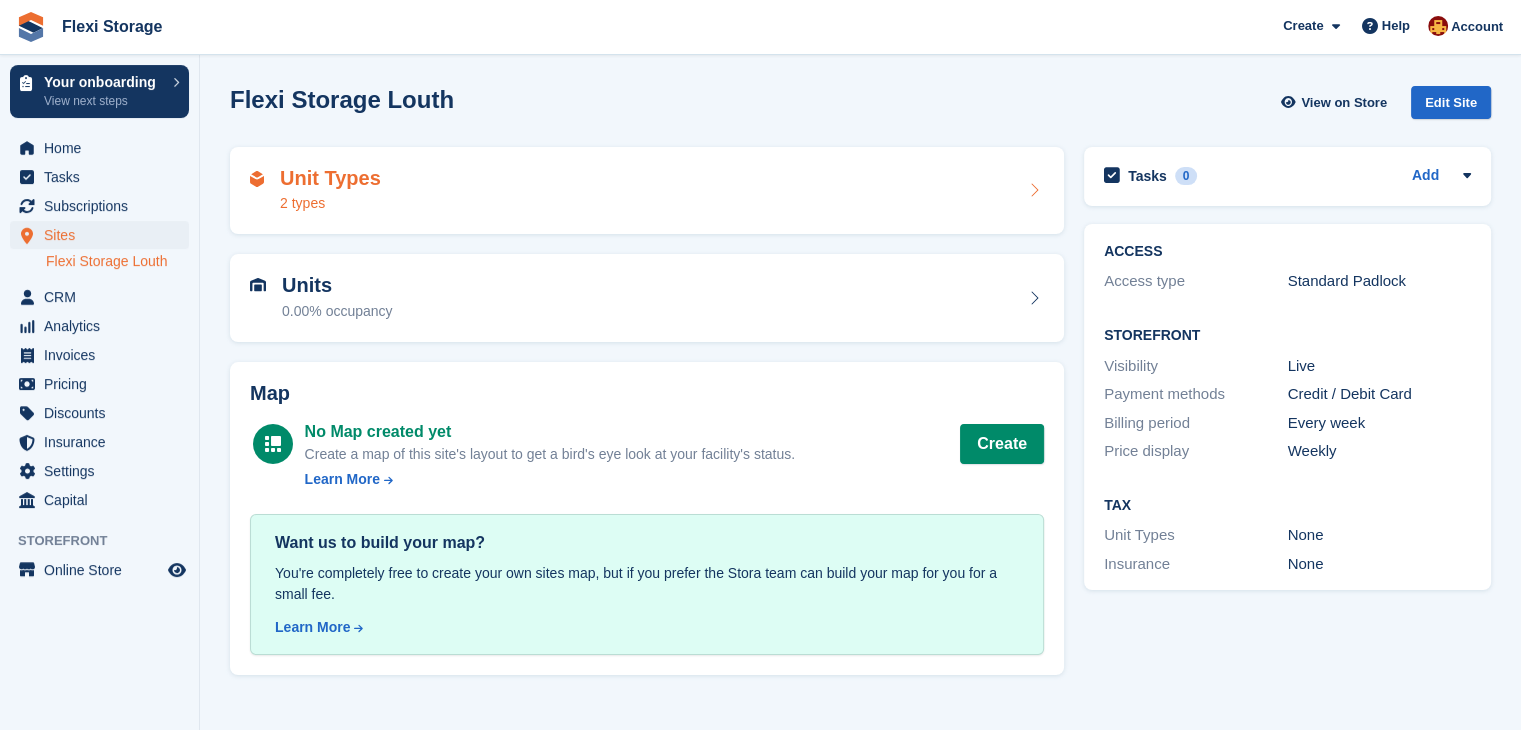 click on "Unit Types
2 types" at bounding box center (647, 191) 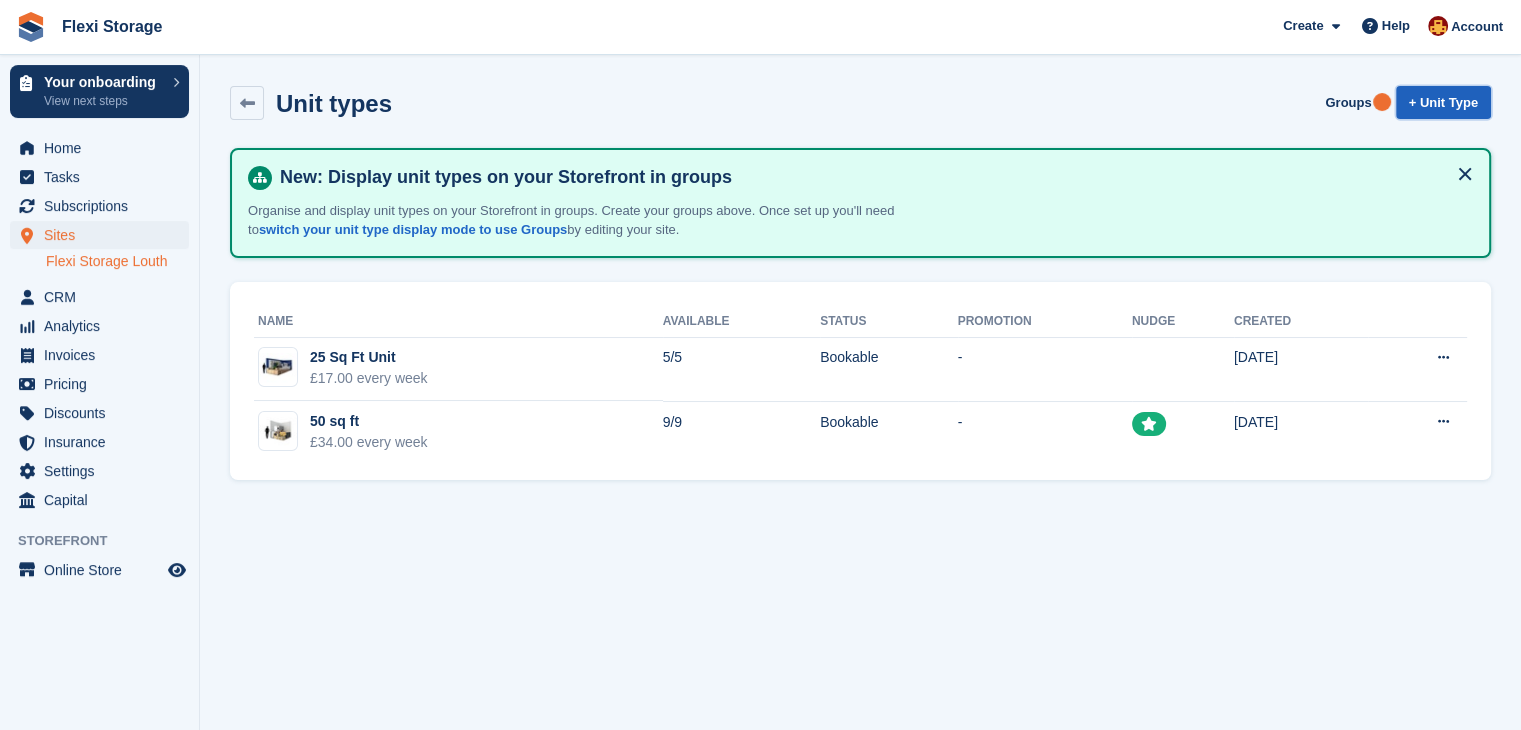 click on "+ Unit Type" at bounding box center (1443, 102) 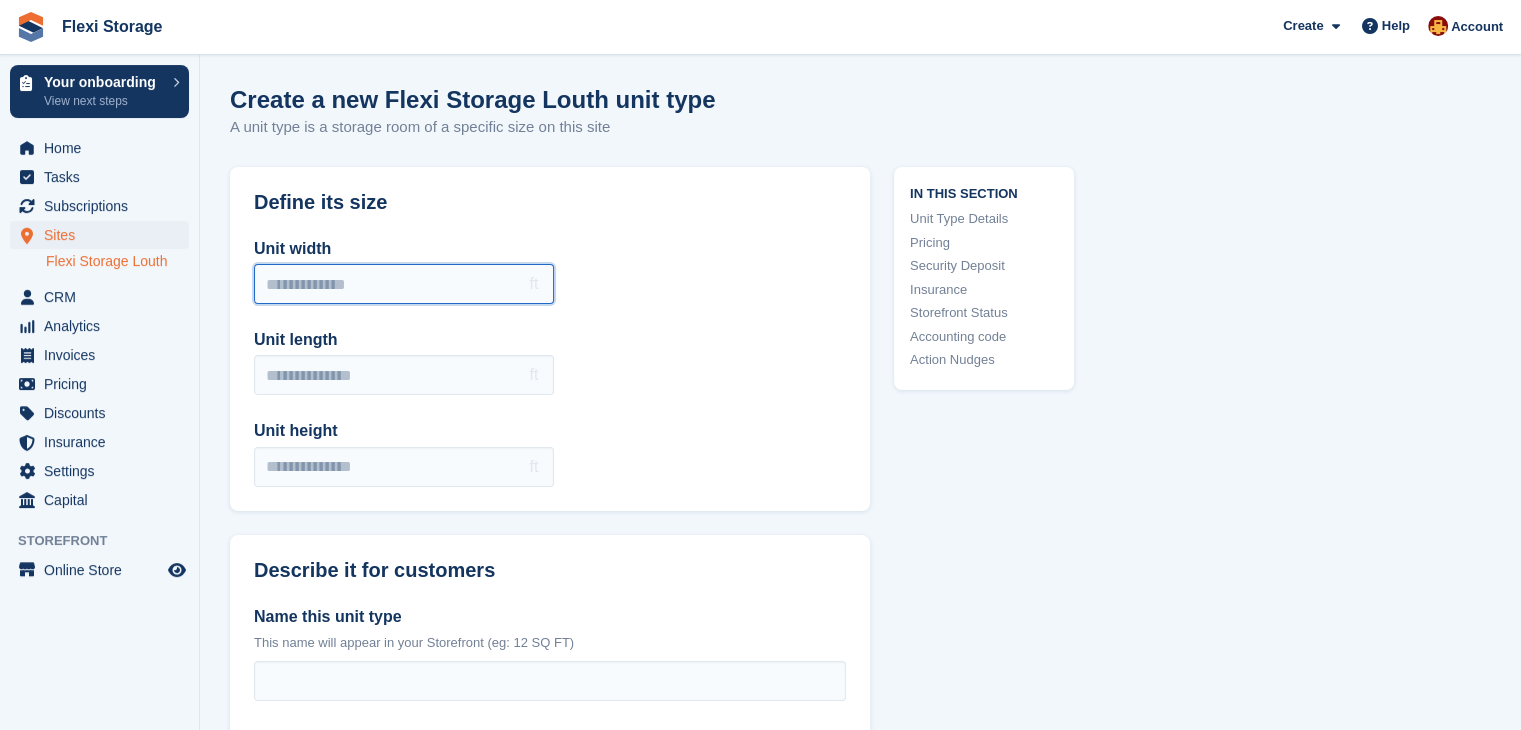 click on "Unit width" at bounding box center [404, 284] 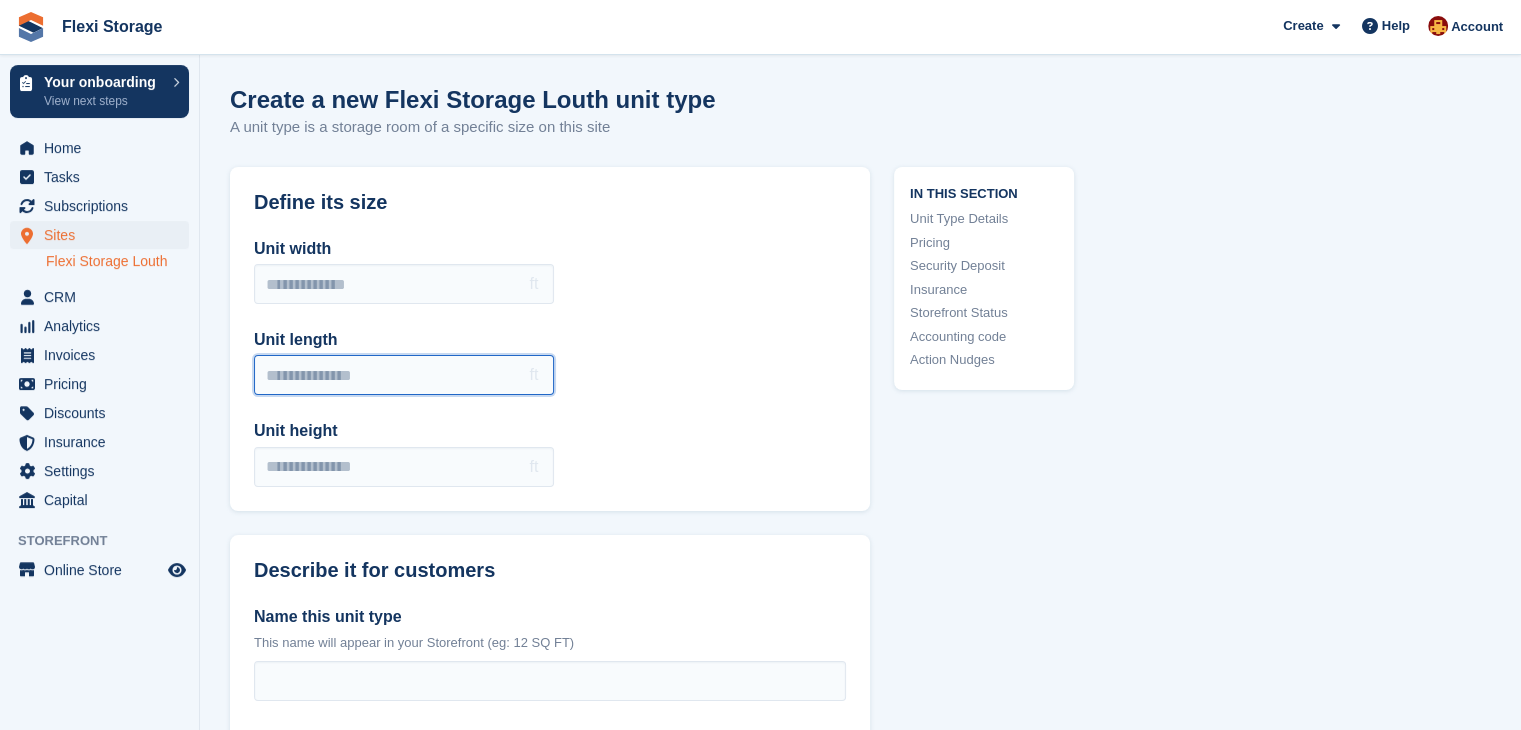 click on "Unit length" at bounding box center [404, 375] 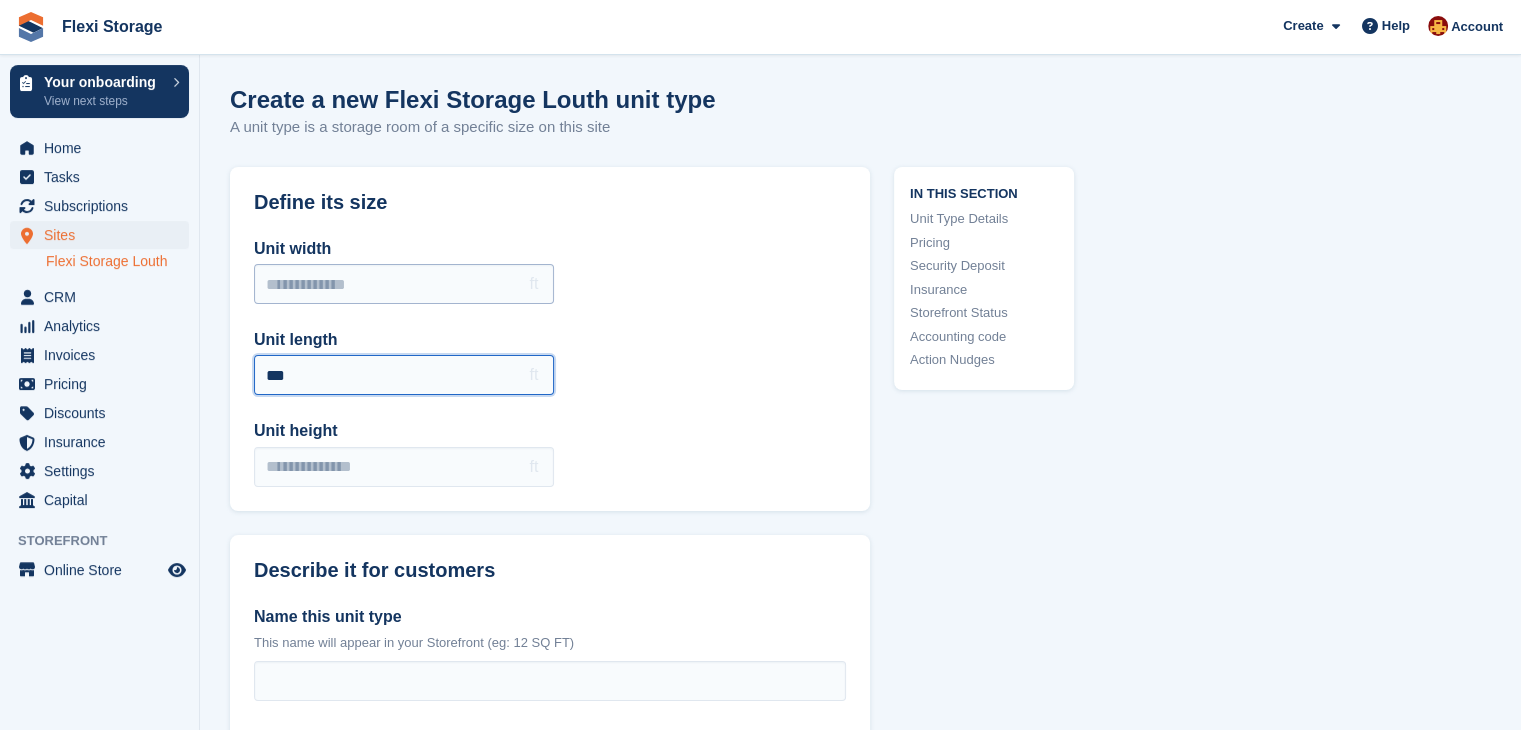 type on "***" 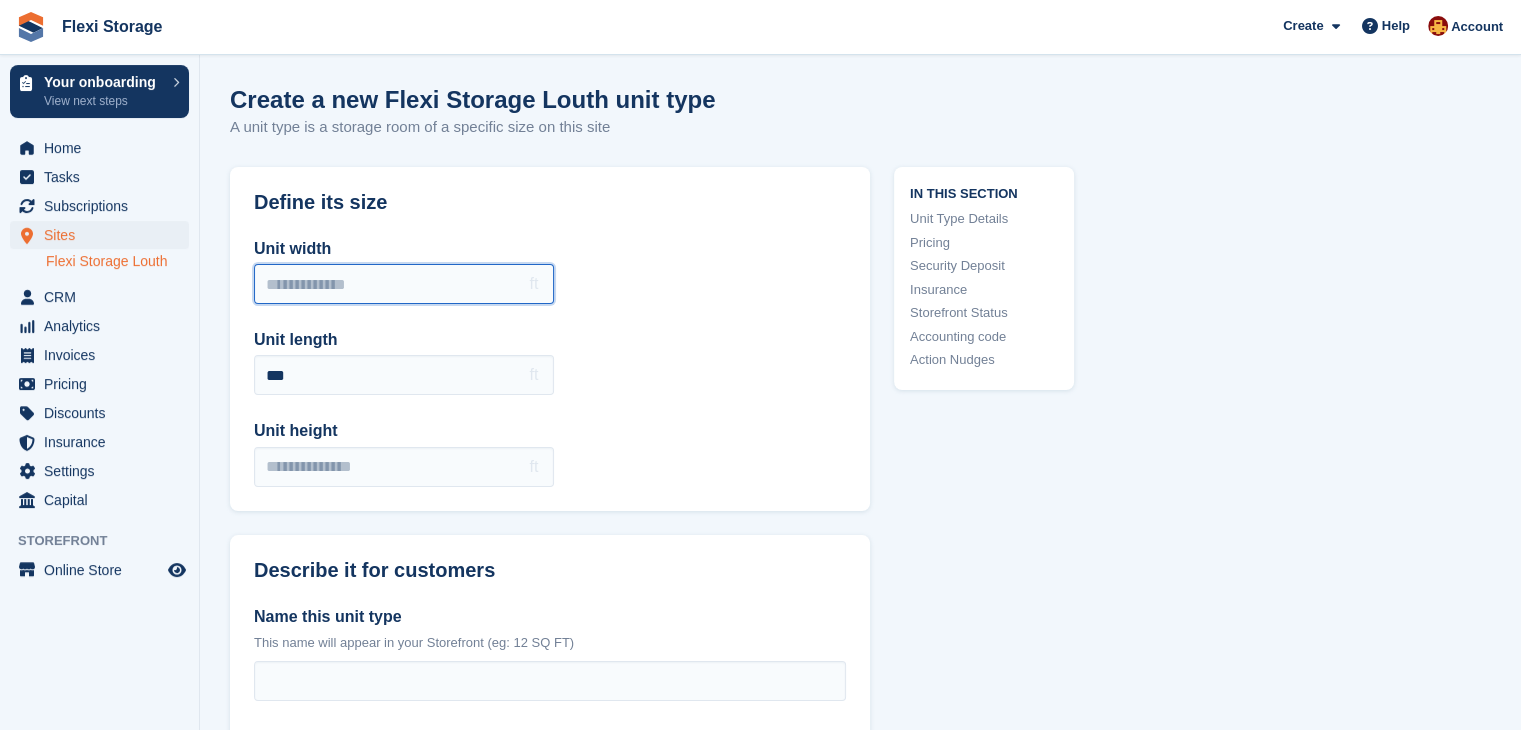 click on "Unit width" at bounding box center [404, 284] 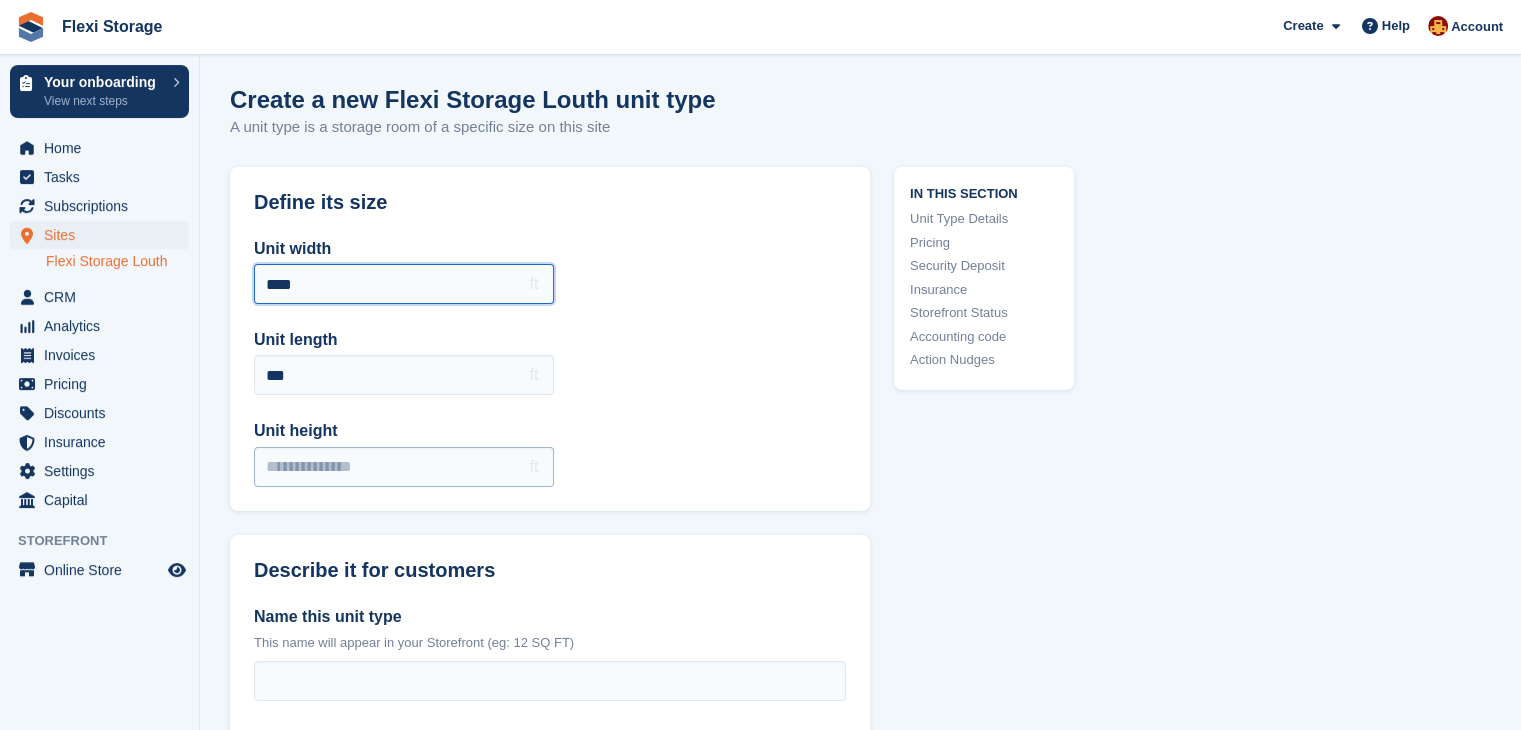 type on "****" 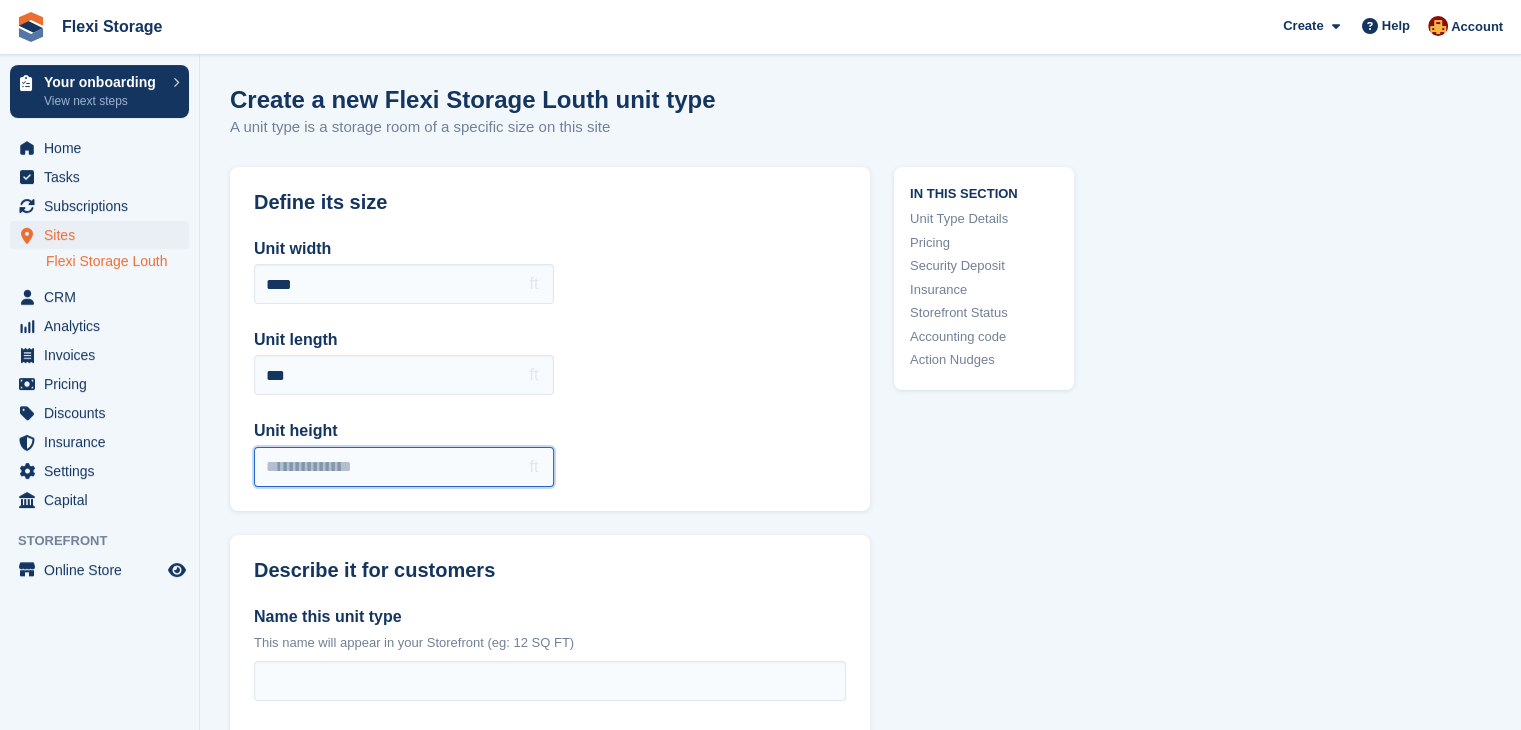 click on "Unit height" at bounding box center (404, 467) 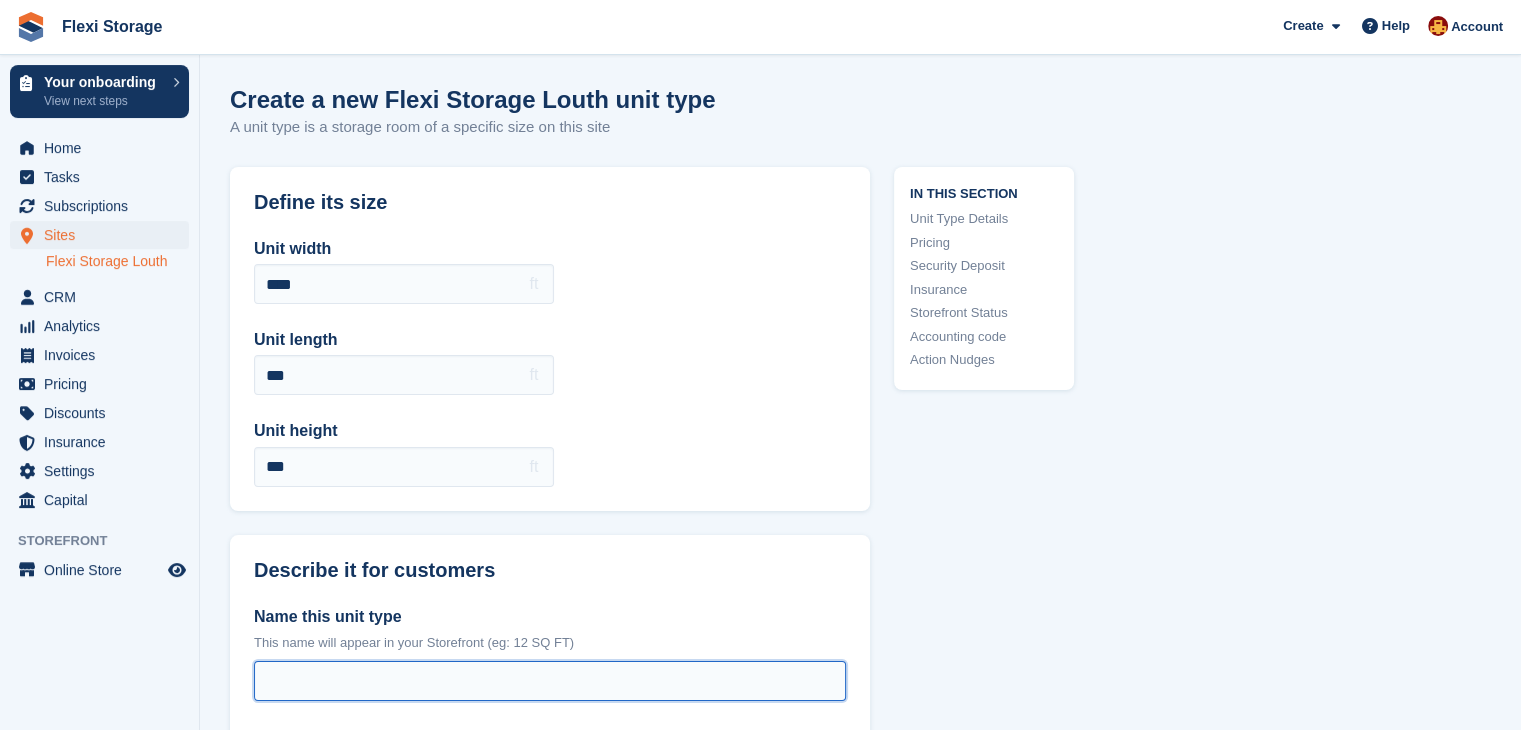 click on "Name this unit type" at bounding box center [550, 681] 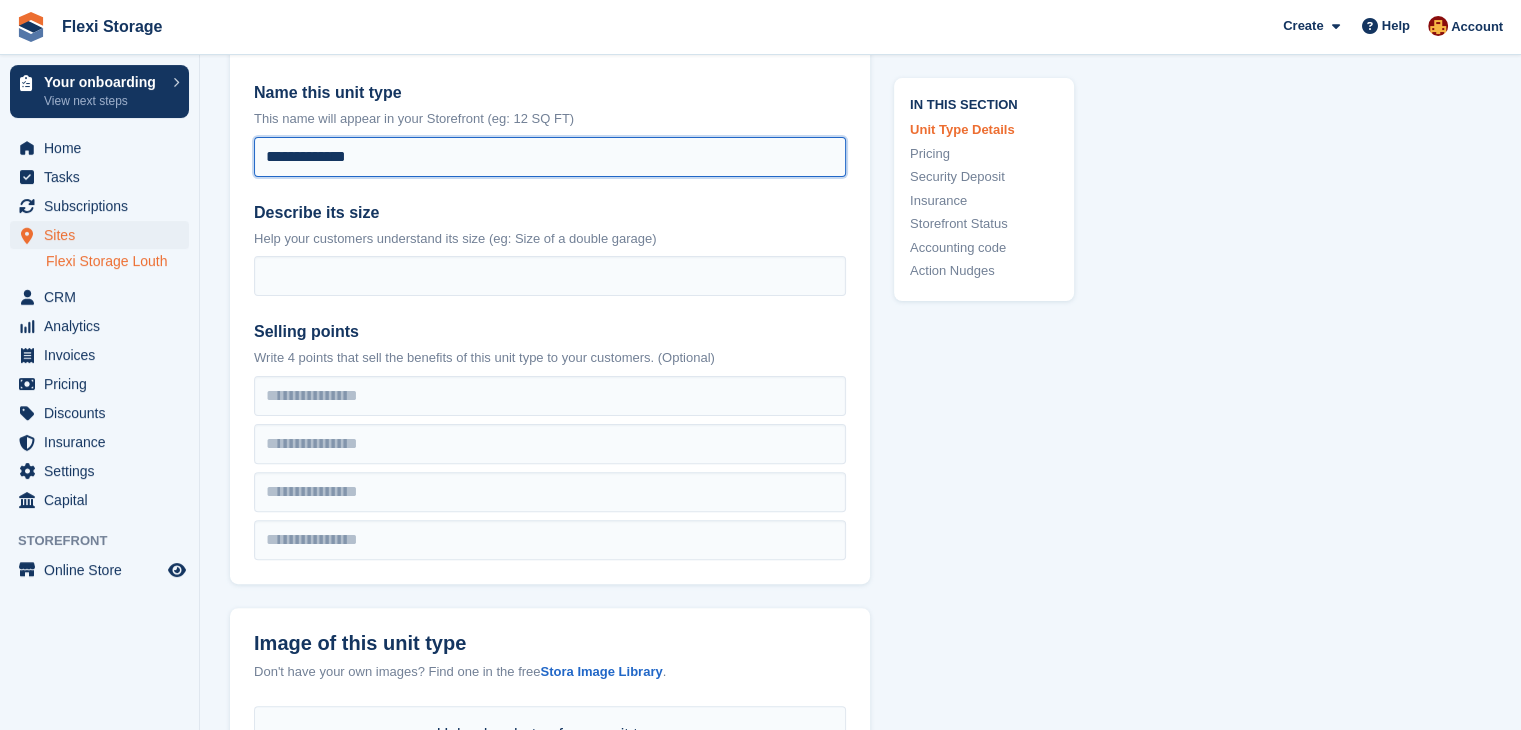 scroll, scrollTop: 532, scrollLeft: 0, axis: vertical 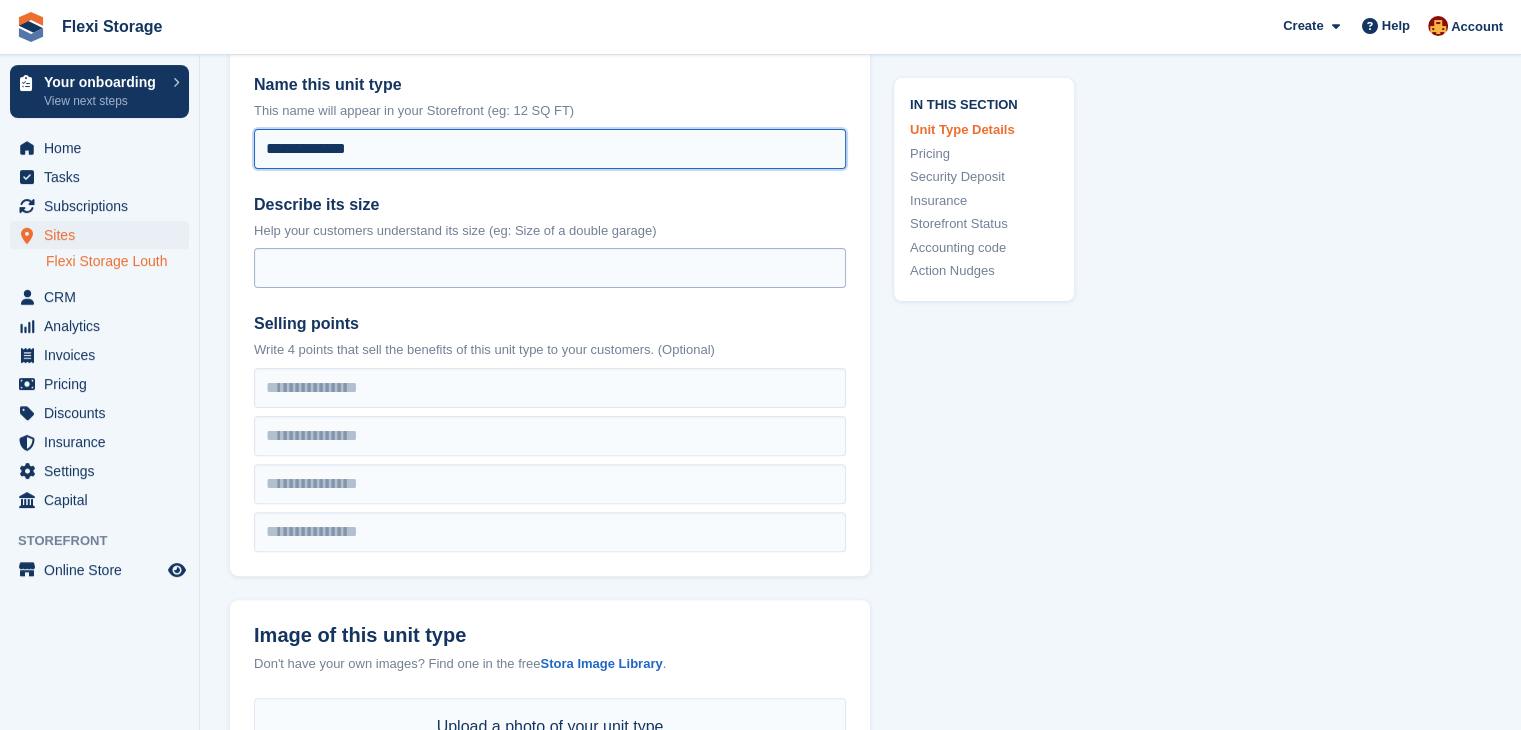 type on "**********" 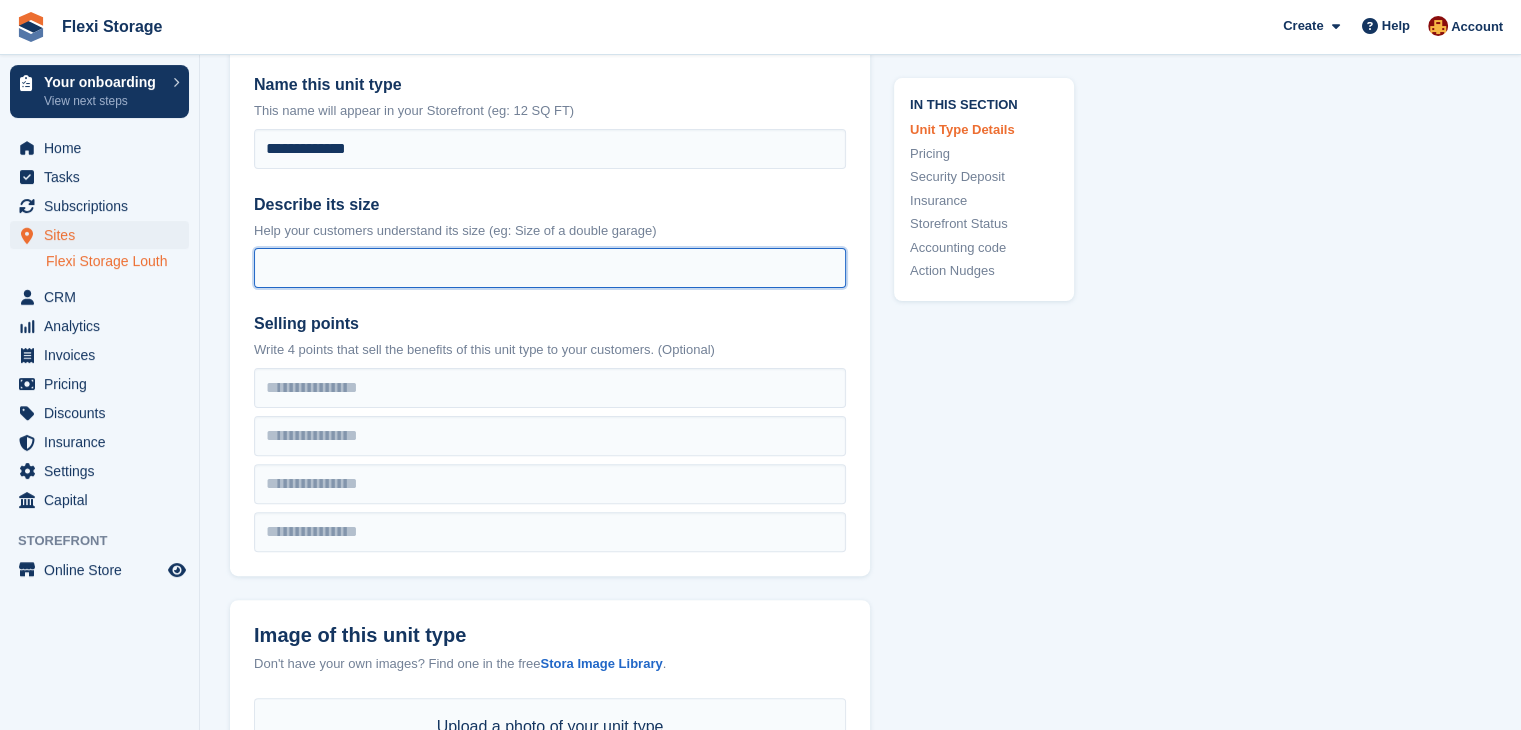 click on "Describe its size" at bounding box center [550, 268] 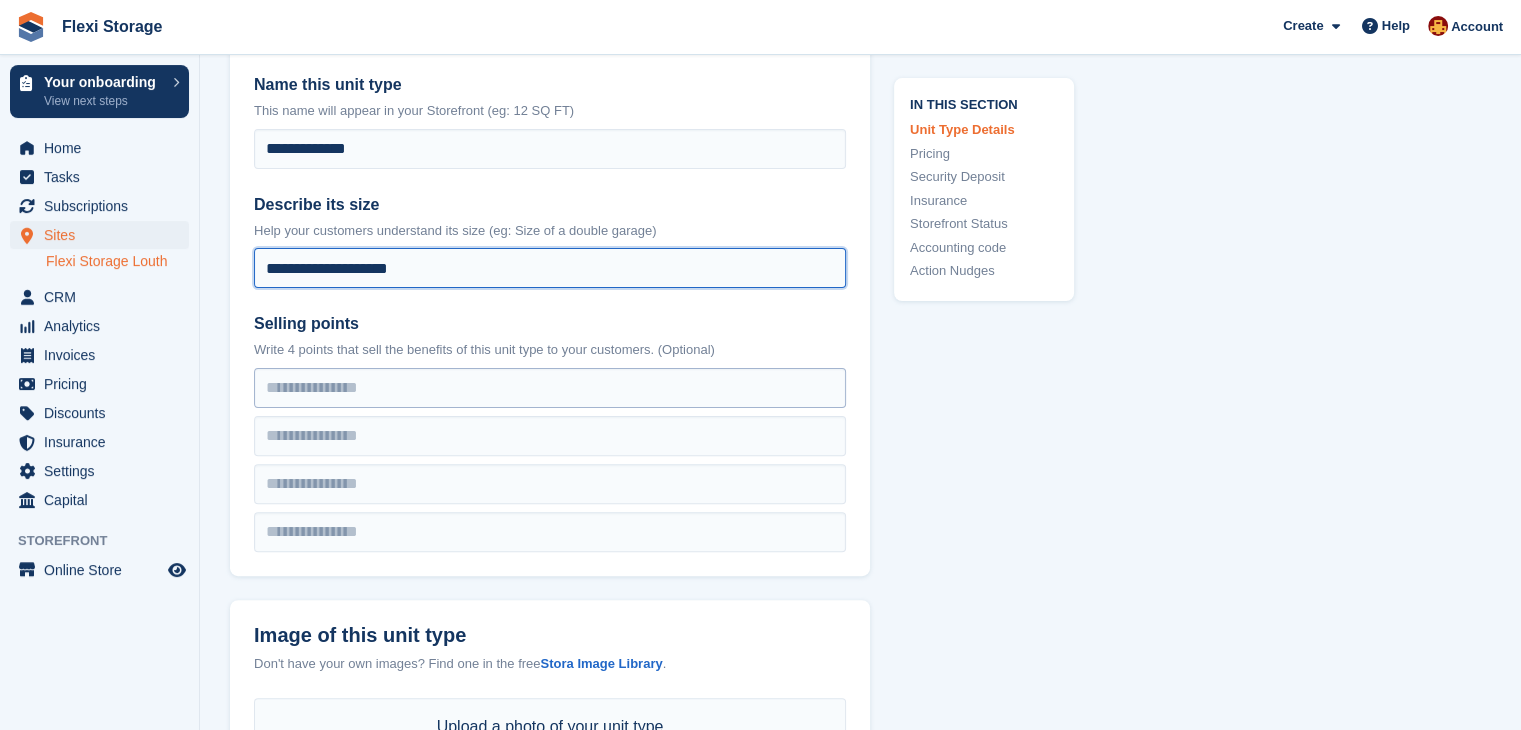 type on "**********" 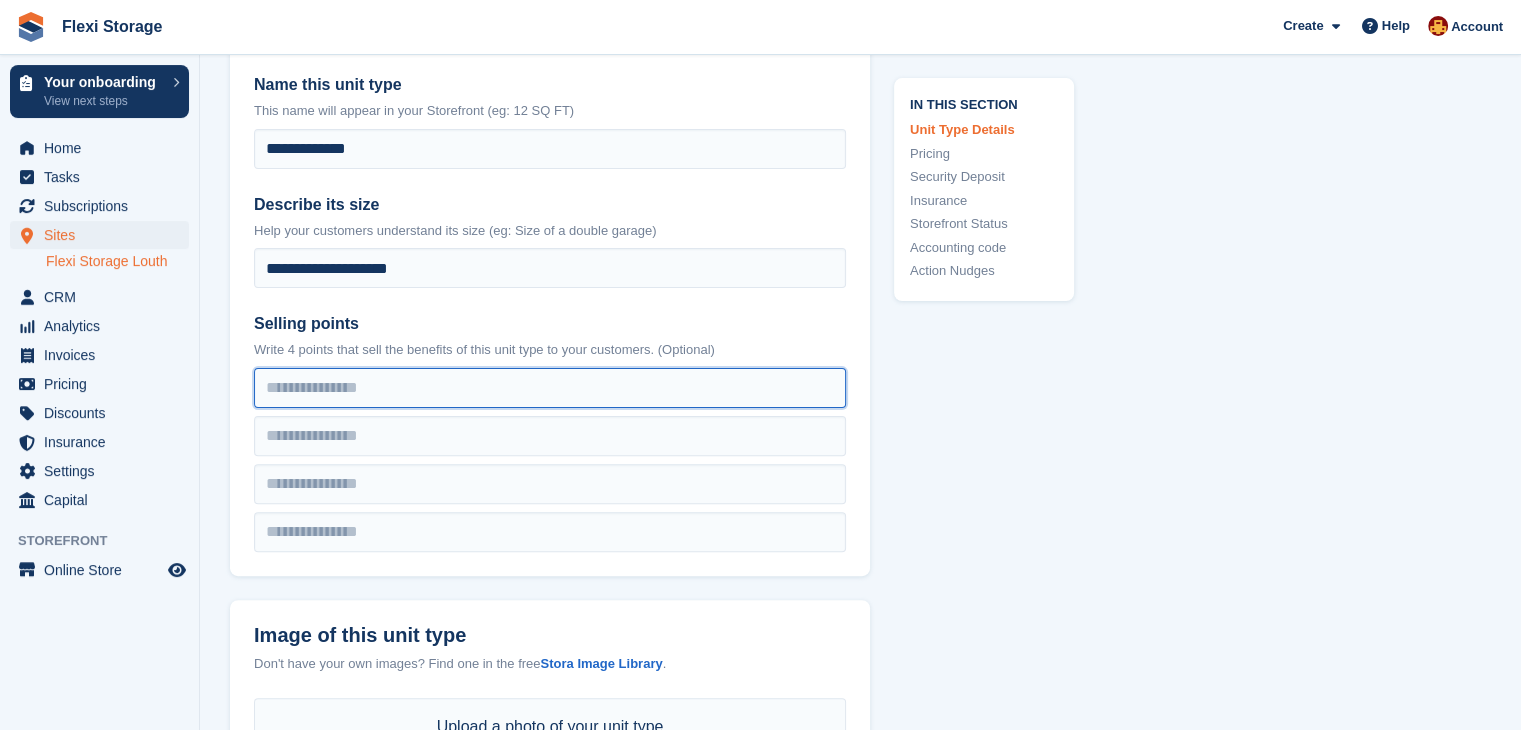 click at bounding box center [550, 388] 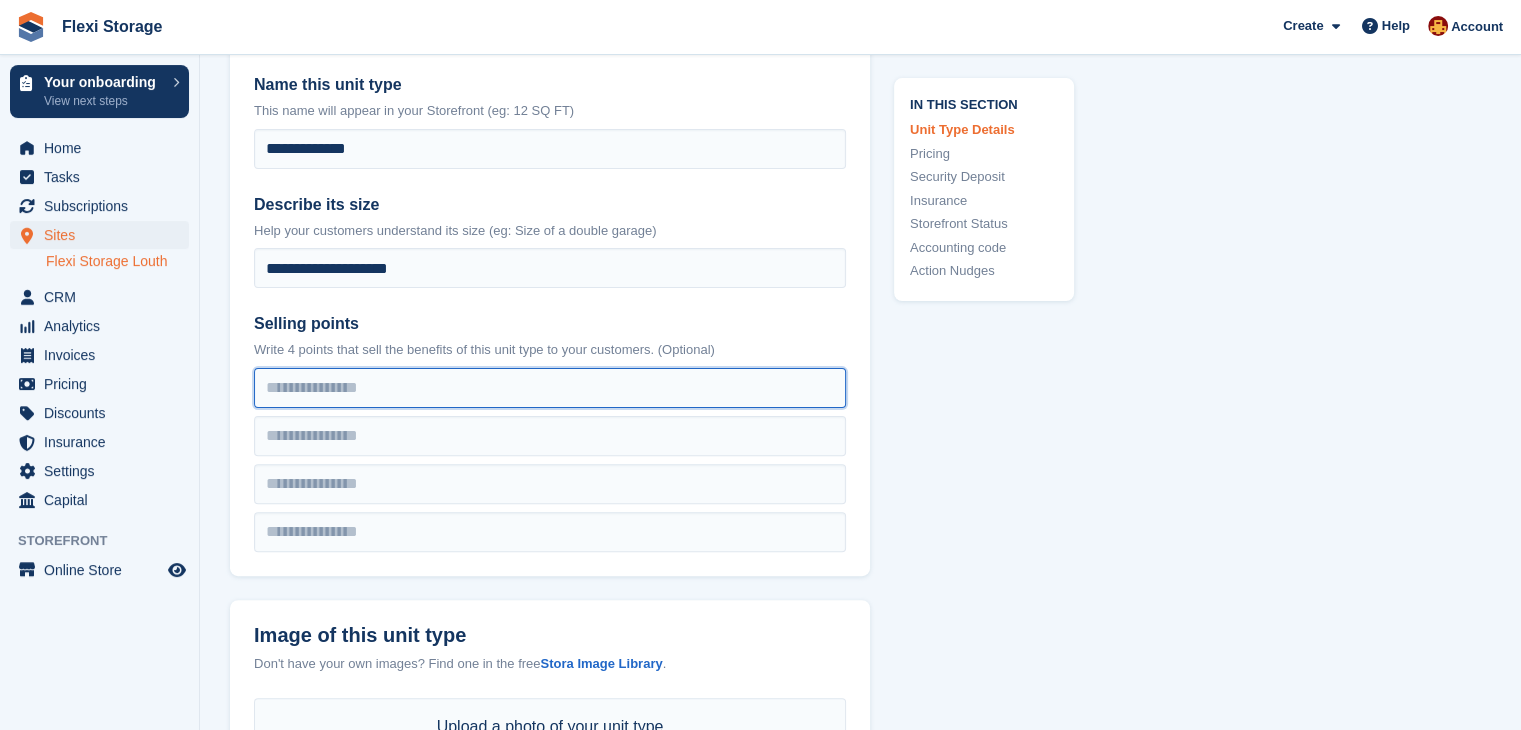 type on "**********" 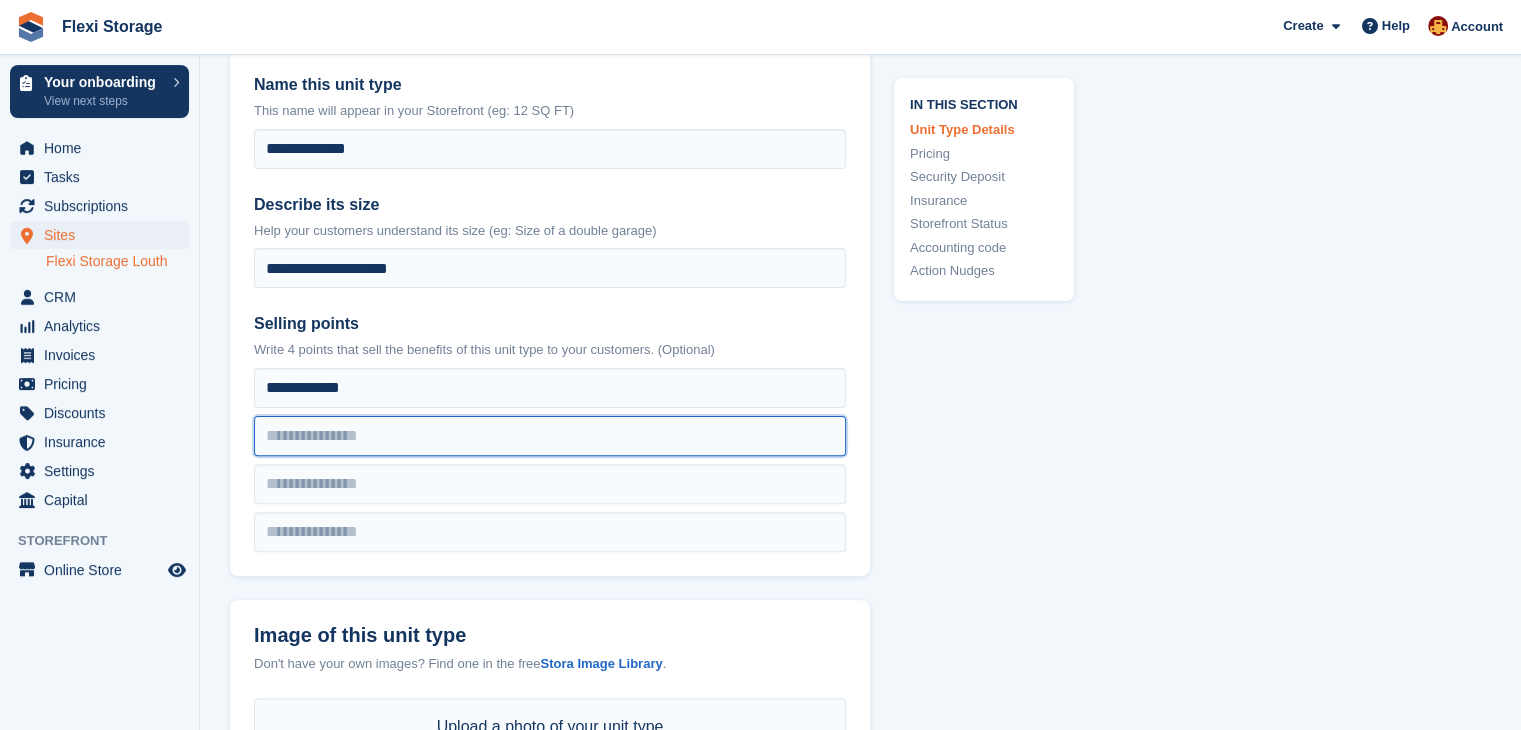 click at bounding box center [550, 388] 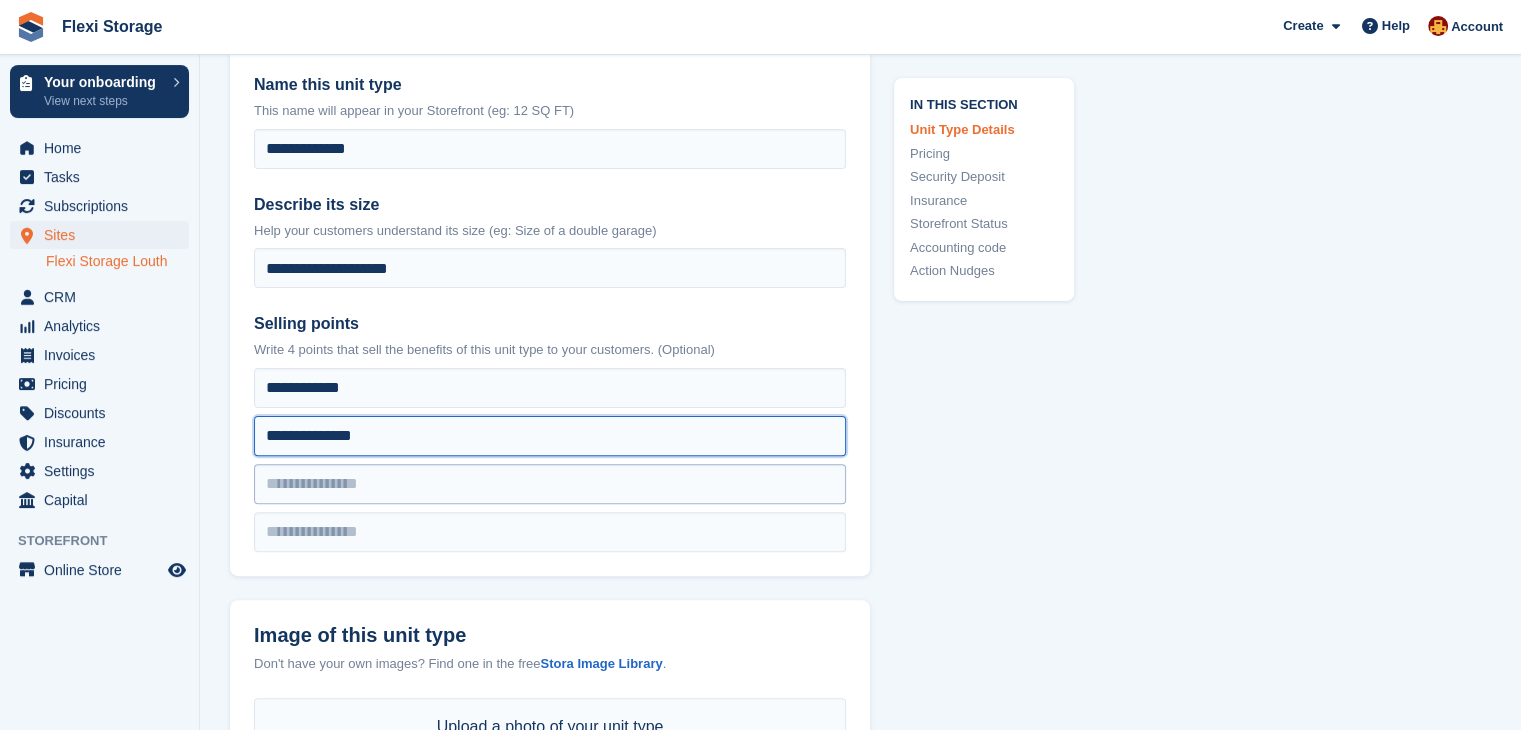 type on "**********" 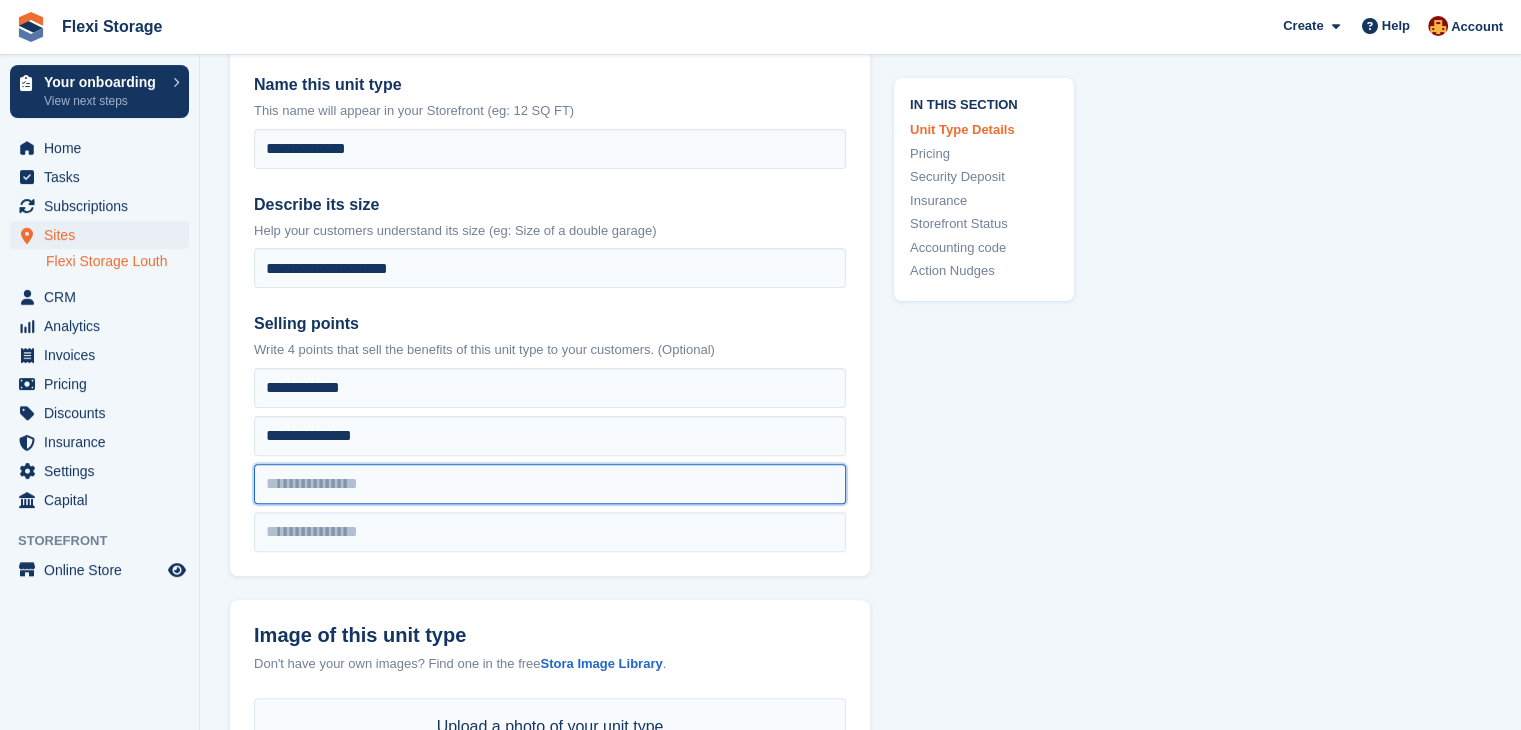 click at bounding box center (550, 388) 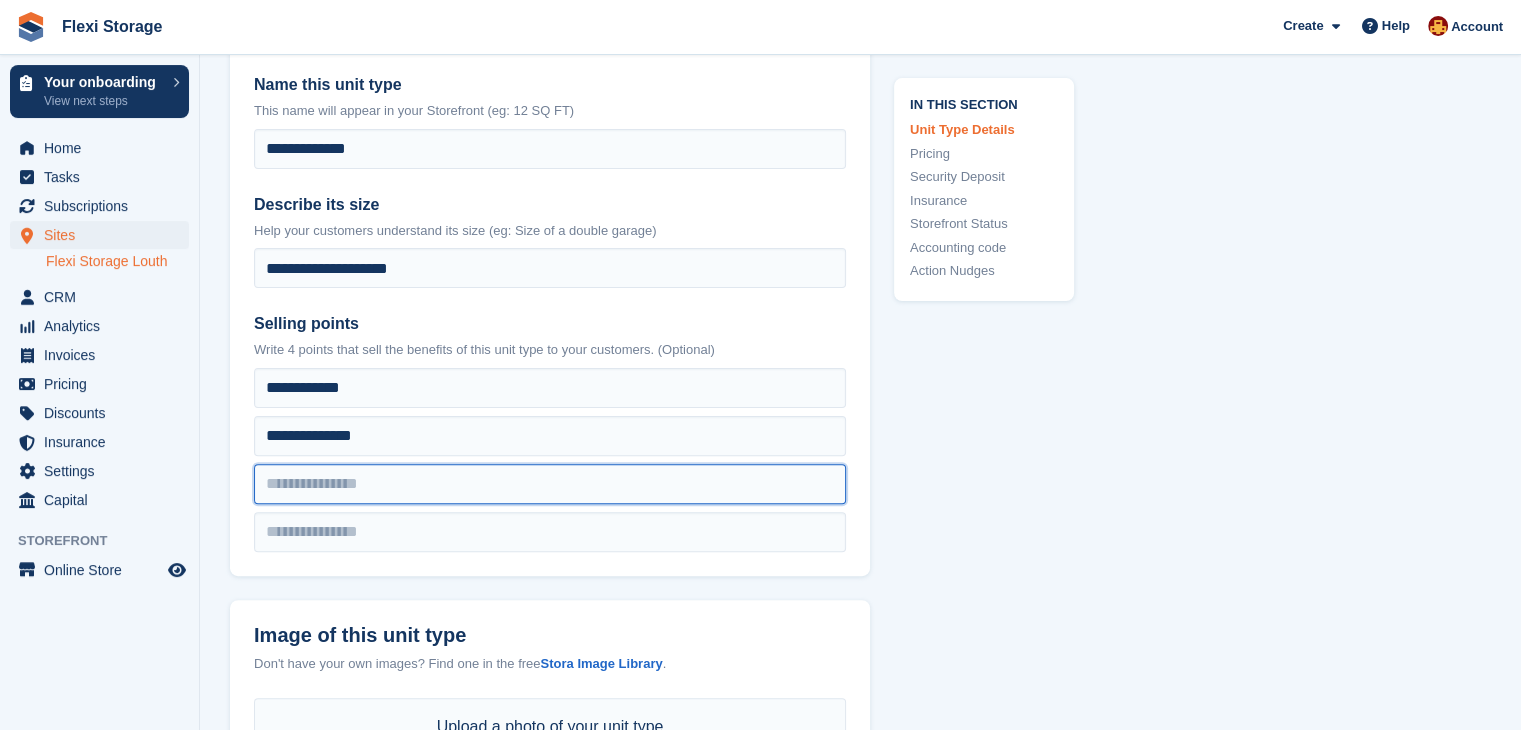 type on "*" 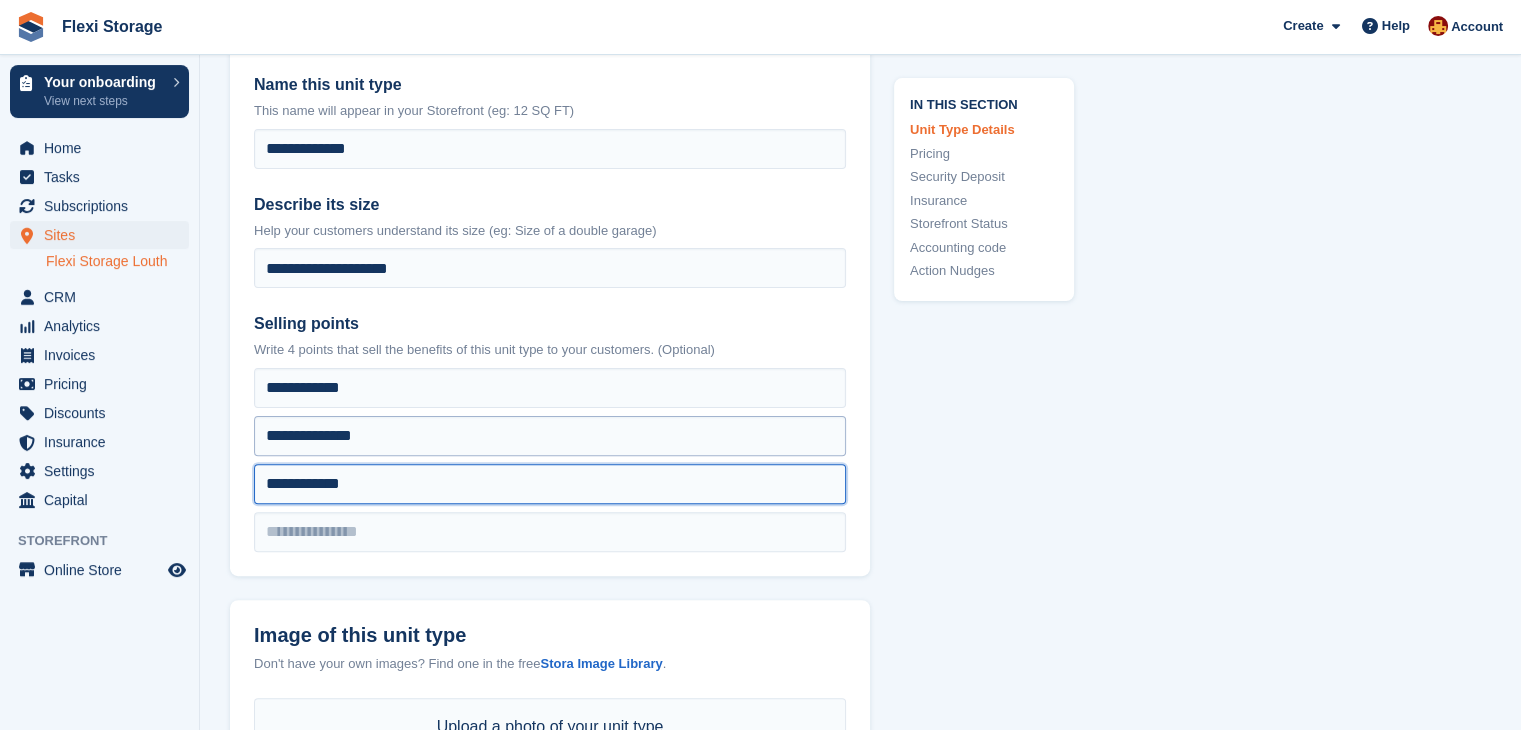 type on "**********" 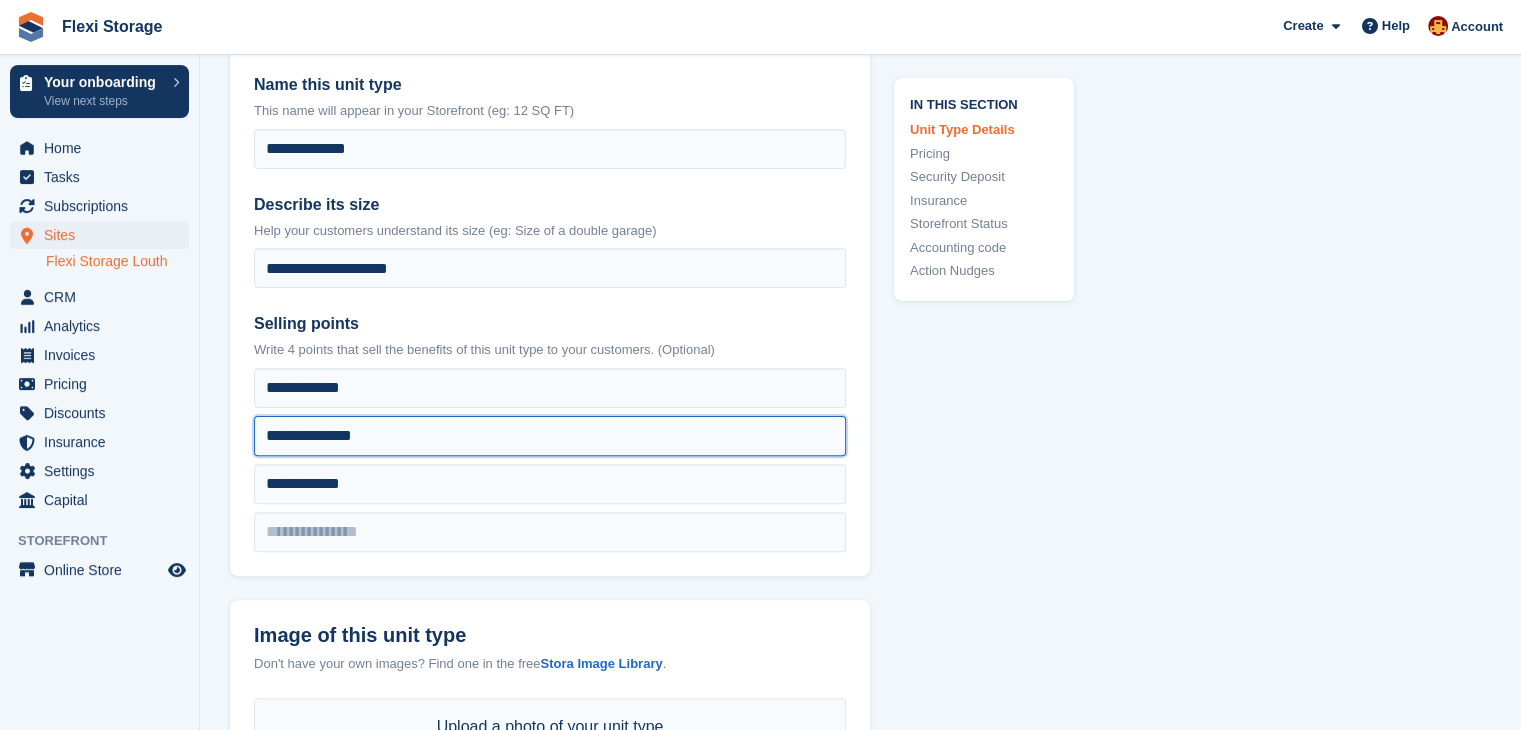 click on "**********" at bounding box center (550, 388) 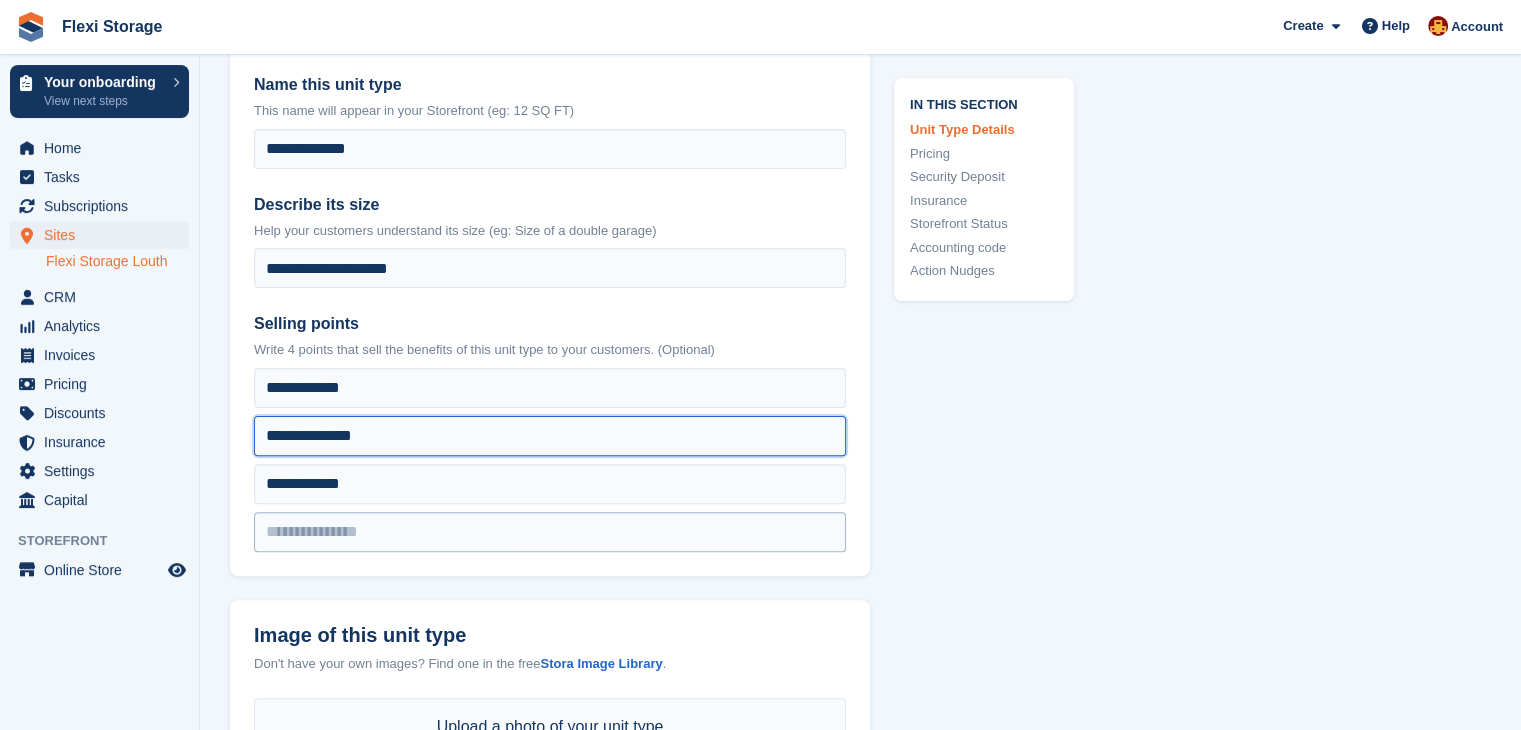 type on "**********" 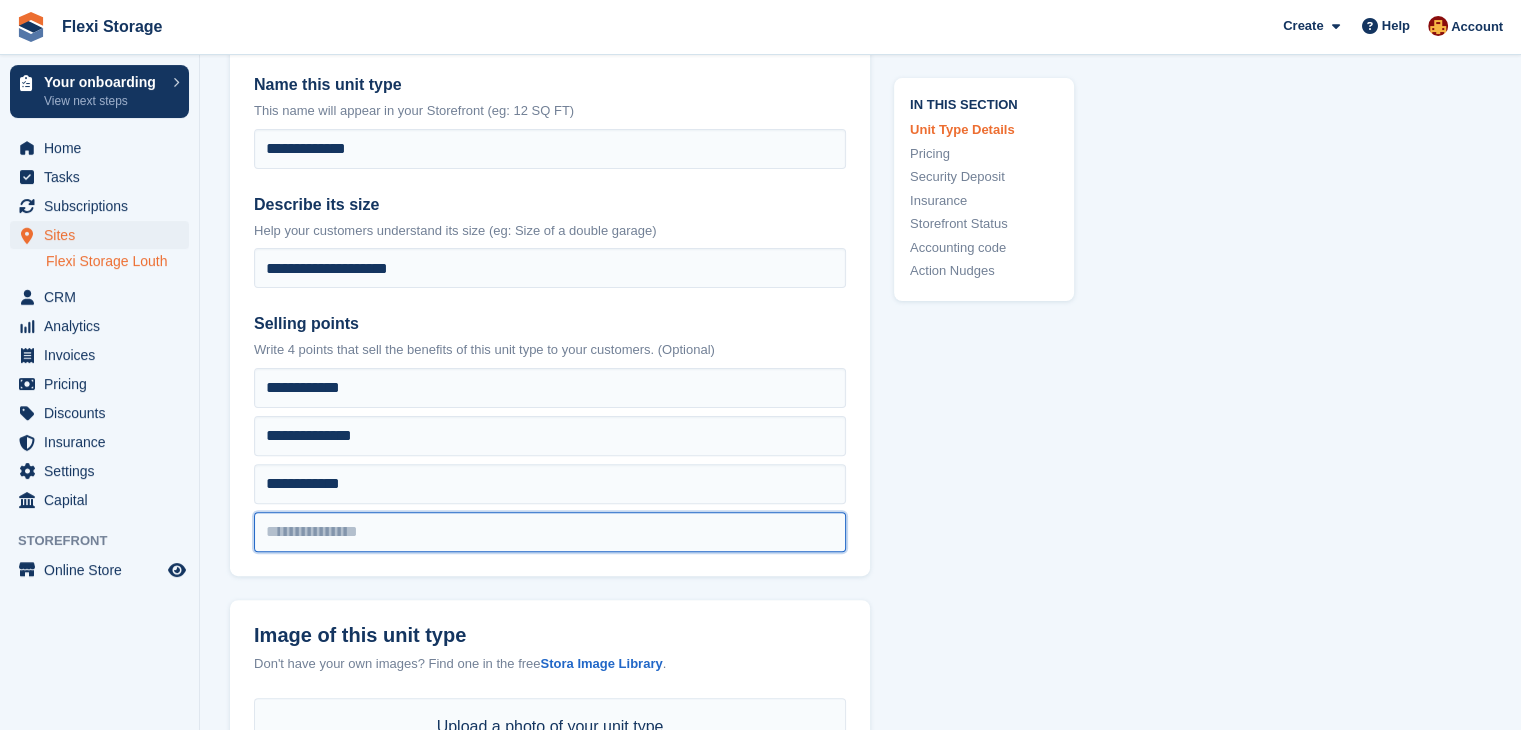 click at bounding box center (550, 388) 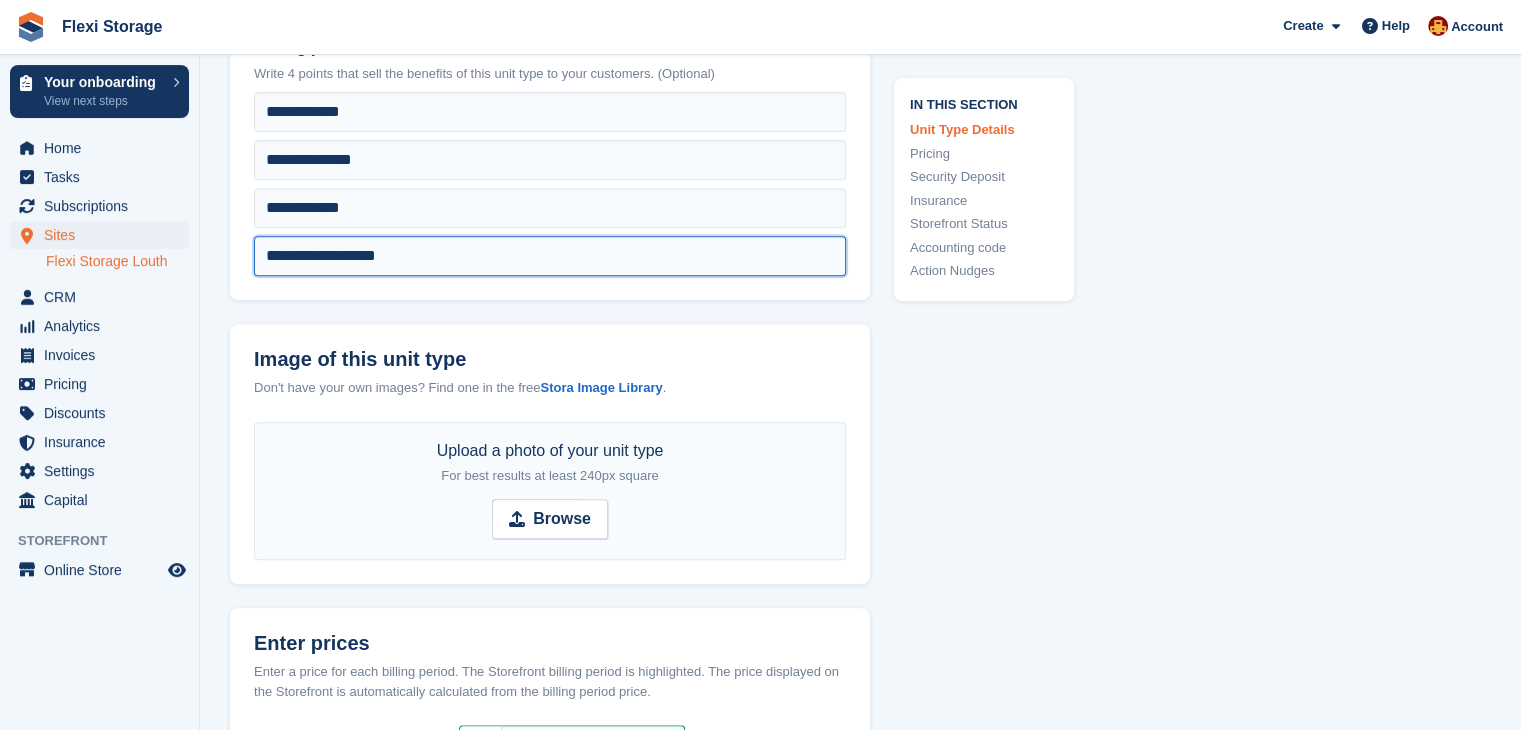 scroll, scrollTop: 812, scrollLeft: 0, axis: vertical 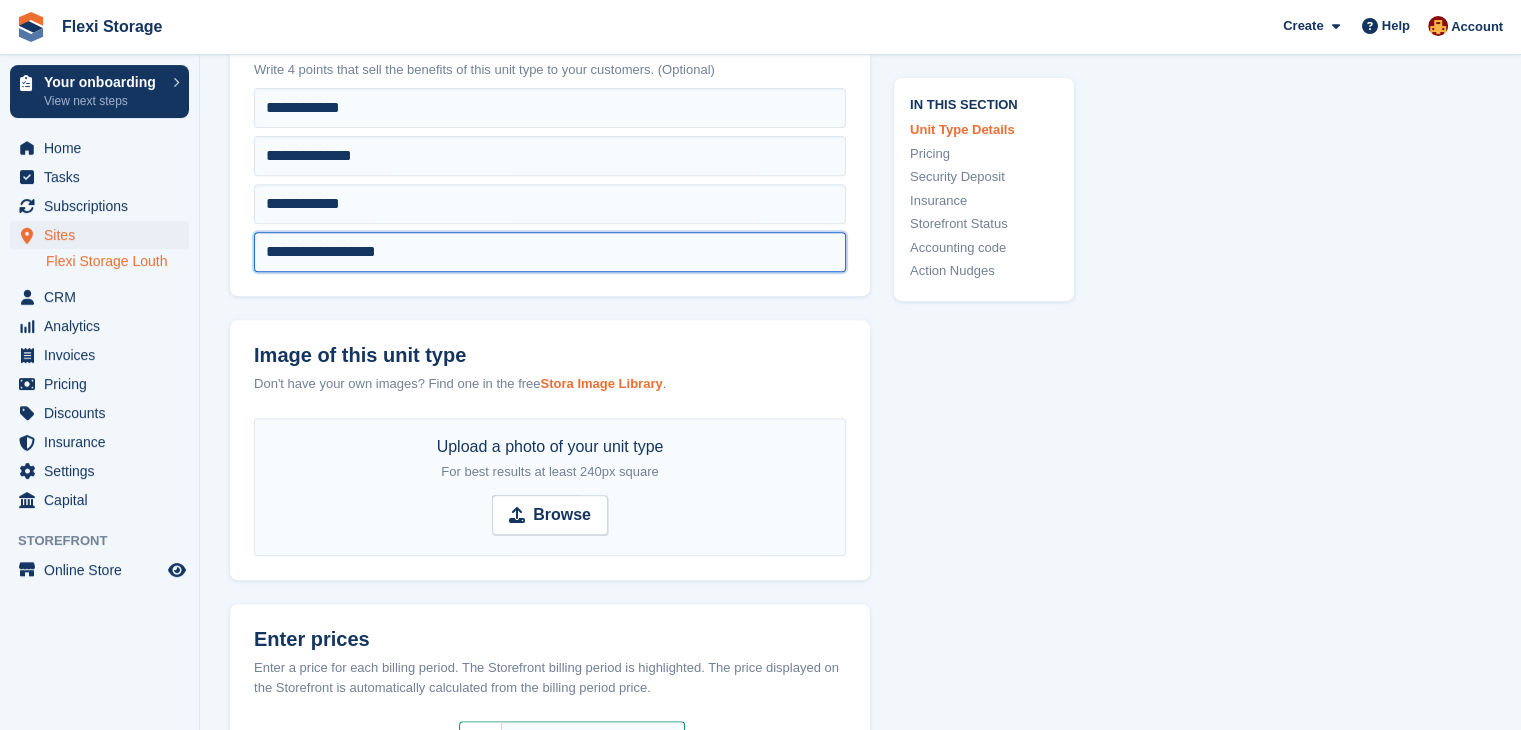 type on "**********" 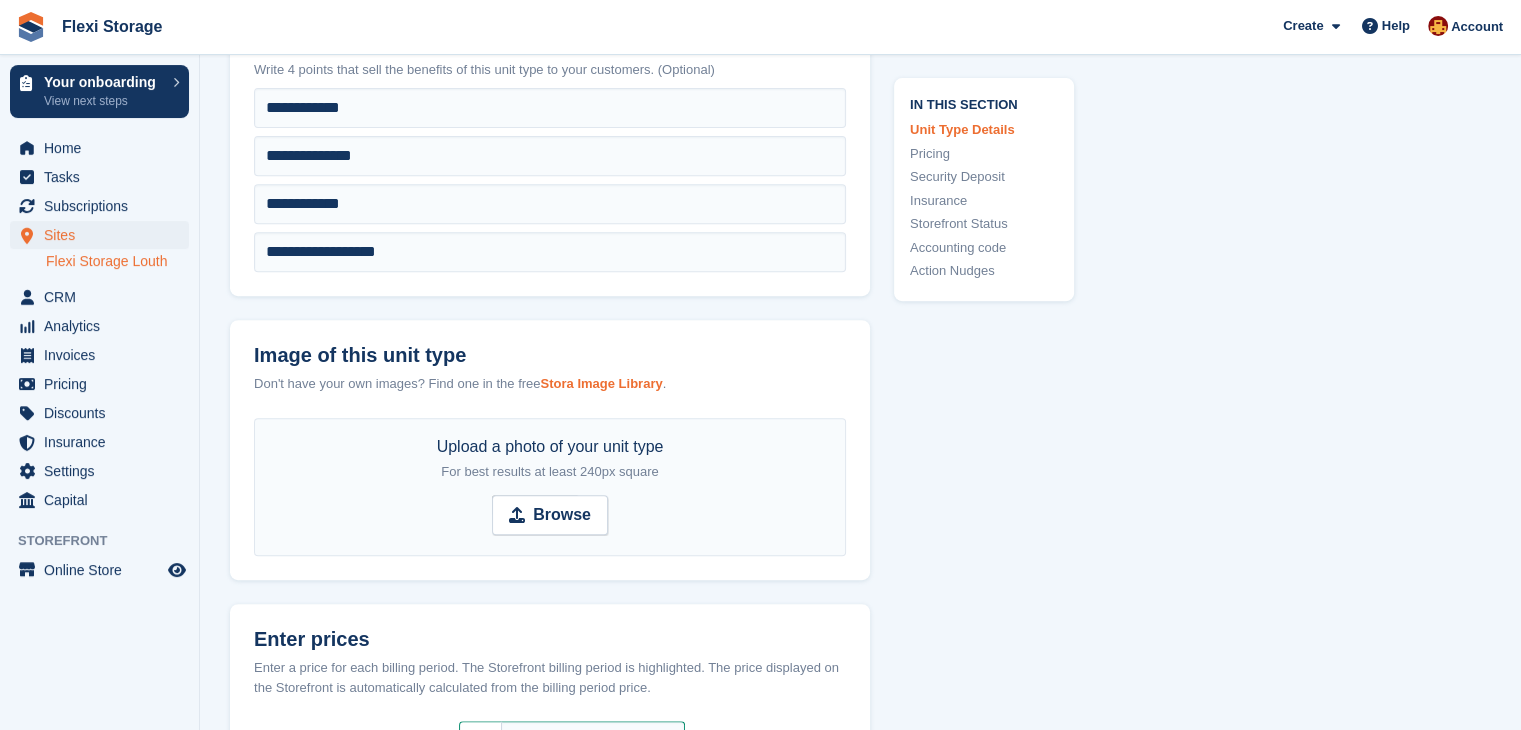 click on "Stora Image Library" at bounding box center [601, 383] 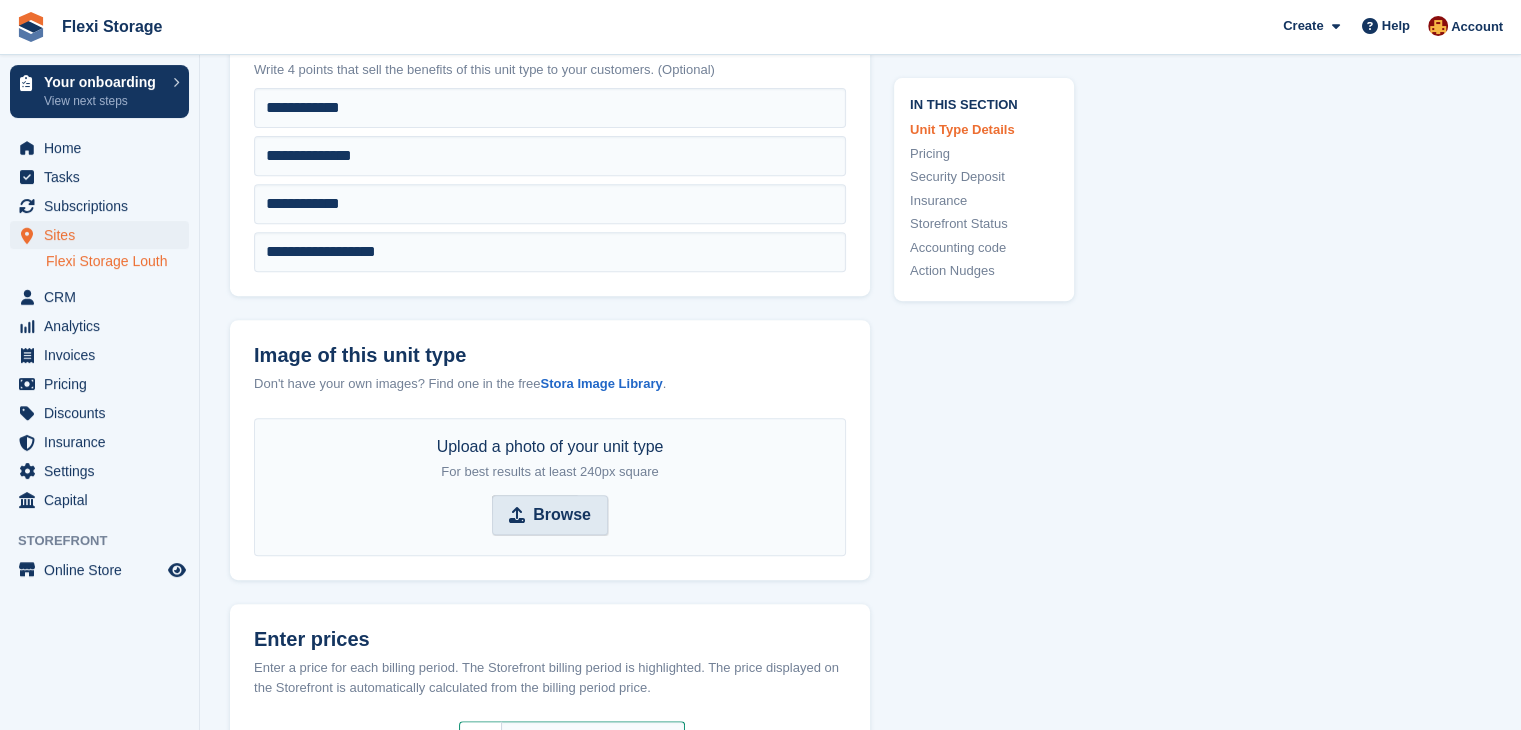 click on "Browse" at bounding box center (562, 515) 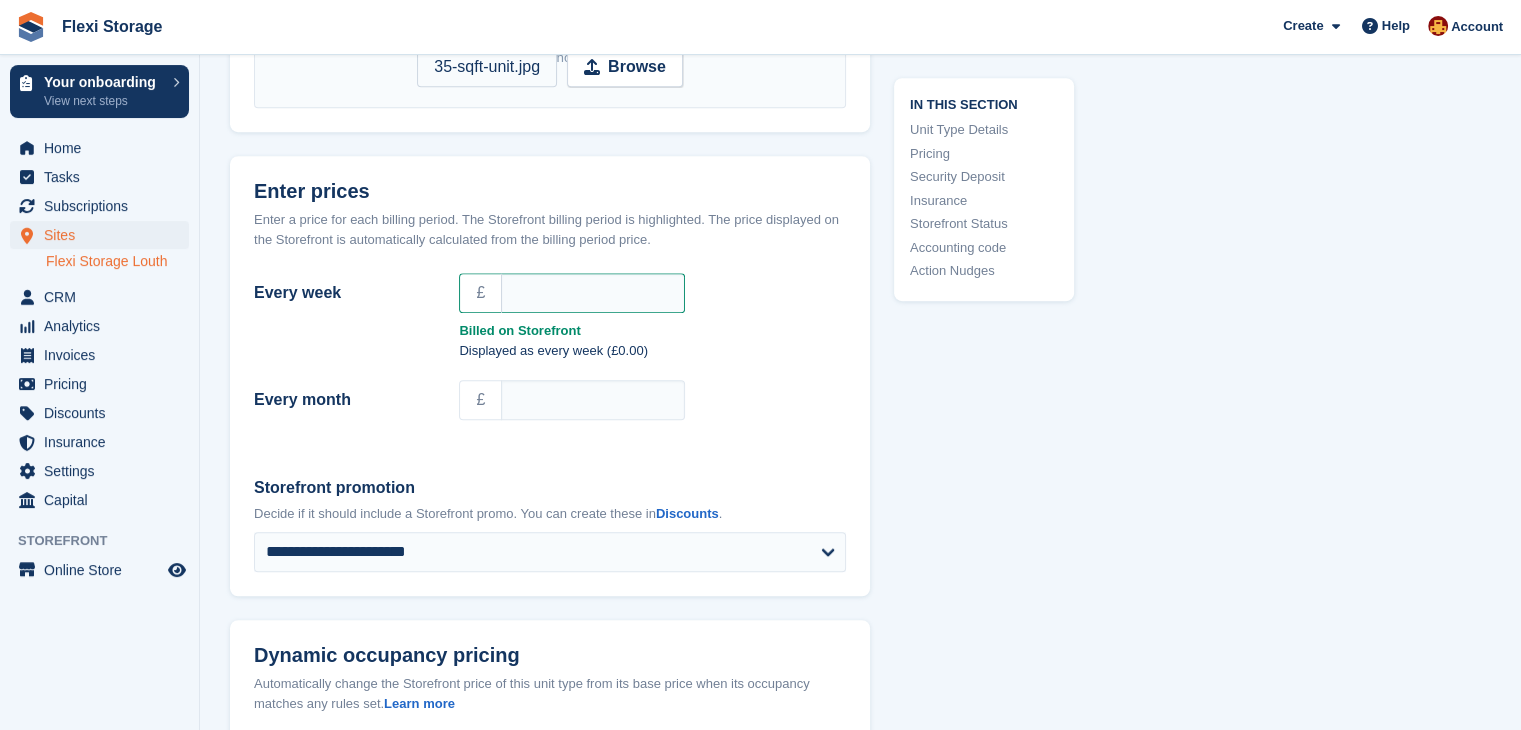 scroll, scrollTop: 1272, scrollLeft: 0, axis: vertical 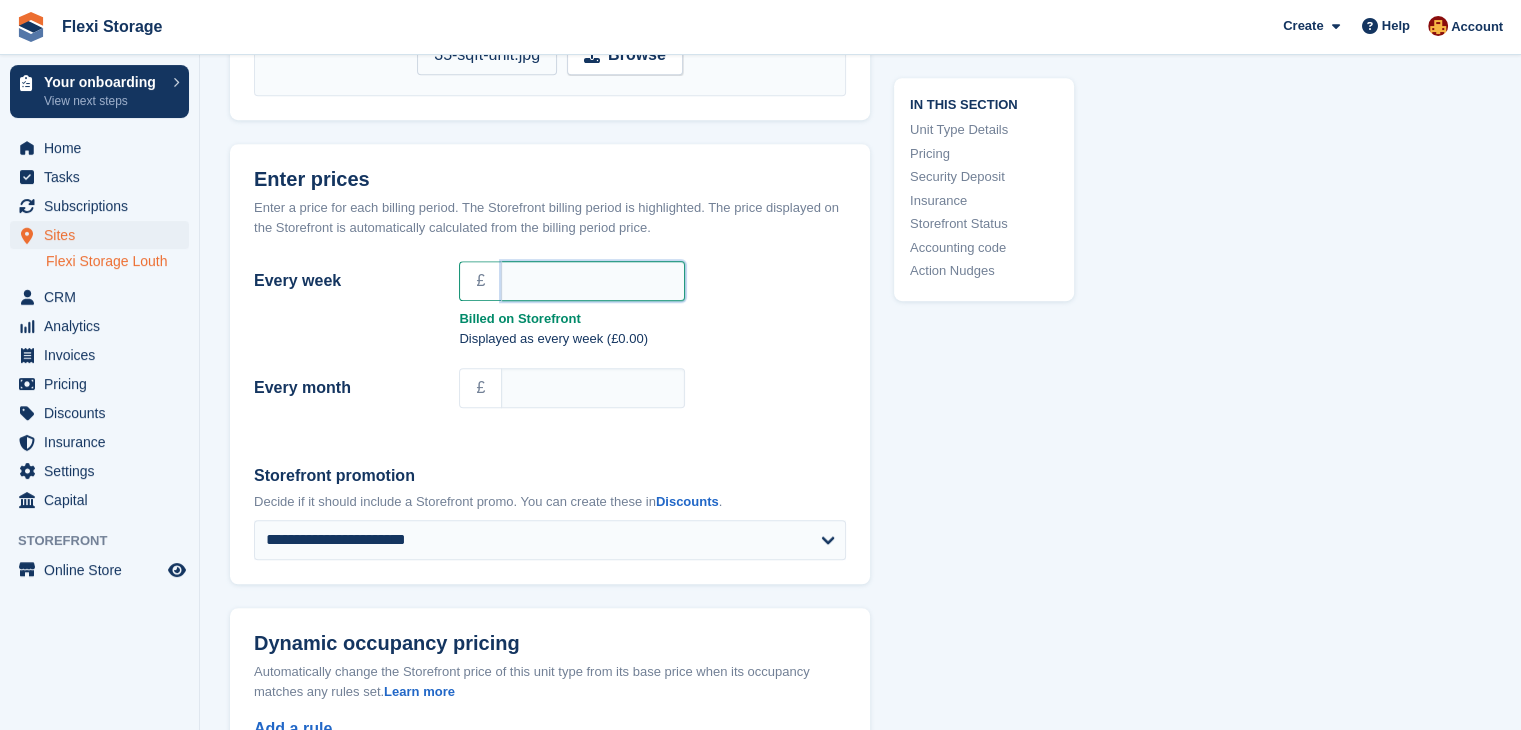 click on "Every week" at bounding box center (593, 281) 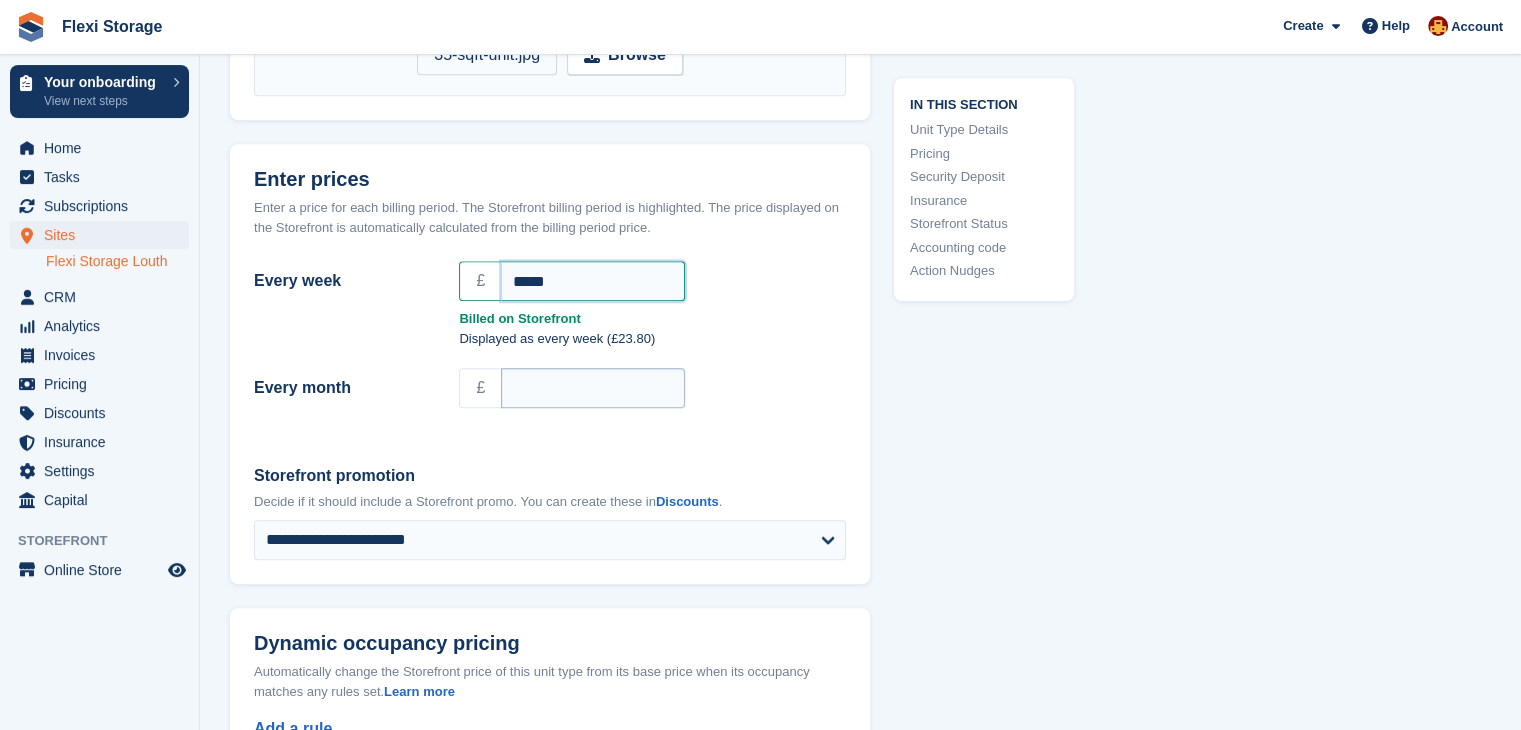 type on "*****" 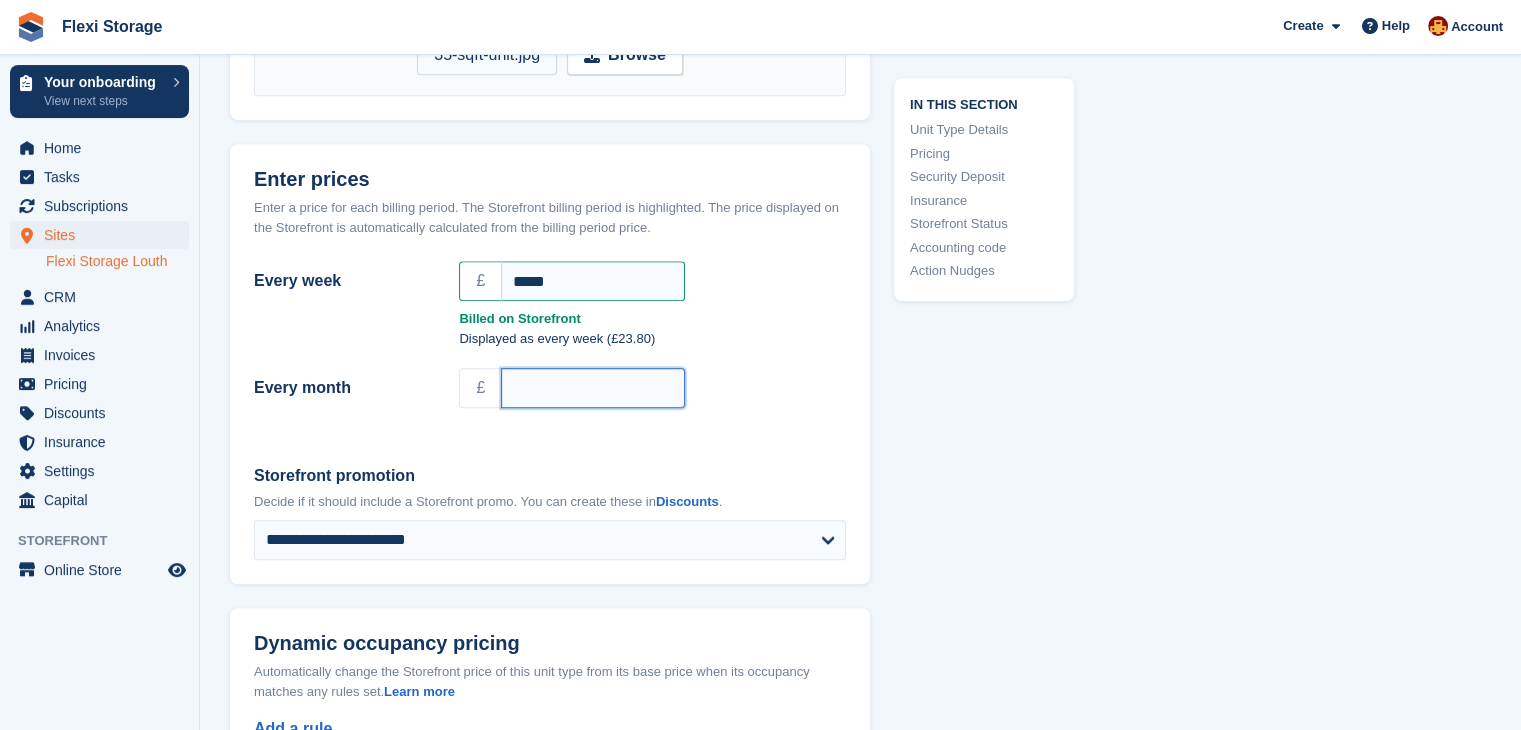 click on "Every month" at bounding box center [593, 388] 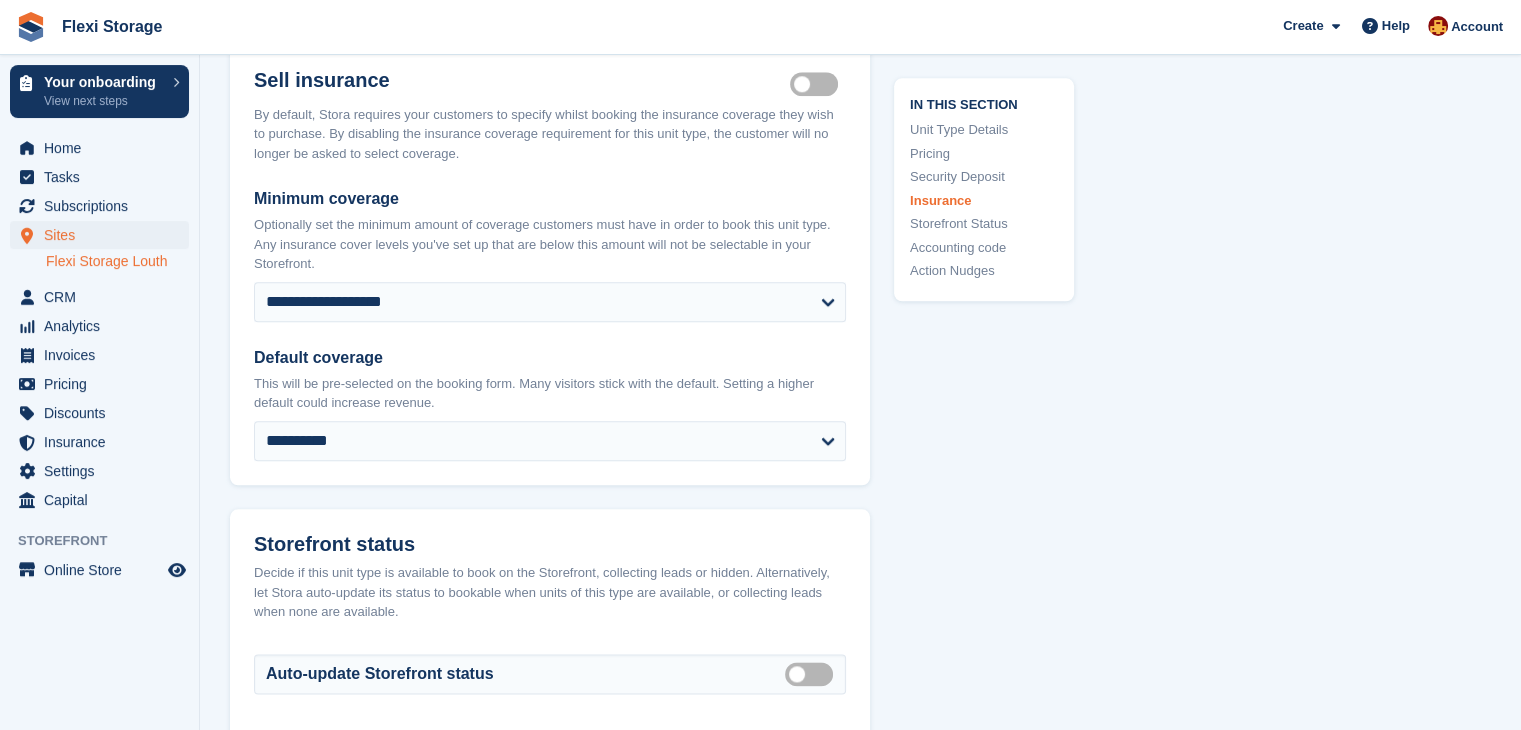 scroll, scrollTop: 2202, scrollLeft: 0, axis: vertical 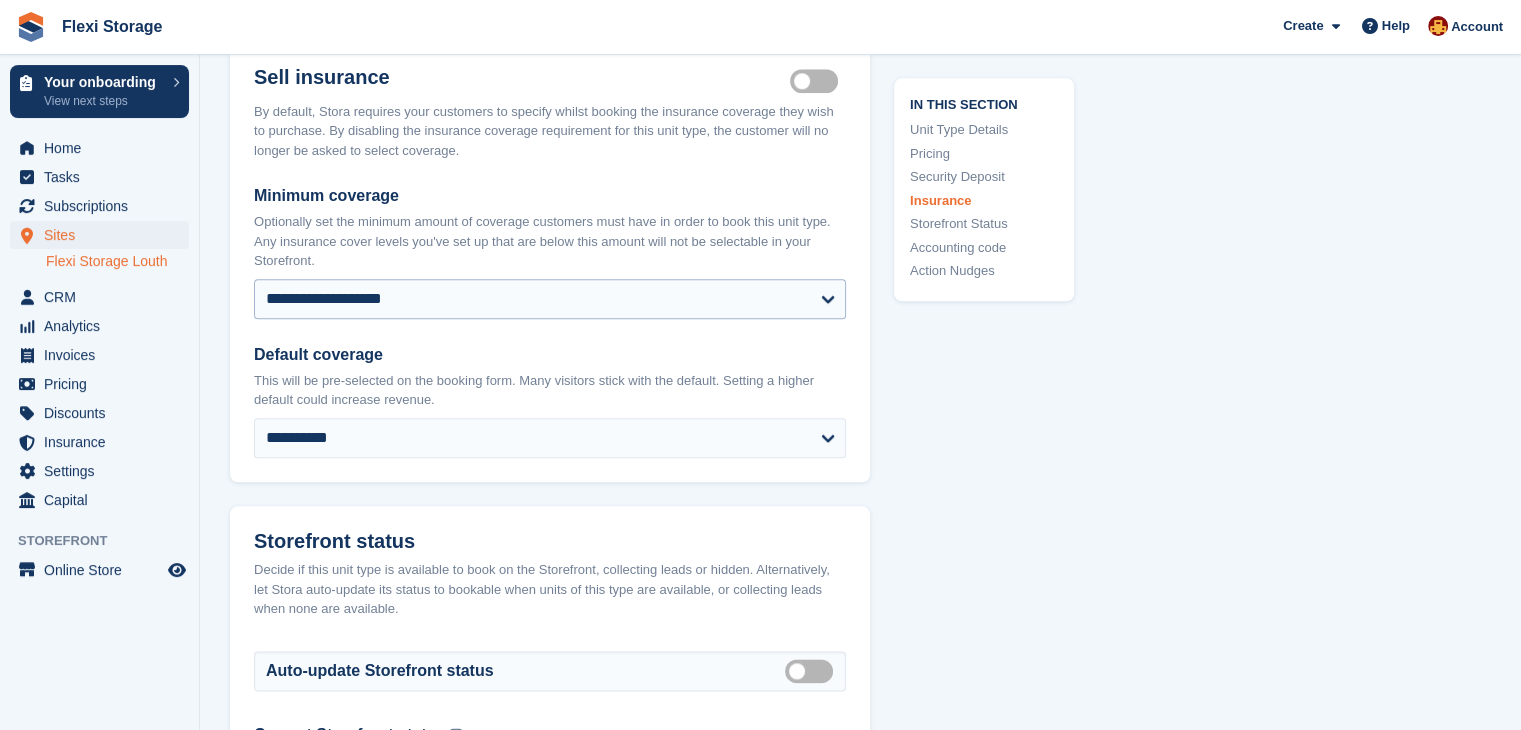 type on "***" 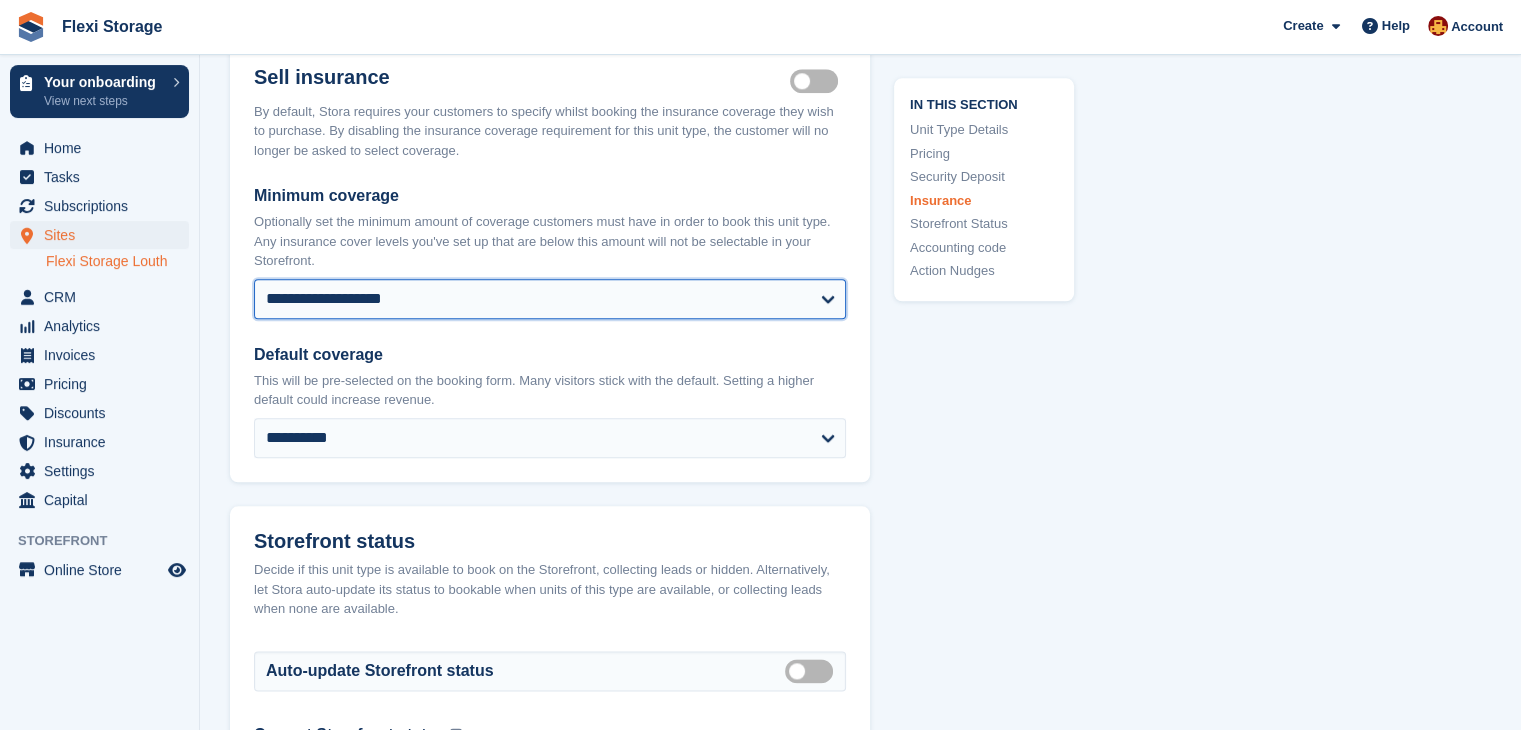 click on "**********" at bounding box center (550, 299) 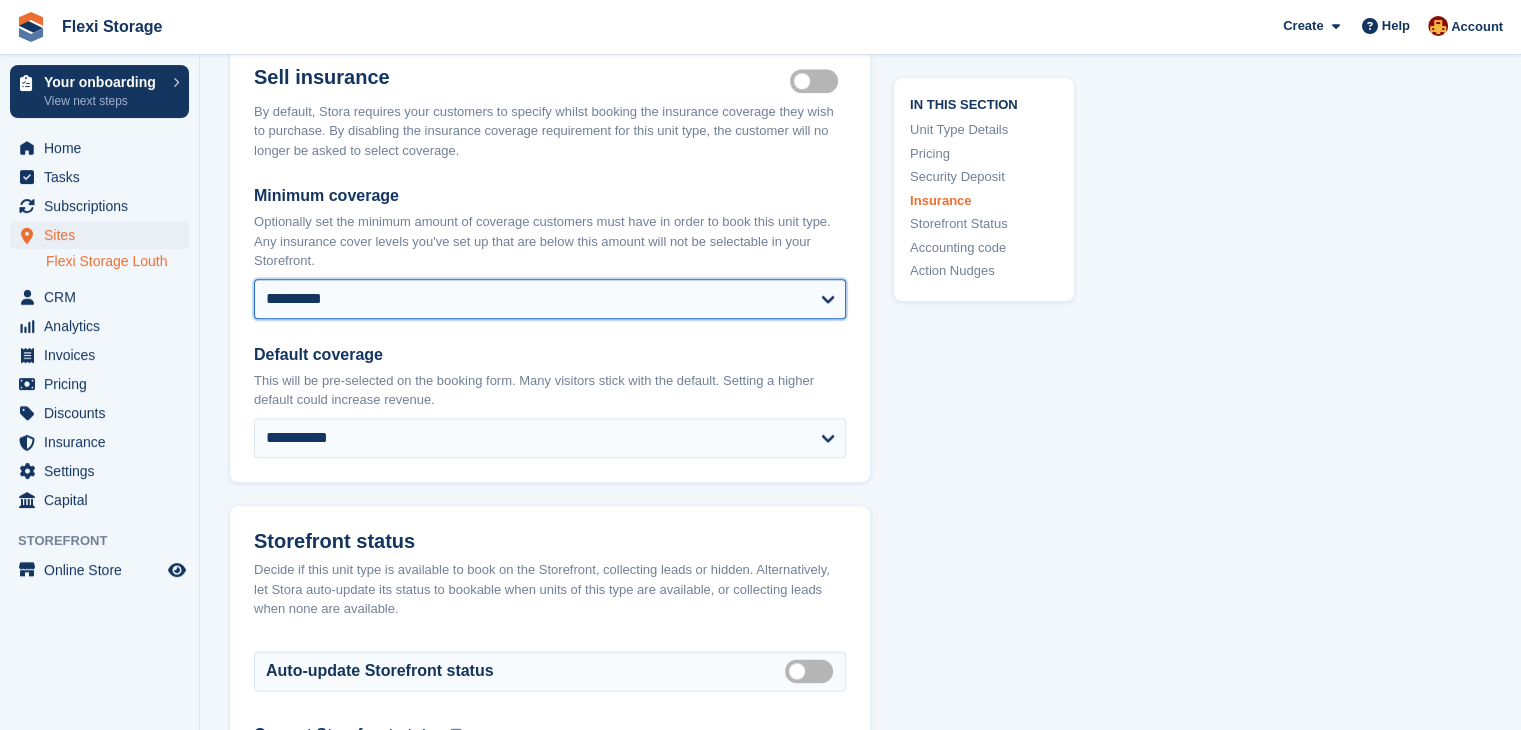 click on "**********" at bounding box center (550, 299) 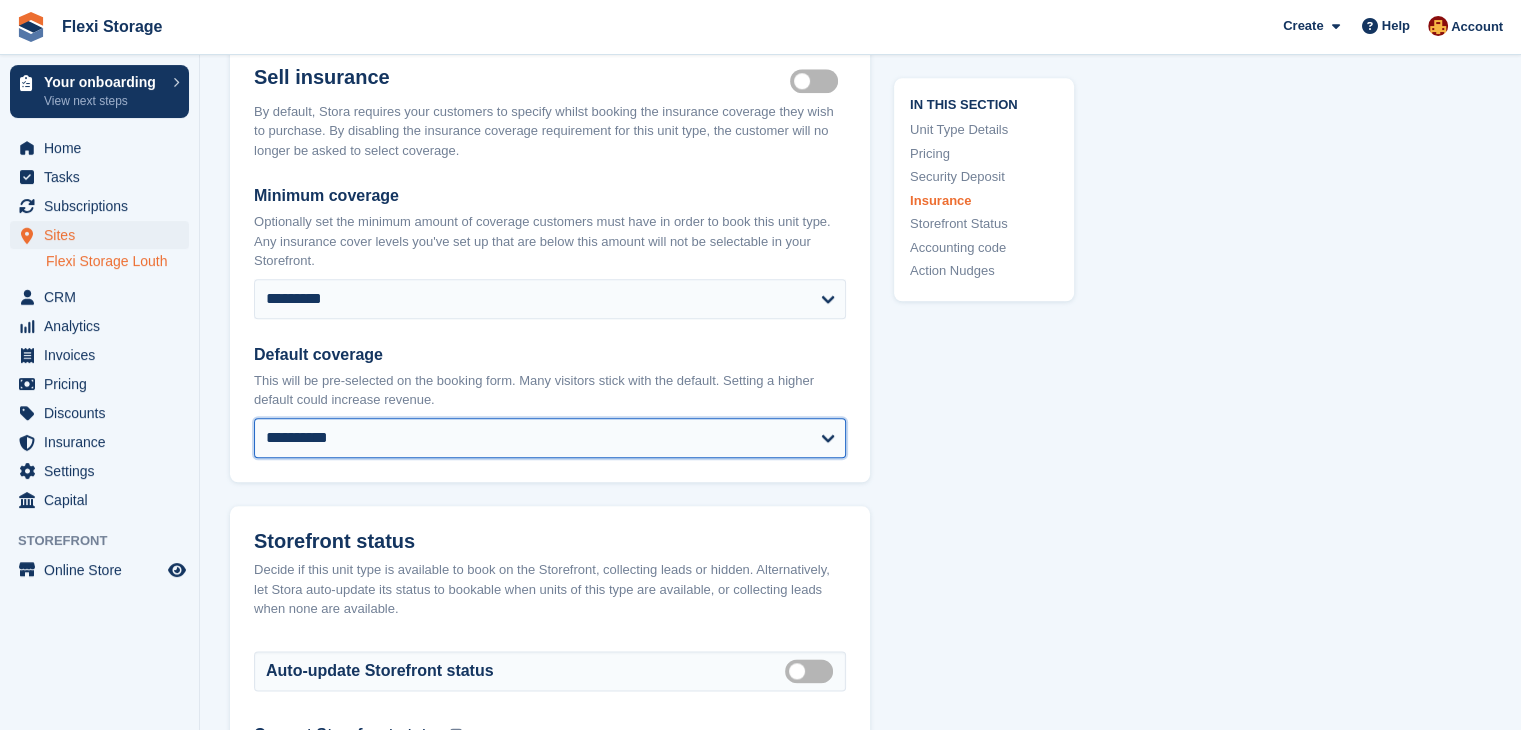 click on "**********" at bounding box center (550, 438) 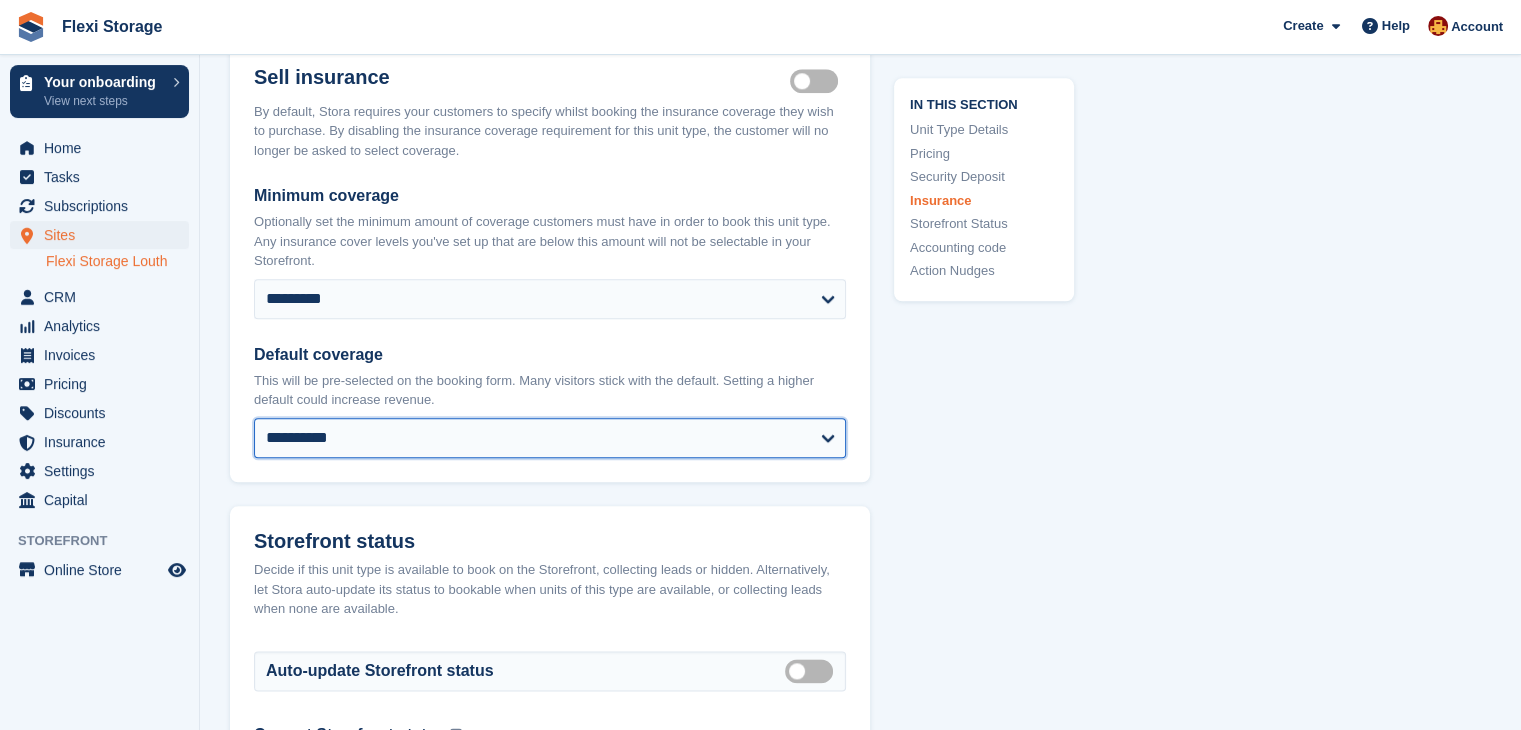 select on "****" 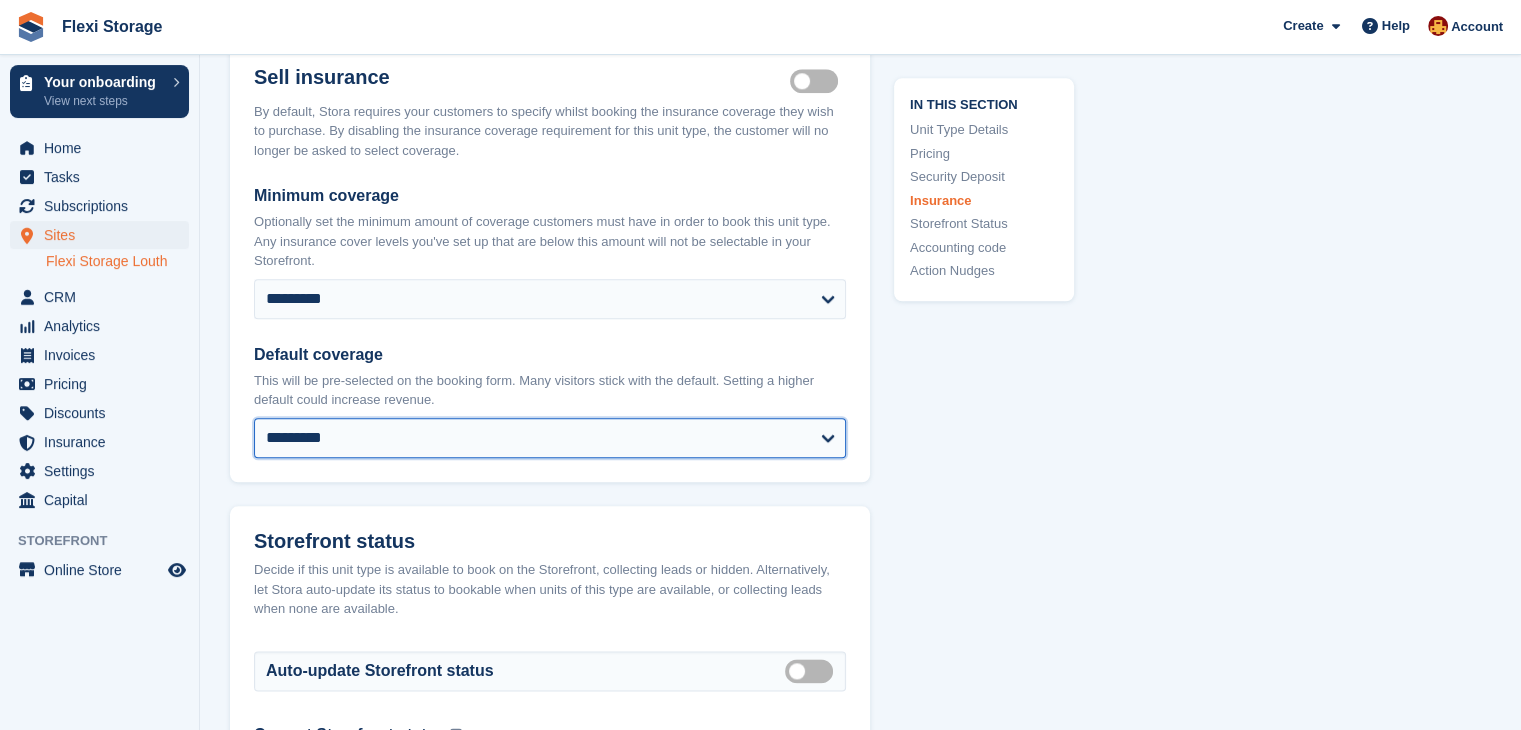 click on "**********" at bounding box center [550, 438] 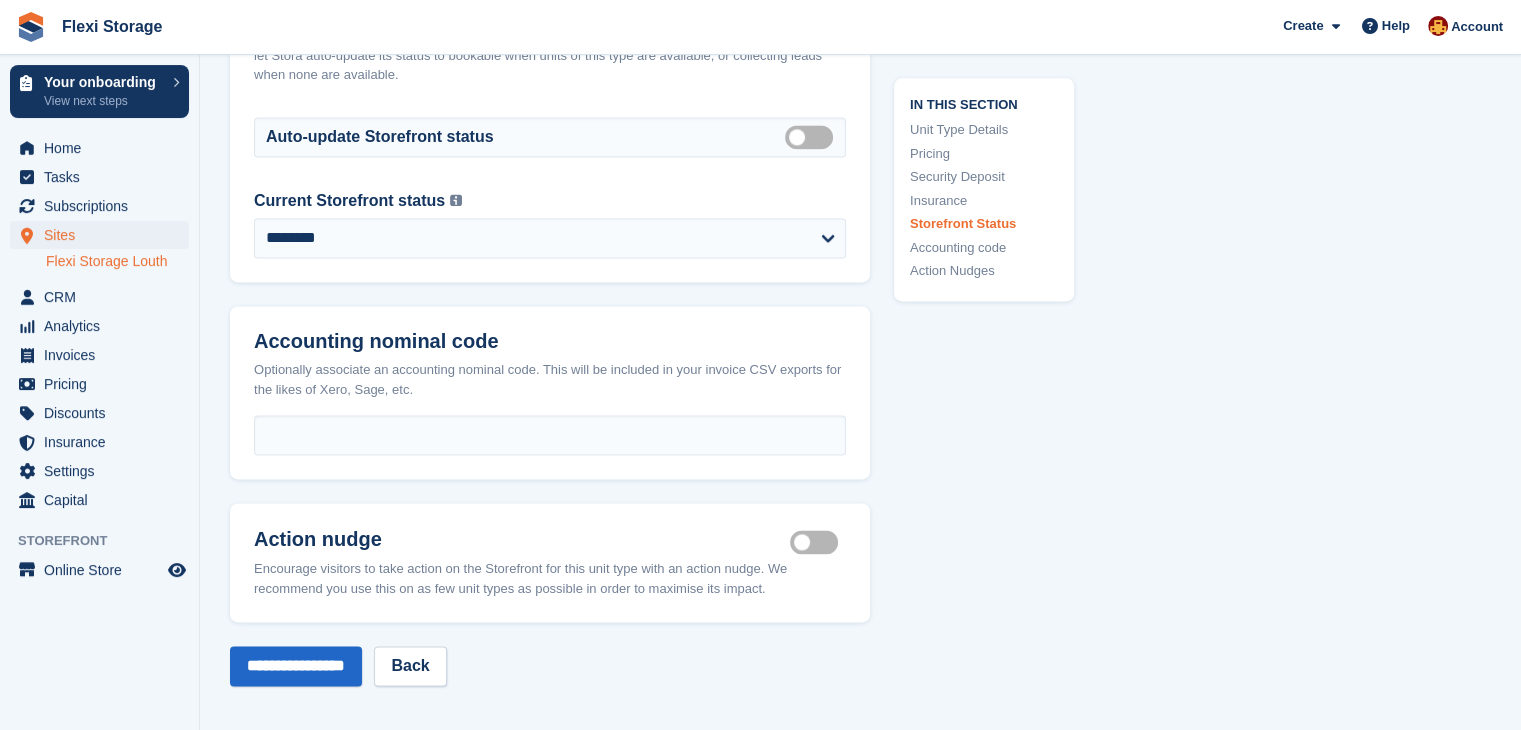 scroll, scrollTop: 2735, scrollLeft: 0, axis: vertical 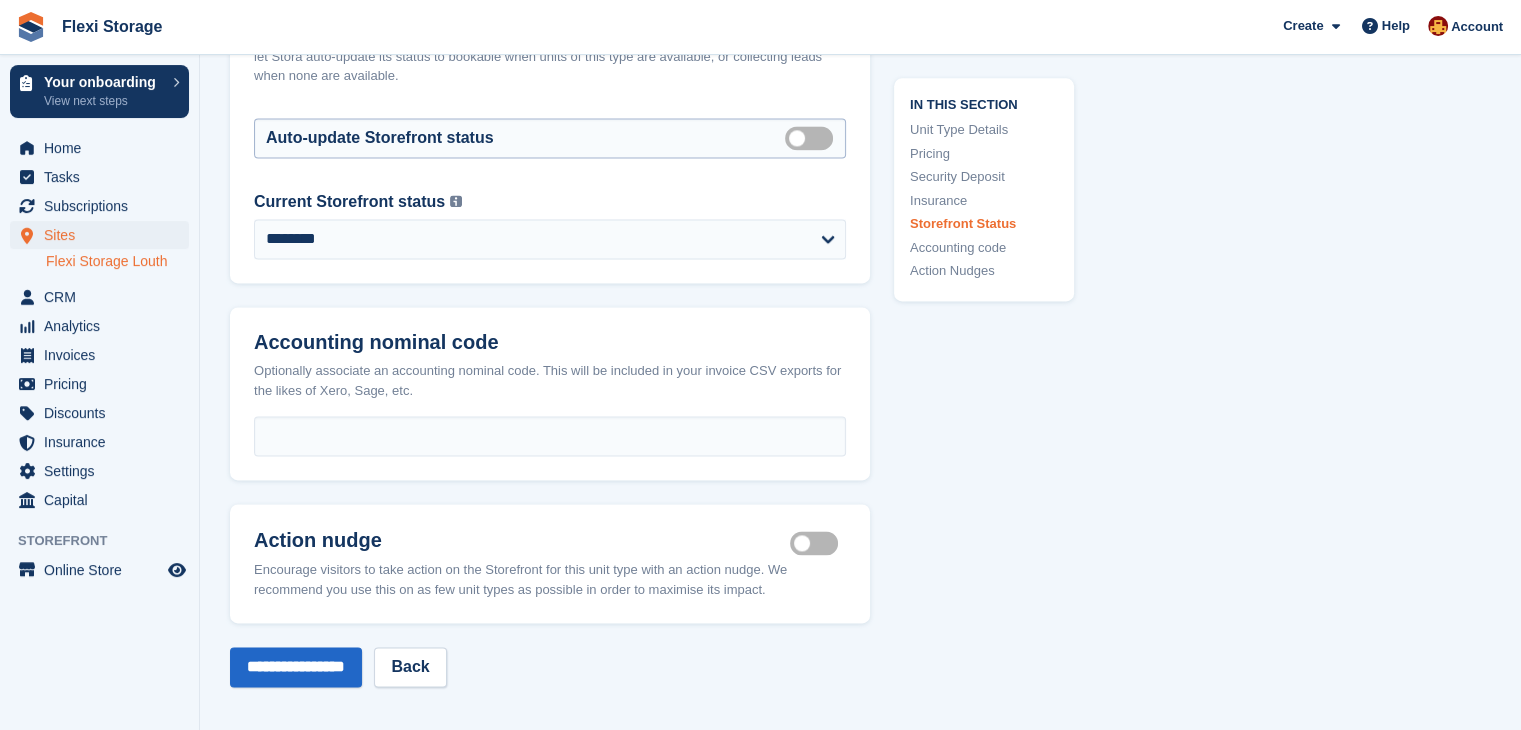 click on "Auto manage storefront status" at bounding box center (813, 137) 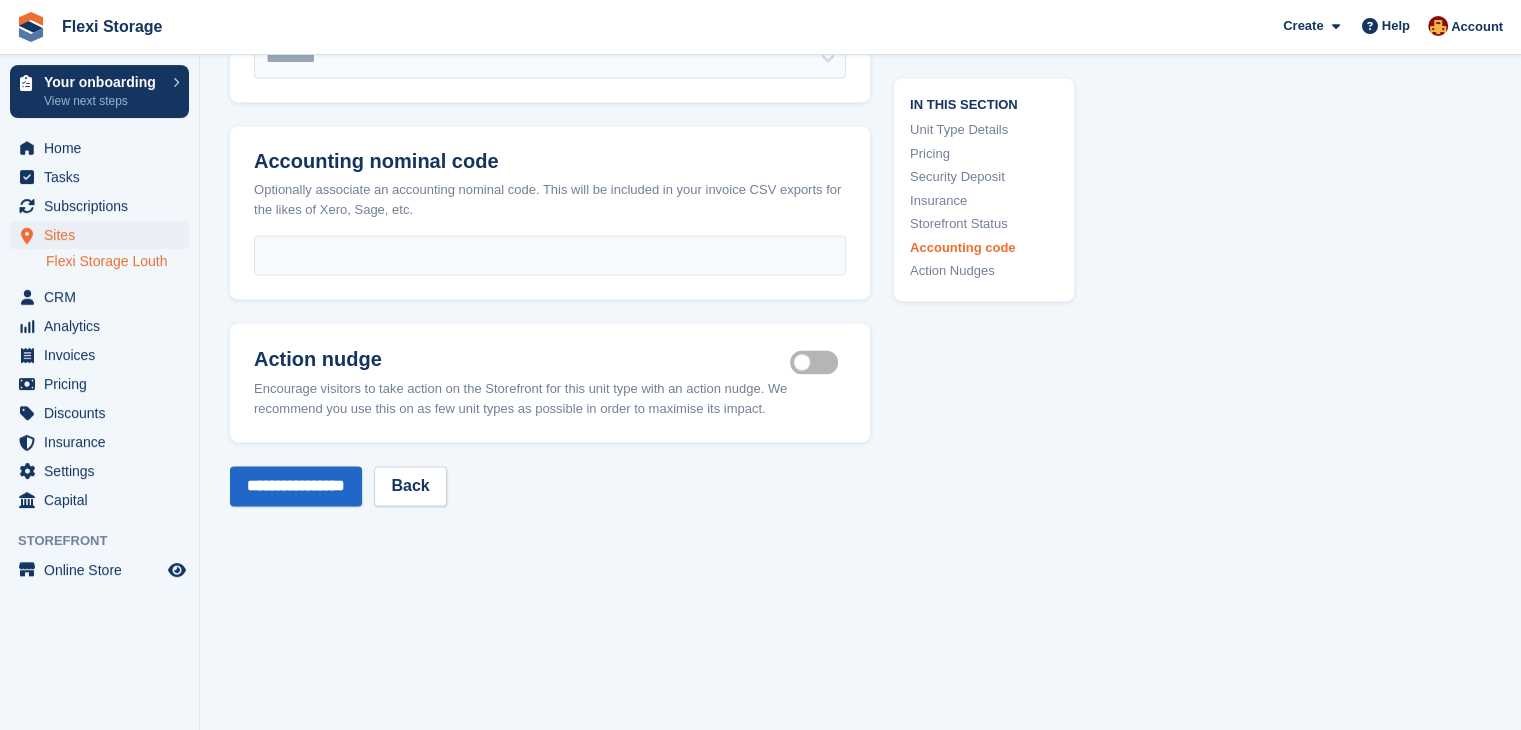 scroll, scrollTop: 2976, scrollLeft: 0, axis: vertical 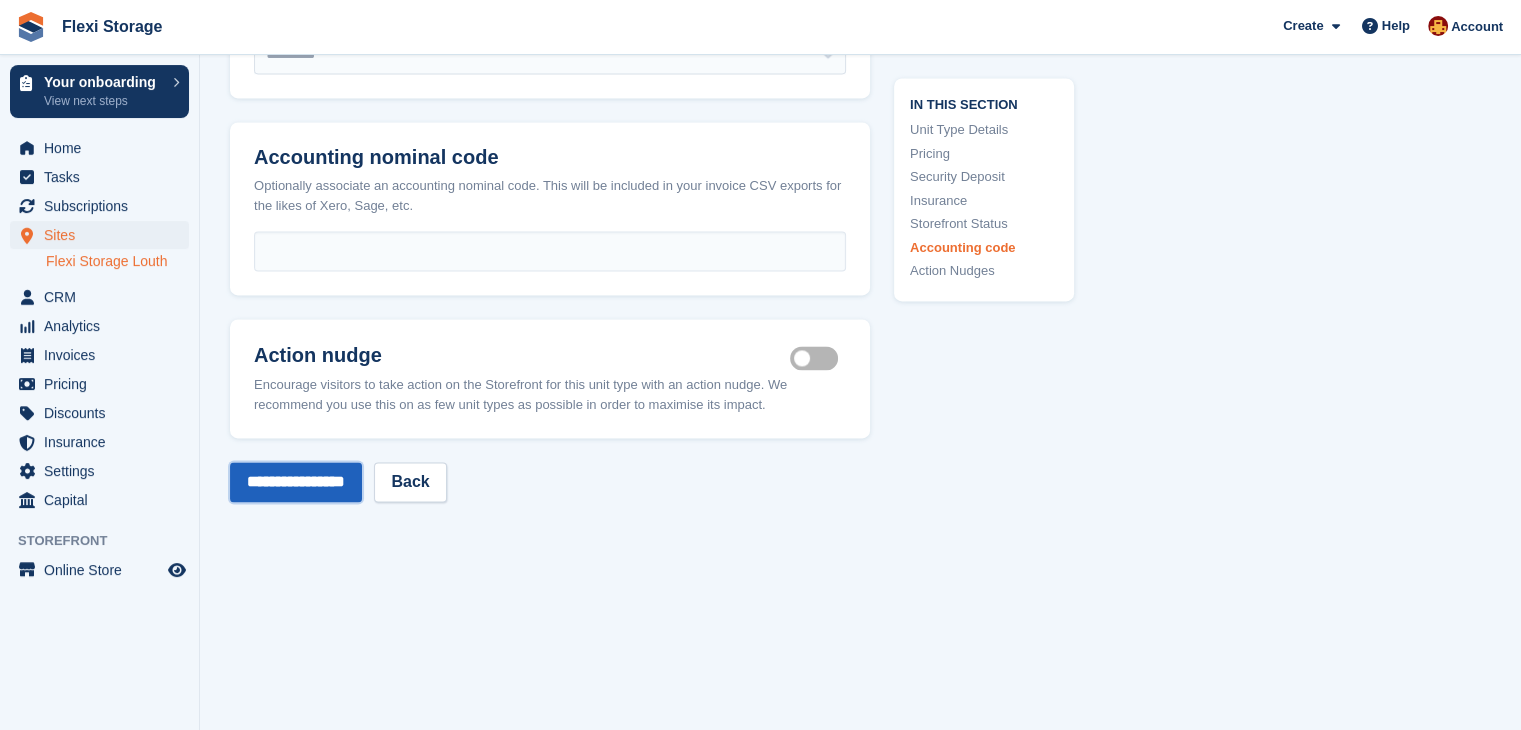 click on "**********" at bounding box center (296, 482) 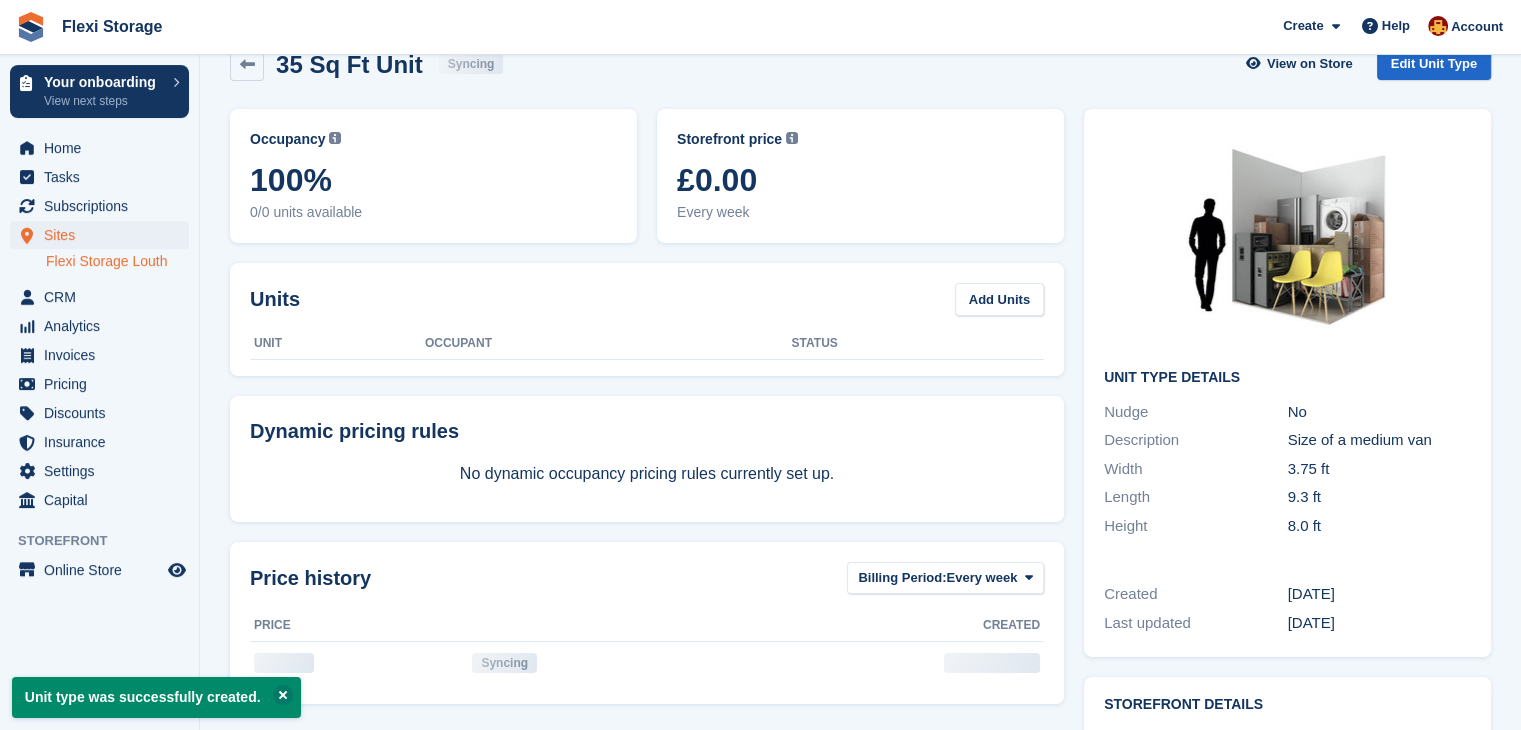 scroll, scrollTop: 38, scrollLeft: 0, axis: vertical 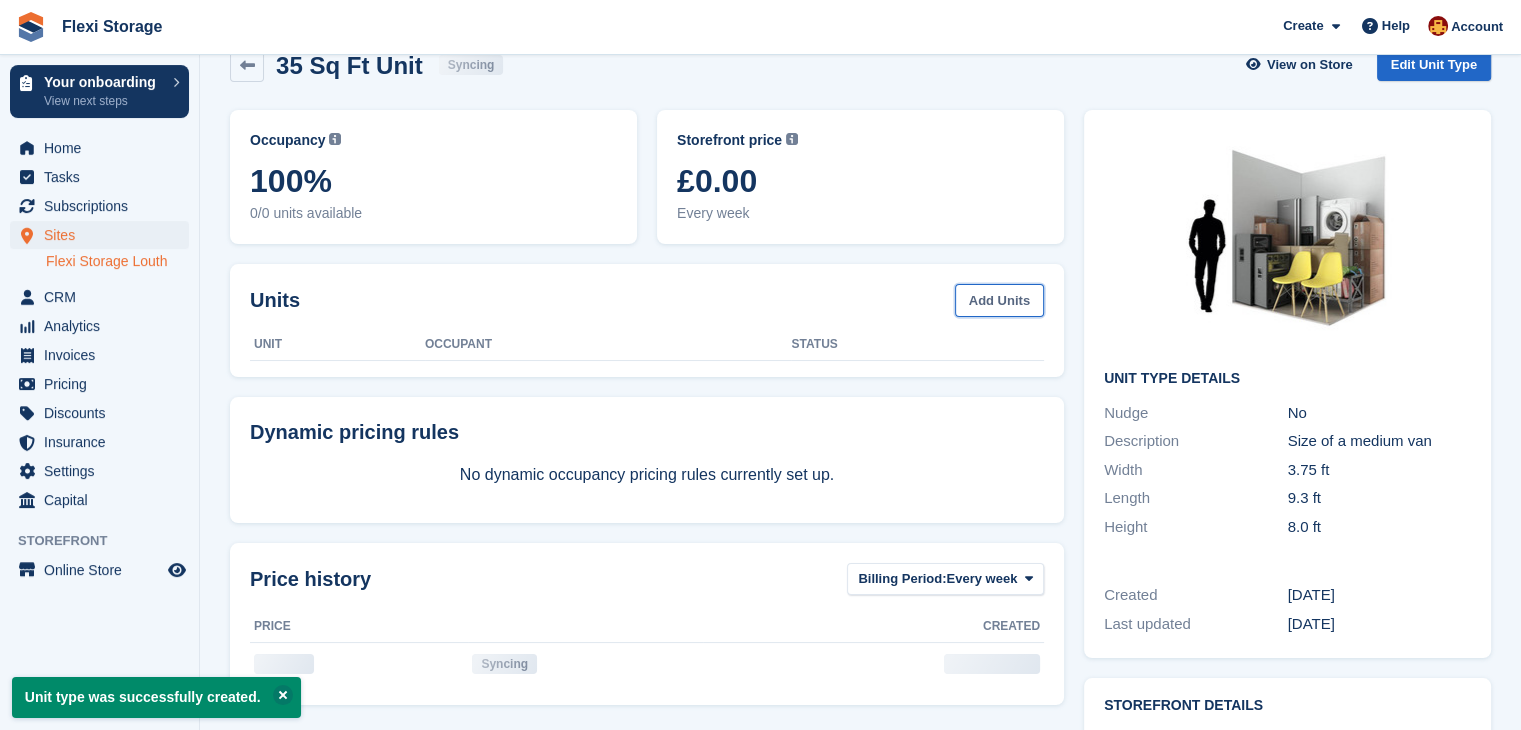 click on "Add Units" at bounding box center (999, 300) 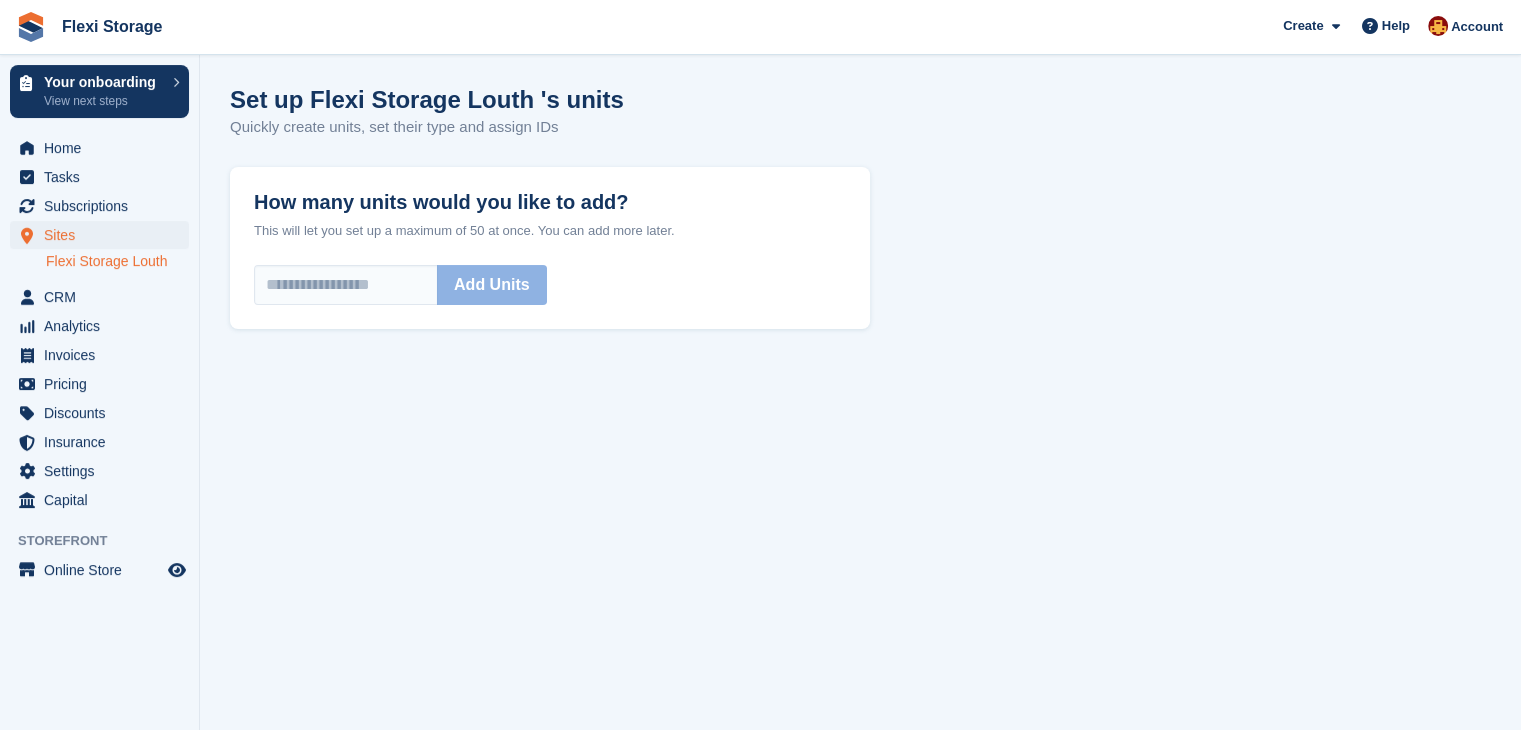 scroll, scrollTop: 0, scrollLeft: 0, axis: both 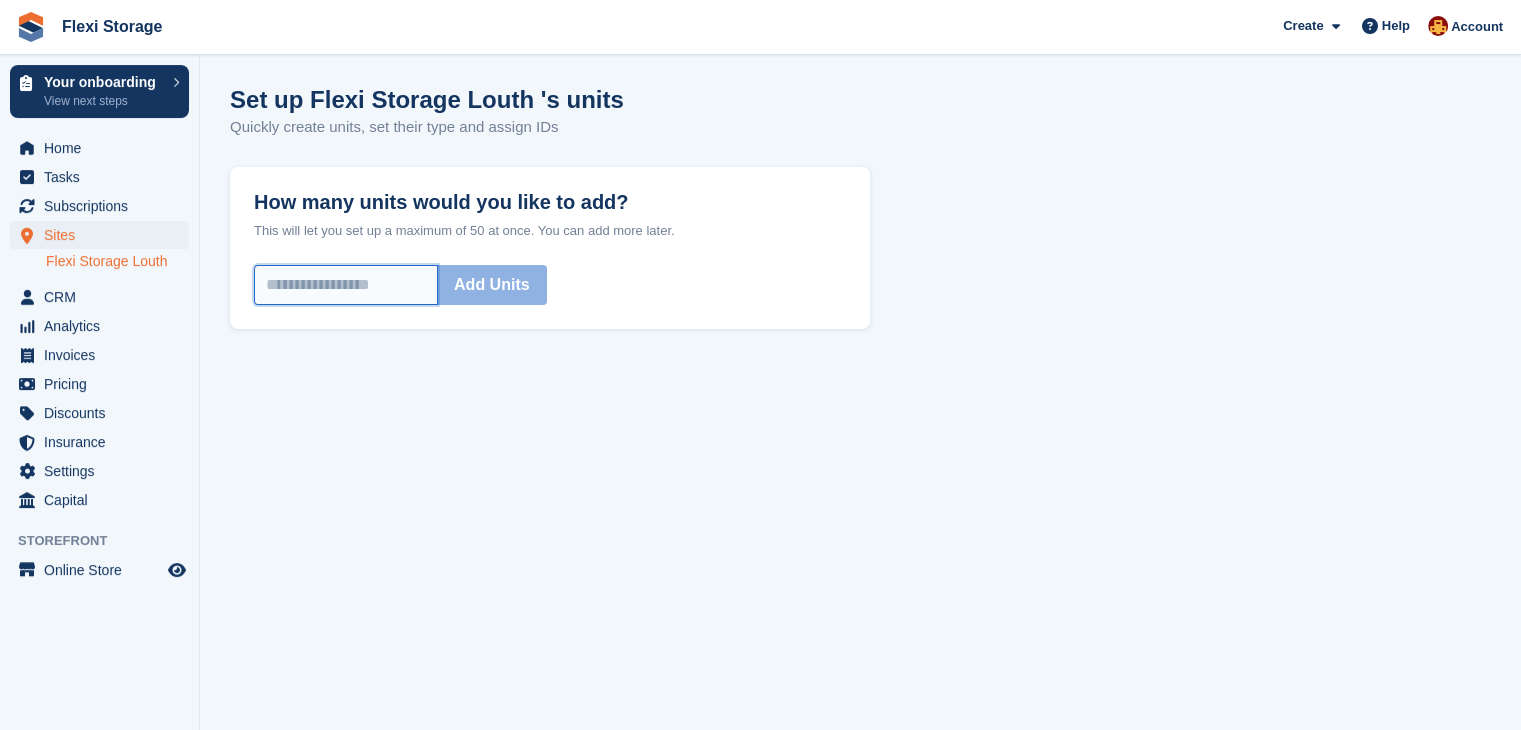 click on "How many units would you like to add?" at bounding box center [346, 285] 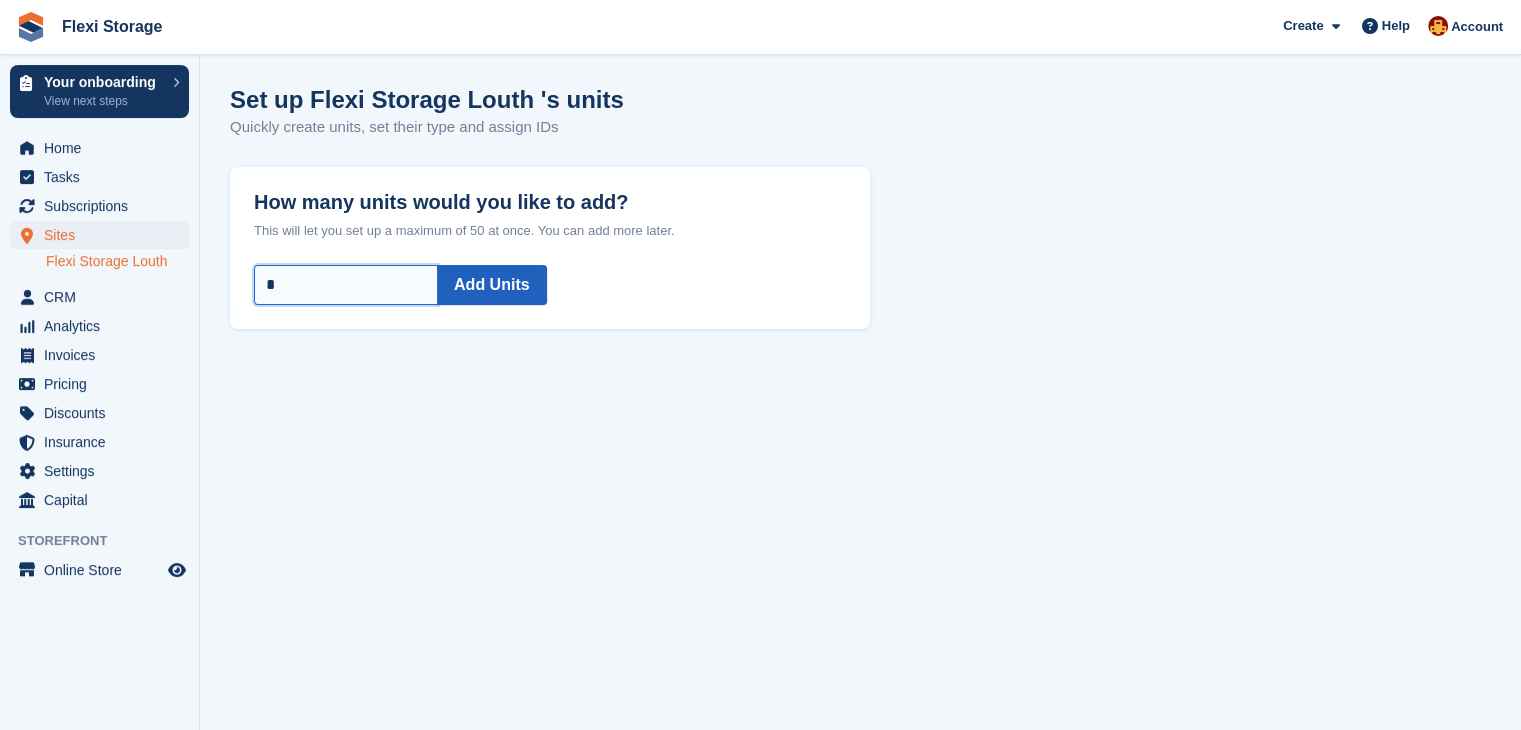 type on "*" 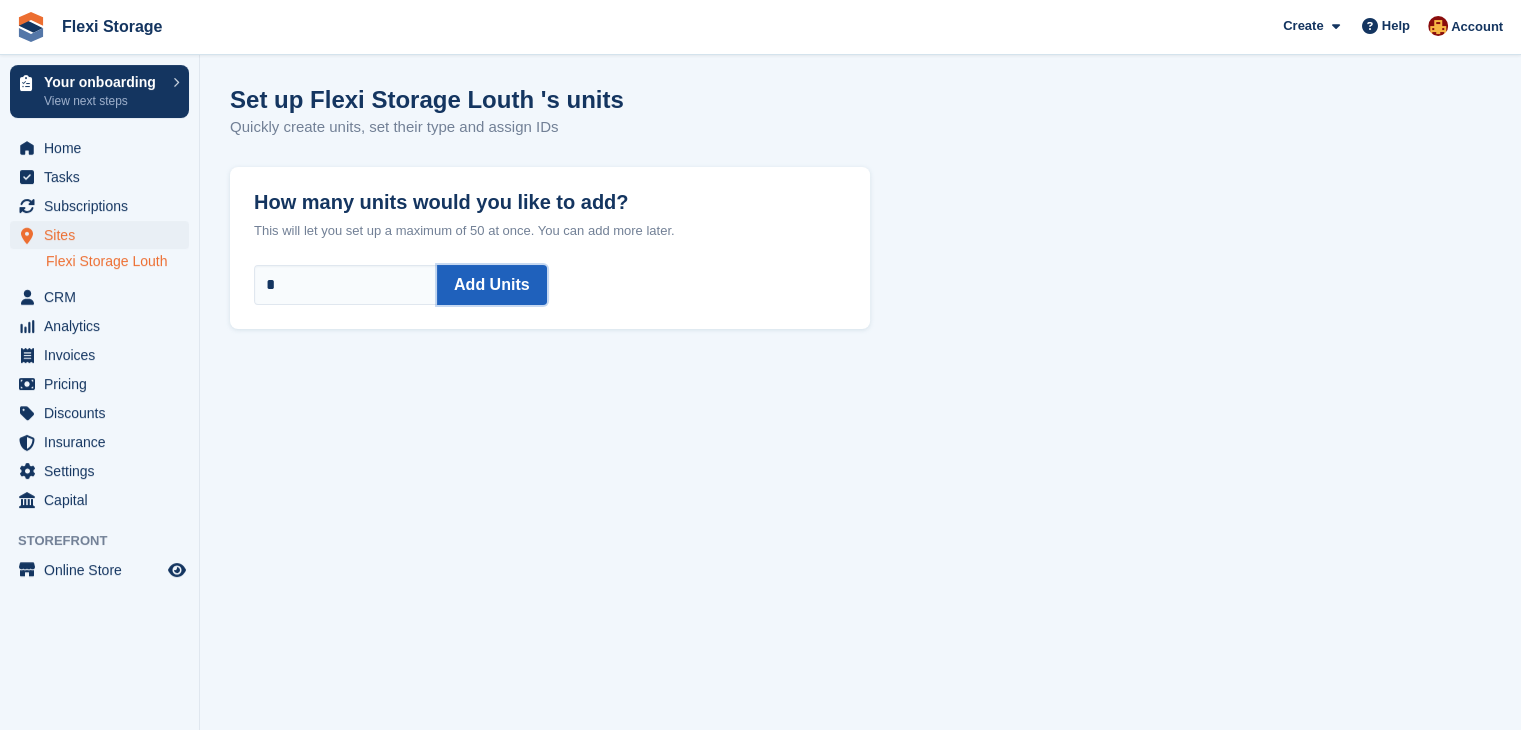 click on "Add Units" at bounding box center [492, 285] 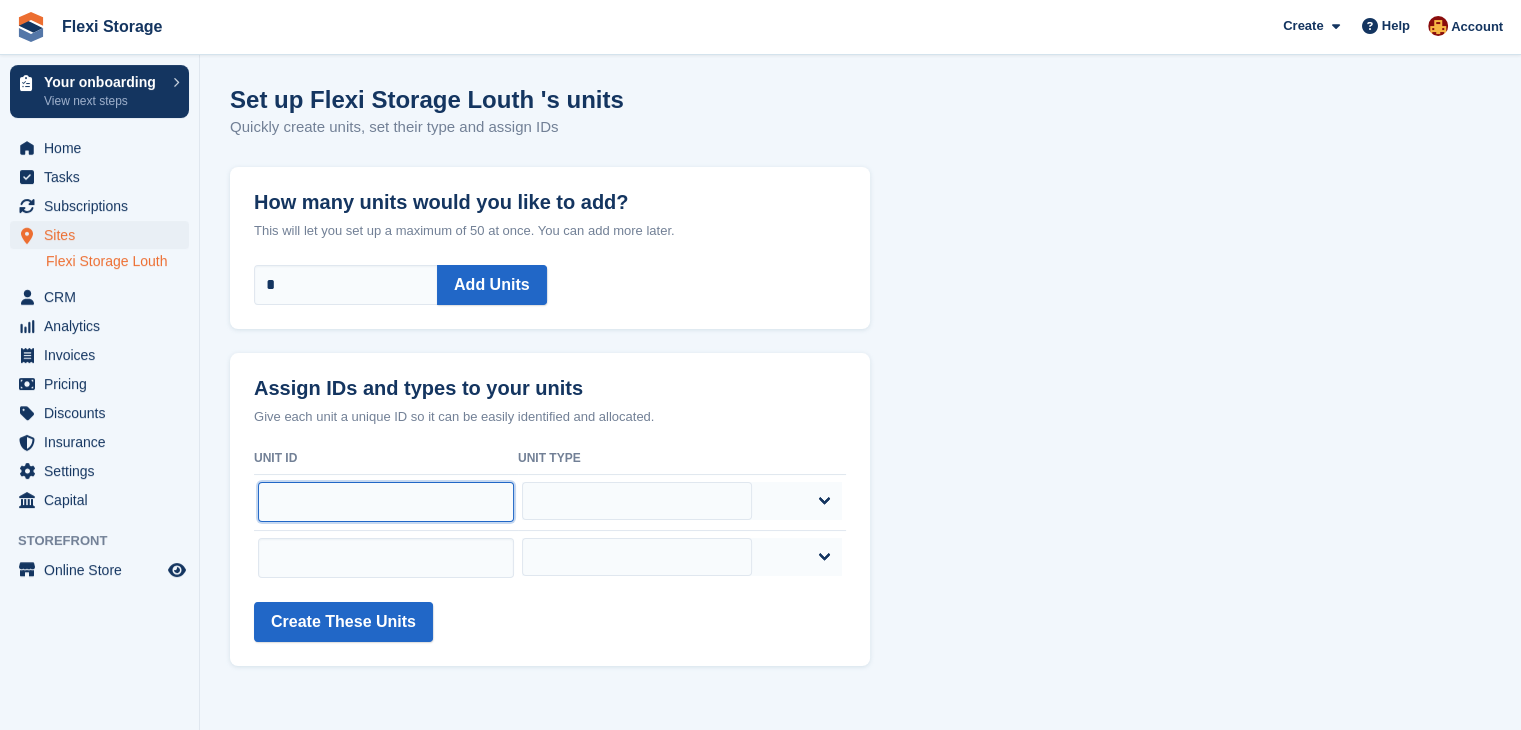 click at bounding box center (386, 502) 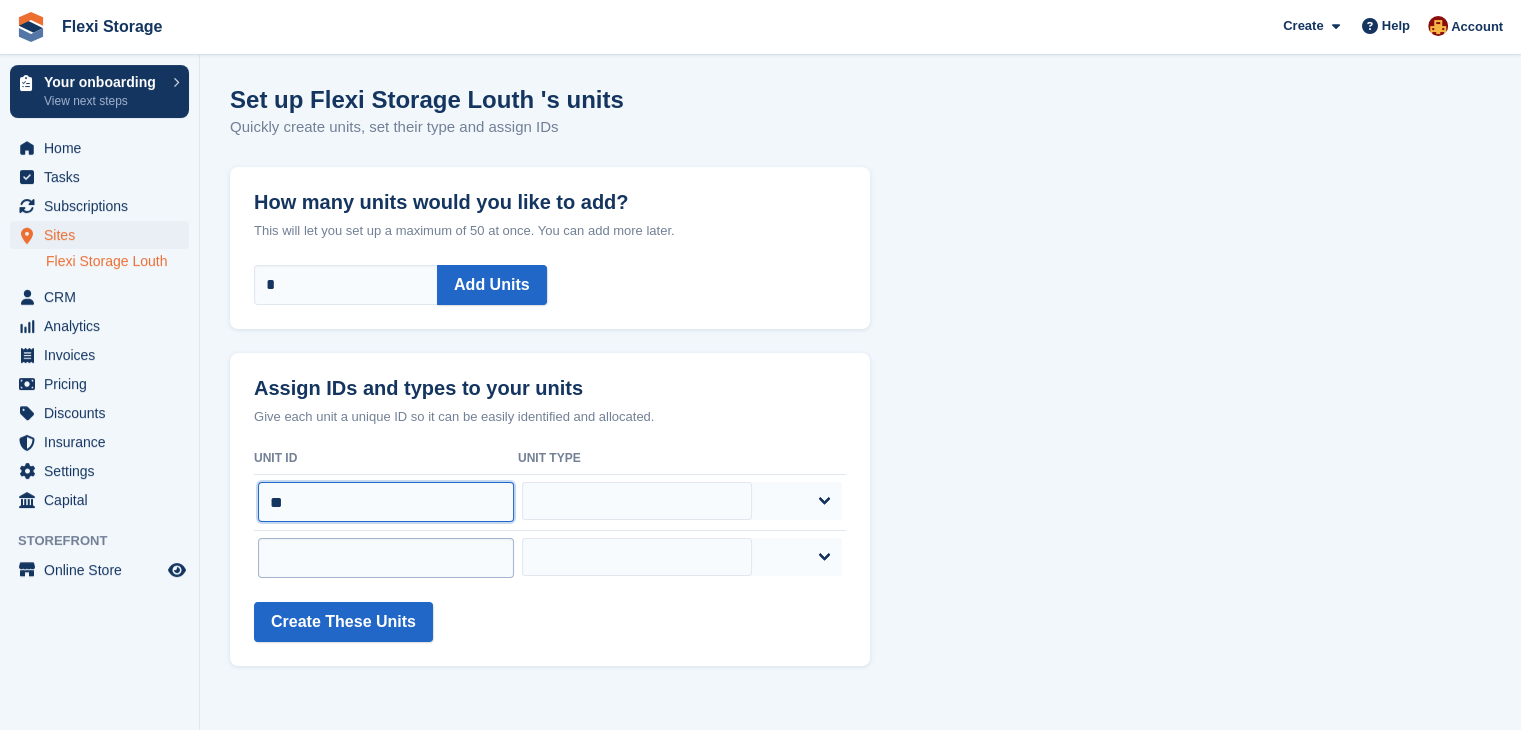 type on "**" 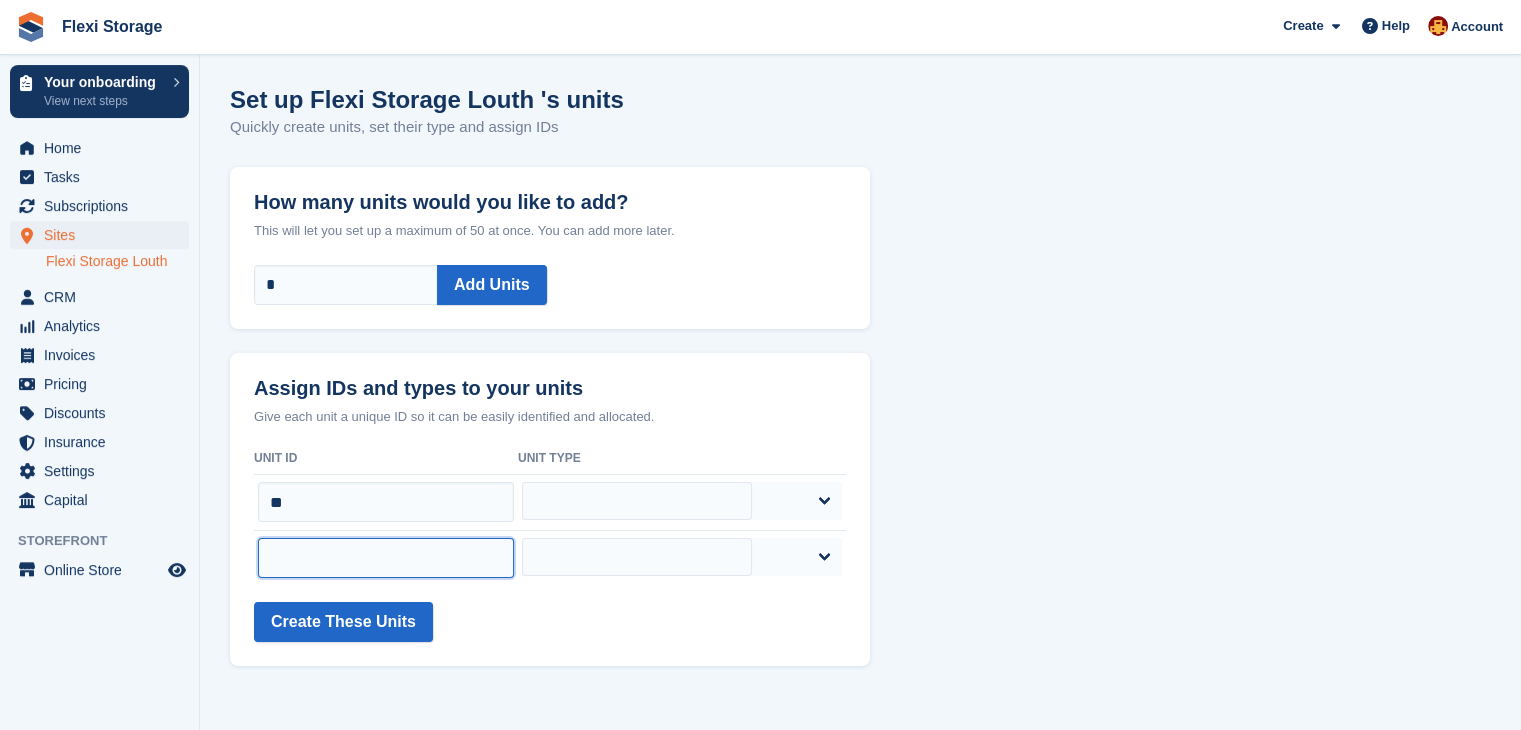 click at bounding box center [386, 558] 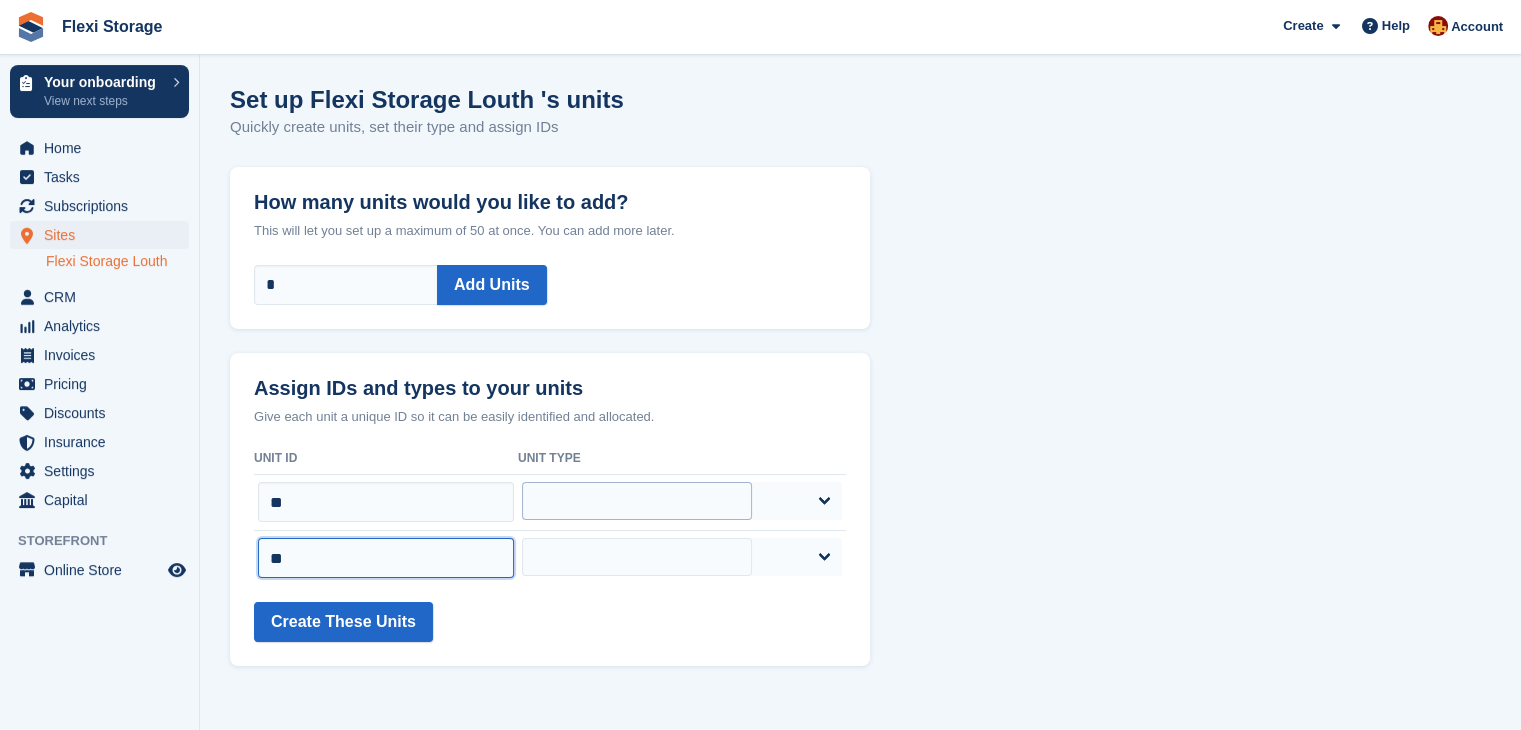 type on "**" 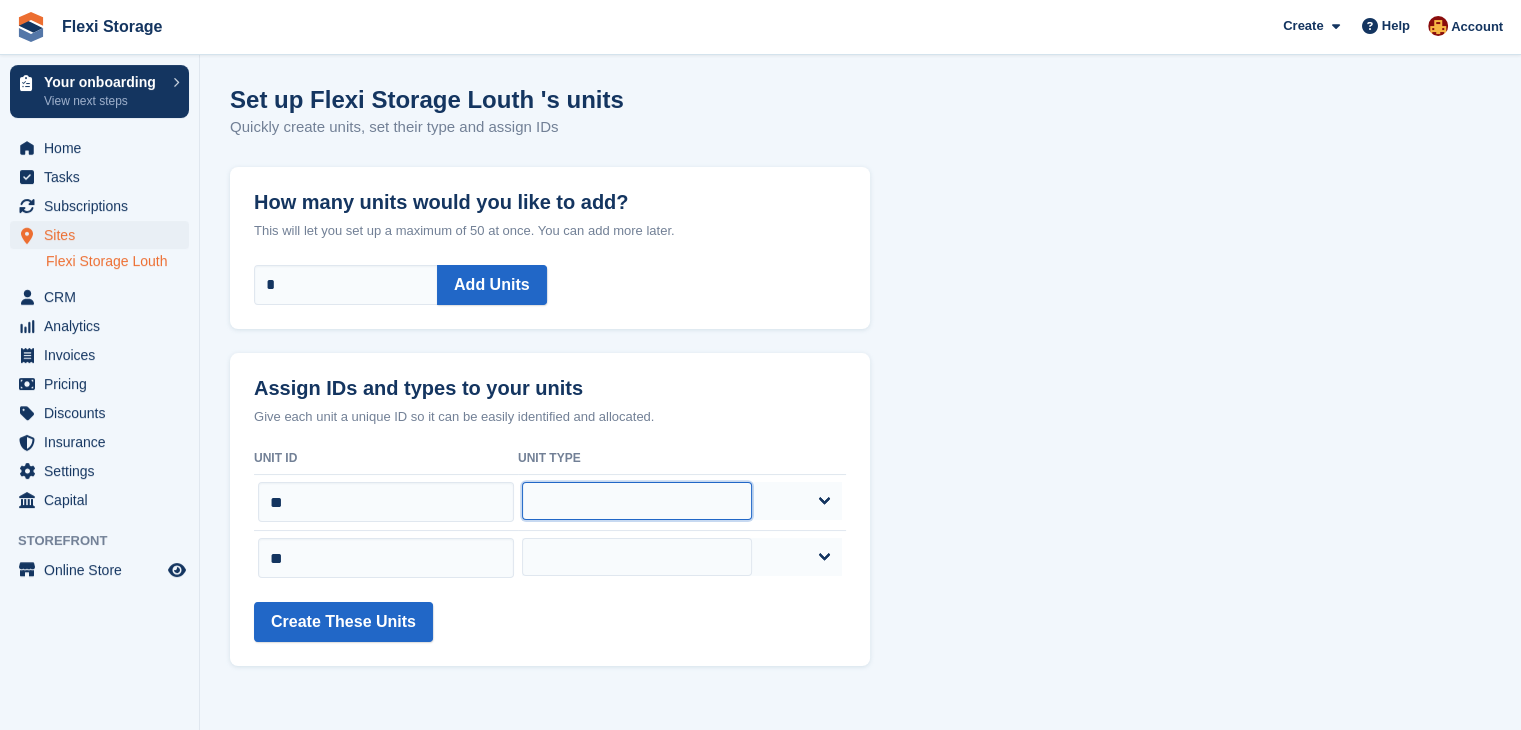click on "**********" at bounding box center (637, 501) 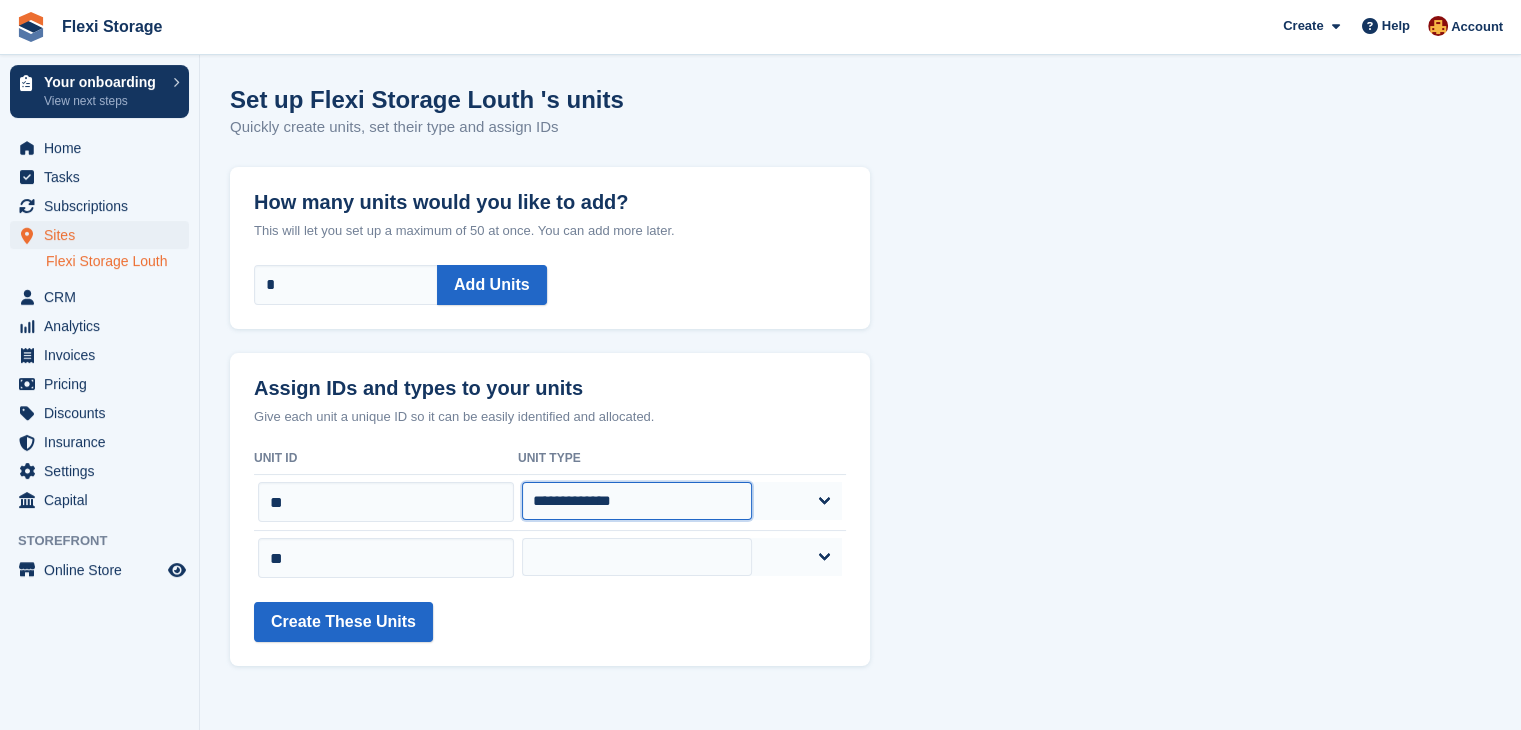 click on "**********" at bounding box center [637, 501] 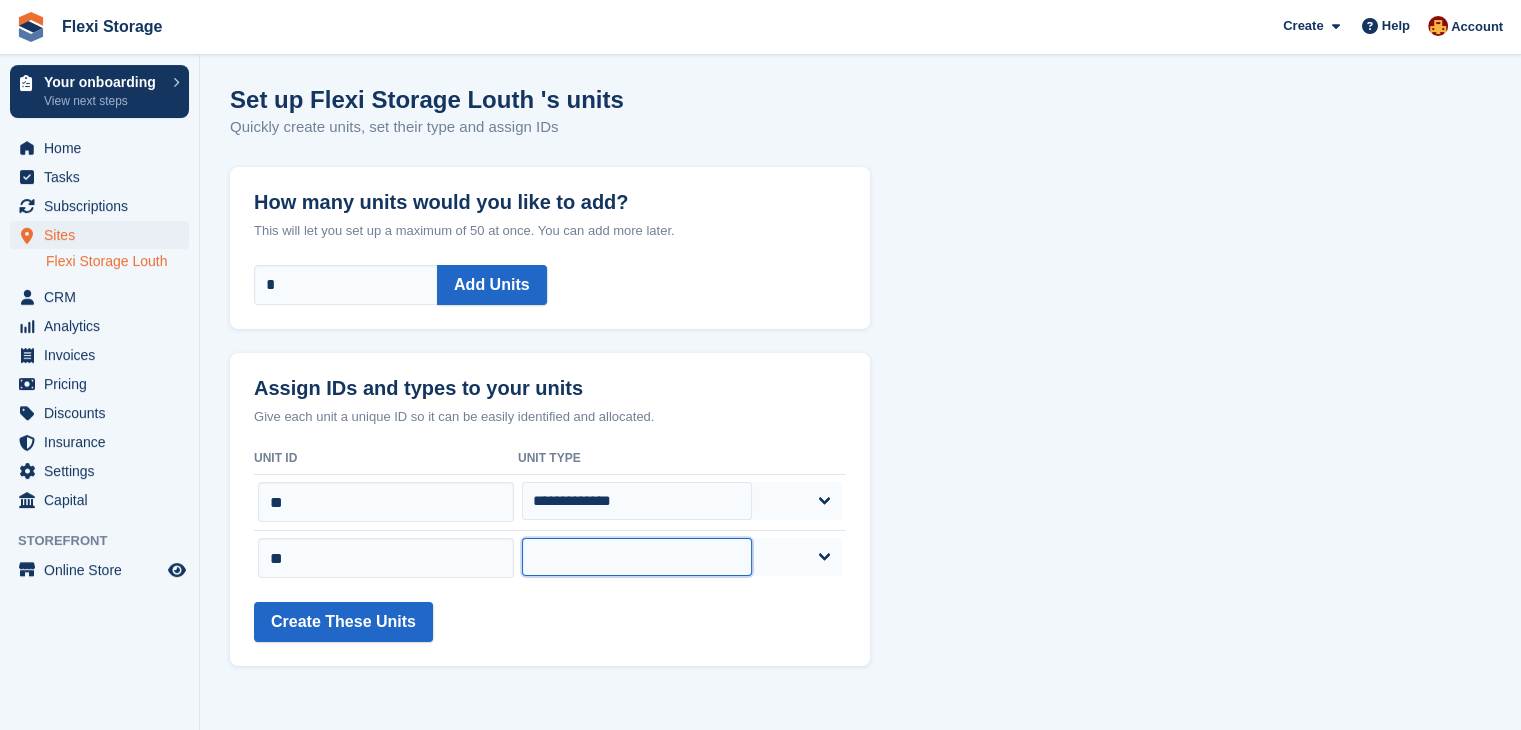 click on "**********" at bounding box center [637, 557] 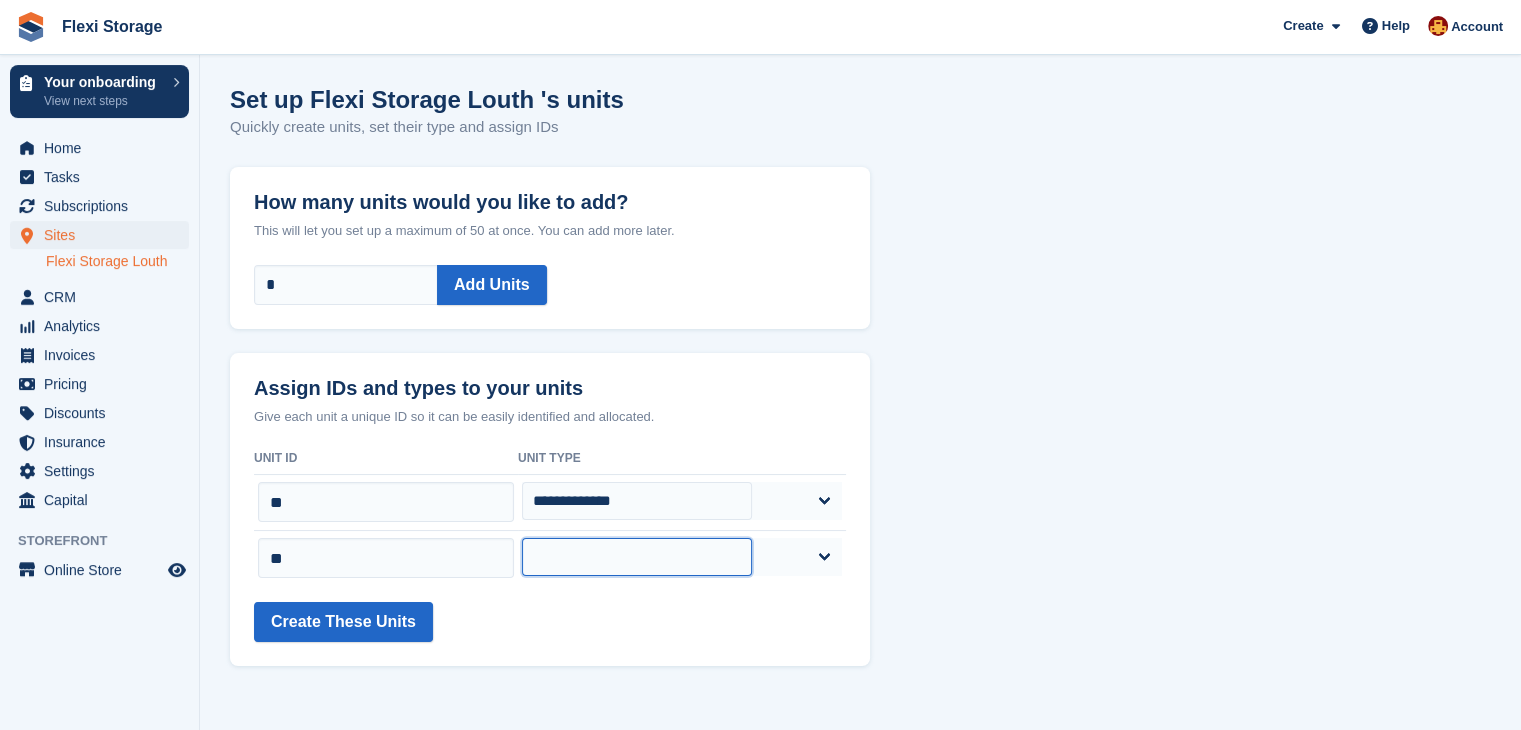 select on "*****" 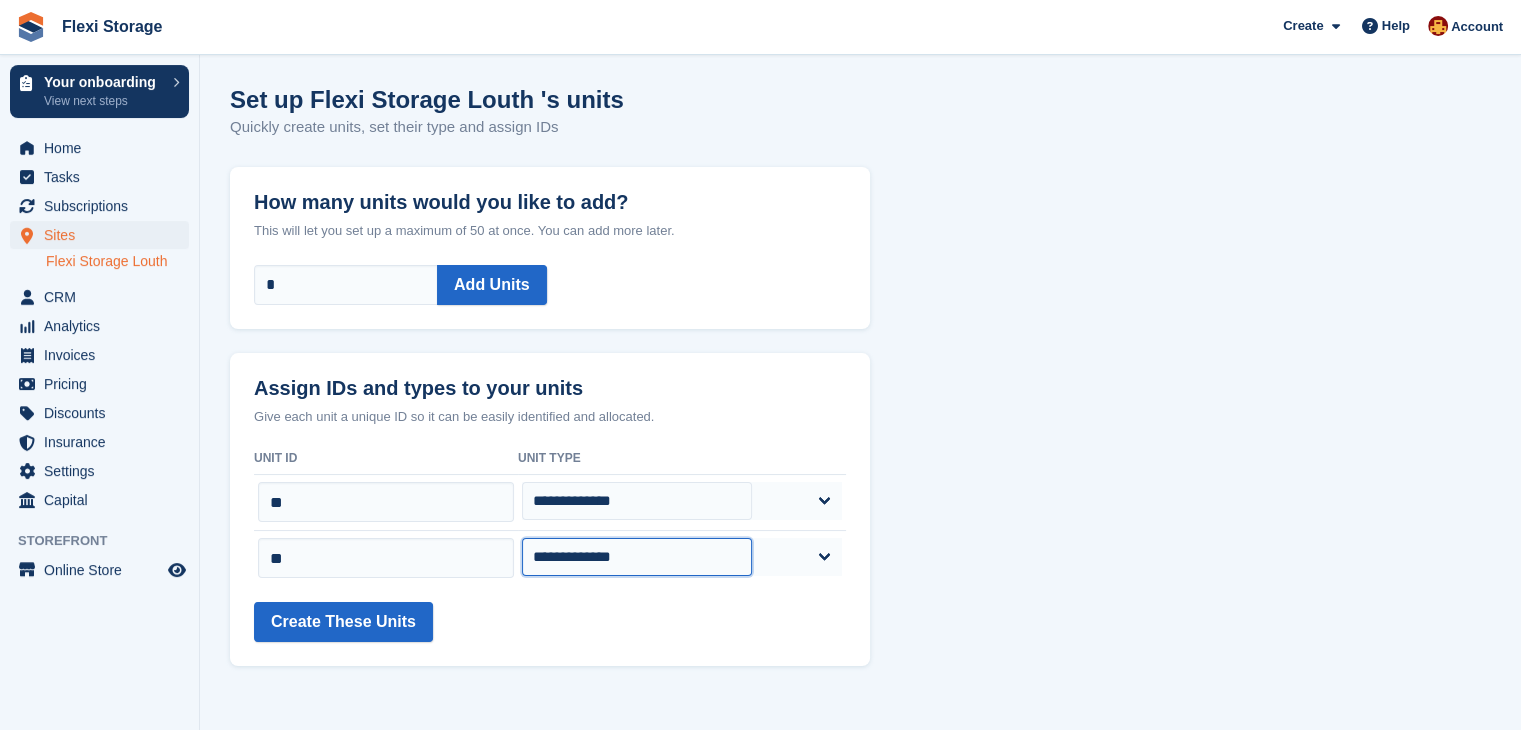click on "**********" at bounding box center [637, 557] 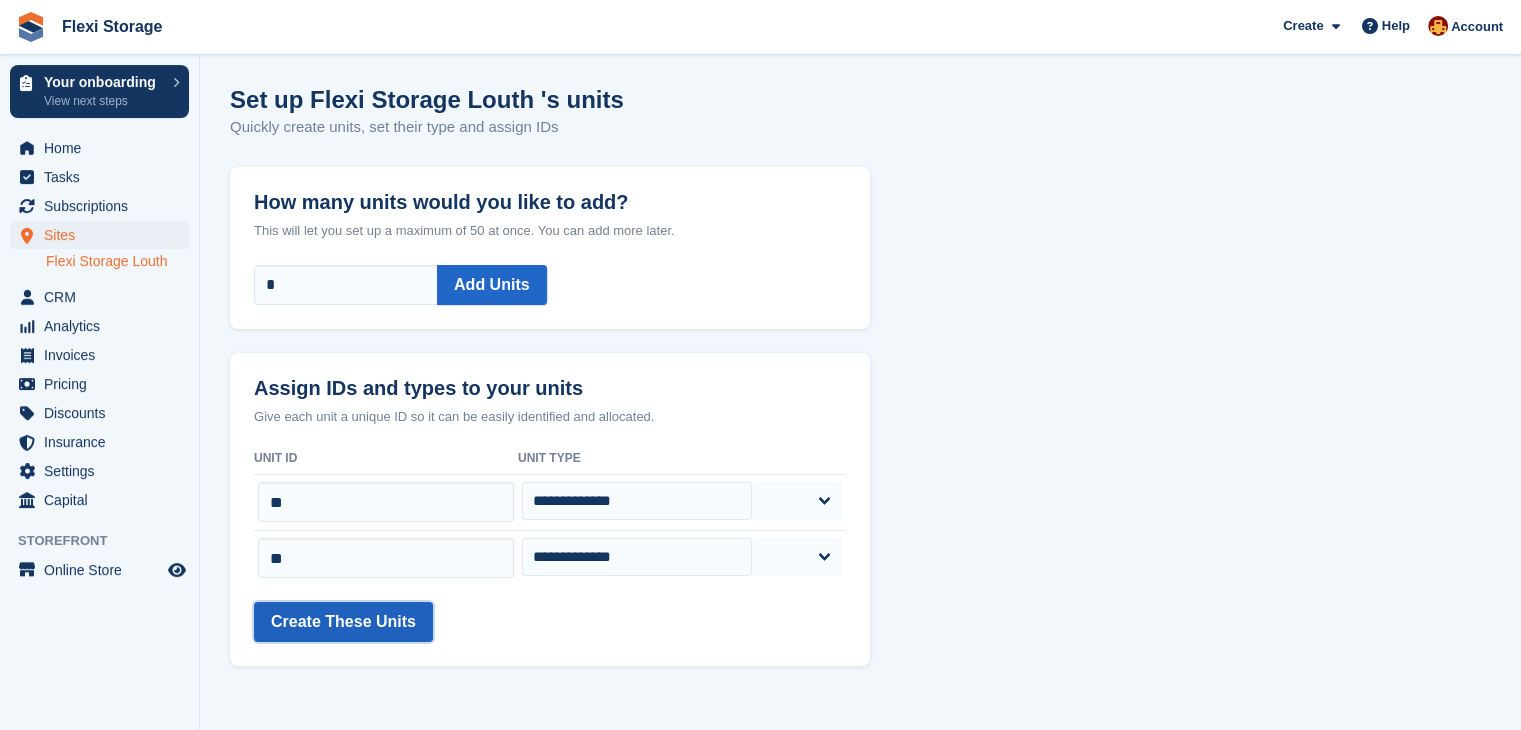 click on "Create These Units" at bounding box center (343, 622) 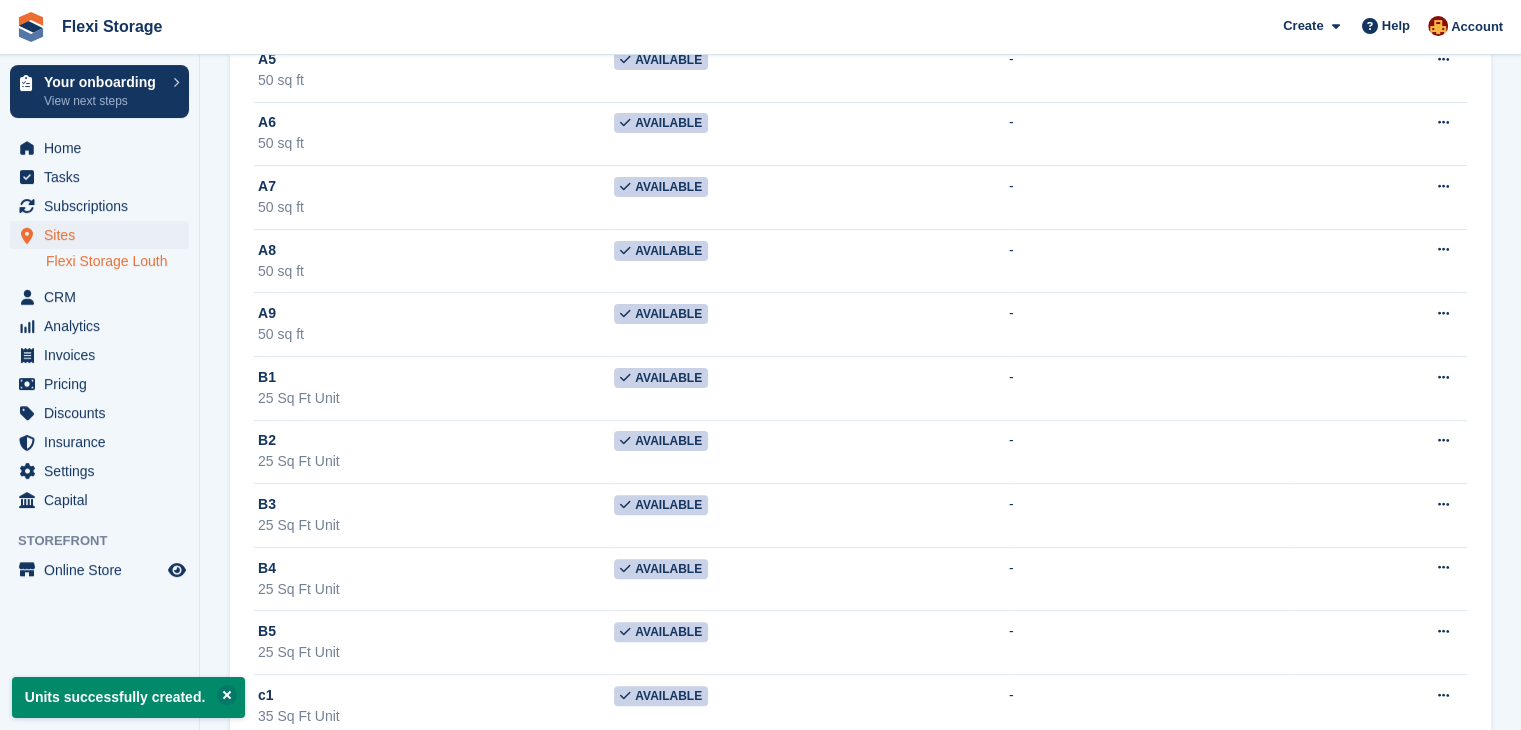 scroll, scrollTop: 582, scrollLeft: 0, axis: vertical 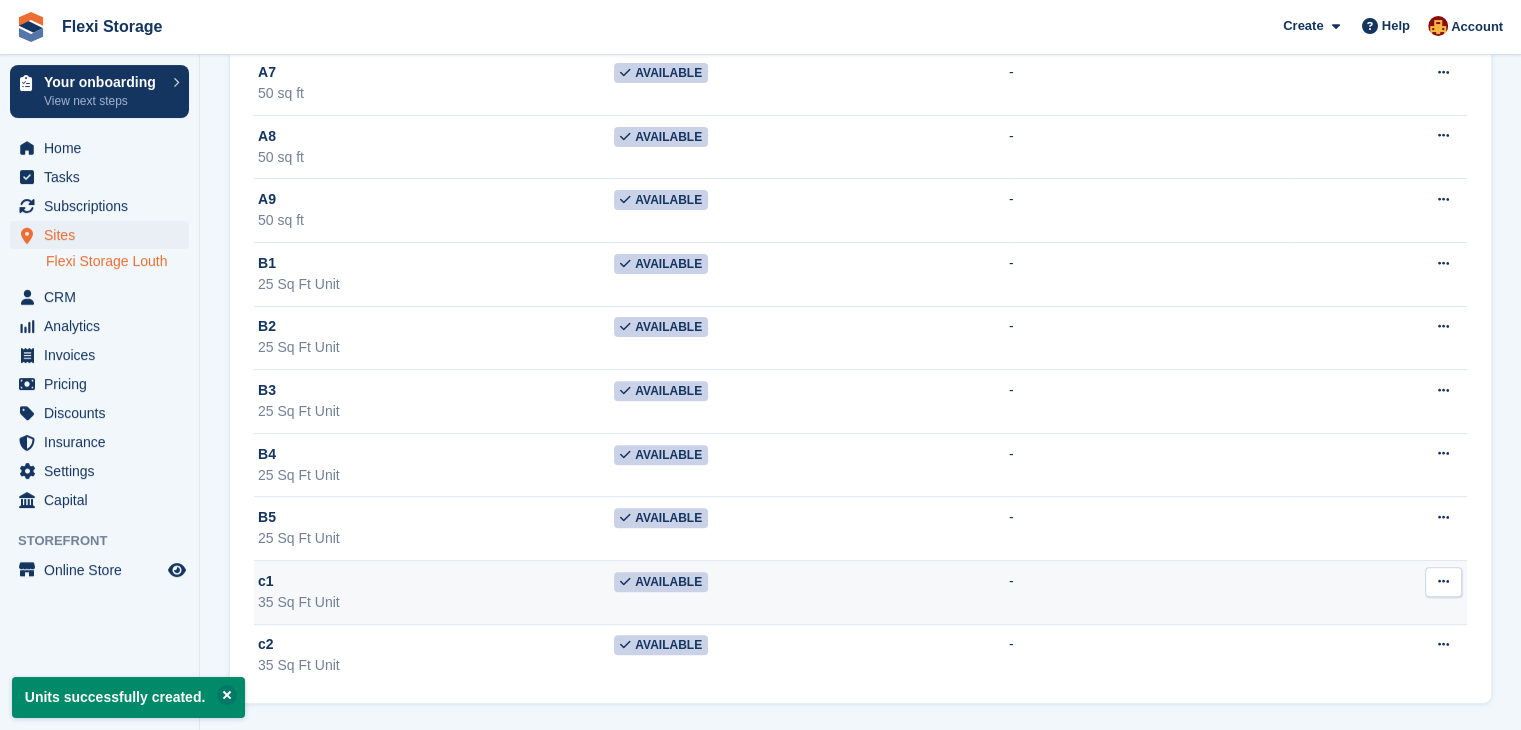 click at bounding box center (1443, 582) 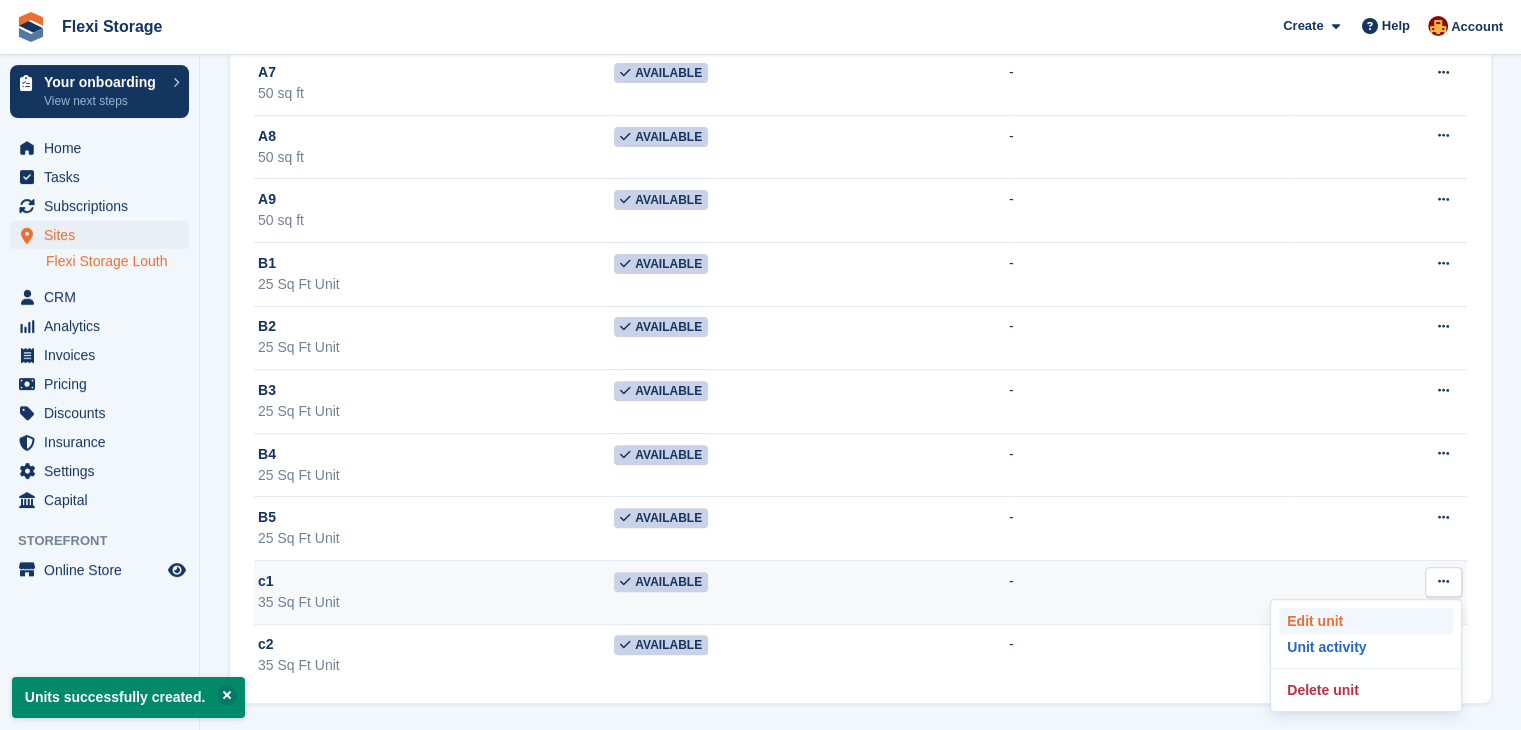 click on "Edit unit" at bounding box center (1366, 621) 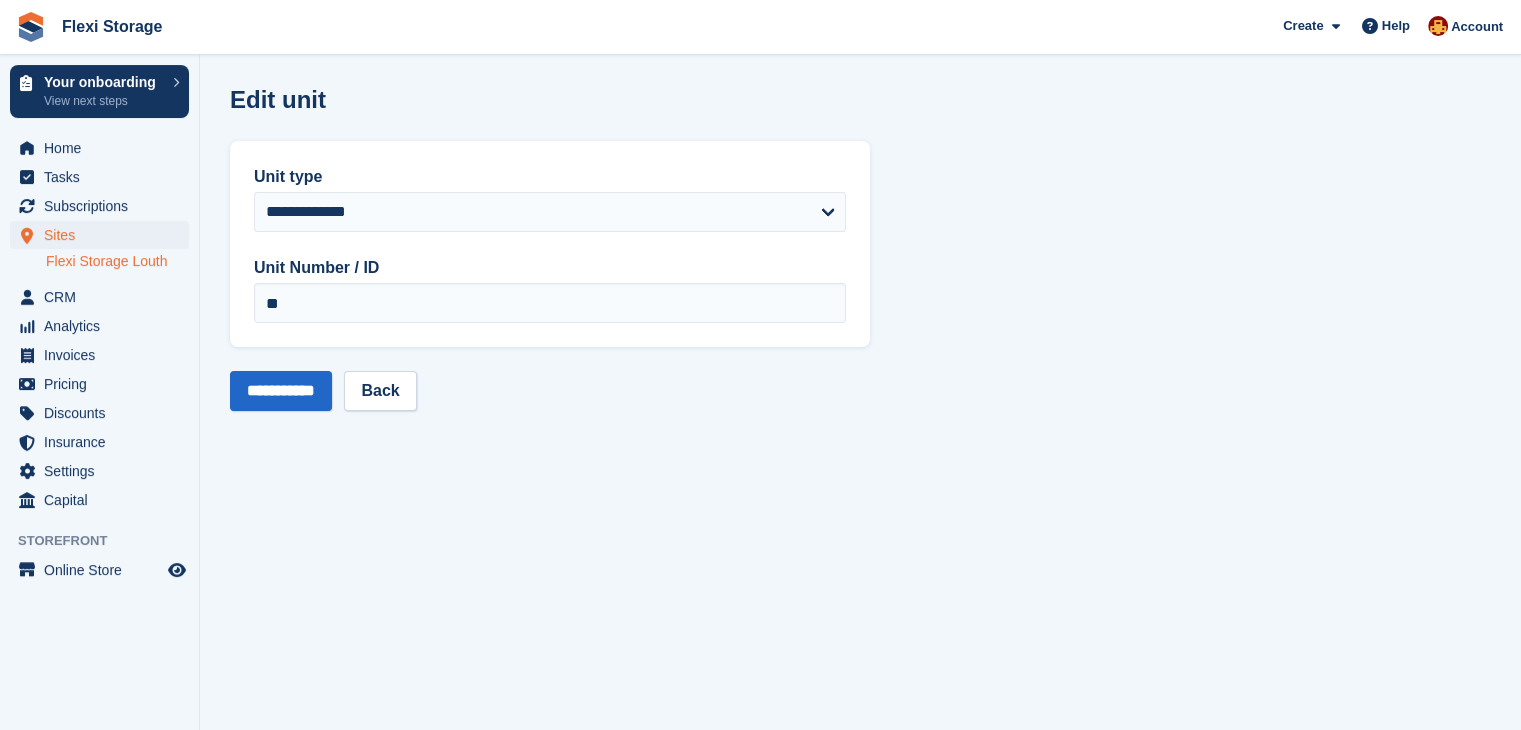 scroll, scrollTop: 0, scrollLeft: 0, axis: both 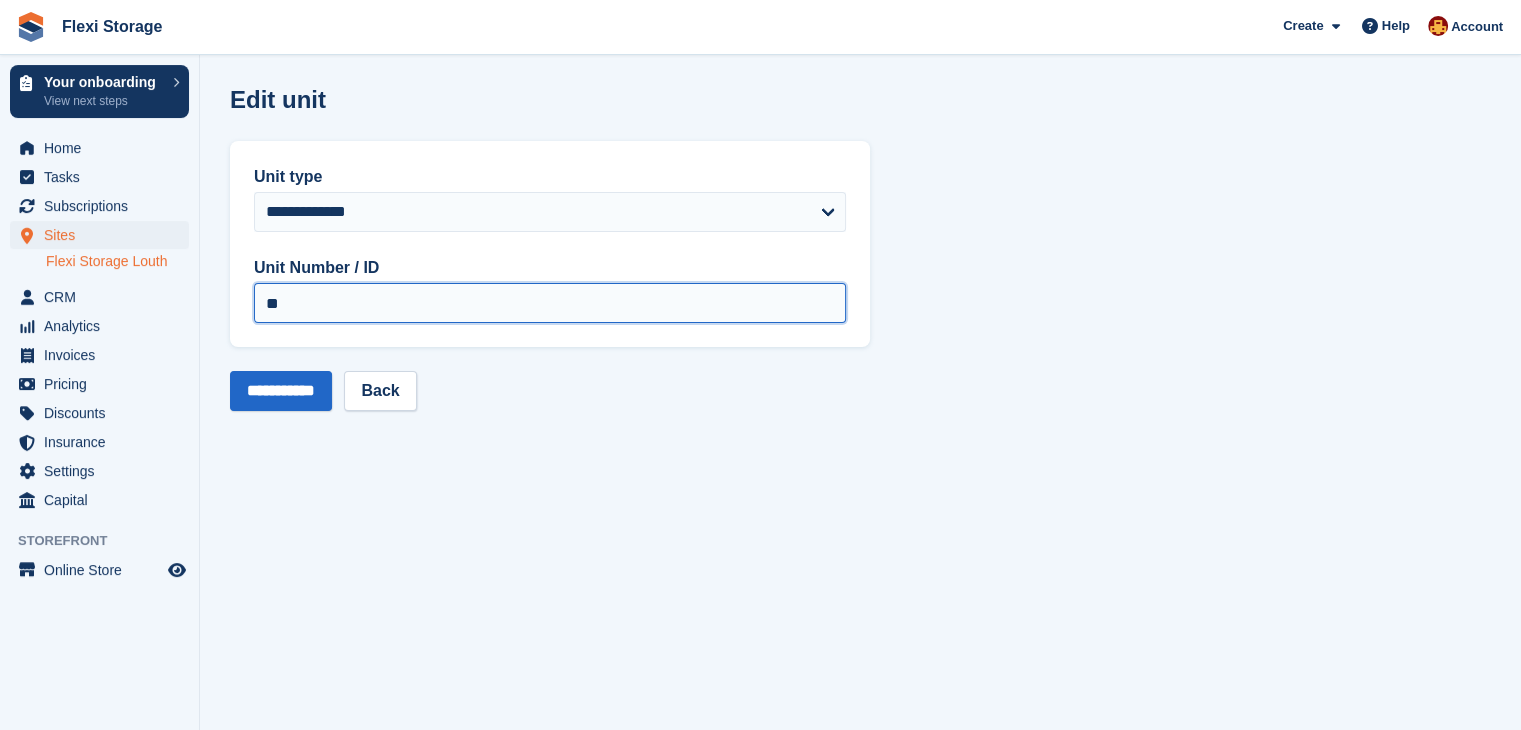 click on "**" at bounding box center (550, 303) 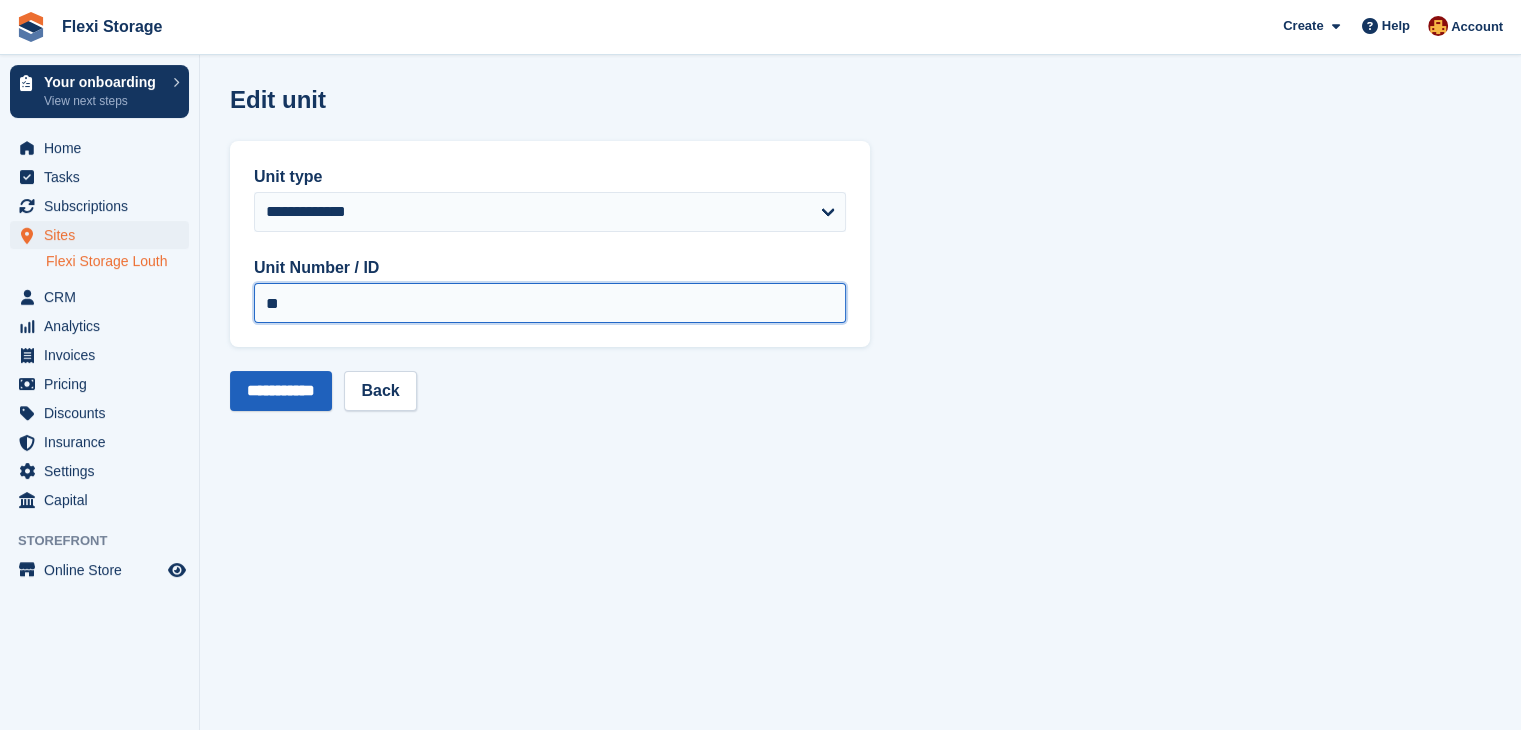 type on "**" 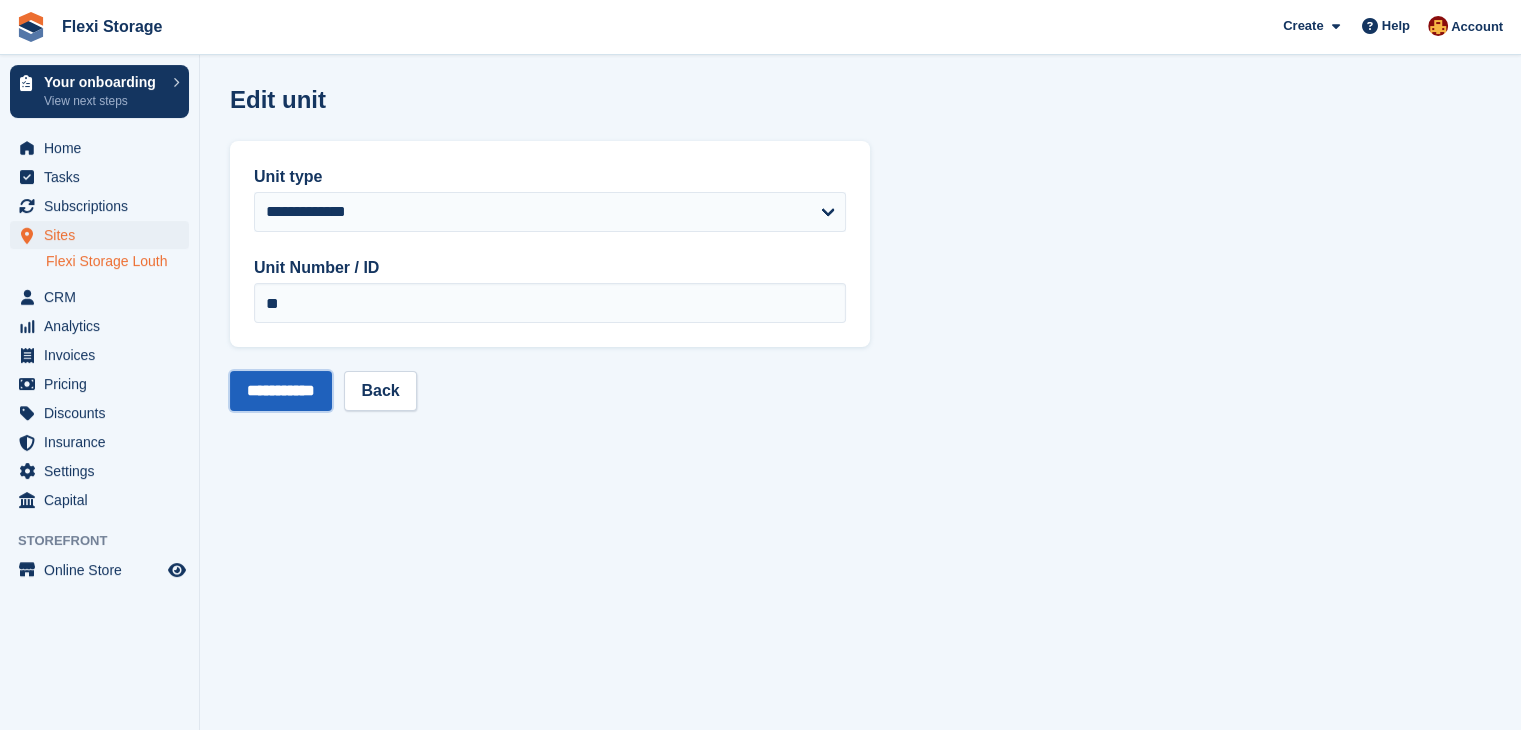 click on "**********" at bounding box center (281, 391) 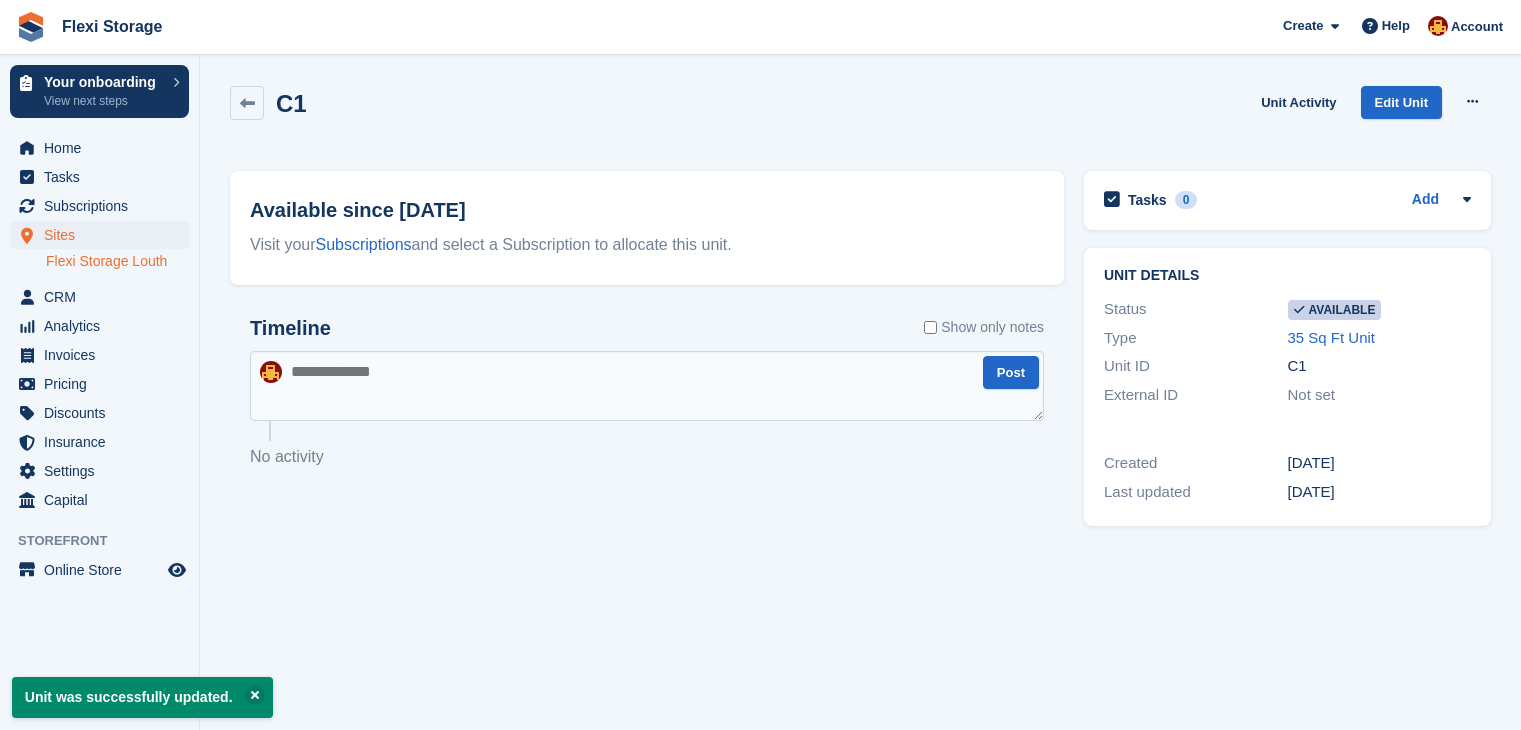 scroll, scrollTop: 0, scrollLeft: 0, axis: both 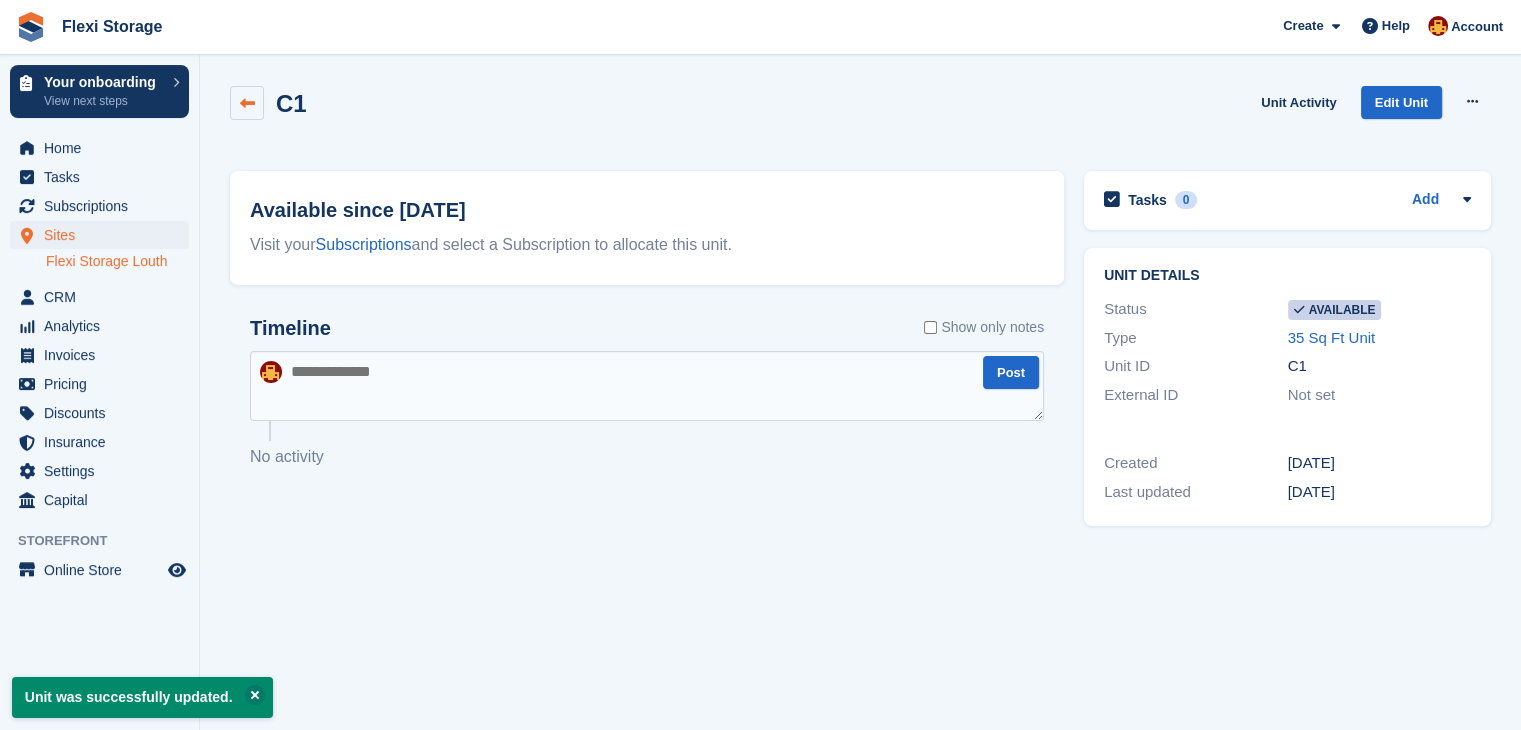 click at bounding box center (247, 103) 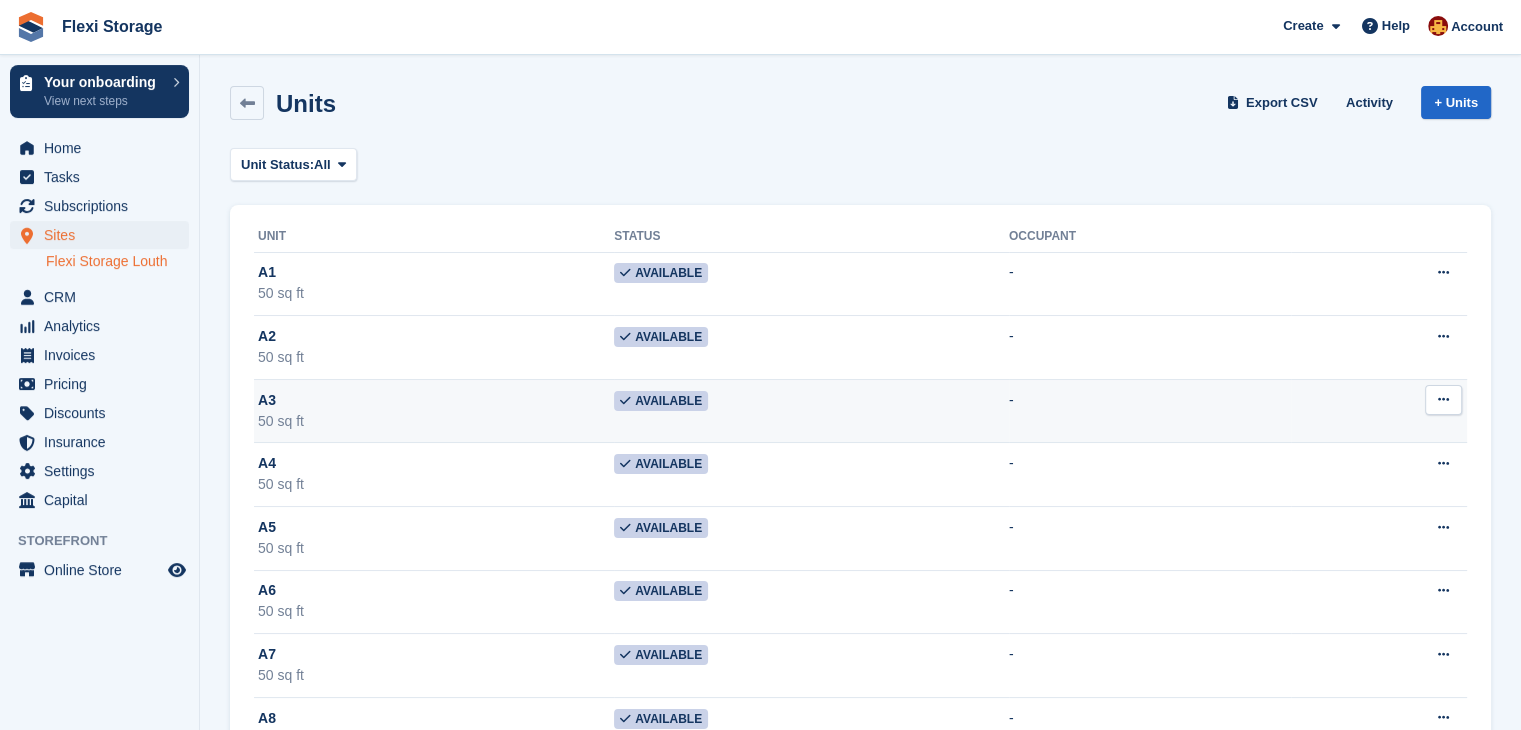 scroll, scrollTop: 582, scrollLeft: 0, axis: vertical 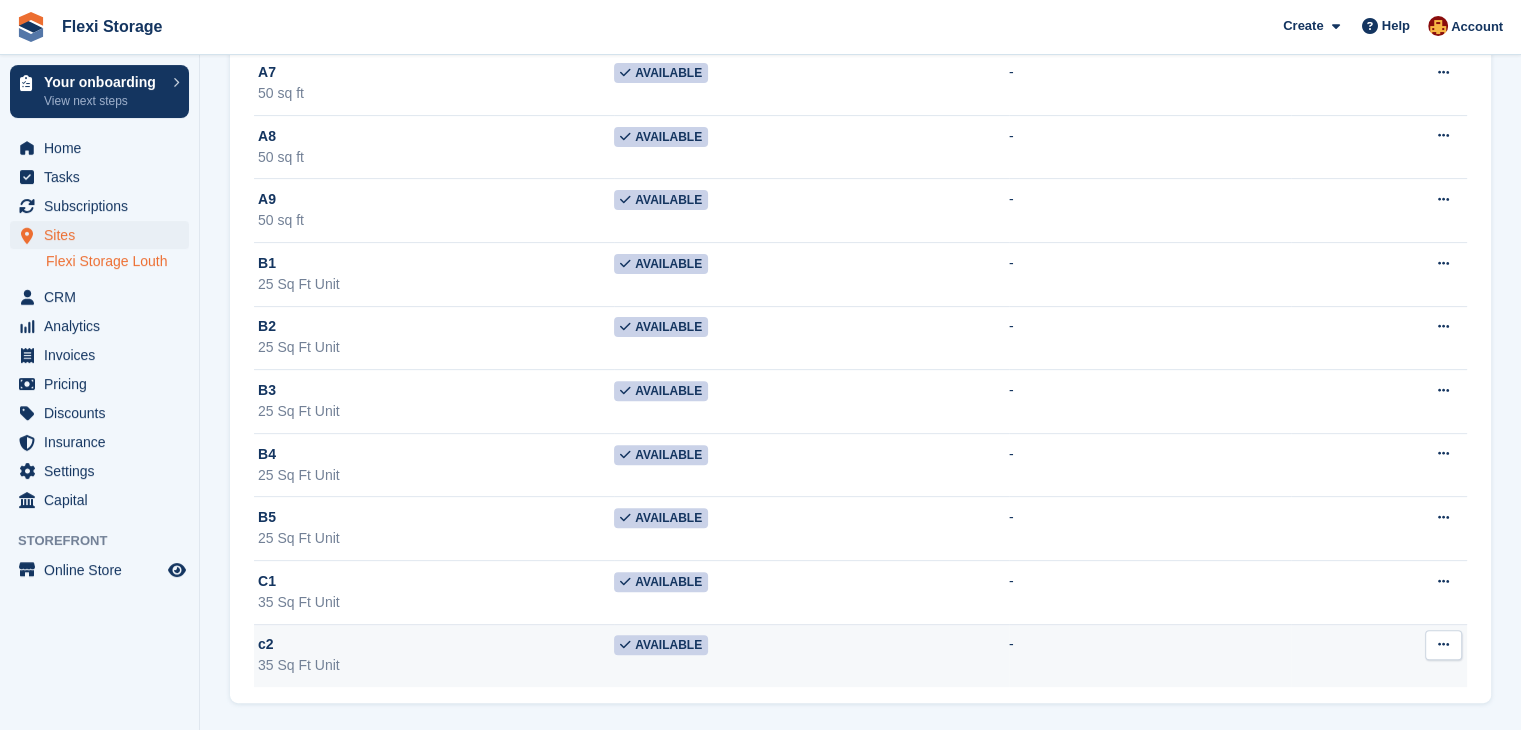 click at bounding box center (1443, 645) 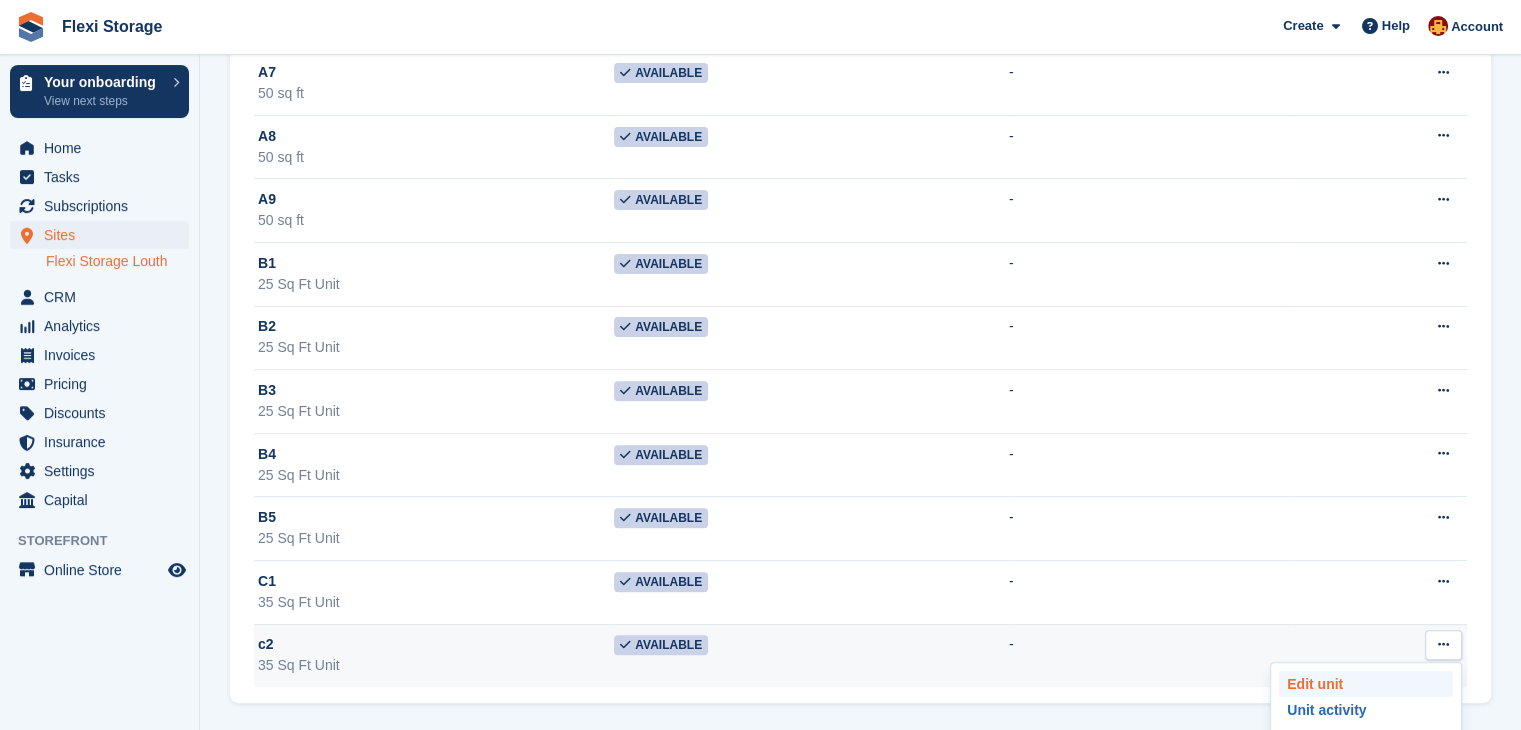 click on "Edit unit" at bounding box center (1366, 684) 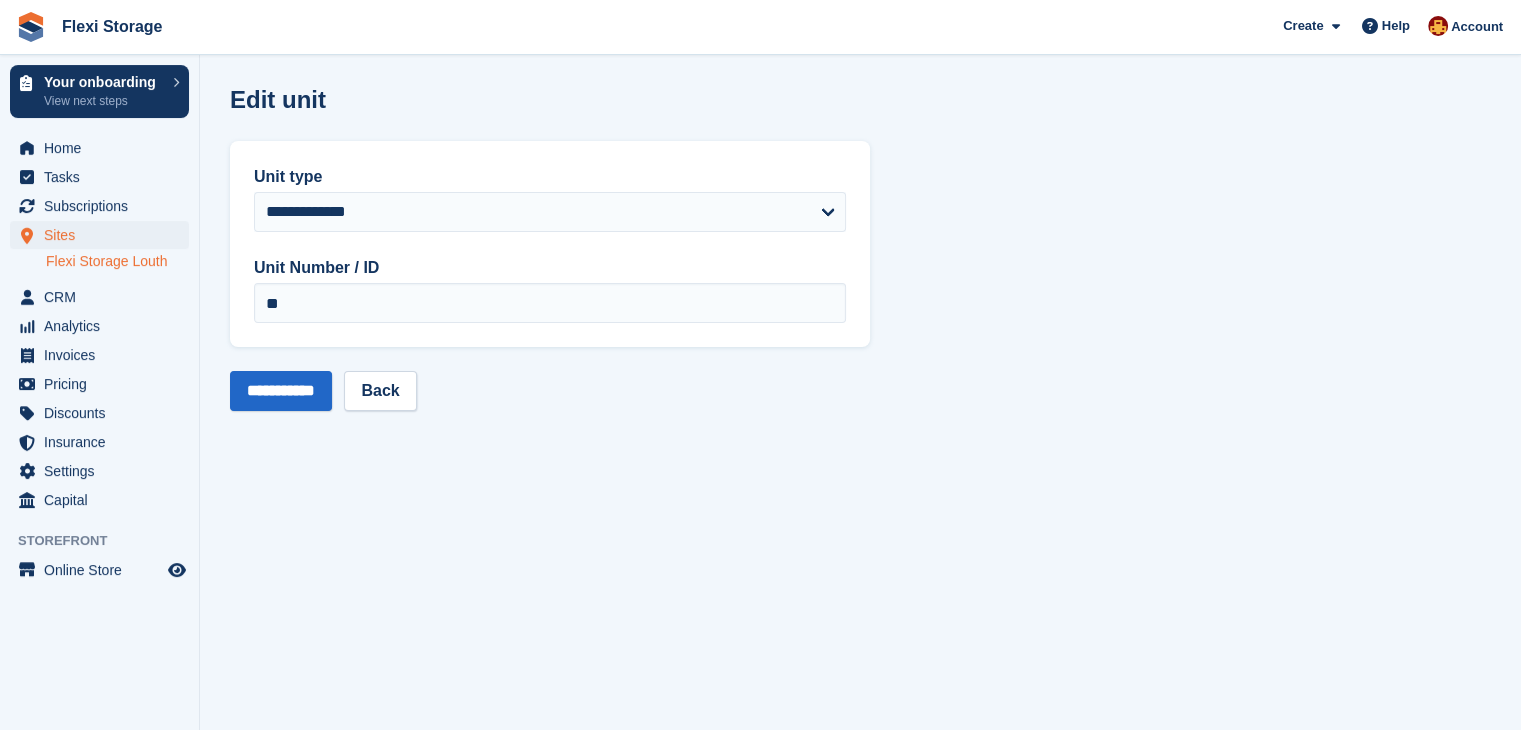 scroll, scrollTop: 0, scrollLeft: 0, axis: both 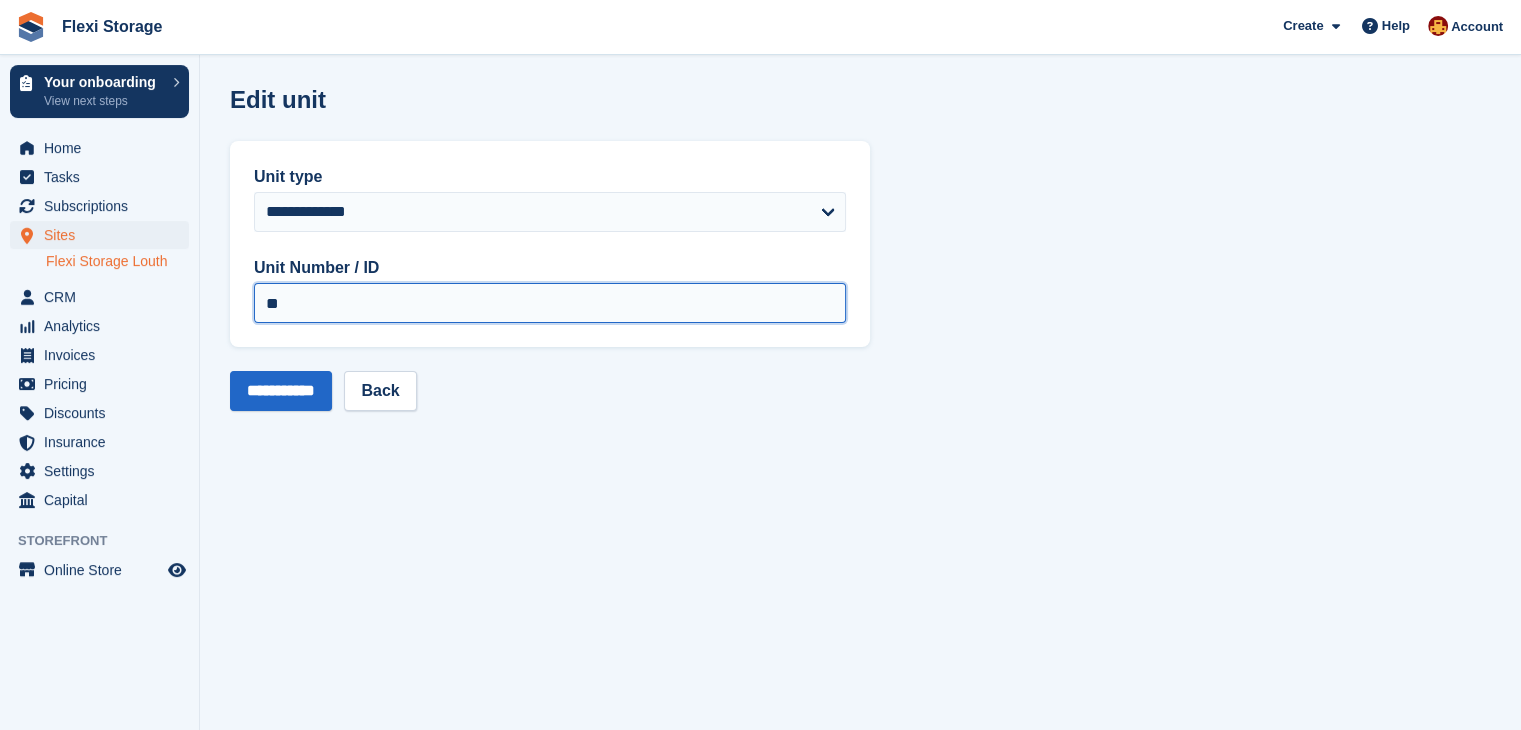 click on "**" at bounding box center [550, 303] 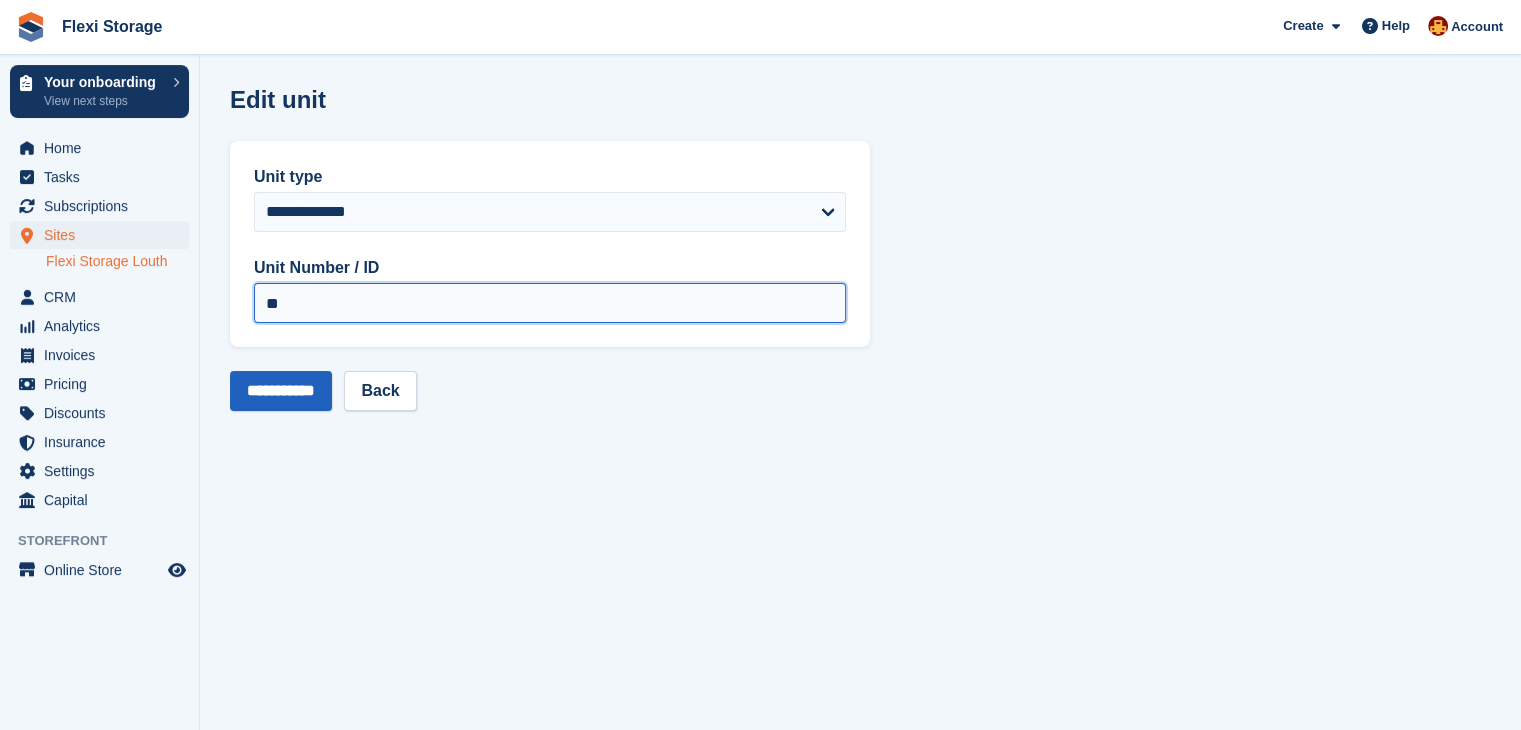 type on "**" 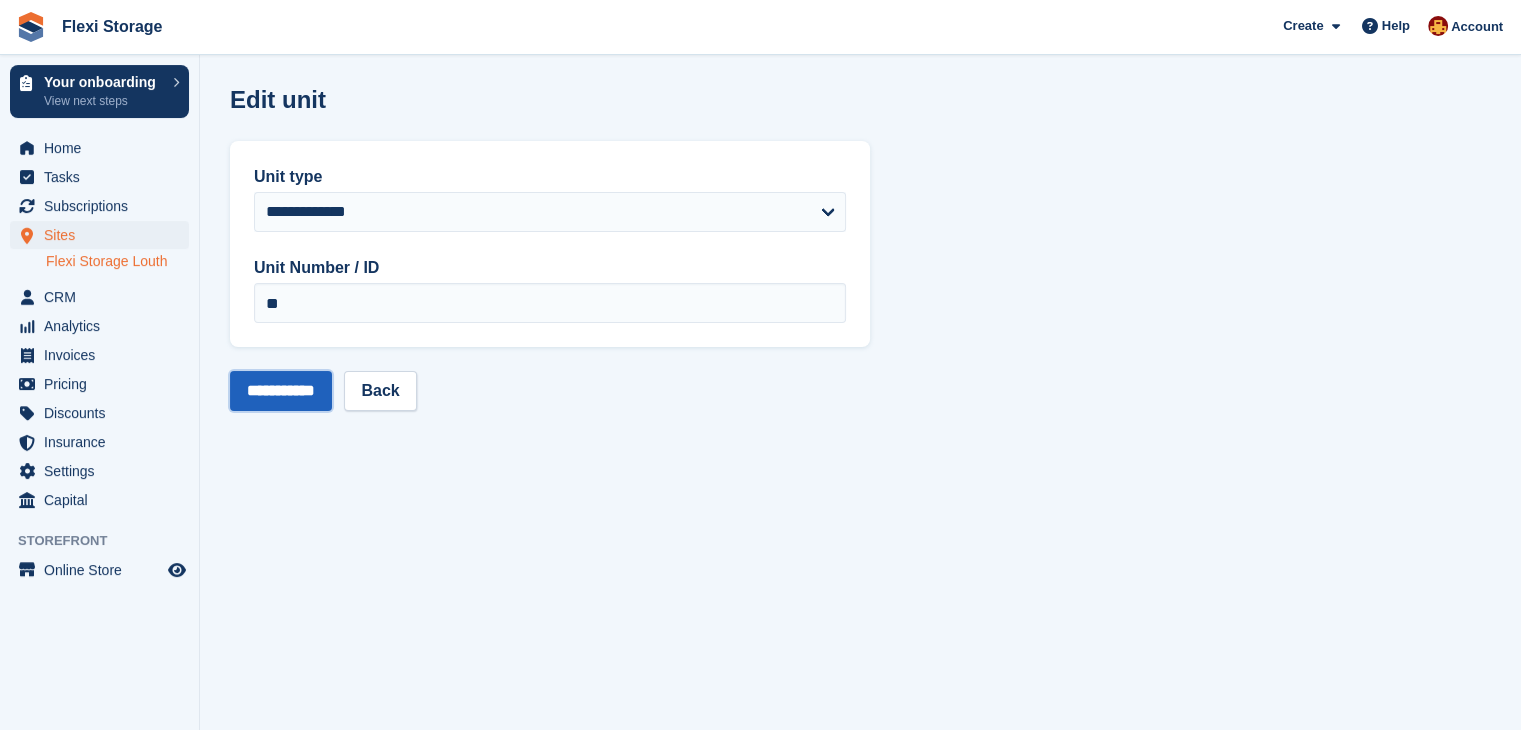 click on "**********" at bounding box center [281, 391] 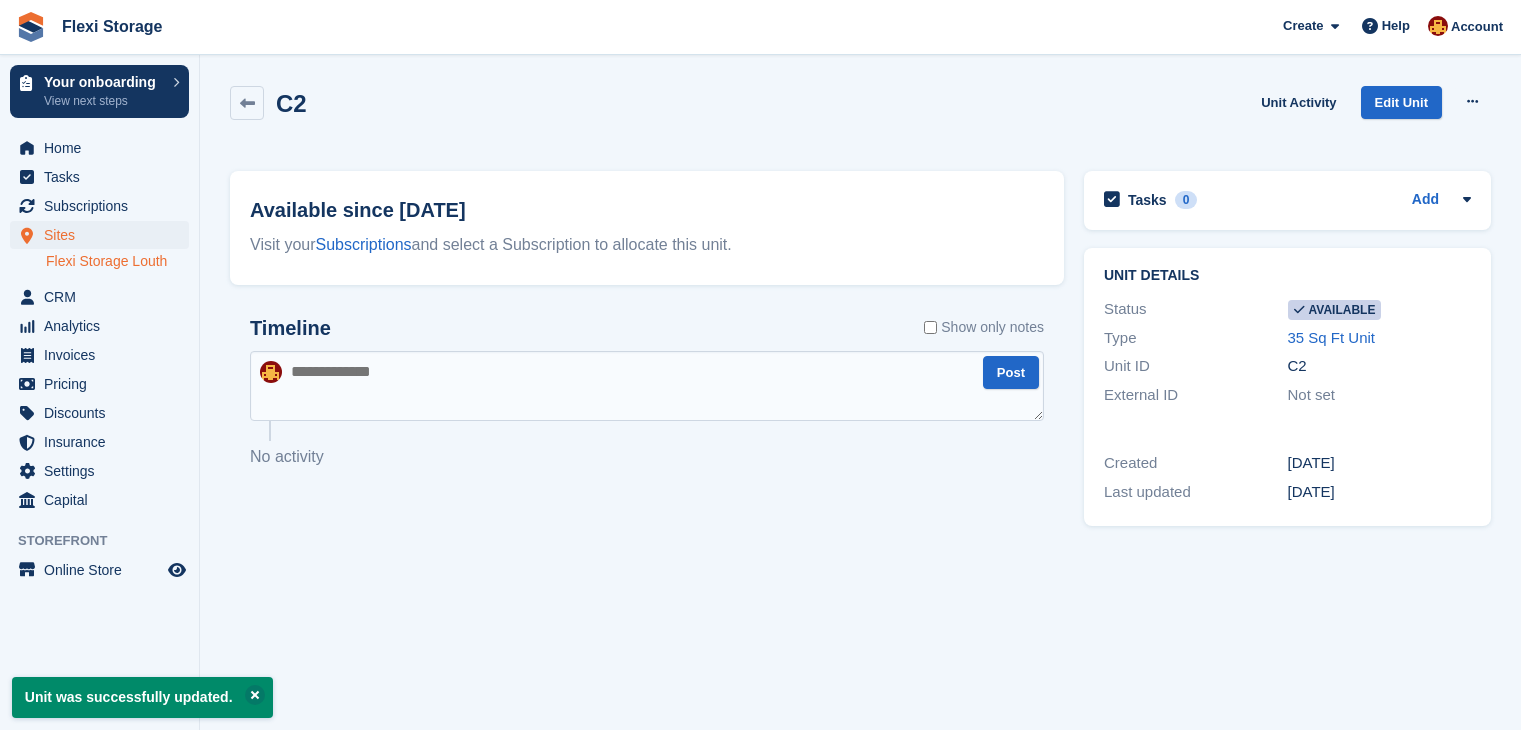 scroll, scrollTop: 0, scrollLeft: 0, axis: both 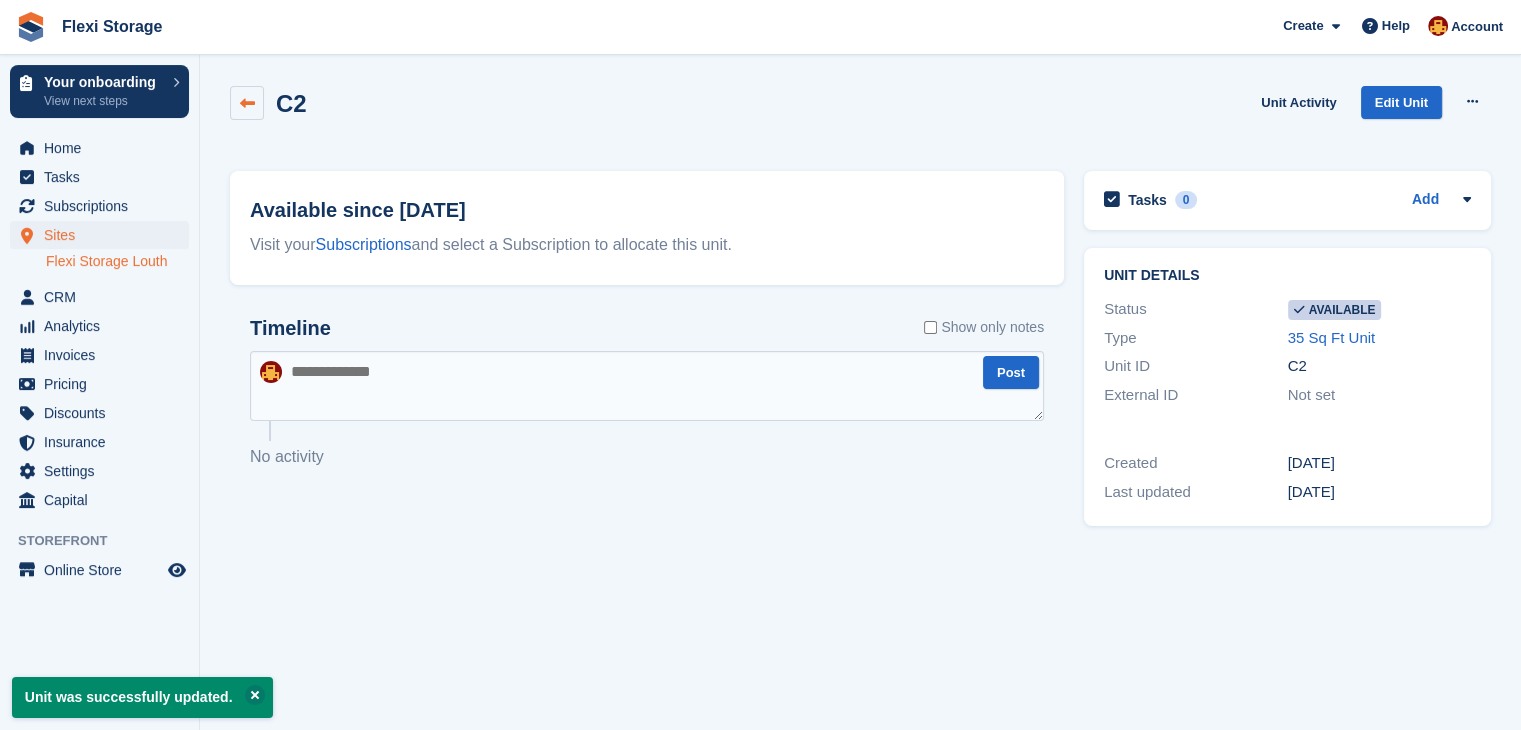 click at bounding box center (247, 103) 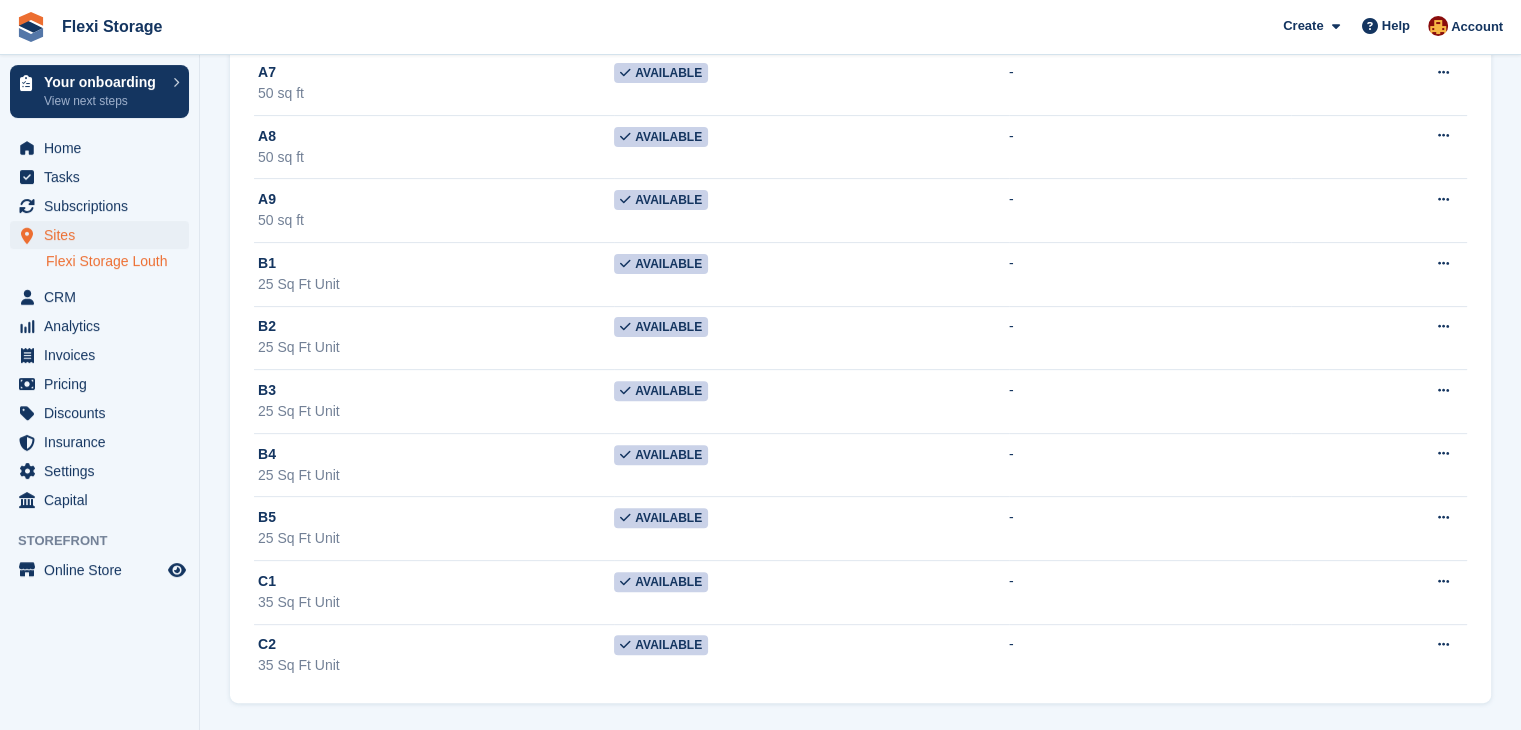 scroll, scrollTop: 0, scrollLeft: 0, axis: both 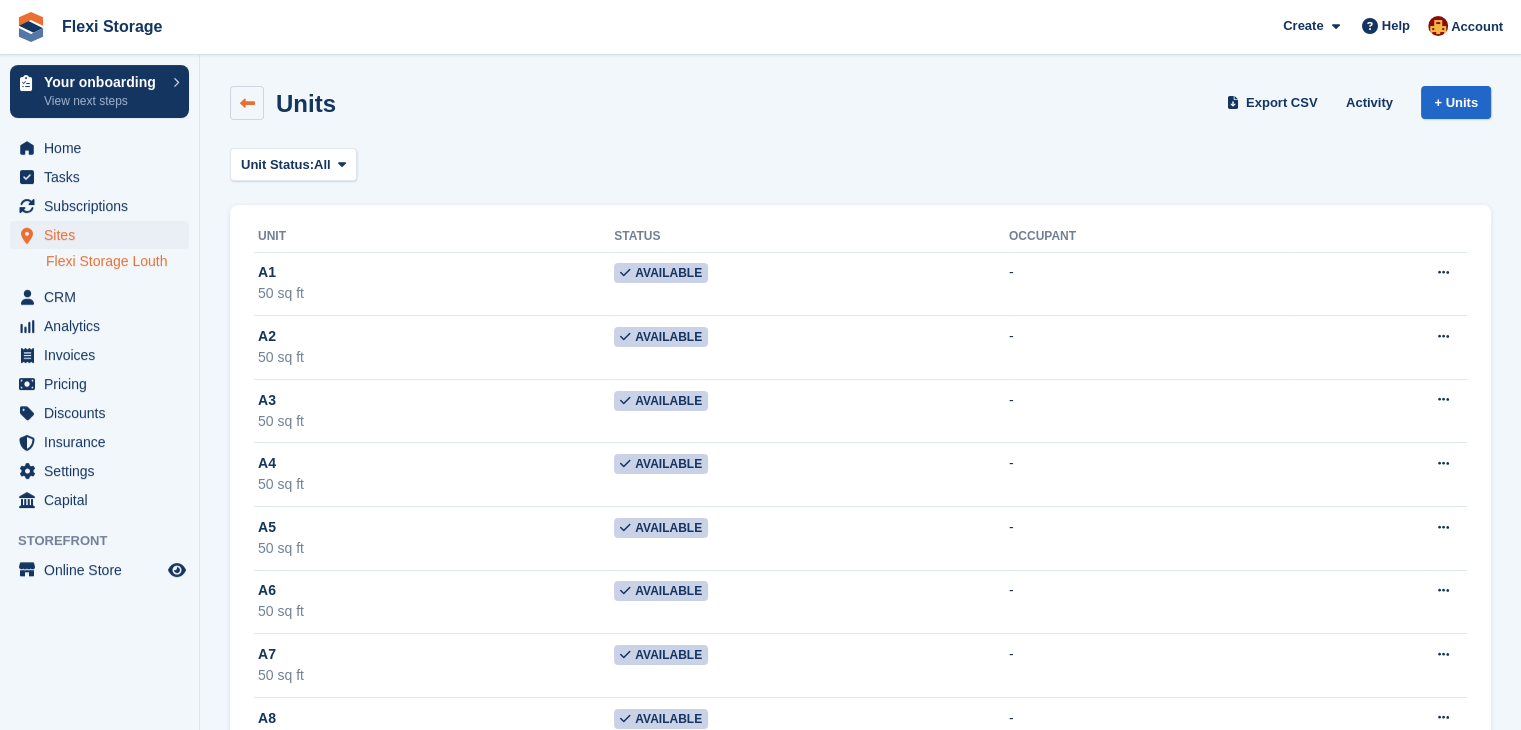 click at bounding box center (247, 103) 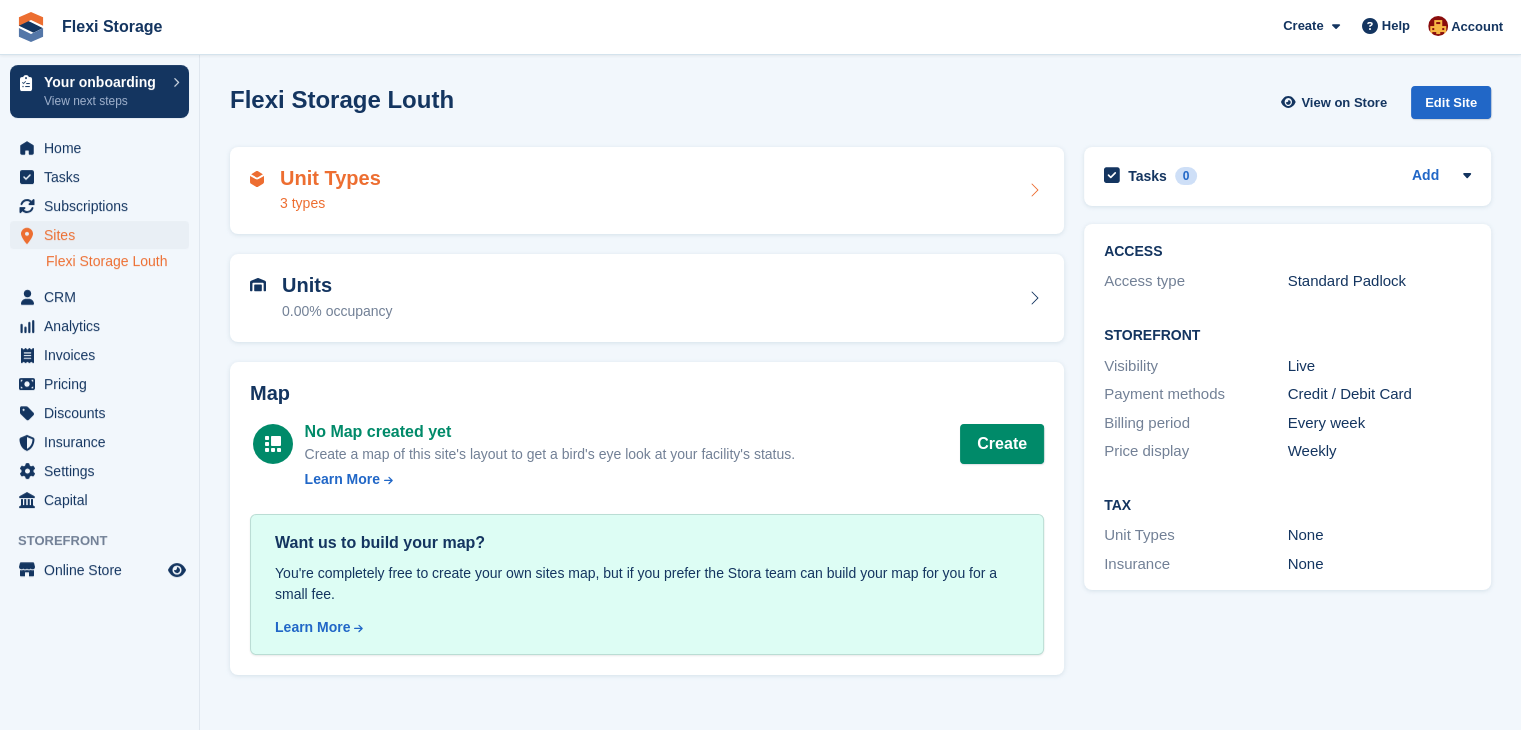 click on "Unit Types
3 types" at bounding box center [647, 191] 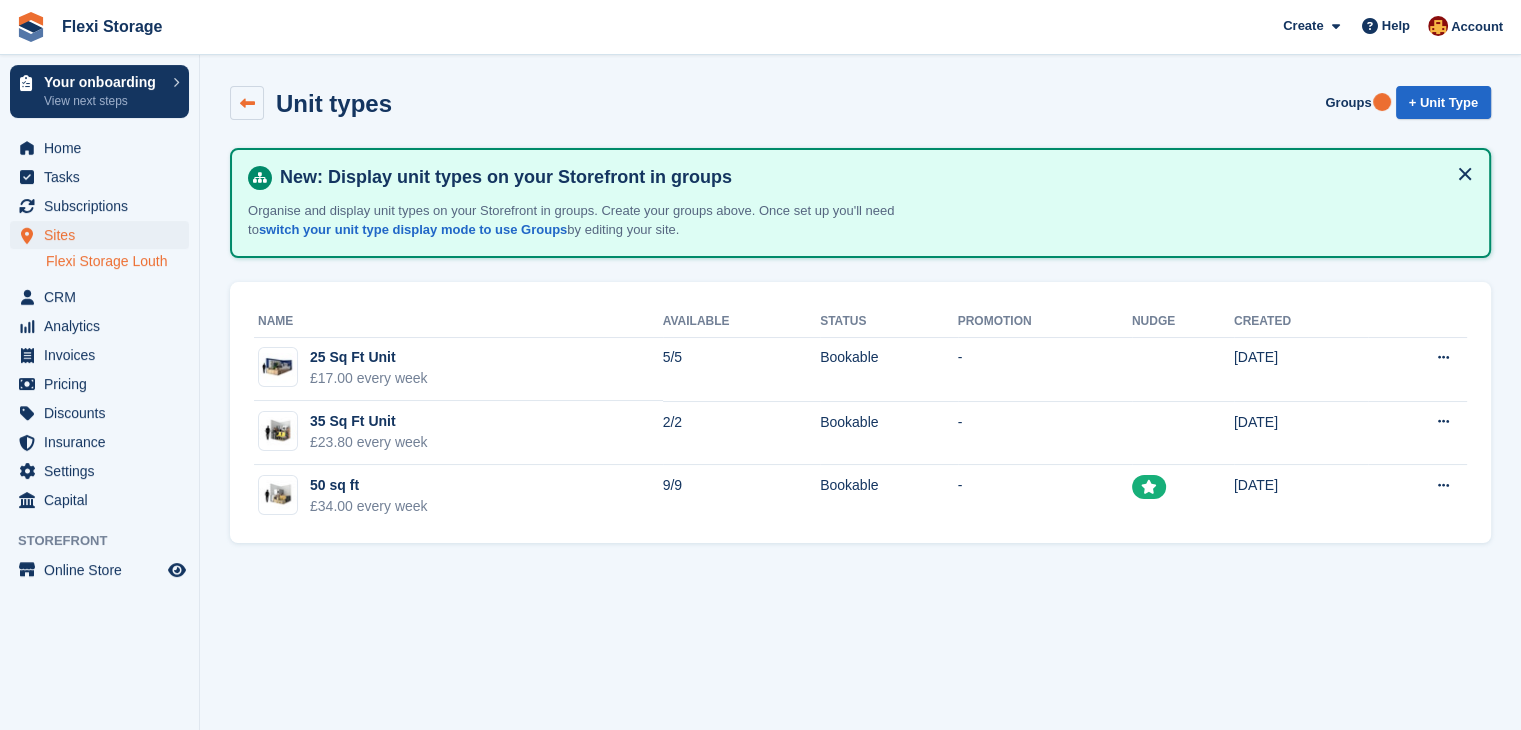 click at bounding box center (247, 103) 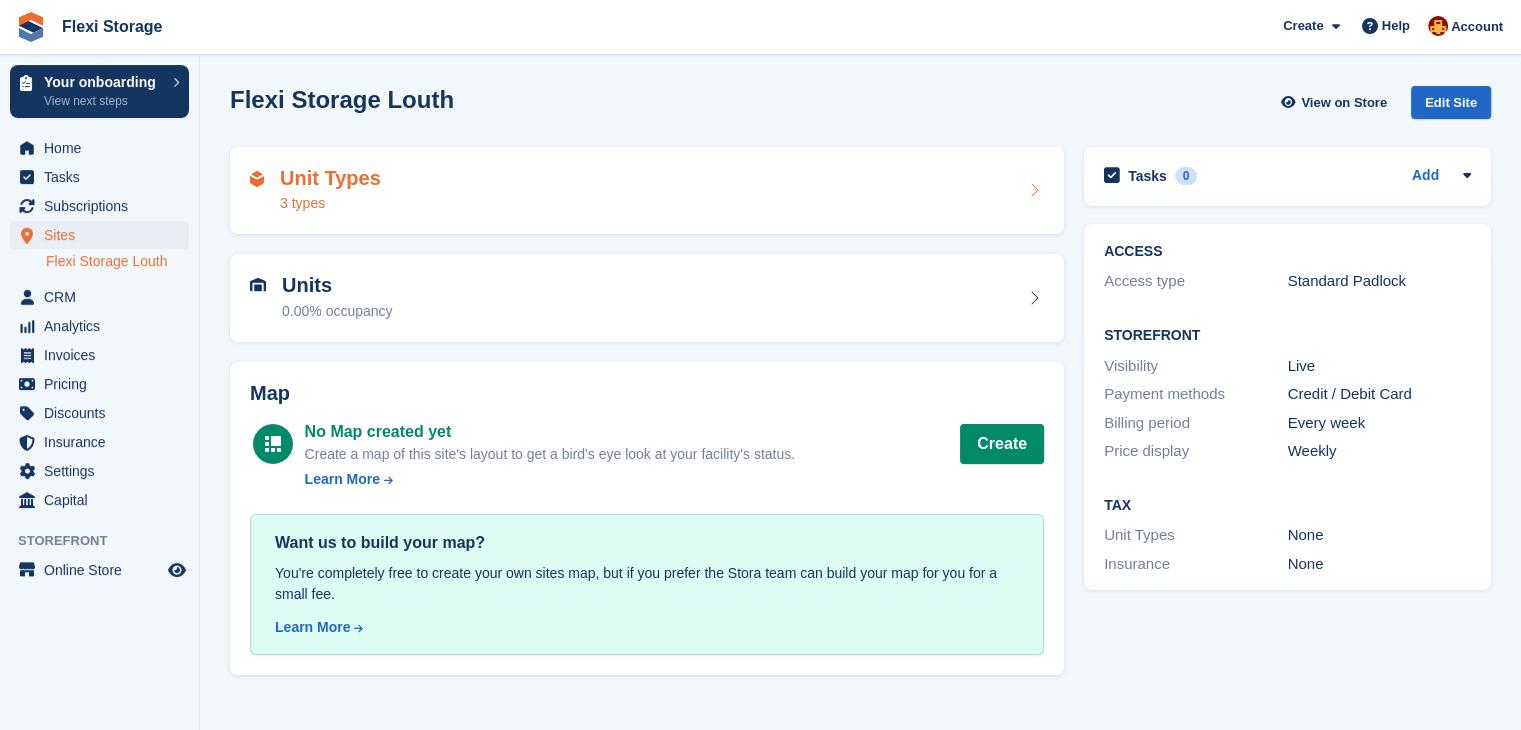 click on "Unit Types
3 types" at bounding box center [647, 191] 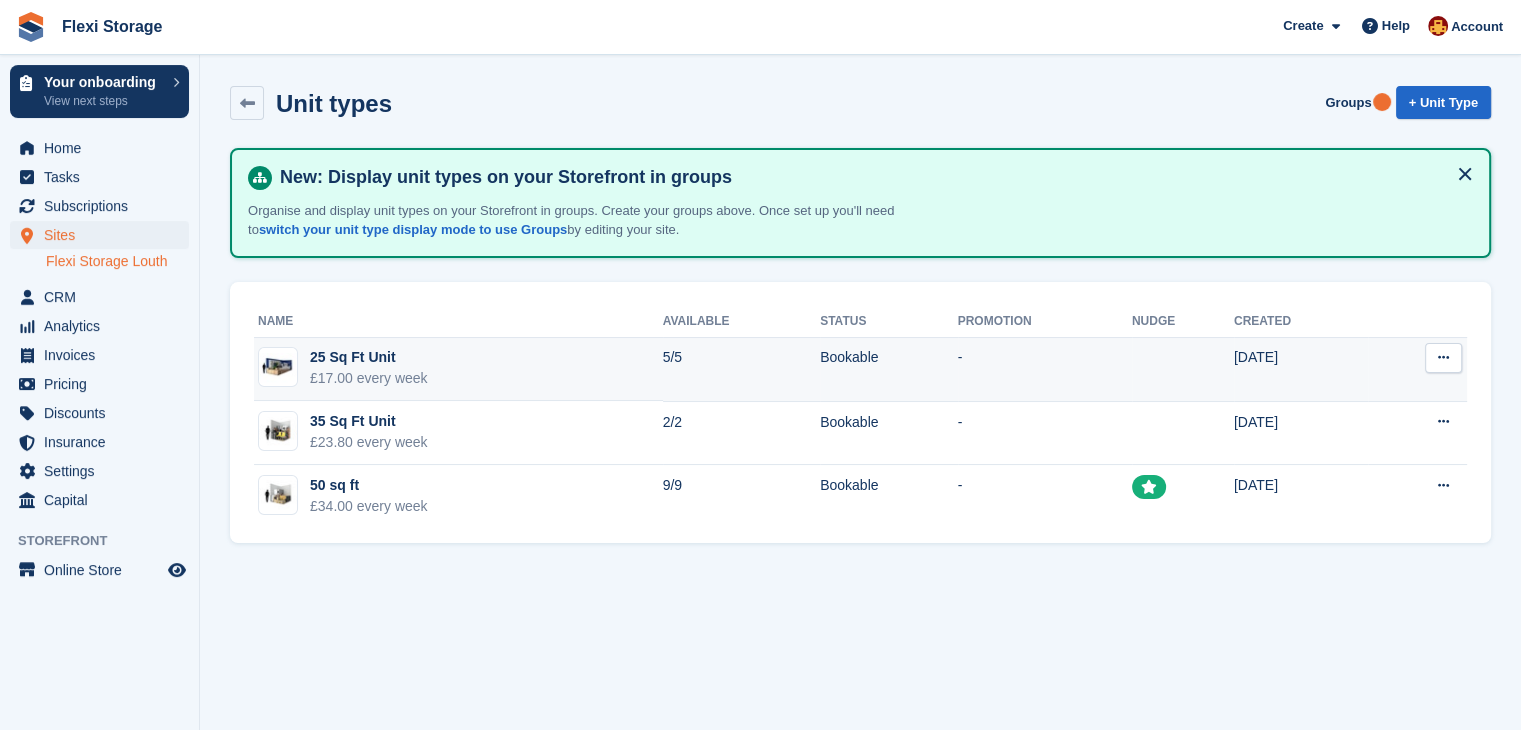 click at bounding box center (1443, 357) 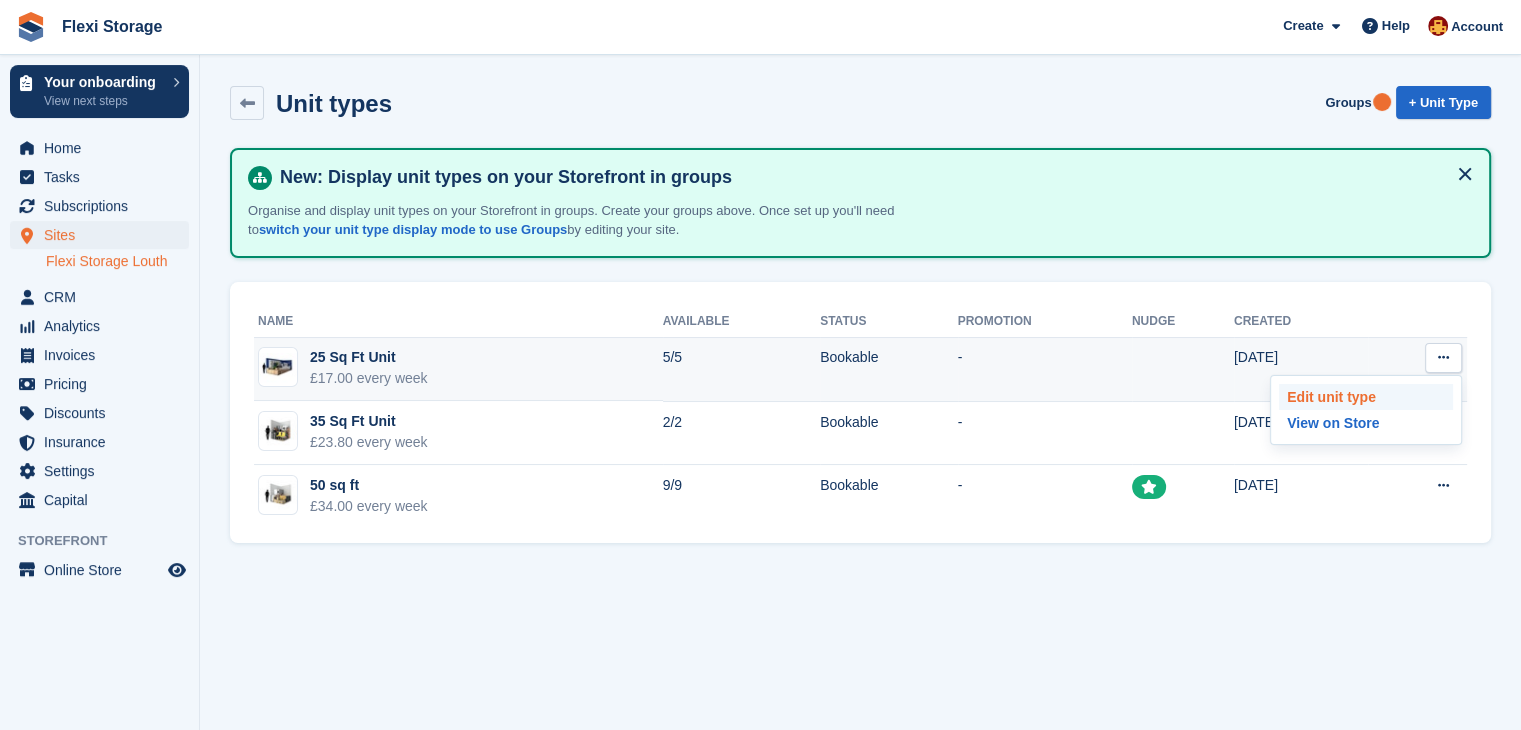 click on "Edit unit type" at bounding box center (1366, 397) 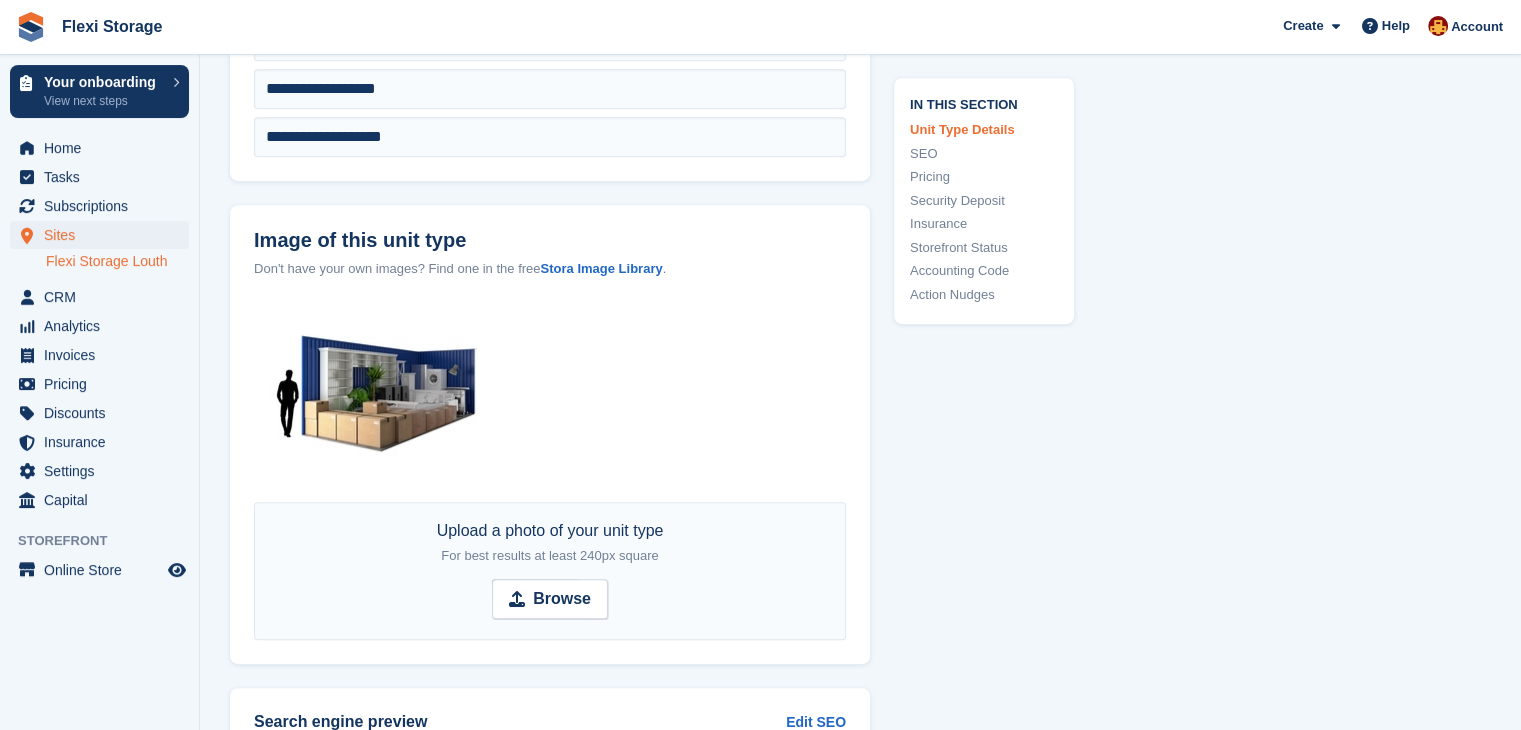 scroll, scrollTop: 960, scrollLeft: 0, axis: vertical 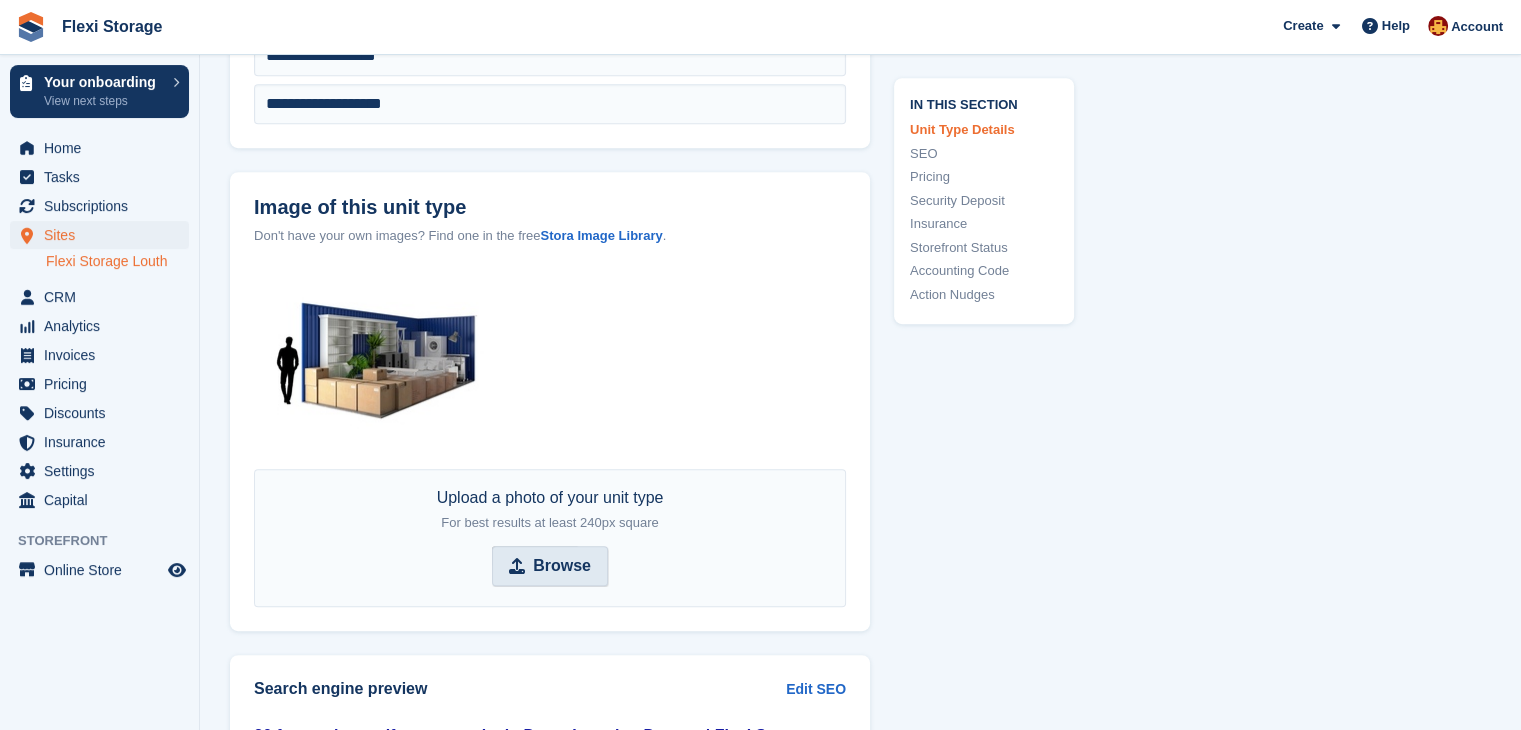 click on "Browse" at bounding box center (562, 566) 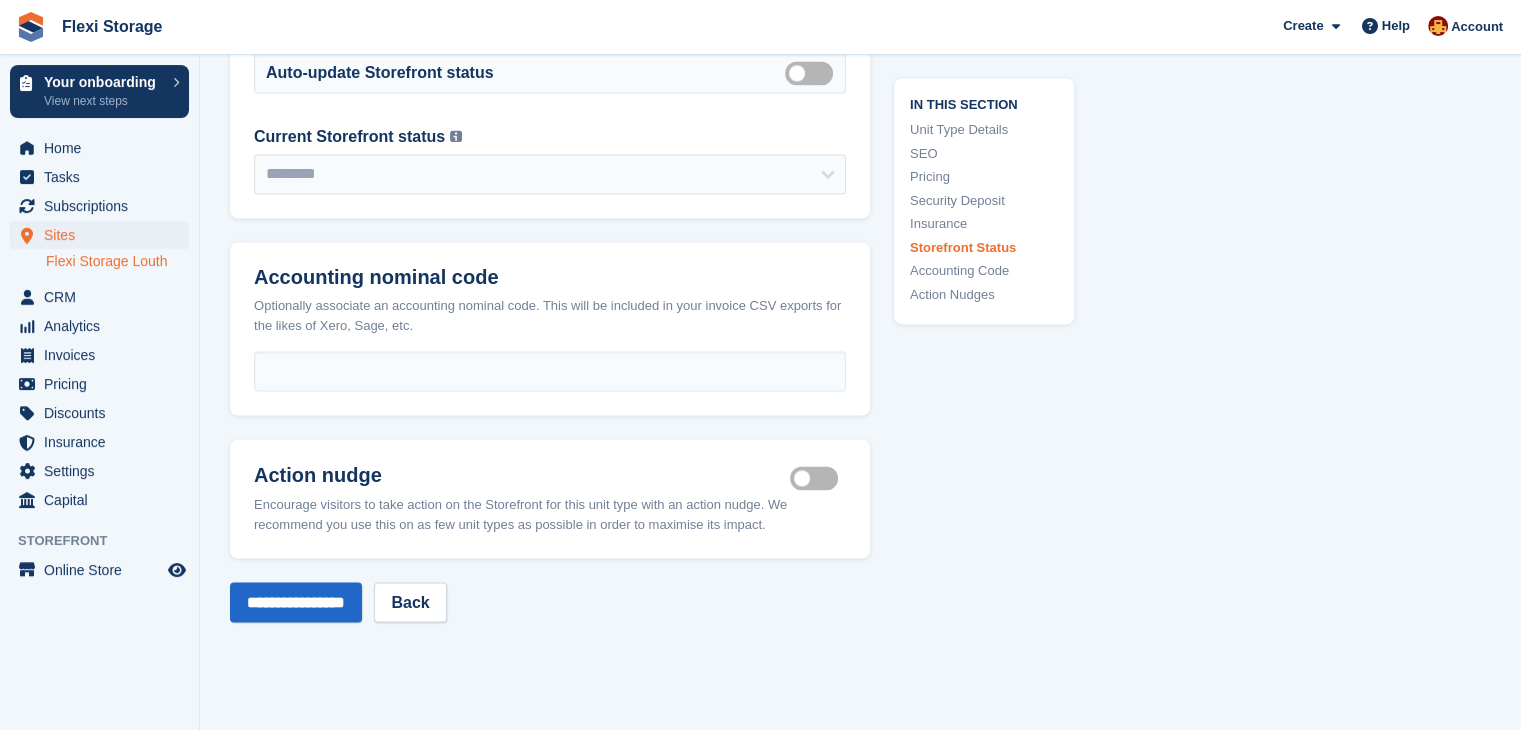 scroll, scrollTop: 3198, scrollLeft: 0, axis: vertical 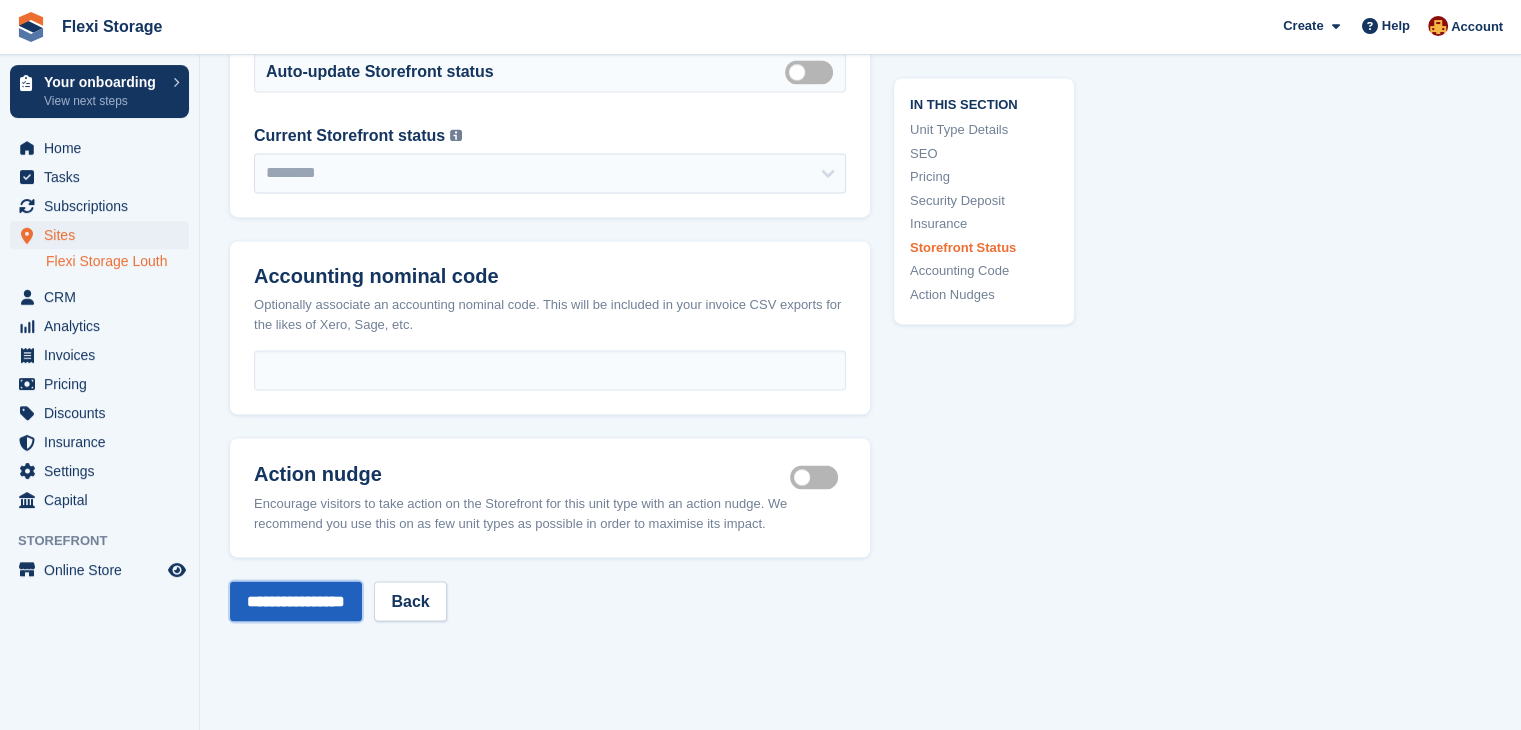 click on "**********" at bounding box center [296, 601] 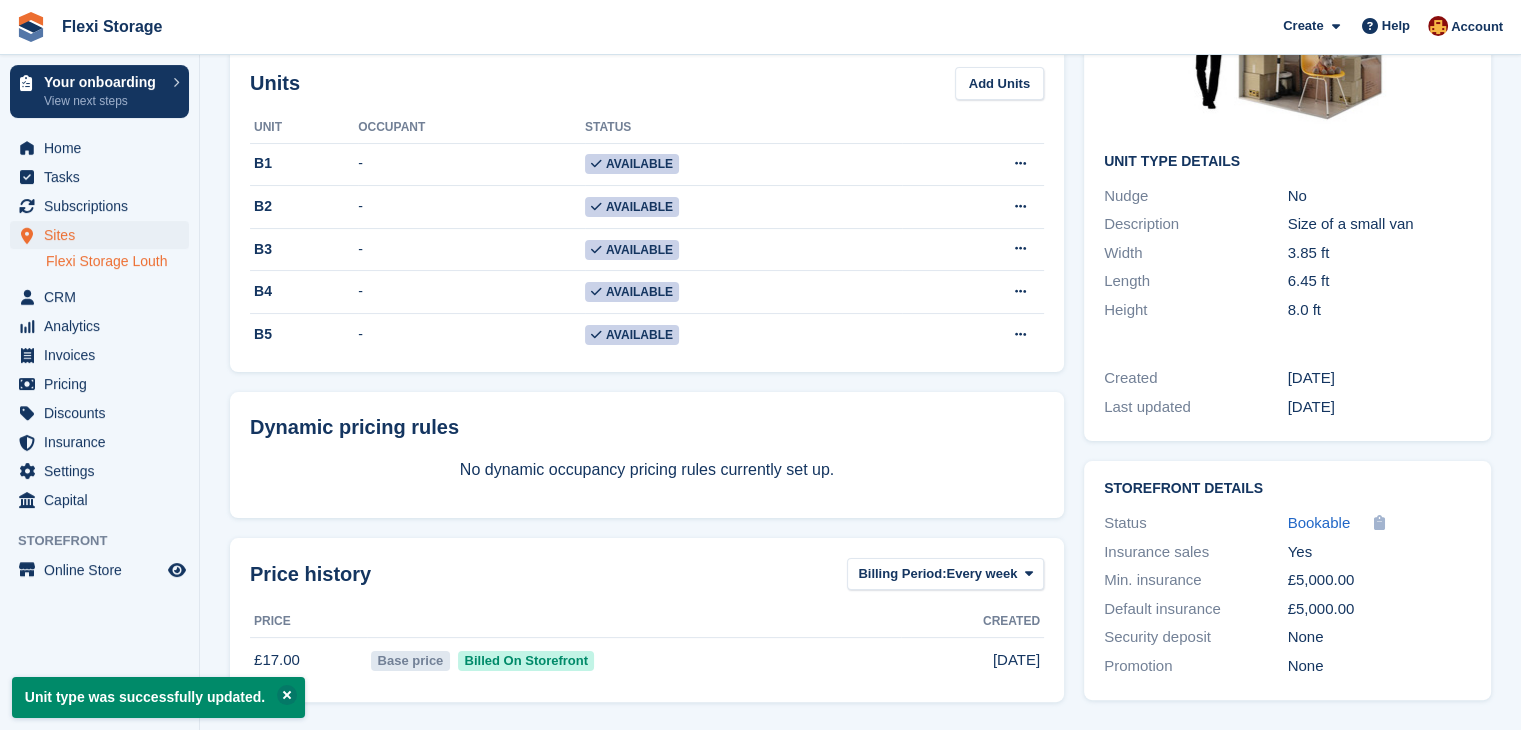 scroll, scrollTop: 0, scrollLeft: 0, axis: both 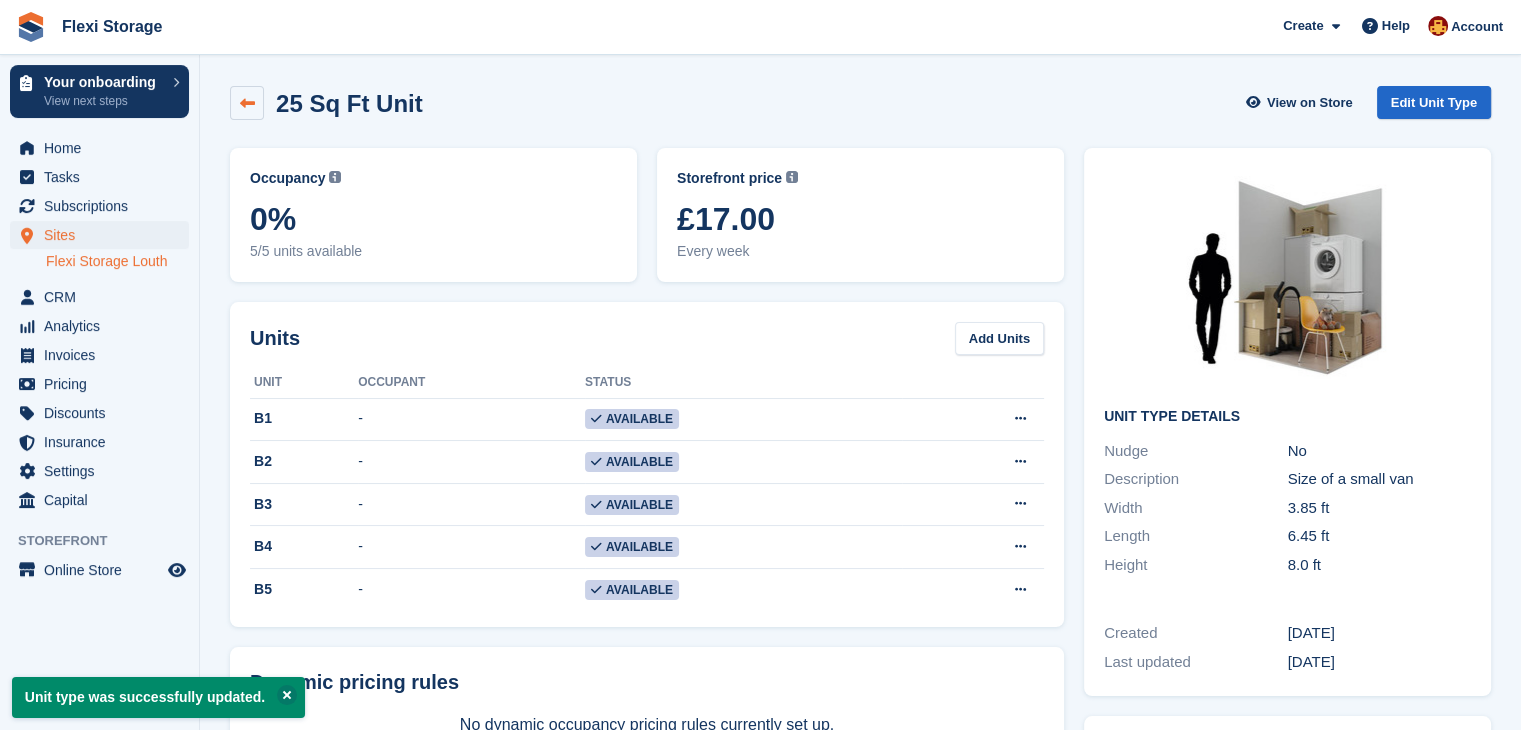 click at bounding box center (247, 103) 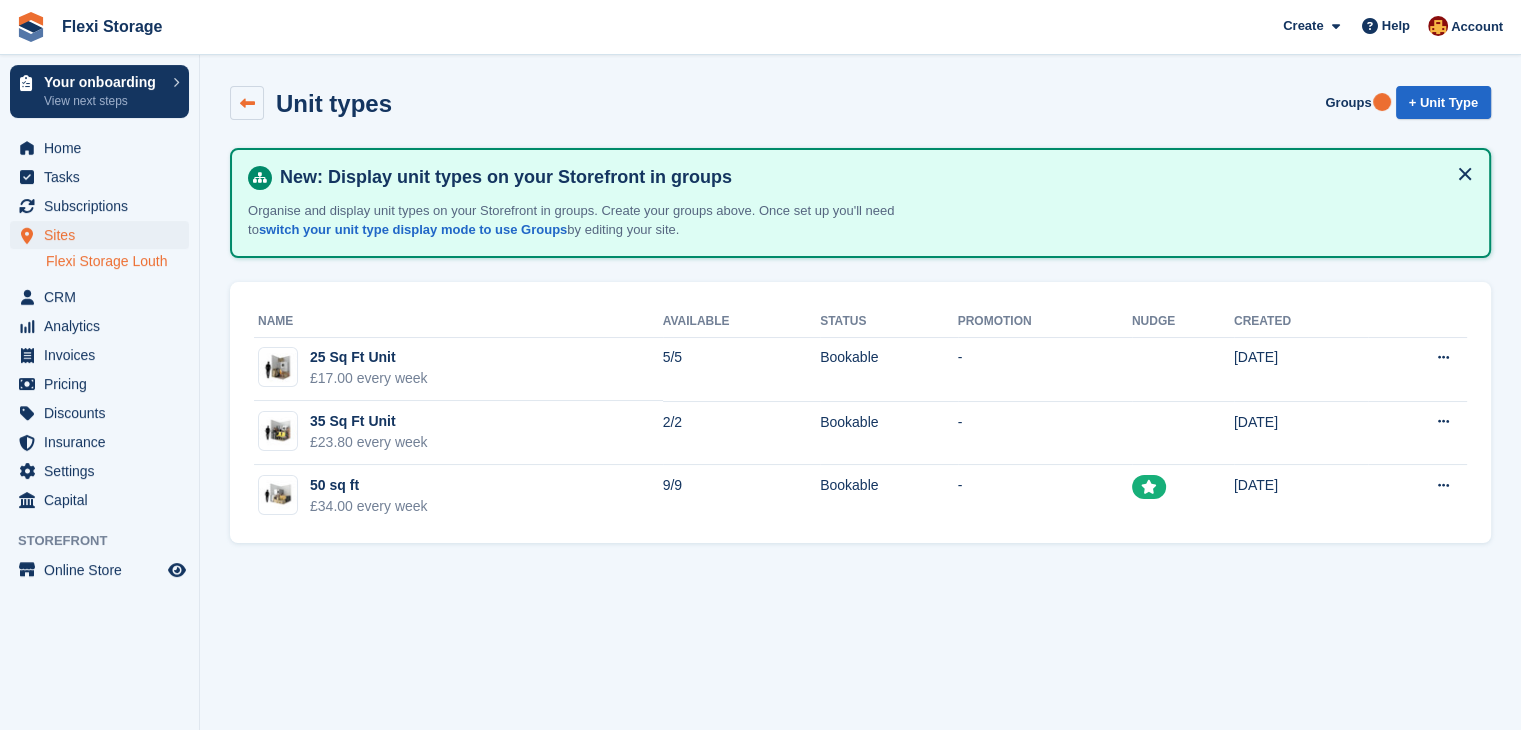 click at bounding box center (247, 103) 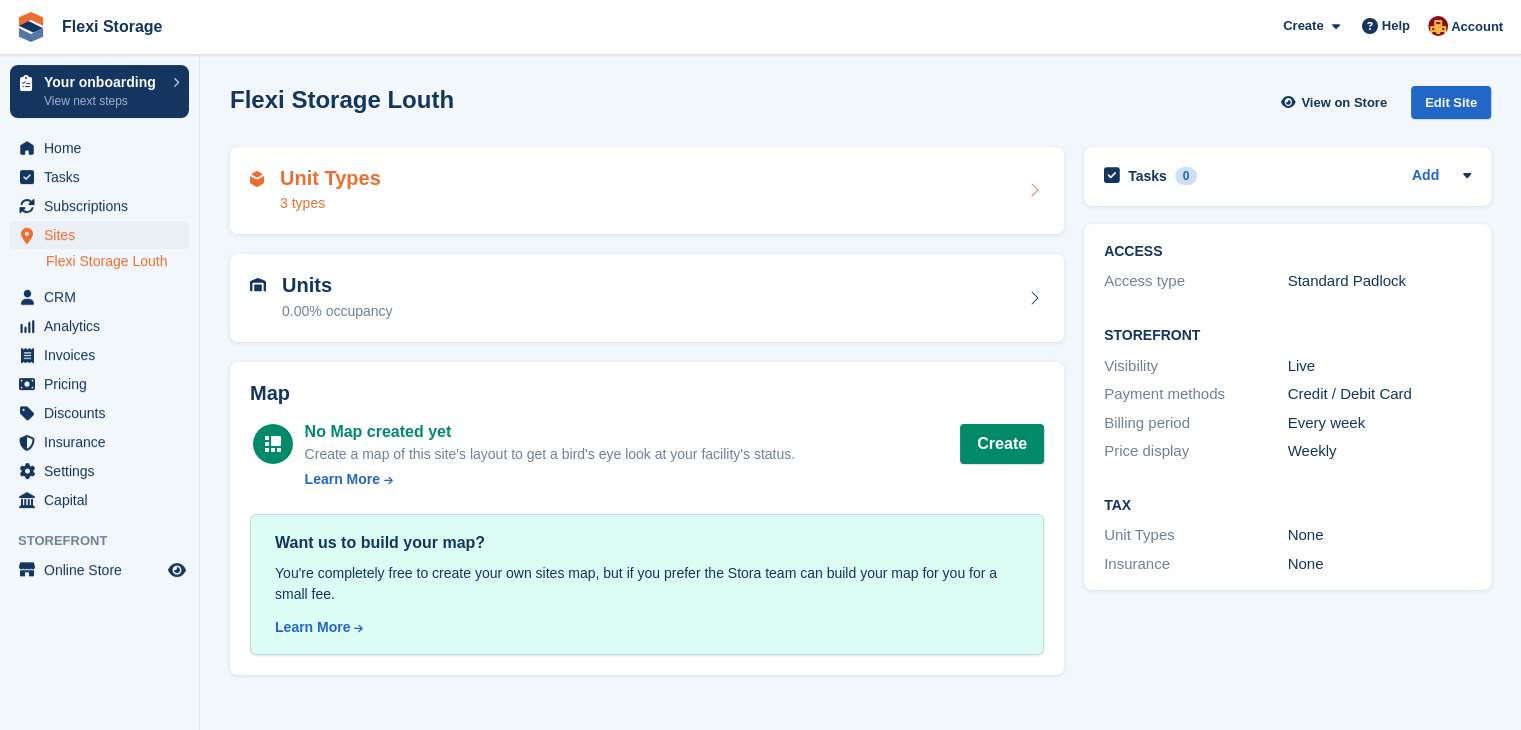 click on "Unit Types
3 types" at bounding box center [647, 191] 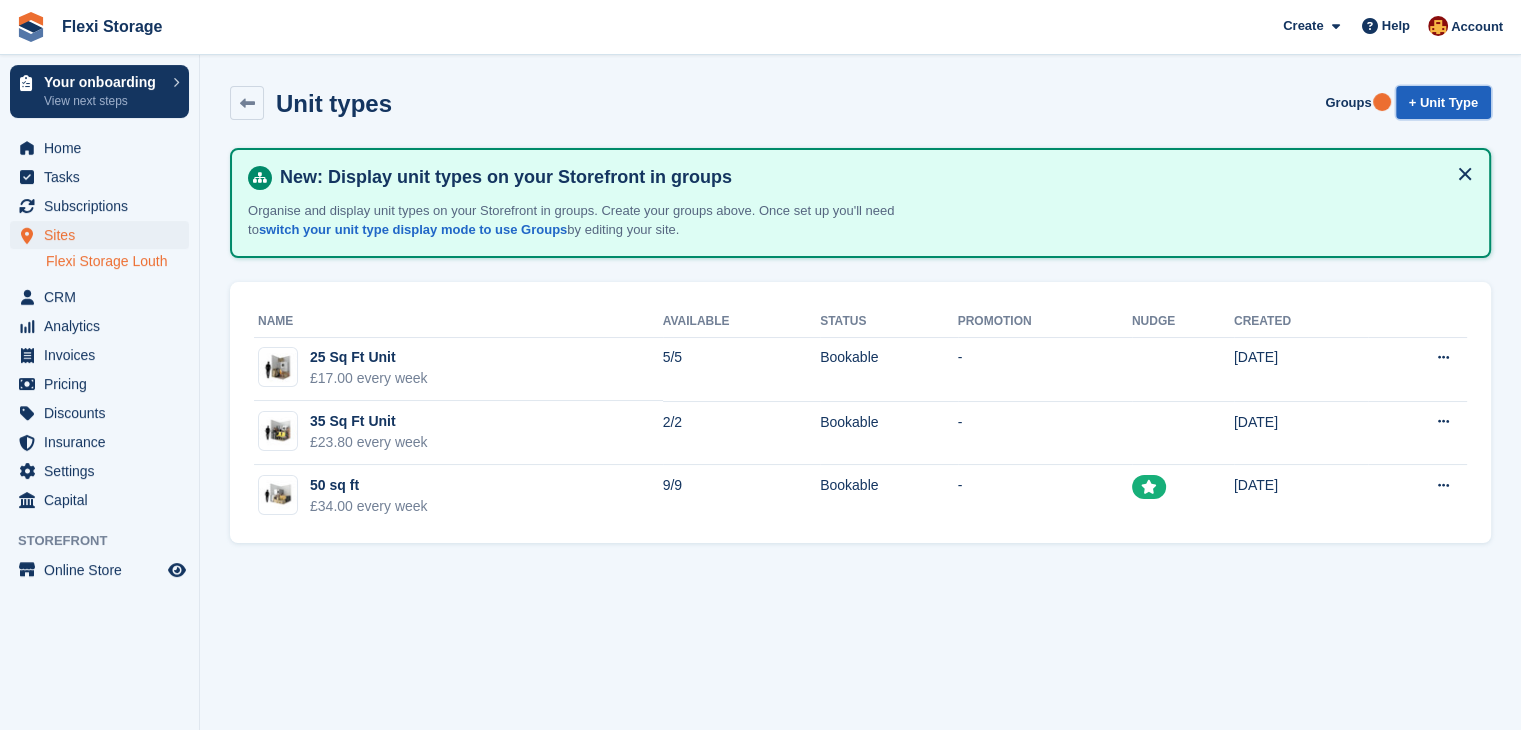 click on "+ Unit Type" at bounding box center [1443, 102] 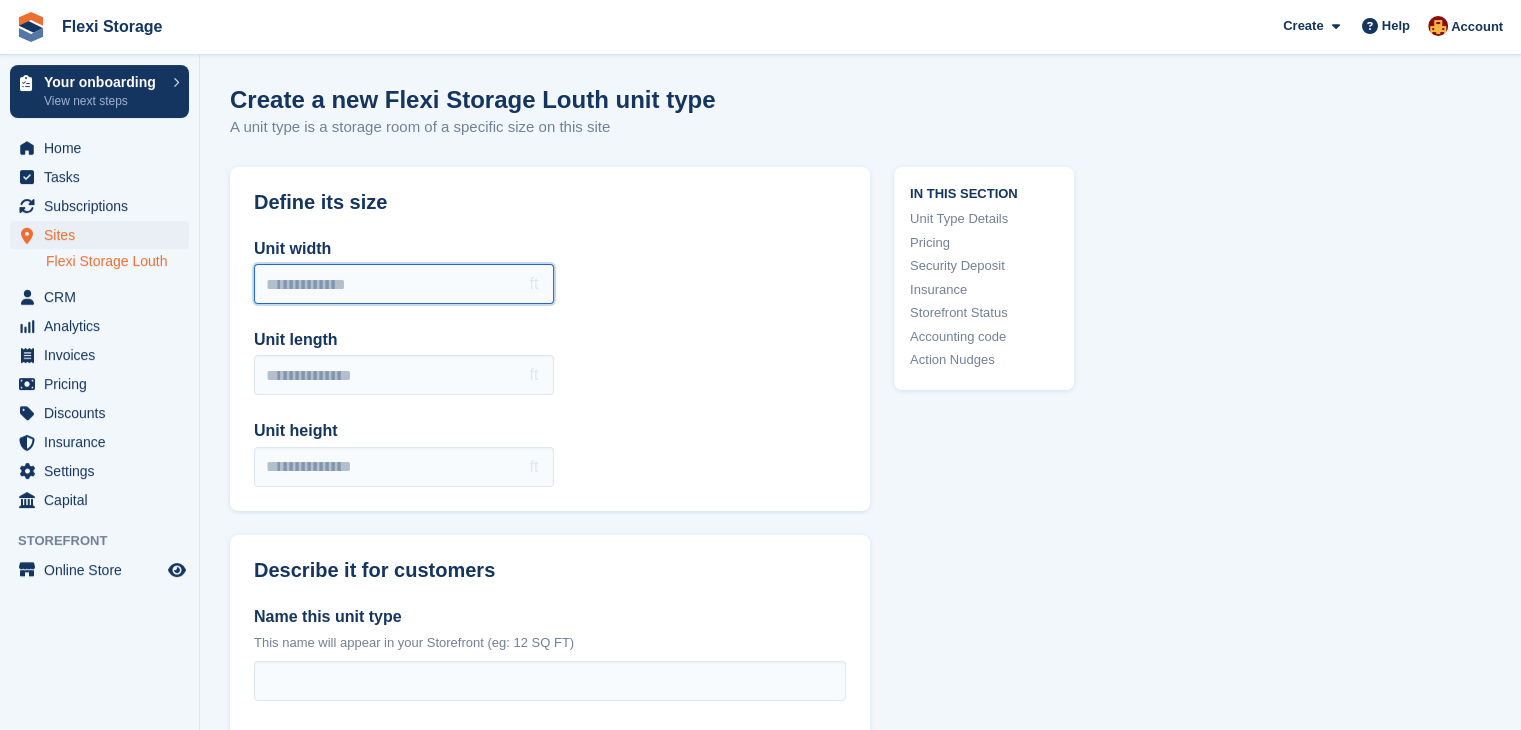 click on "Unit width" at bounding box center [404, 284] 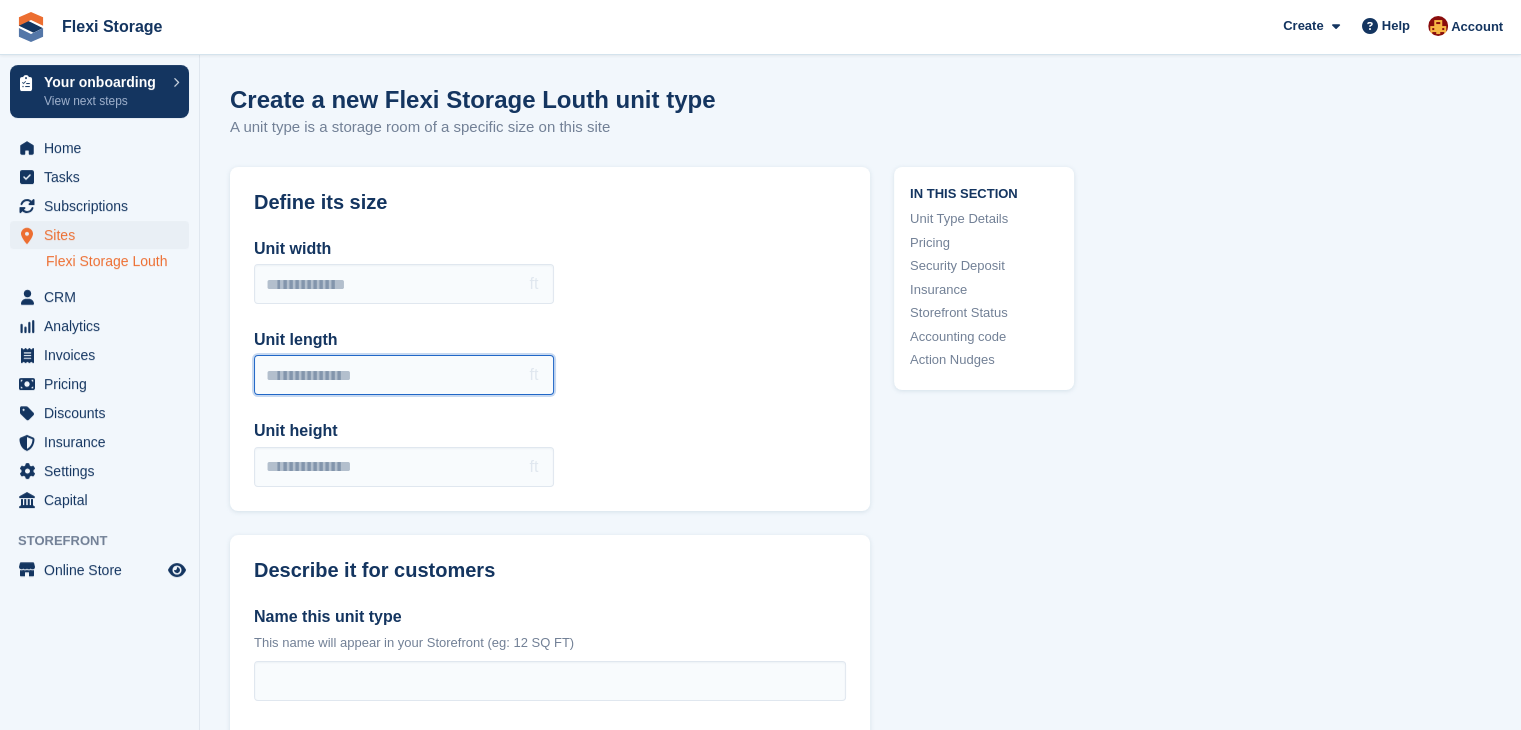 click on "Unit length" at bounding box center [404, 375] 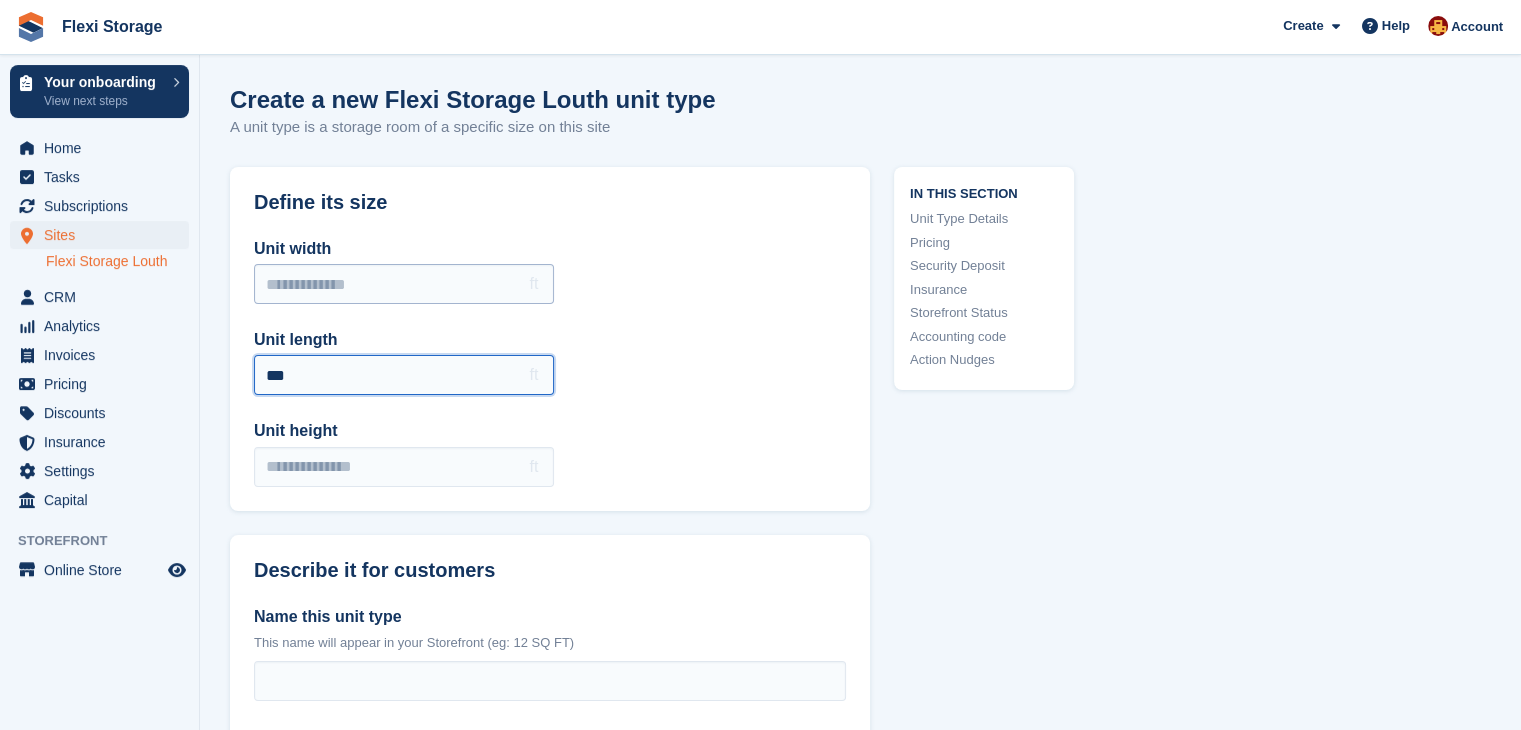 type on "***" 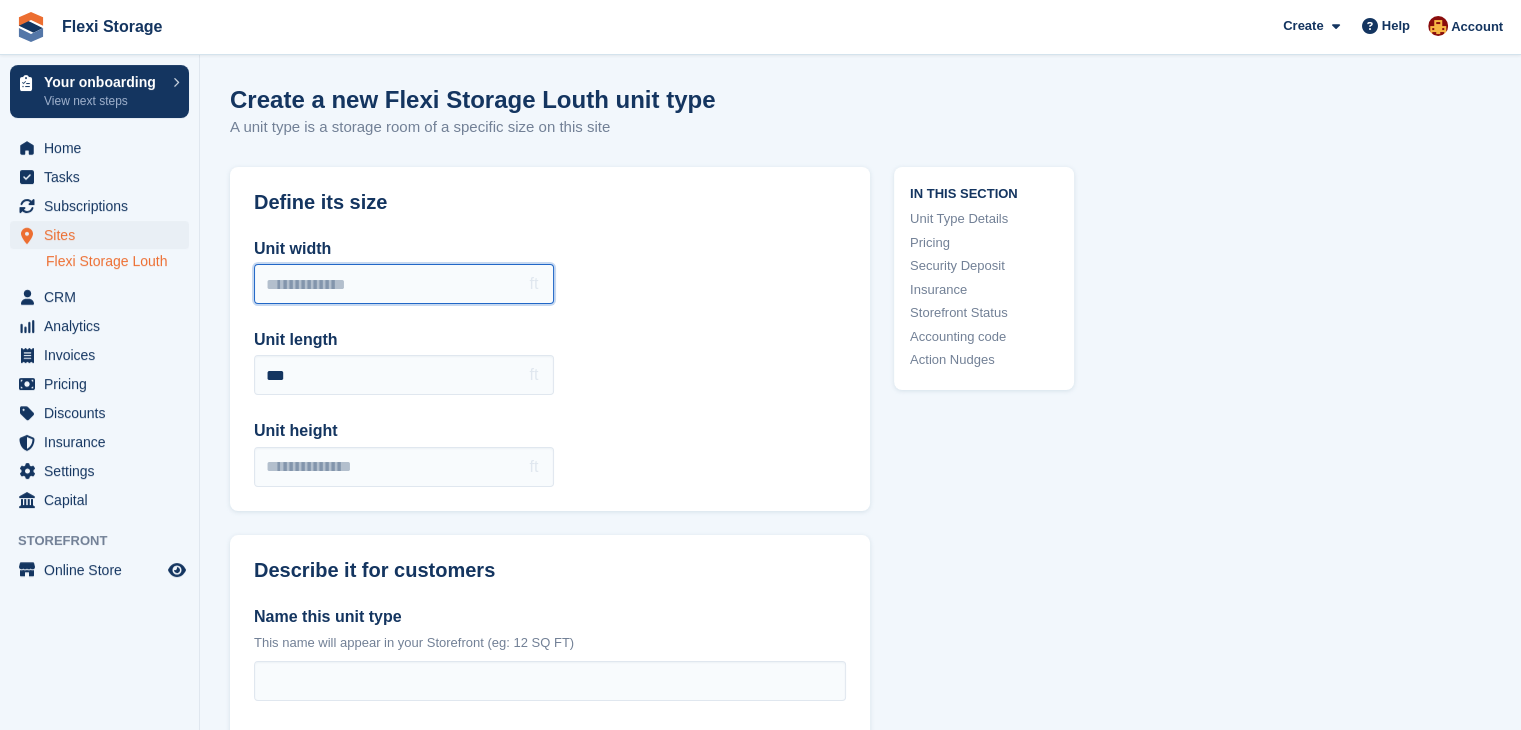 click on "Unit width" at bounding box center (404, 284) 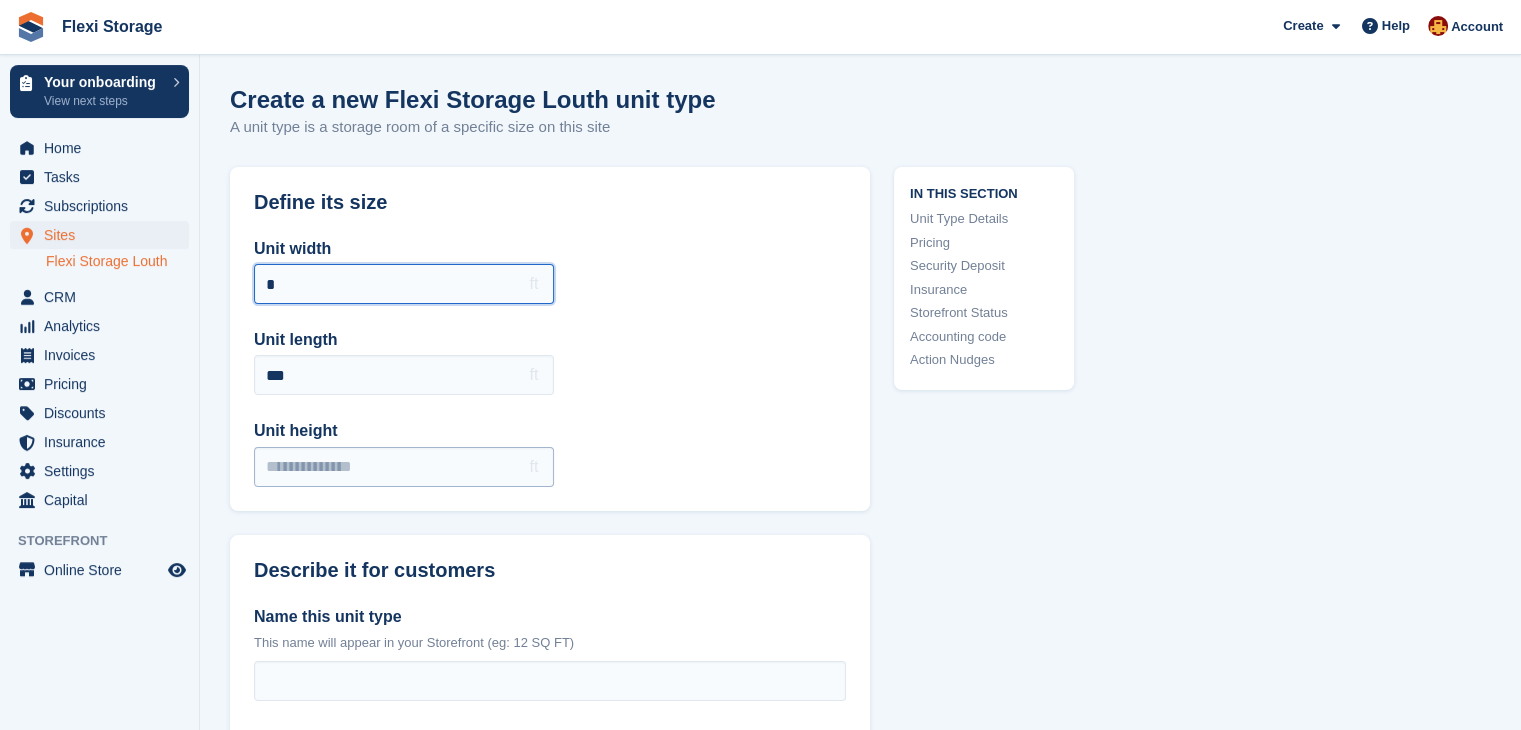 type on "*" 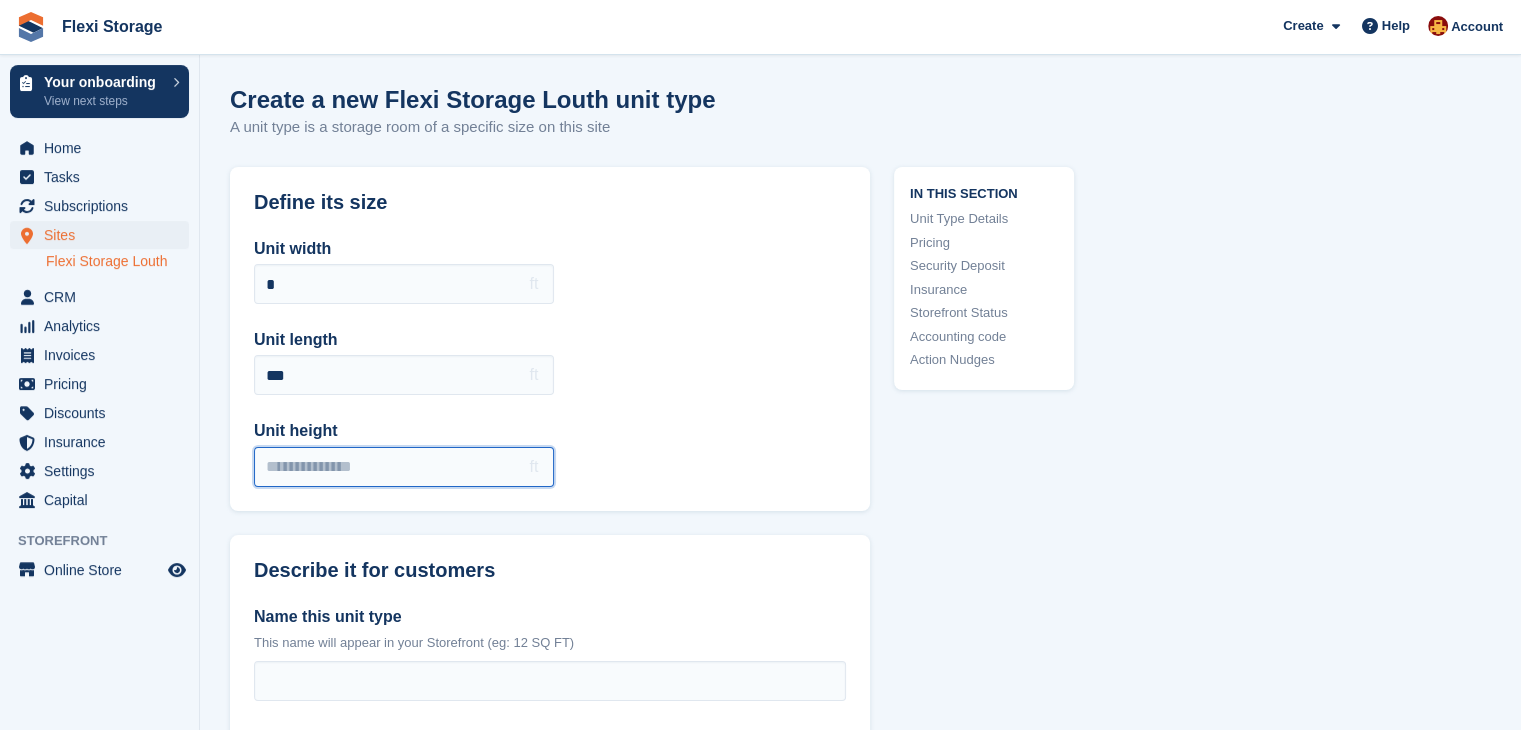 click on "Unit height" at bounding box center (404, 467) 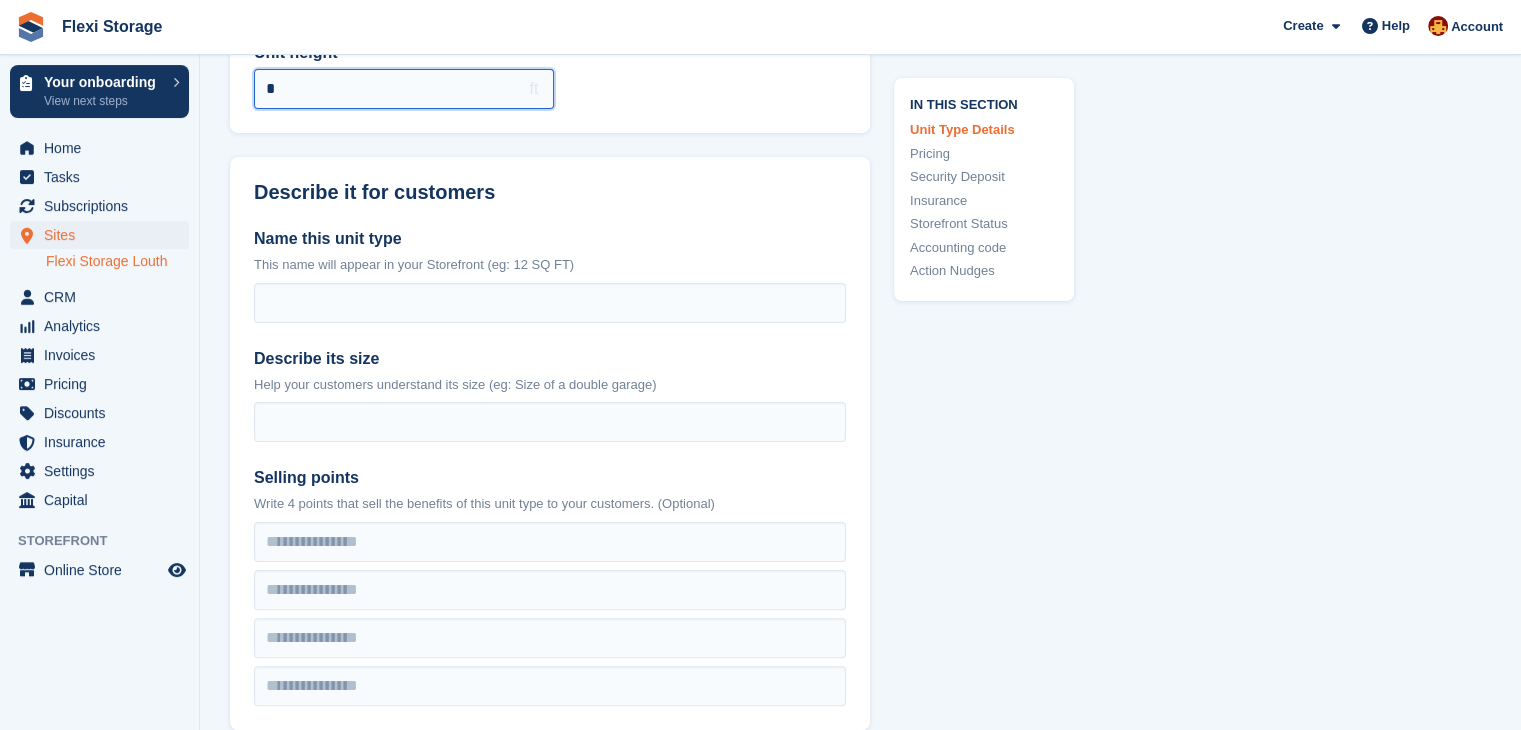 scroll, scrollTop: 399, scrollLeft: 0, axis: vertical 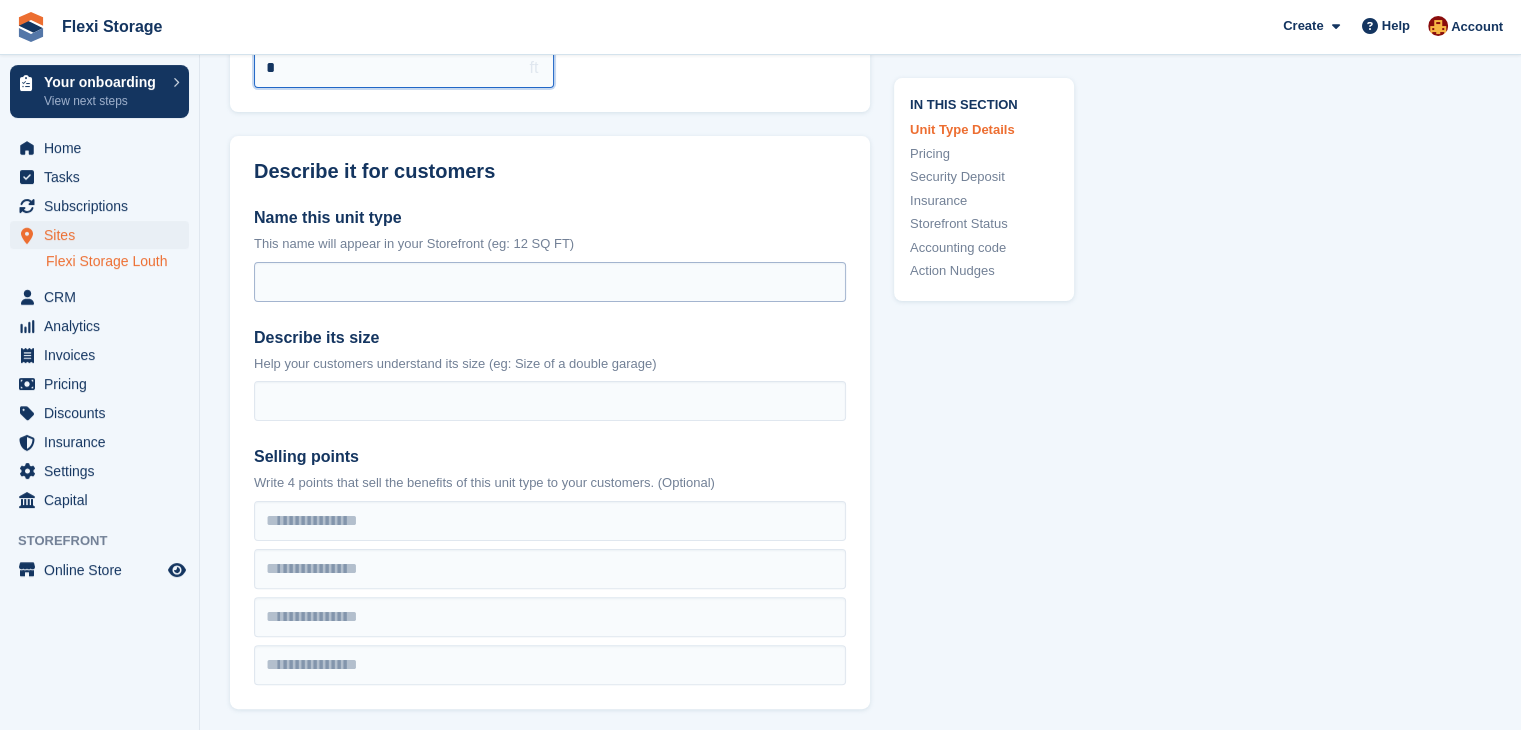 type on "*" 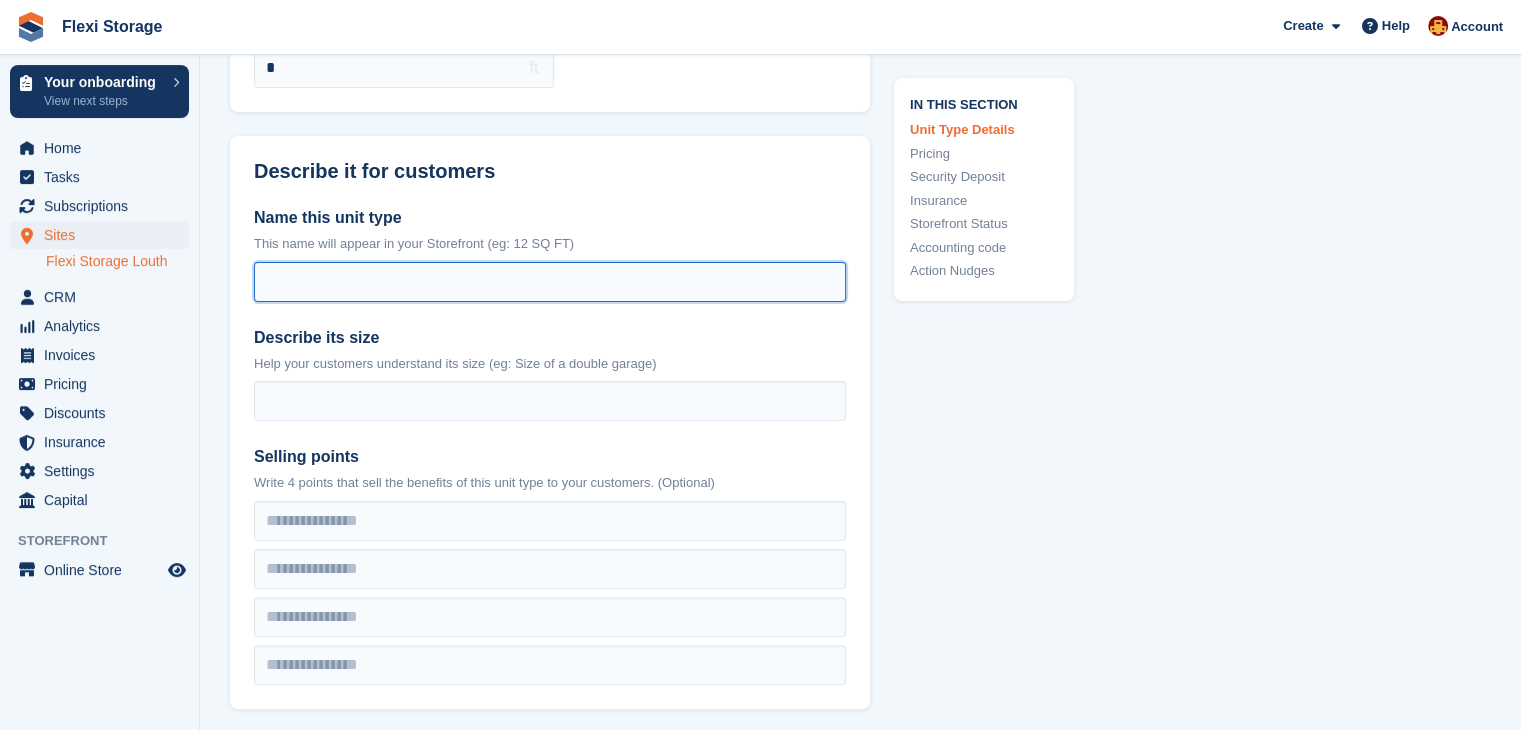 click on "Name this unit type" at bounding box center (550, 282) 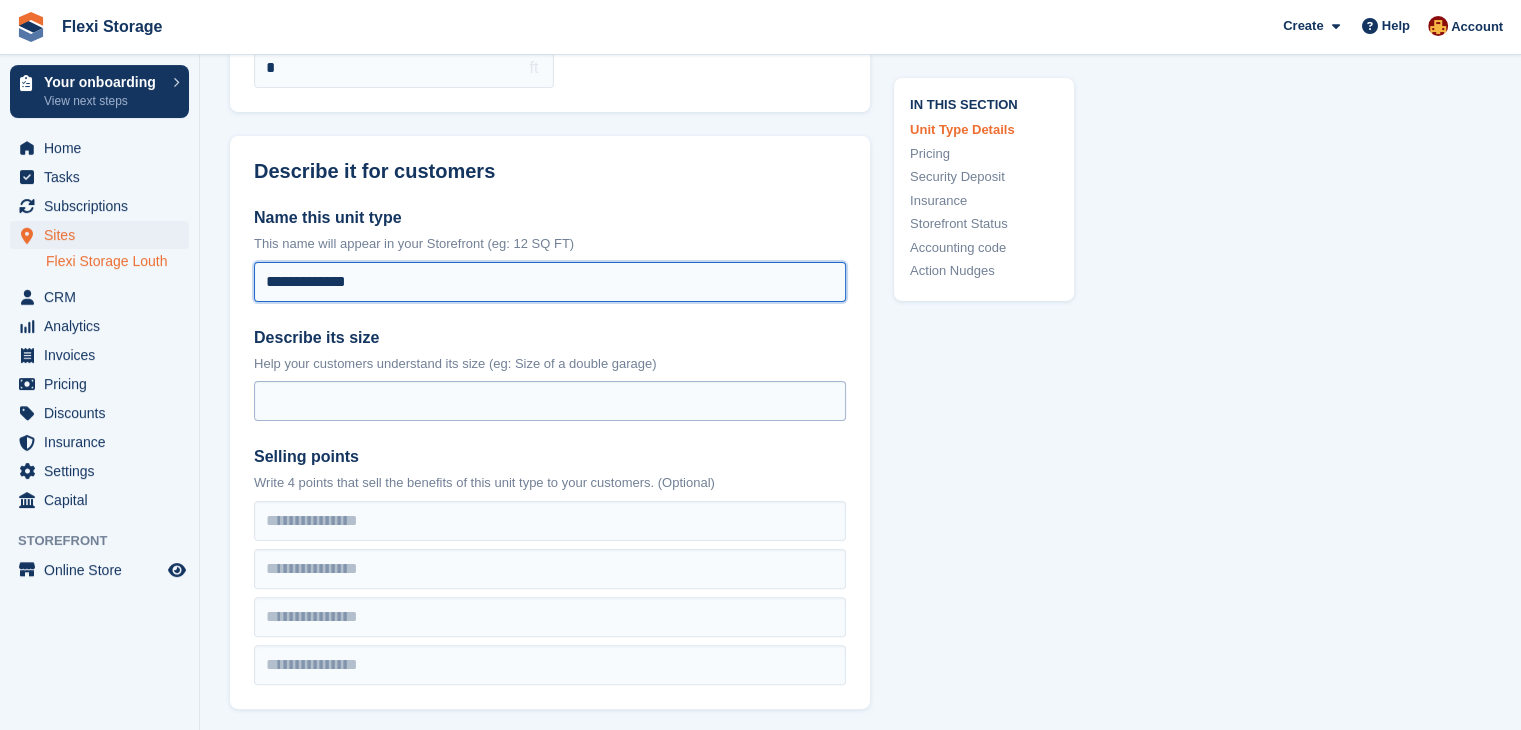 type on "**********" 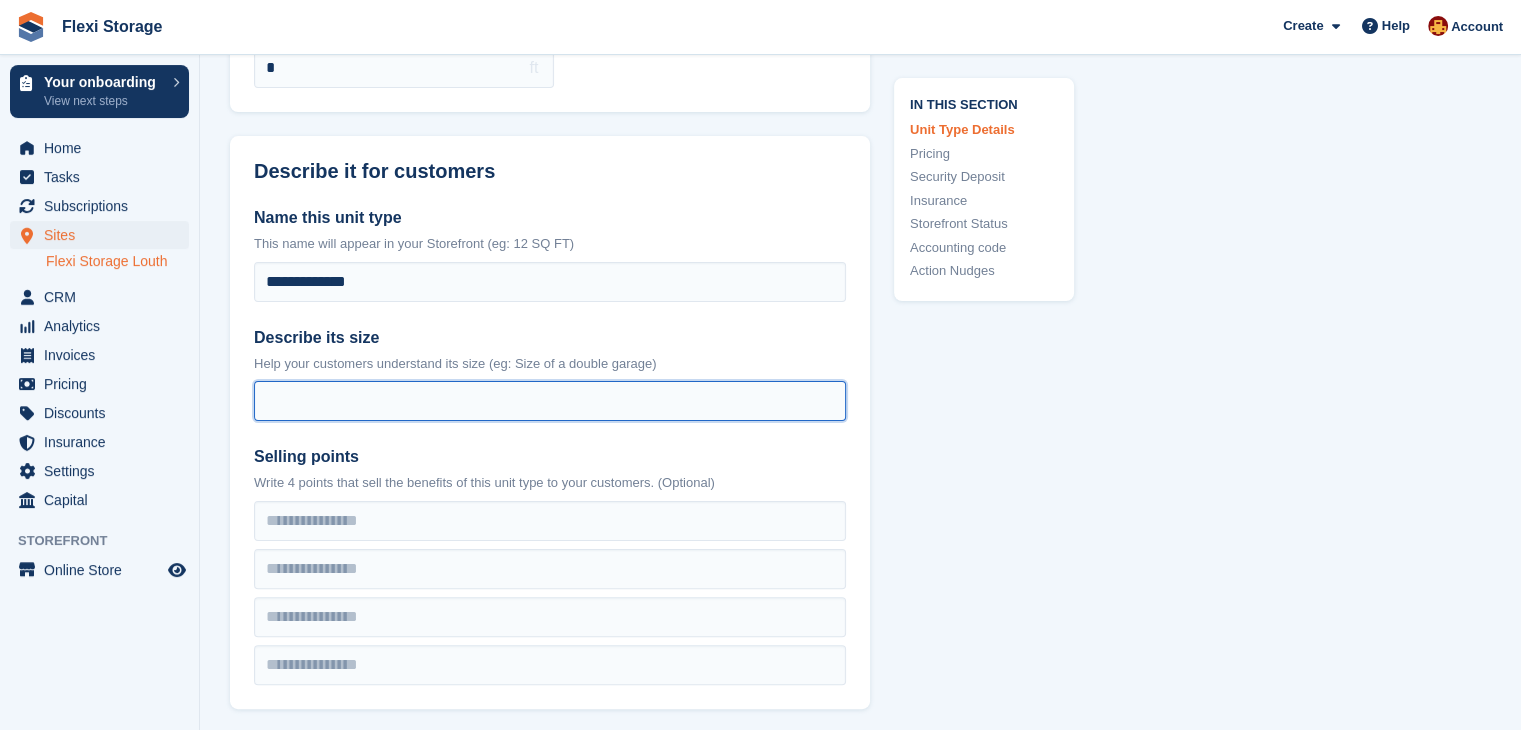 click on "Describe its size" at bounding box center (550, 401) 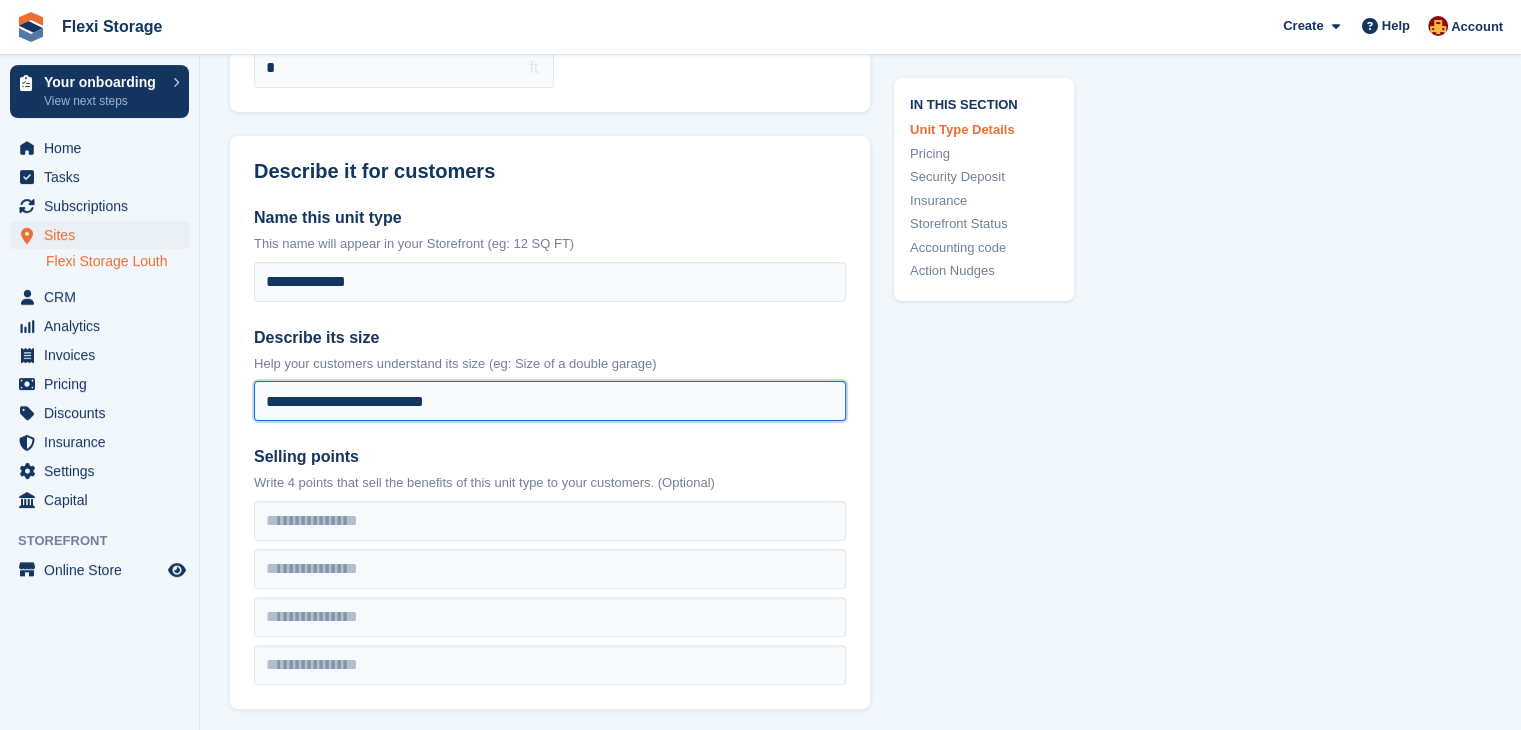 click on "**********" at bounding box center [550, 401] 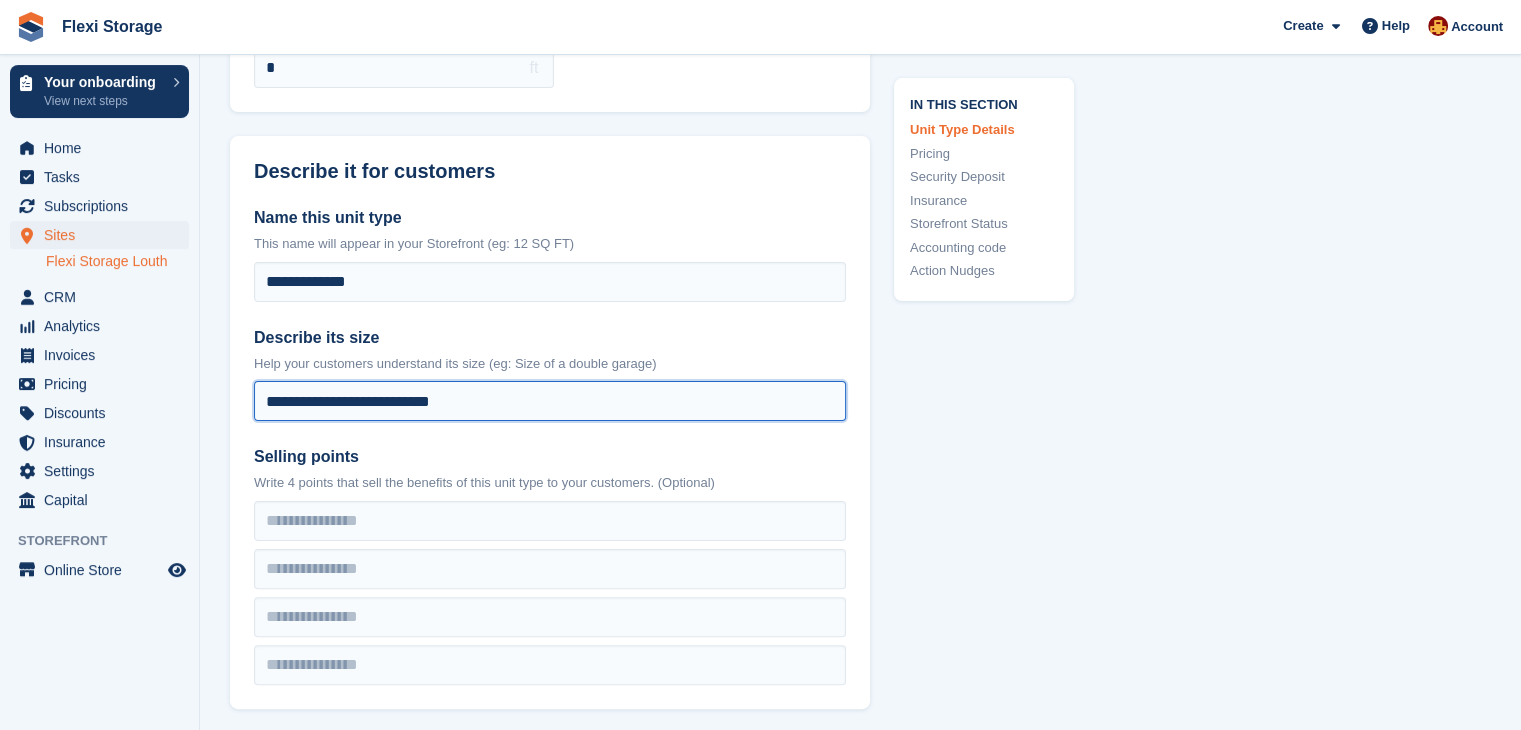 click on "**********" at bounding box center (550, 401) 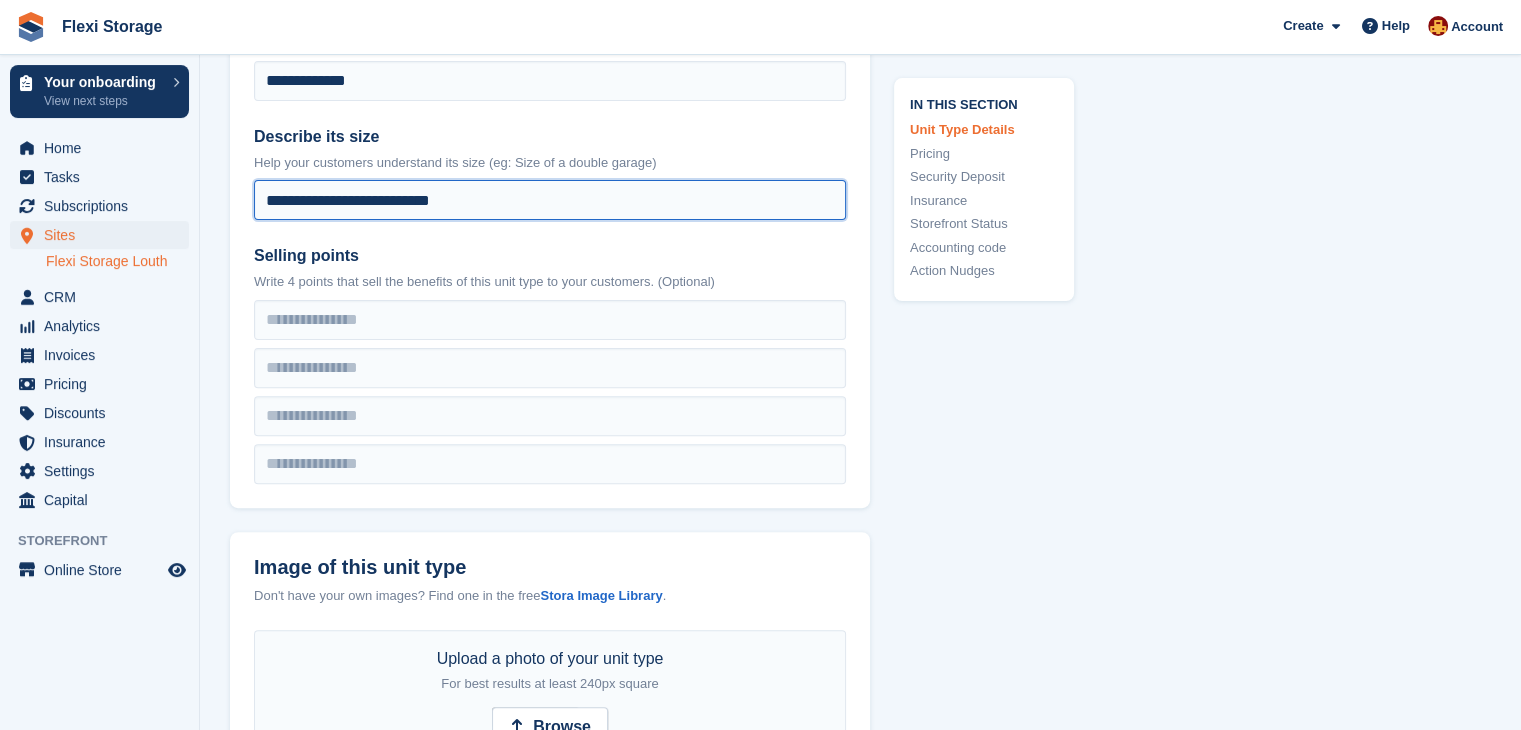 scroll, scrollTop: 602, scrollLeft: 0, axis: vertical 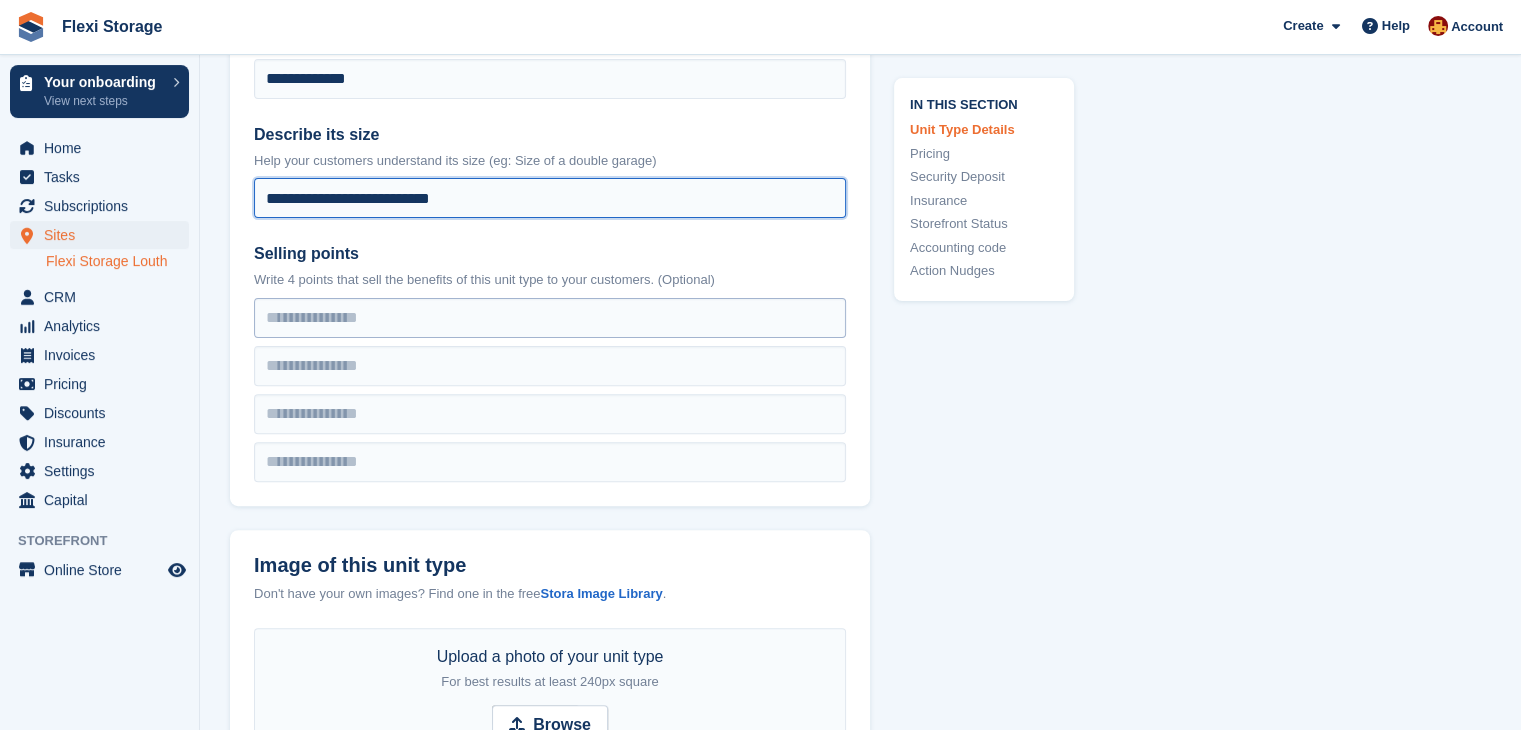 type on "**********" 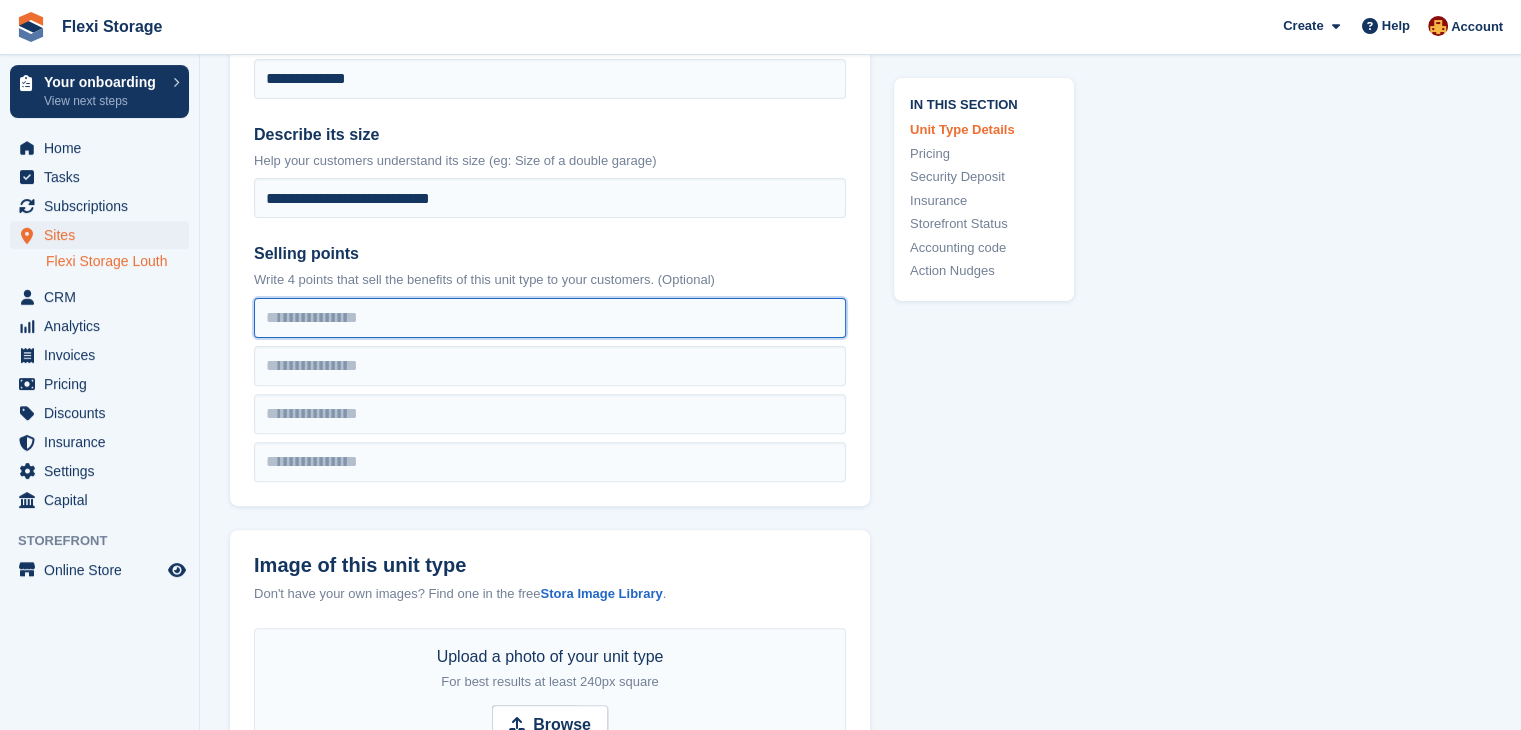 click at bounding box center [550, 318] 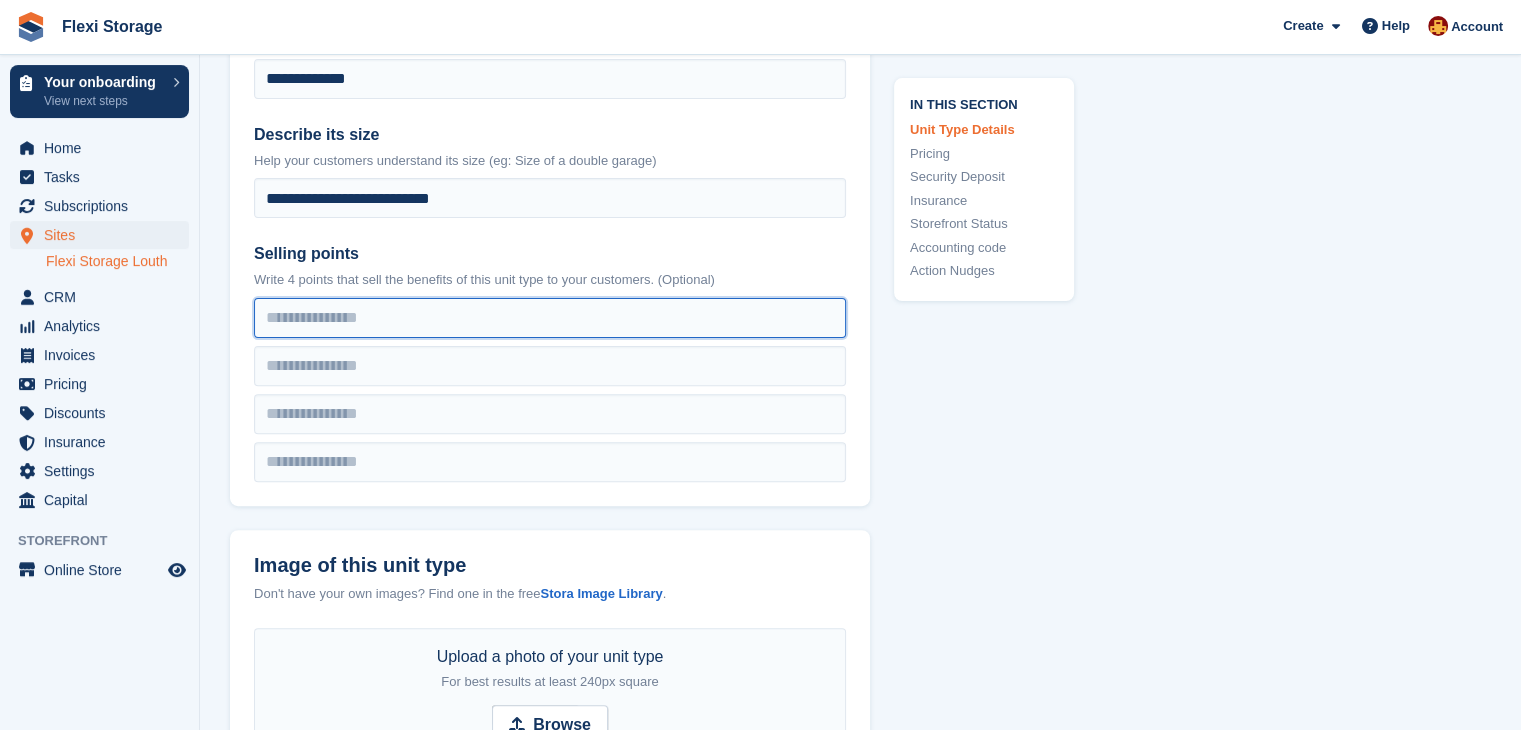 type on "**********" 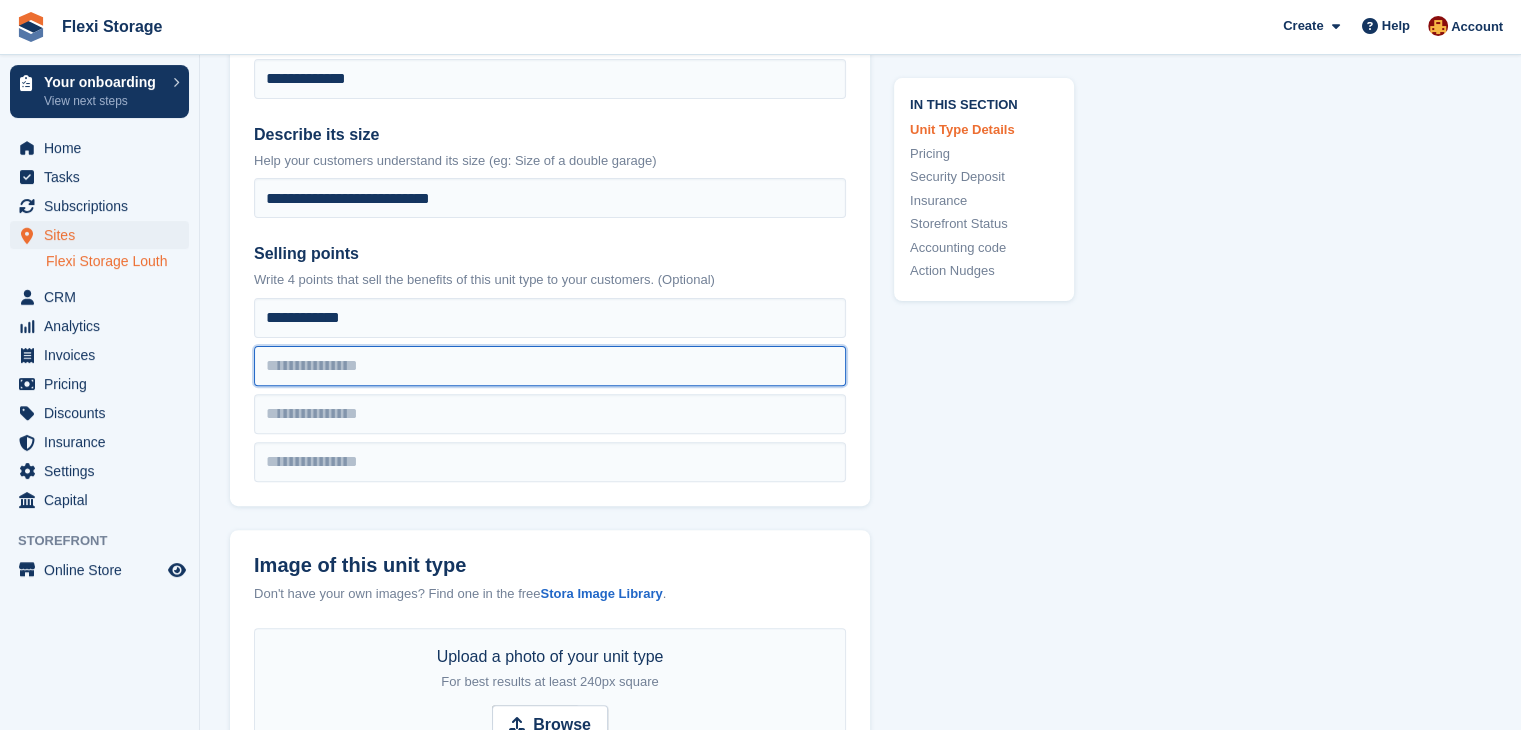 click at bounding box center (550, 318) 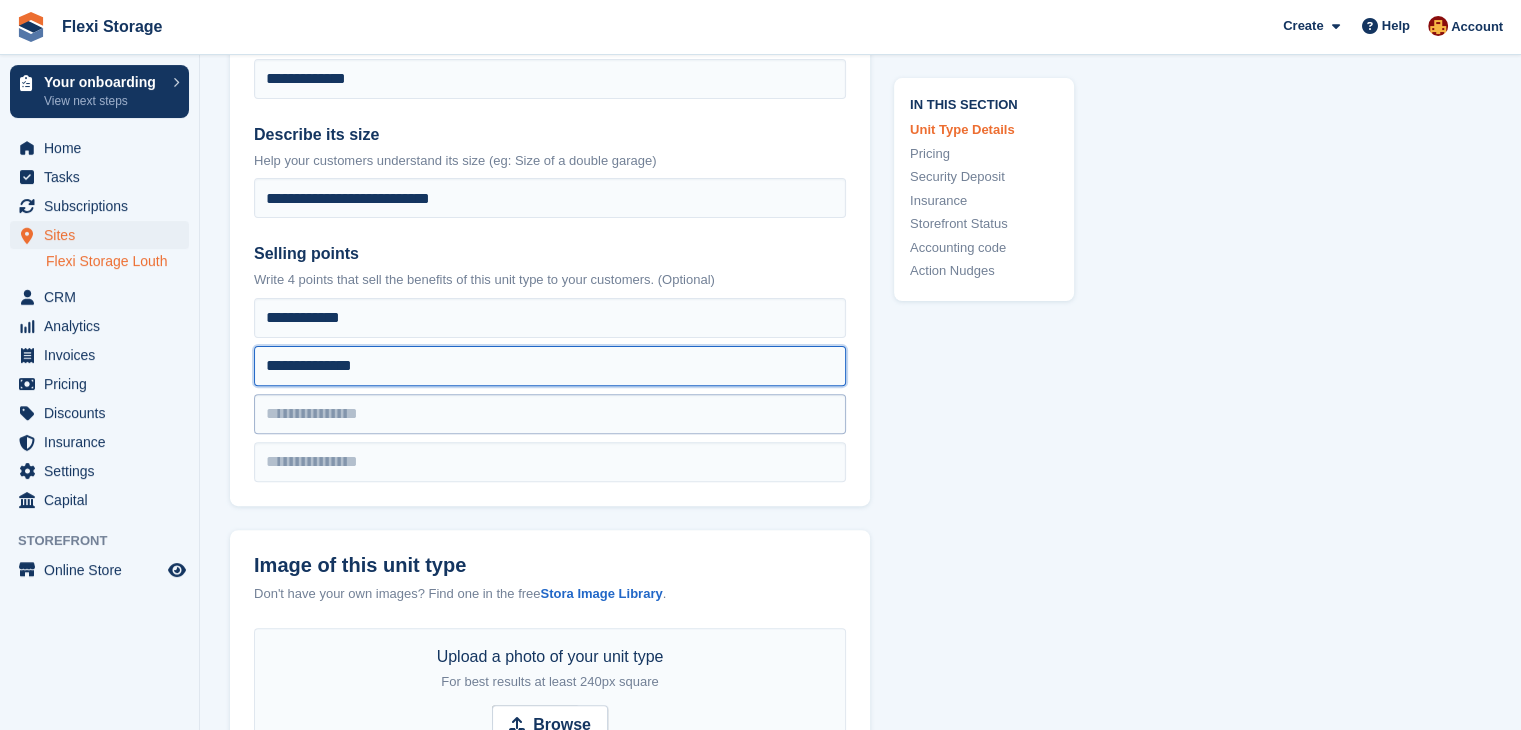 type on "**********" 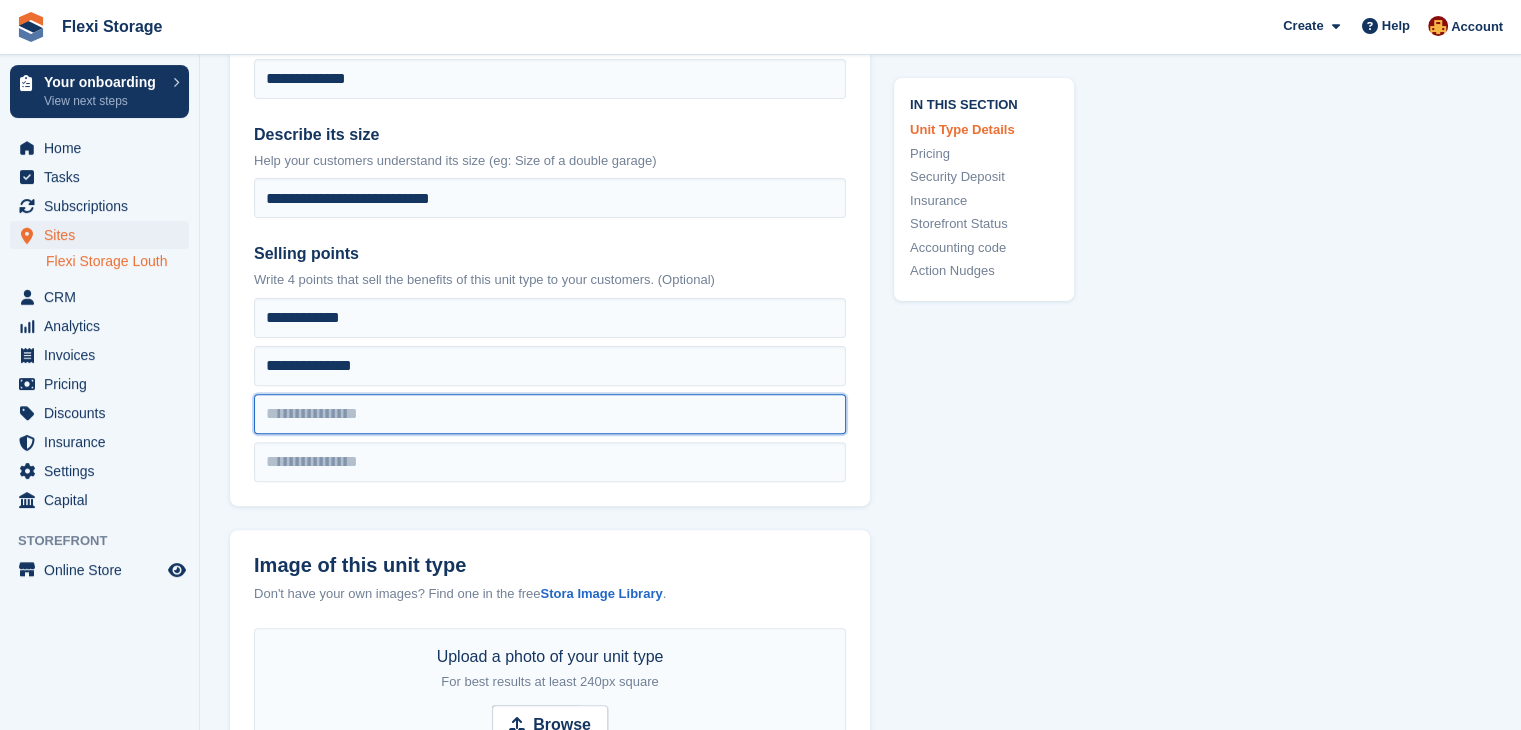 click at bounding box center (550, 318) 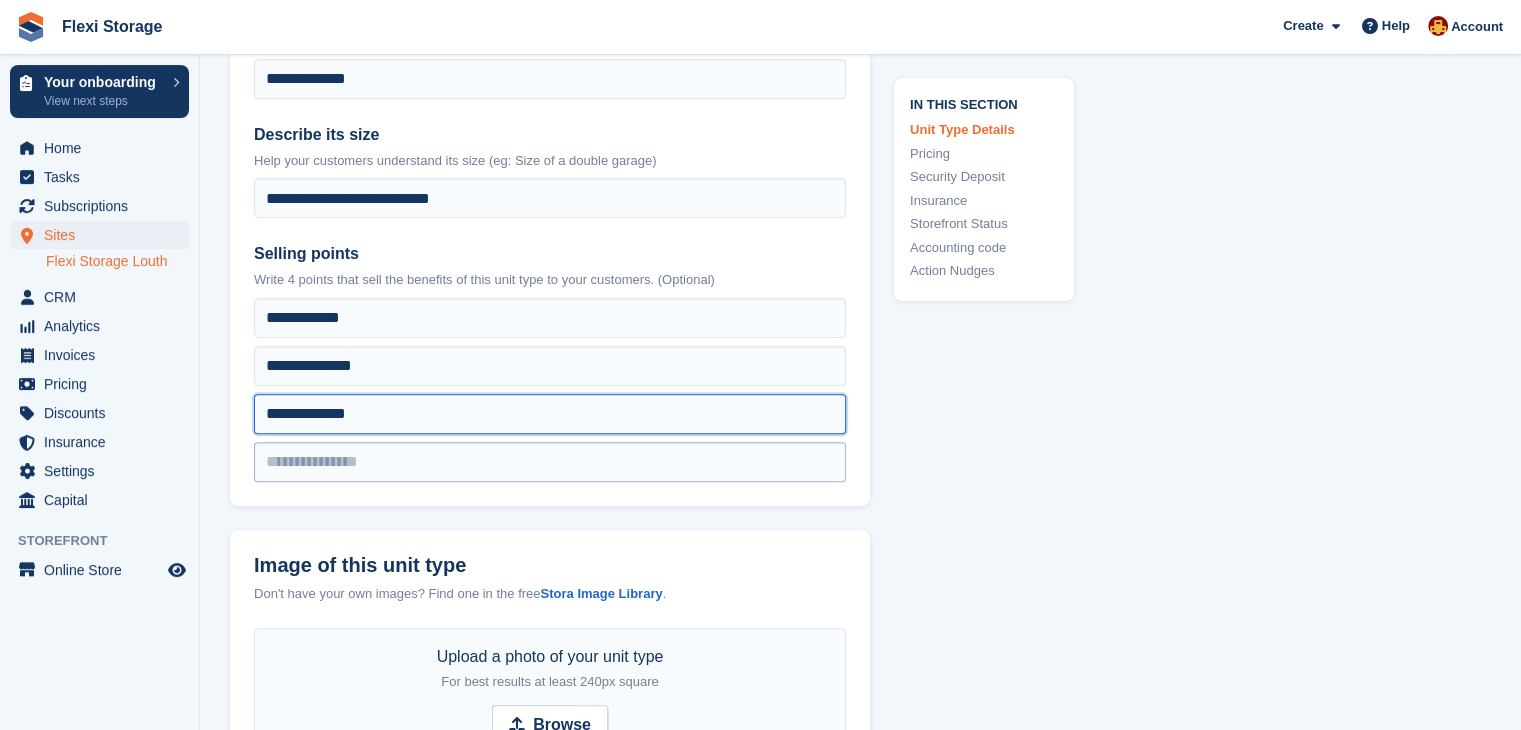 type on "**********" 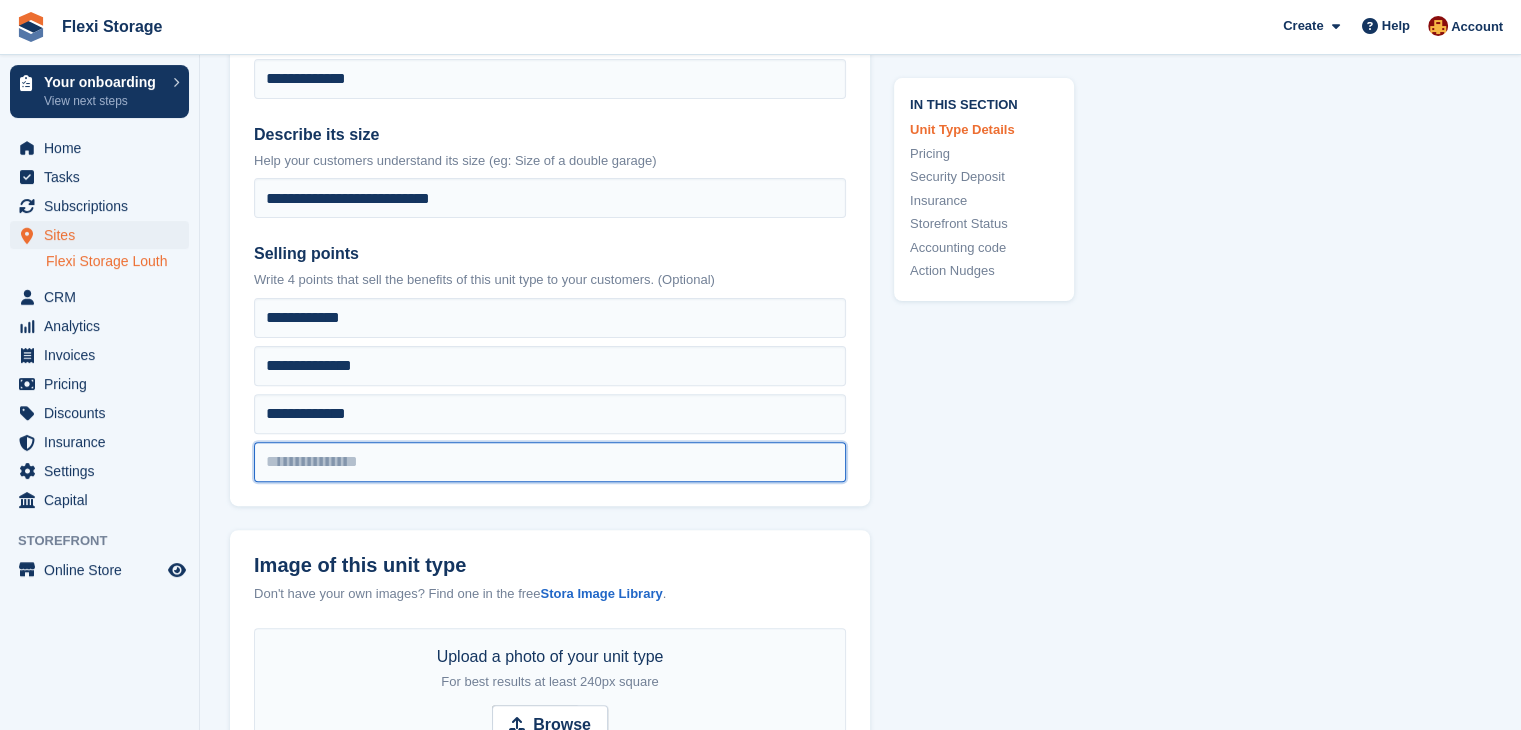 click at bounding box center (550, 318) 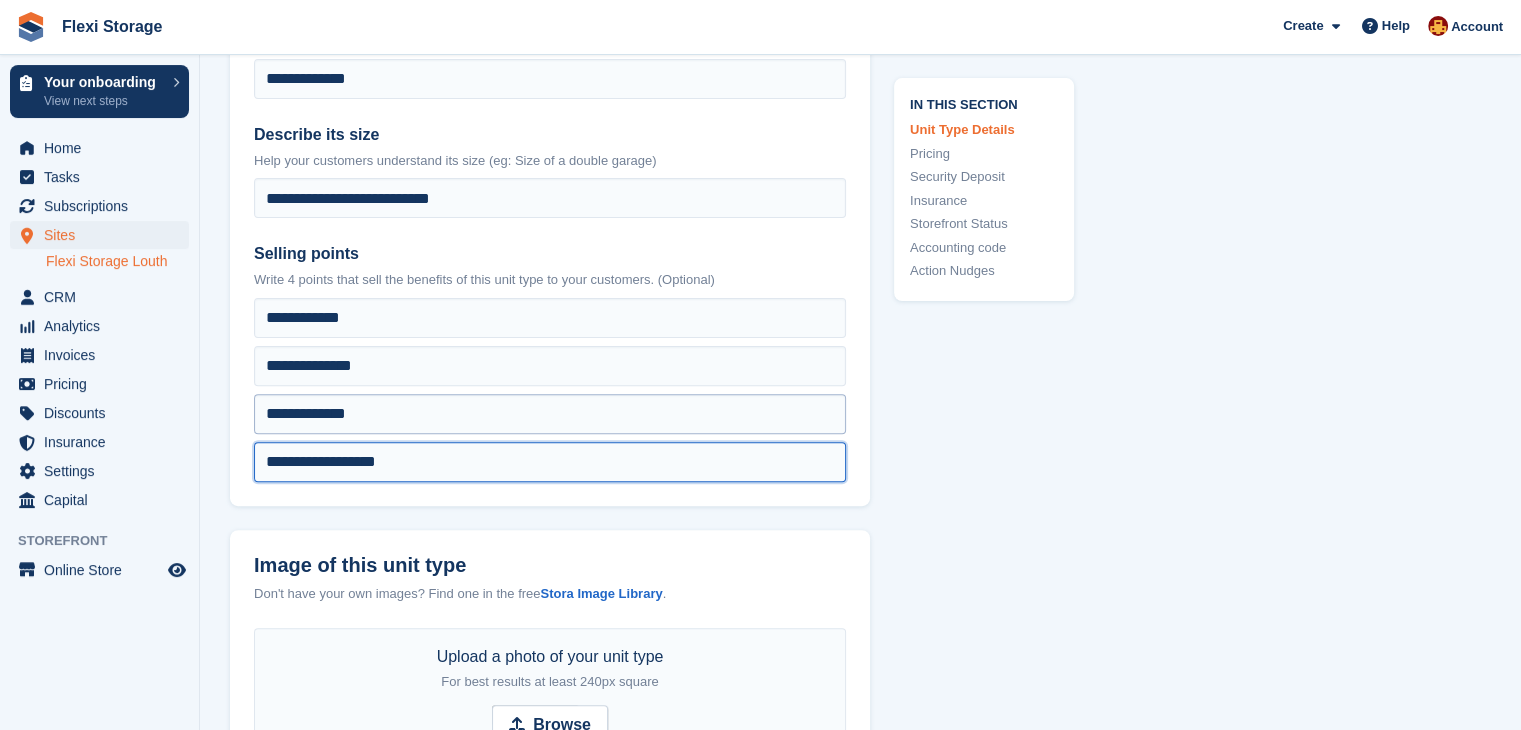 type on "**********" 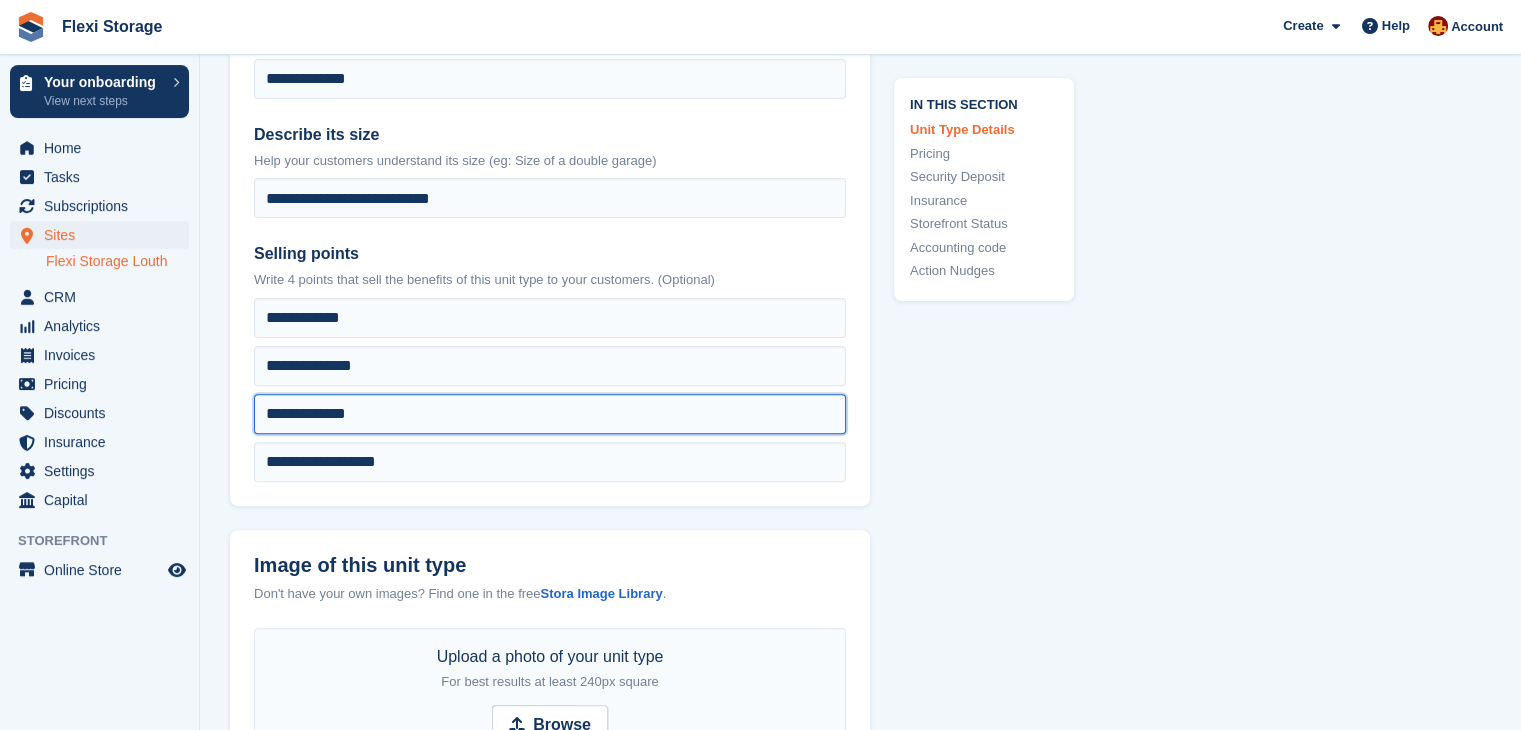click on "**********" at bounding box center [550, 318] 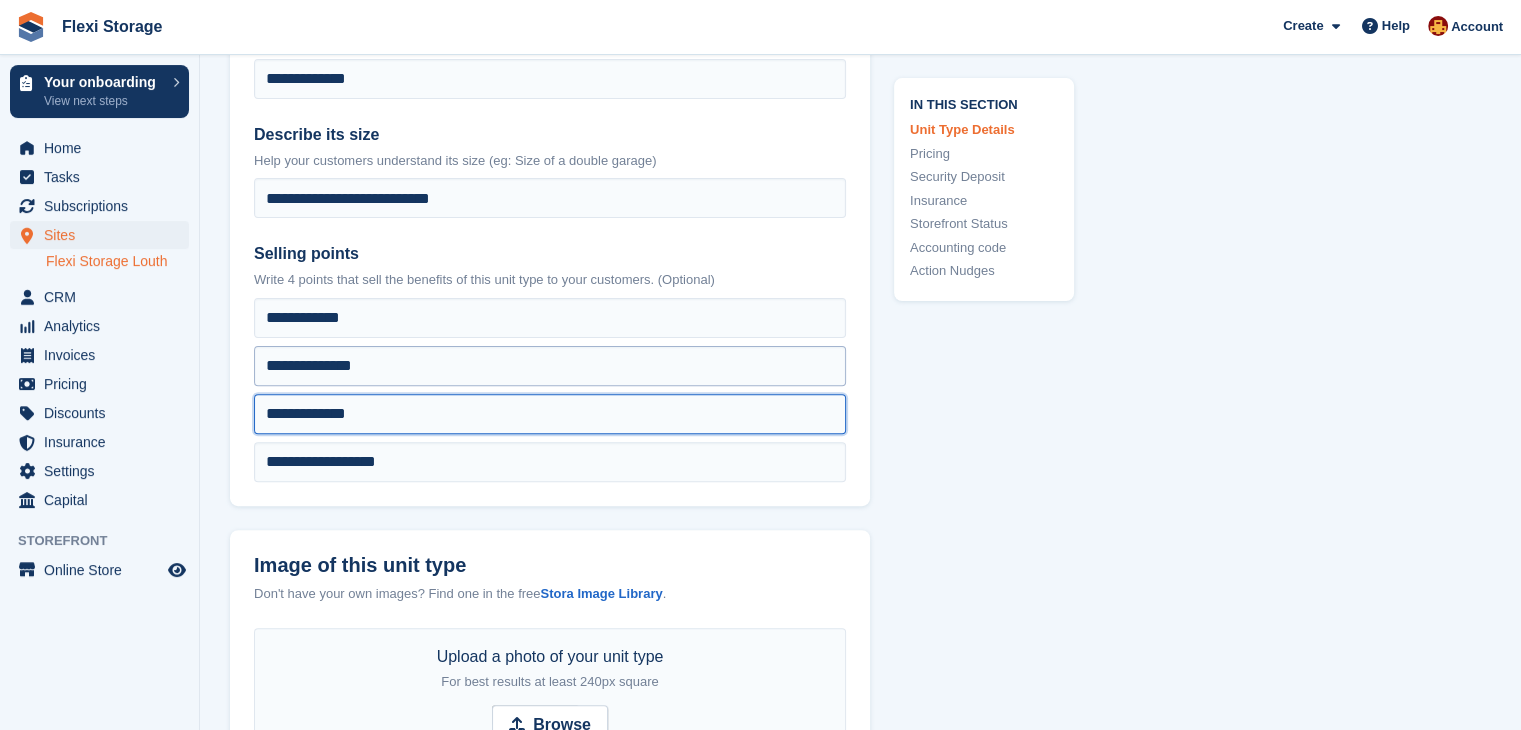 type on "**********" 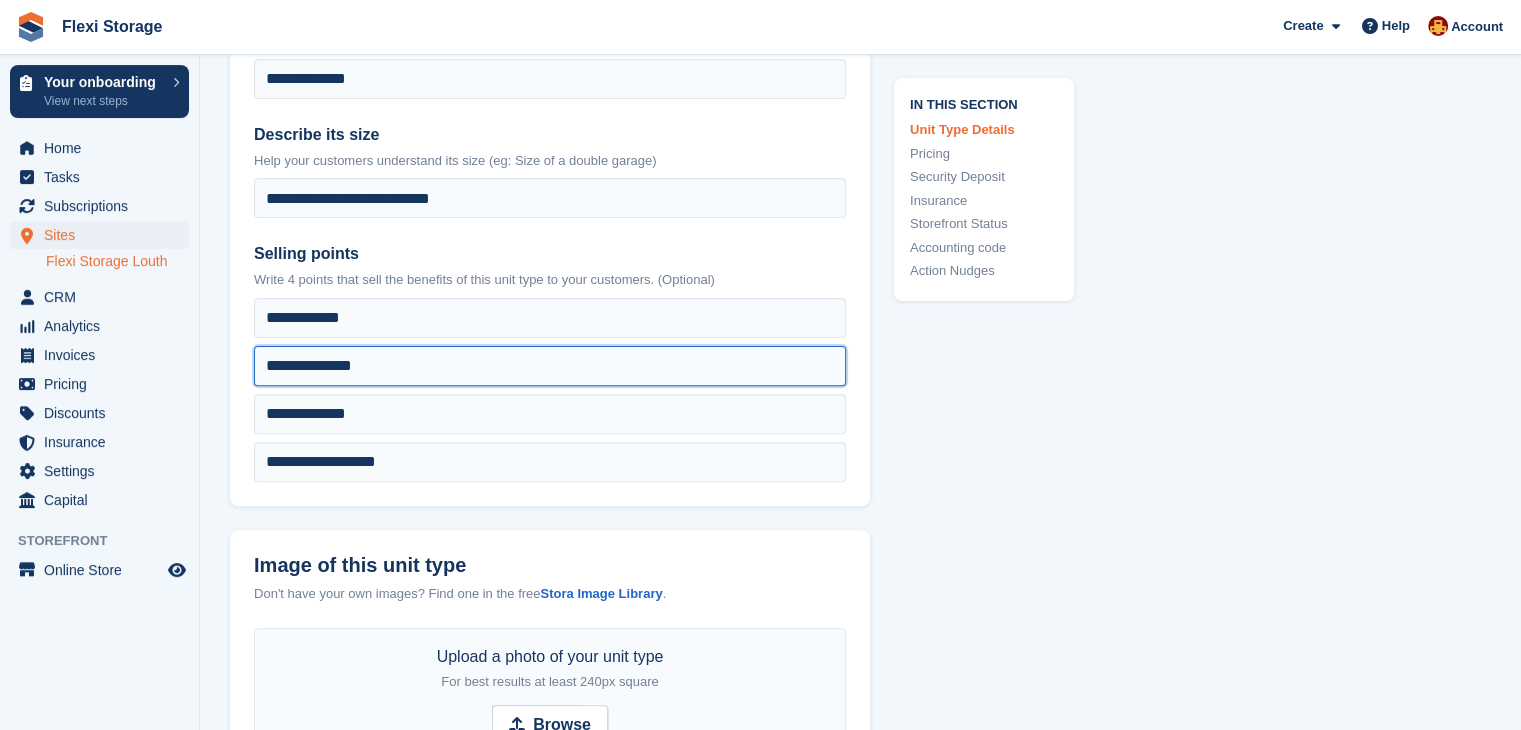 click on "**********" at bounding box center (550, 318) 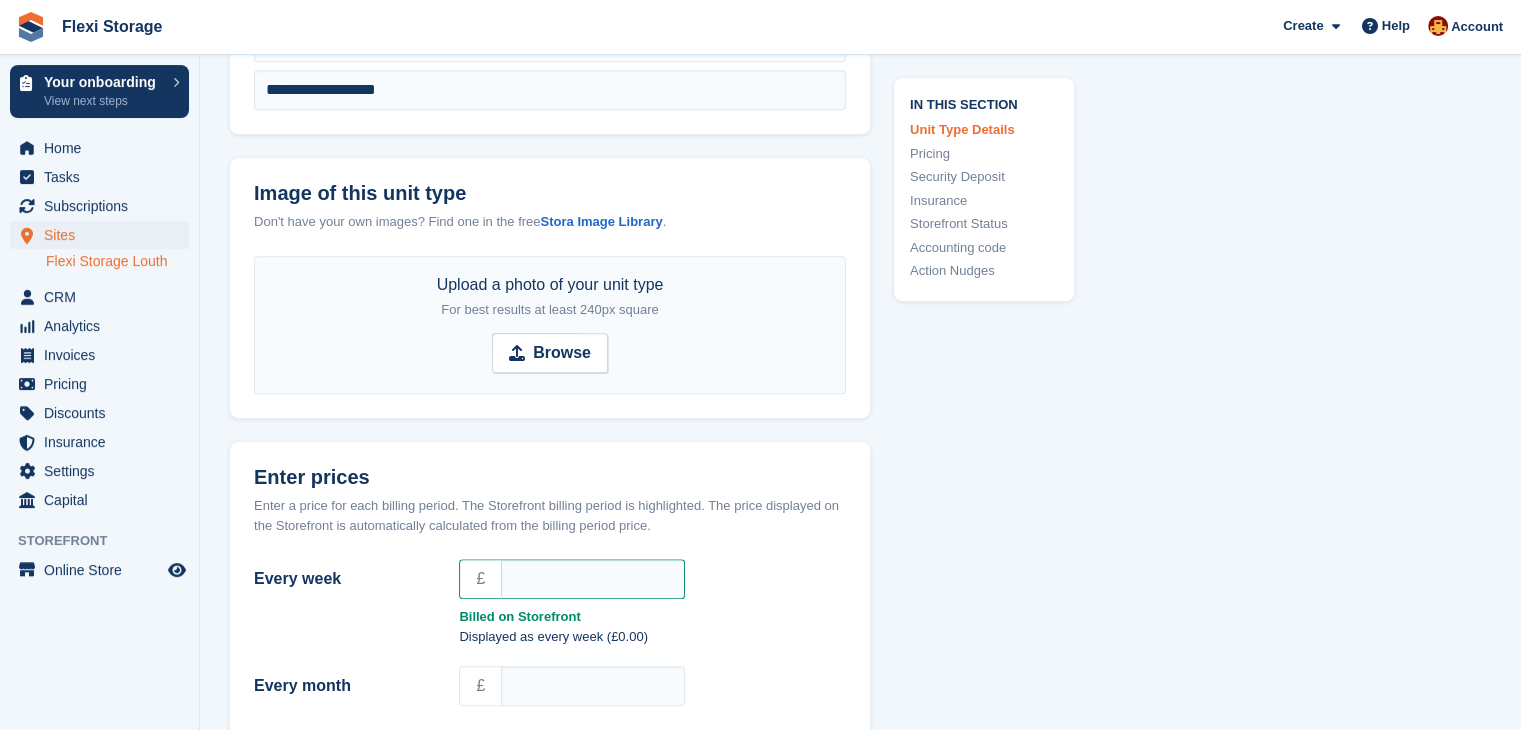 scroll, scrollTop: 982, scrollLeft: 0, axis: vertical 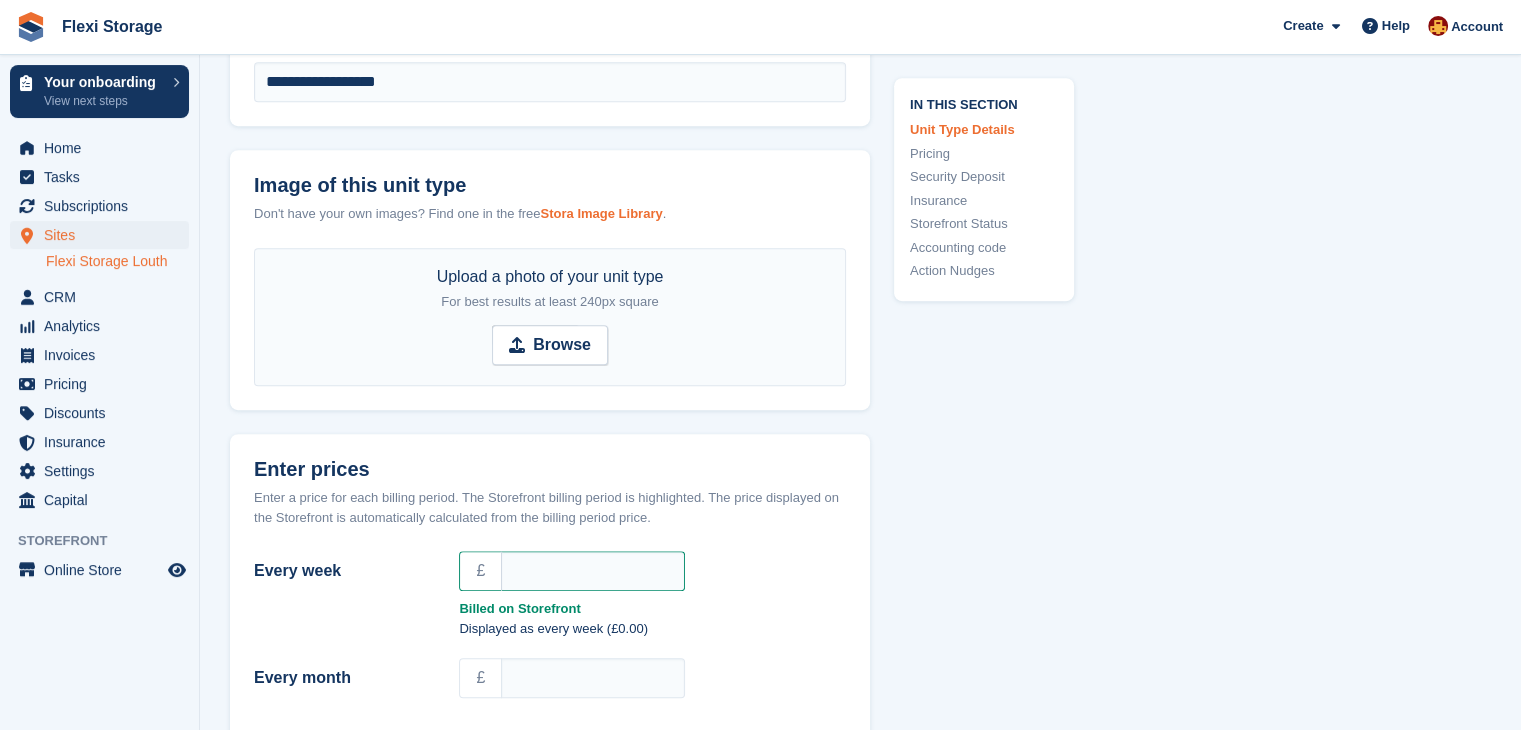 type on "**********" 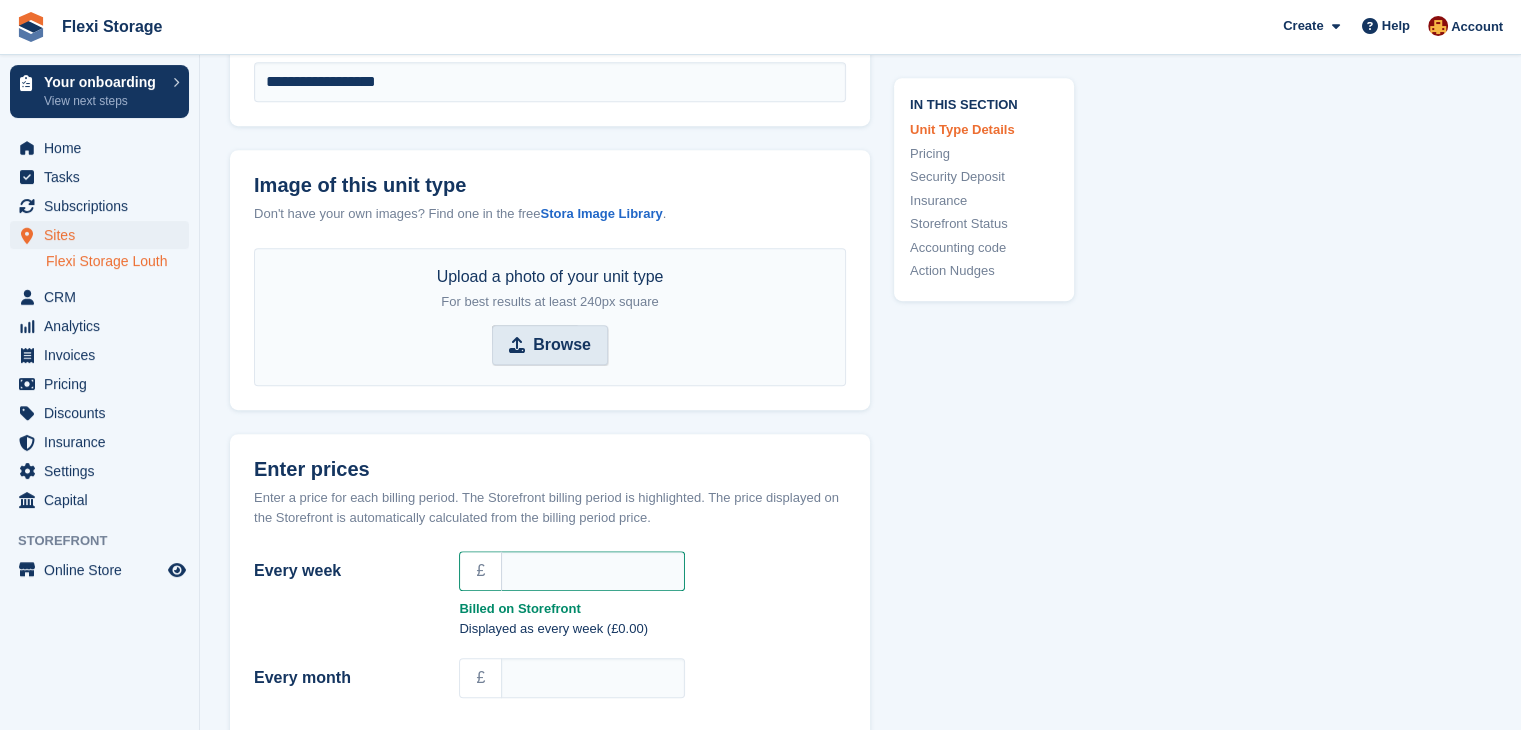 click on "Browse" at bounding box center [562, 345] 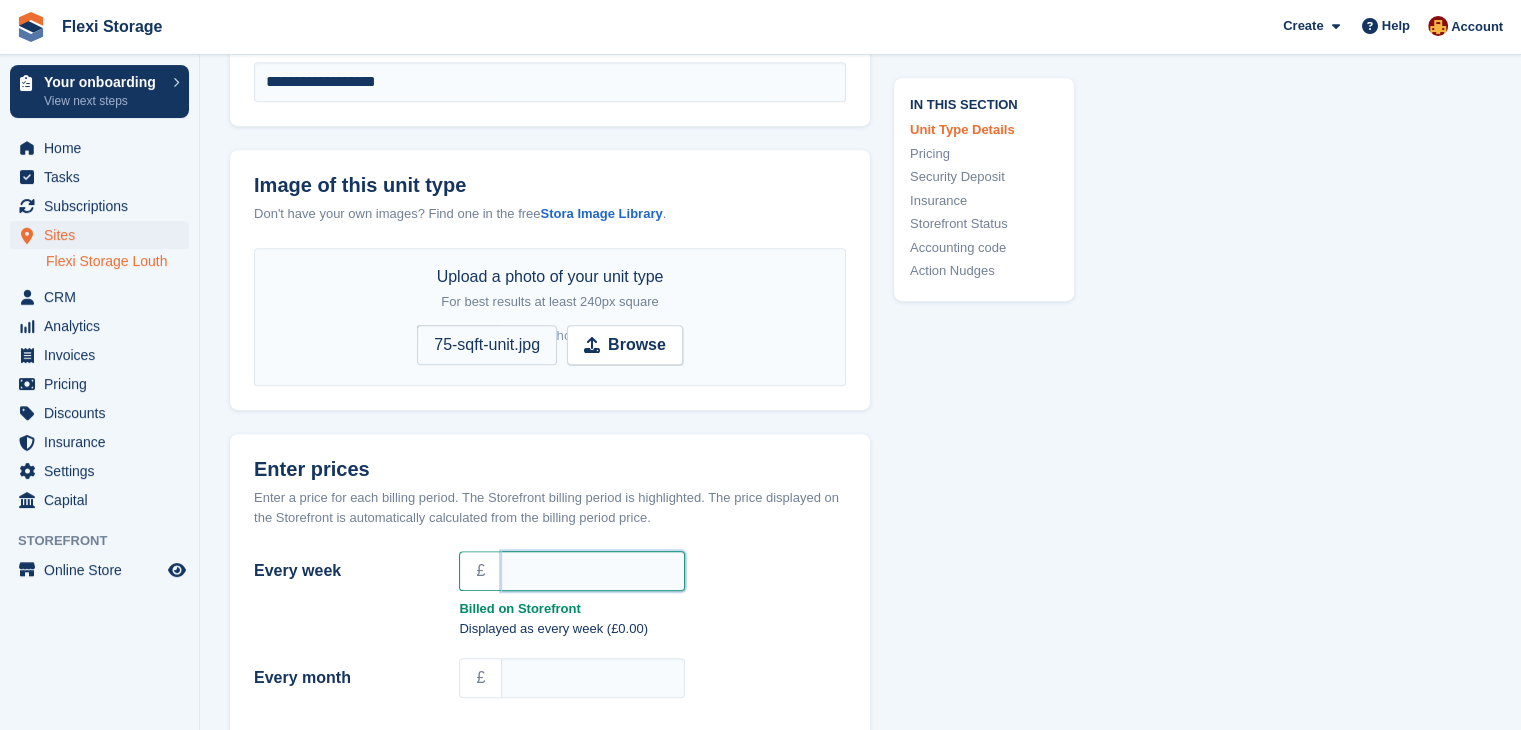 click on "Every week" at bounding box center (593, 571) 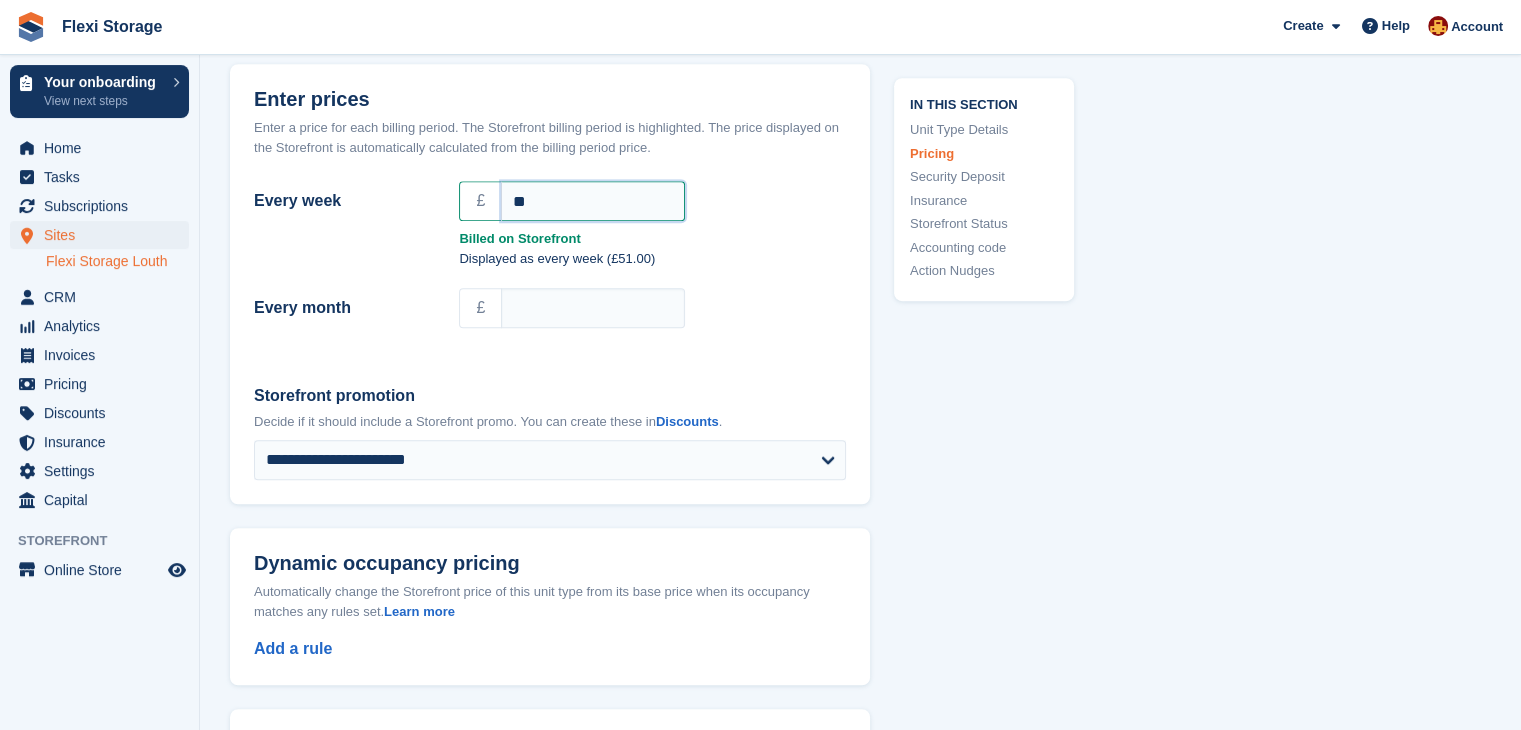 scroll, scrollTop: 1356, scrollLeft: 0, axis: vertical 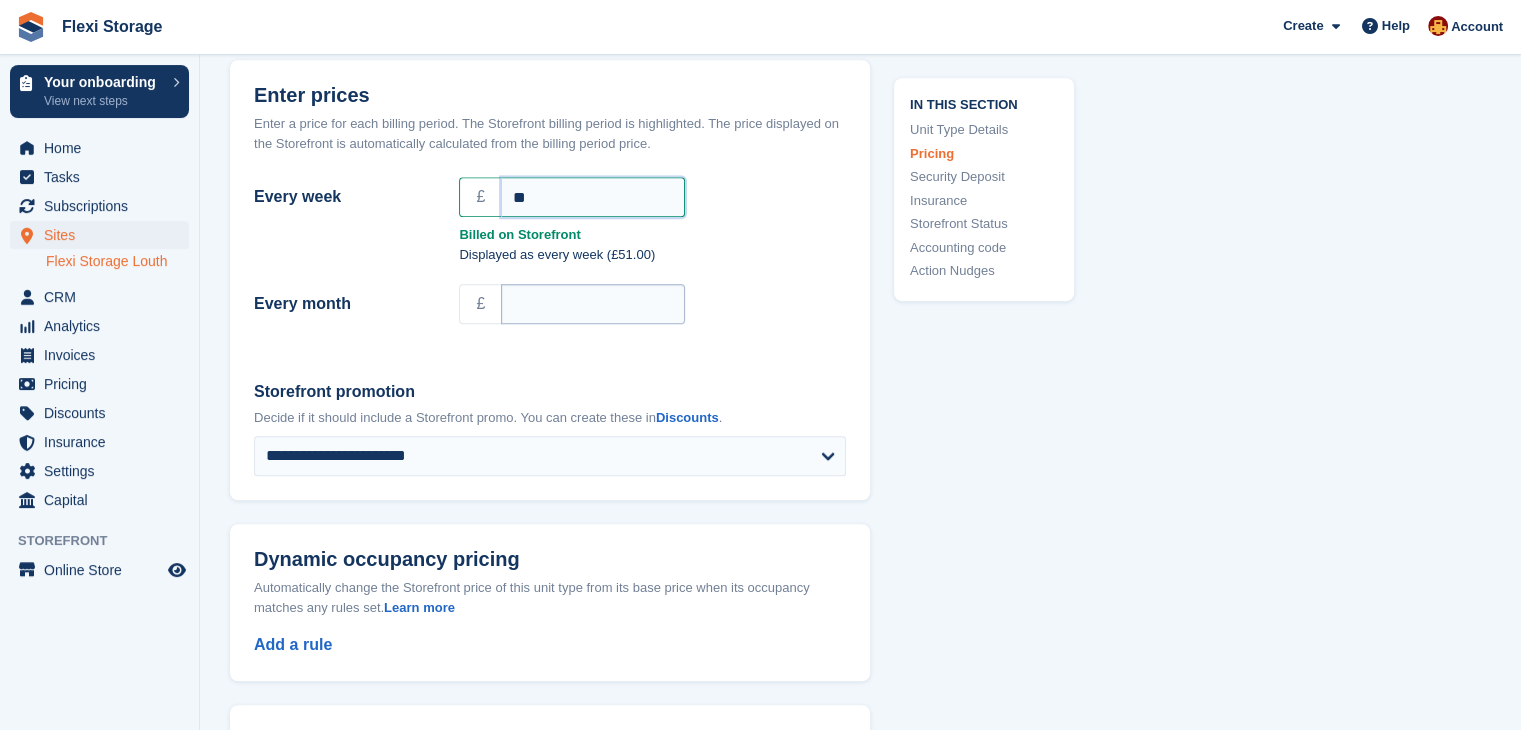 type on "**" 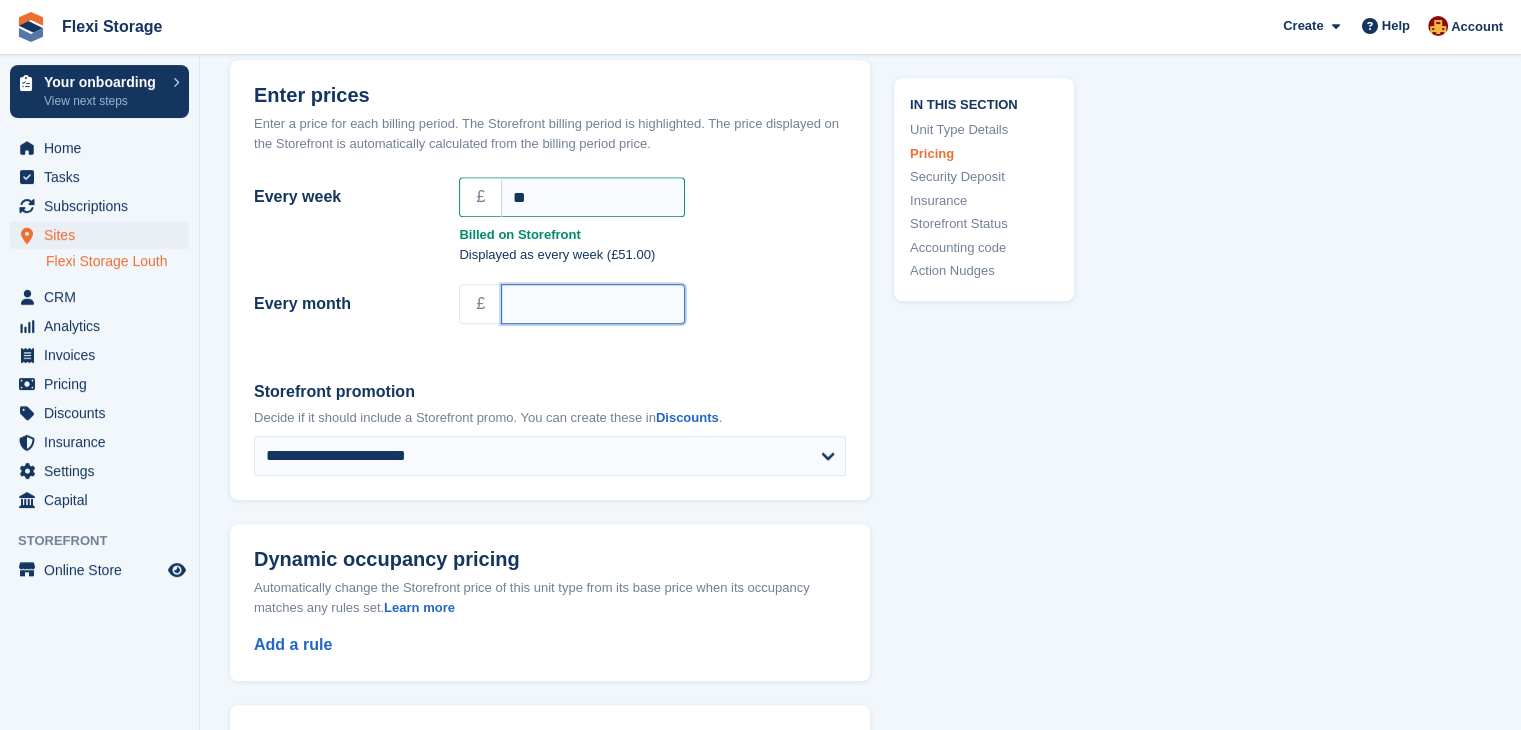 click on "Every month" at bounding box center (593, 304) 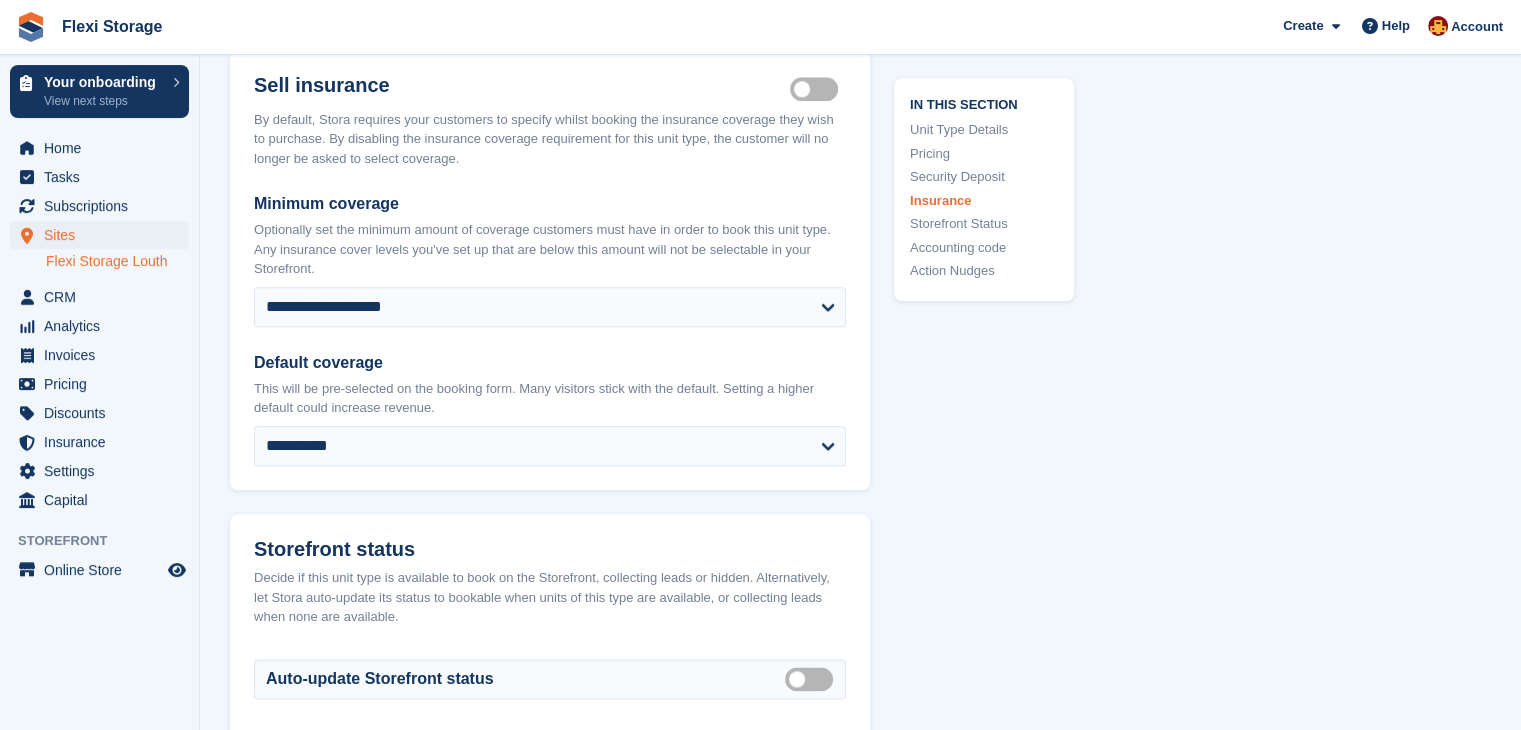 scroll, scrollTop: 2196, scrollLeft: 0, axis: vertical 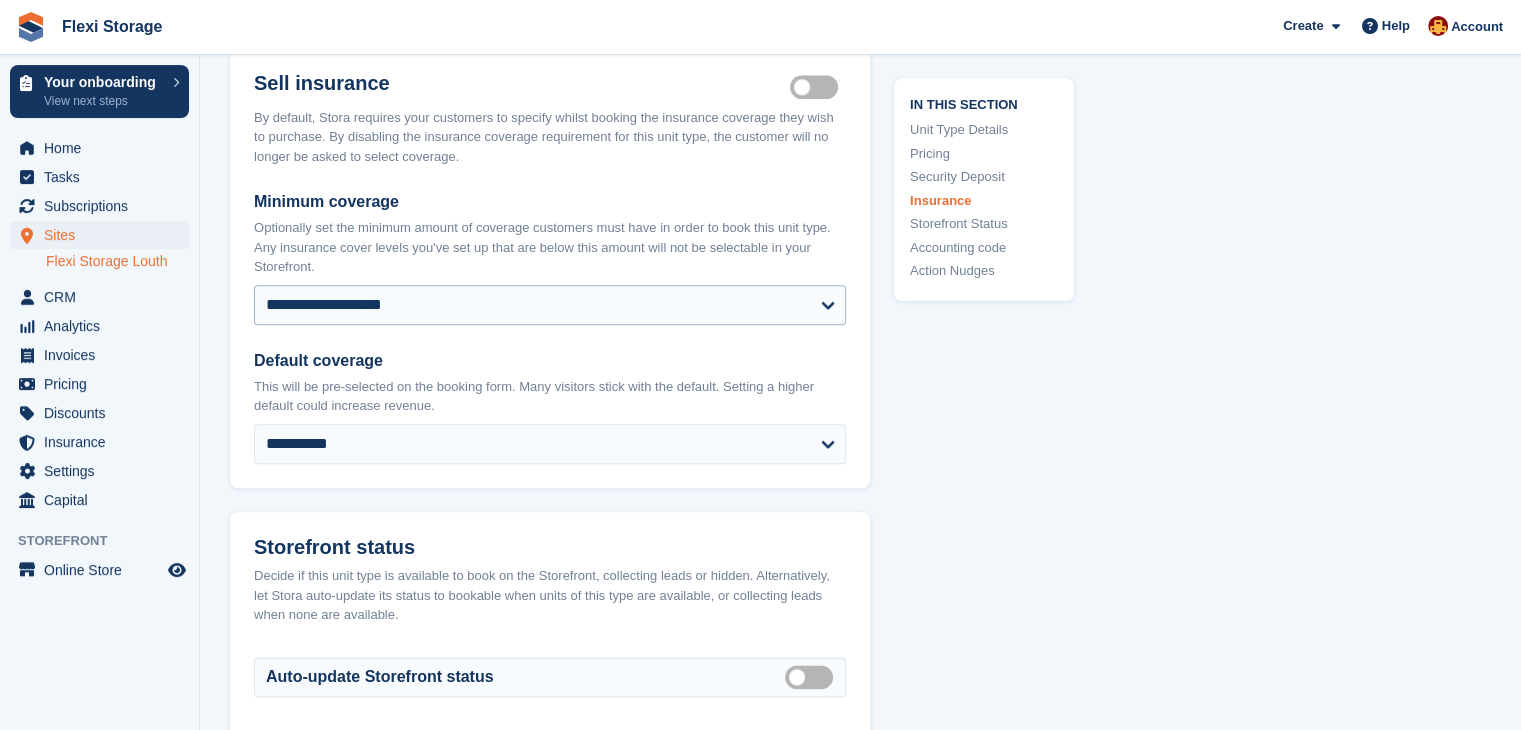 type on "***" 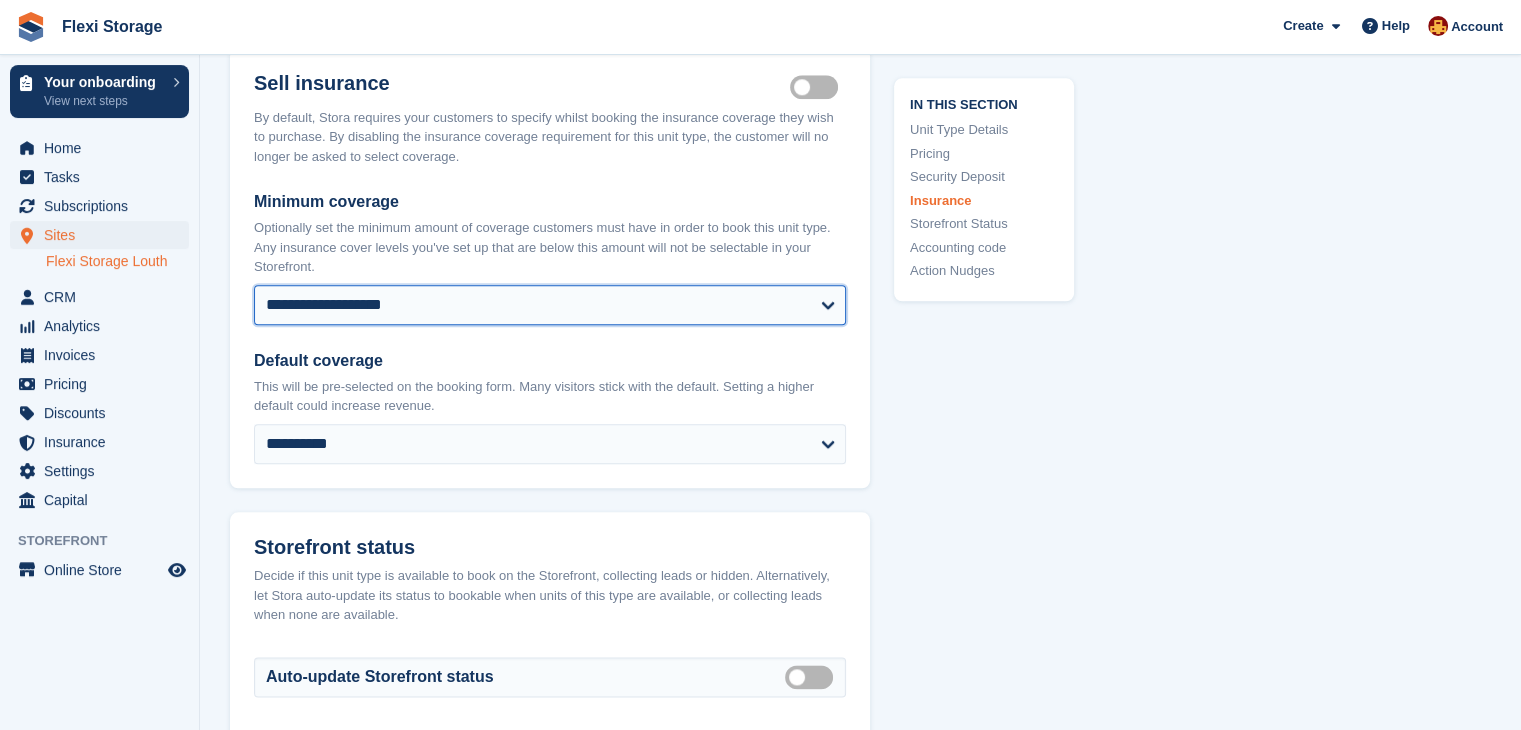 click on "**********" at bounding box center (550, 305) 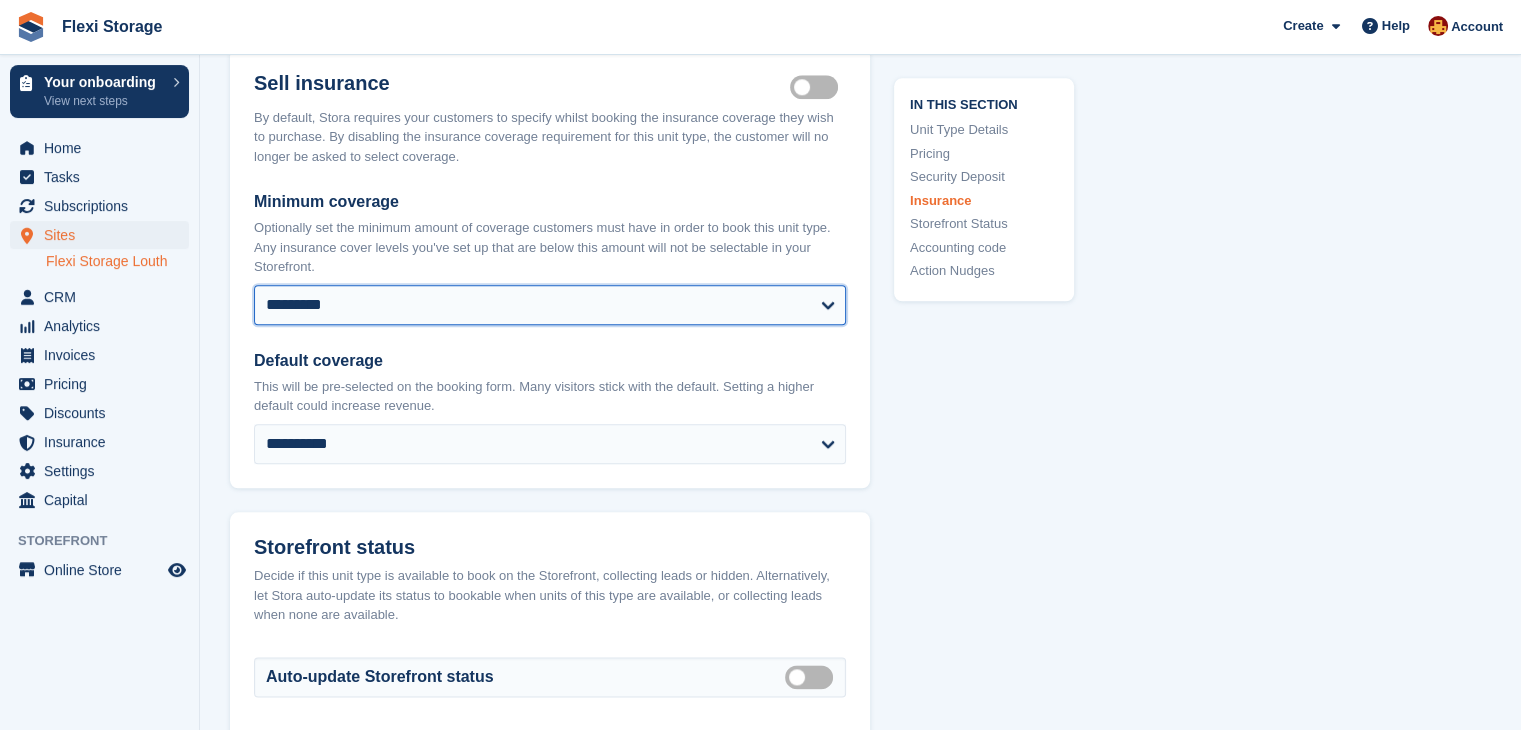 click on "**********" at bounding box center [550, 305] 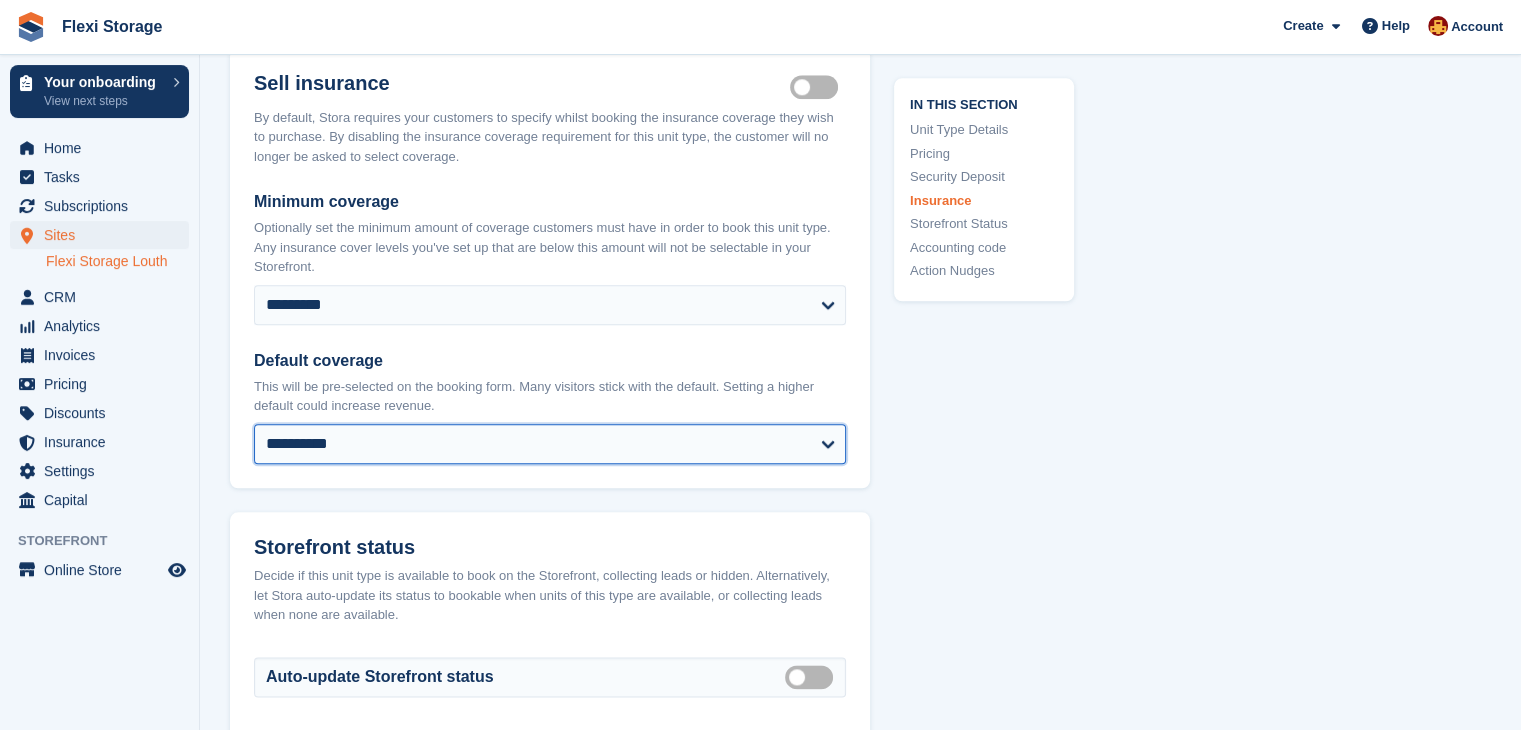 click on "**********" at bounding box center (550, 444) 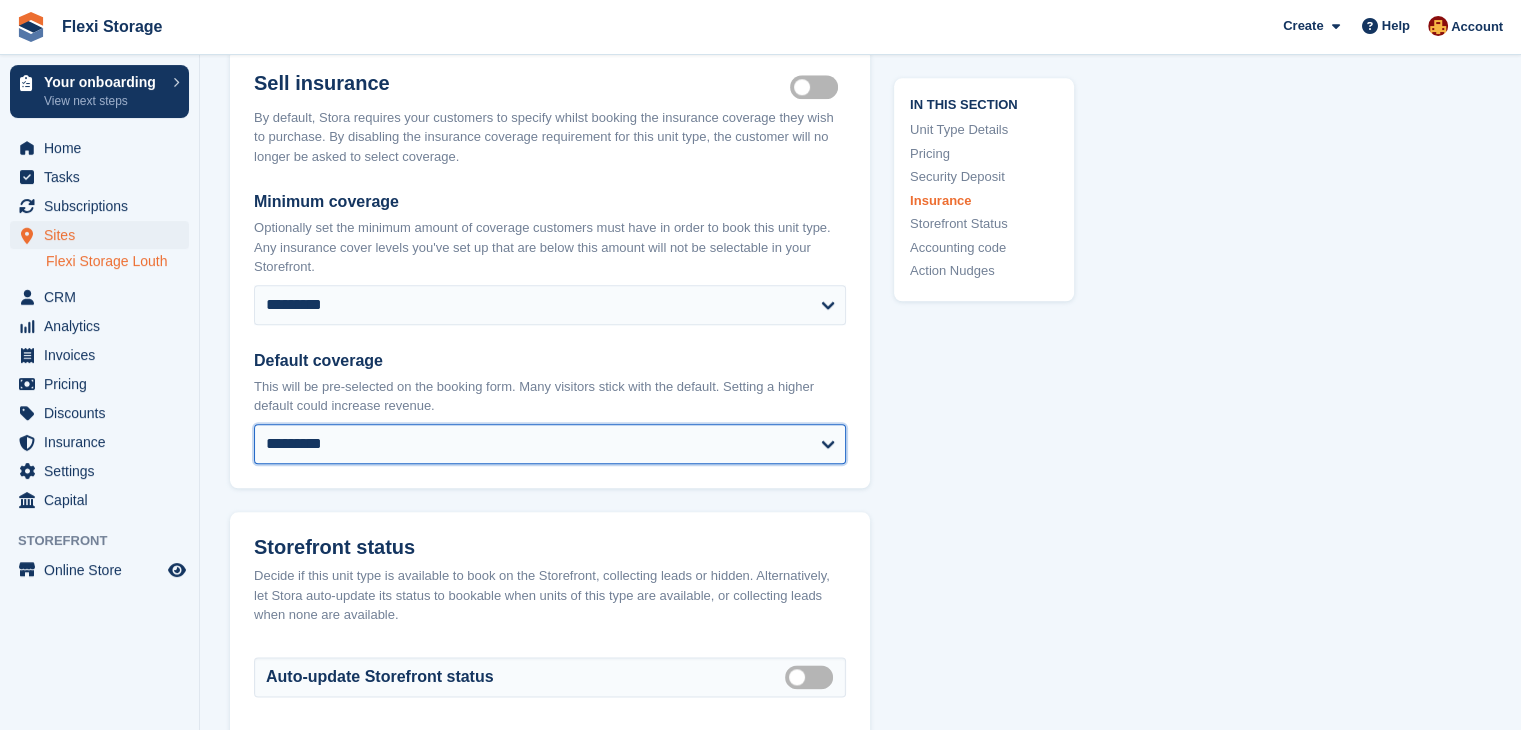 click on "**********" at bounding box center (550, 444) 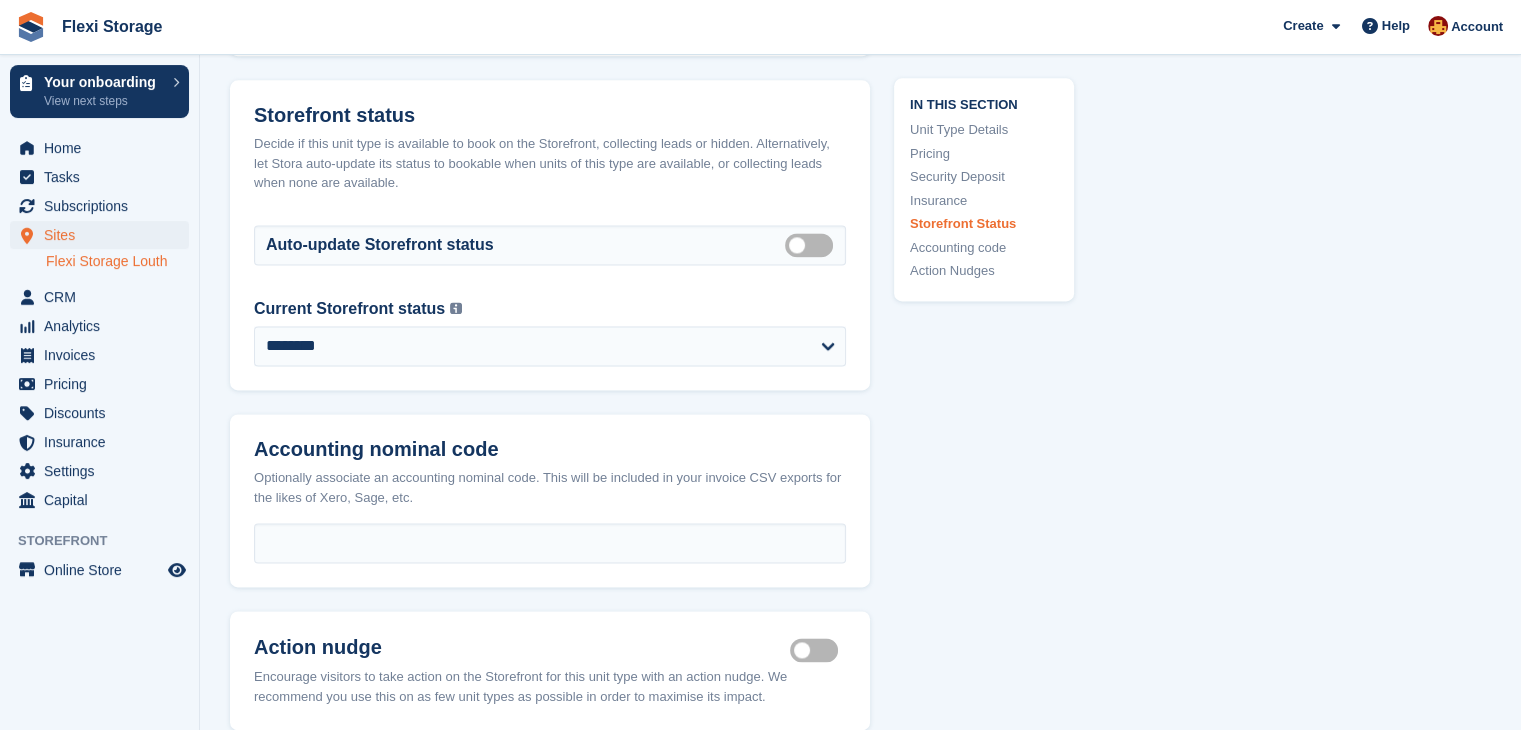 scroll, scrollTop: 2632, scrollLeft: 0, axis: vertical 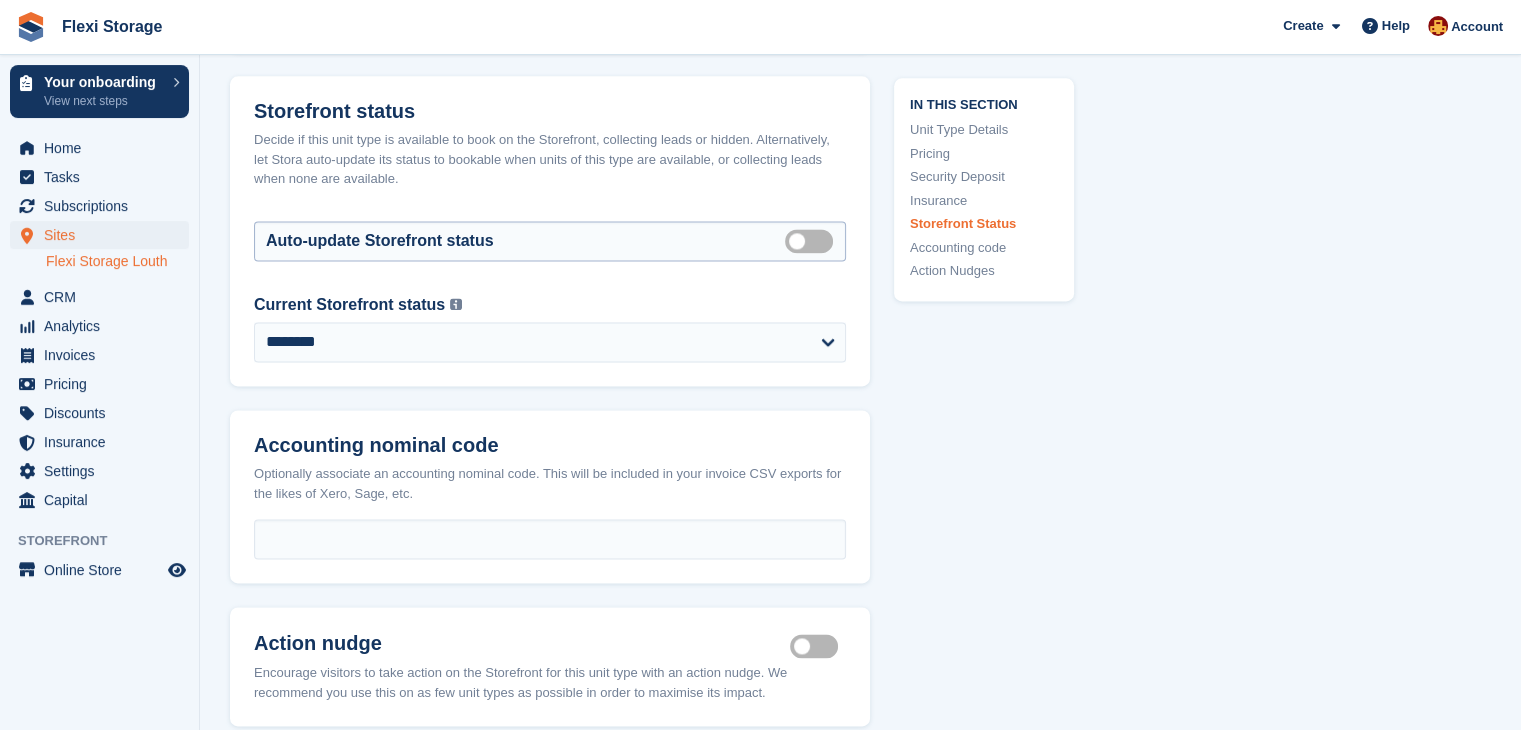 click on "Auto manage storefront status" at bounding box center [813, 240] 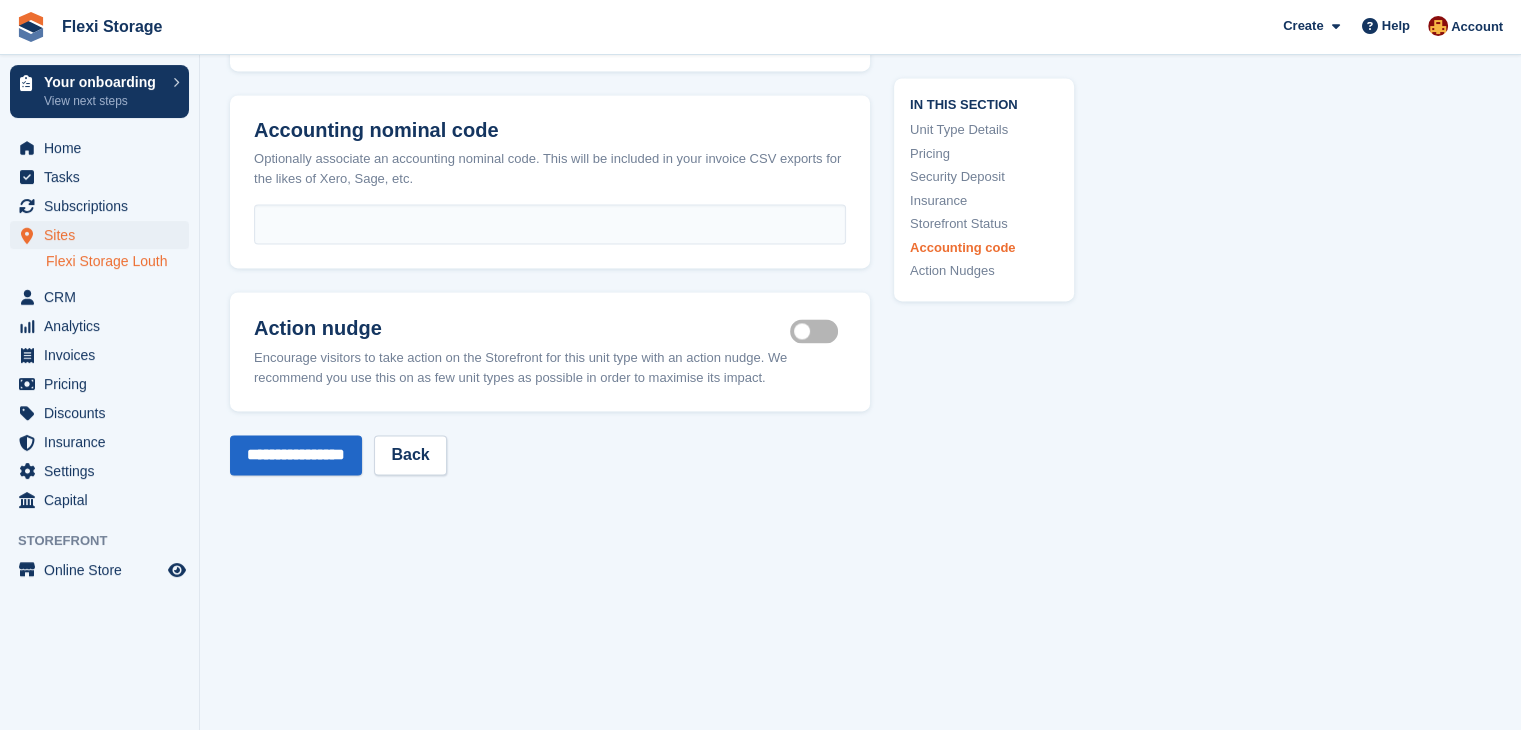 scroll, scrollTop: 3004, scrollLeft: 0, axis: vertical 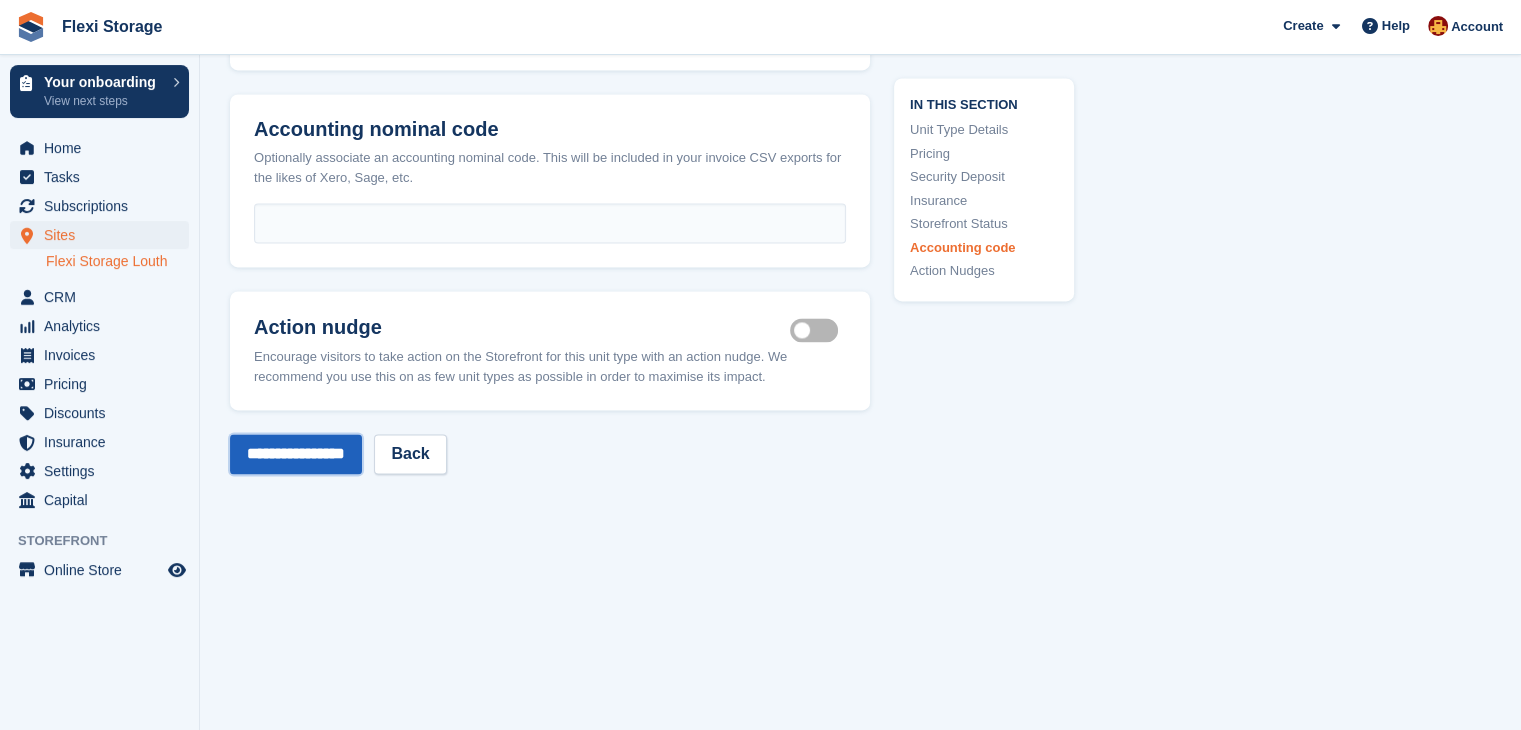 click on "**********" at bounding box center (296, 454) 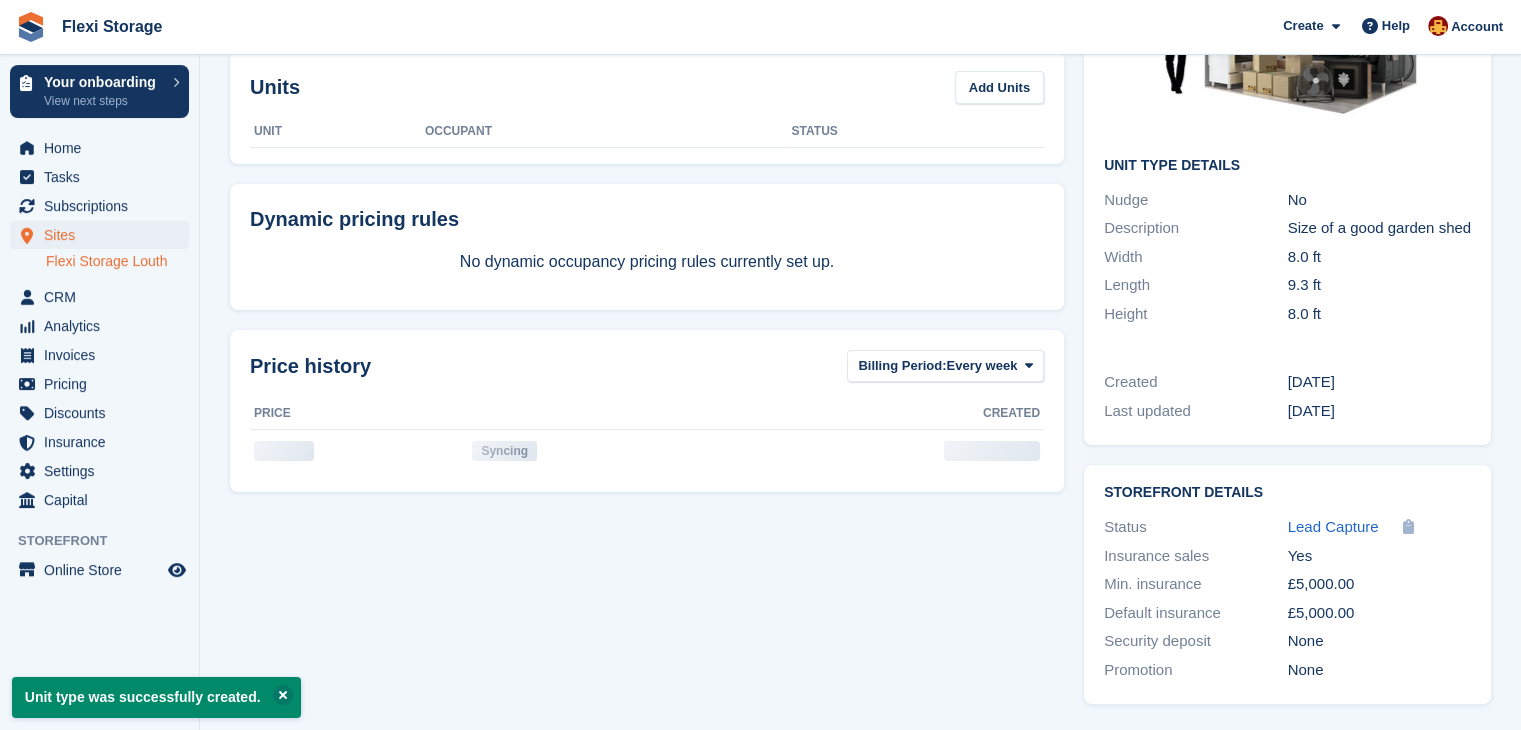 scroll, scrollTop: 0, scrollLeft: 0, axis: both 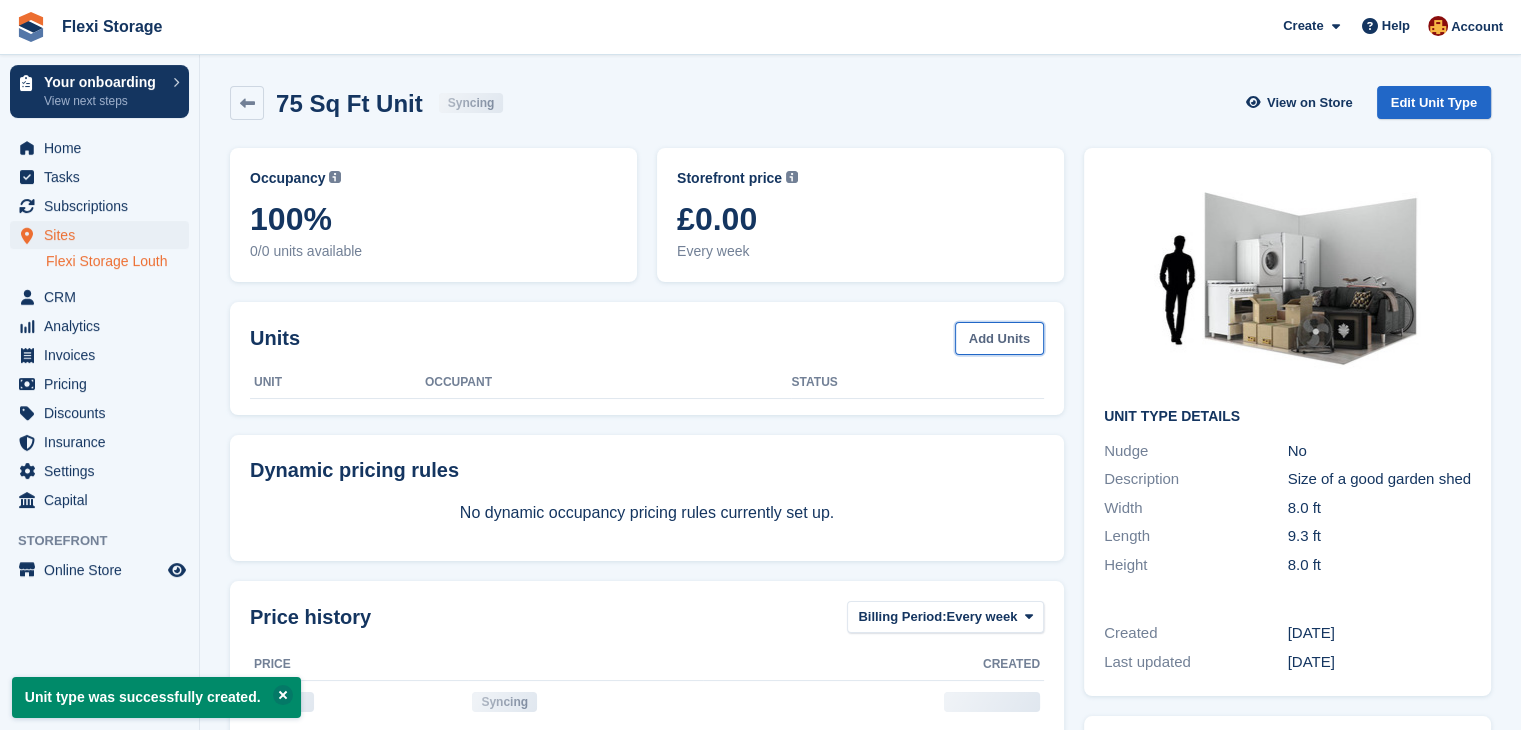 click on "Add Units" at bounding box center [999, 338] 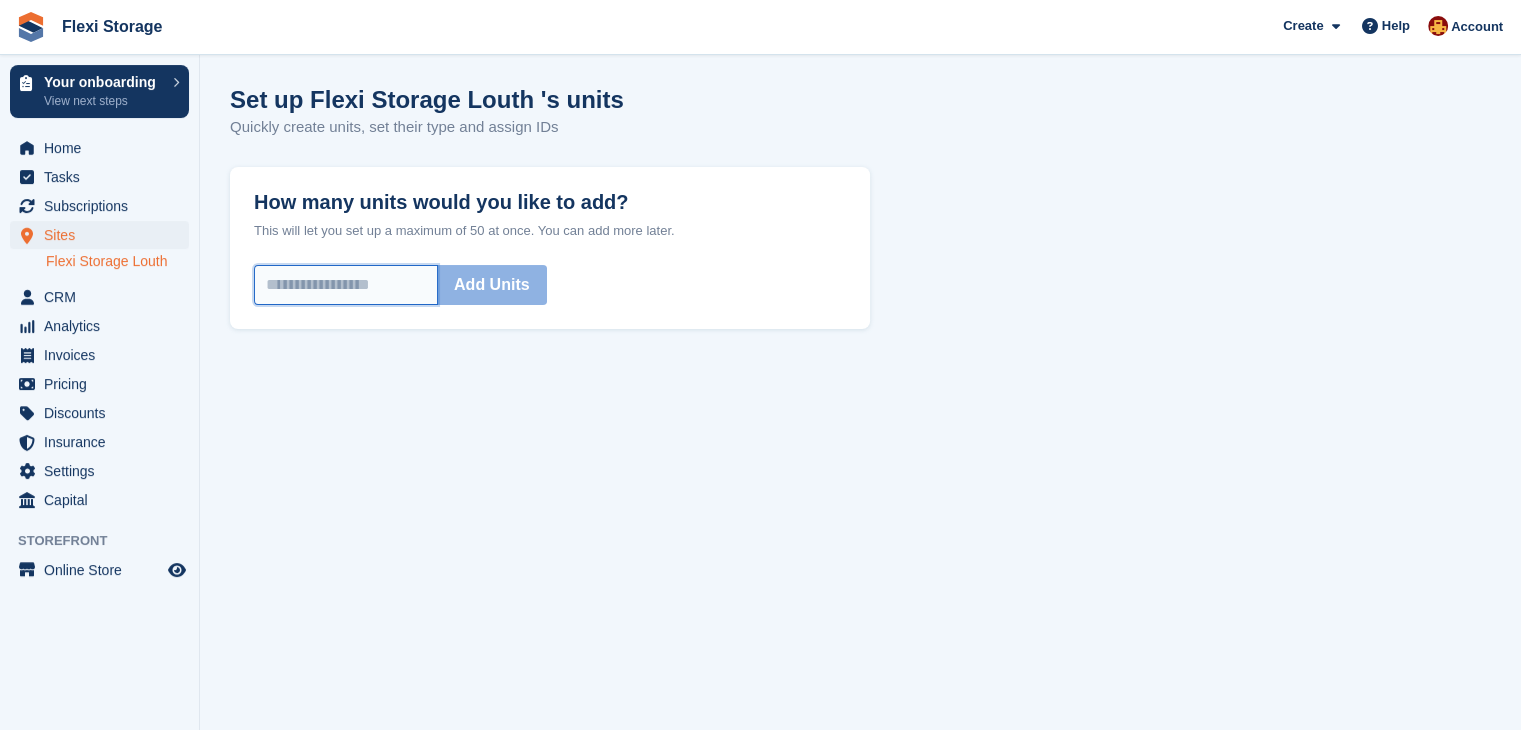click on "How many units would you like to add?" at bounding box center [346, 285] 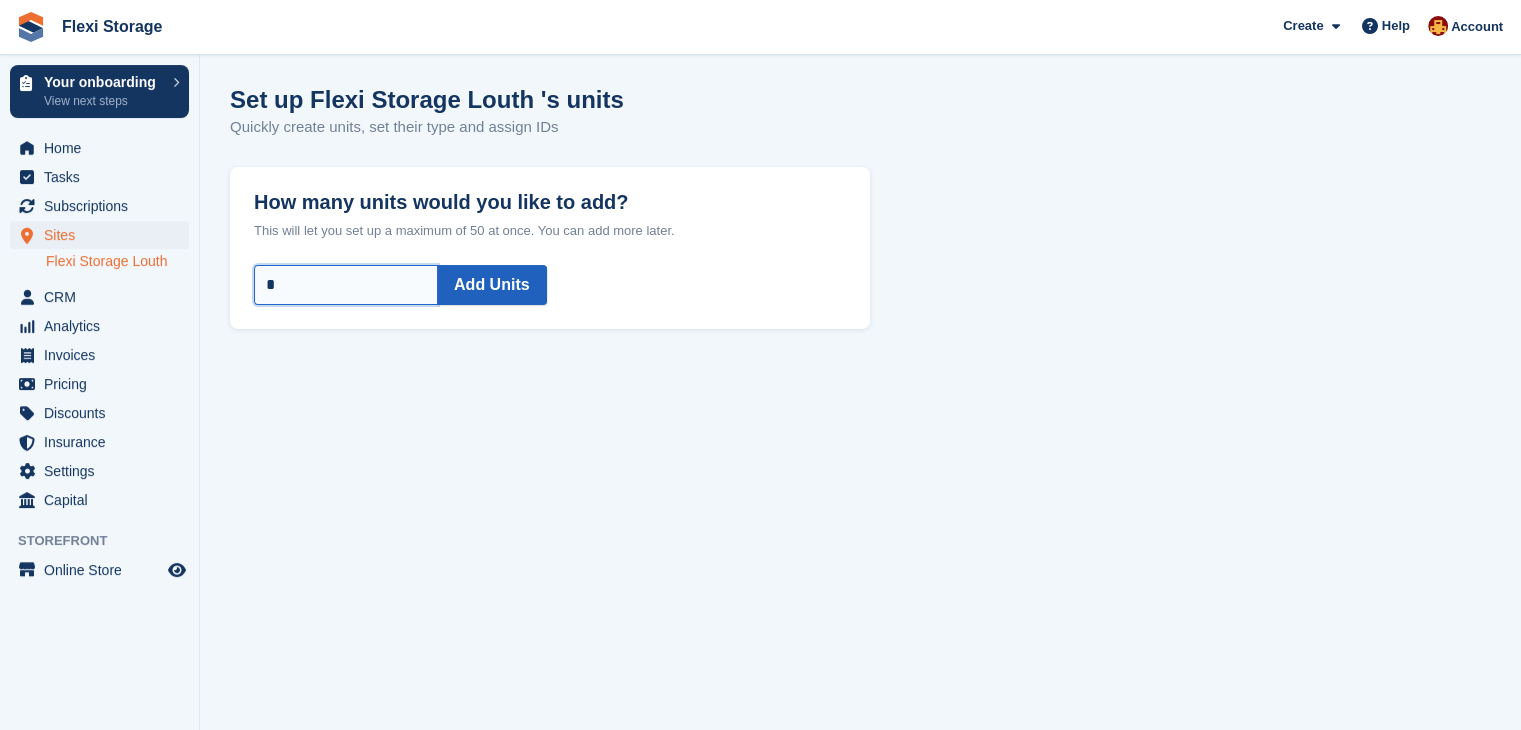 type on "*" 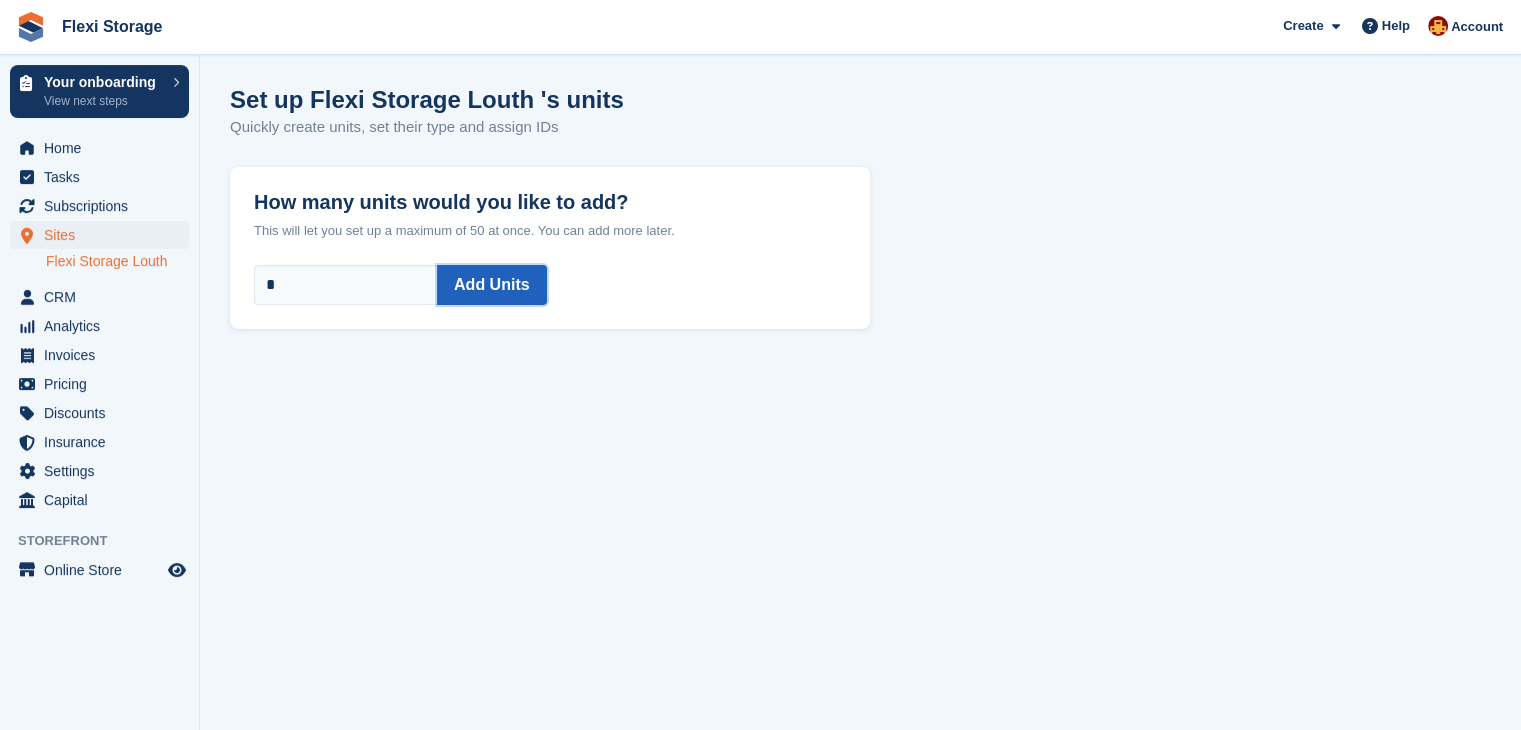 click on "Add Units" at bounding box center [492, 285] 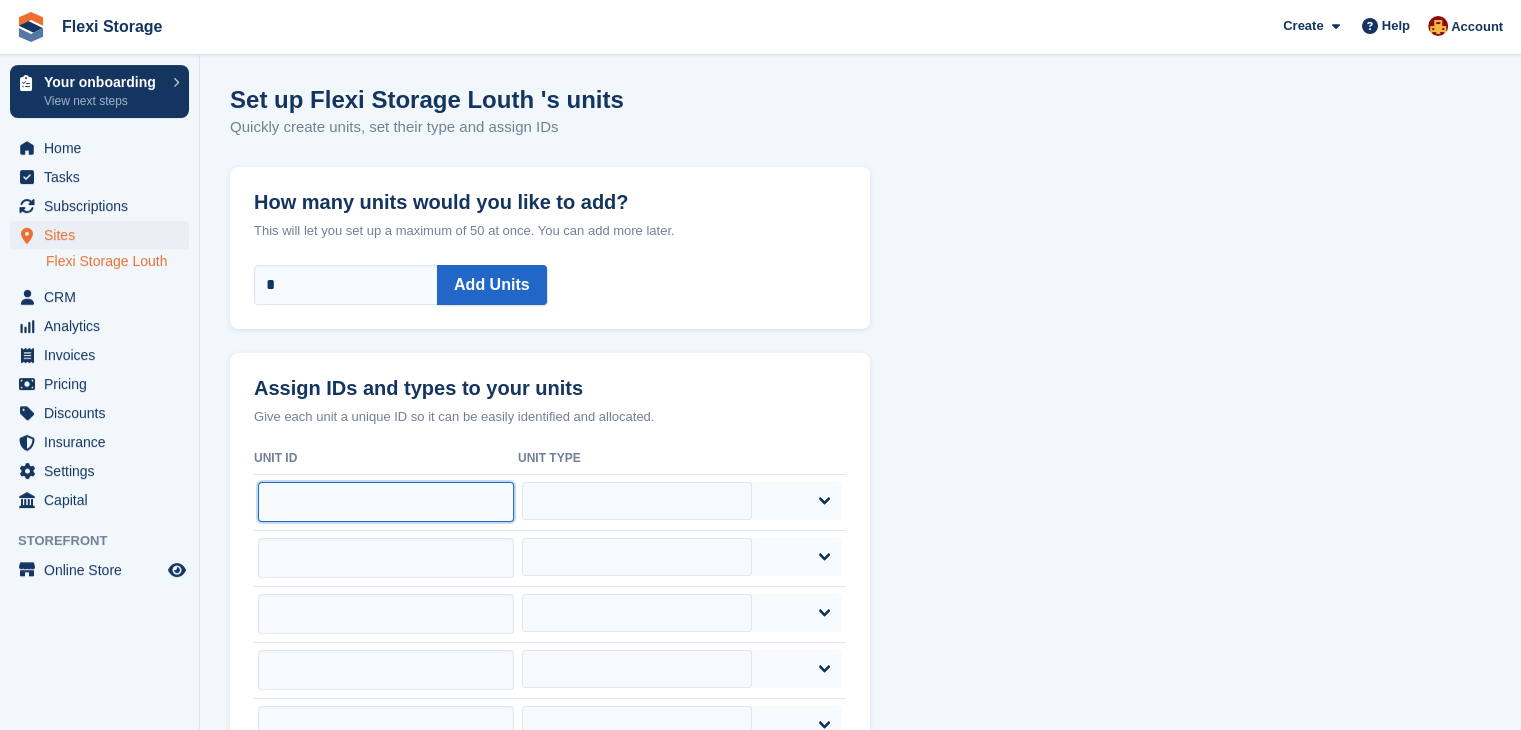 click at bounding box center [386, 502] 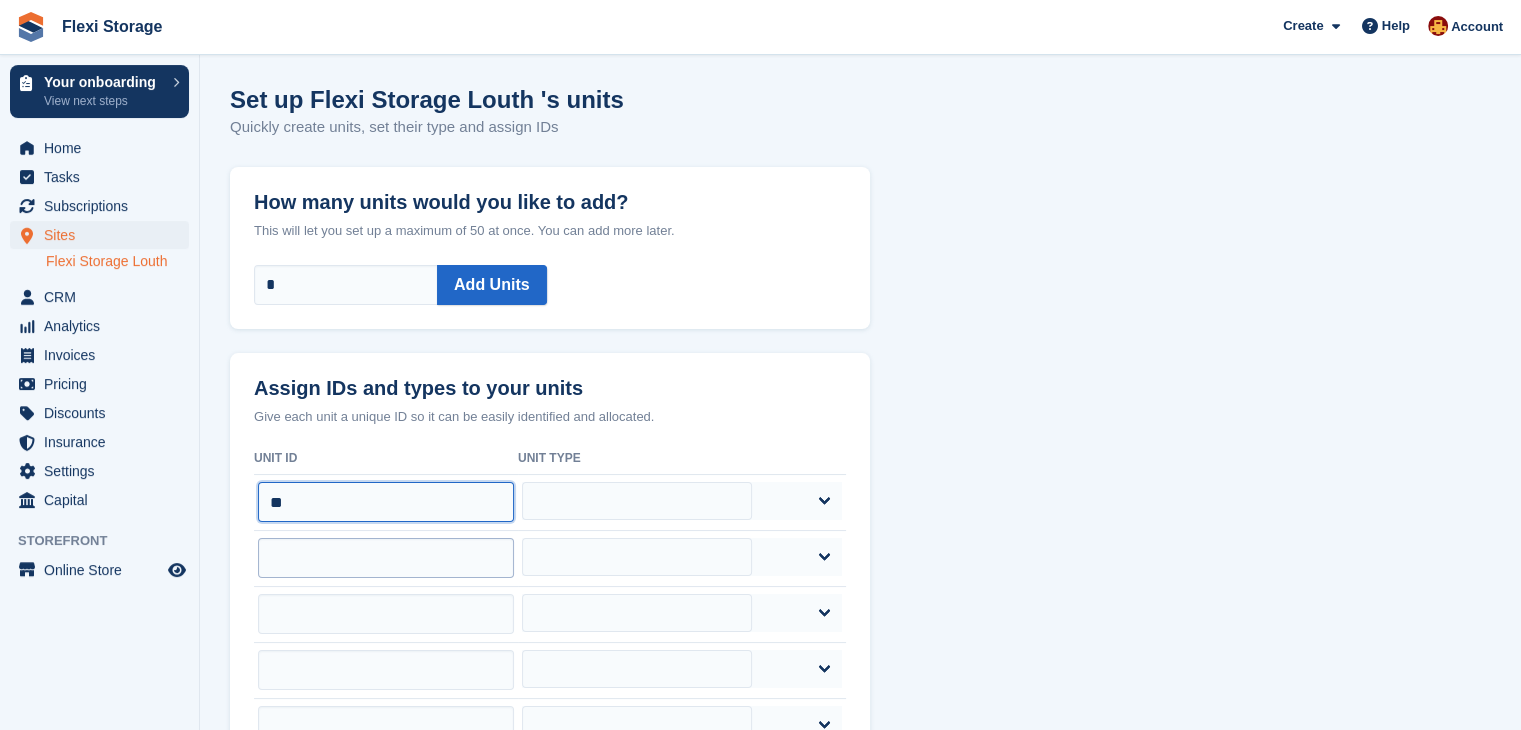 type on "**" 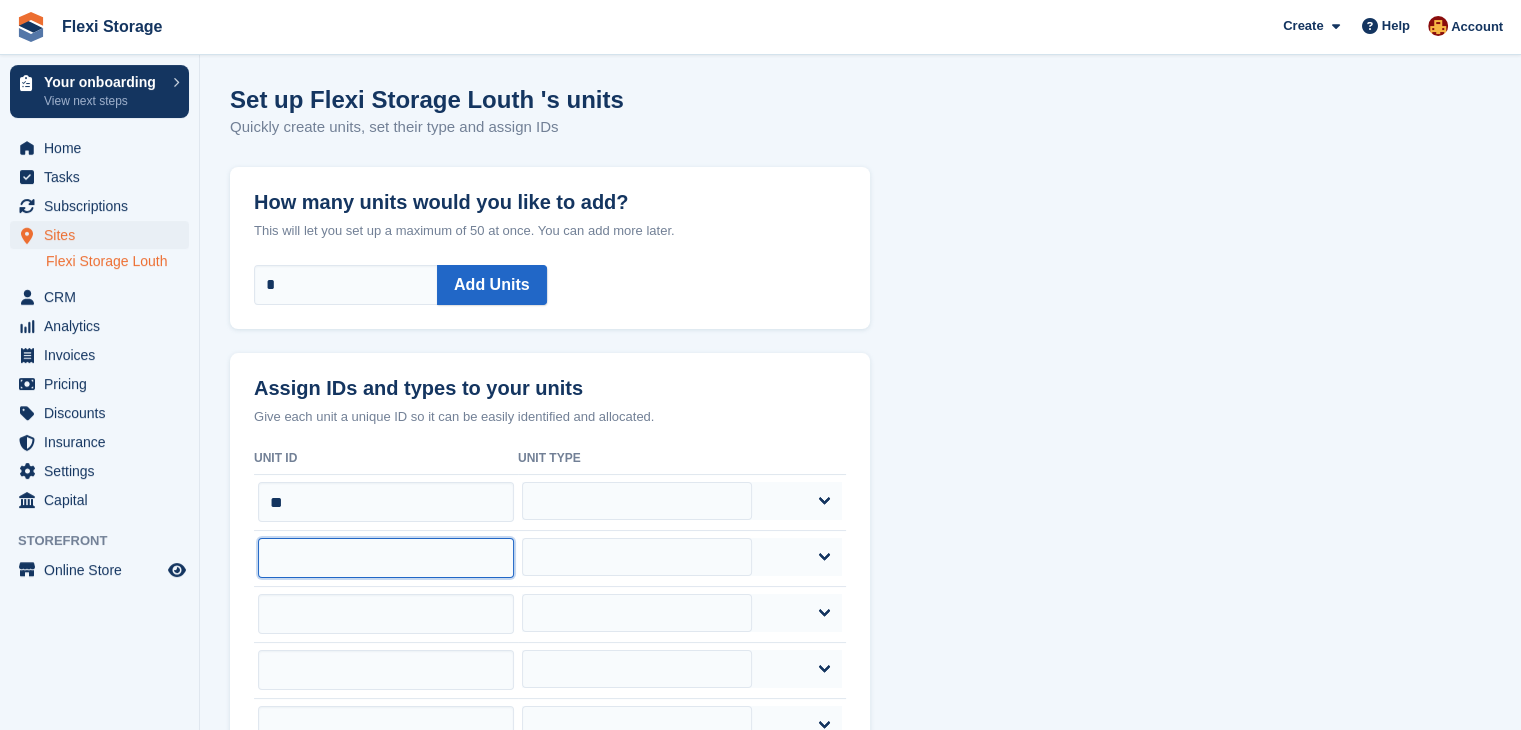 click at bounding box center (386, 558) 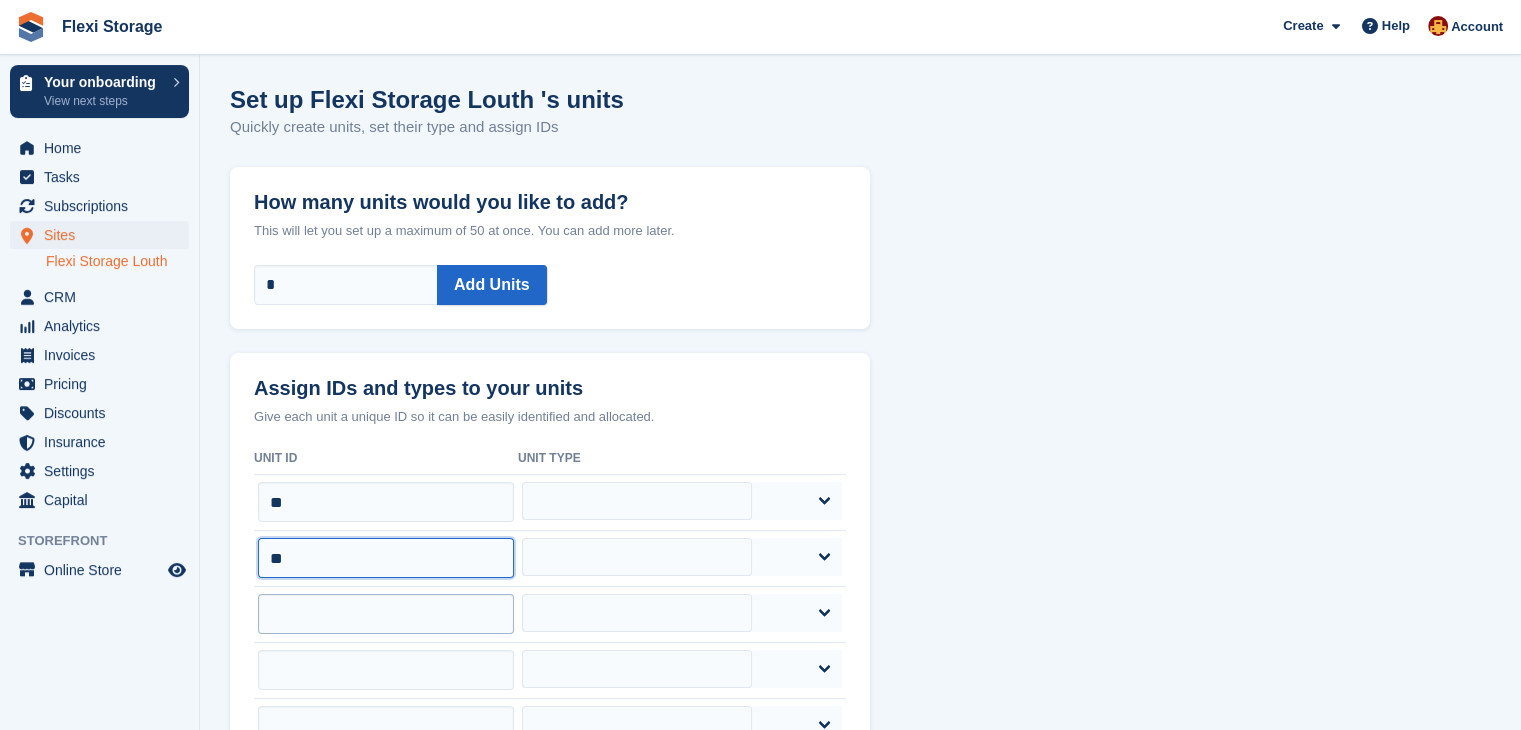 type on "**" 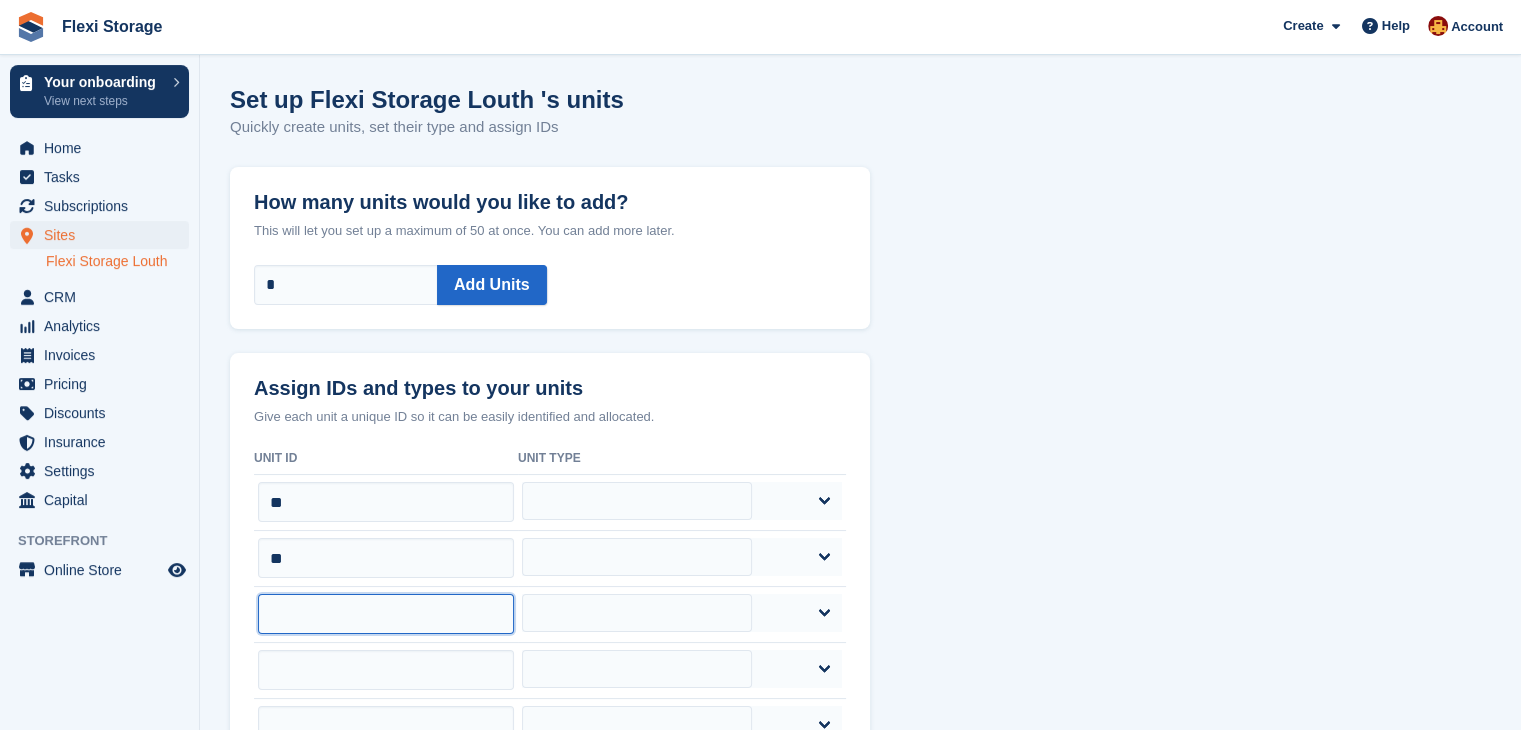 click at bounding box center [386, 614] 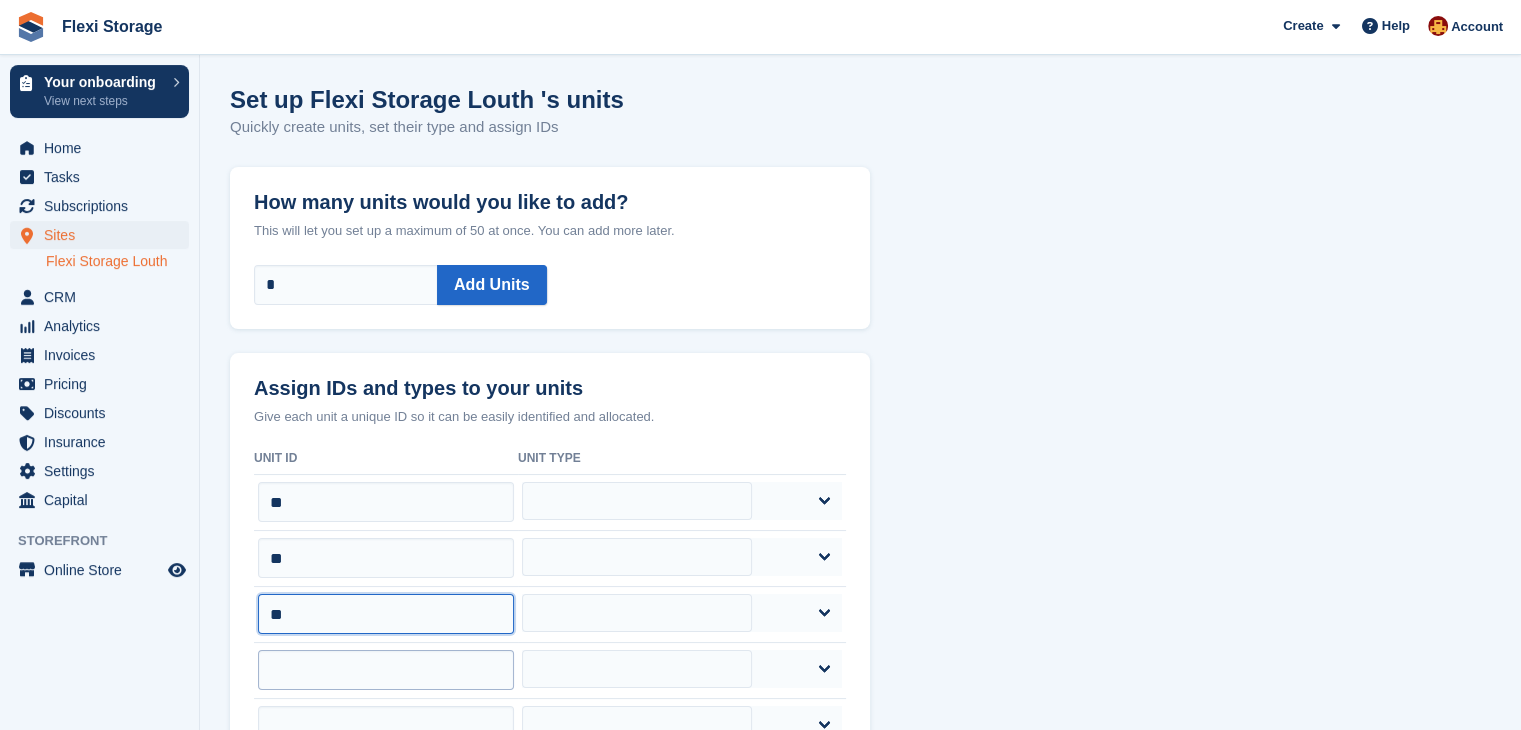 type on "**" 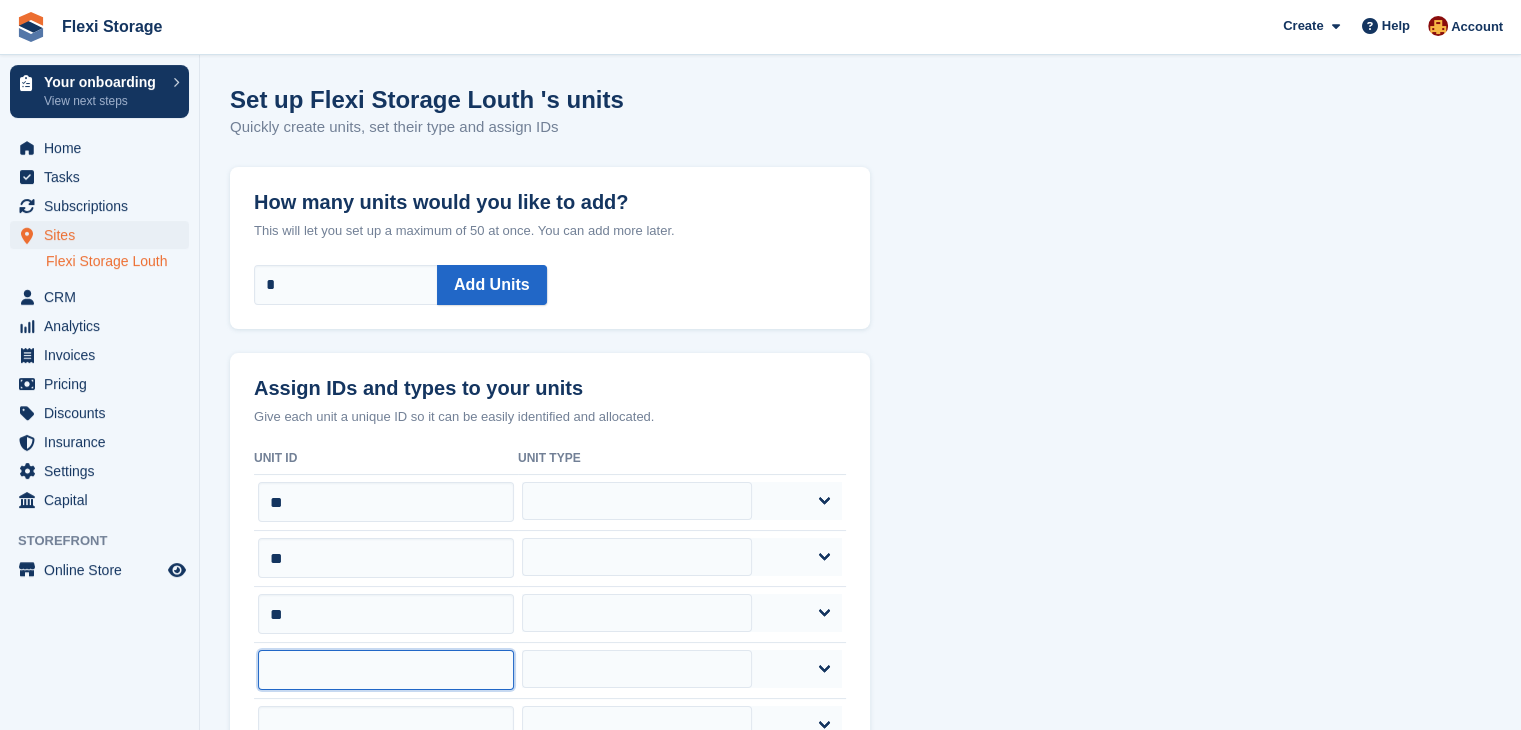 click at bounding box center (386, 670) 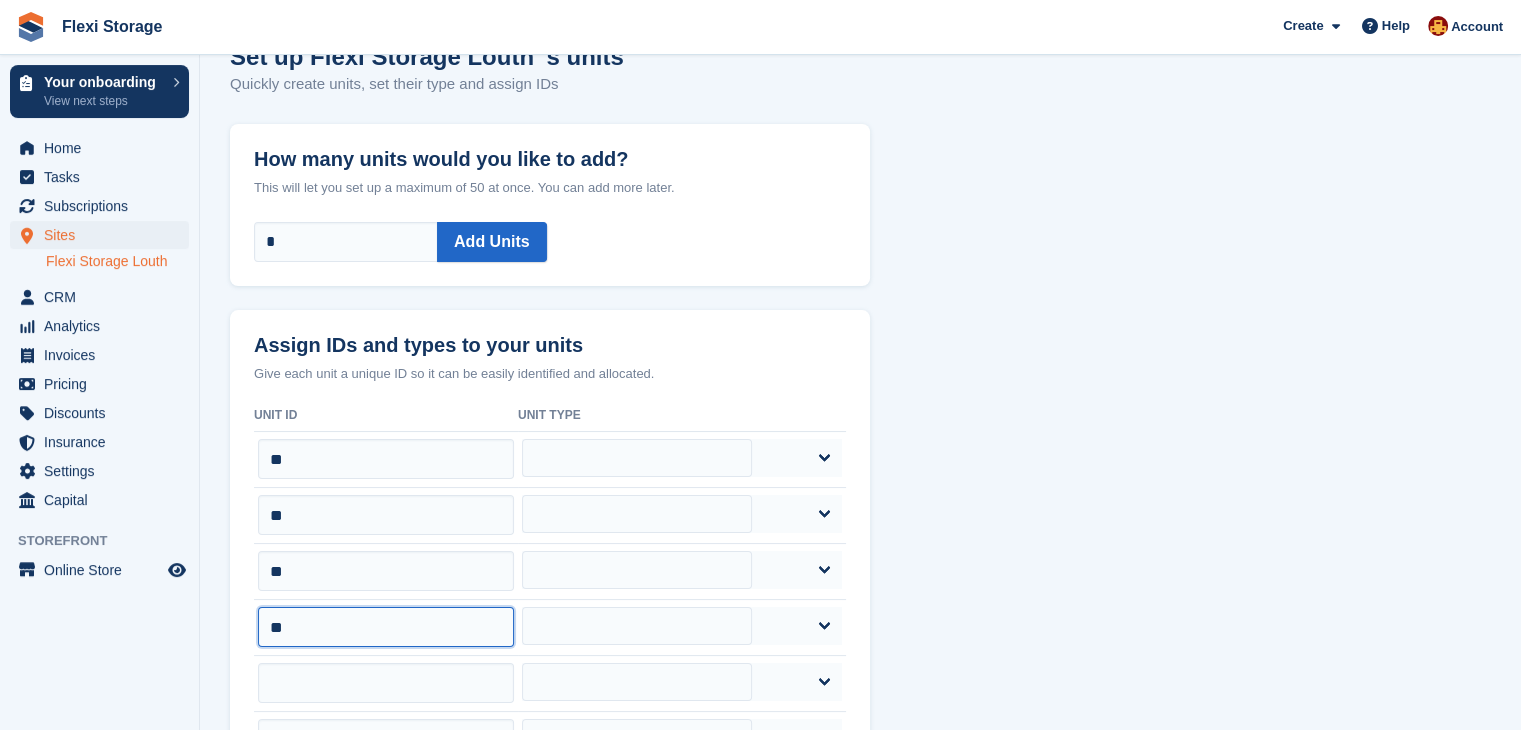 scroll, scrollTop: 47, scrollLeft: 0, axis: vertical 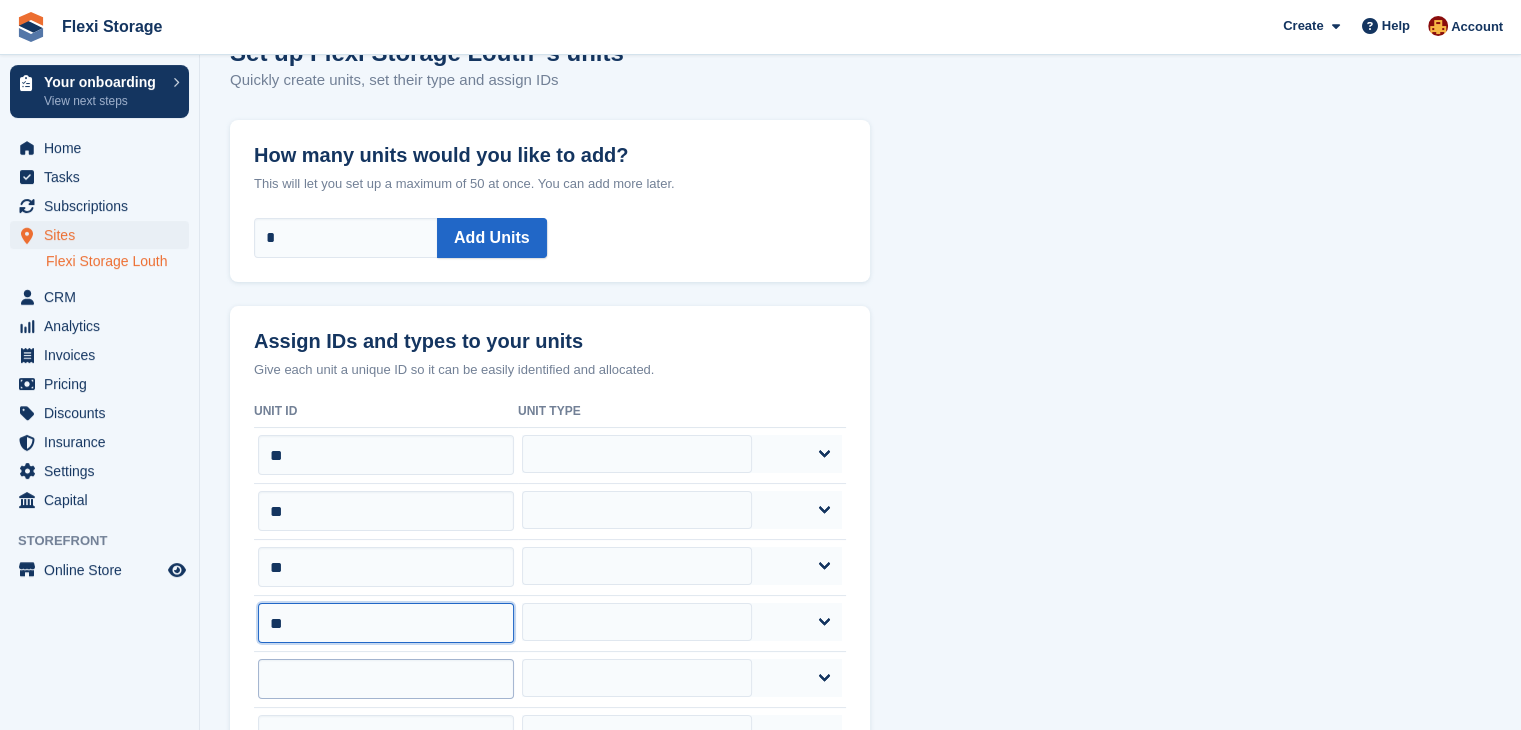 type on "**" 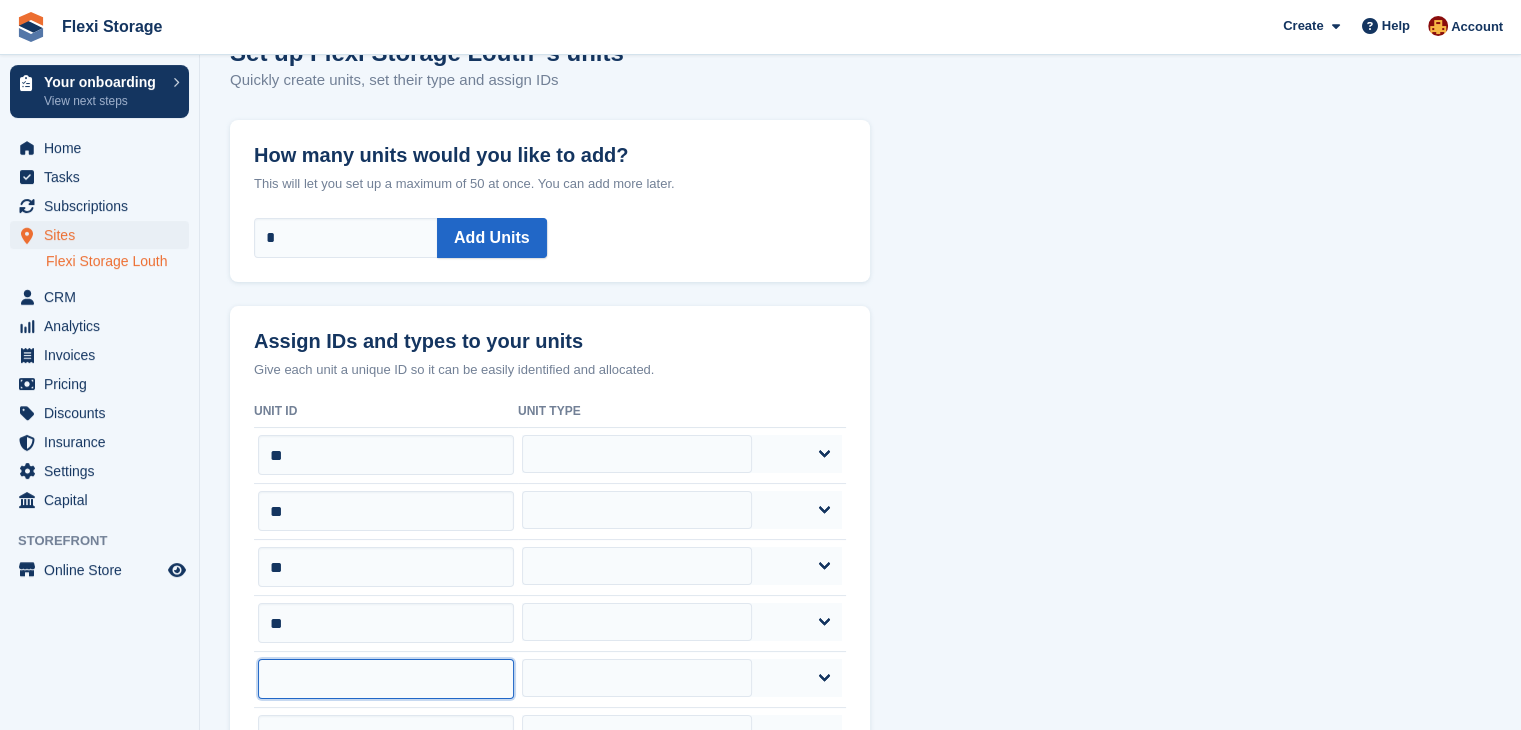 click at bounding box center (386, 679) 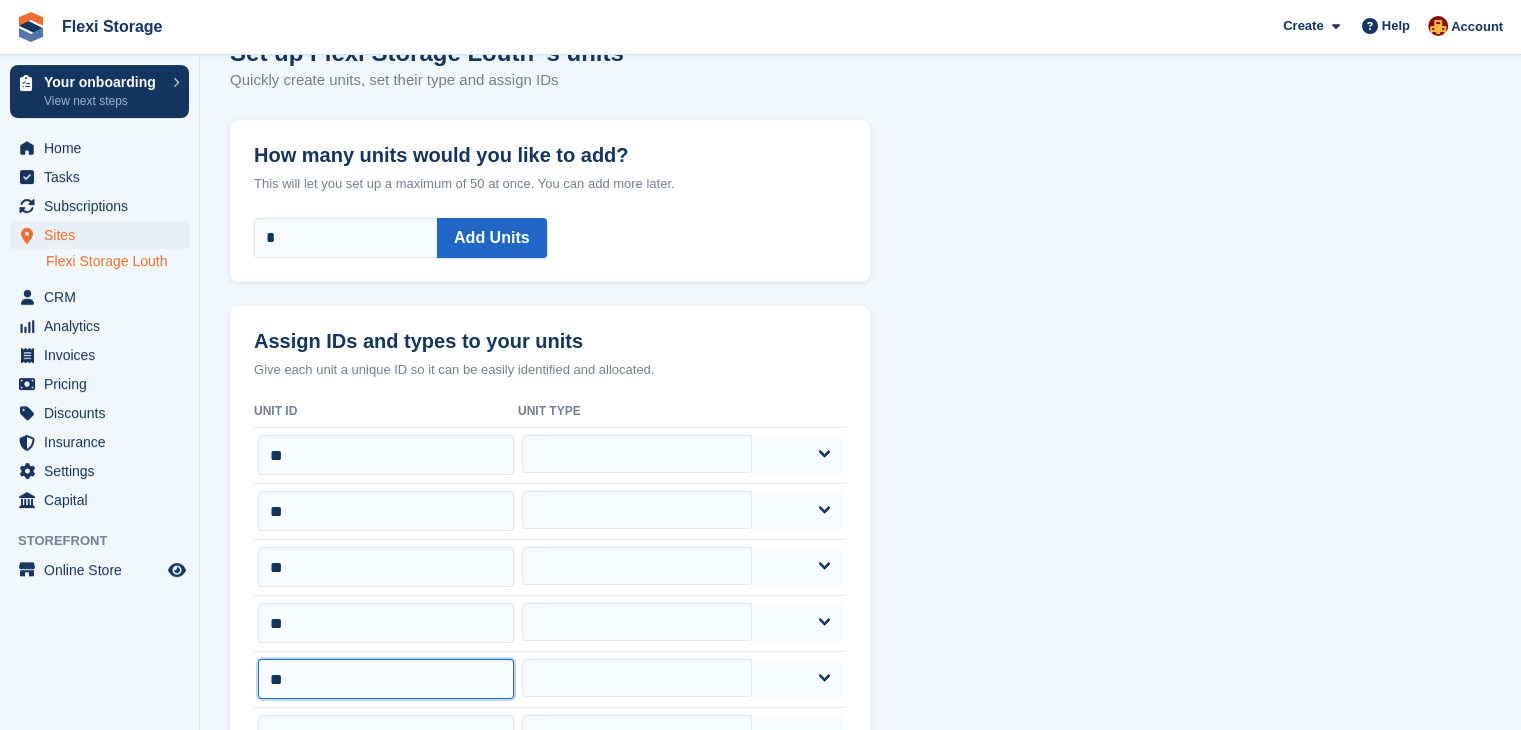 scroll, scrollTop: 268, scrollLeft: 0, axis: vertical 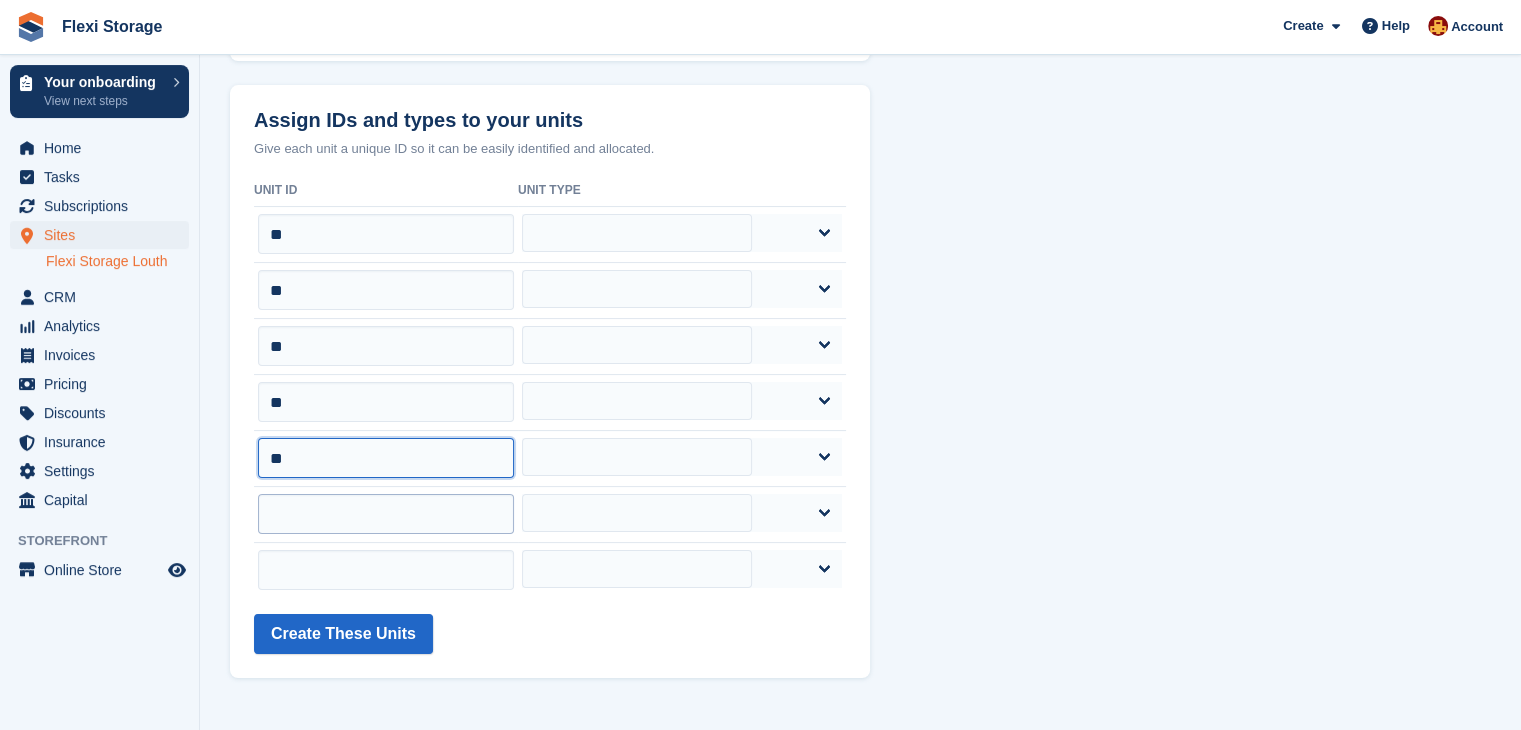 type on "**" 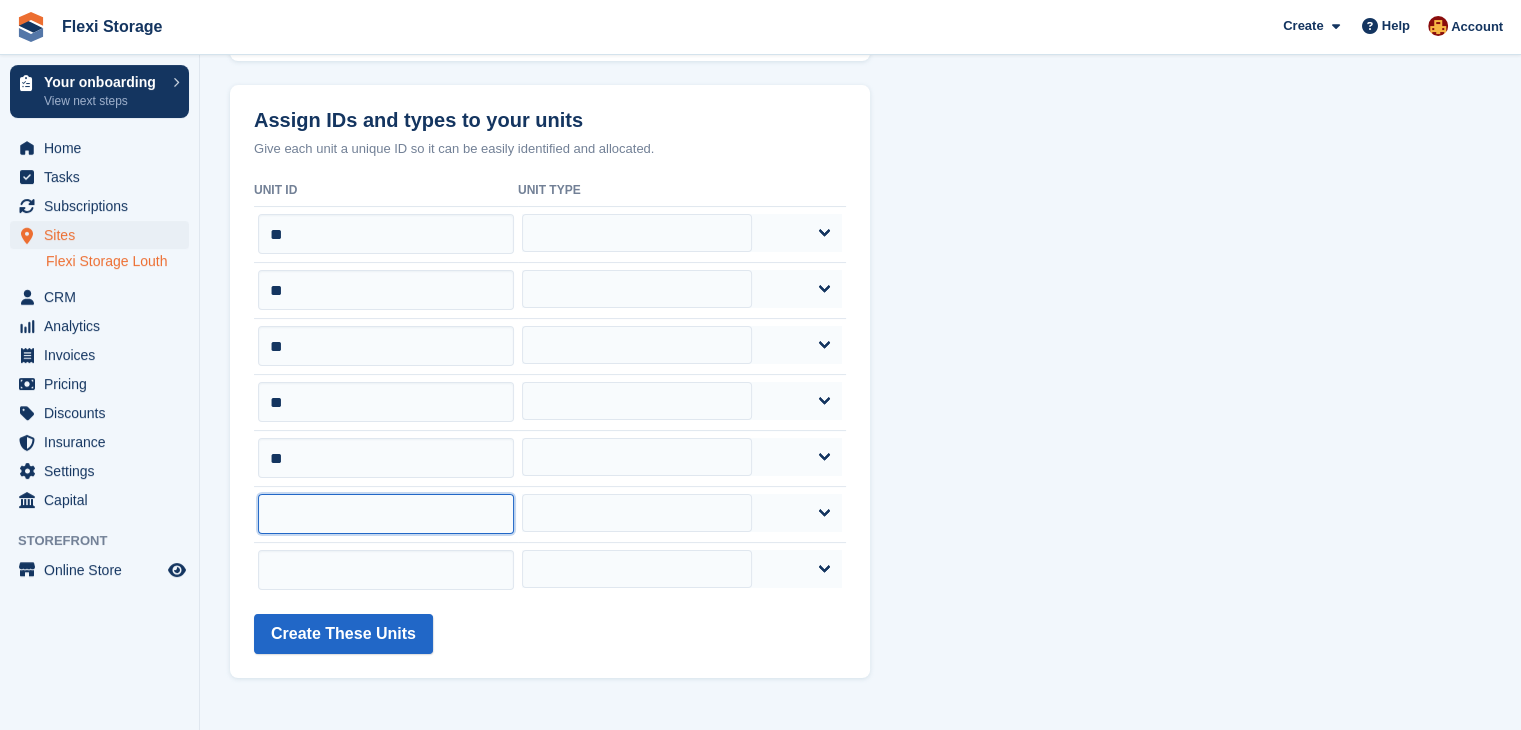 click at bounding box center [386, 514] 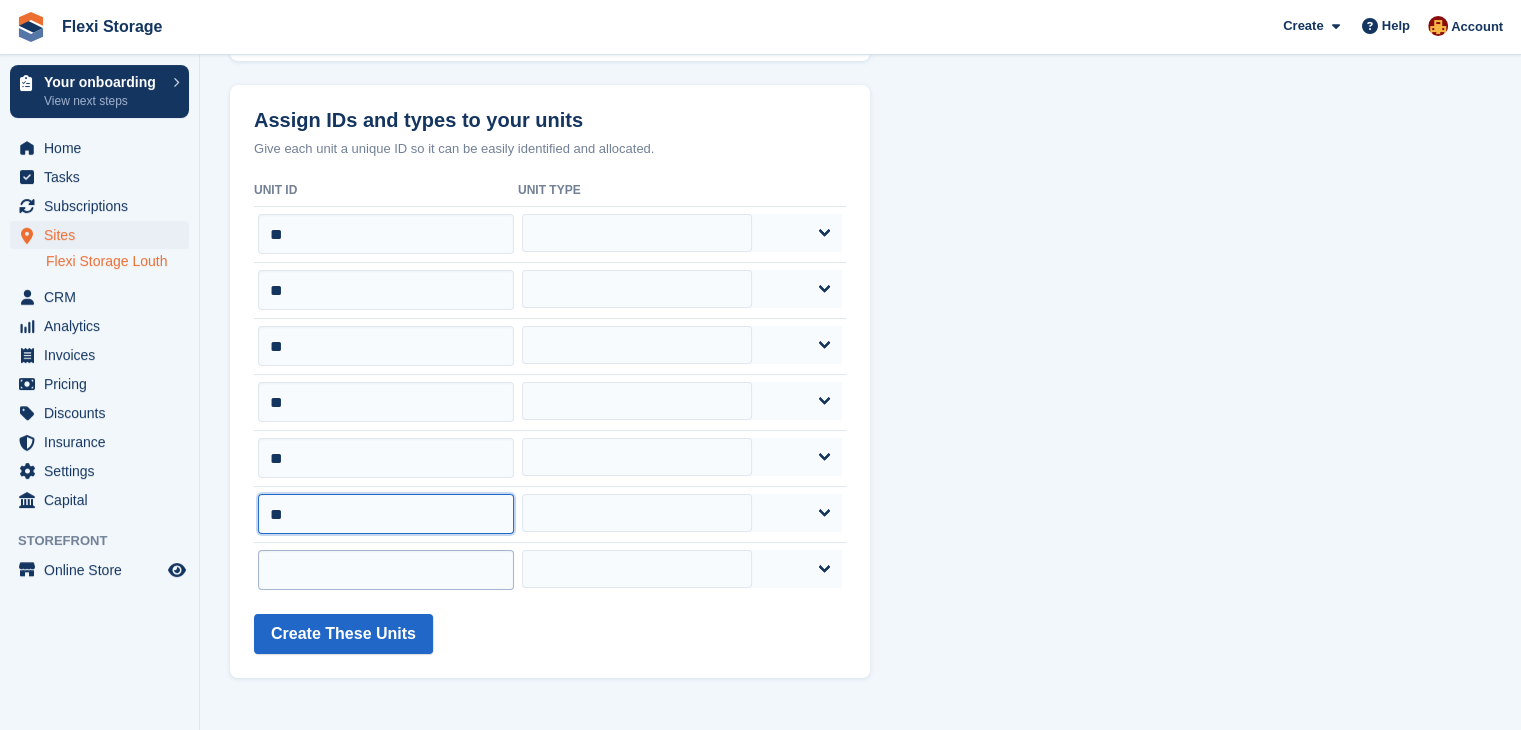 type on "**" 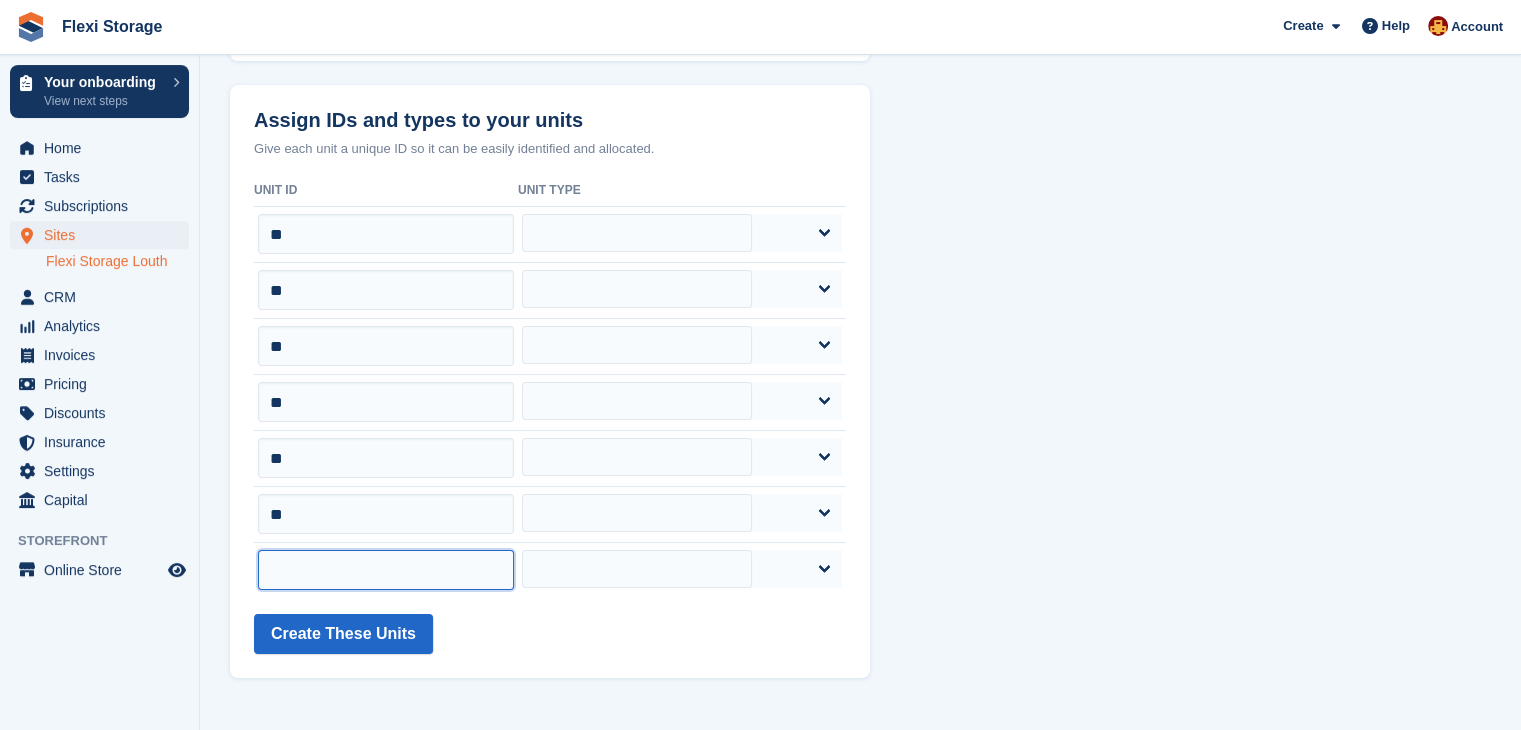 click at bounding box center (386, 570) 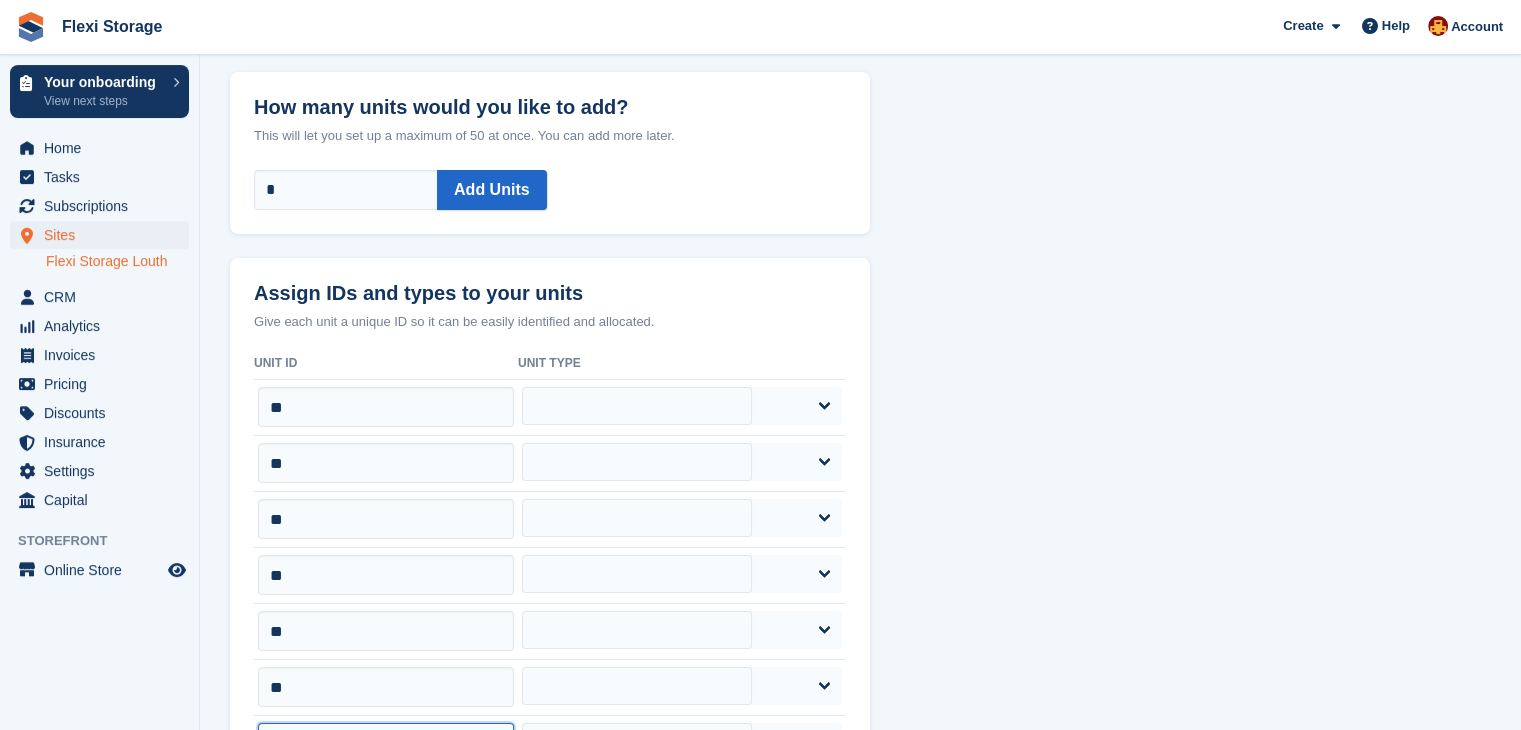 scroll, scrollTop: 93, scrollLeft: 0, axis: vertical 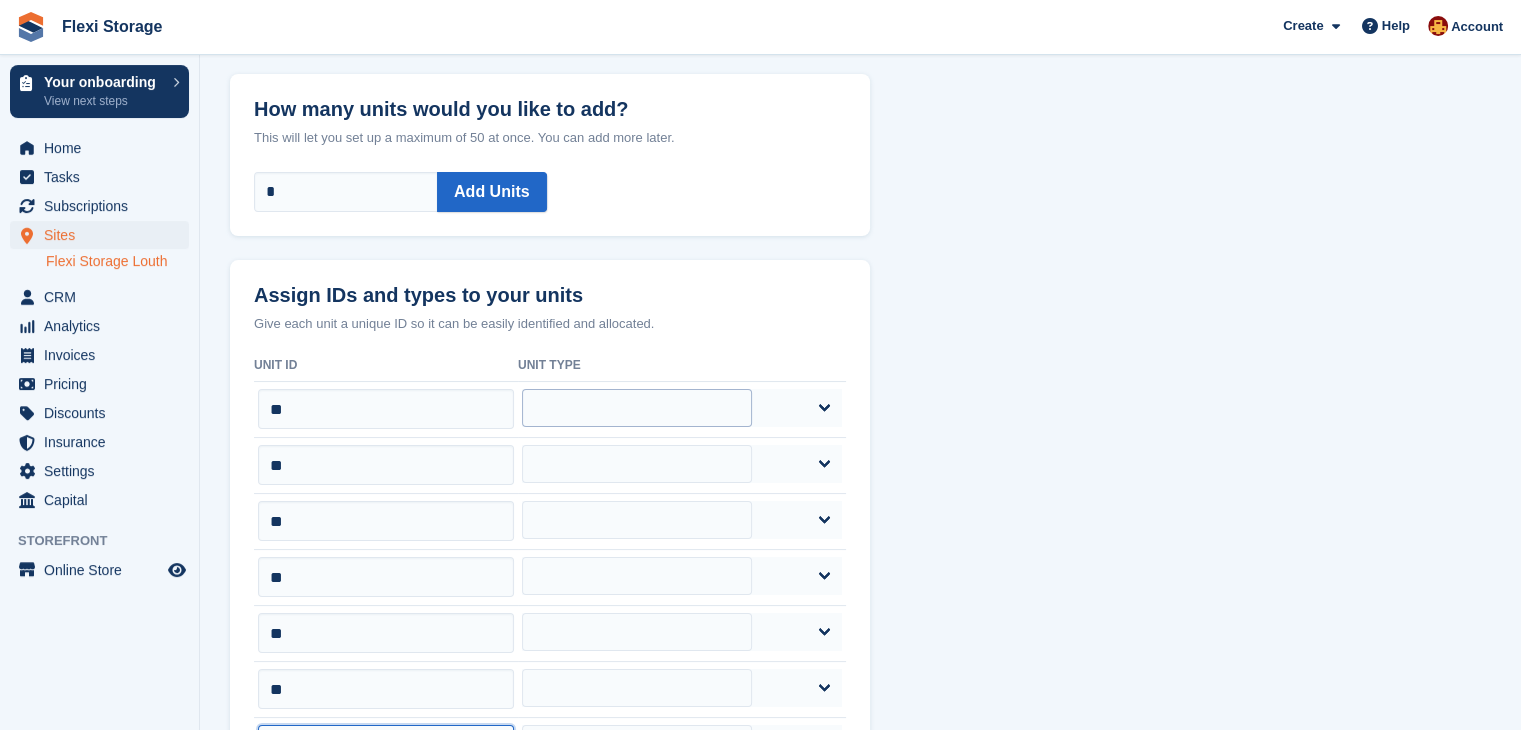 type on "**" 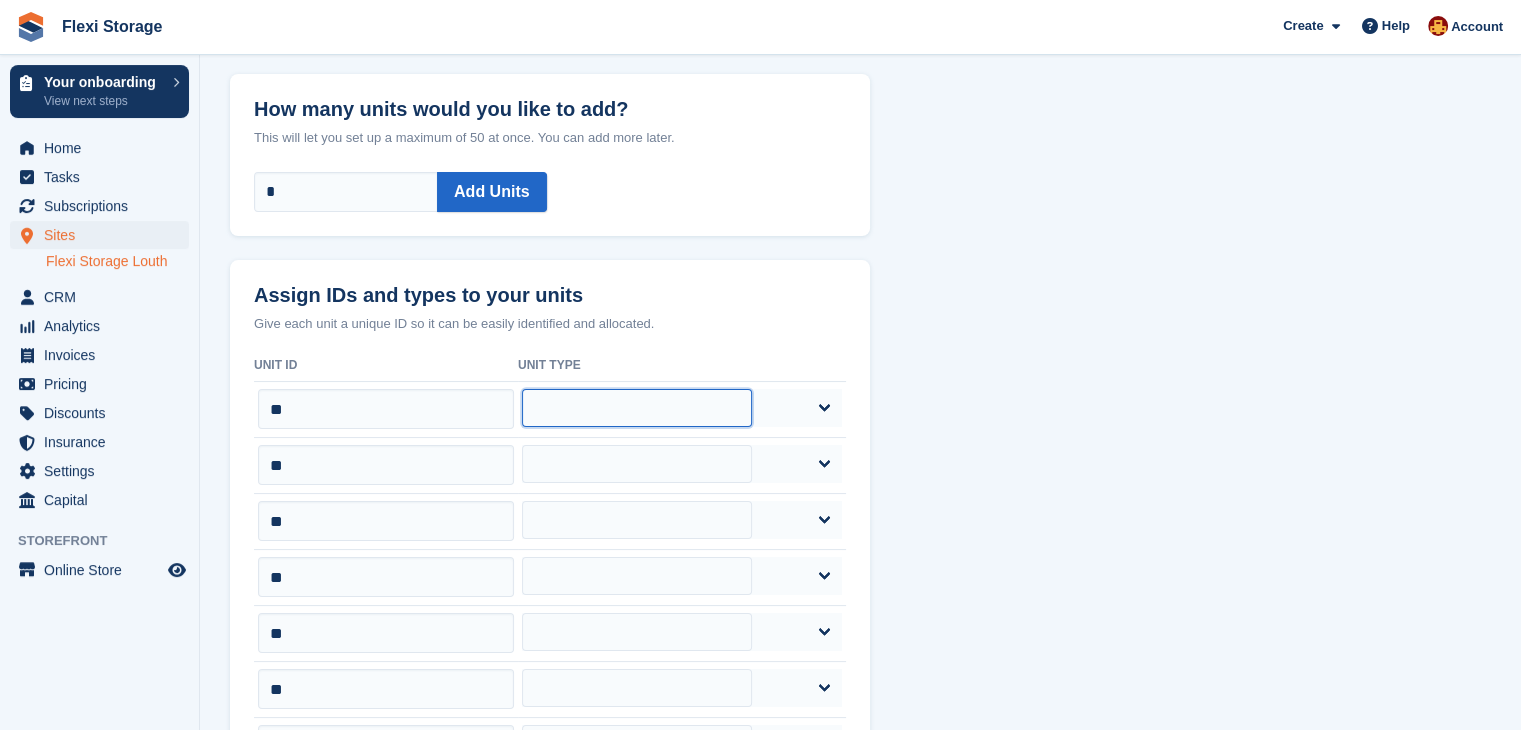 click on "**********" at bounding box center (637, 408) 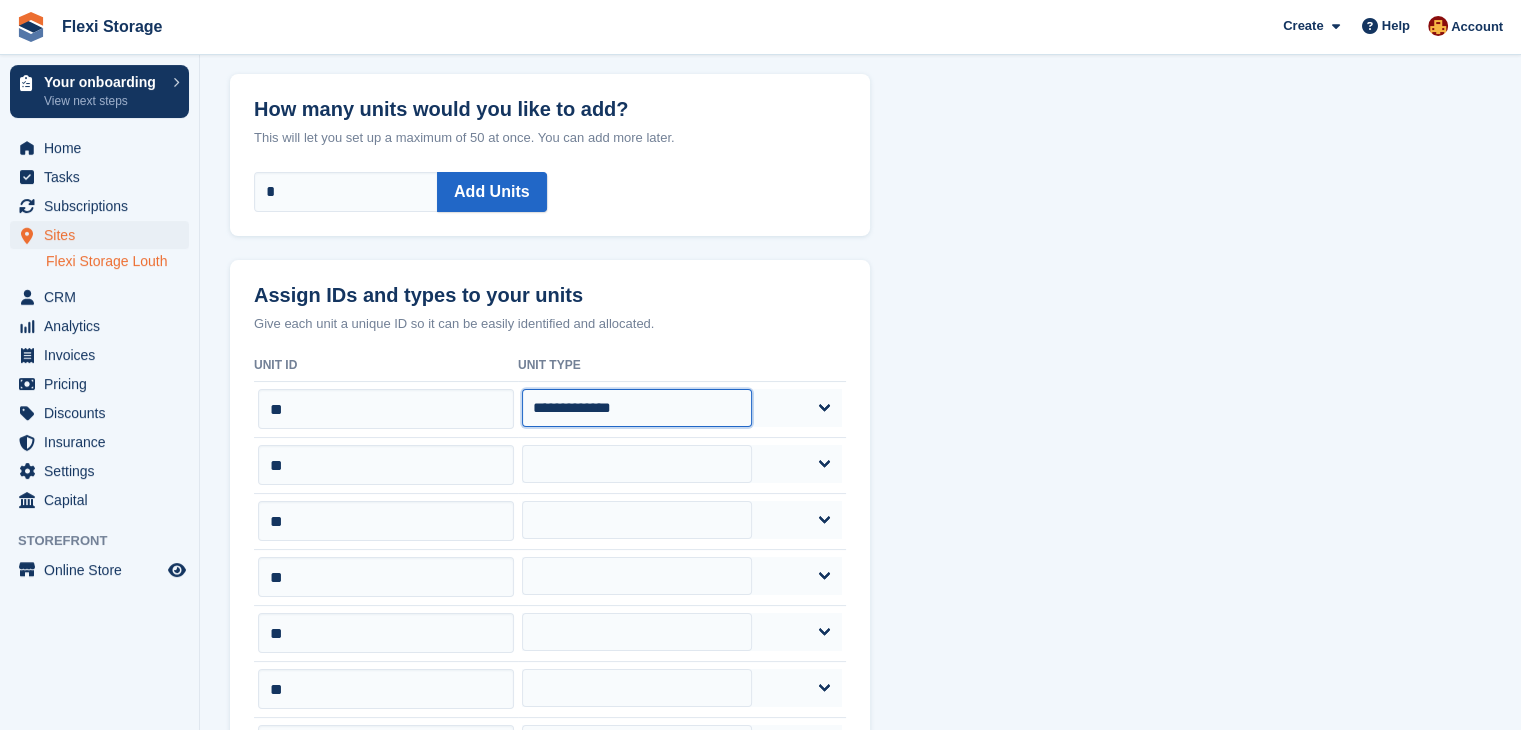 click on "**********" at bounding box center (637, 408) 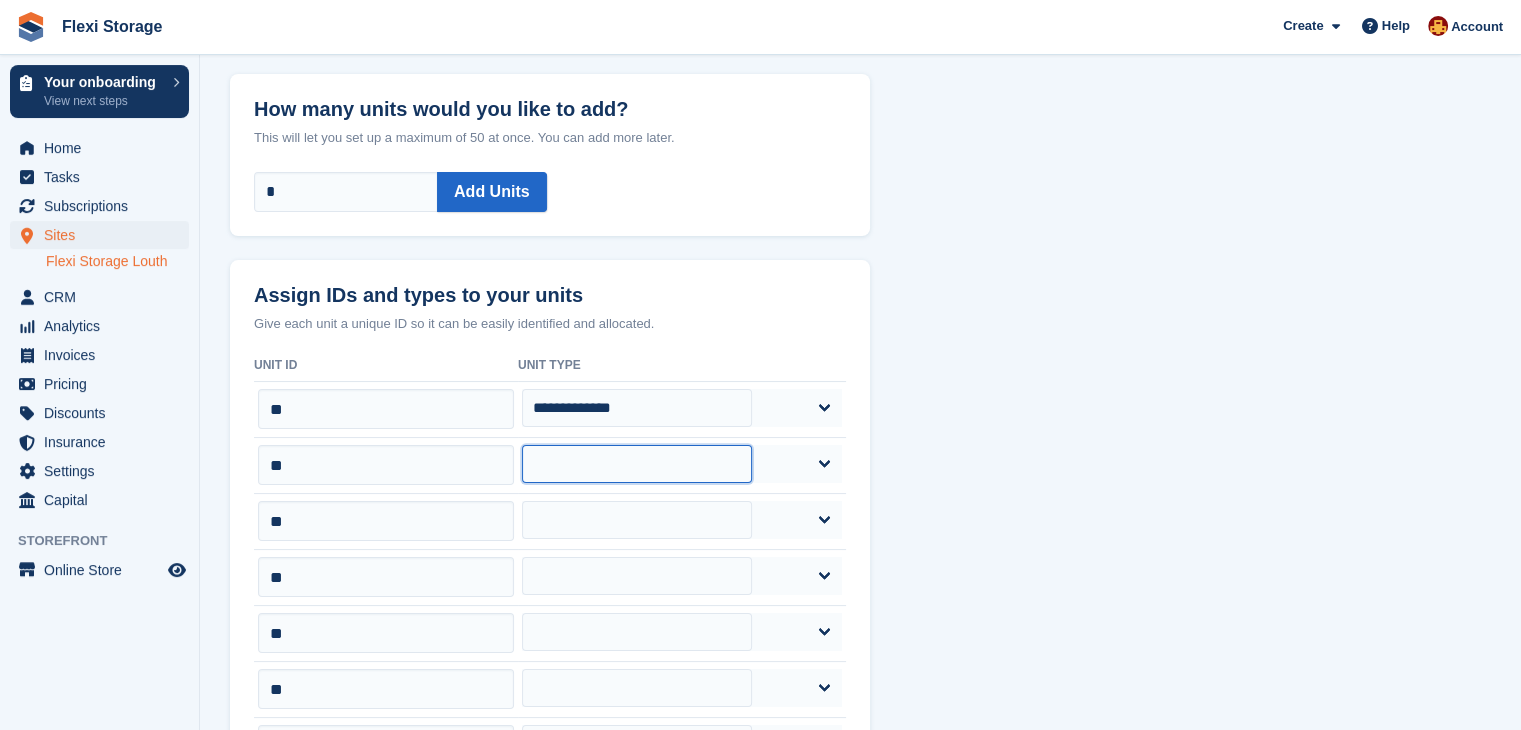 click on "**********" at bounding box center [637, 464] 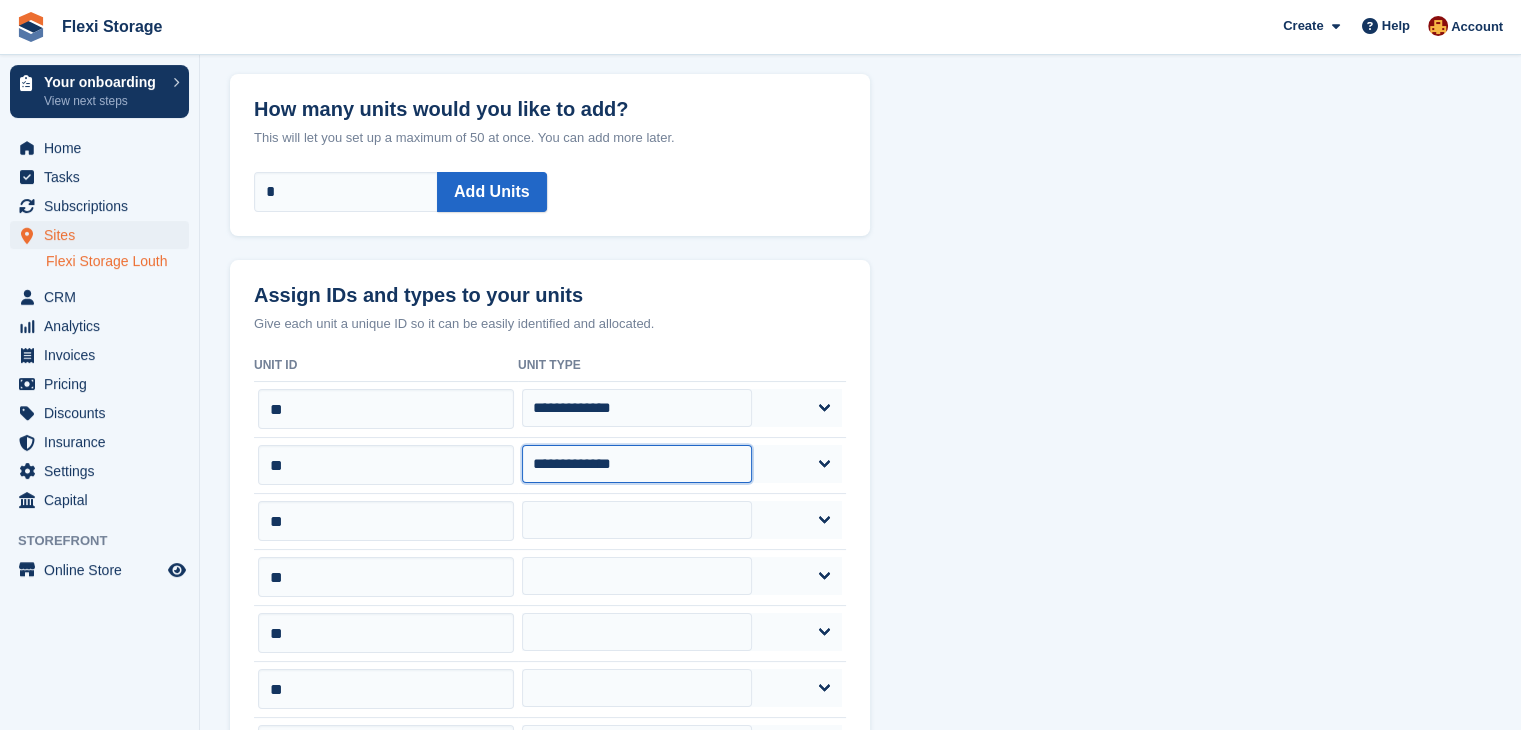 click on "**********" at bounding box center [637, 464] 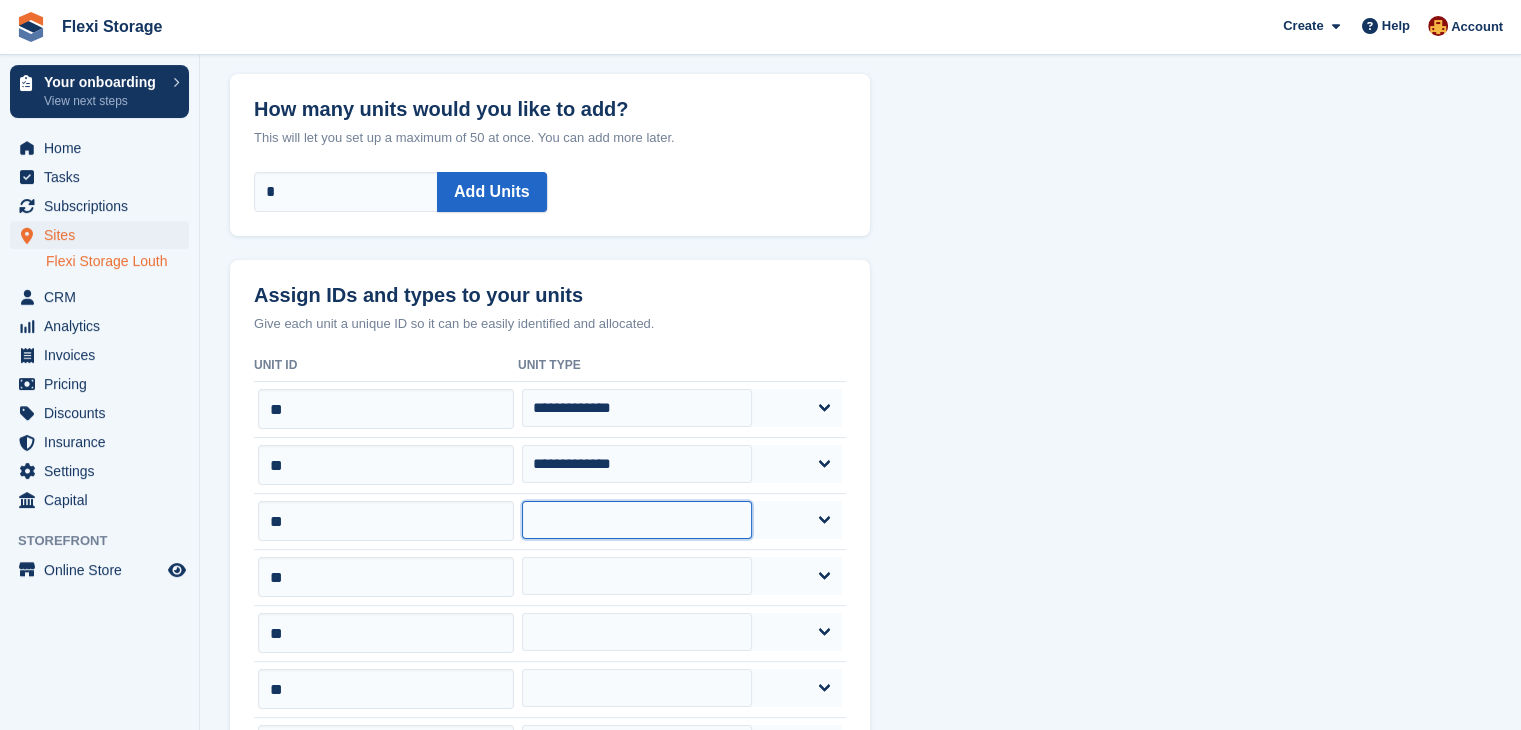 click on "**********" at bounding box center (637, 520) 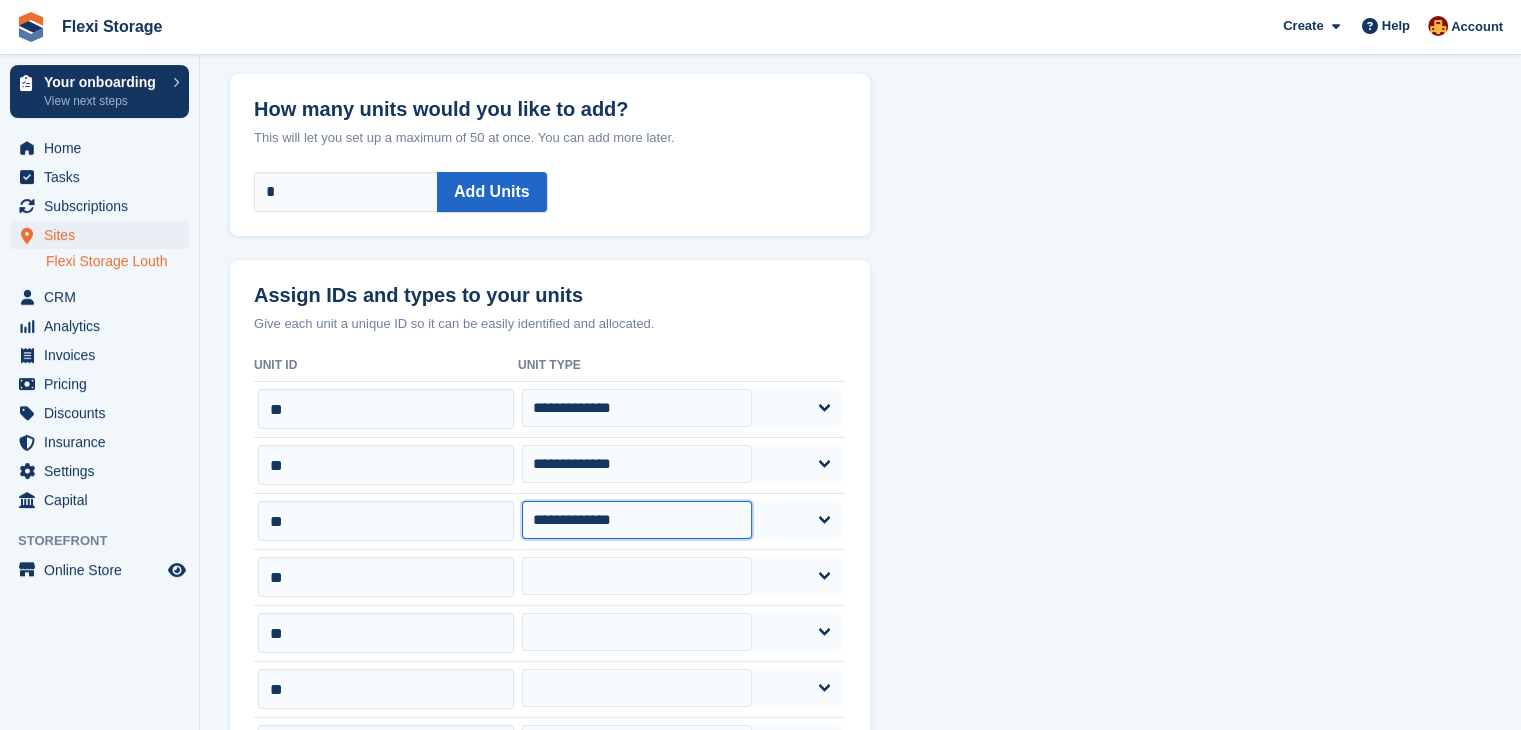 click on "**********" at bounding box center (637, 520) 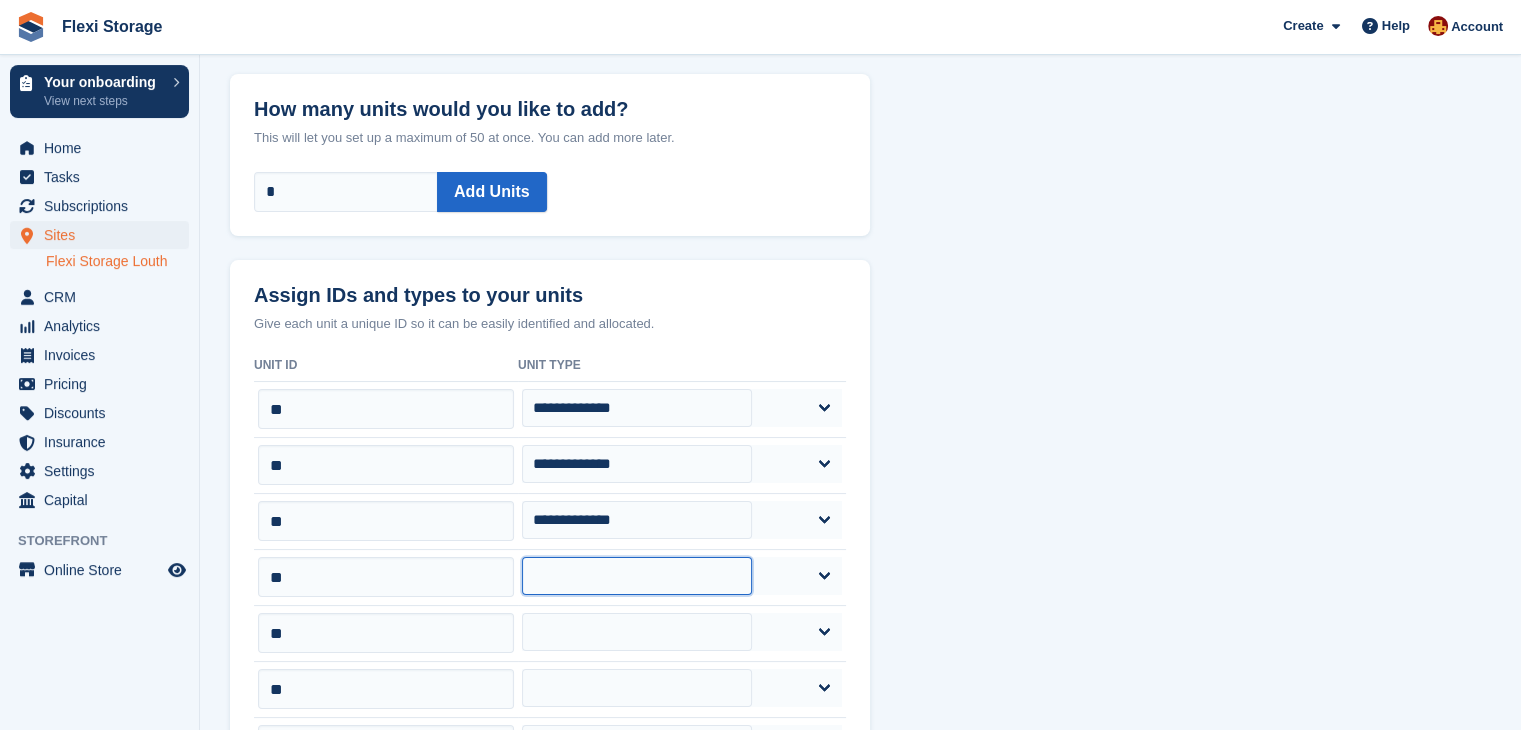 click on "**********" at bounding box center (637, 576) 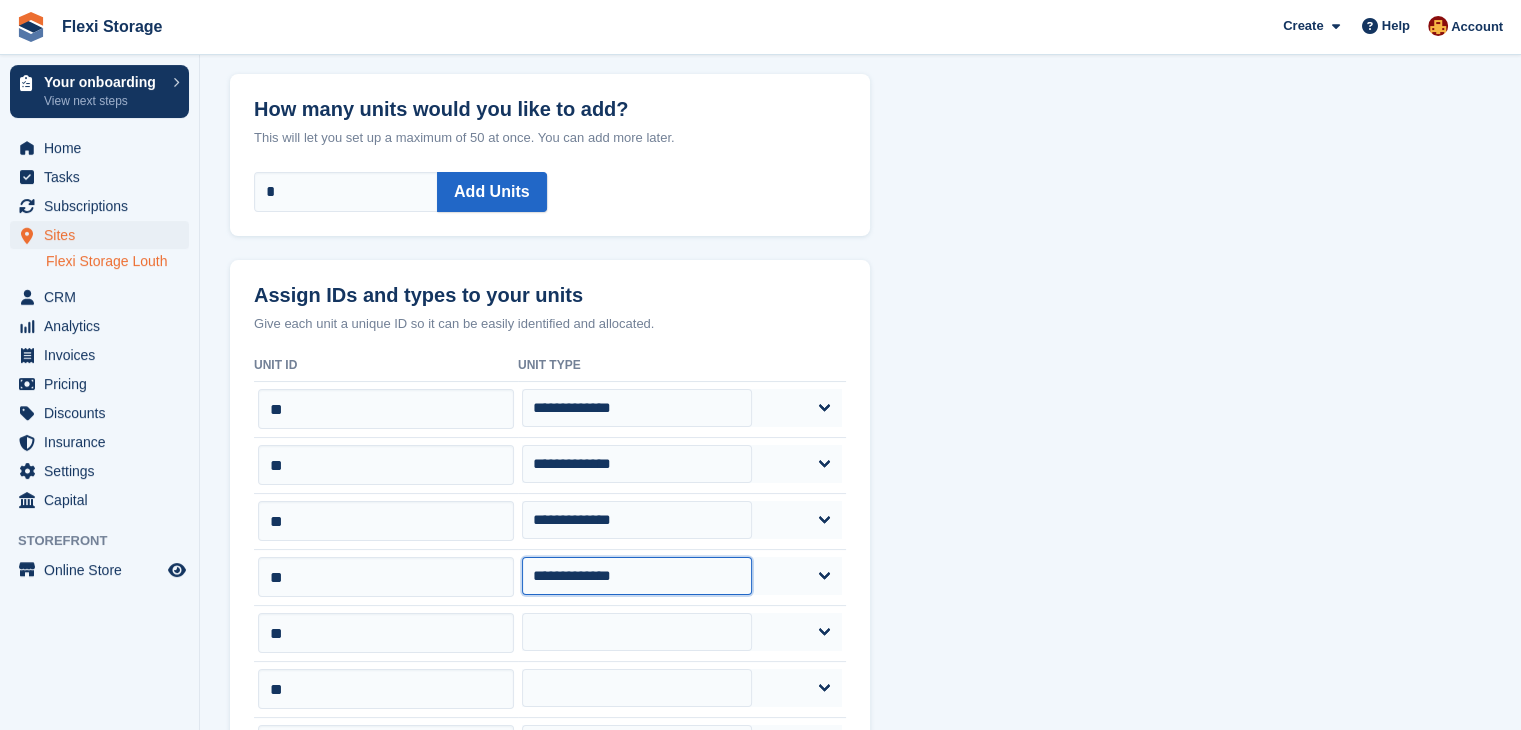 click on "**********" at bounding box center [637, 576] 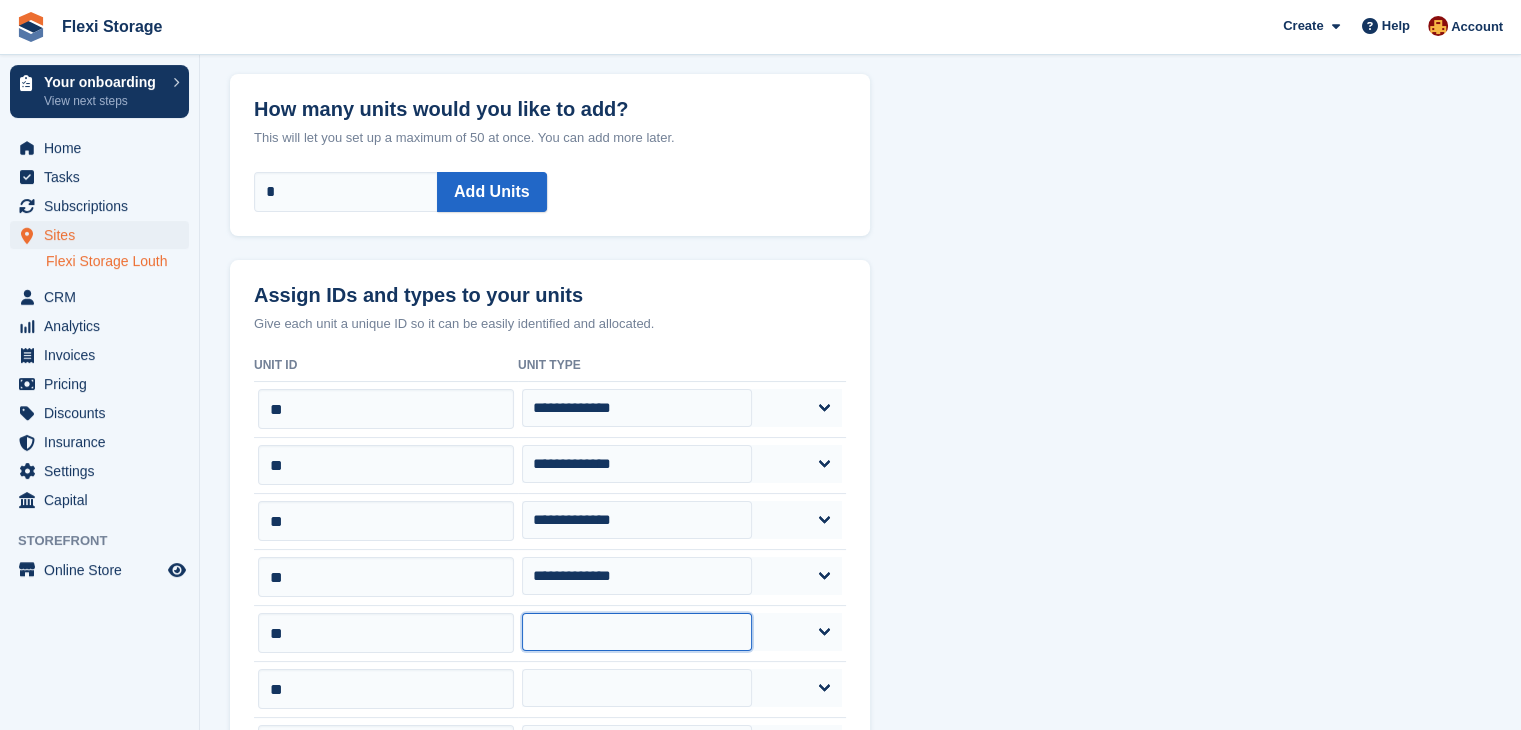 click on "**********" at bounding box center (637, 632) 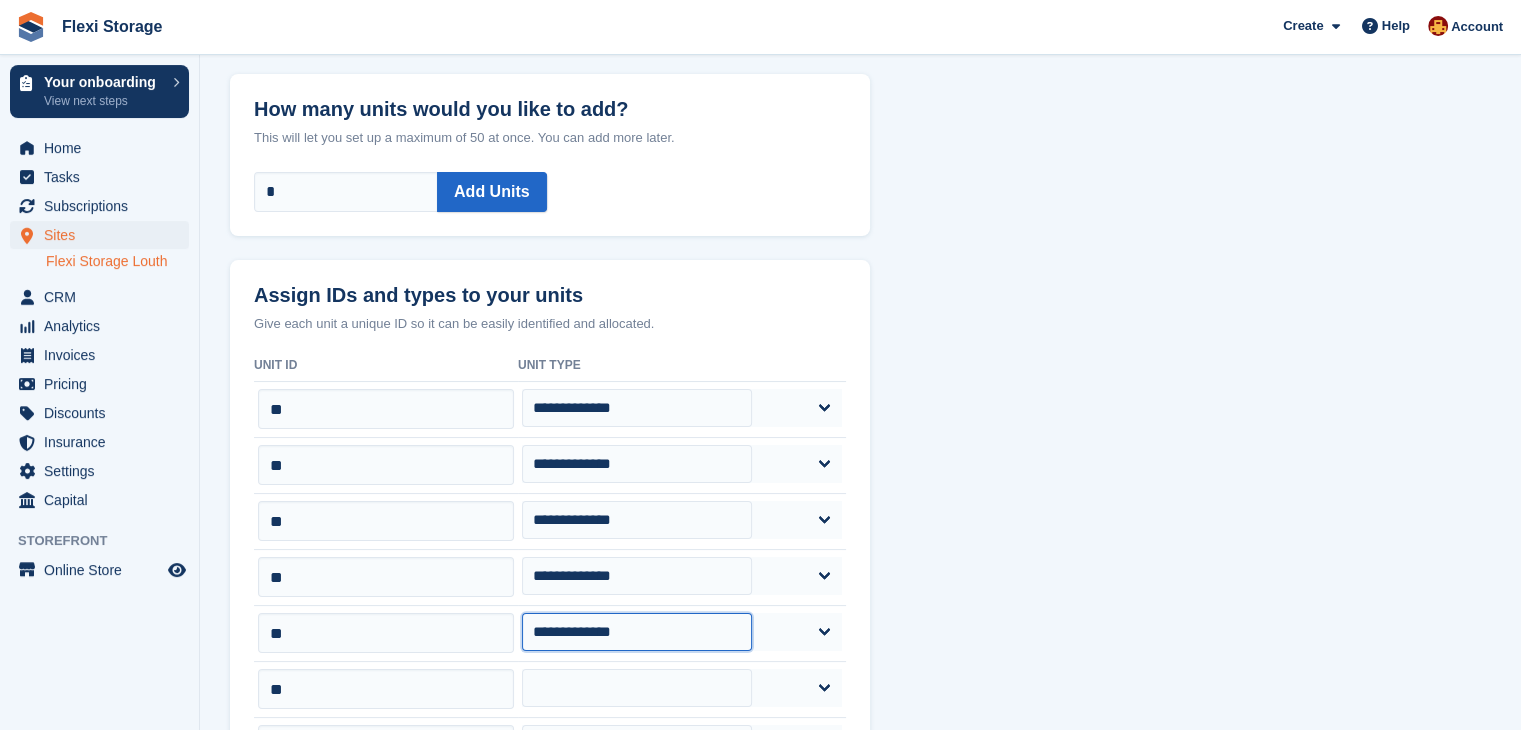 click on "**********" at bounding box center [637, 632] 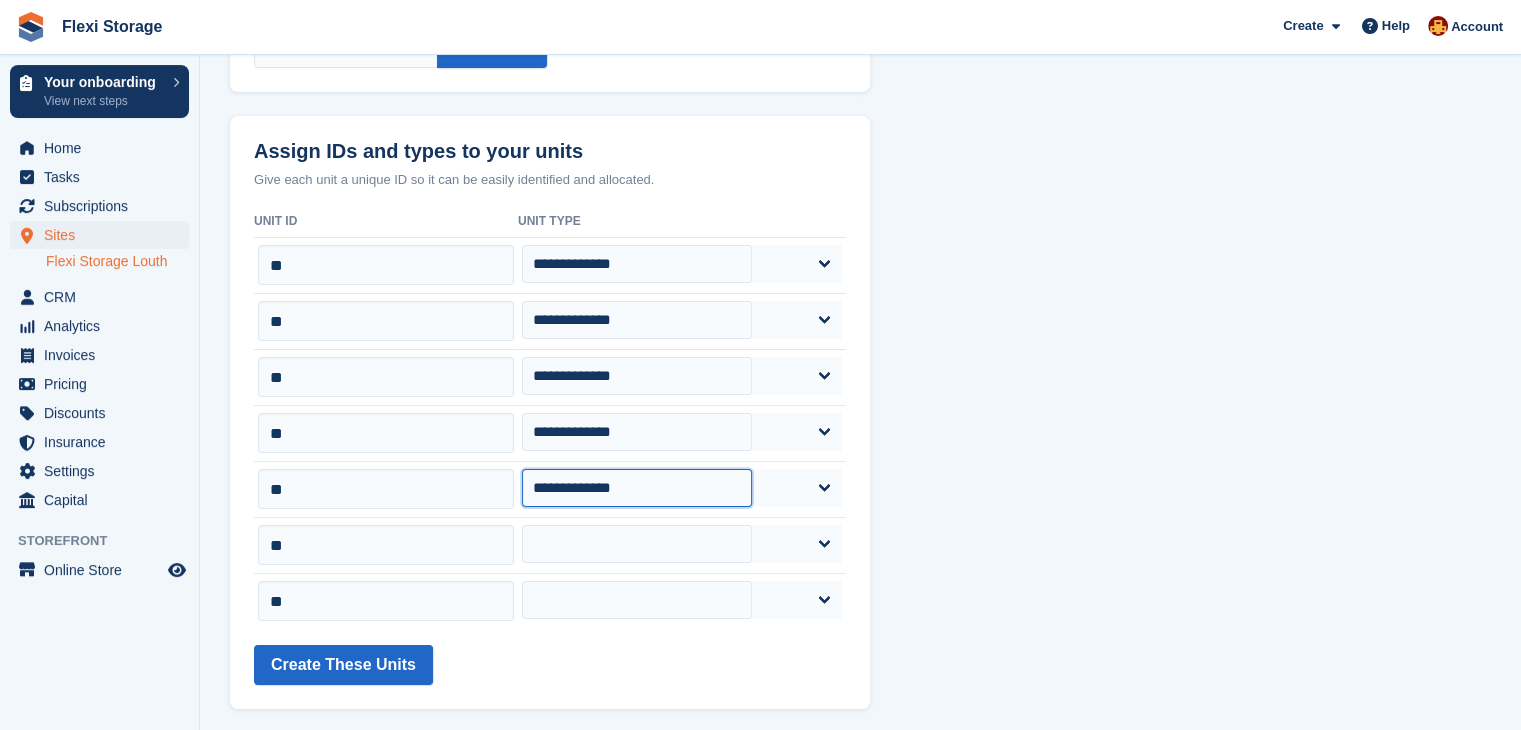 scroll, scrollTop: 239, scrollLeft: 0, axis: vertical 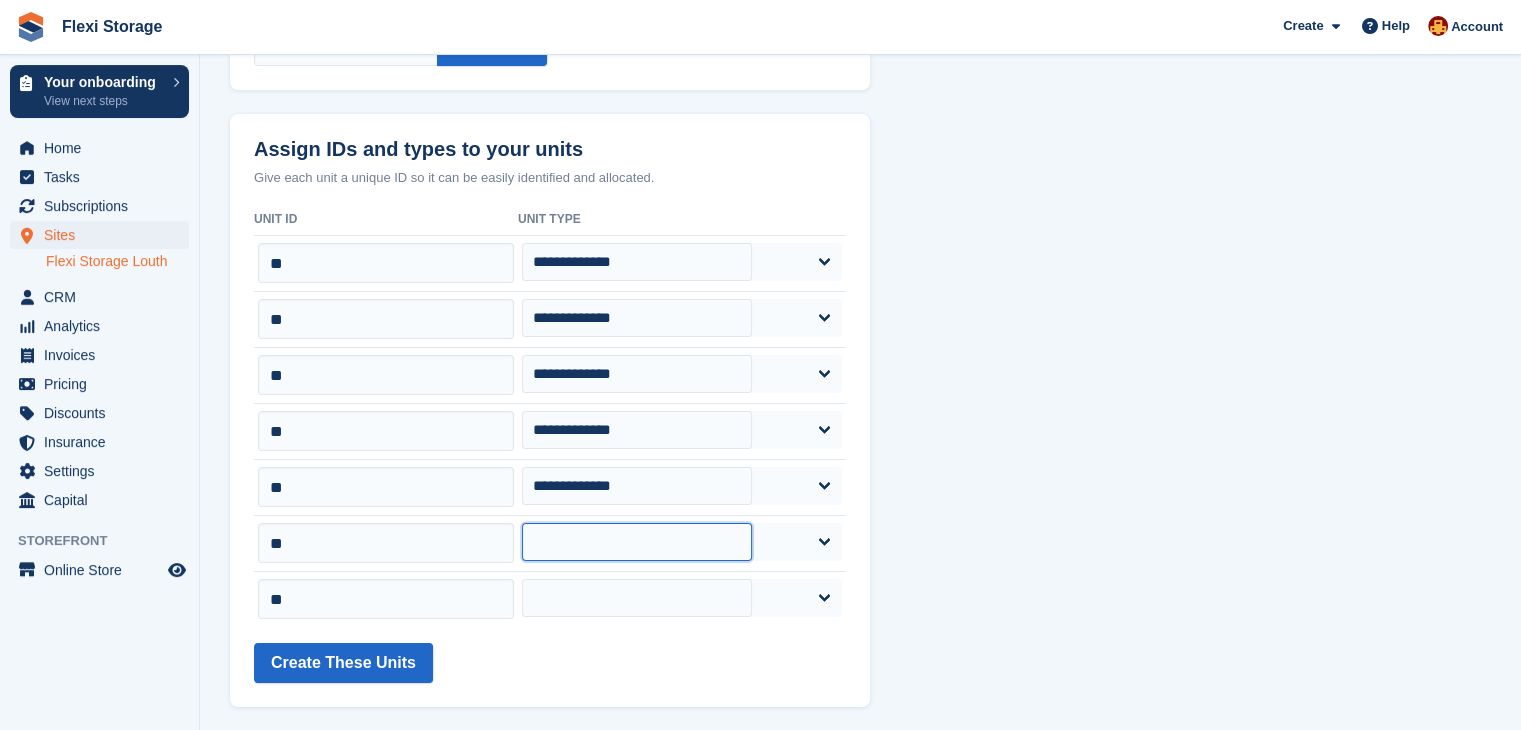 click on "**********" at bounding box center (637, 542) 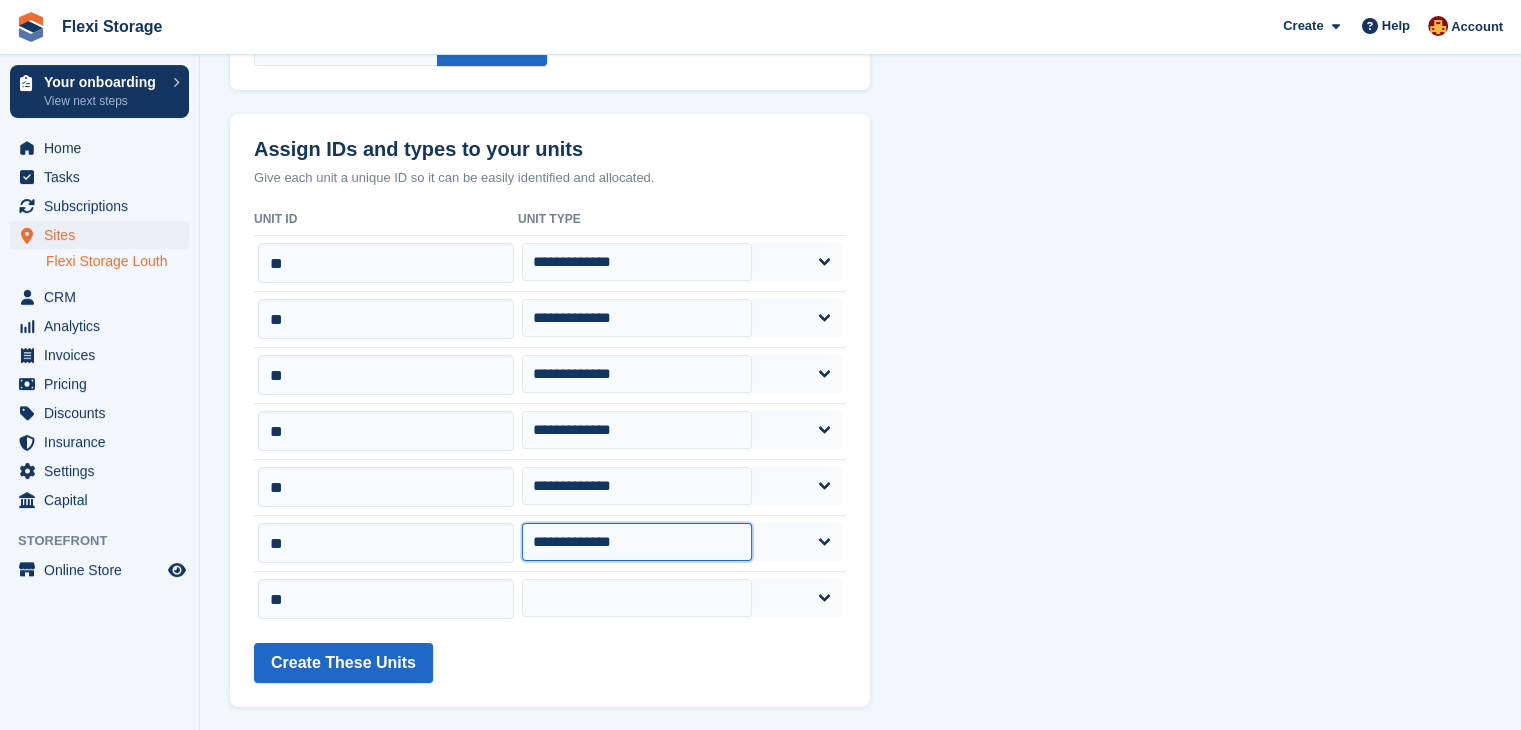 click on "**********" at bounding box center [637, 542] 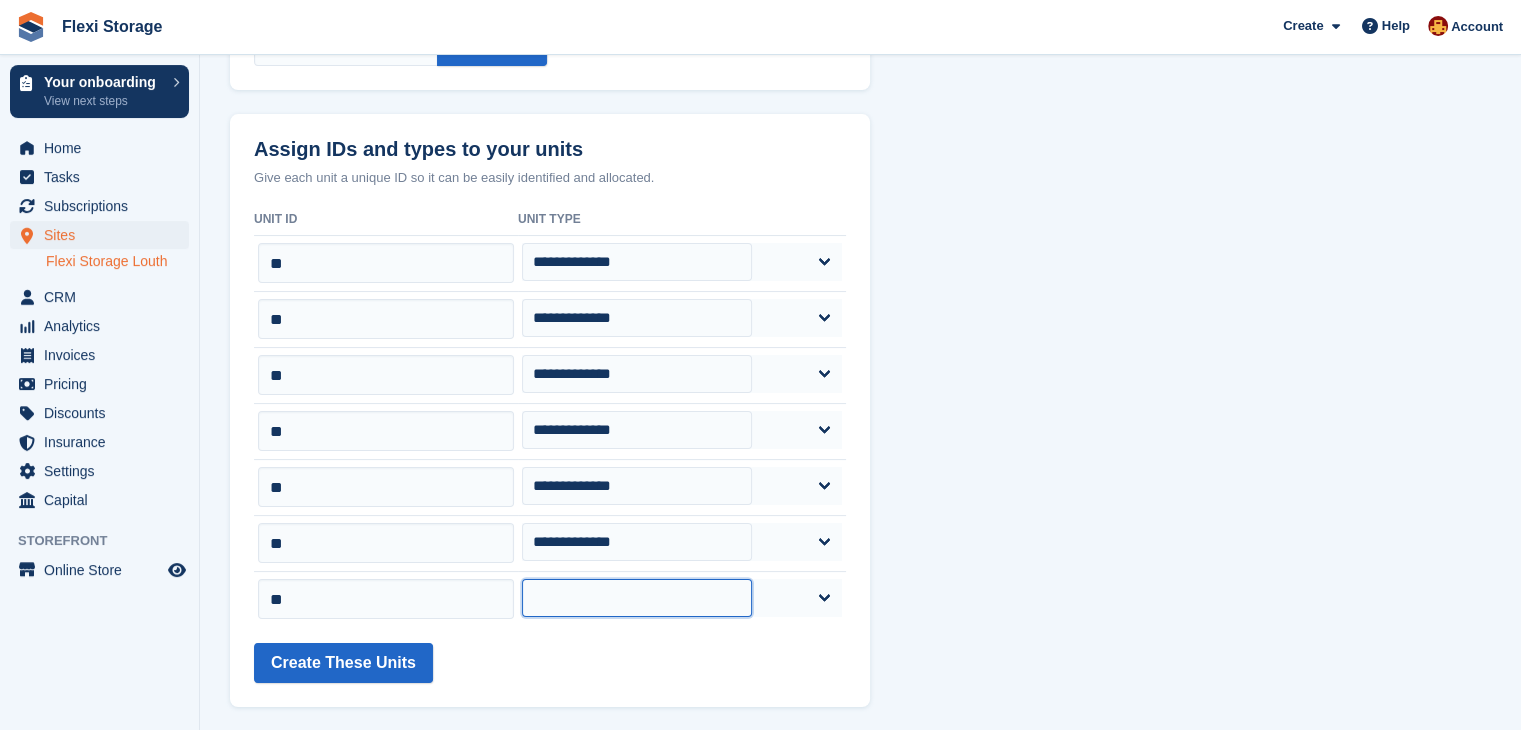 click on "**********" at bounding box center (637, 598) 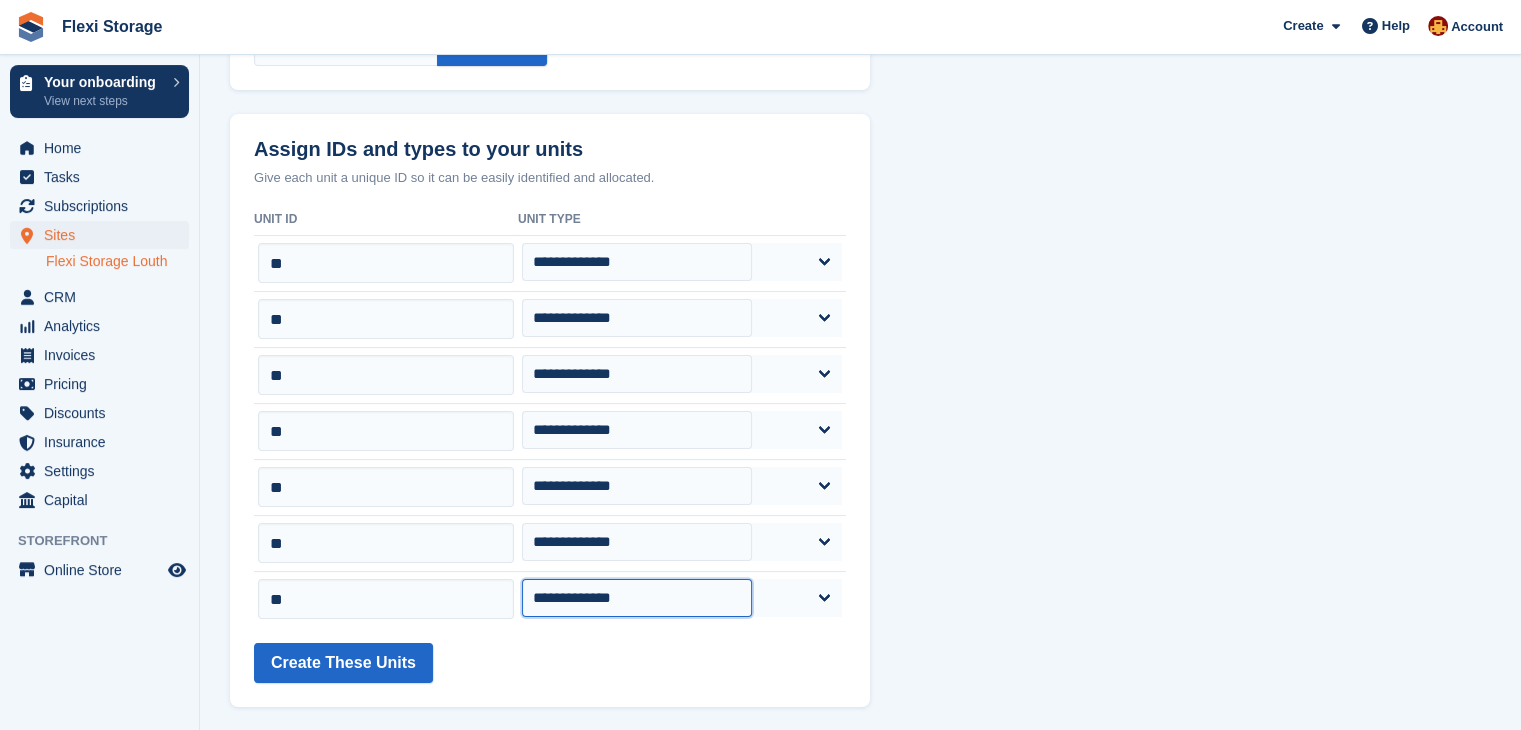 click on "**********" at bounding box center (637, 598) 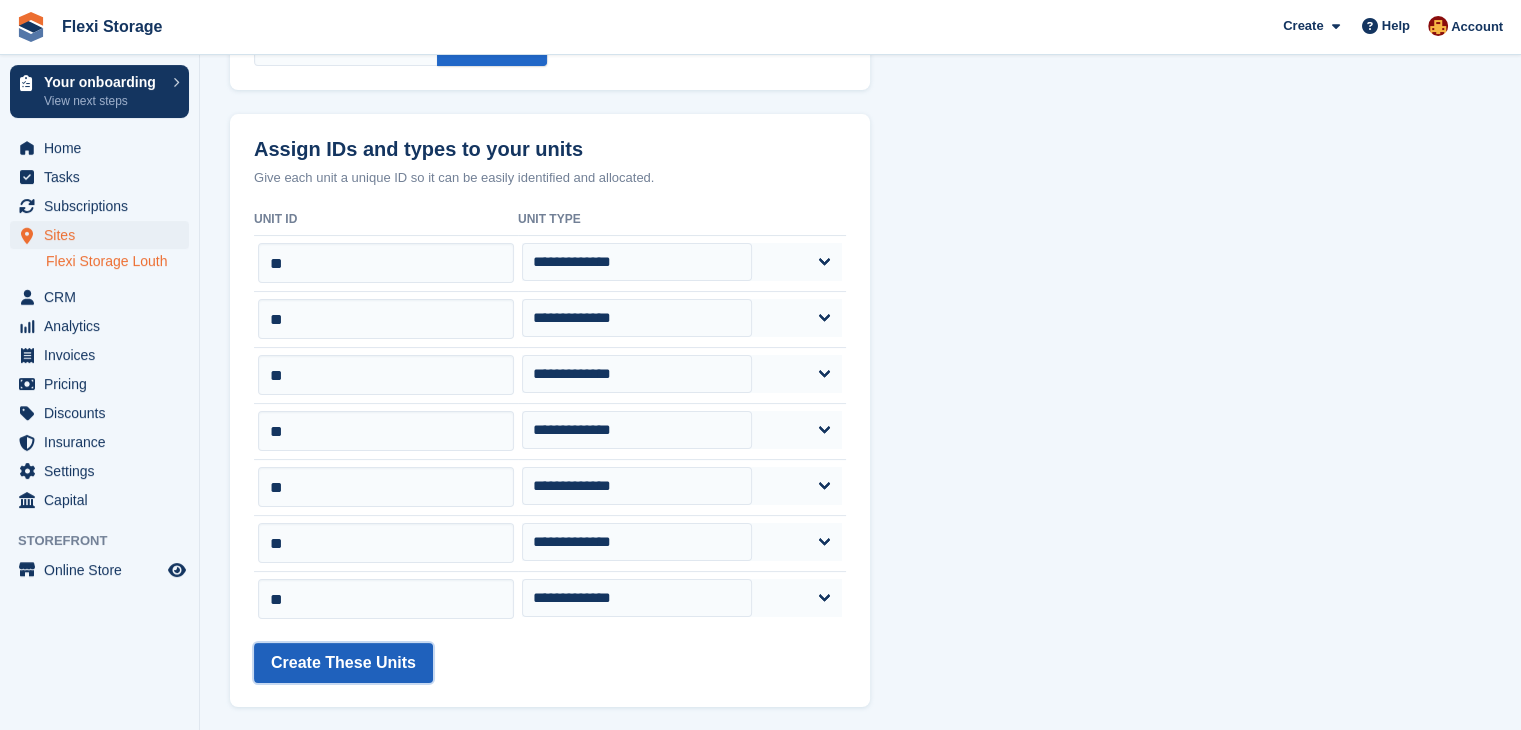 click on "Create These Units" at bounding box center (343, 663) 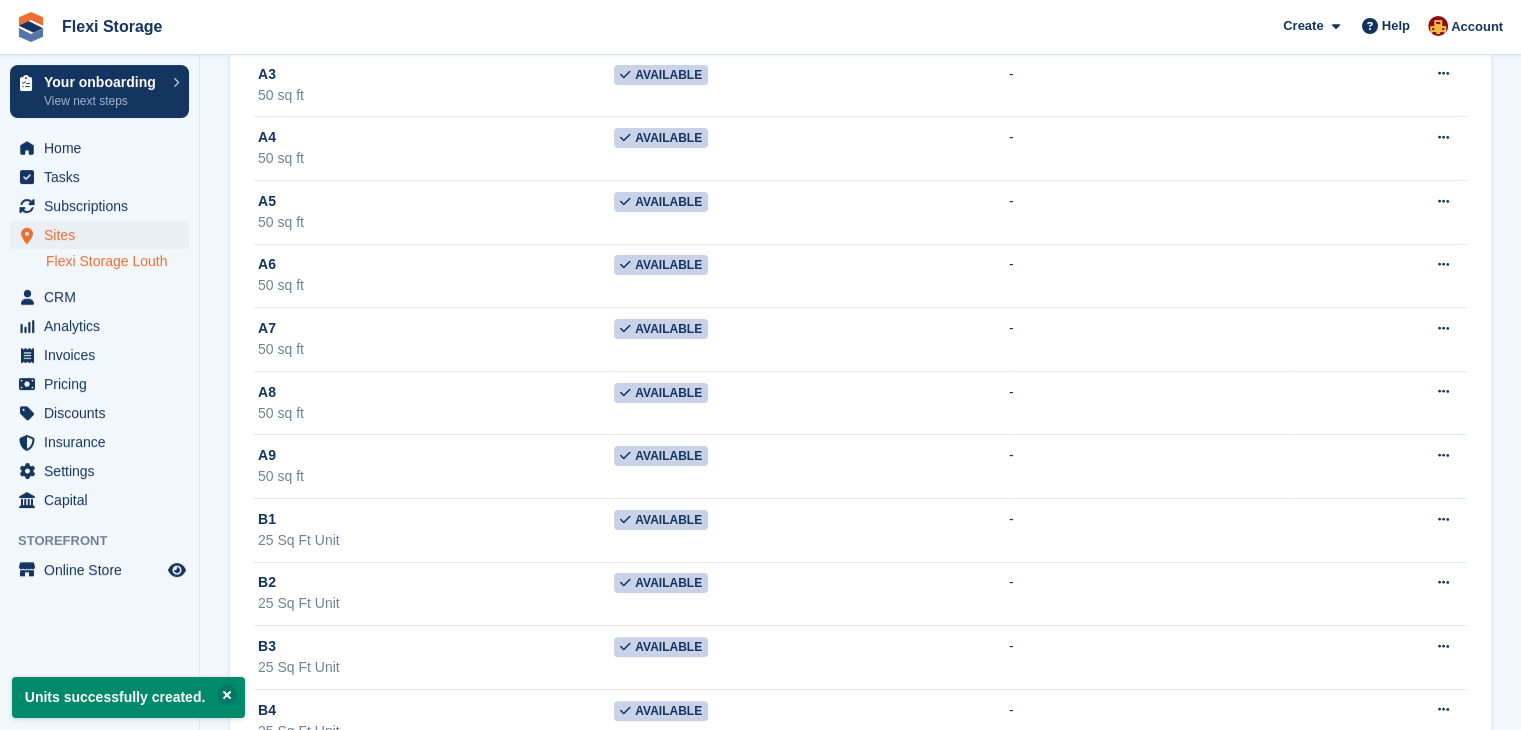 scroll, scrollTop: 0, scrollLeft: 0, axis: both 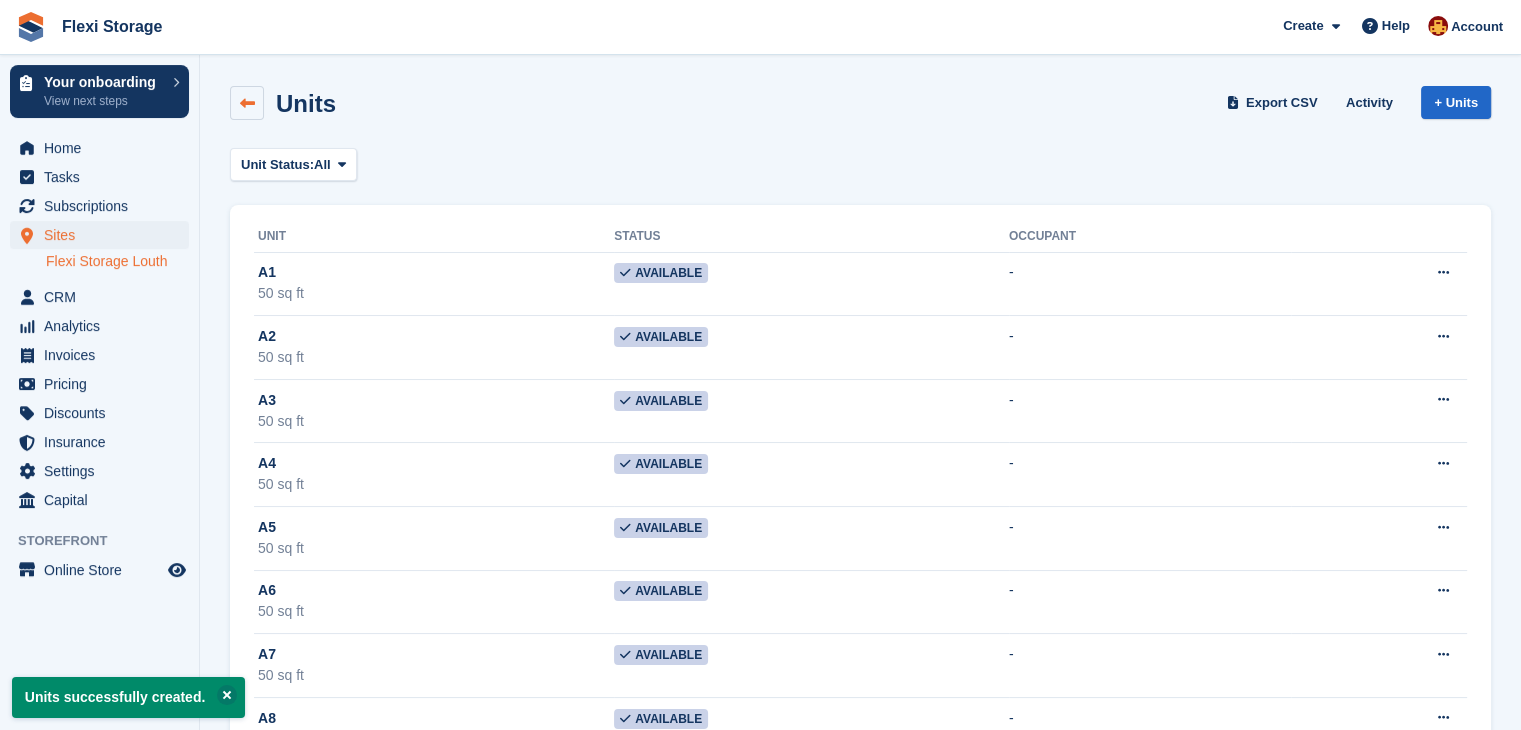 click at bounding box center [247, 103] 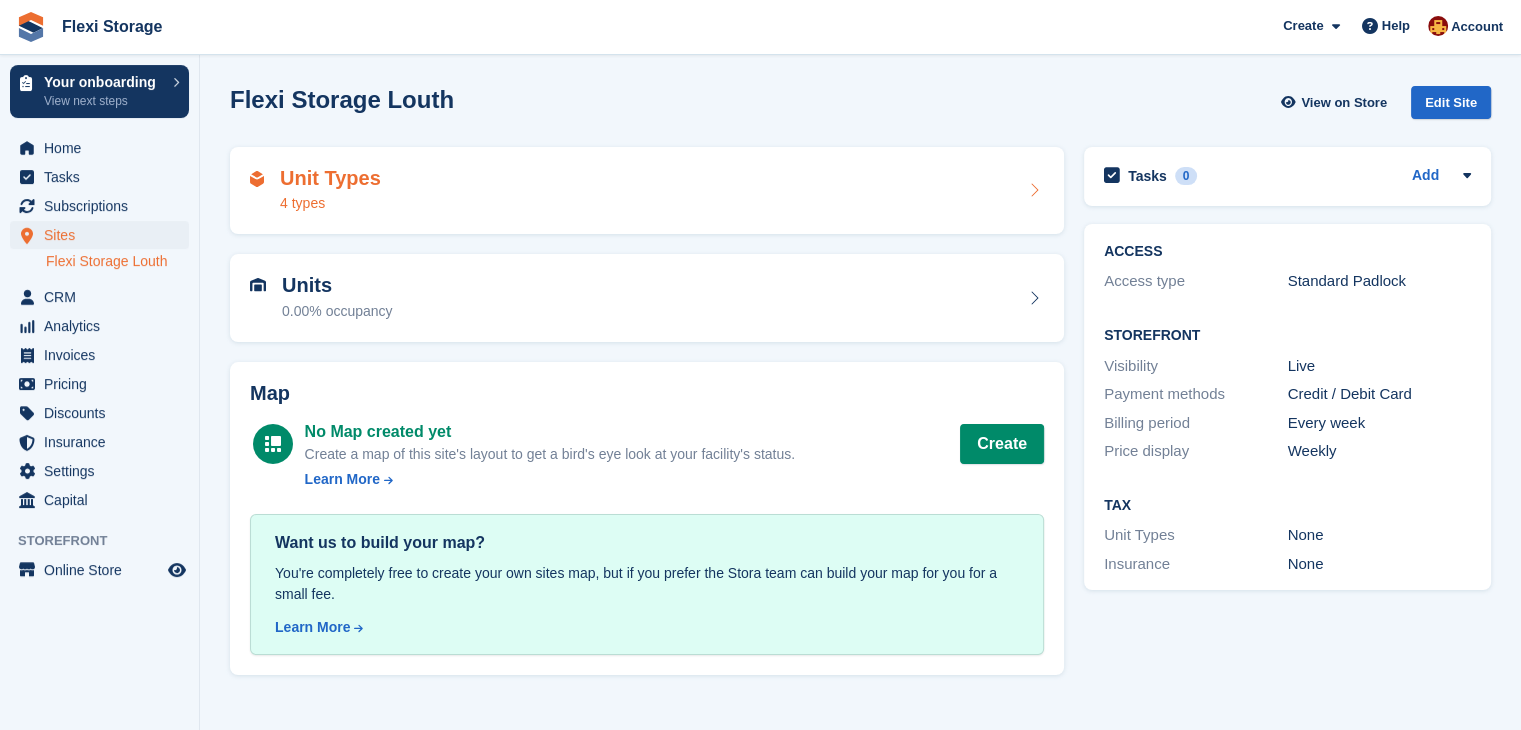 click on "Unit Types
4 types" at bounding box center [647, 191] 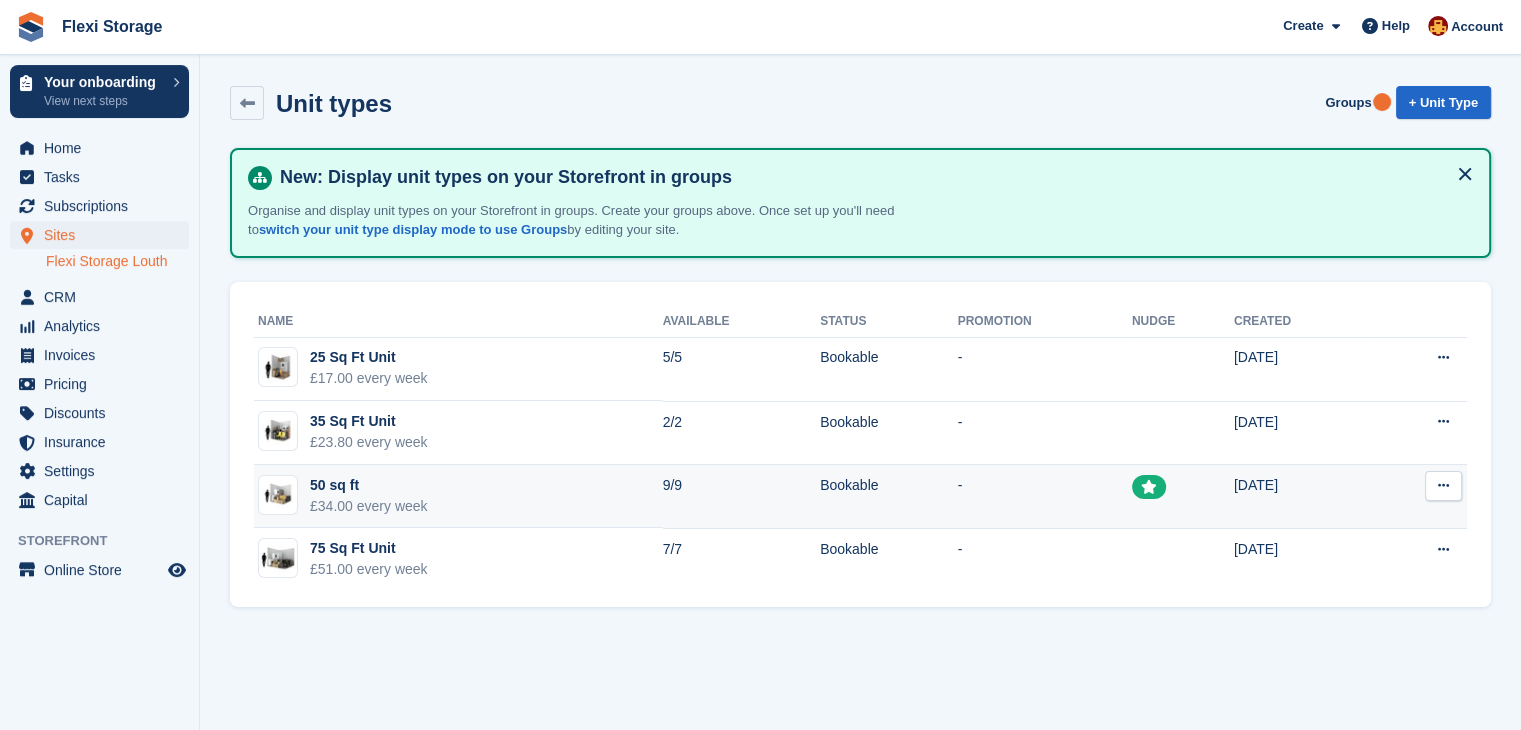 click at bounding box center [1443, 485] 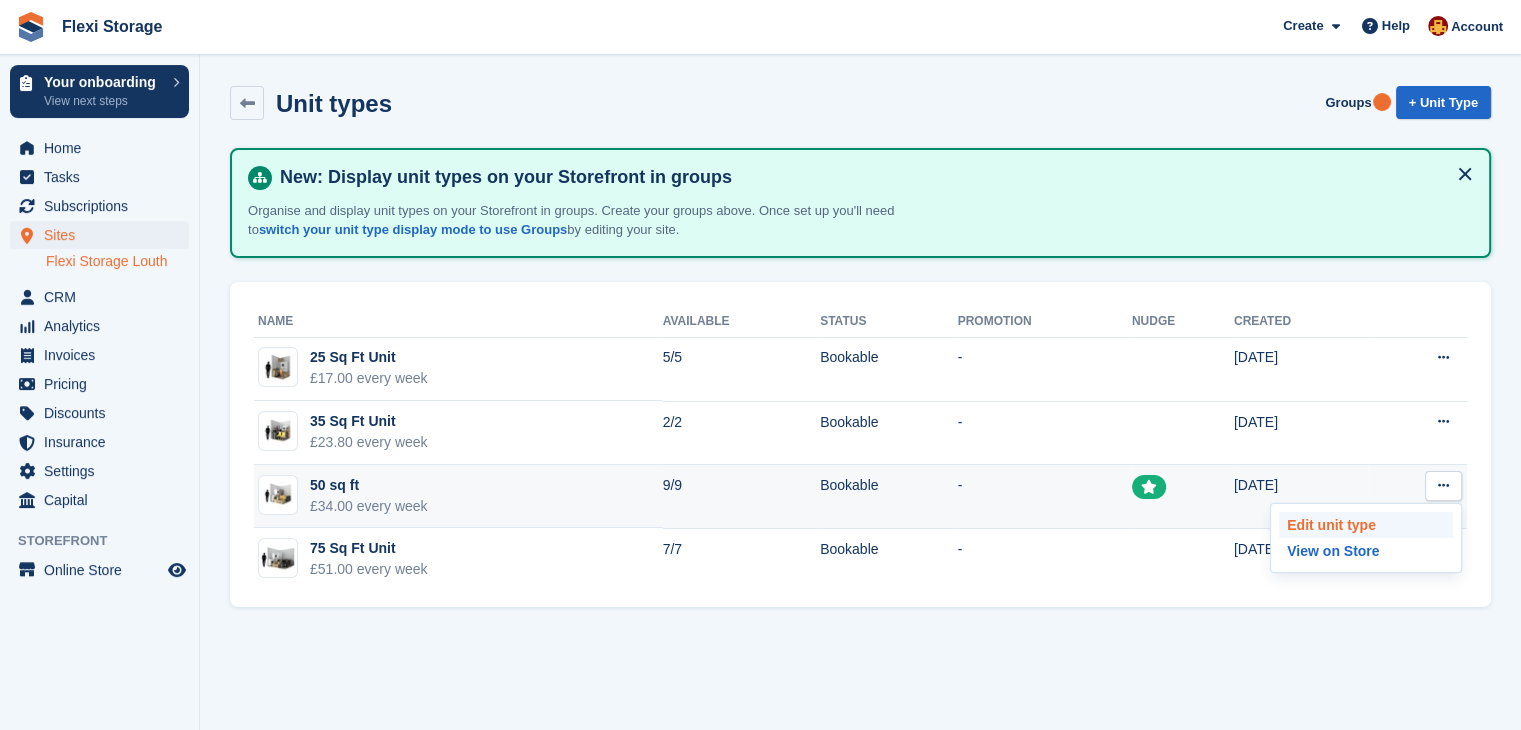 click on "Edit unit type" at bounding box center [1366, 525] 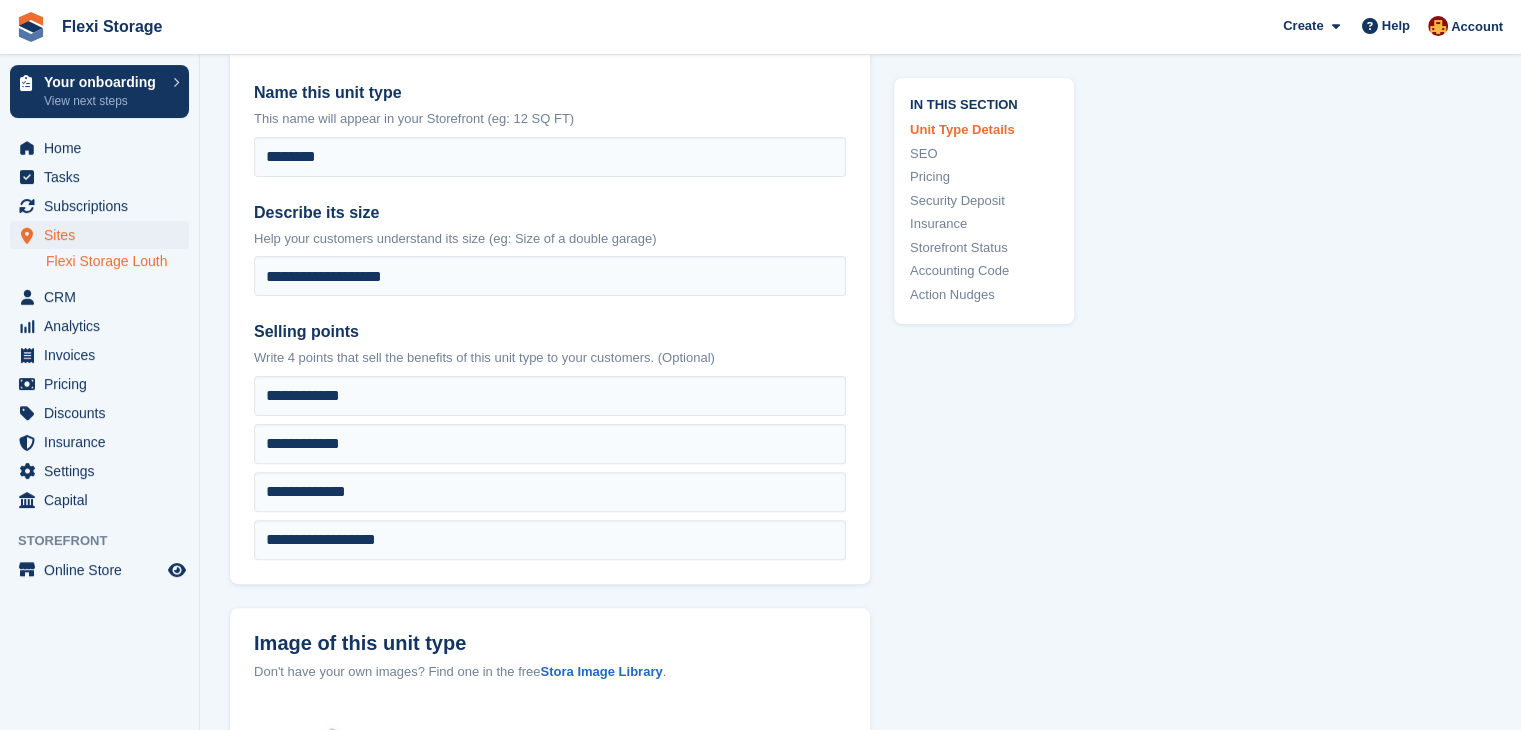 scroll, scrollTop: 450, scrollLeft: 0, axis: vertical 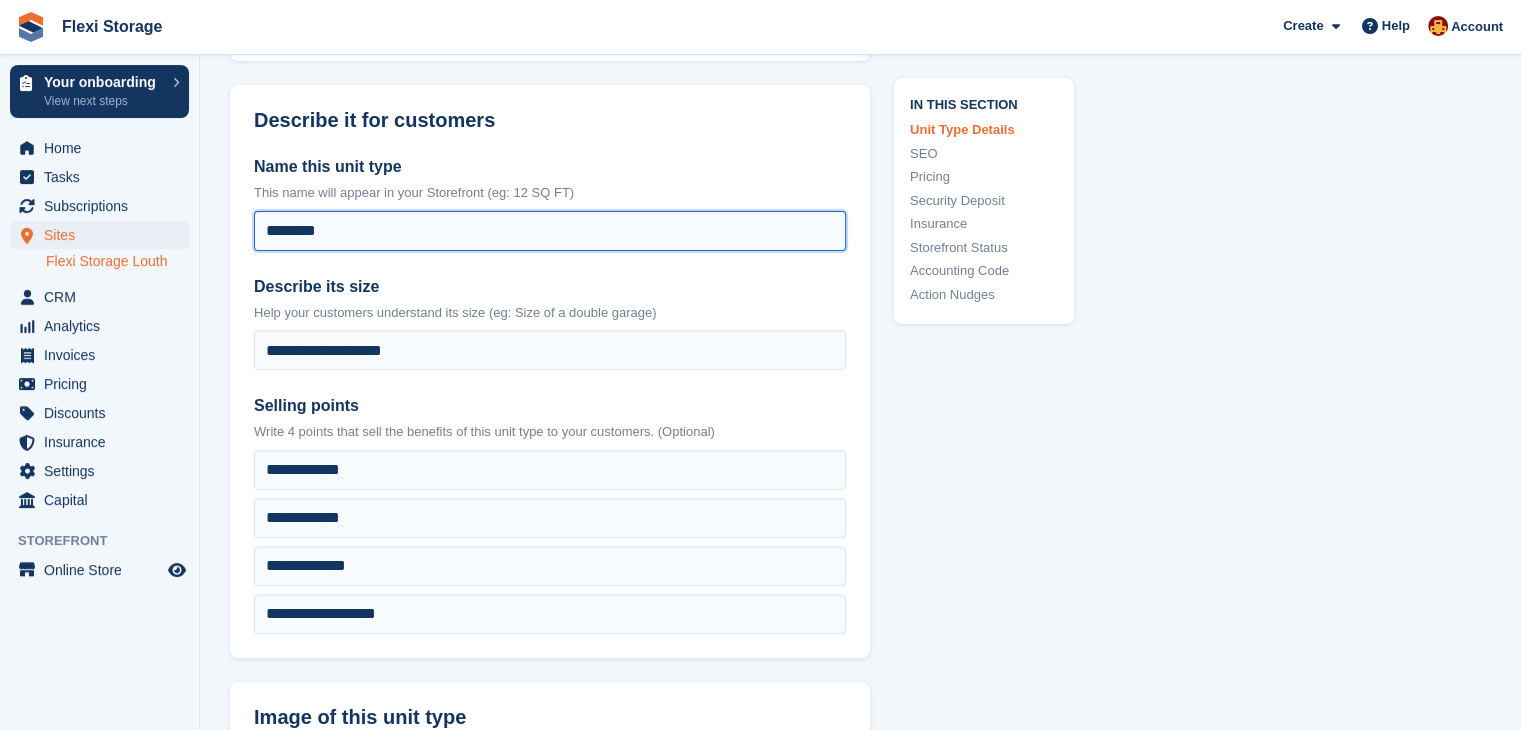 click on "********" at bounding box center (550, 231) 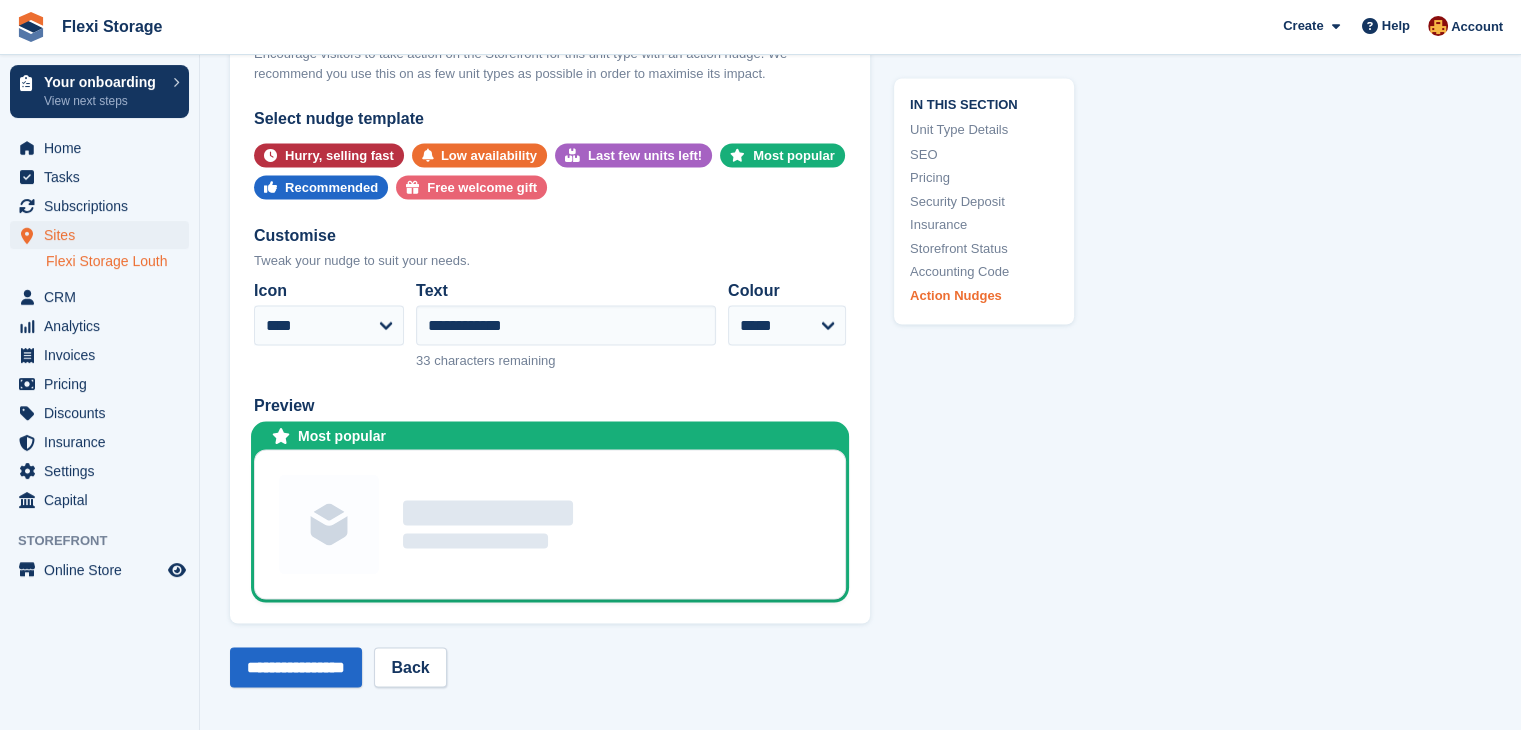 scroll, scrollTop: 4013, scrollLeft: 0, axis: vertical 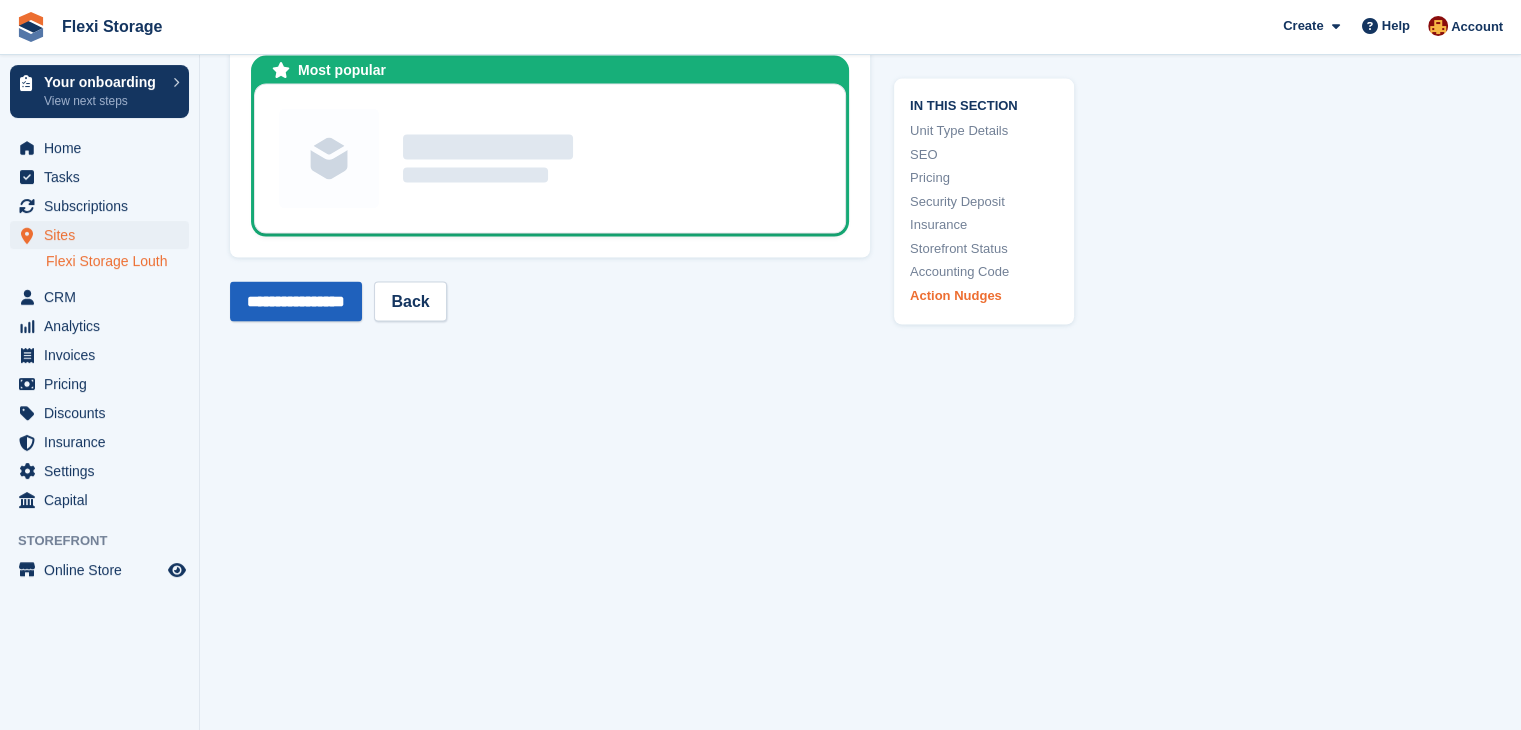 type on "********" 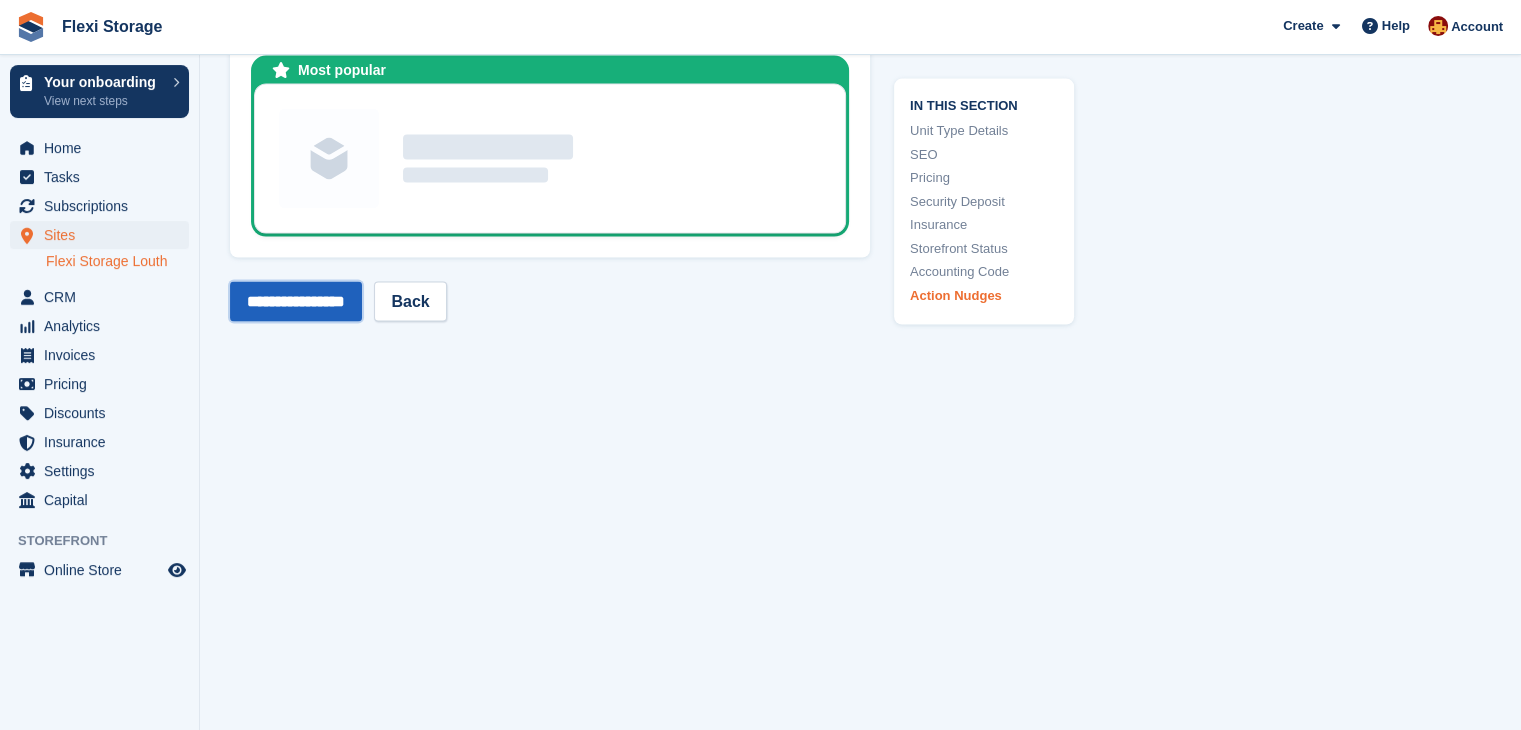click on "**********" at bounding box center [296, 302] 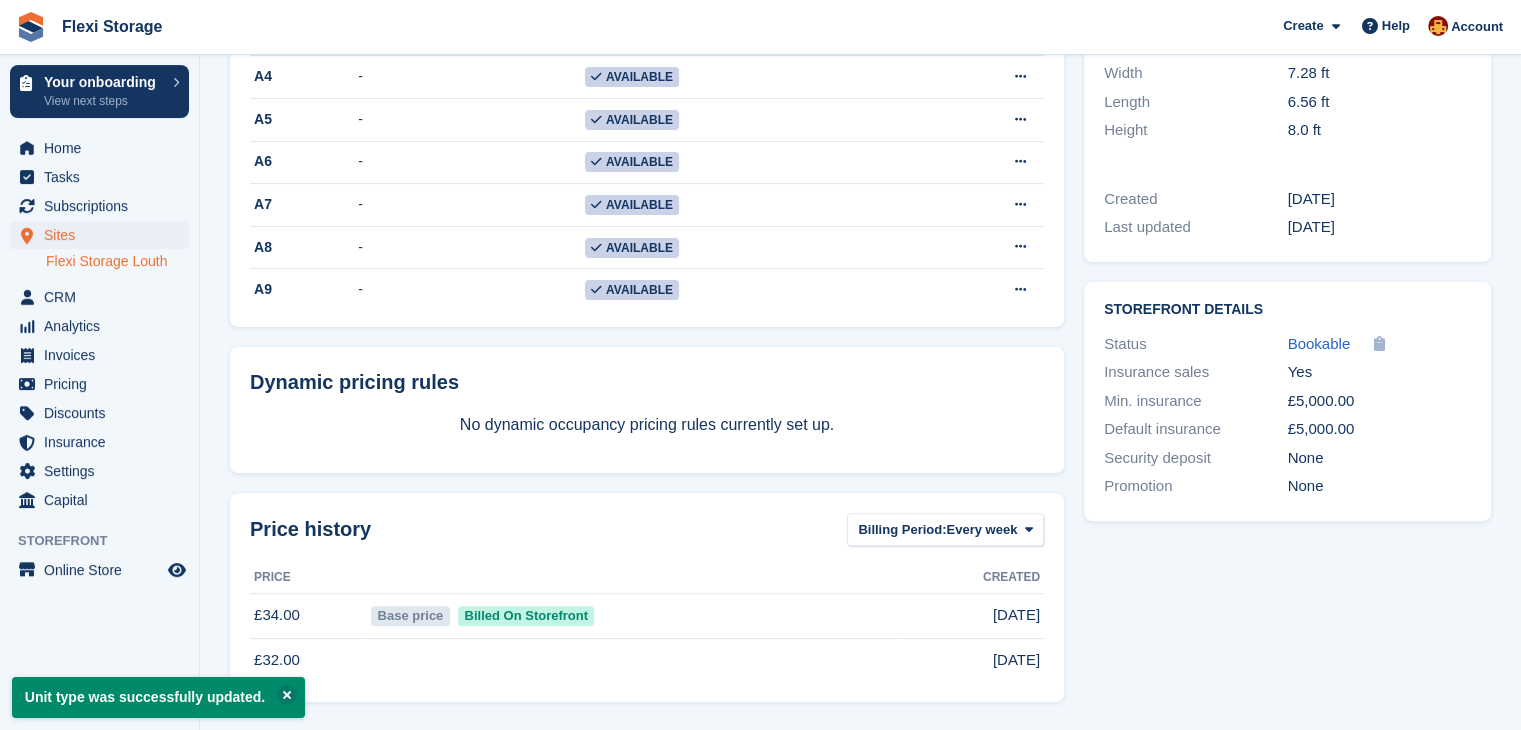scroll, scrollTop: 0, scrollLeft: 0, axis: both 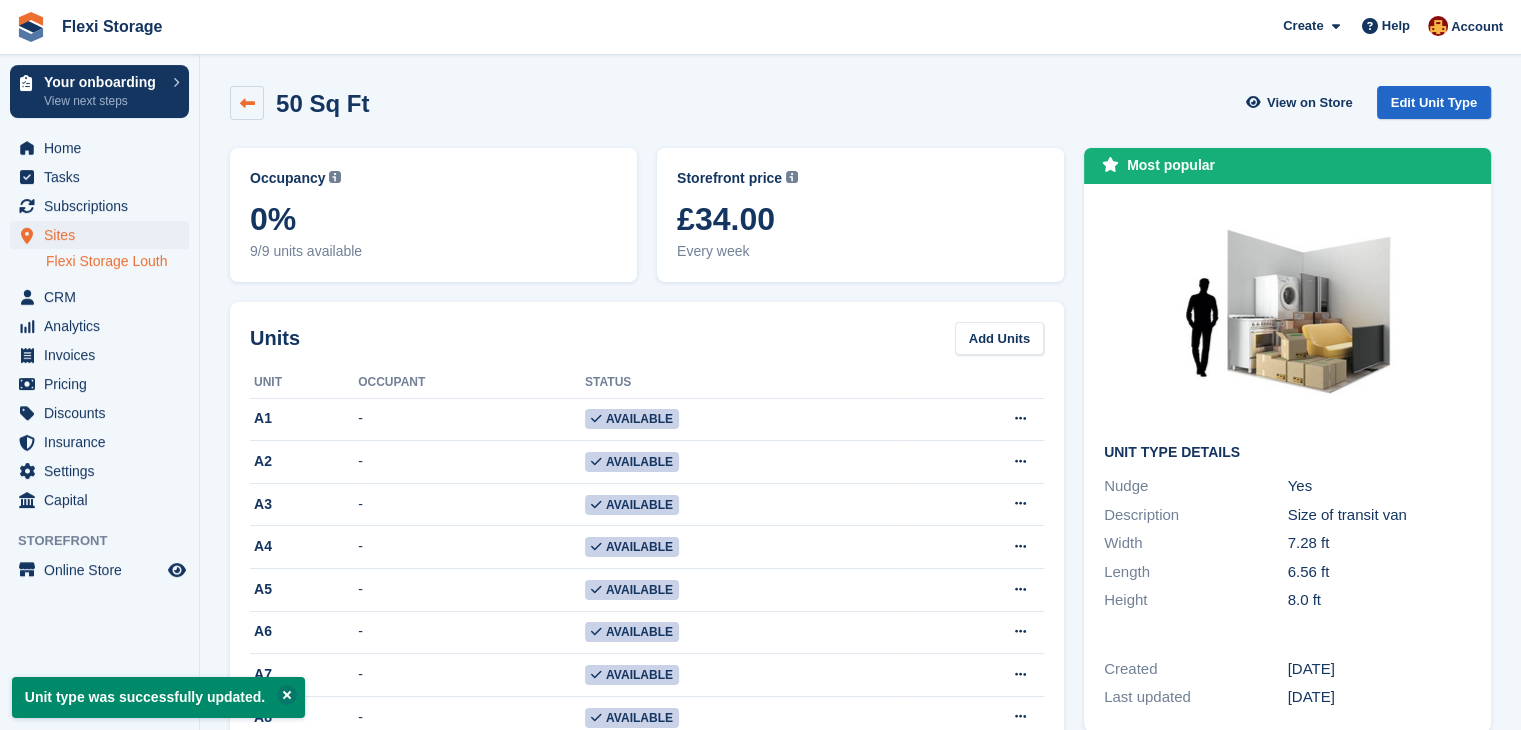 click at bounding box center [247, 103] 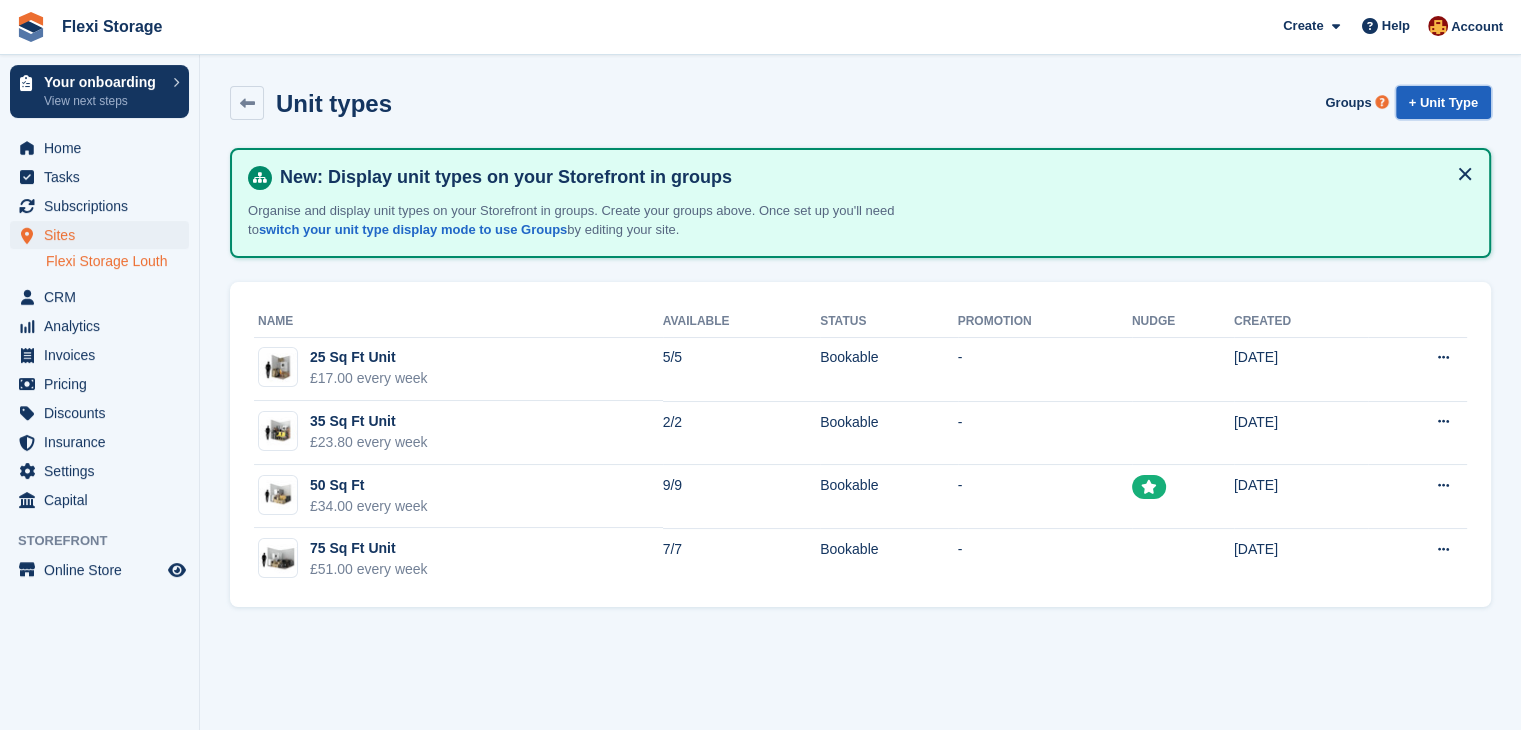 click on "+ Unit Type" at bounding box center [1443, 102] 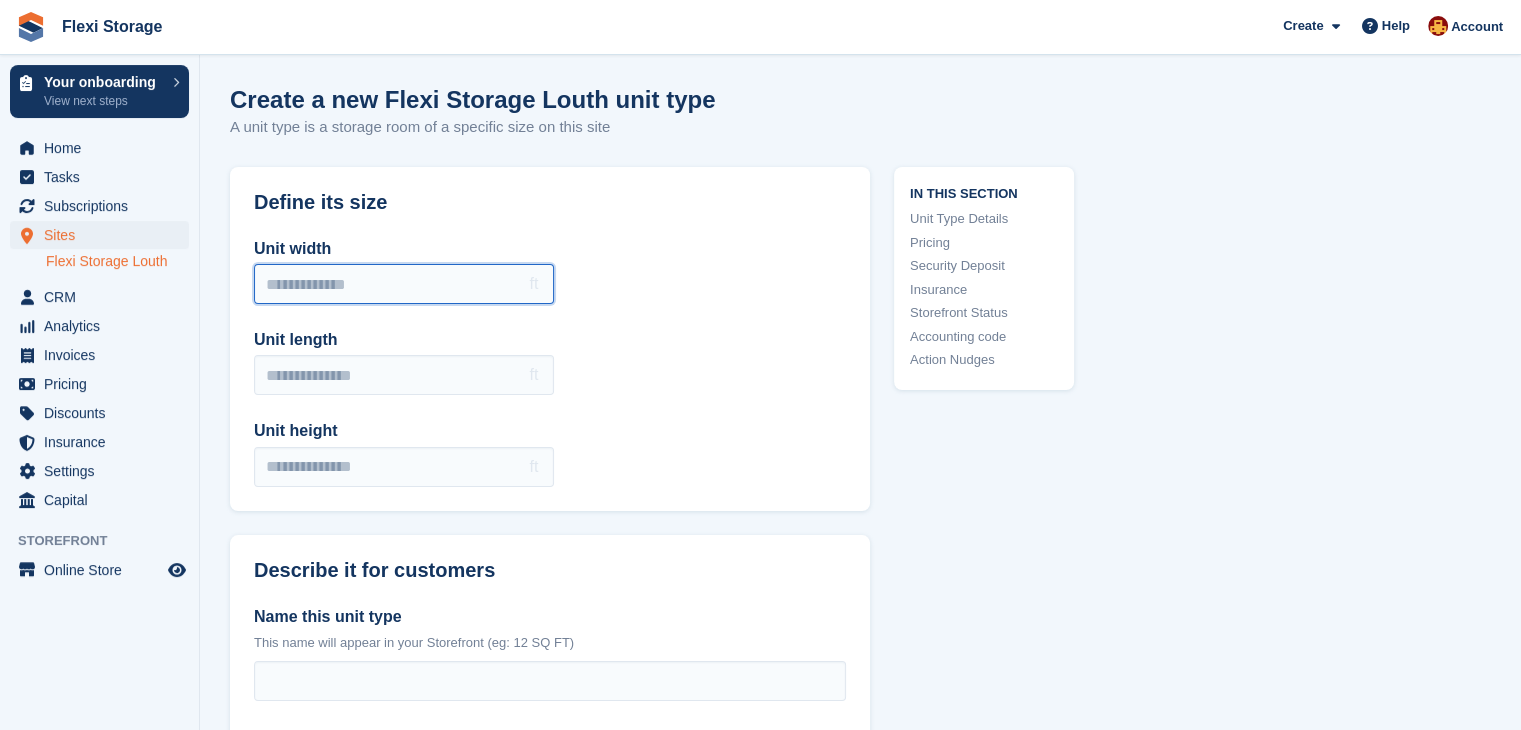 click on "Unit width" at bounding box center (404, 284) 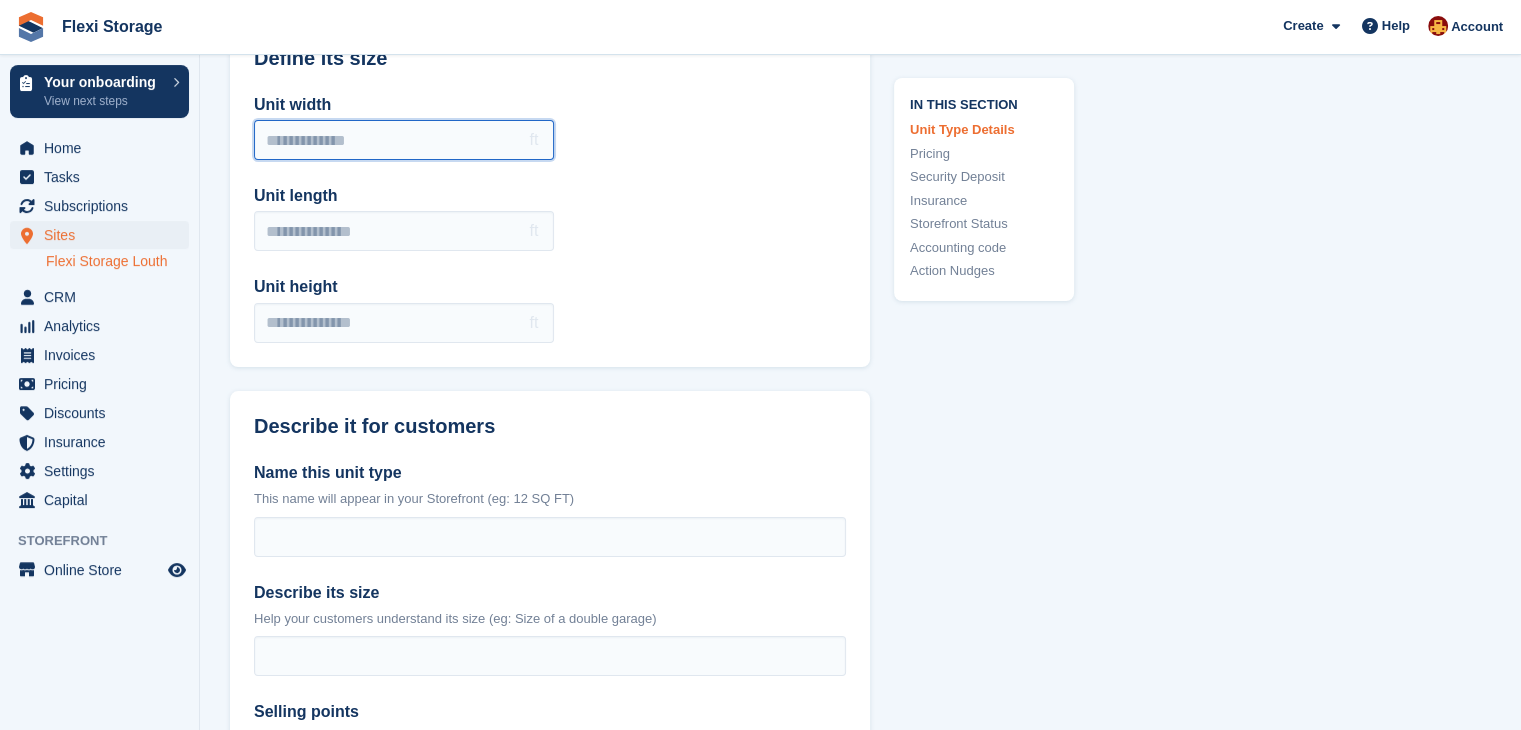 scroll, scrollTop: 0, scrollLeft: 0, axis: both 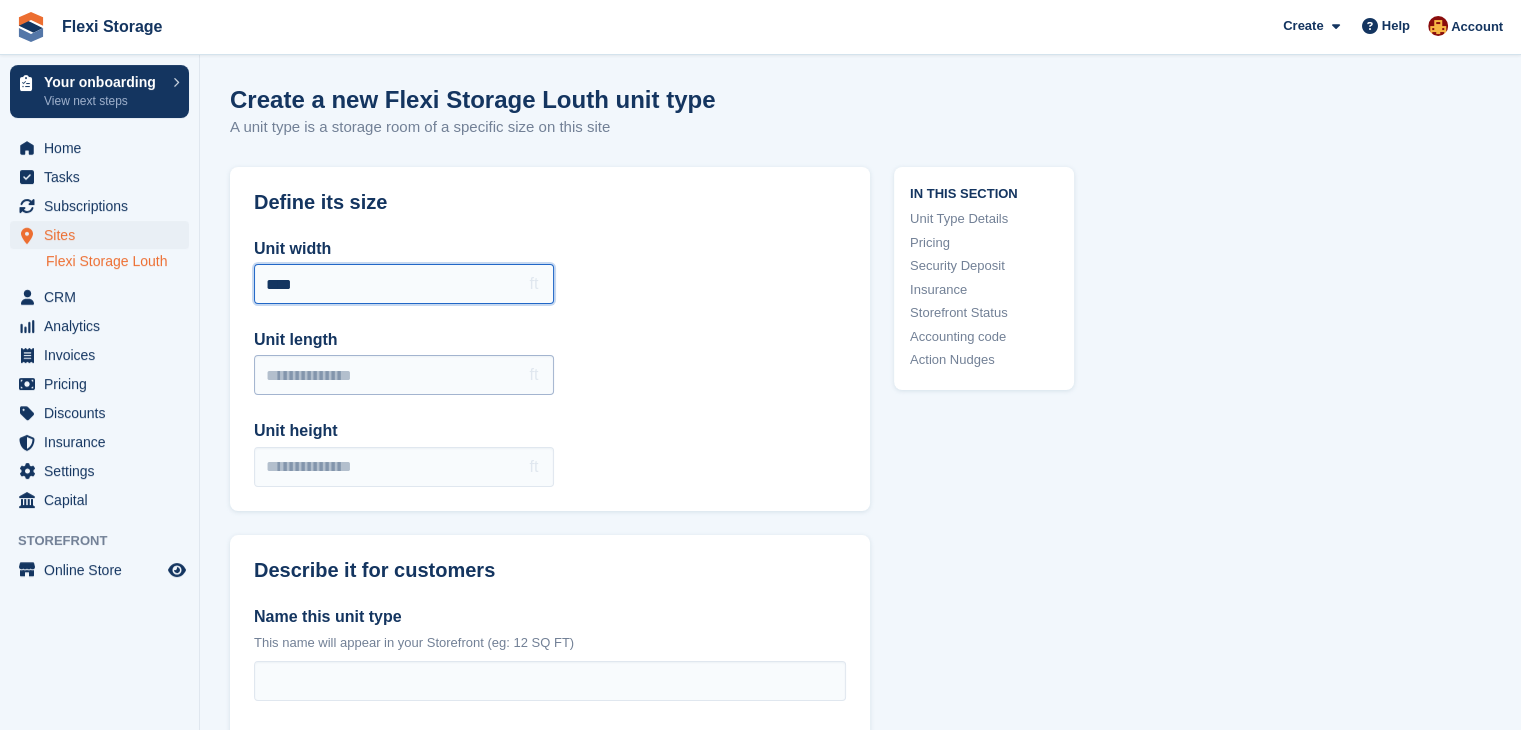 type on "****" 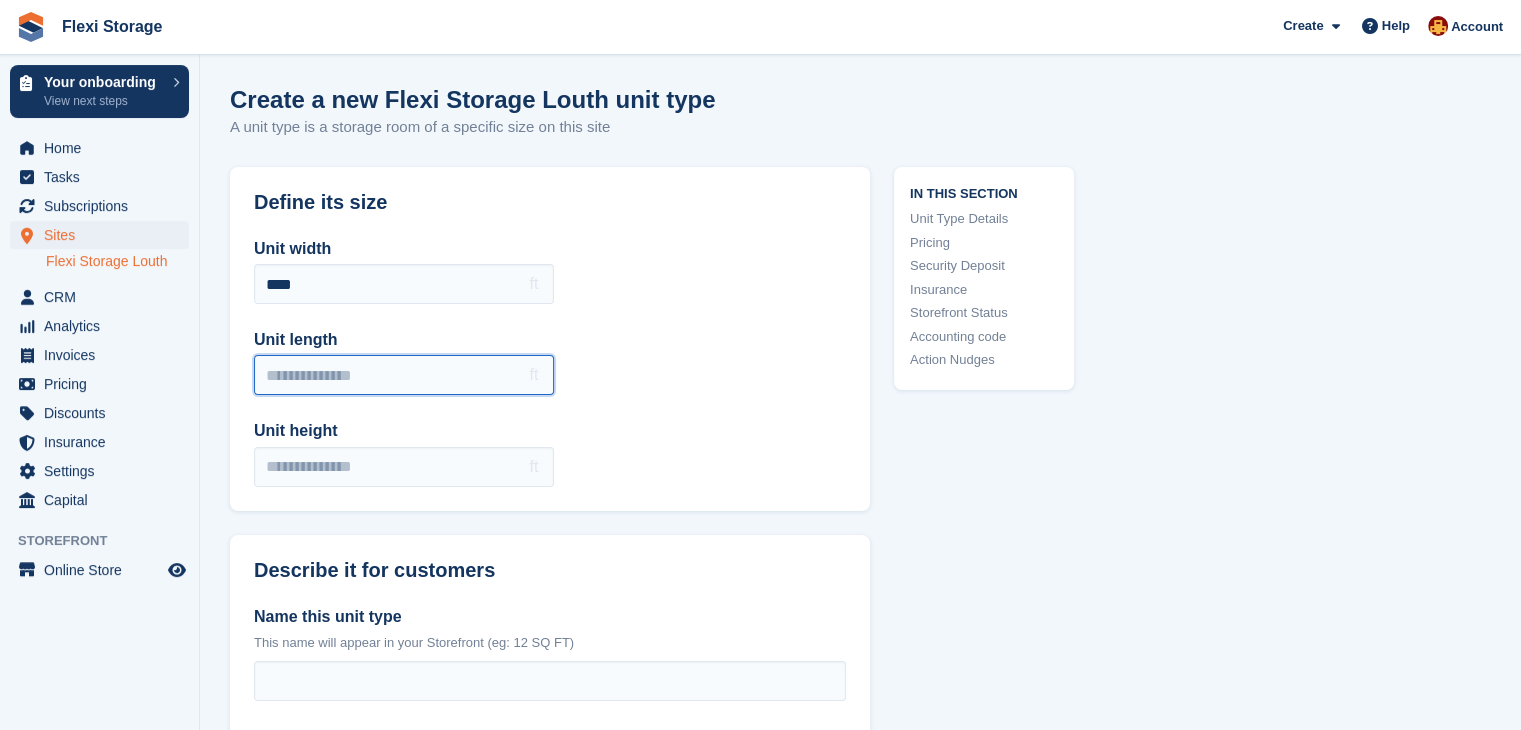 click on "Unit length" at bounding box center (404, 375) 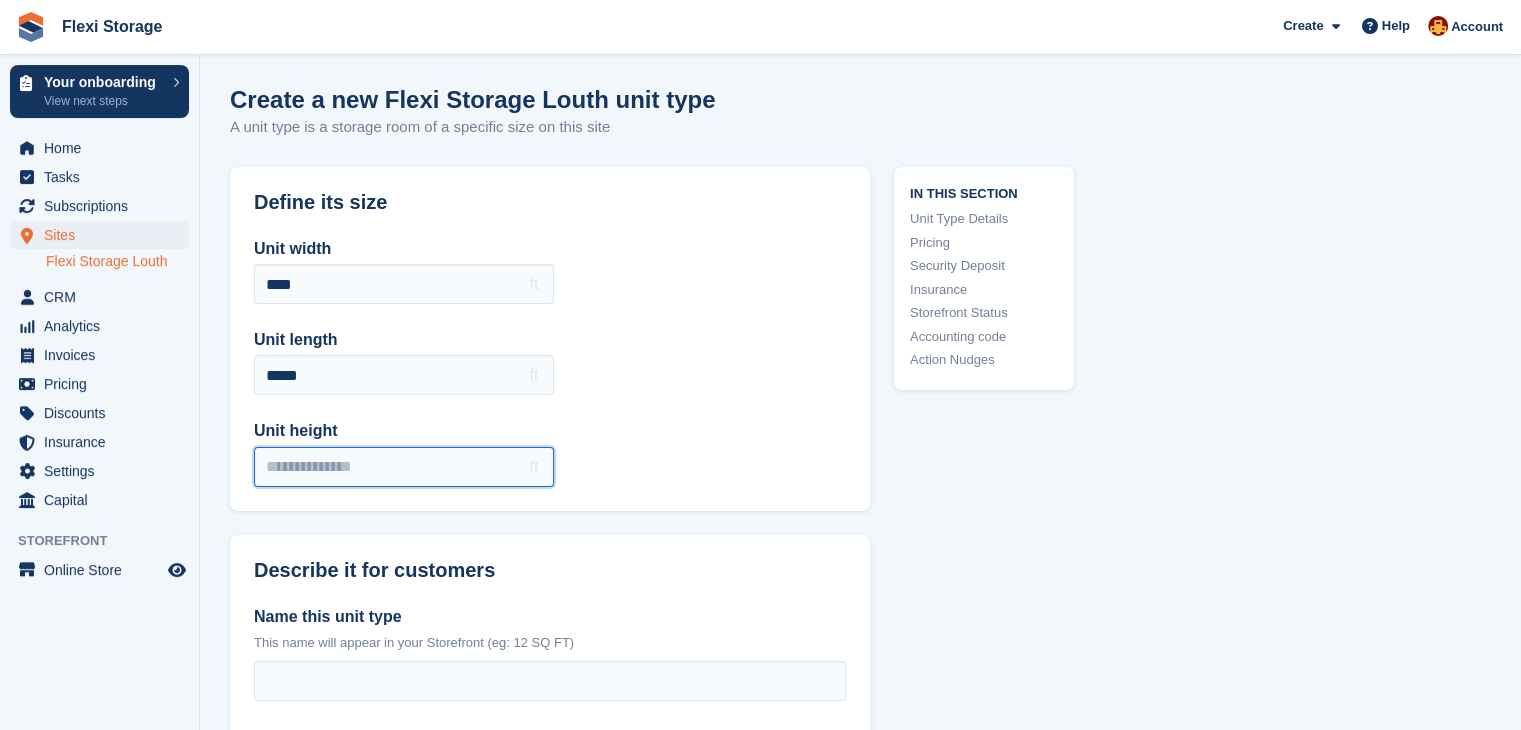 click on "Unit height" at bounding box center [404, 467] 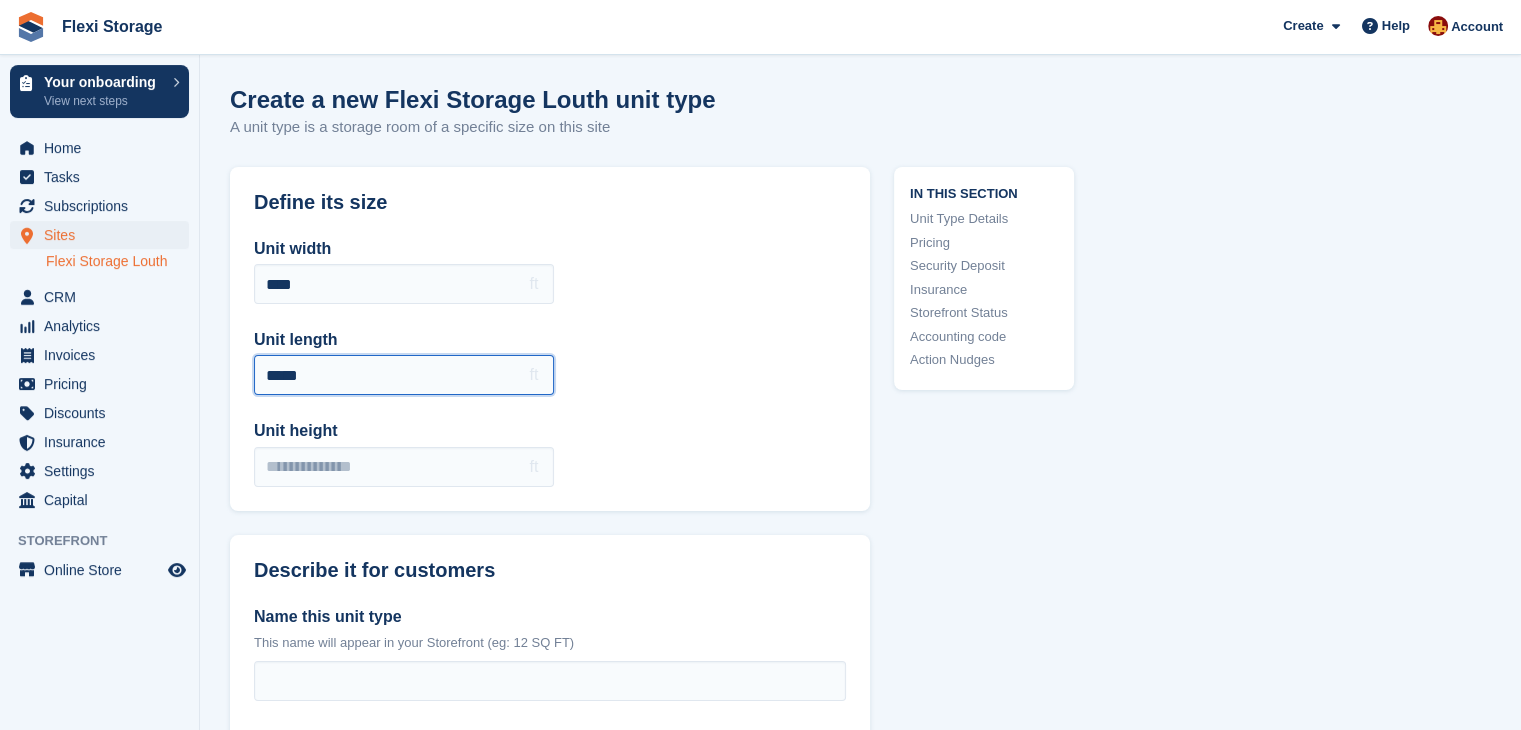 click on "*****" at bounding box center [404, 375] 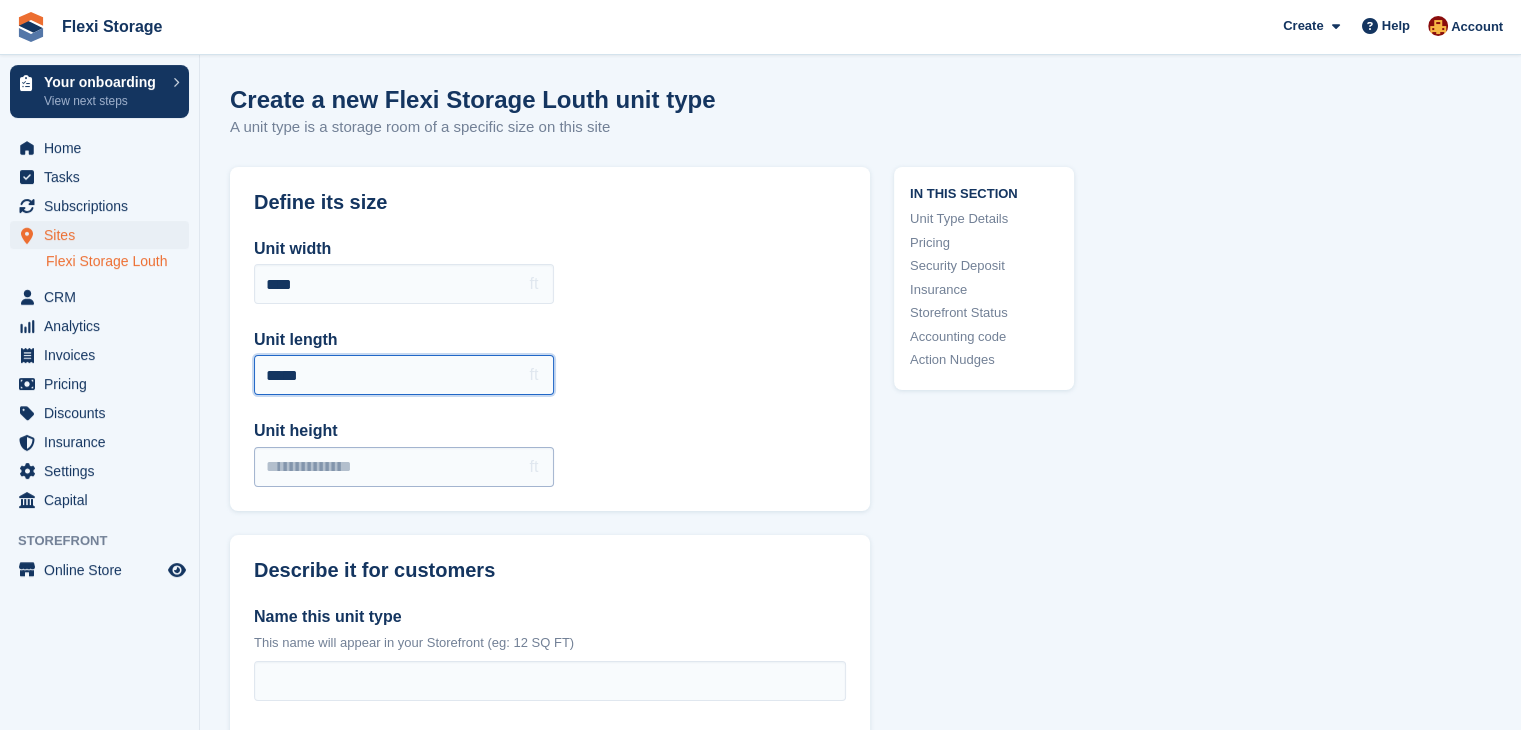 type on "*****" 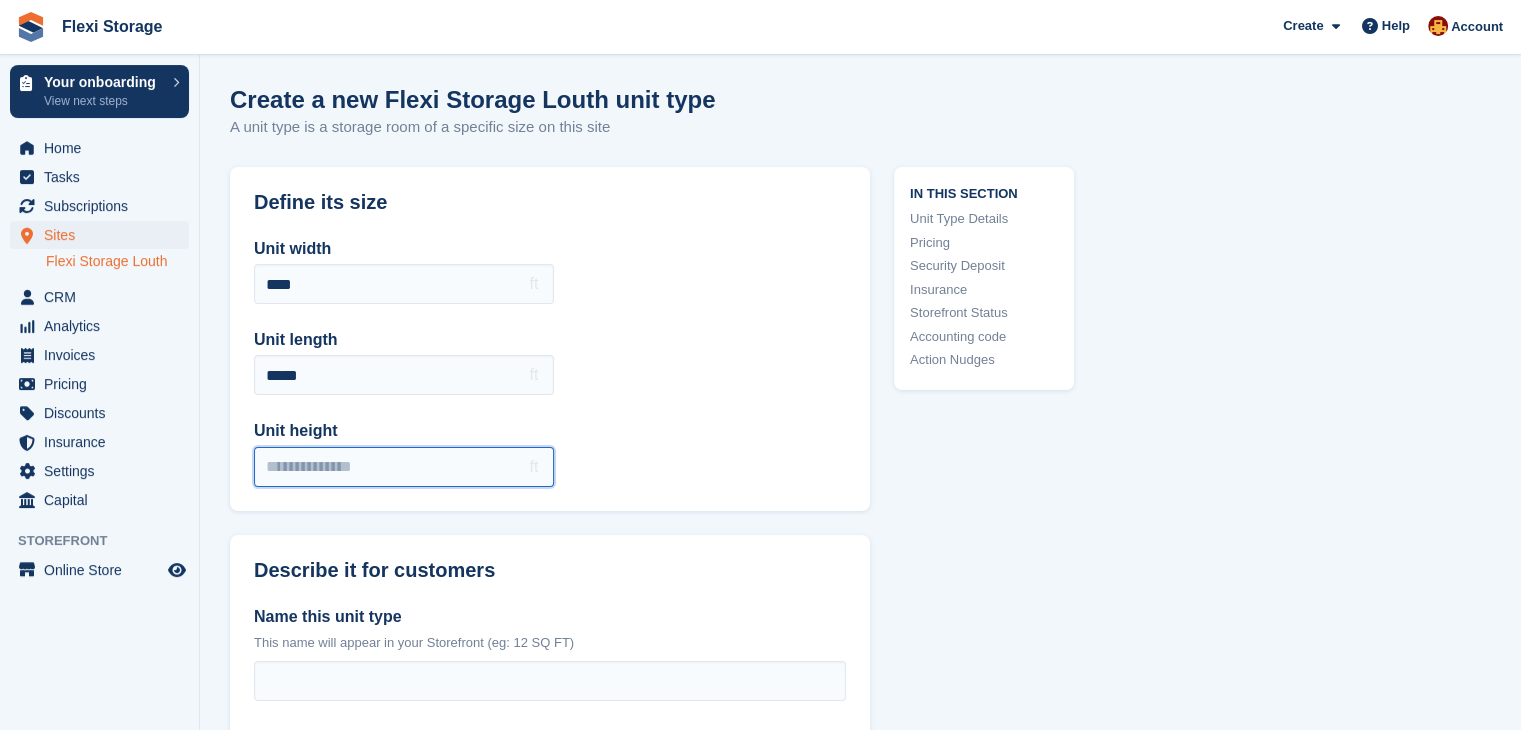 click on "Unit height" at bounding box center [404, 467] 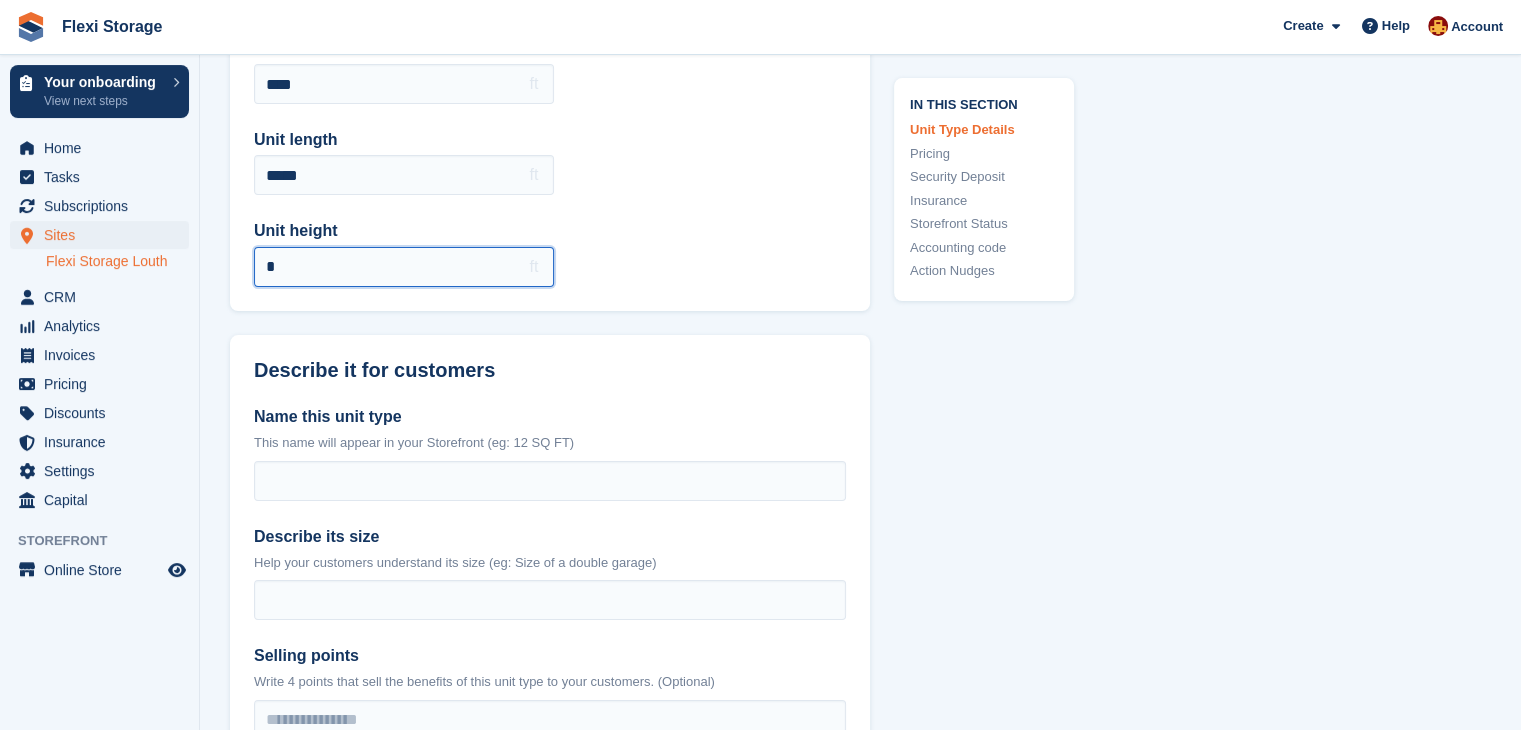 scroll, scrollTop: 203, scrollLeft: 0, axis: vertical 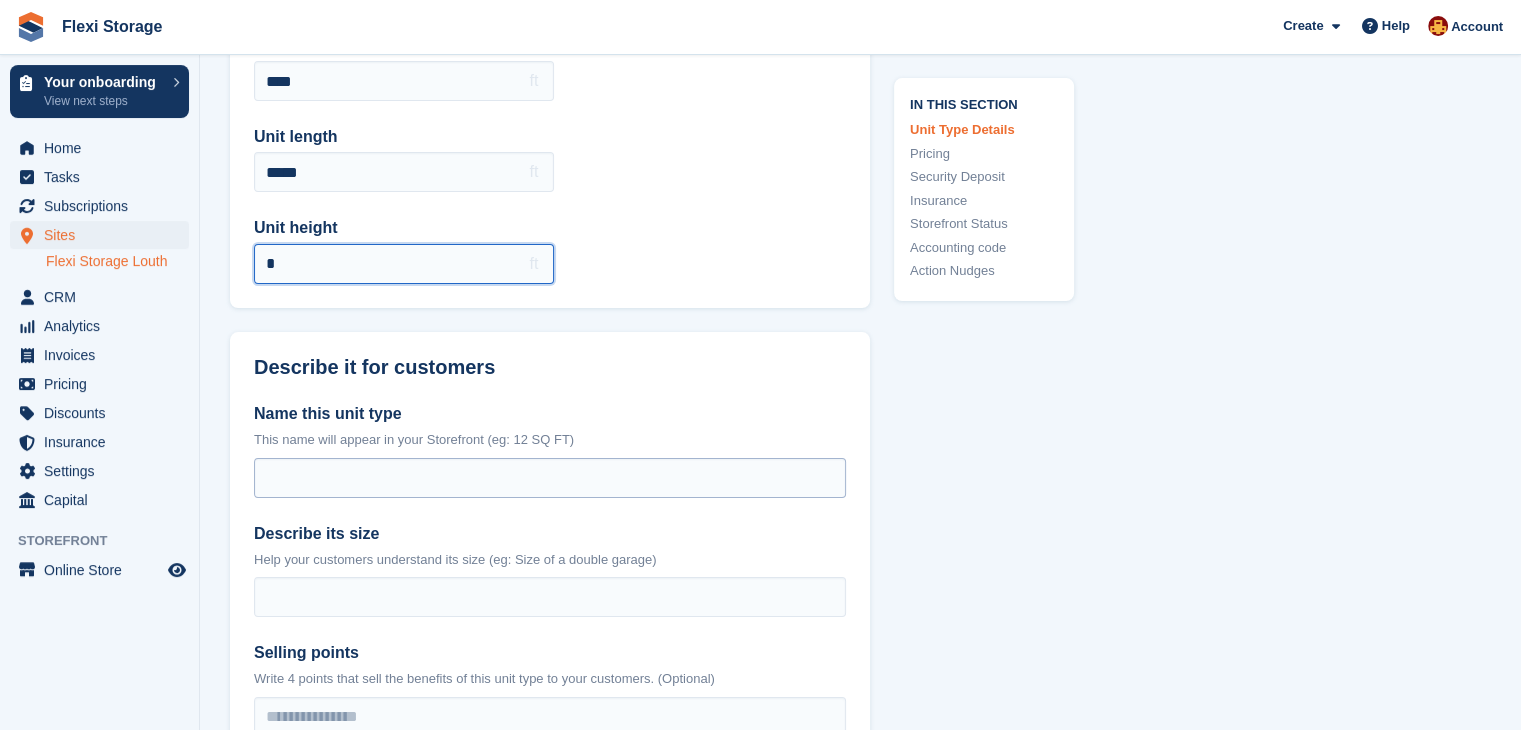 type on "*" 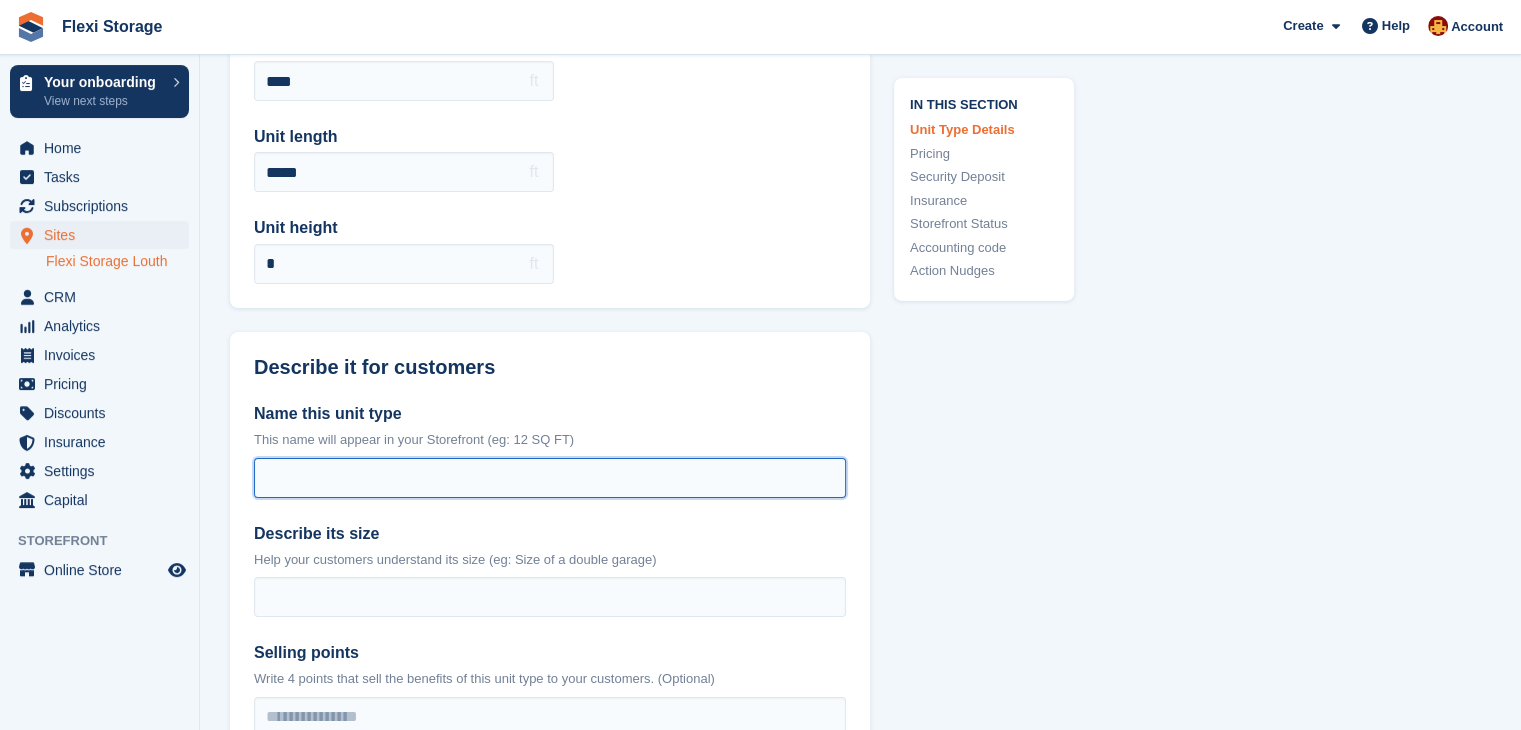 click on "Name this unit type" at bounding box center (550, 478) 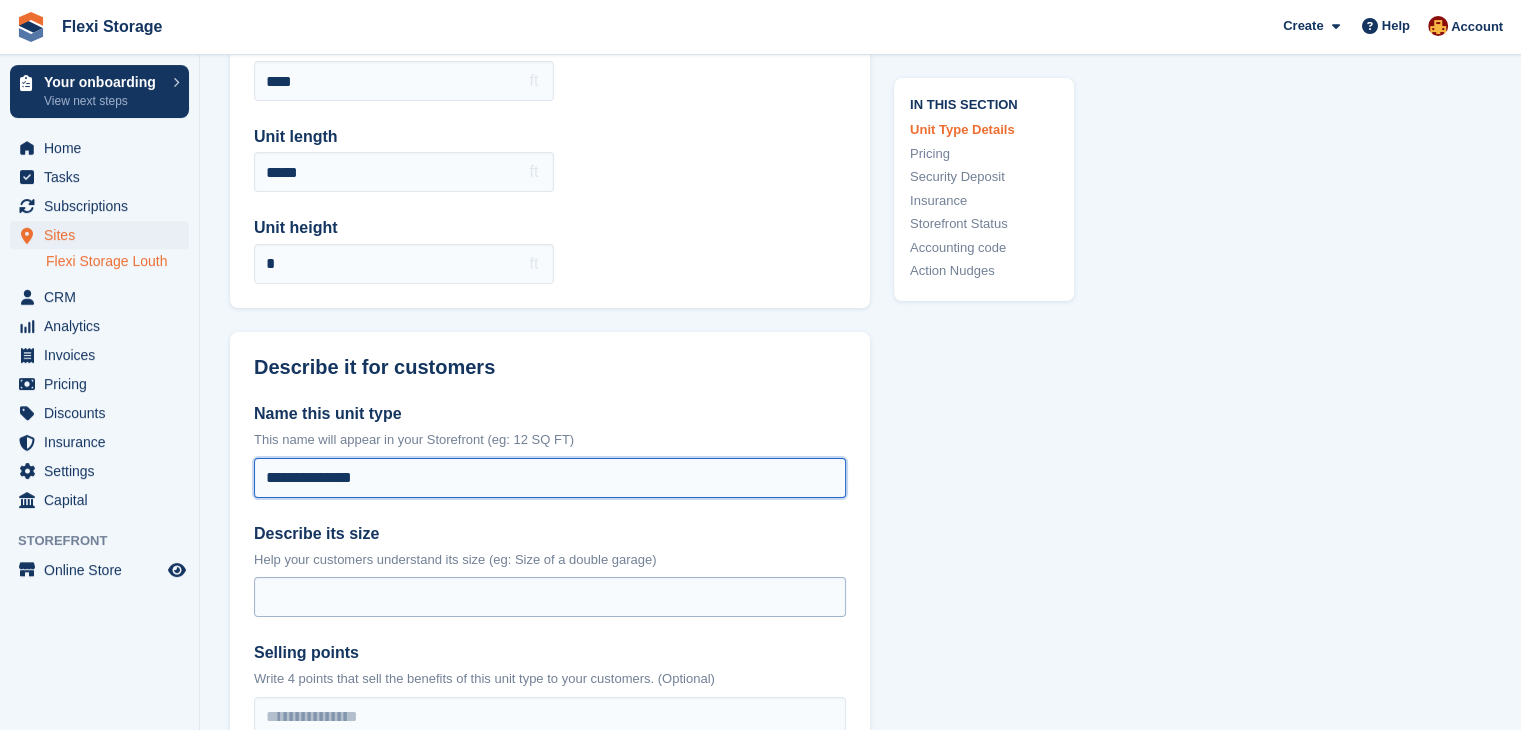 type on "**********" 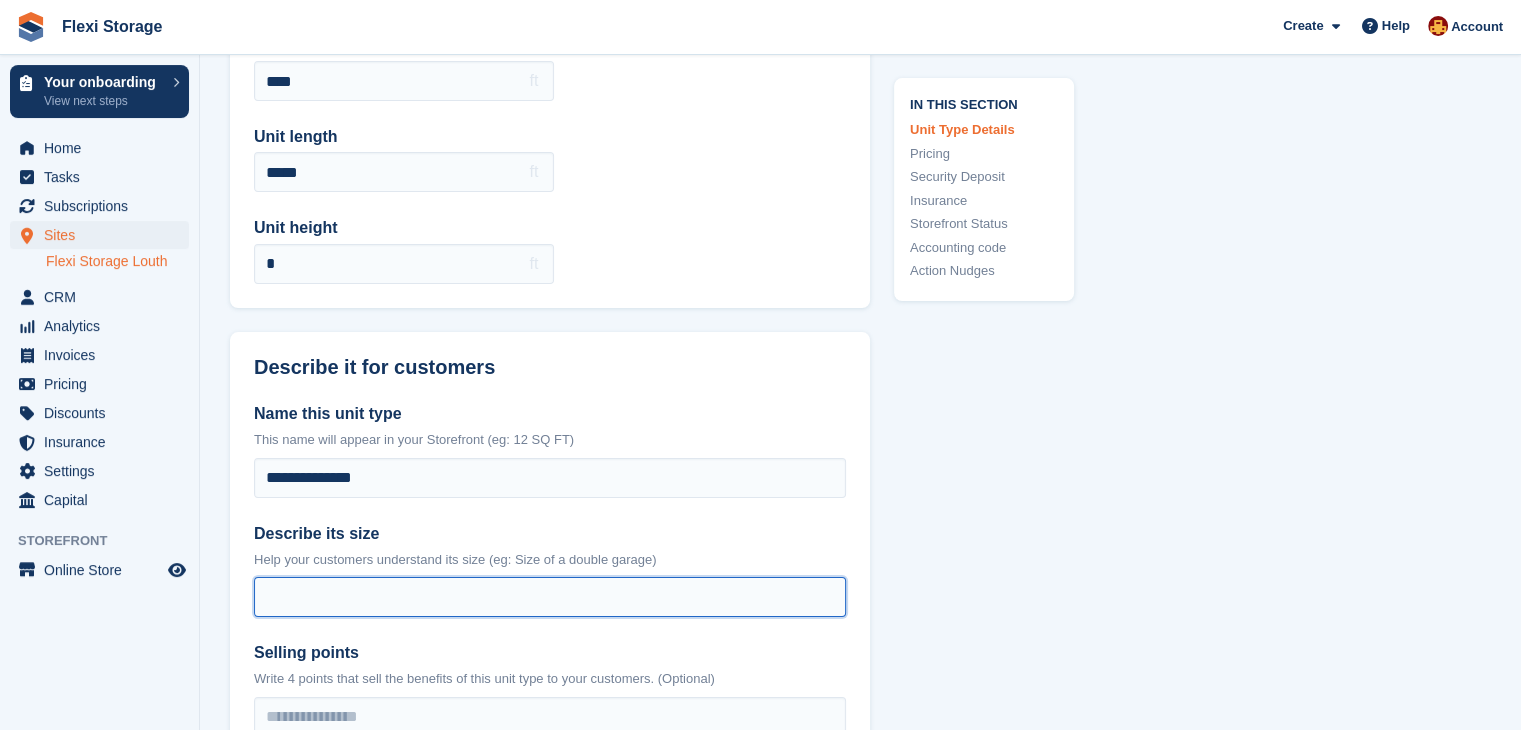 click on "Describe its size" at bounding box center [550, 597] 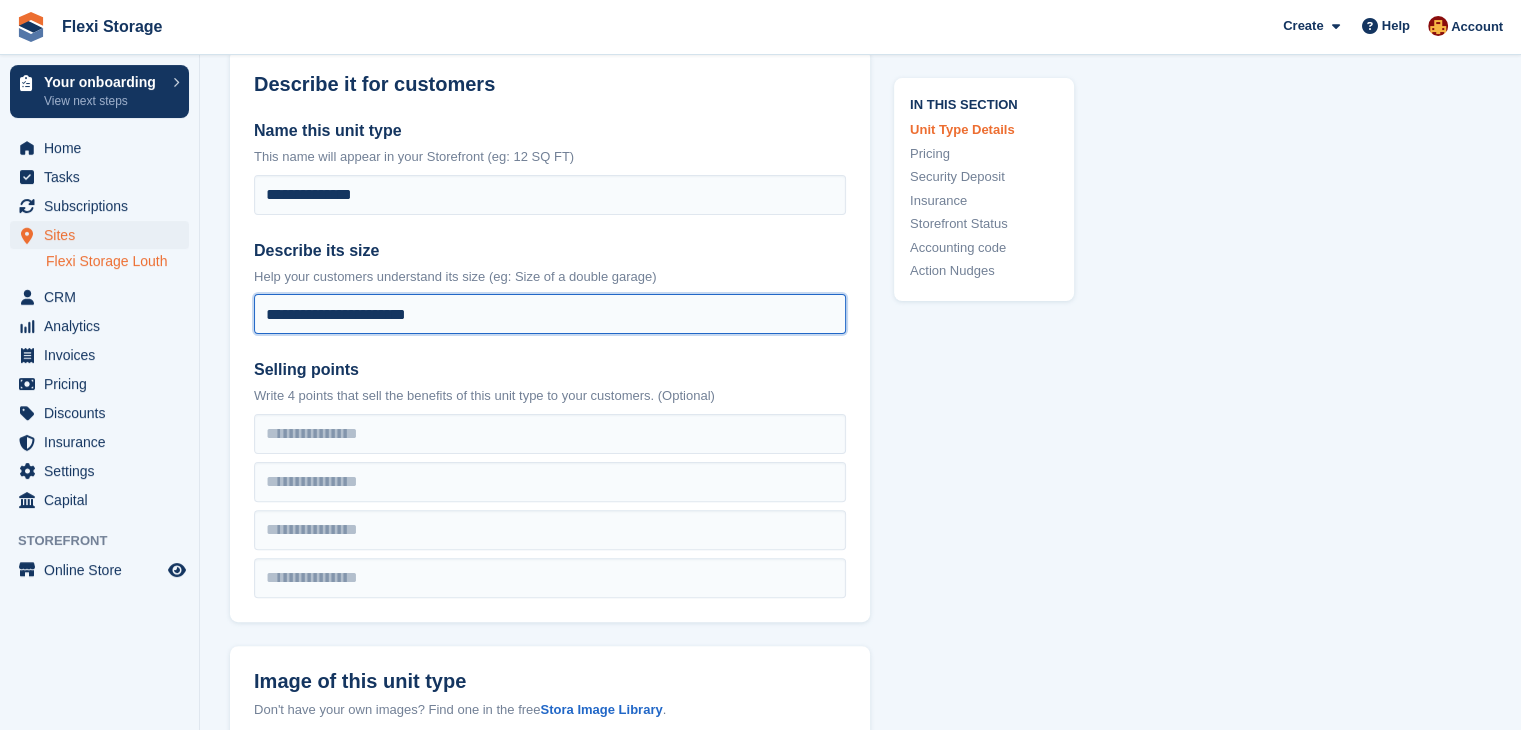 scroll, scrollTop: 543, scrollLeft: 0, axis: vertical 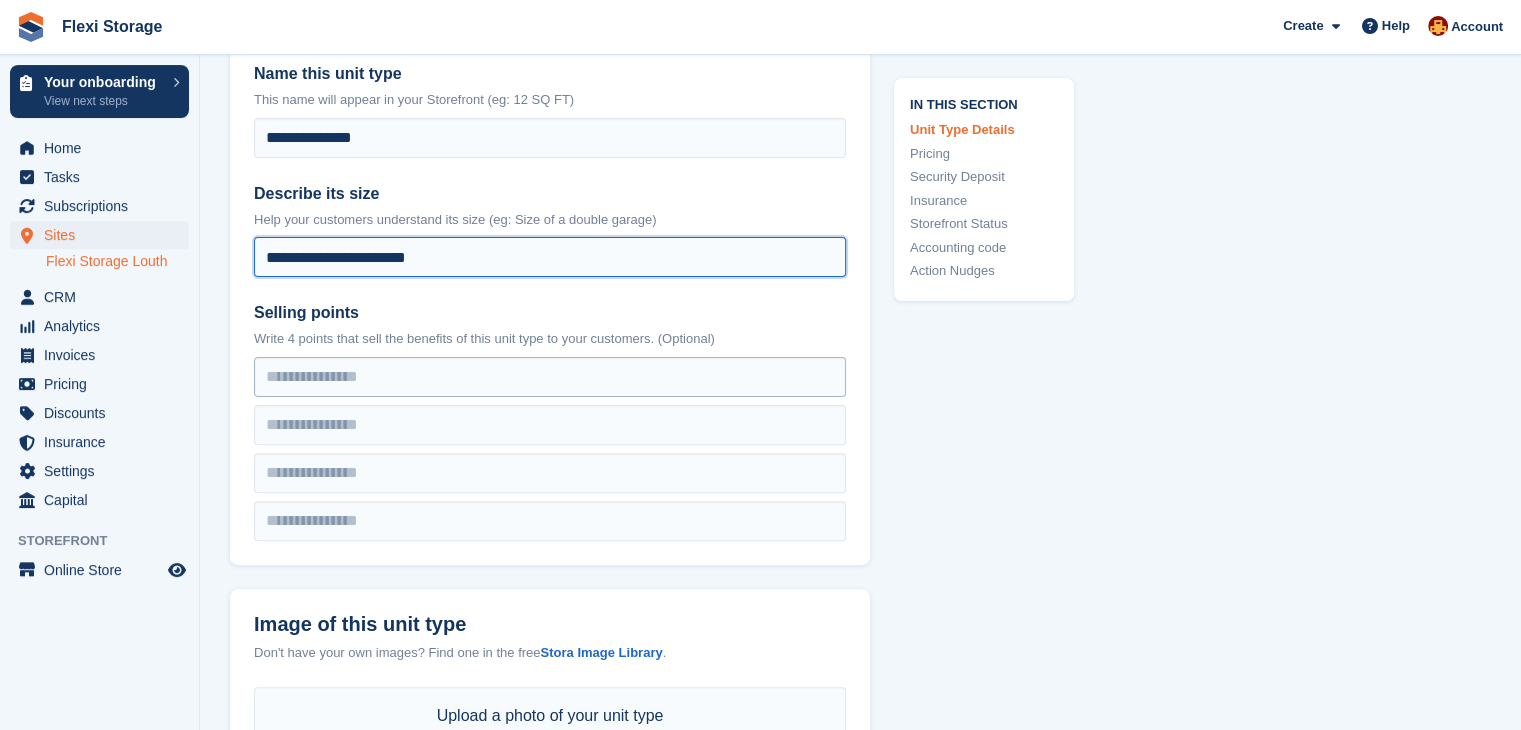 type on "**********" 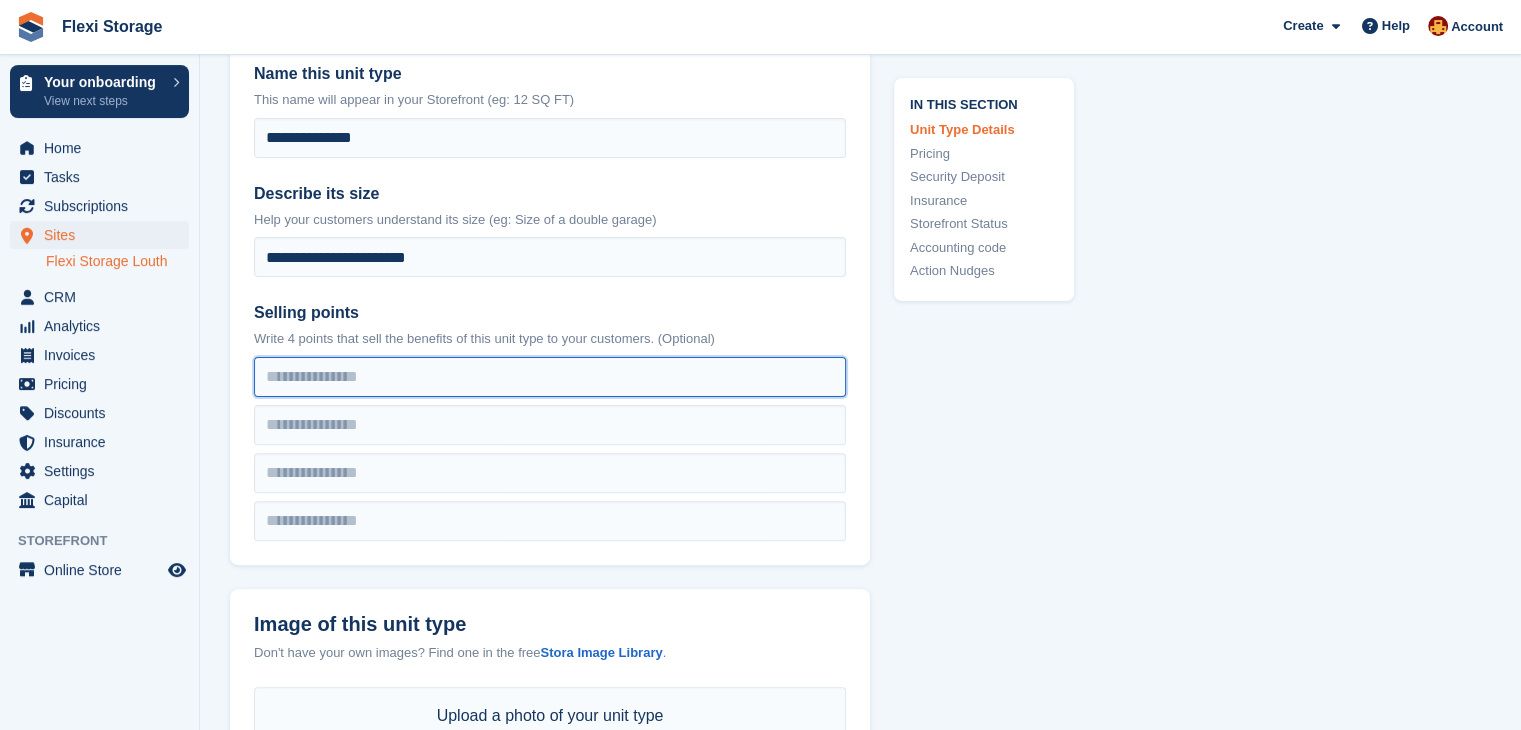 click at bounding box center (550, 377) 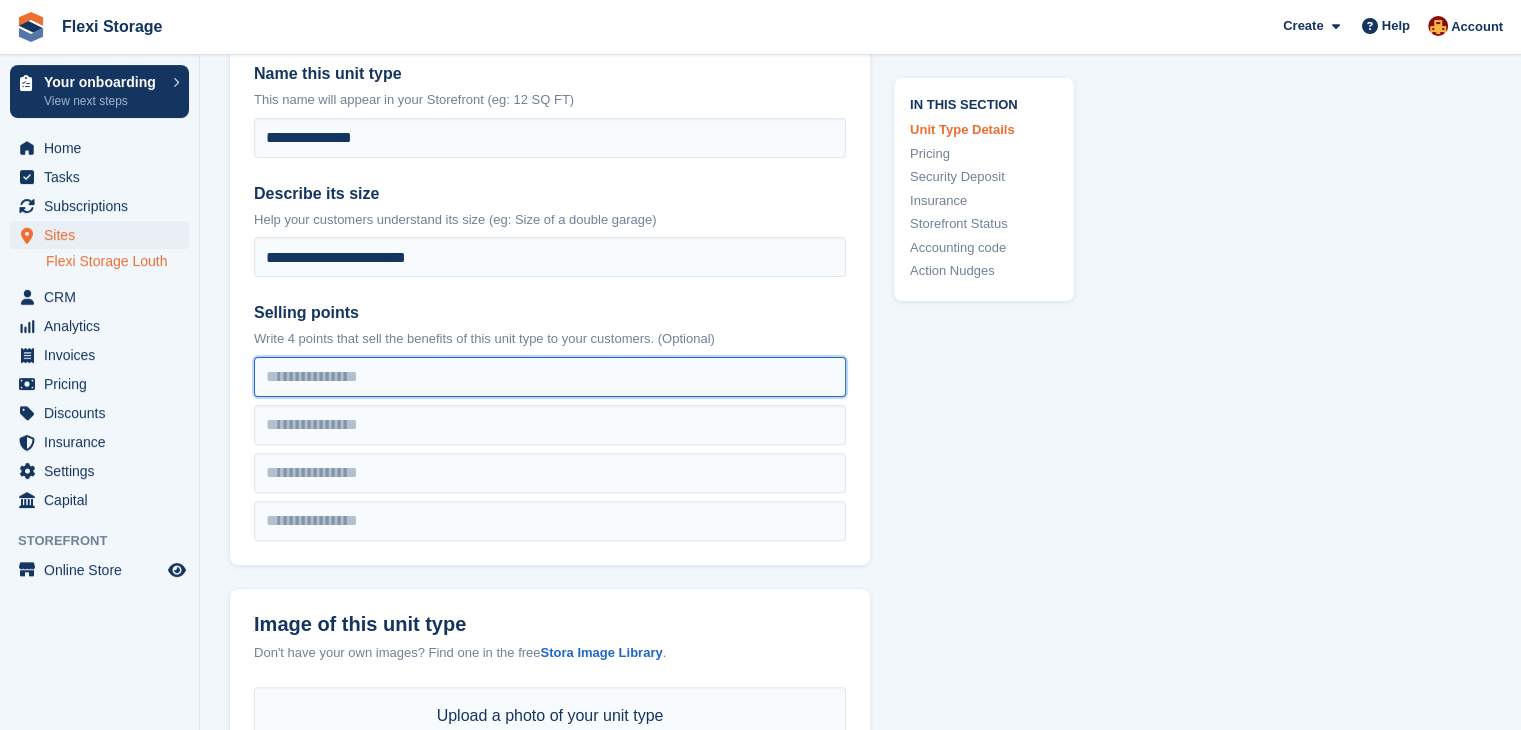 type on "**********" 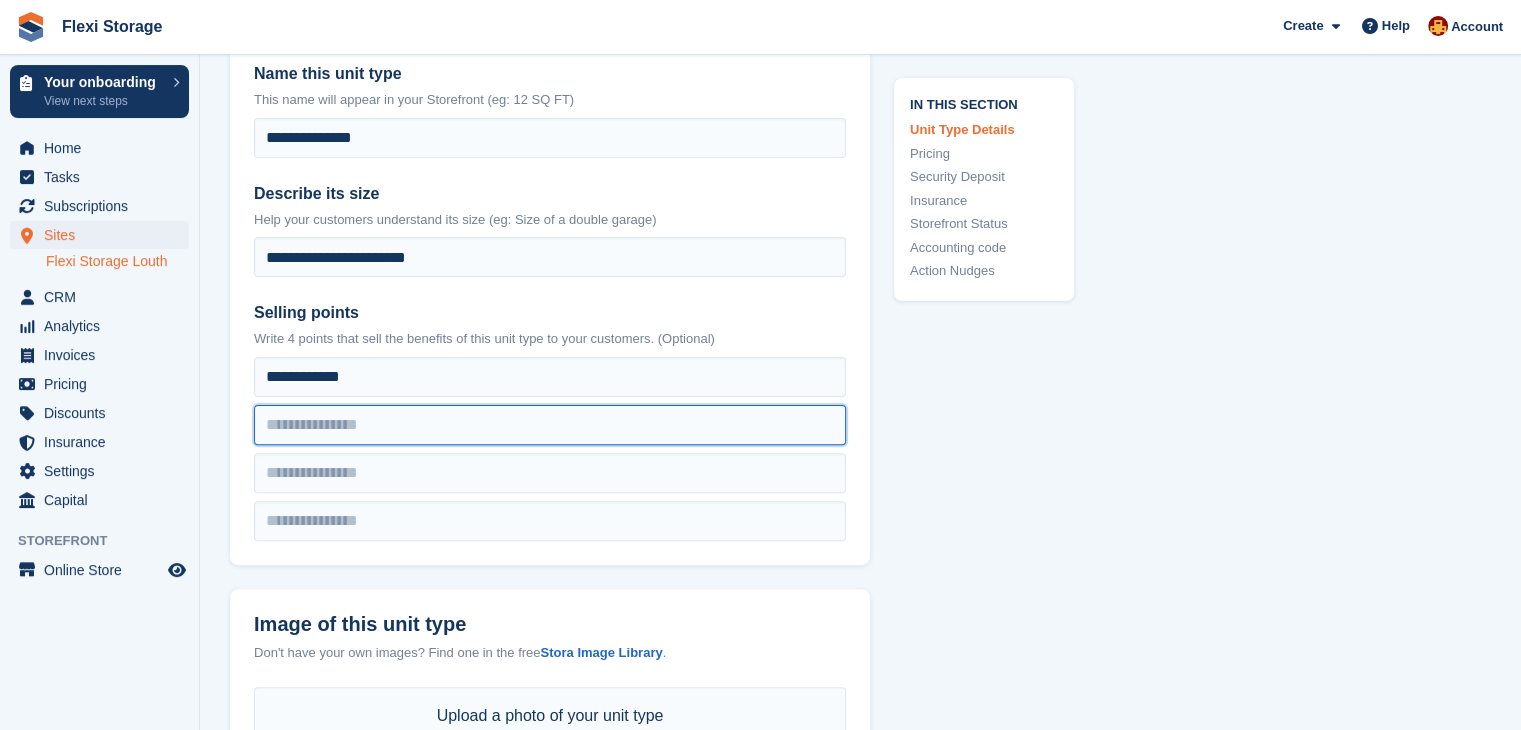 click at bounding box center (550, 377) 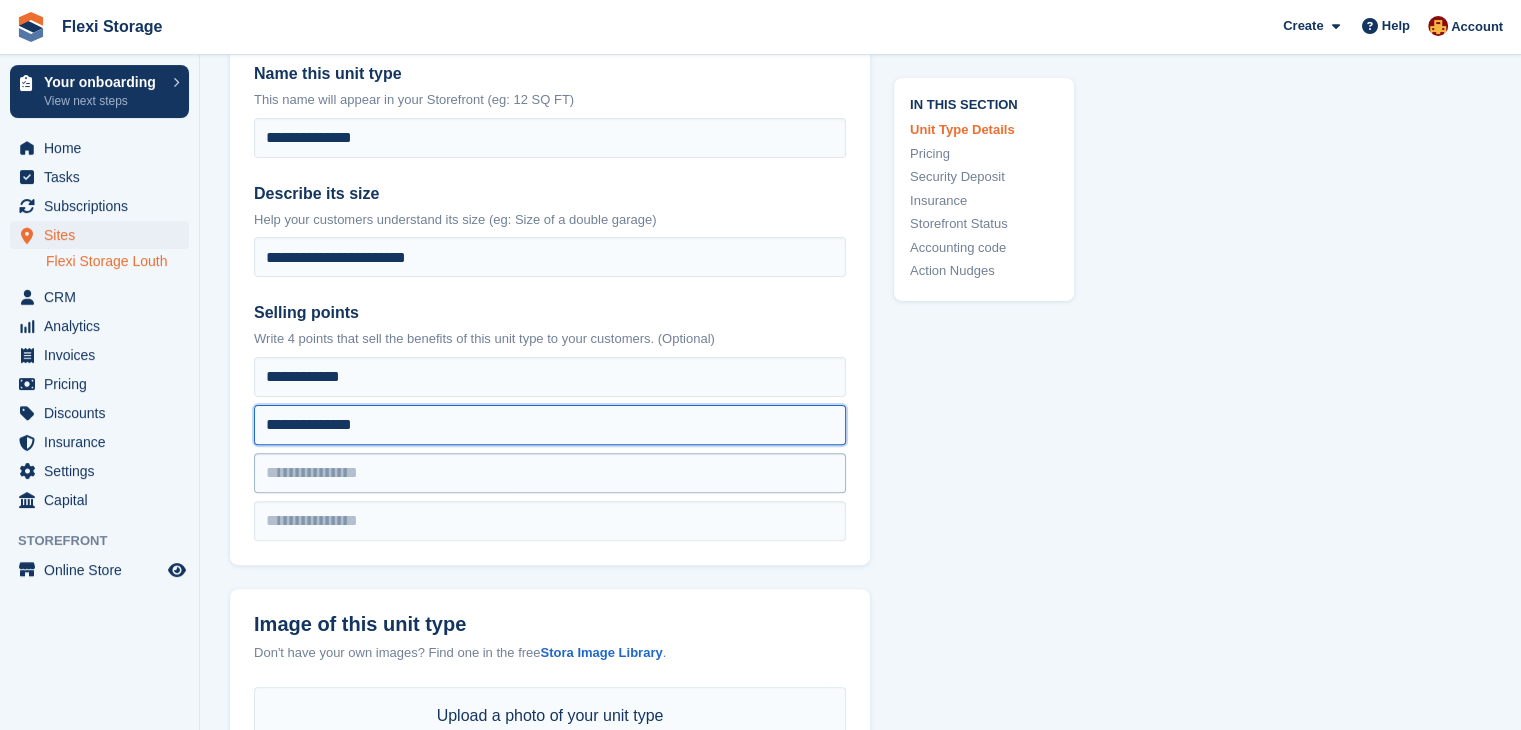 type on "**********" 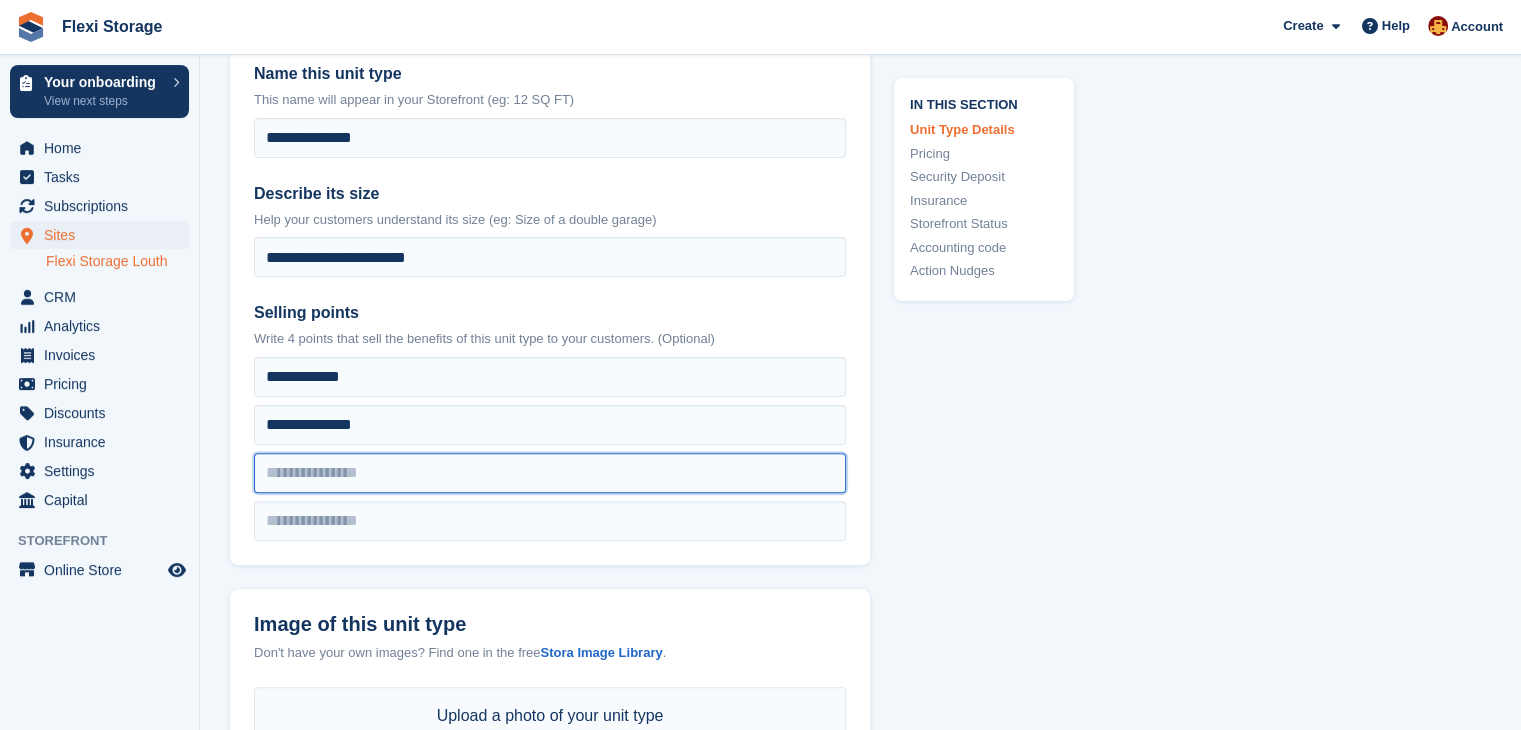 click at bounding box center [550, 377] 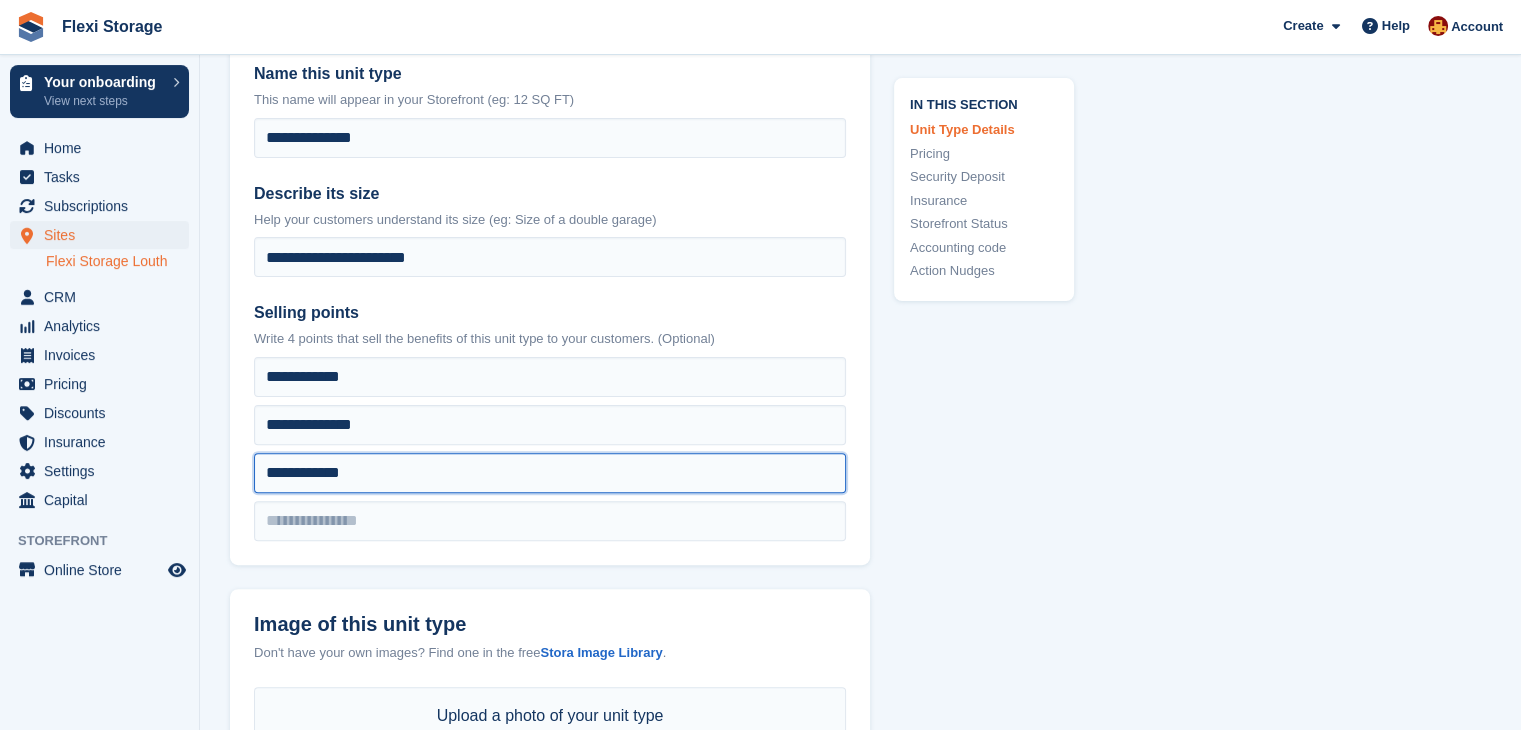 click on "**********" at bounding box center [550, 377] 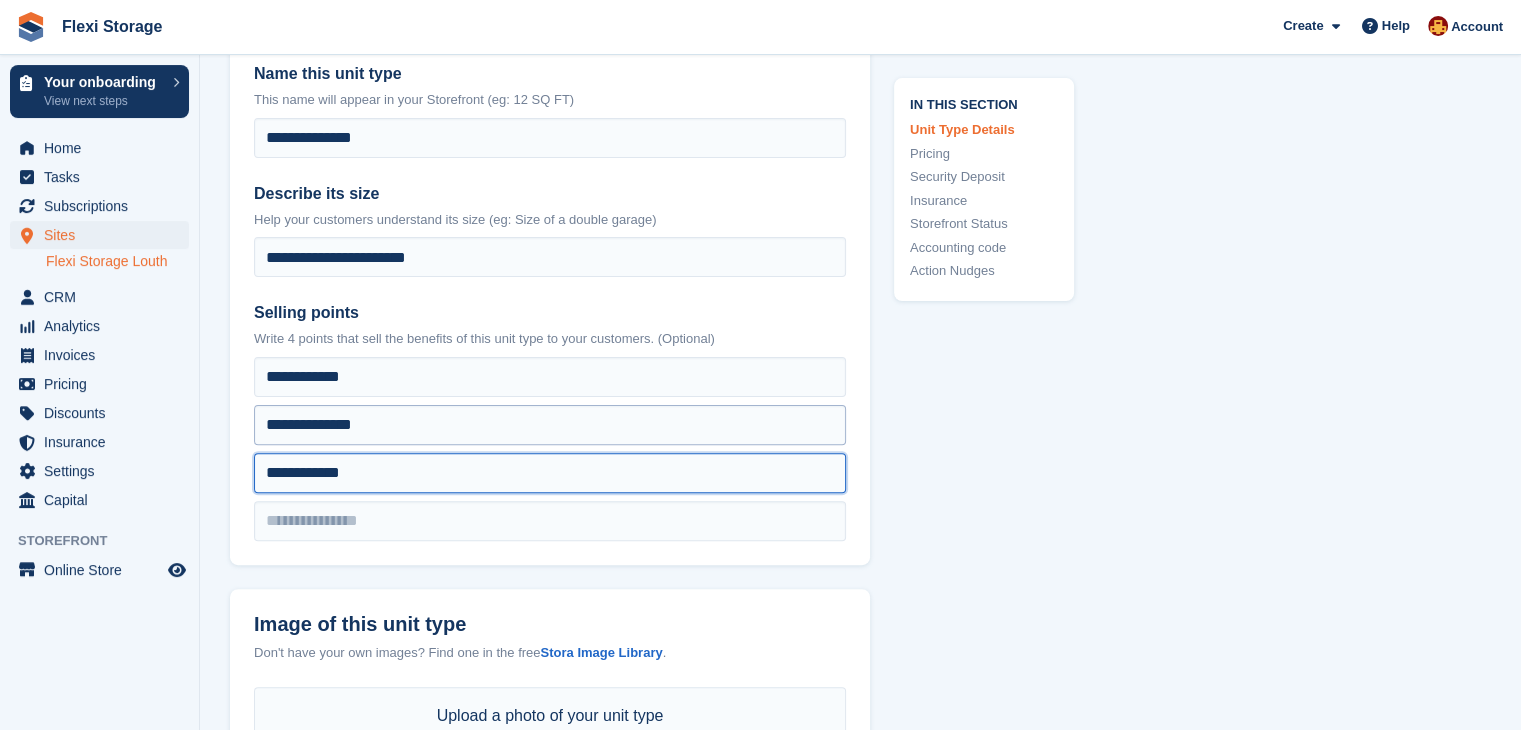 type on "**********" 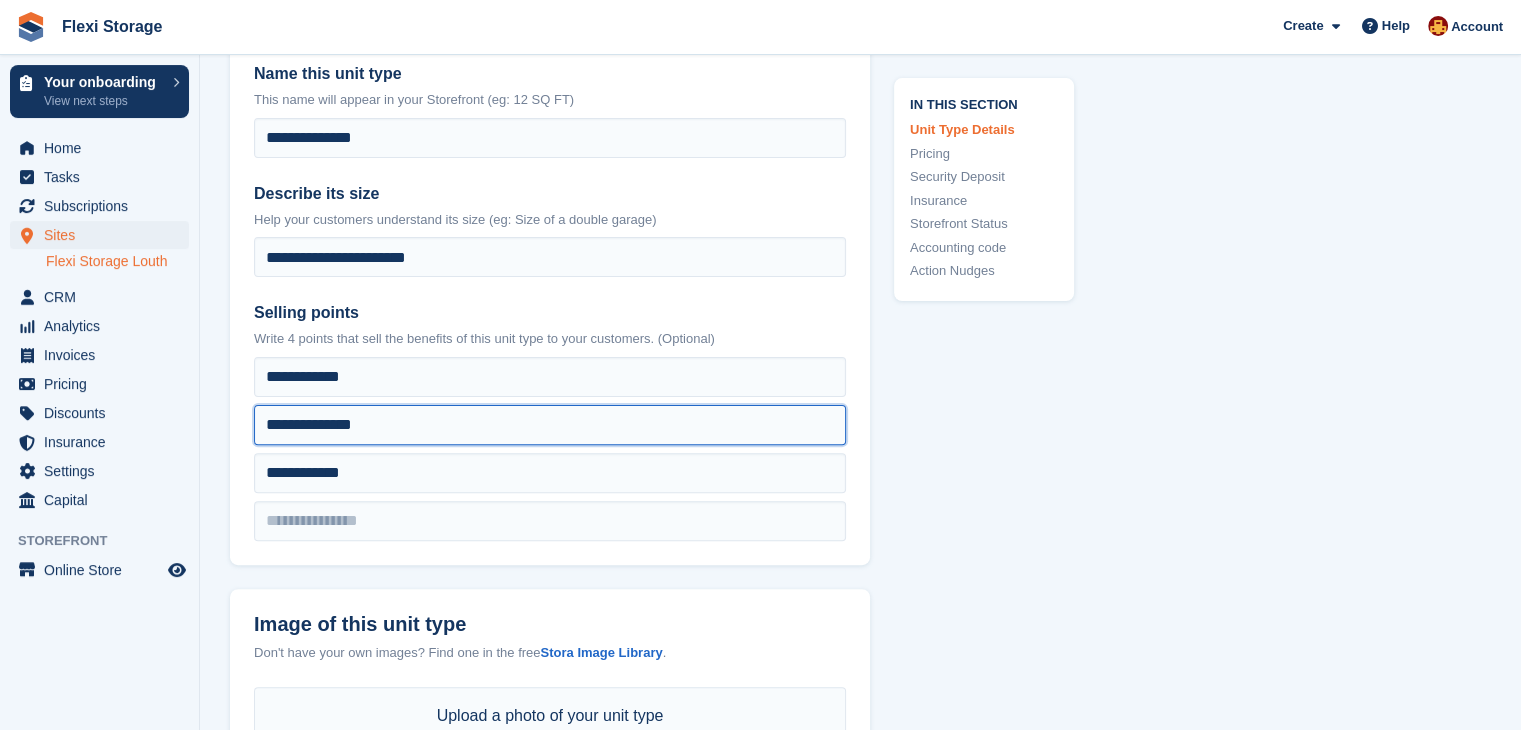 click on "**********" at bounding box center [550, 377] 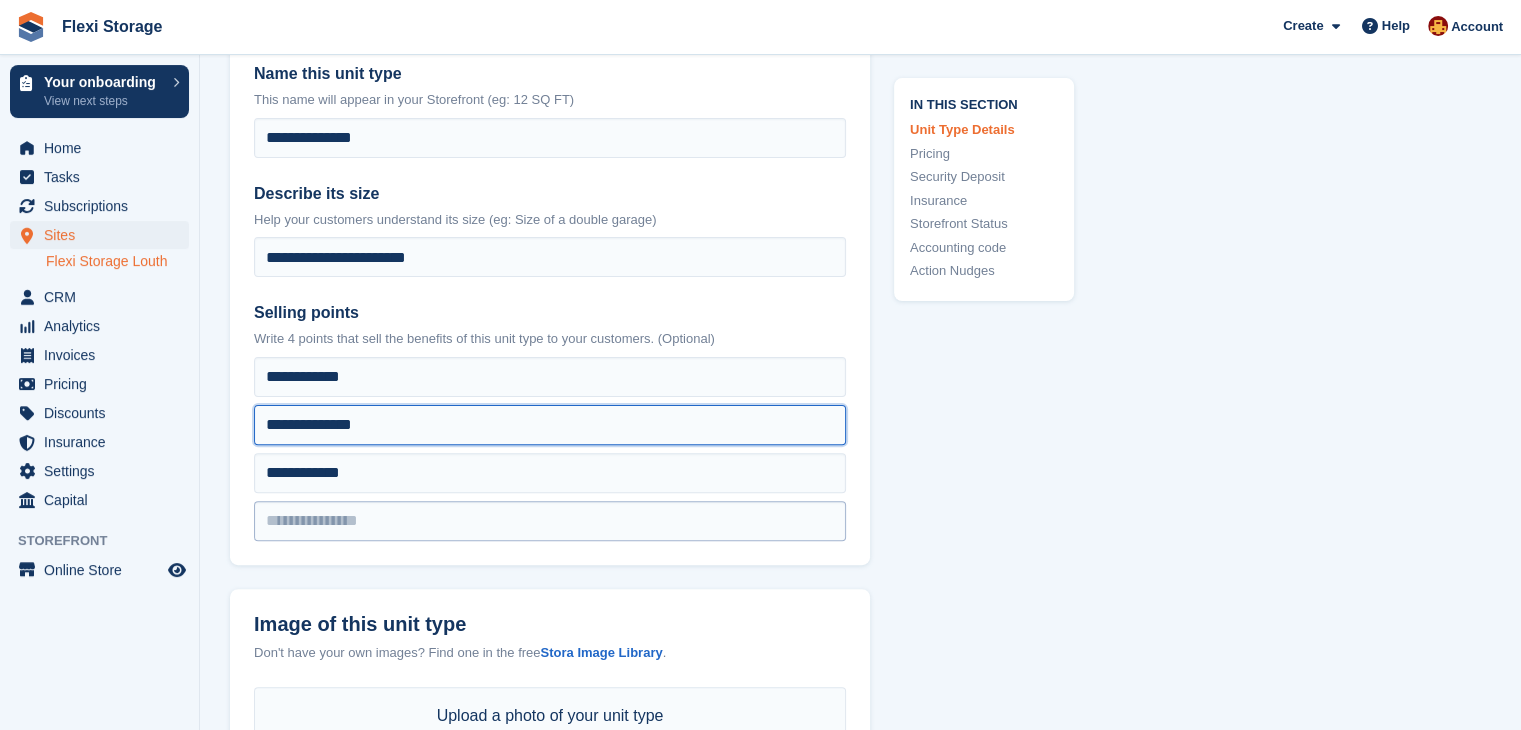 type on "**********" 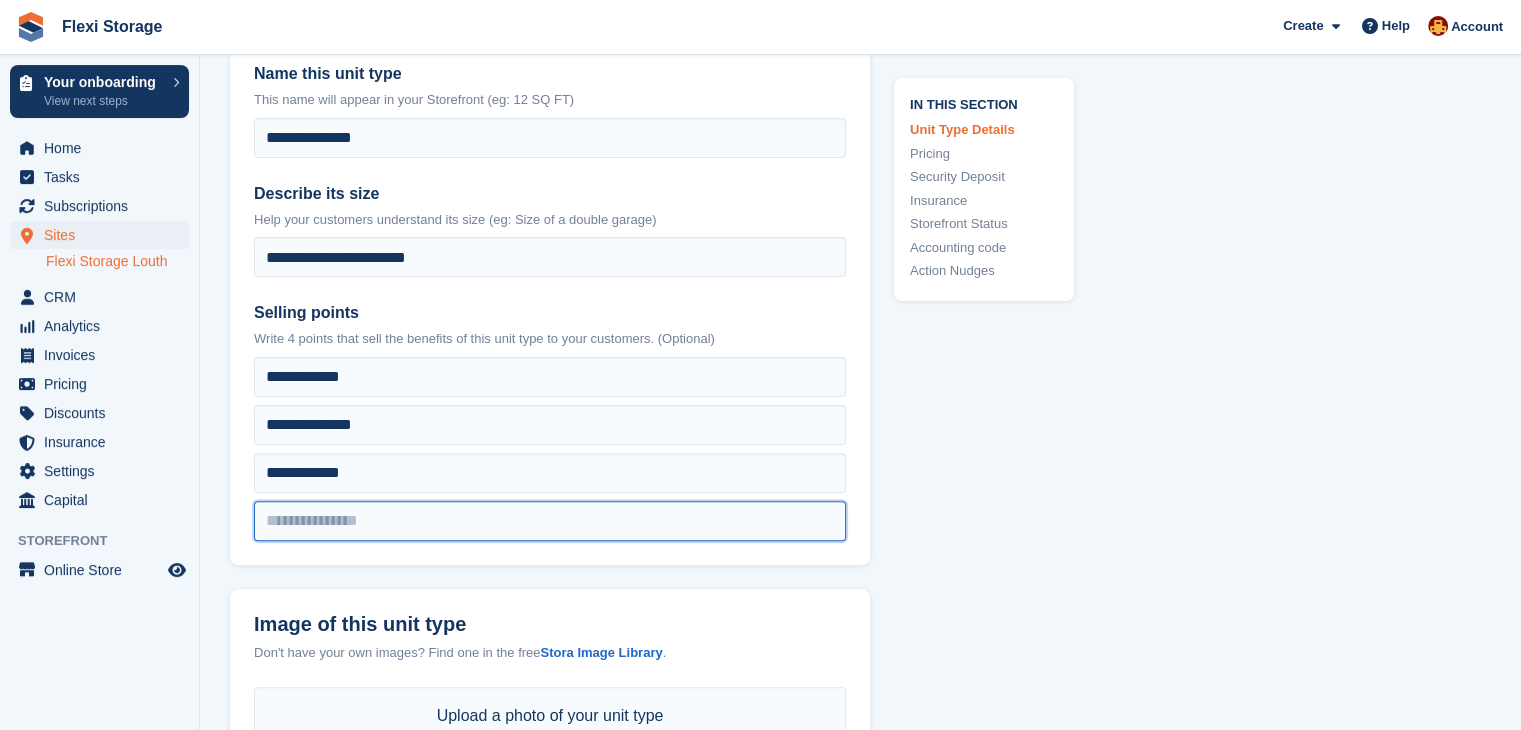 click at bounding box center (550, 377) 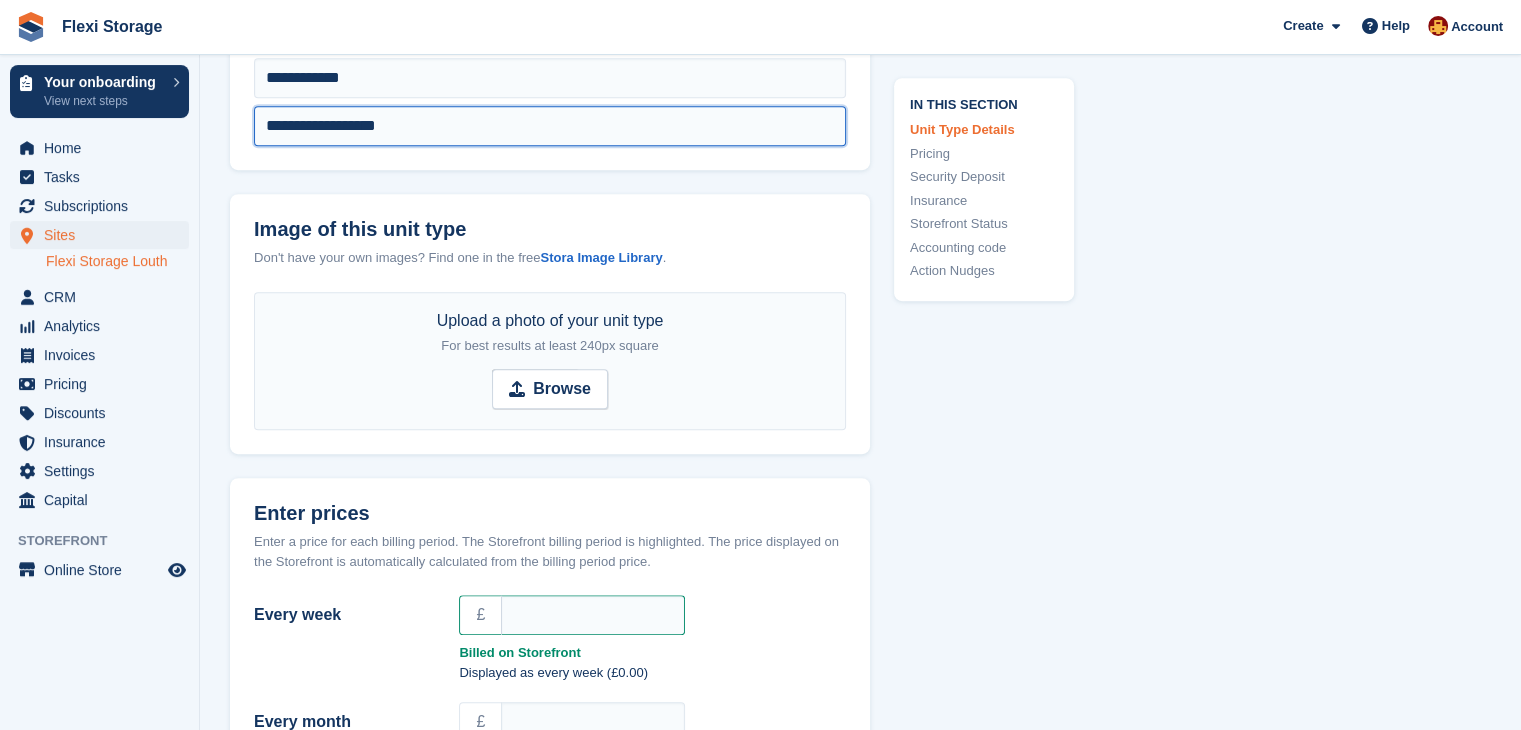 scroll, scrollTop: 947, scrollLeft: 0, axis: vertical 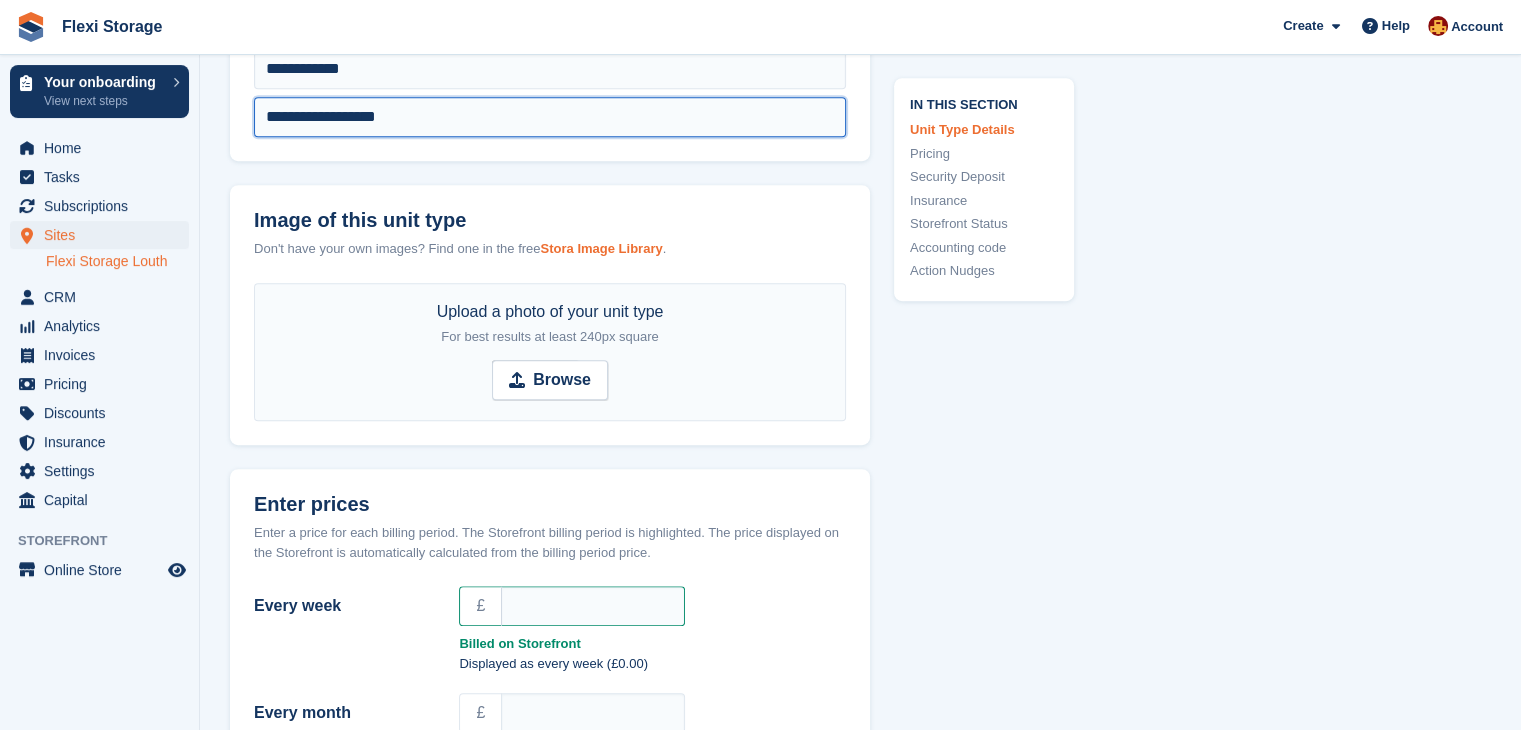 type on "**********" 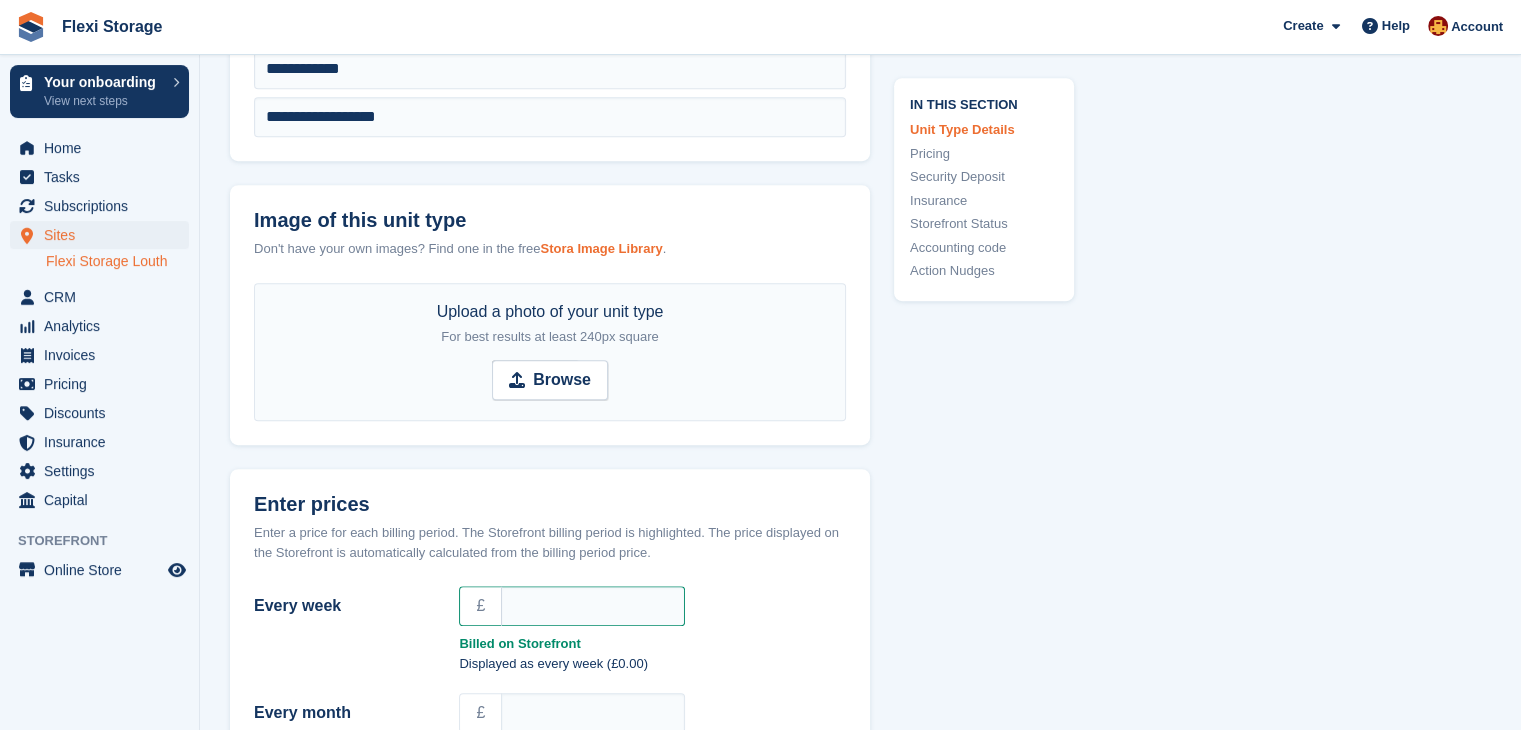 click on "Stora Image Library" at bounding box center (601, 248) 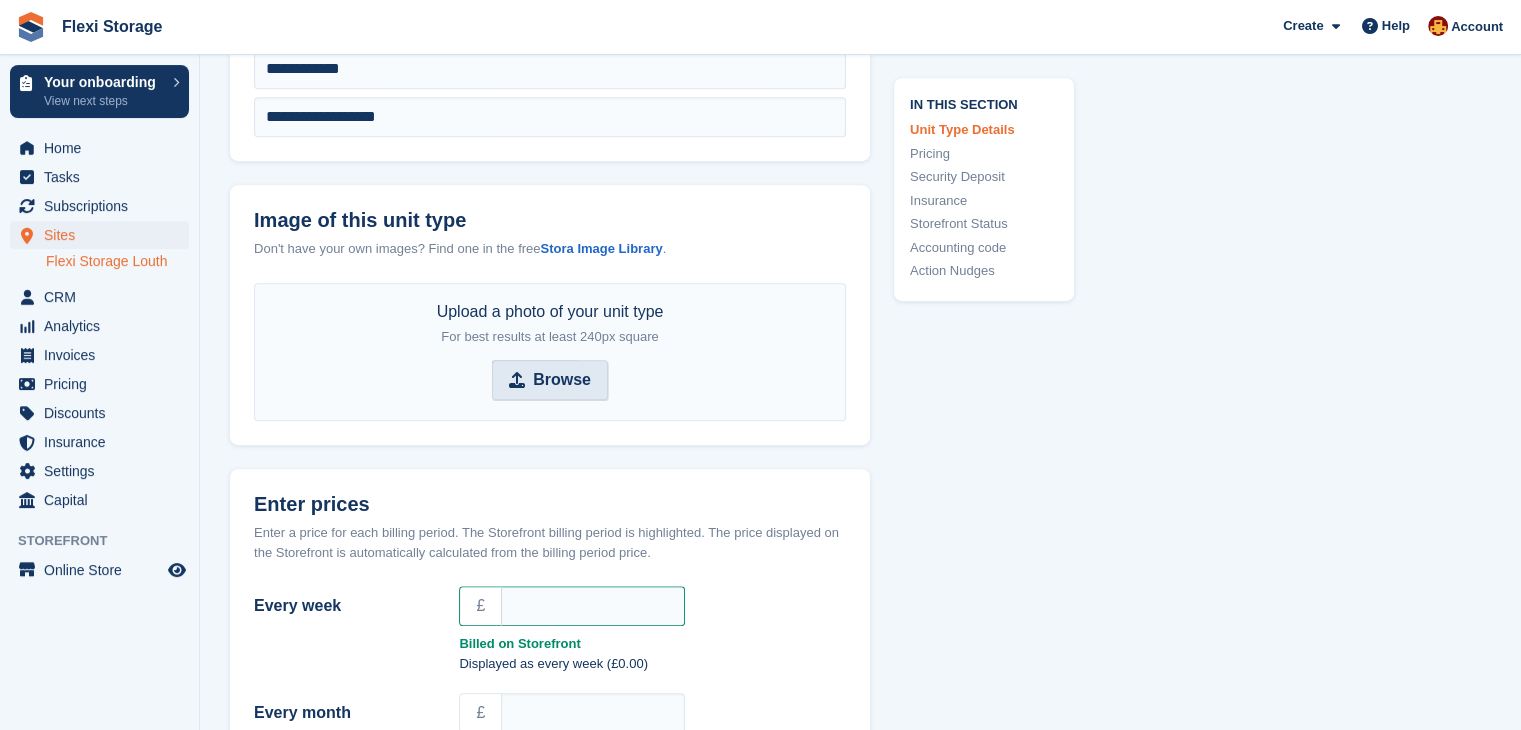 click on "Browse" at bounding box center [562, 380] 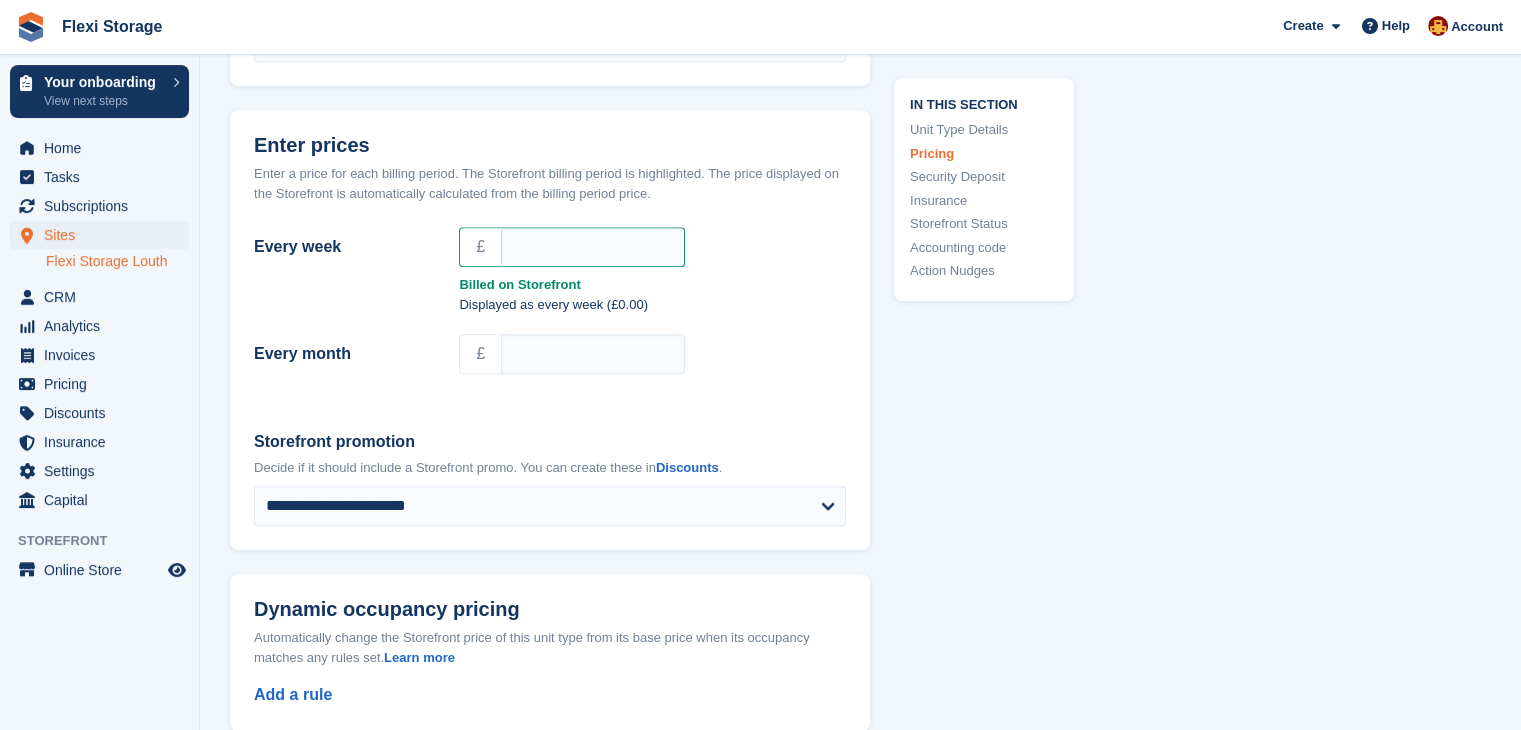 scroll, scrollTop: 1307, scrollLeft: 0, axis: vertical 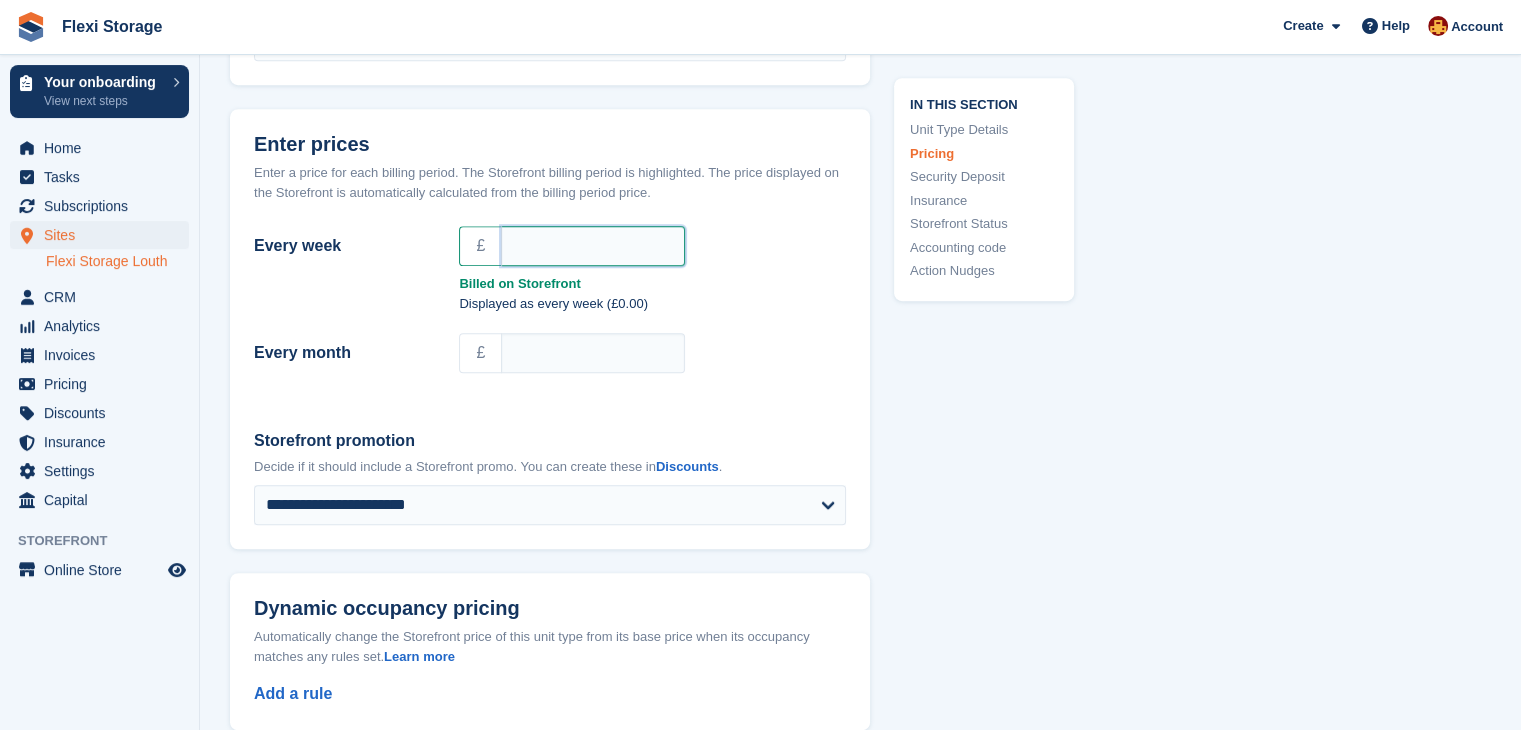 click on "Every week" at bounding box center (593, 246) 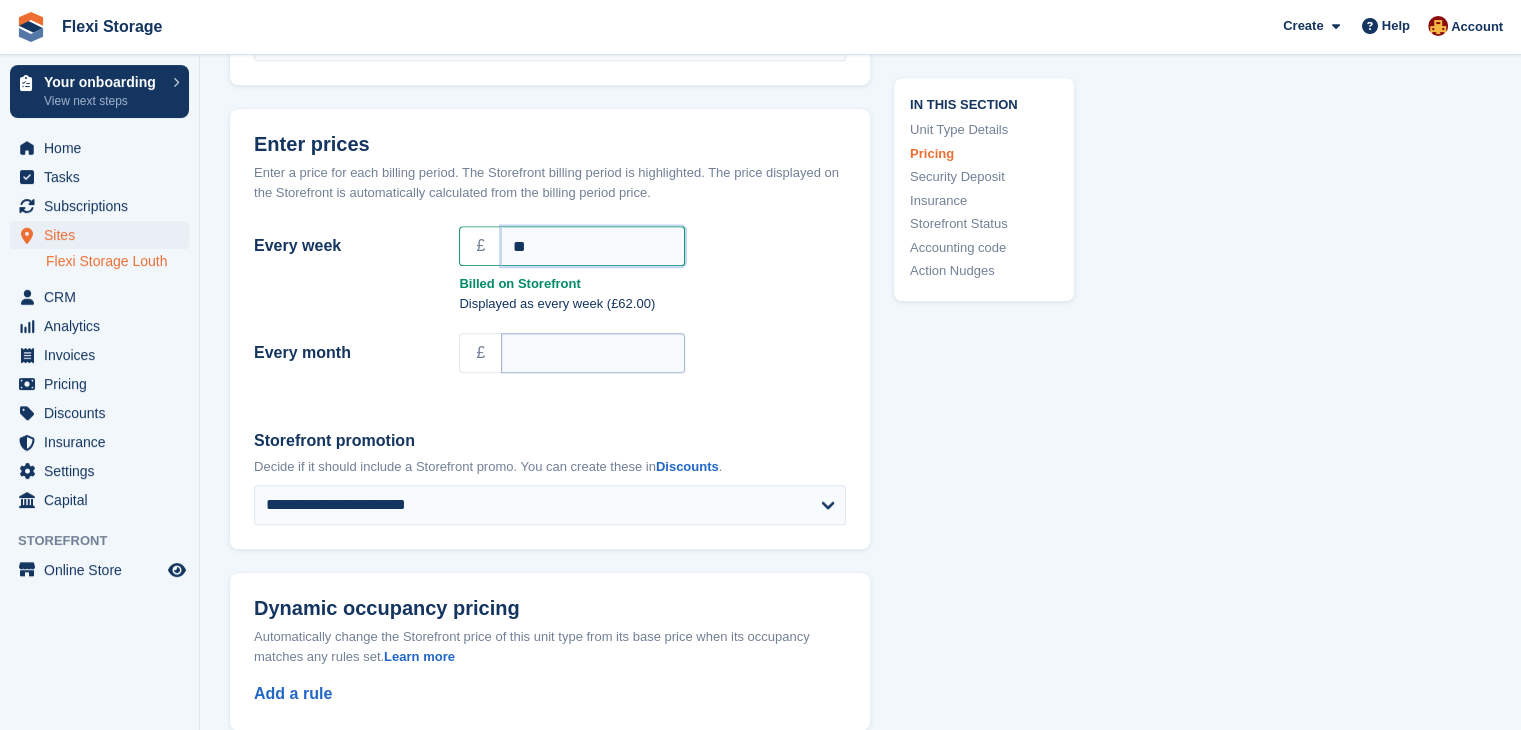 type on "**" 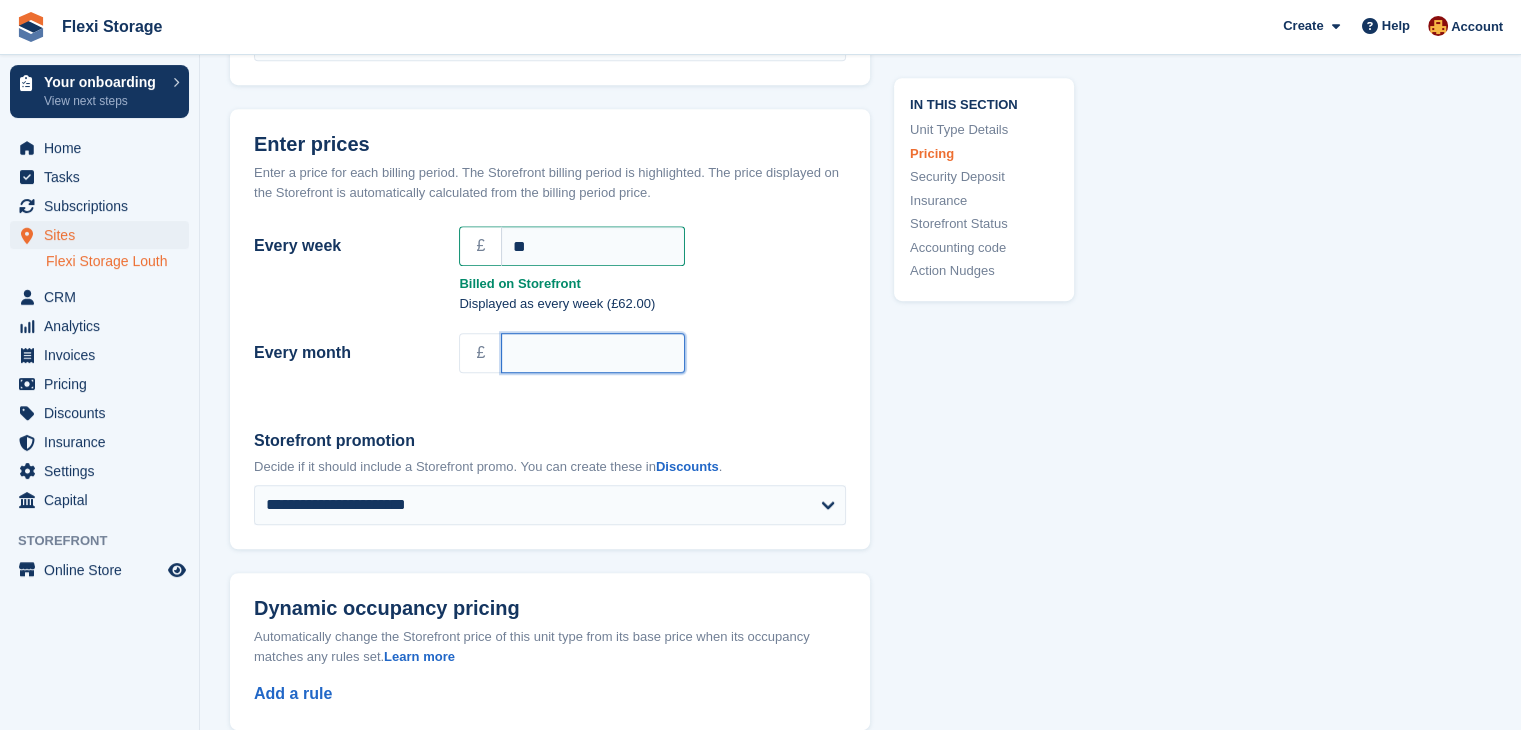 click on "Every month" at bounding box center (593, 353) 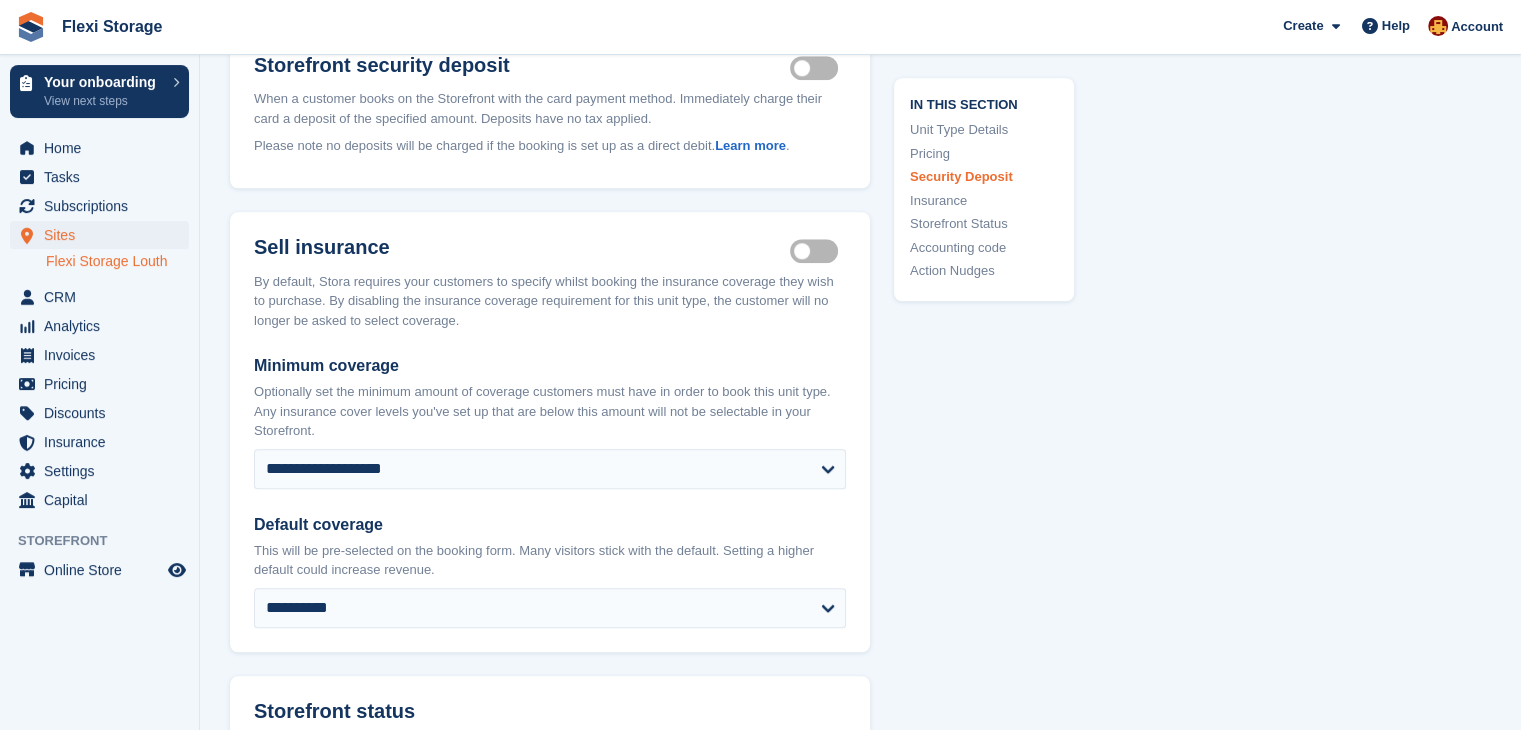 scroll, scrollTop: 2046, scrollLeft: 0, axis: vertical 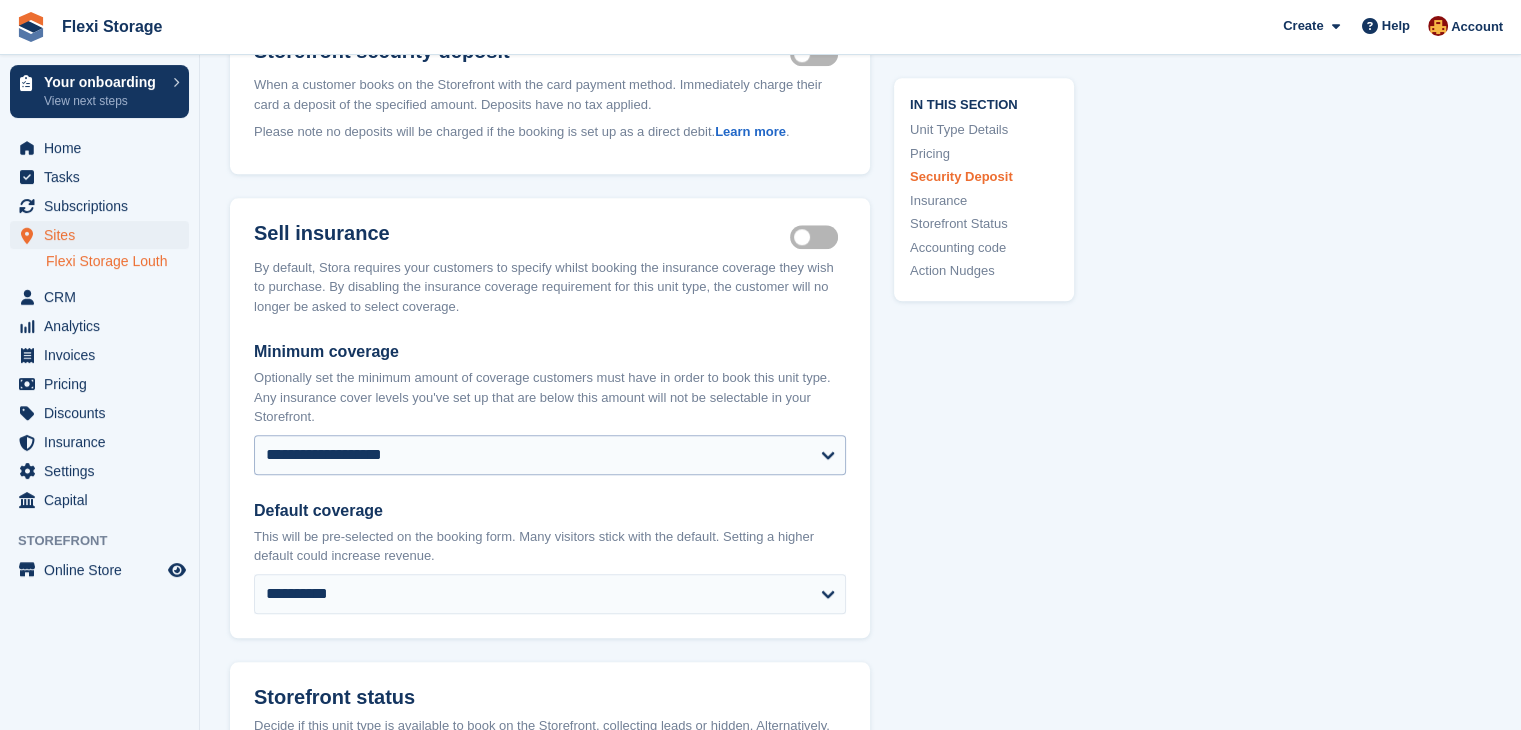 type on "***" 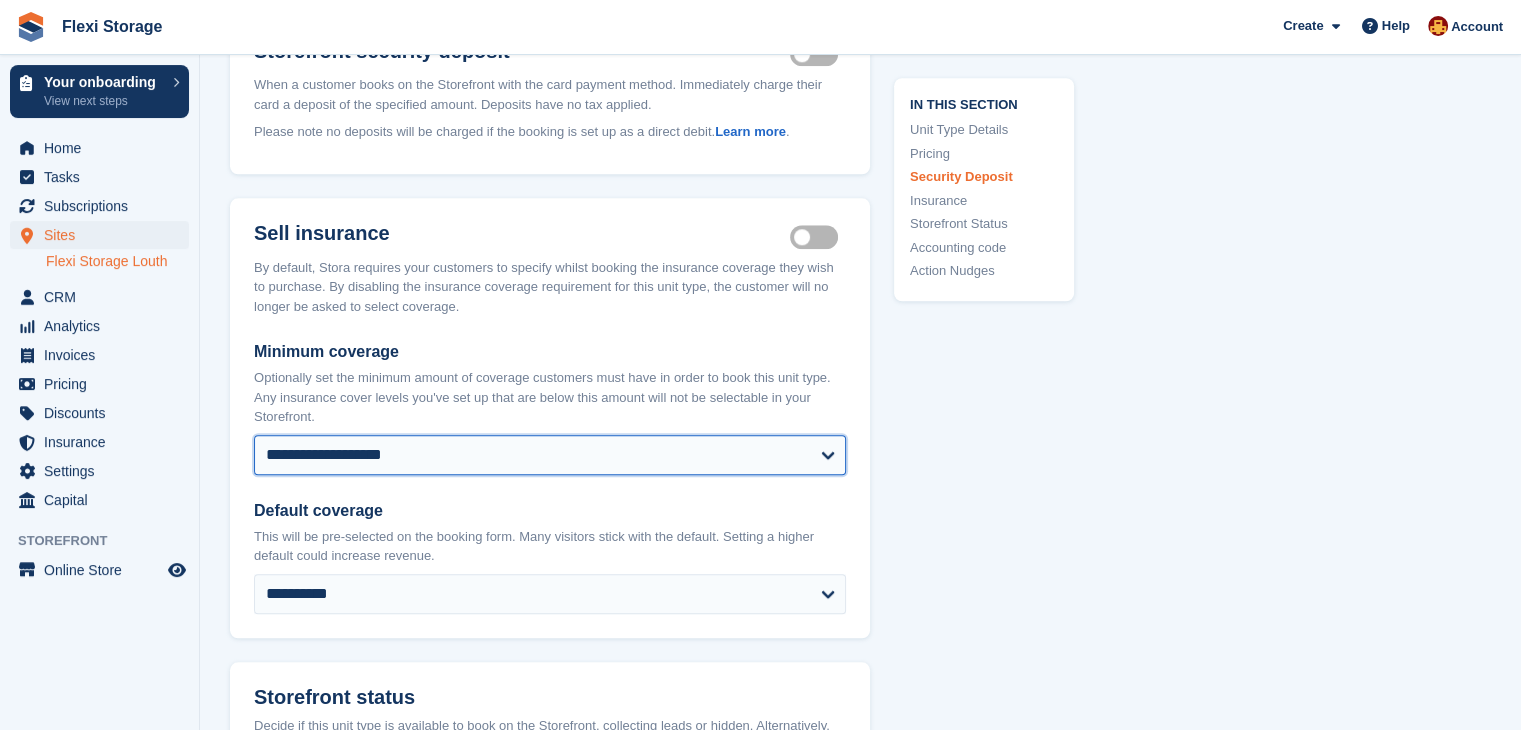 click on "**********" at bounding box center (550, 455) 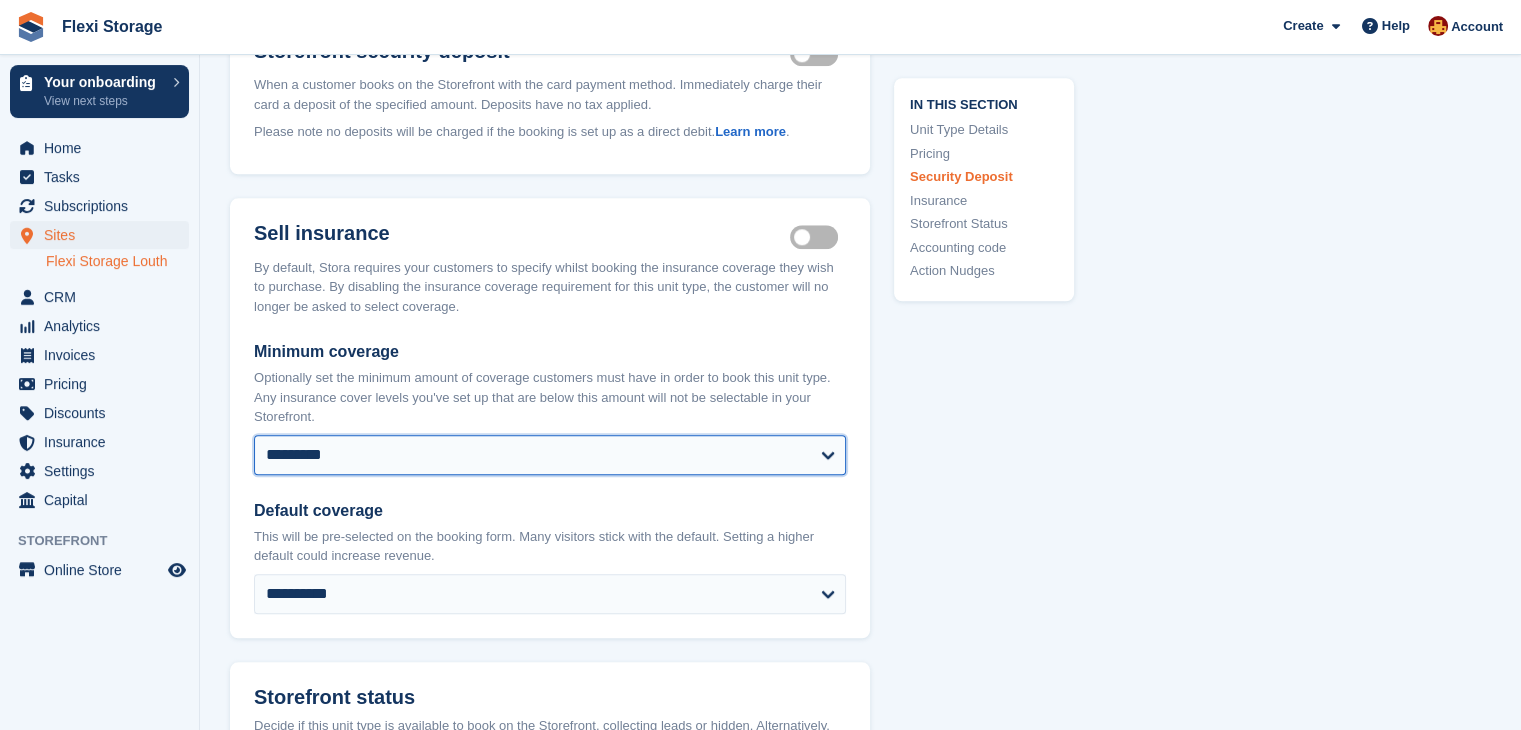click on "**********" at bounding box center [550, 455] 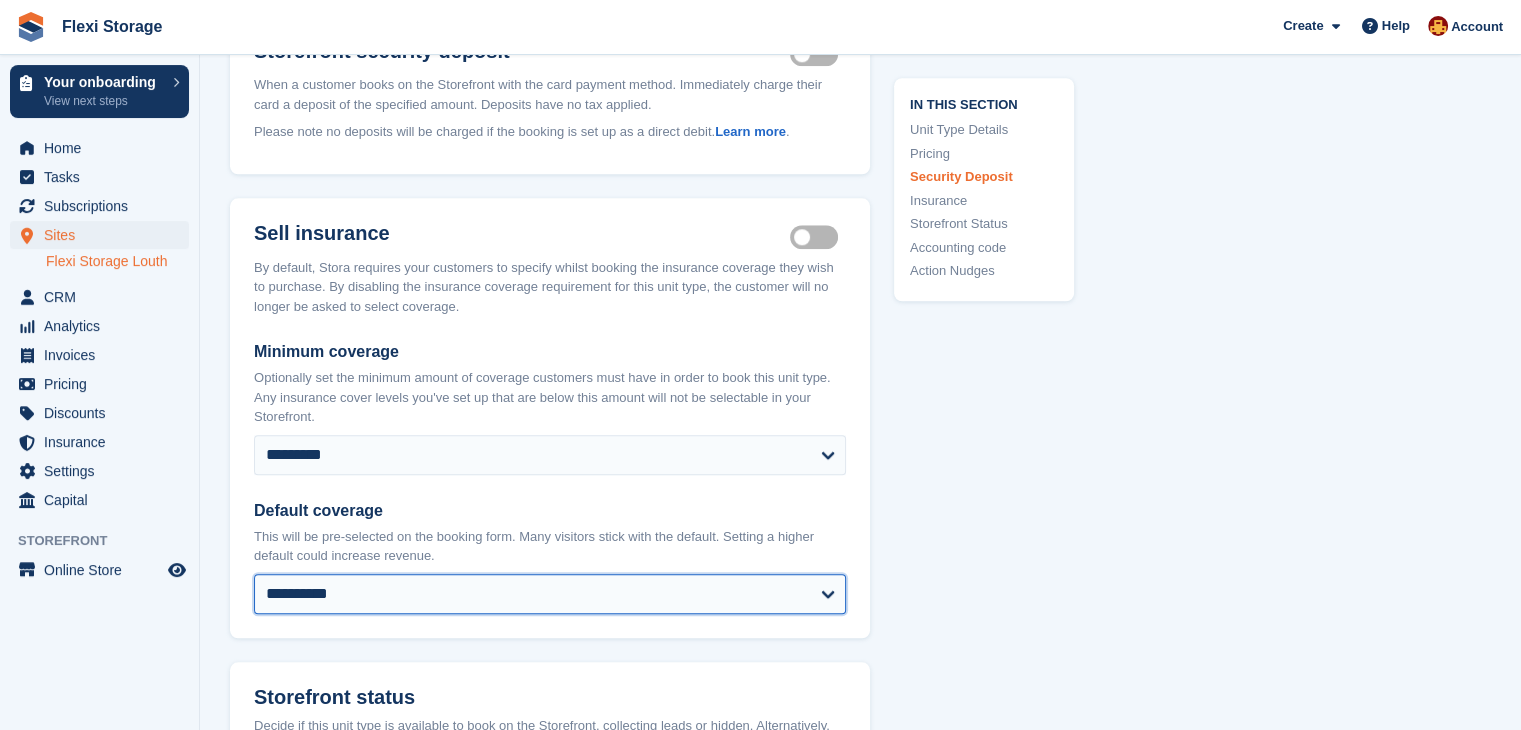 click on "**********" at bounding box center (550, 594) 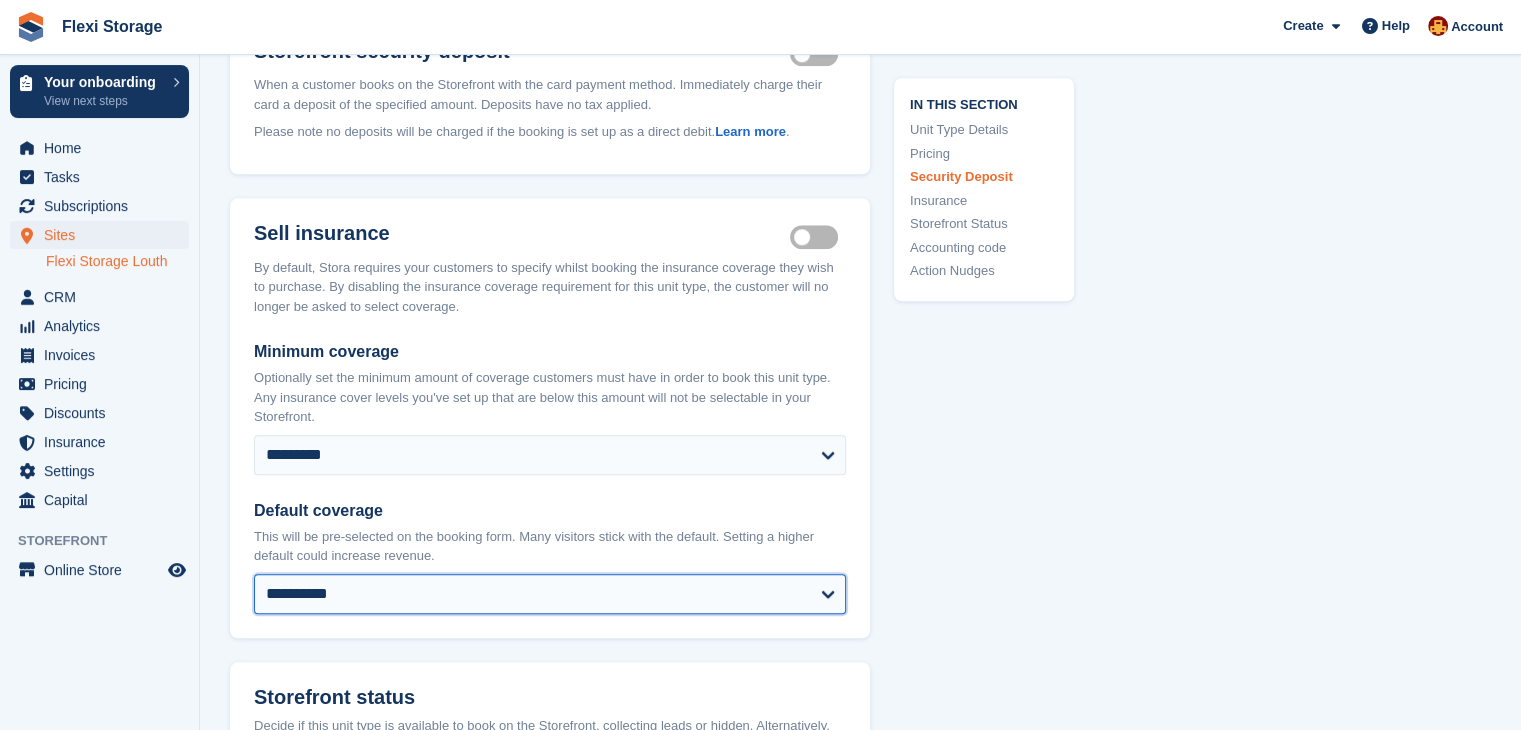 select on "****" 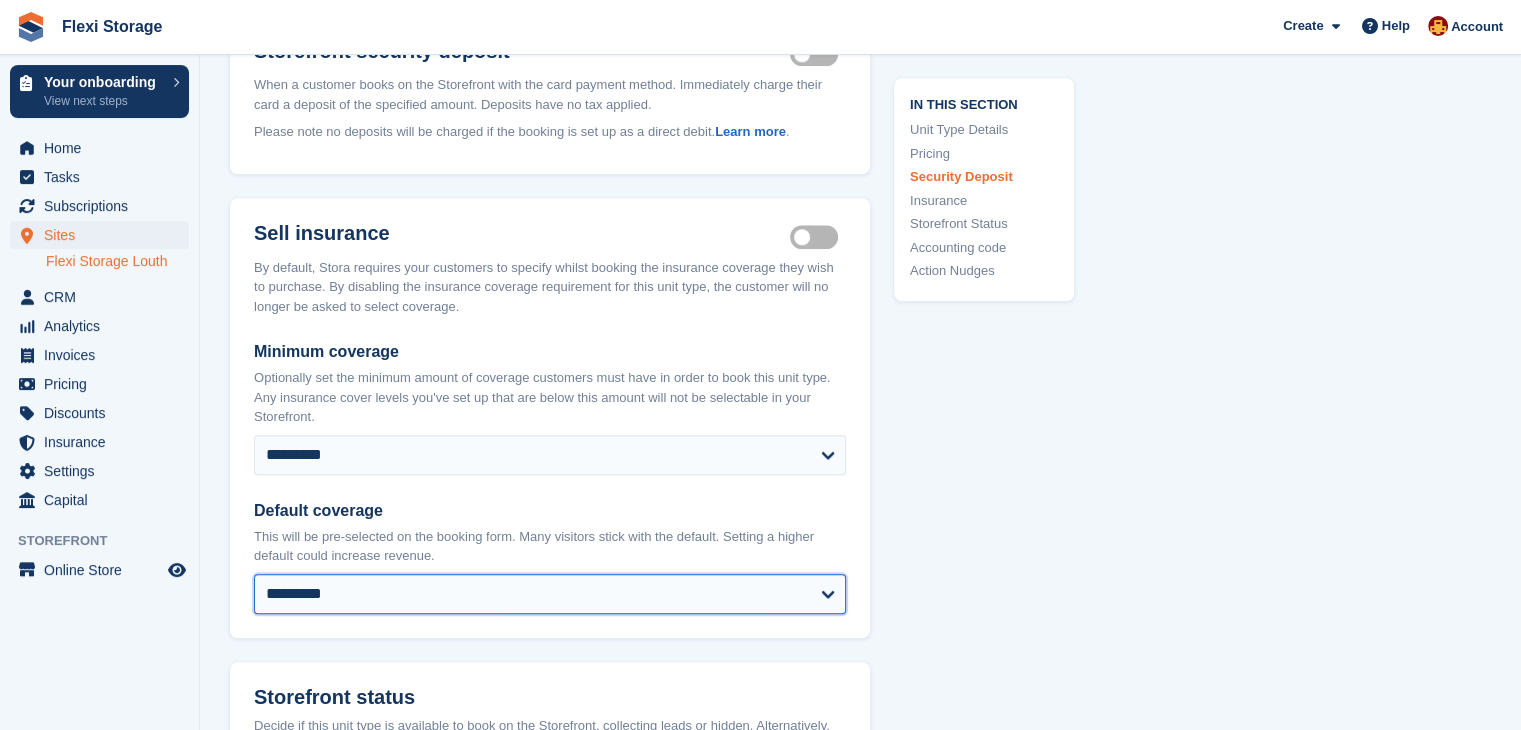 click on "**********" at bounding box center [550, 594] 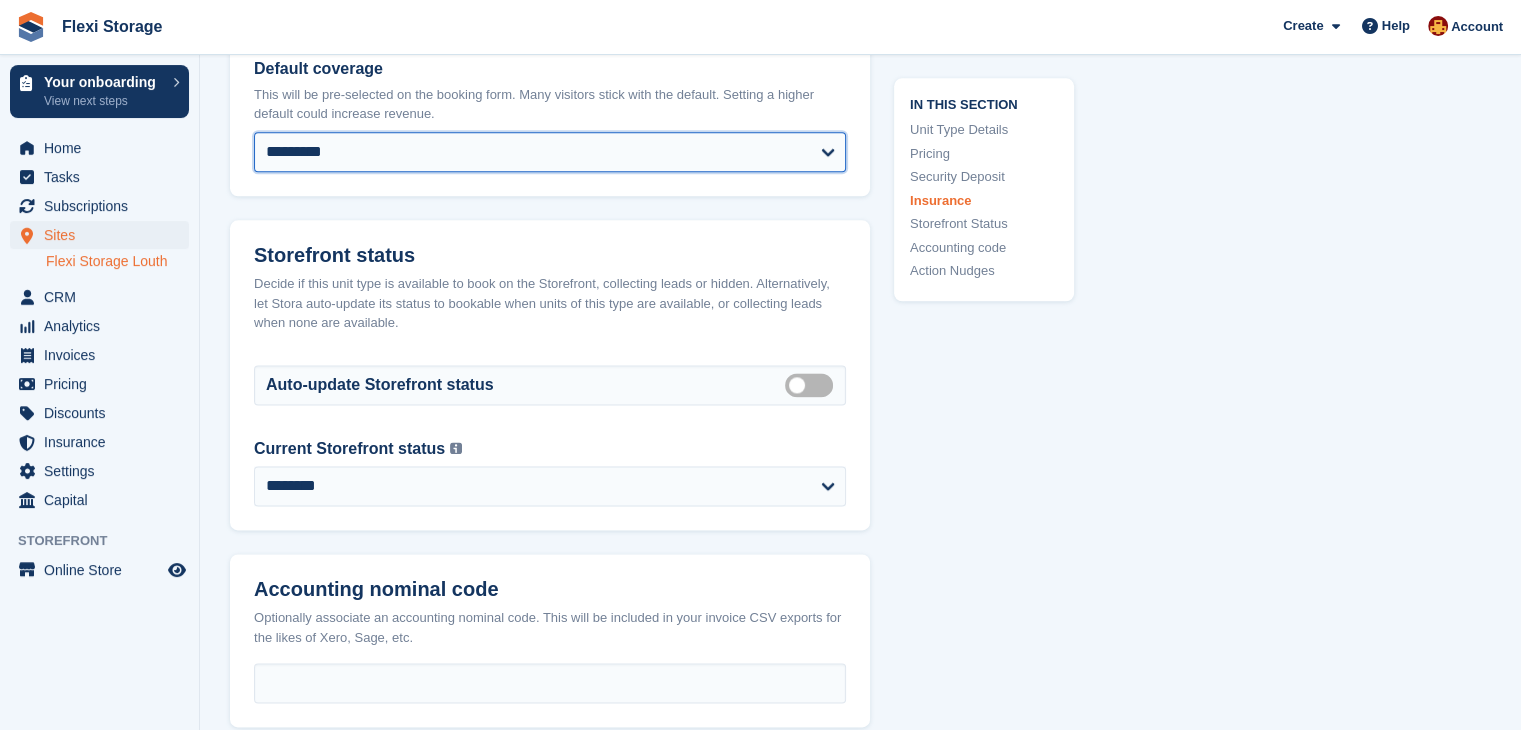scroll, scrollTop: 2490, scrollLeft: 0, axis: vertical 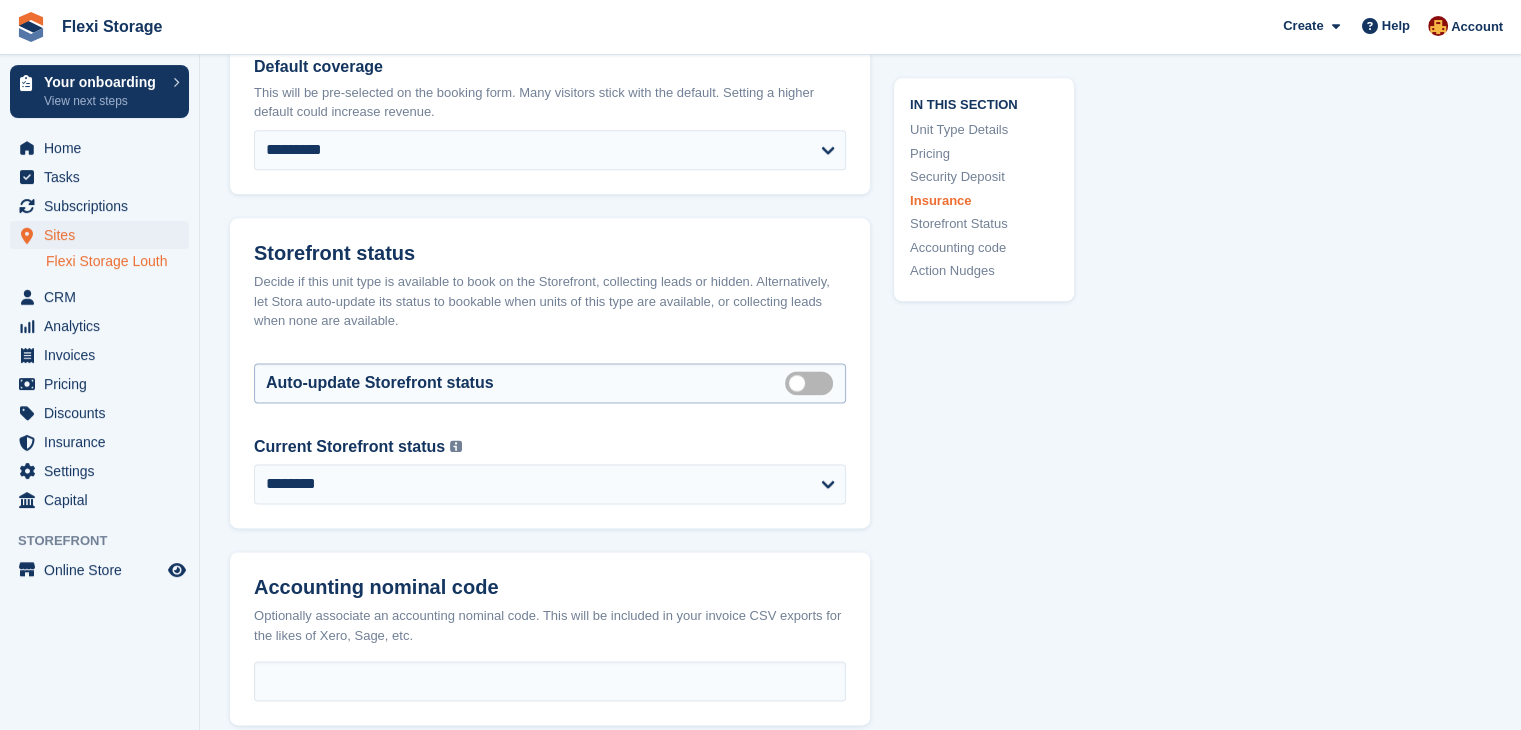 click on "Auto manage storefront status" at bounding box center [813, 382] 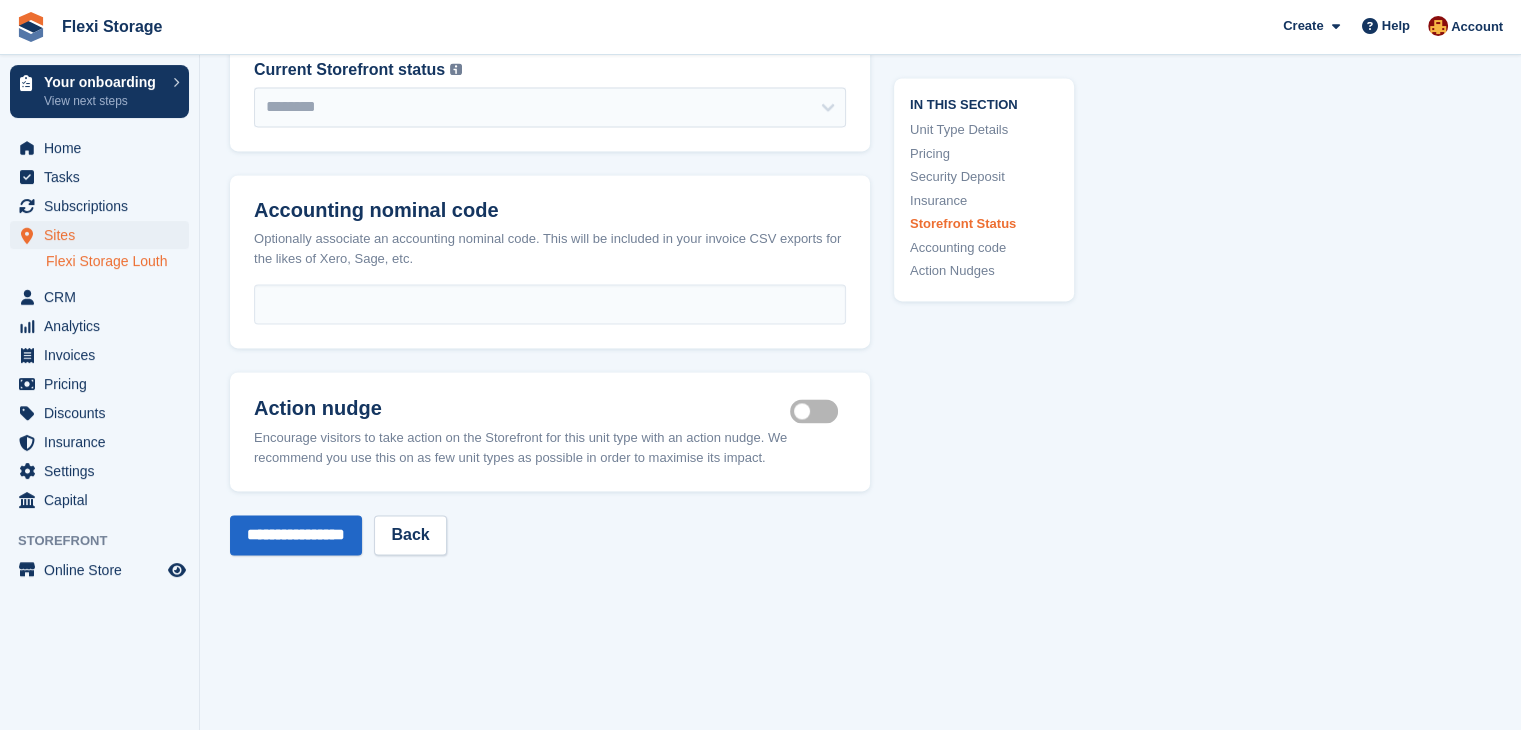 scroll, scrollTop: 2924, scrollLeft: 0, axis: vertical 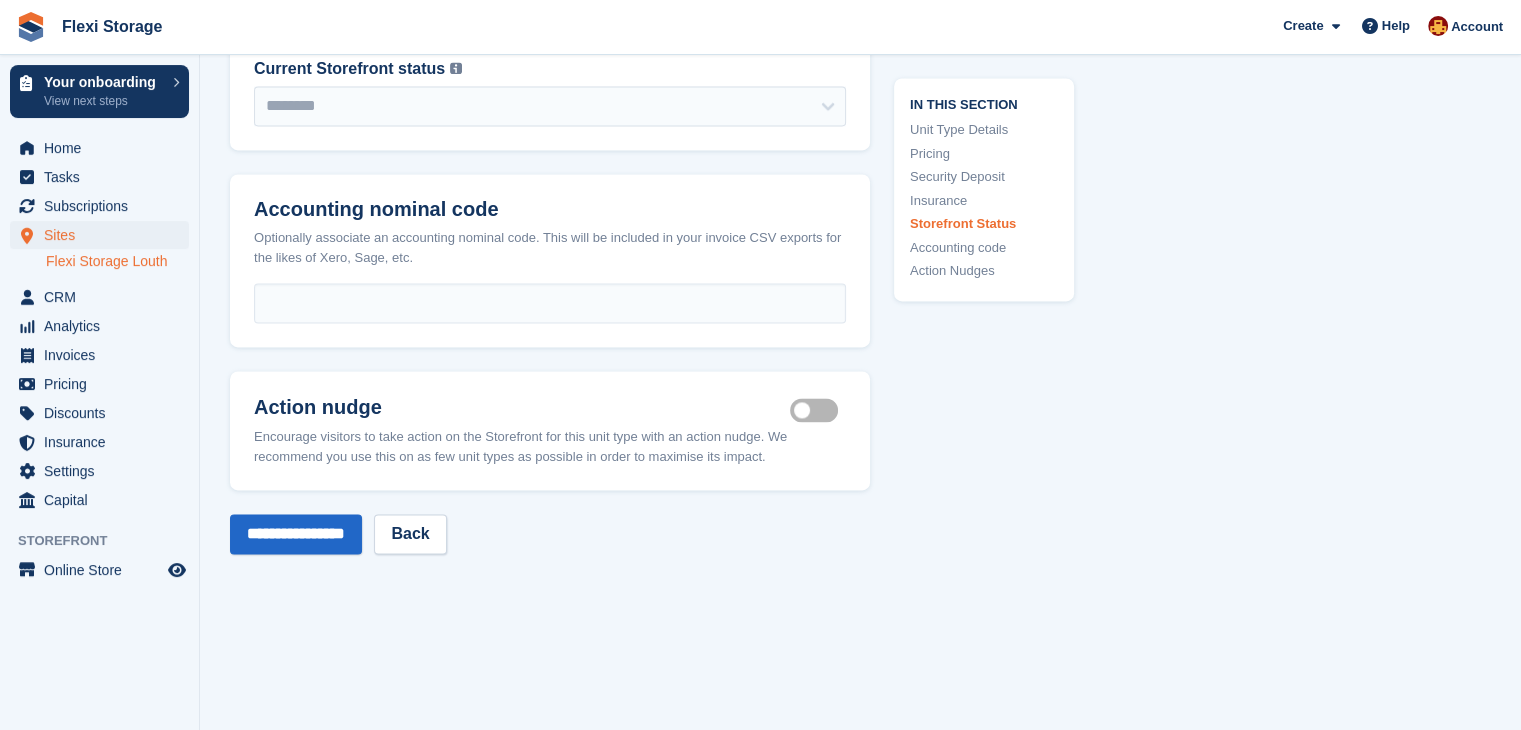 click on "**********" at bounding box center (550, -1101) 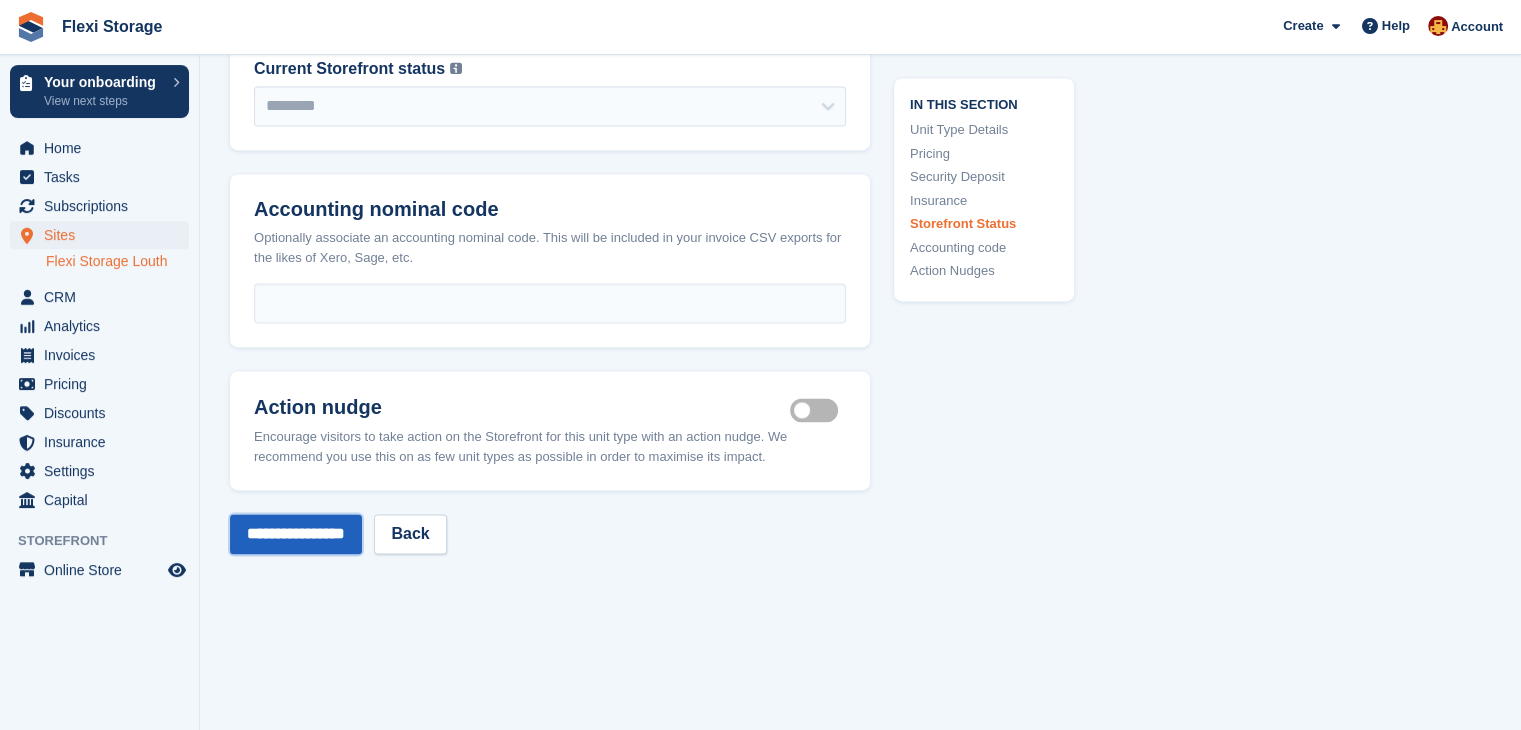 click on "**********" at bounding box center [296, 534] 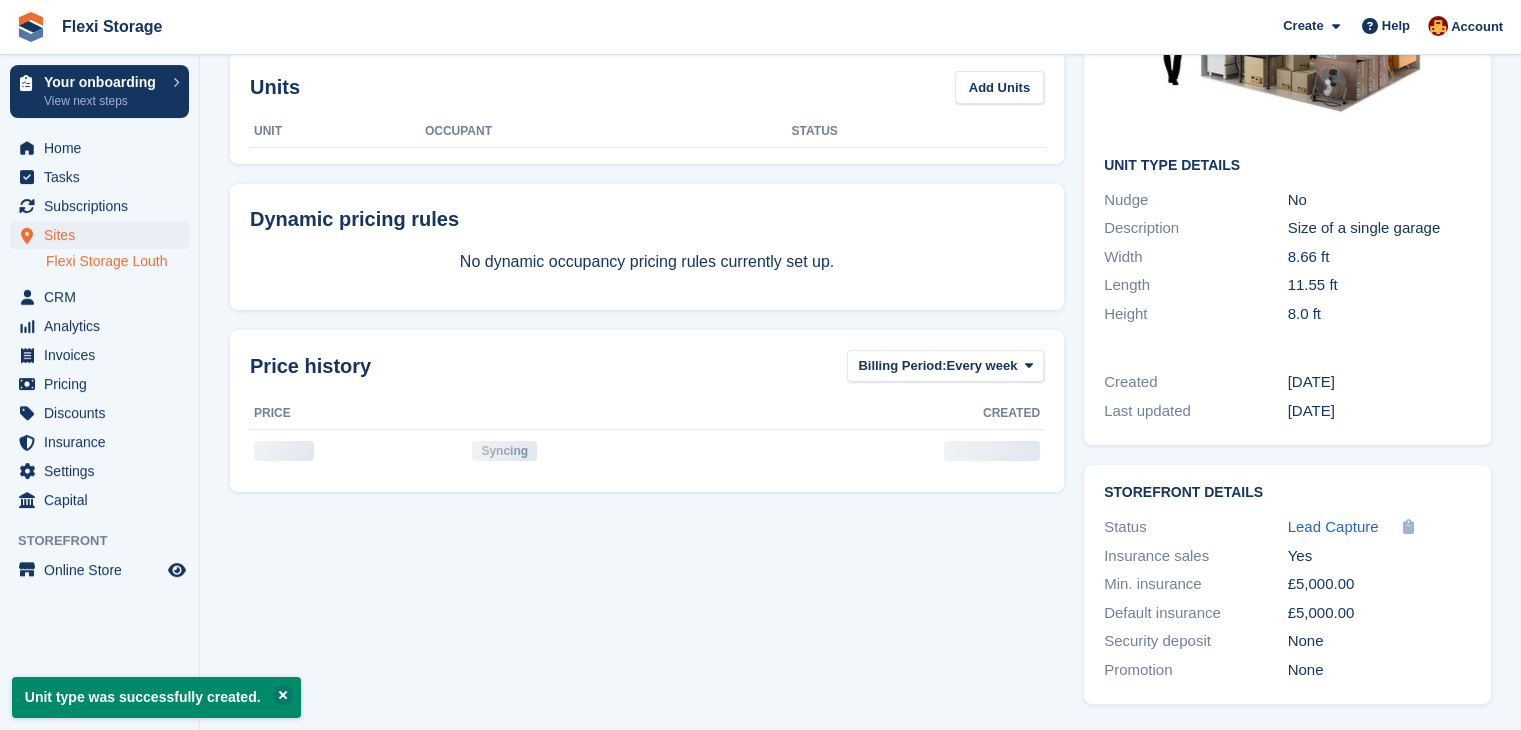 scroll, scrollTop: 0, scrollLeft: 0, axis: both 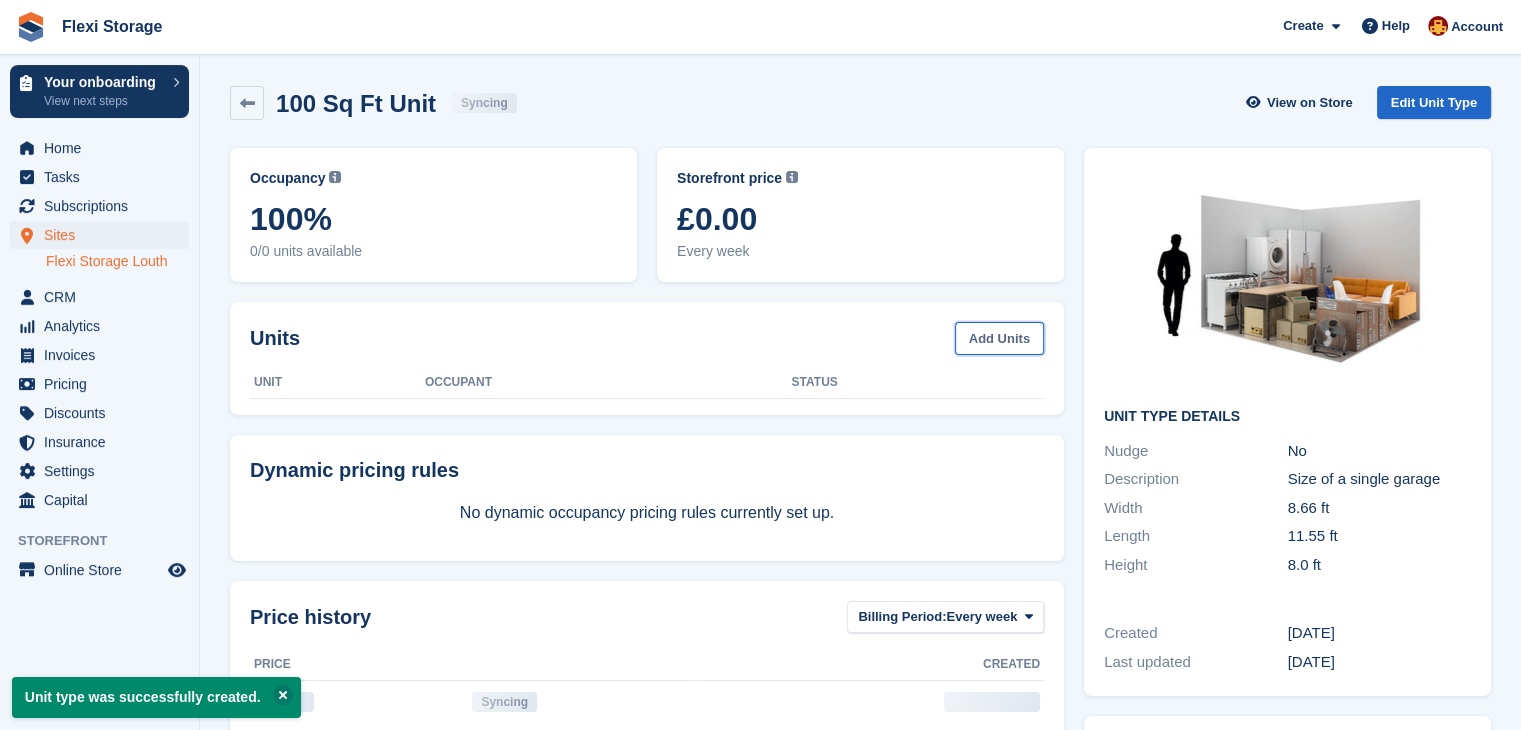 click on "Add Units" at bounding box center [999, 338] 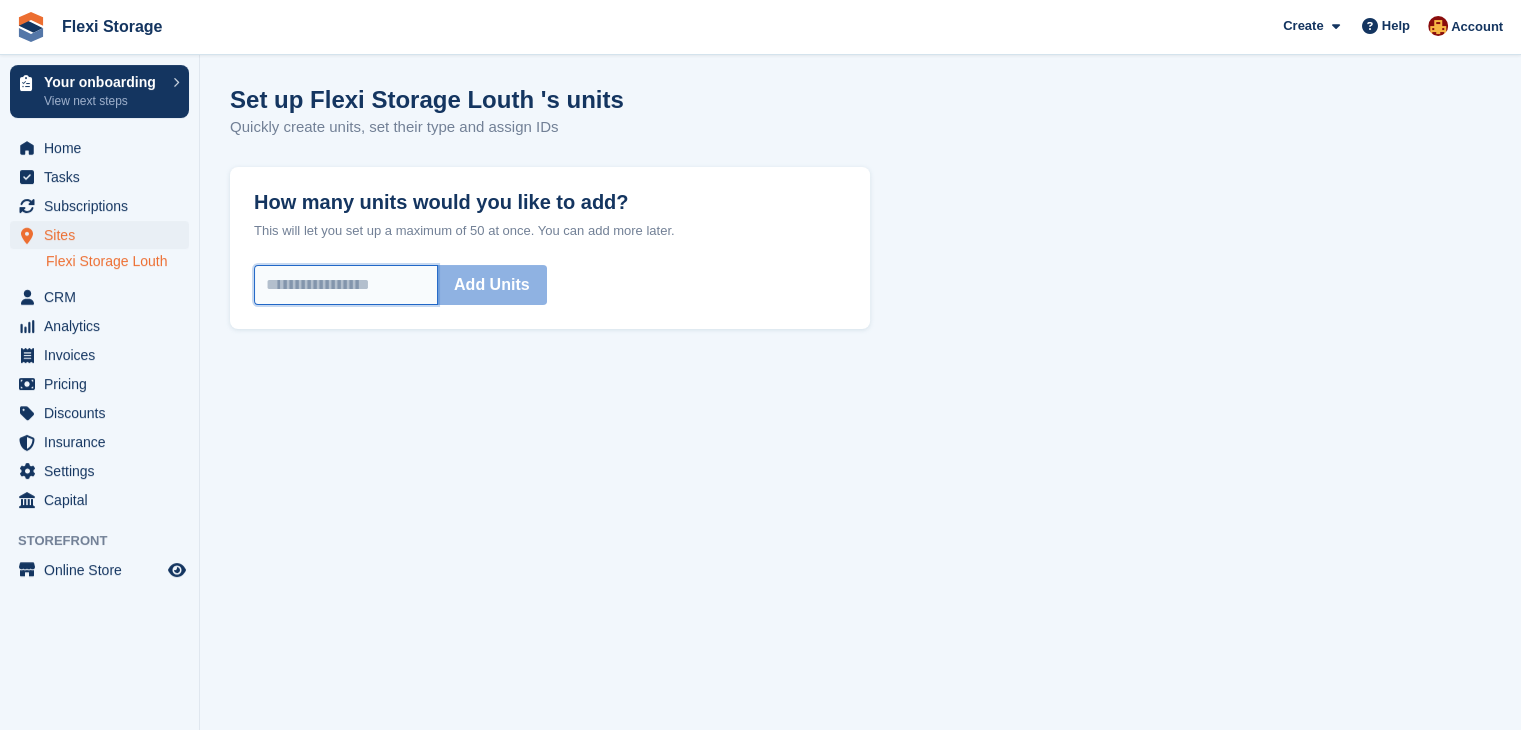 click on "How many units would you like to add?" at bounding box center [346, 285] 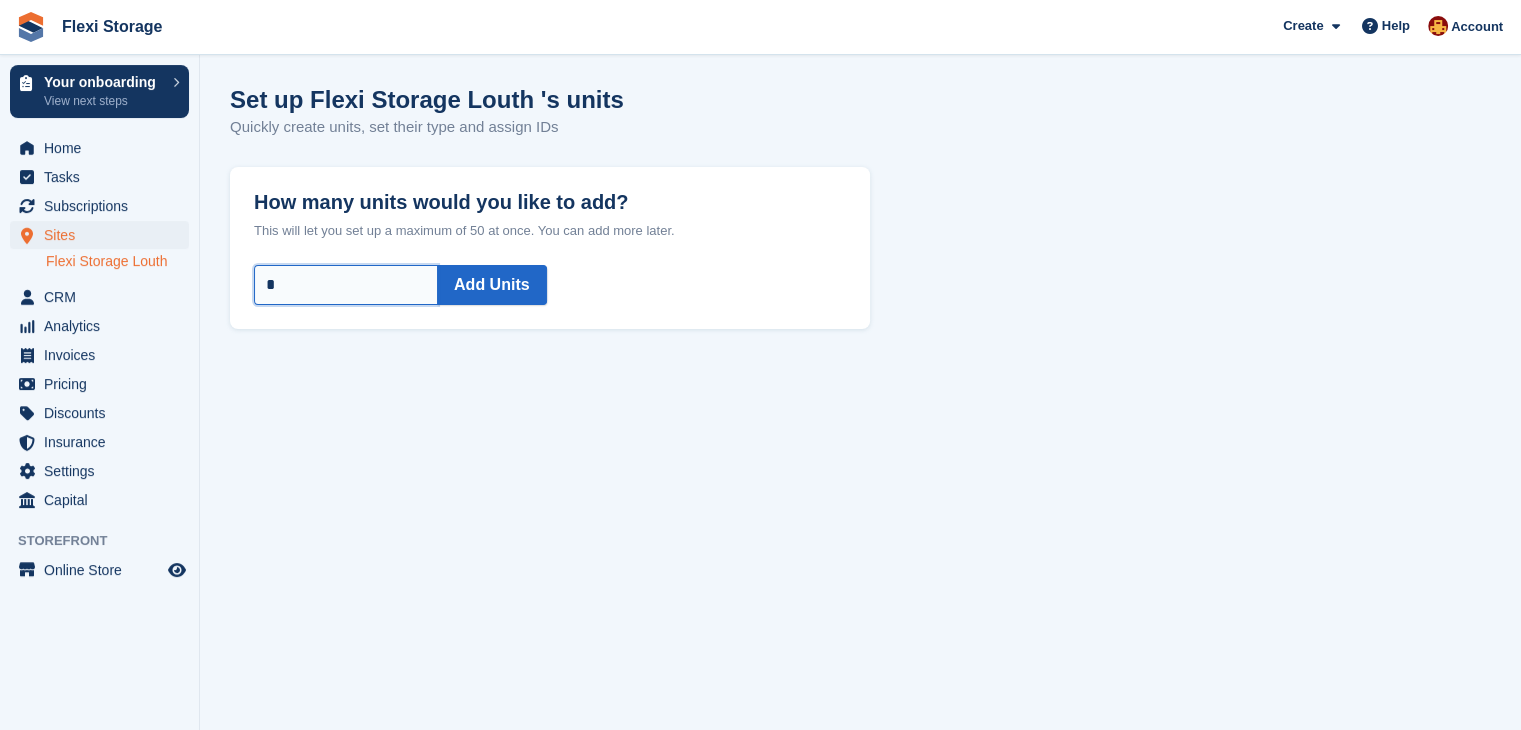 type on "*" 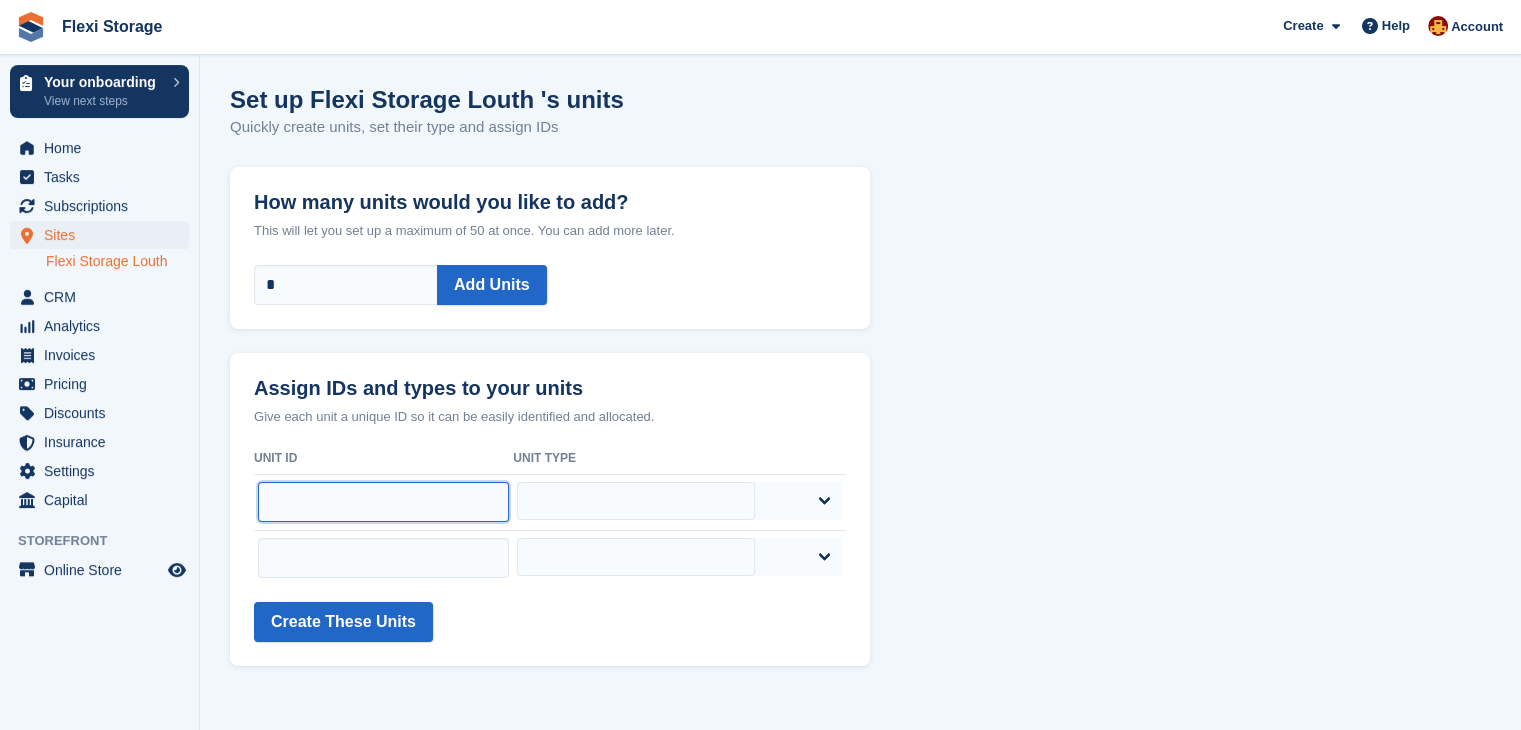 click at bounding box center (384, 502) 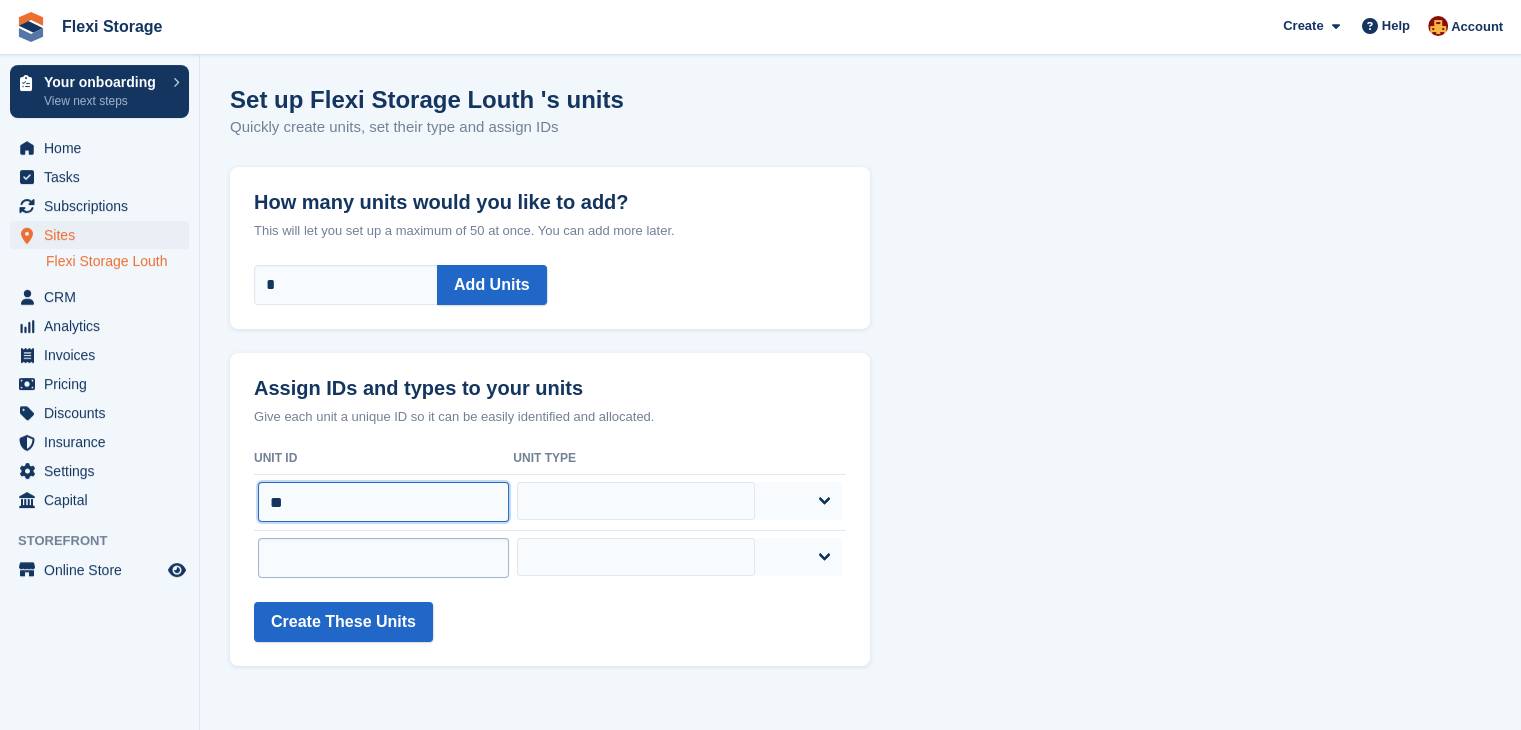 type on "**" 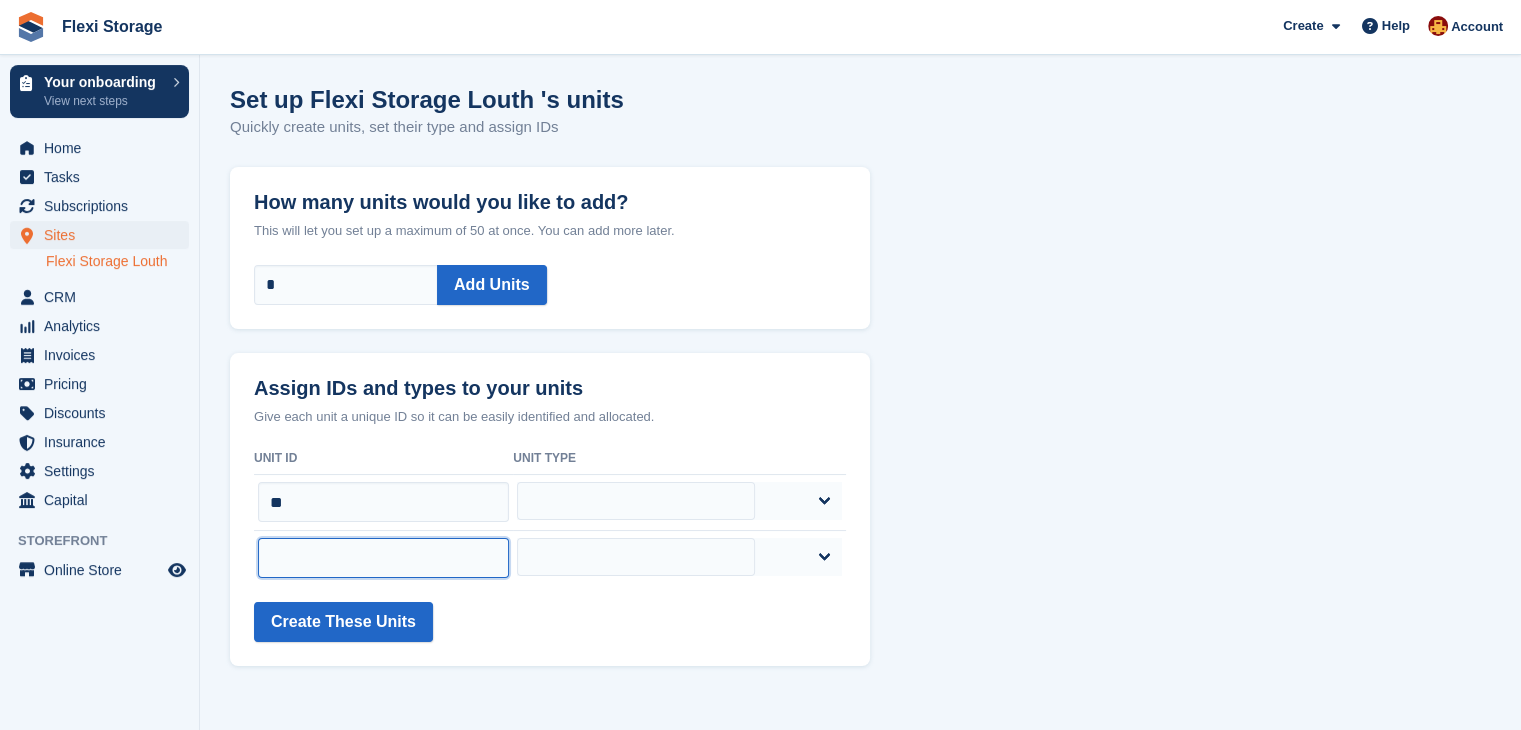 click at bounding box center [384, 558] 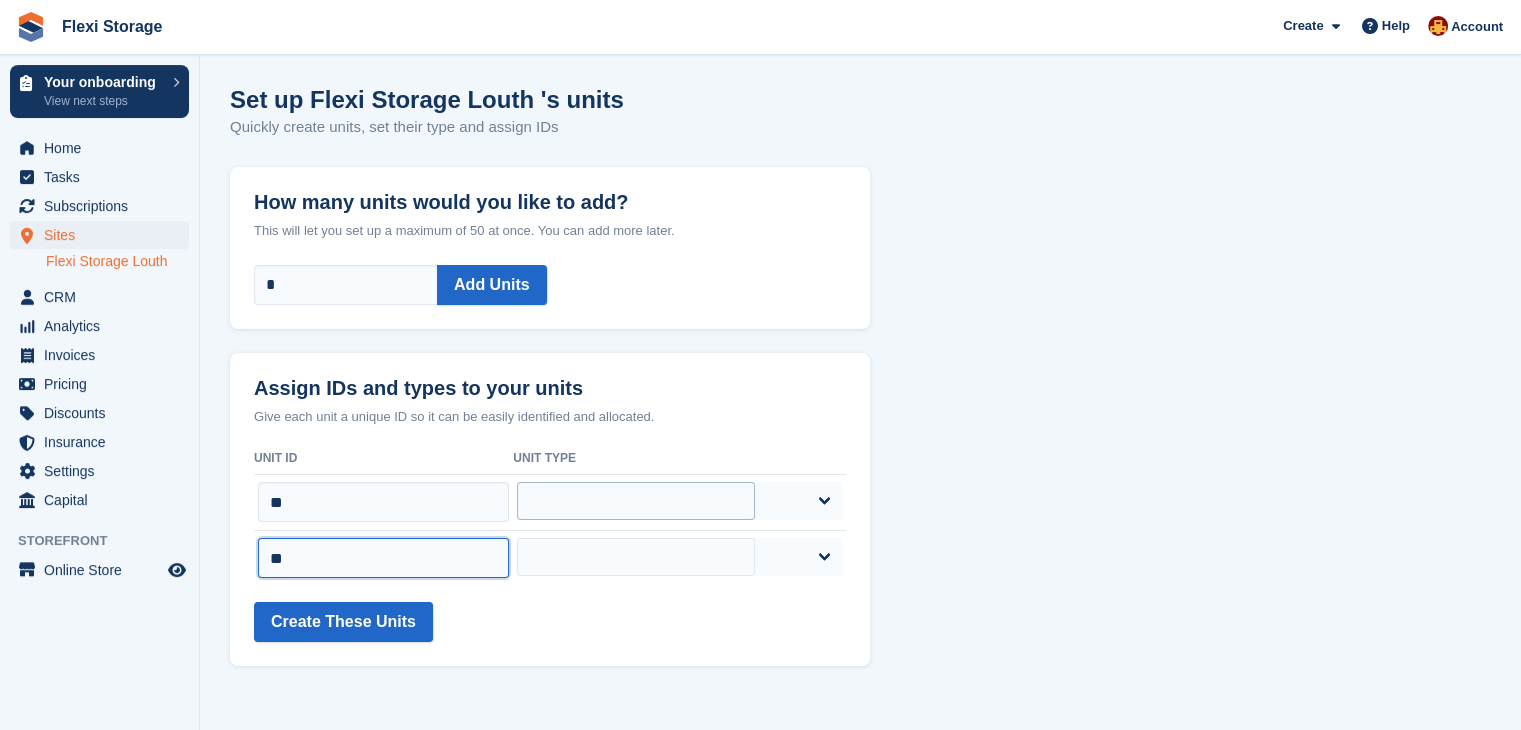type on "**" 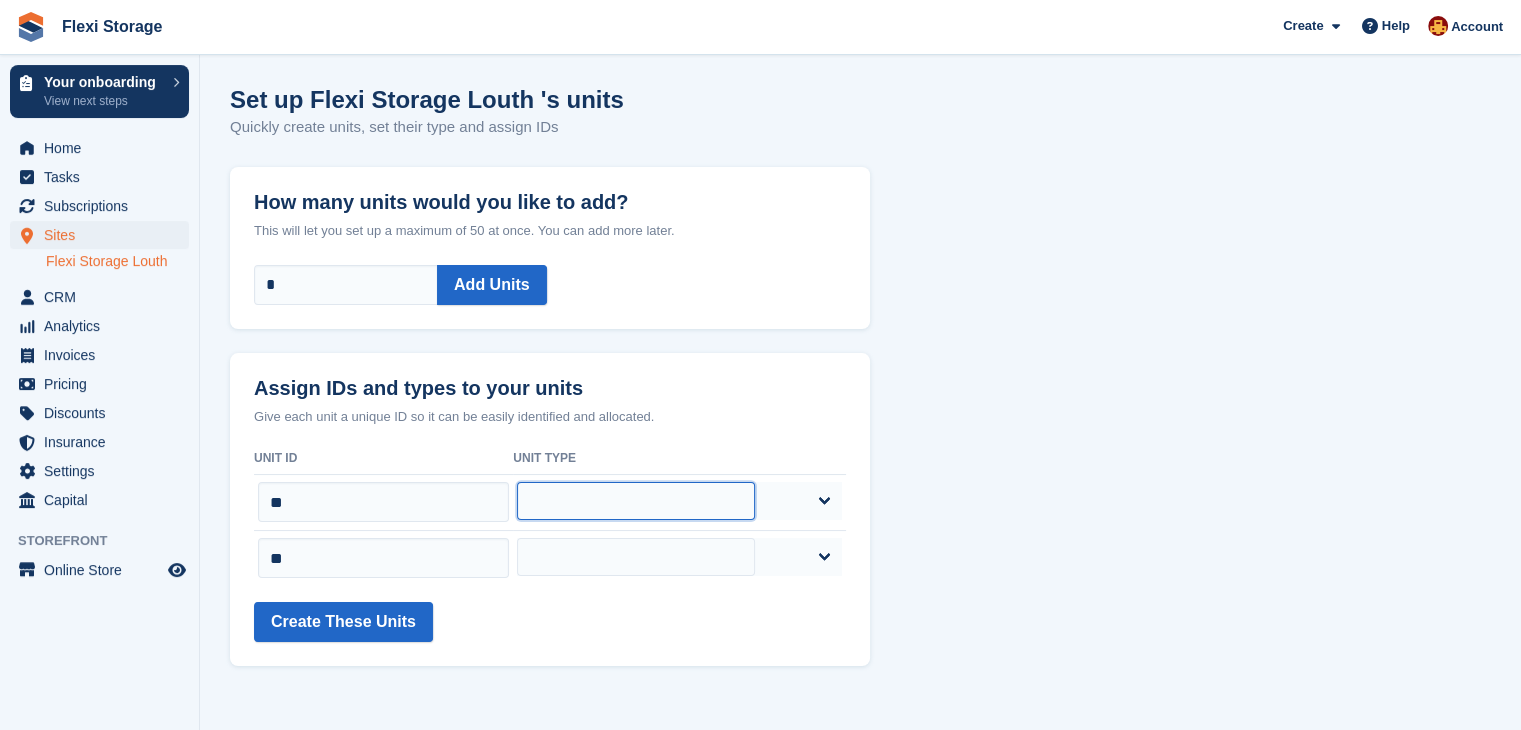 click on "**********" at bounding box center (636, 501) 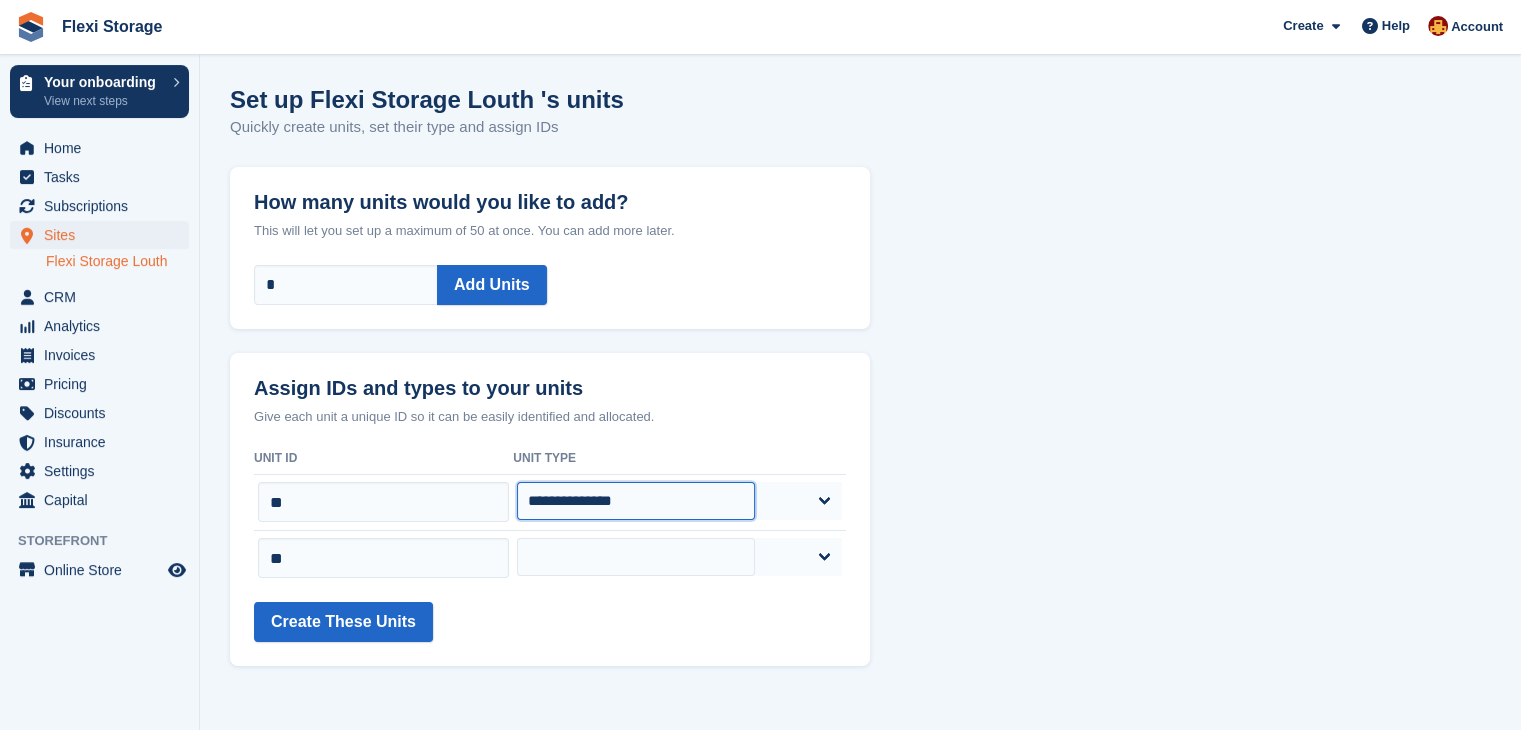 click on "**********" at bounding box center [636, 501] 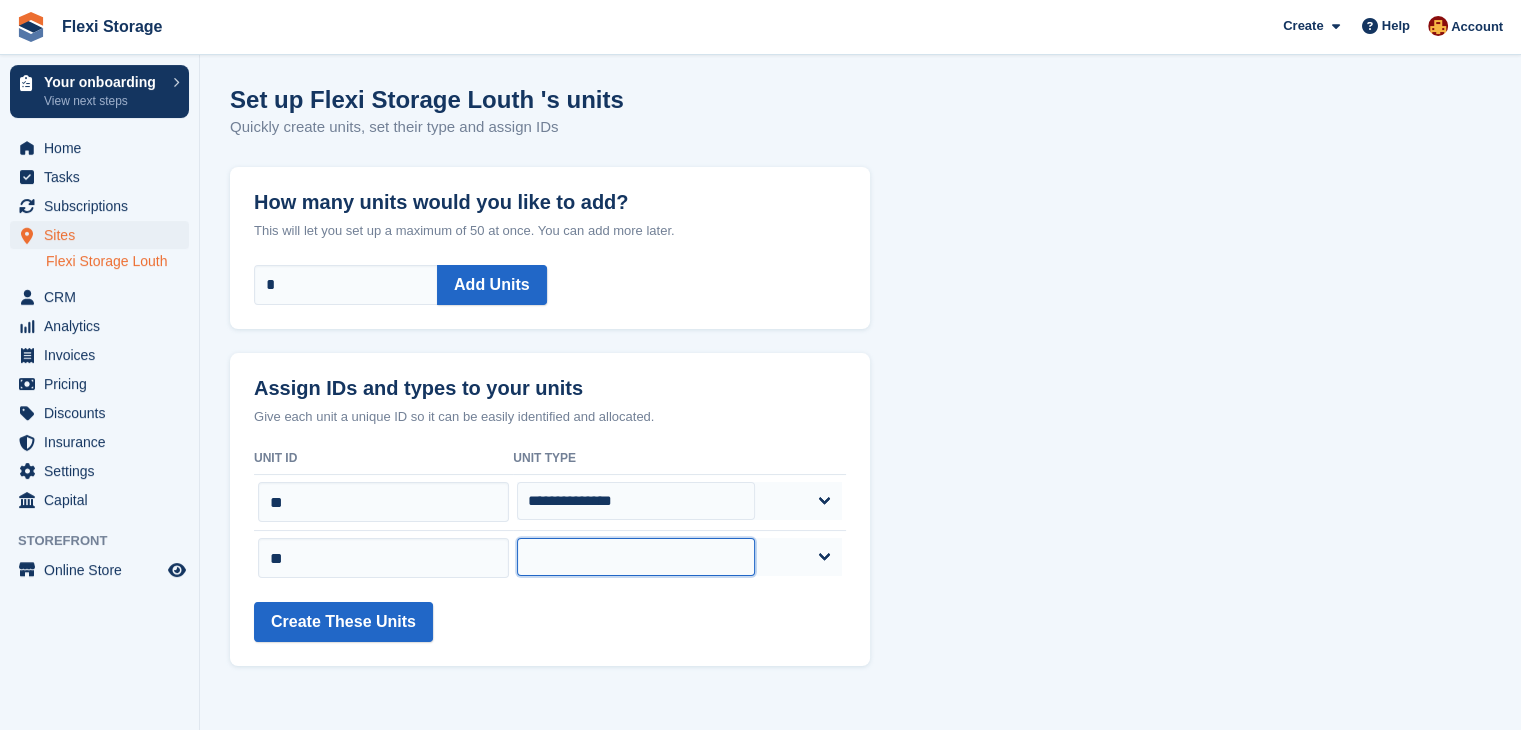 click on "**********" at bounding box center (636, 557) 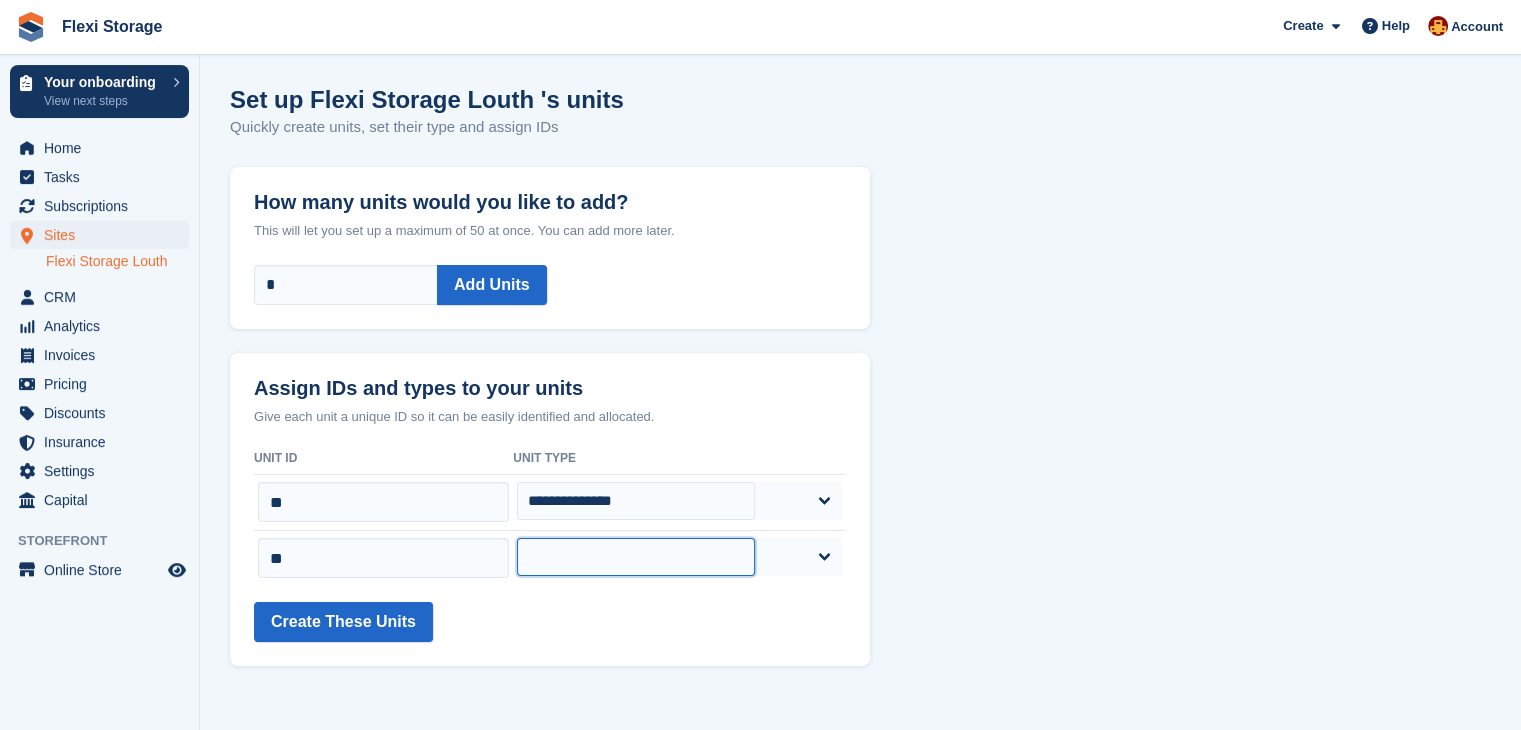 select on "*****" 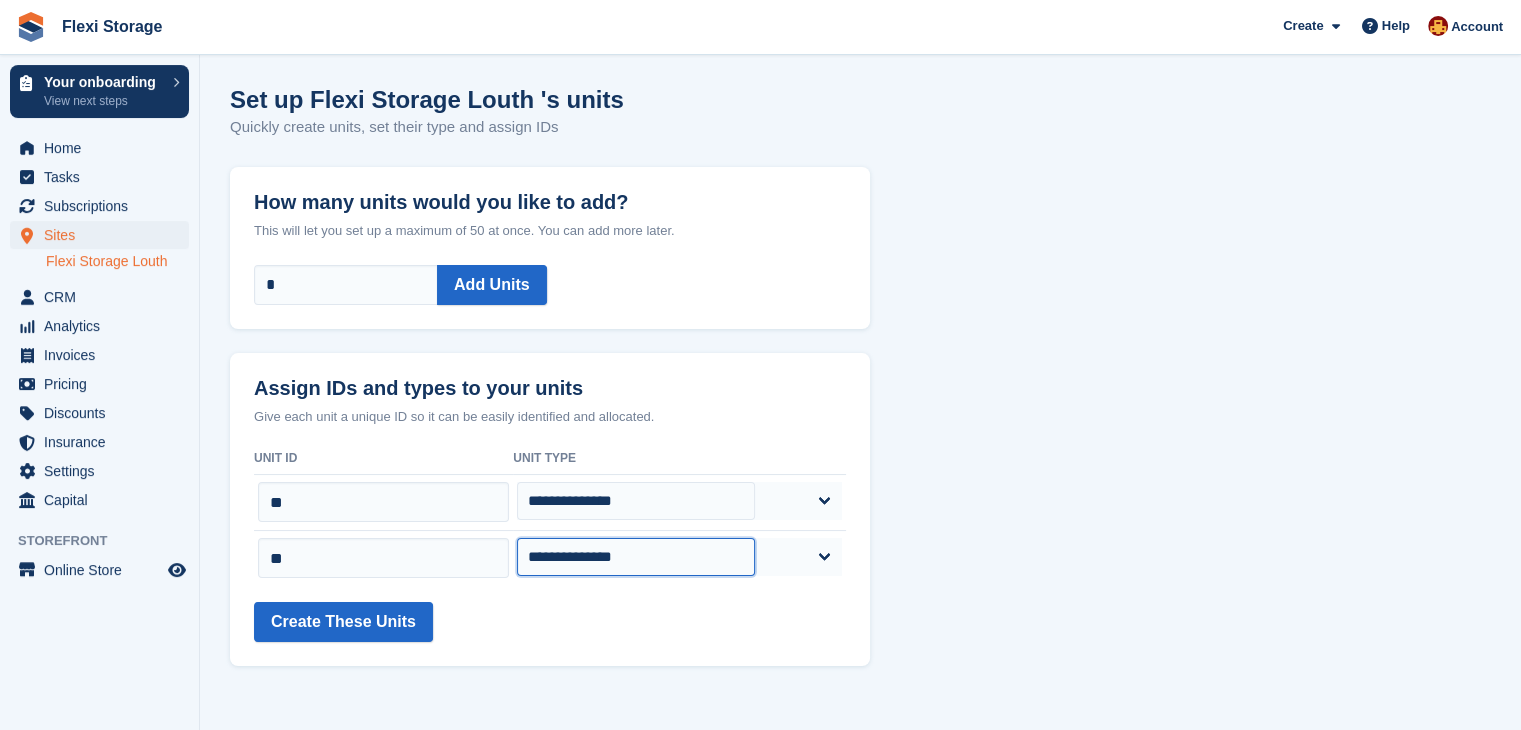 click on "**********" at bounding box center (636, 557) 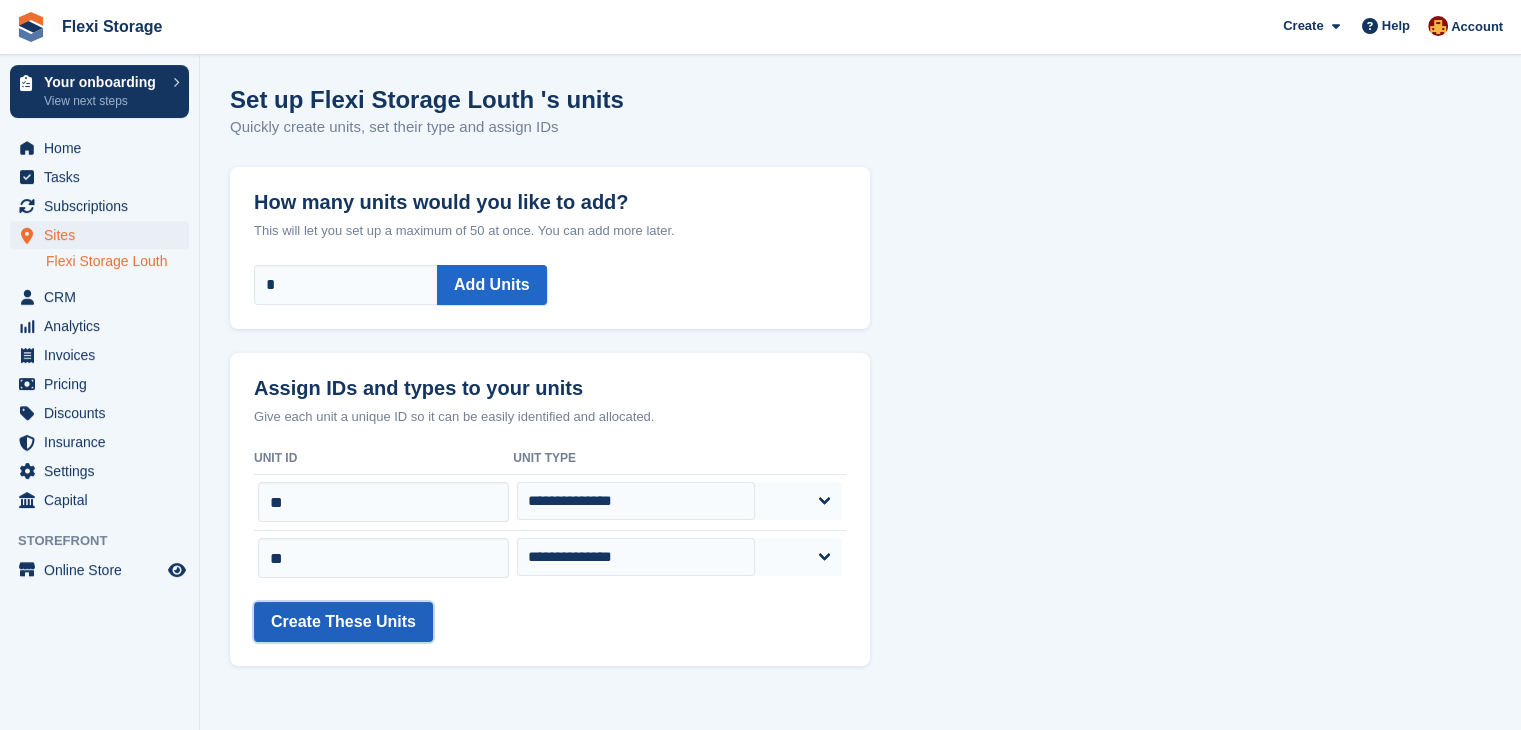 click on "Create These Units" at bounding box center (343, 622) 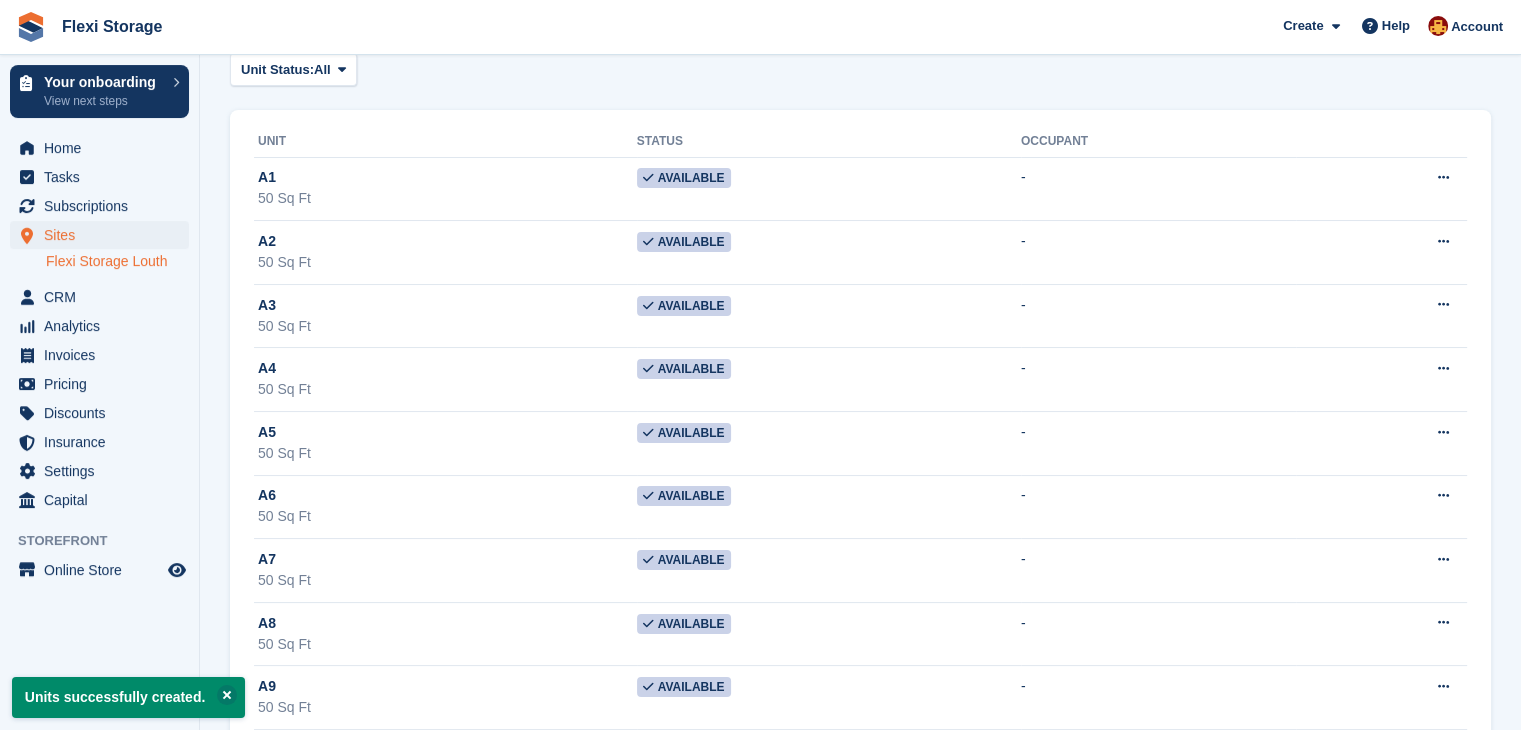 scroll, scrollTop: 0, scrollLeft: 0, axis: both 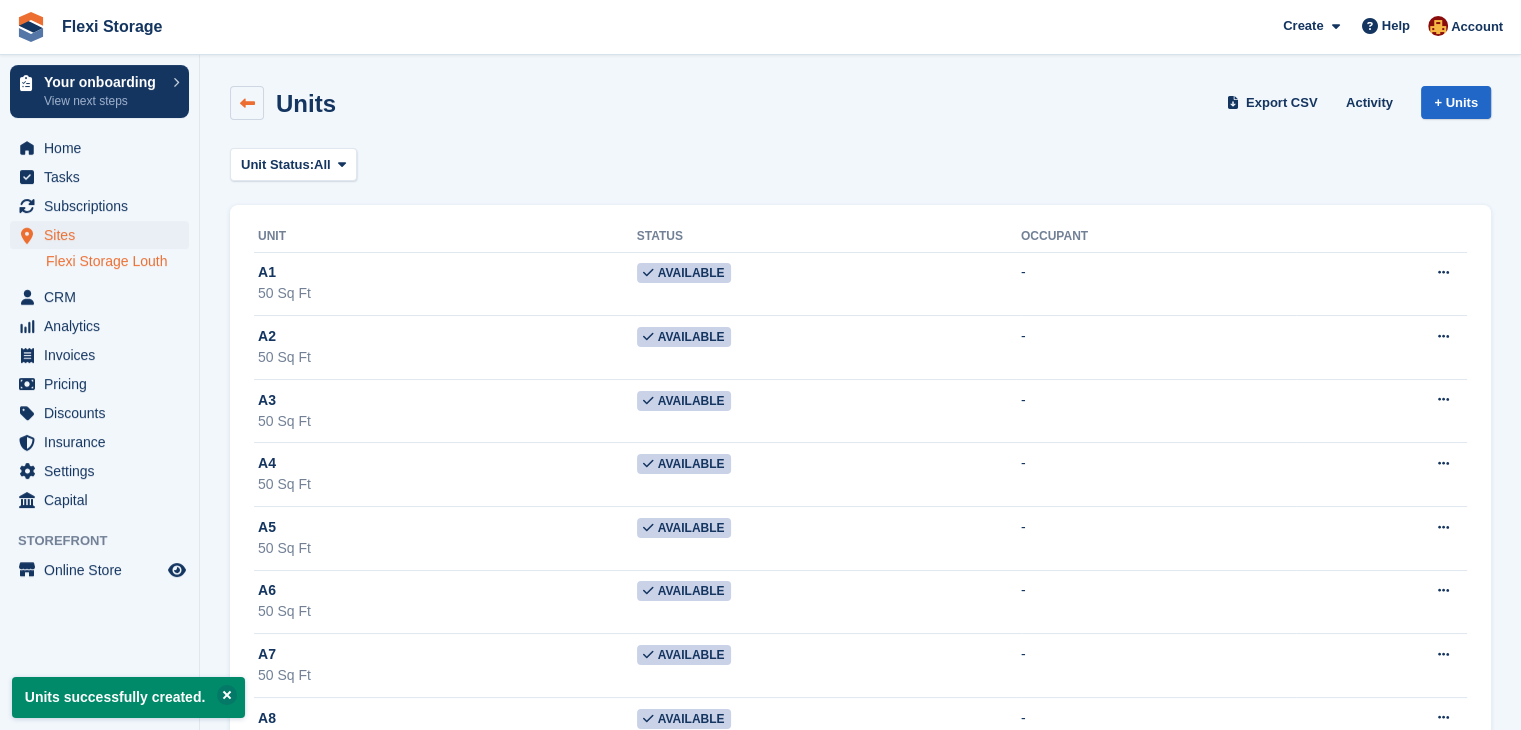 click at bounding box center [247, 103] 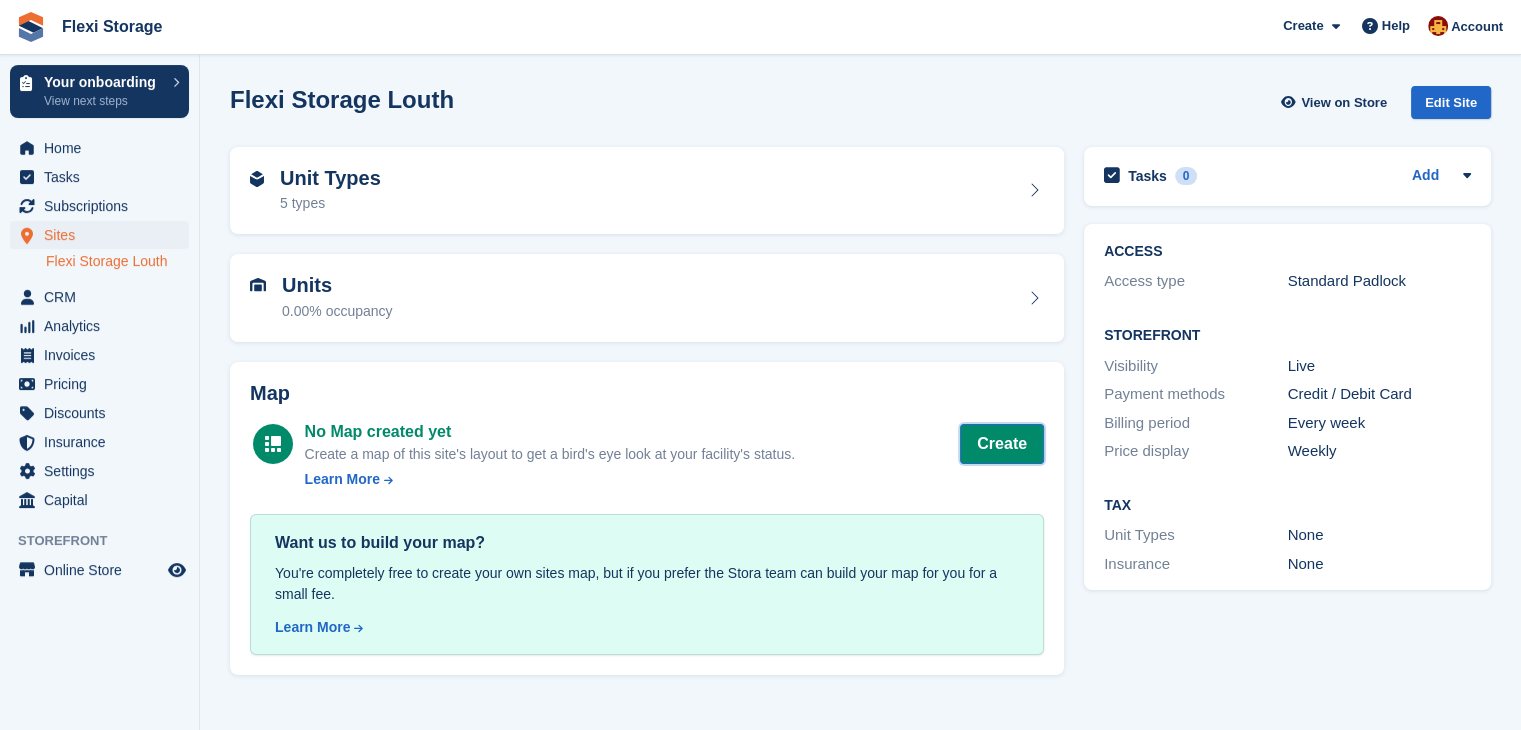 click on "Create" at bounding box center [1002, 444] 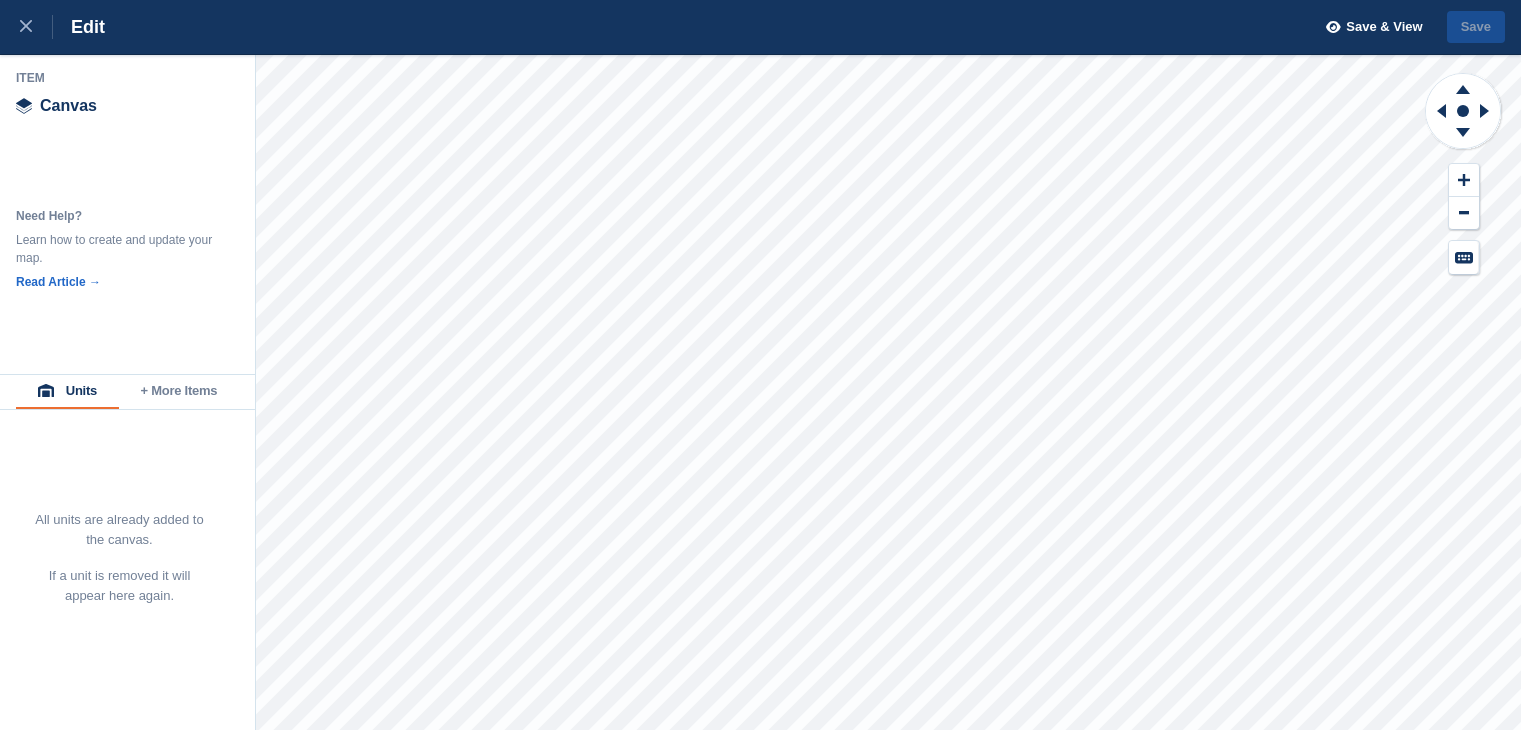 scroll, scrollTop: 0, scrollLeft: 0, axis: both 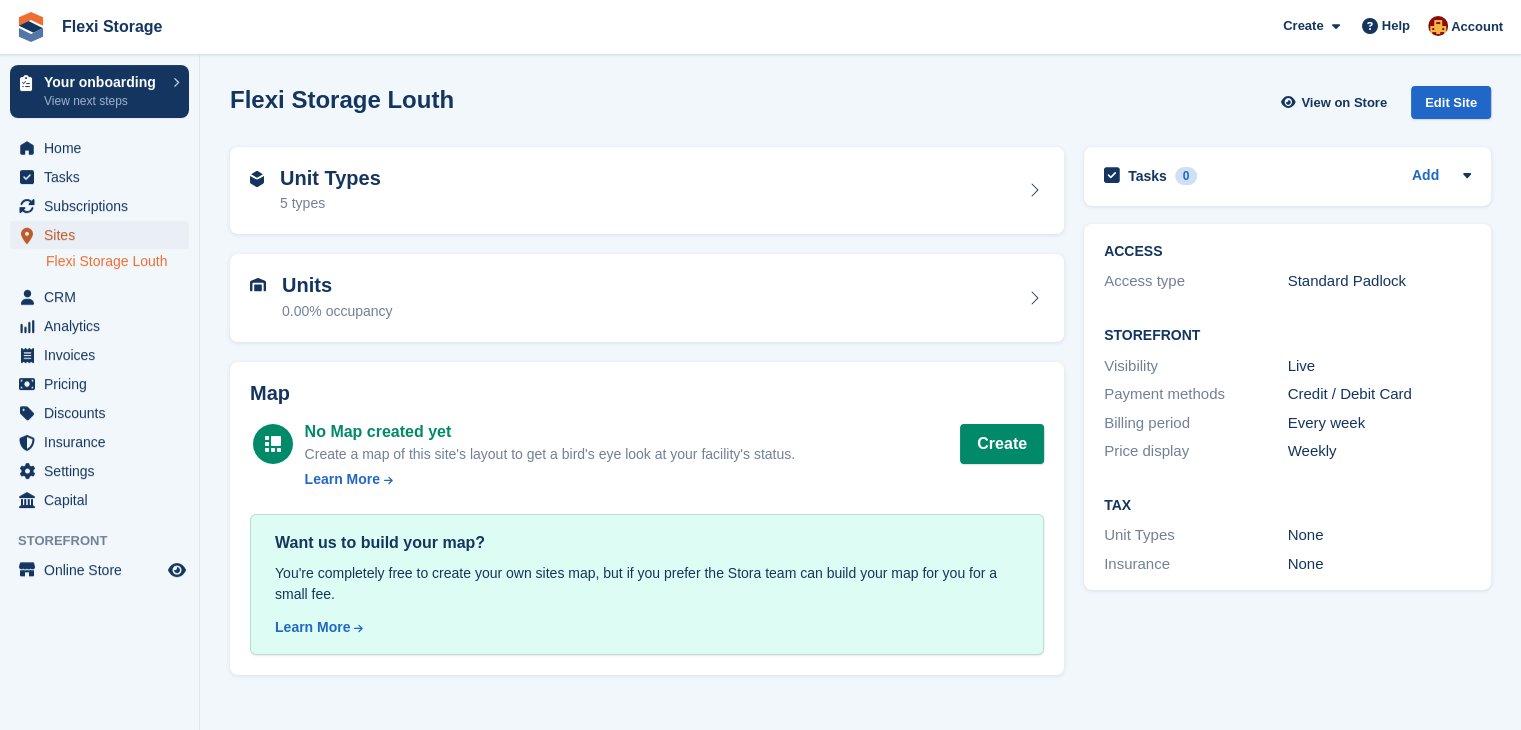 click on "Sites" at bounding box center (104, 235) 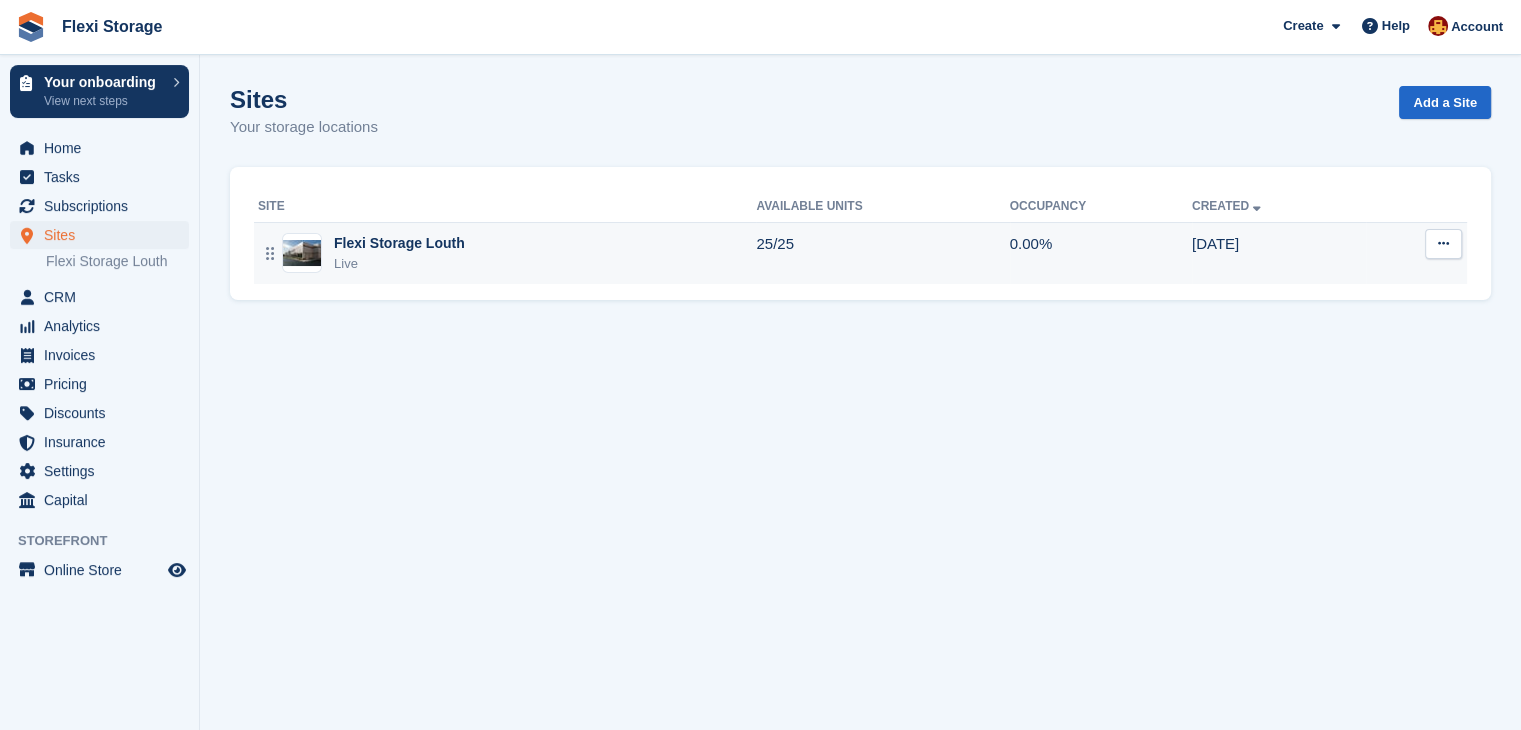 click on "Flexi Storage Louth
Live" at bounding box center (507, 253) 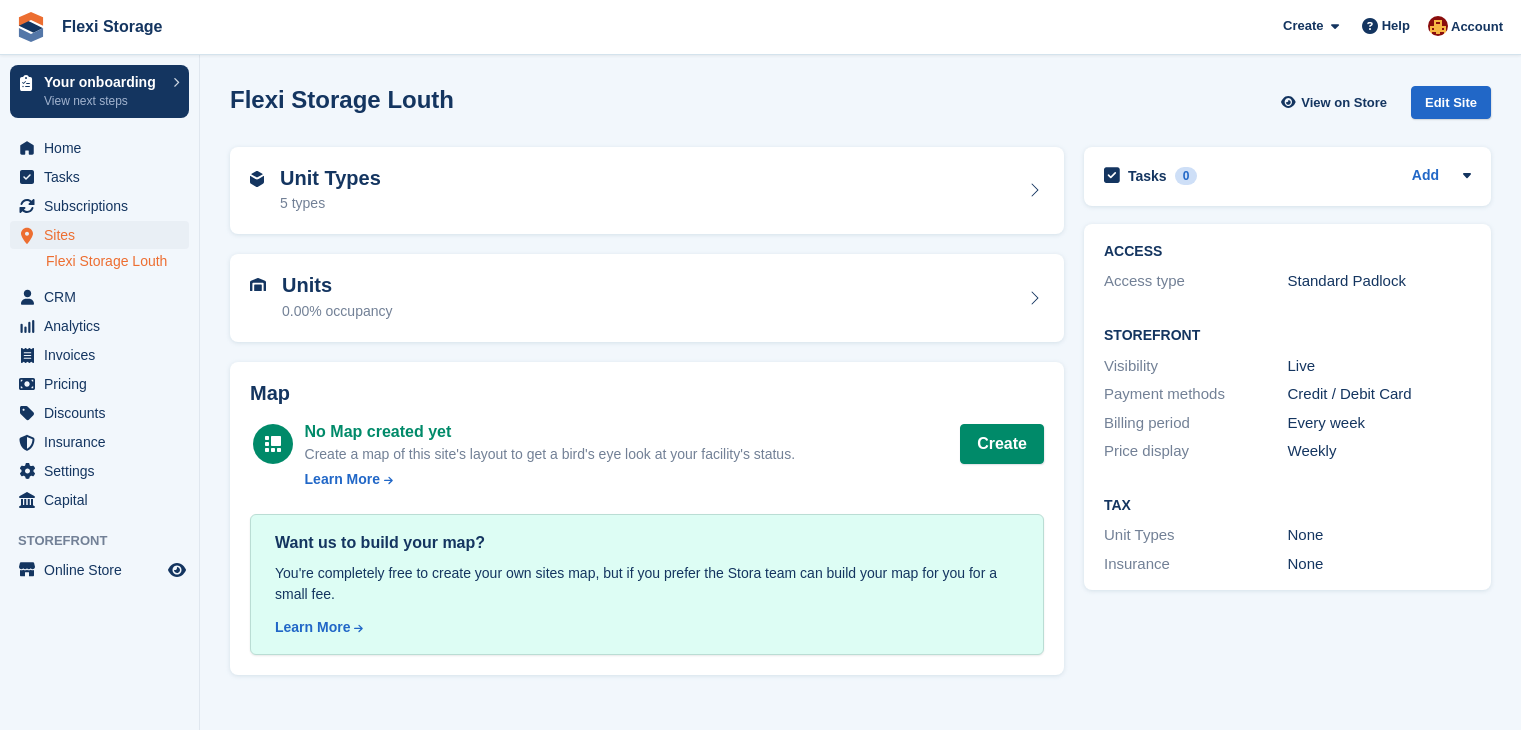 scroll, scrollTop: 0, scrollLeft: 0, axis: both 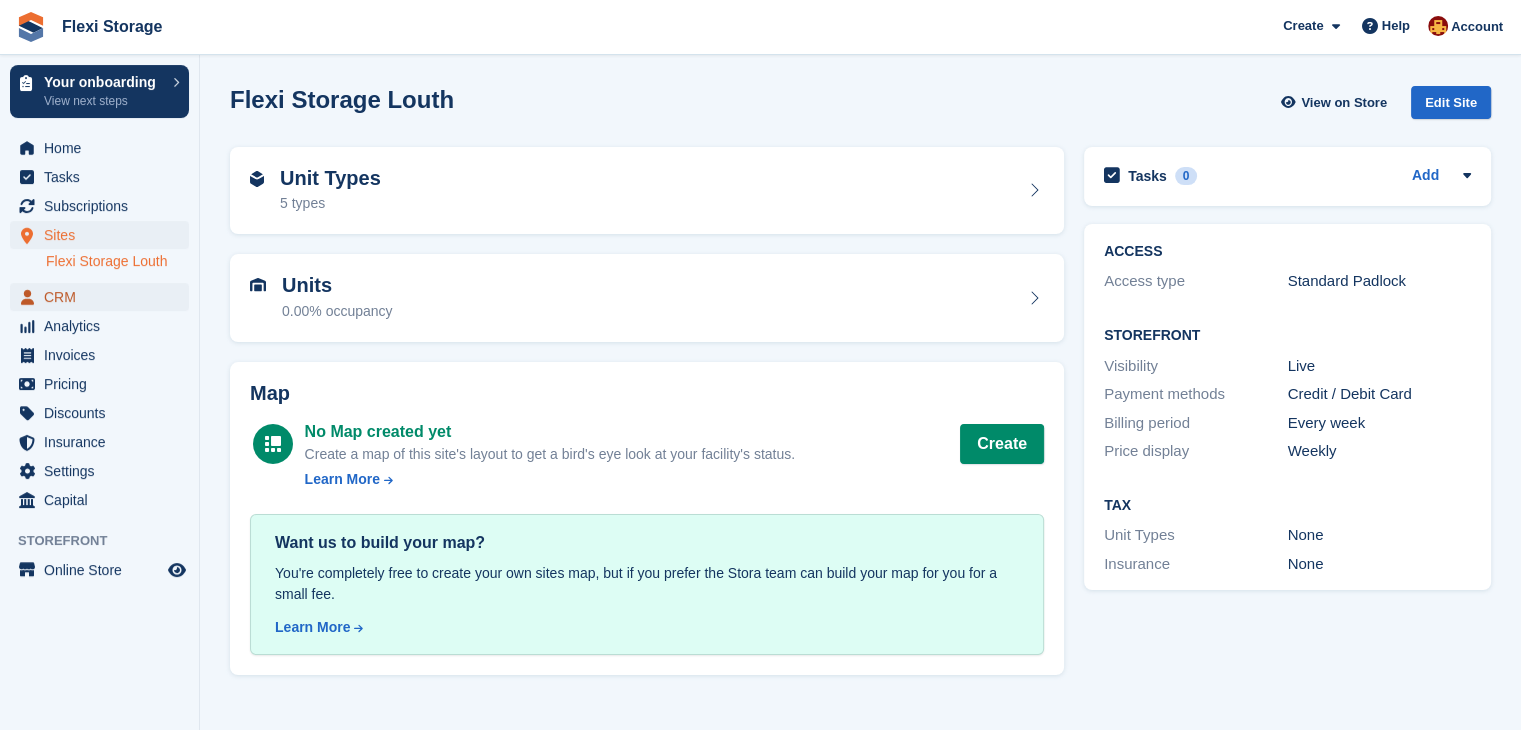 click on "CRM" at bounding box center (104, 297) 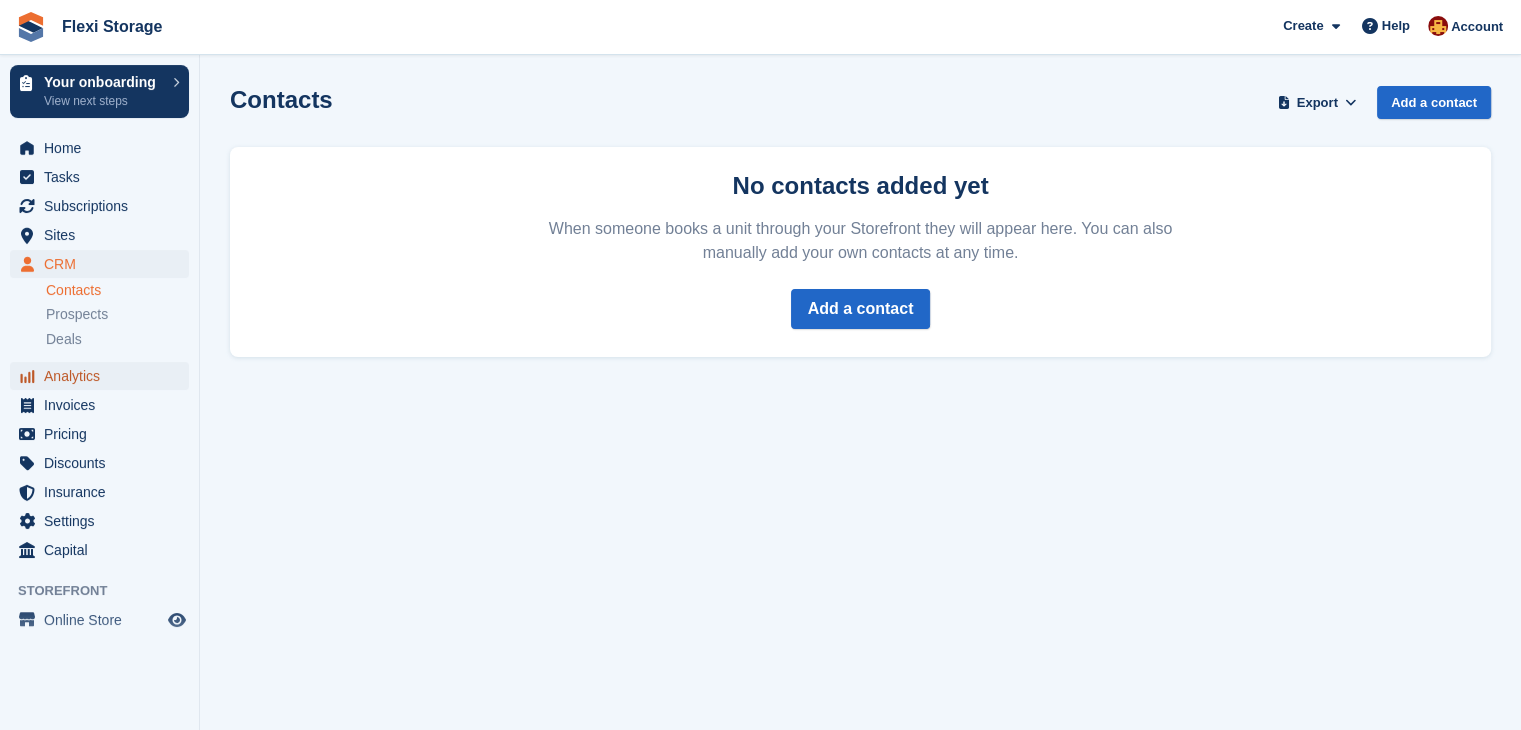 click on "Analytics" at bounding box center (104, 376) 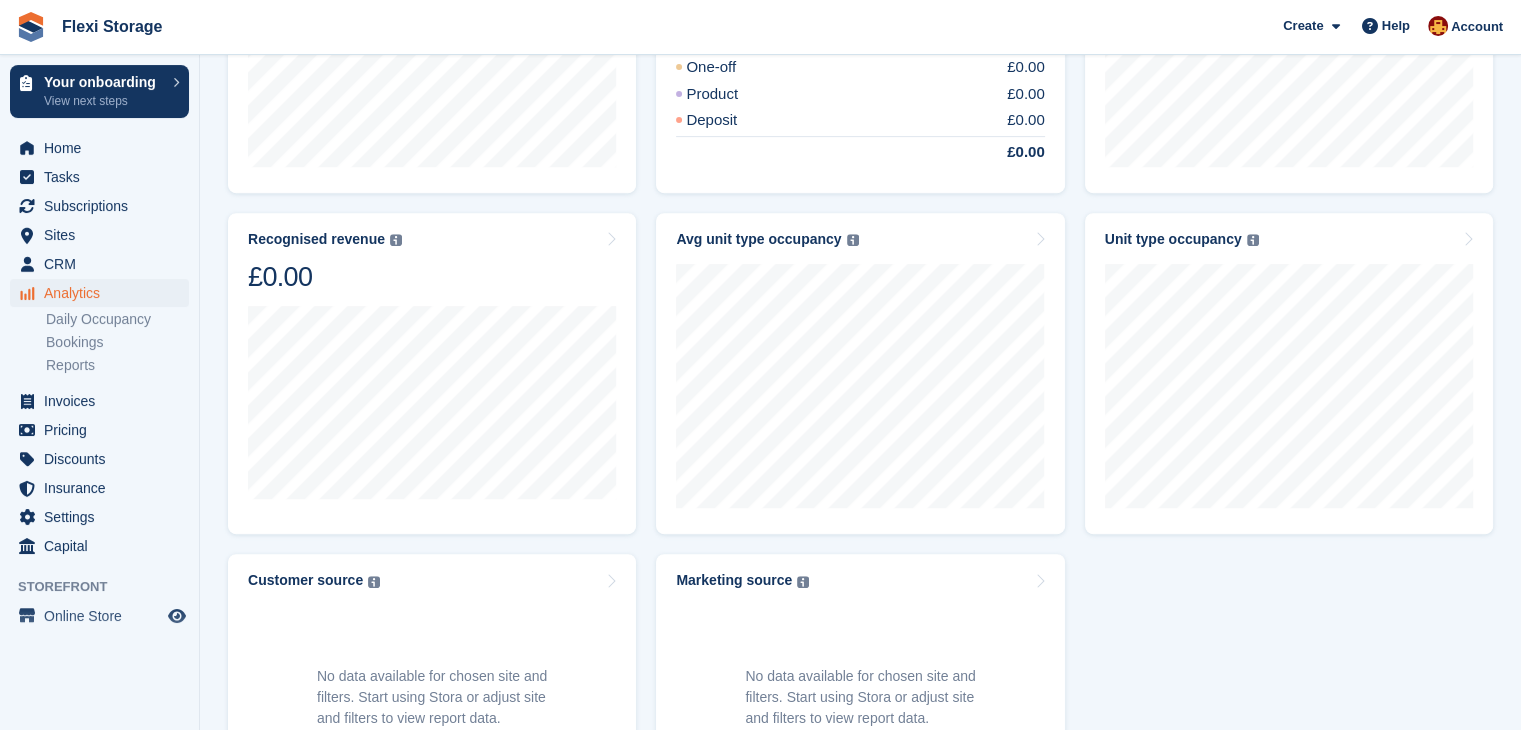 scroll, scrollTop: 968, scrollLeft: 0, axis: vertical 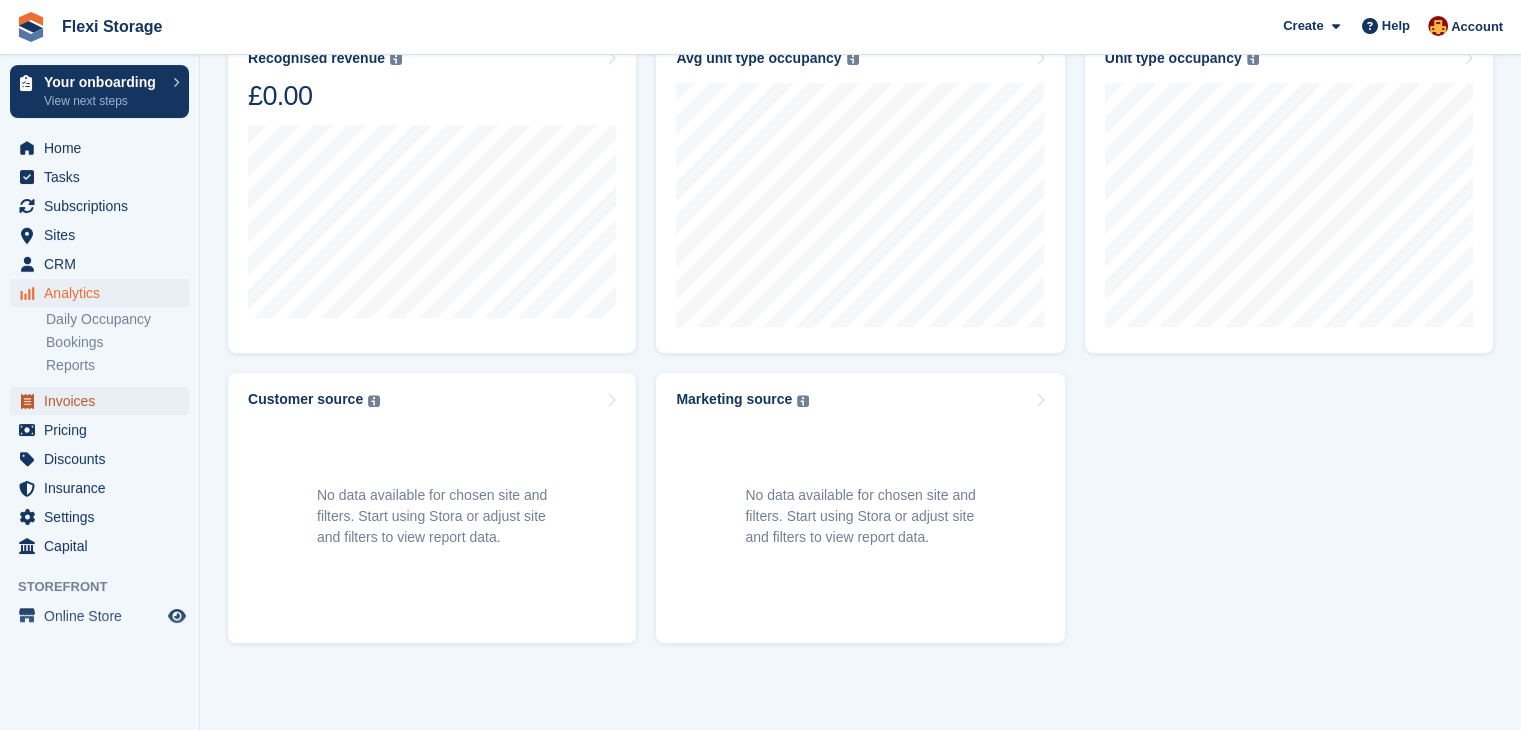 click on "Invoices" at bounding box center [104, 401] 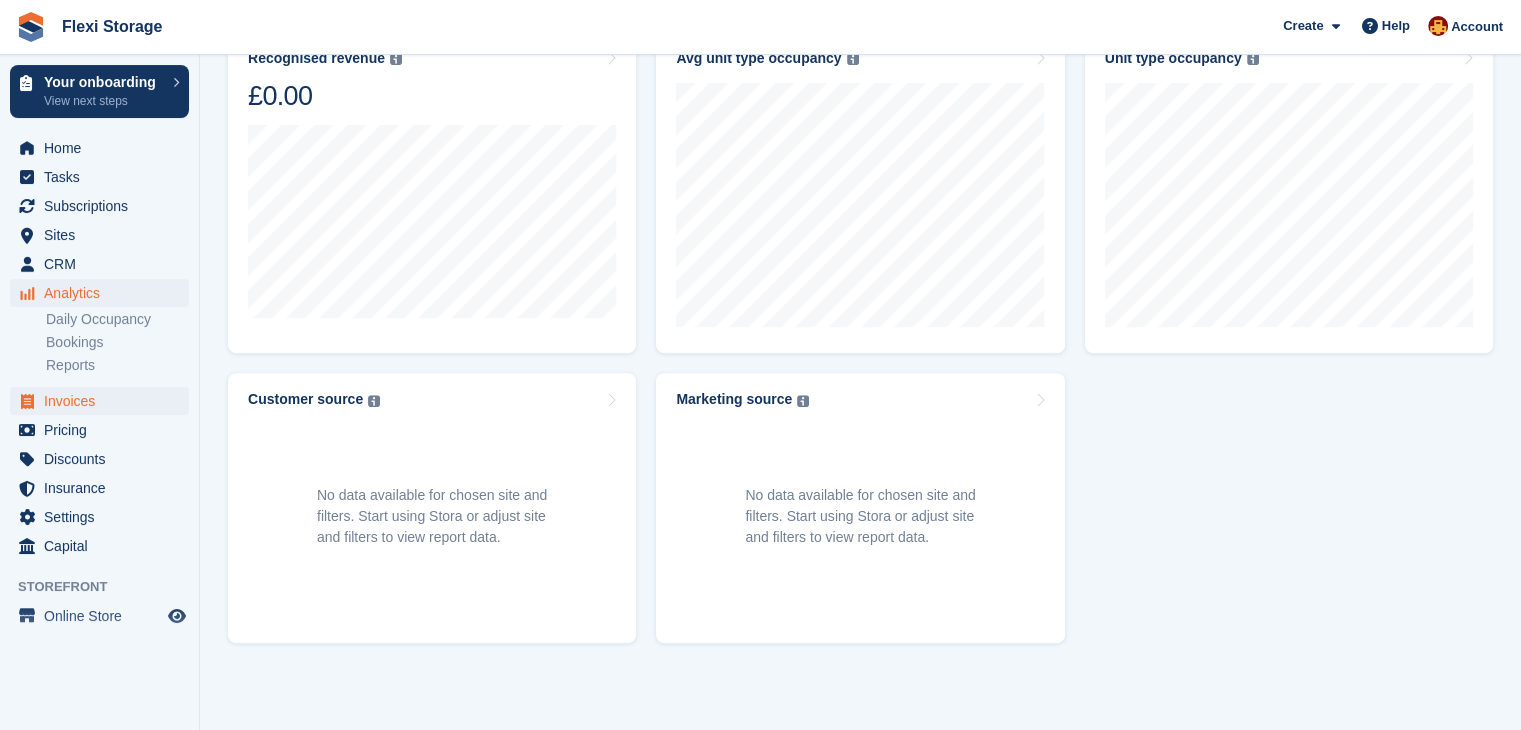 scroll, scrollTop: 0, scrollLeft: 0, axis: both 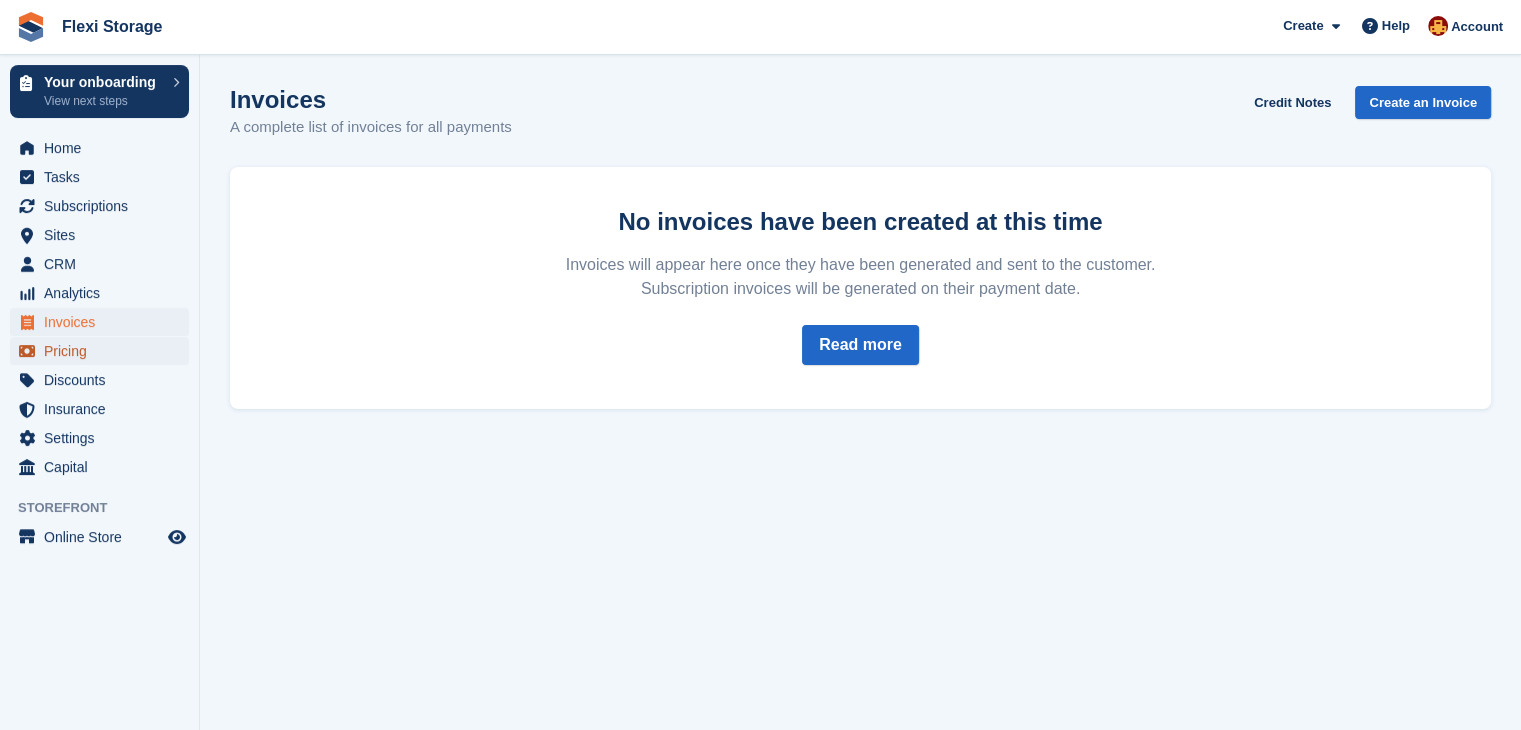 click on "Pricing" at bounding box center (104, 351) 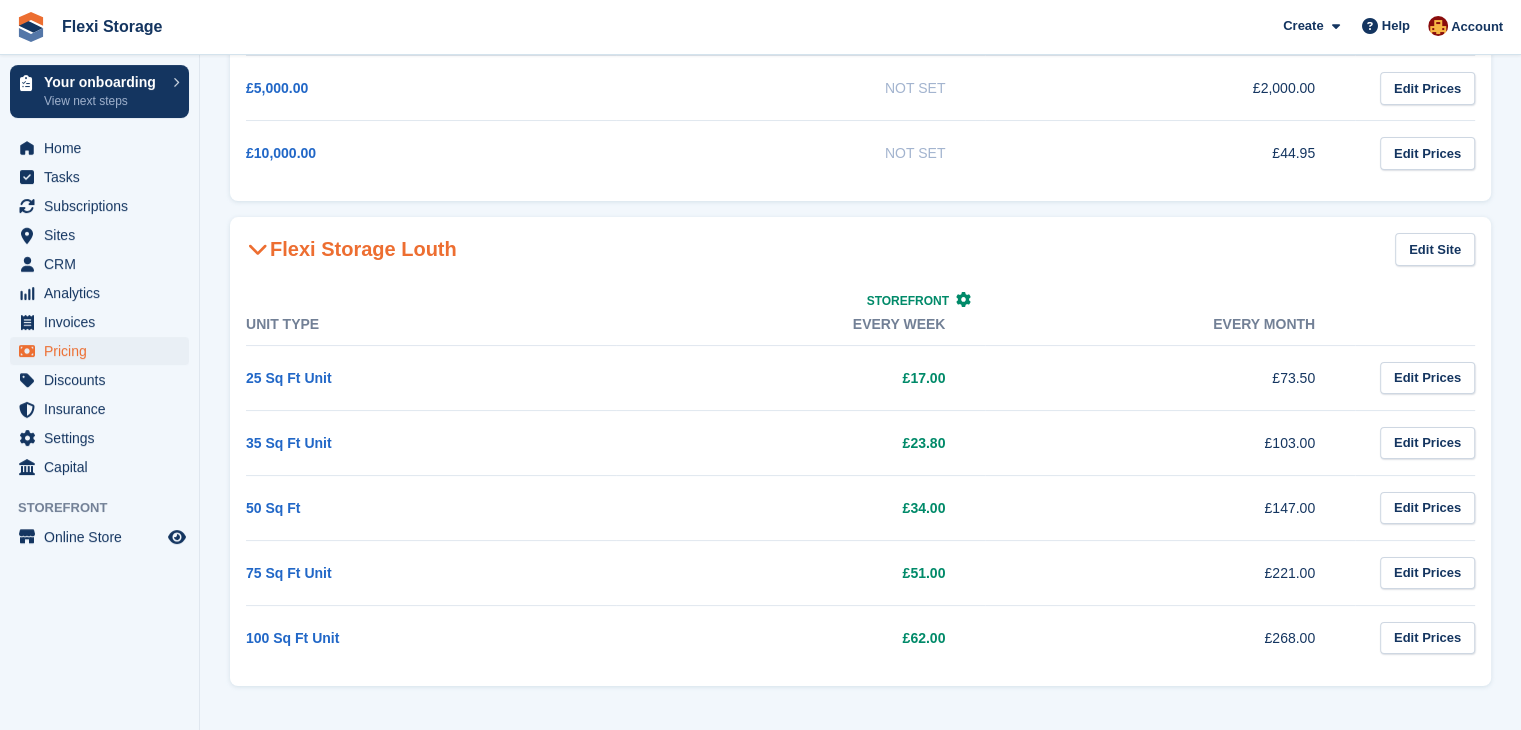 scroll, scrollTop: 0, scrollLeft: 0, axis: both 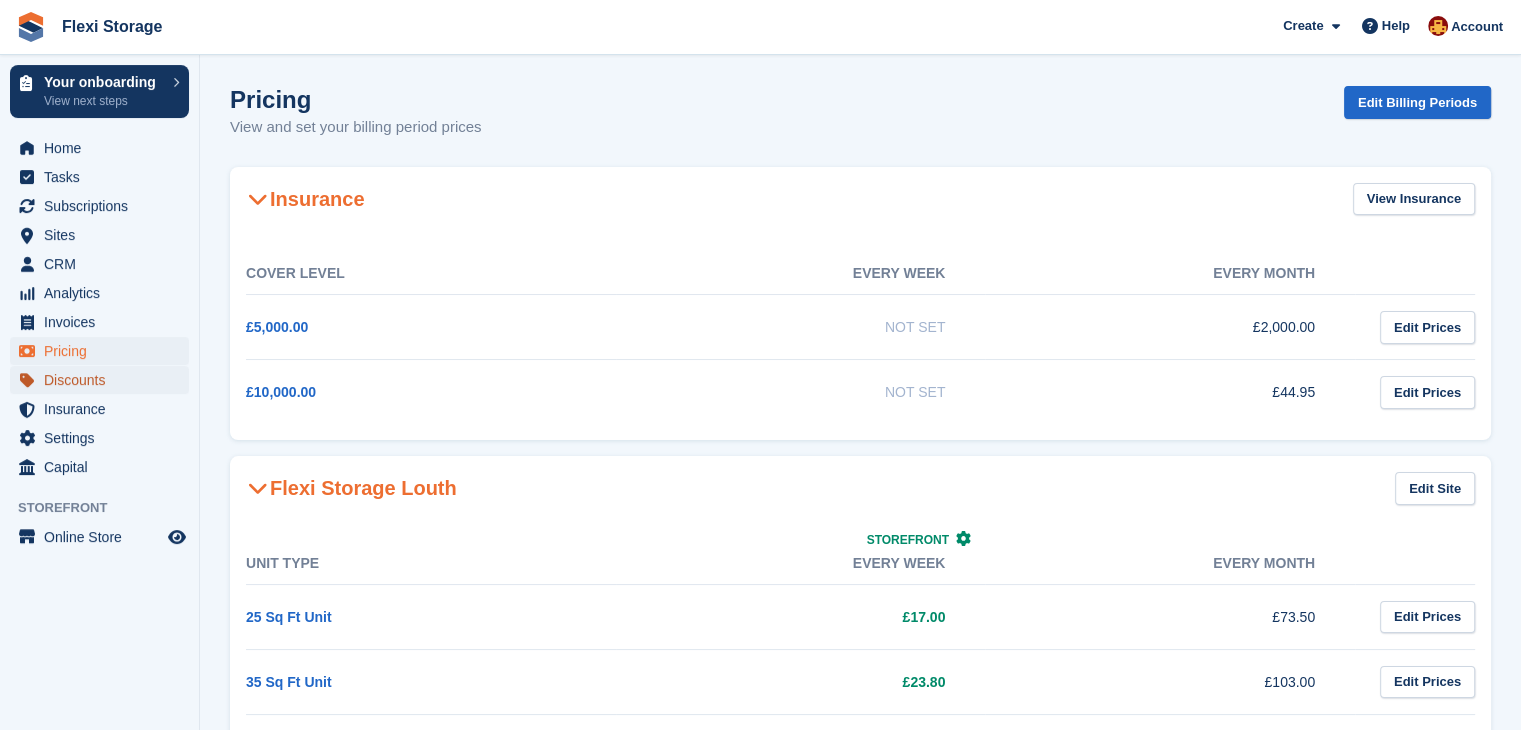 click on "Discounts" at bounding box center (104, 380) 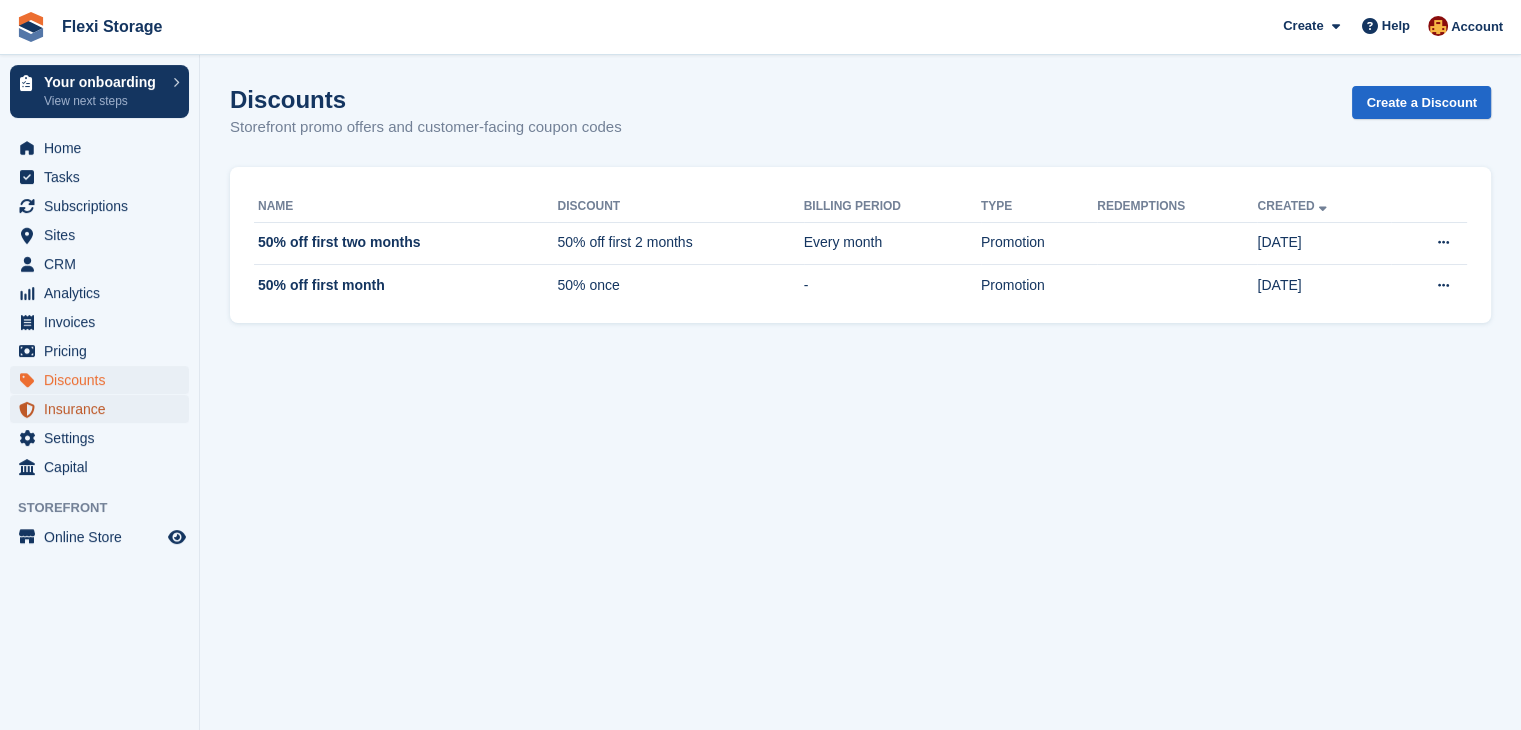 click on "Insurance" at bounding box center (104, 409) 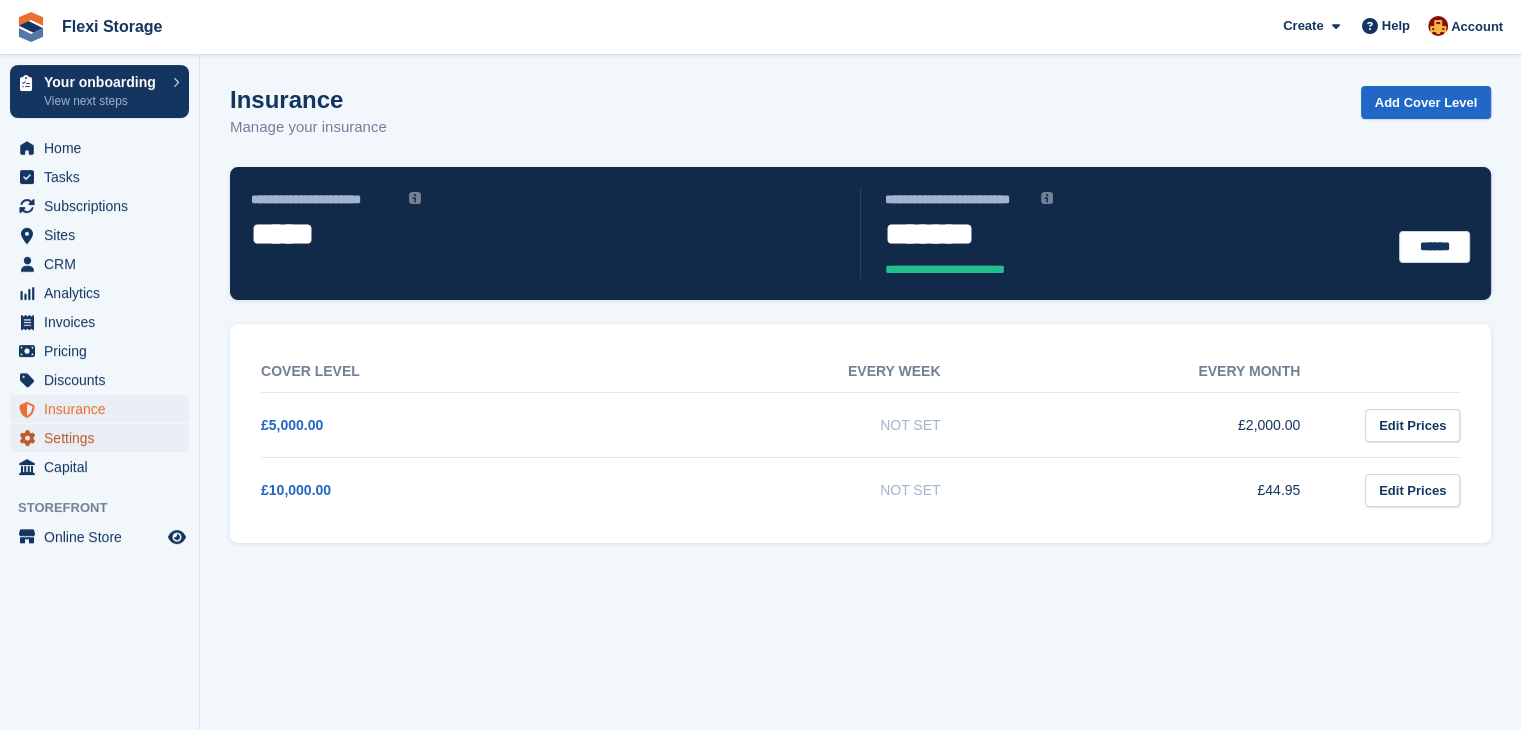 click on "Settings" at bounding box center [104, 438] 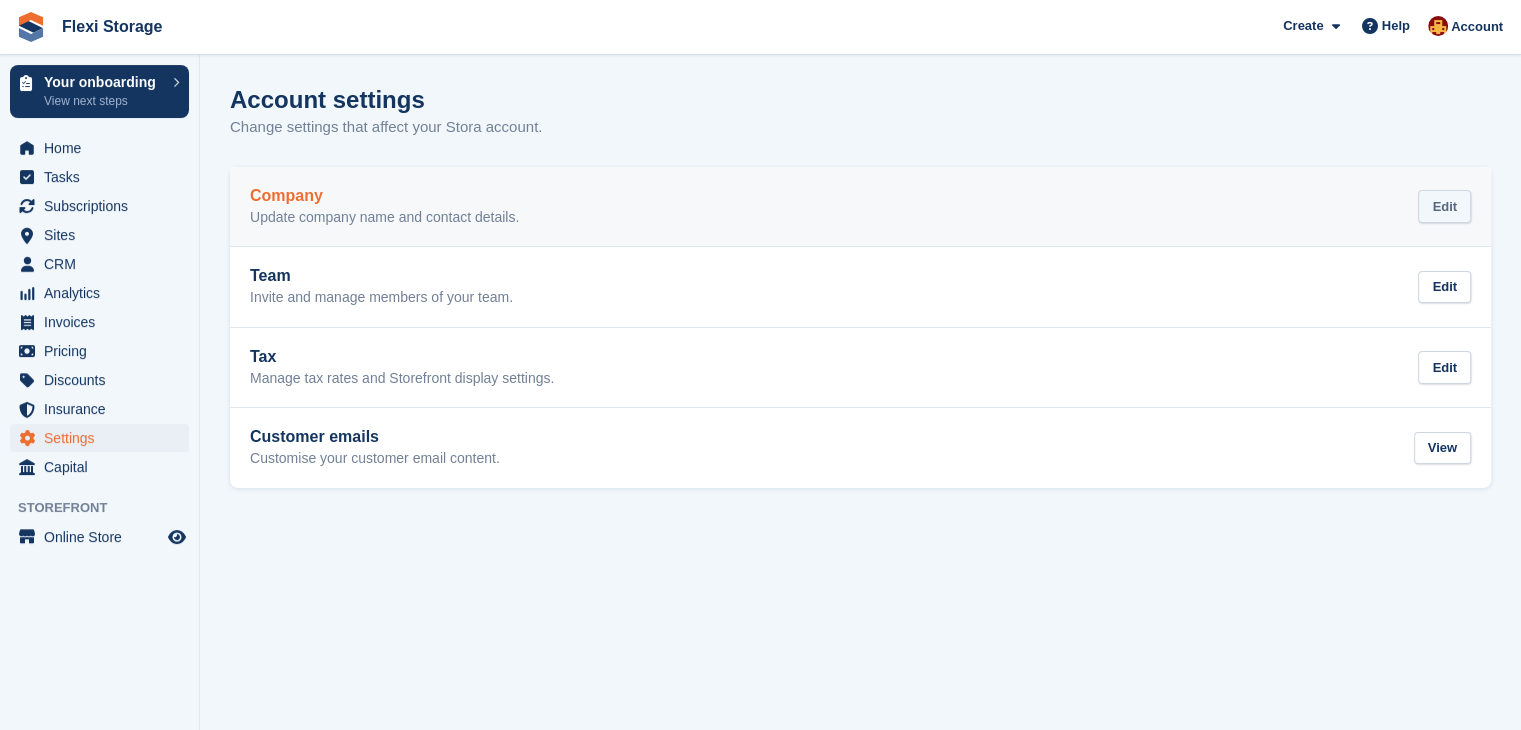click on "Edit" at bounding box center (1444, 206) 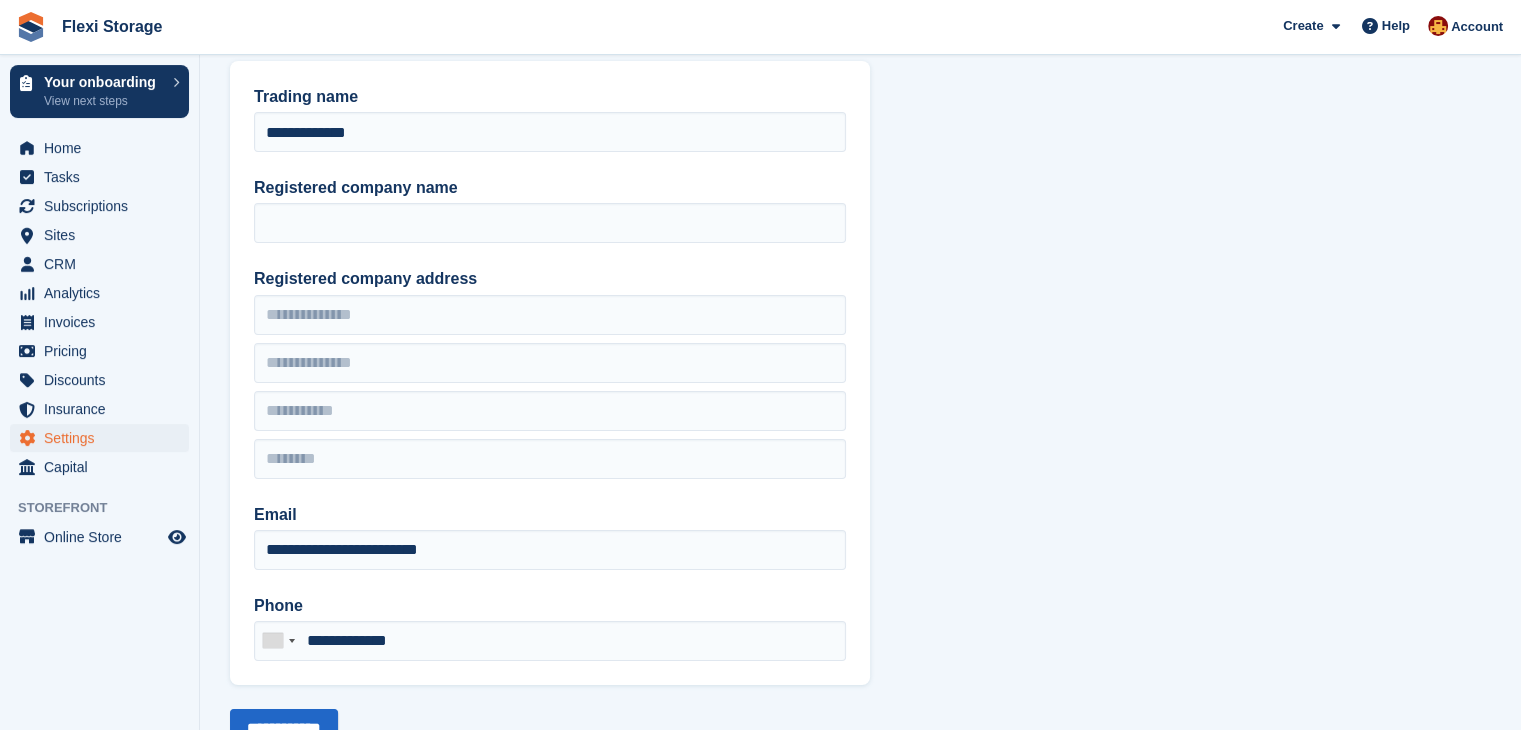 scroll, scrollTop: 72, scrollLeft: 0, axis: vertical 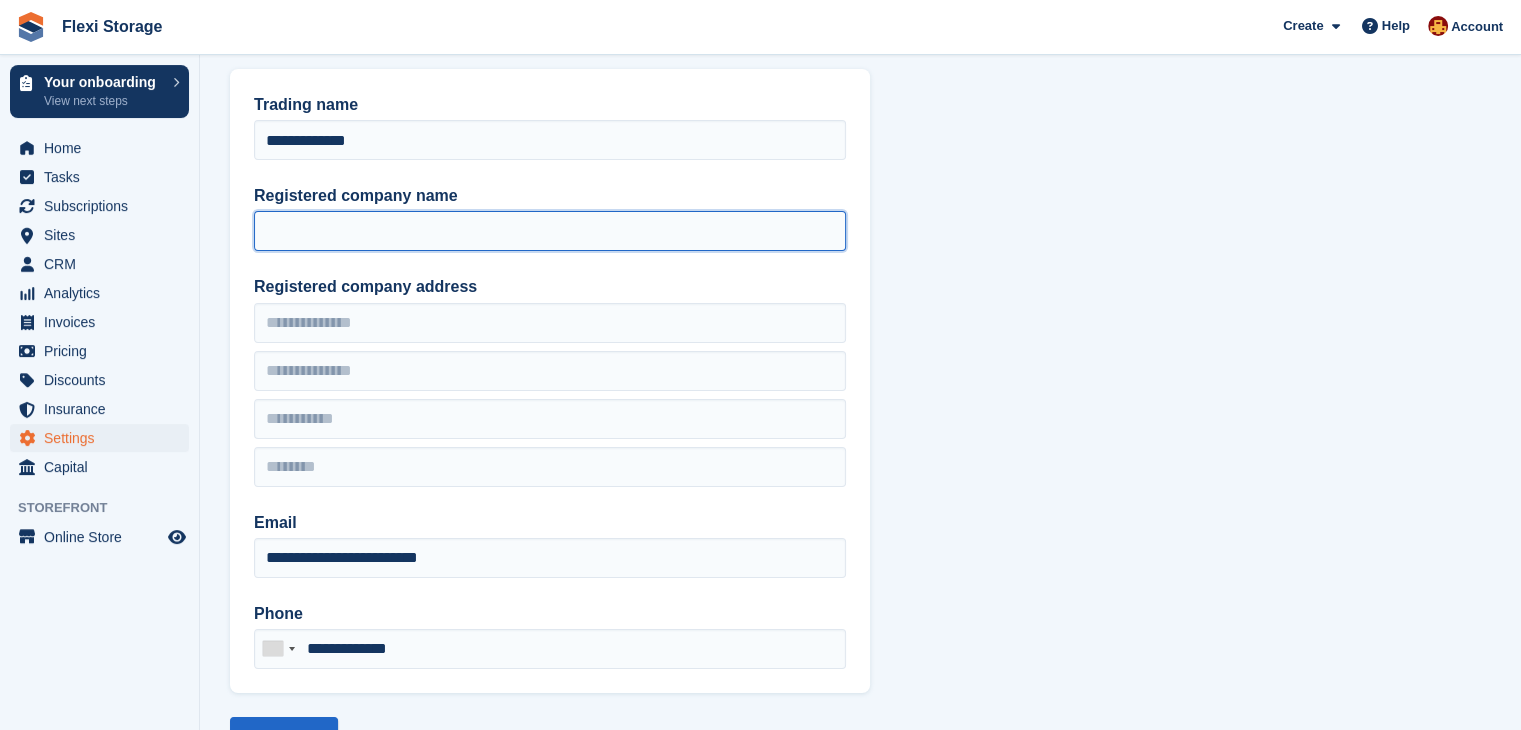 click on "Registered company name" at bounding box center (550, 231) 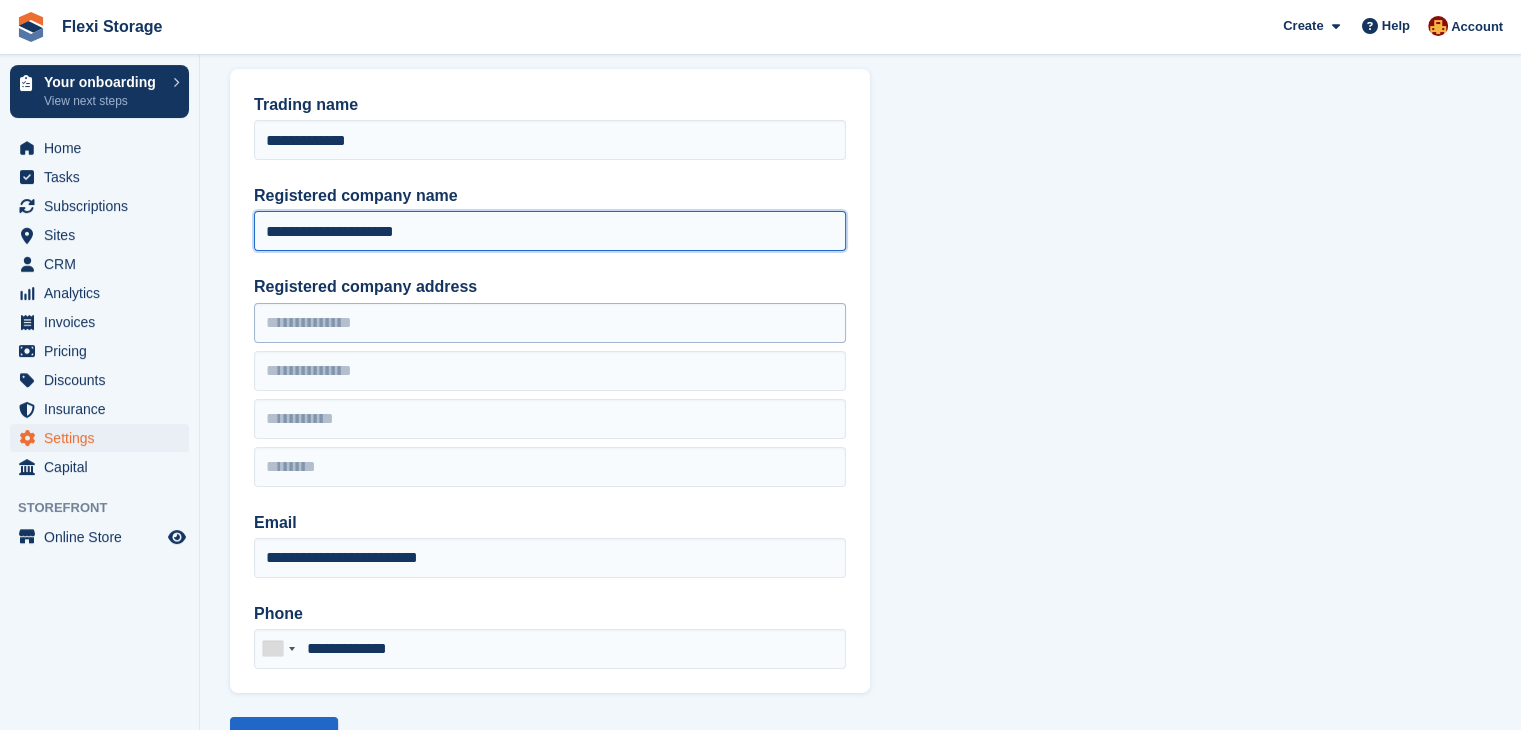 type on "**********" 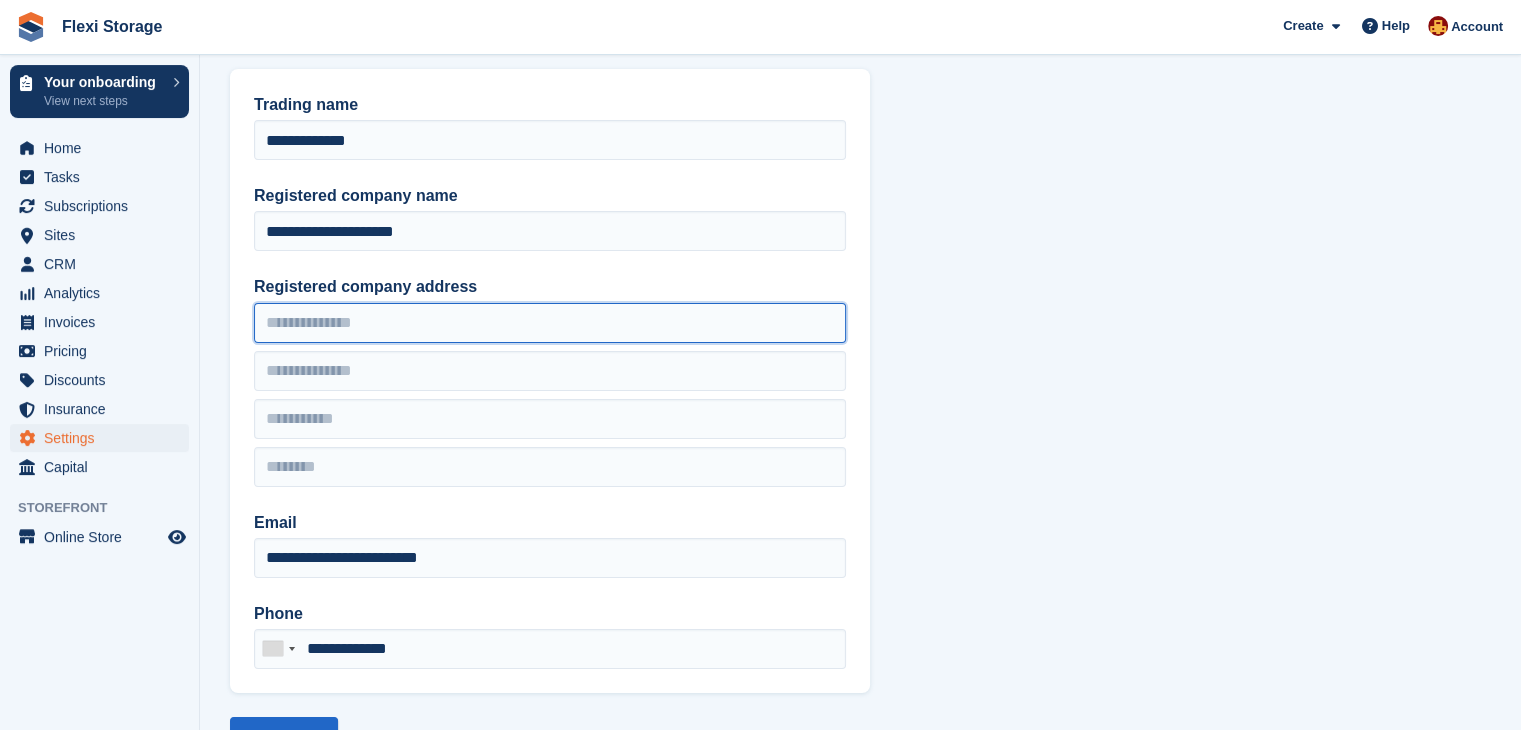 click on "Registered company address" at bounding box center [550, 323] 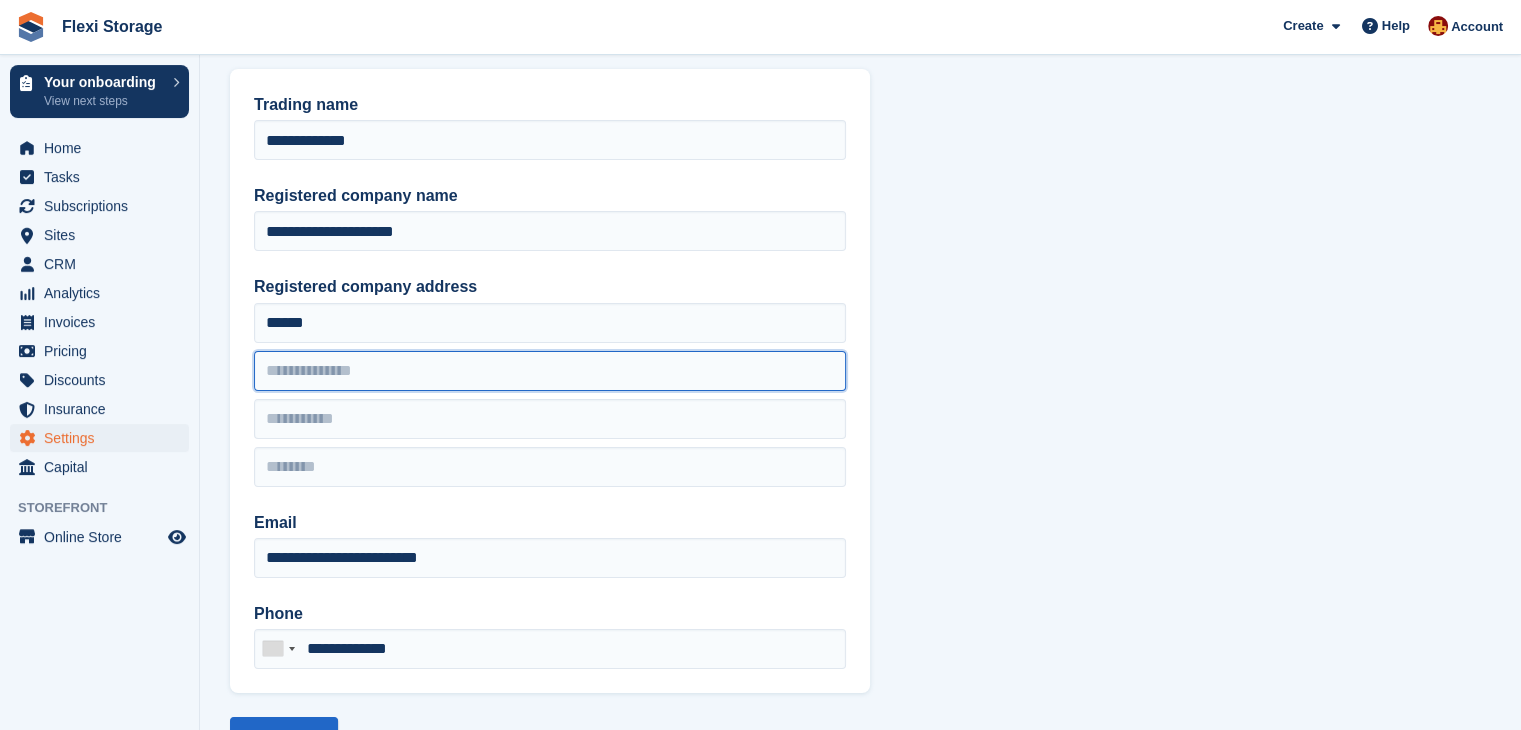 type on "**********" 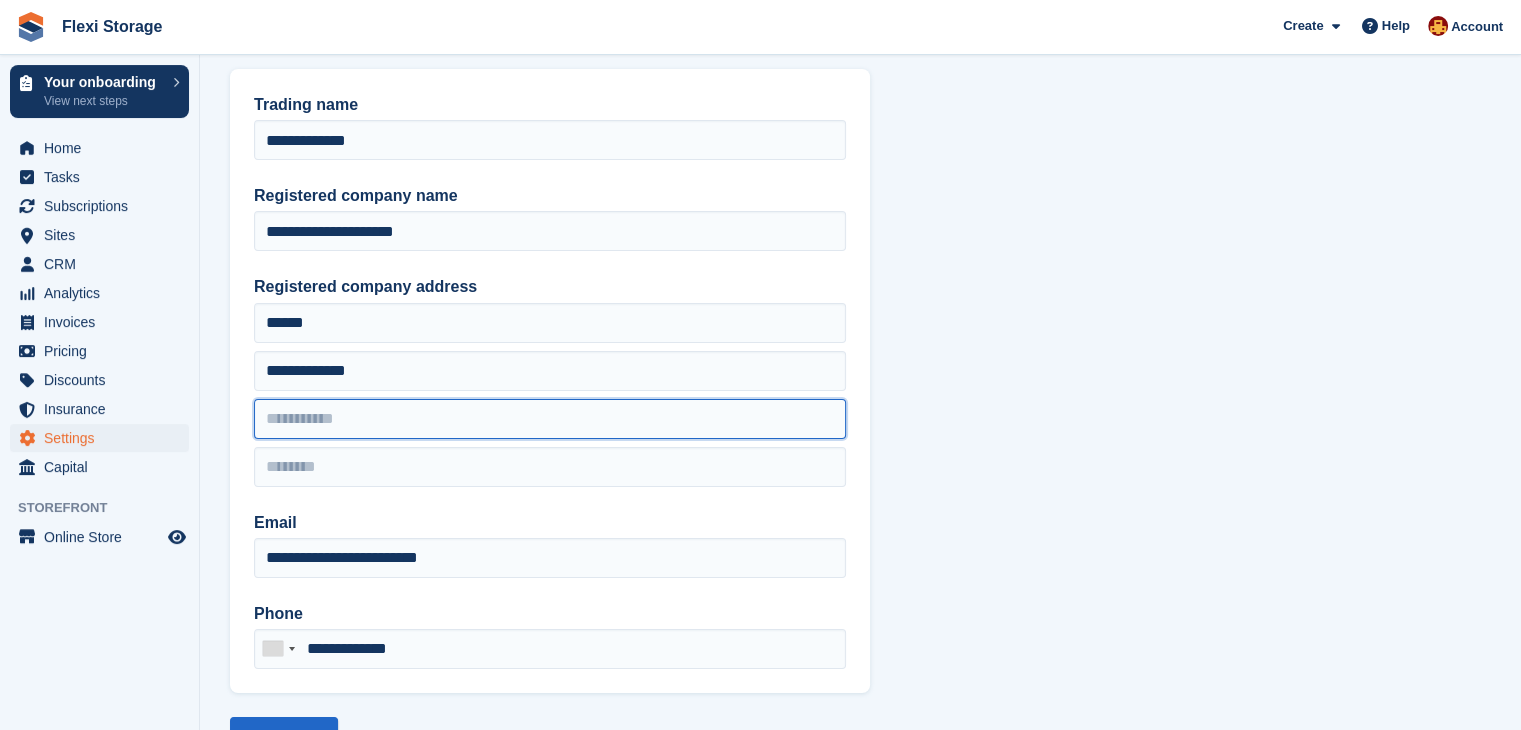 type on "*****" 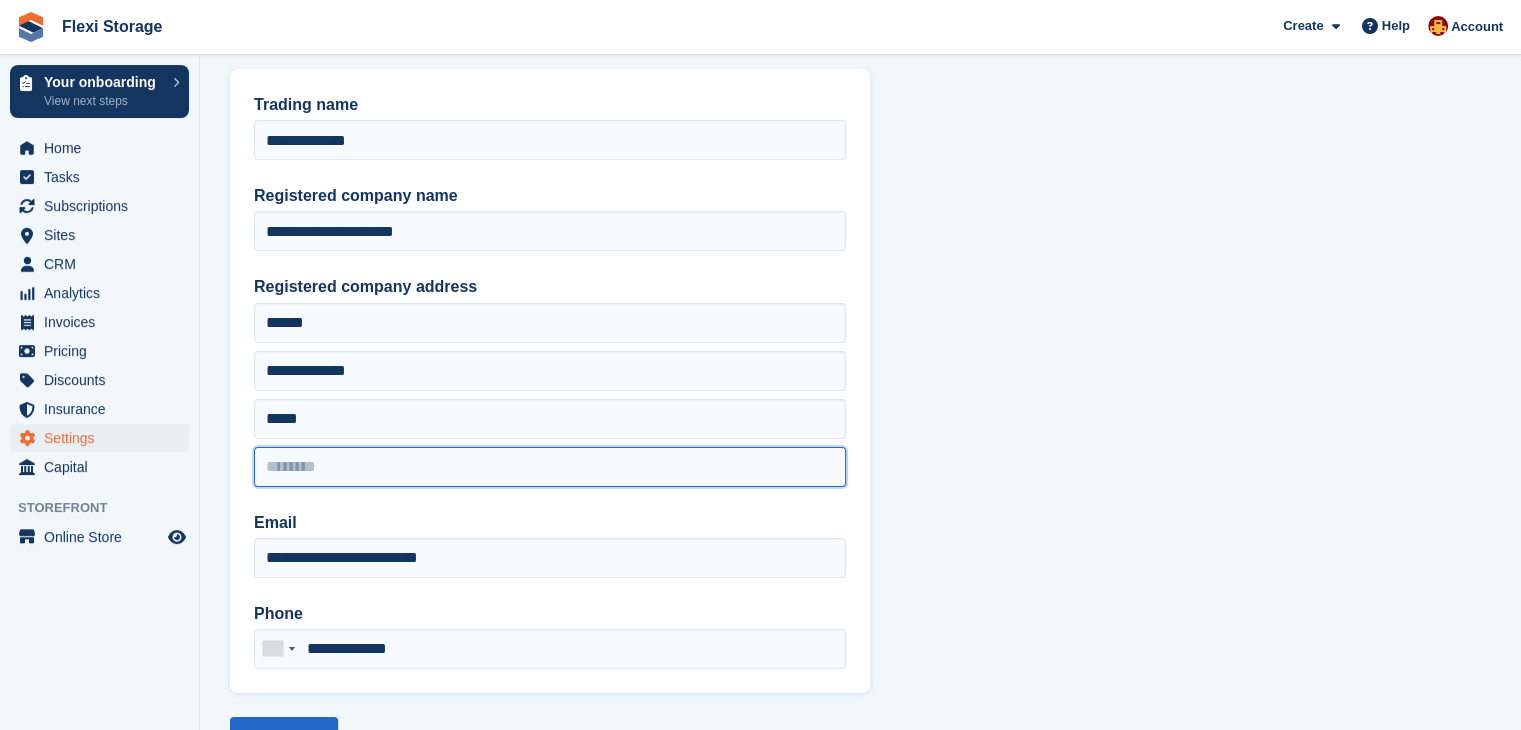 type on "********" 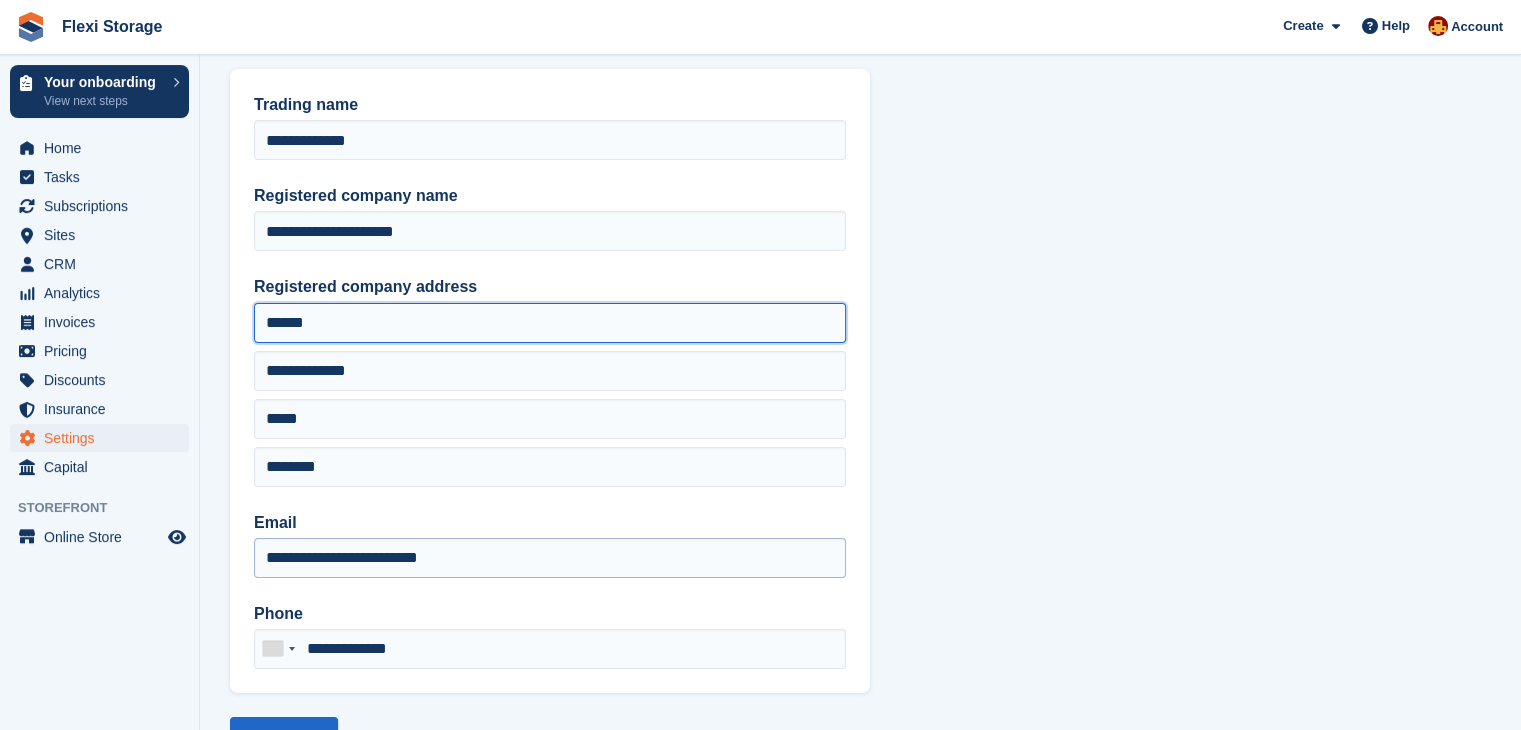 scroll, scrollTop: 153, scrollLeft: 0, axis: vertical 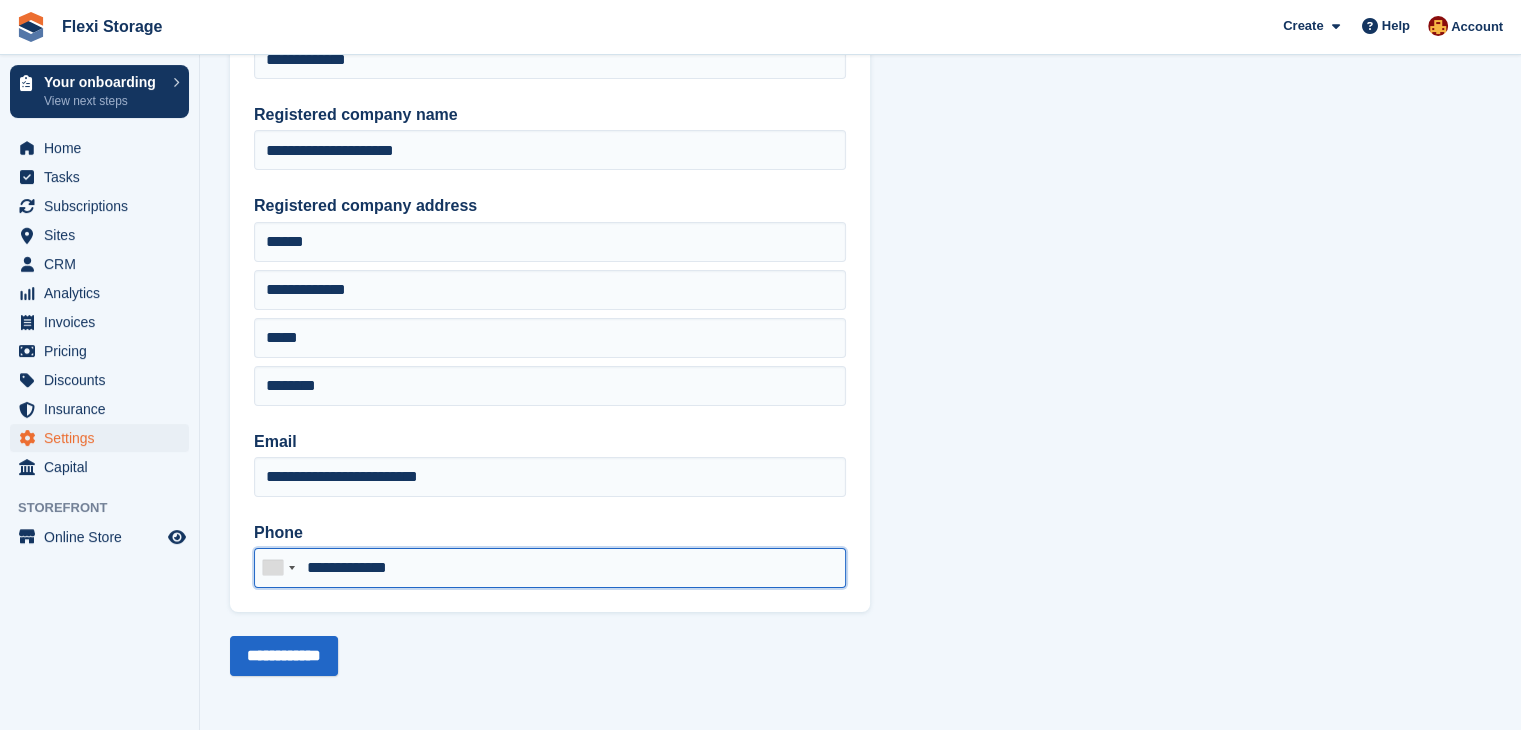 click on "**********" at bounding box center [550, 568] 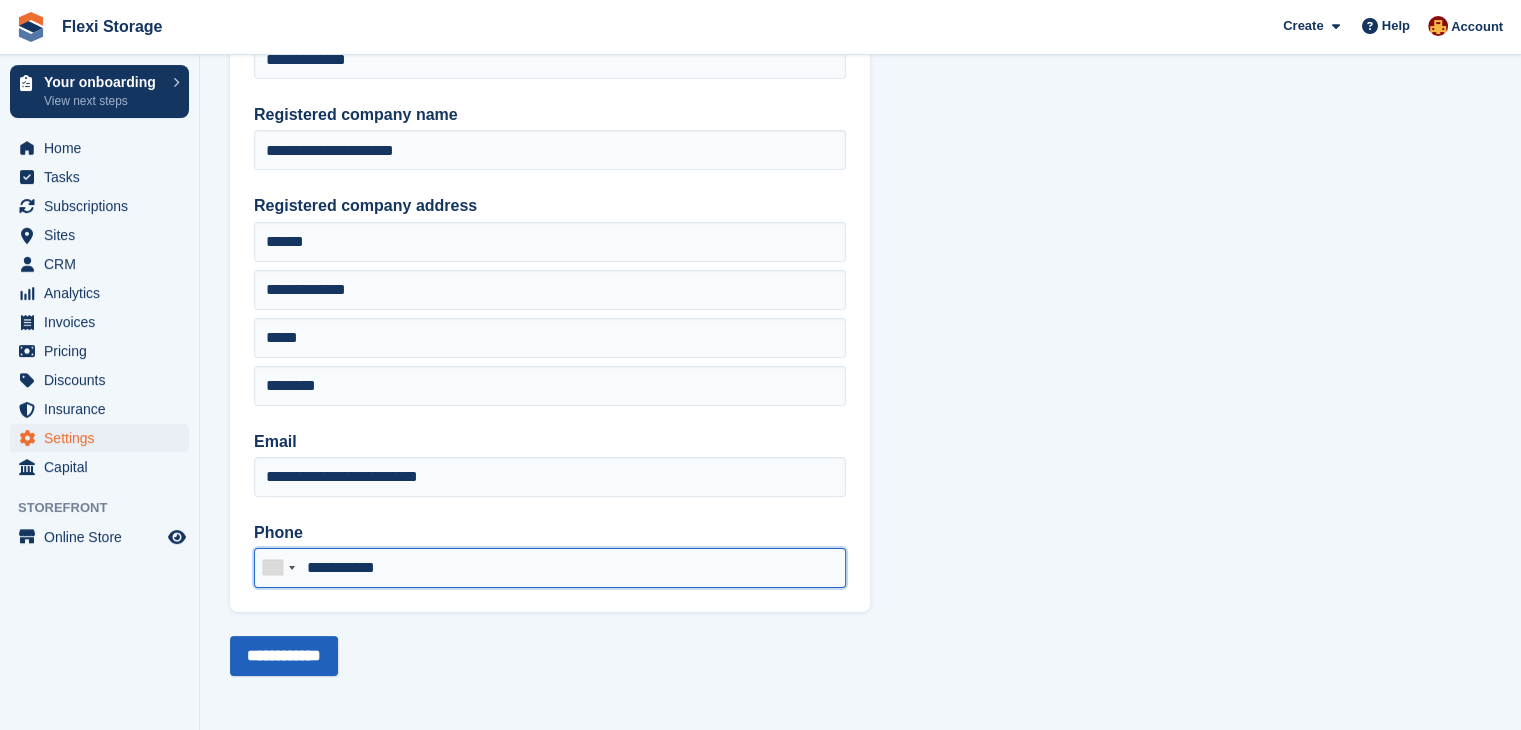 type on "**********" 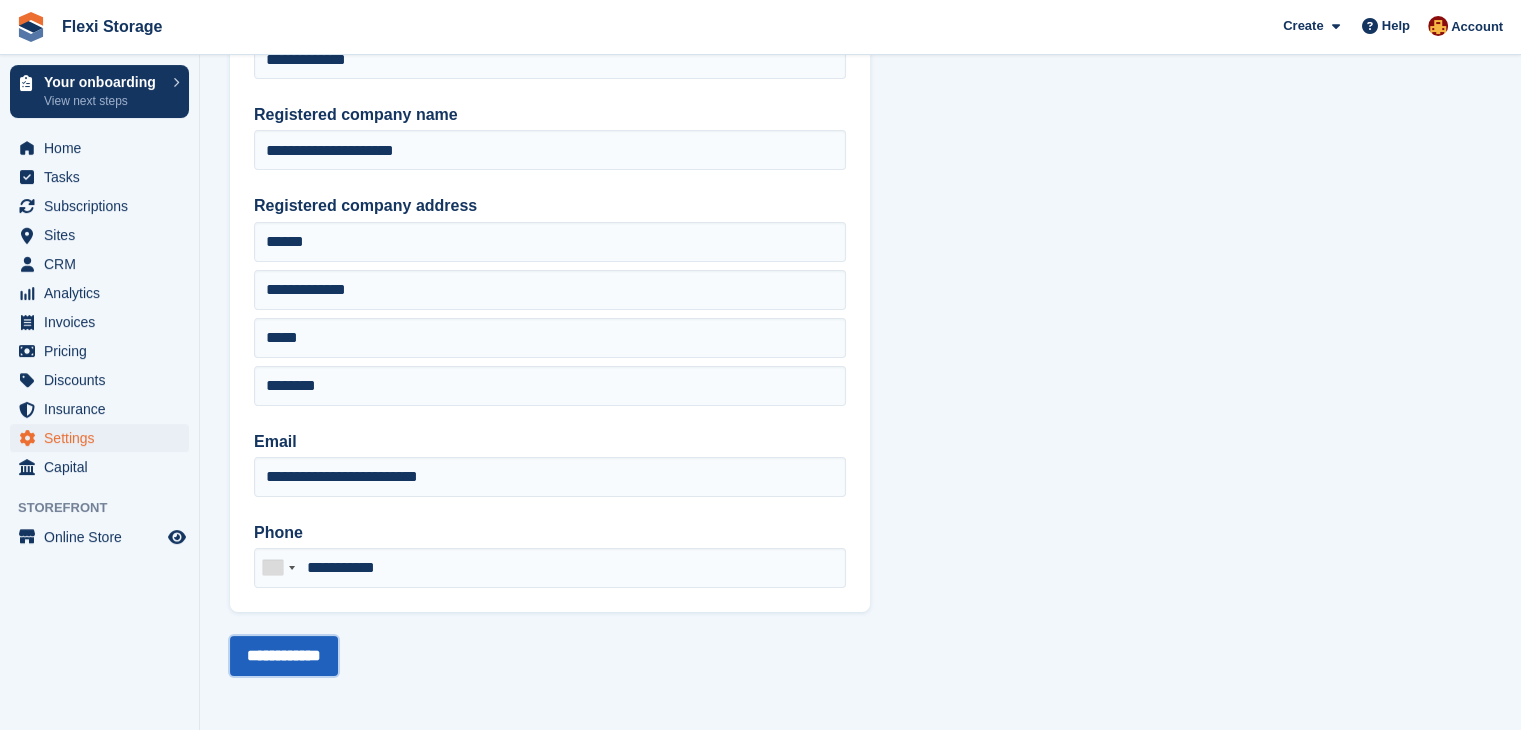 click on "**********" at bounding box center [284, 656] 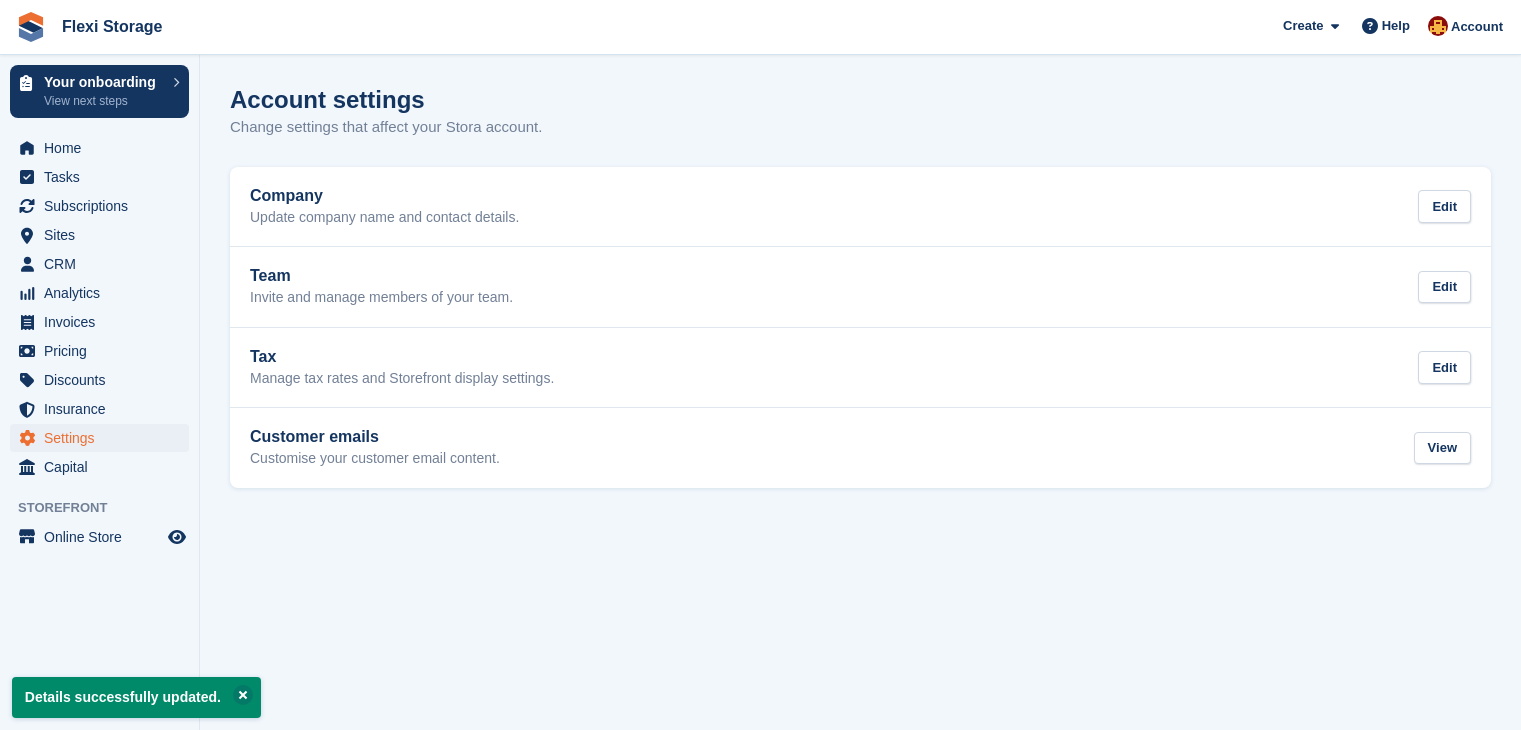 scroll, scrollTop: 0, scrollLeft: 0, axis: both 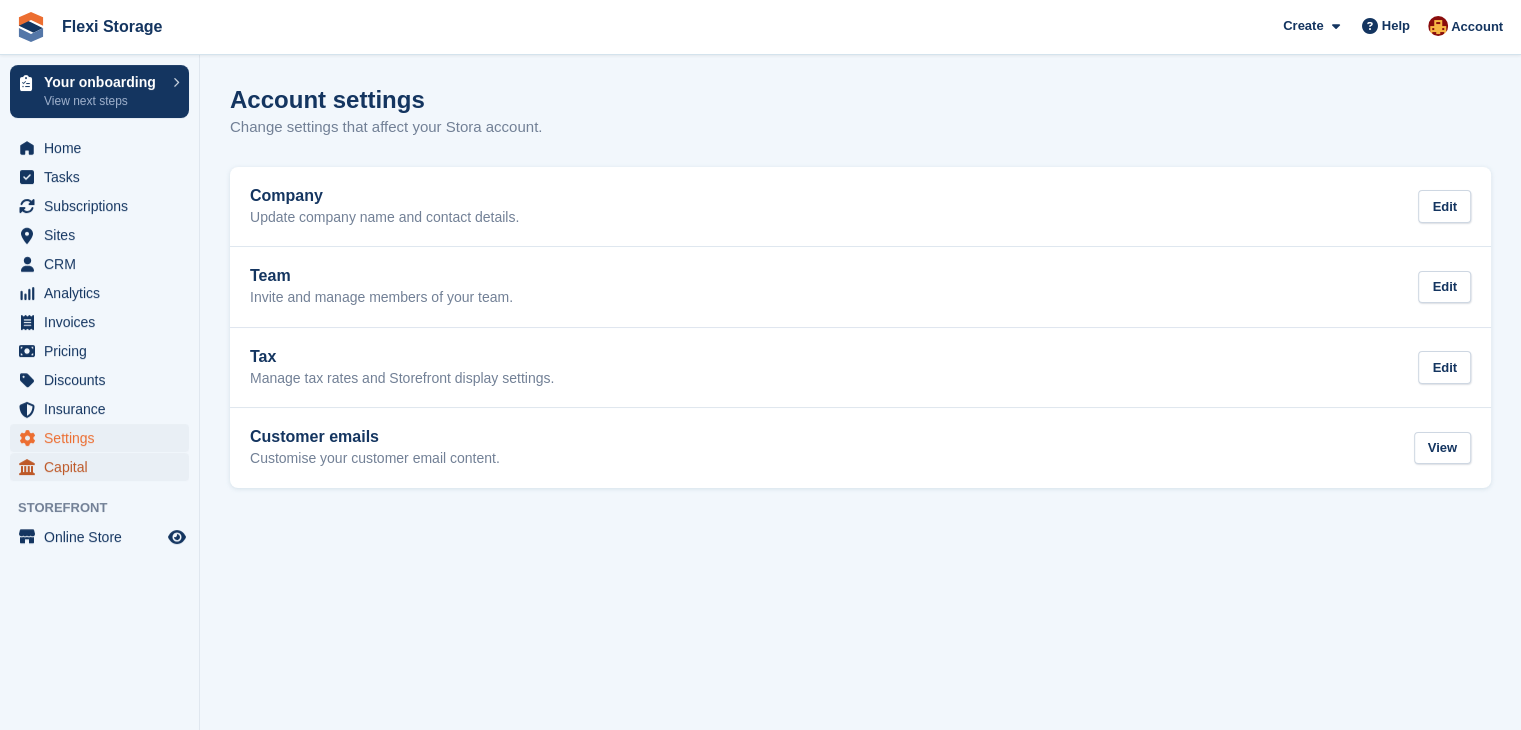 click on "Capital" at bounding box center (104, 467) 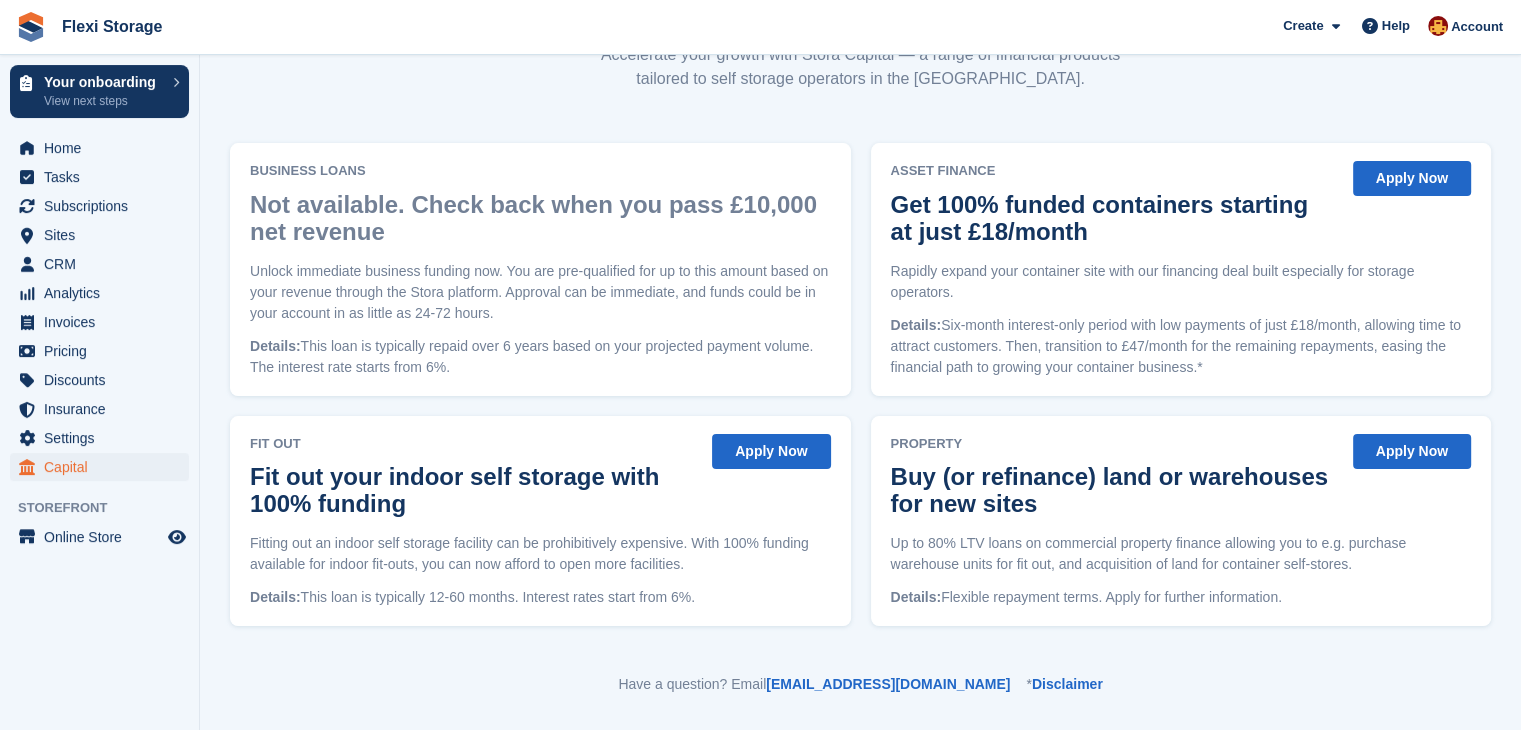 scroll, scrollTop: 164, scrollLeft: 0, axis: vertical 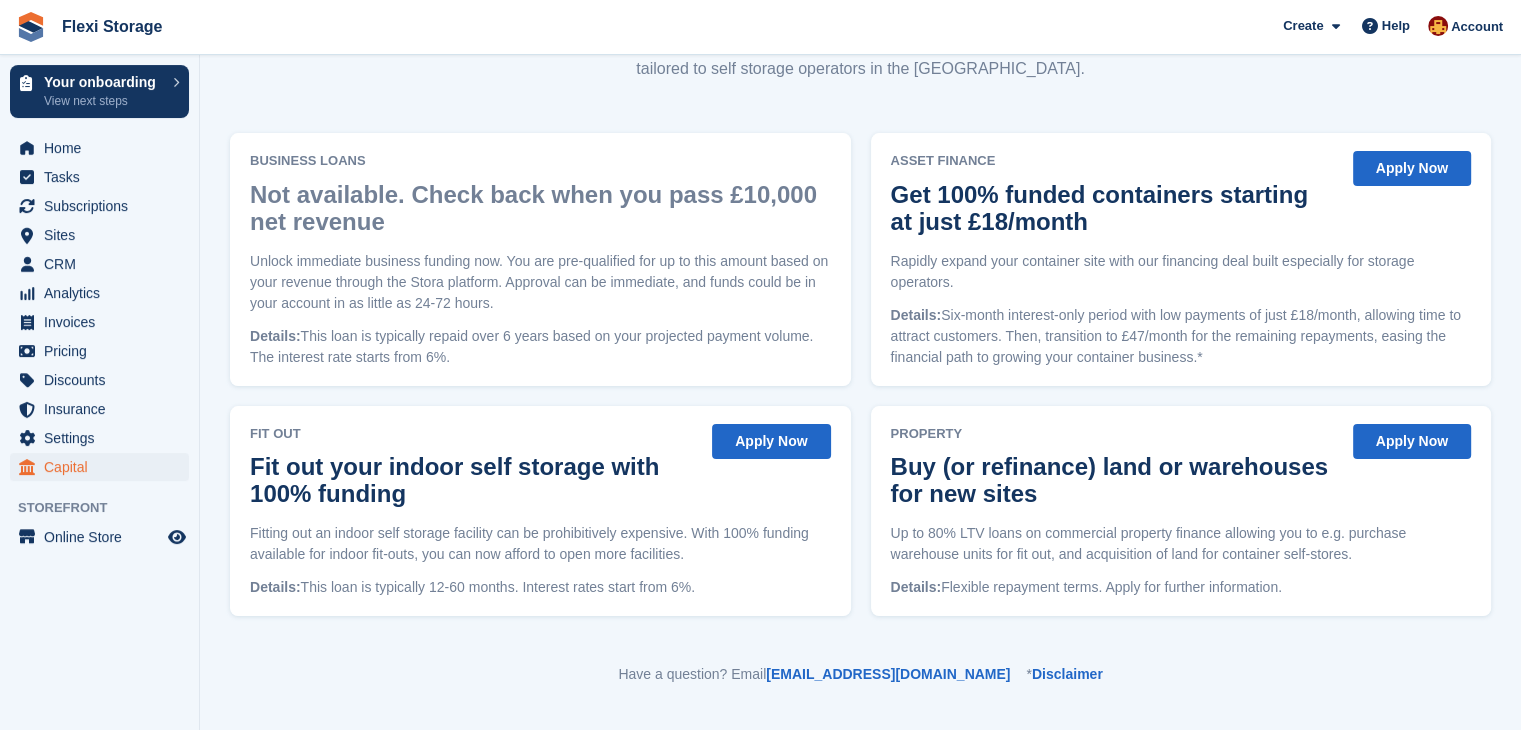 click on "Apply Now" at bounding box center [771, 441] 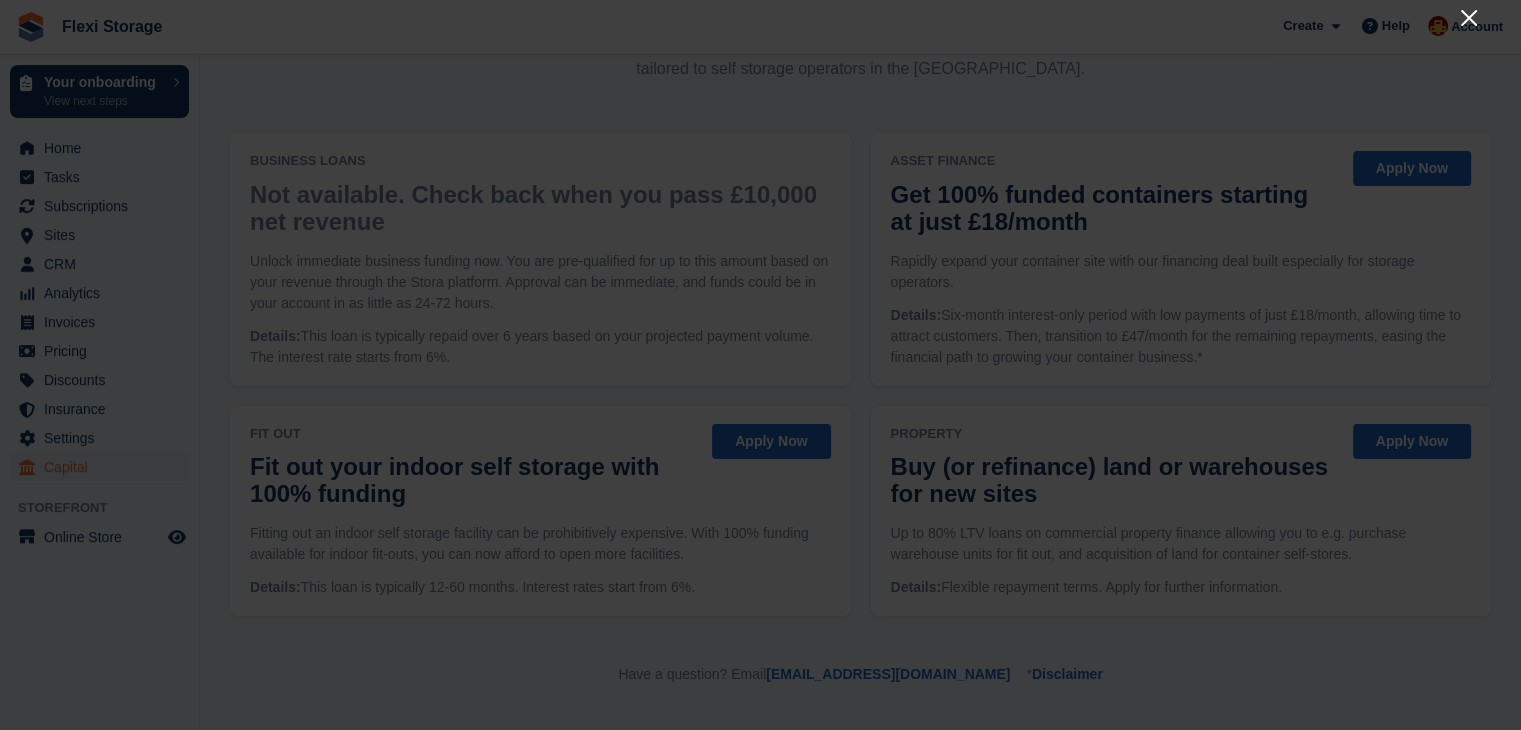 click 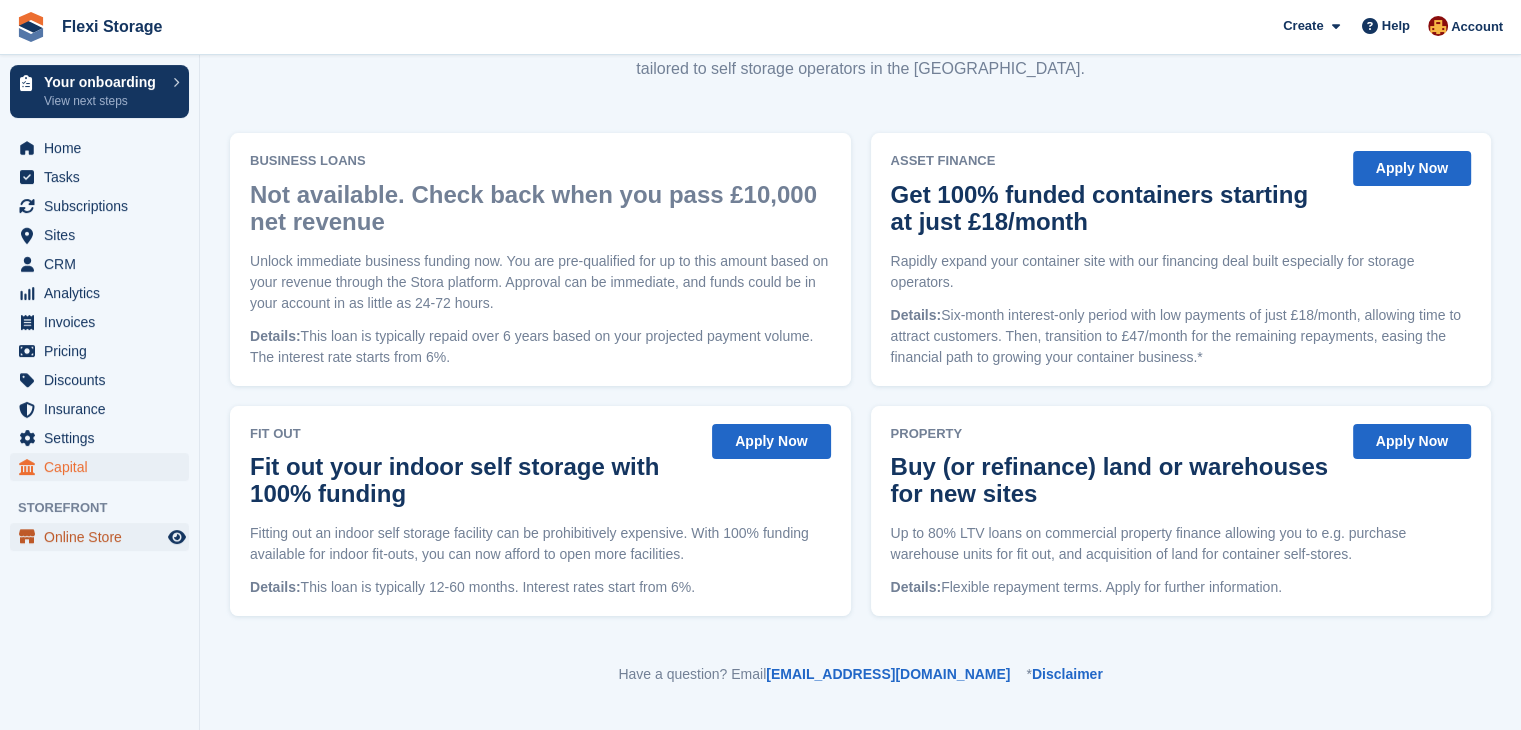click on "Online Store" at bounding box center (104, 537) 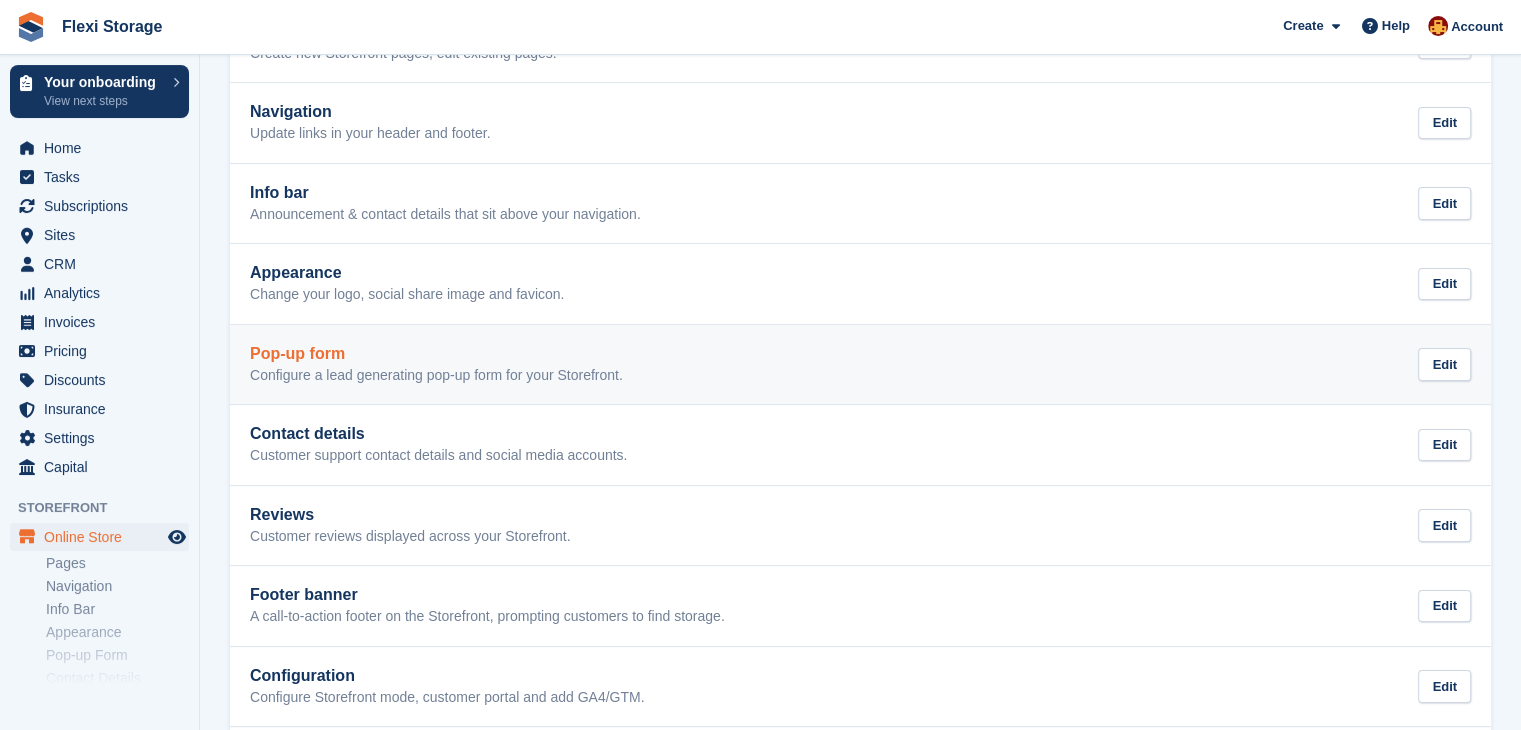 scroll, scrollTop: 0, scrollLeft: 0, axis: both 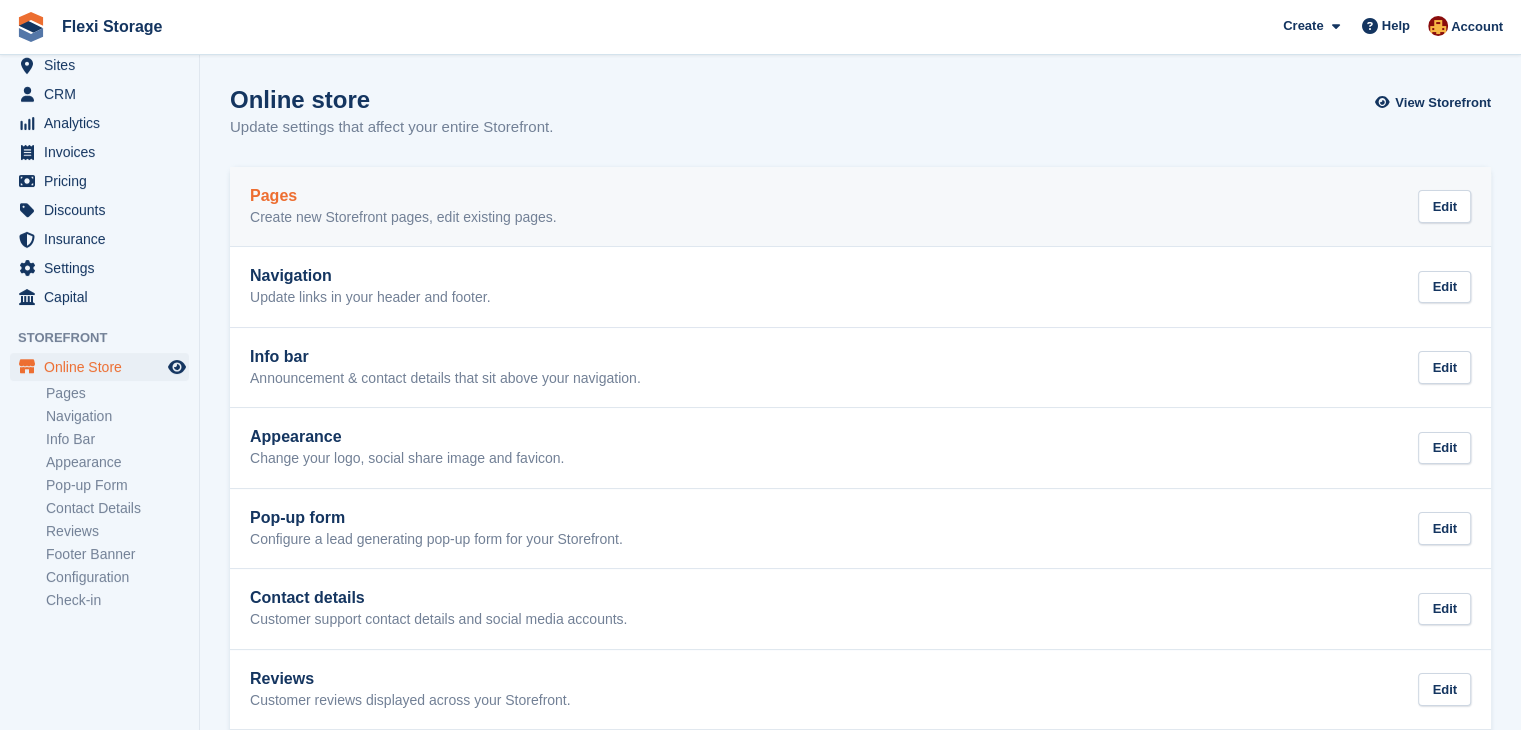 click on "Pages
Create new Storefront pages, edit existing pages.
Edit" at bounding box center (860, 207) 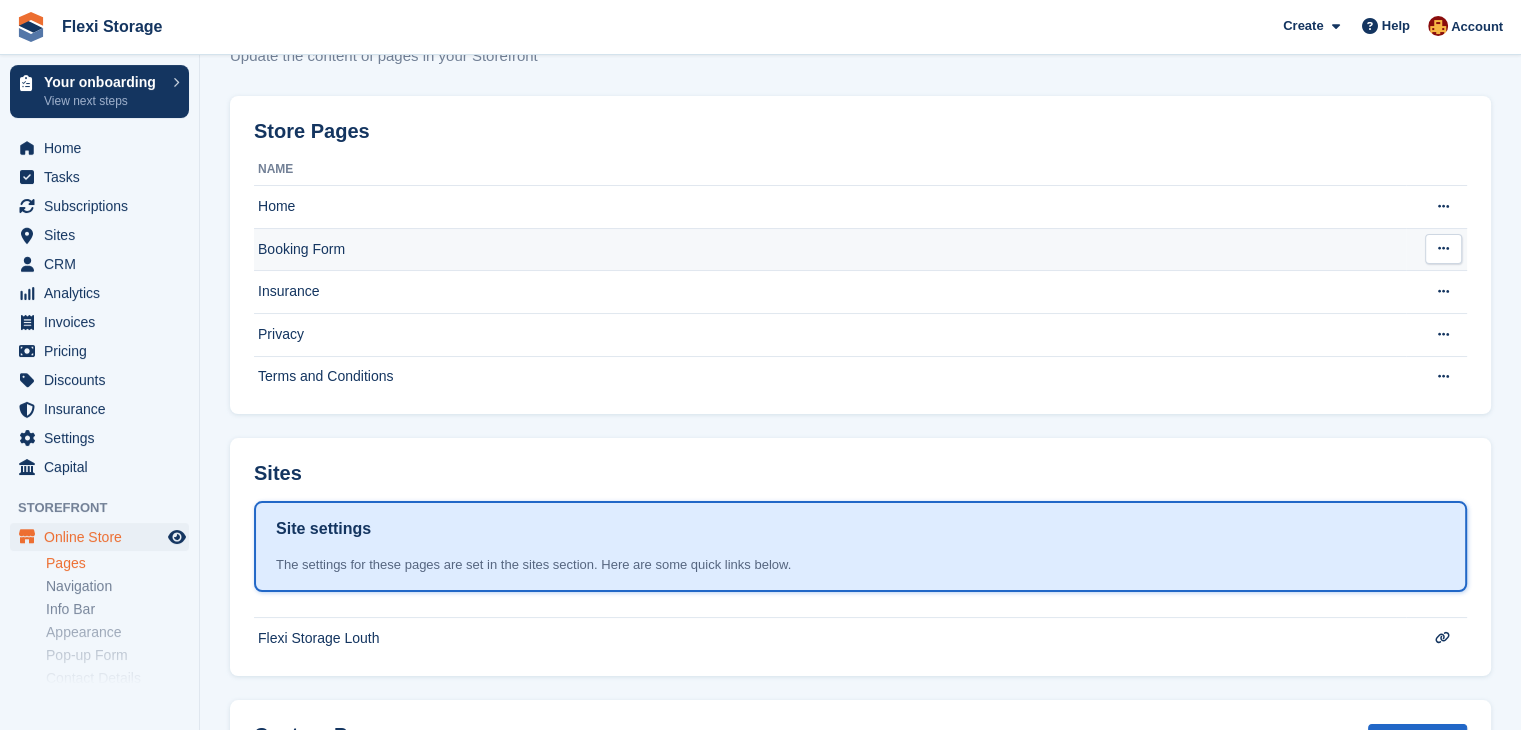 scroll, scrollTop: 62, scrollLeft: 0, axis: vertical 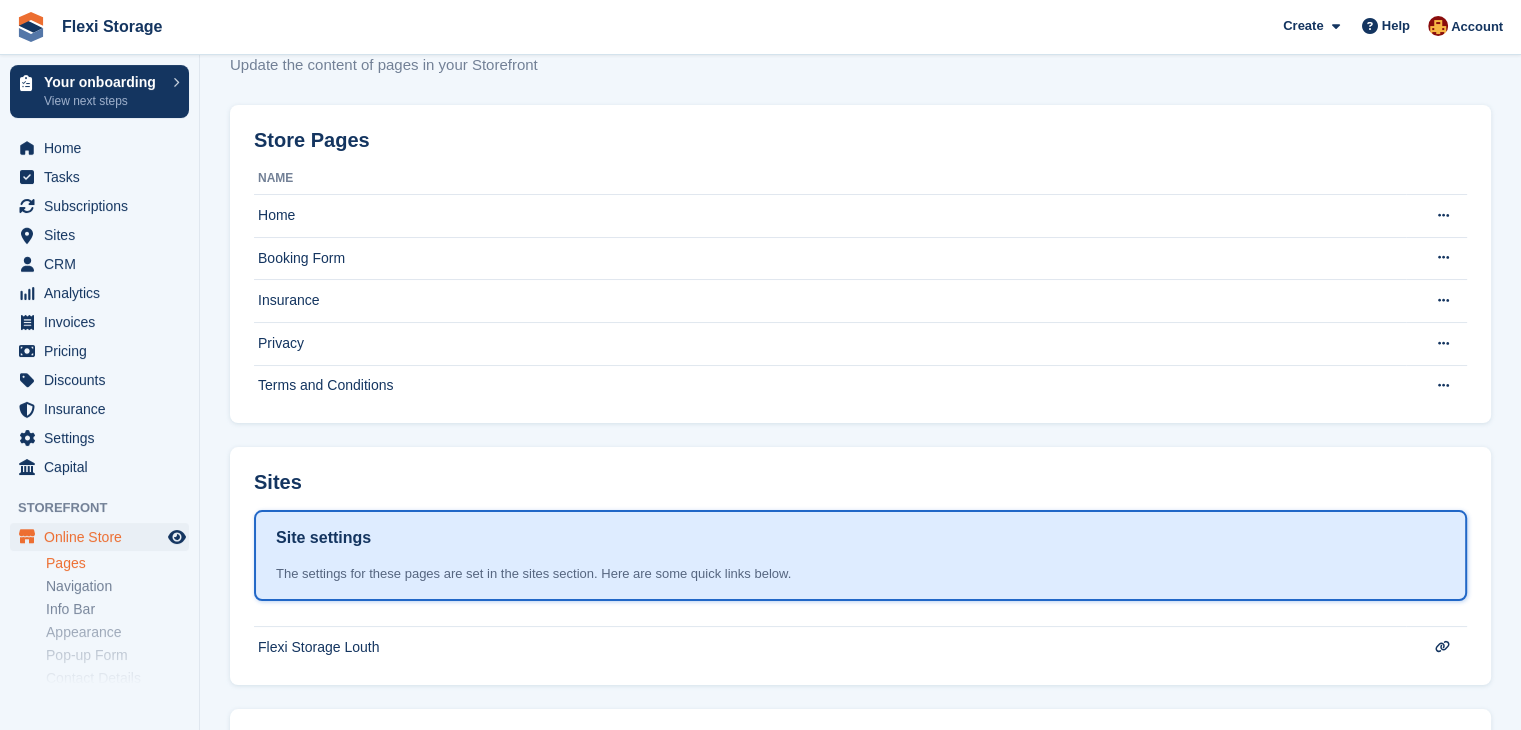 click on "Name" at bounding box center [830, 179] 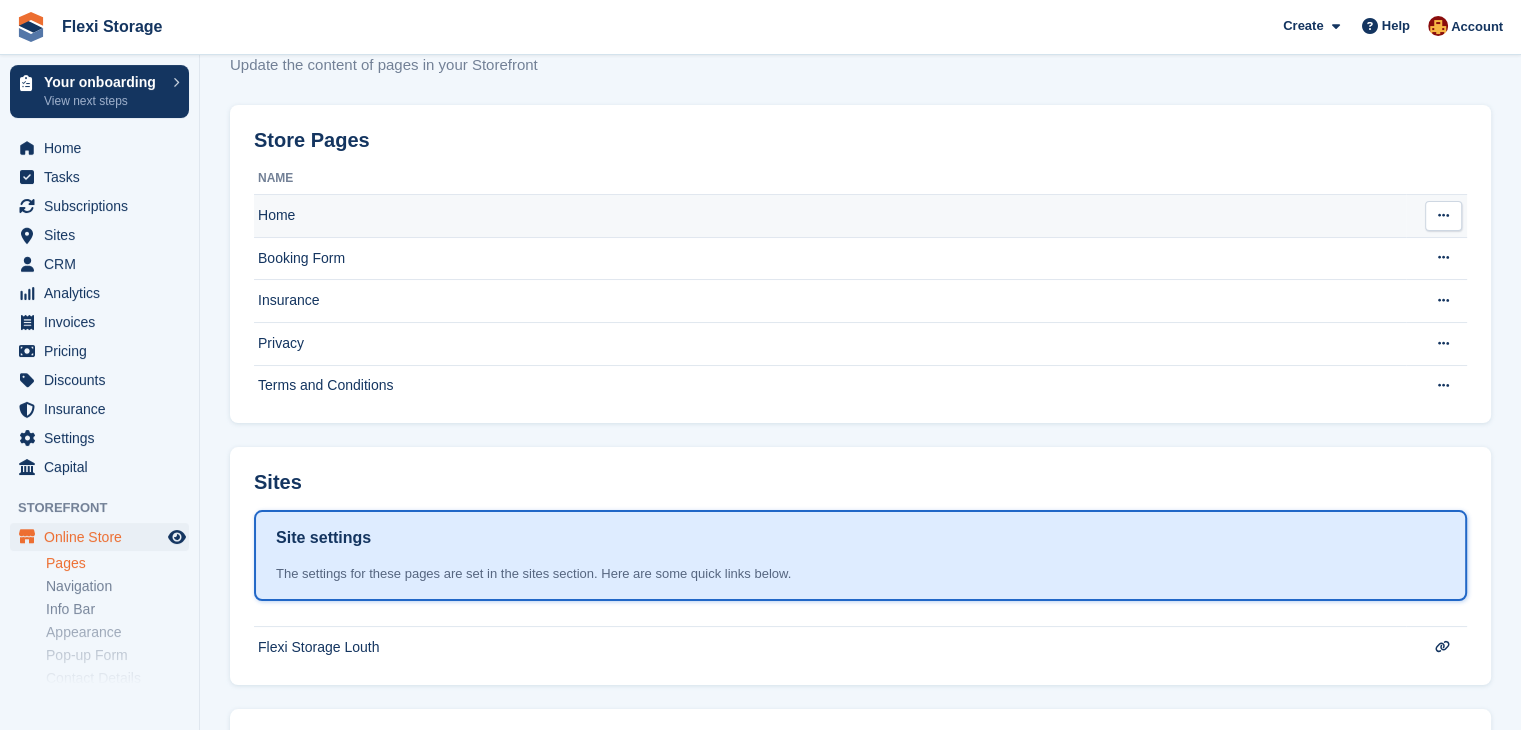 click on "Home" at bounding box center (830, 216) 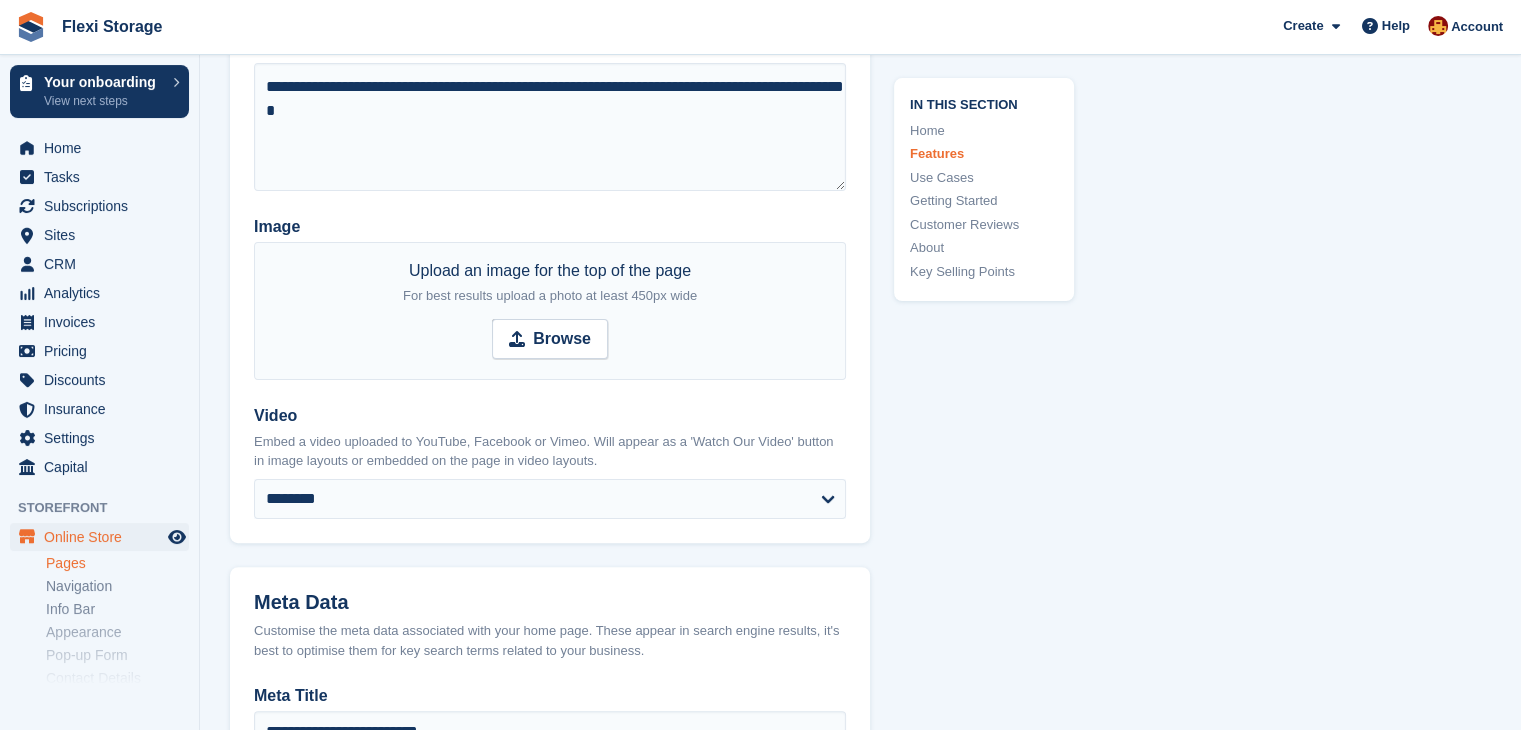 scroll, scrollTop: 0, scrollLeft: 0, axis: both 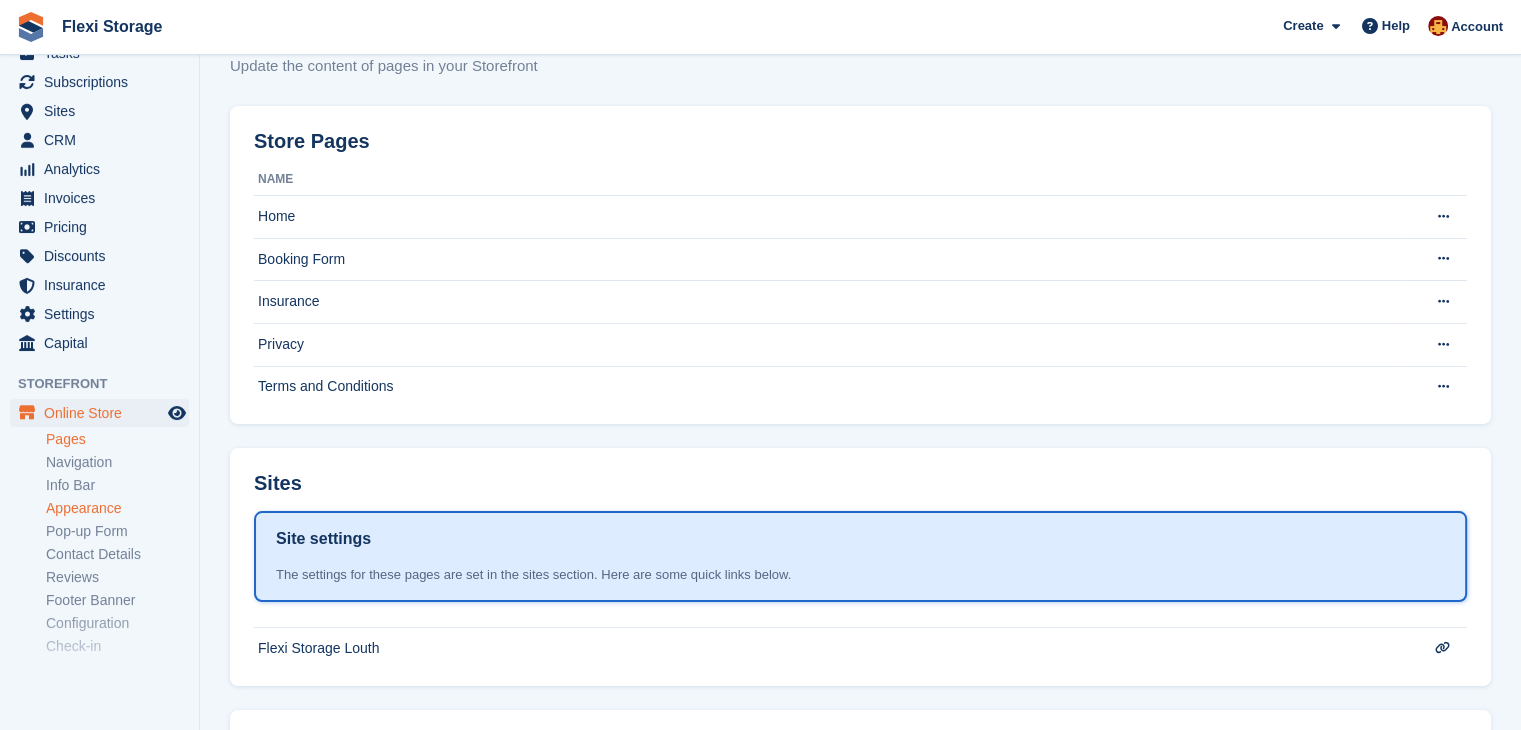 click on "Appearance" at bounding box center (117, 508) 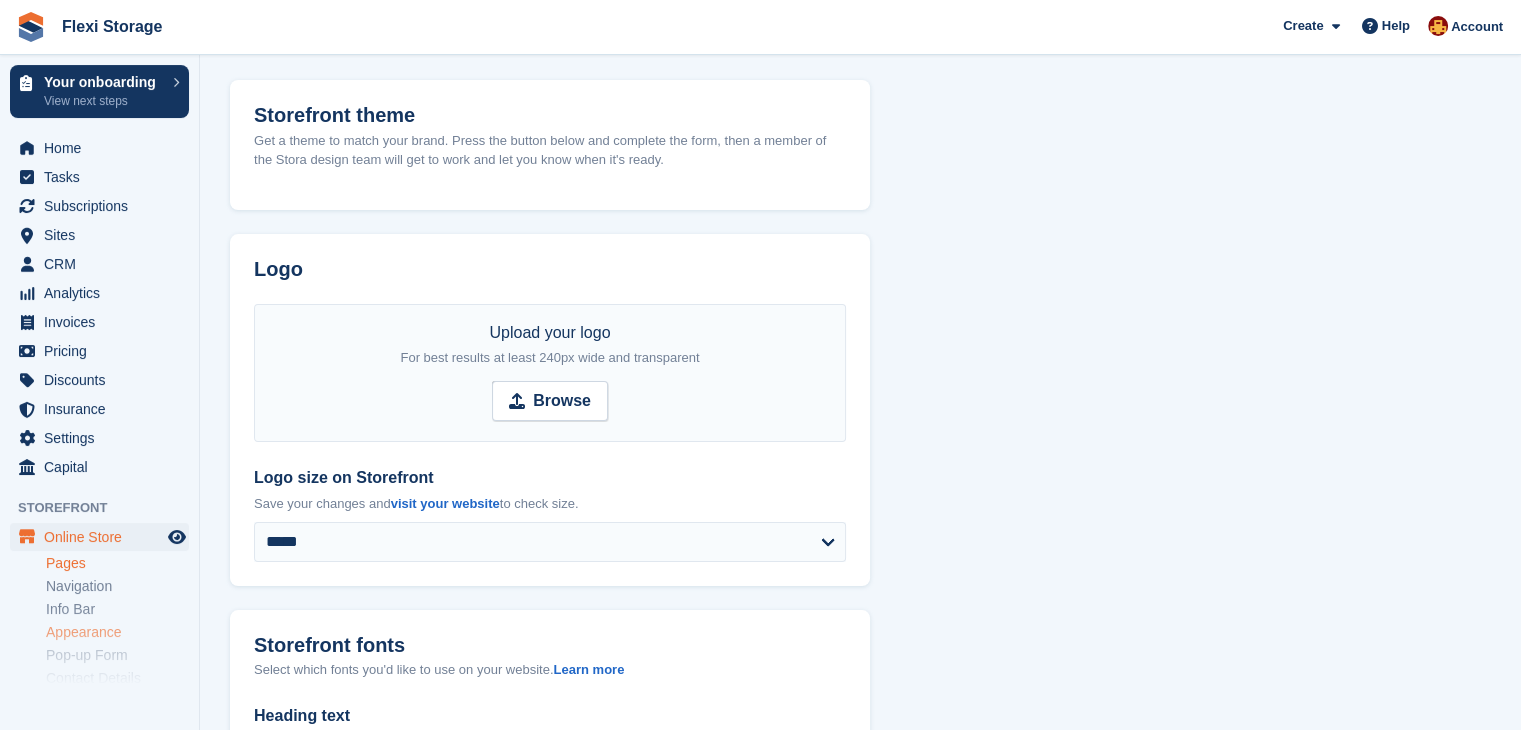 scroll, scrollTop: 0, scrollLeft: 0, axis: both 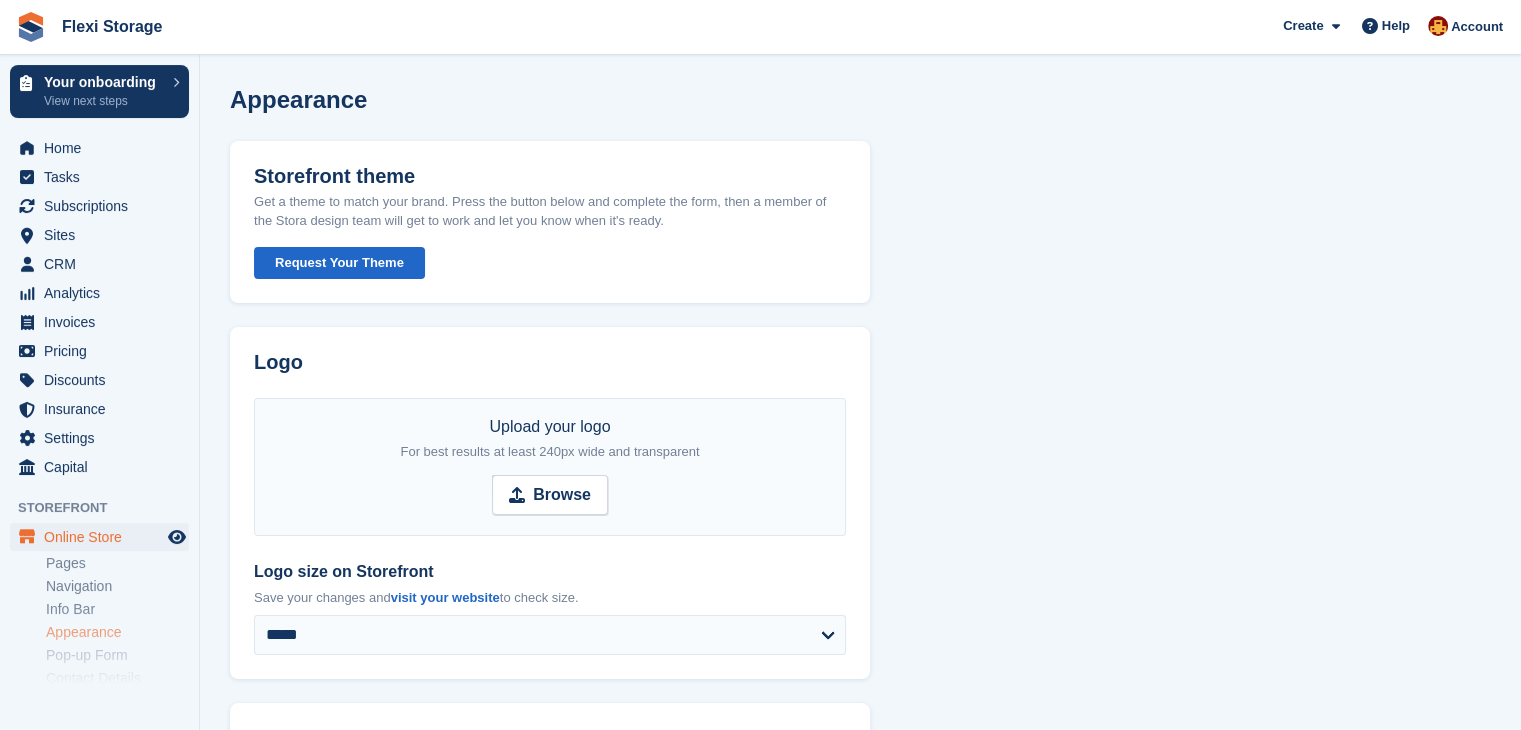 click on "Request Your Theme" at bounding box center [339, 263] 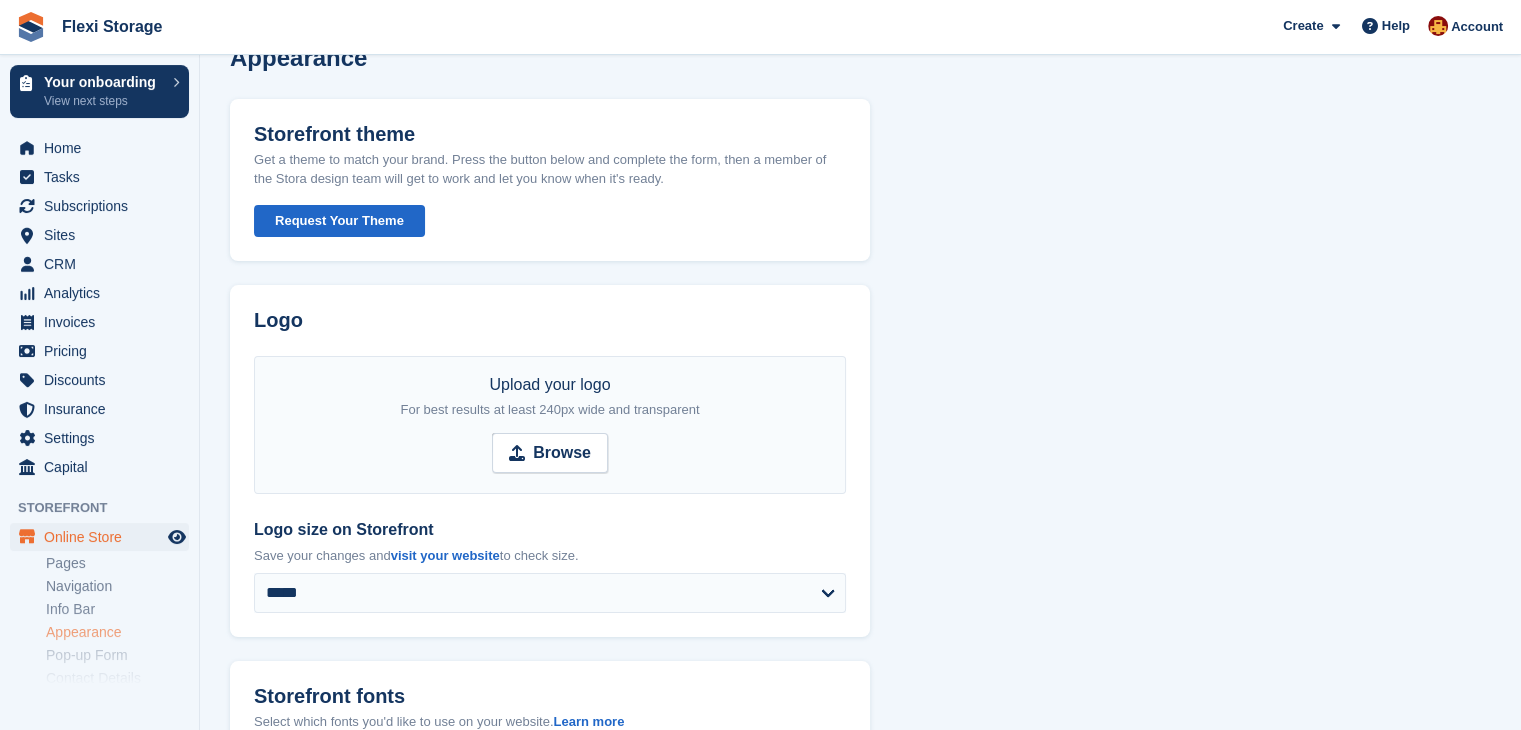 scroll, scrollTop: 0, scrollLeft: 0, axis: both 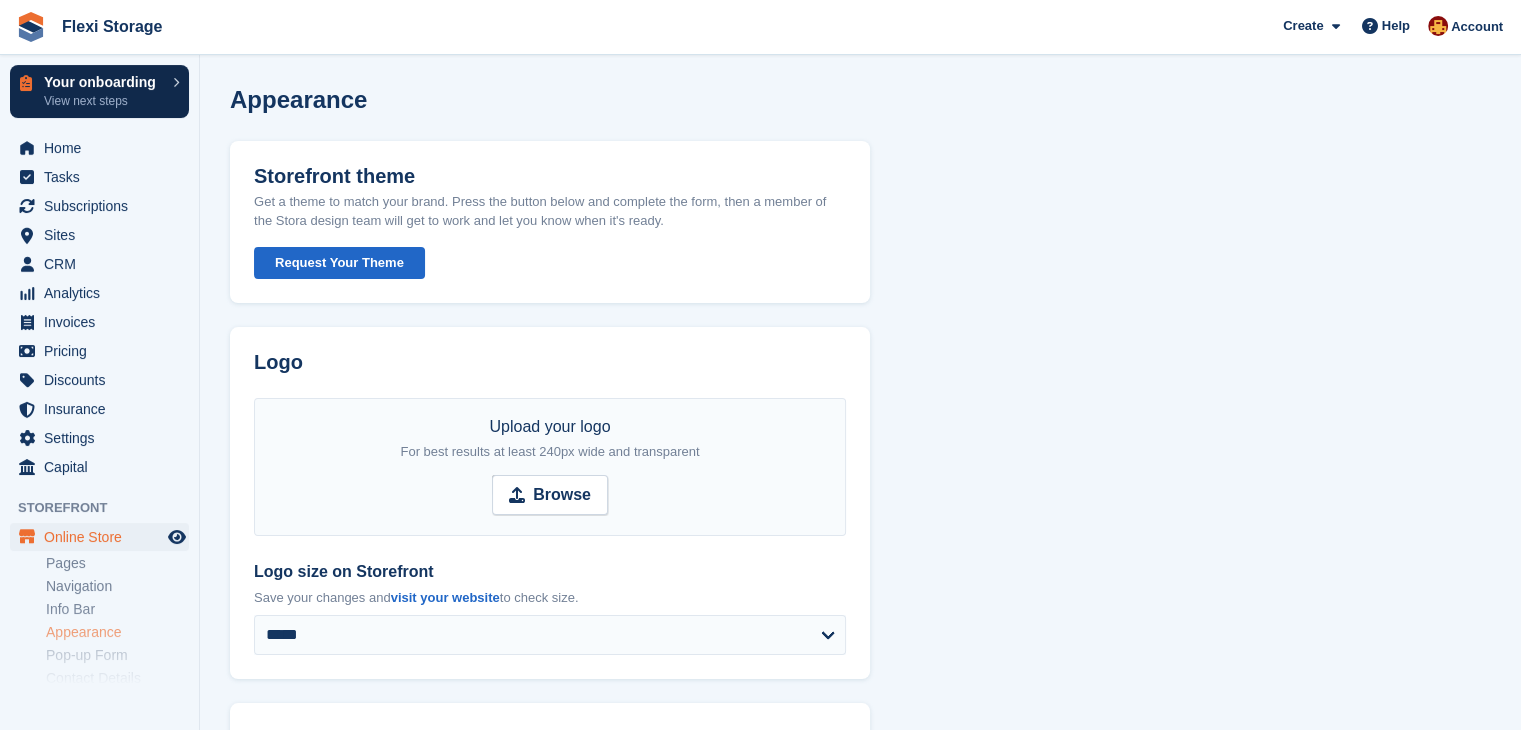 click on "Your onboarding" at bounding box center [103, 82] 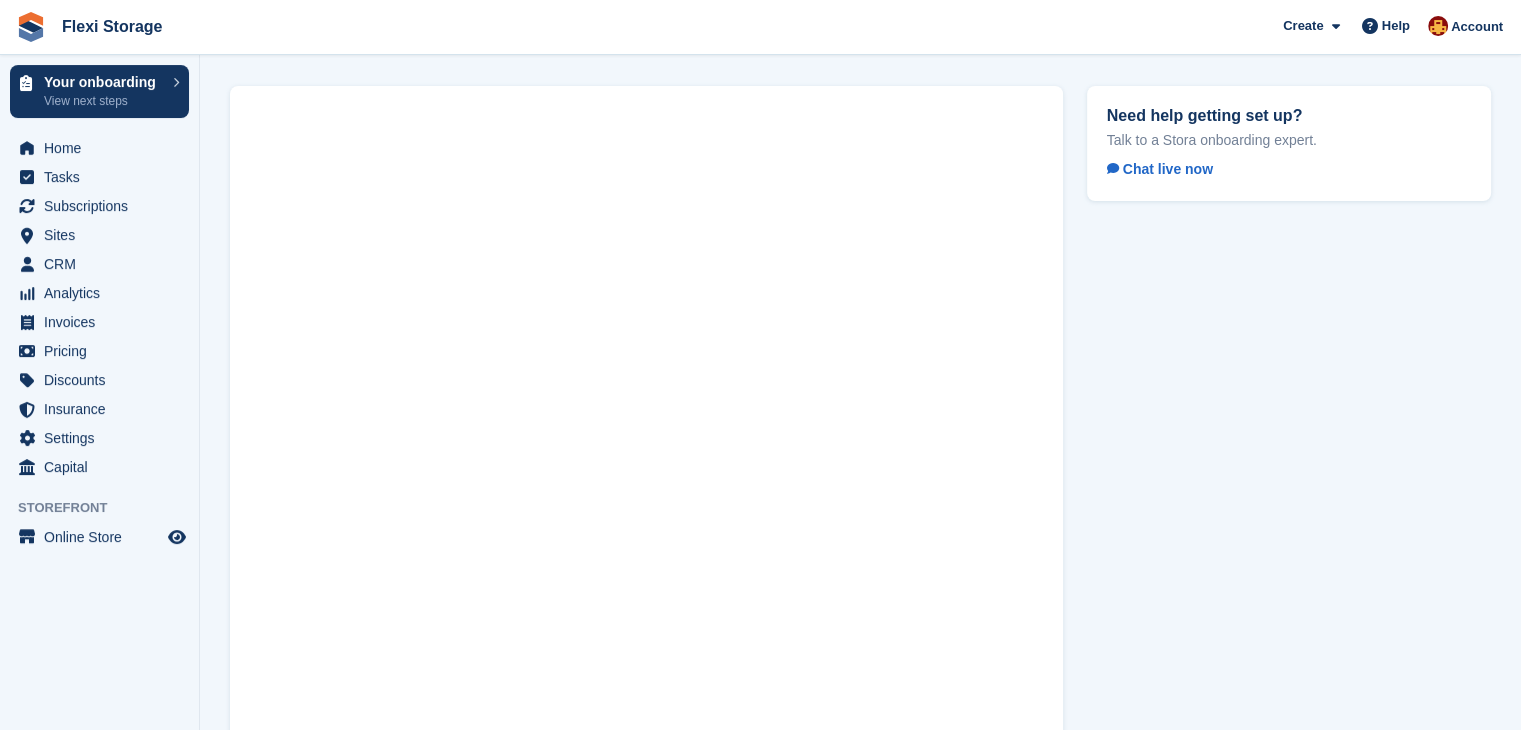scroll, scrollTop: 116, scrollLeft: 0, axis: vertical 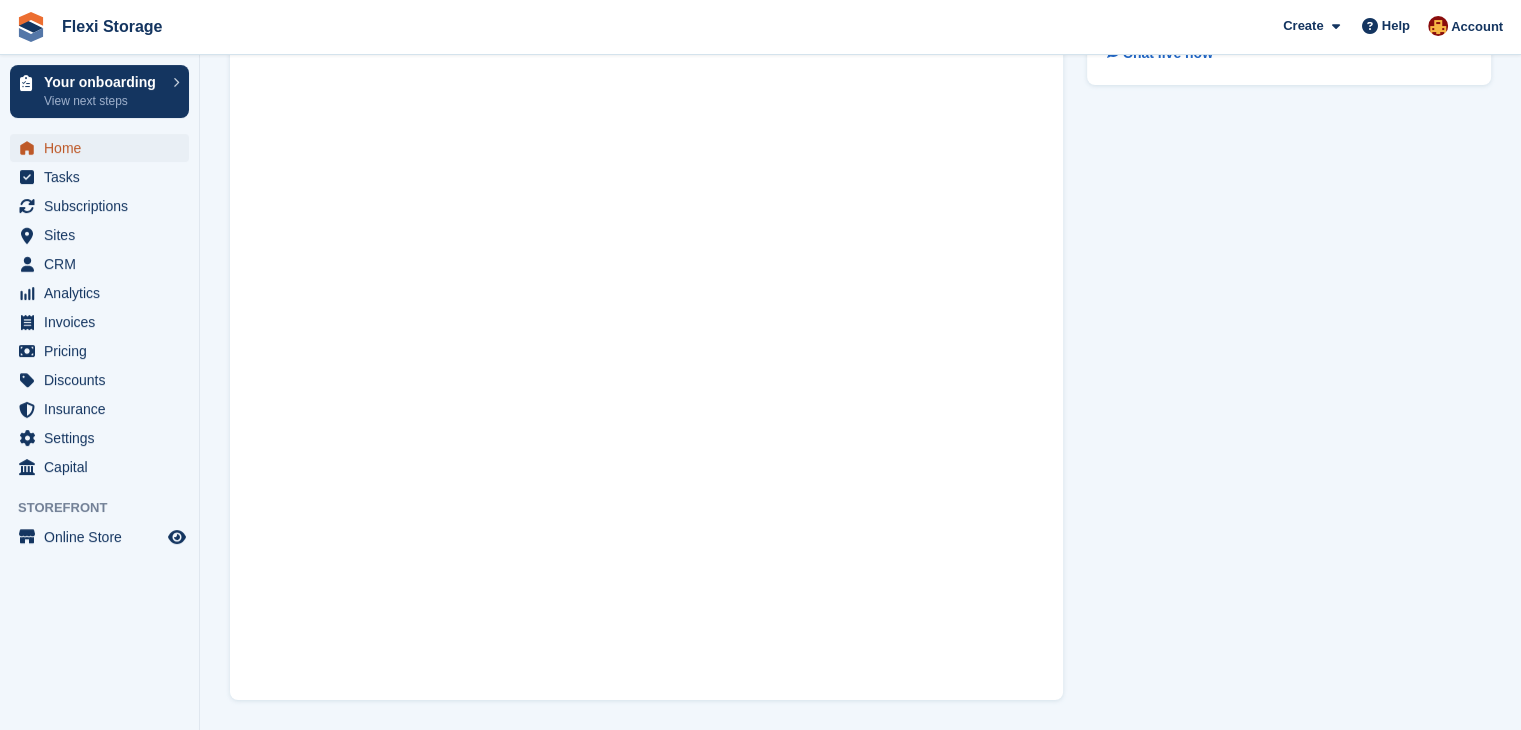 click on "Home" at bounding box center (104, 148) 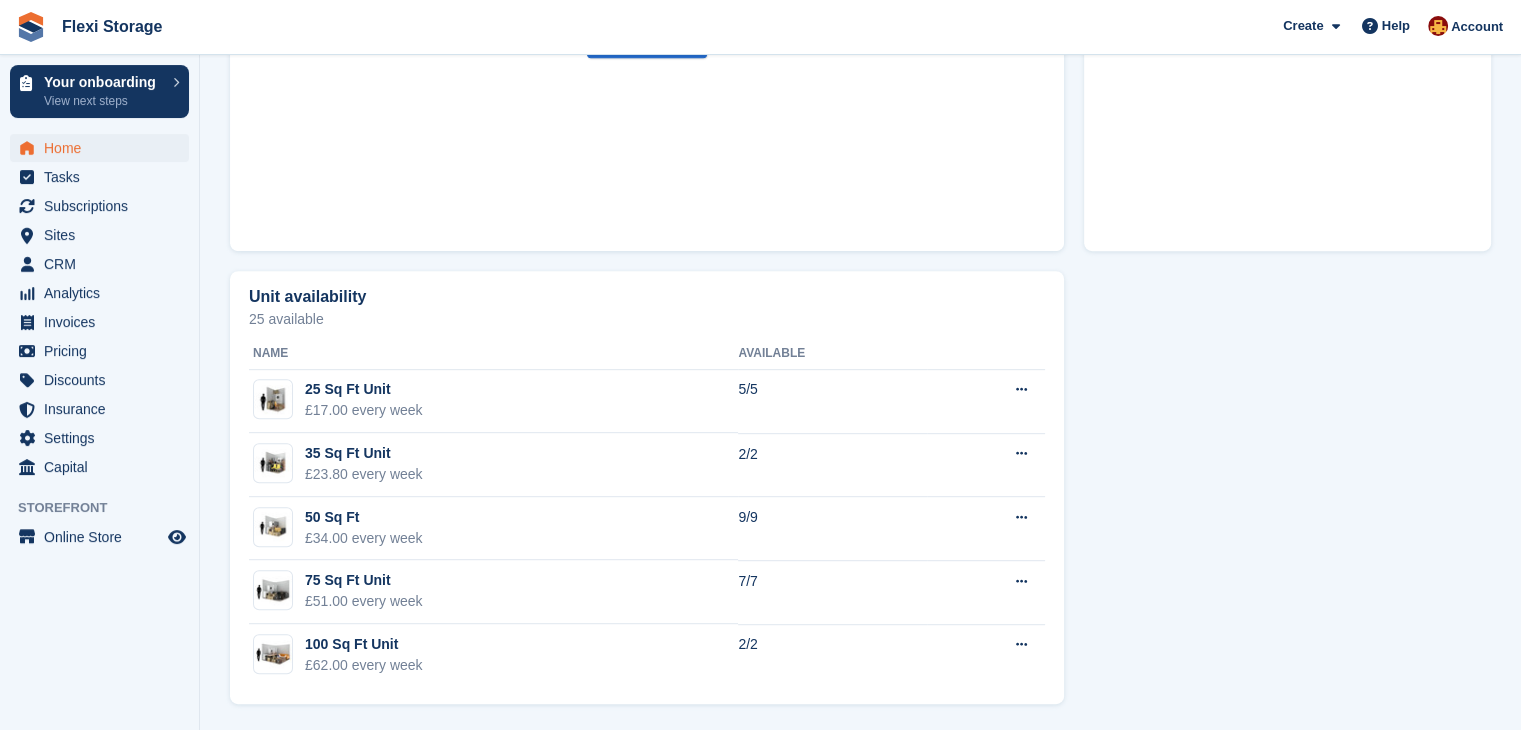 scroll, scrollTop: 0, scrollLeft: 0, axis: both 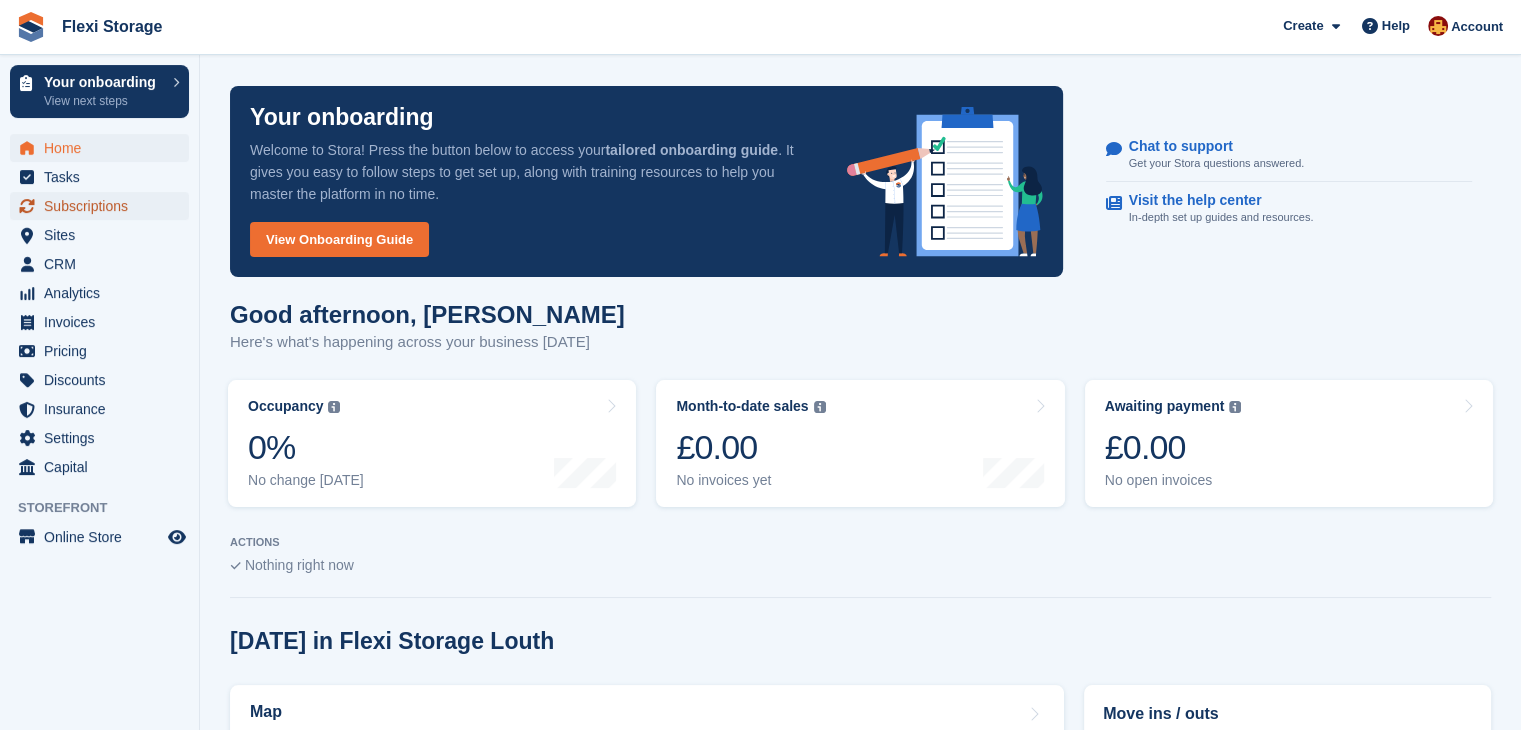 click on "Subscriptions" at bounding box center (104, 206) 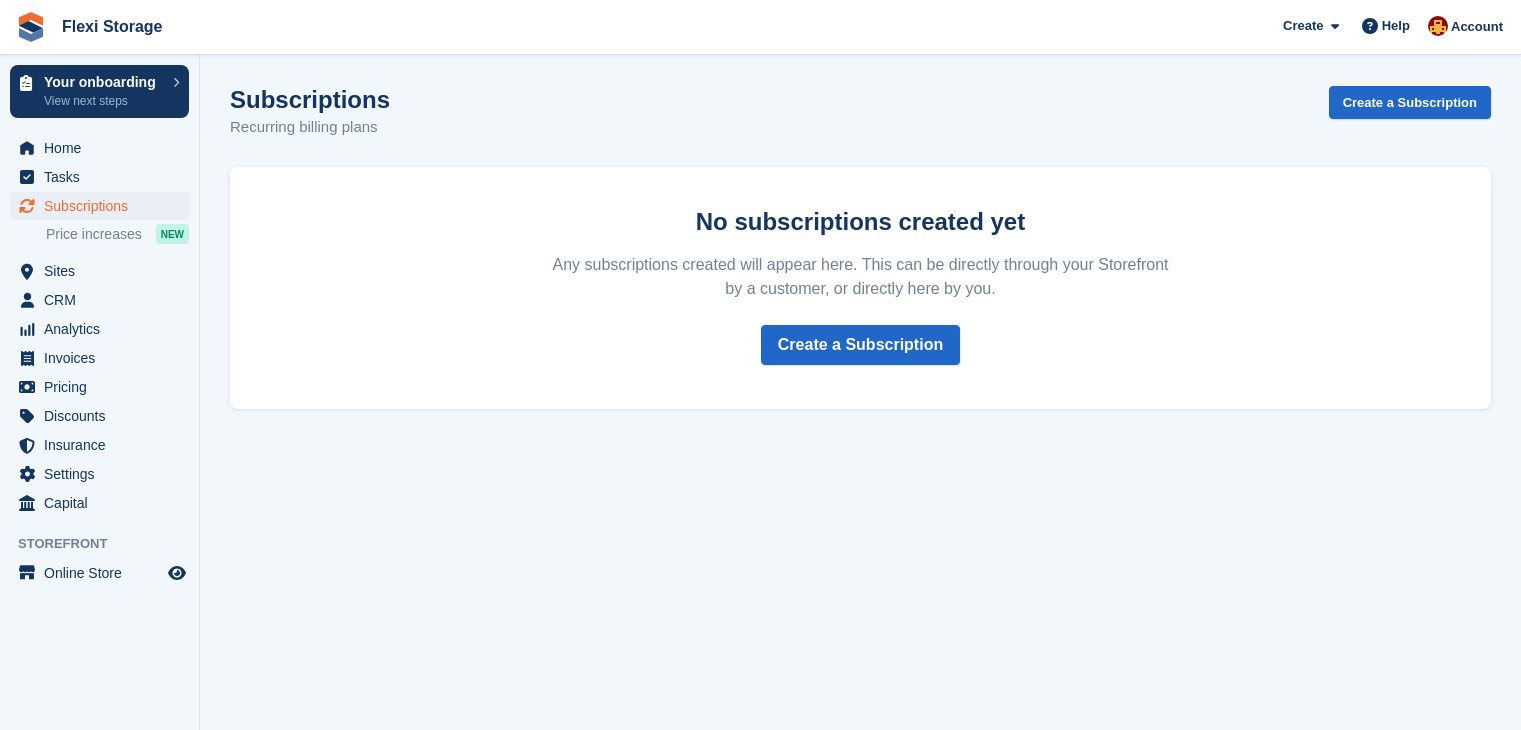 scroll, scrollTop: 0, scrollLeft: 0, axis: both 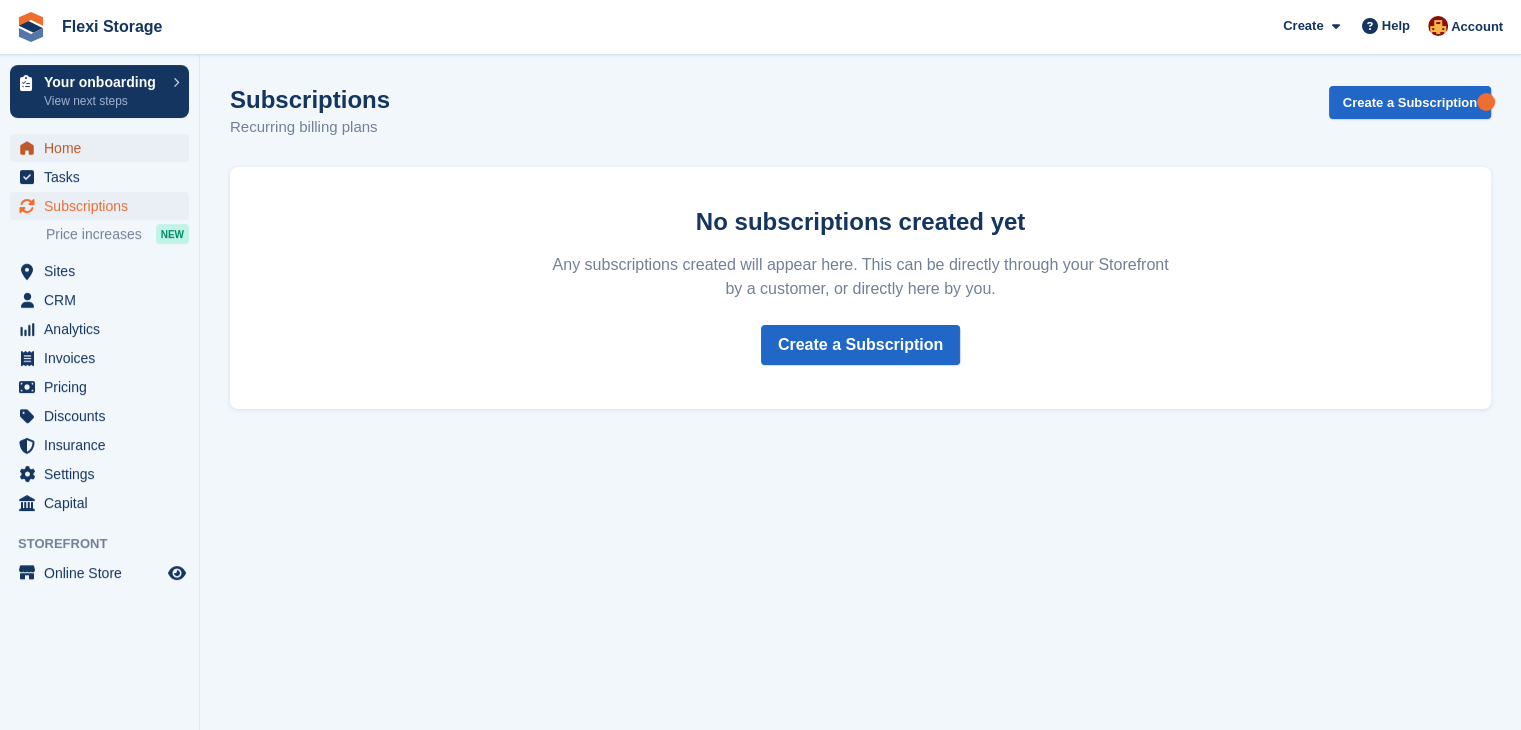 click on "Home" at bounding box center (104, 148) 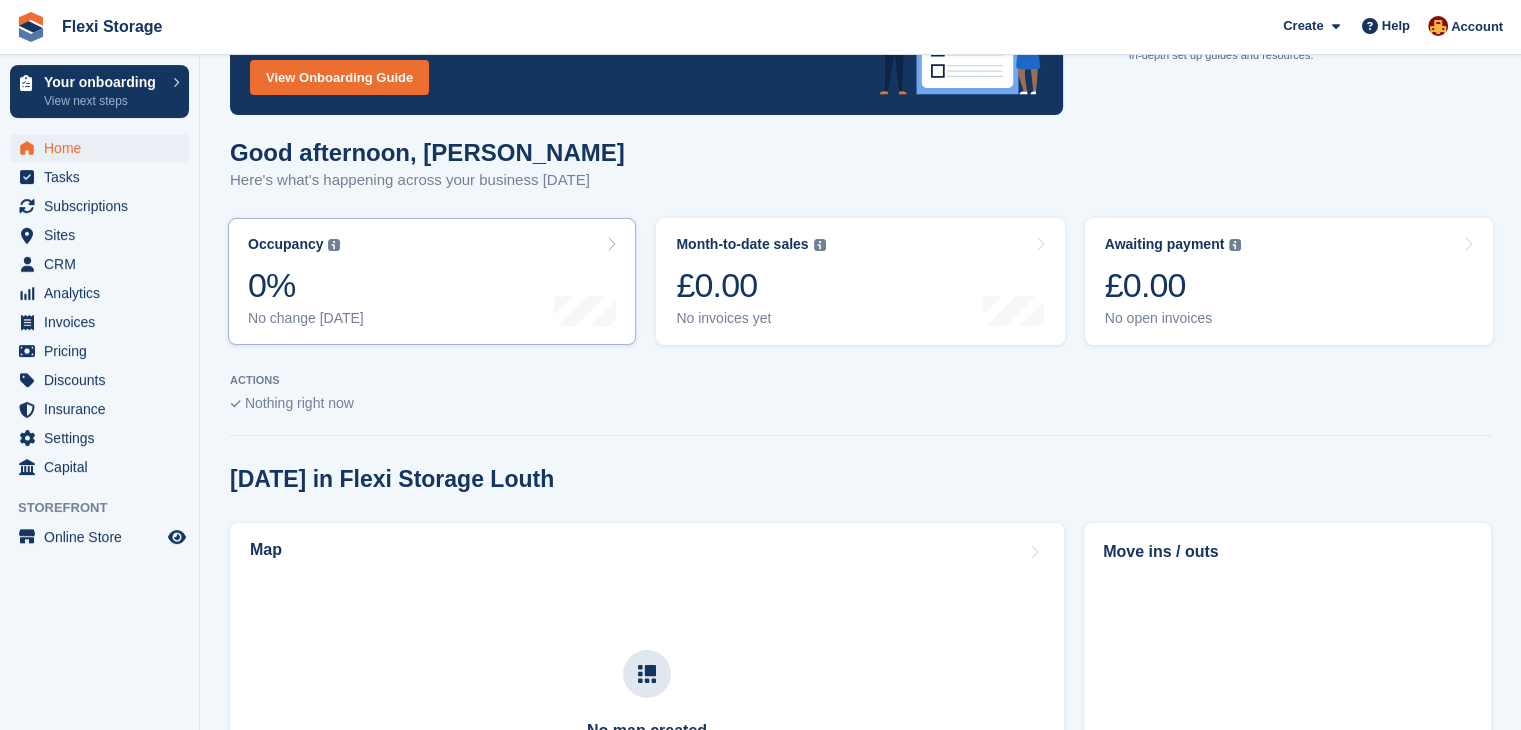 scroll, scrollTop: 0, scrollLeft: 0, axis: both 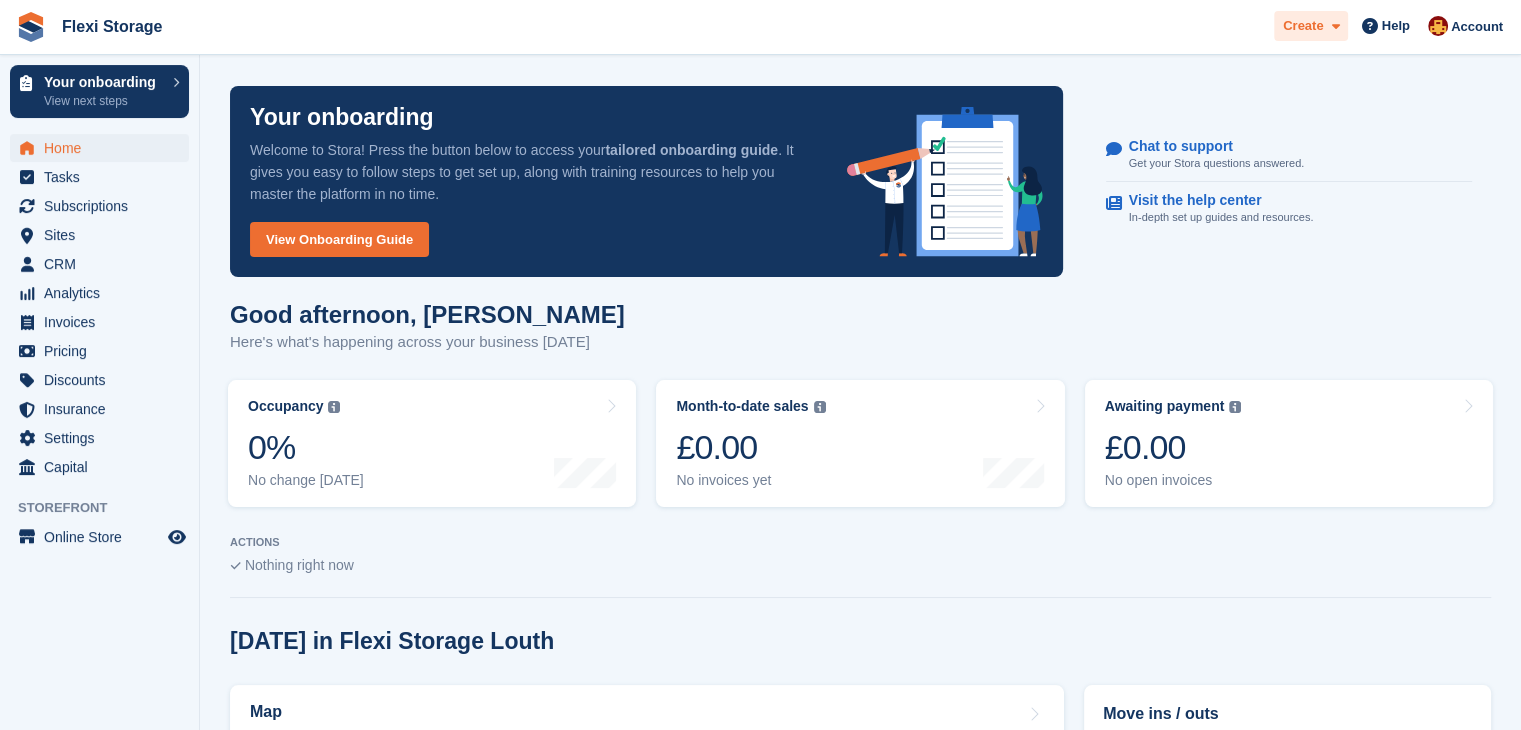 click on "Create" at bounding box center [1303, 26] 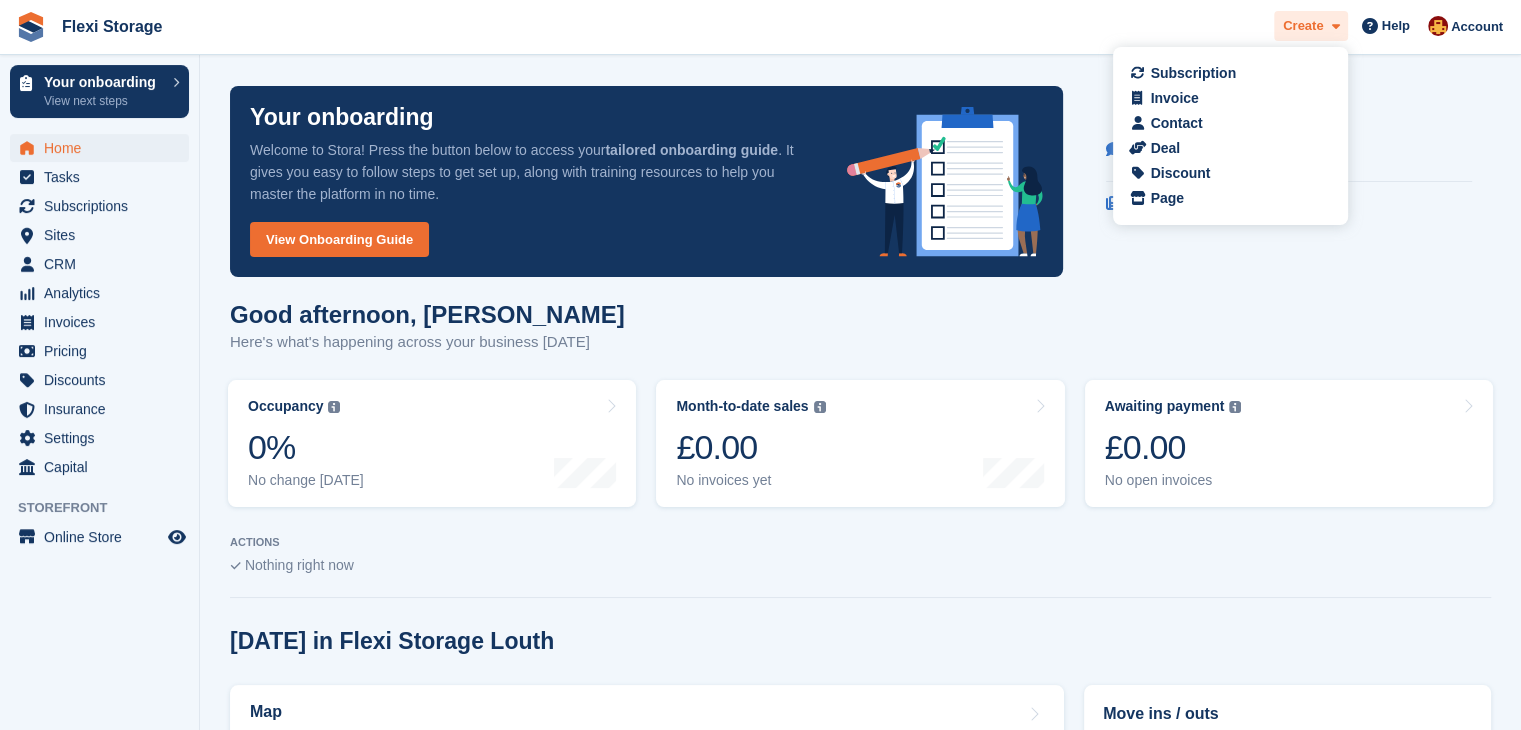 click on "Create" at bounding box center [1303, 26] 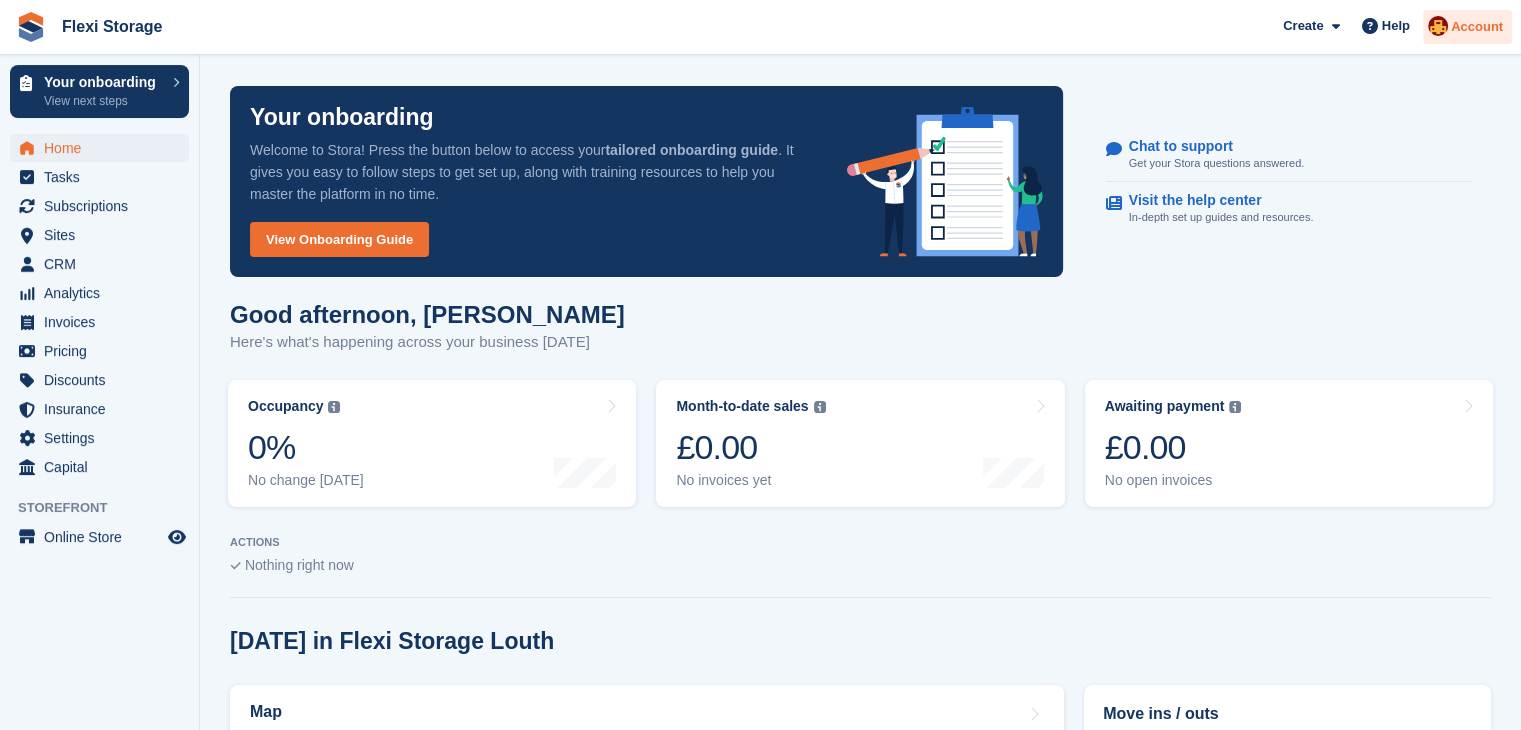 click at bounding box center (1438, 26) 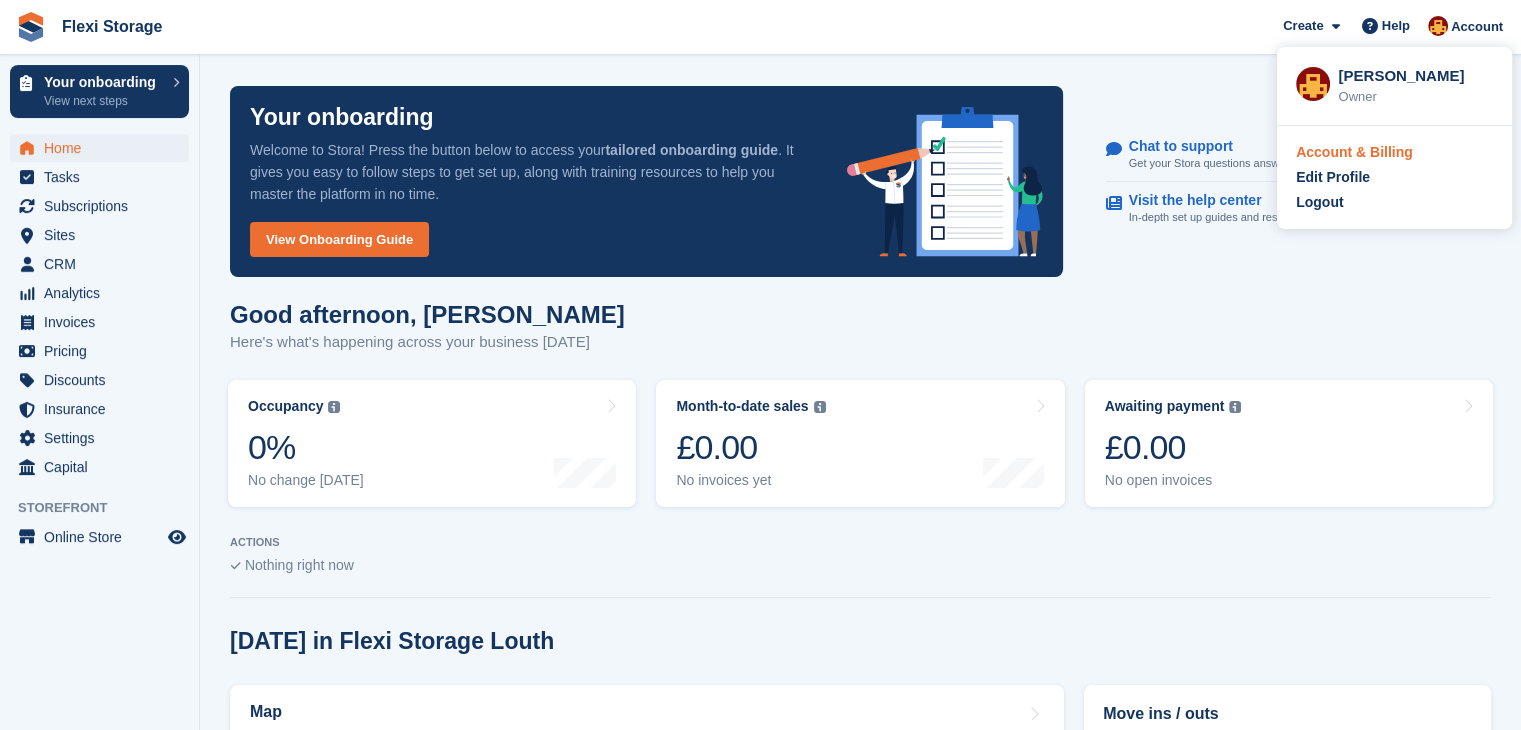 click on "Account & Billing" at bounding box center [1354, 152] 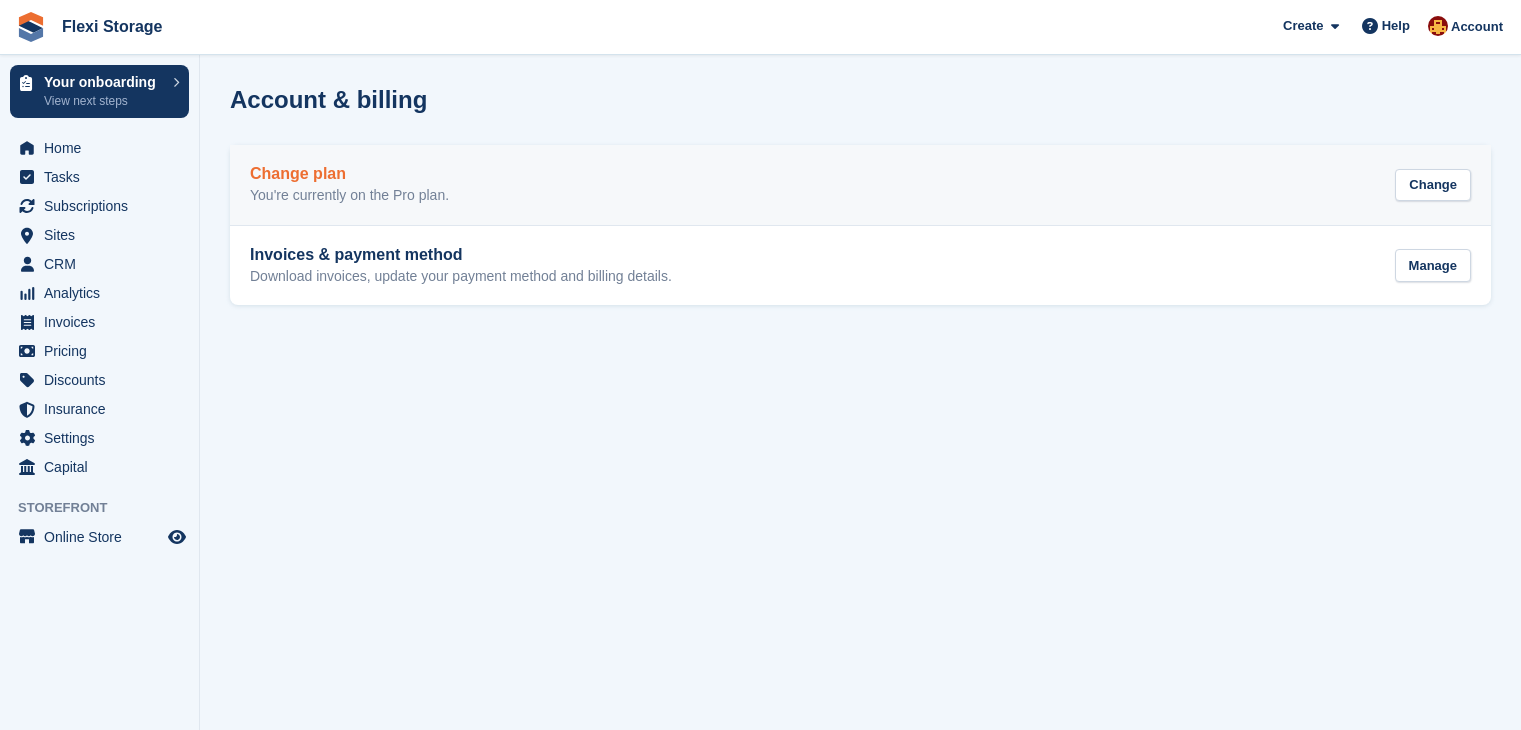 scroll, scrollTop: 0, scrollLeft: 0, axis: both 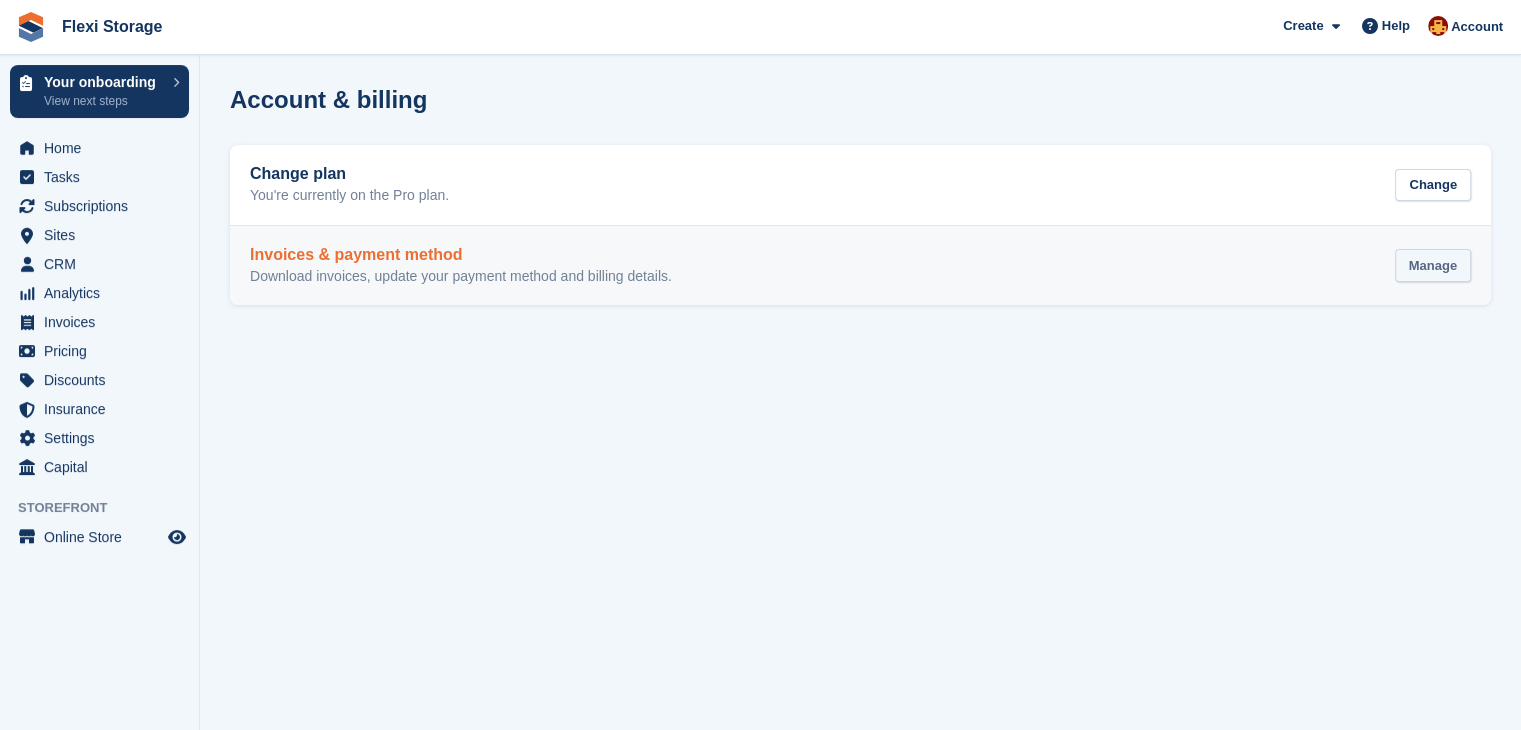 click on "Manage" at bounding box center [1433, 265] 